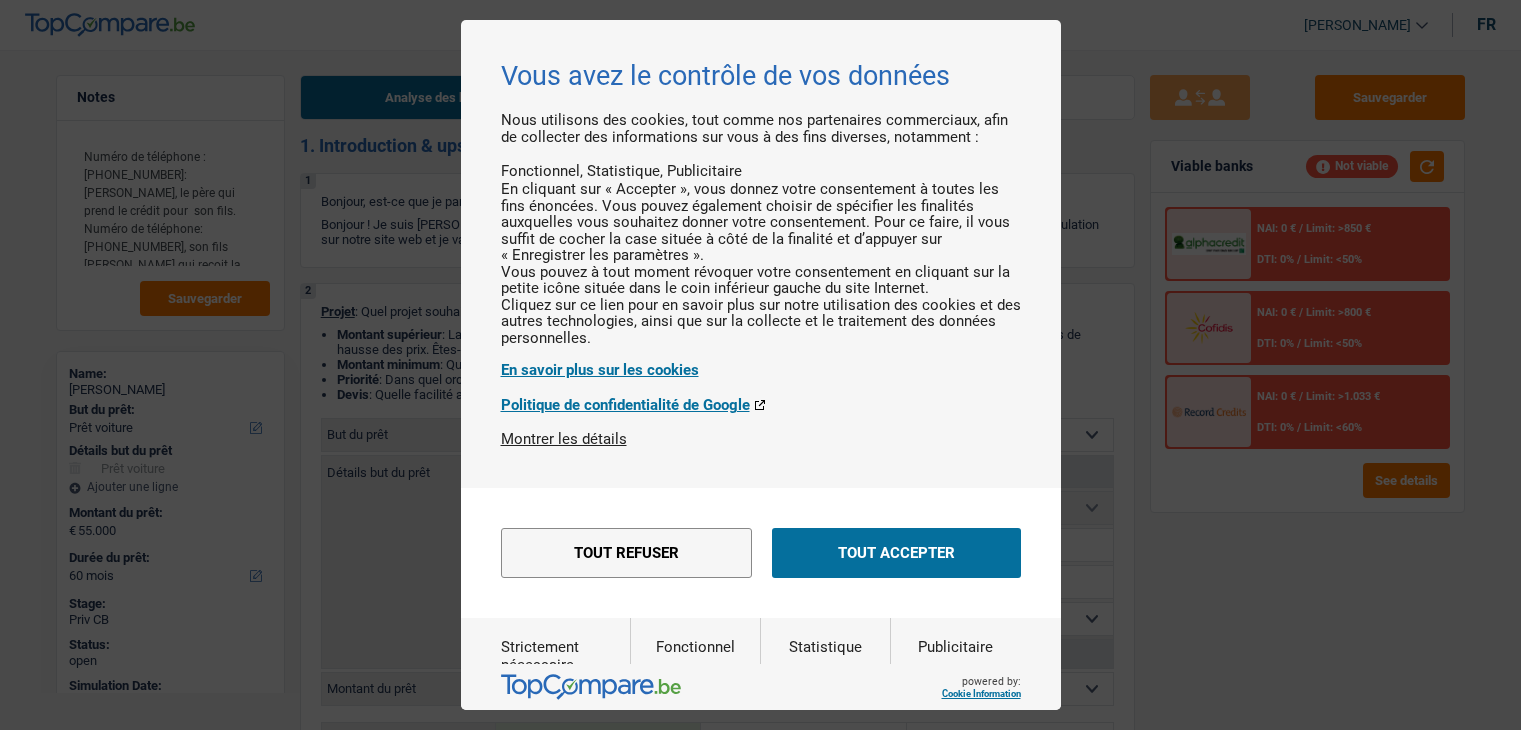 select on "car" 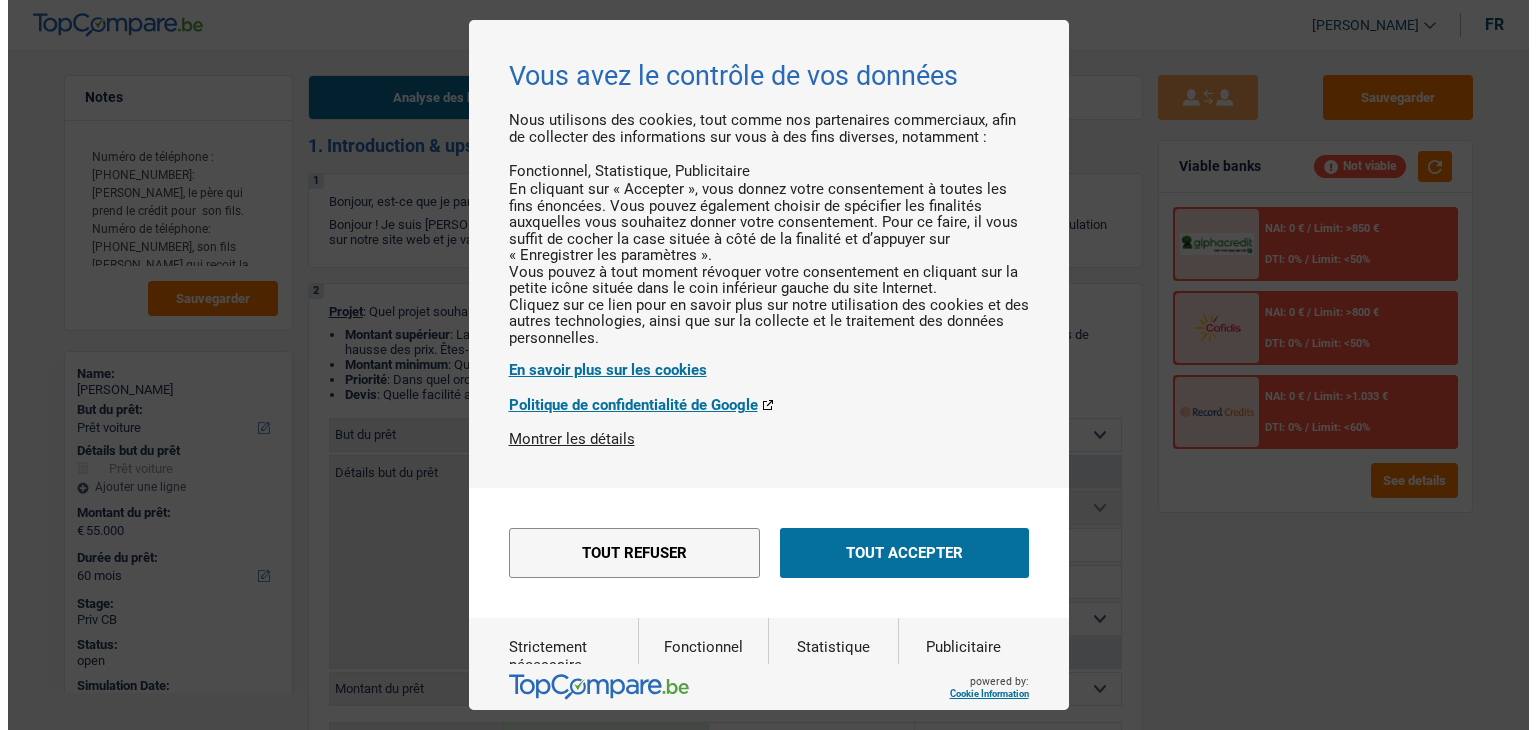 scroll, scrollTop: 0, scrollLeft: 0, axis: both 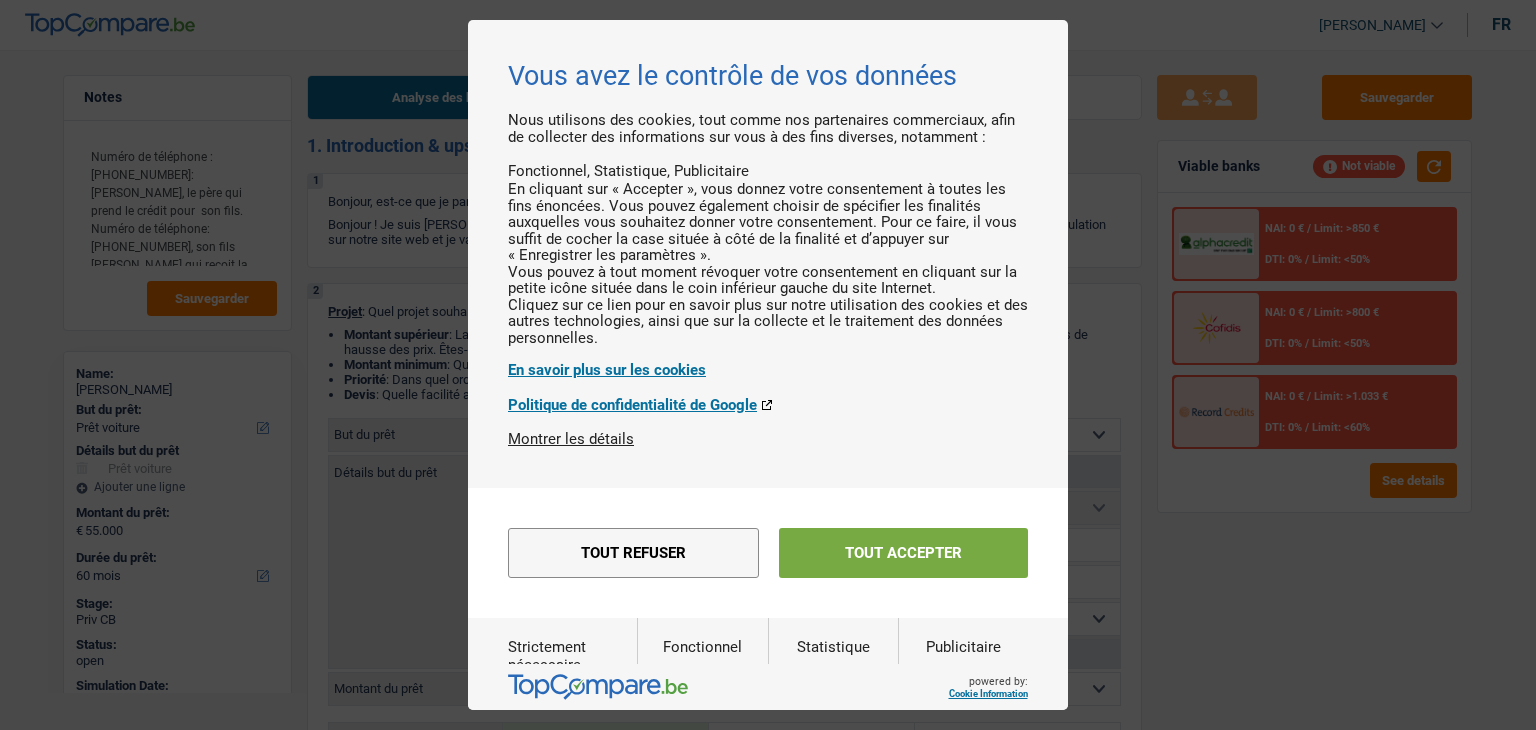 click on "Tout accepter" at bounding box center (903, 553) 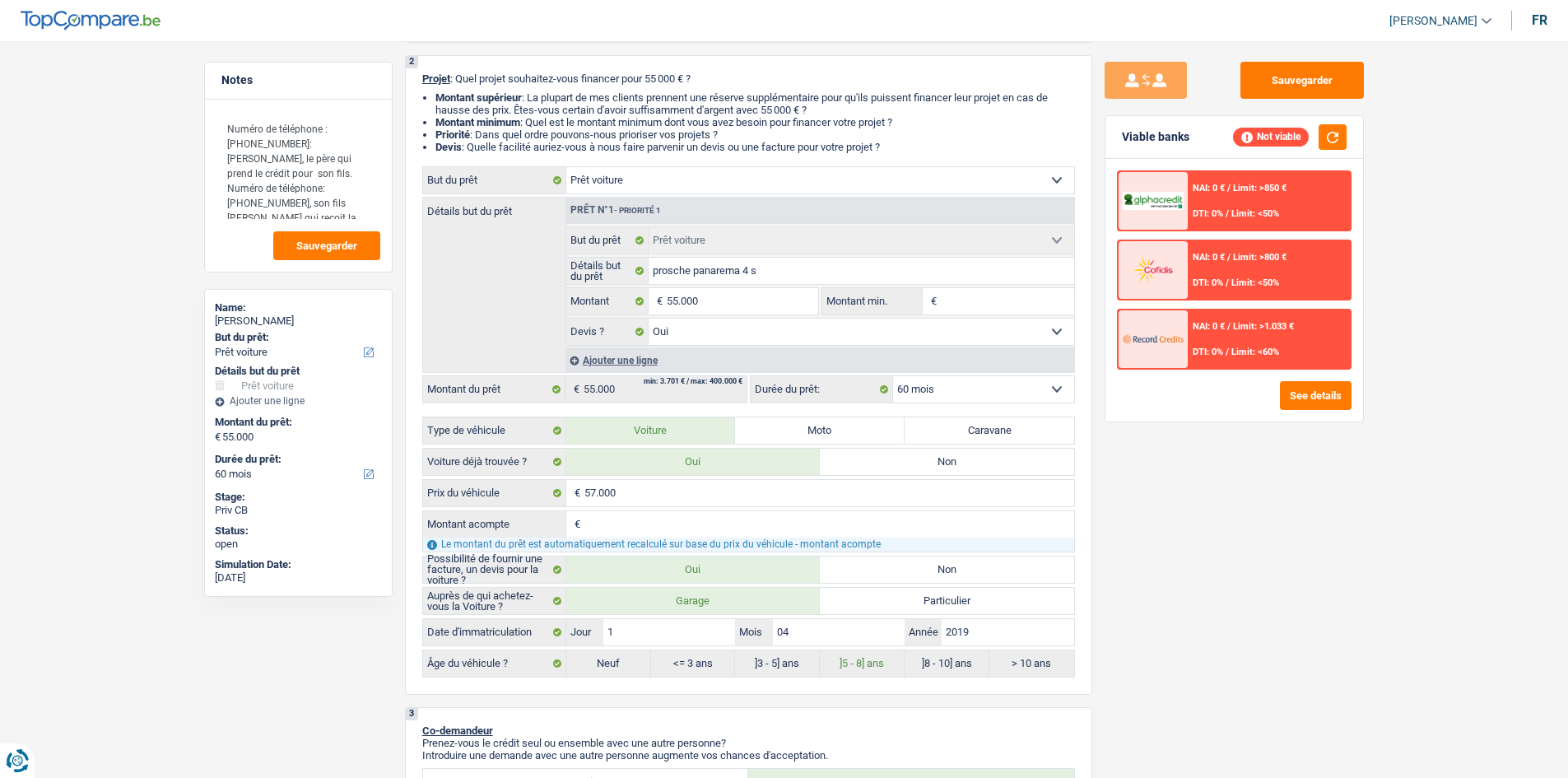 scroll, scrollTop: 165, scrollLeft: 0, axis: vertical 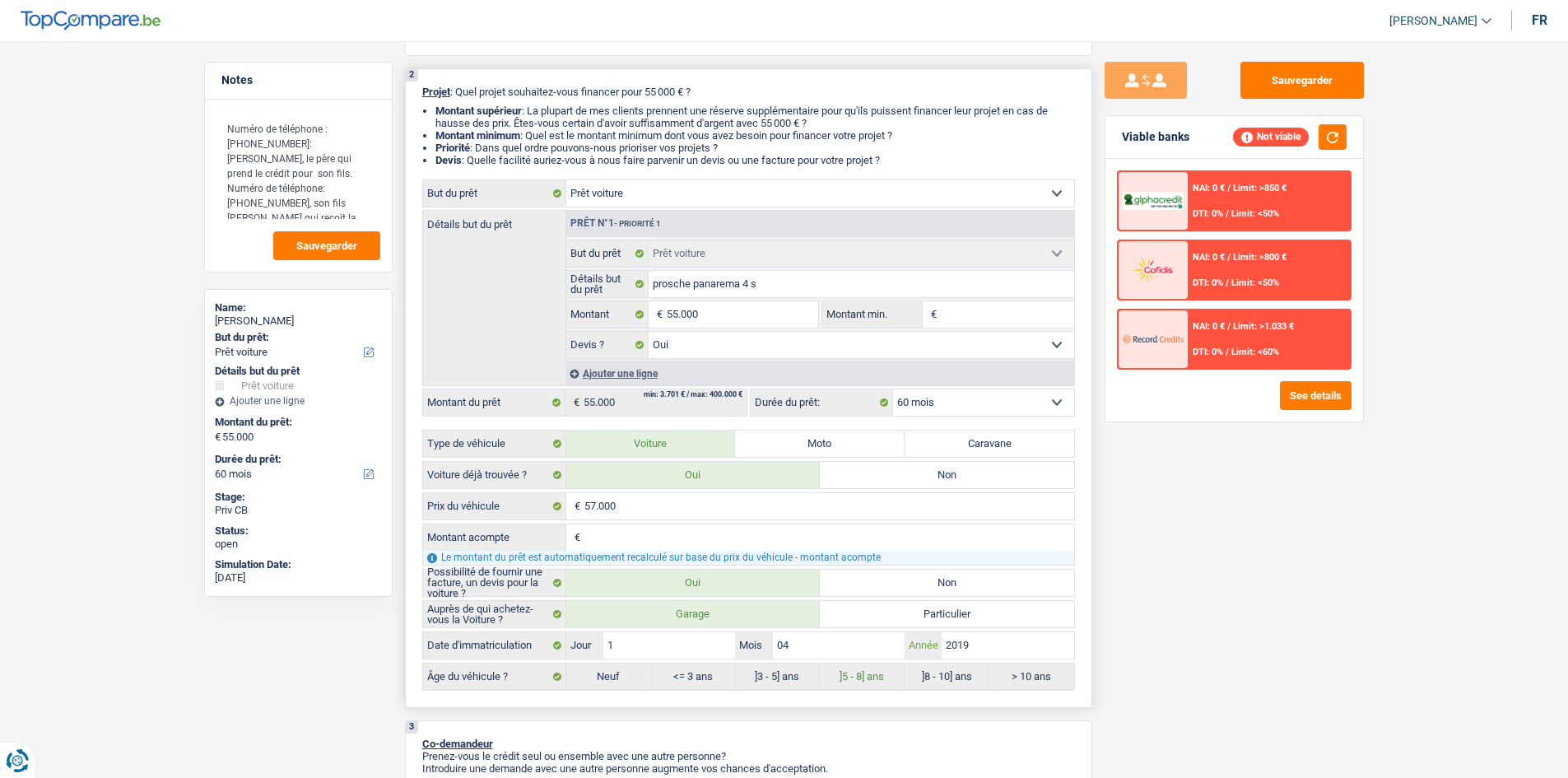 click on "2019" at bounding box center (1007, 645) 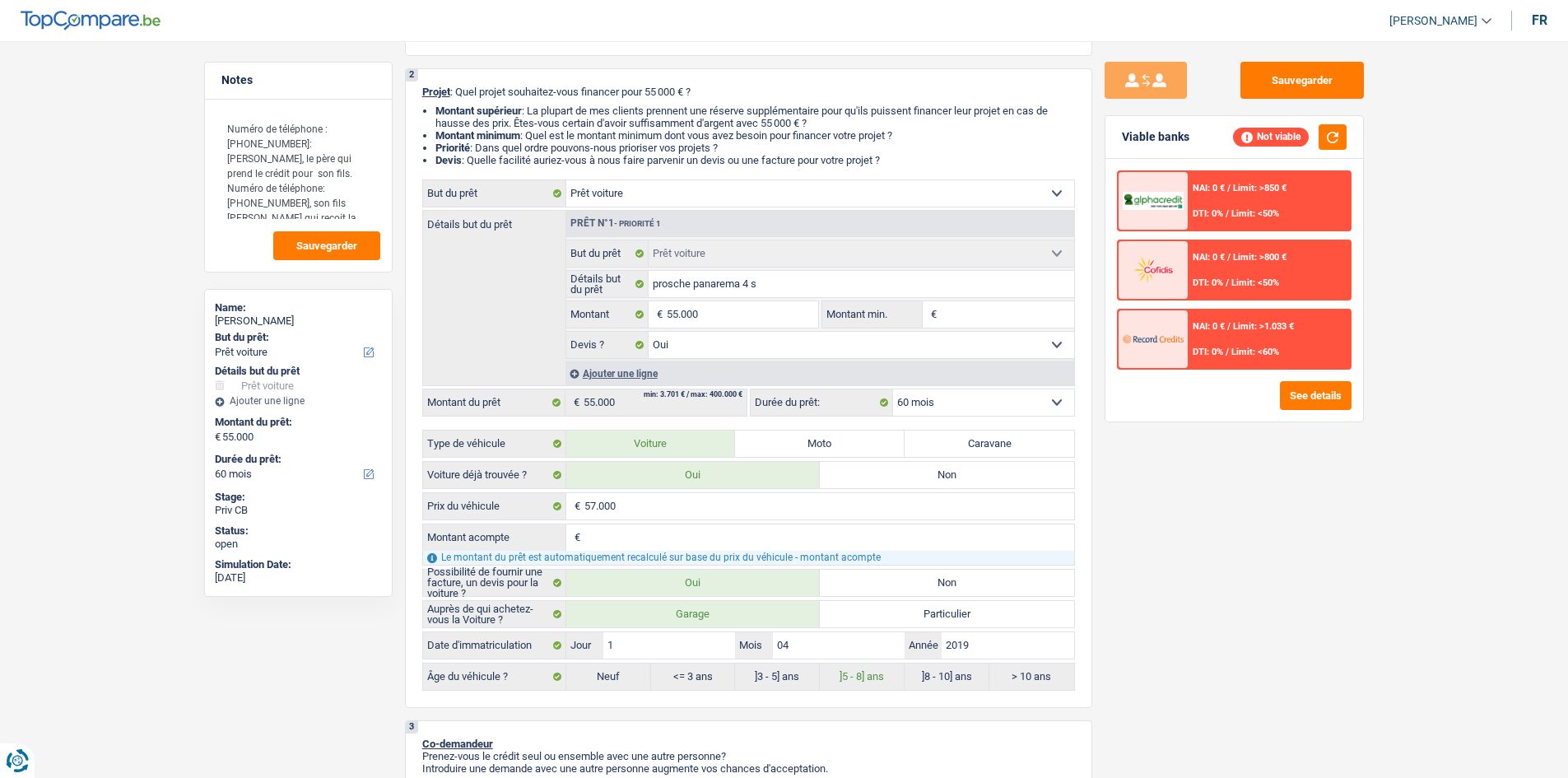 drag, startPoint x: 1268, startPoint y: 567, endPoint x: 1274, endPoint y: 559, distance: 10 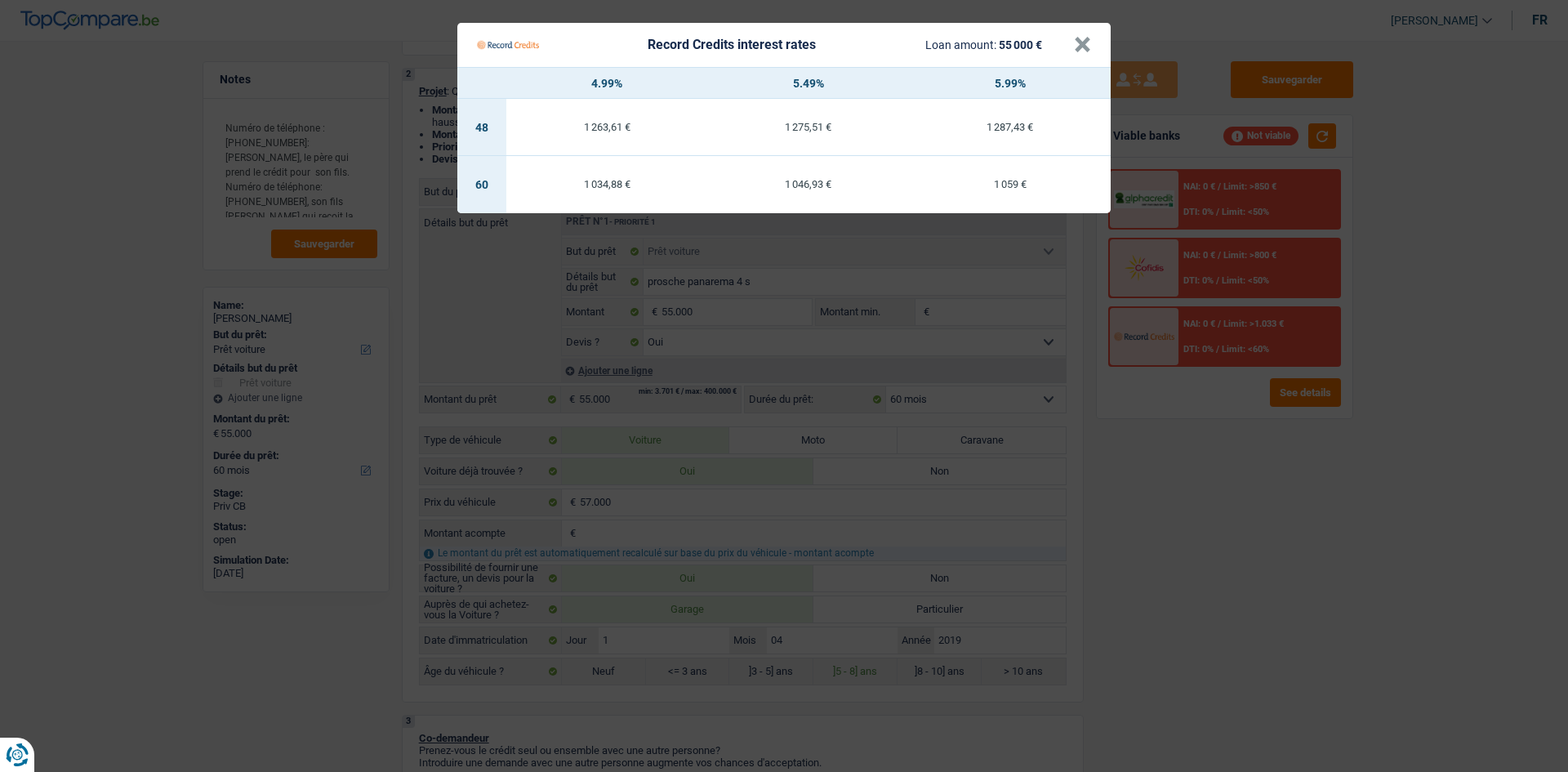 click on "Record Credits interest rates
Loan amount:
55 000 €
×
4.99%
5.49%
5.99%
48
1 263,61 €
1 275,51 €
1 287,43 €
60
1 034,88 €
1 046,93 €
1 059 €" at bounding box center (784, 386) 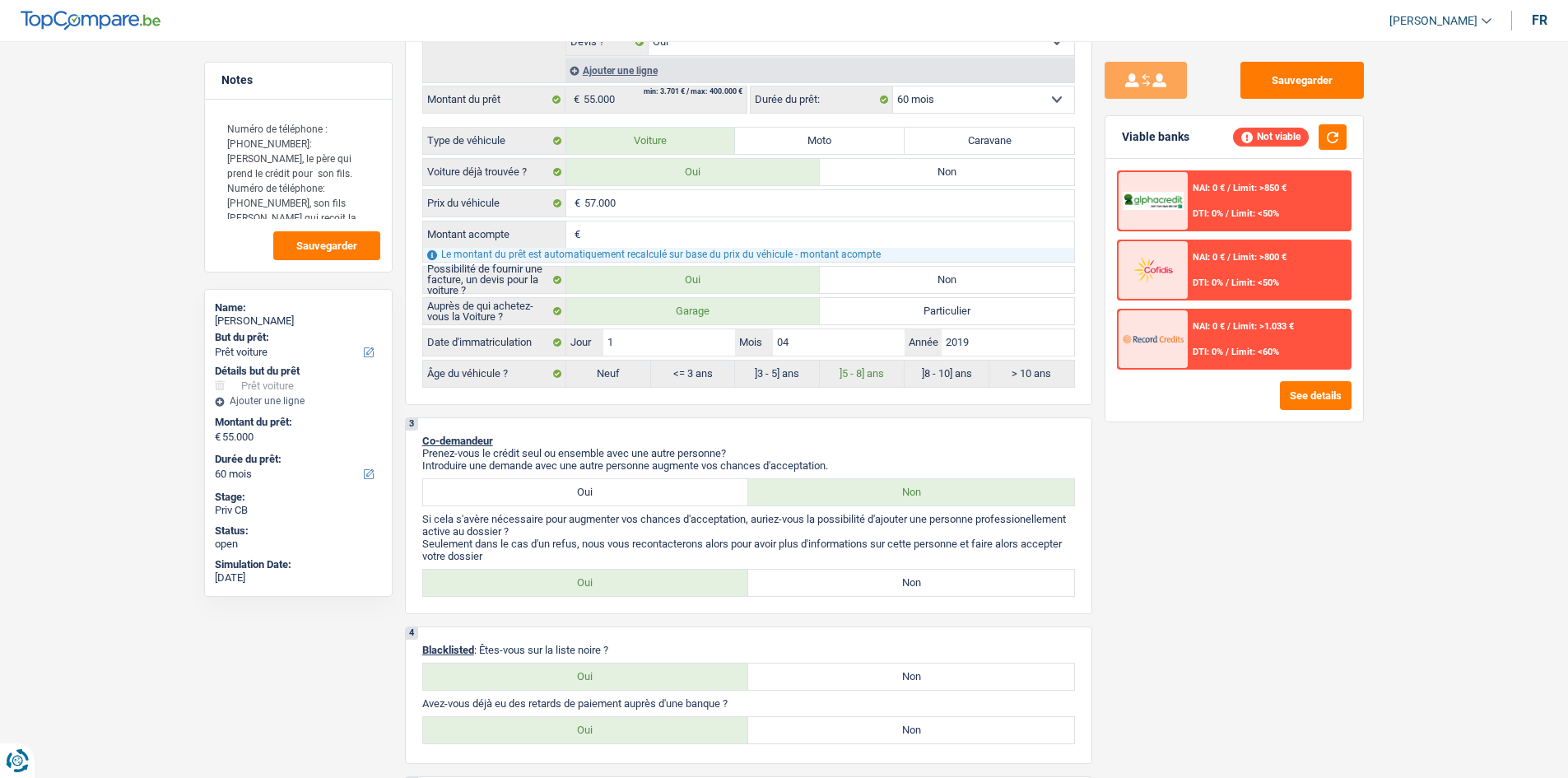 scroll, scrollTop: 659, scrollLeft: 0, axis: vertical 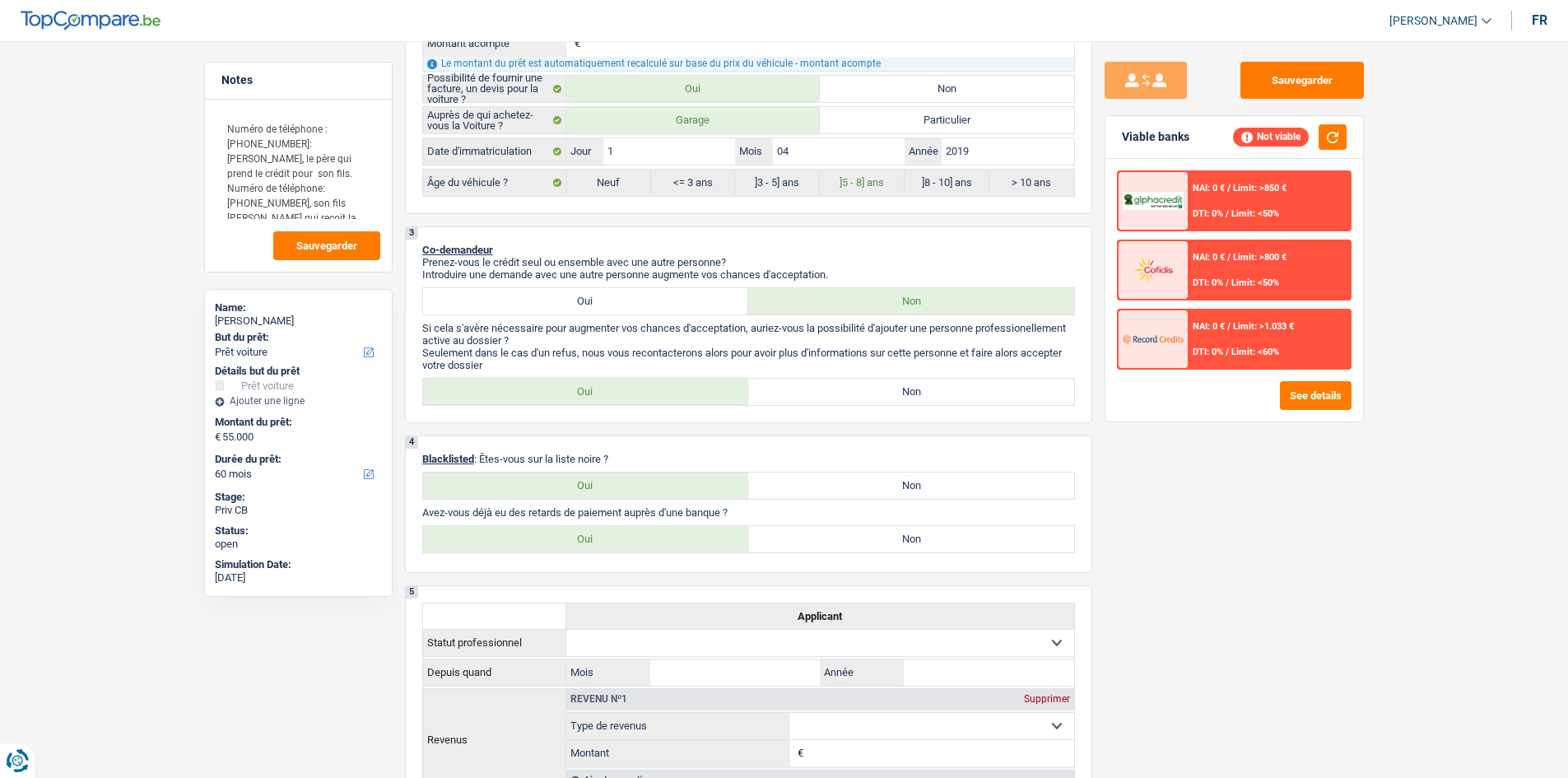 click on "NAI: 0 €
/
Limit: >1.033 €
DTI: 0%
/
Limit: <60%" at bounding box center (1268, 339) 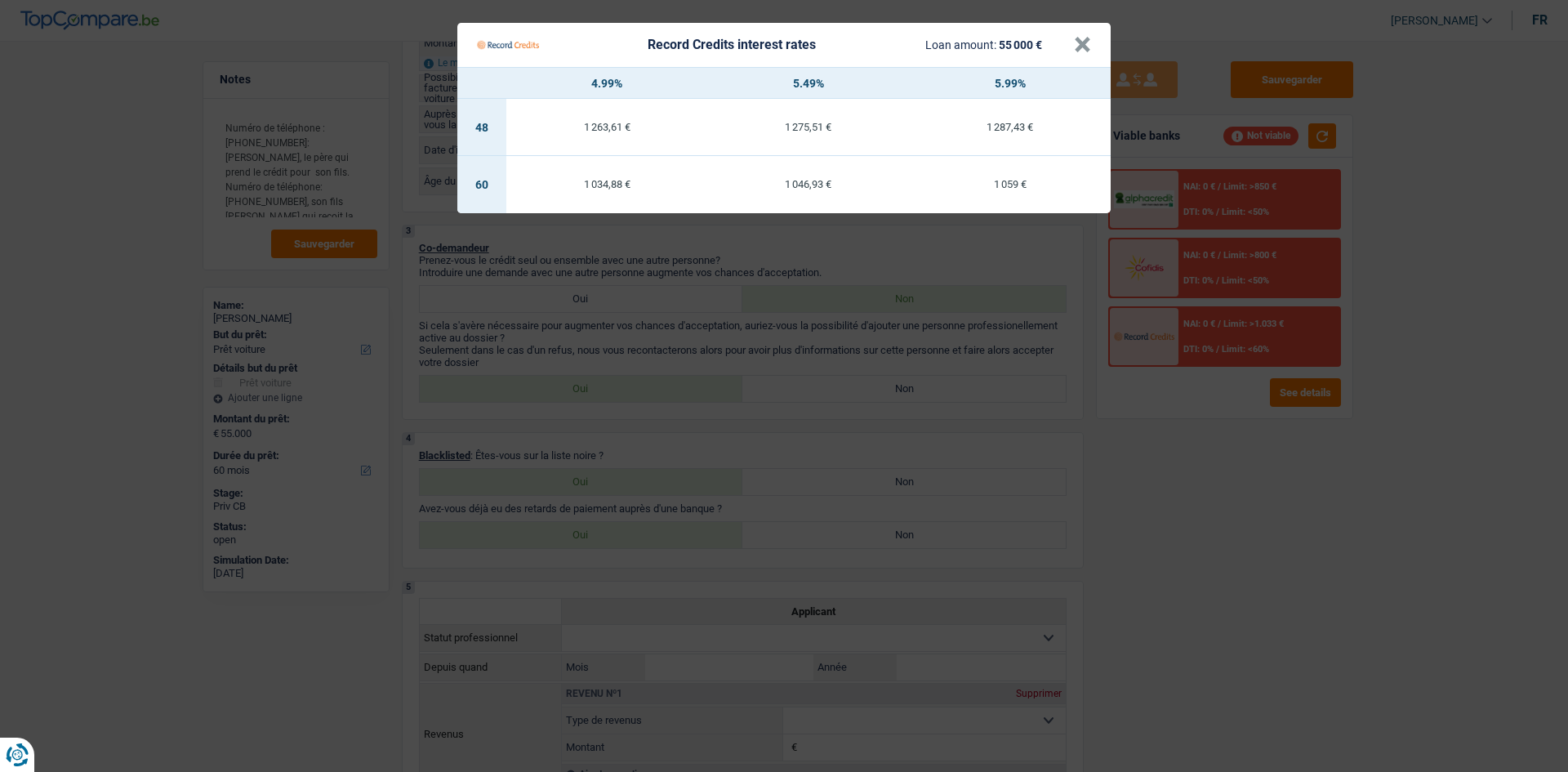 click on "Record Credits interest rates
Loan amount:
55 000 €
×
4.99%
5.49%
5.99%
48
1 263,61 €
1 275,51 €
1 287,43 €
60
1 034,88 €
1 046,93 €
1 059 €" at bounding box center (784, 386) 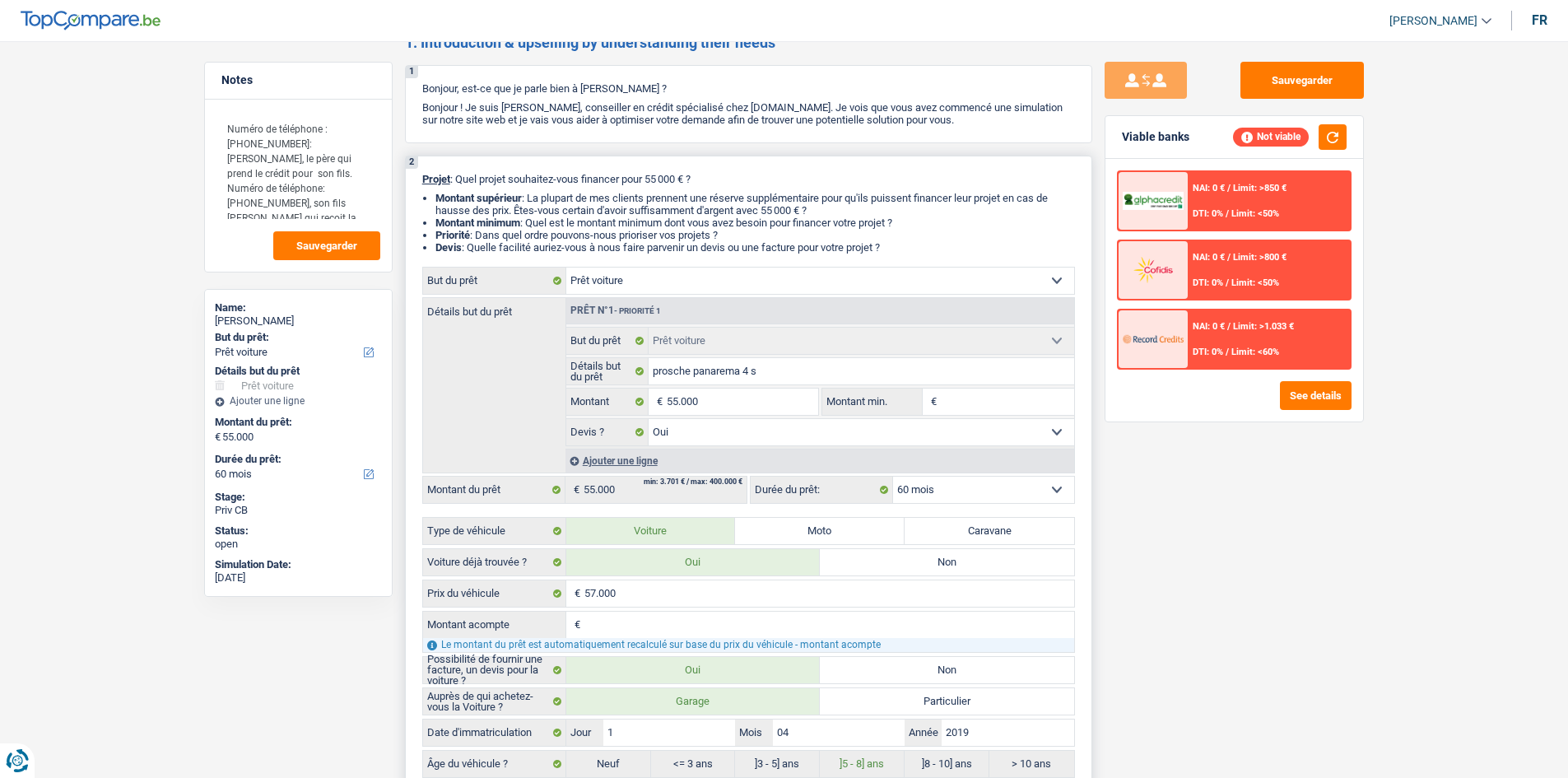 scroll, scrollTop: 0, scrollLeft: 0, axis: both 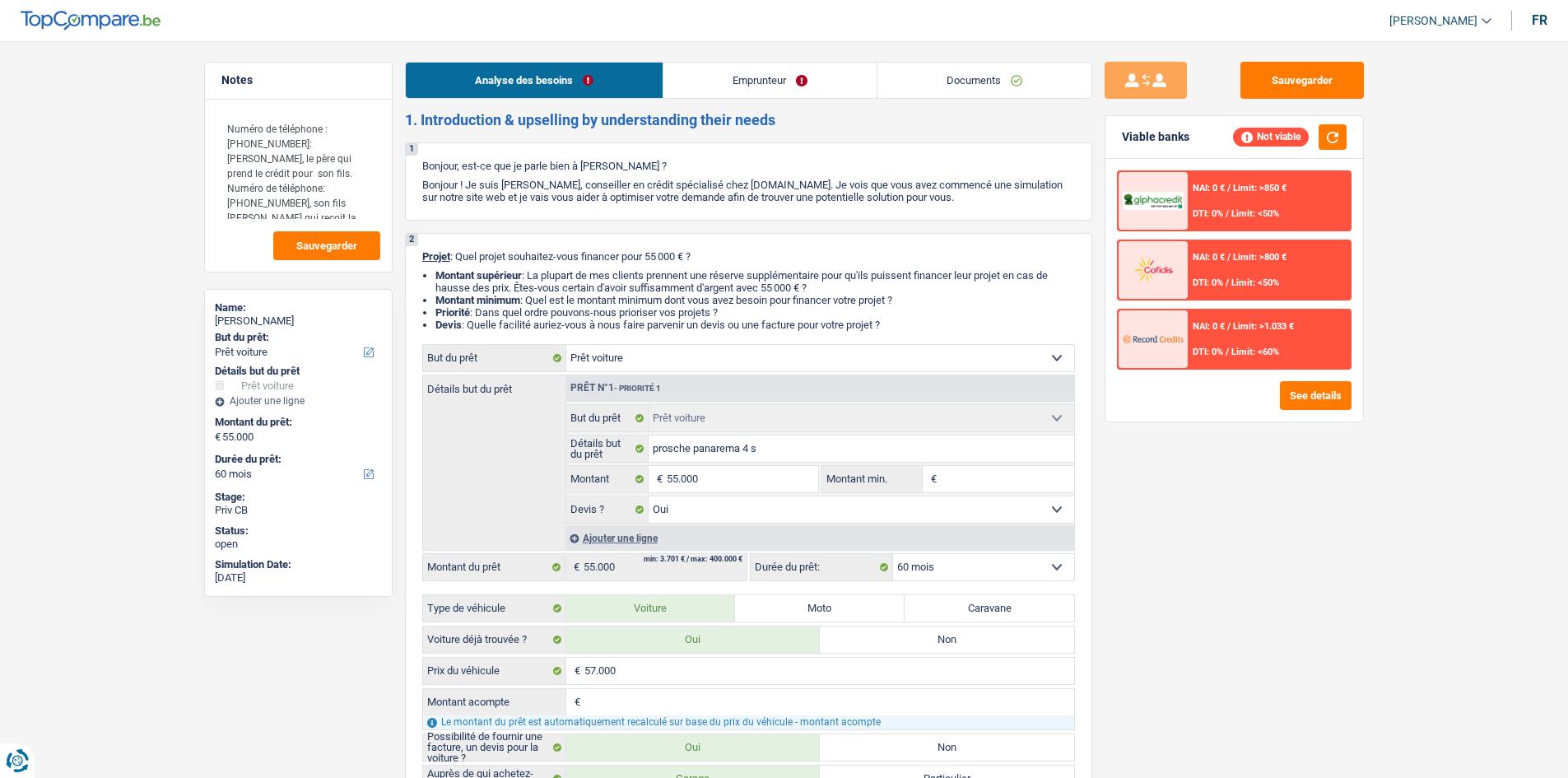 click on "Emprunteur" at bounding box center (770, 80) 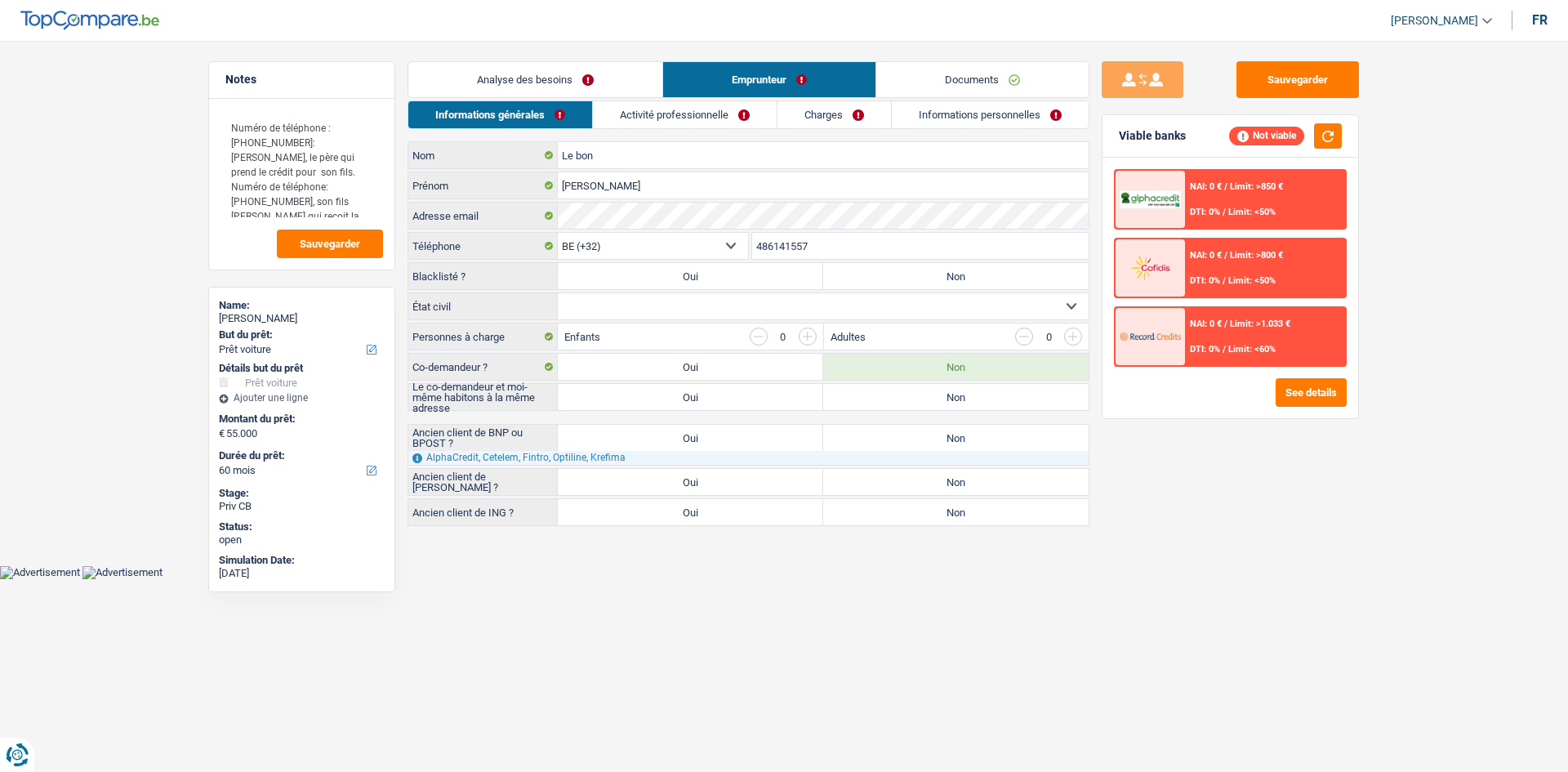 click on "Documents" at bounding box center [982, 79] 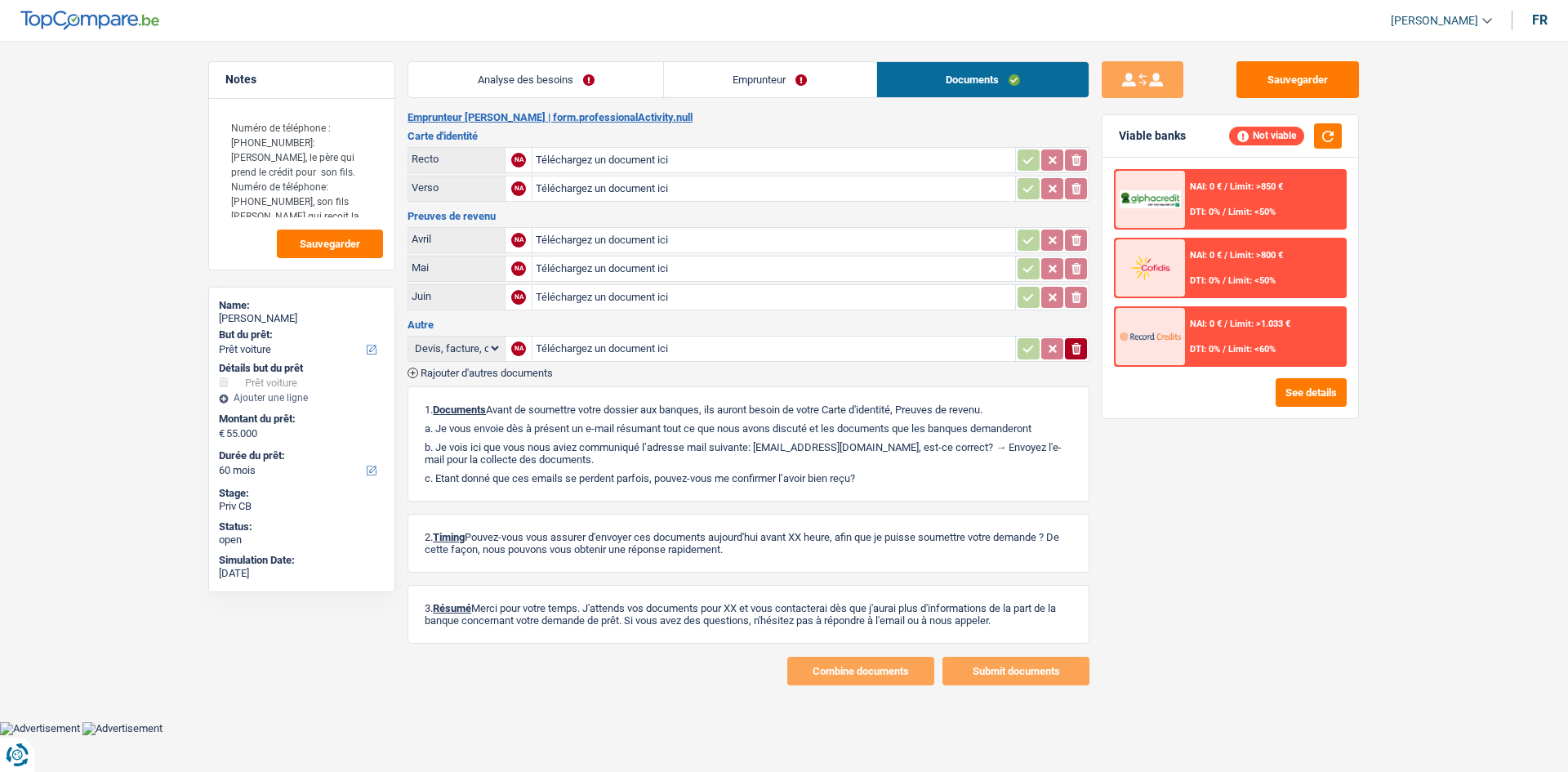 click on "Emprunteur" at bounding box center [770, 79] 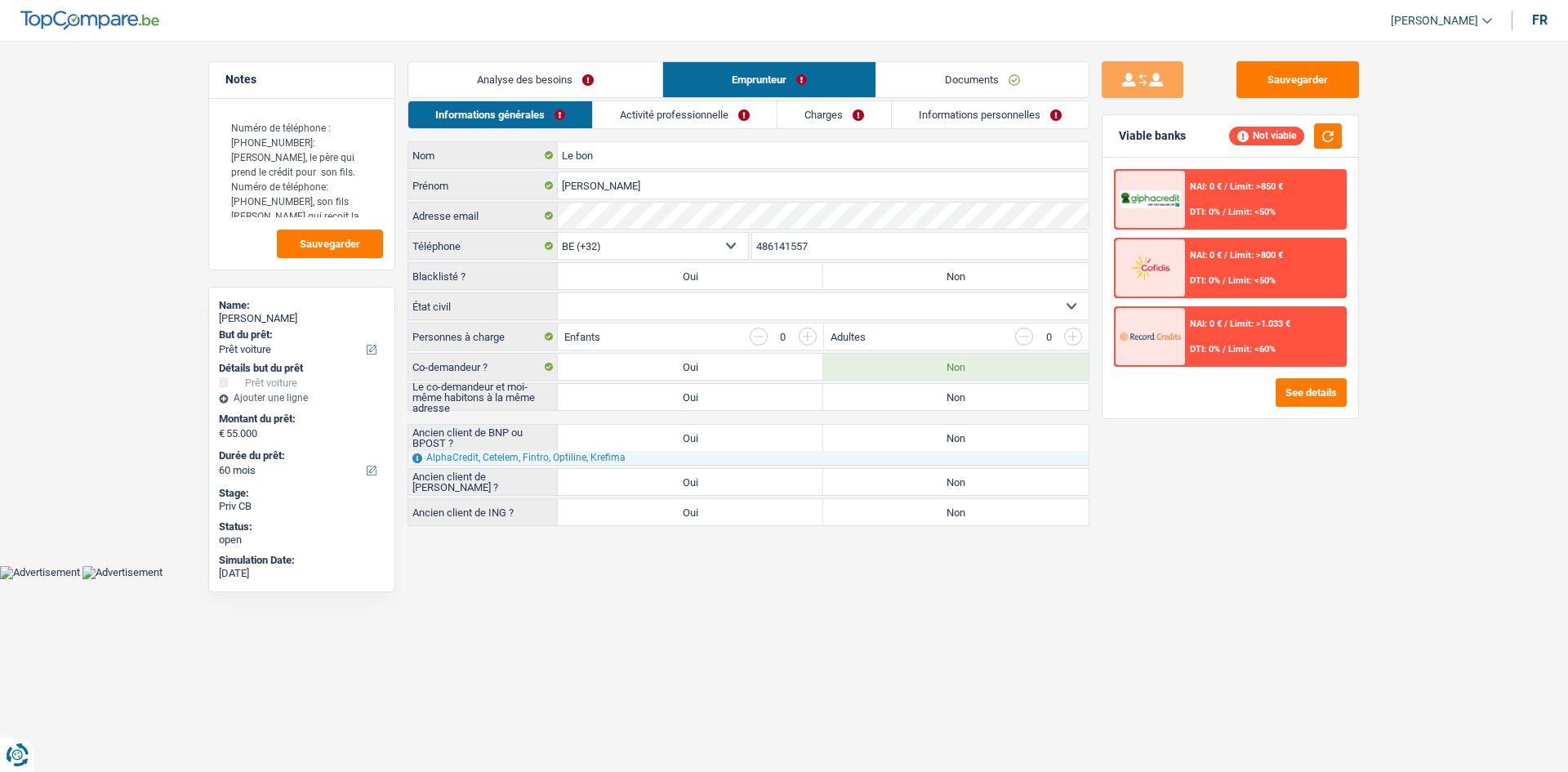 click on "Informations personnelles" at bounding box center [990, 114] 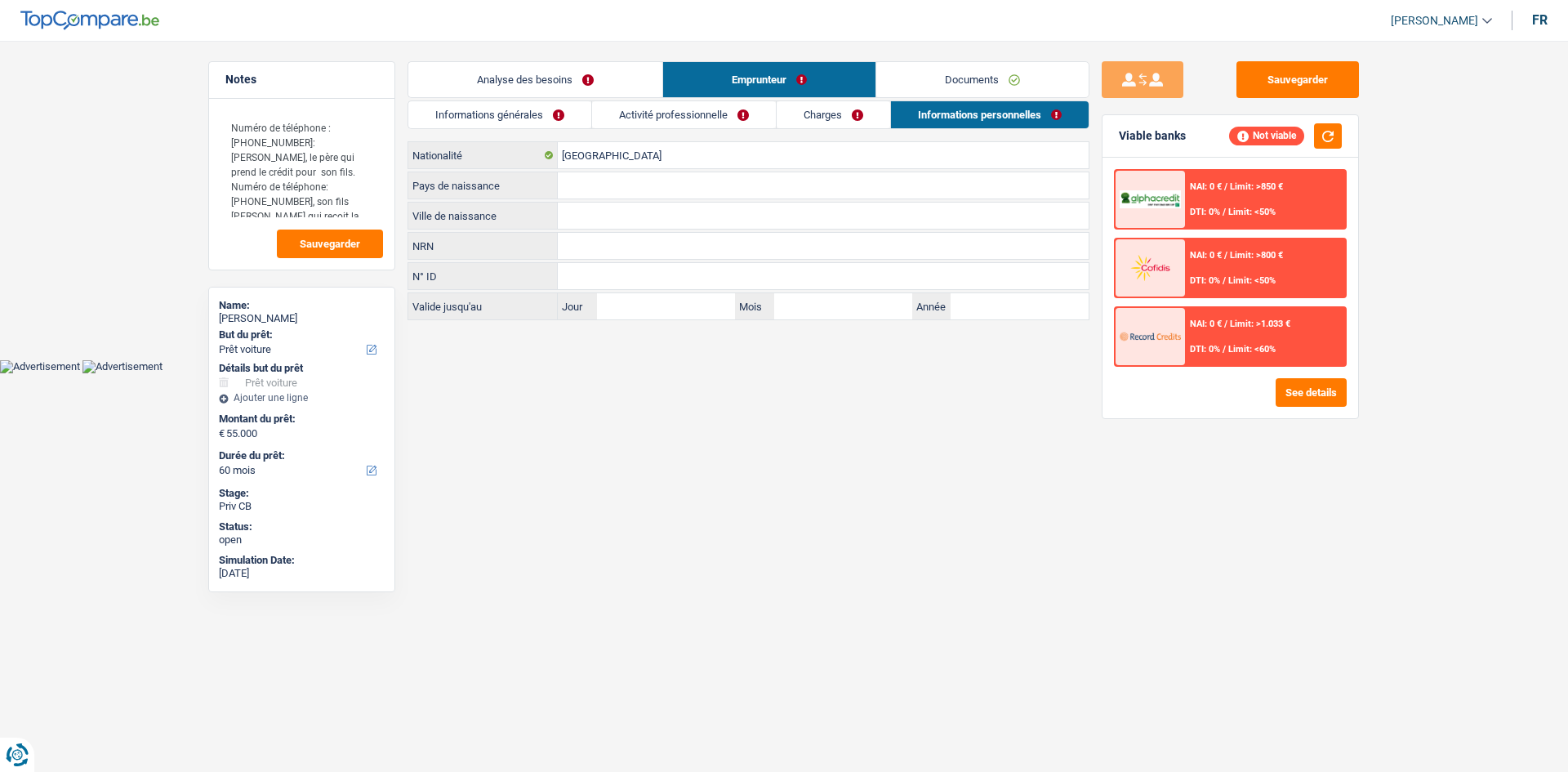drag, startPoint x: 633, startPoint y: 78, endPoint x: 893, endPoint y: 205, distance: 289.35964 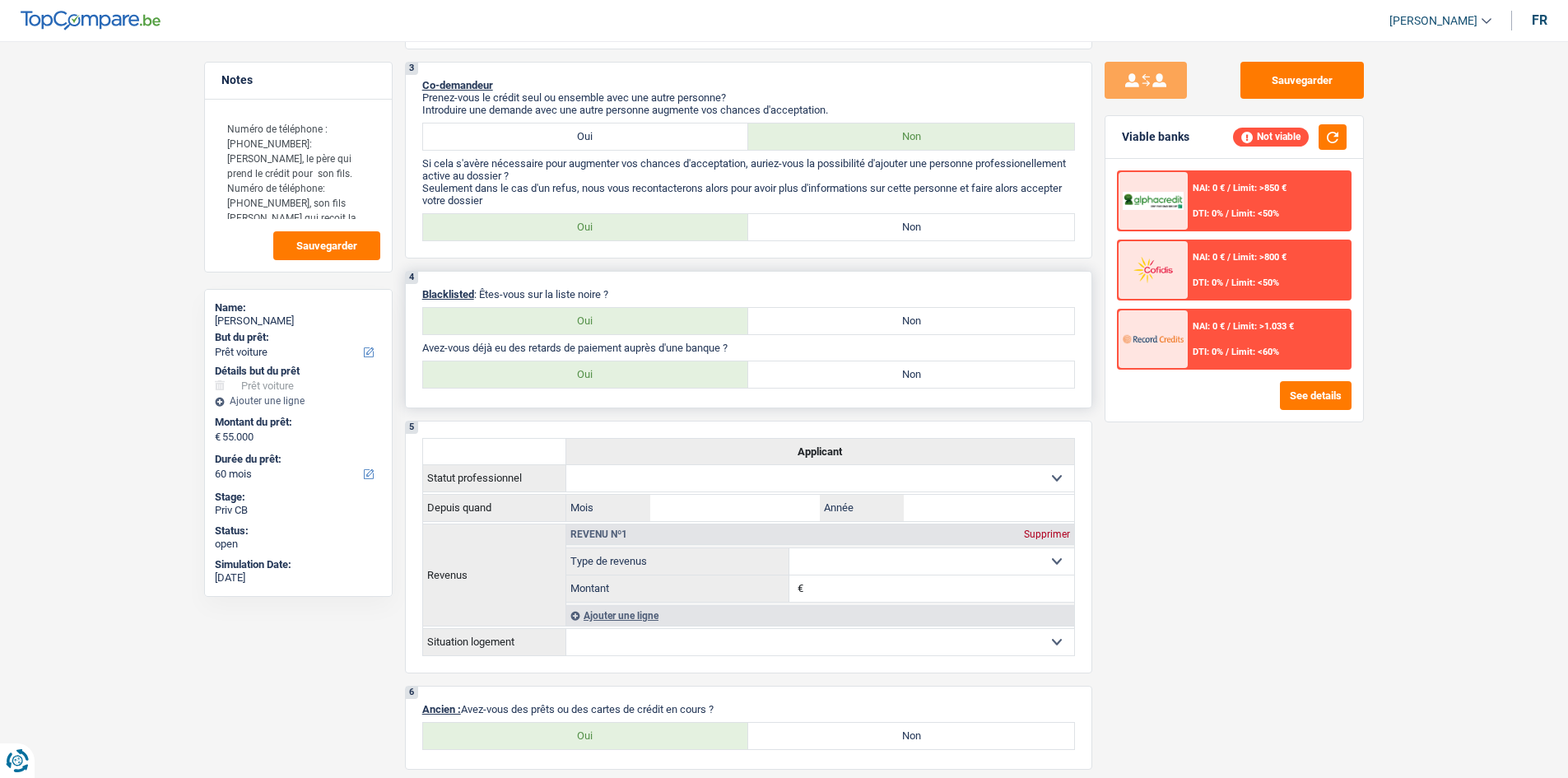 click on "Non" at bounding box center (911, 321) 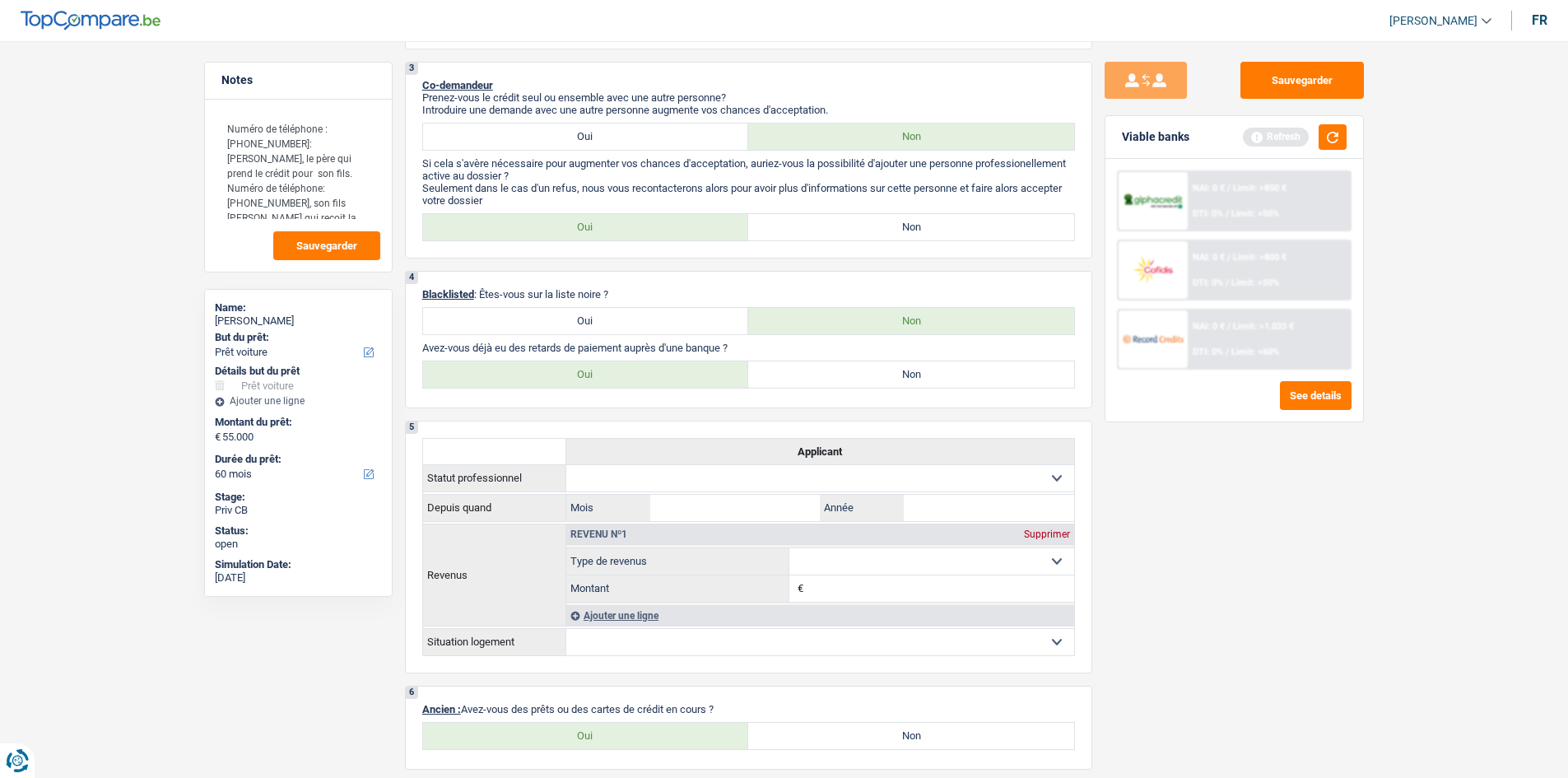 drag, startPoint x: 923, startPoint y: 379, endPoint x: 1018, endPoint y: 417, distance: 102.31813 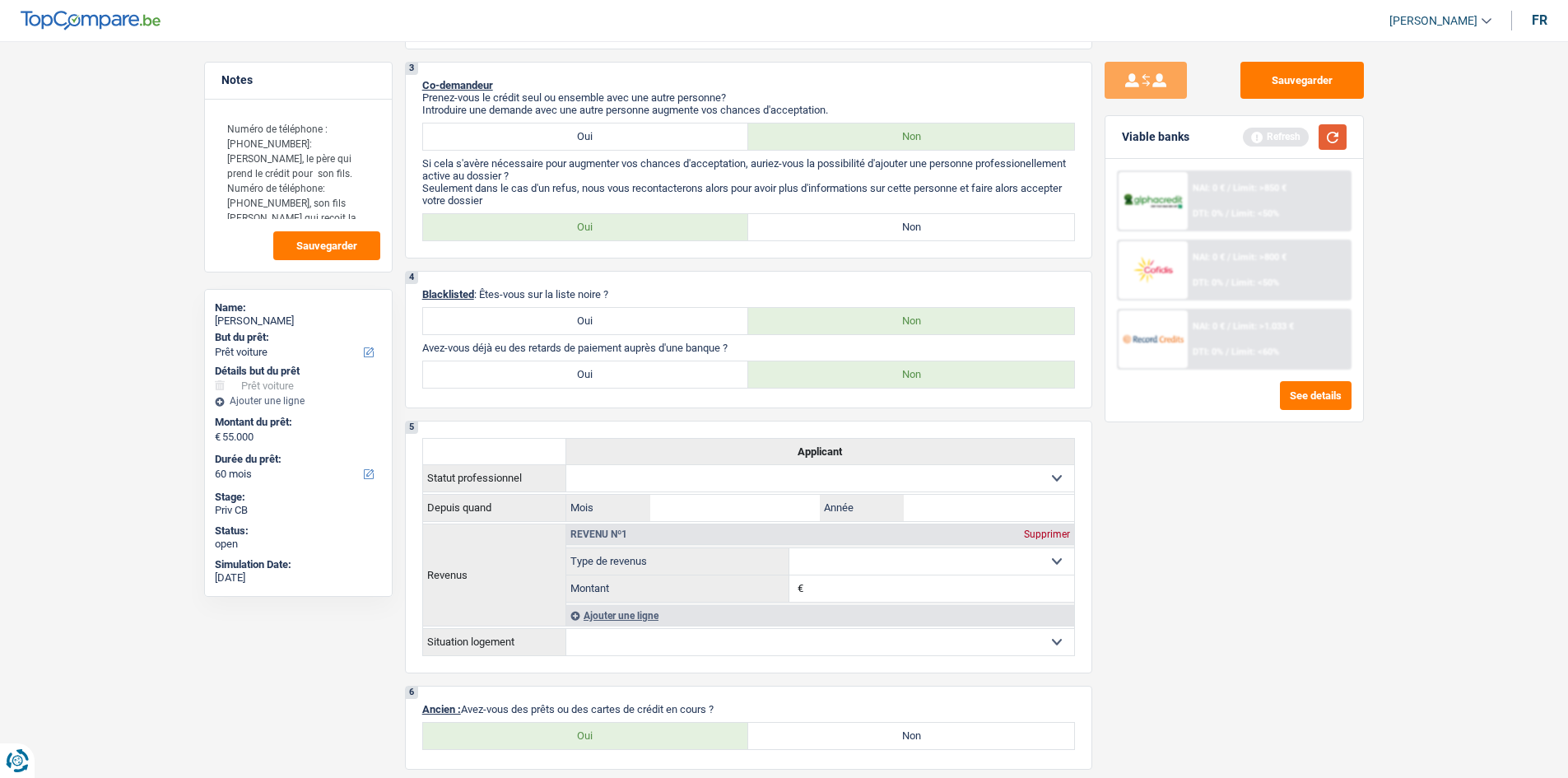 click at bounding box center [1333, 137] 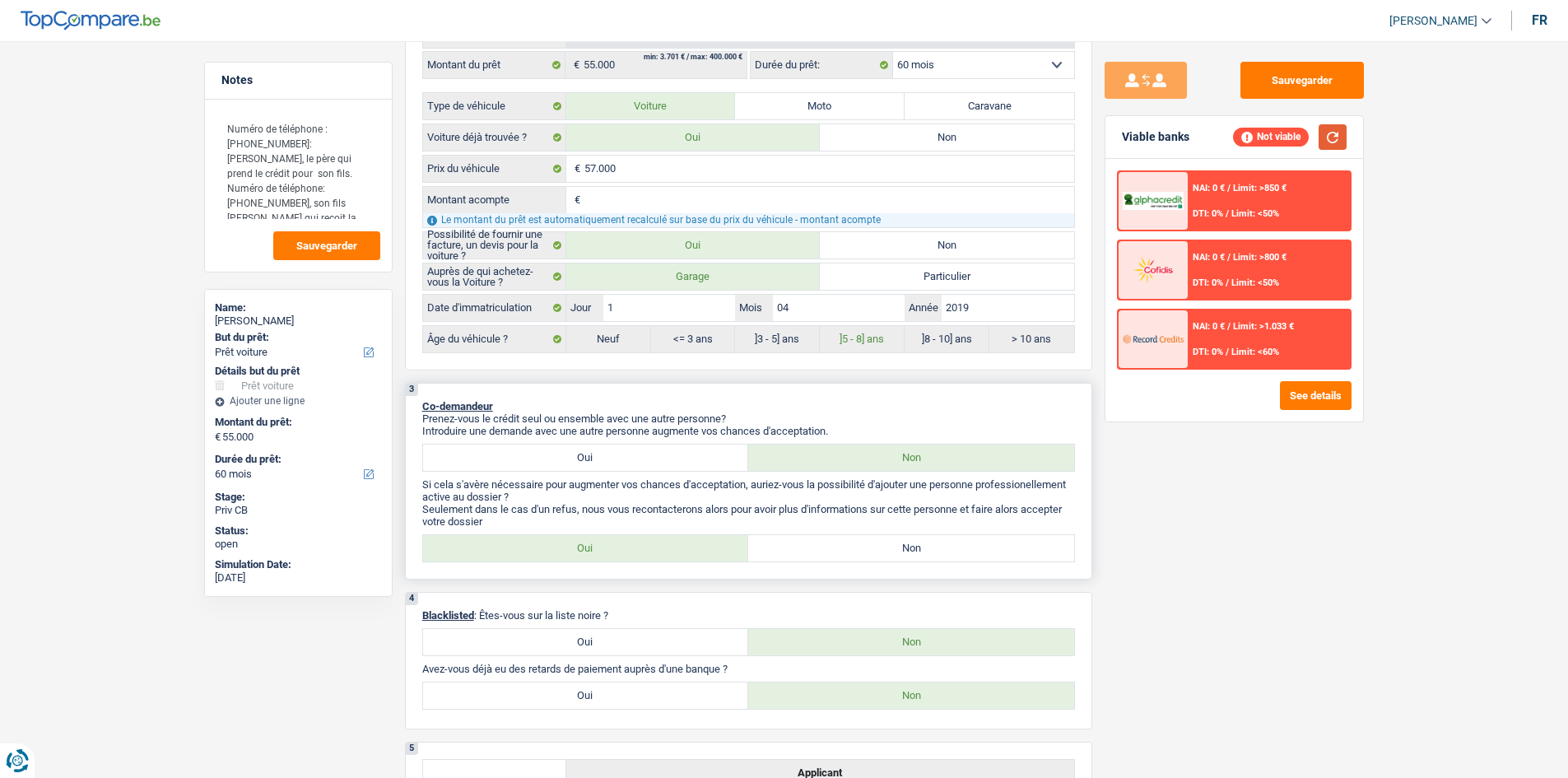 scroll, scrollTop: 576, scrollLeft: 0, axis: vertical 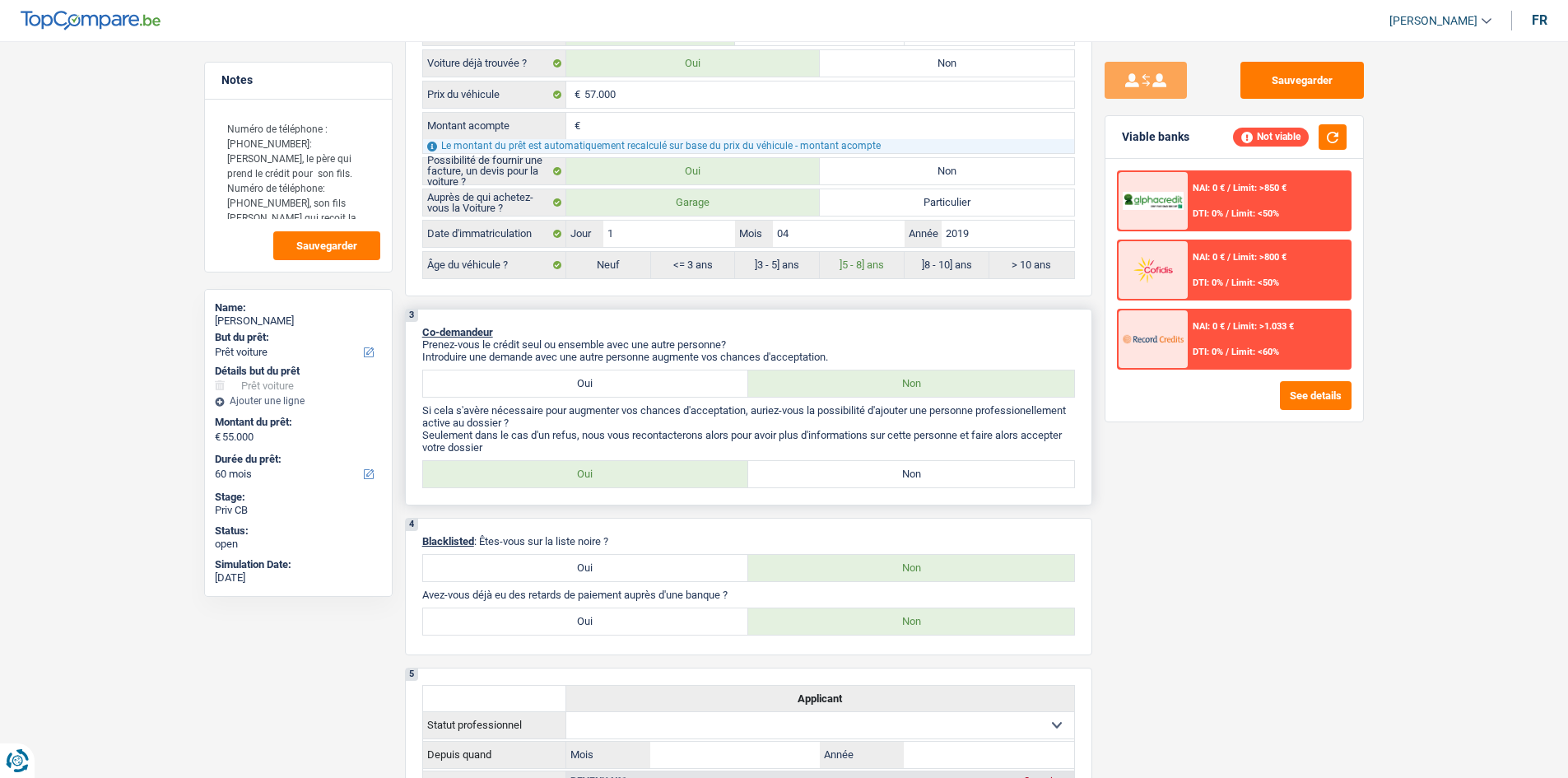 click on "Non" at bounding box center (911, 474) 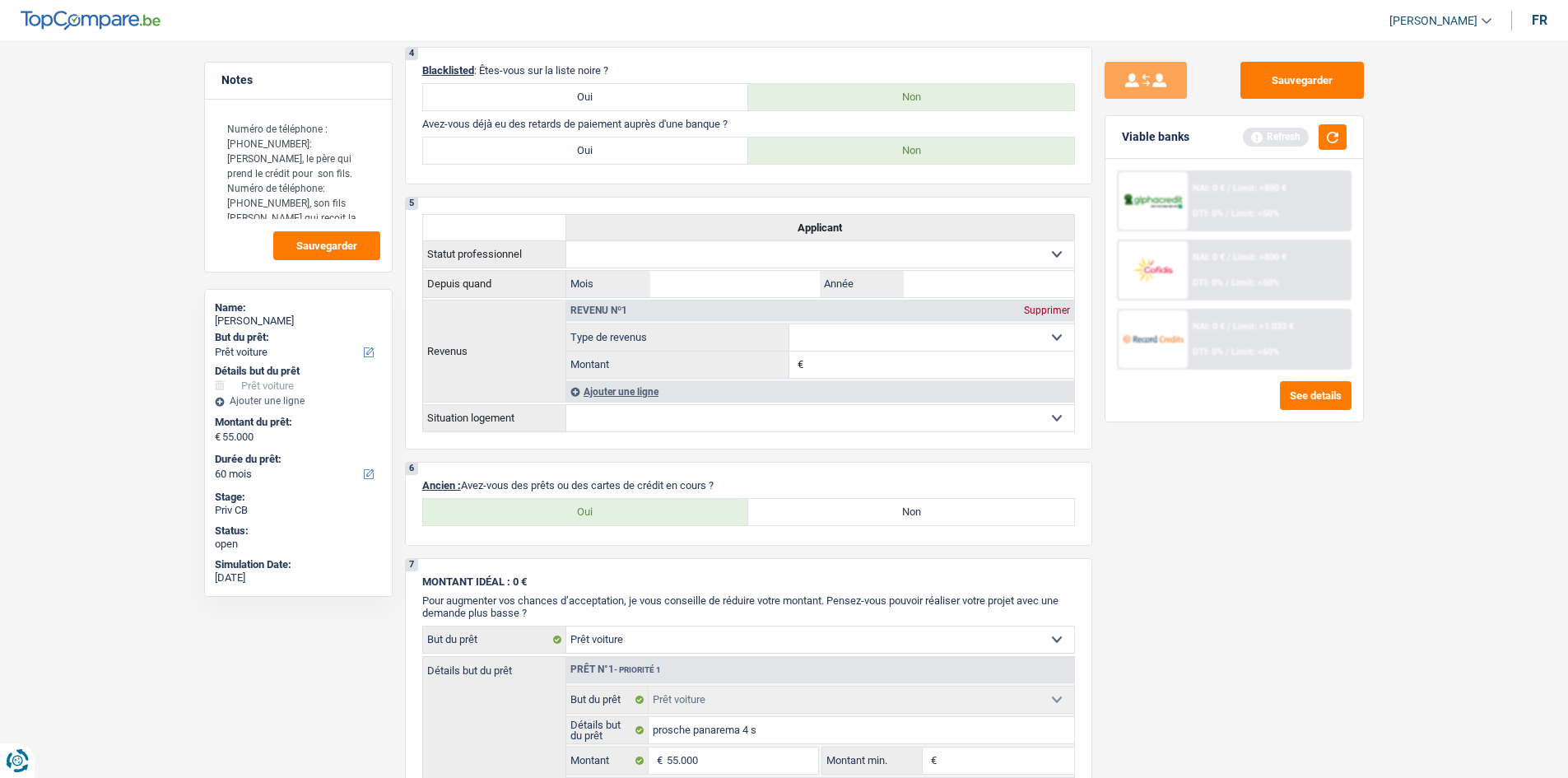 scroll, scrollTop: 1235, scrollLeft: 0, axis: vertical 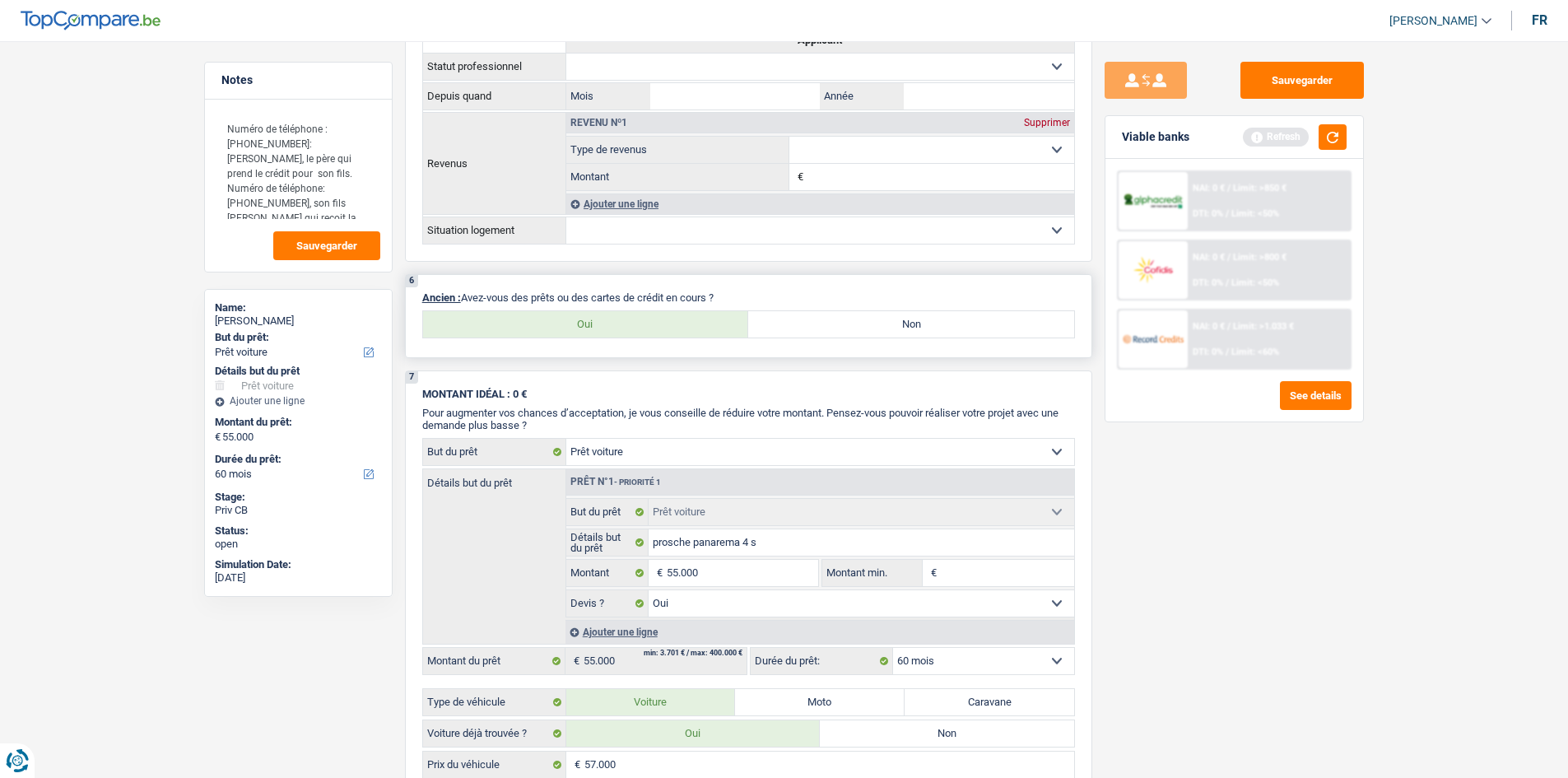 click on "Oui" at bounding box center (586, 324) 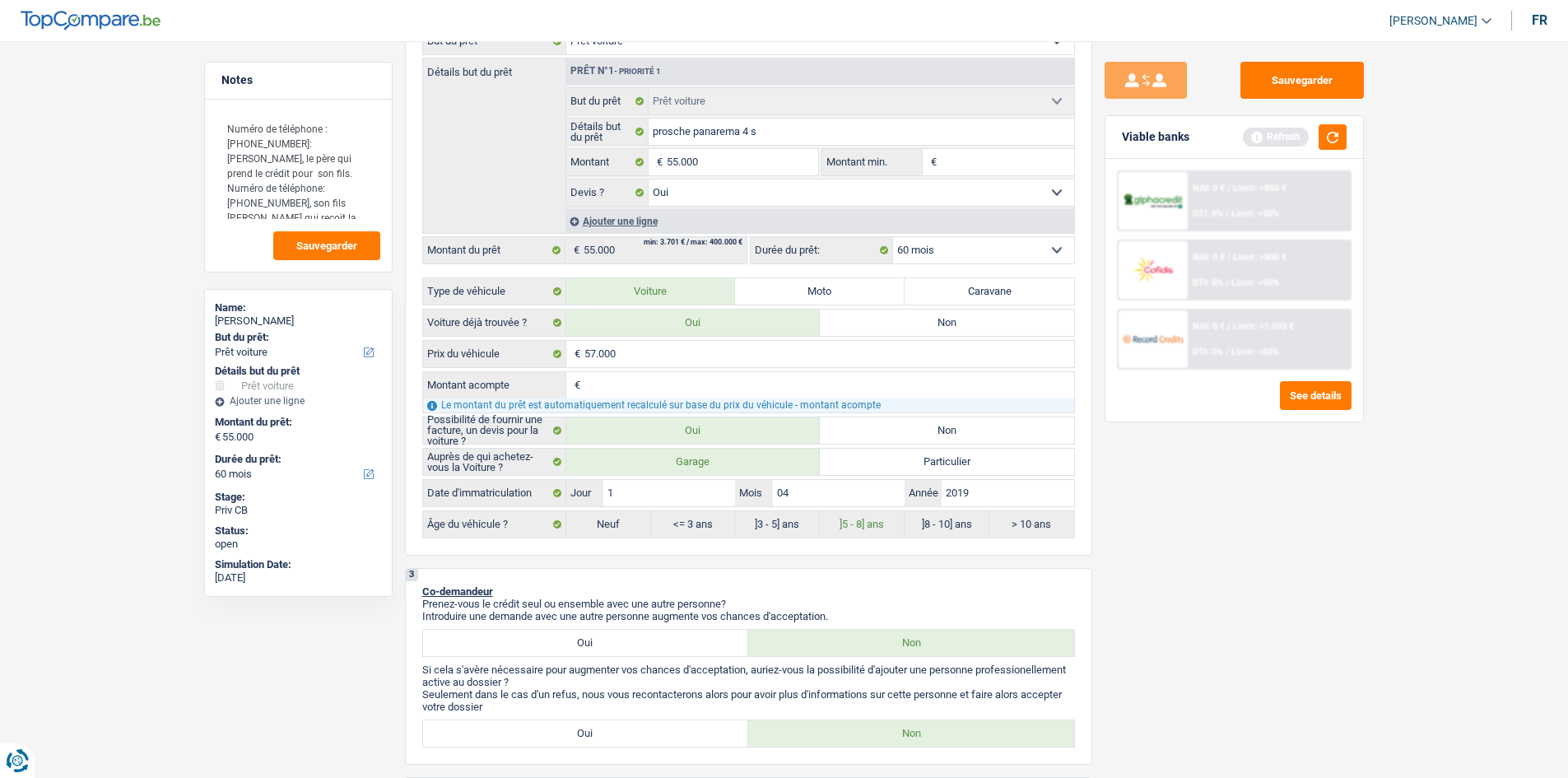 scroll, scrollTop: 0, scrollLeft: 0, axis: both 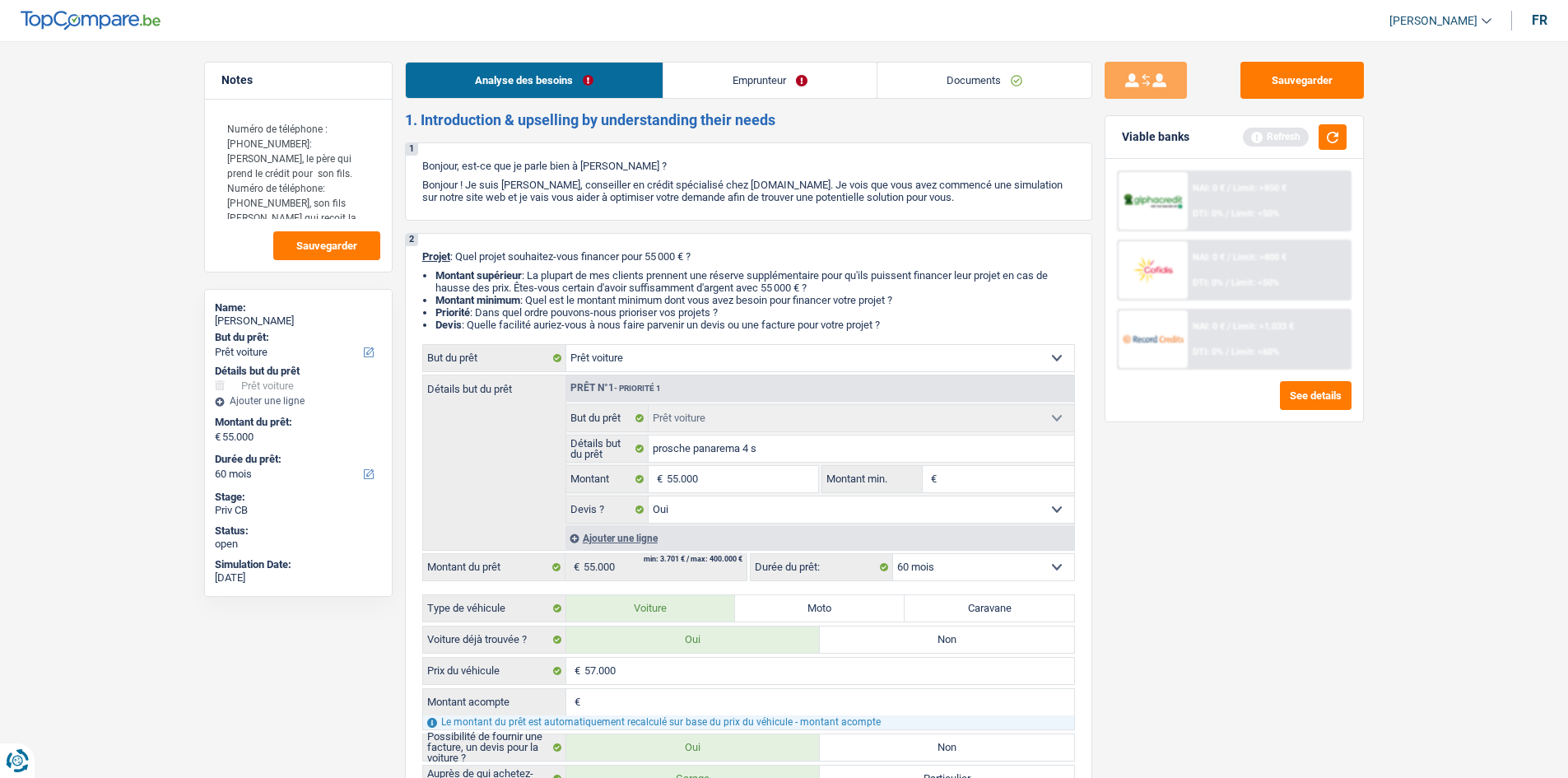 click on "Emprunteur" at bounding box center [770, 80] 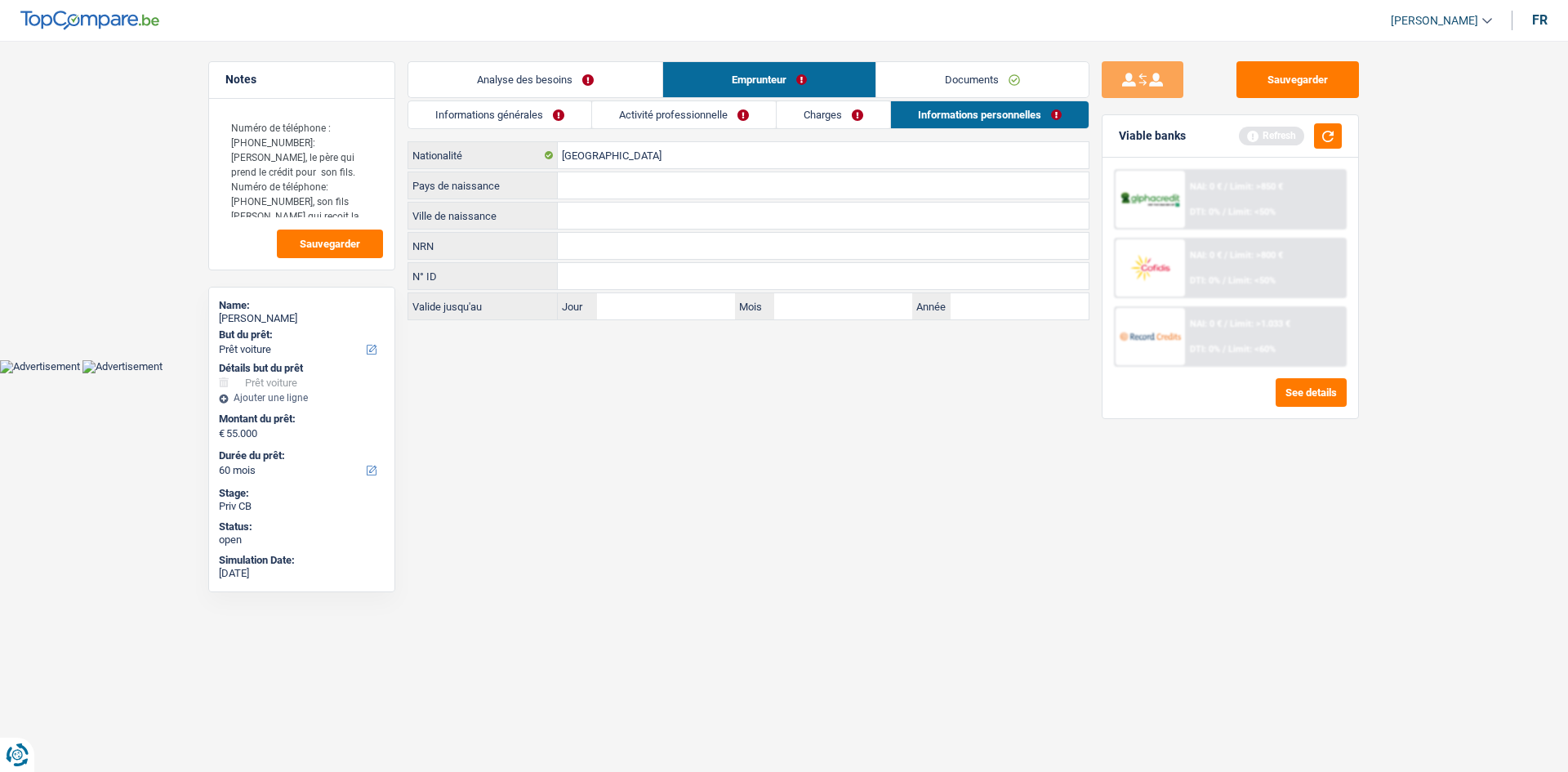 click on "Activité professionnelle" at bounding box center (684, 114) 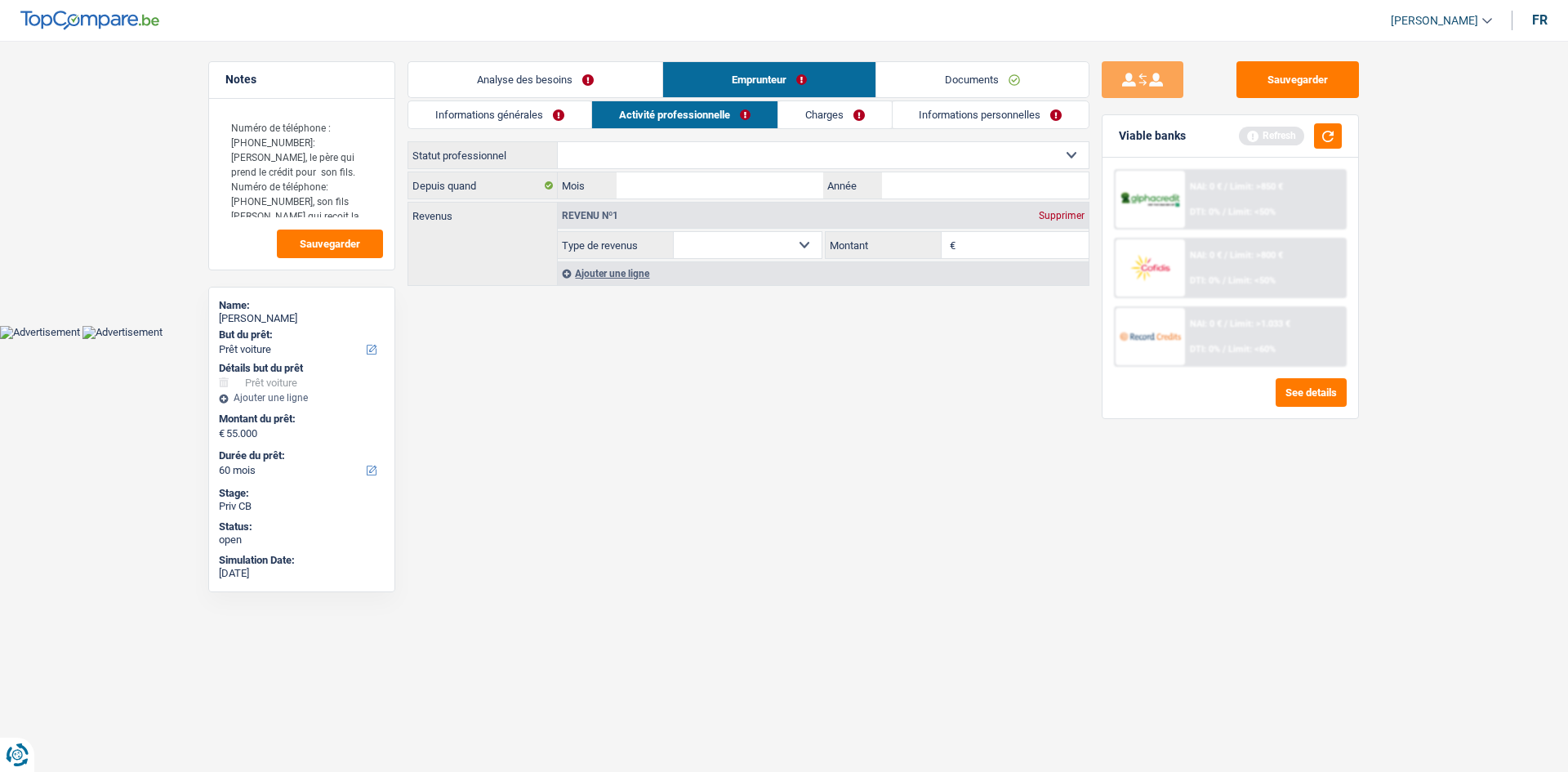 click on "Informations générales" at bounding box center (500, 114) 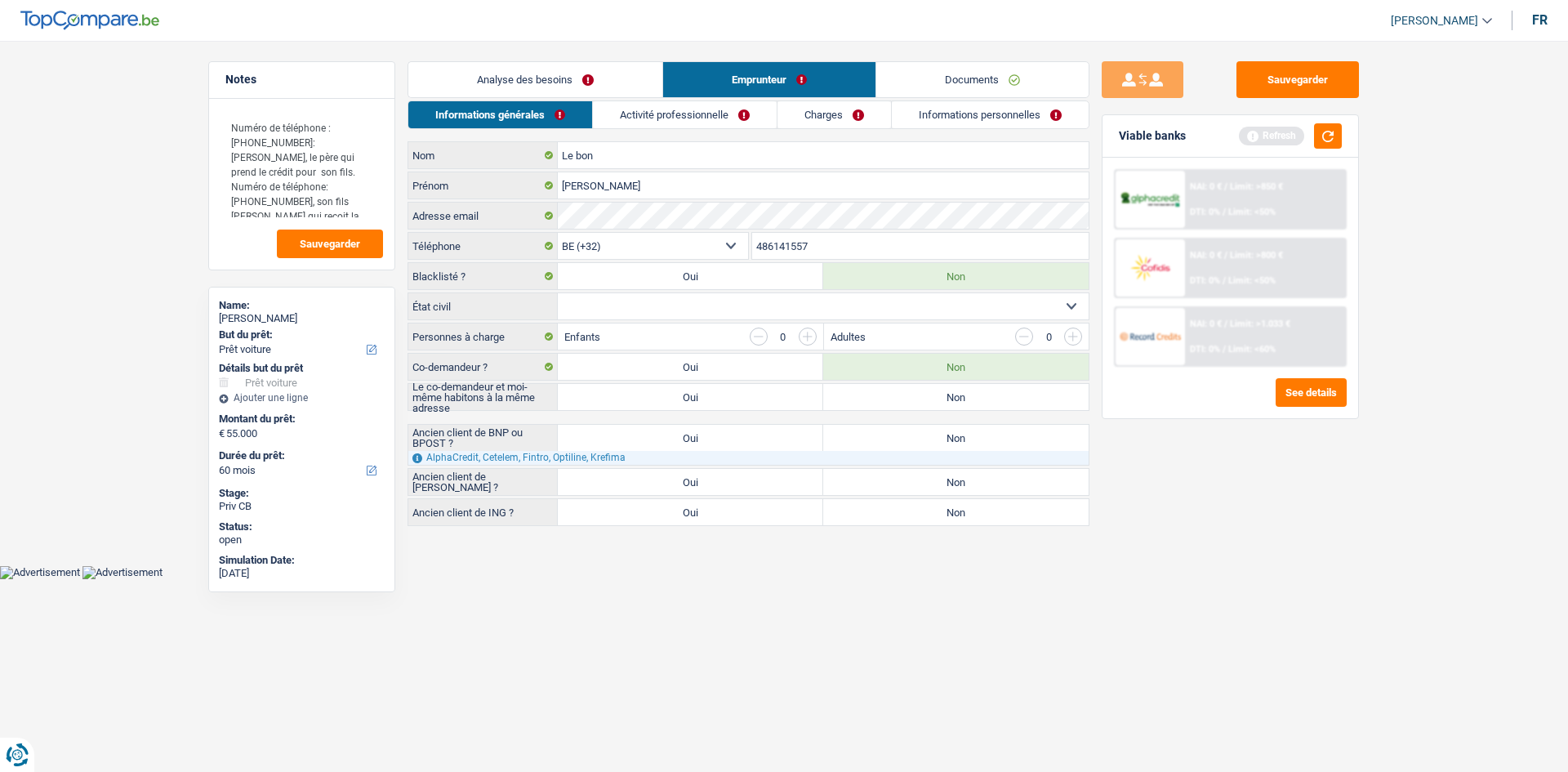 click on "Non" at bounding box center [956, 397] 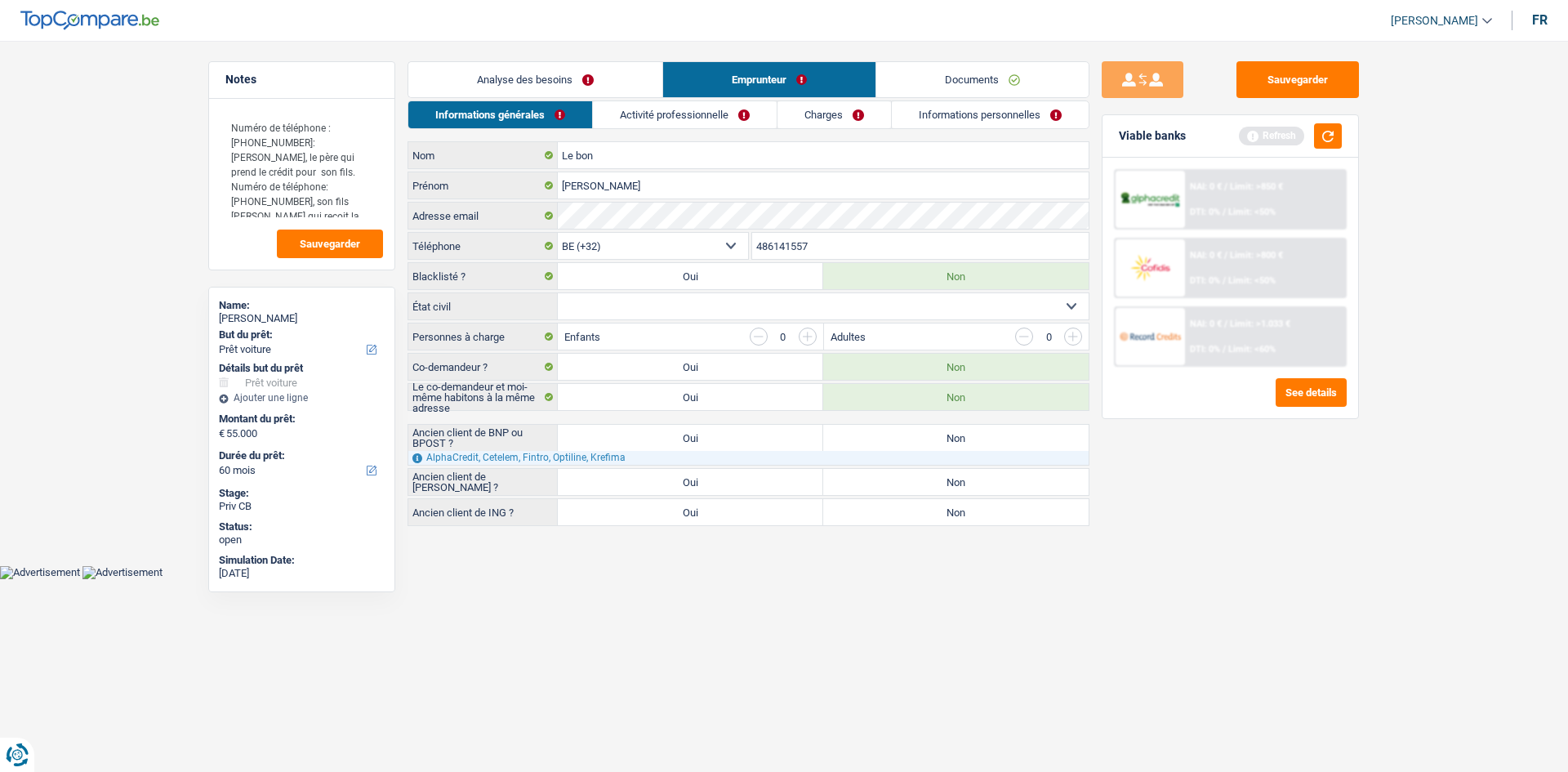 click on "Célibataire Marié(e) Cohabitant(e) légal(e) Divorcé(e) Veuf(ve) Séparé (de fait)
Sélectionner une option" at bounding box center (823, 306) 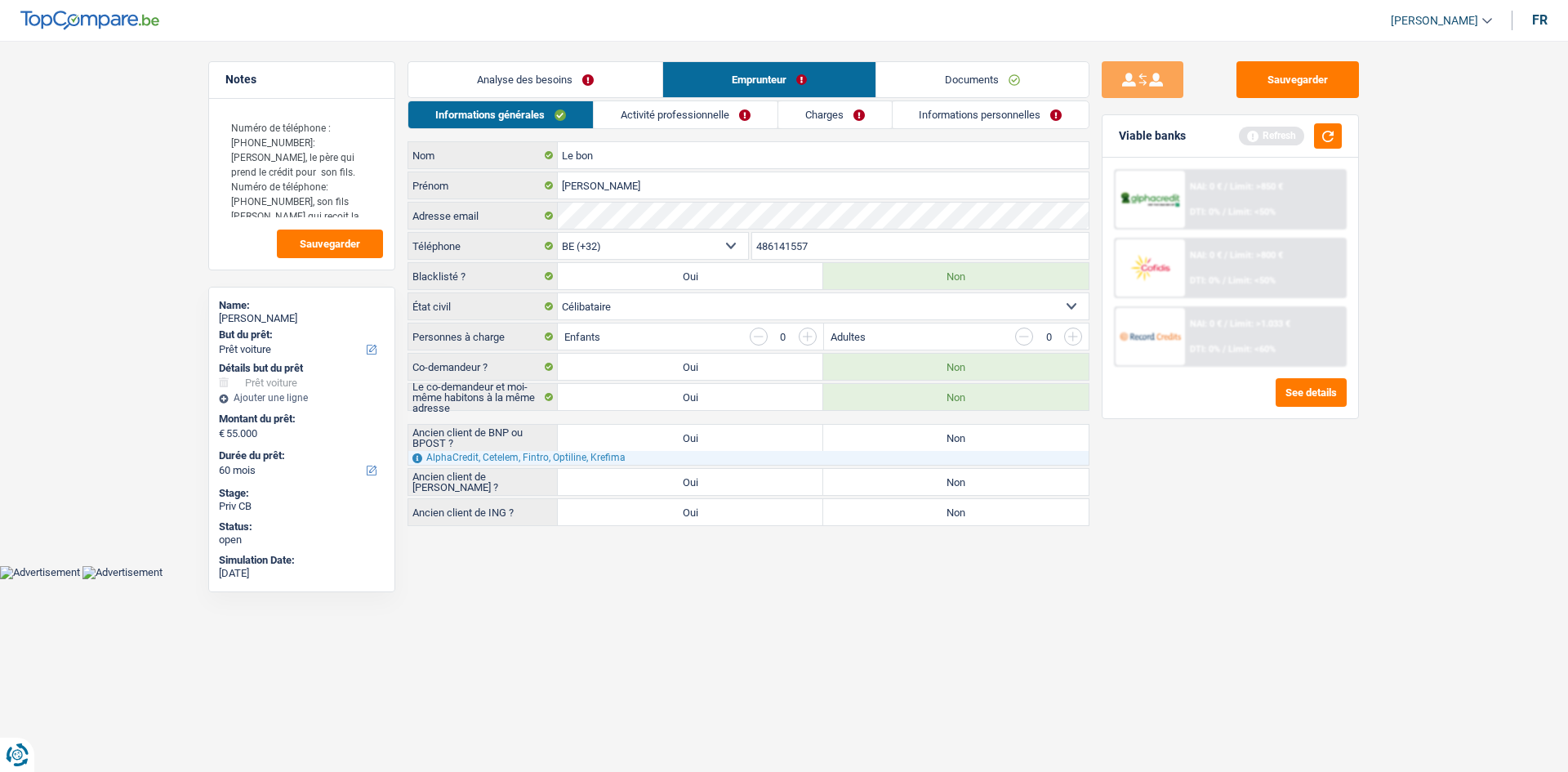 click on "Célibataire Marié(e) Cohabitant(e) légal(e) Divorcé(e) Veuf(ve) Séparé (de fait)
Sélectionner une option" at bounding box center [823, 306] 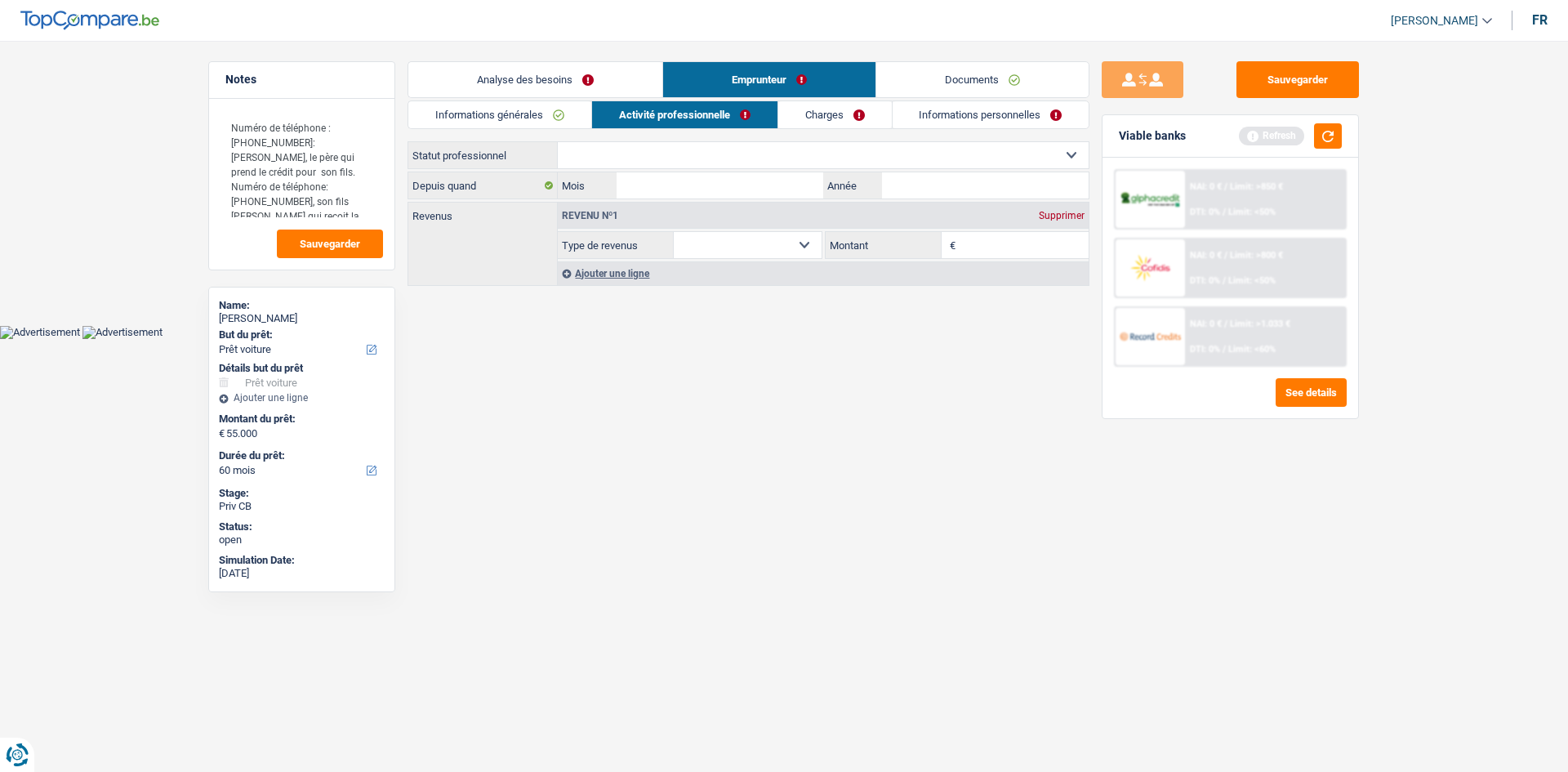 click on "Charges" at bounding box center [835, 114] 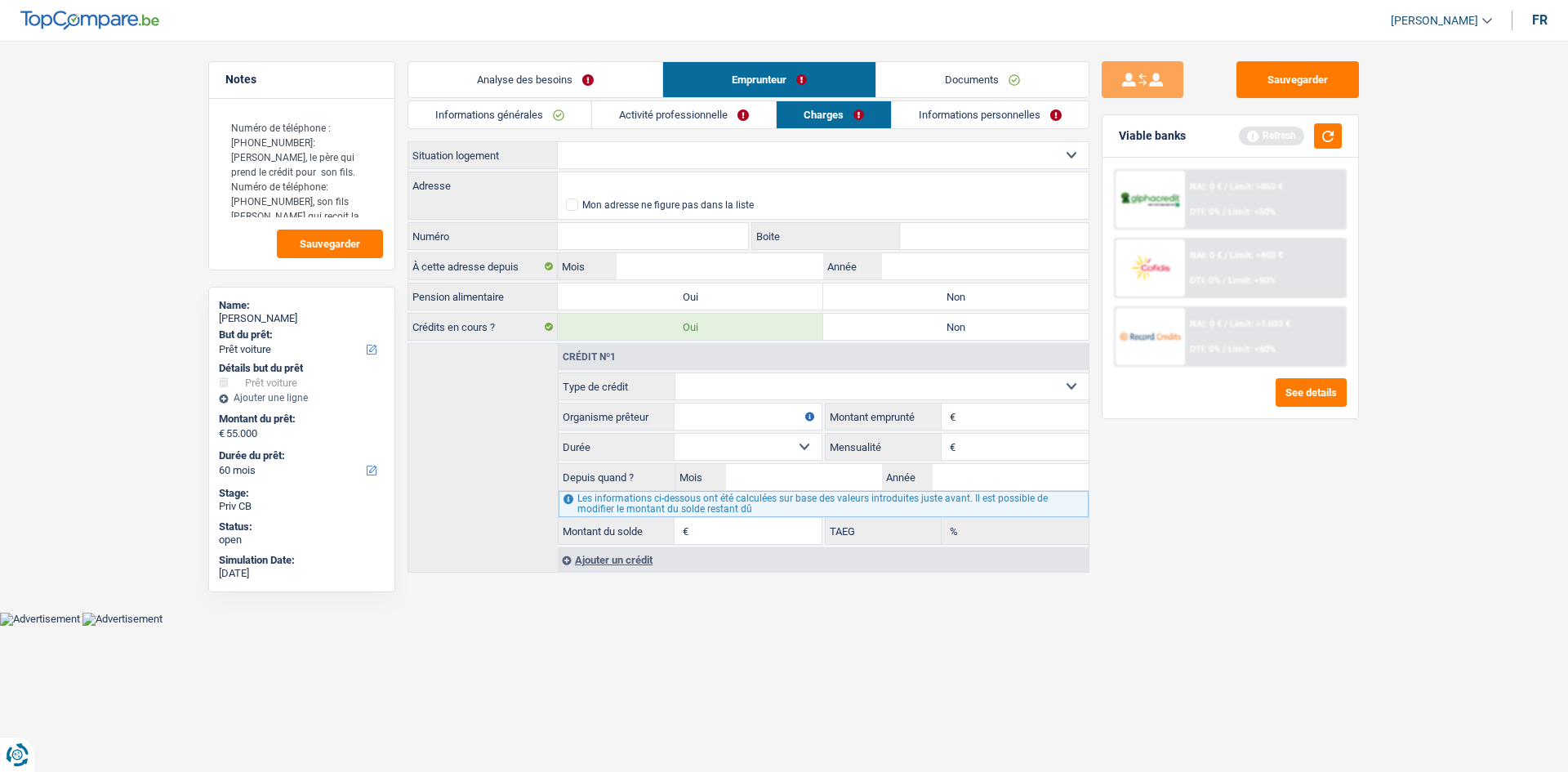click on "Informations personnelles" at bounding box center [990, 114] 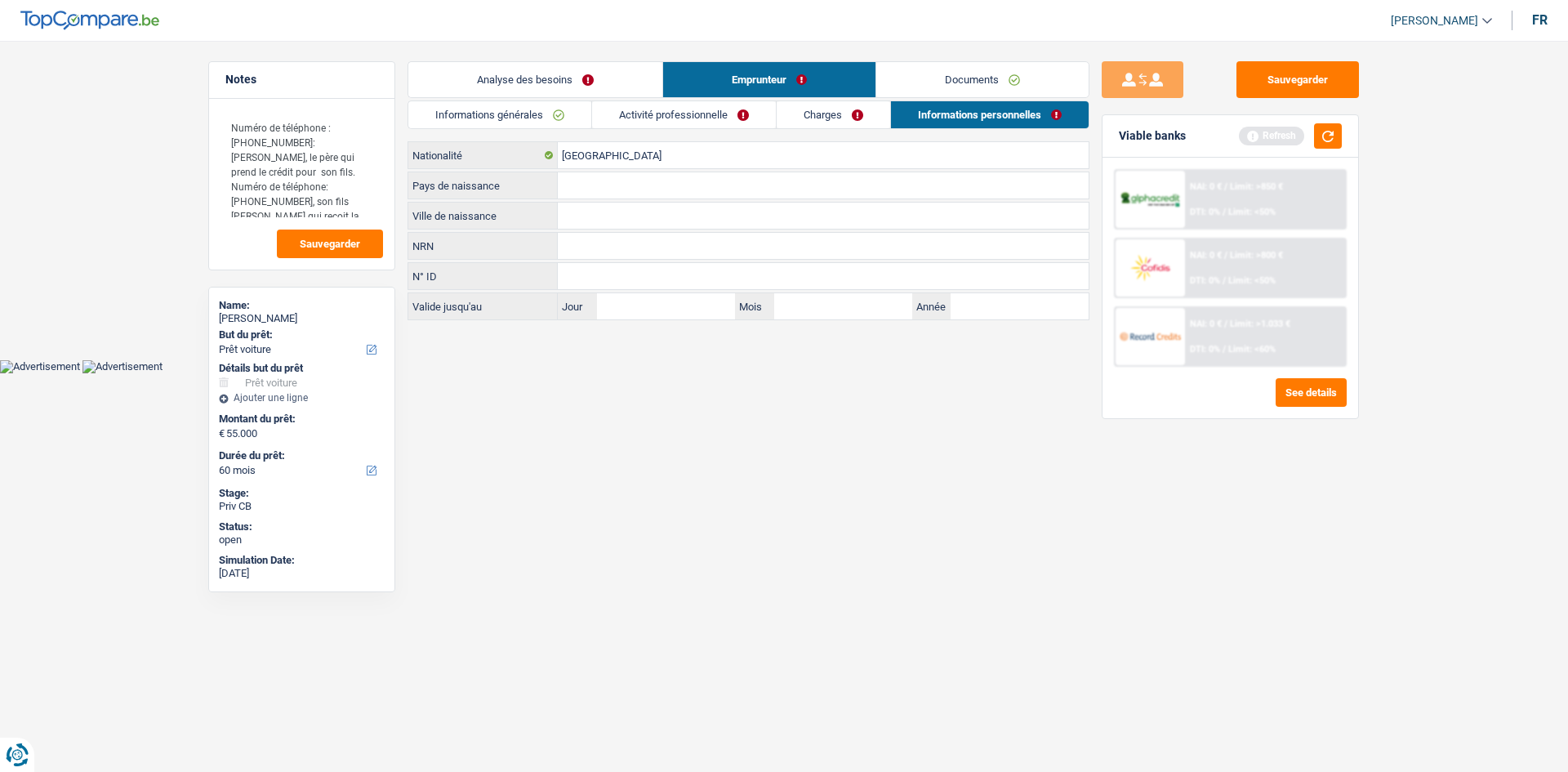 drag, startPoint x: 559, startPoint y: 118, endPoint x: 537, endPoint y: 118, distance: 22 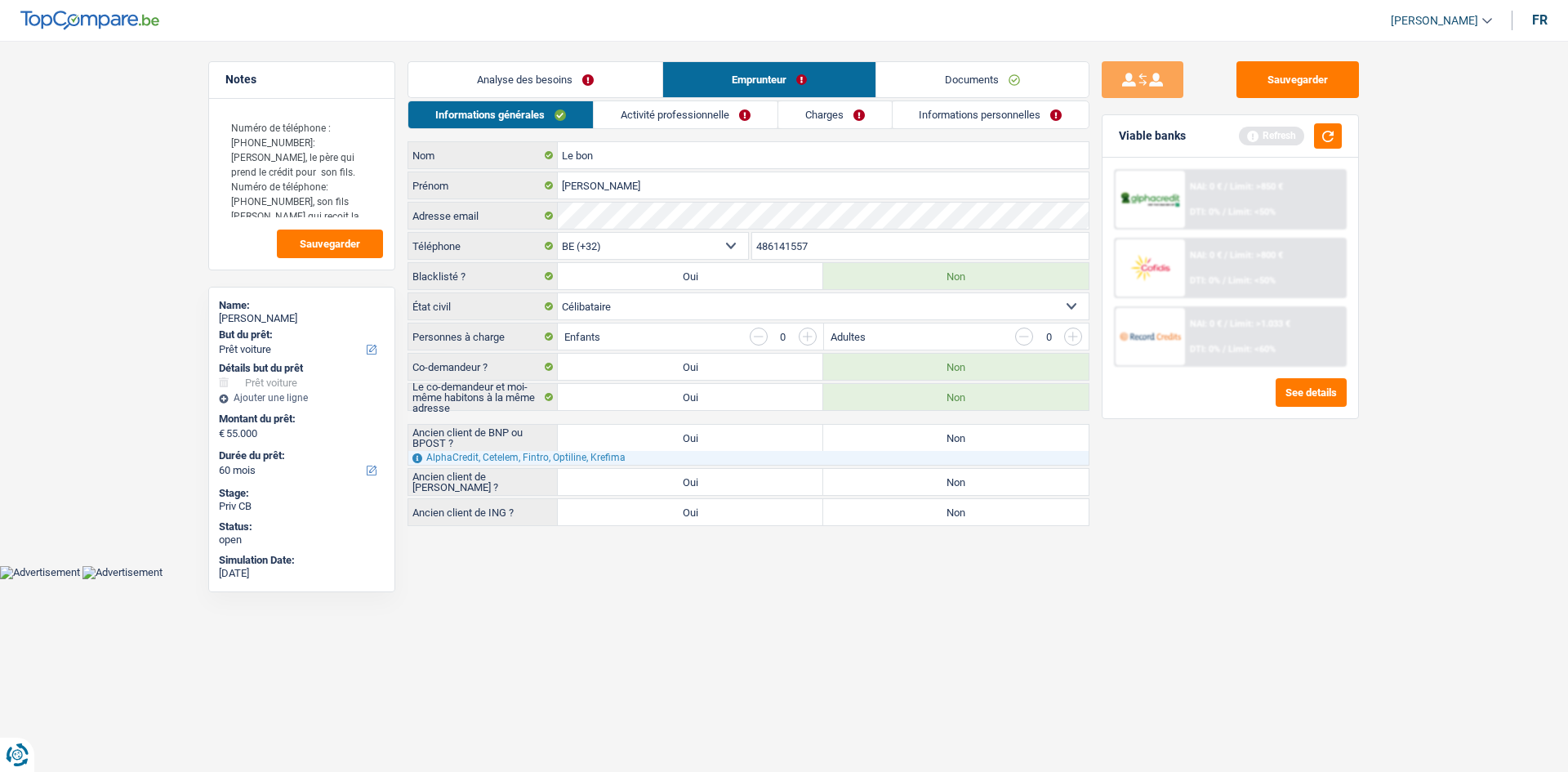 click on "Célibataire Marié(e) Cohabitant(e) légal(e) Divorcé(e) Veuf(ve) Séparé (de fait)
Sélectionner une option" at bounding box center (823, 306) 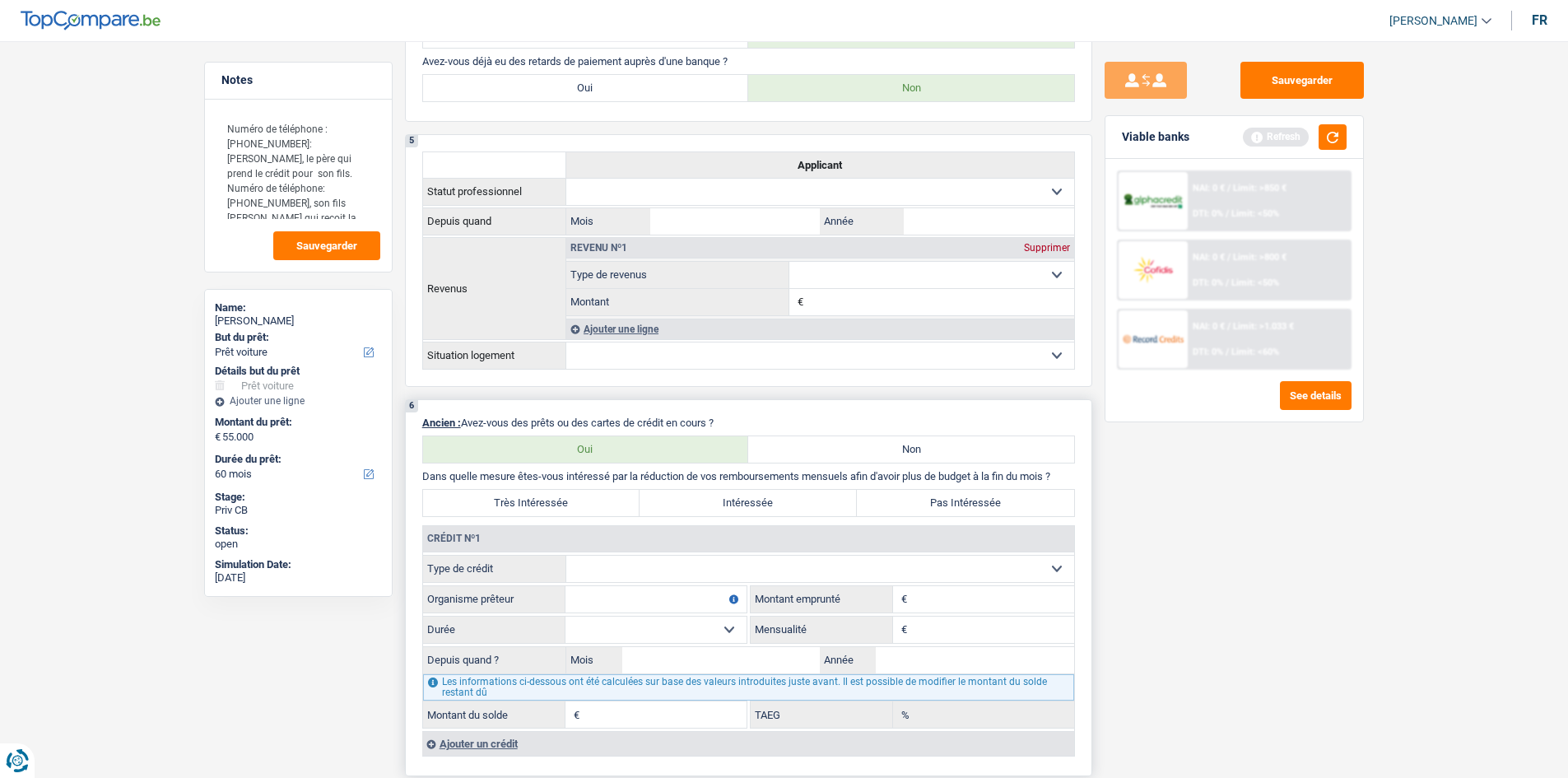 scroll, scrollTop: 1317, scrollLeft: 0, axis: vertical 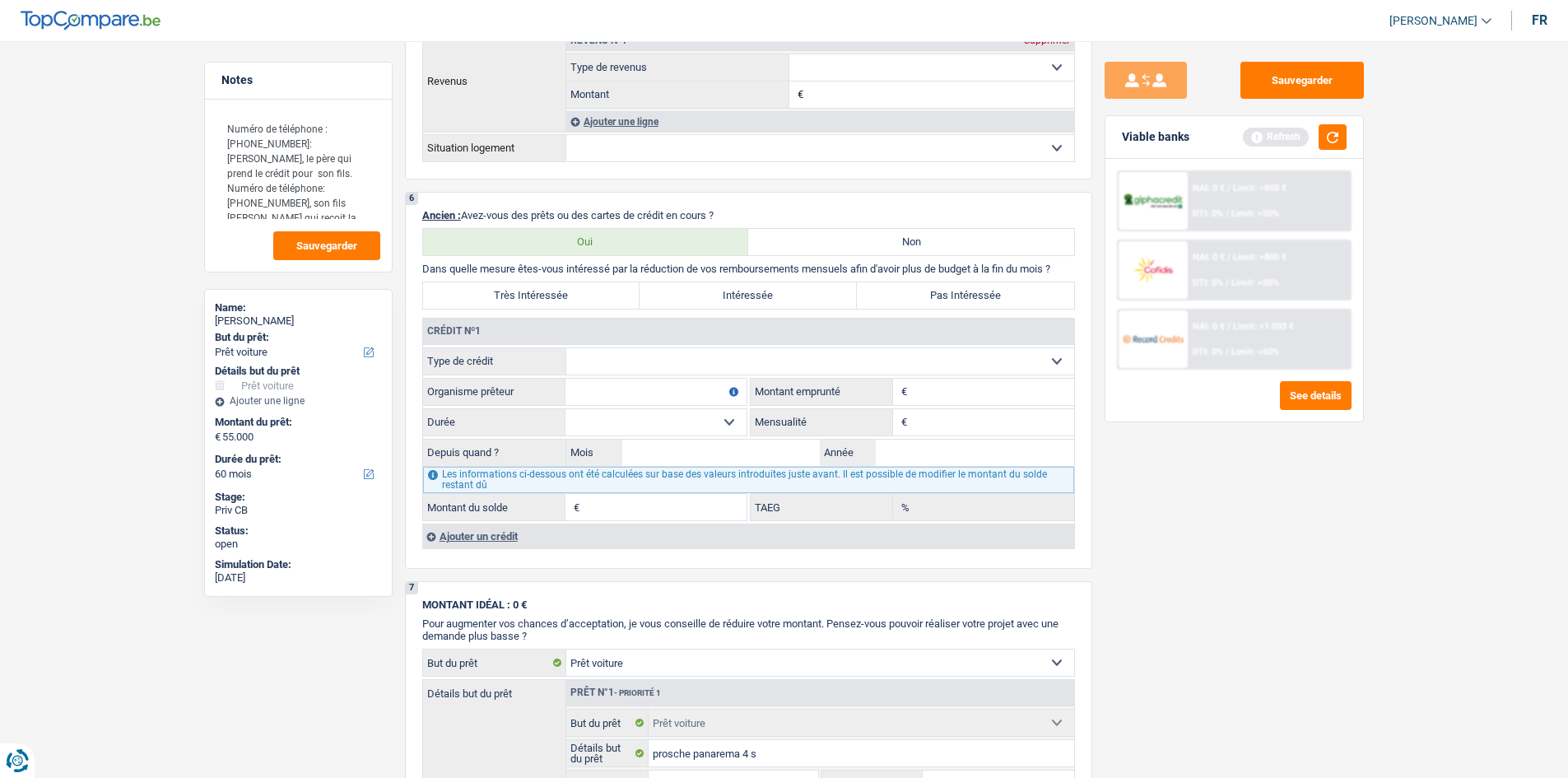 drag, startPoint x: 961, startPoint y: 249, endPoint x: 1025, endPoint y: 287, distance: 74.43118 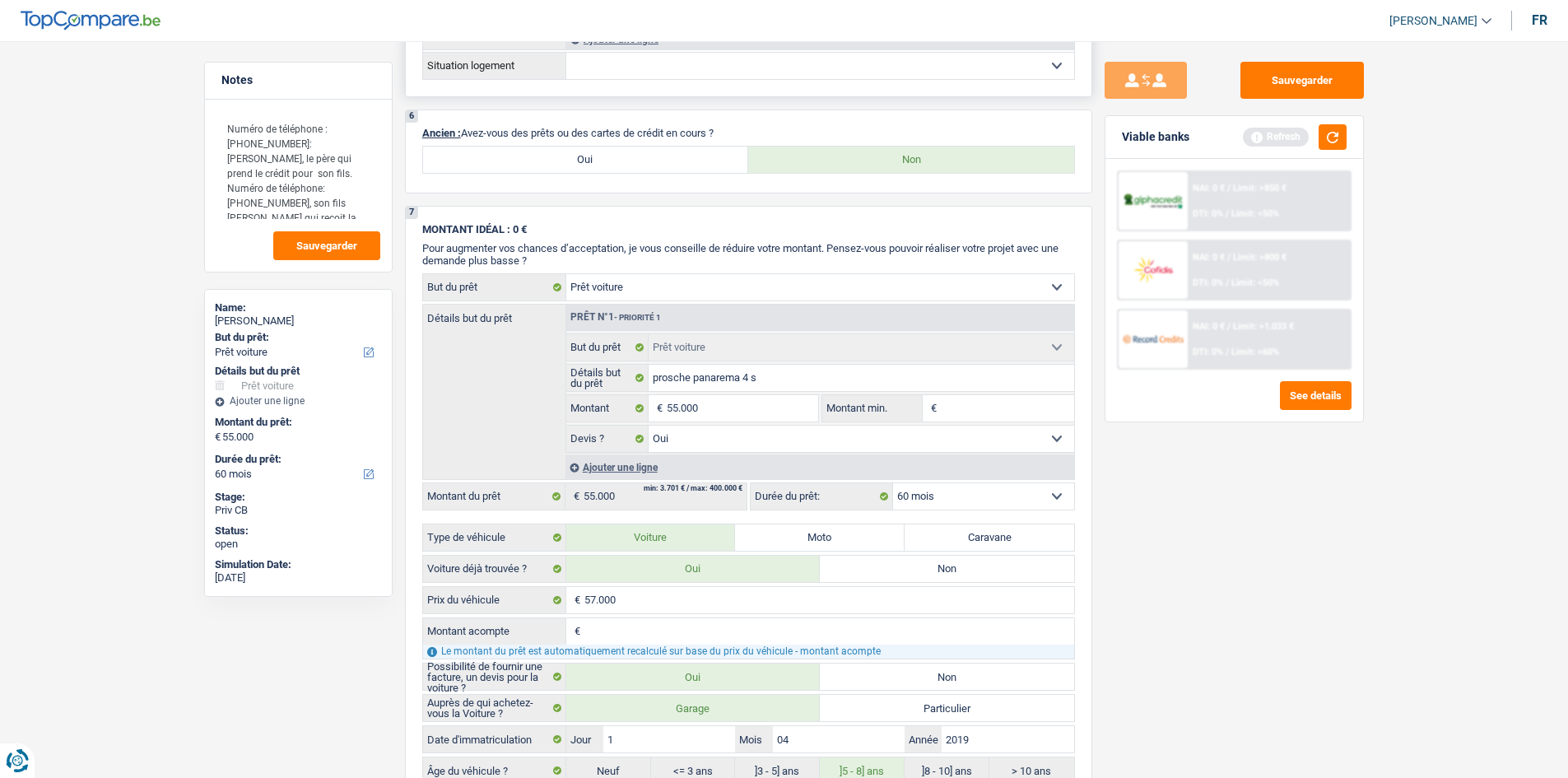 scroll, scrollTop: 1153, scrollLeft: 0, axis: vertical 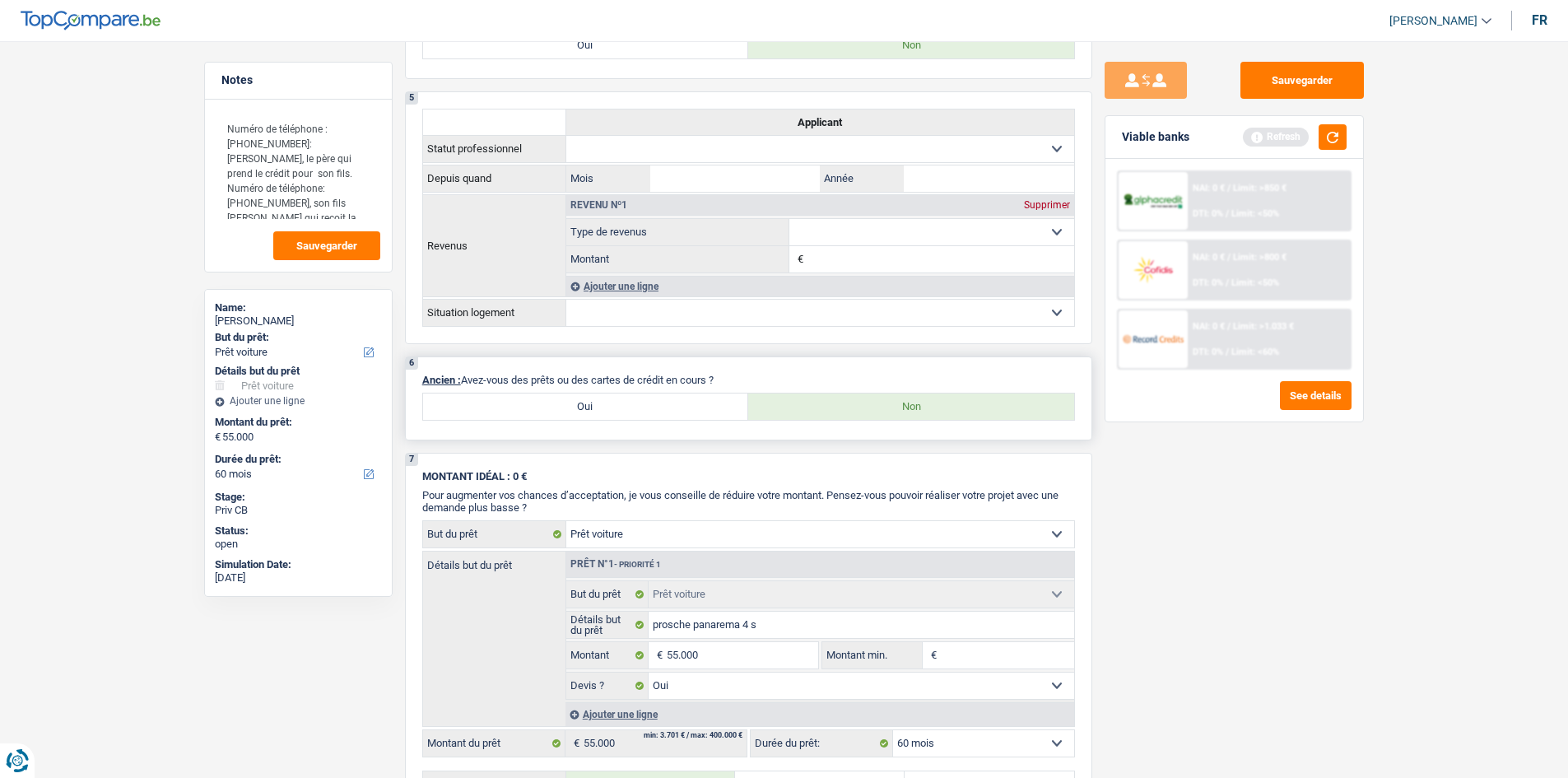 click on "Oui" at bounding box center [586, 407] 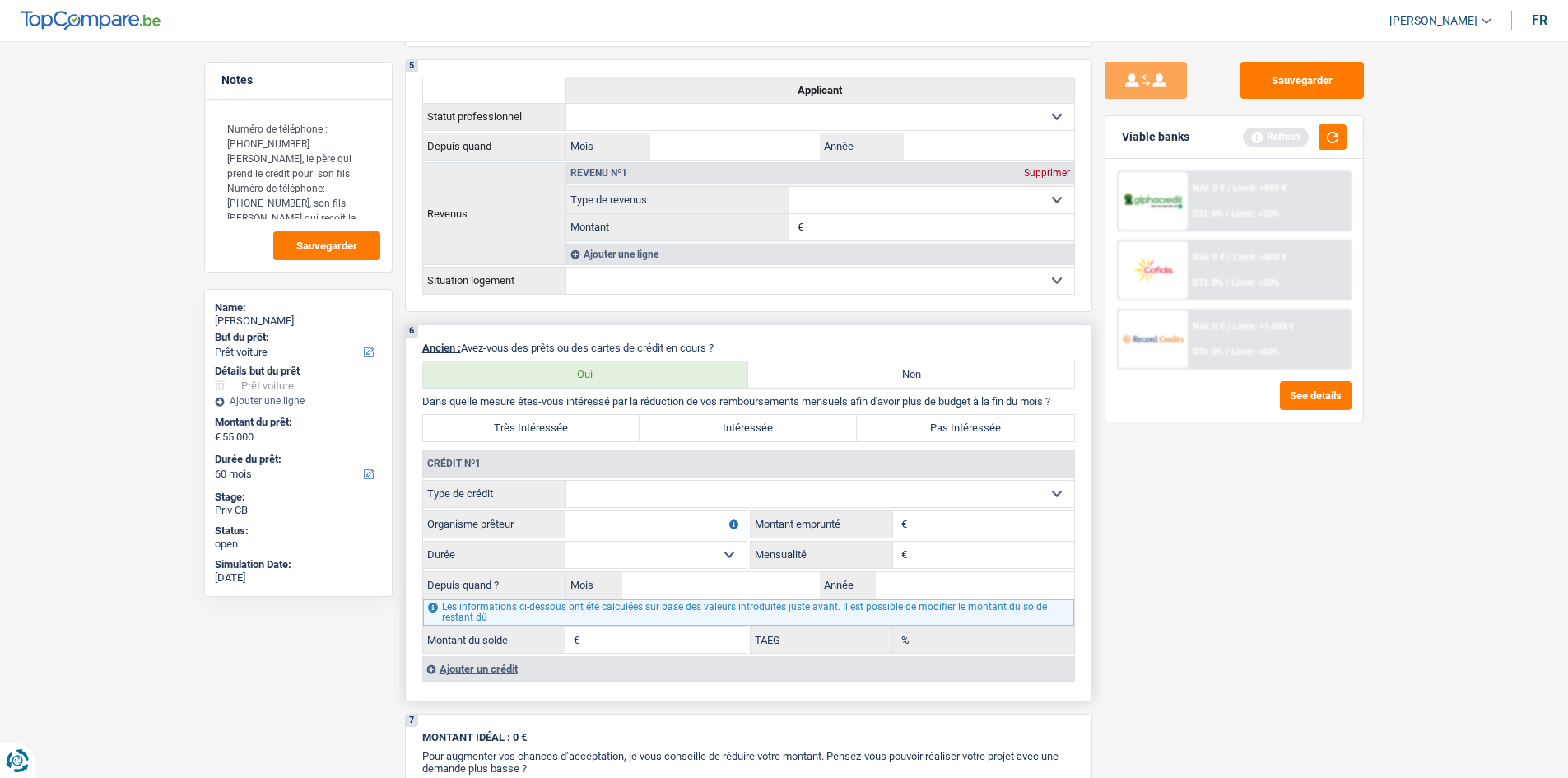 scroll, scrollTop: 1400, scrollLeft: 0, axis: vertical 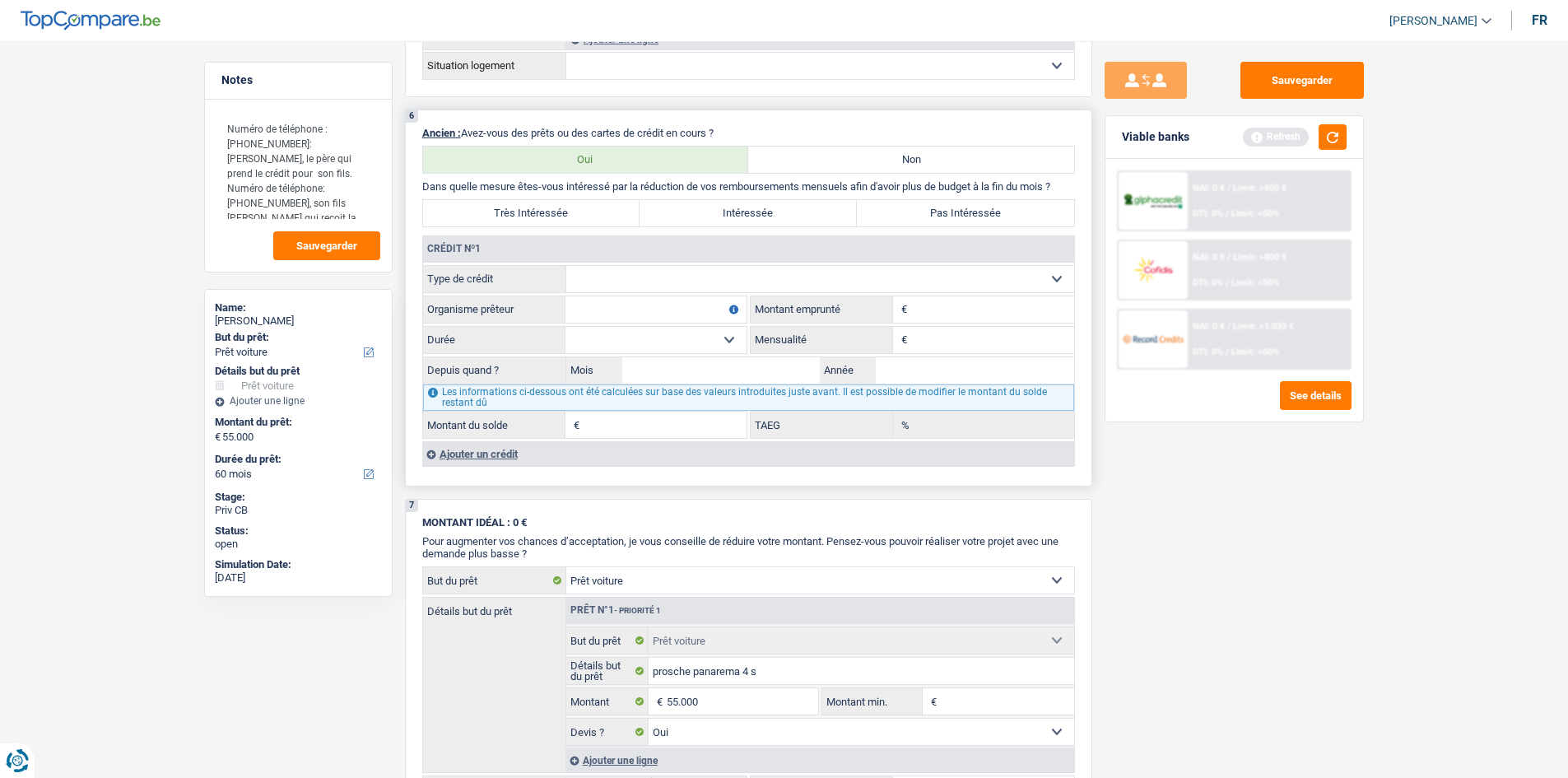 drag, startPoint x: 732, startPoint y: 267, endPoint x: 716, endPoint y: 287, distance: 25.612497 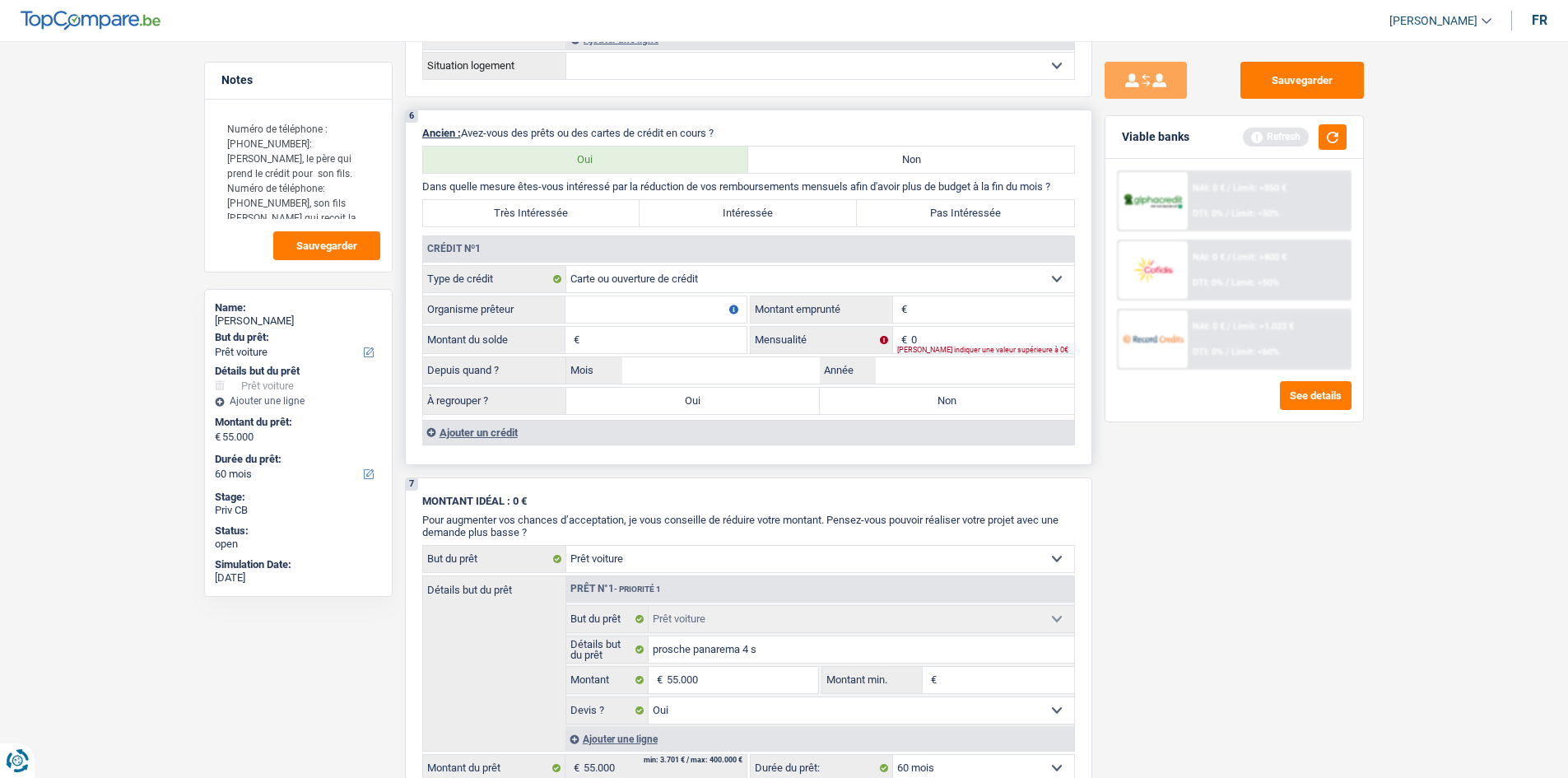 click on "Pas Intéressée" at bounding box center (965, 213) 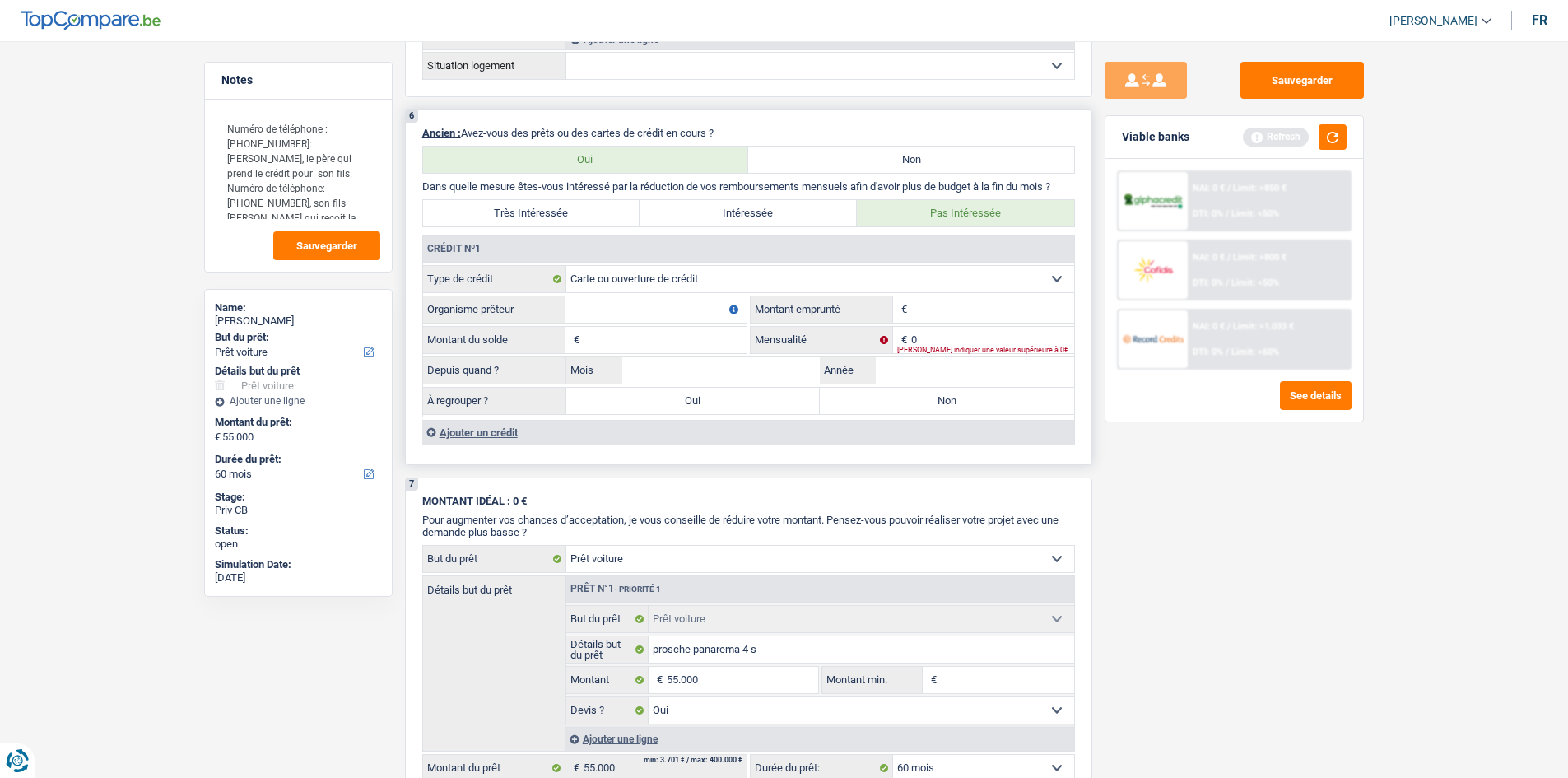 click on "Montant" at bounding box center (993, 310) 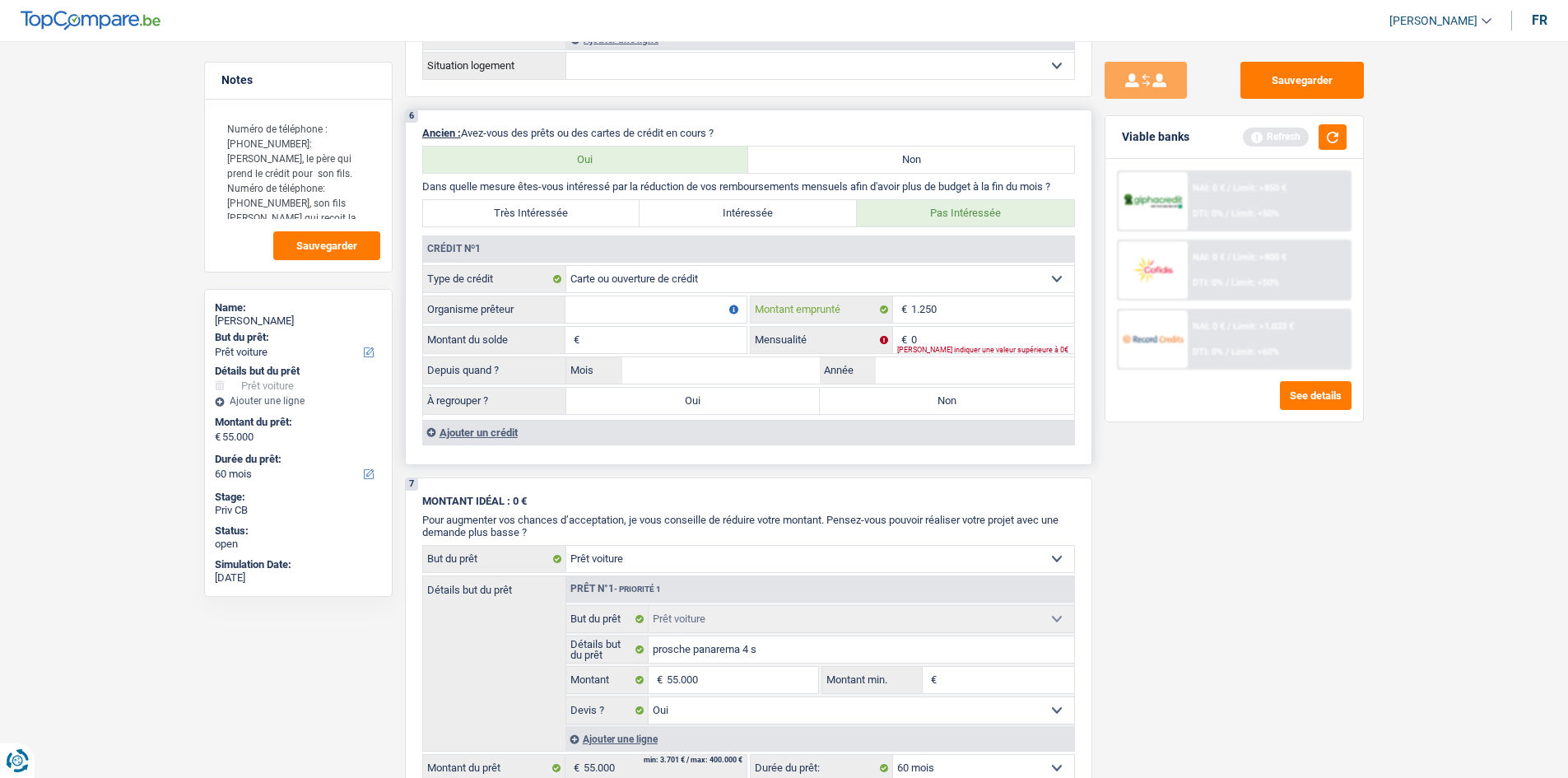 type on "1.250" 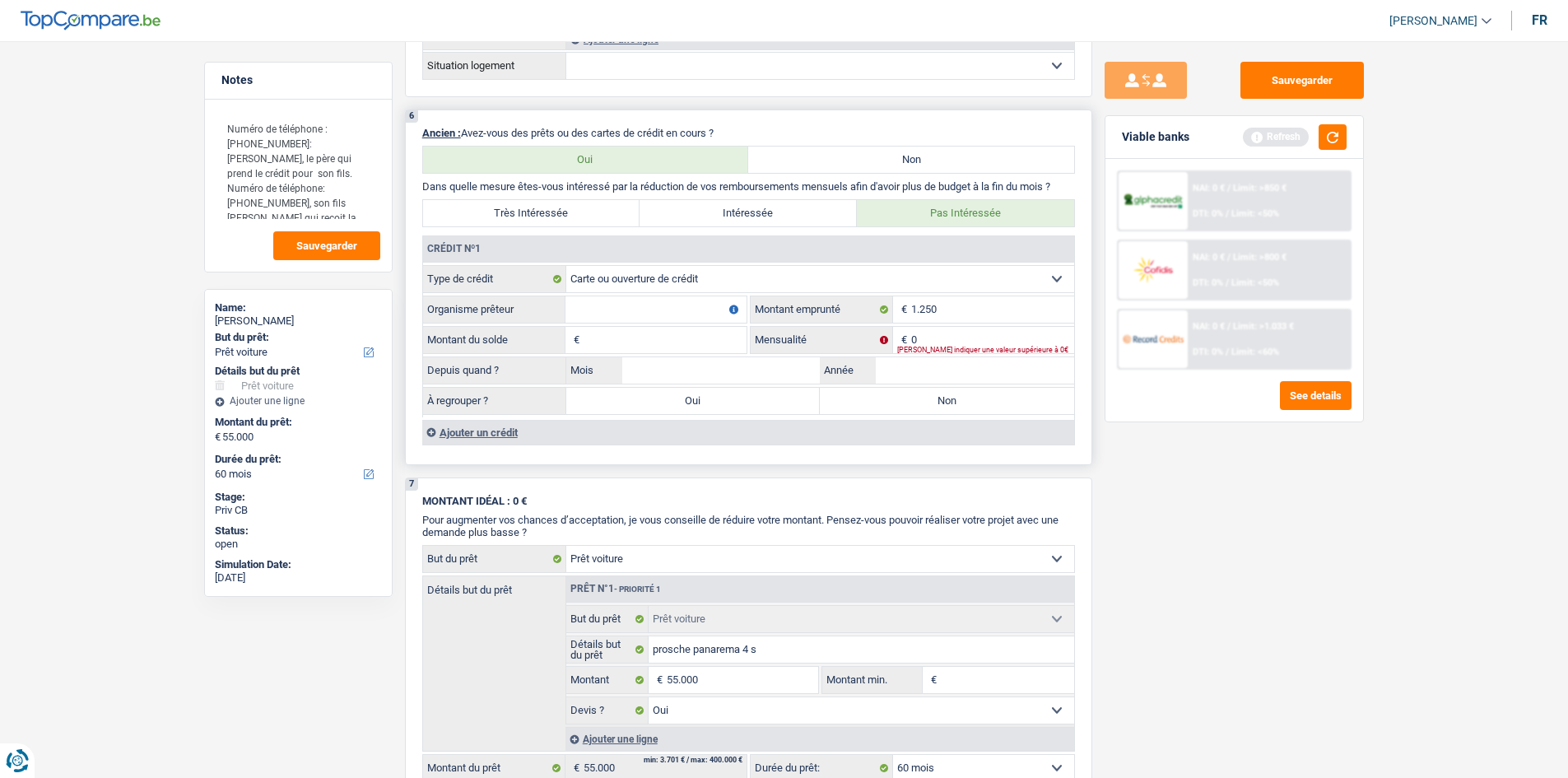 click on "Montant du solde" at bounding box center (665, 340) 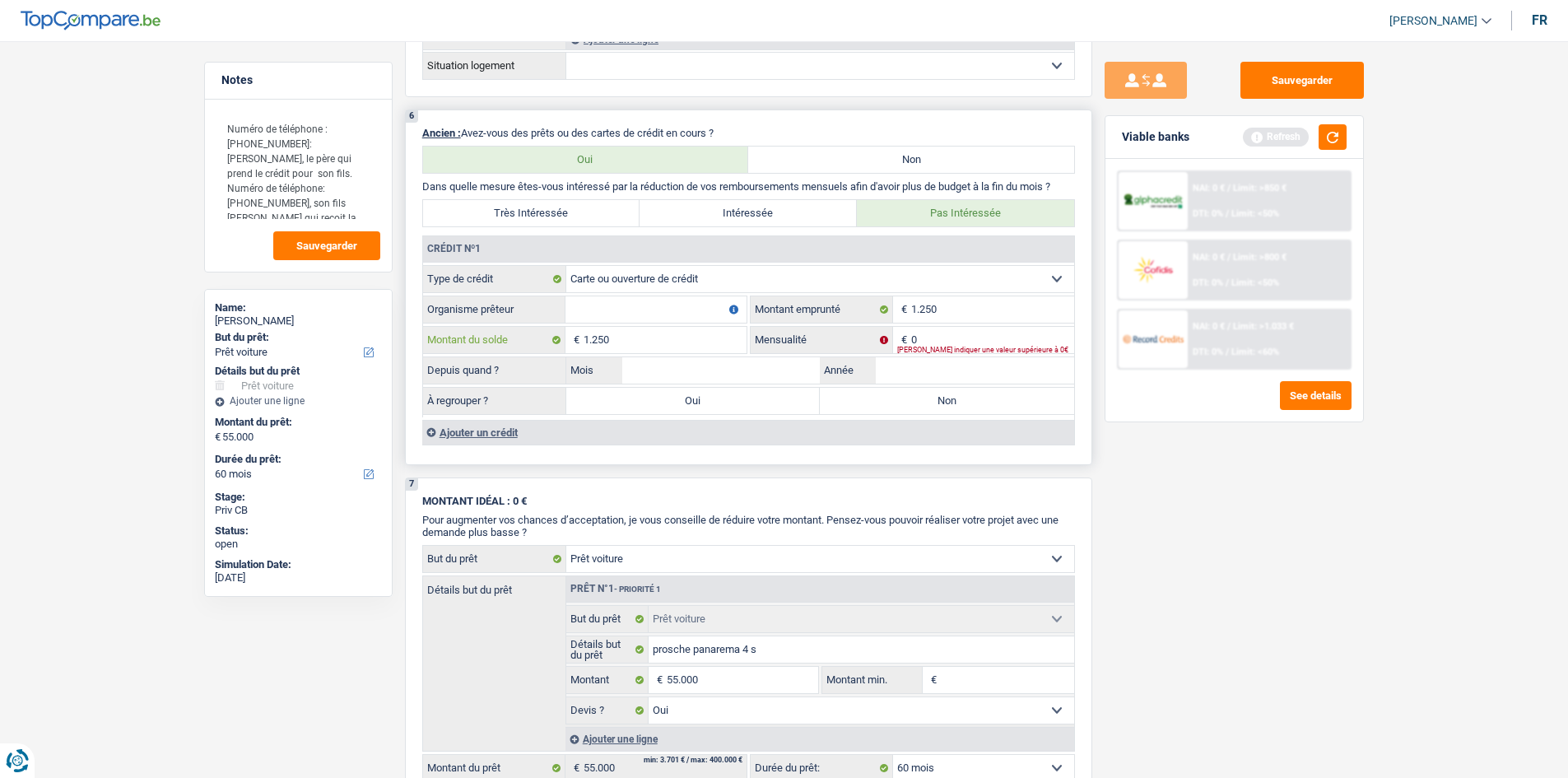 type on "1.250" 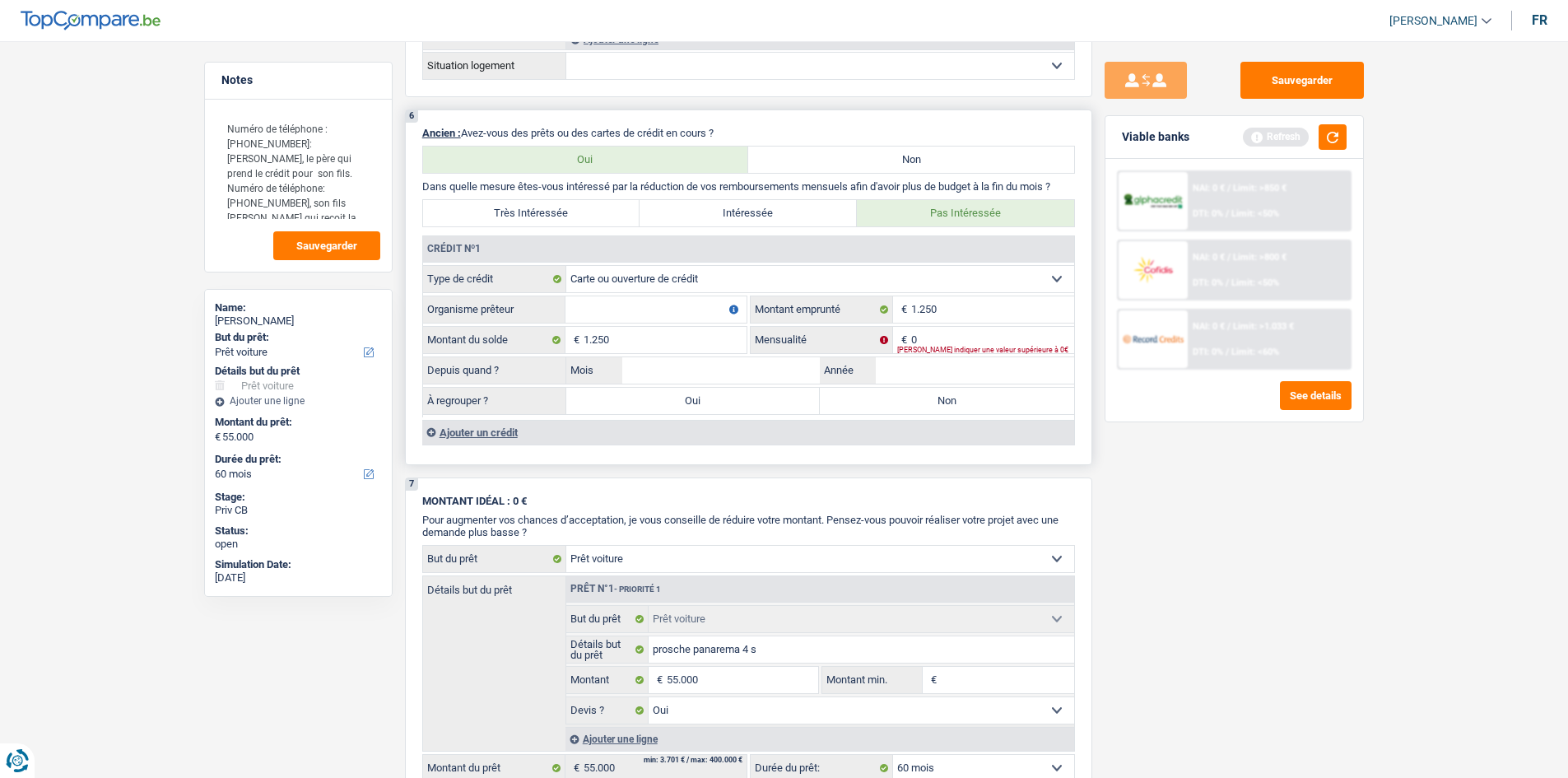 click on "Organisme prêteur" at bounding box center (656, 310) 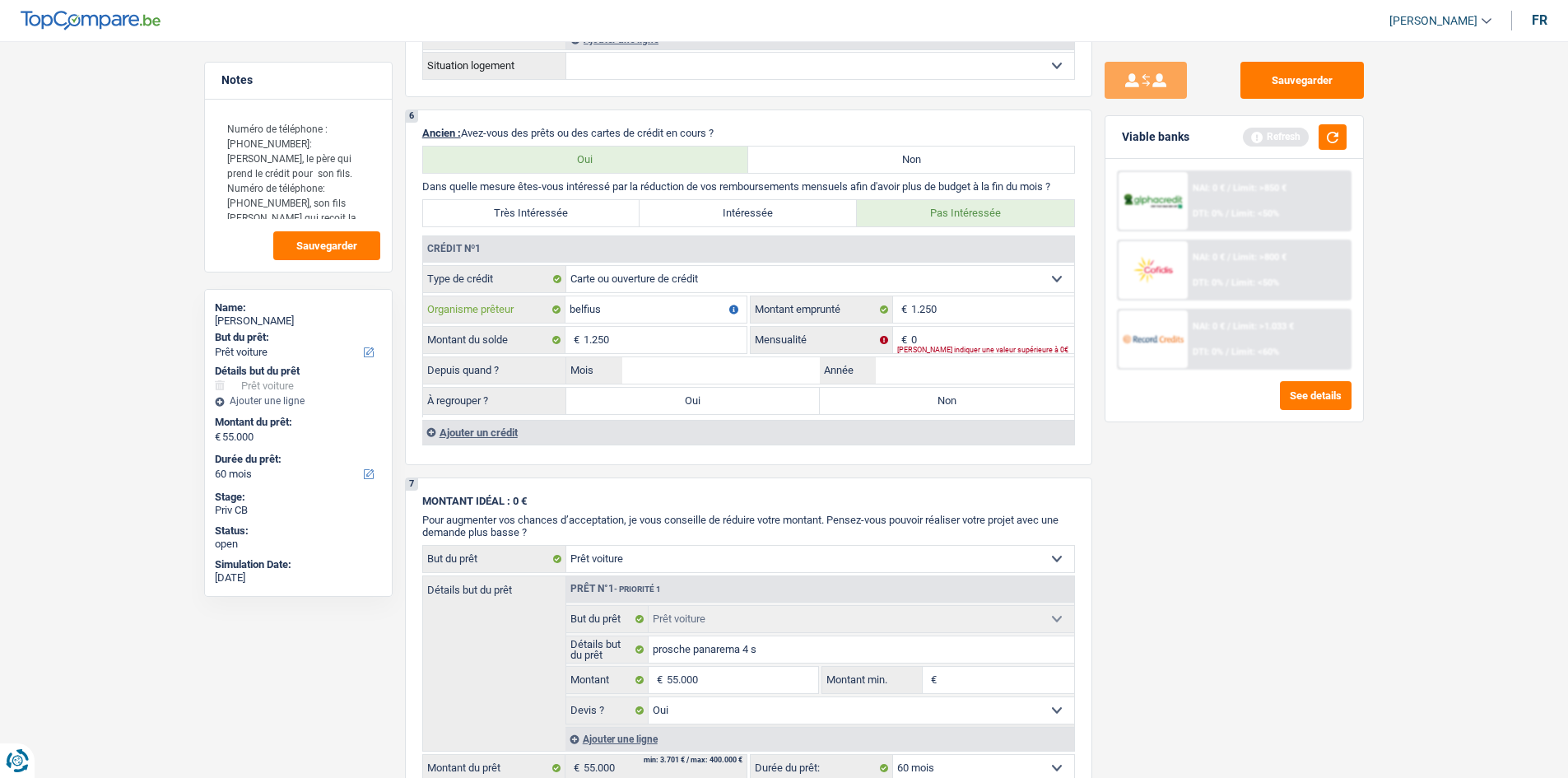 type on "belfius" 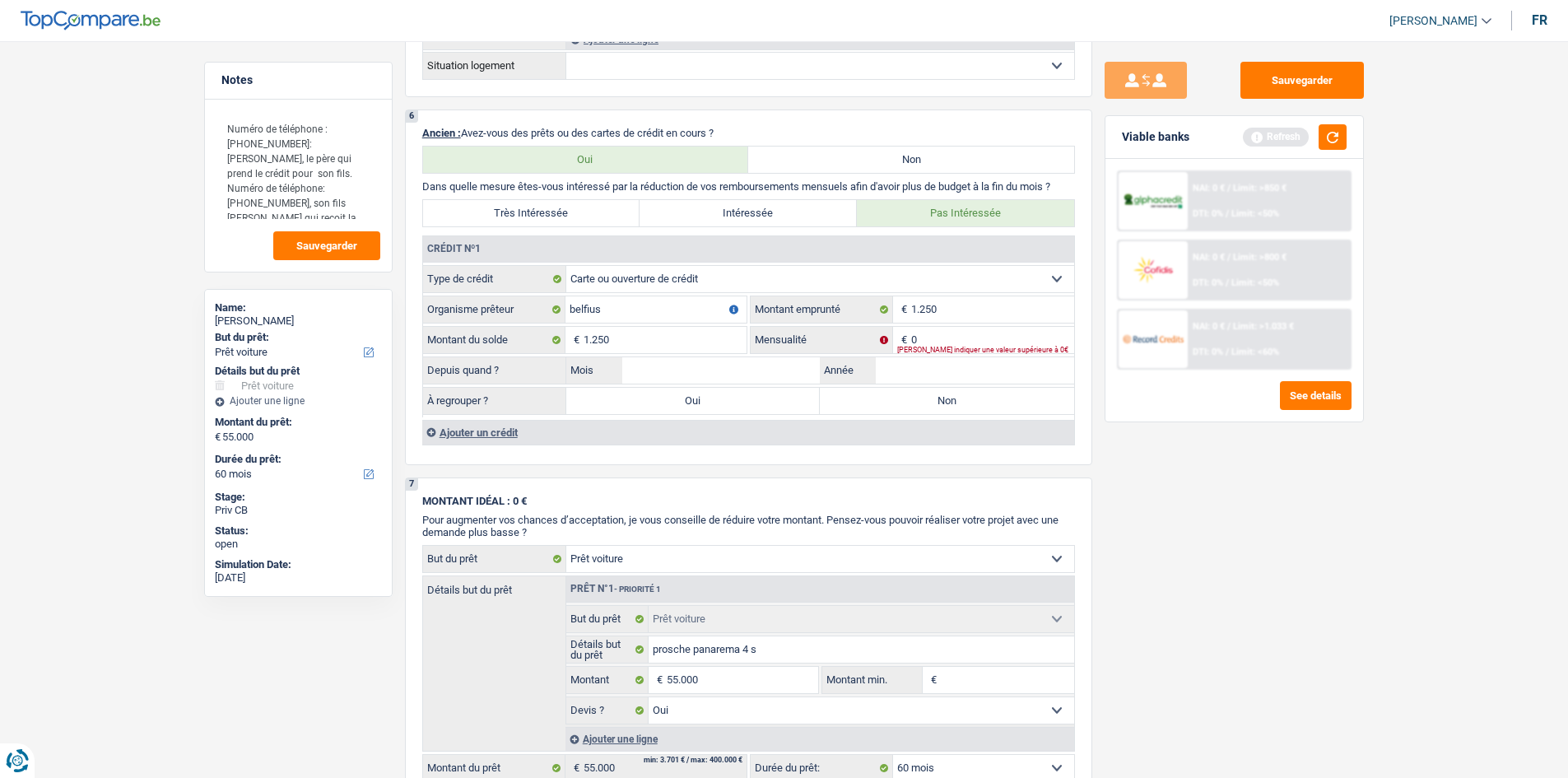 click on "Sauvegarder
Viable banks
Refresh
NAI: 0 €
/
Limit: >850 €
DTI: 0%
/
Limit: <50%
NAI: 0 €
/
Limit: >800 €
DTI: 0%
/
Limit: <50%
NAI: 0 €
/
Limit: >1.033 €
/" at bounding box center (1234, 404) 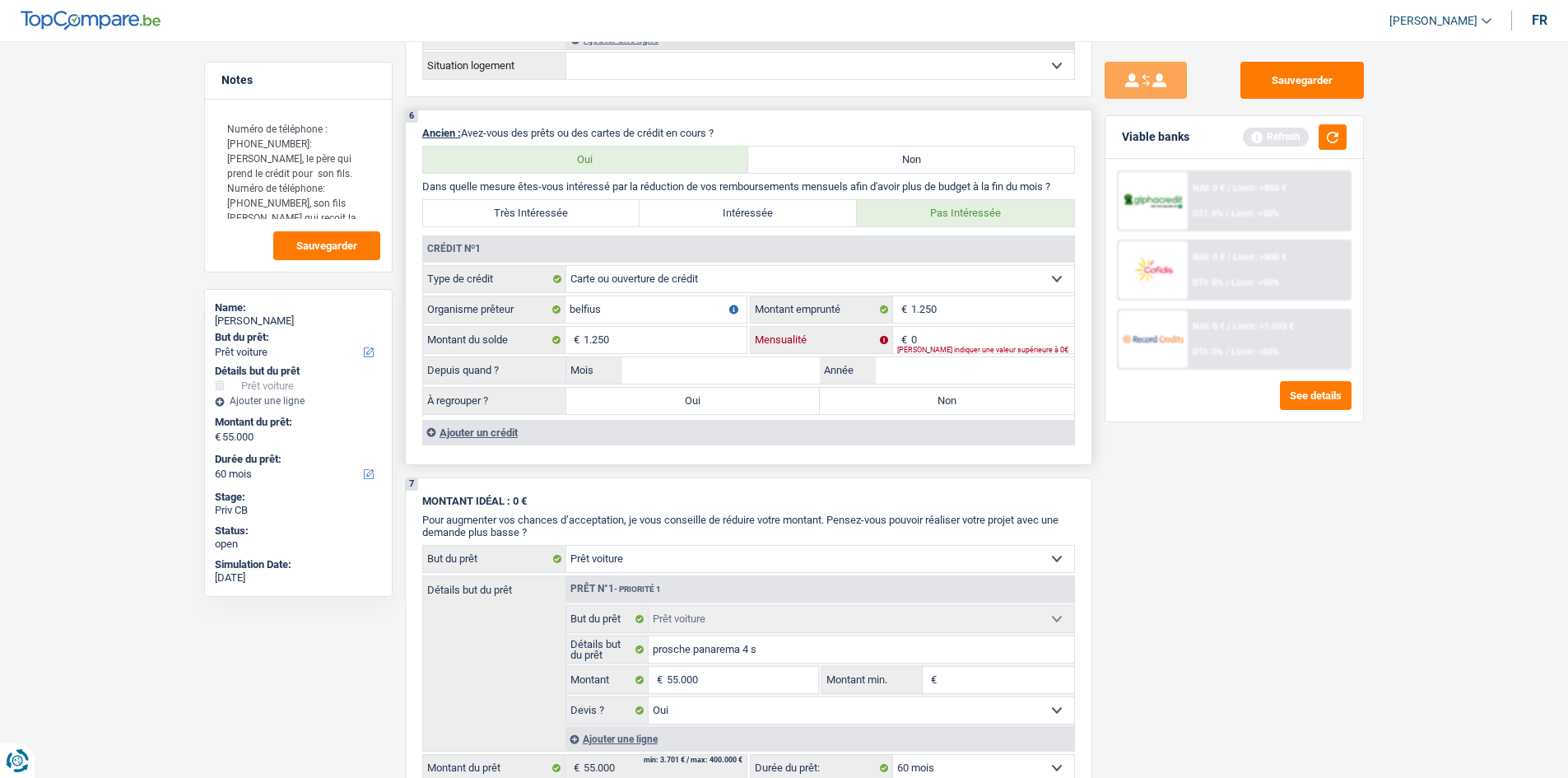 click on "0" at bounding box center (993, 340) 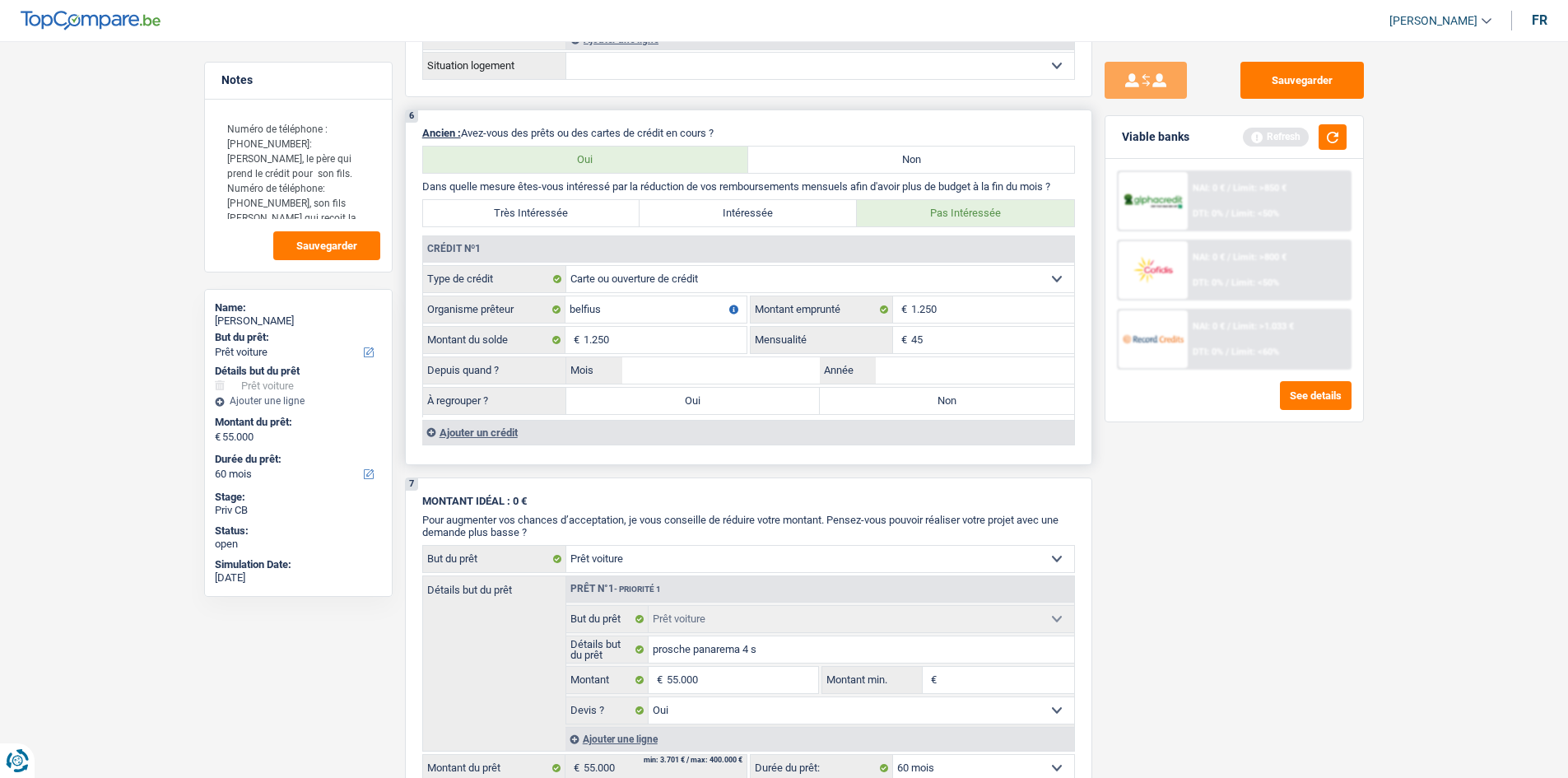 type on "45" 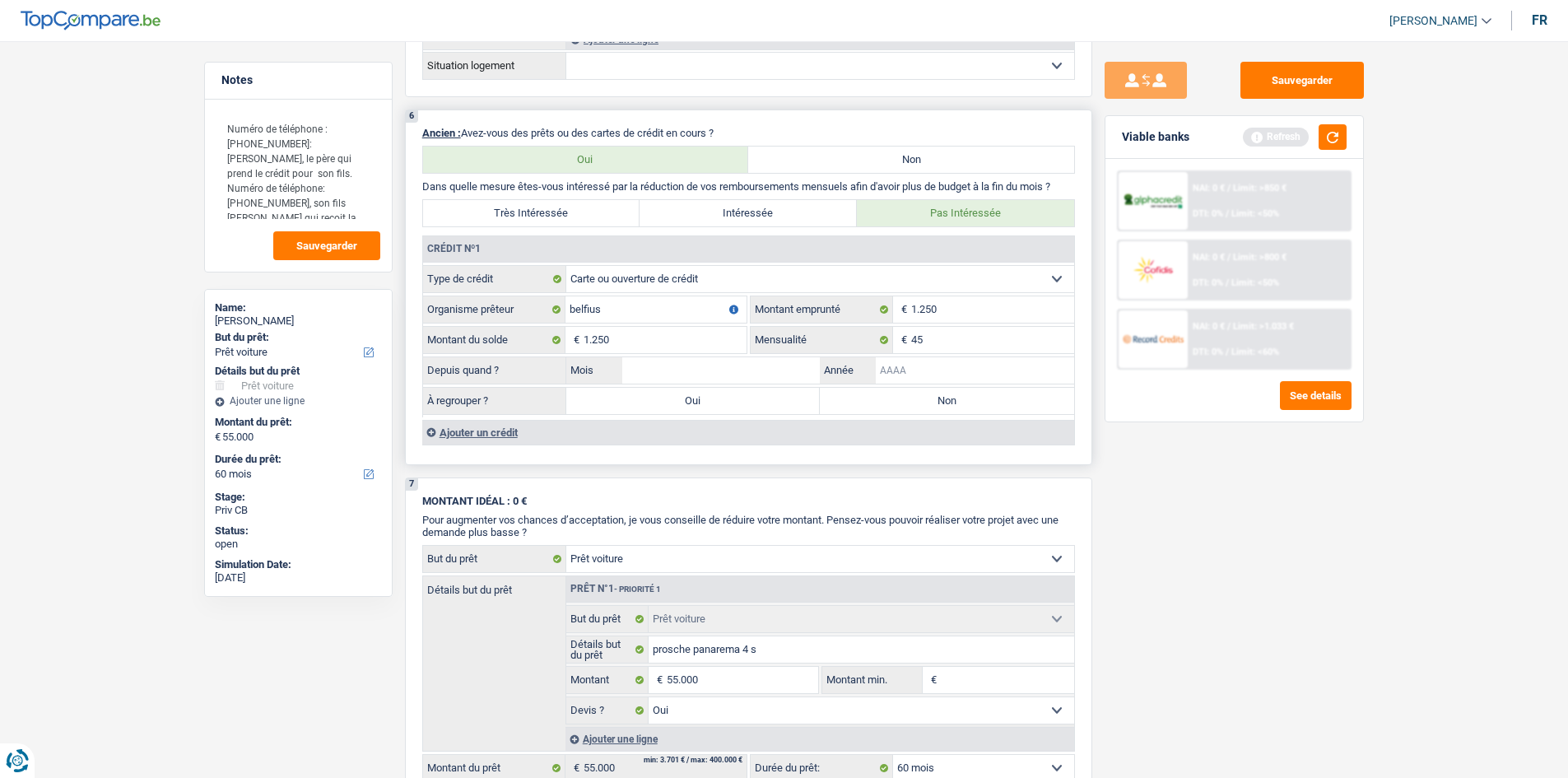 click on "Année" at bounding box center (975, 370) 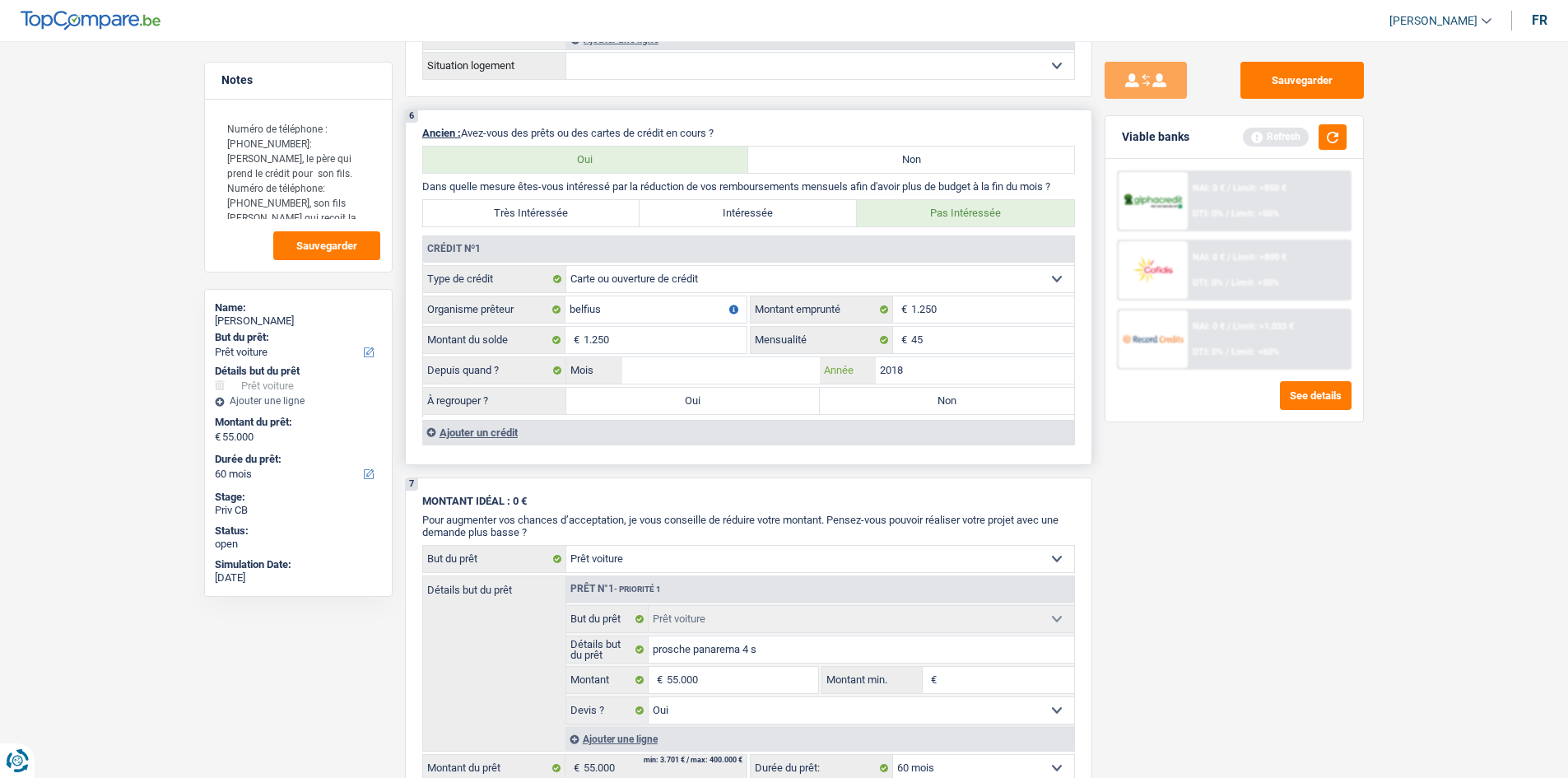 type on "2018" 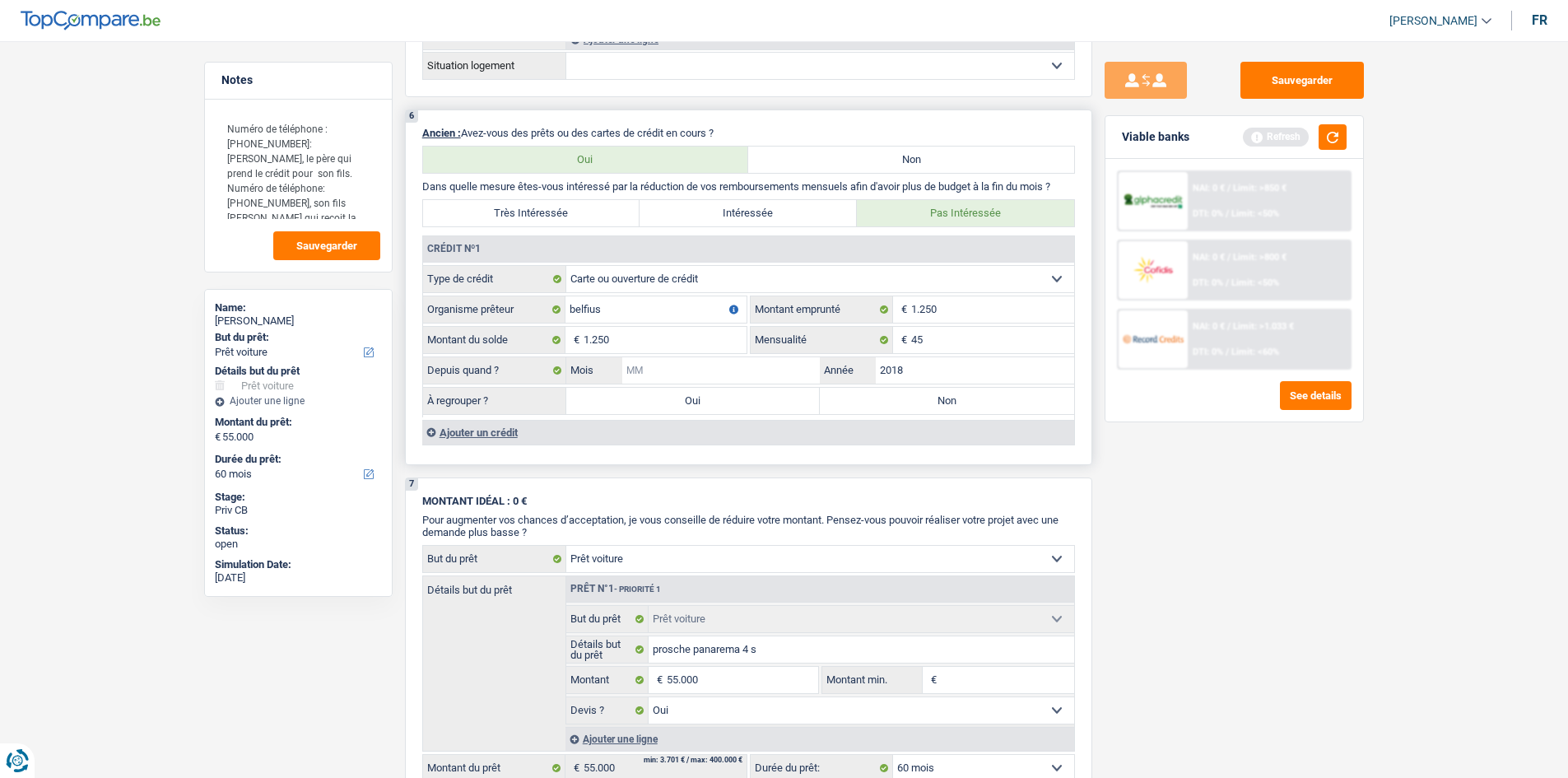 click on "Mois" at bounding box center [721, 370] 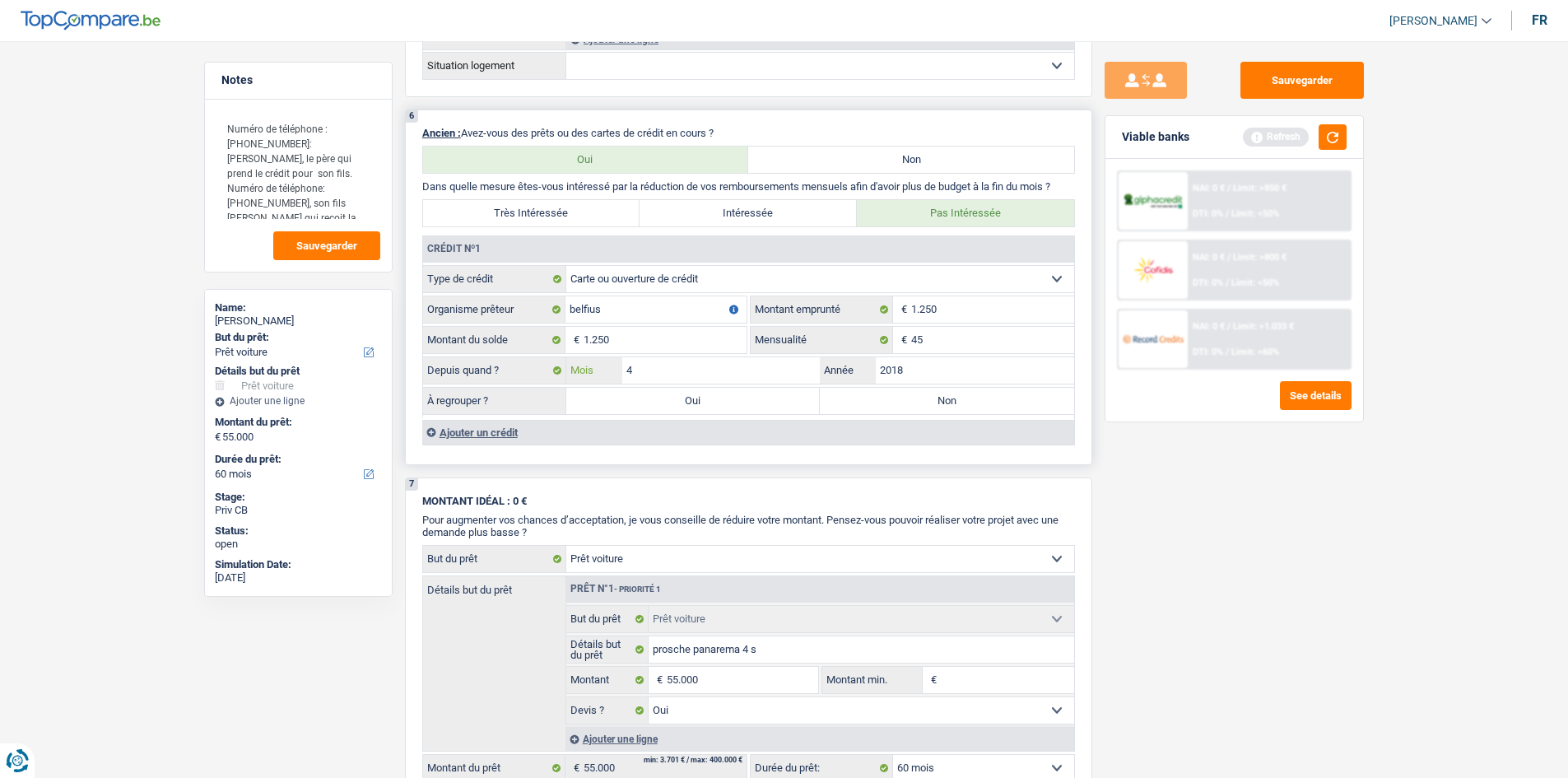 type on "4" 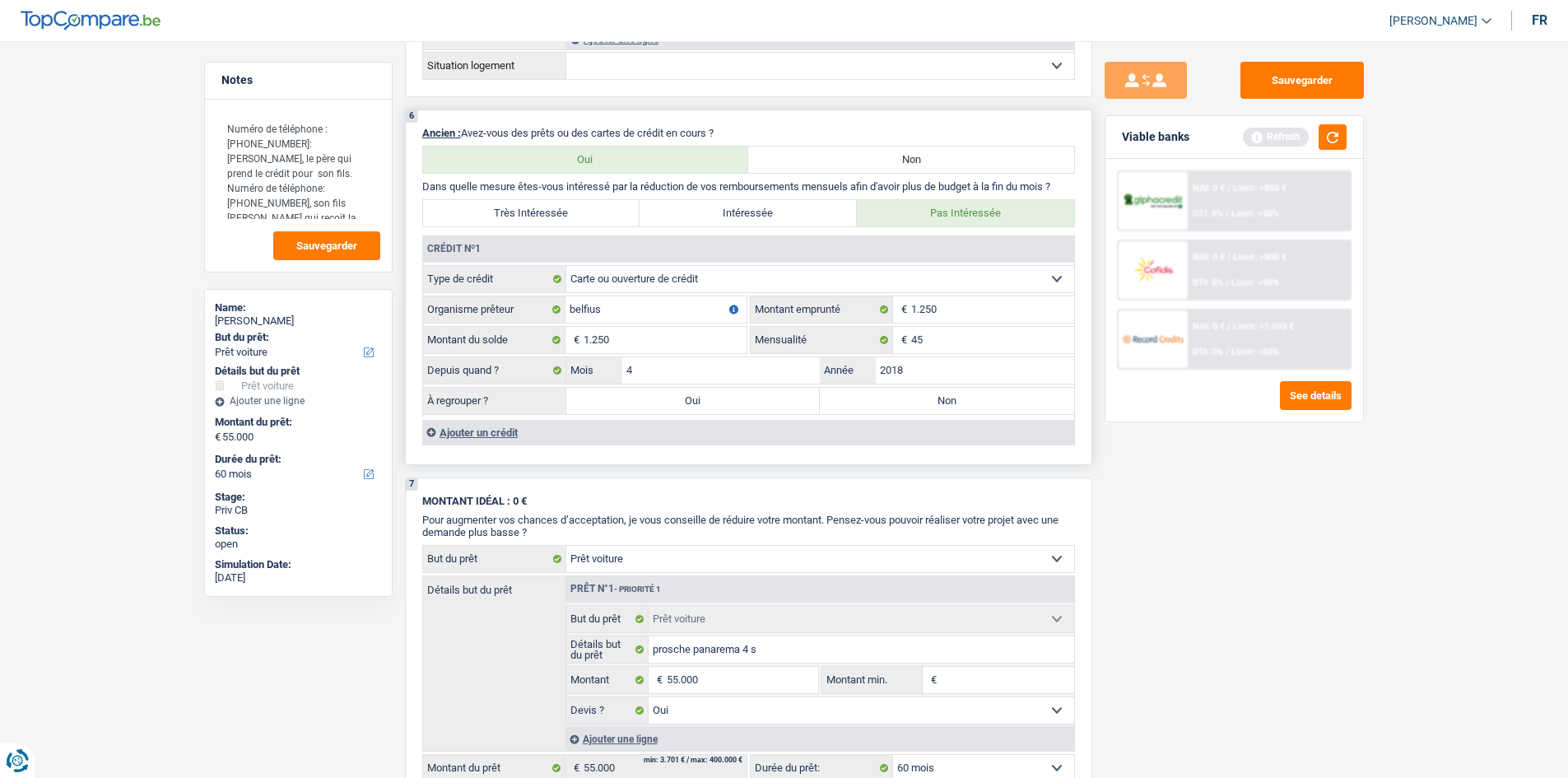 click on "Non" at bounding box center [947, 401] 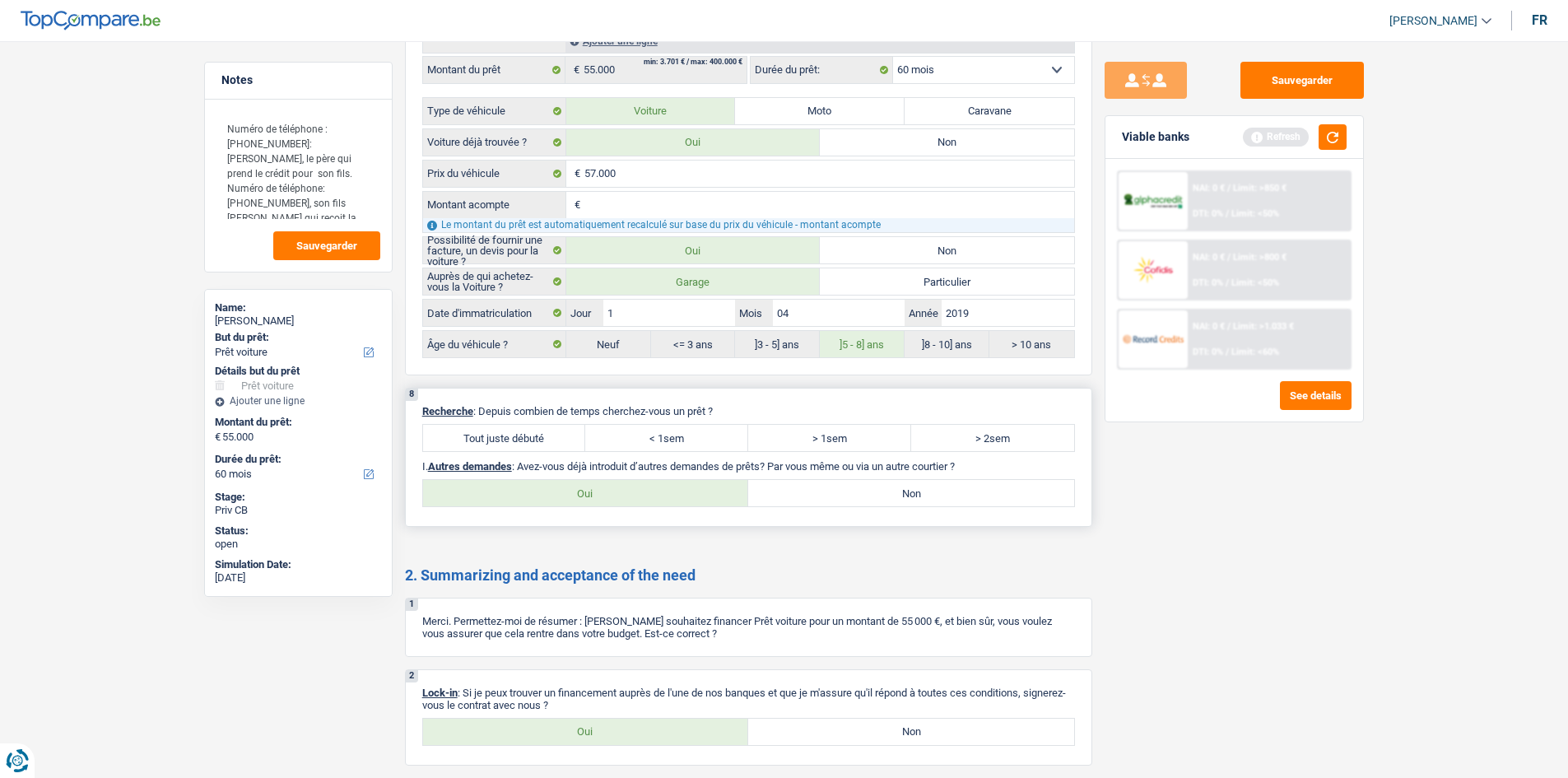 scroll, scrollTop: 2388, scrollLeft: 0, axis: vertical 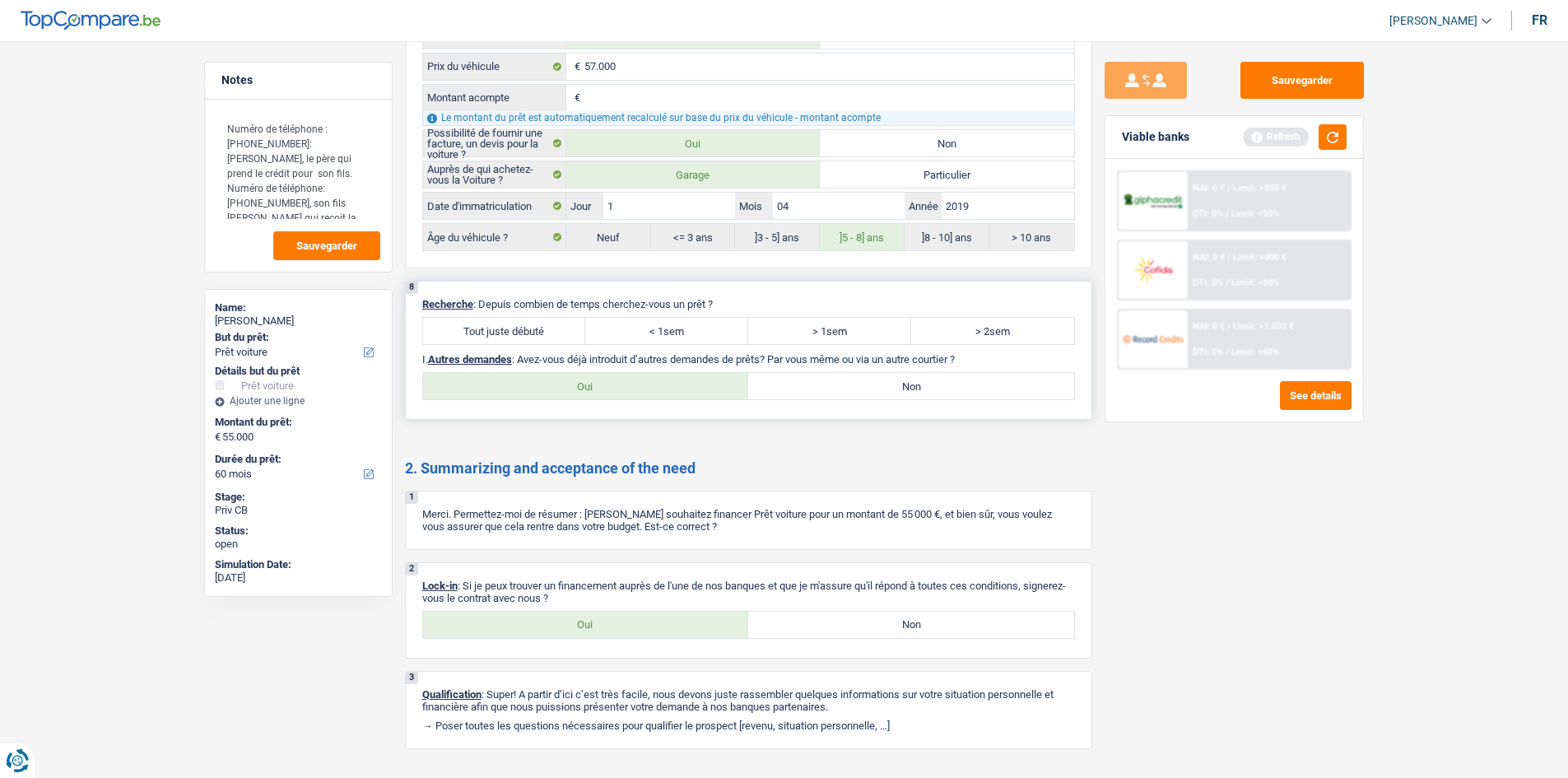 click on "Tout juste débuté" at bounding box center [505, 331] 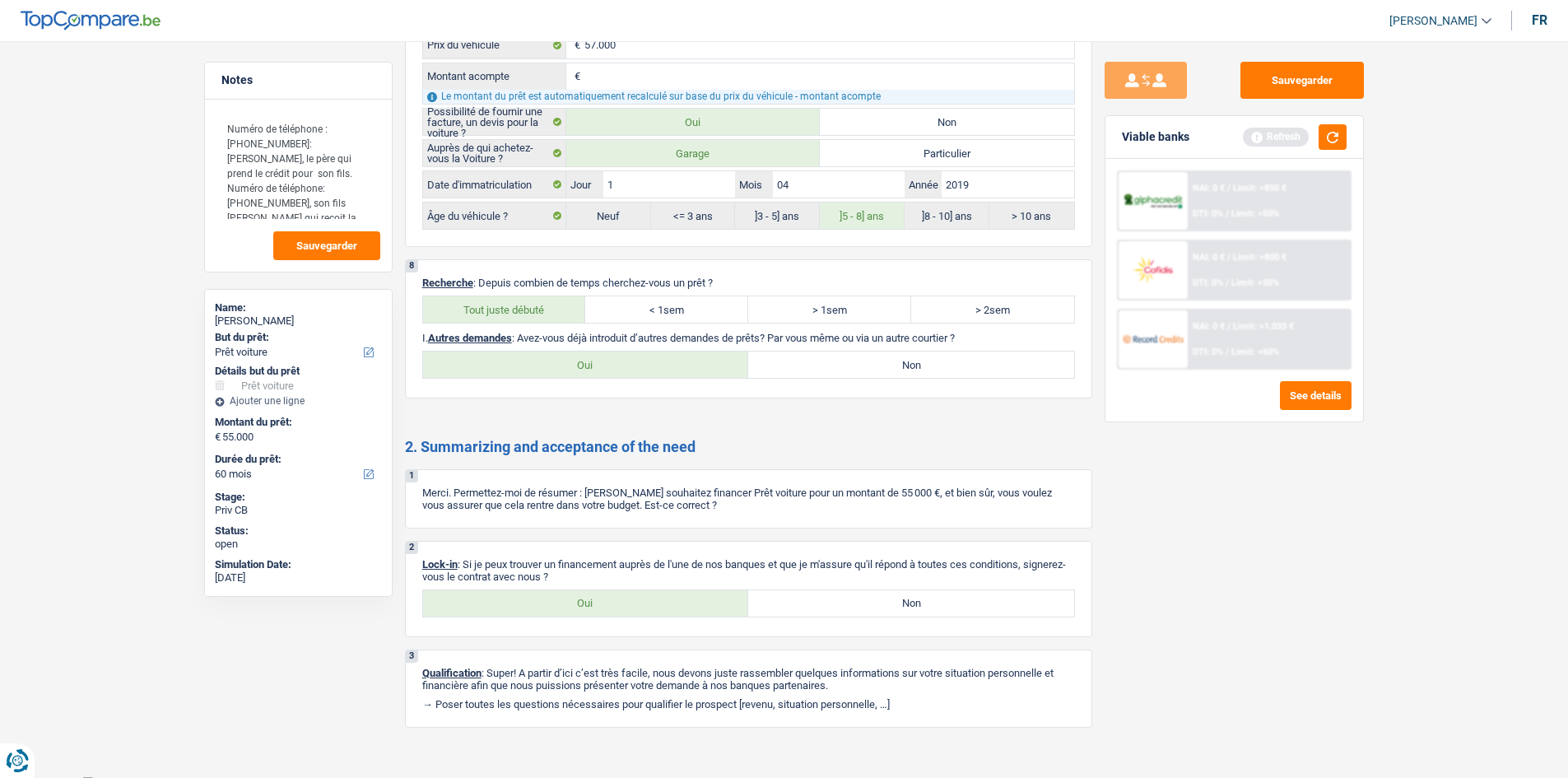 scroll, scrollTop: 2420, scrollLeft: 0, axis: vertical 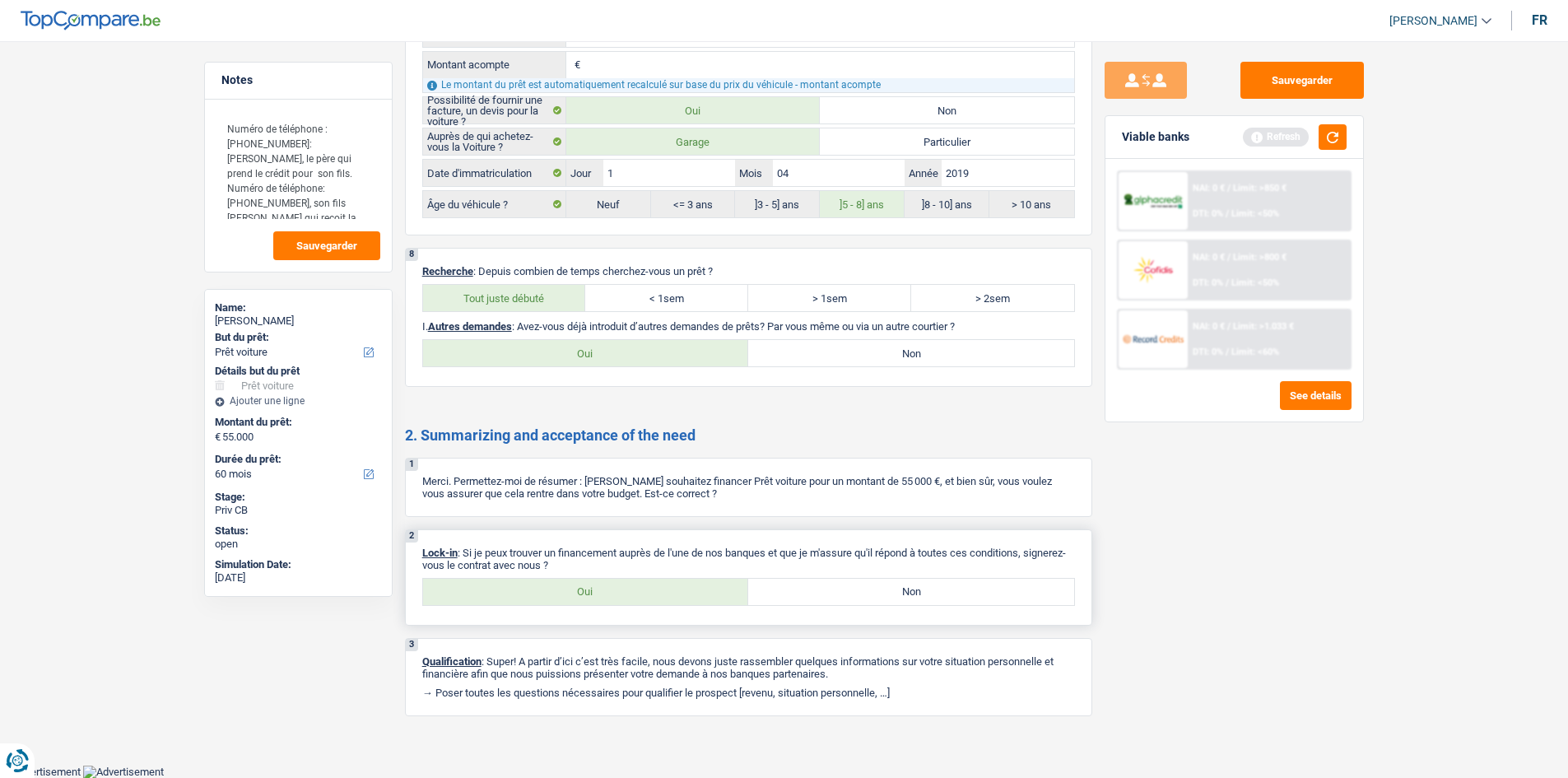 click on "Oui" at bounding box center (586, 592) 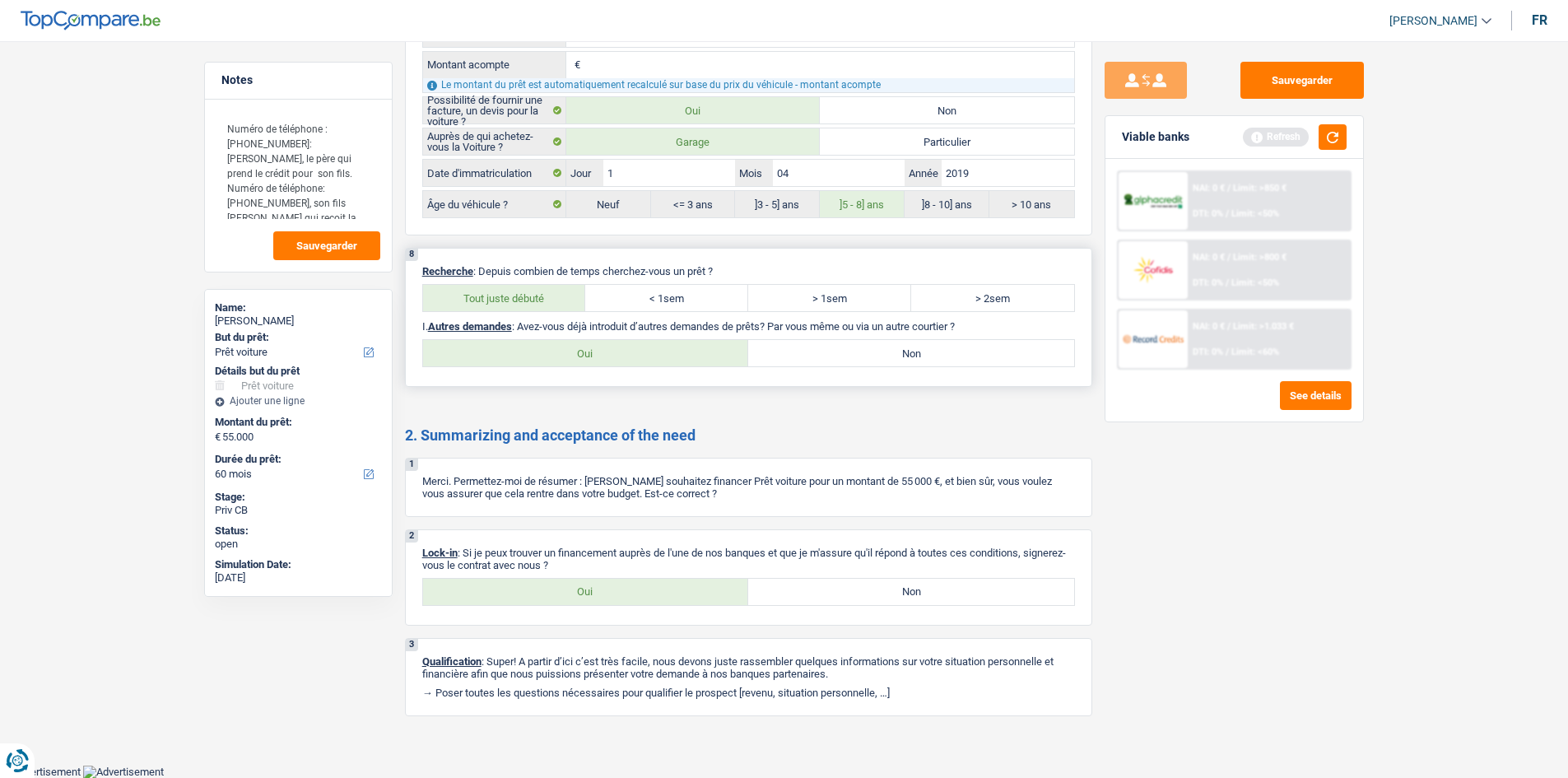 click on "Non" at bounding box center (911, 353) 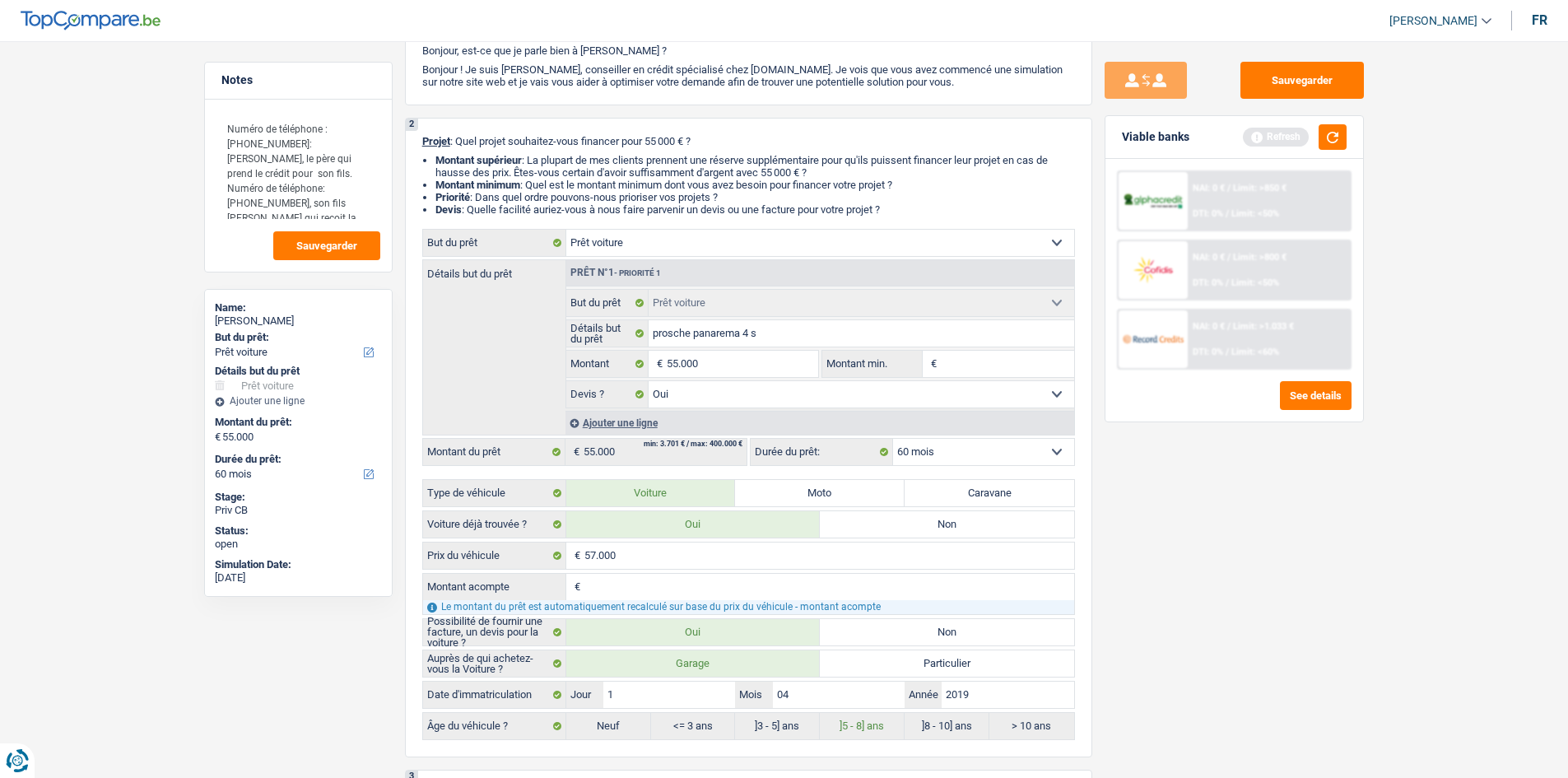 scroll, scrollTop: 0, scrollLeft: 0, axis: both 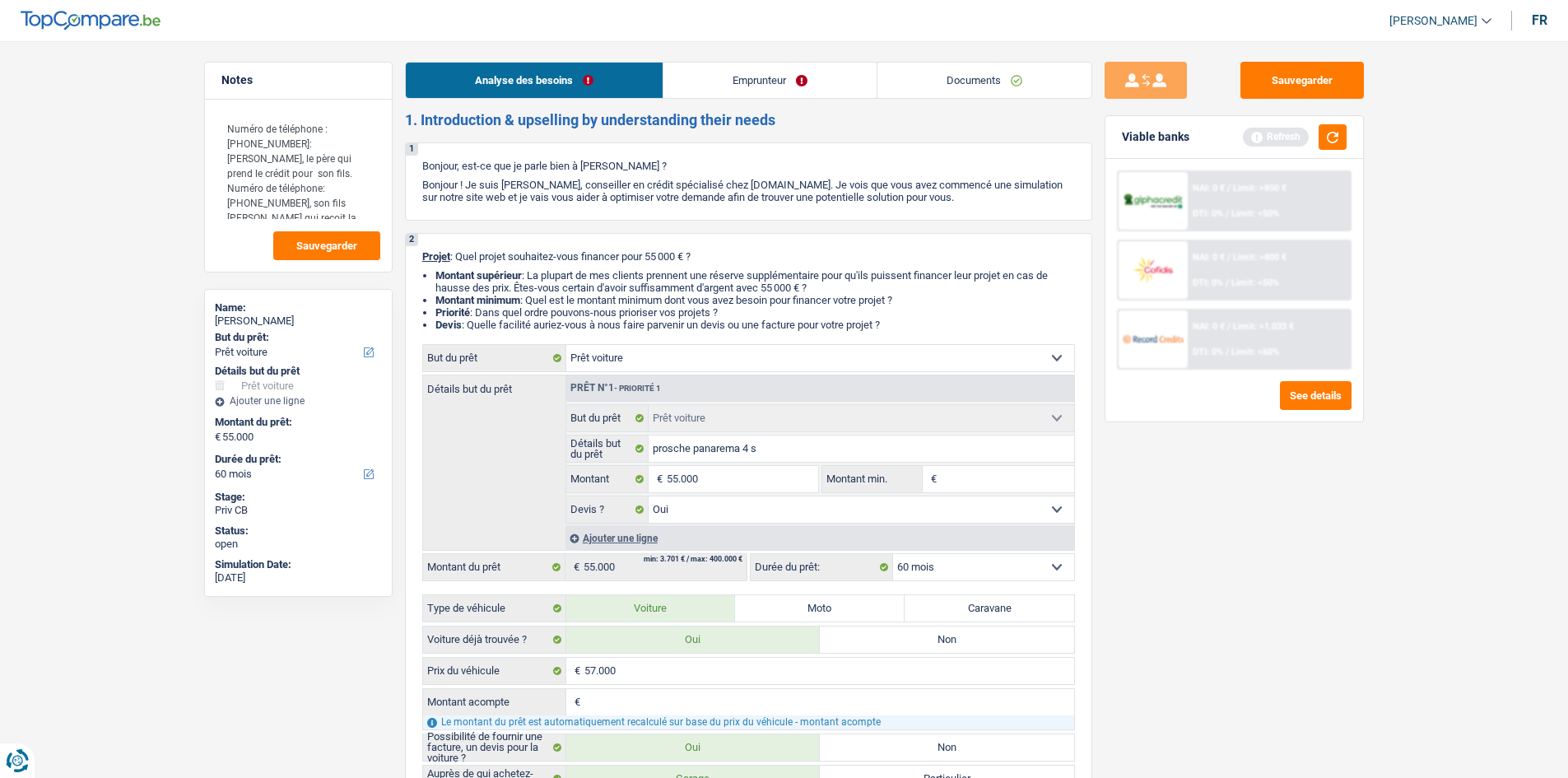 click on "Emprunteur" at bounding box center [770, 80] 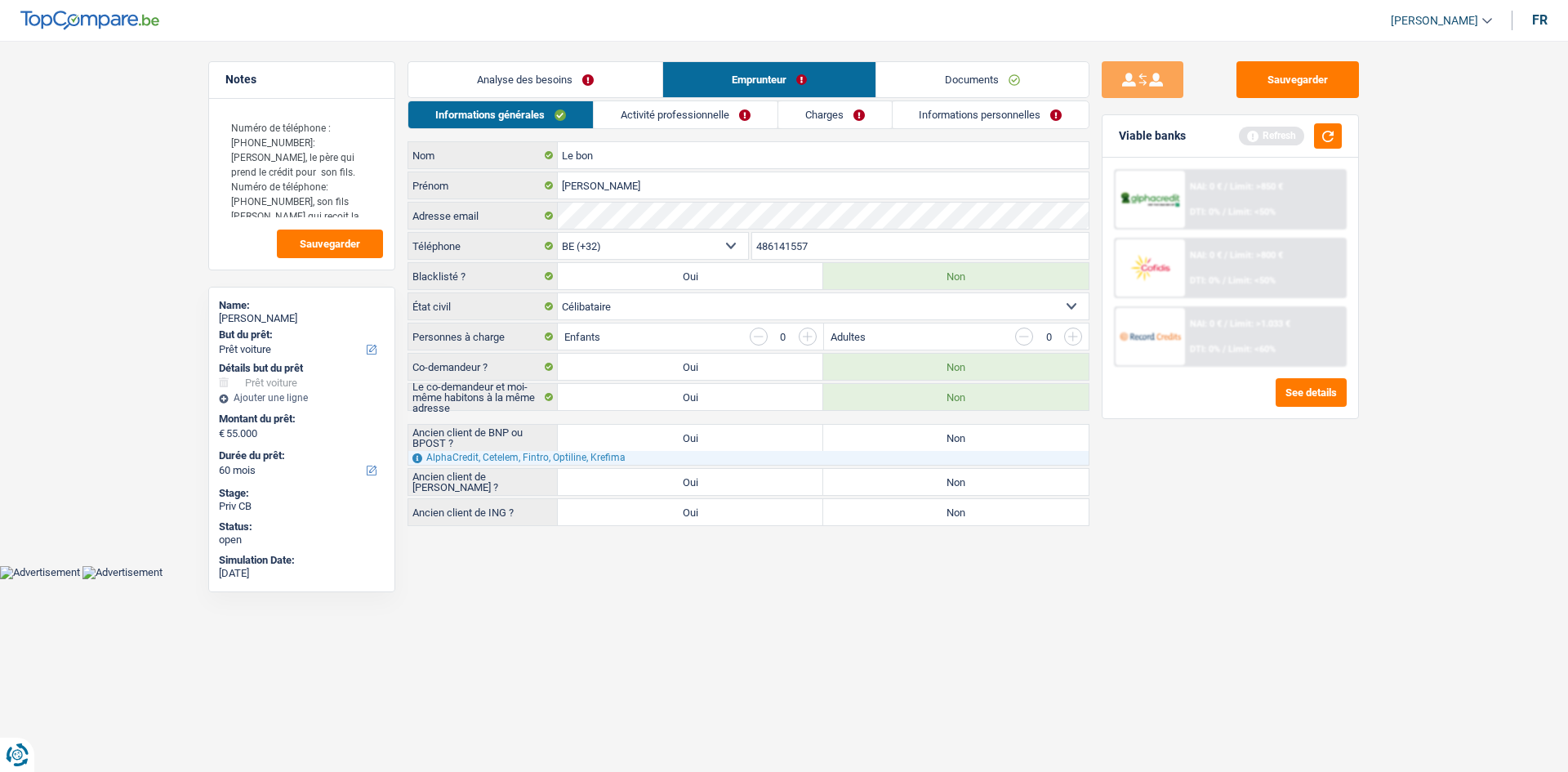 click on "Charges" at bounding box center [835, 114] 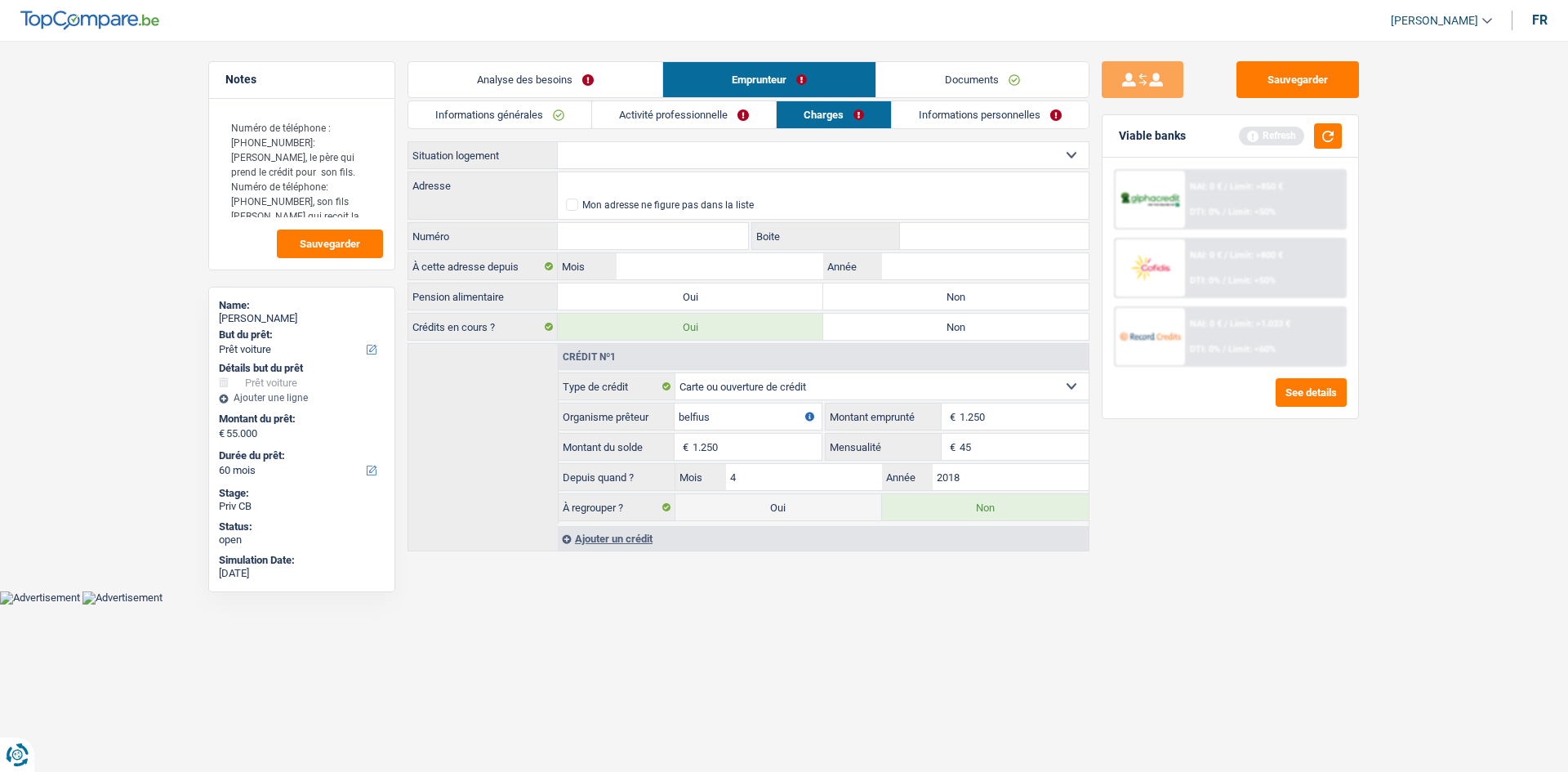 click on "Locataire Propriétaire avec prêt hypothécaire Propriétaire sans prêt hypothécaire Logé(e) par la famille Concierge
Sélectionner une option" at bounding box center (823, 155) 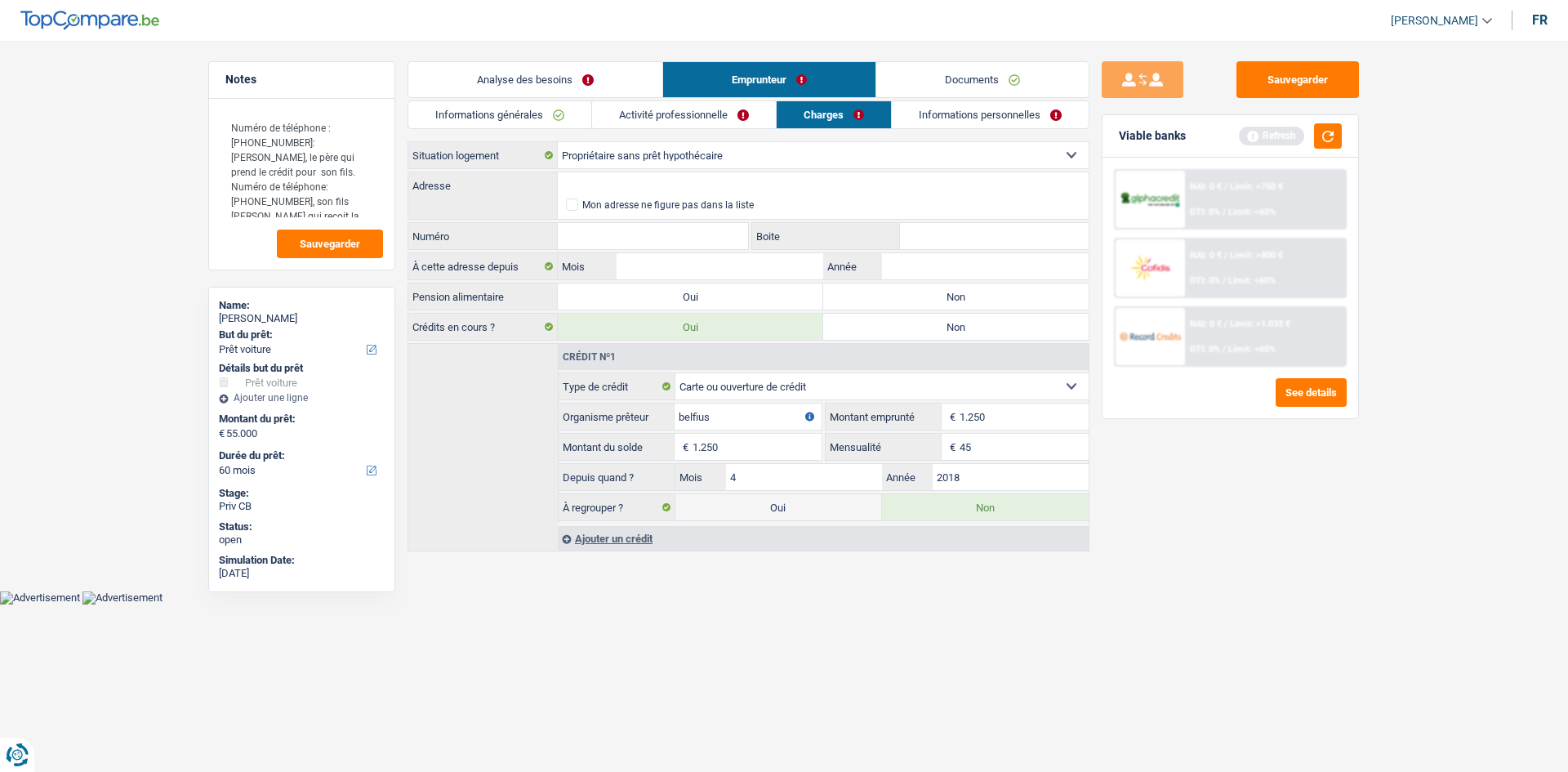 click on "Informations générales Activité professionnelle Charges Informations personnelles Le bon
Nom
Gilles
Prénom
Adresse email
BE (+32) LU (+352)
Sélectionner une option
Téléphone
486141557
Téléphone
Blacklisté ?
Oui
Non
Célibataire Marié(e) Cohabitant(e) légal(e) Divorcé(e) Veuf(ve) Séparé (de fait)
Sélectionner une option
État civil
Personnes à charge
Enfants
0
Adultes
0" at bounding box center [748, 326] 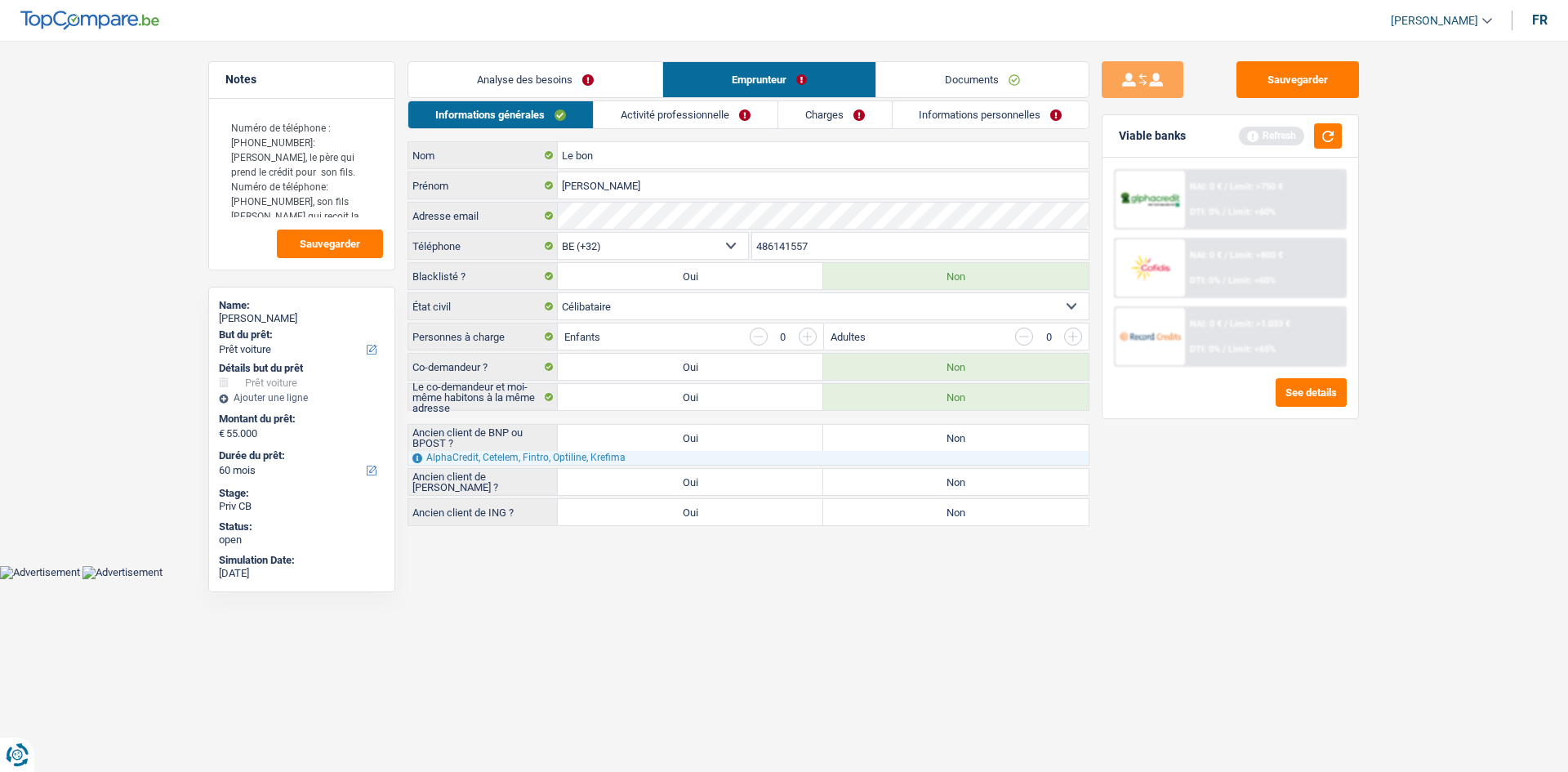 click on "Non" at bounding box center [956, 438] 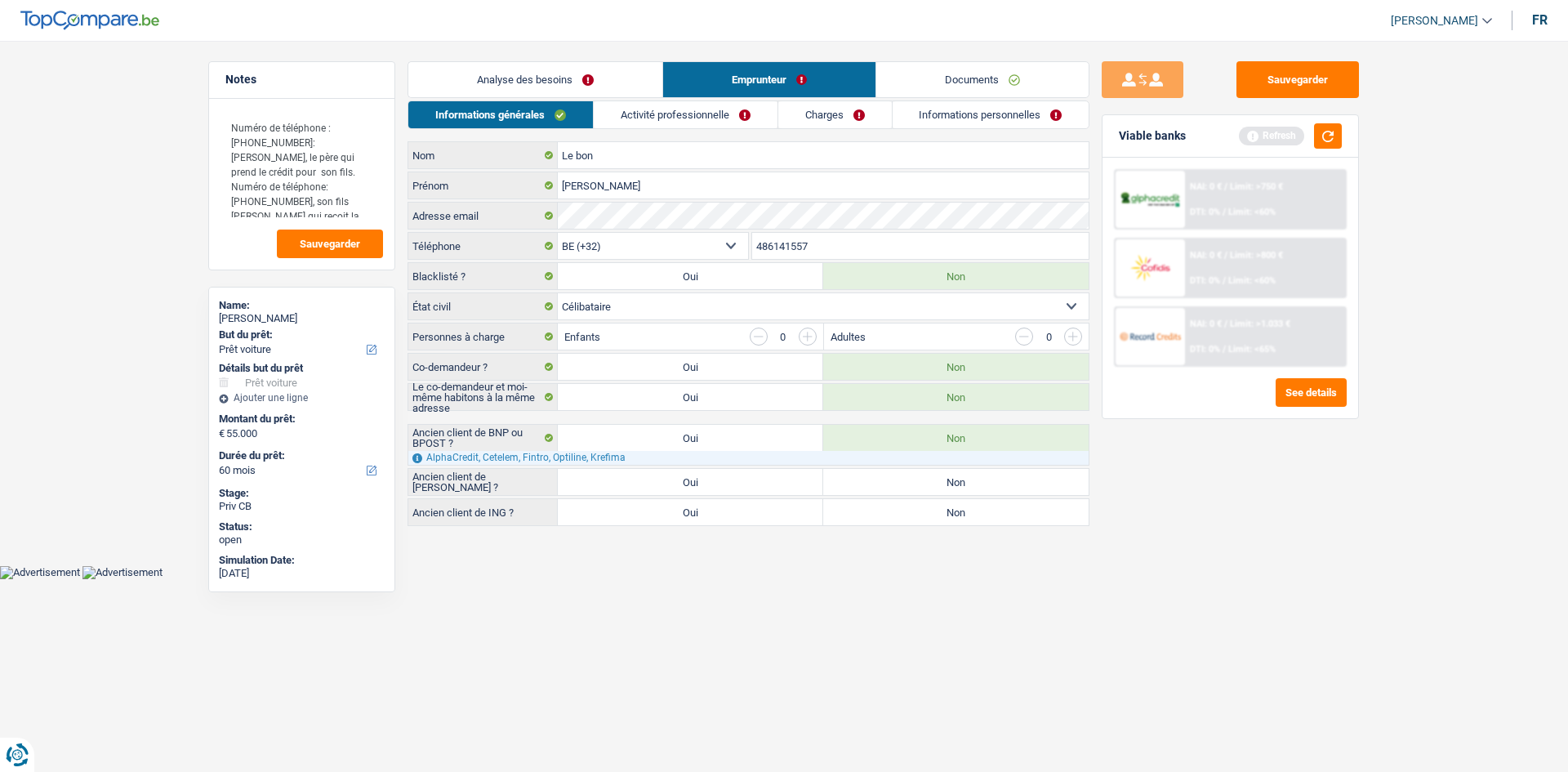drag, startPoint x: 938, startPoint y: 477, endPoint x: 956, endPoint y: 511, distance: 38.47077 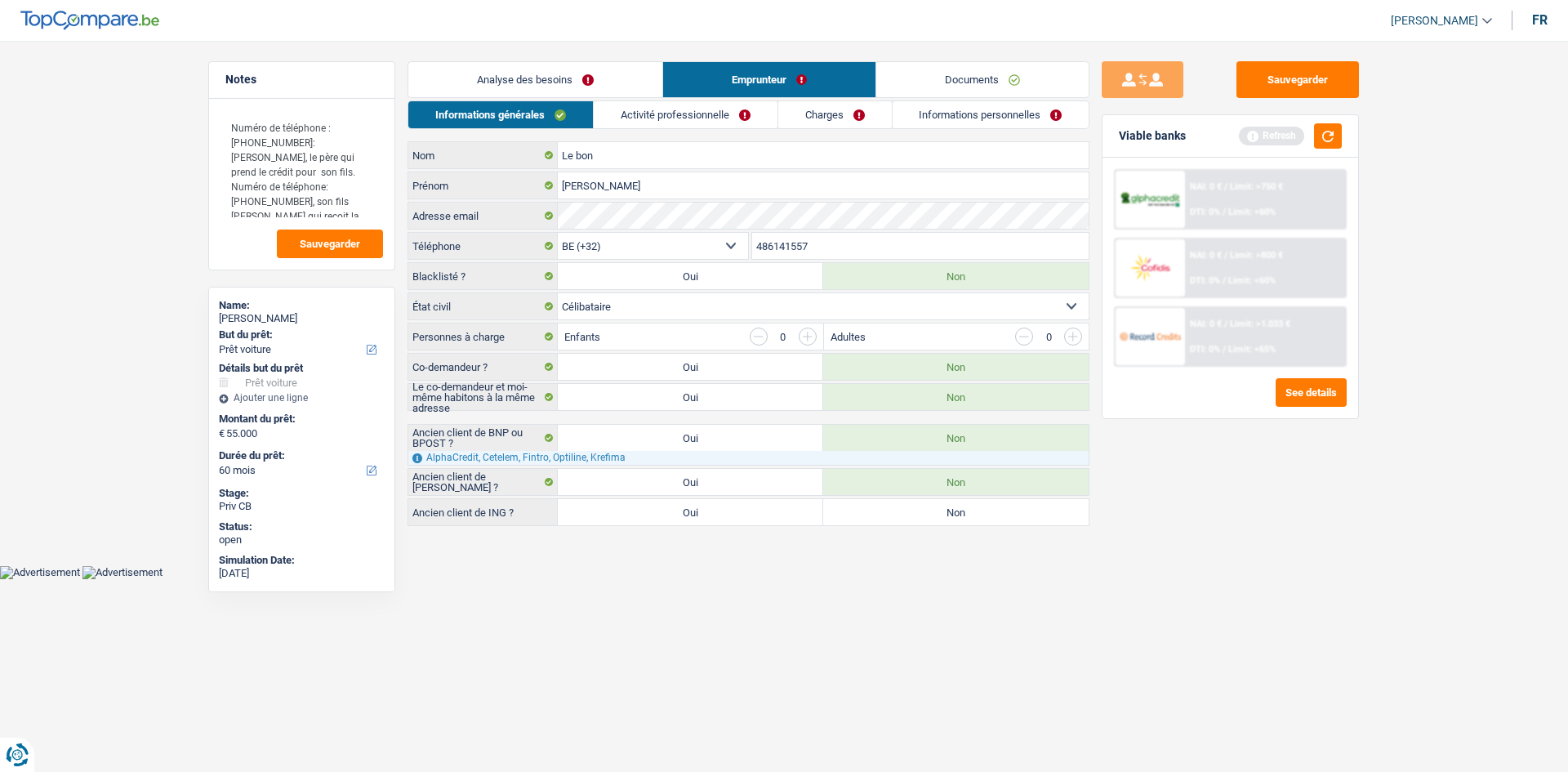 click on "Non" at bounding box center [956, 512] 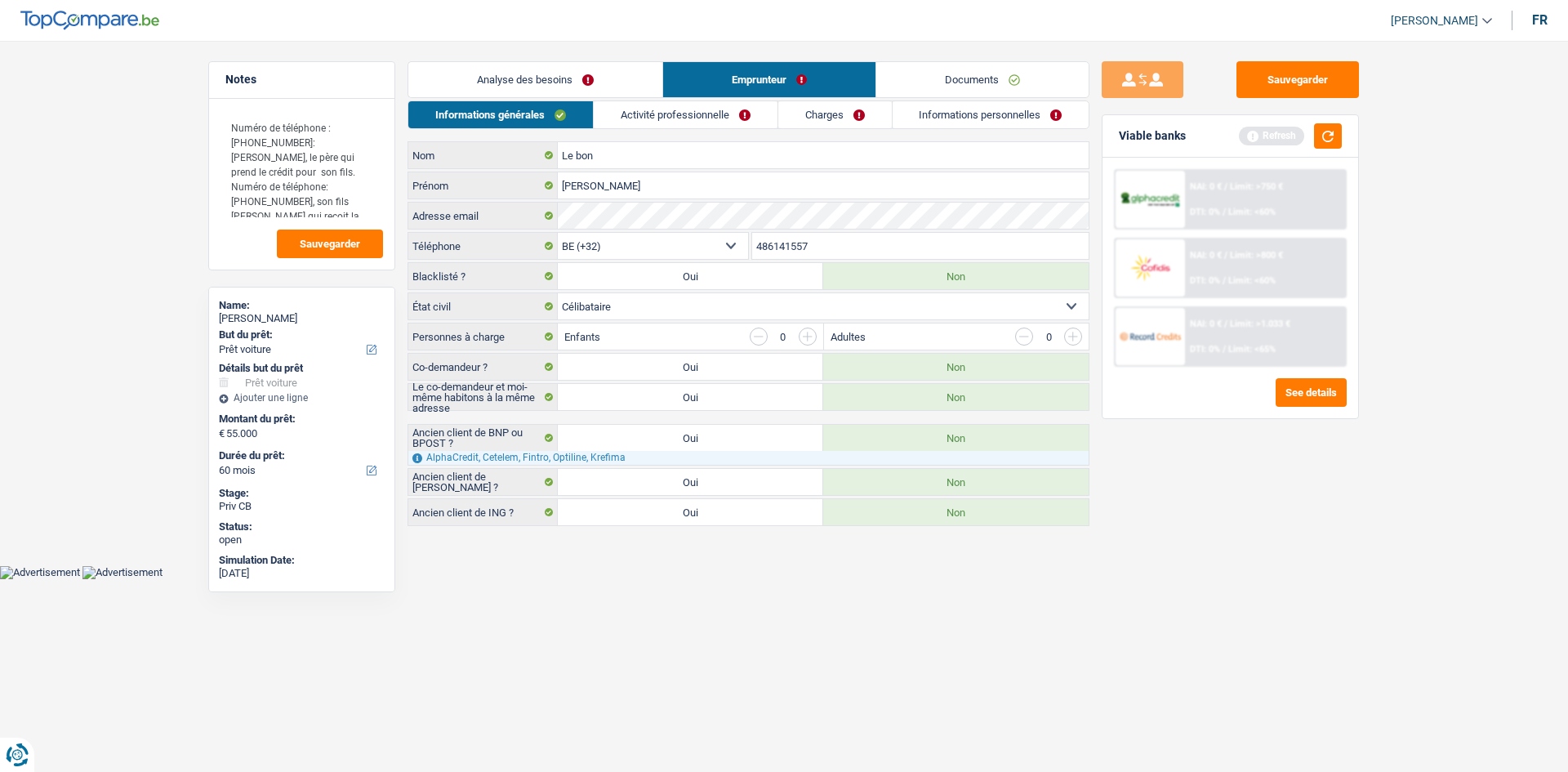 click on "Activité professionnelle" at bounding box center (685, 114) 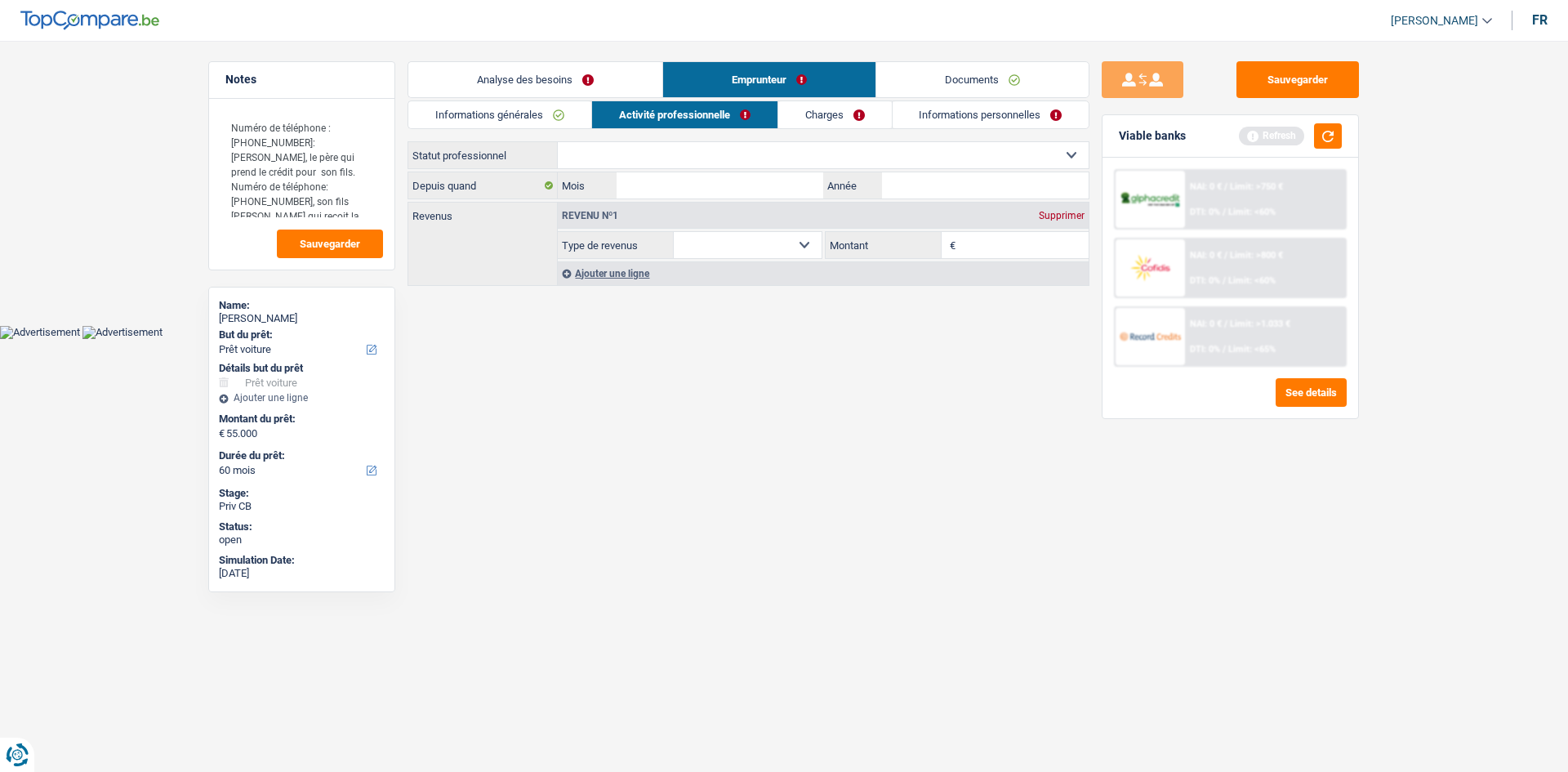 click on "Ouvrier Employé privé Employé public Invalide Indépendant Pensionné Chômeur Mutuelle Femme au foyer Sans profession Allocataire sécurité/Intégration social (SPF Sécurité Sociale, CPAS) Etudiant Profession libérale Commerçant Rentier Pré-pensionné
Sélectionner une option" at bounding box center [823, 155] 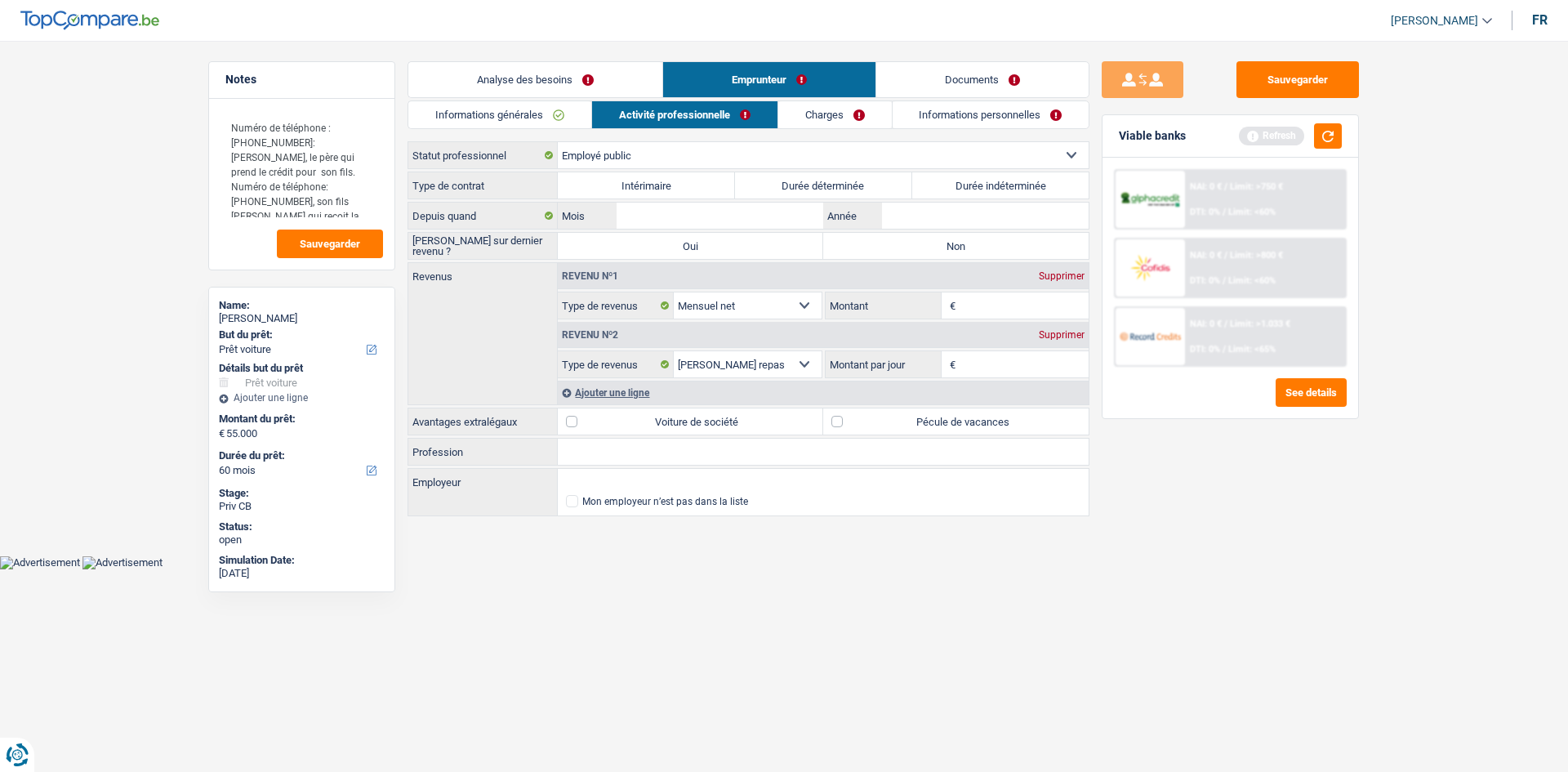 click on "Durée indéterminée" at bounding box center (1000, 185) 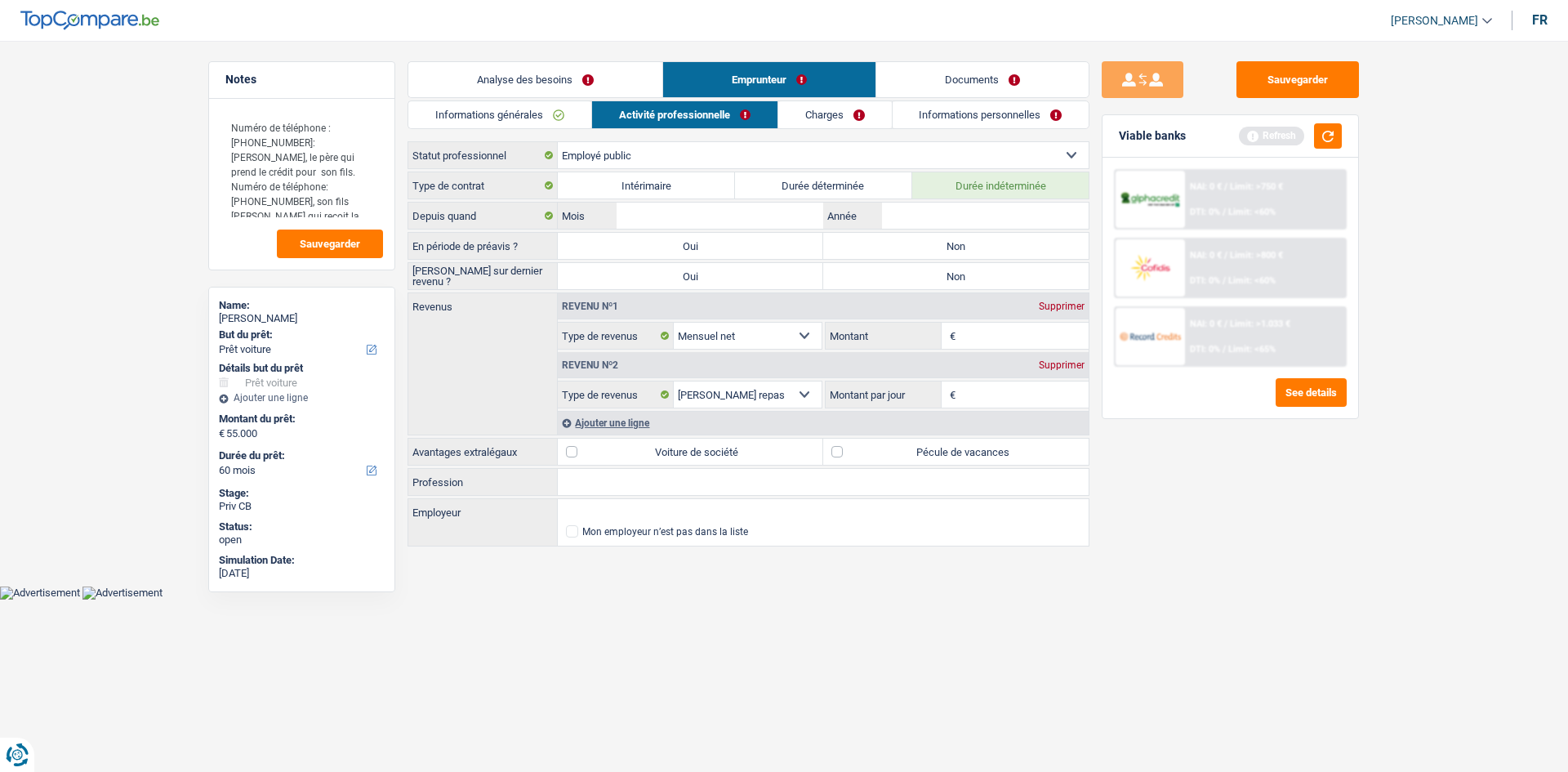 click on "Non" at bounding box center (956, 246) 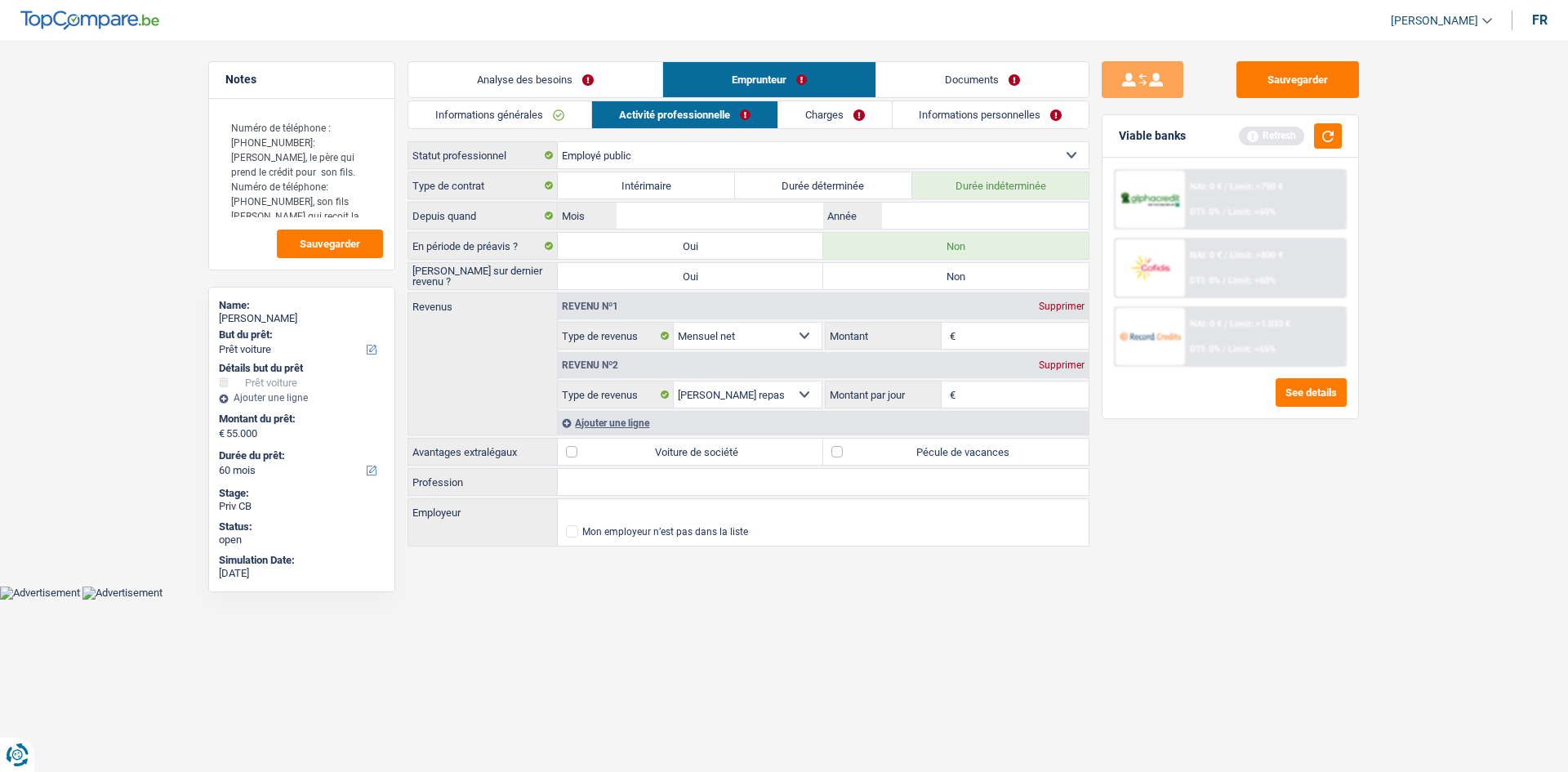 click on "Non" at bounding box center (956, 276) 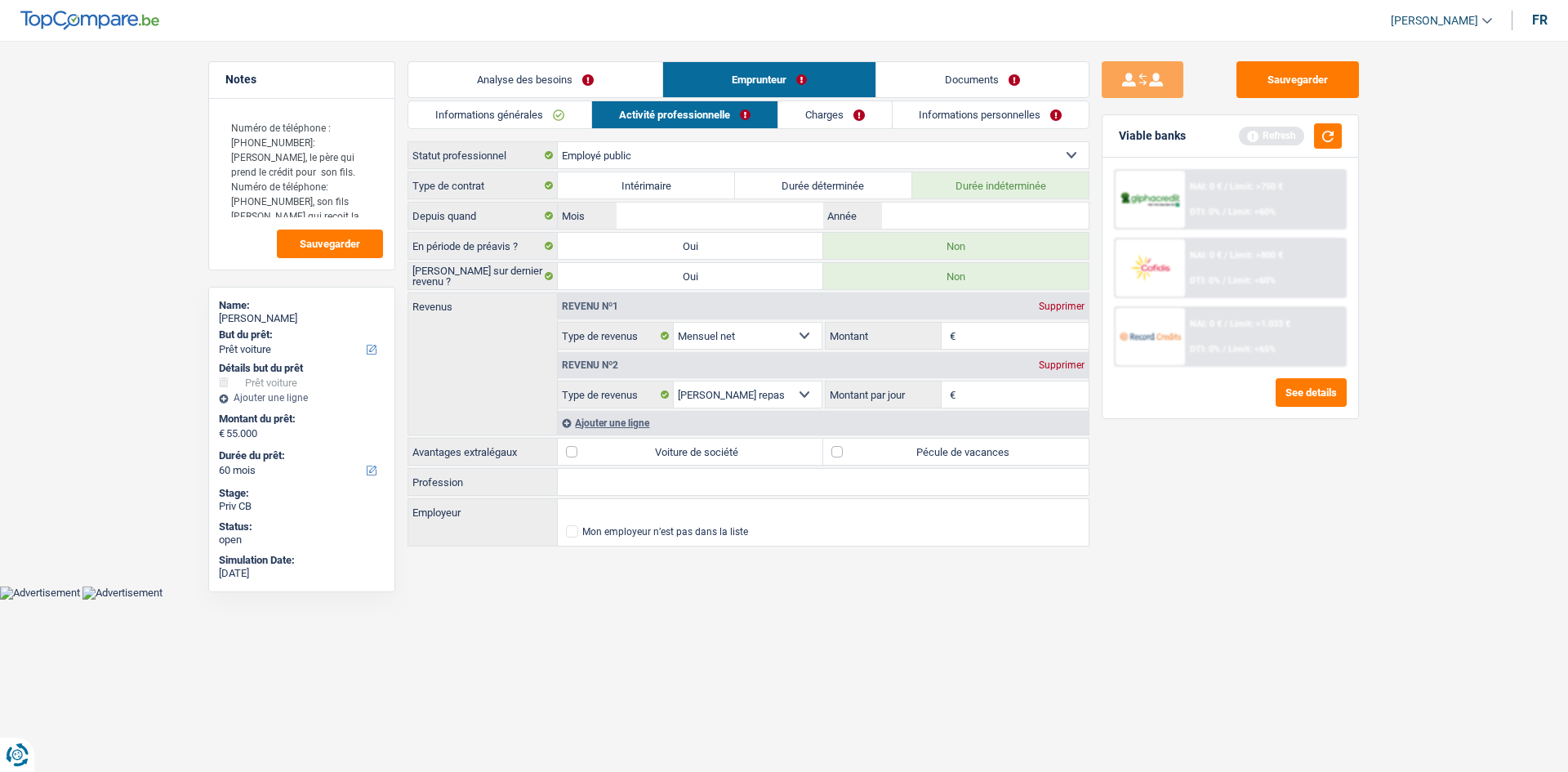 click on "Type de contrat
Intérimaire
Durée déterminée
Durée indéterminée
Depuis quand
Mois
/
Année
En période de préavis ?
Oui
Non
Saisie sur dernier revenu ?
Oui
Non
Revenus
Revenu nº1
Supprimer
Allocation d'handicap Allocations chômage Allocations familiales Chèques repas Complément d'entreprise Indemnité mutuelle Indépendant complémentaire Mensuel net Pension Pension alimentaire Pension d'invalidité Revenu d'intégration sociale Revenus locatifs Autres revenus         €" at bounding box center (748, 360) 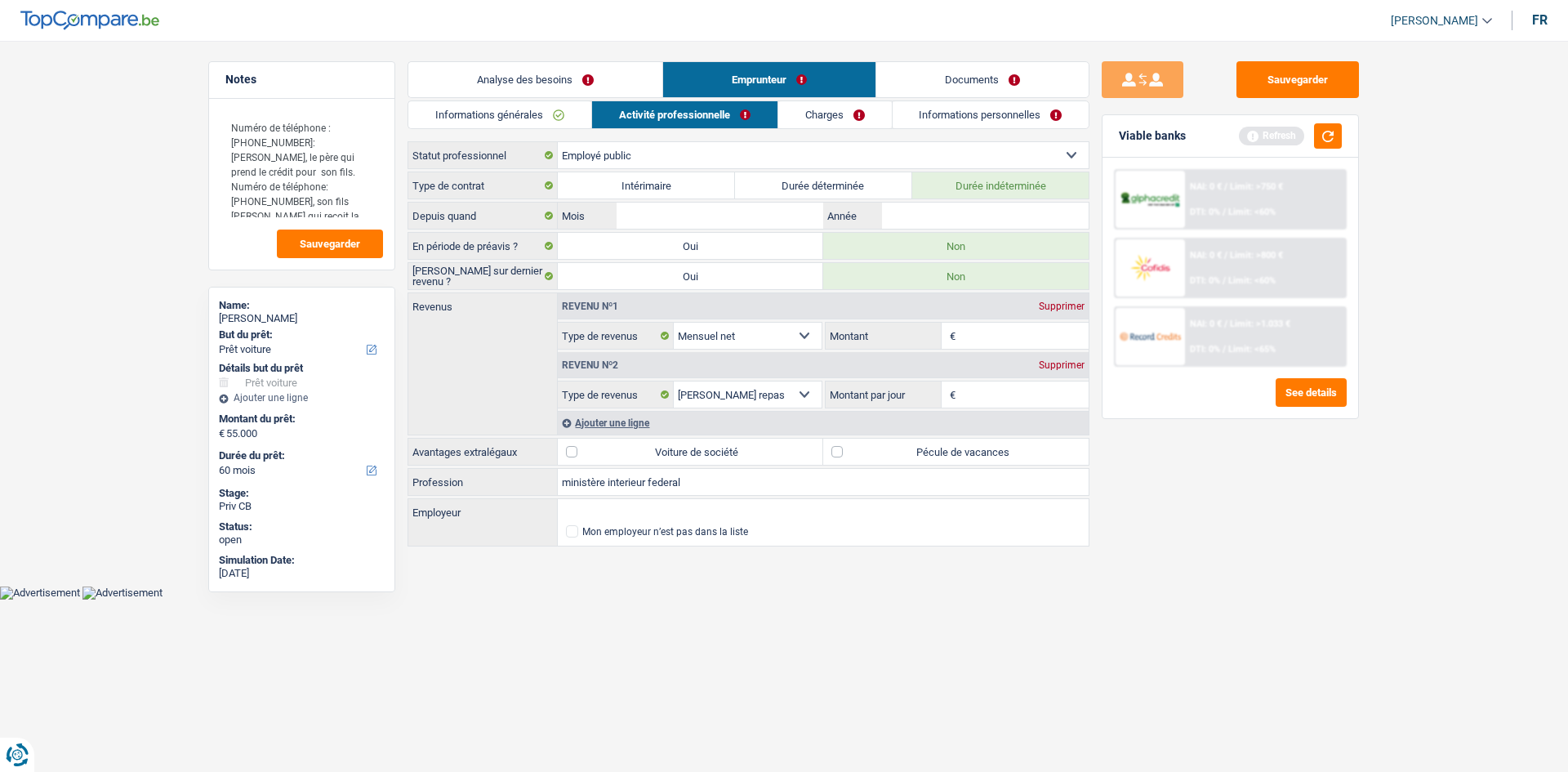 type on "ministère interieur federal" 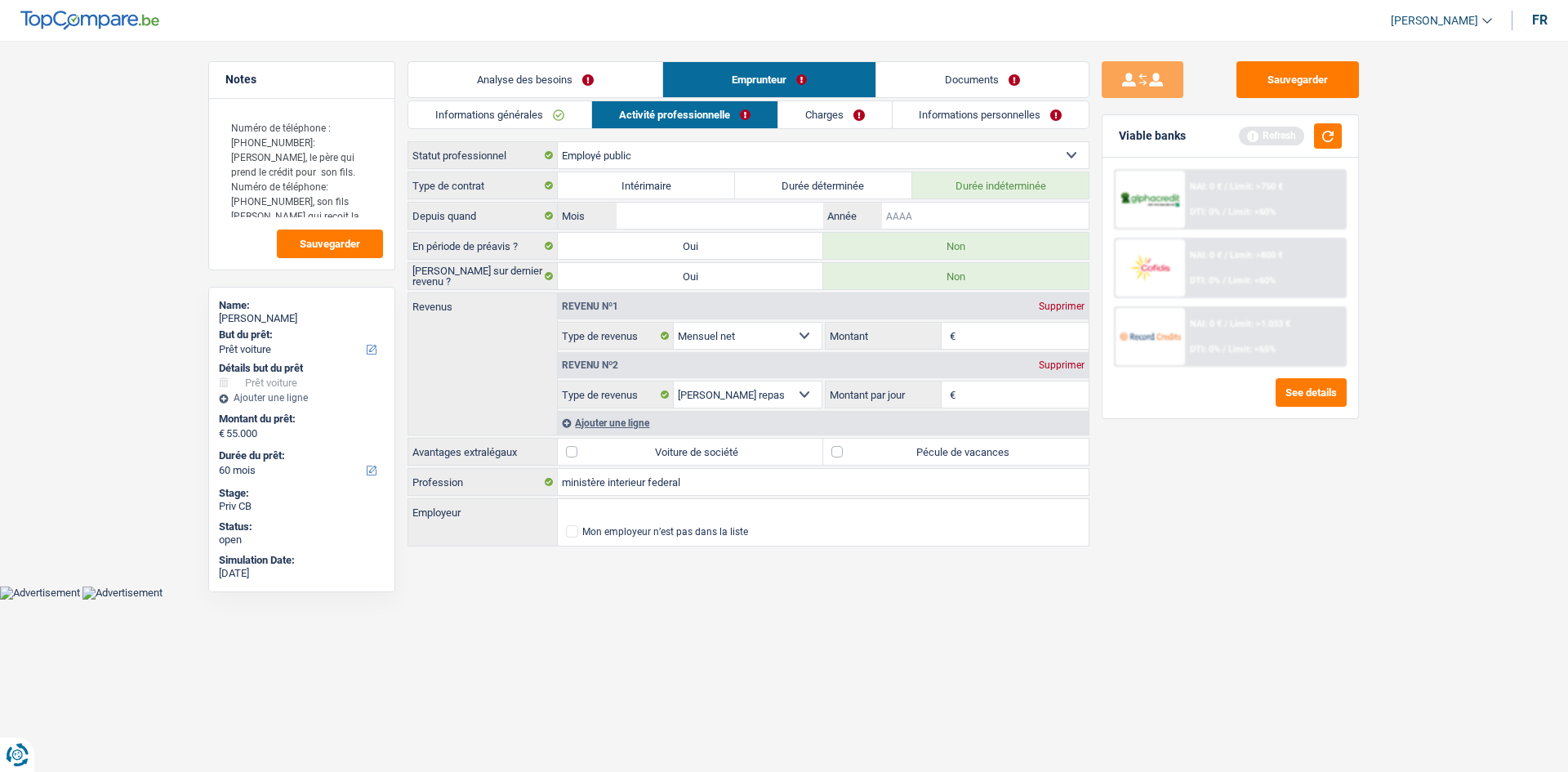drag, startPoint x: 951, startPoint y: 219, endPoint x: 951, endPoint y: 208, distance: 11 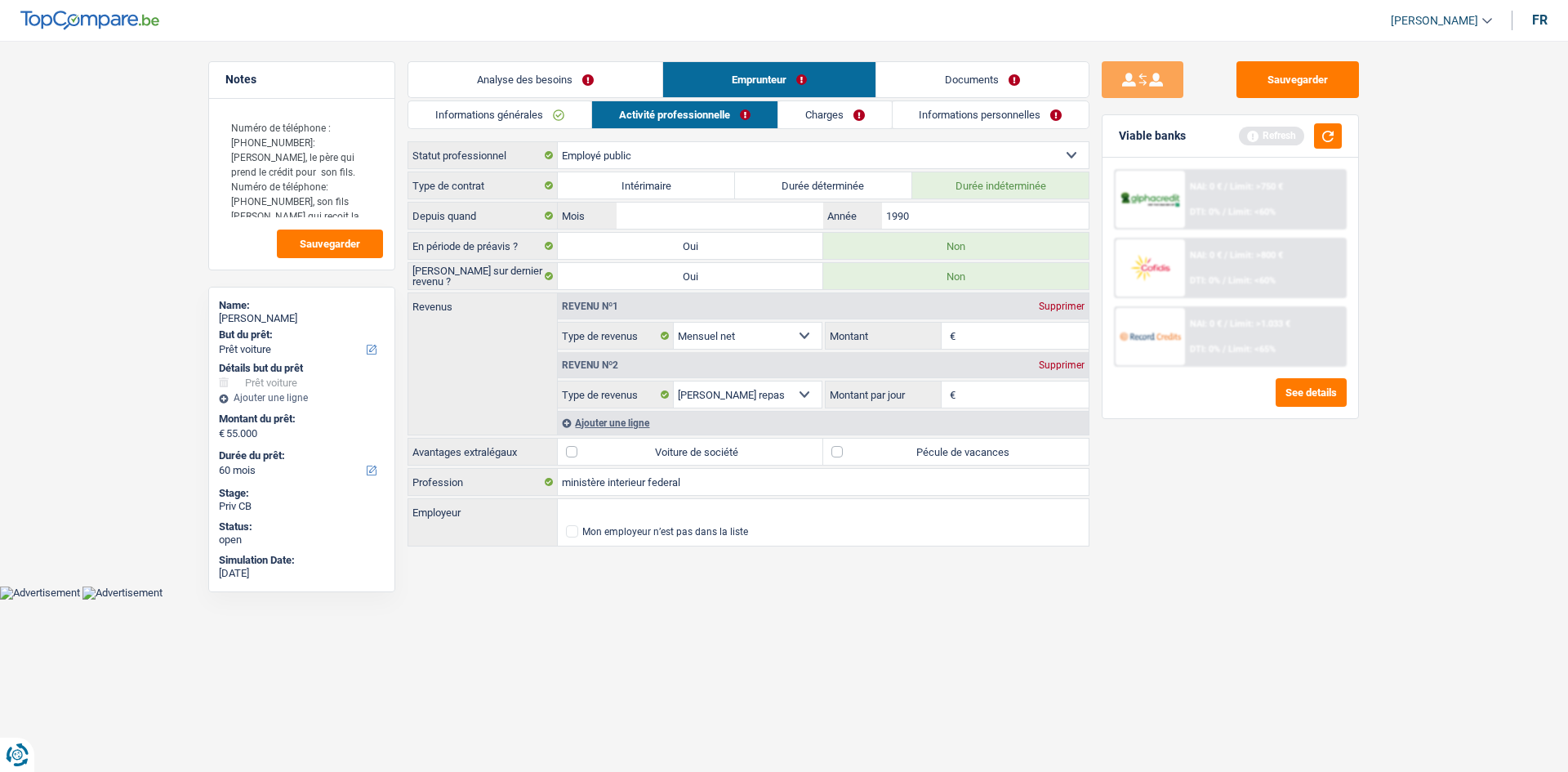 type on "1990" 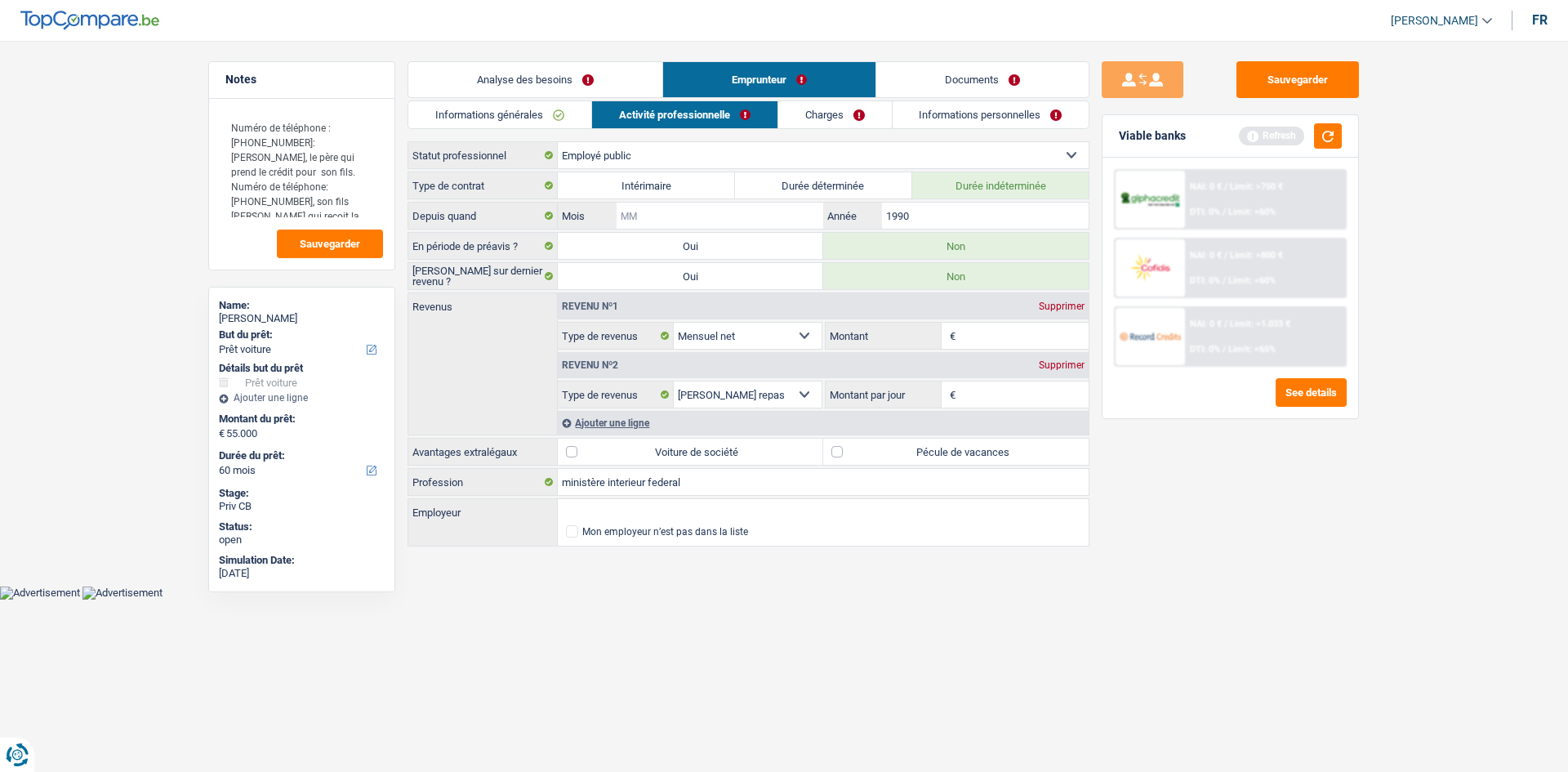 click on "Mois" at bounding box center (719, 216) 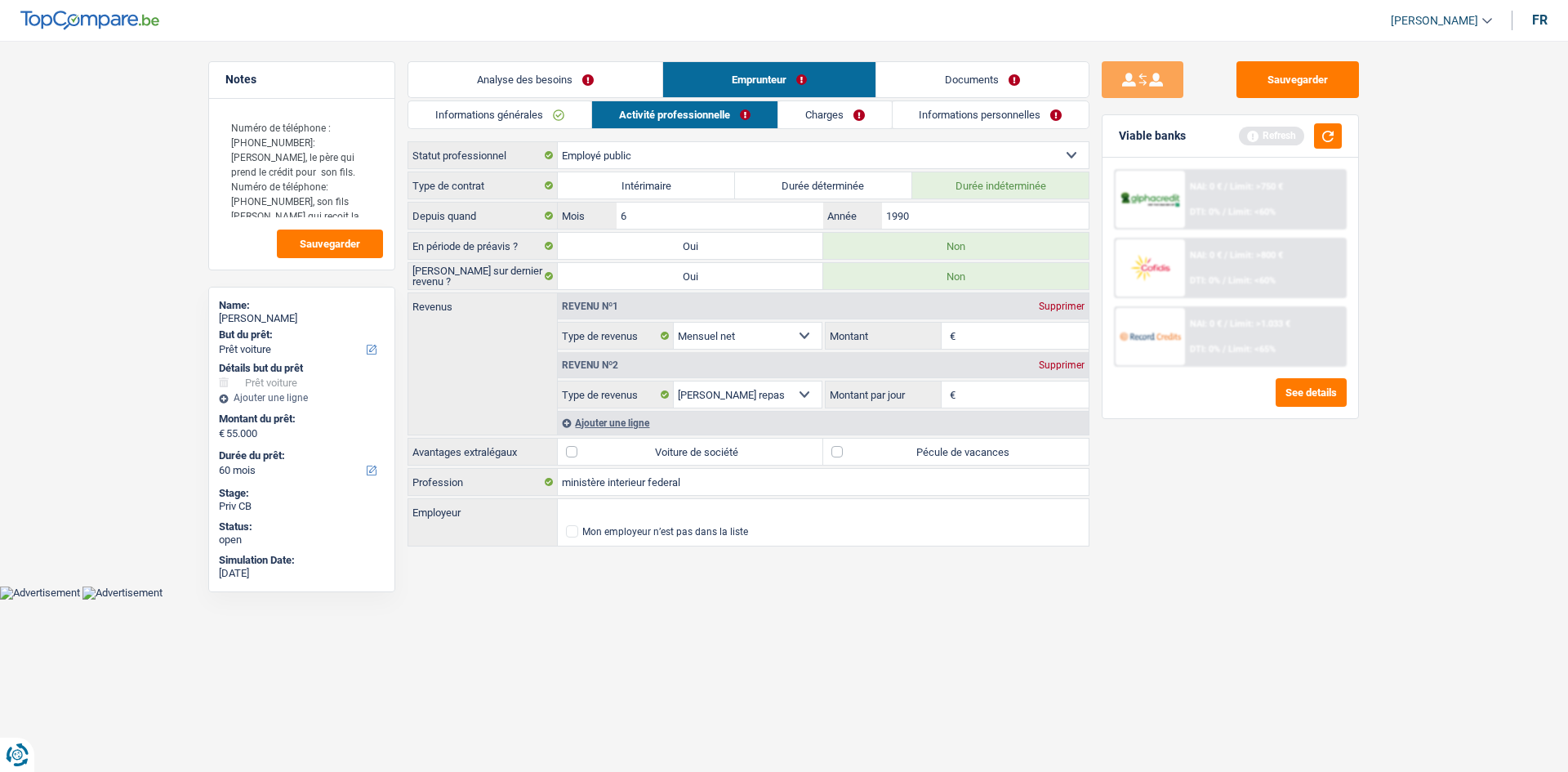 type on "6" 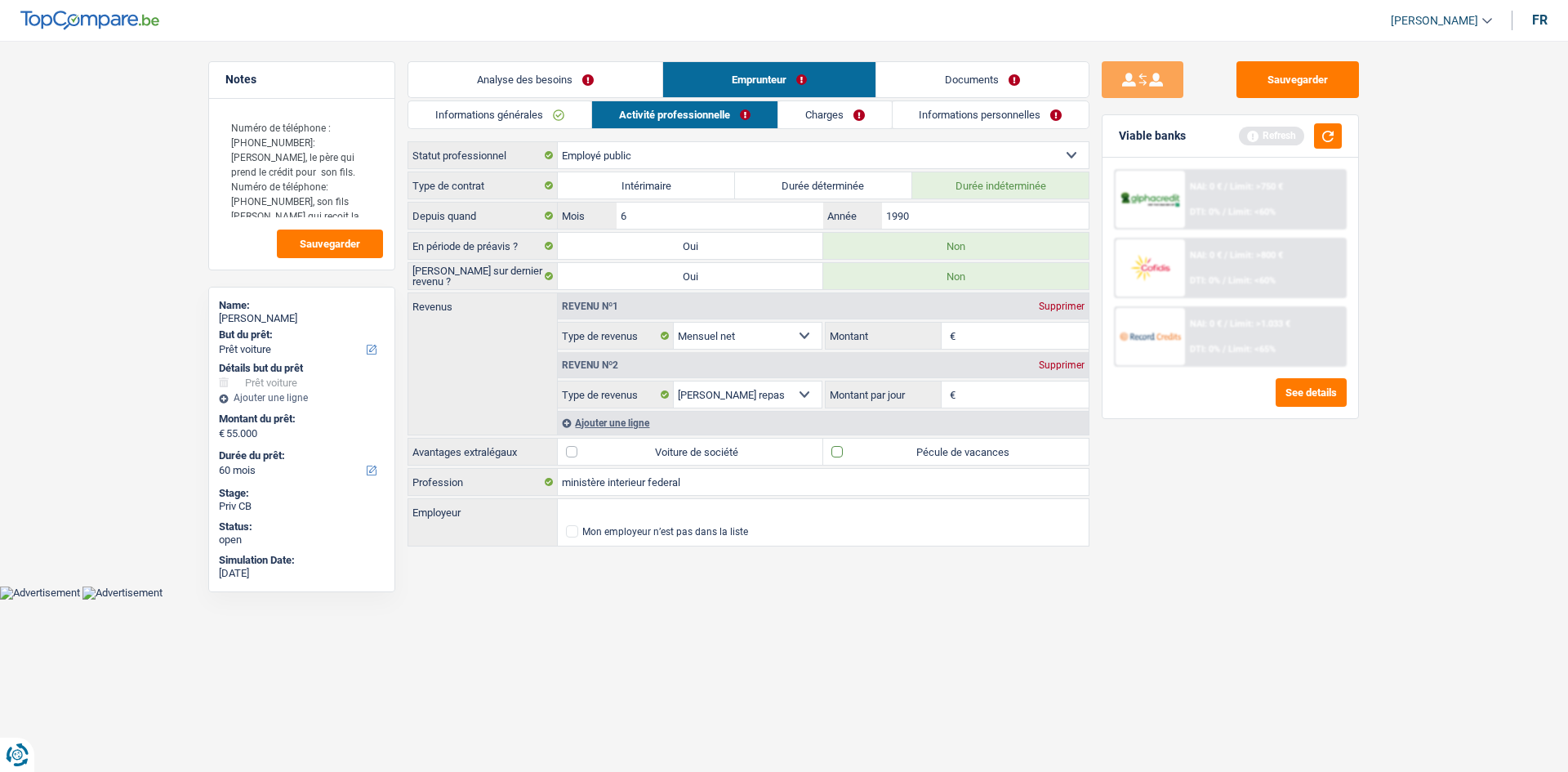 click on "Pécule de vacances" at bounding box center [956, 452] 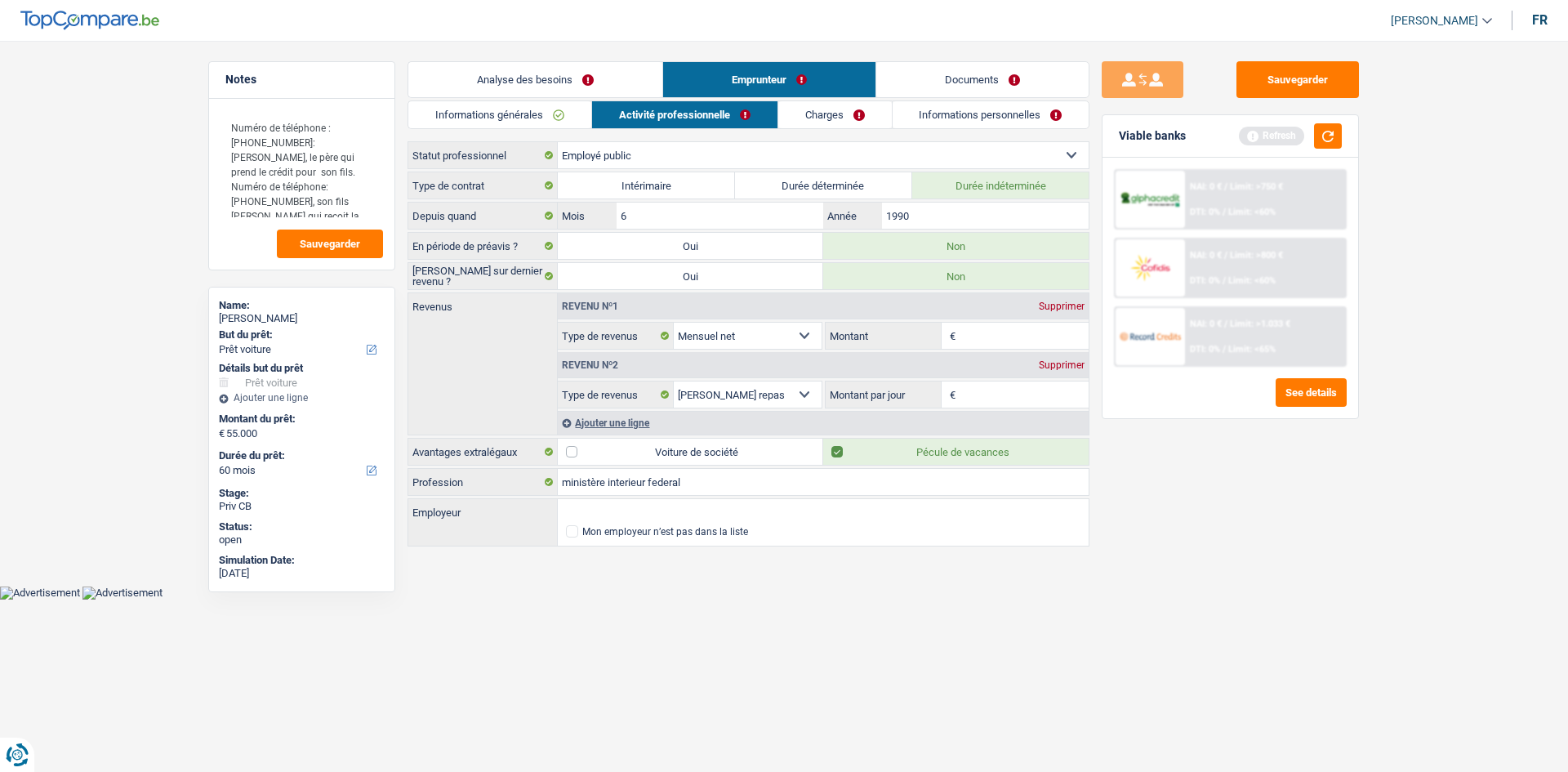 drag, startPoint x: 752, startPoint y: 451, endPoint x: 842, endPoint y: 490, distance: 98.0867 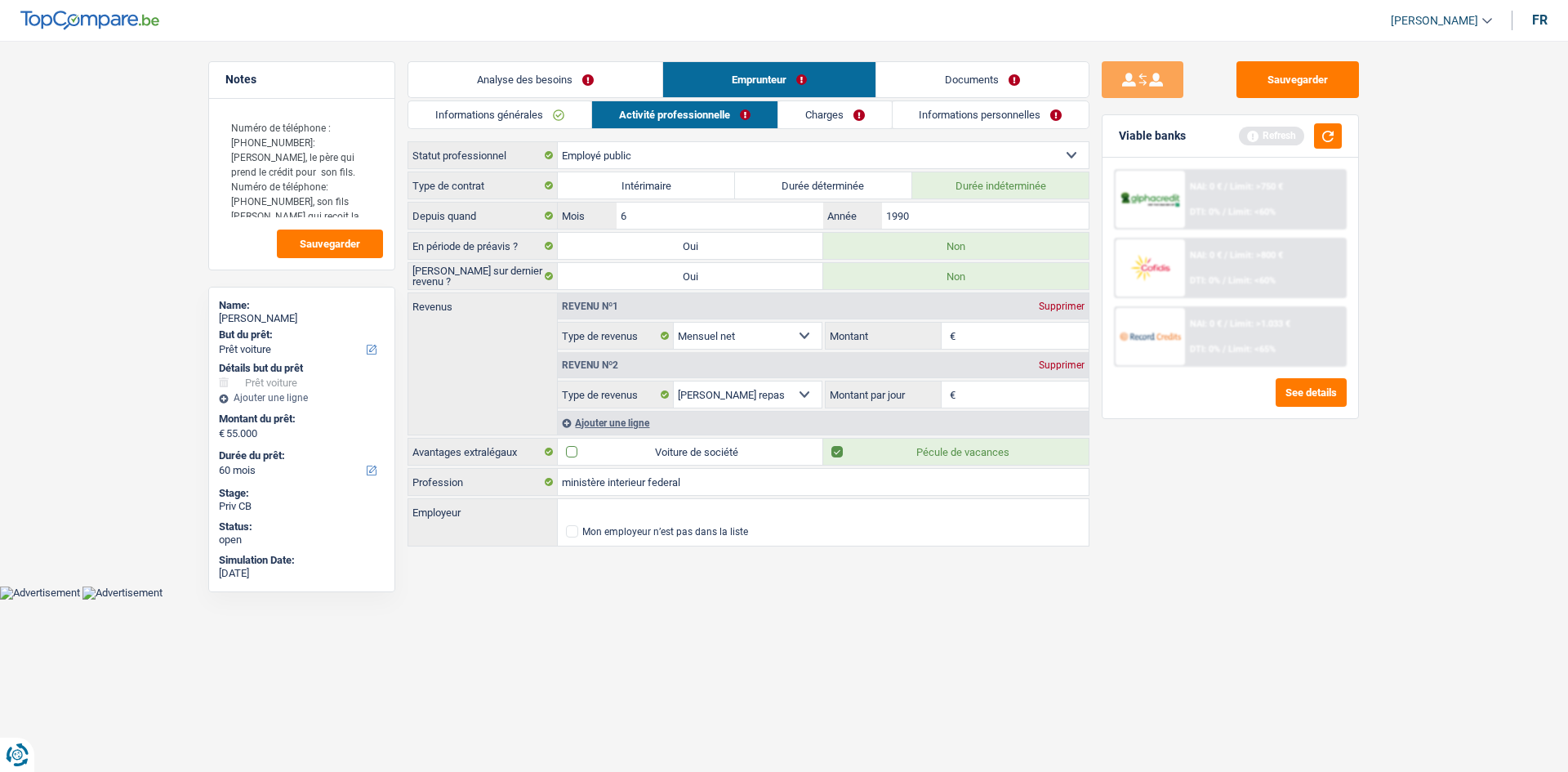 click on "Voiture de société" at bounding box center [690, 452] 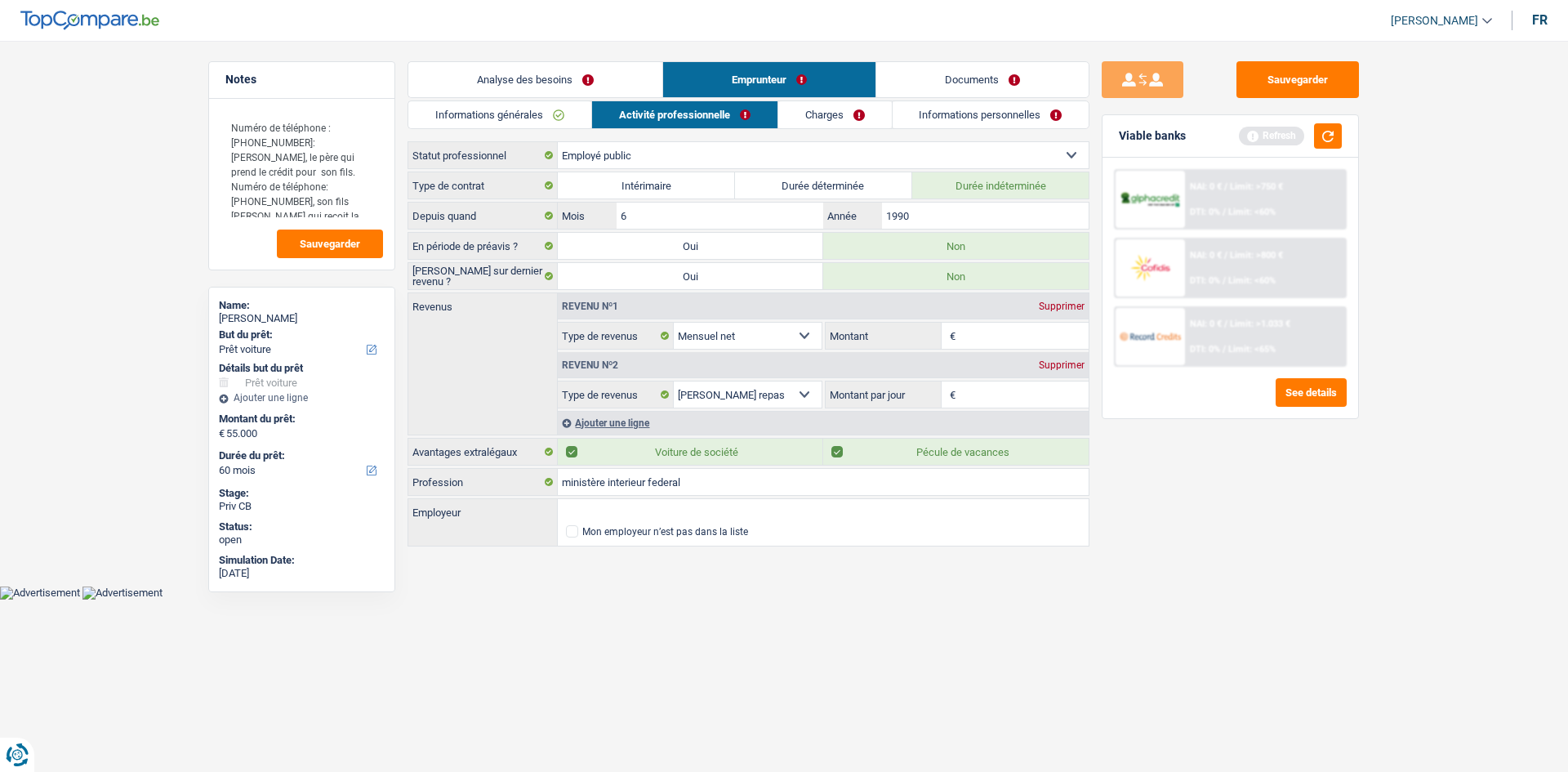 drag, startPoint x: 1009, startPoint y: 334, endPoint x: 1157, endPoint y: 448, distance: 186.81542 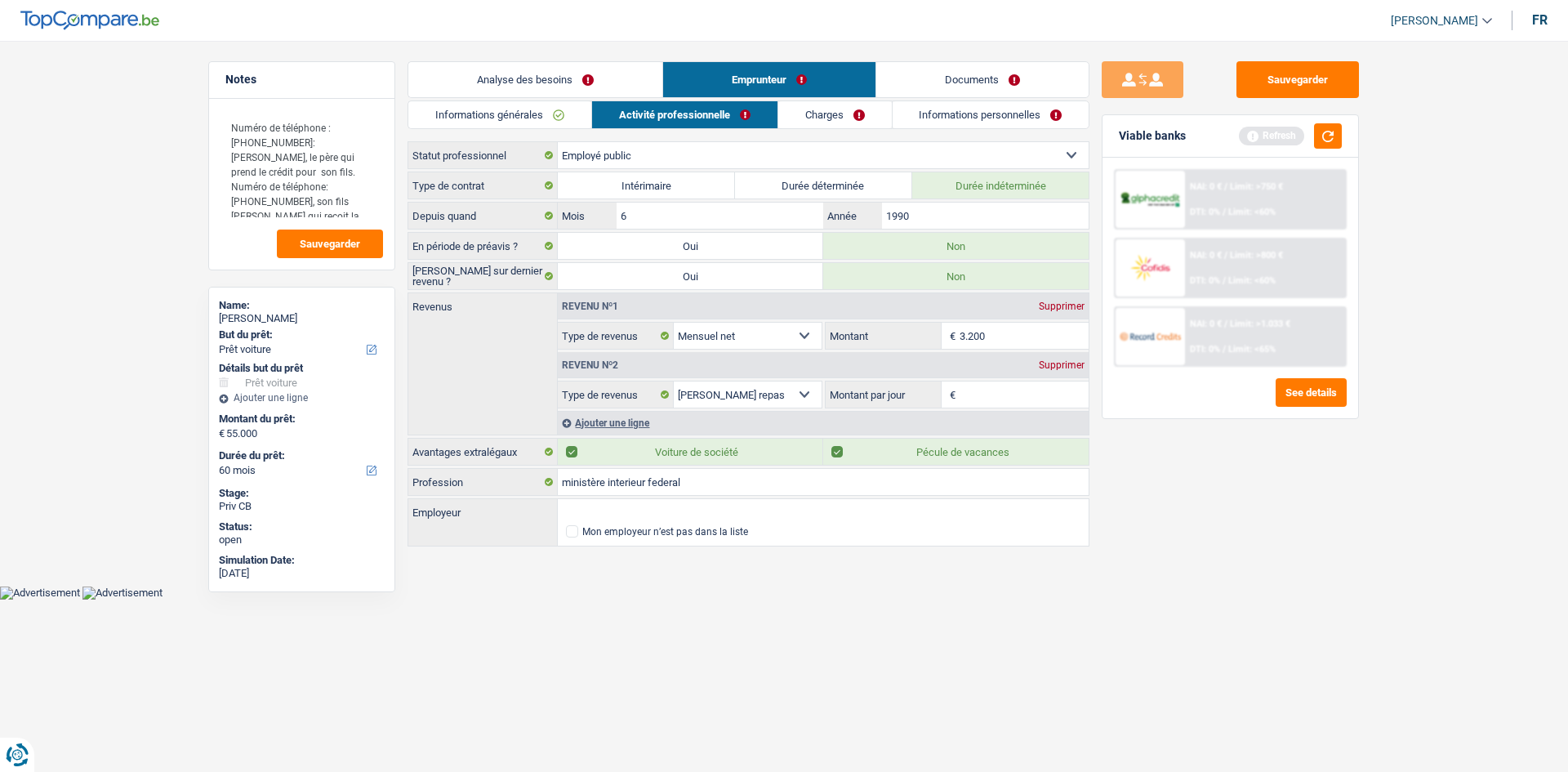 type on "3.200" 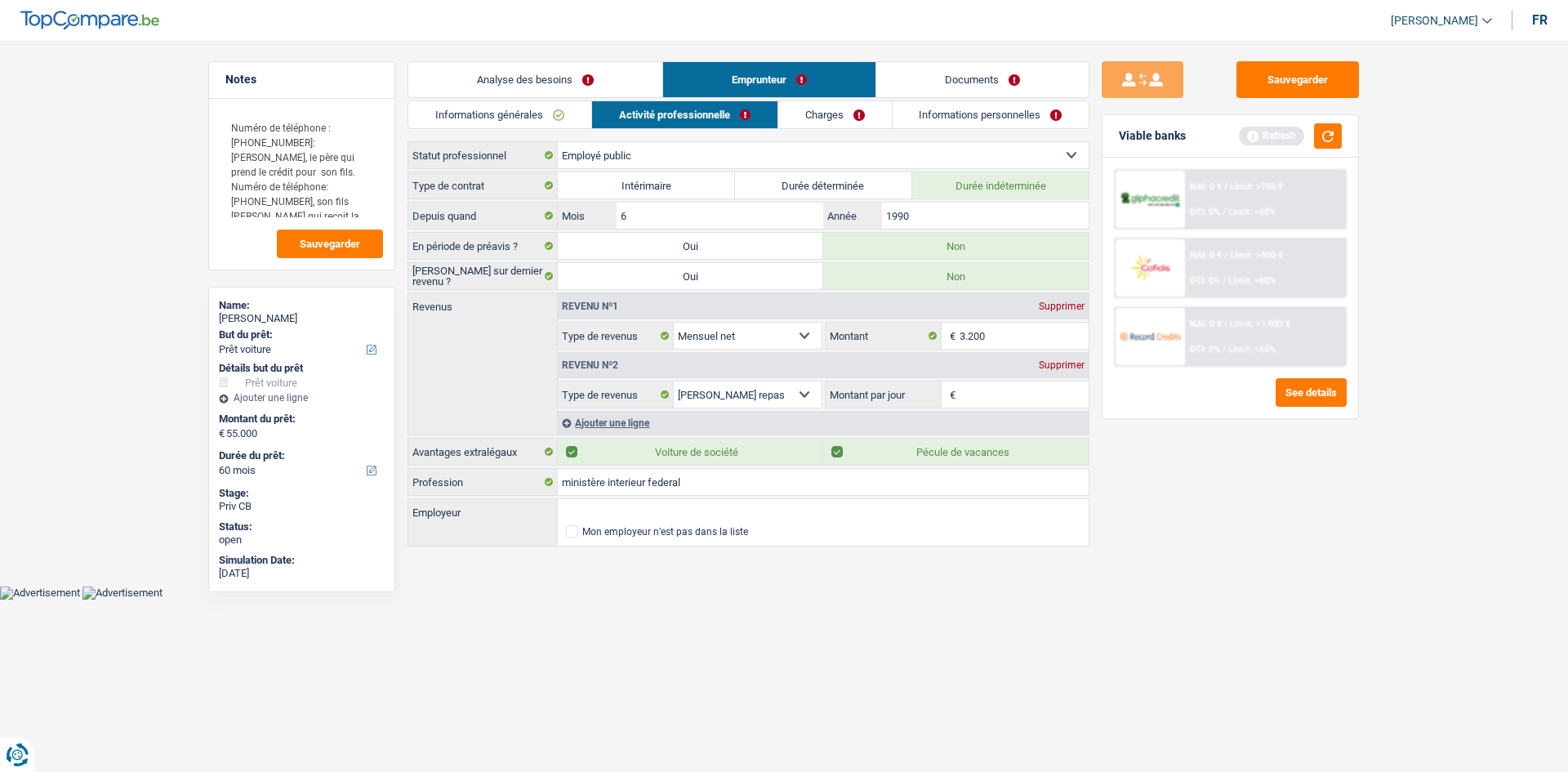 click on "Montant par jour" at bounding box center (1024, 395) 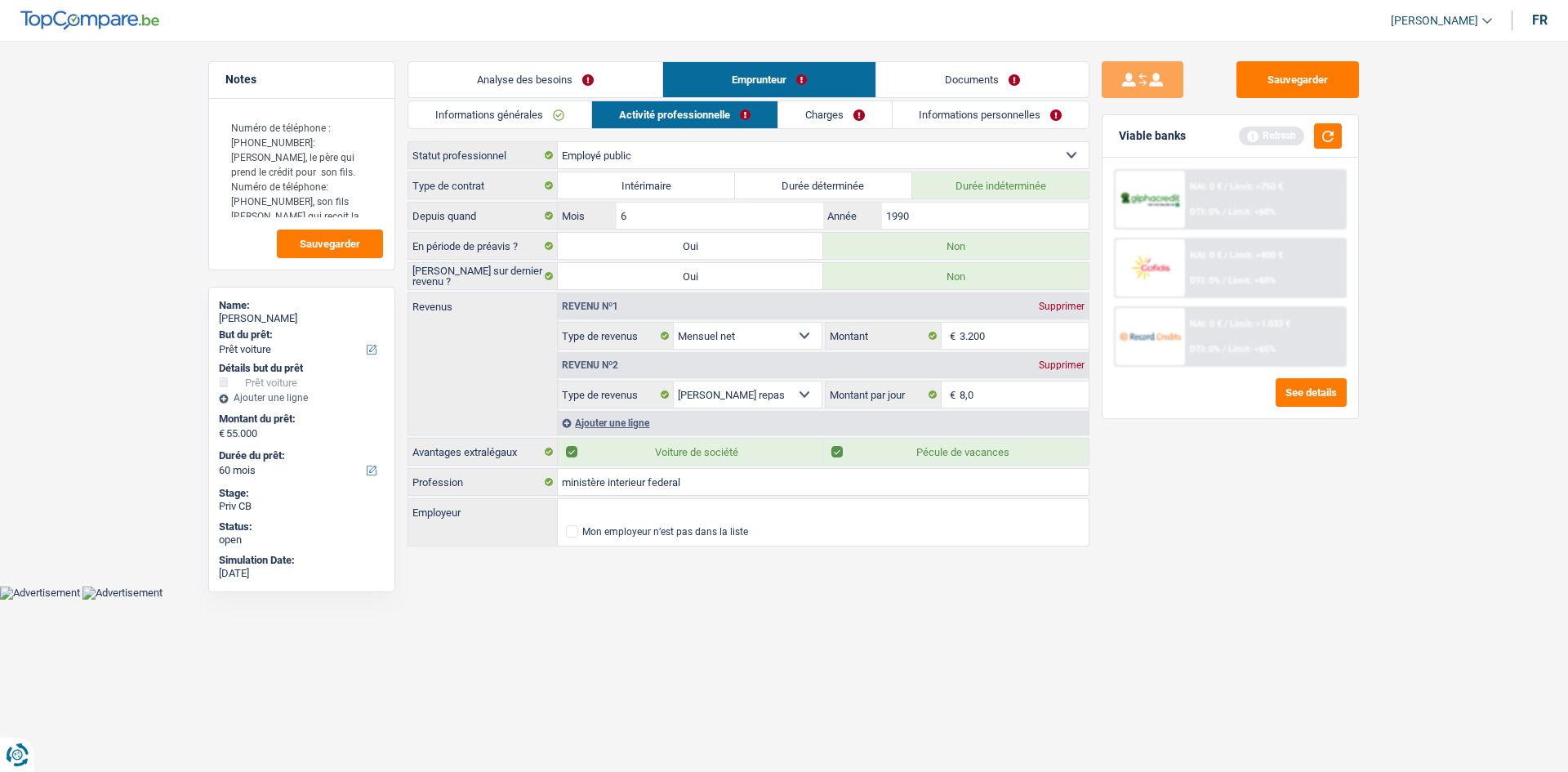 click on "Sauvegarder
Viable banks
Refresh
NAI: 0 €
/
Limit: >750 €
DTI: 0%
/
Limit: <60%
NAI: 0 €
/
Limit: >800 €
DTI: 0%
/
Limit: <60%
NAI: 0 €
/
Limit: >1.033 €
/" at bounding box center (1230, 401) 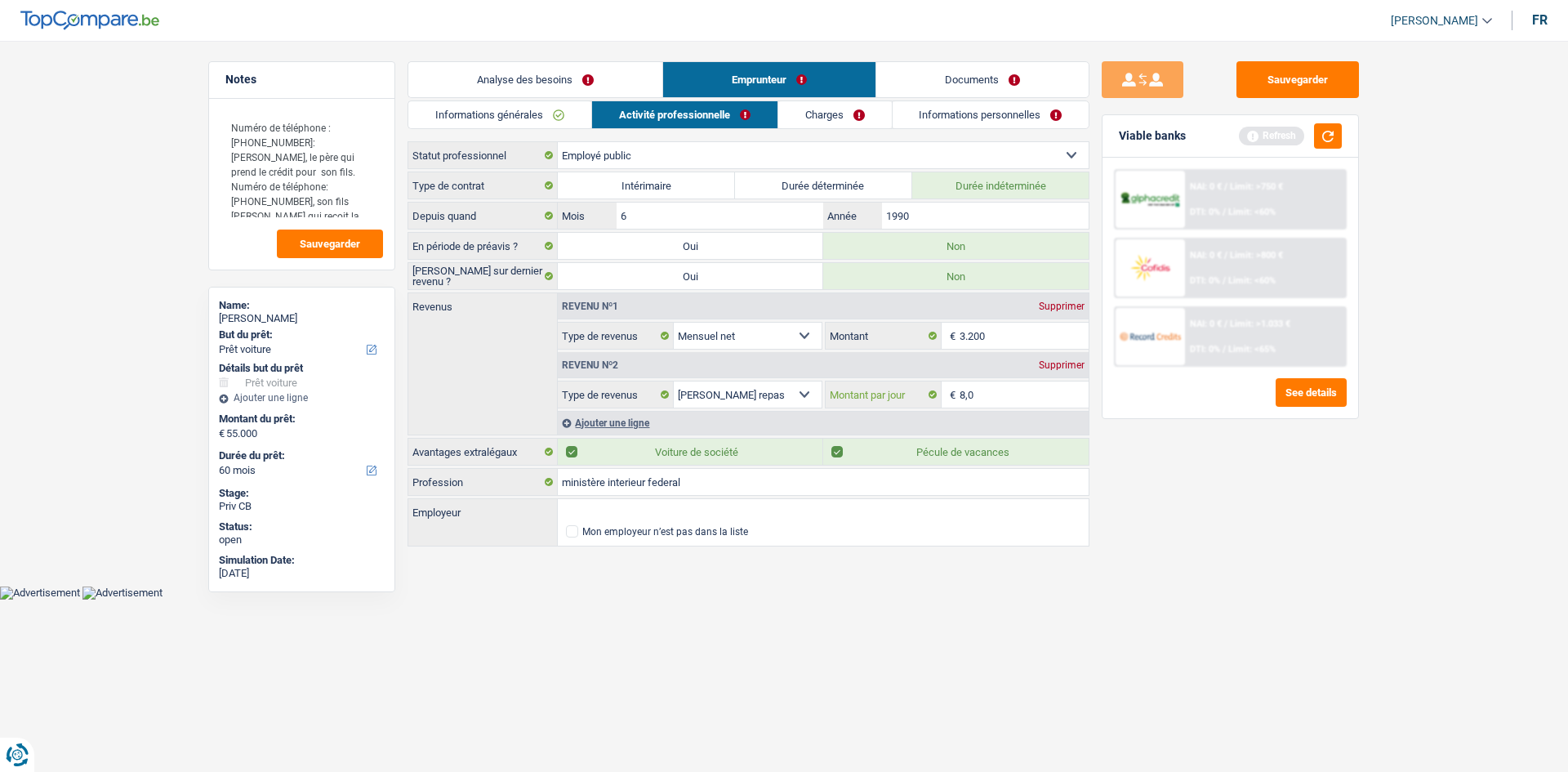 click on "8,0" at bounding box center (1024, 395) 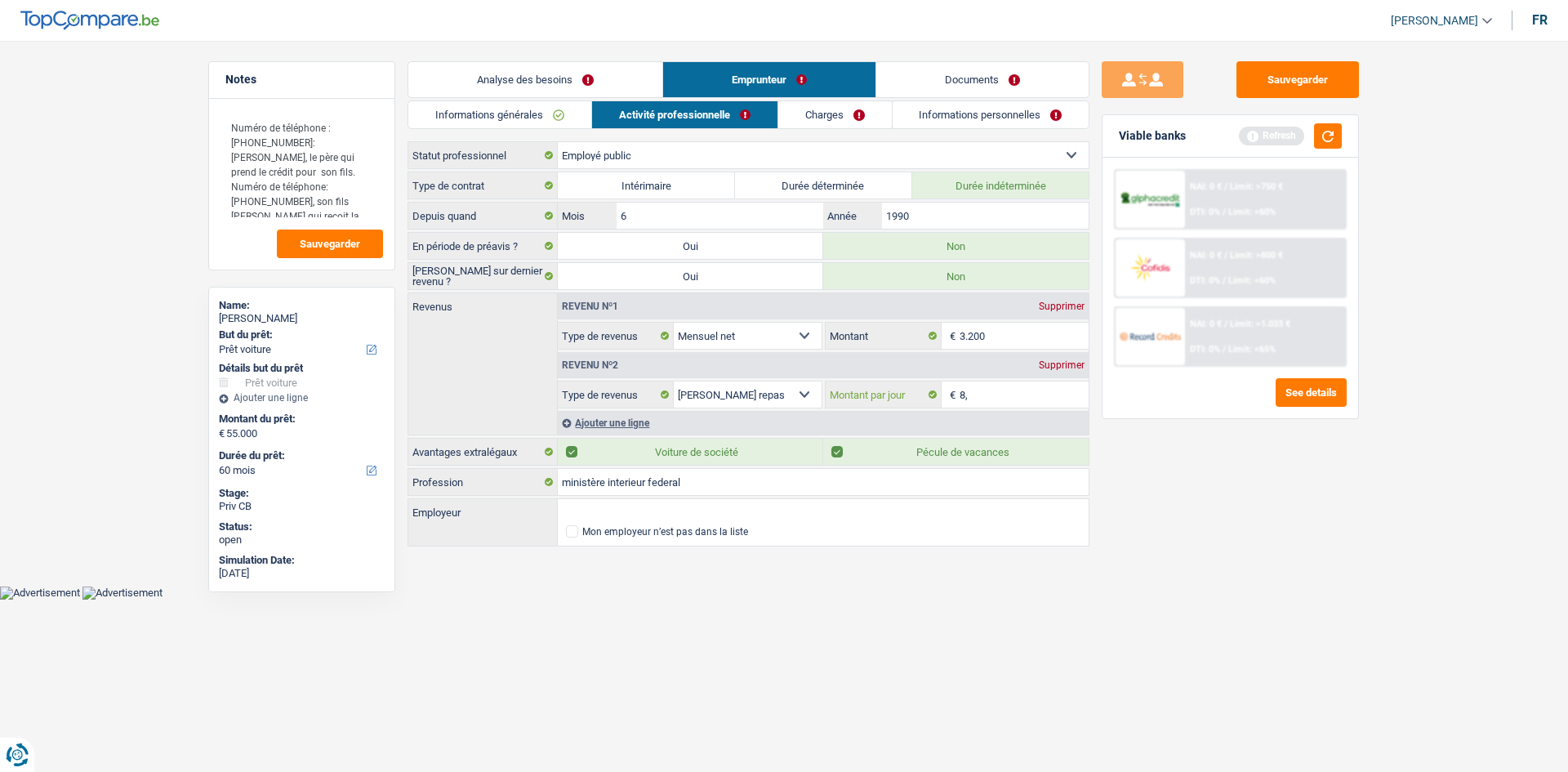 type on "8" 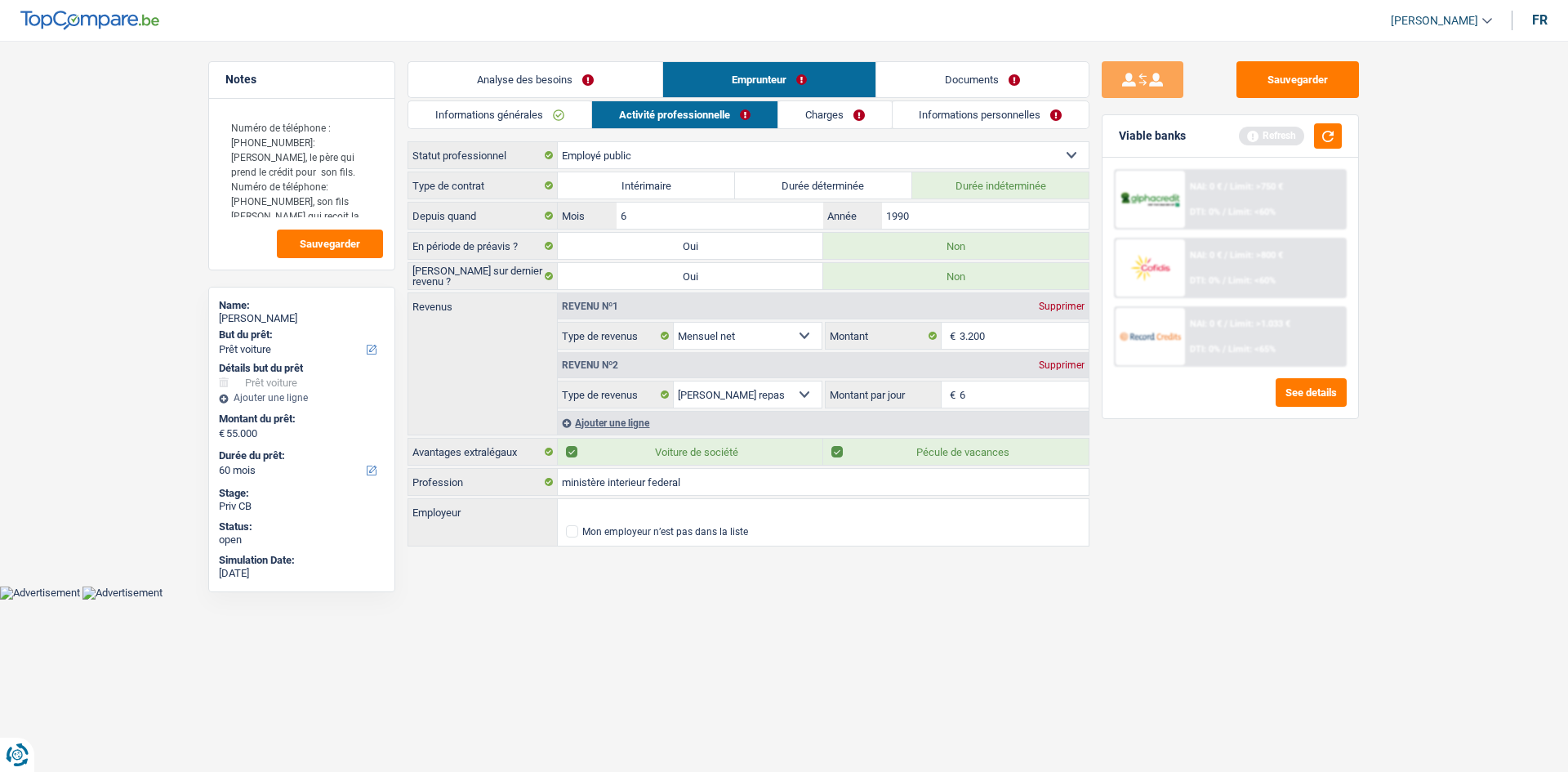 type on "6,0" 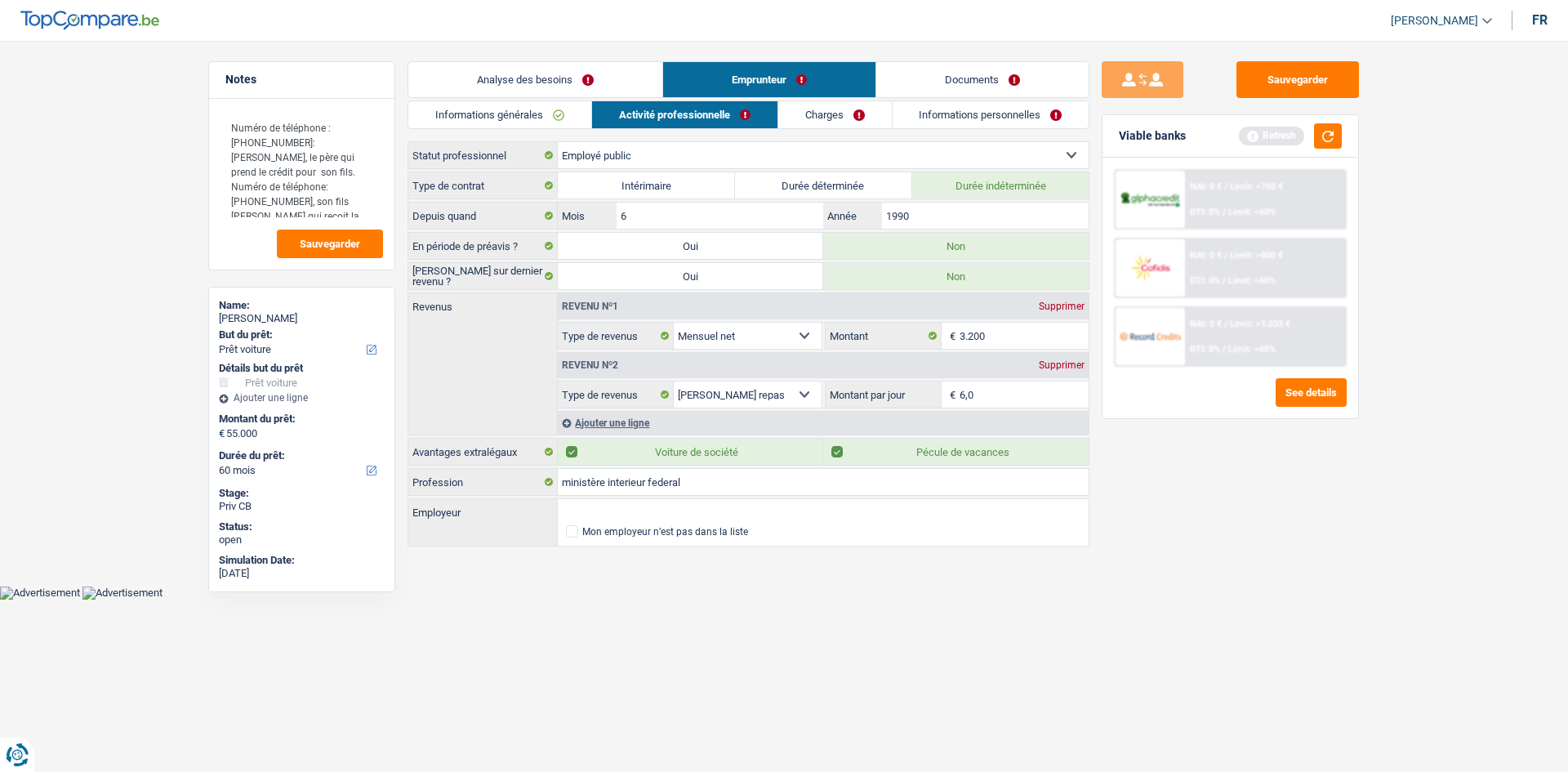 click on "Sauvegarder
Viable banks
Refresh
NAI: 0 €
/
Limit: >750 €
DTI: 0%
/
Limit: <60%
NAI: 0 €
/
Limit: >800 €
DTI: 0%
/
Limit: <60%
NAI: 0 €
/
Limit: >1.033 €
/" at bounding box center (1230, 401) 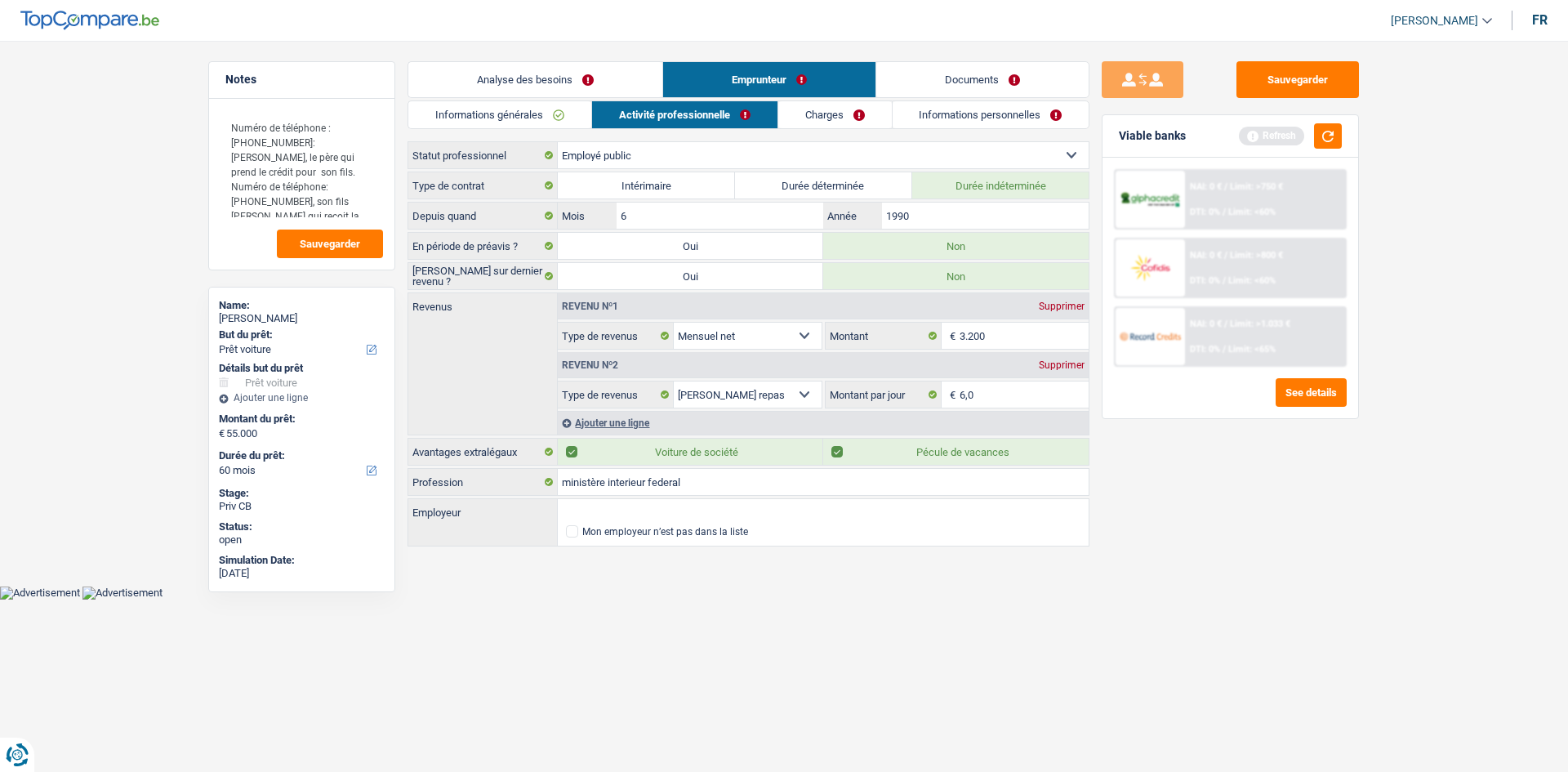 click on "Ajouter une ligne" at bounding box center (823, 422) 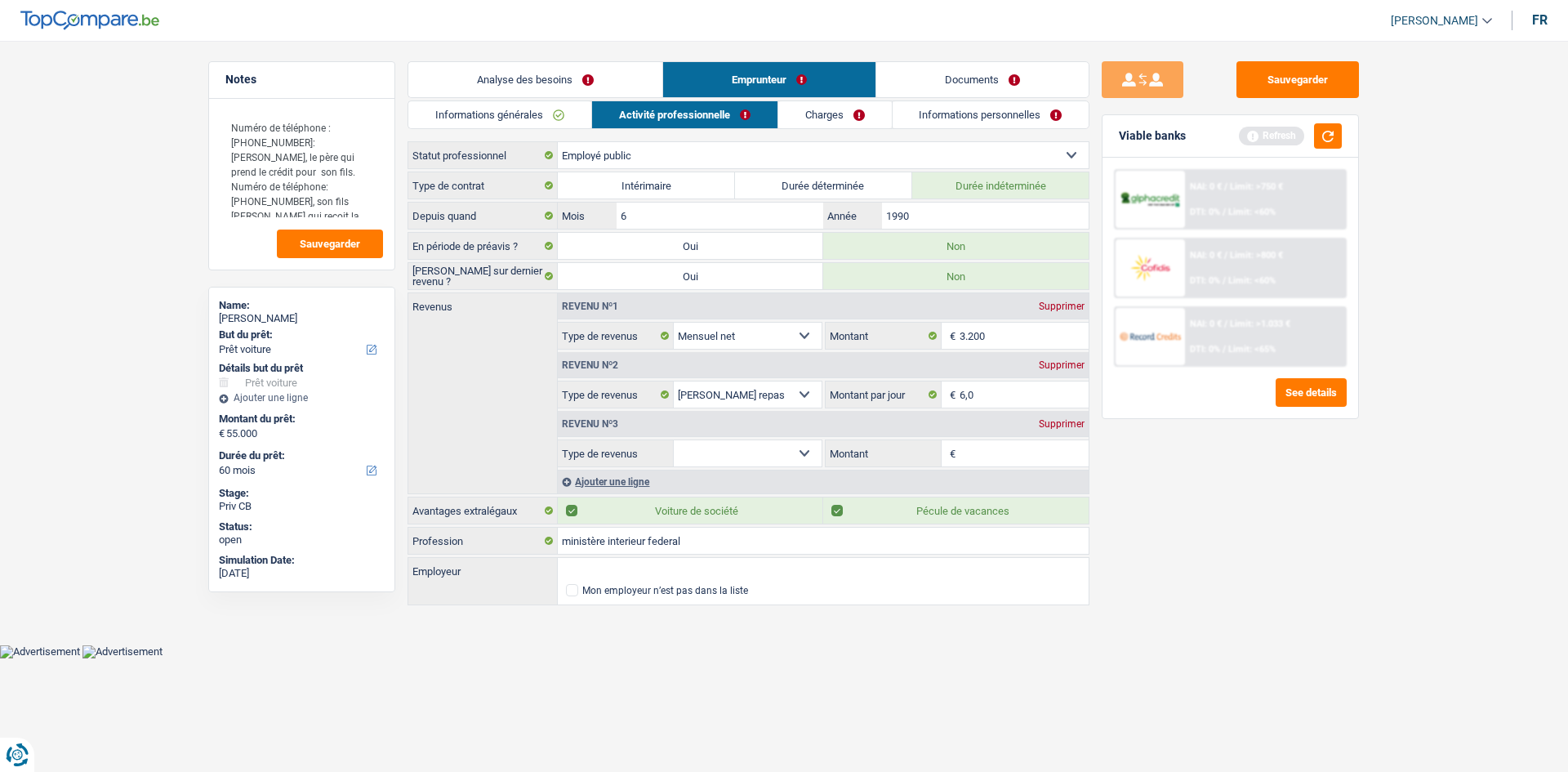 click on "Allocation d'handicap Allocations chômage Allocations familiales Chèques repas Complément d'entreprise Indemnité mutuelle Indépendant complémentaire Mensuel net Pension Pension alimentaire Pension d'invalidité Revenu d'intégration sociale Revenus locatifs Autres revenus
Sélectionner une option" at bounding box center (747, 453) 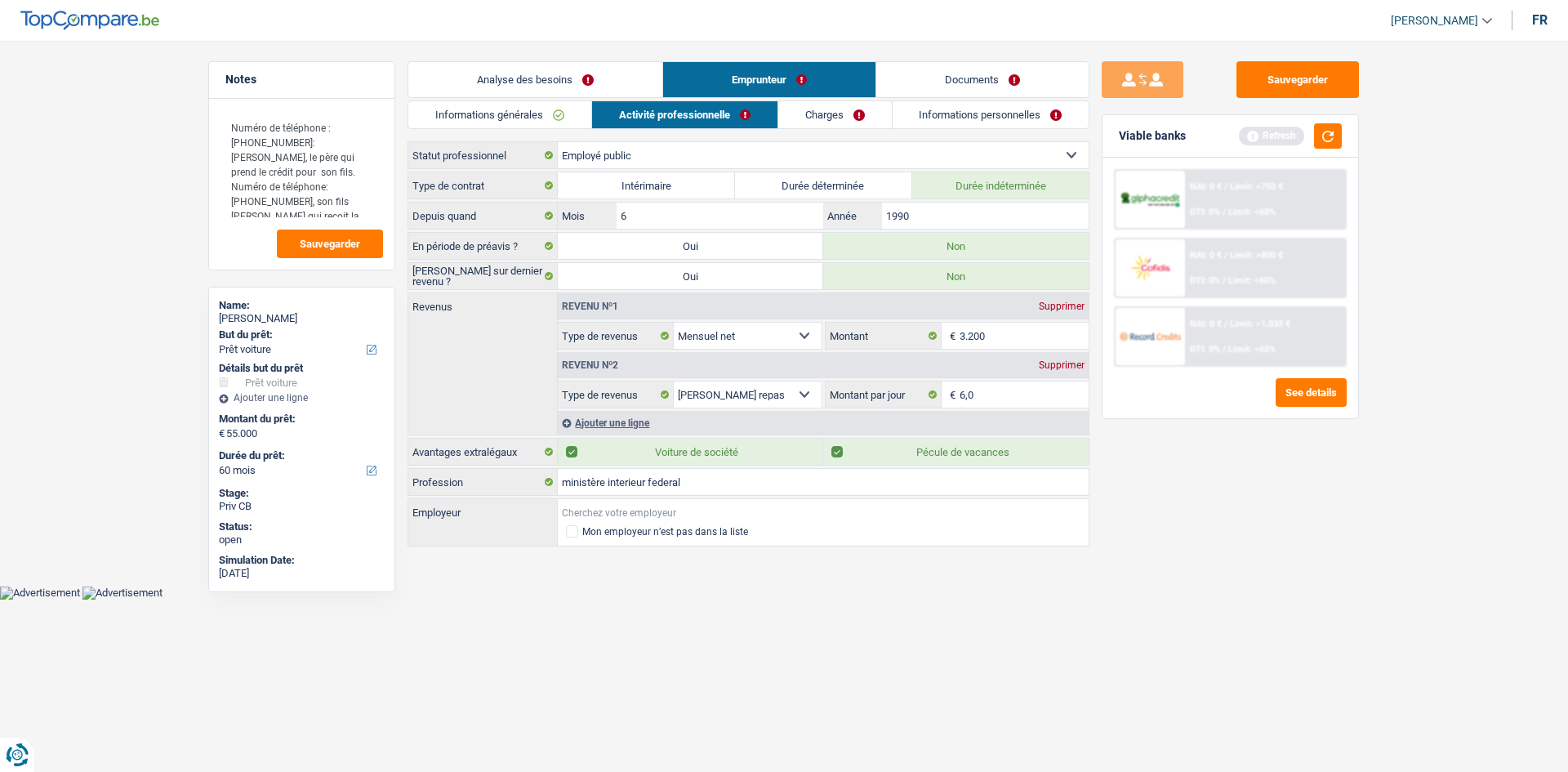 click on "Employeur" at bounding box center [823, 512] 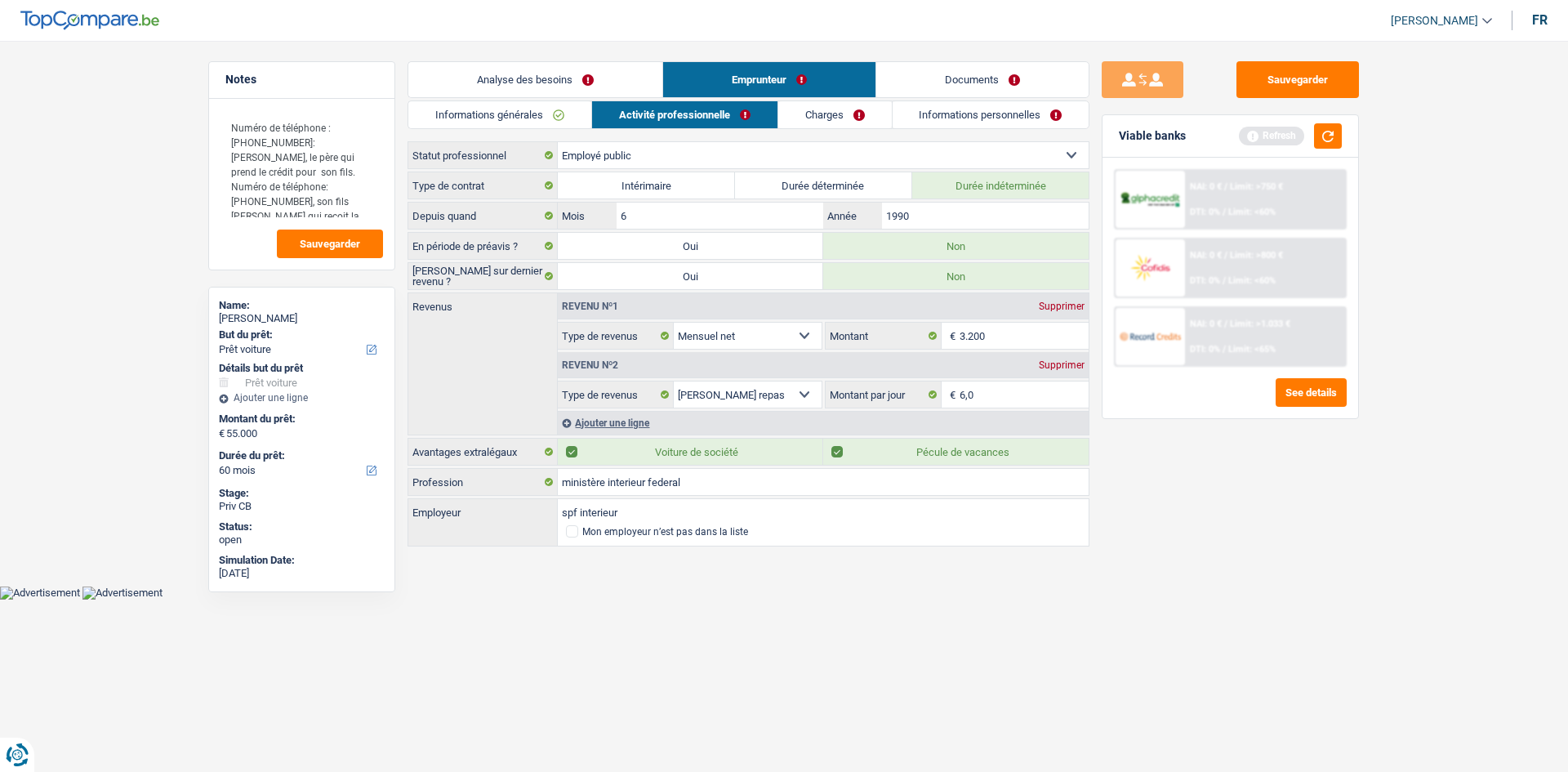 type on "spf interieur" 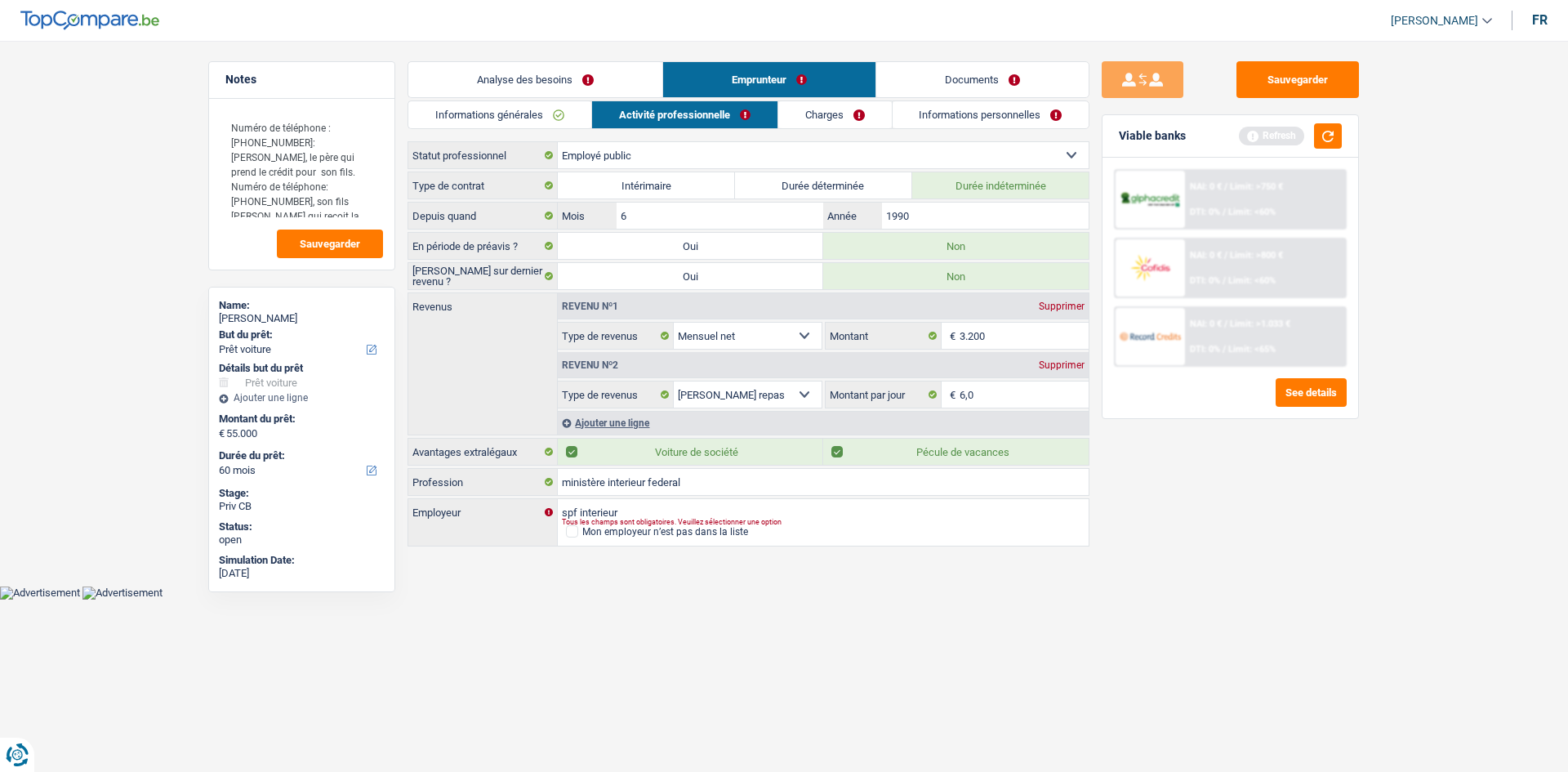click on "Charges" at bounding box center (835, 114) 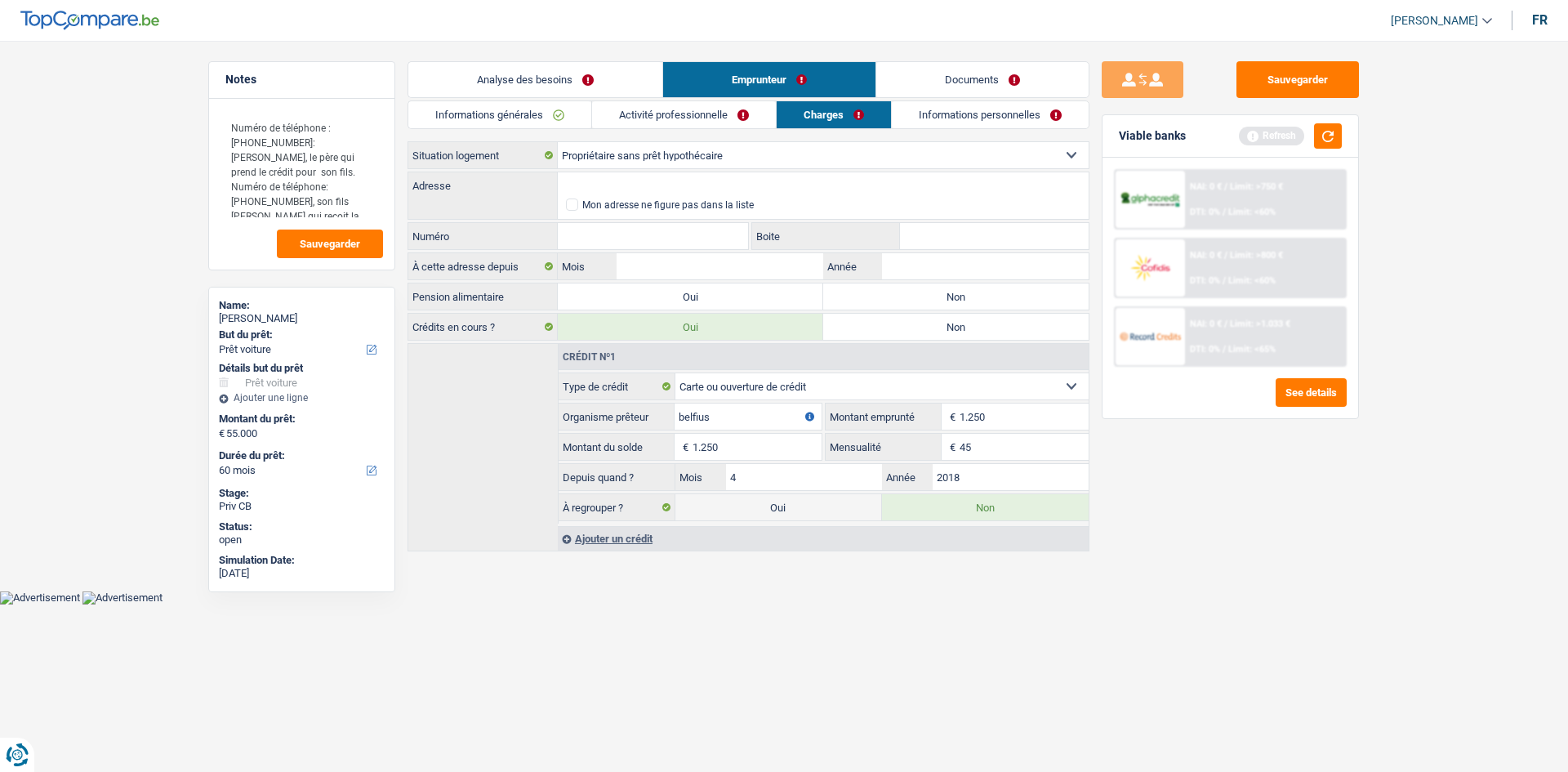 click on "Non" at bounding box center [956, 297] 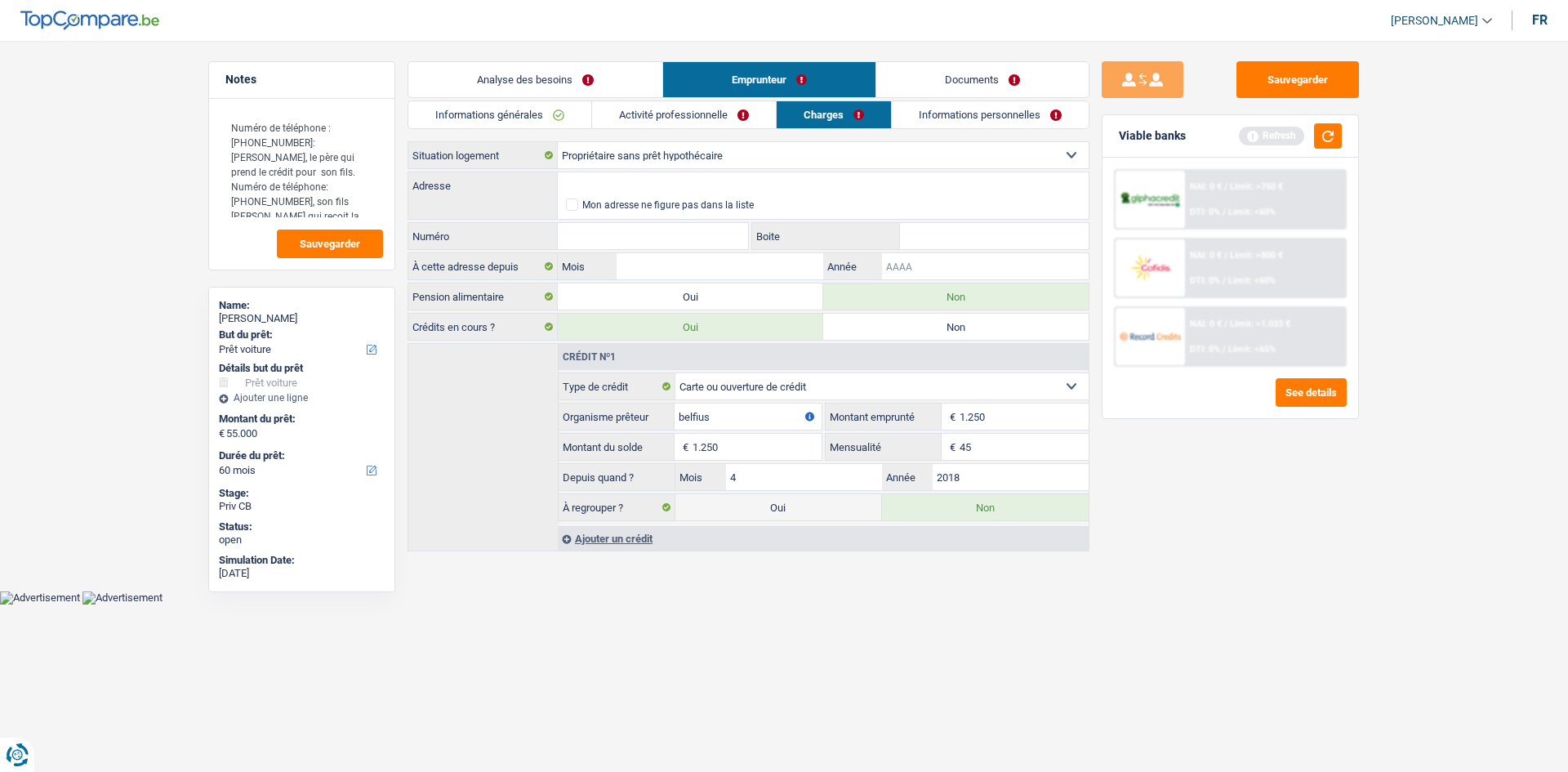click on "Année" at bounding box center [985, 266] 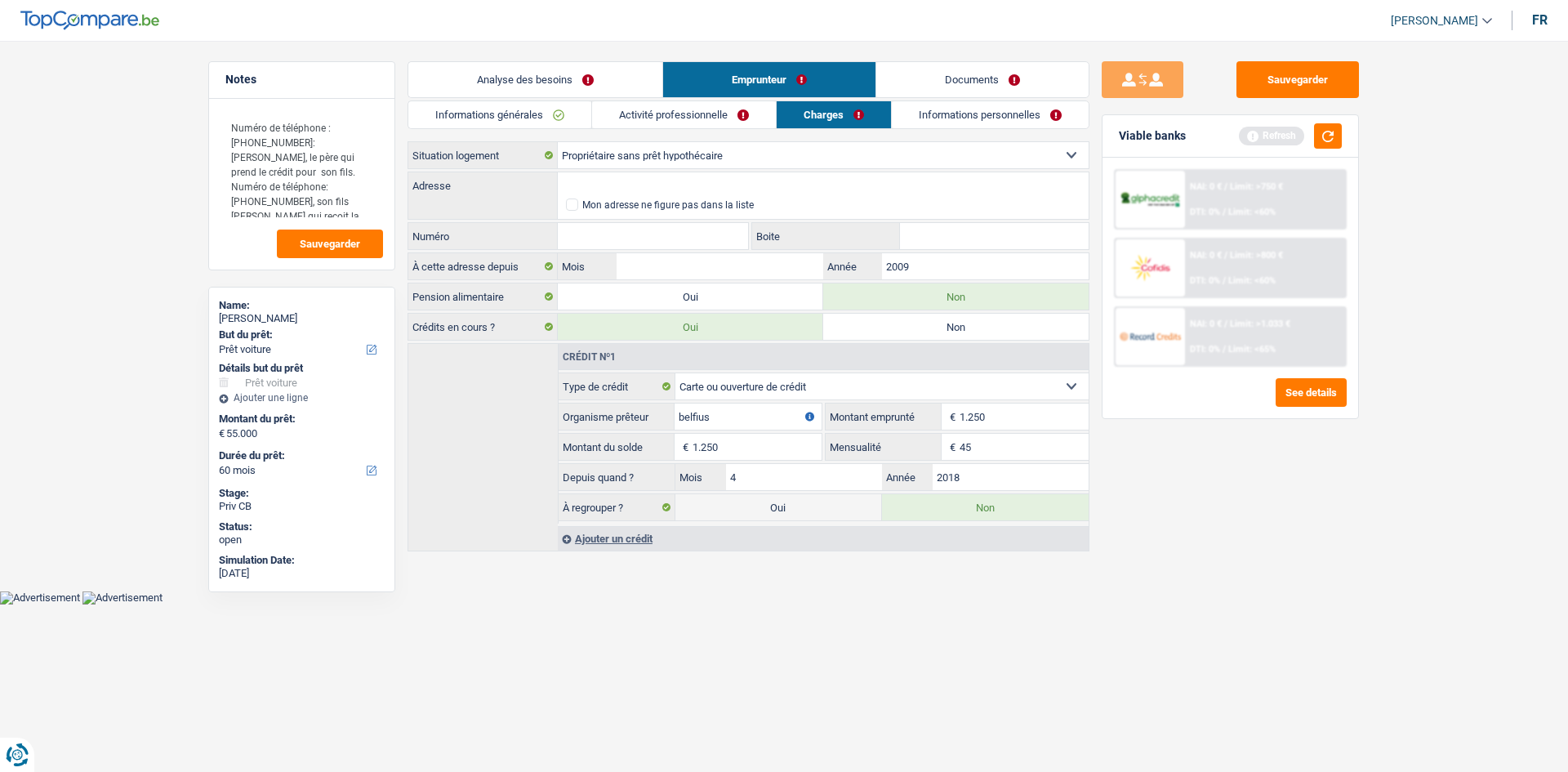 type on "2009" 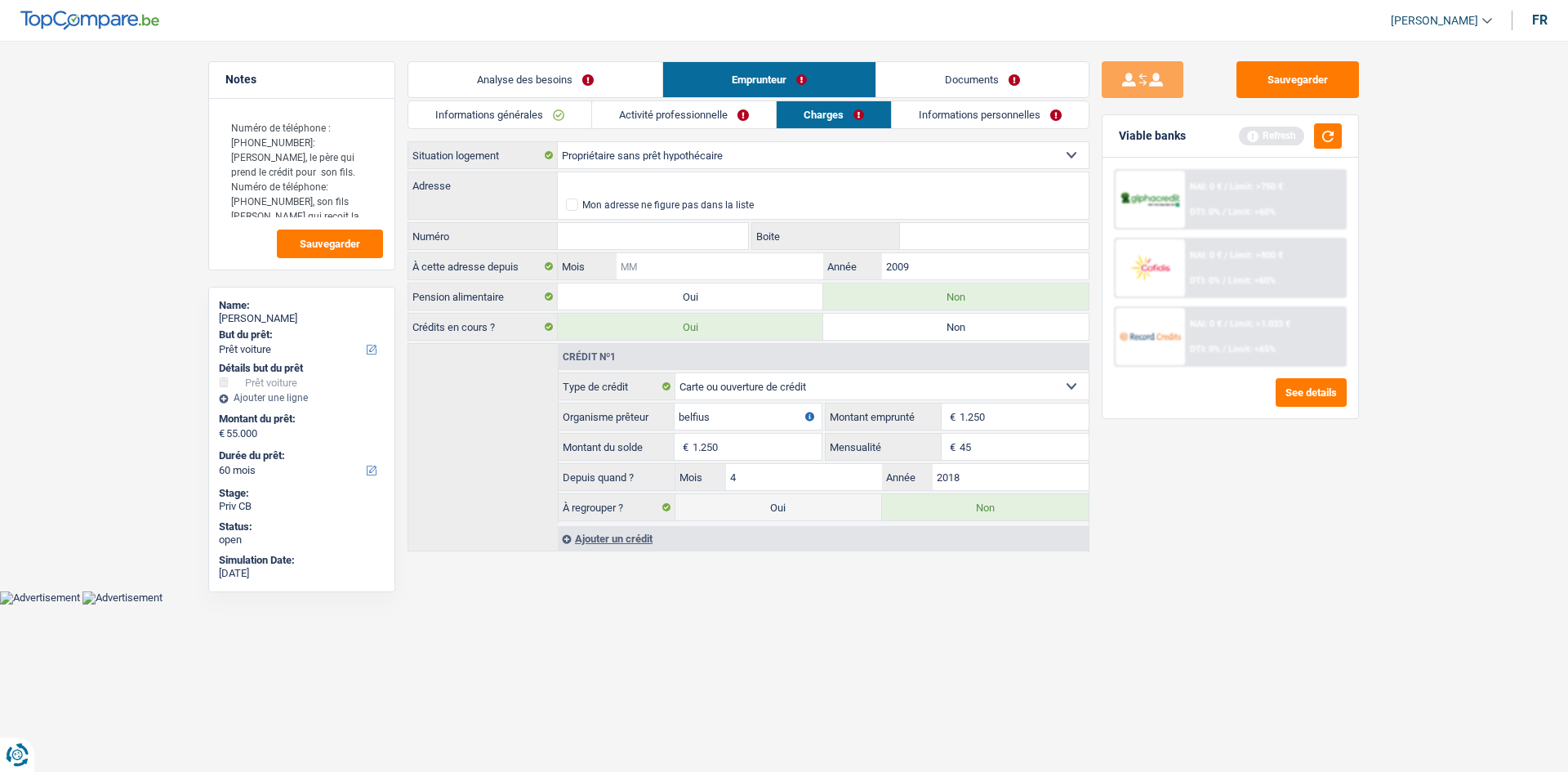 click on "Mois" at bounding box center (719, 266) 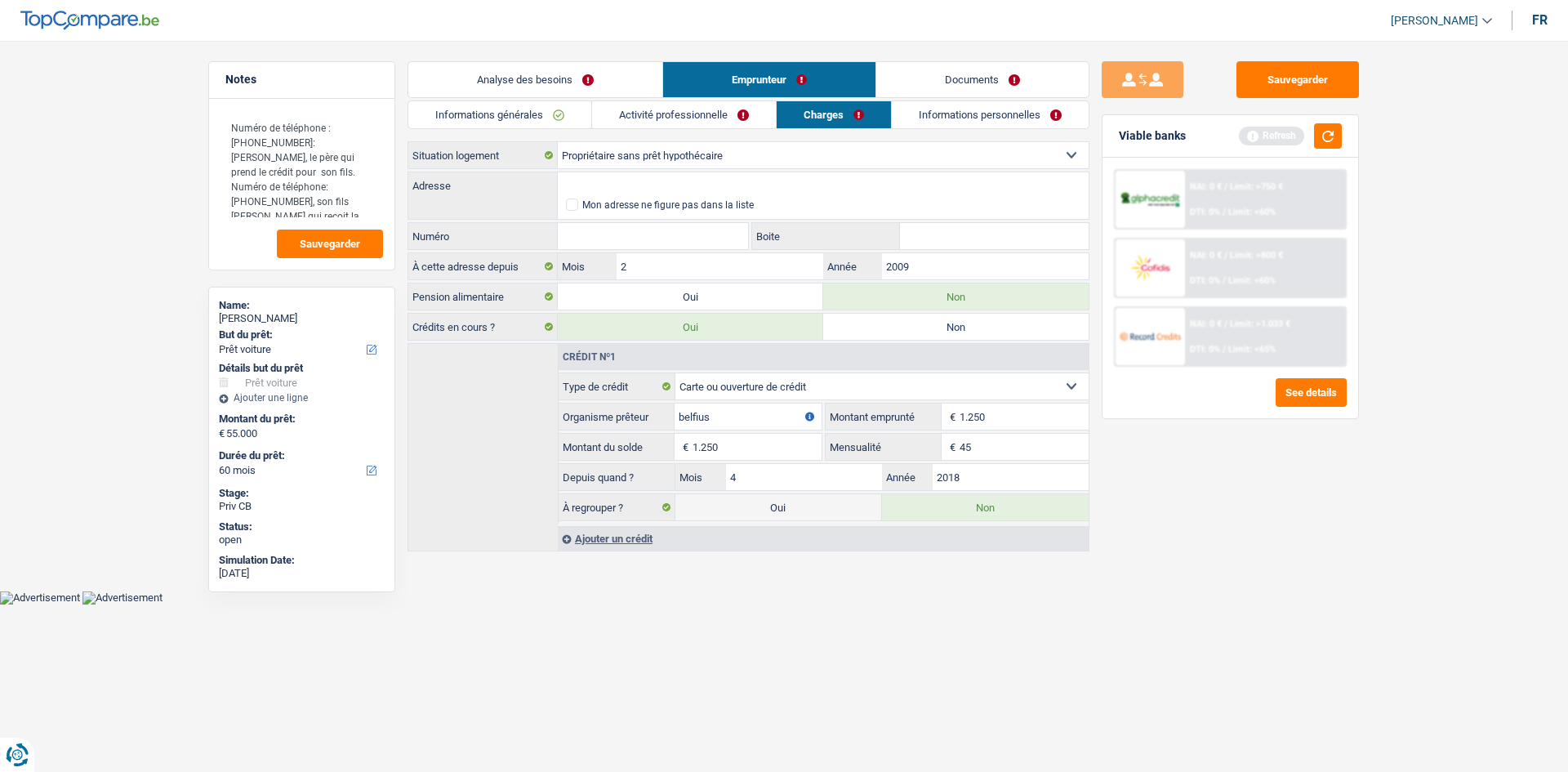 type on "2" 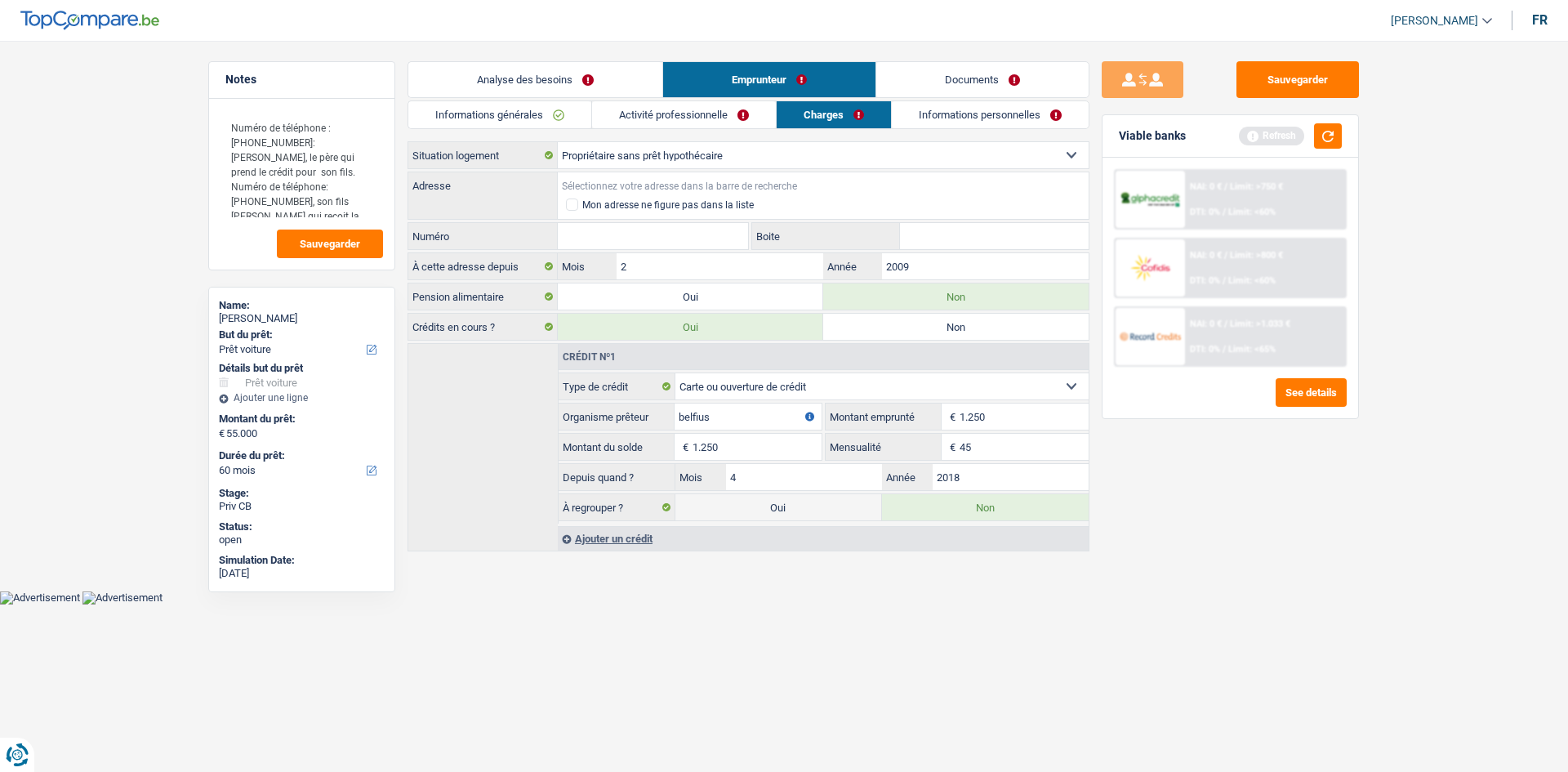 click on "Adresse" at bounding box center (823, 185) 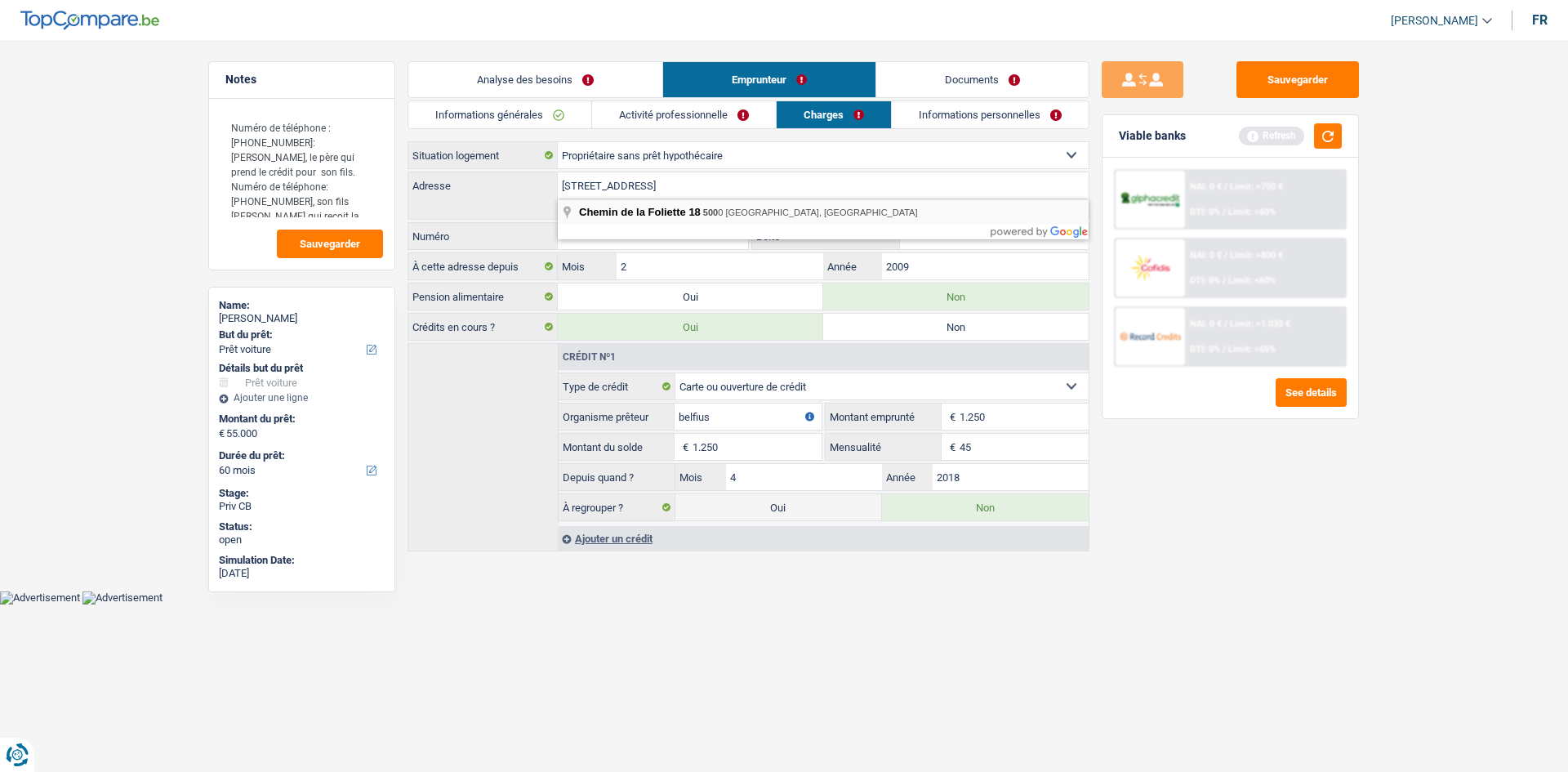 type on "Chemin de la Foliette, 5000, Namur, BE" 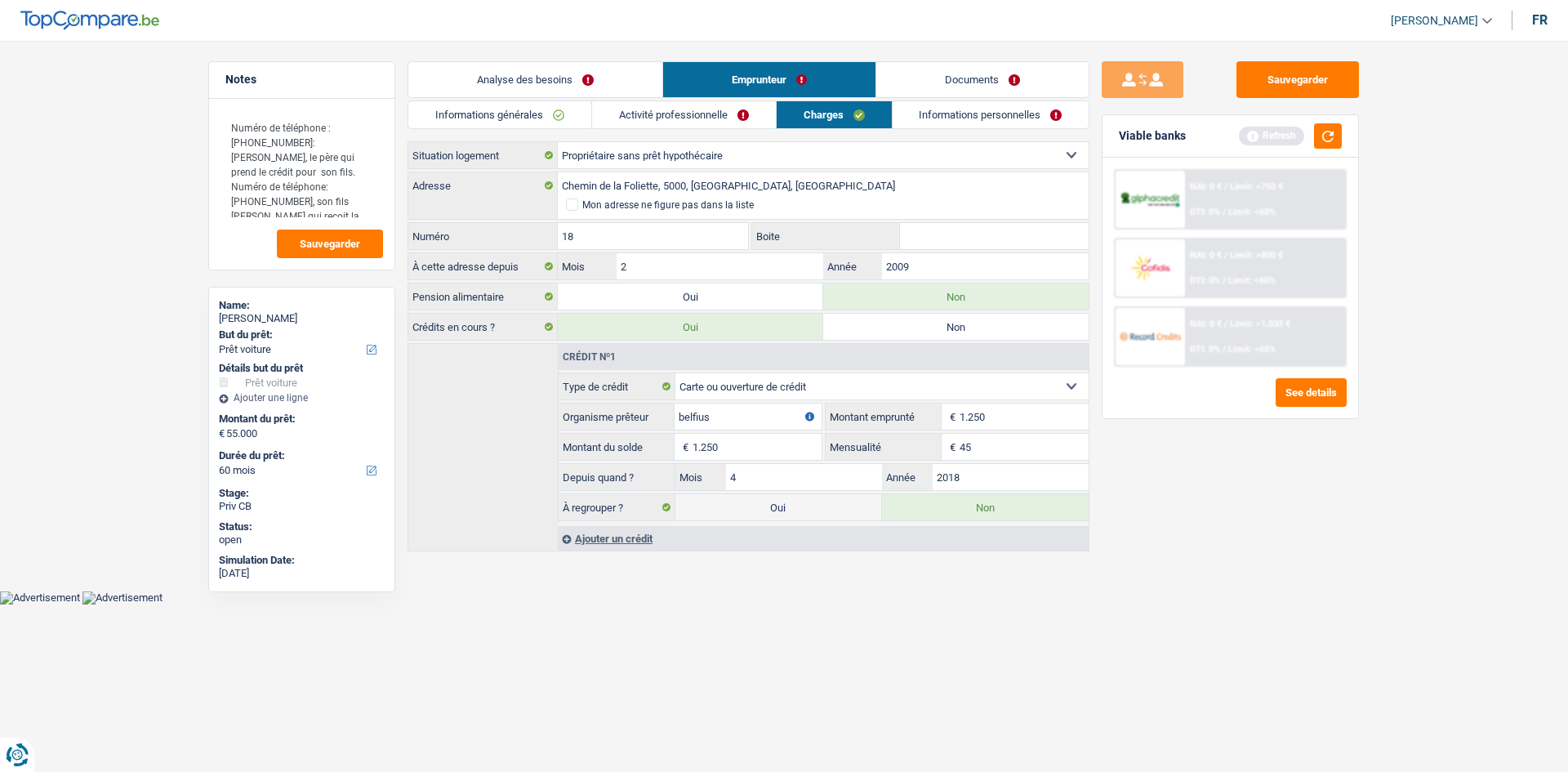 click on "Informations personnelles" at bounding box center (991, 114) 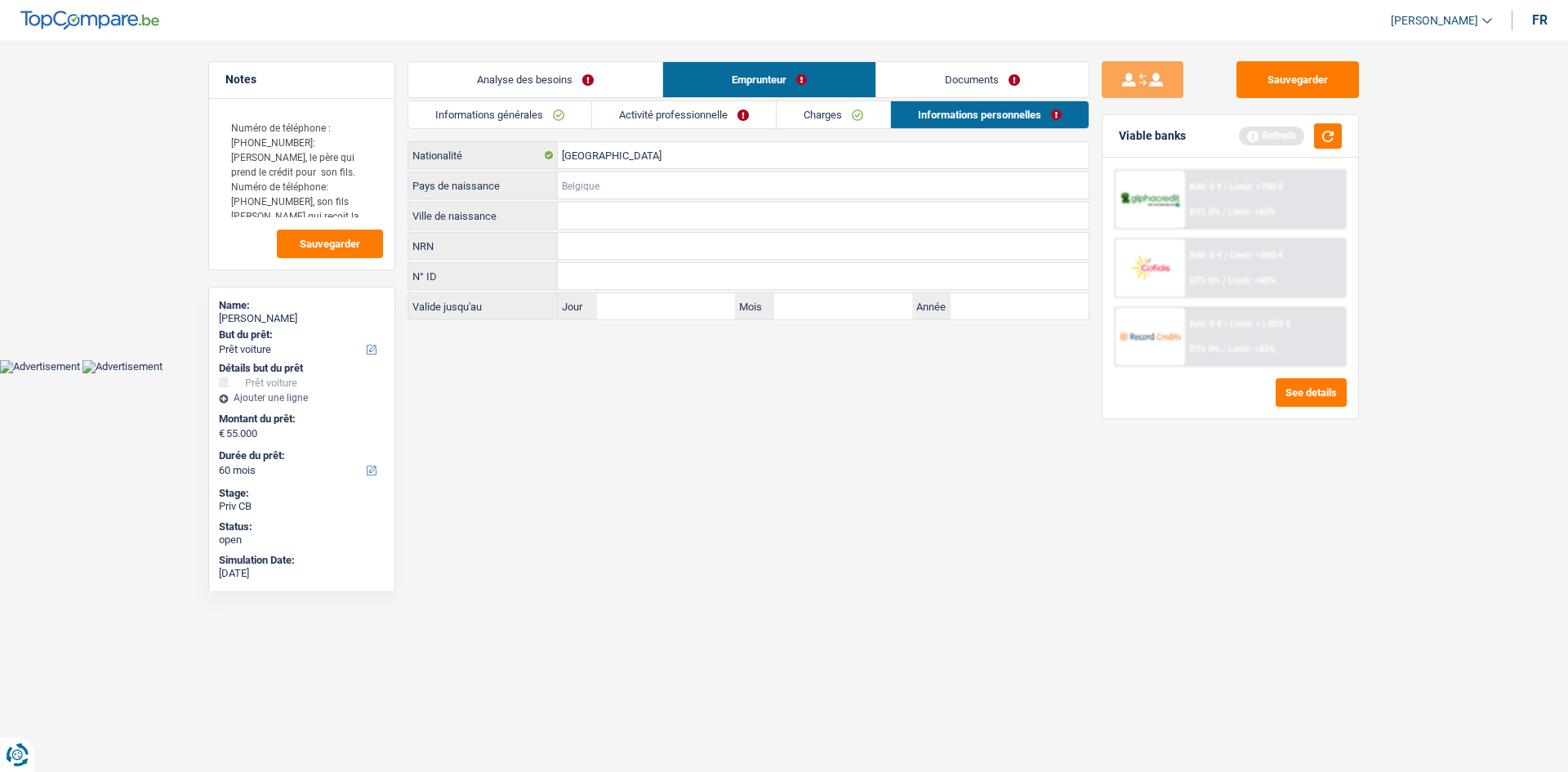 click on "Pays de naissance" at bounding box center [823, 185] 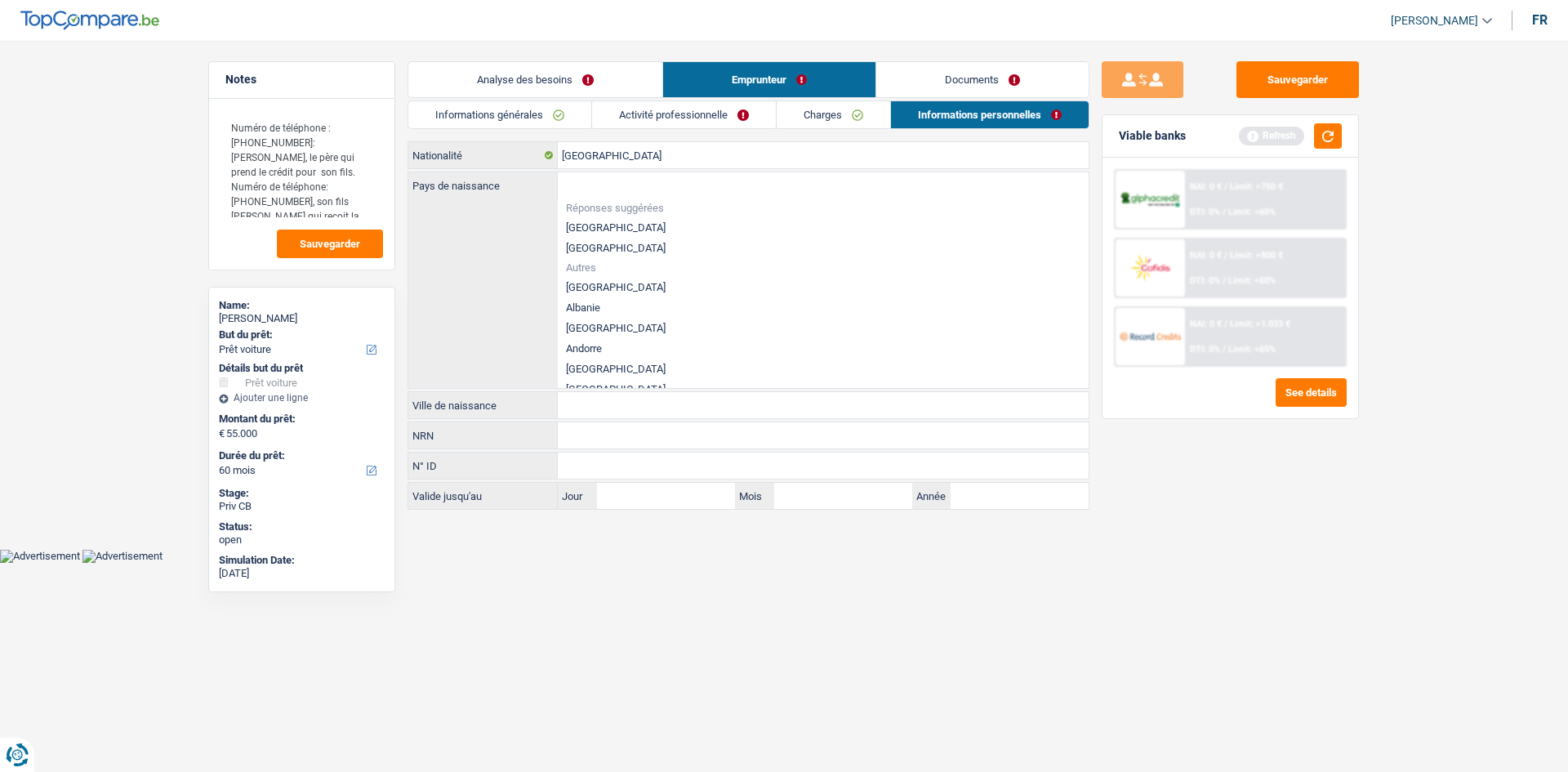 click on "[GEOGRAPHIC_DATA]" at bounding box center [823, 227] 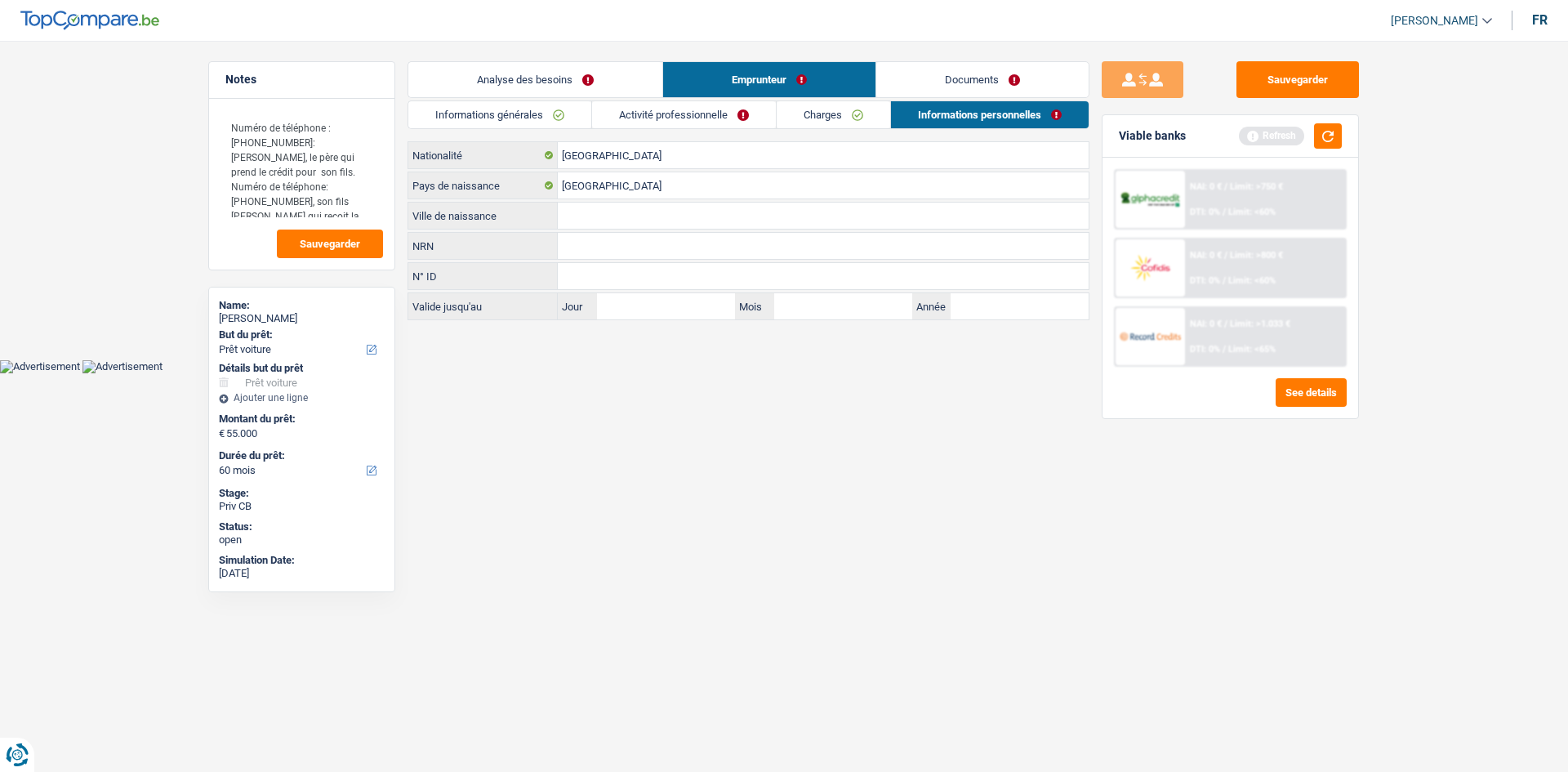 click on "Ville de naissance" at bounding box center [823, 216] 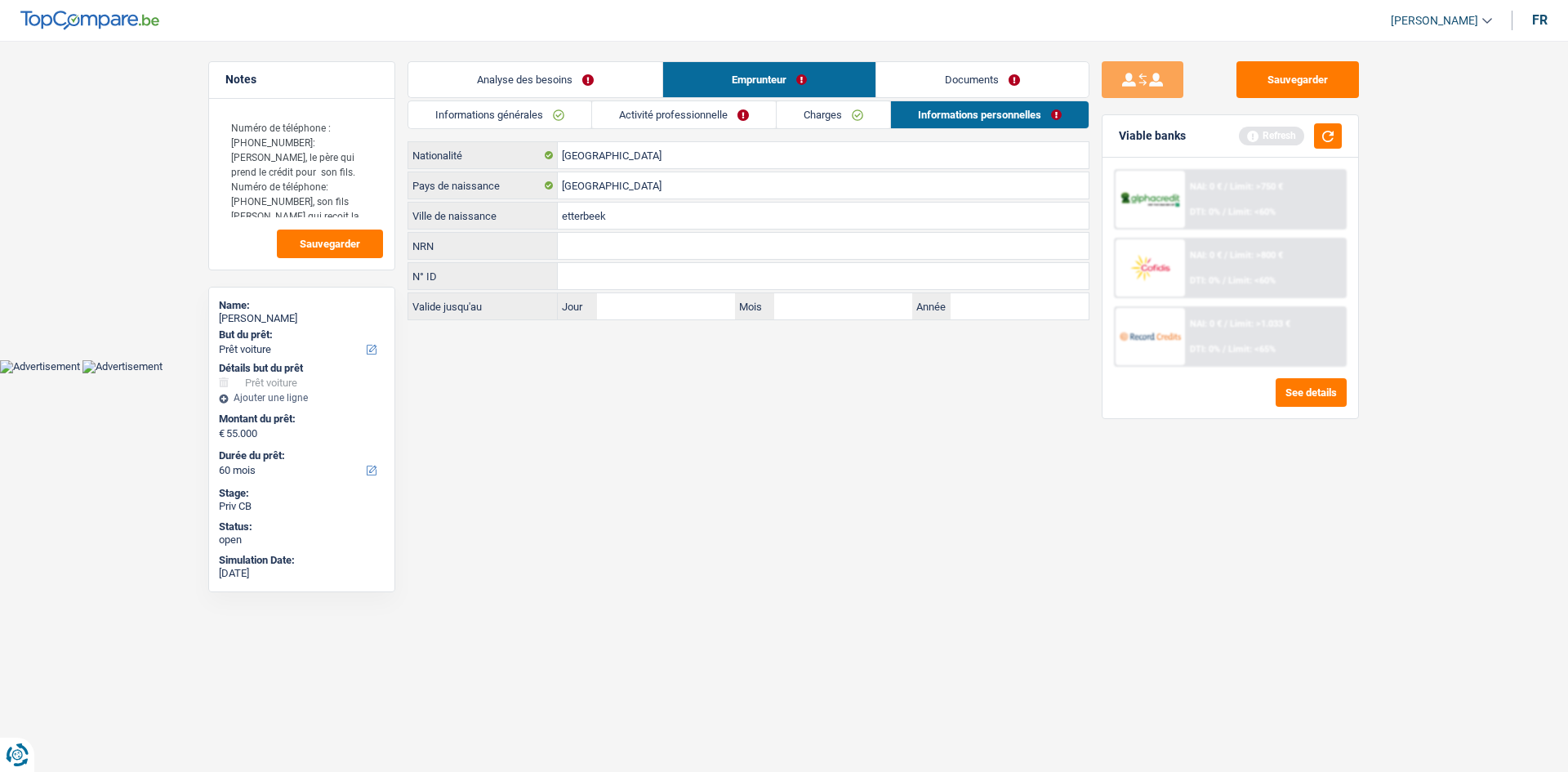 type on "etterbeek" 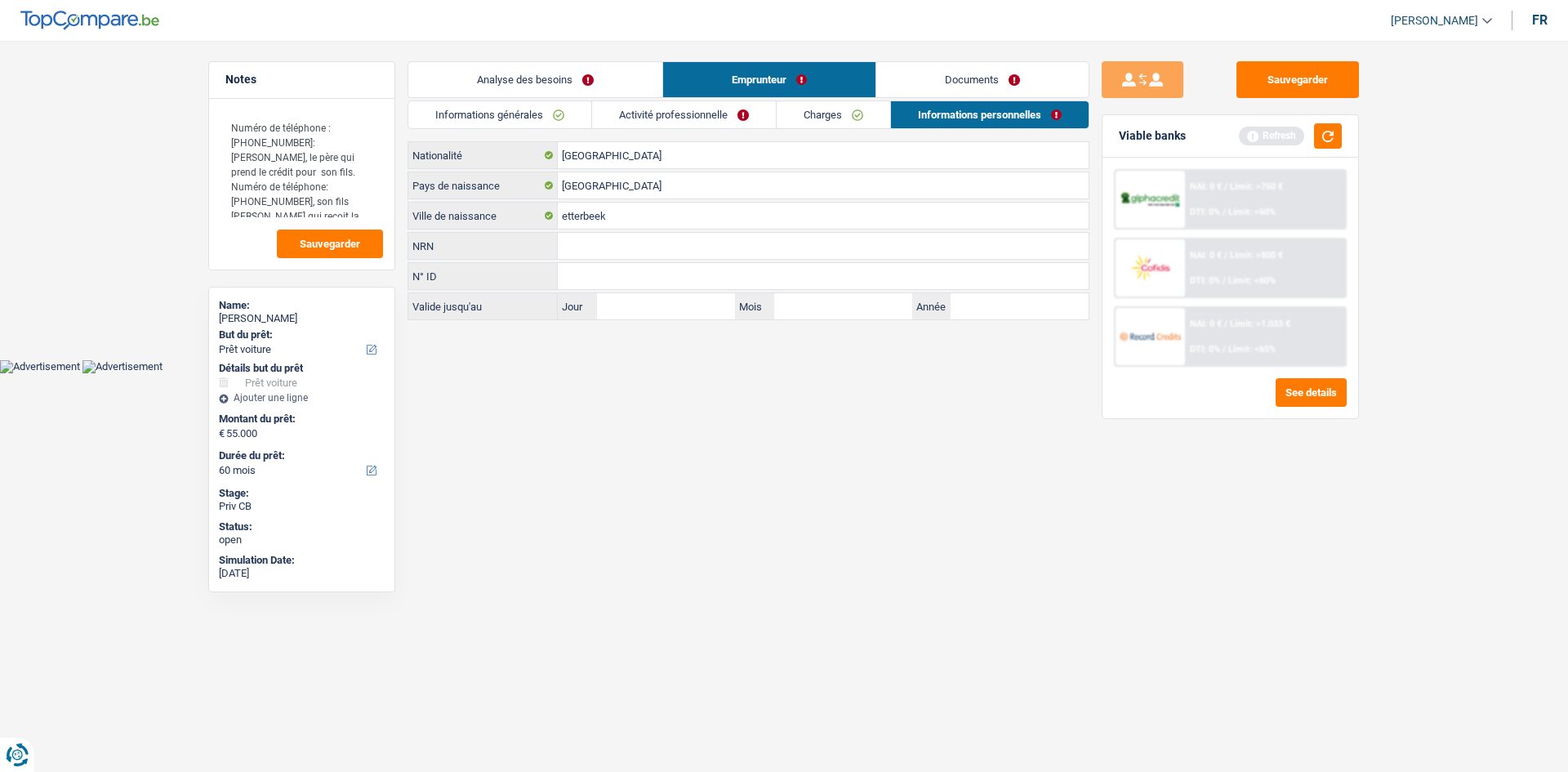 click on "Analyse des besoins" at bounding box center (535, 79) 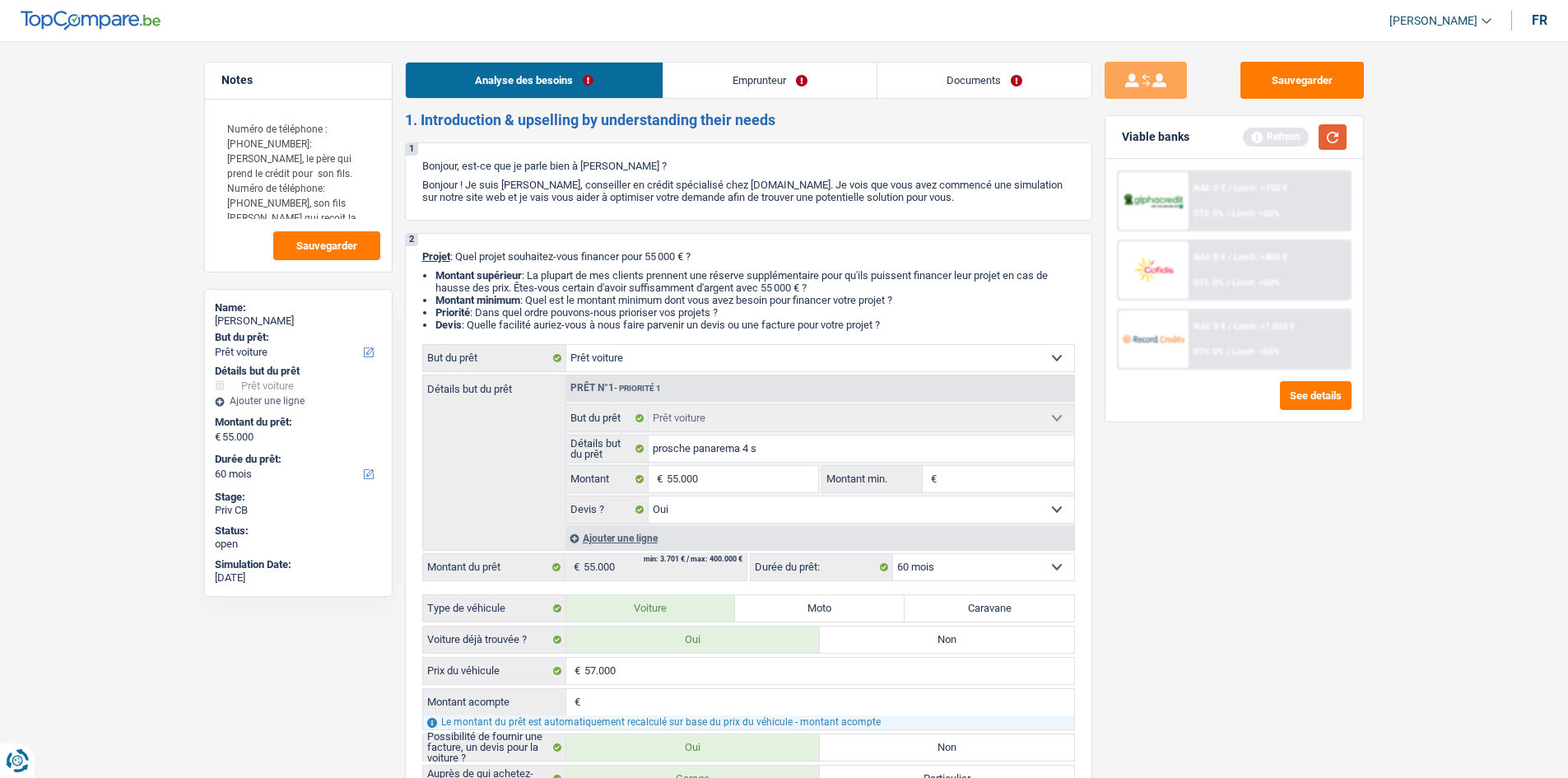 click at bounding box center (1333, 137) 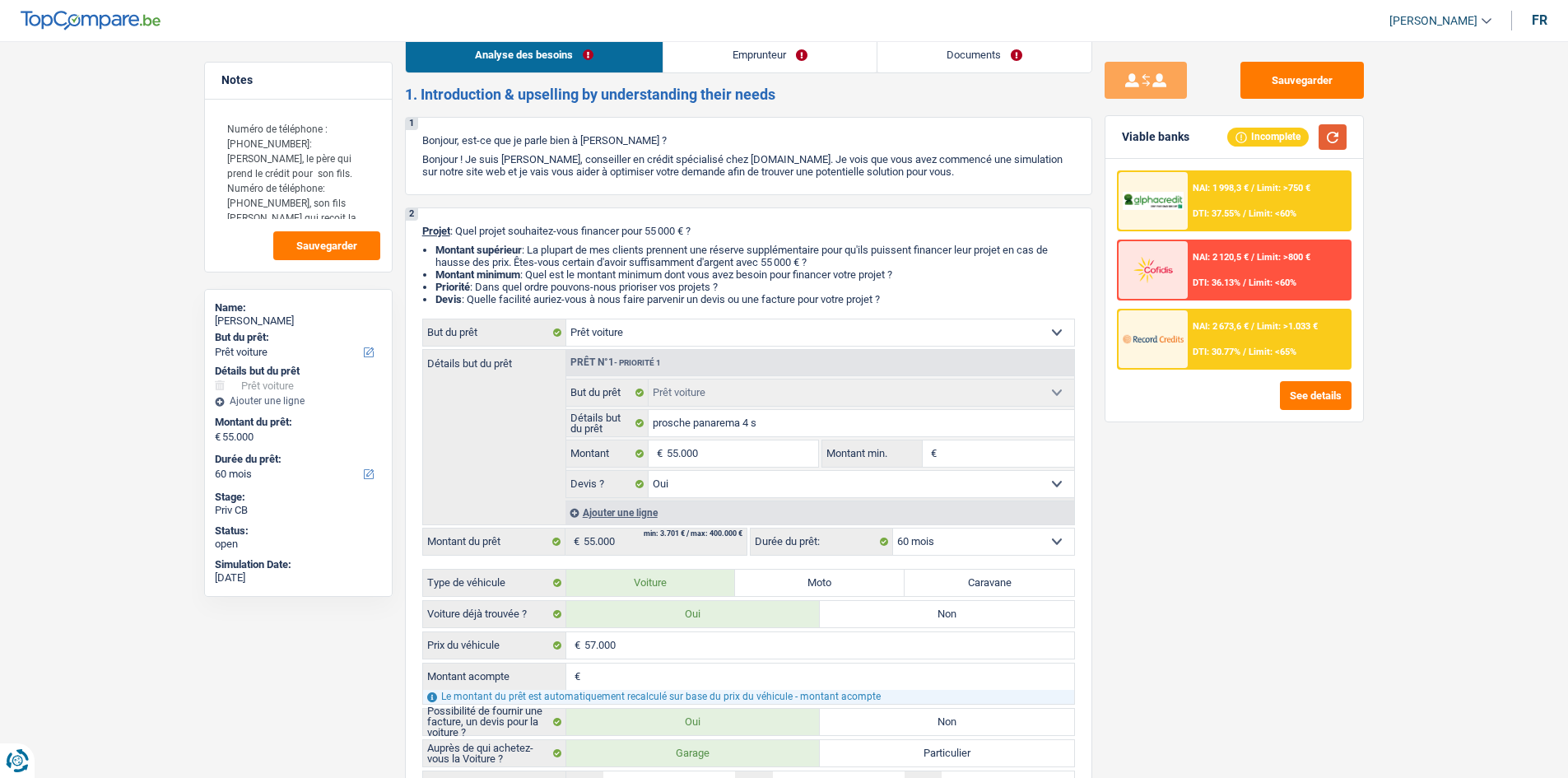 scroll, scrollTop: 0, scrollLeft: 0, axis: both 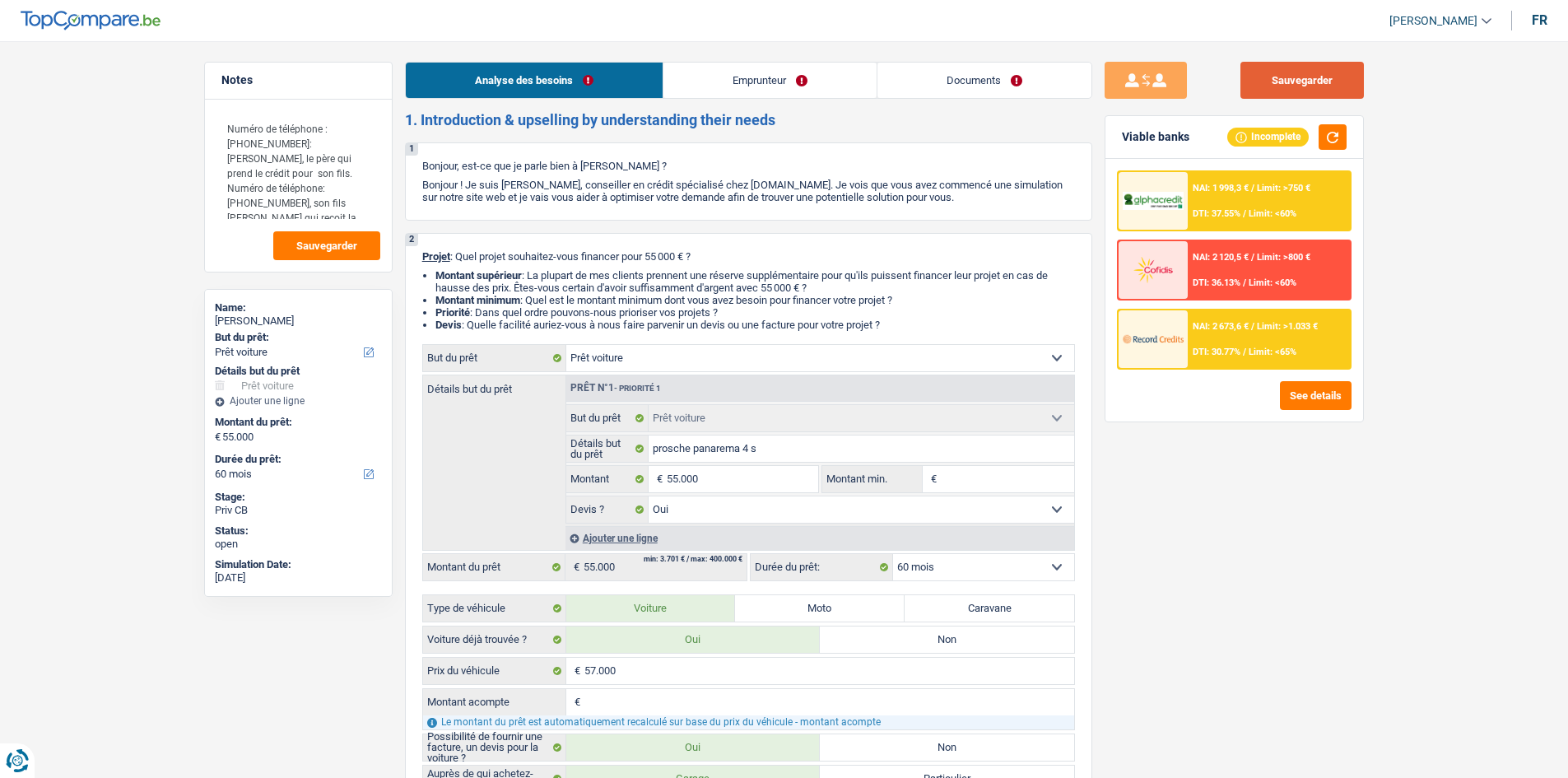 click on "Sauvegarder" at bounding box center (1302, 80) 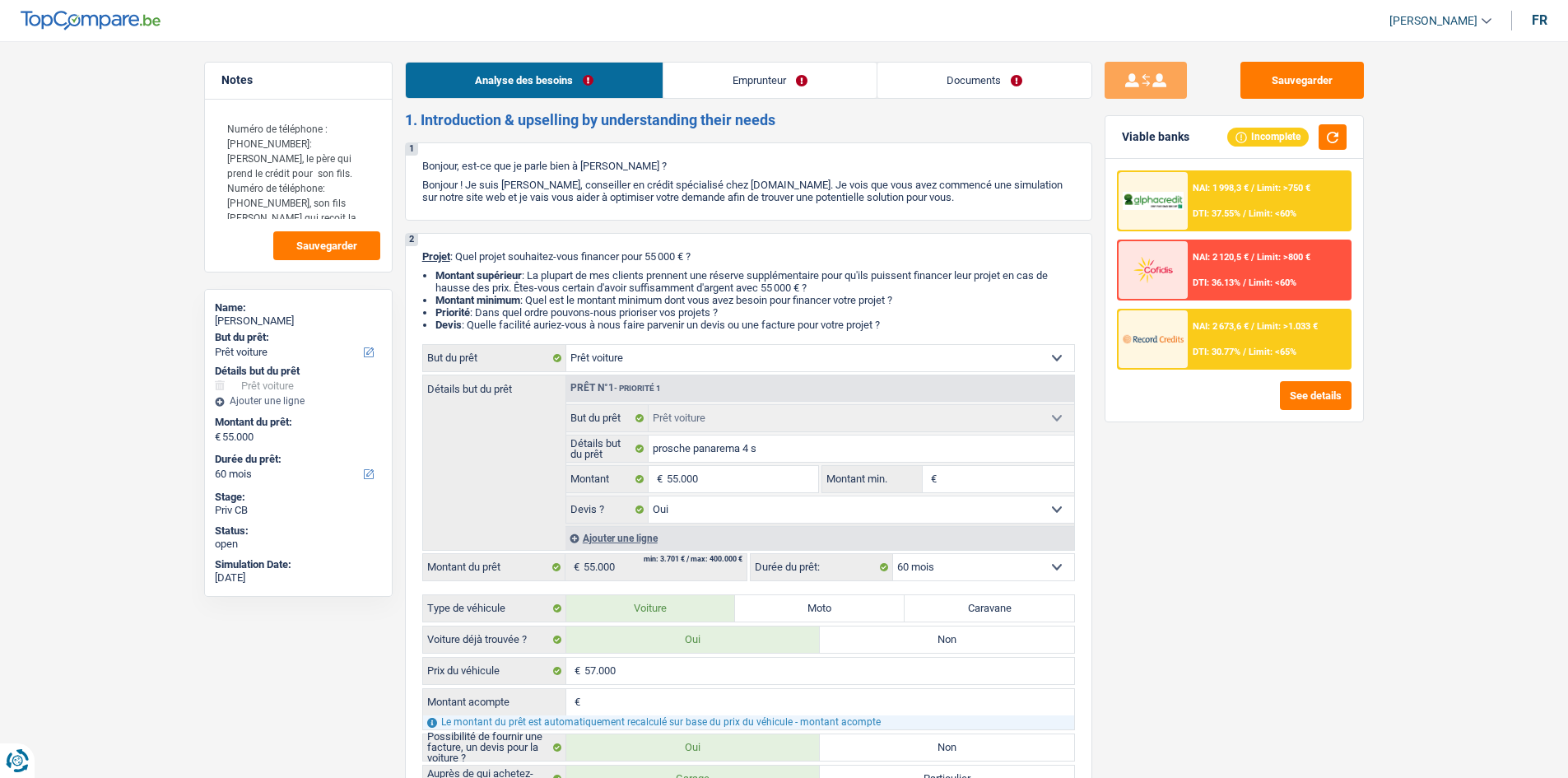 click on "Documents" at bounding box center [984, 80] 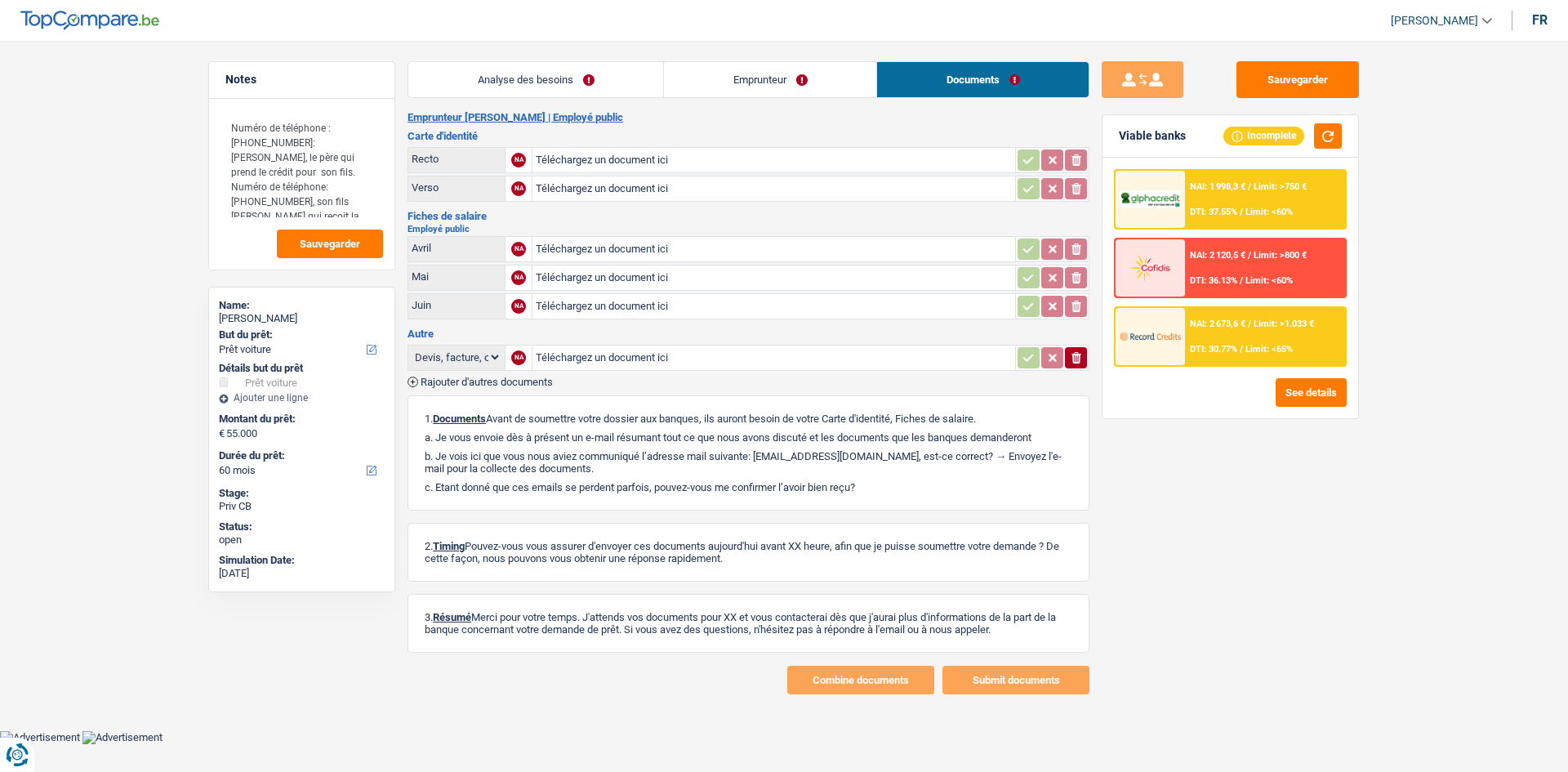 click on "Emprunteur" at bounding box center [770, 79] 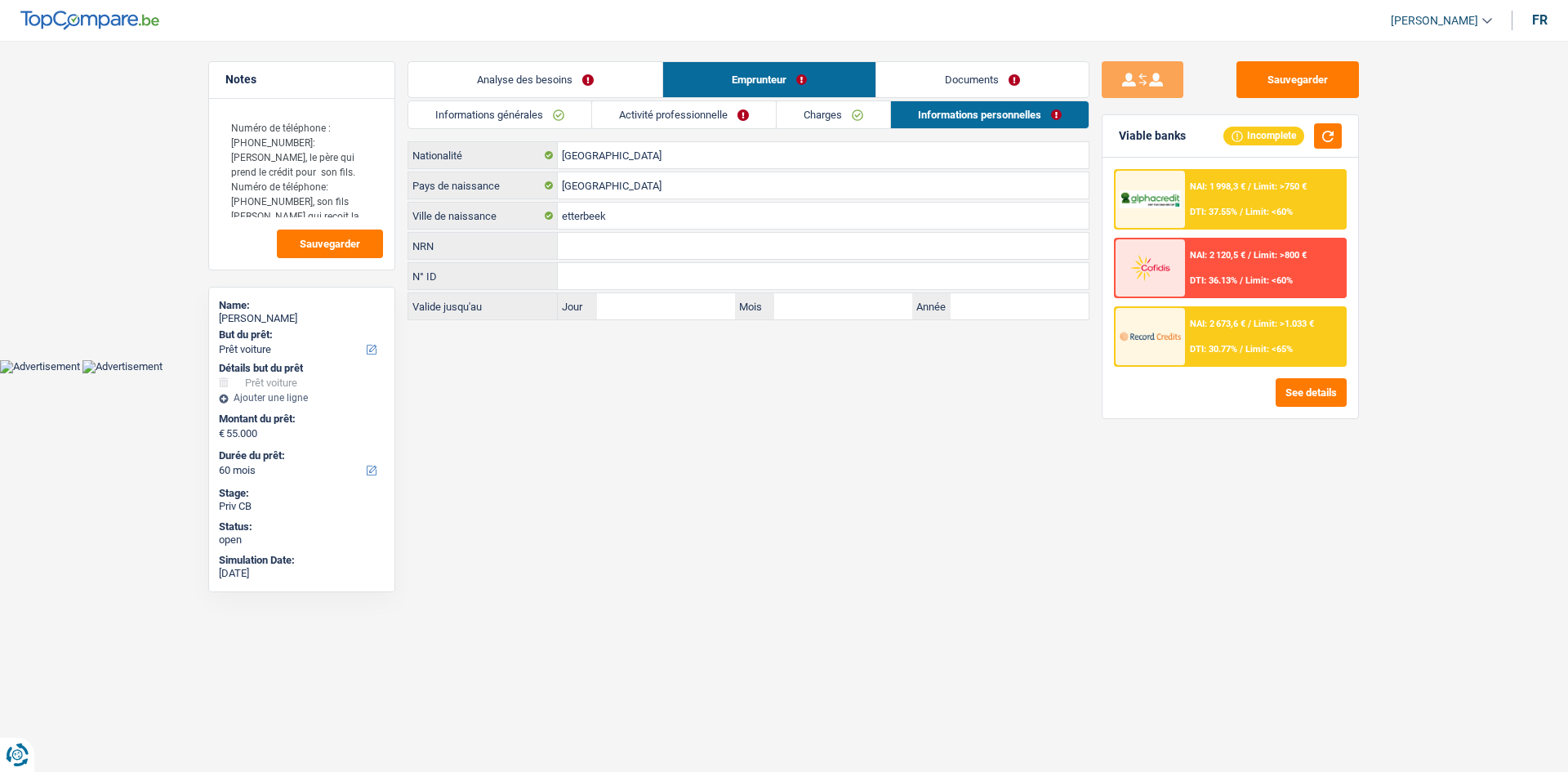 click on "Documents" at bounding box center (982, 79) 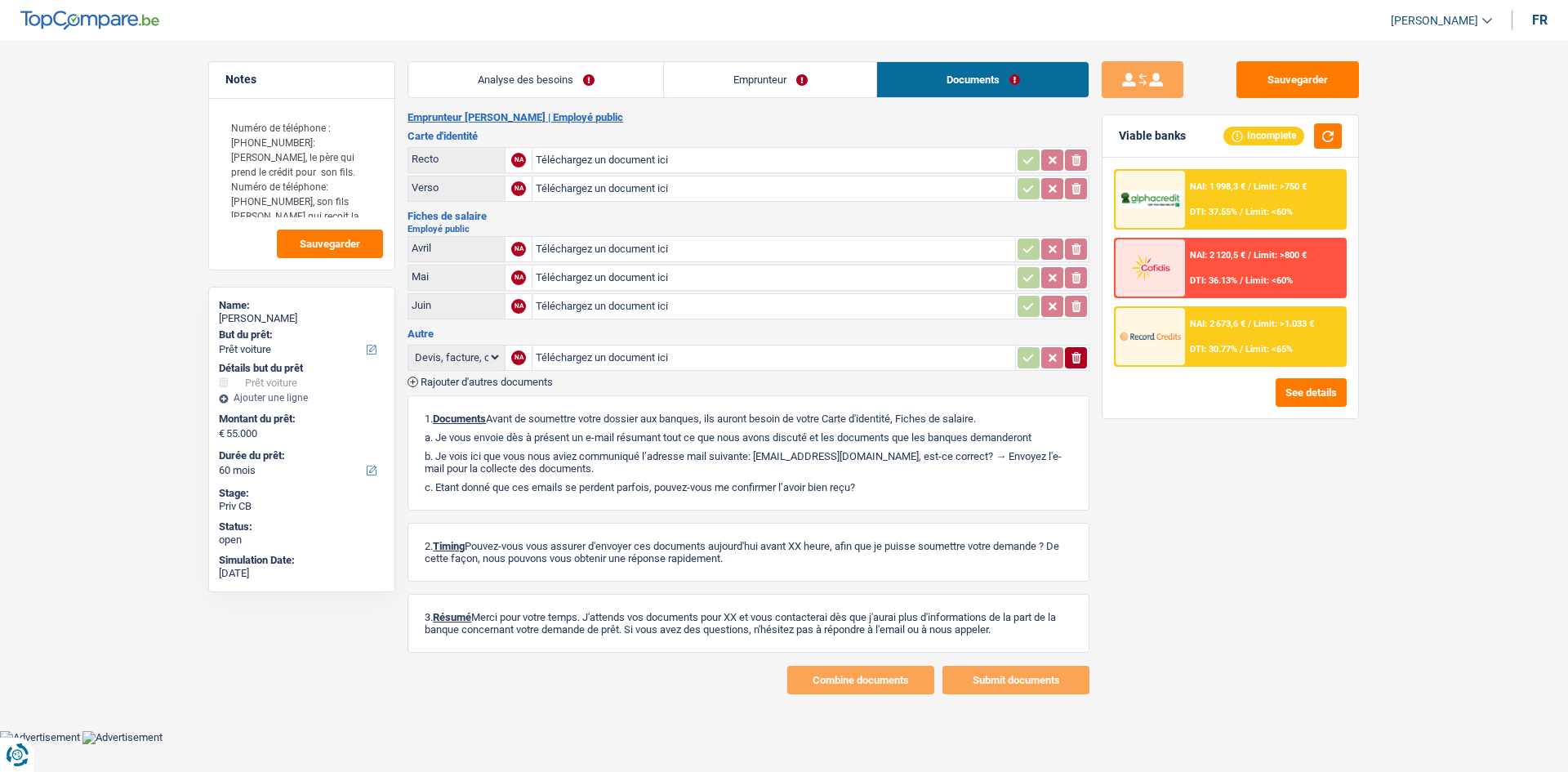 drag, startPoint x: 552, startPoint y: 85, endPoint x: 606, endPoint y: 118, distance: 63.285069 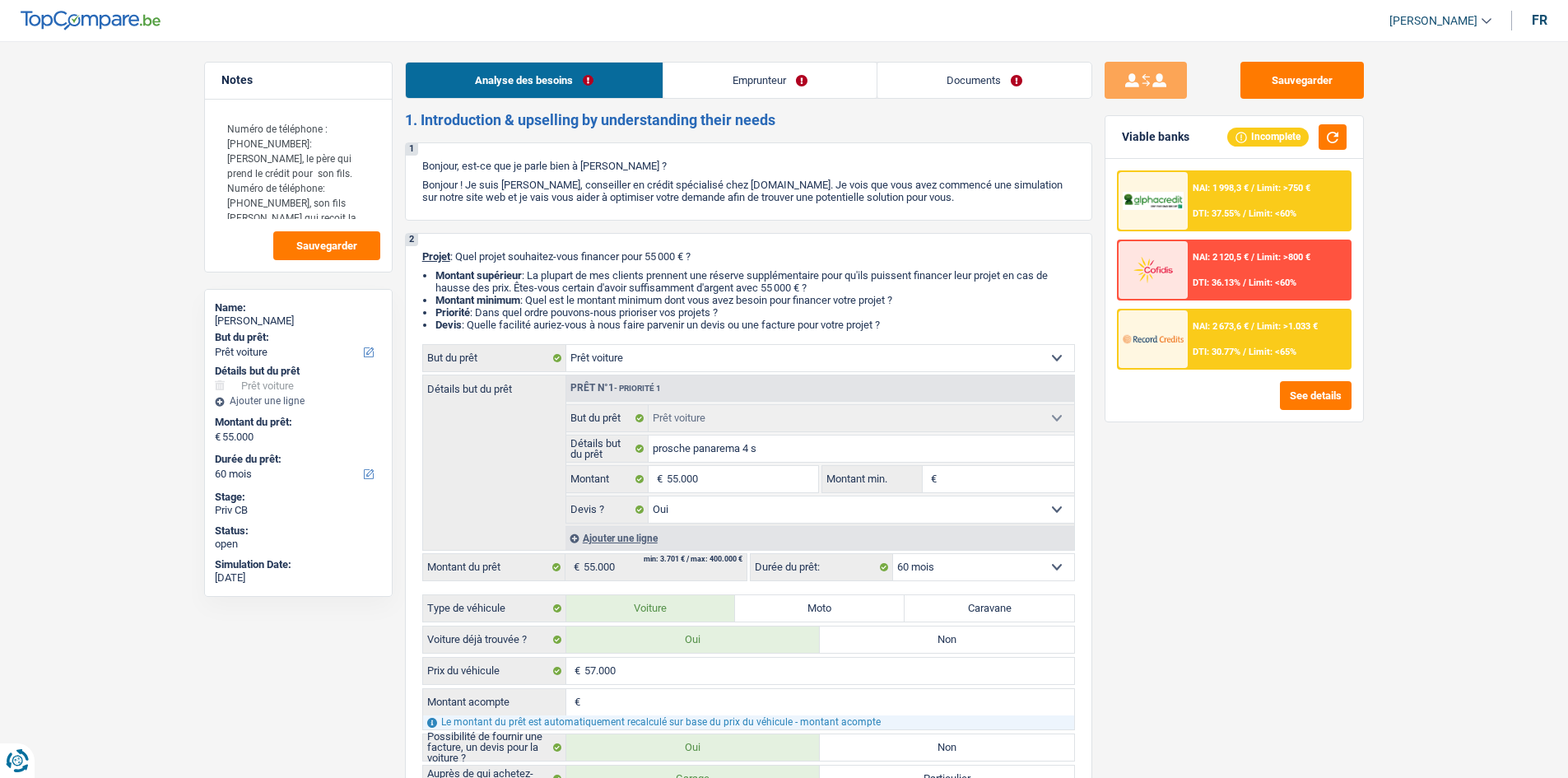 click on "Emprunteur" at bounding box center [770, 80] 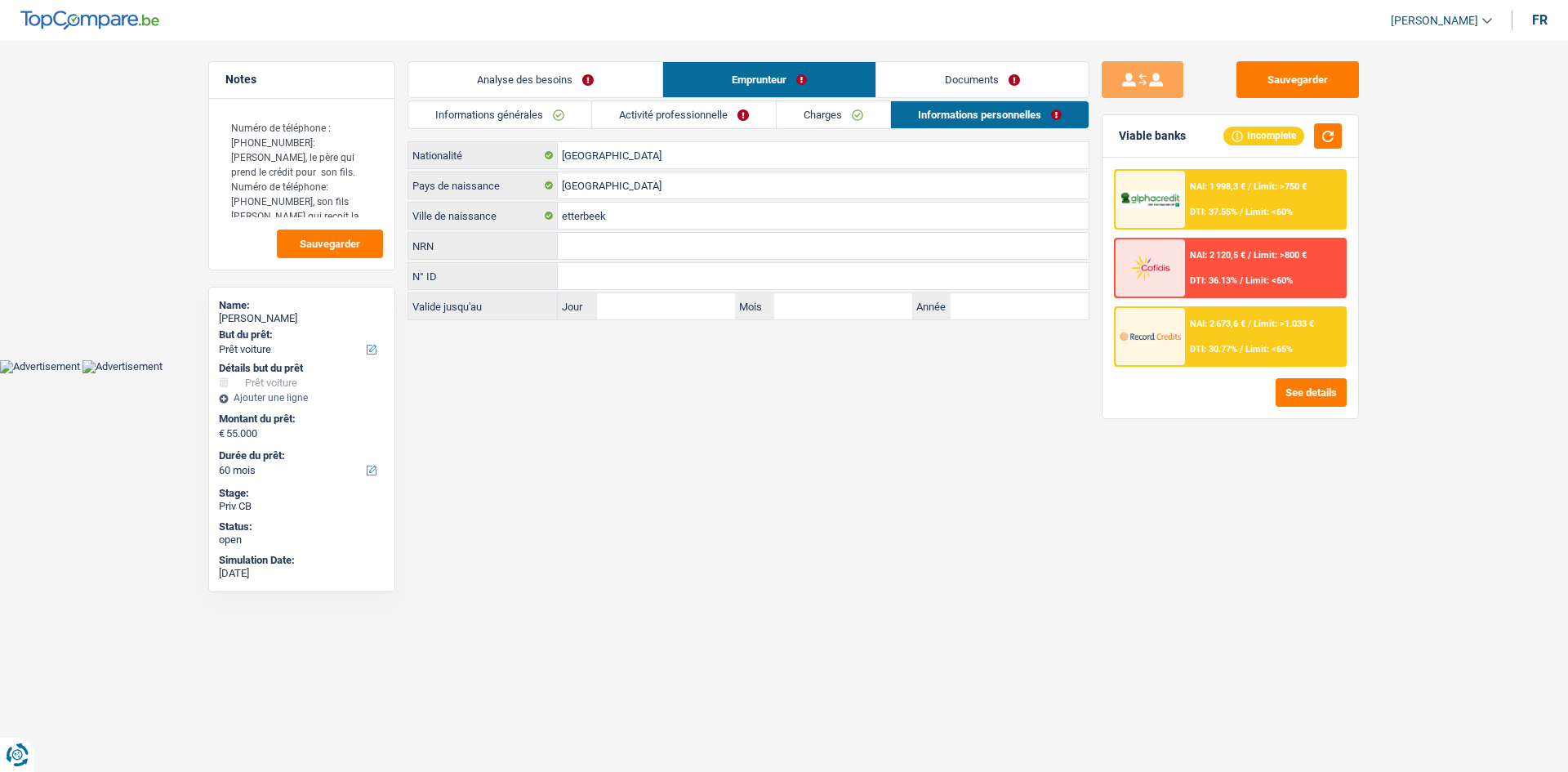 click on "Informations générales" at bounding box center (500, 114) 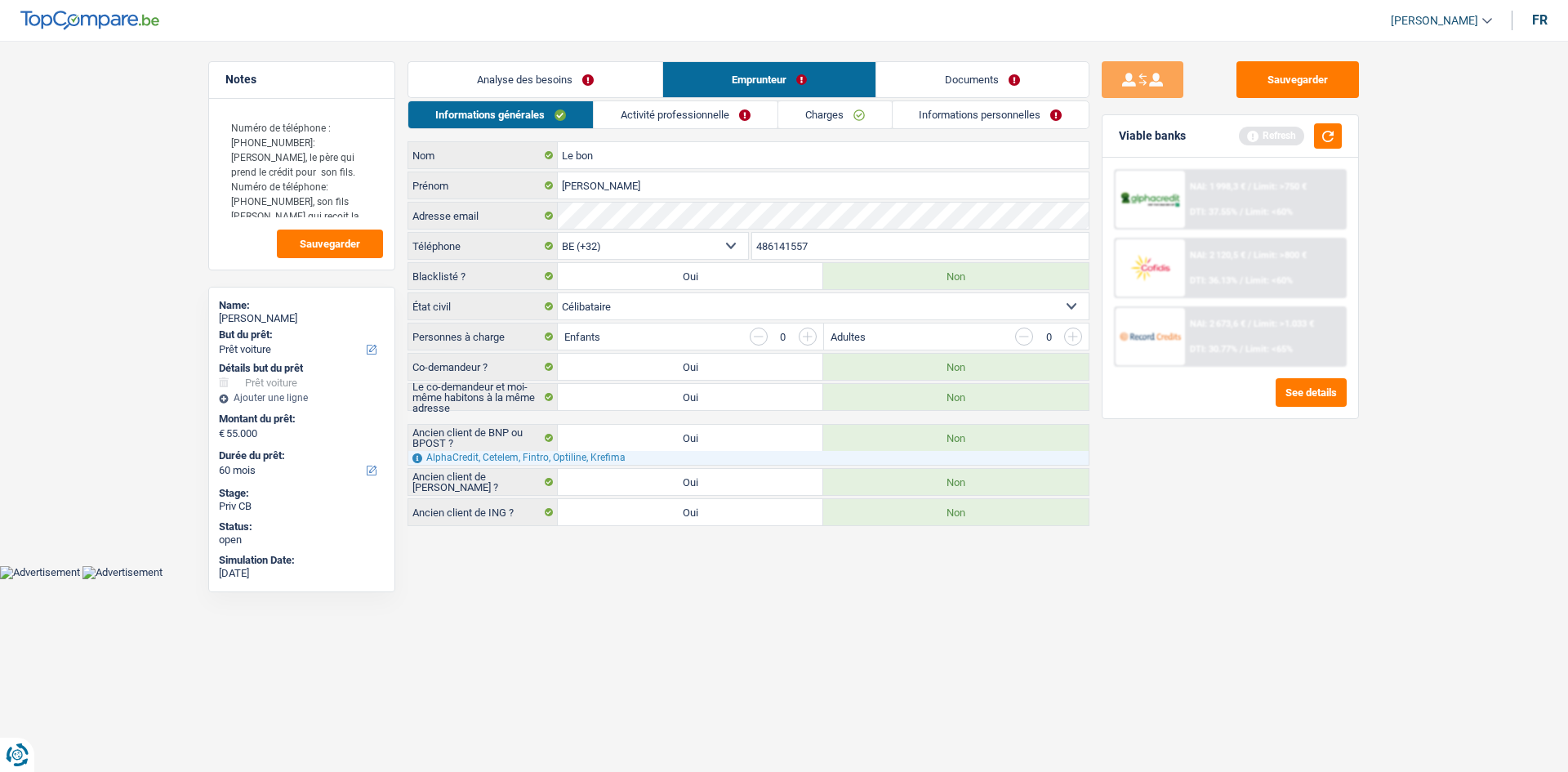 click on "Vous avez le contrôle de vos données
Nous utilisons des cookies, tout comme nos partenaires commerciaux, afin de collecter des informations sur vous à des fins diverses, notamment :
Fonctionnel
Statistique
Publicitaire
En cliquant sur « Accepter », vous donnez votre consentement à toutes les fins énoncées. Vous pouvez également choisir de spécifier les finalités auxquelles vous souhaitez donner votre consentement. Pour ce faire, il vous suffit de cocher la case située à côté de la finalité et d’appuyer sur « Enregistrer les paramètres ».
Vous pouvez à tout moment révoquer votre consentement en cliquant sur la petite icône située dans le coin inférieur gauche du site Internet. Service: New Relic" at bounding box center [784, 289] 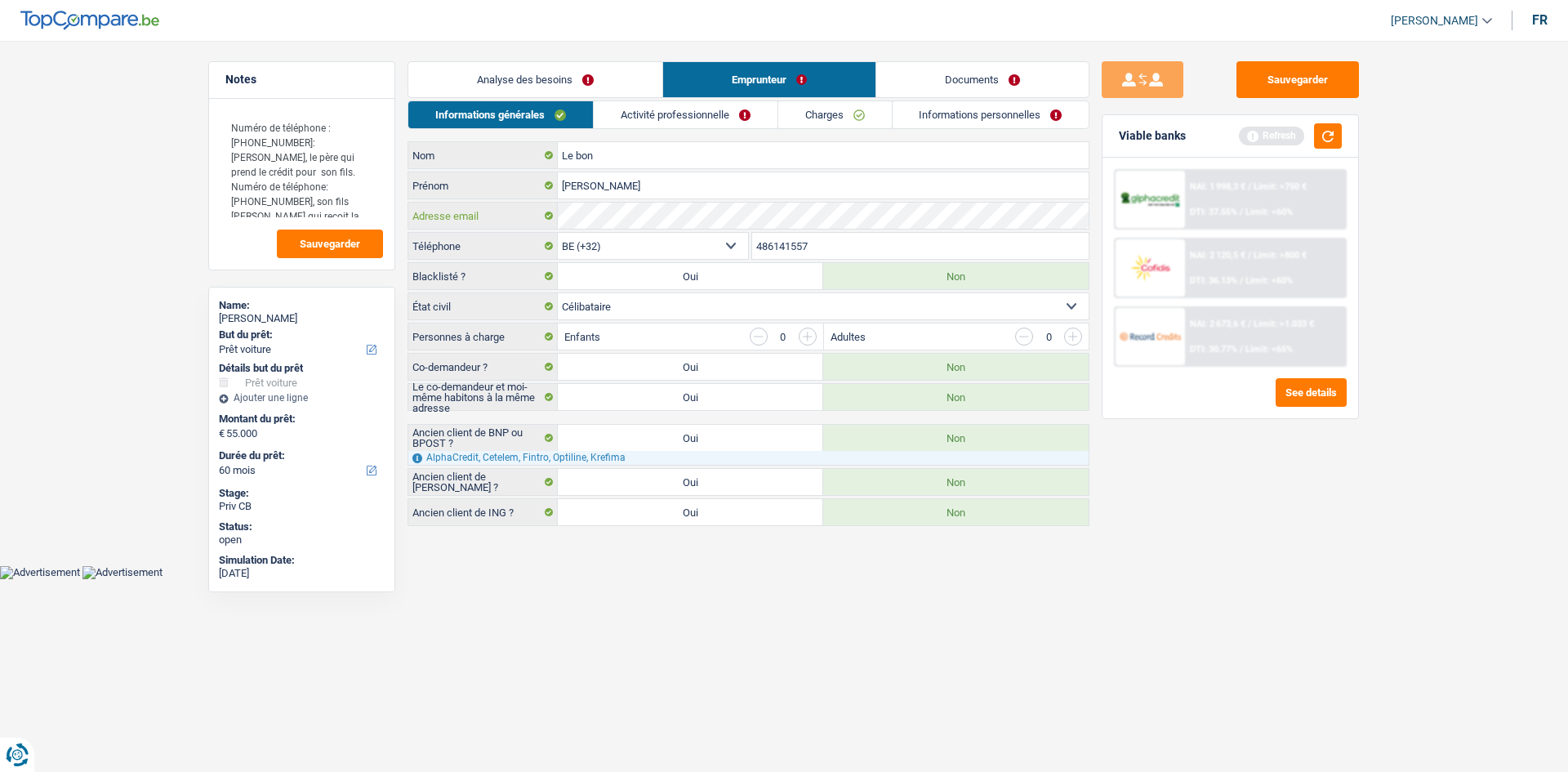 click on "Adresse email" at bounding box center [748, 216] 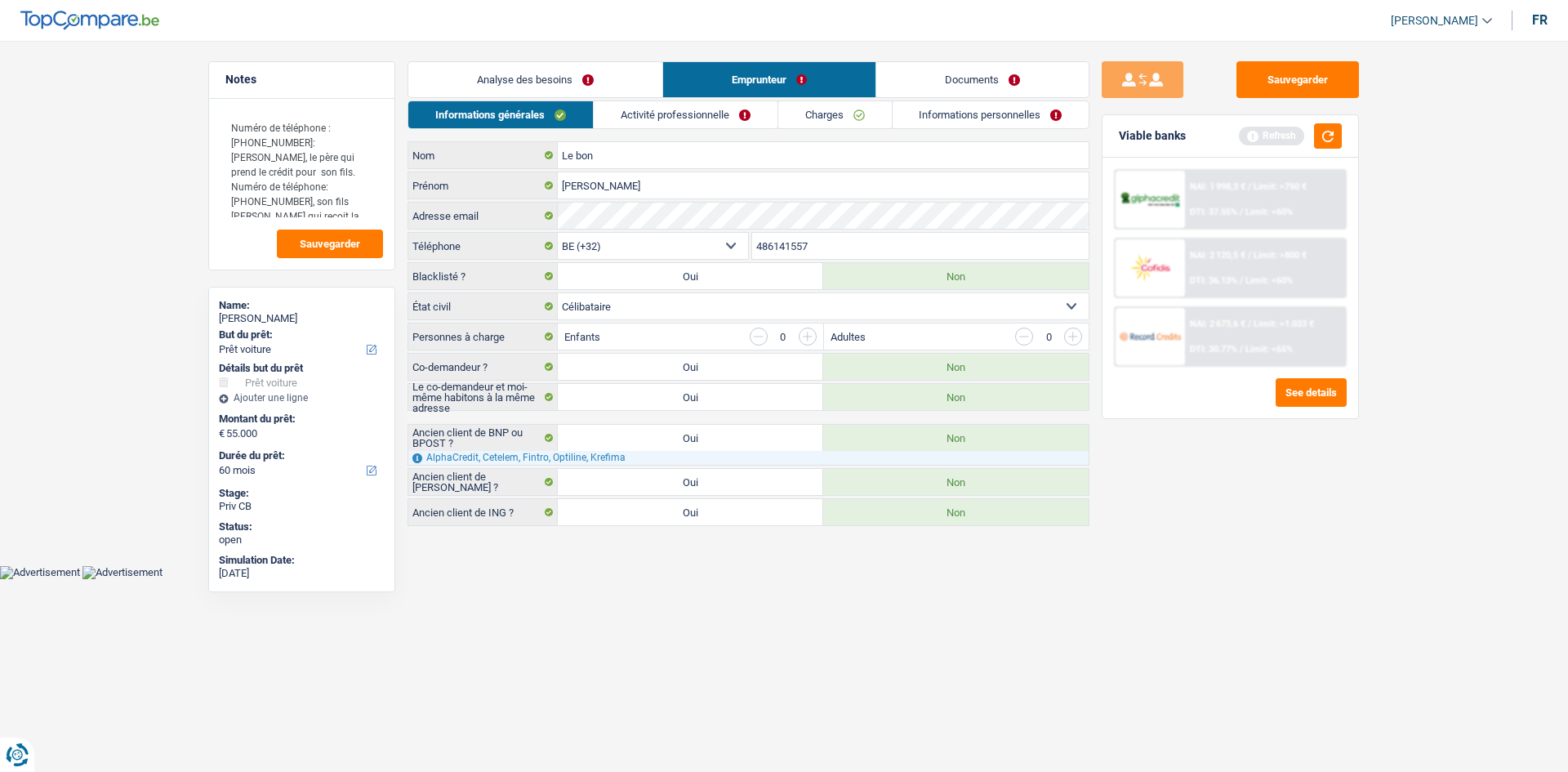 drag, startPoint x: 991, startPoint y: 82, endPoint x: 998, endPoint y: 101, distance: 20.248457 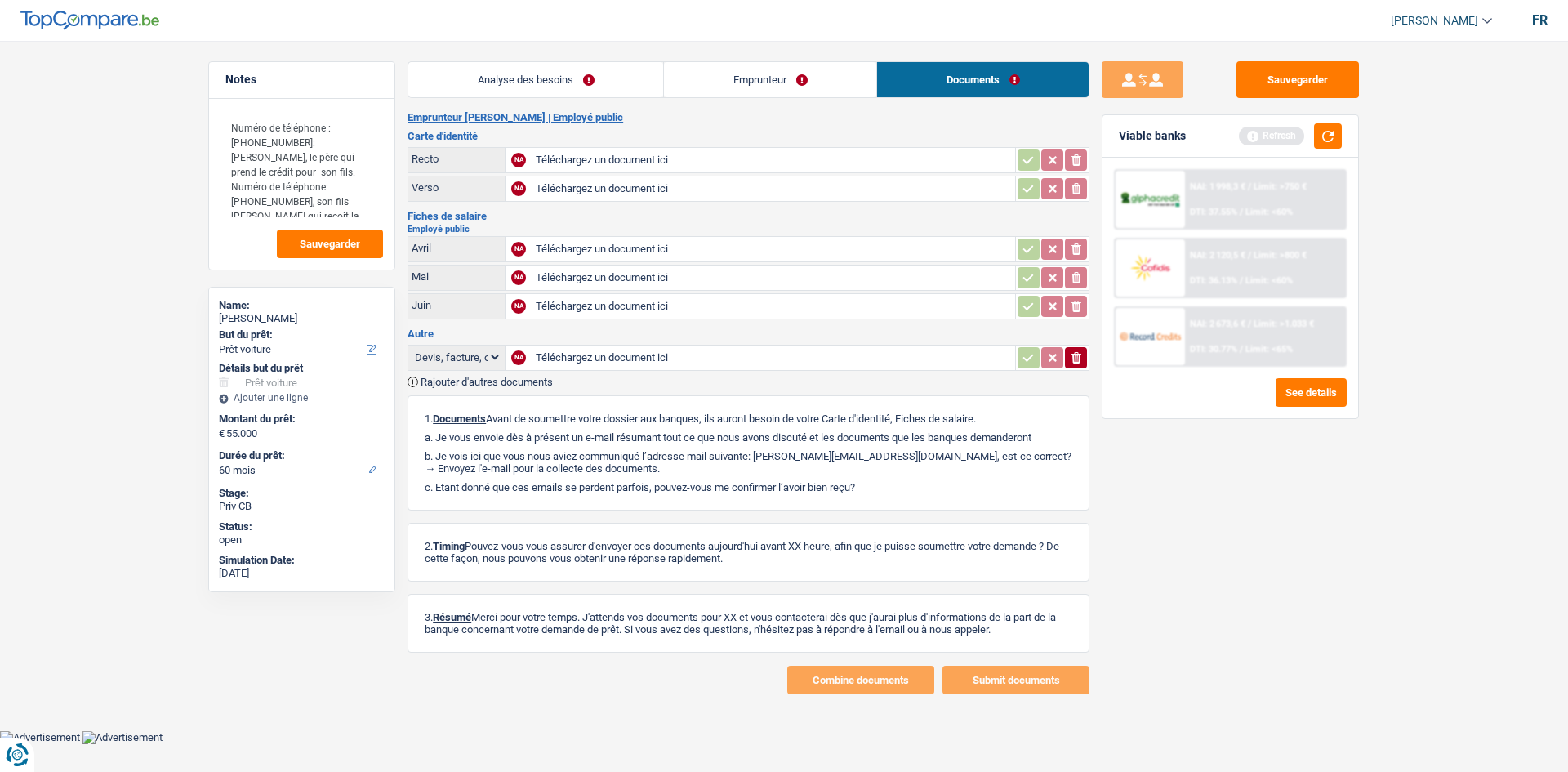 click on "Analyse des besoins" at bounding box center [536, 79] 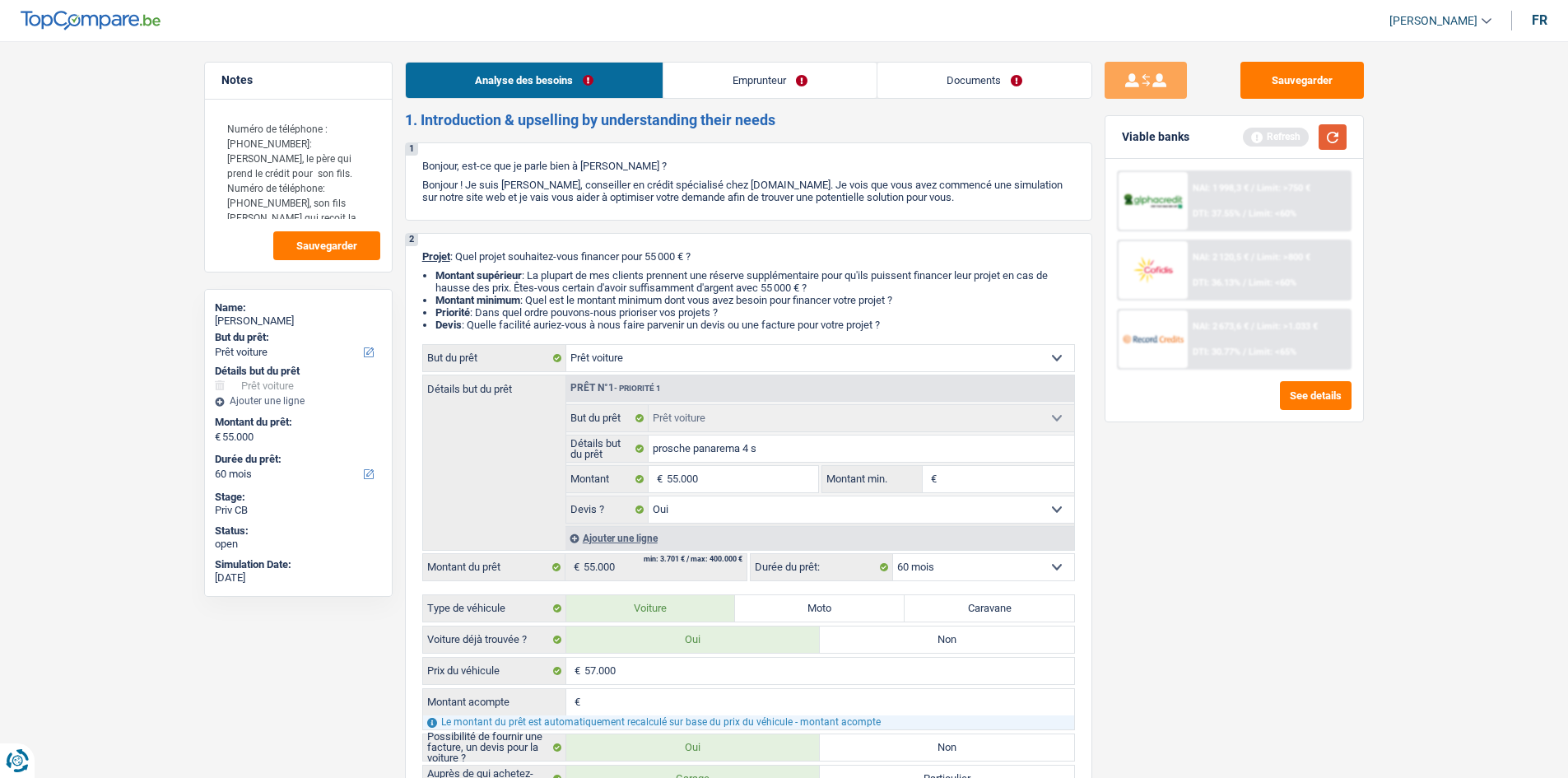 drag, startPoint x: 1332, startPoint y: 124, endPoint x: 1321, endPoint y: 129, distance: 12.083046 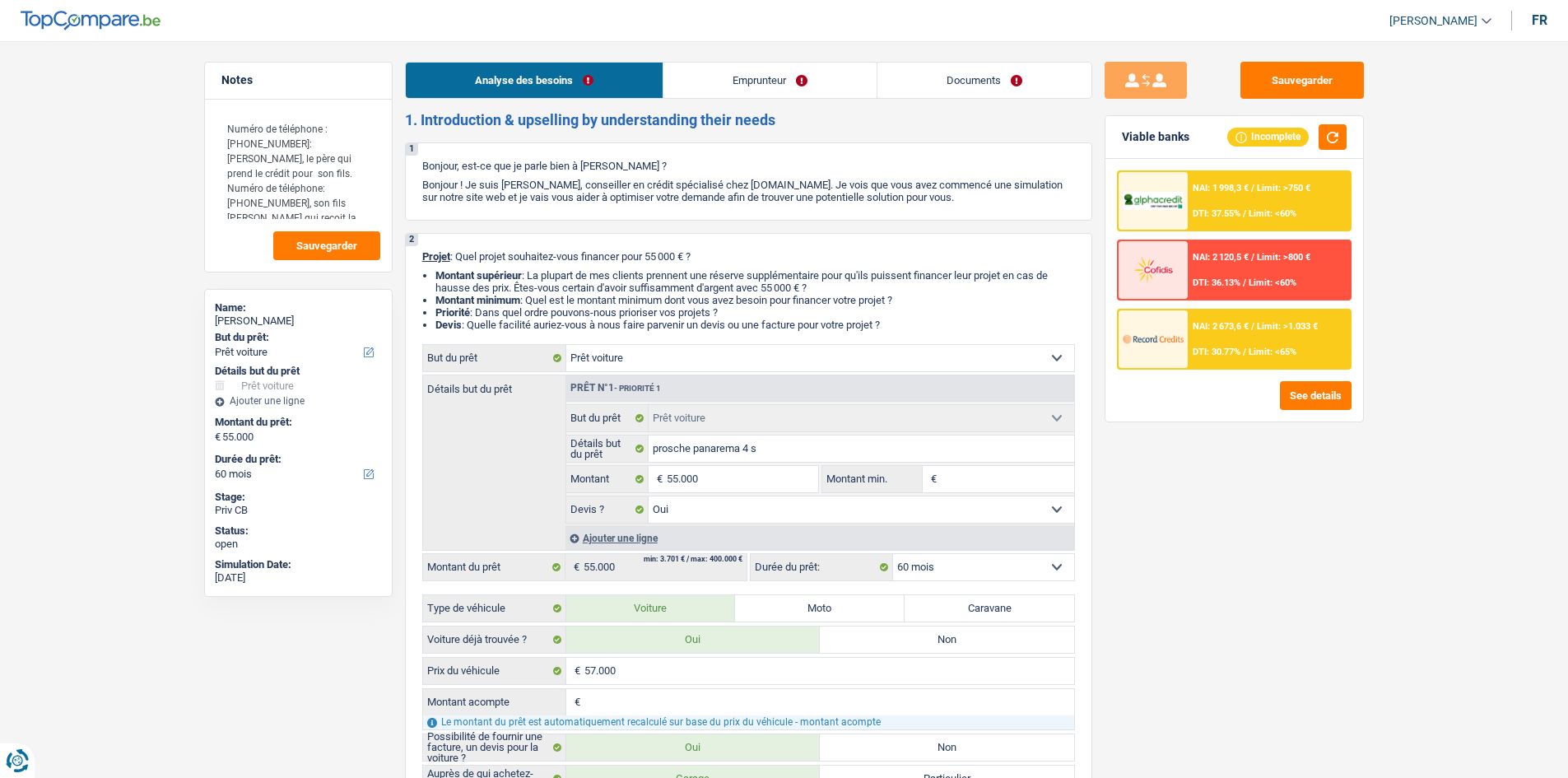 click on "Emprunteur" at bounding box center (770, 80) 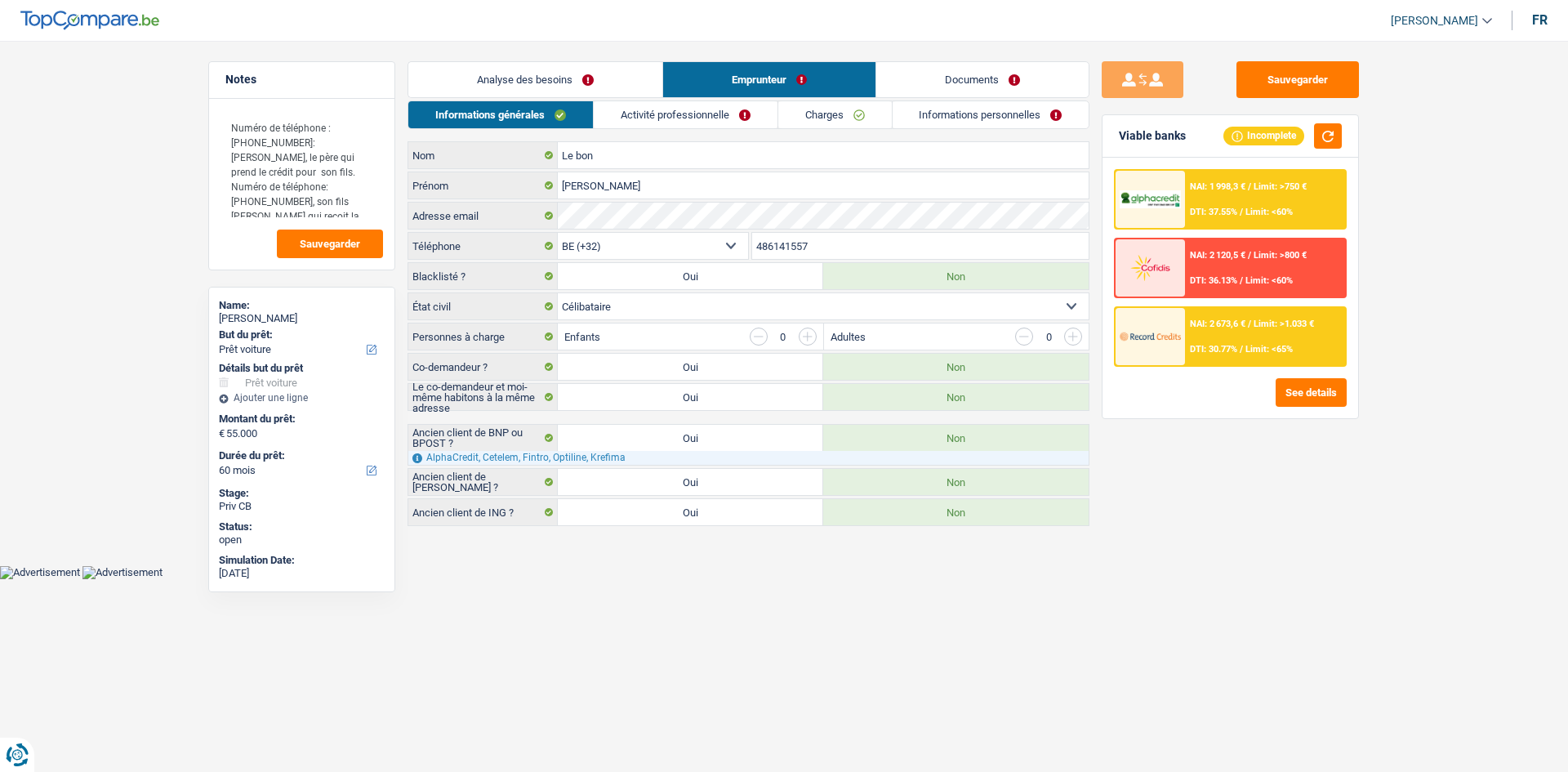 click on "Activité professionnelle" at bounding box center (685, 114) 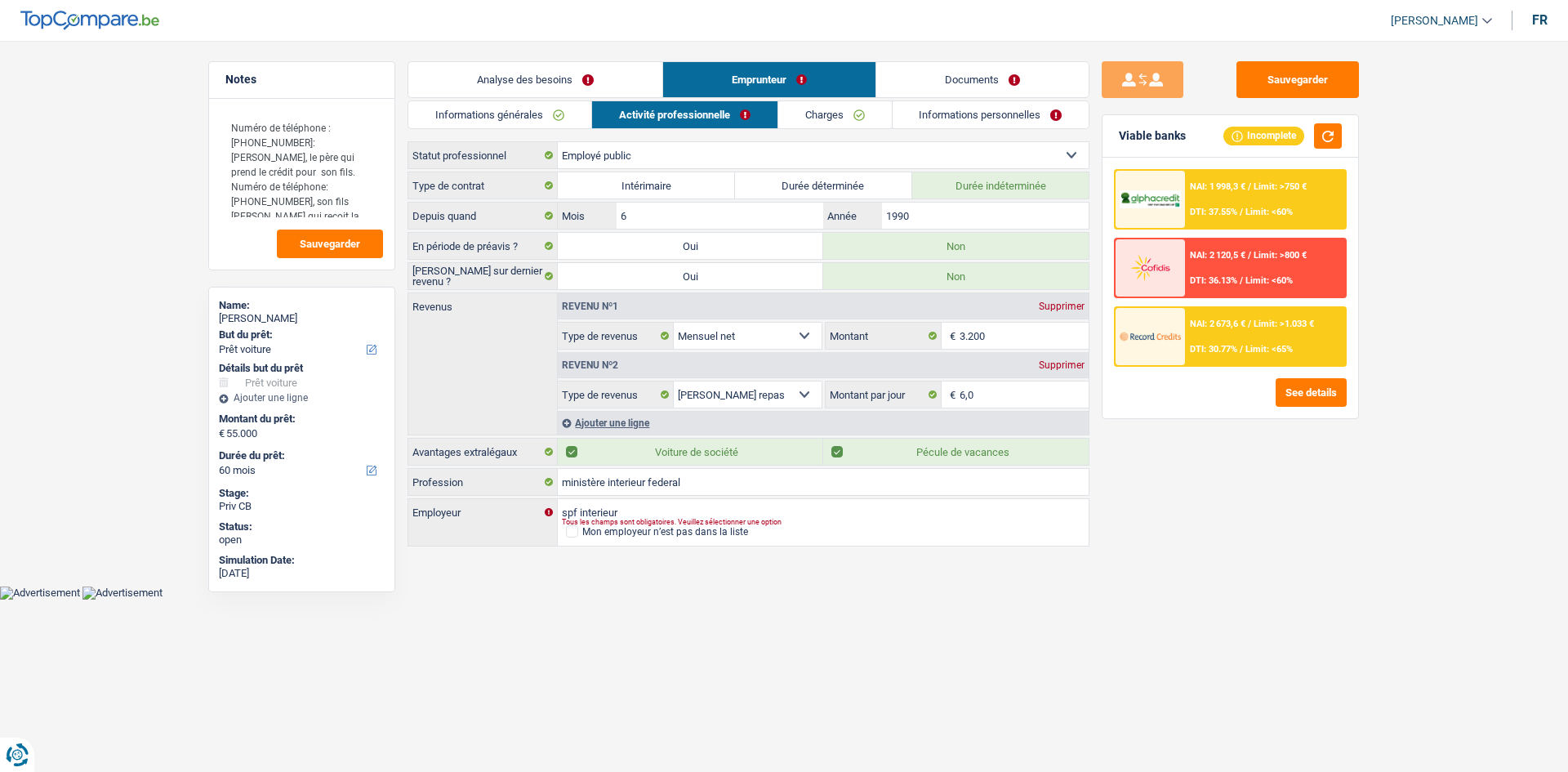 click on "Charges" at bounding box center [835, 114] 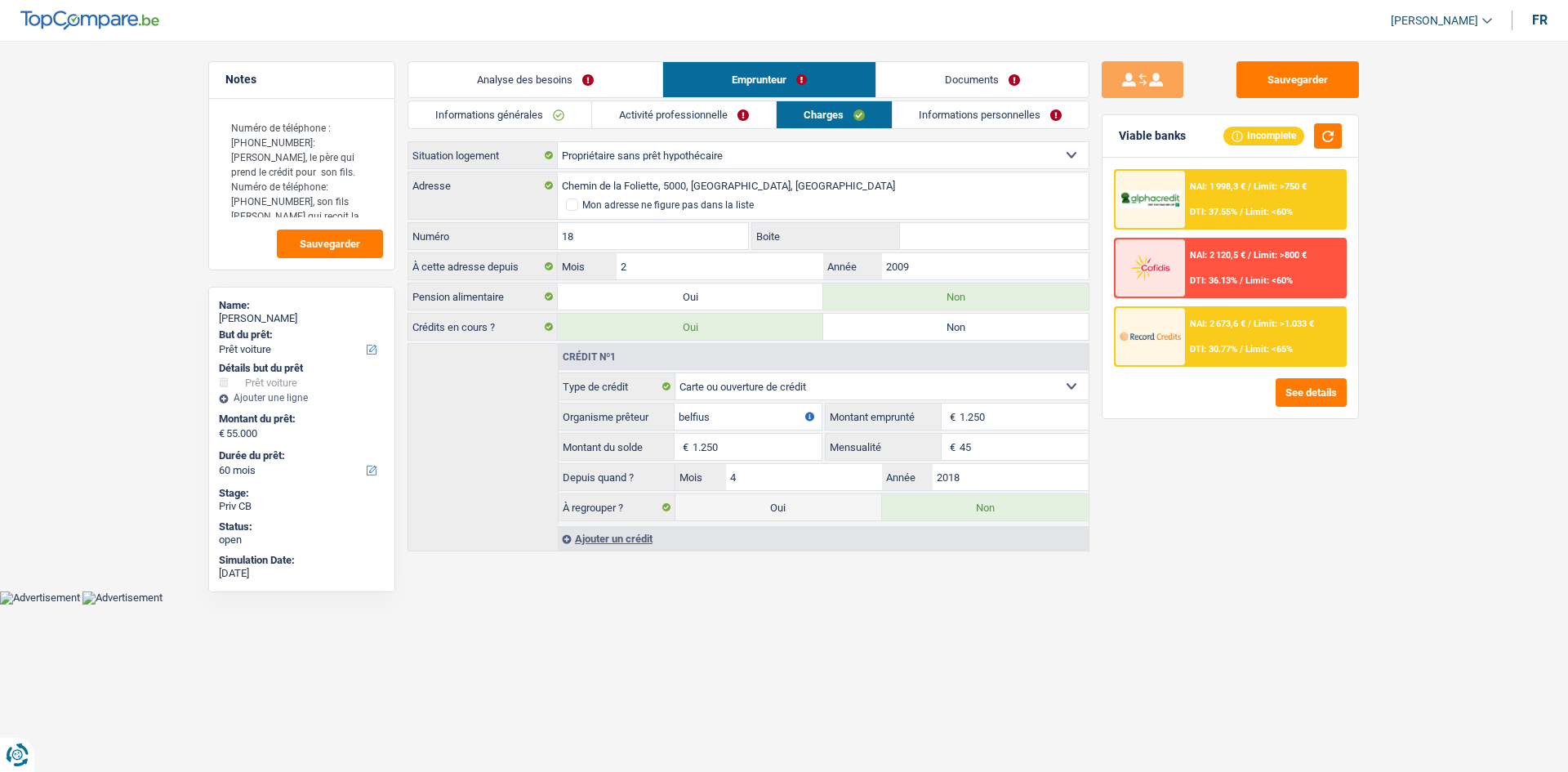 click on "Informations personnelles" at bounding box center (991, 114) 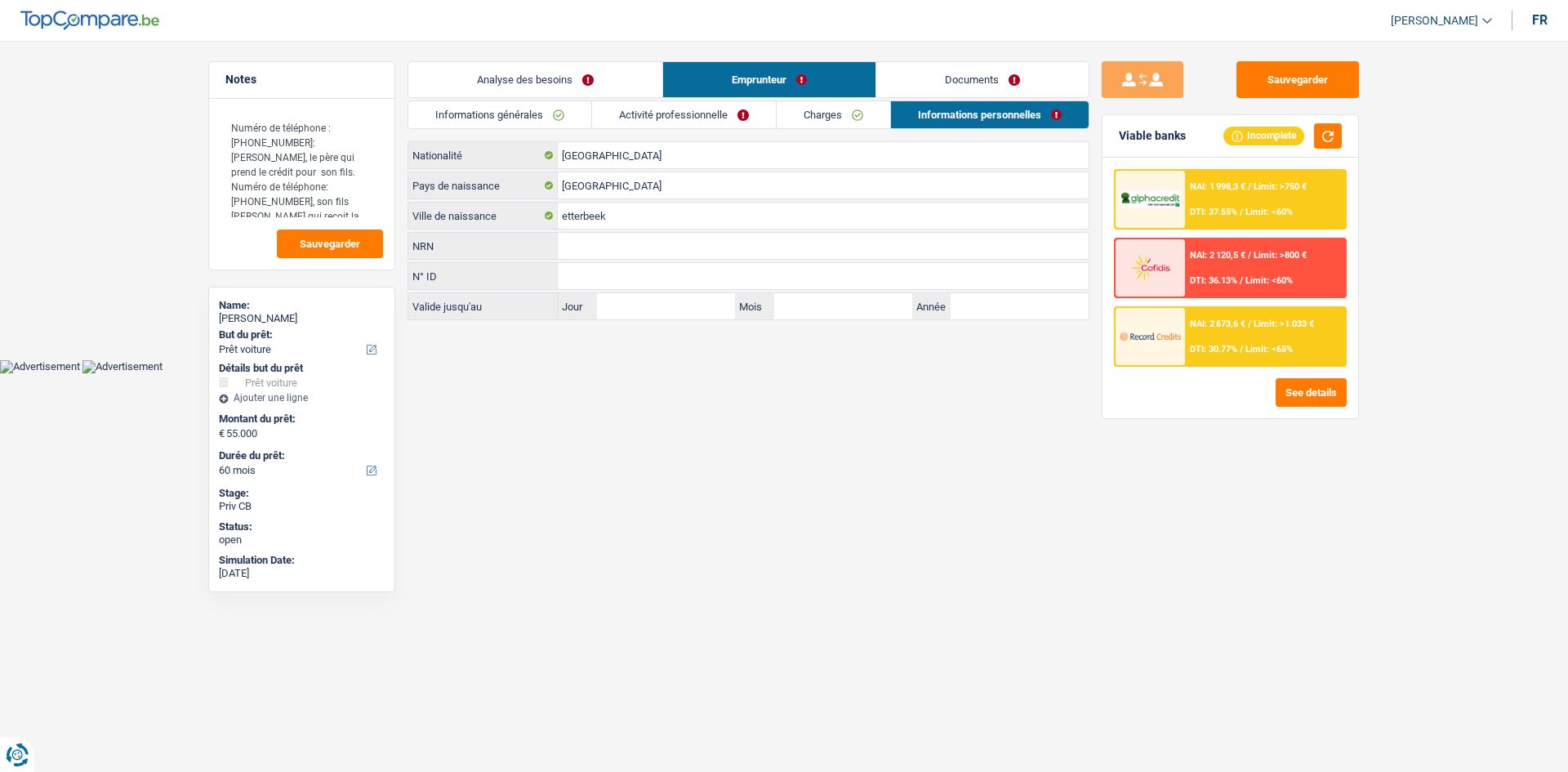 click on "Documents" at bounding box center (982, 79) 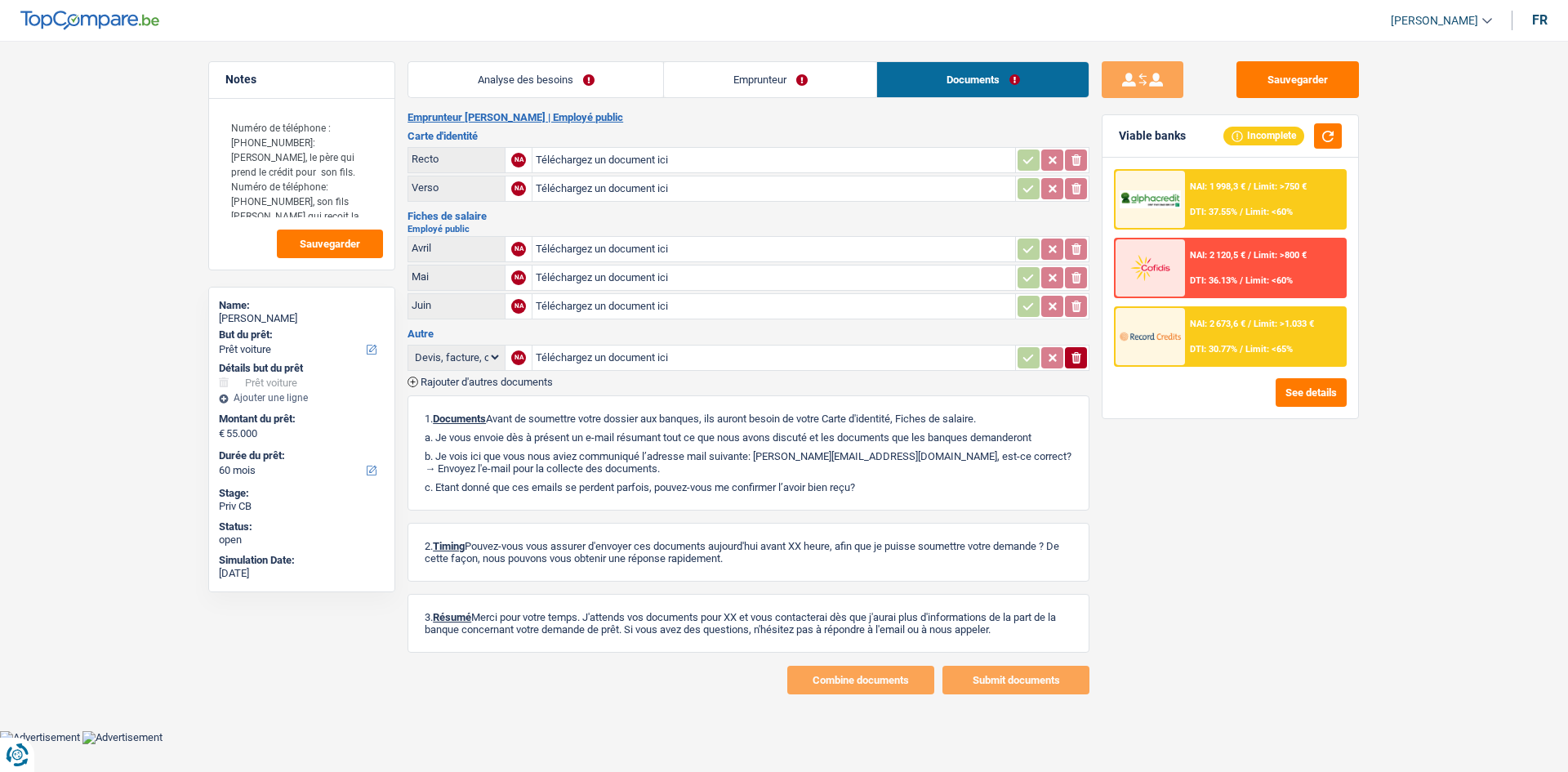 drag, startPoint x: 644, startPoint y: 83, endPoint x: 1163, endPoint y: 286, distance: 557.2881 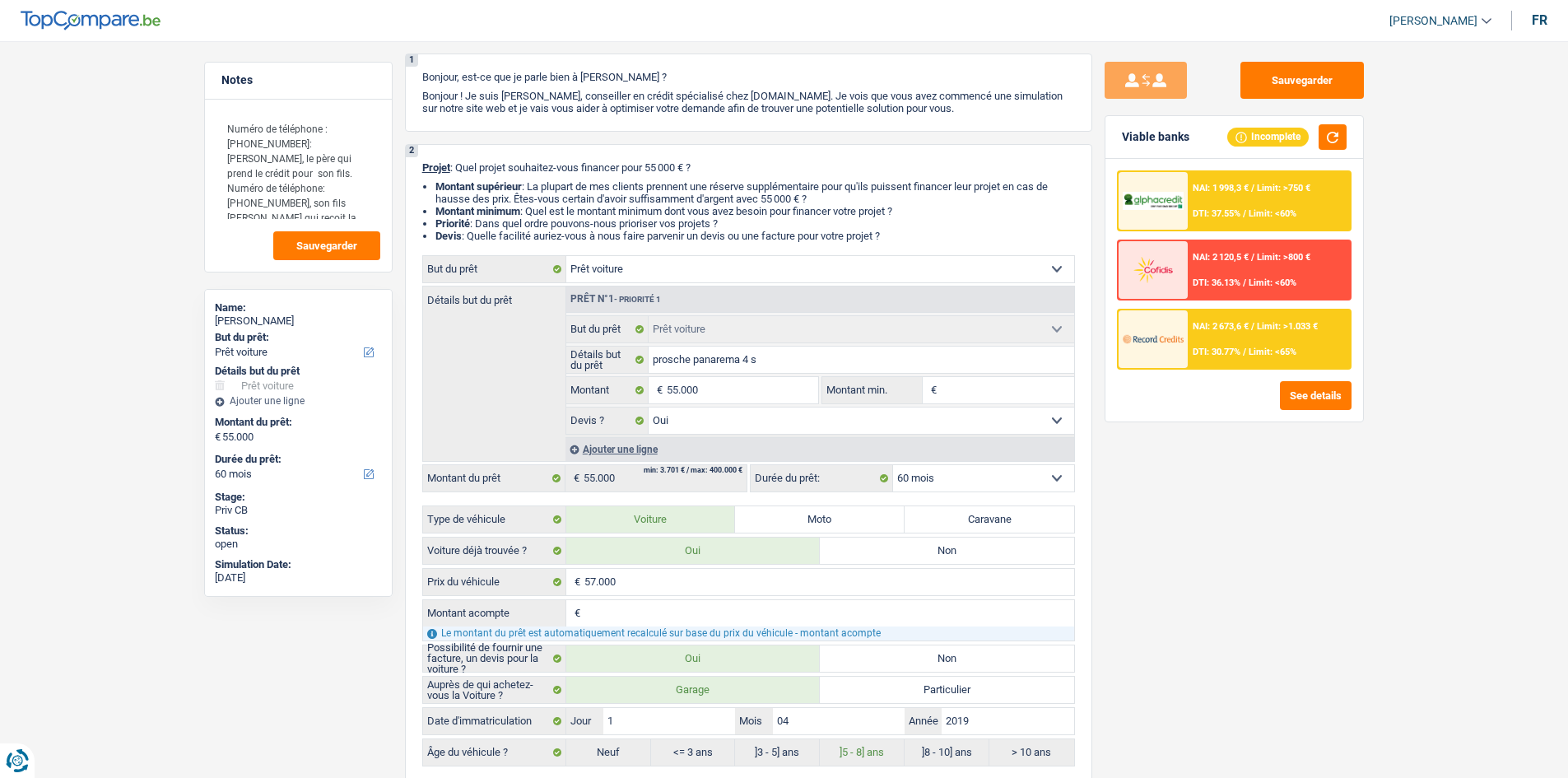 scroll, scrollTop: 0, scrollLeft: 0, axis: both 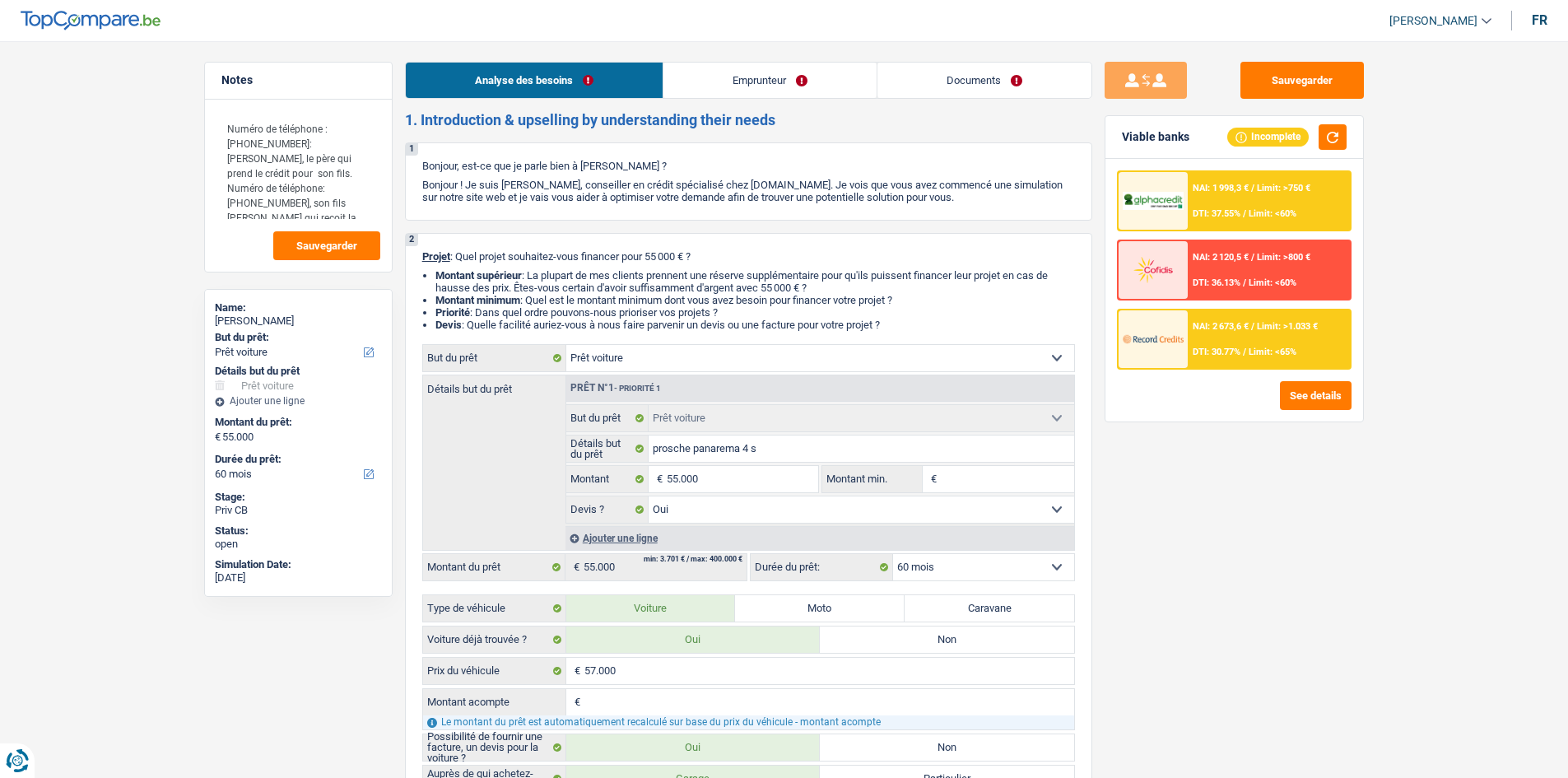 click on "Documents" at bounding box center (984, 80) 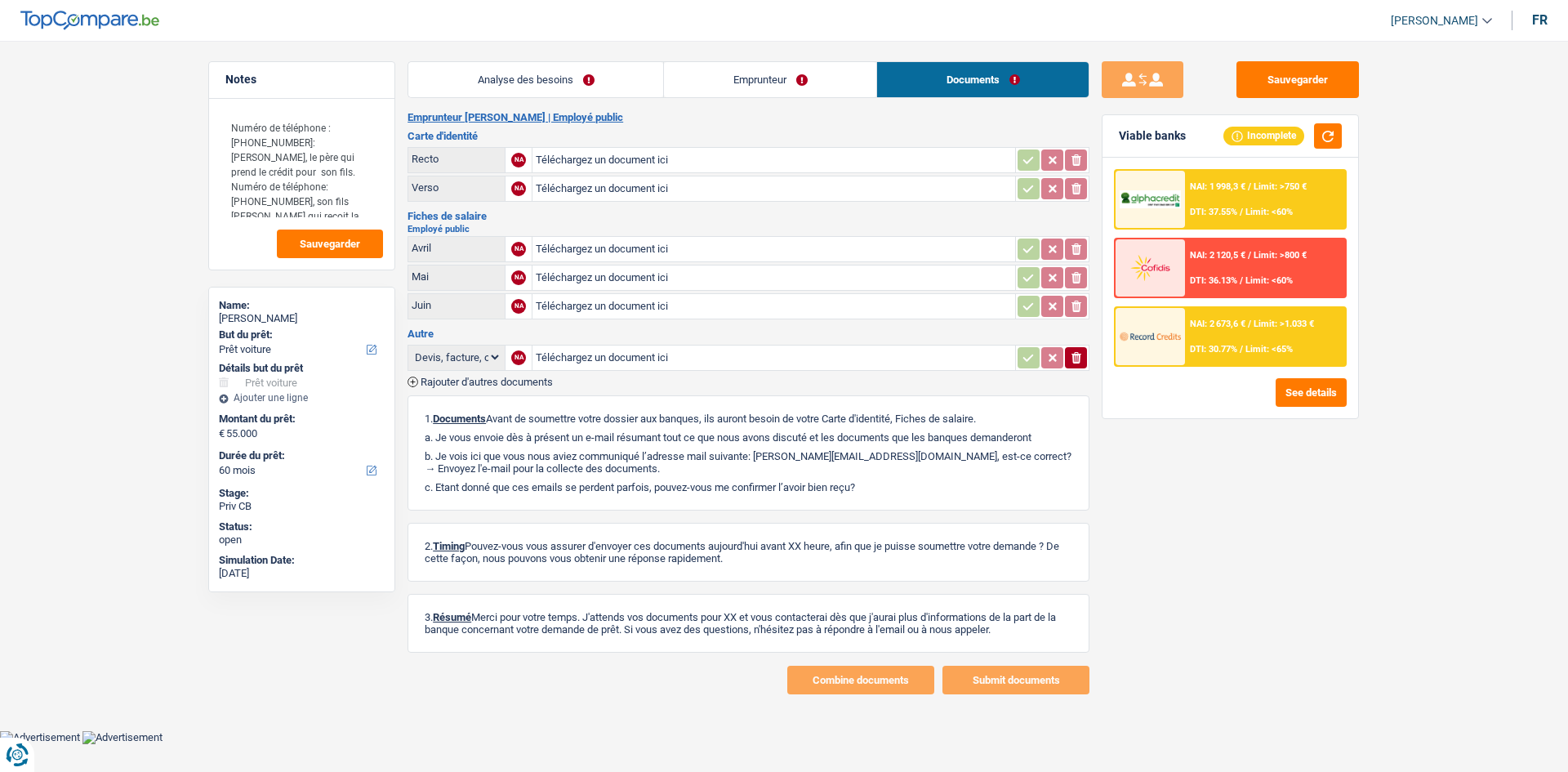 click on "Notes
Numéro de téléphone :0486141557: Gilles le bon, le père qui prend le crédit pour  son fils. Numéro de téléphone: +32468524389, son fils Bilal Dérard qui reçoit la voiture.
Sauvegarder
Name:   Gilles Le bon   But du prêt: Confort maison: meubles, textile, peinture, électroménager, outillage non-professionnel Hifi, multimédia, gsm, ordinateur Aménagement: frais d'installation, déménagement Evénement familial: naissance, mariage, divorce, communion, décès Frais médicaux Frais d'études Frais permis de conduire Loisirs: voyage, sport, musique Rafraîchissement: petits travaux maison et jardin Frais judiciaires Réparation voiture Prêt rénovation Prêt énergie Prêt voiture Taxes, impôts non professionnels Rénovation bien à l'étranger Dettes familiales Assurance Autre
Sélectionner une option
Détails but du prêt
Hifi, multimédia, gsm, ordinateur" at bounding box center (784, 377) 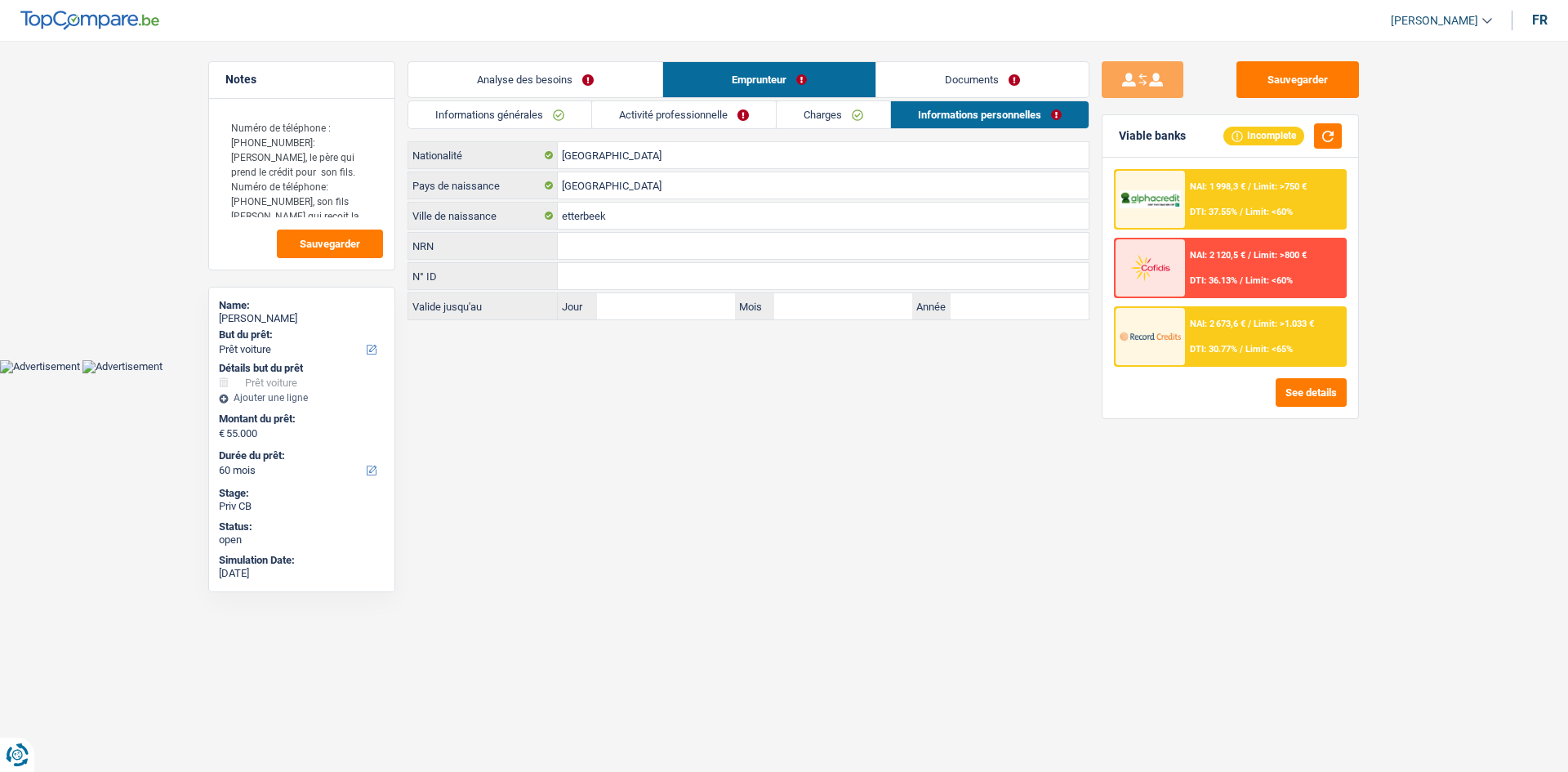click on "Charges" at bounding box center [833, 114] 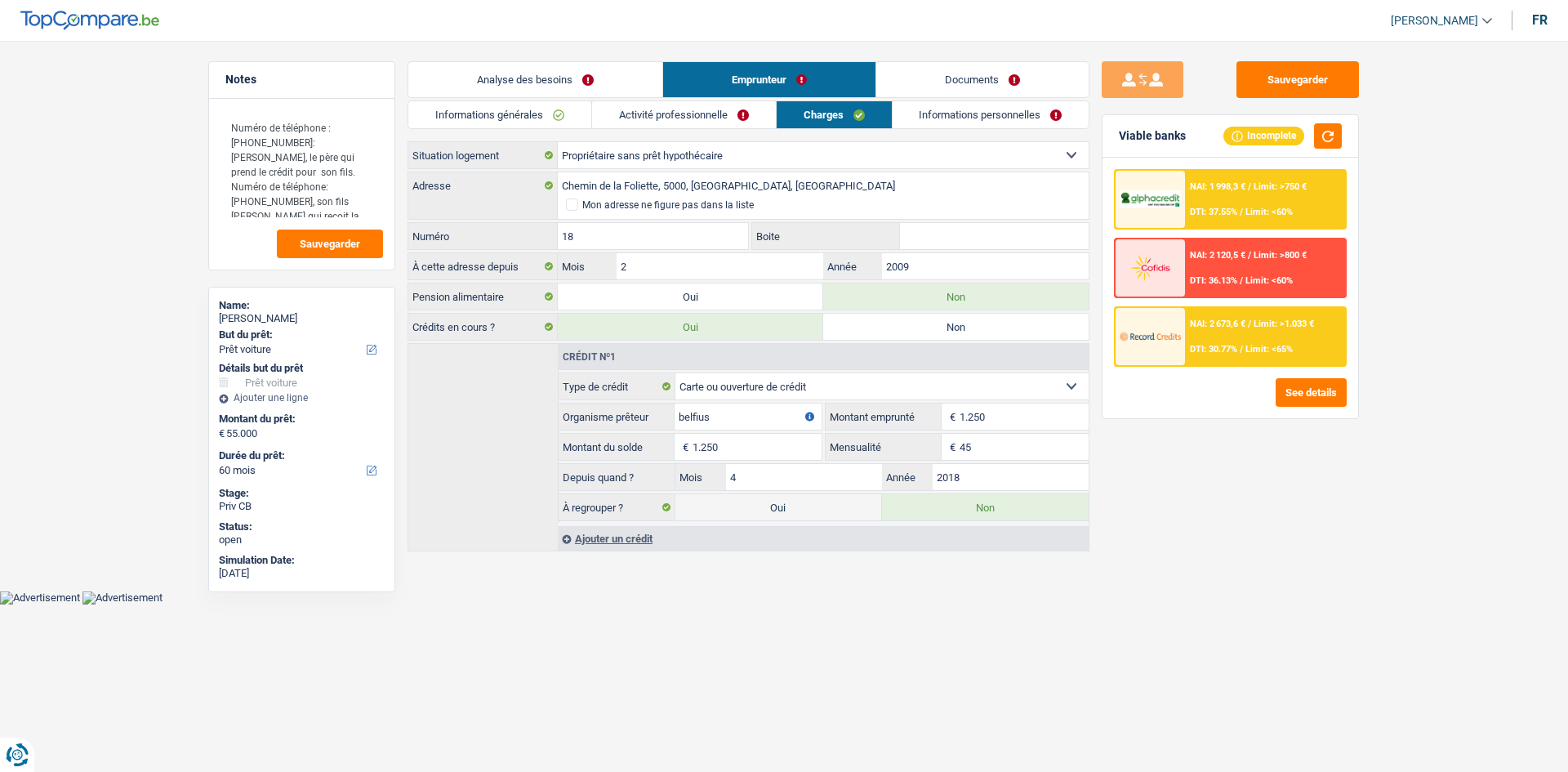 click on "Informations personnelles" at bounding box center [991, 114] 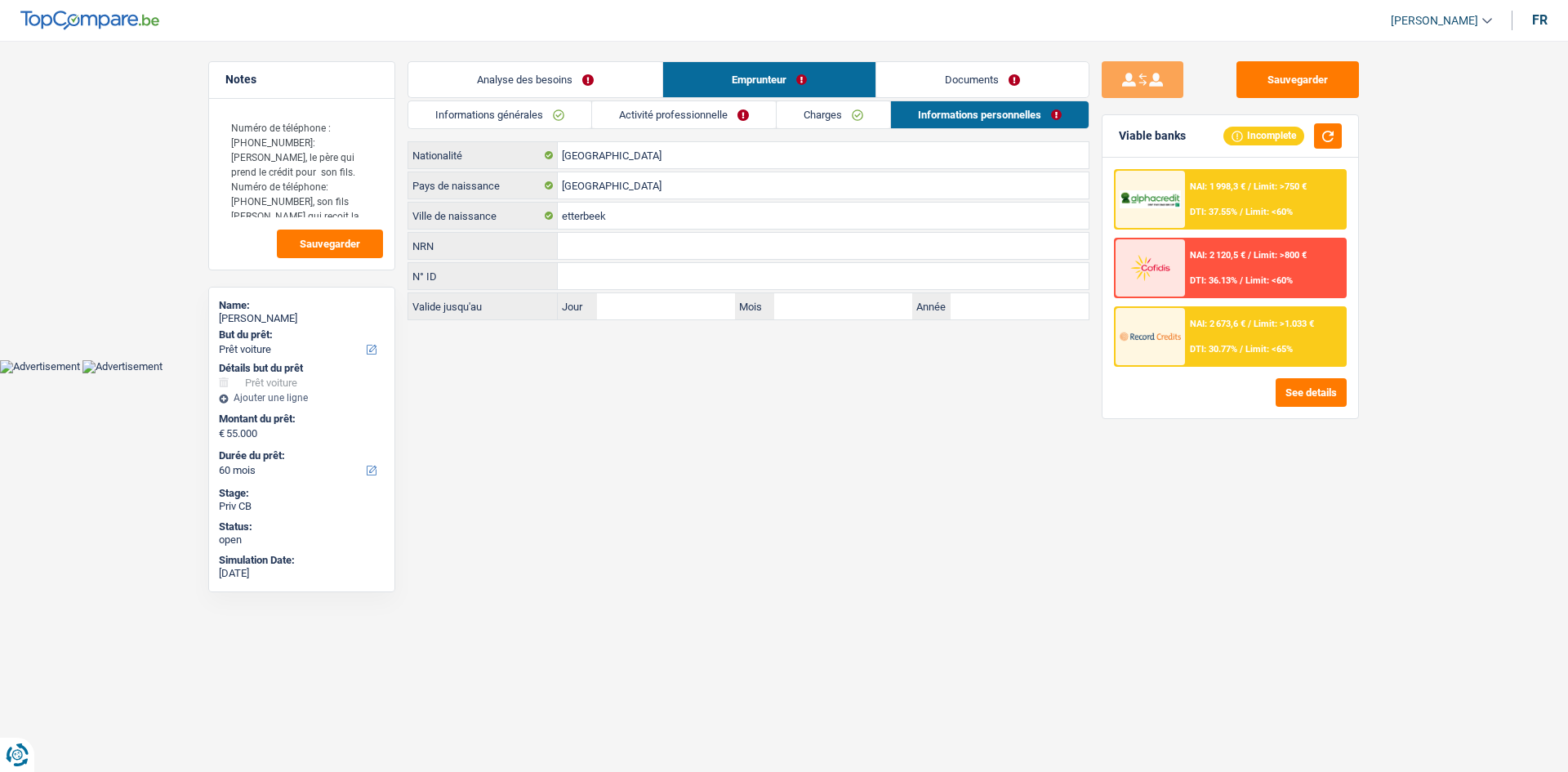 click on "Charges" at bounding box center [833, 114] 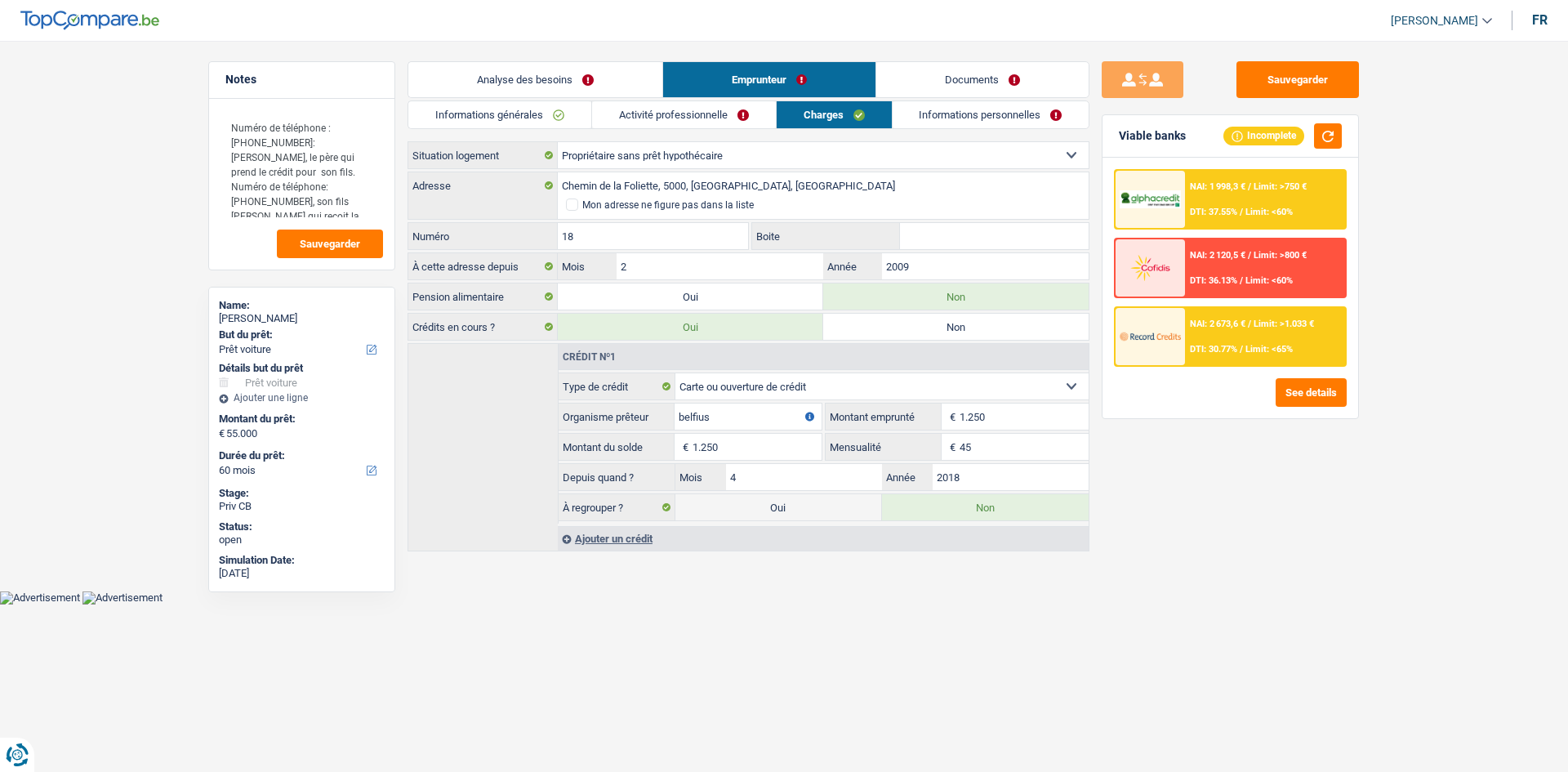 click on "Activité professionnelle" at bounding box center (684, 114) 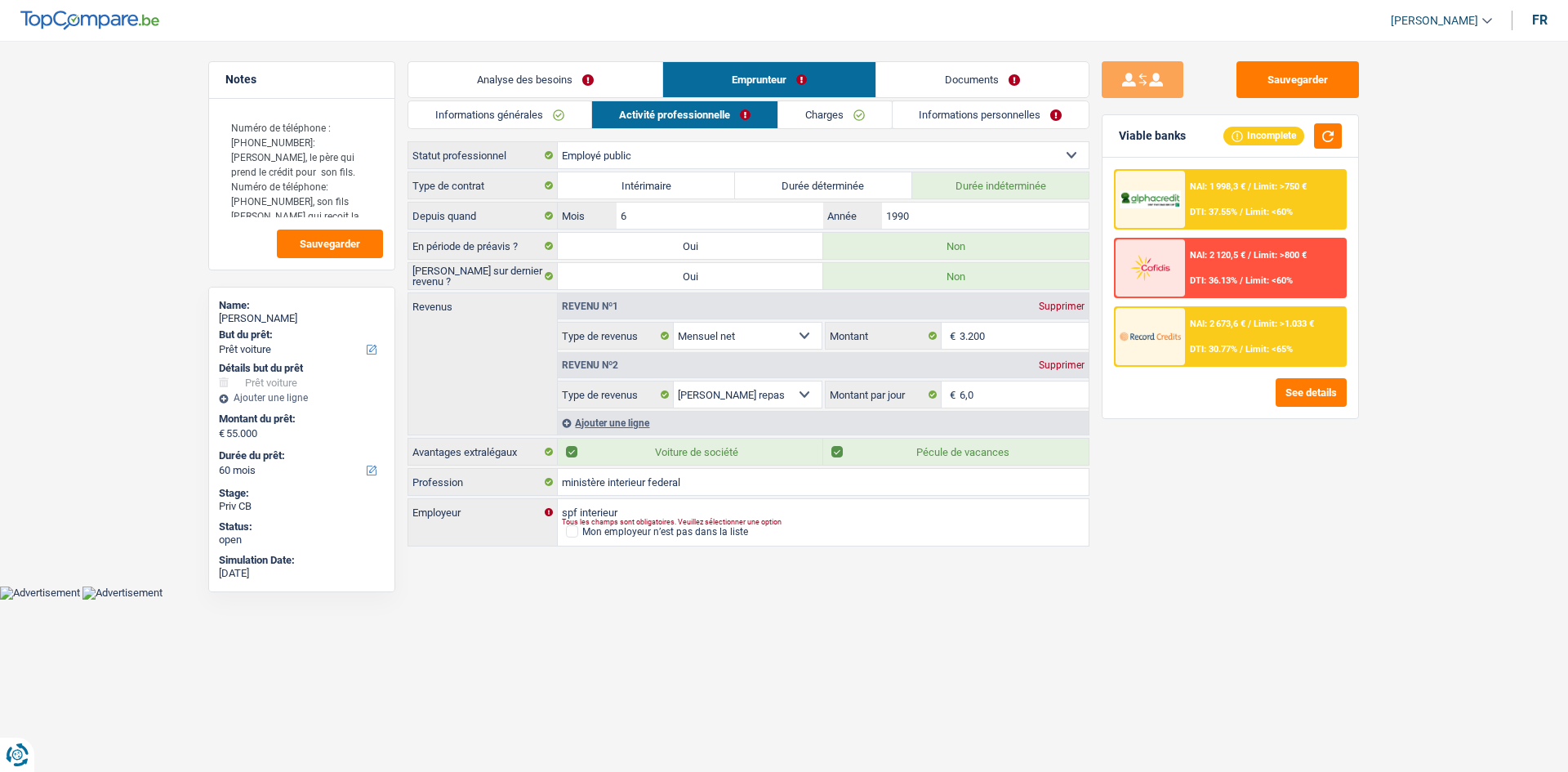 click on "Informations générales" at bounding box center [500, 114] 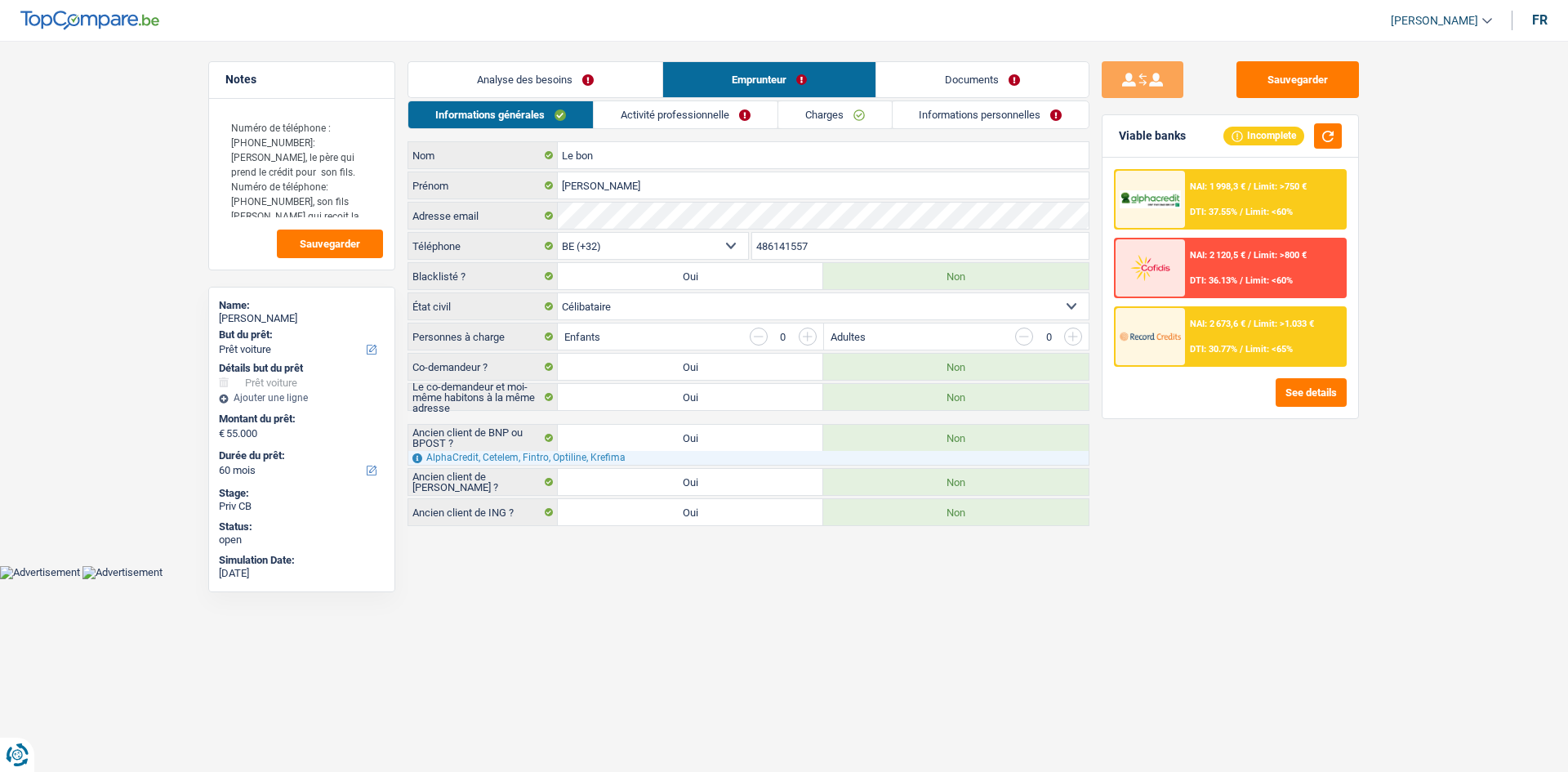 drag, startPoint x: 582, startPoint y: 87, endPoint x: 1038, endPoint y: 381, distance: 542.5606 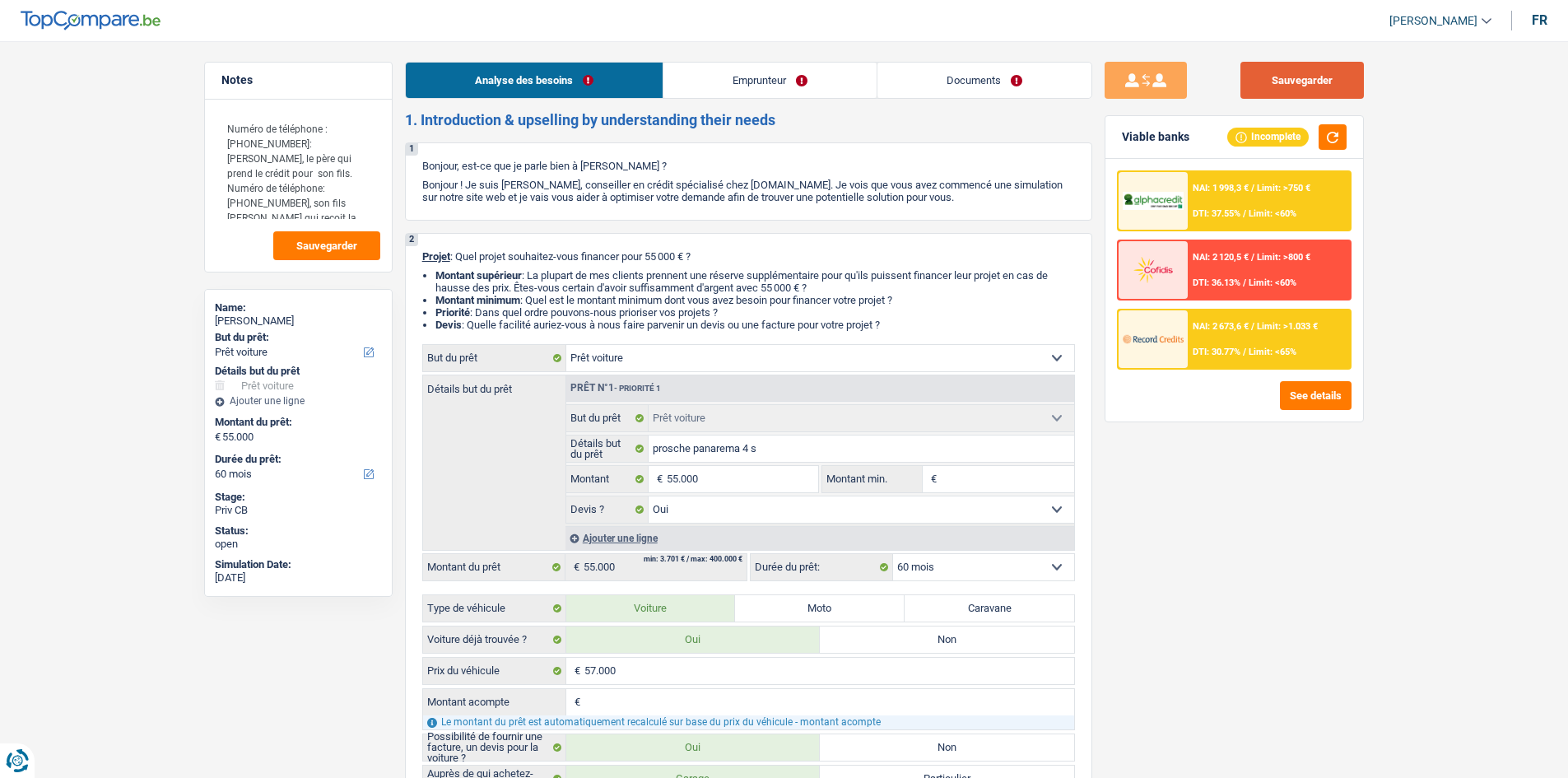 drag, startPoint x: 1271, startPoint y: 85, endPoint x: 1263, endPoint y: 187, distance: 102.31324 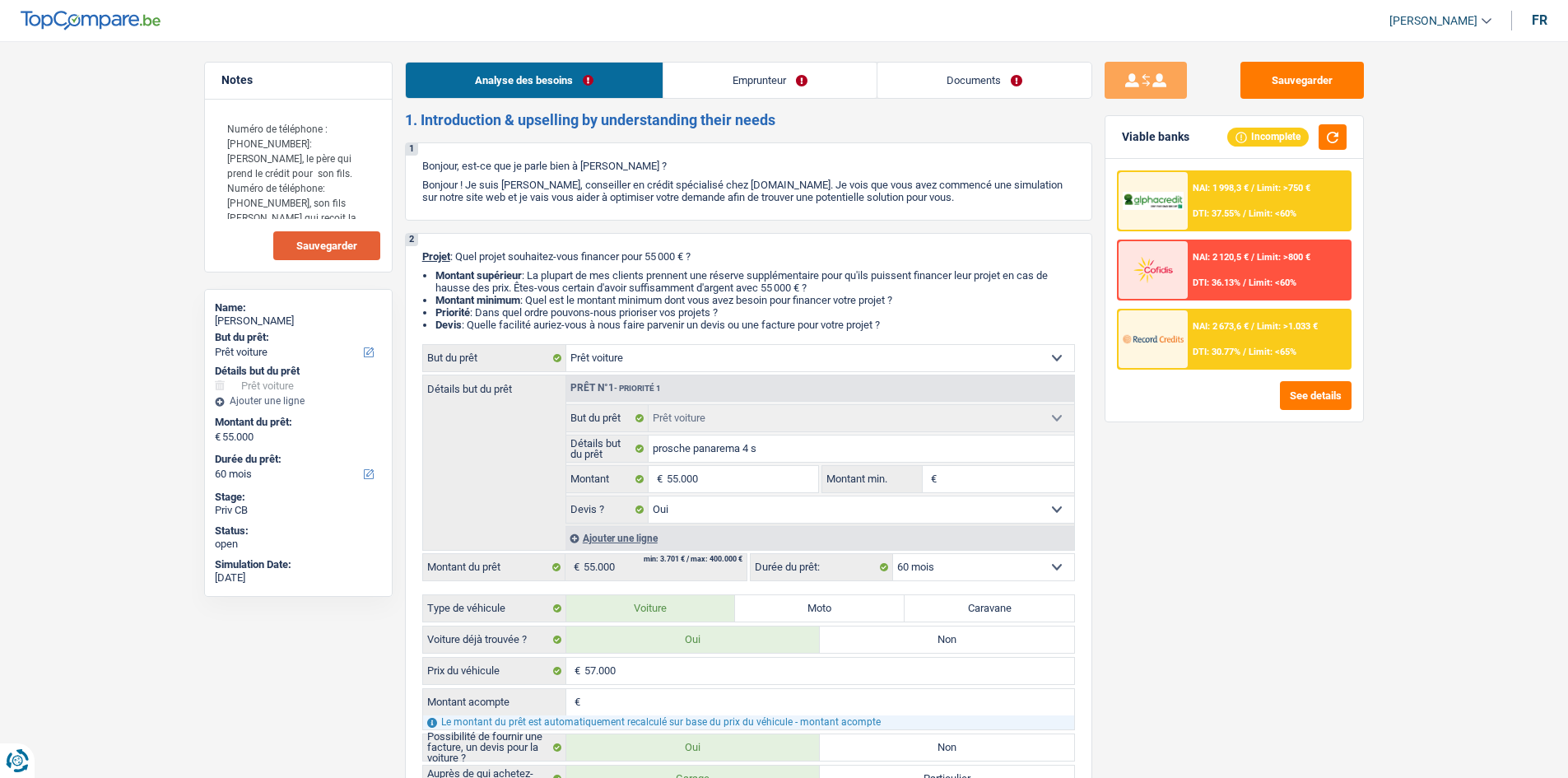 drag, startPoint x: 291, startPoint y: 246, endPoint x: 689, endPoint y: 397, distance: 425.68181 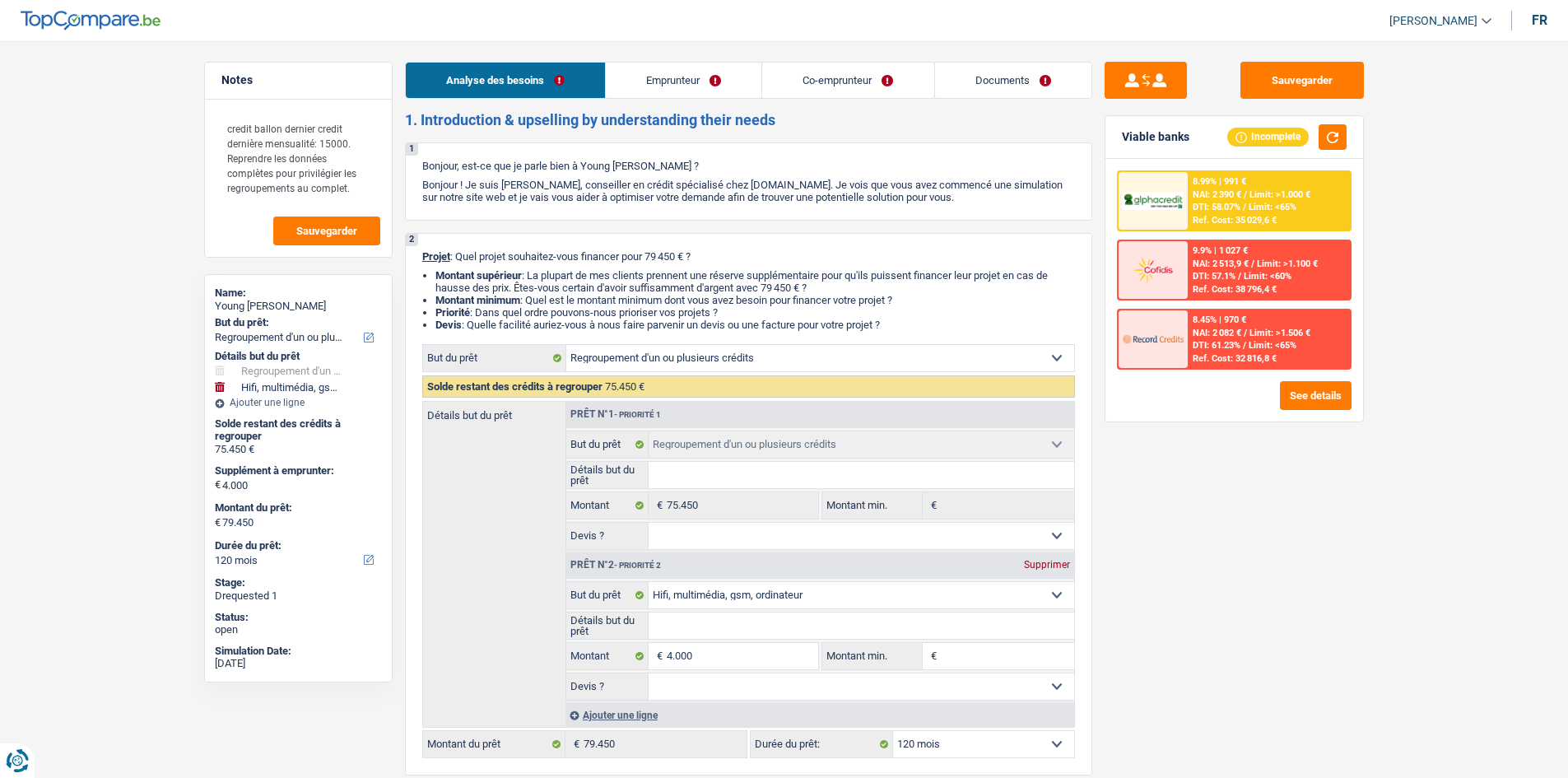 select on "refinancing" 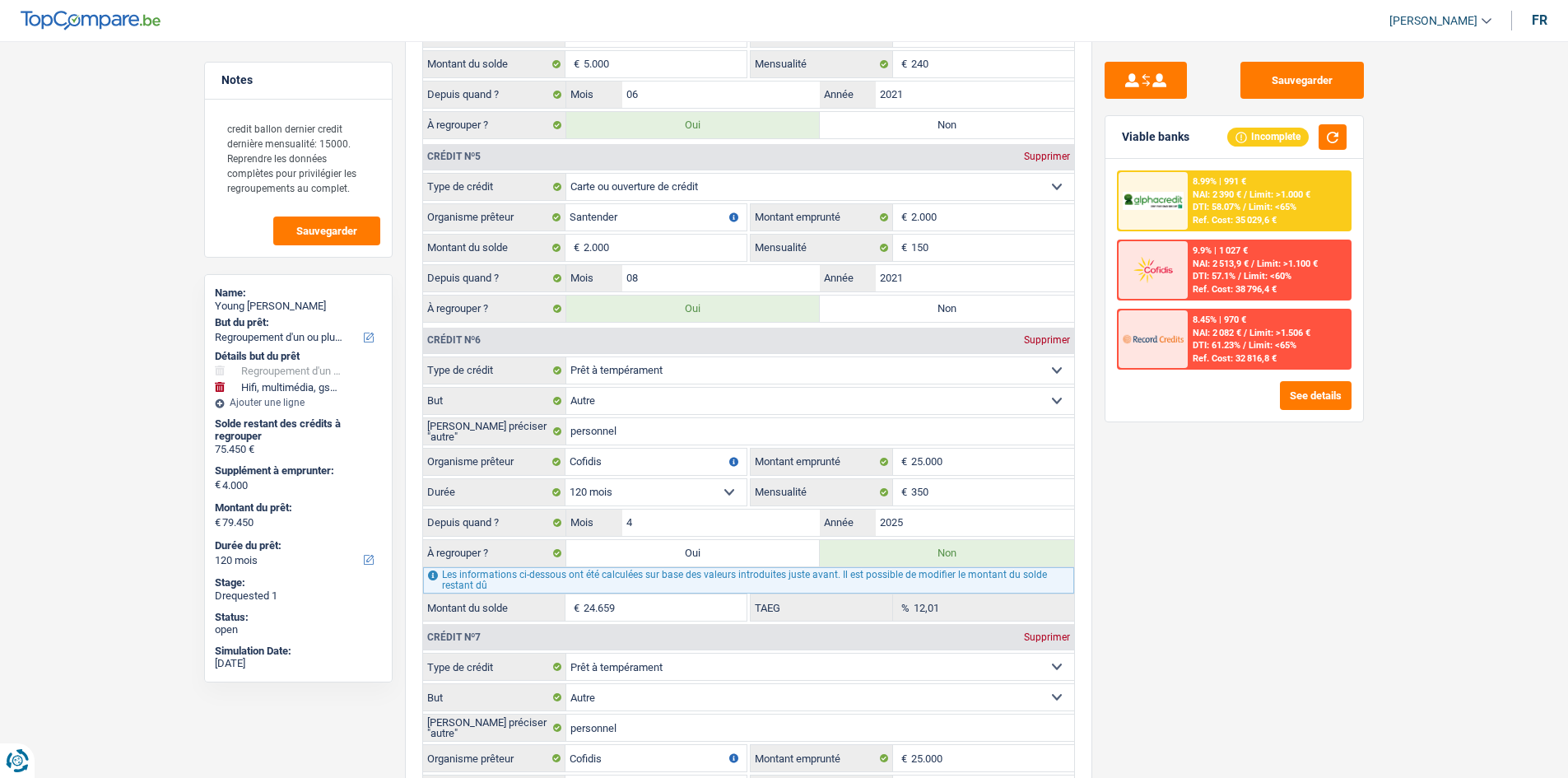 scroll, scrollTop: 2305, scrollLeft: 0, axis: vertical 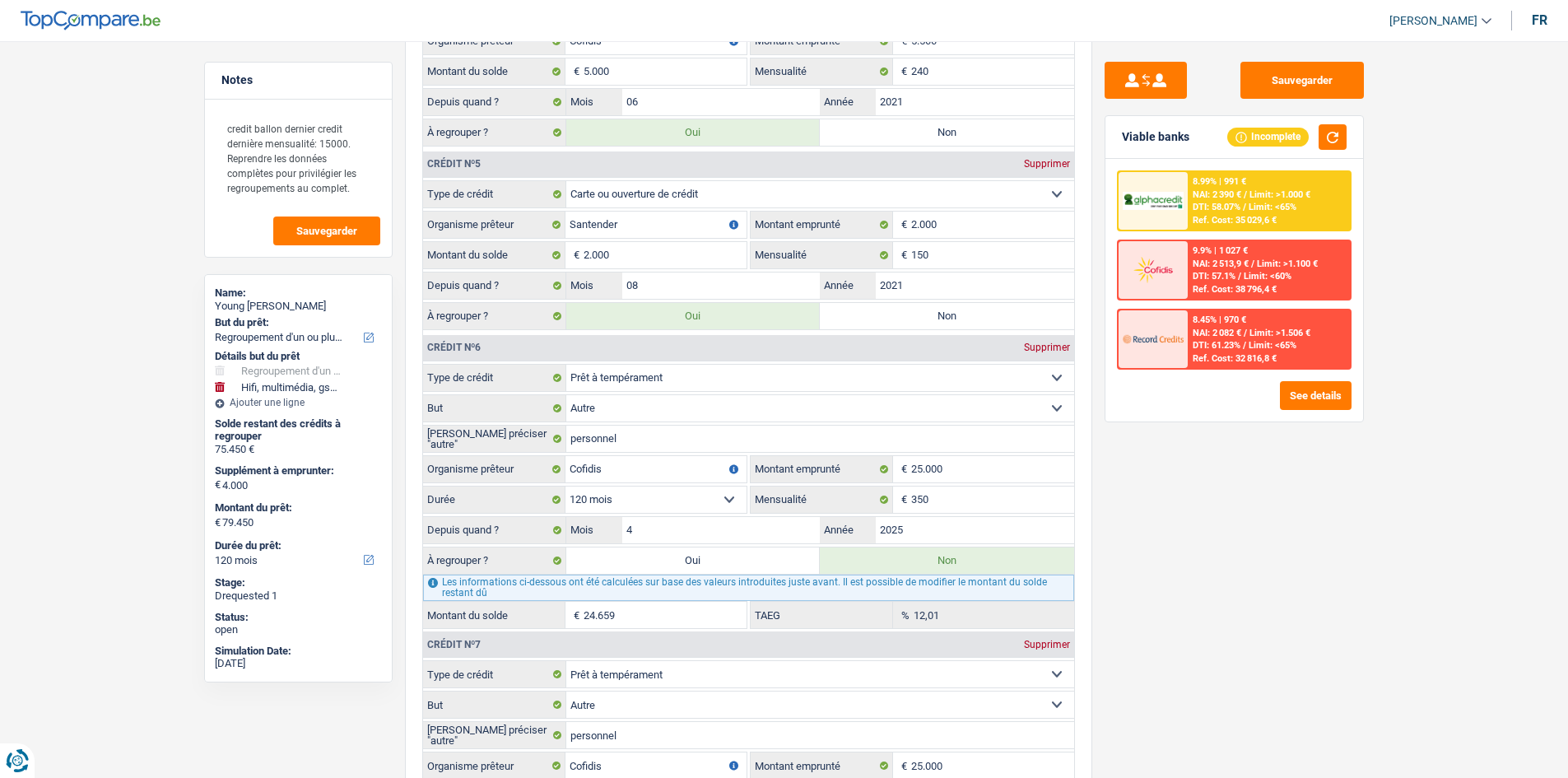 click on "8.99% | 991 €
NAI: 2 390 €
/
Limit: >1.000 €
DTI: 58.07%
/
Limit: <65%
Ref. Cost: 35 029,6 €" at bounding box center (1268, 201) 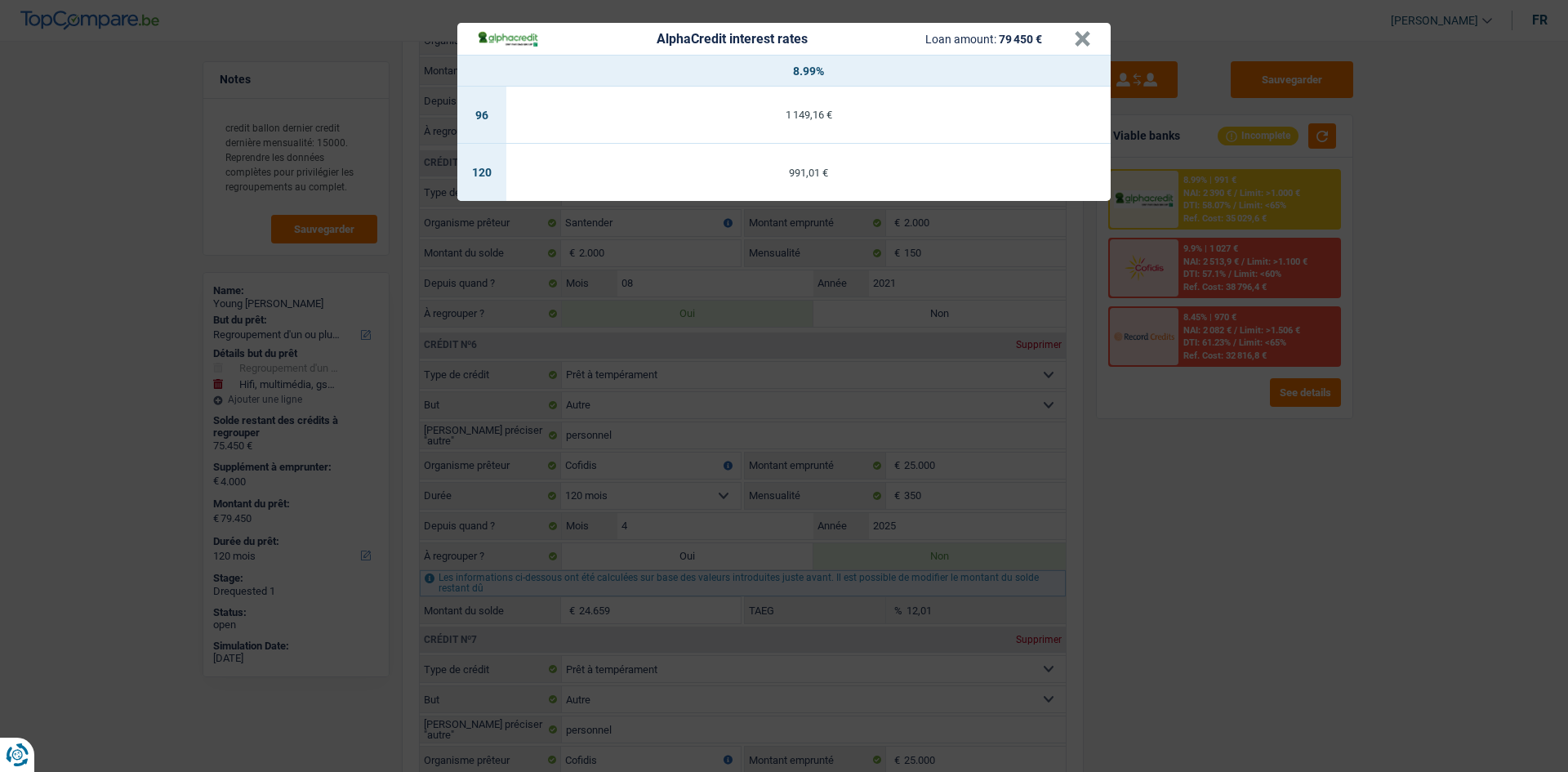 drag, startPoint x: 1300, startPoint y: 532, endPoint x: 1299, endPoint y: 549, distance: 17.029386 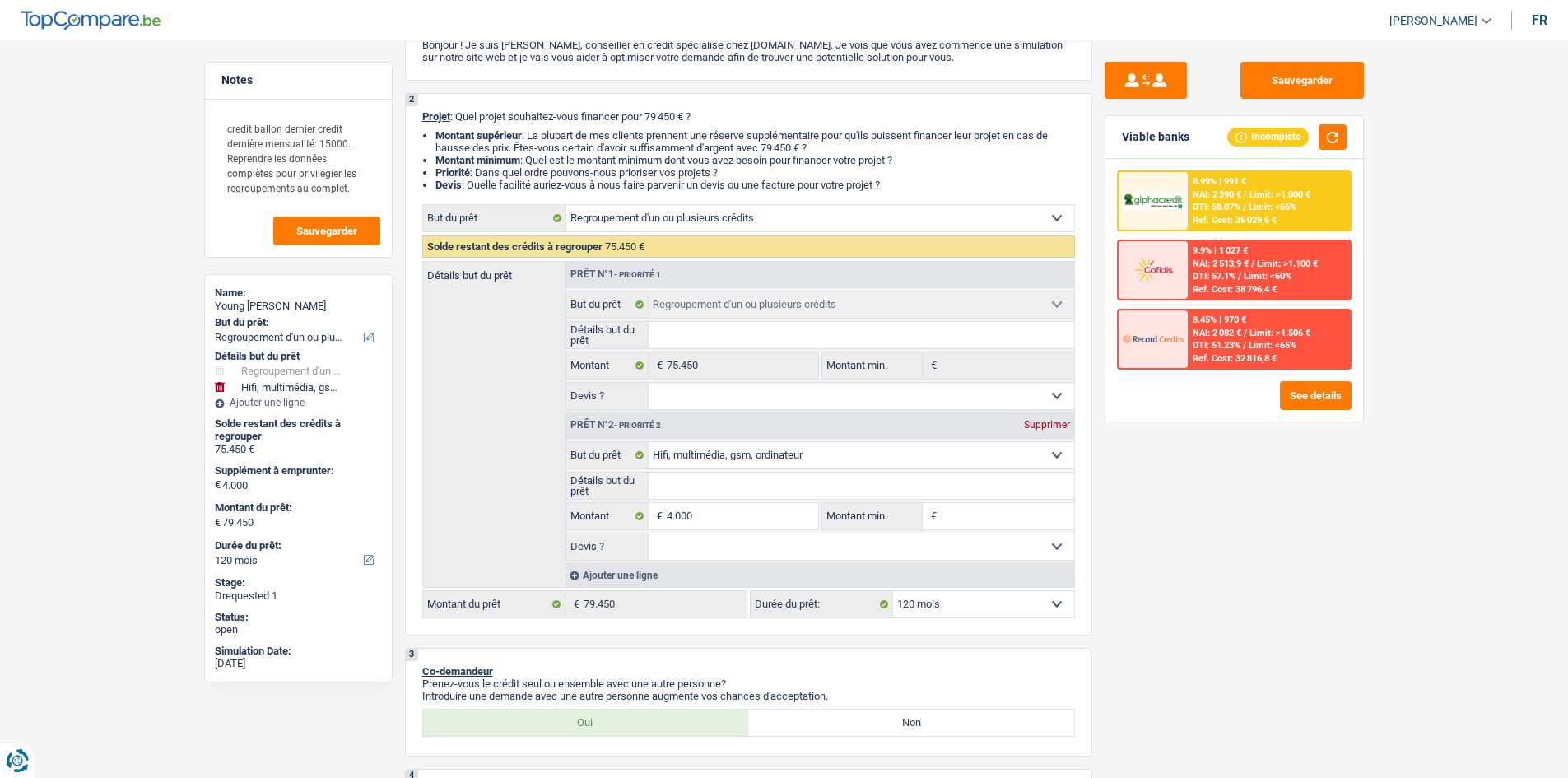 scroll, scrollTop: 0, scrollLeft: 0, axis: both 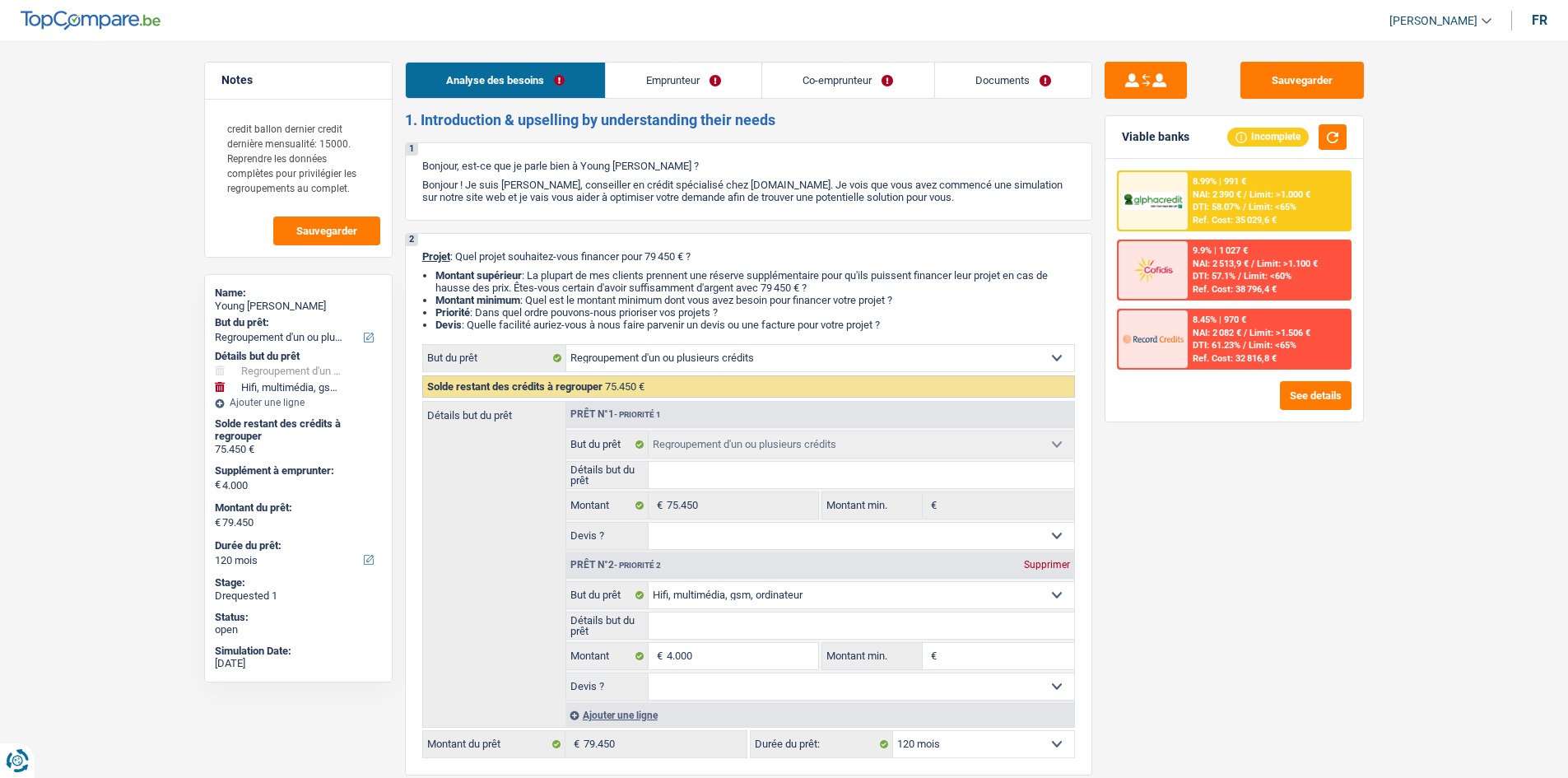 click on "Documents" at bounding box center [1013, 80] 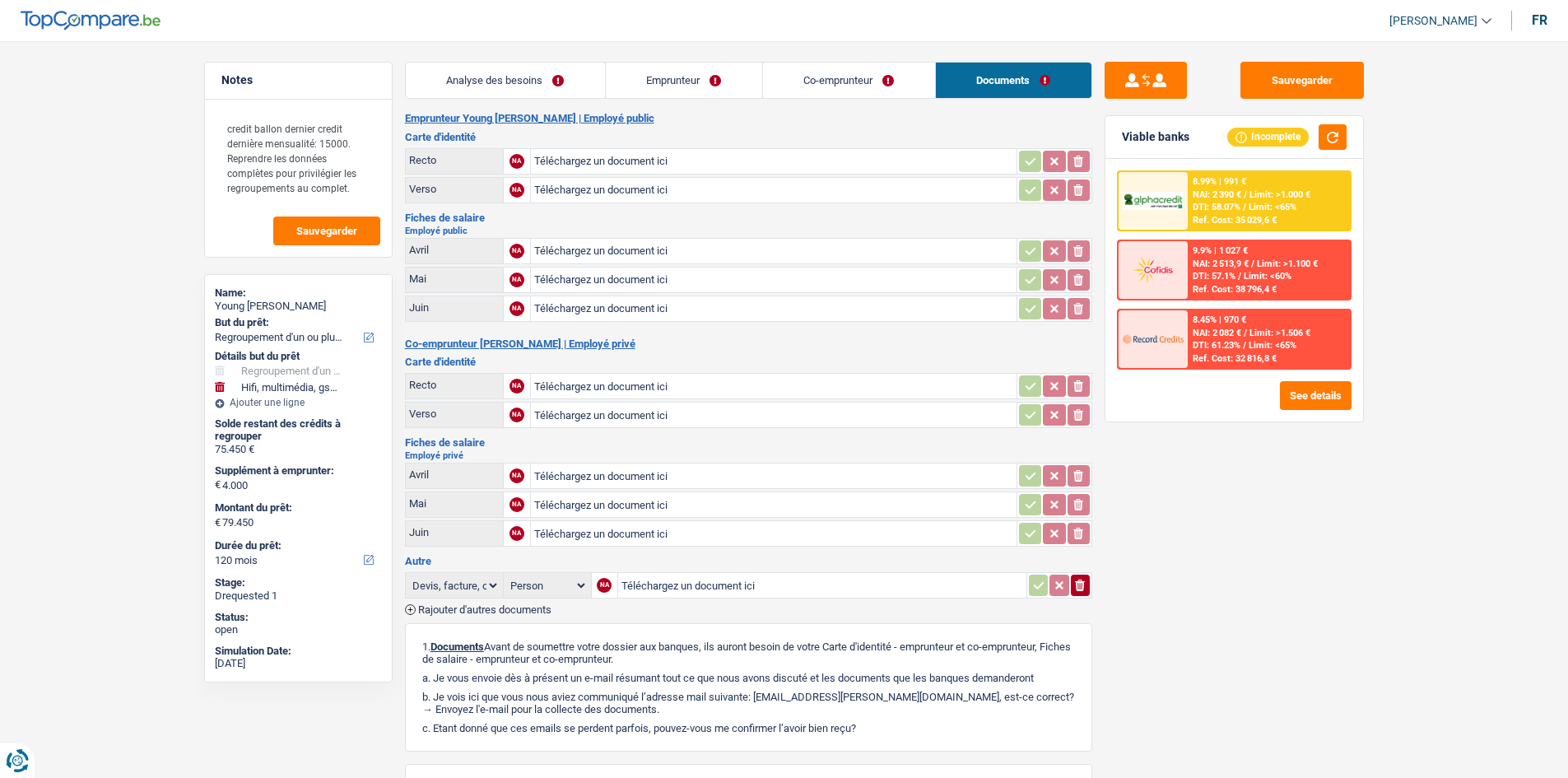 click on "Analyse des besoins" at bounding box center [505, 80] 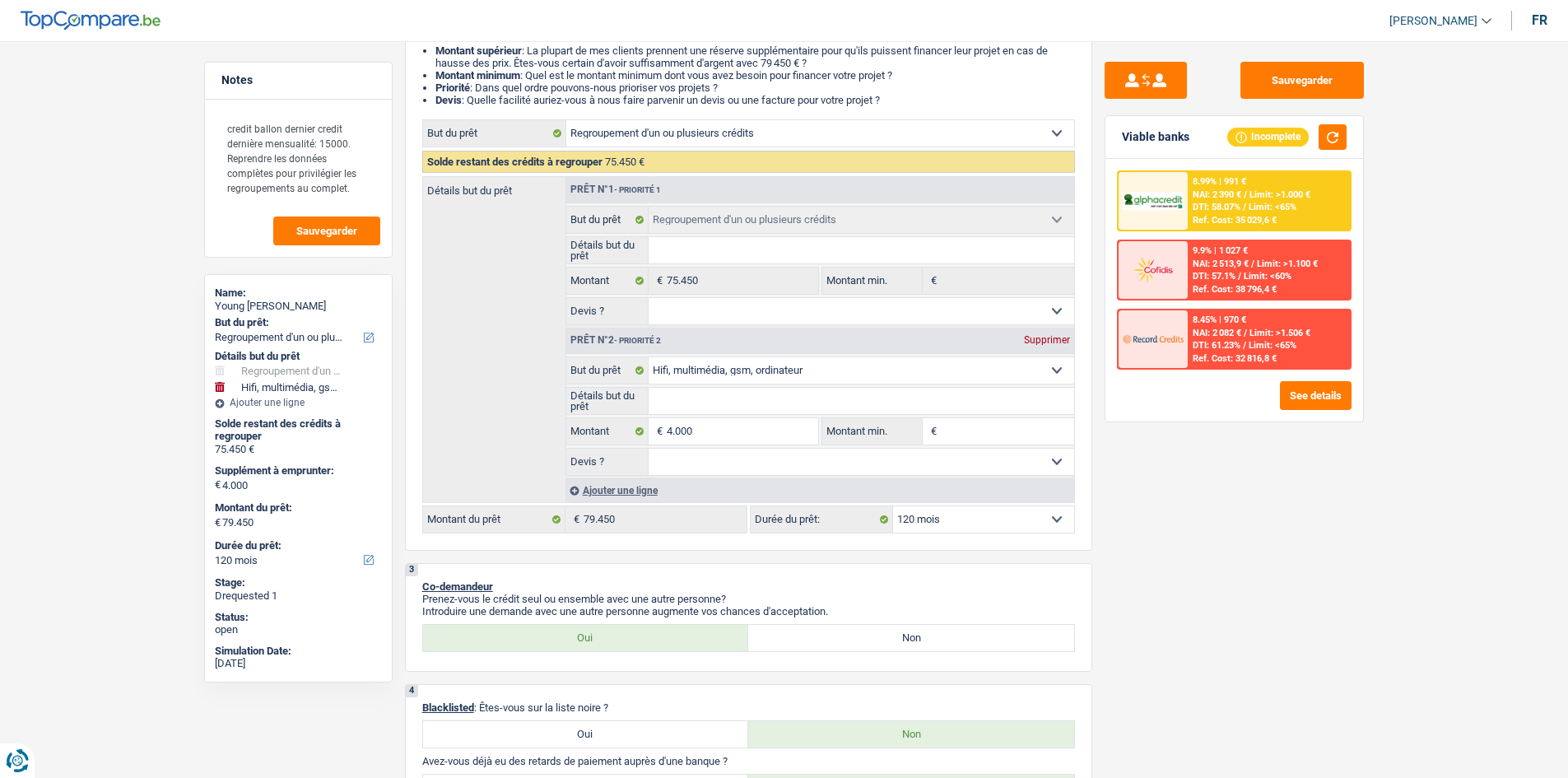 scroll, scrollTop: 0, scrollLeft: 0, axis: both 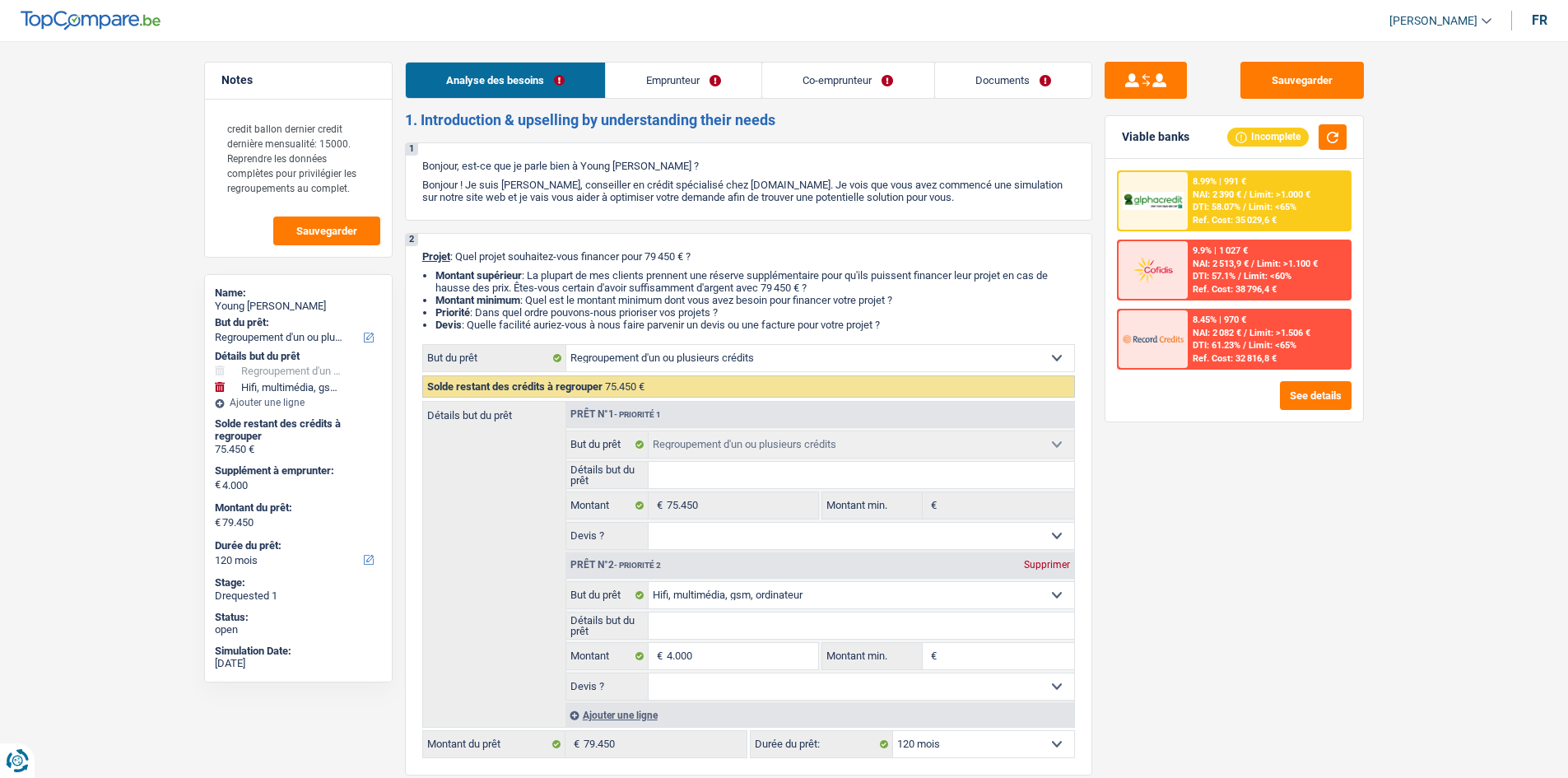click on "Documents" at bounding box center (1013, 80) 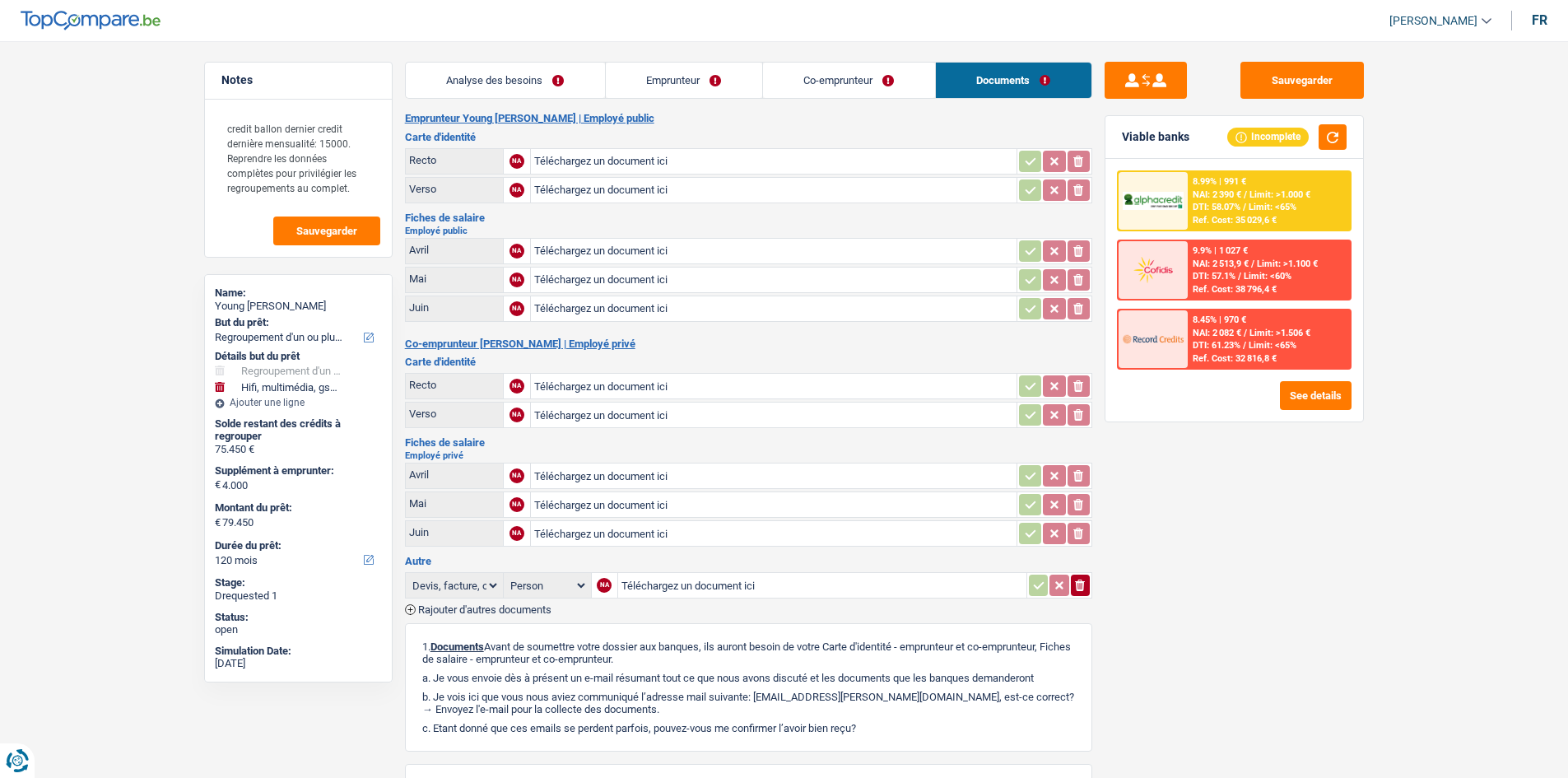 click on "Emprunteur" at bounding box center [684, 80] 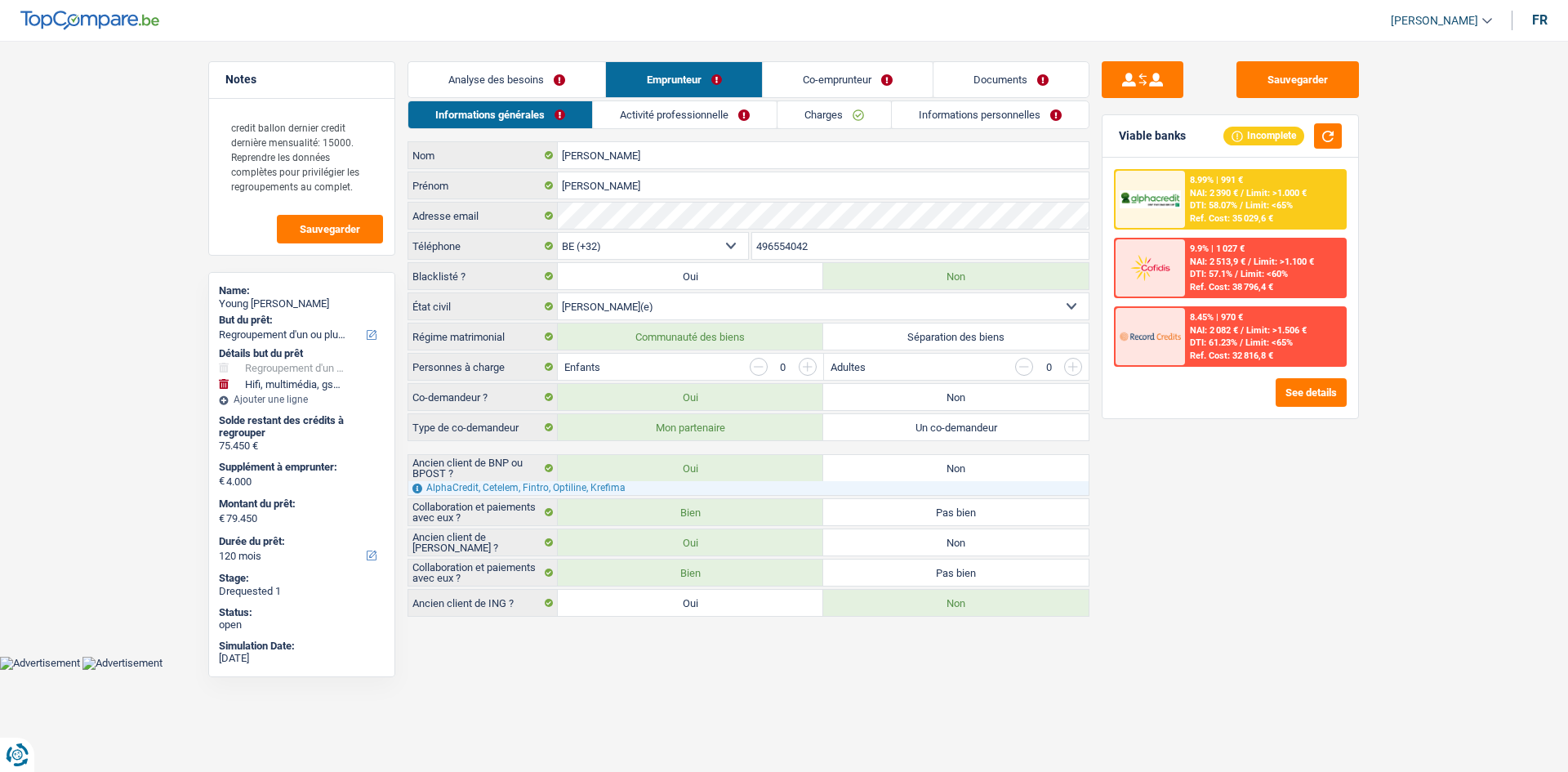 click on "Co-emprunteur" at bounding box center [848, 79] 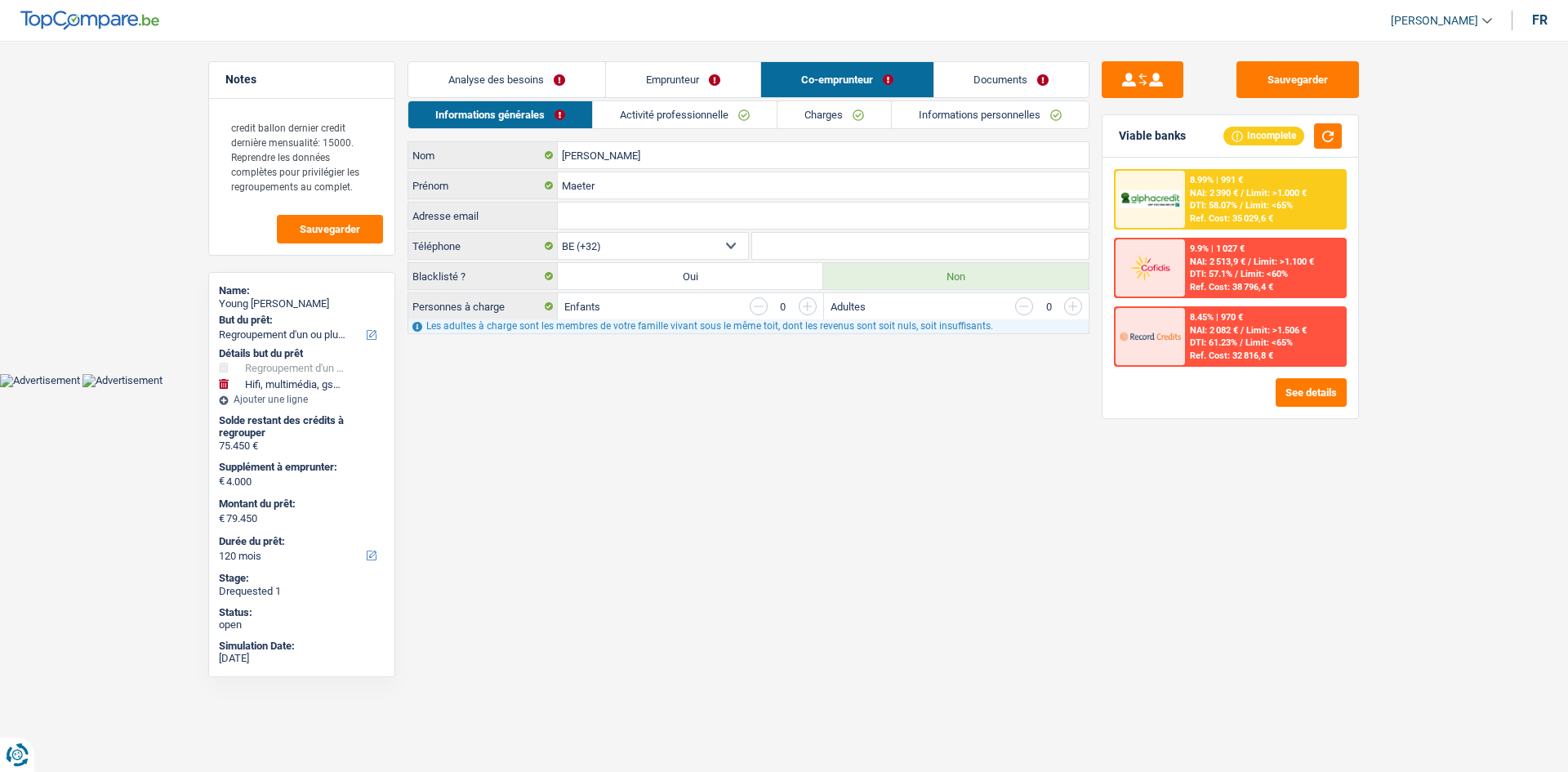 drag, startPoint x: 690, startPoint y: 117, endPoint x: 728, endPoint y: 112, distance: 38.32754 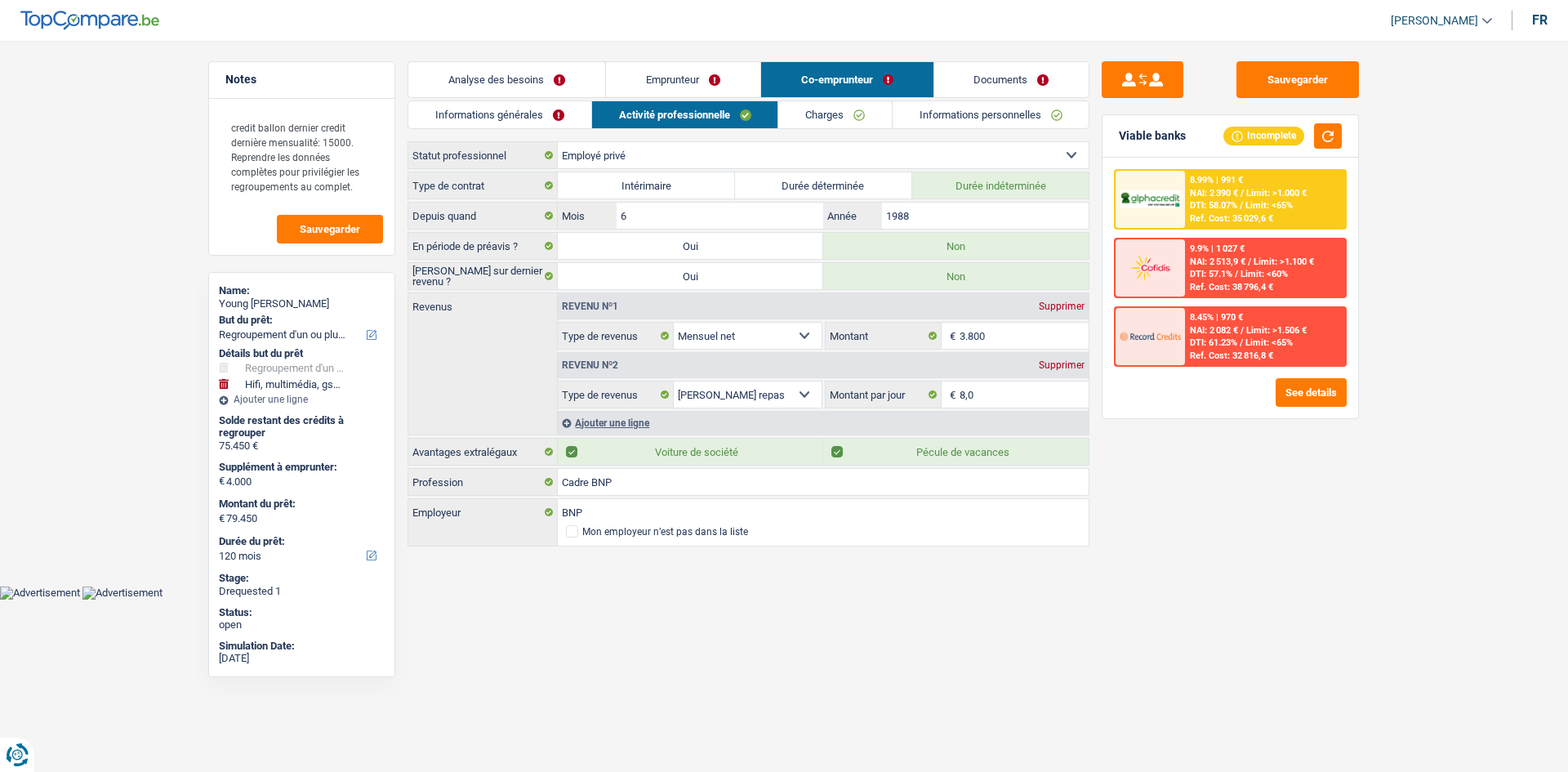 click on "Emprunteur" at bounding box center [683, 79] 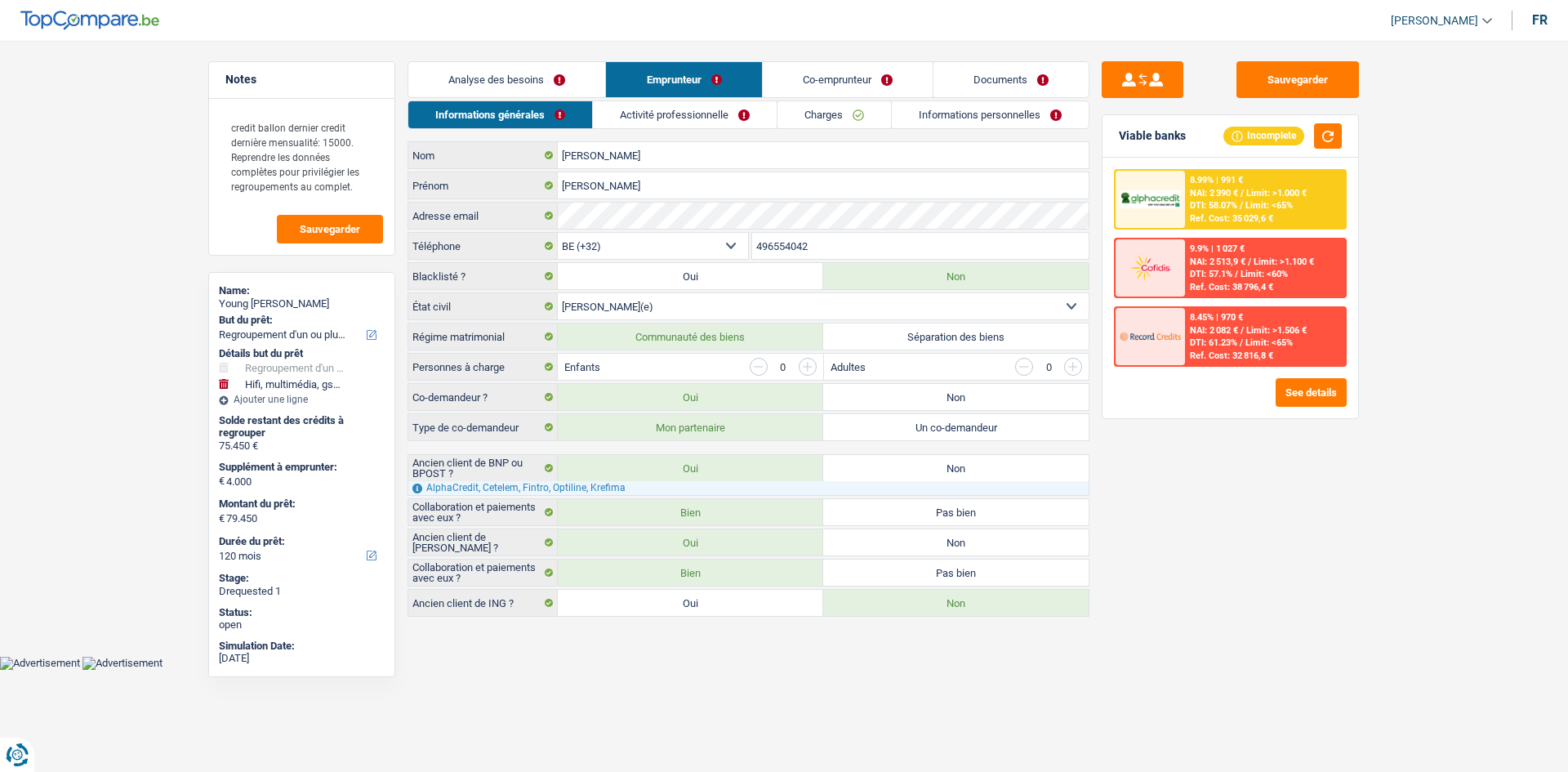 click on "Activité professionnelle" at bounding box center [684, 114] 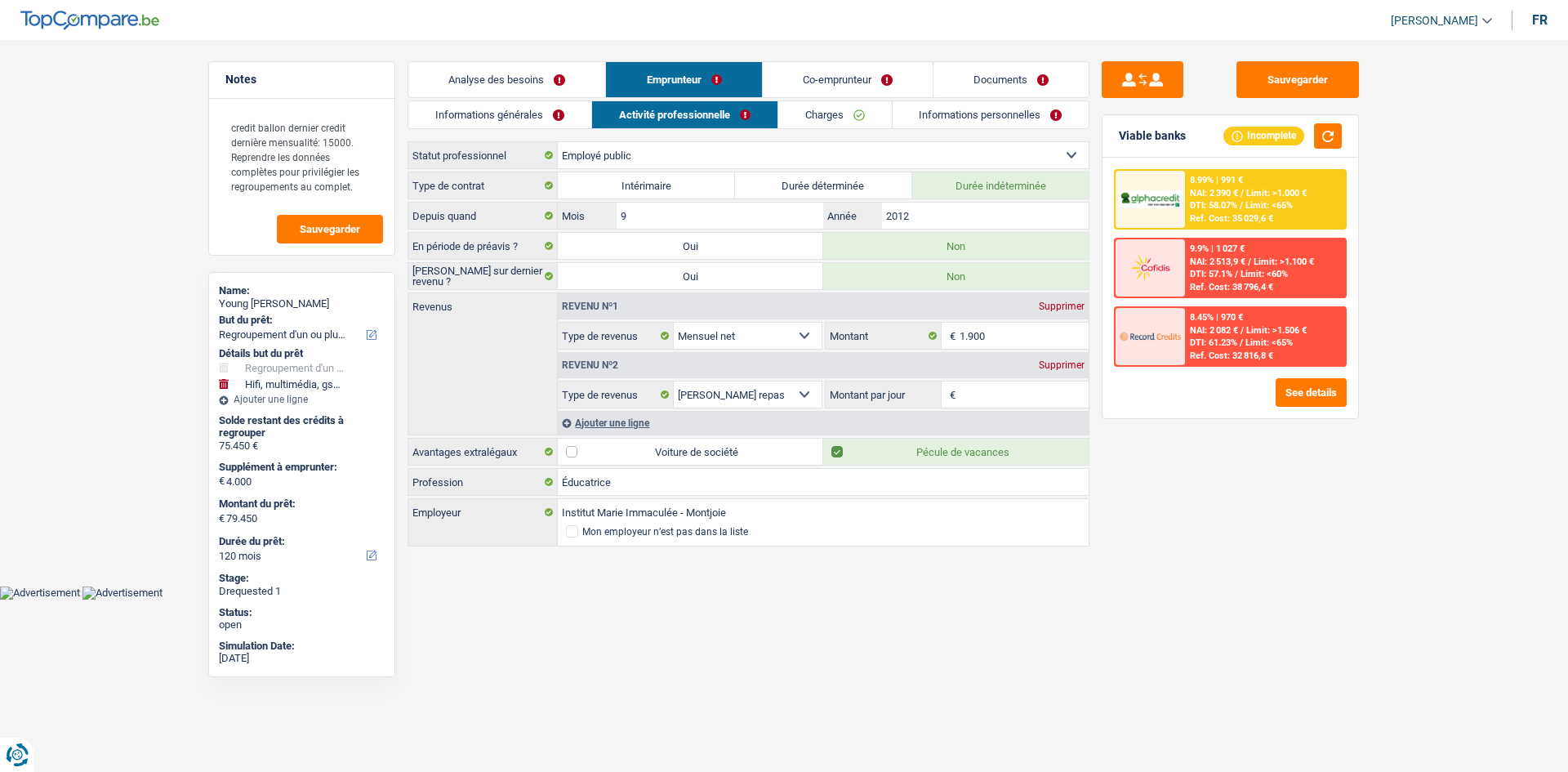 click on "Co-emprunteur" at bounding box center [848, 79] 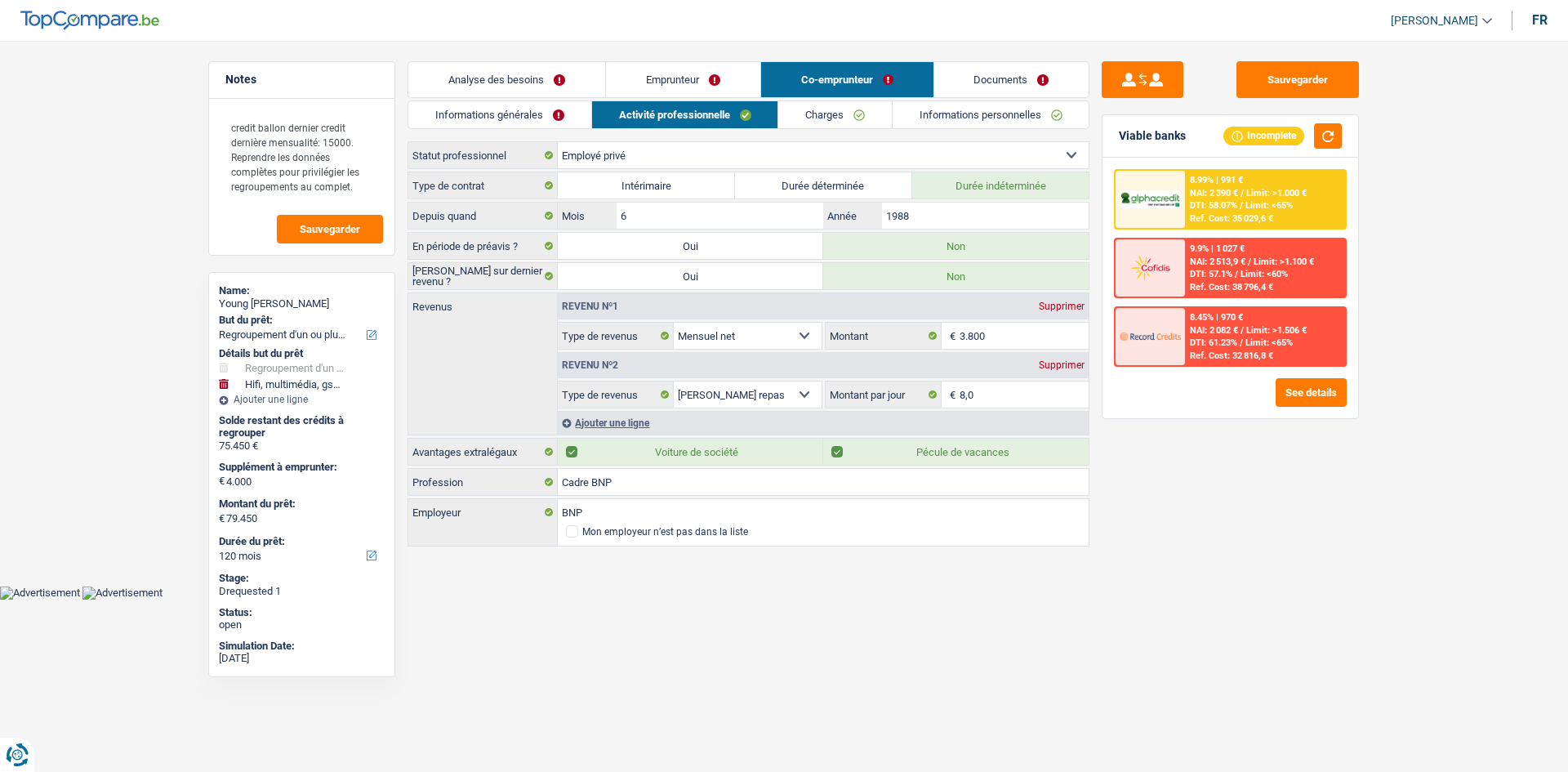 click on "Charges" at bounding box center (835, 114) 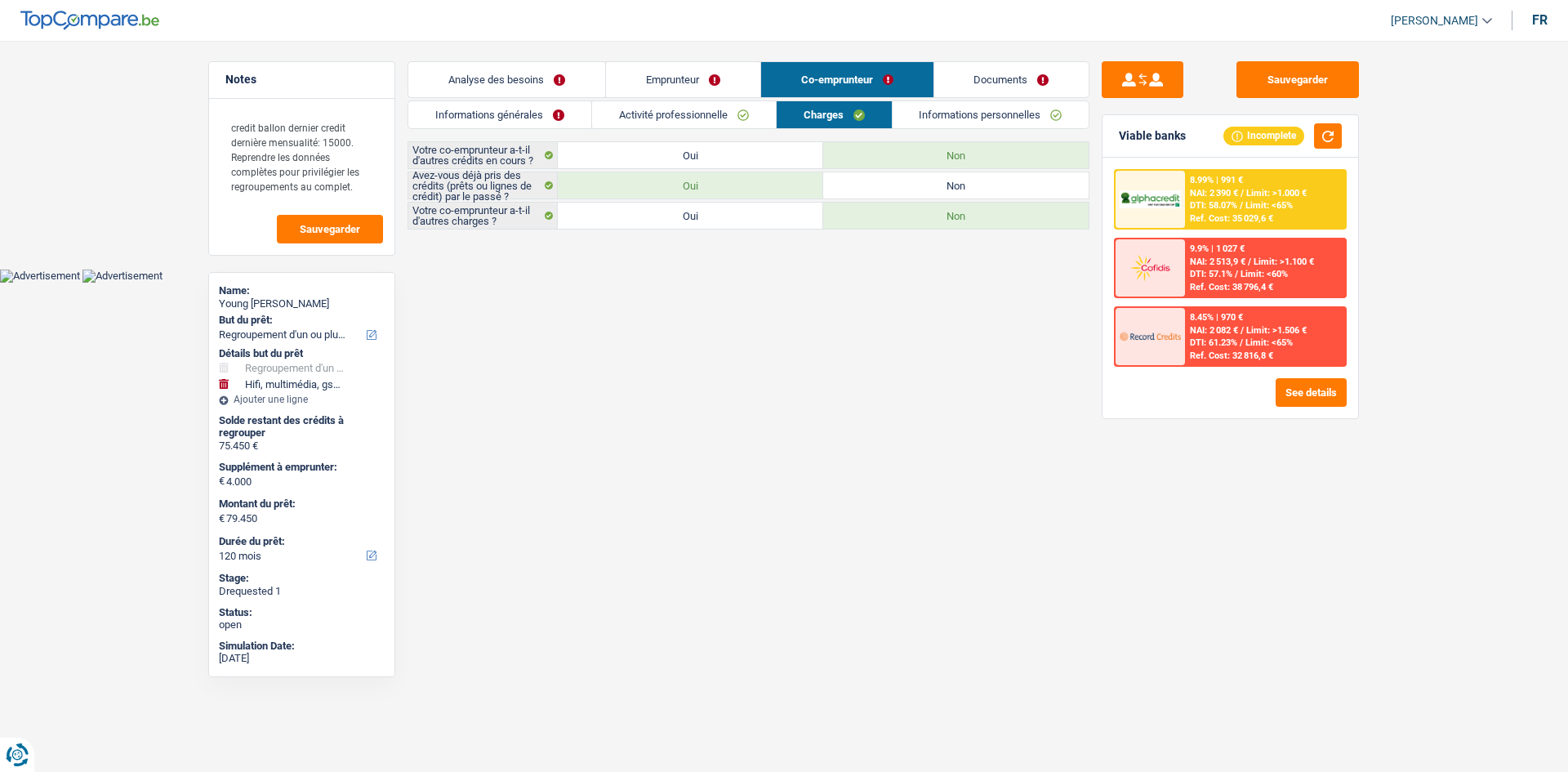 click on "Documents" at bounding box center (1012, 79) 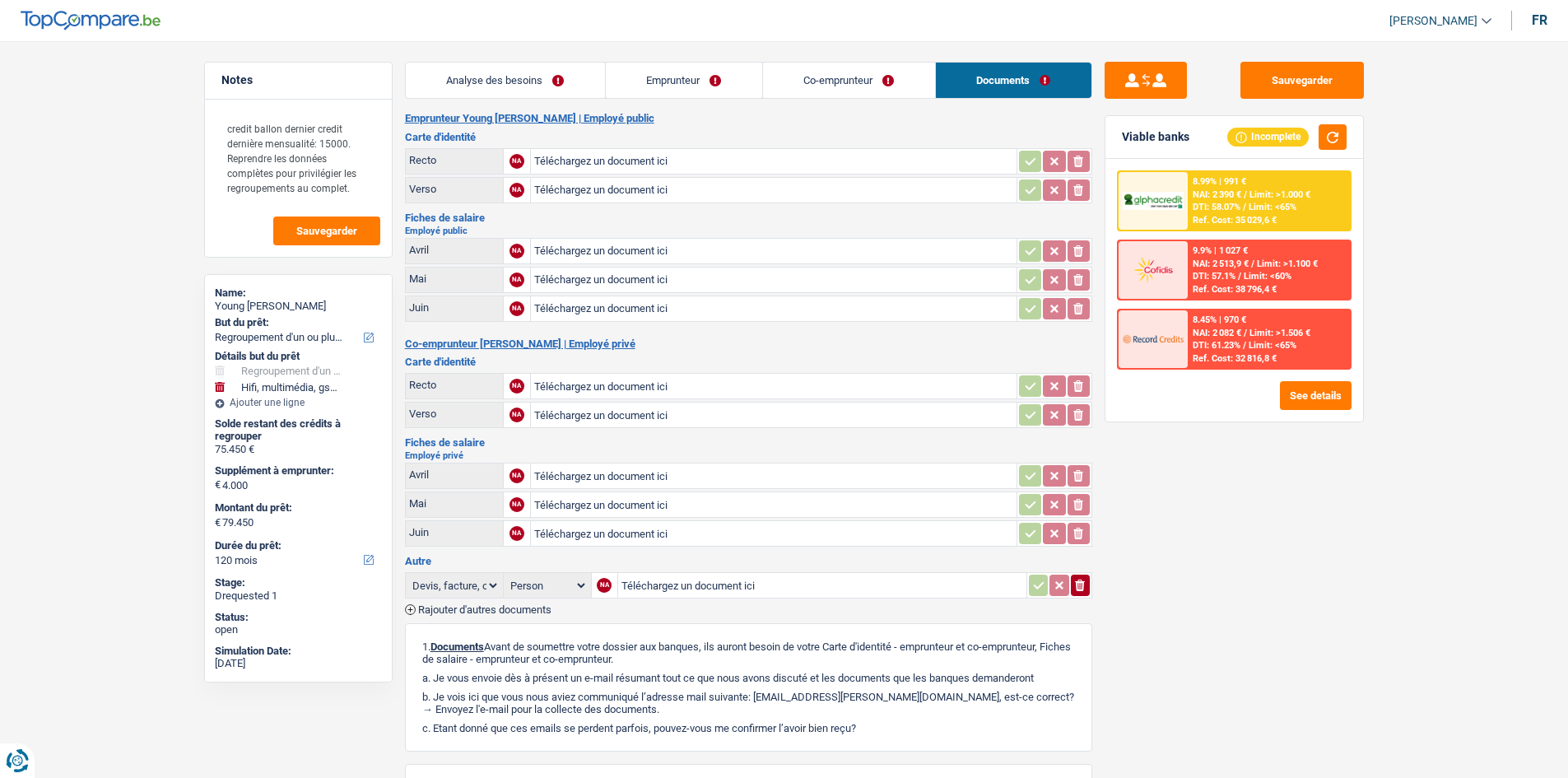 click on "Emprunteur" at bounding box center (684, 80) 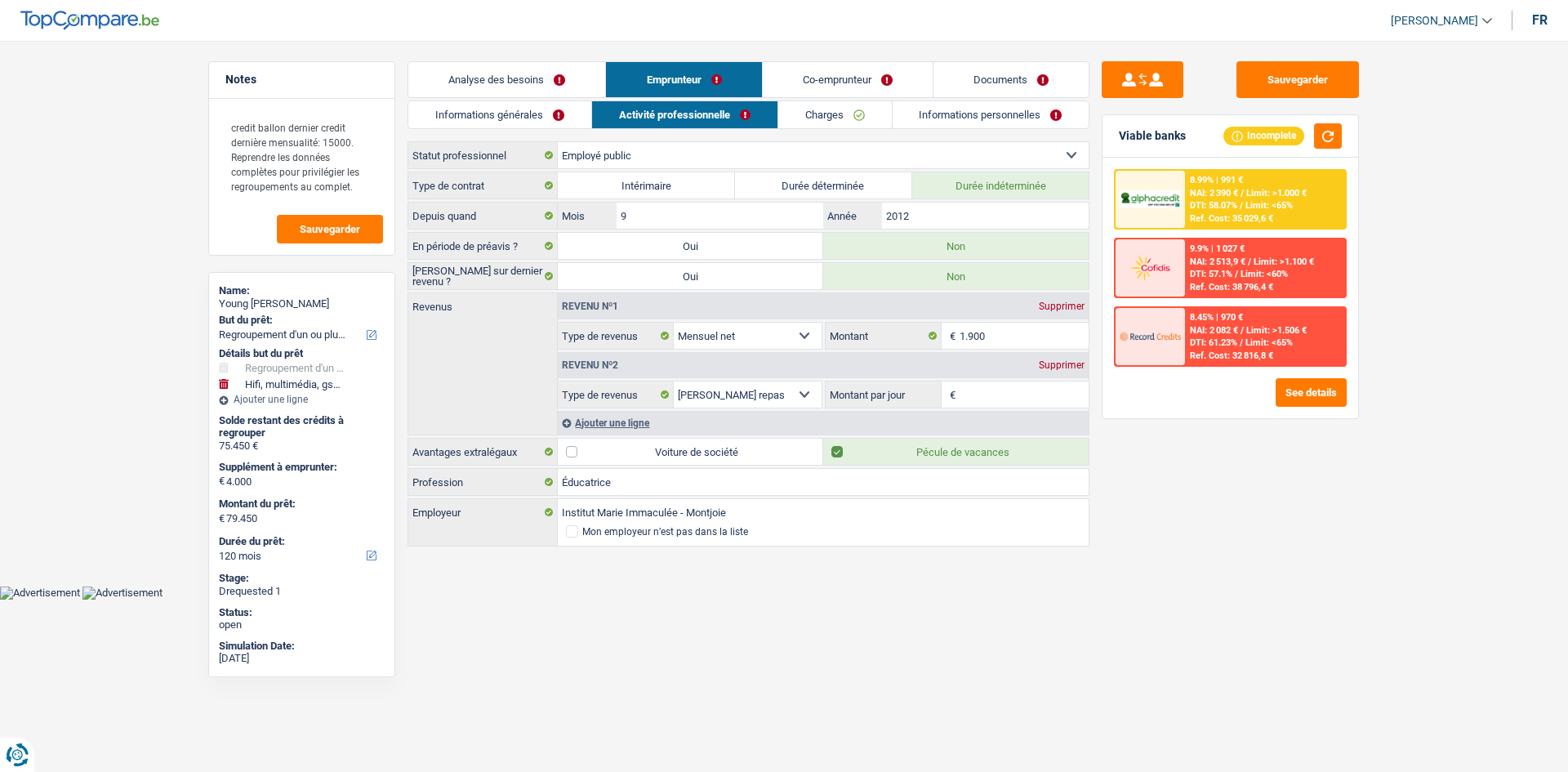 click on "Documents" at bounding box center (1011, 79) 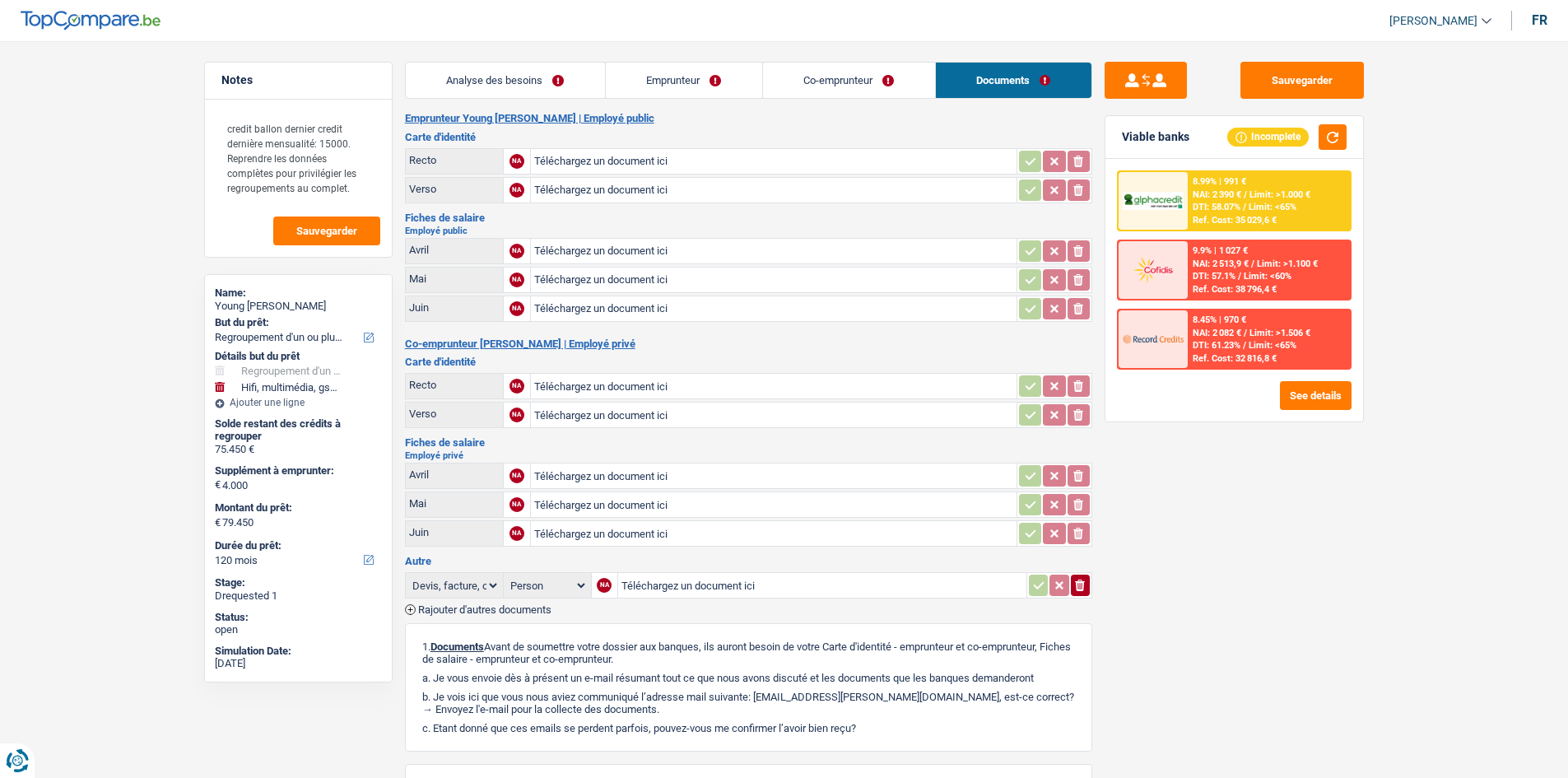 click on "Emprunteur" at bounding box center [684, 80] 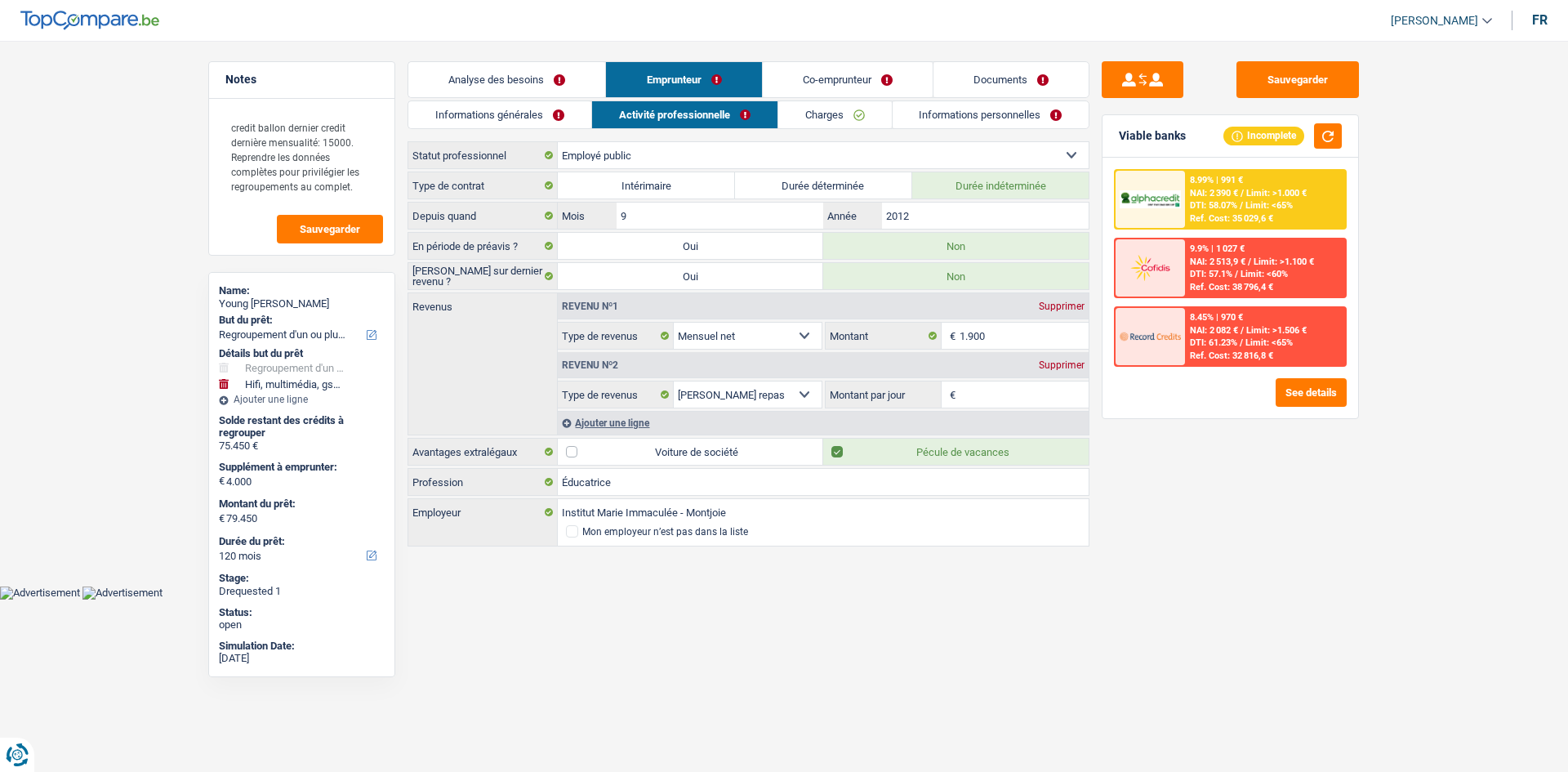 click on "Informations générales" at bounding box center [500, 114] 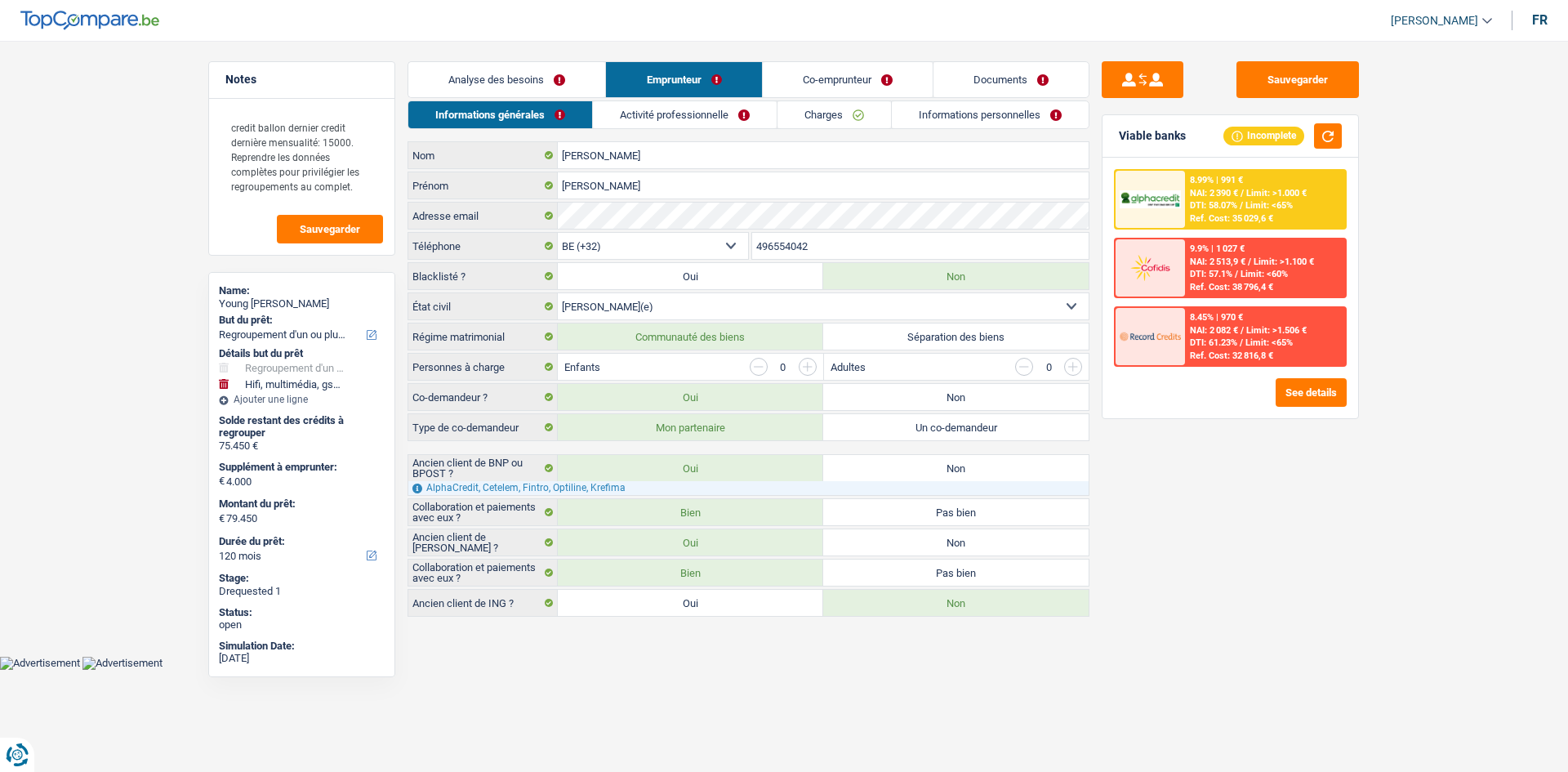click on "Analyse des besoins" at bounding box center [506, 79] 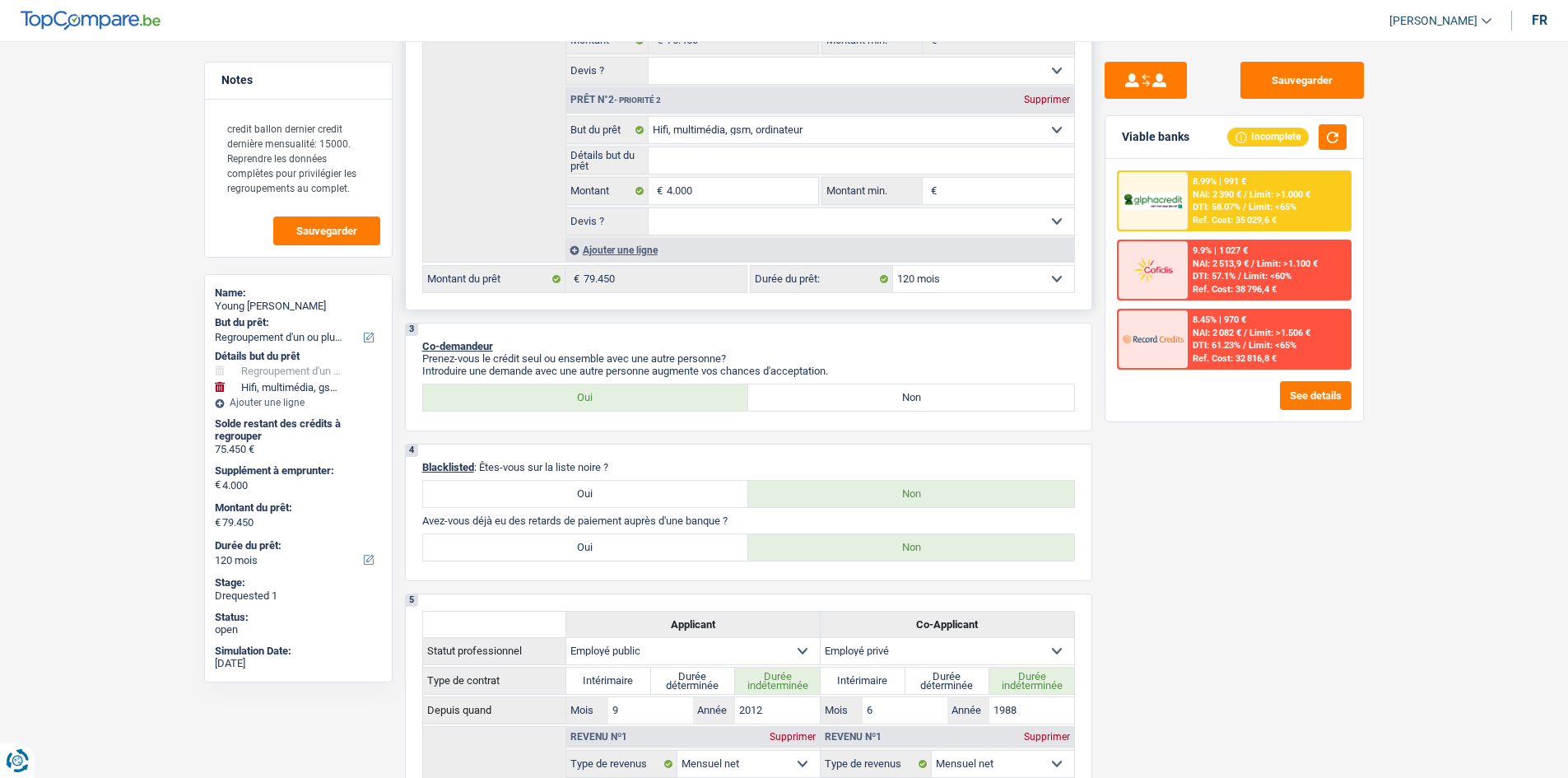 scroll, scrollTop: 494, scrollLeft: 0, axis: vertical 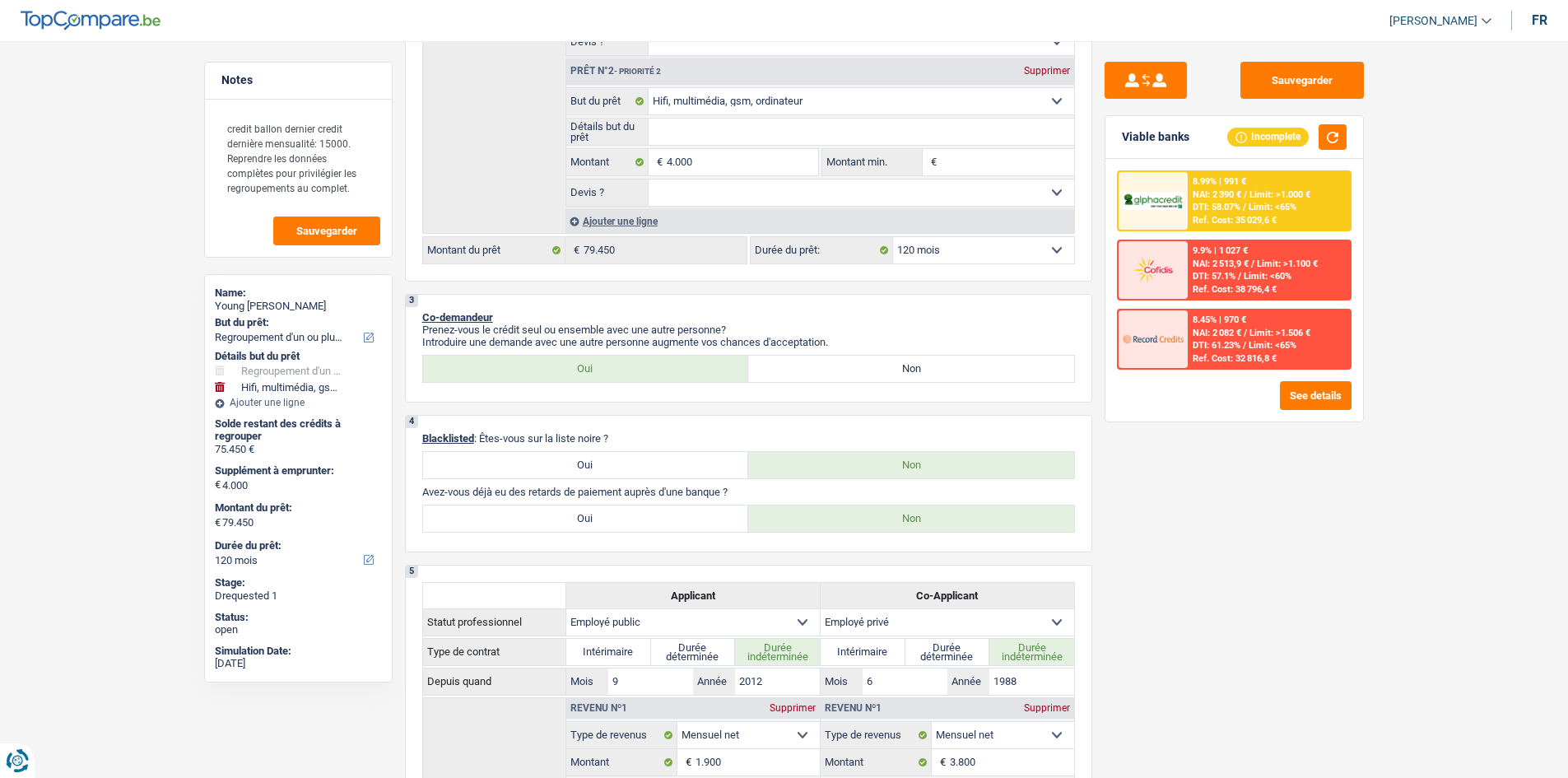 click on "DTI: 58.07%" at bounding box center [1217, 207] 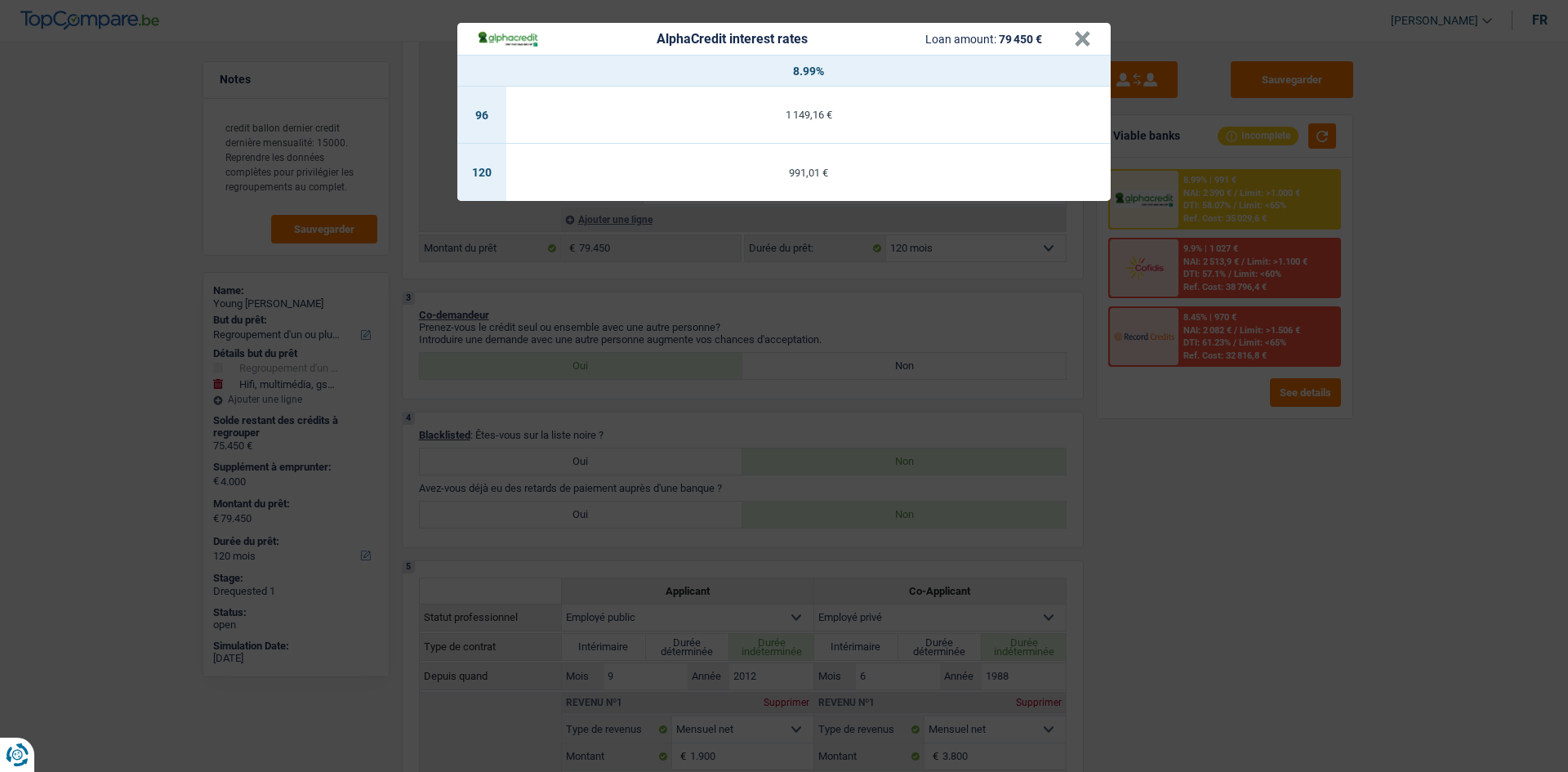 drag, startPoint x: 1285, startPoint y: 570, endPoint x: 1089, endPoint y: 397, distance: 261.42877 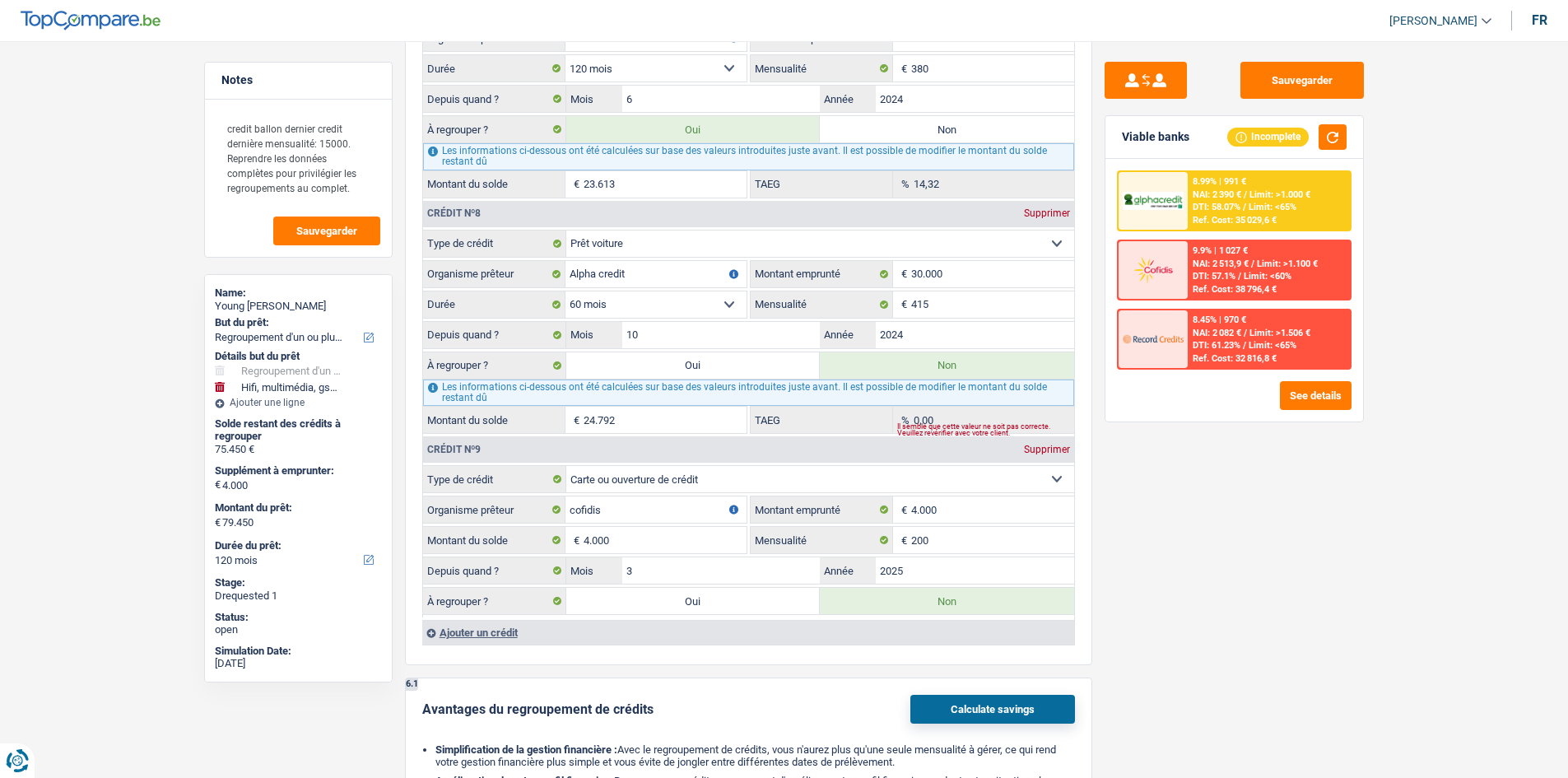 scroll, scrollTop: 2881, scrollLeft: 0, axis: vertical 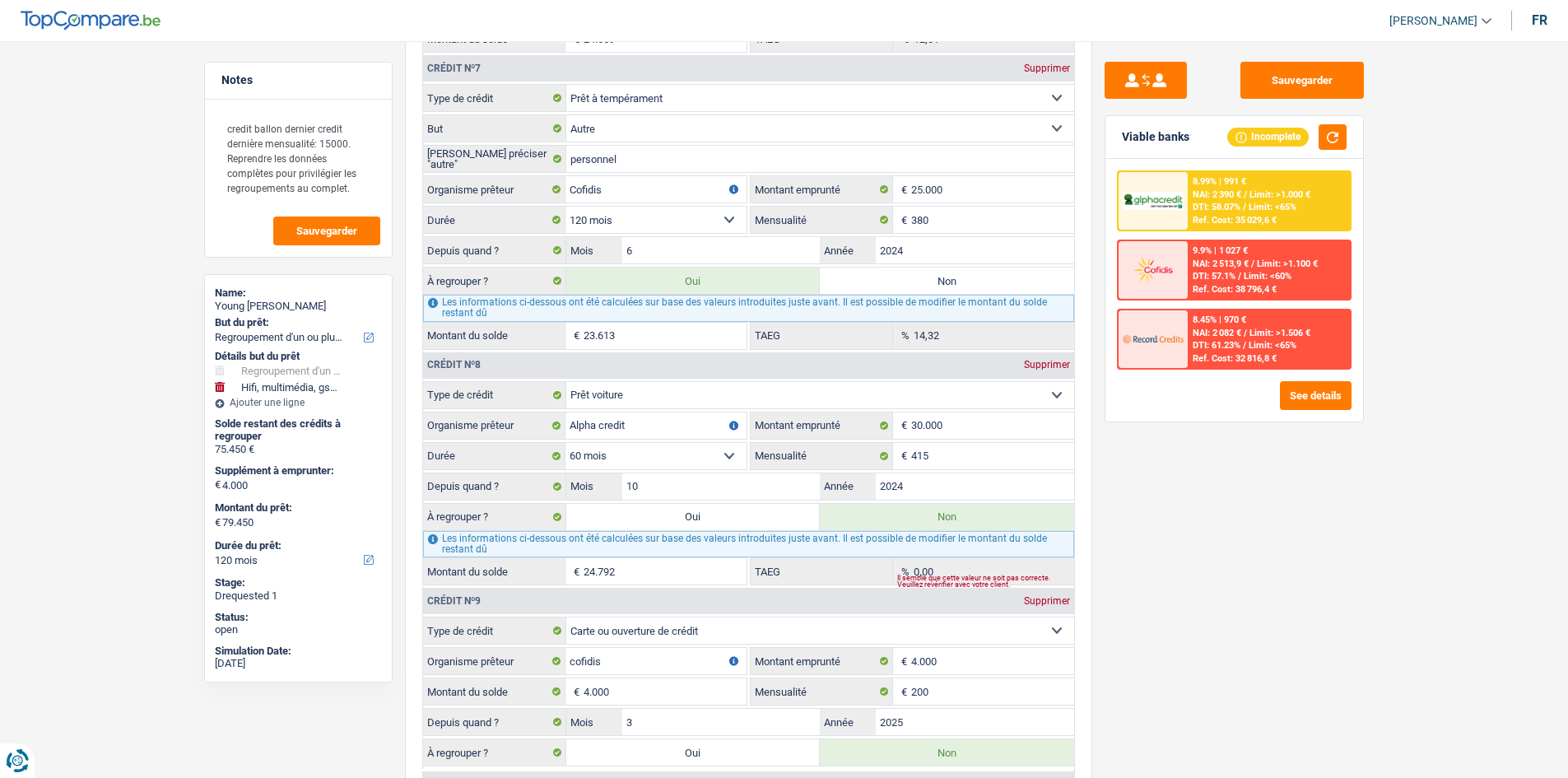 click on "Oui" at bounding box center (693, 517) 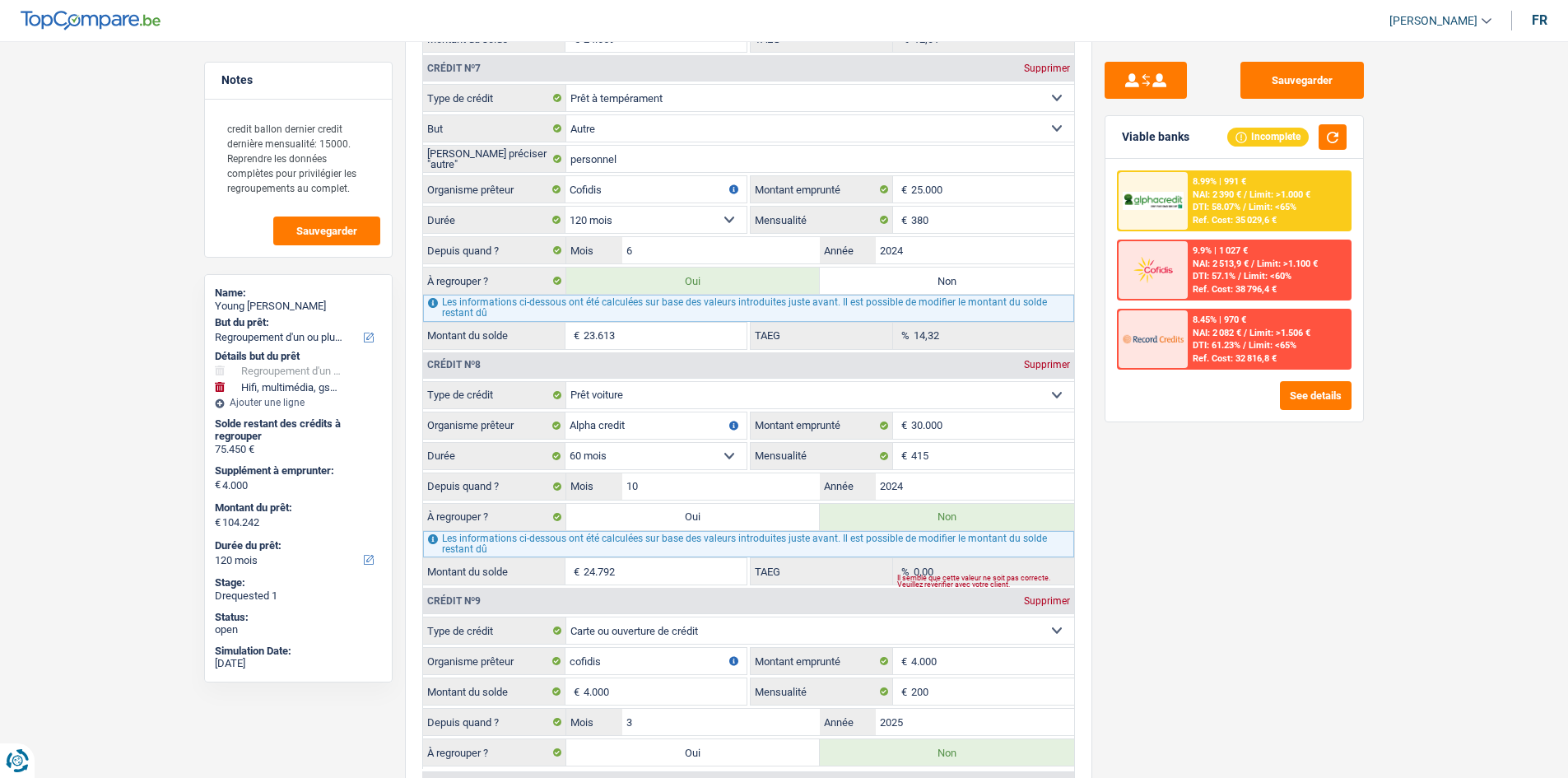 radio on "false" 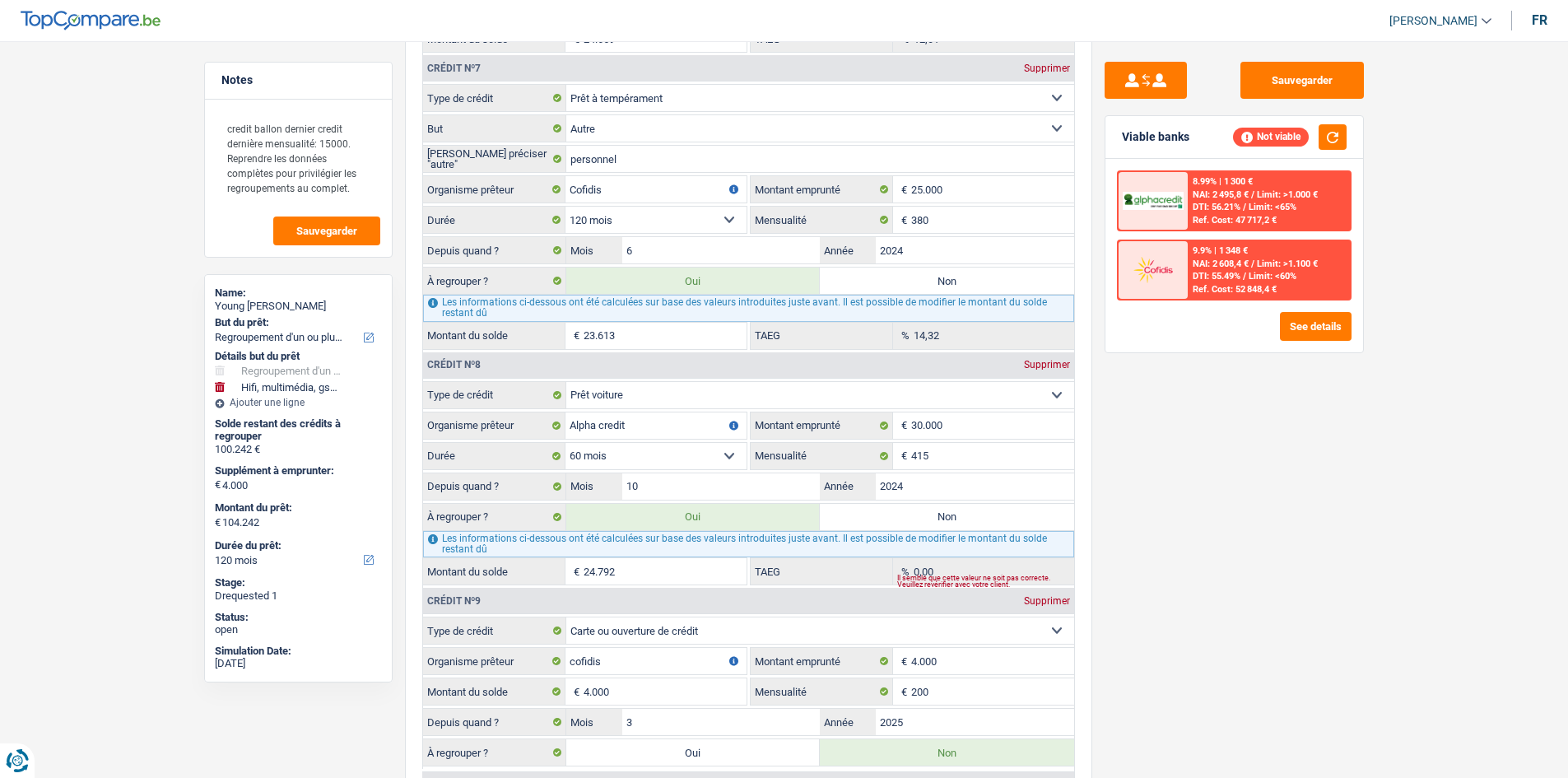 click on "Non" at bounding box center [947, 517] 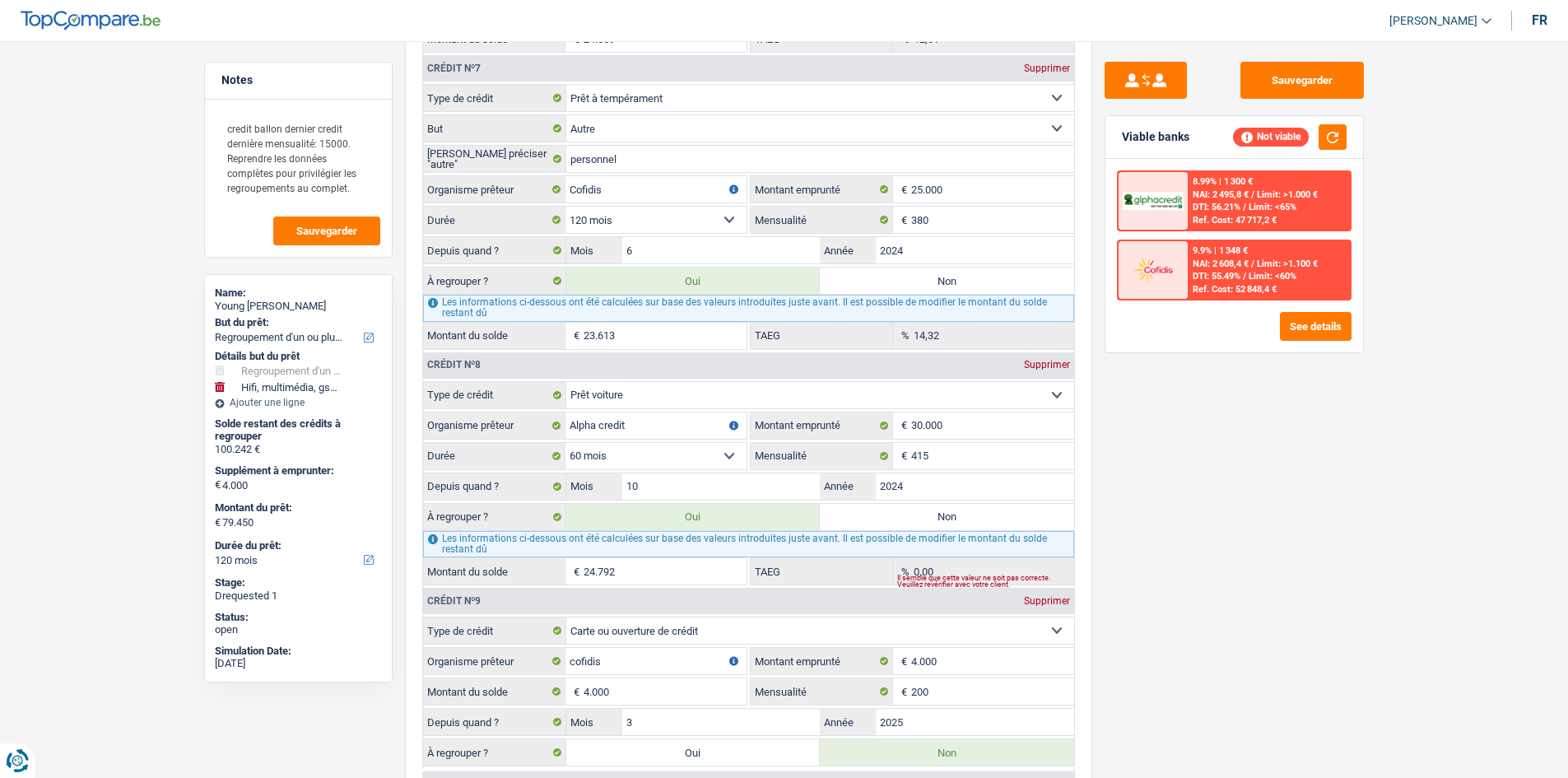 radio on "false" 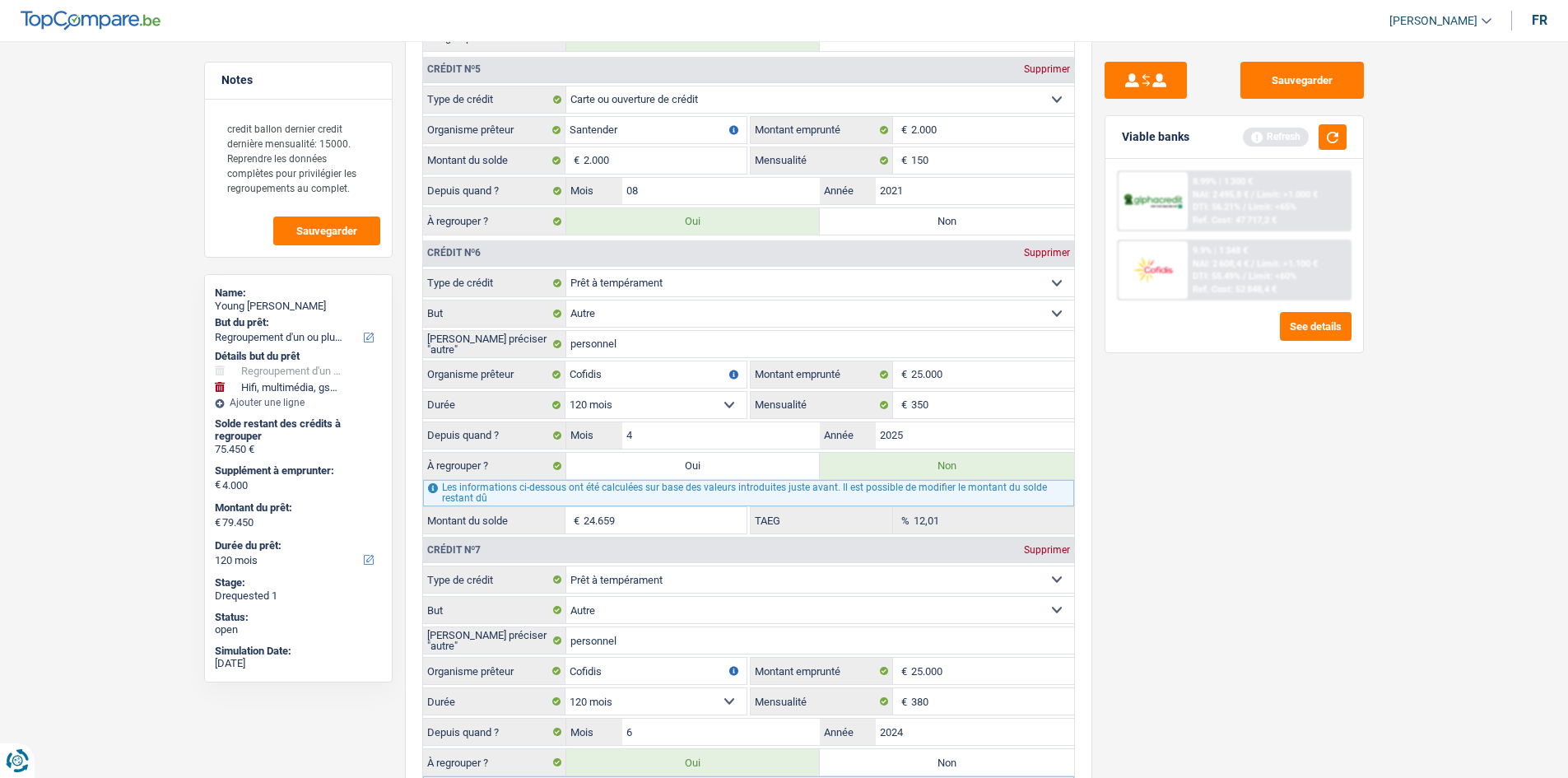 scroll, scrollTop: 2388, scrollLeft: 0, axis: vertical 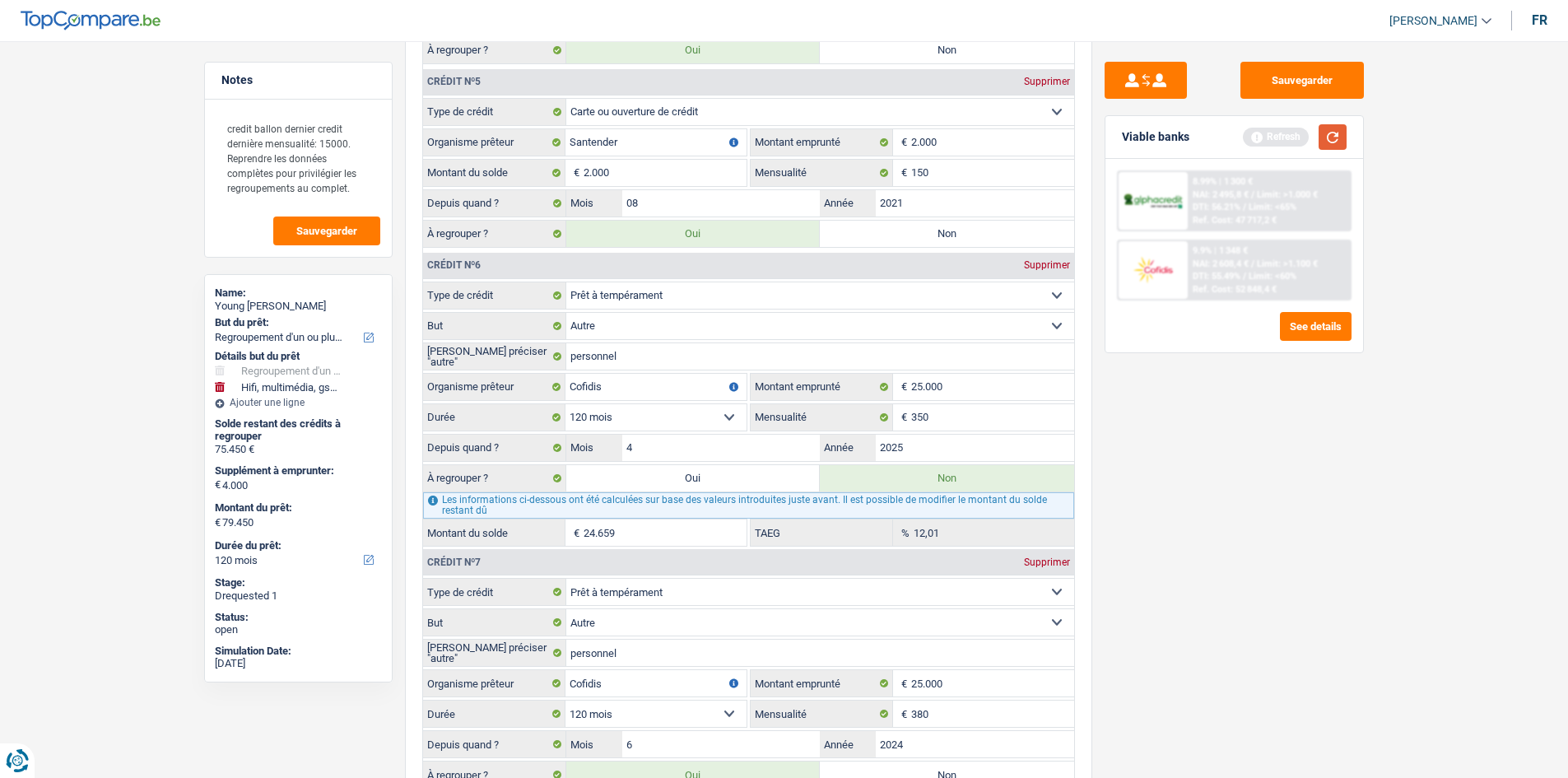 drag, startPoint x: 1356, startPoint y: 131, endPoint x: 1336, endPoint y: 138, distance: 21.18962 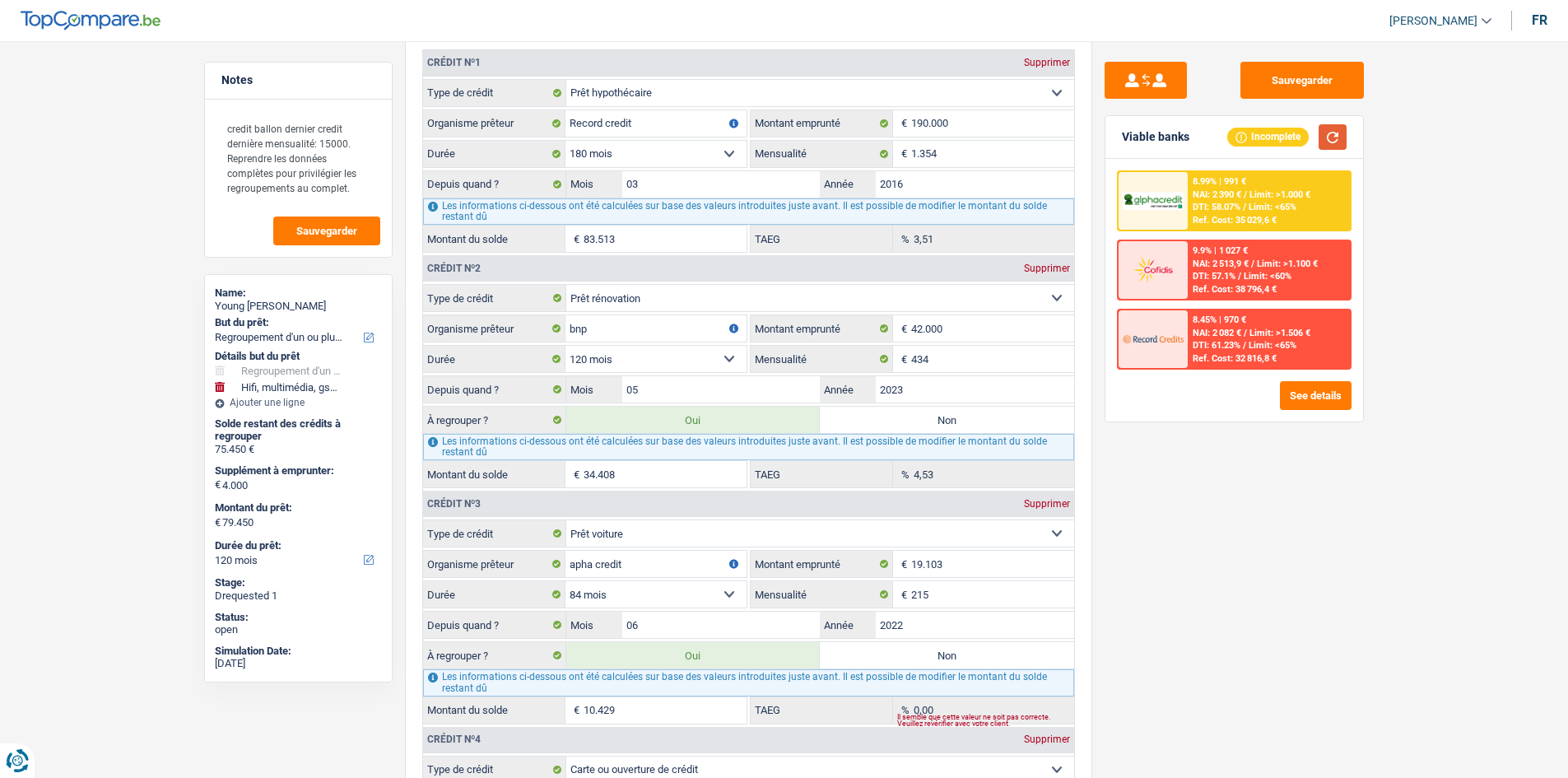scroll, scrollTop: 1647, scrollLeft: 0, axis: vertical 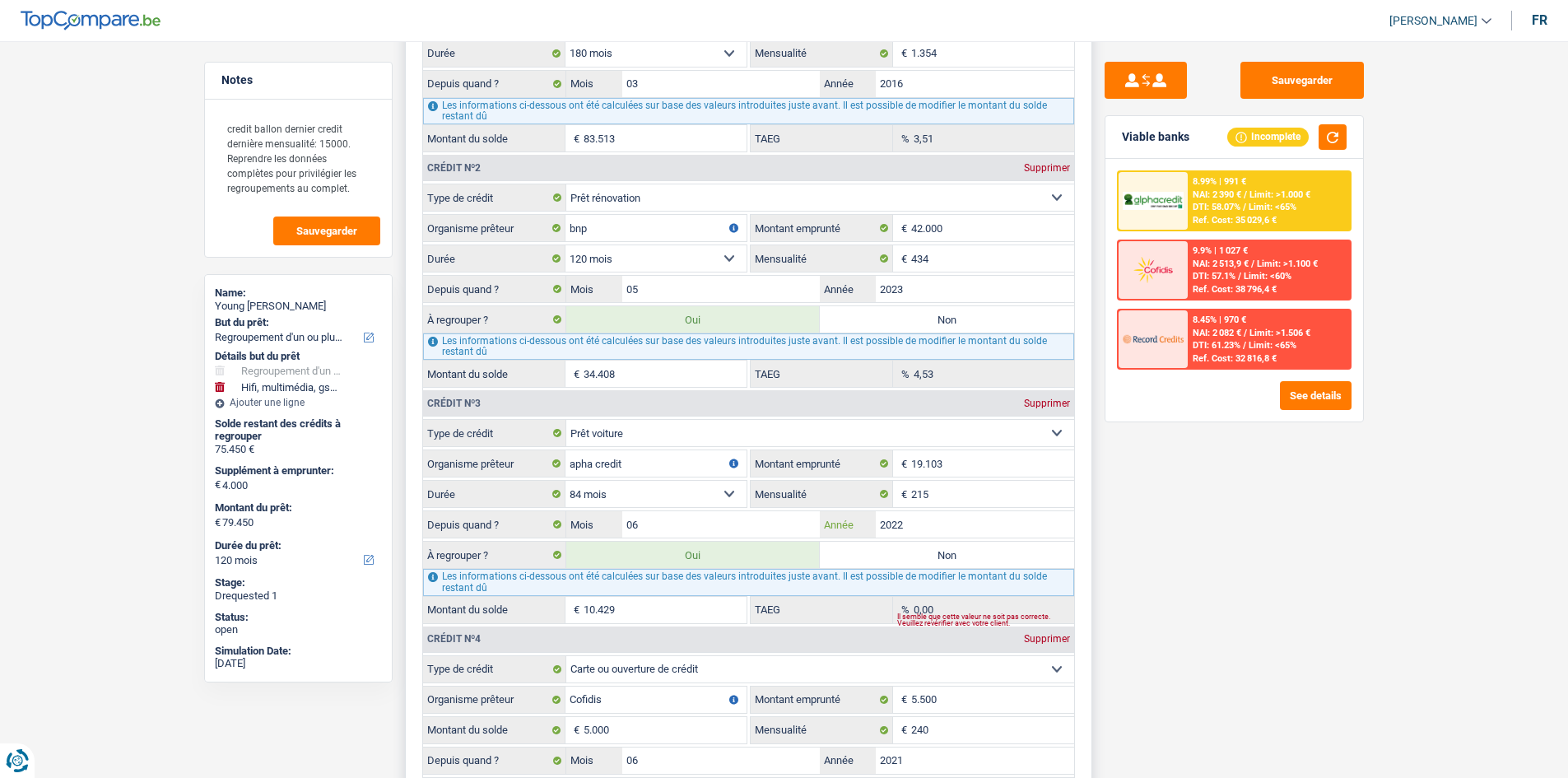 drag, startPoint x: 983, startPoint y: 529, endPoint x: 991, endPoint y: 526, distance: 8.544004 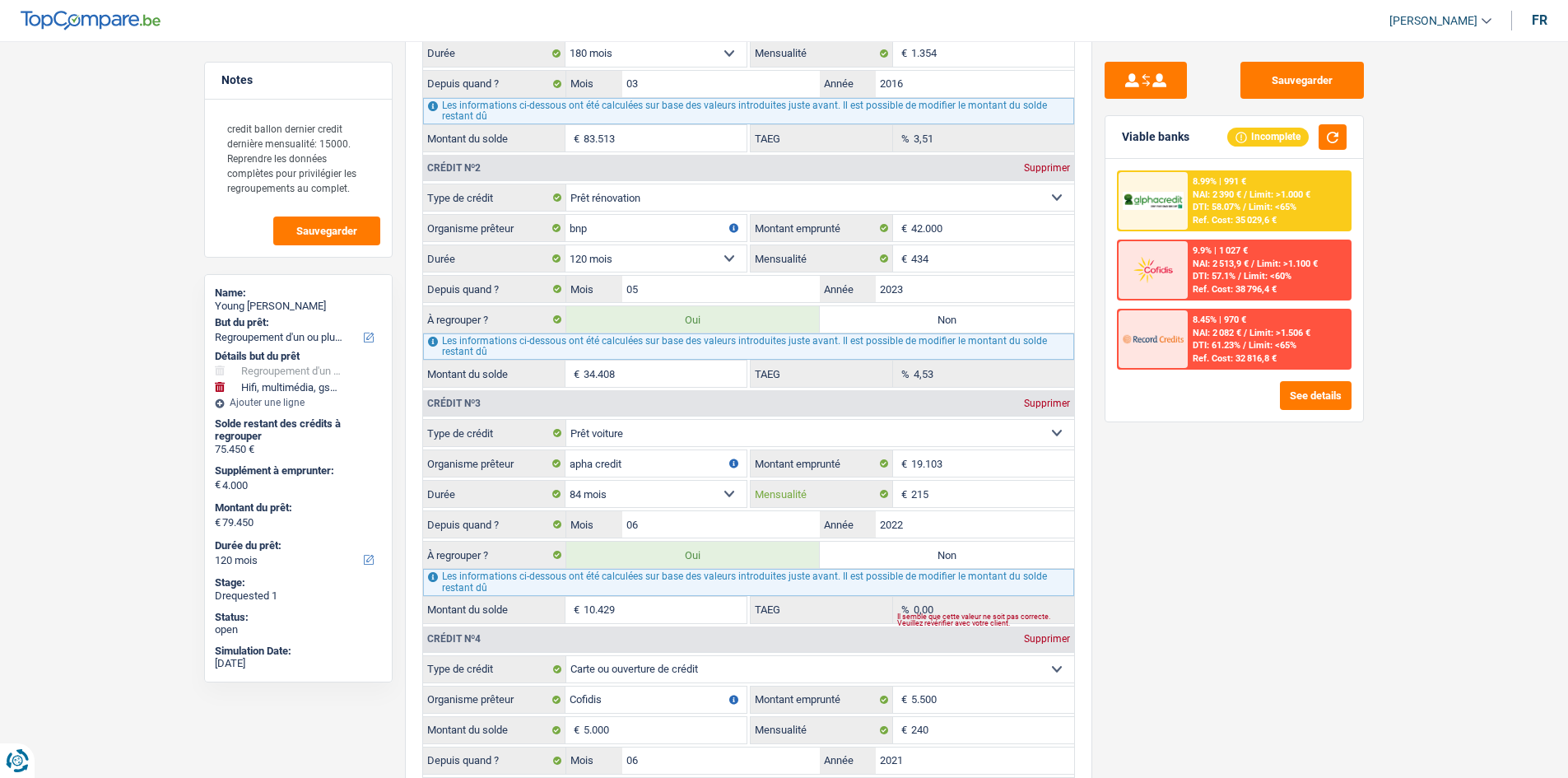 click on "215" at bounding box center [993, 494] 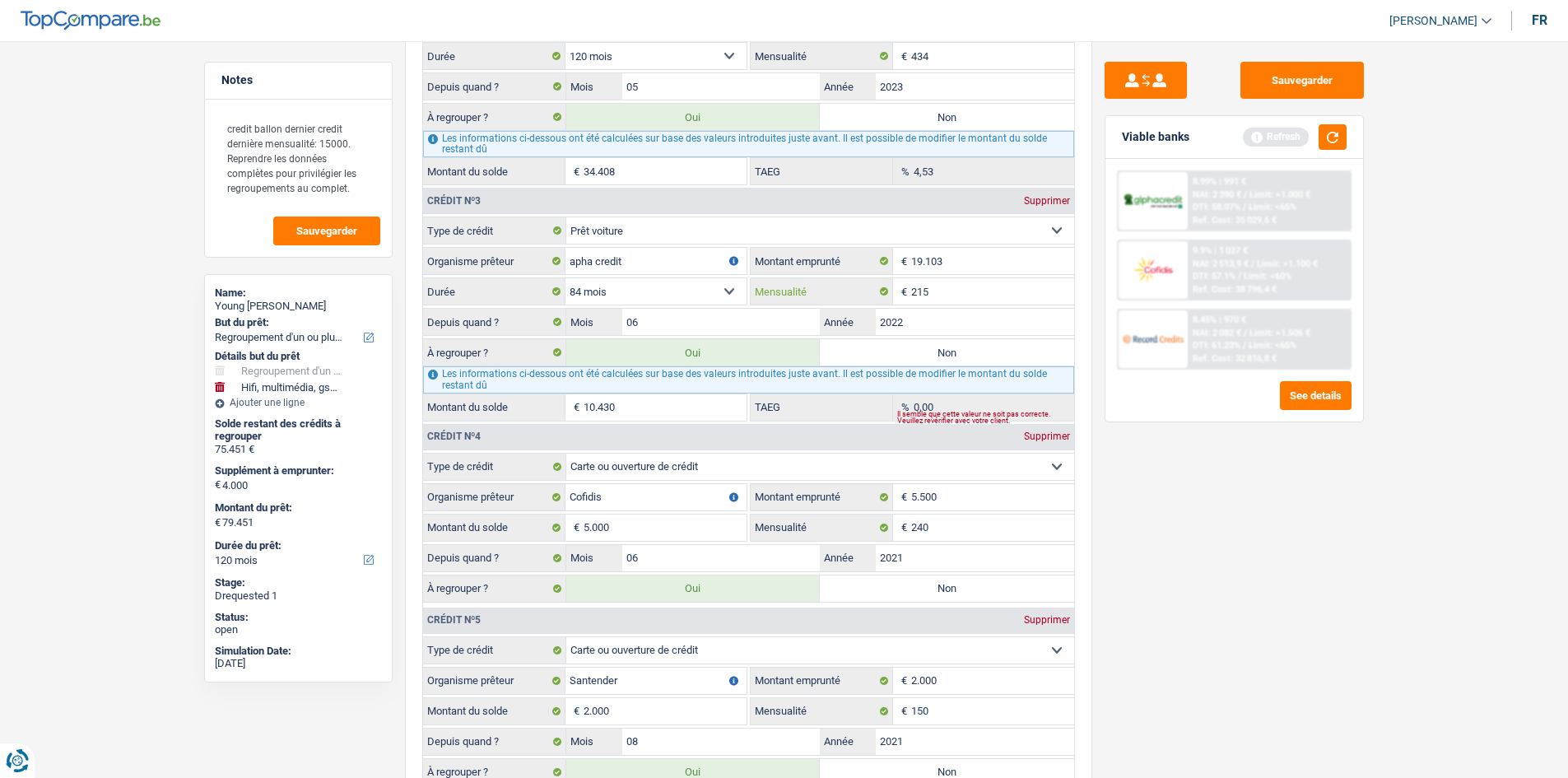 scroll, scrollTop: 1894, scrollLeft: 0, axis: vertical 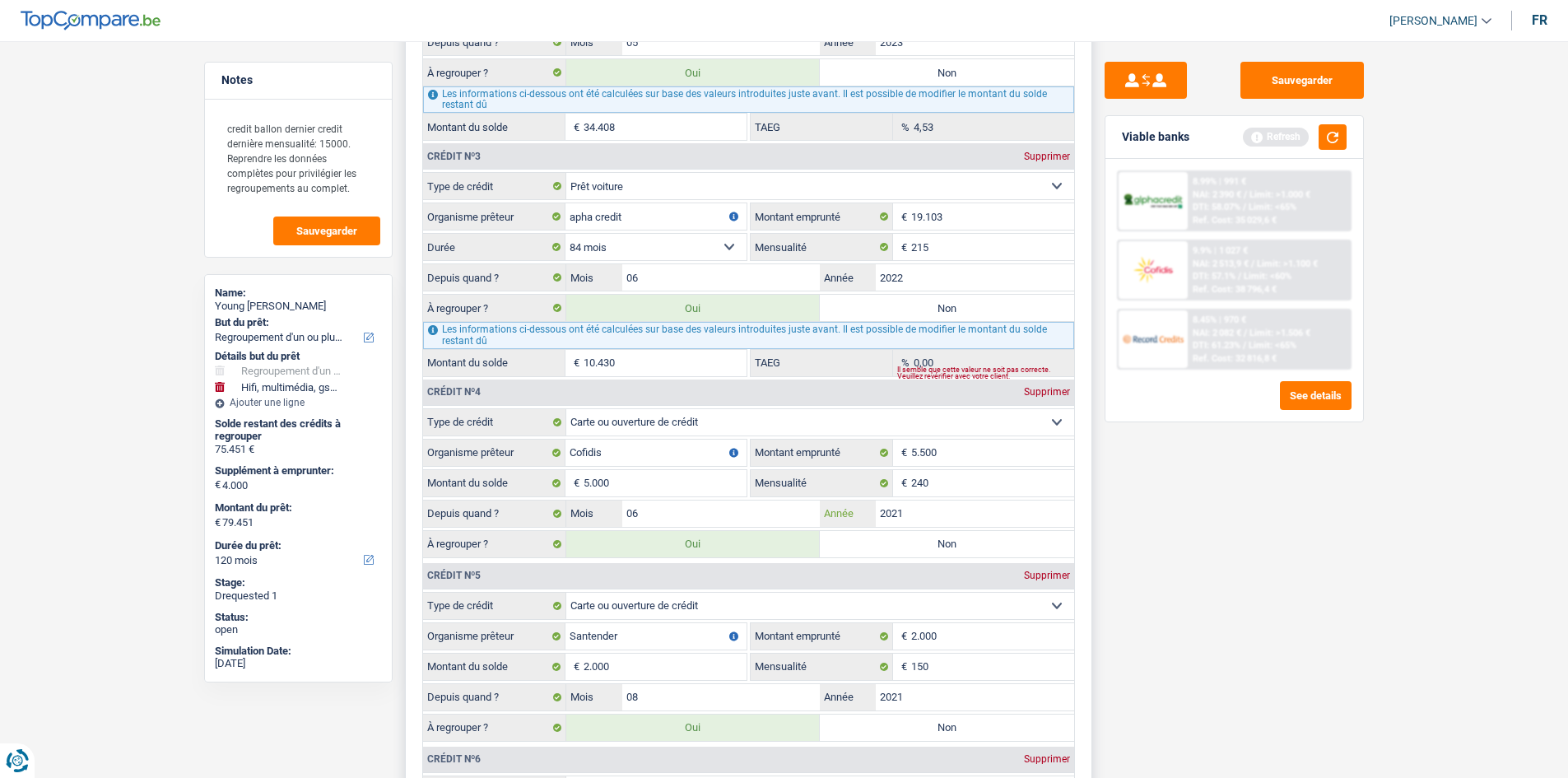 click on "2021" at bounding box center (975, 514) 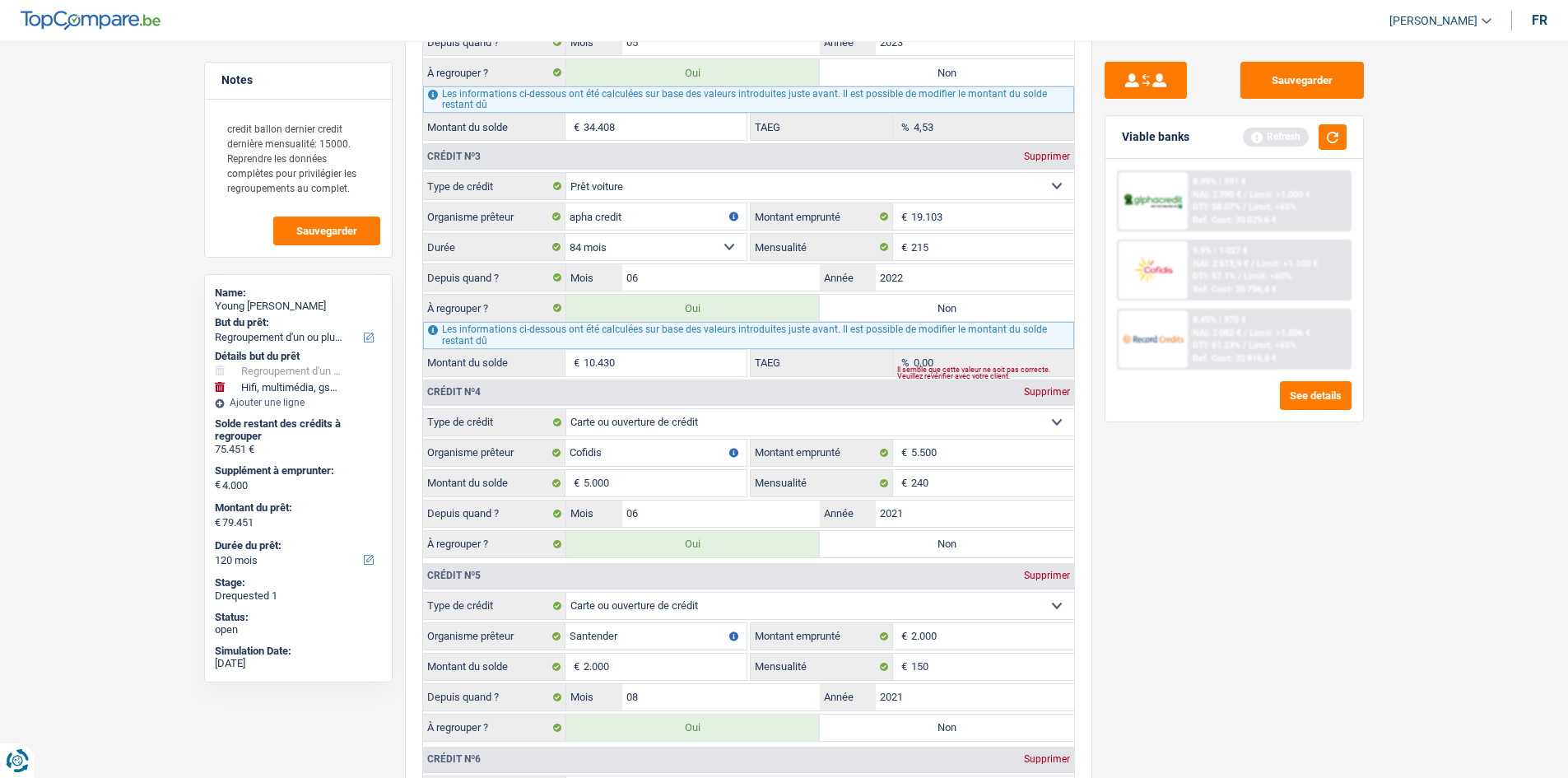 click on "Sauvegarder
Viable banks
Refresh
8.99% | 991 €
NAI: 2 390 €
/
Limit: >1.000 €
DTI: 58.07%
/
Limit: <65%
Ref. Cost: 35 029,6 €
9.9% | 1 027 €
NAI: 2 513,9 €
/
Limit: >1.100 €
DTI: 57.1%
/               /" at bounding box center (1234, 404) 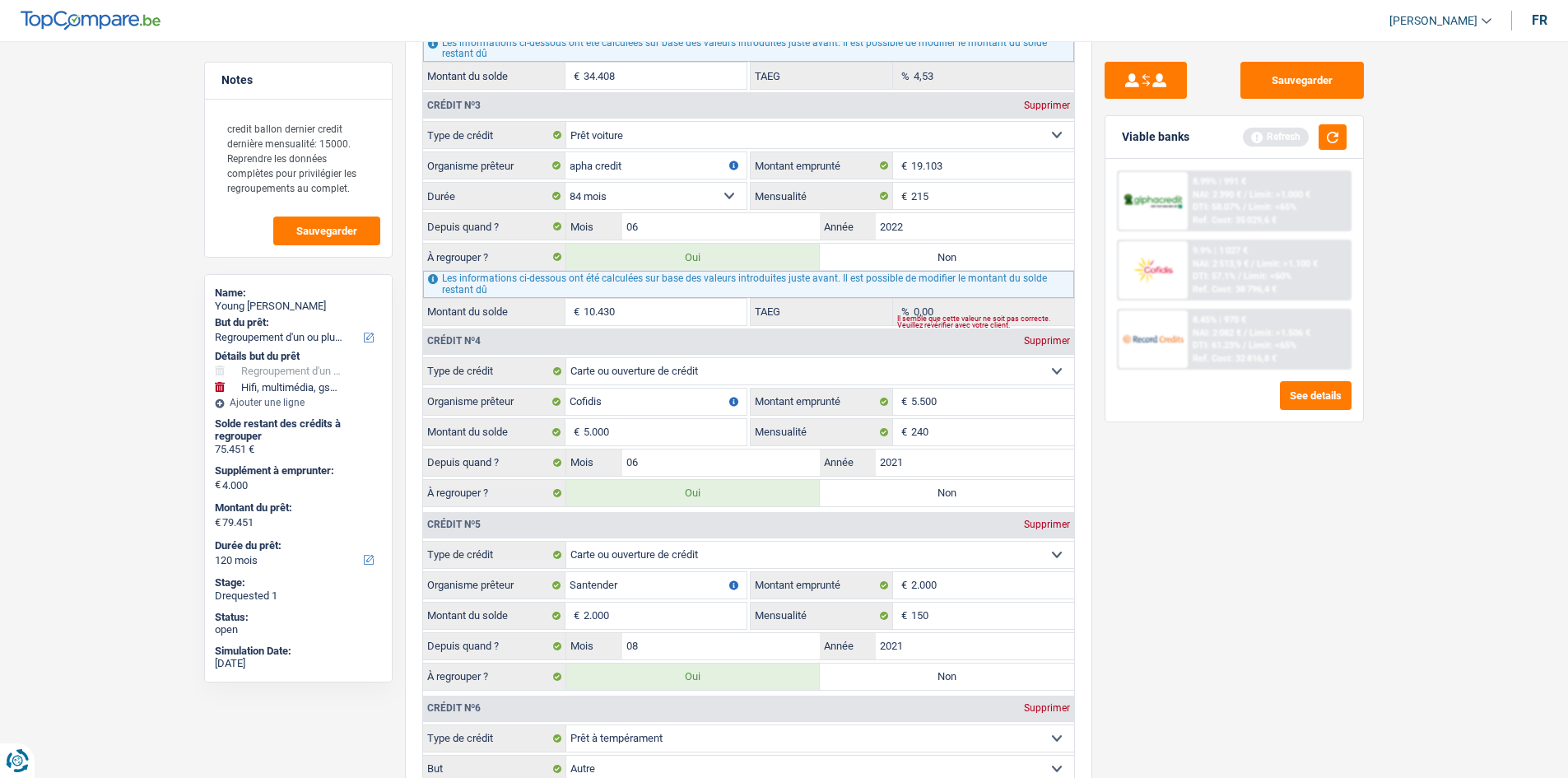 scroll, scrollTop: 2141, scrollLeft: 0, axis: vertical 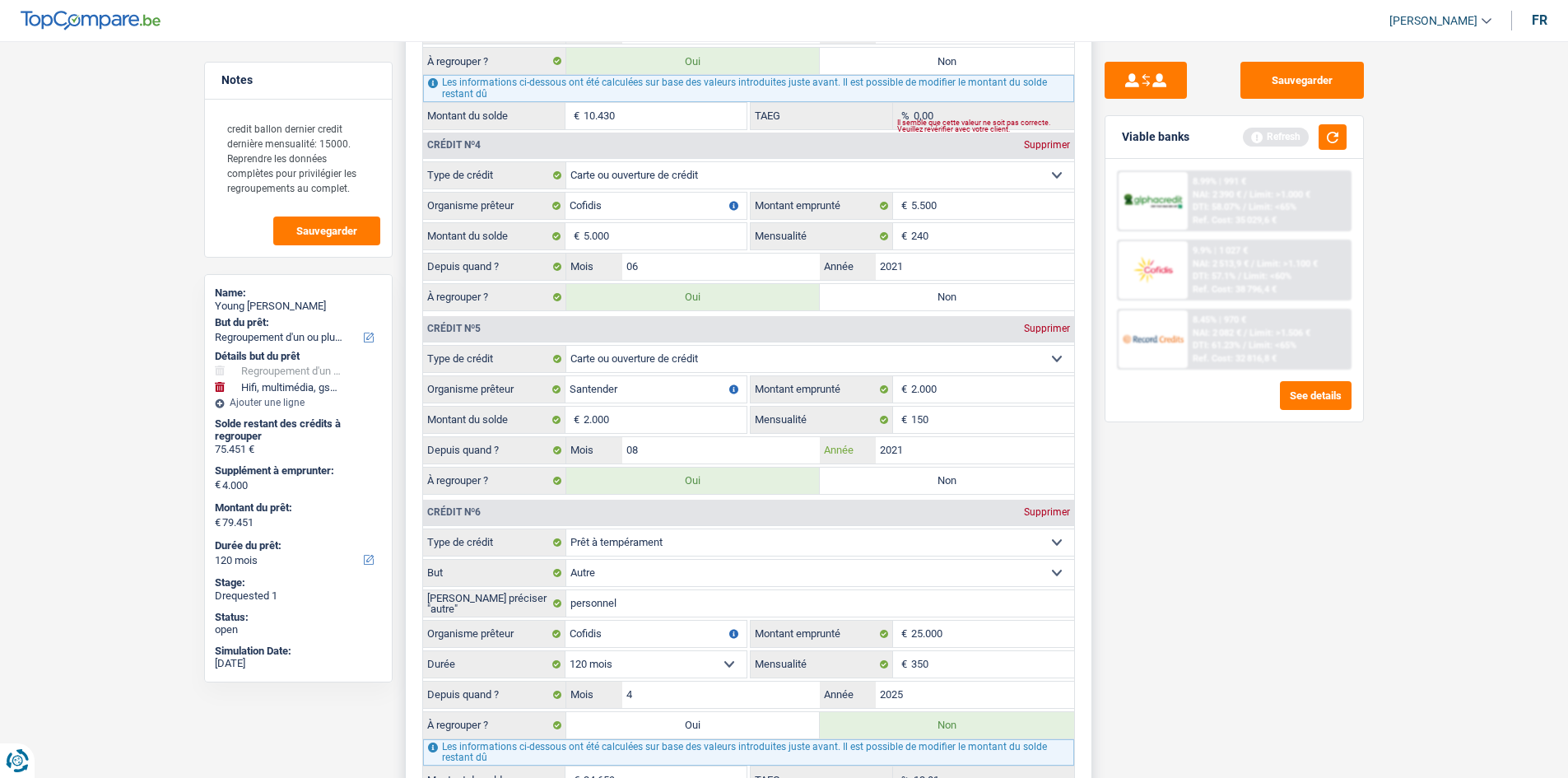 click on "2021" at bounding box center (975, 450) 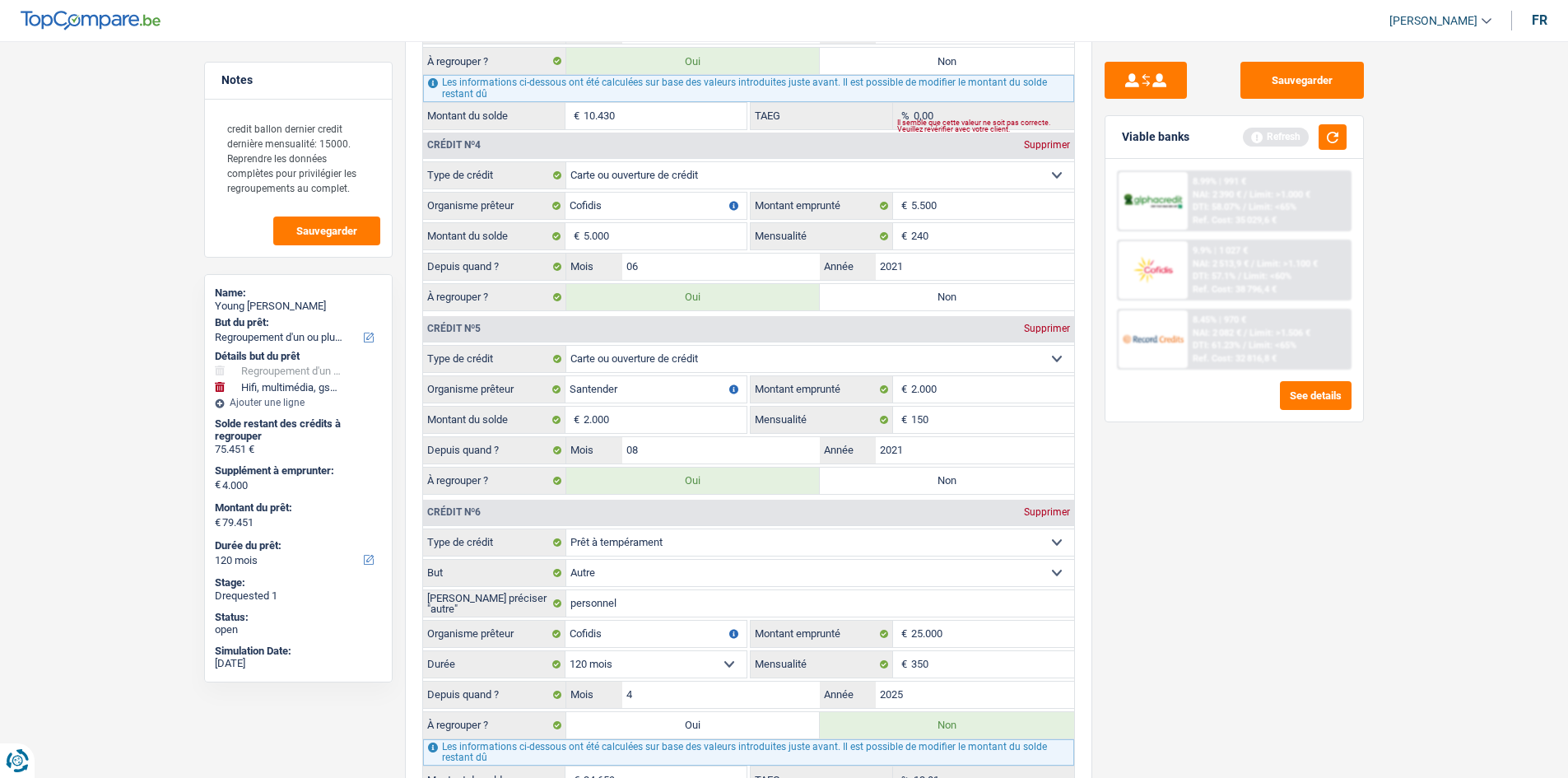 click on "Sauvegarder
Viable banks
Refresh
8.99% | 991 €
NAI: 2 390 €
/
Limit: >1.000 €
DTI: 58.07%
/
Limit: <65%
Ref. Cost: 35 029,6 €
9.9% | 1 027 €
NAI: 2 513,9 €
/
Limit: >1.100 €
DTI: 57.1%
/               /" at bounding box center [1234, 404] 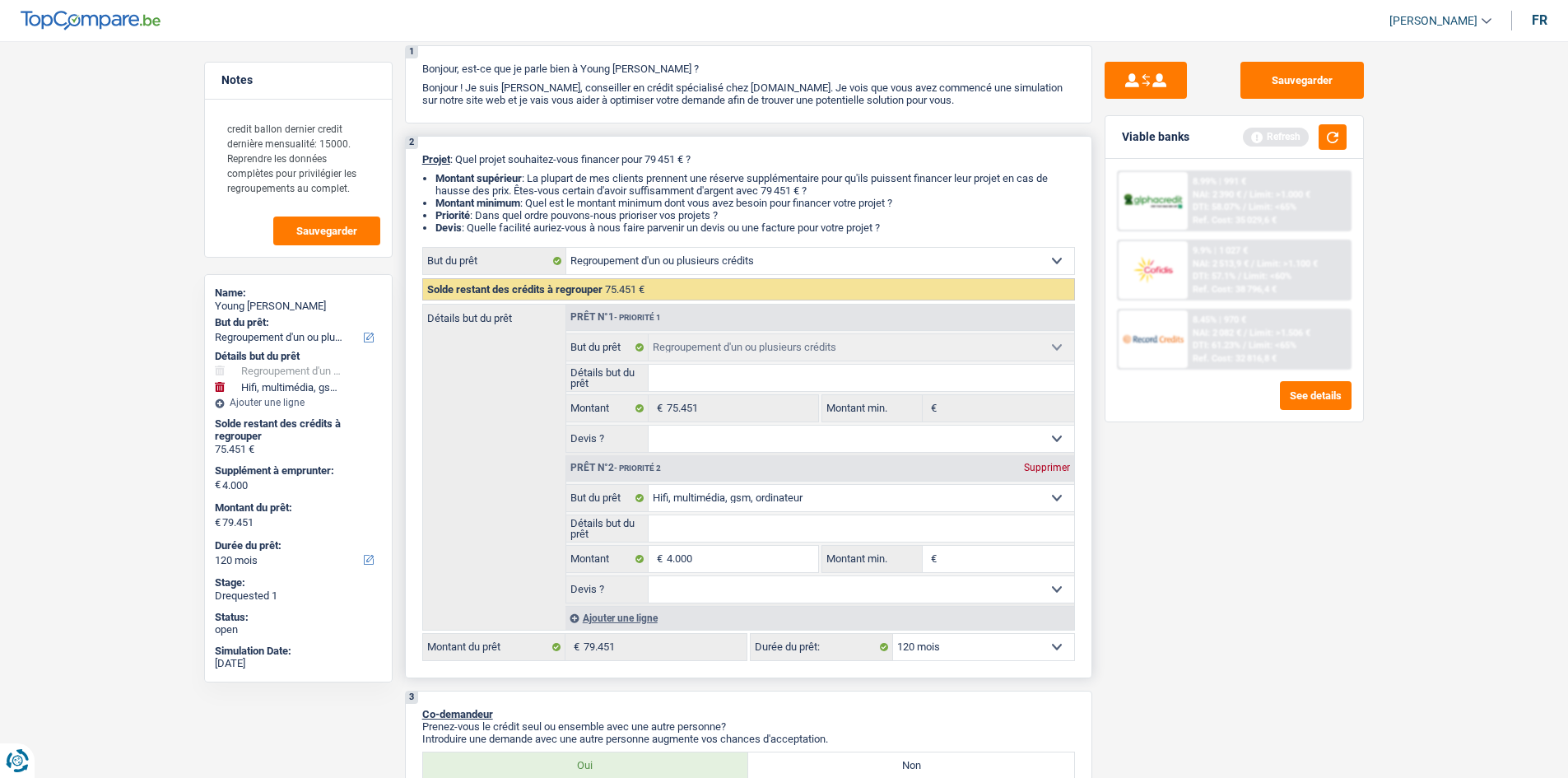 scroll, scrollTop: 0, scrollLeft: 0, axis: both 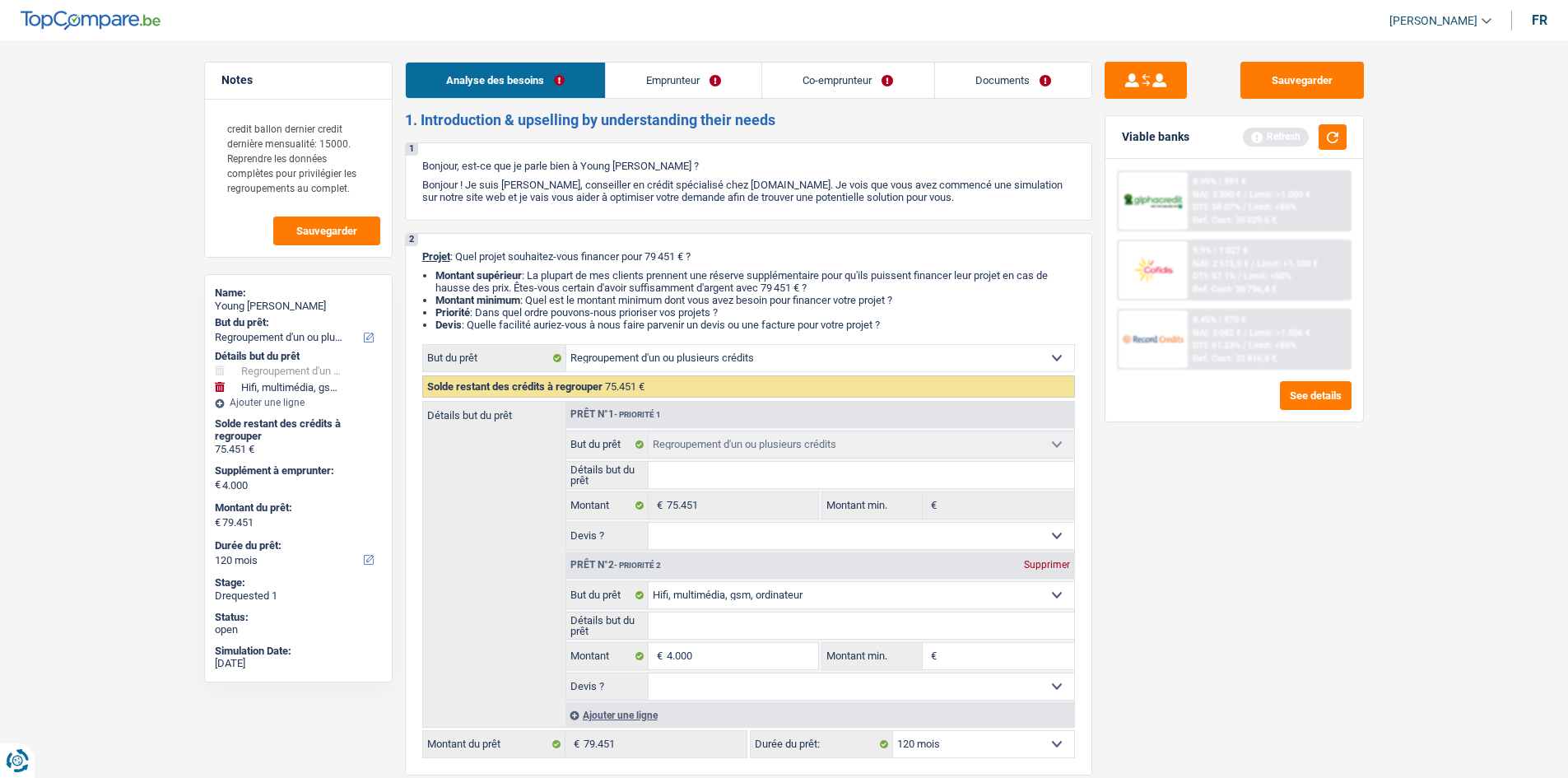 drag, startPoint x: 1038, startPoint y: 86, endPoint x: 1021, endPoint y: 166, distance: 81.78631 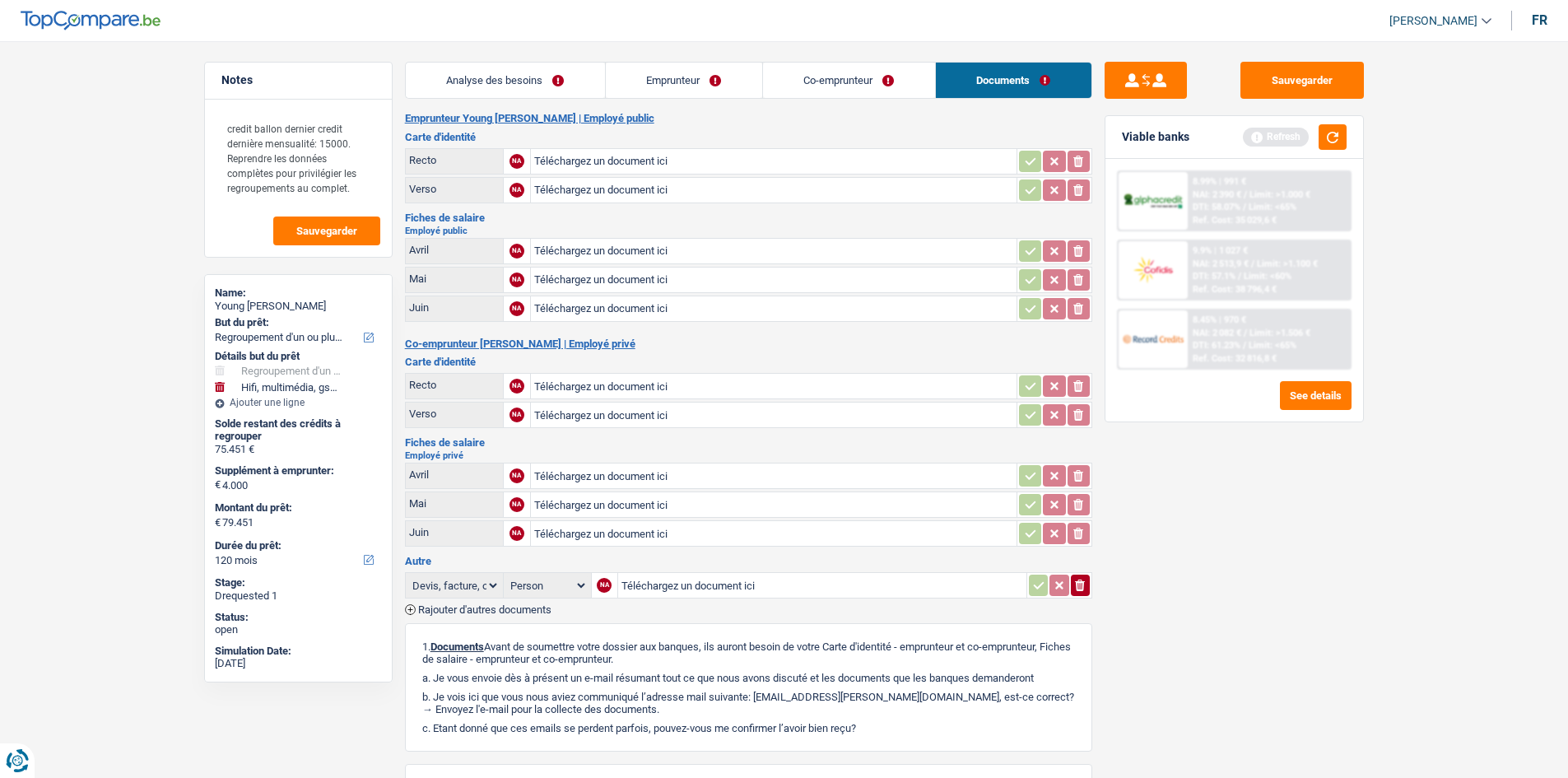 drag, startPoint x: 509, startPoint y: 62, endPoint x: 592, endPoint y: 80, distance: 84.92938 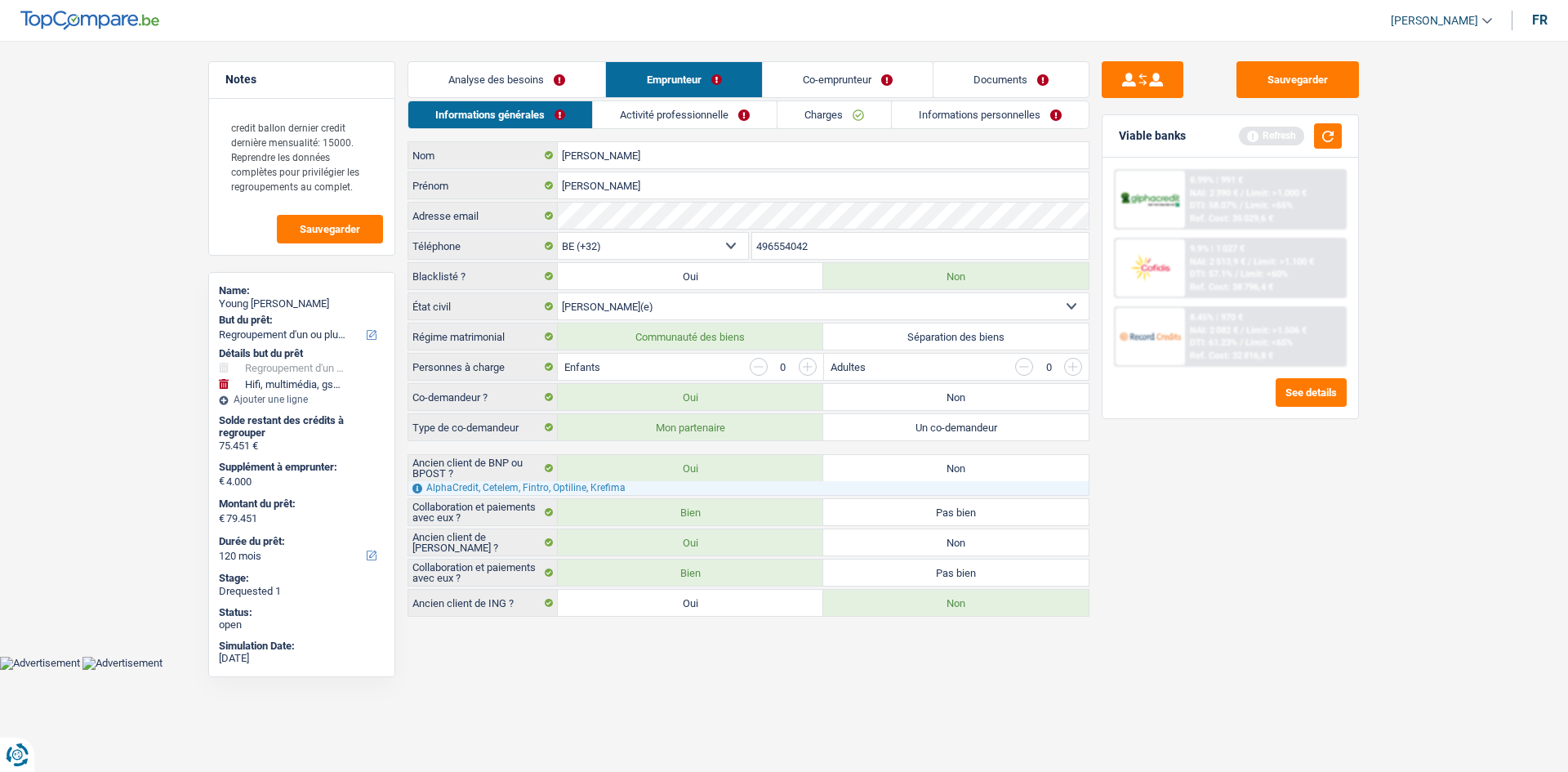 click on "Informations personnelles" at bounding box center (990, 114) 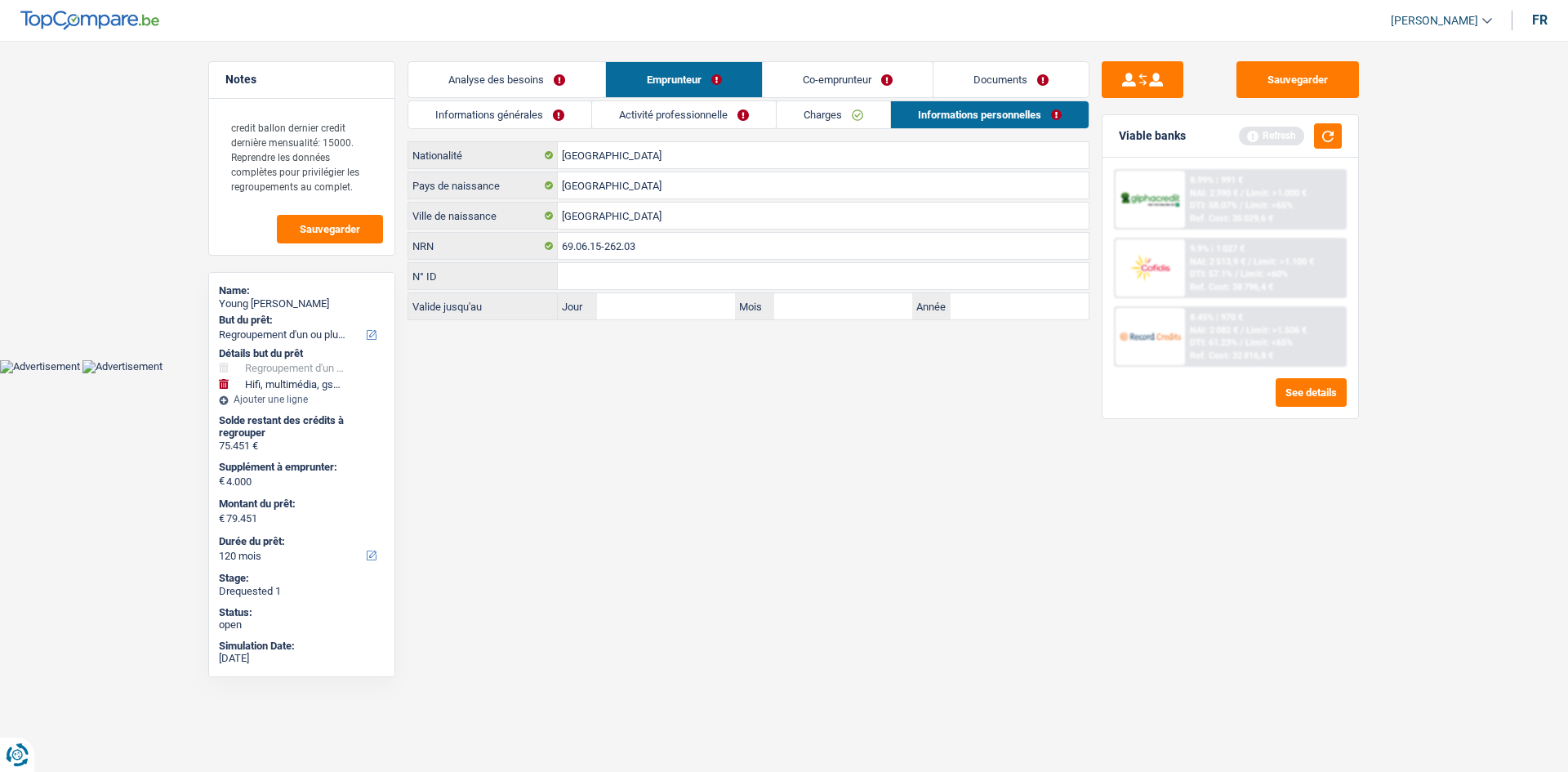 click on "Documents" at bounding box center [1011, 79] 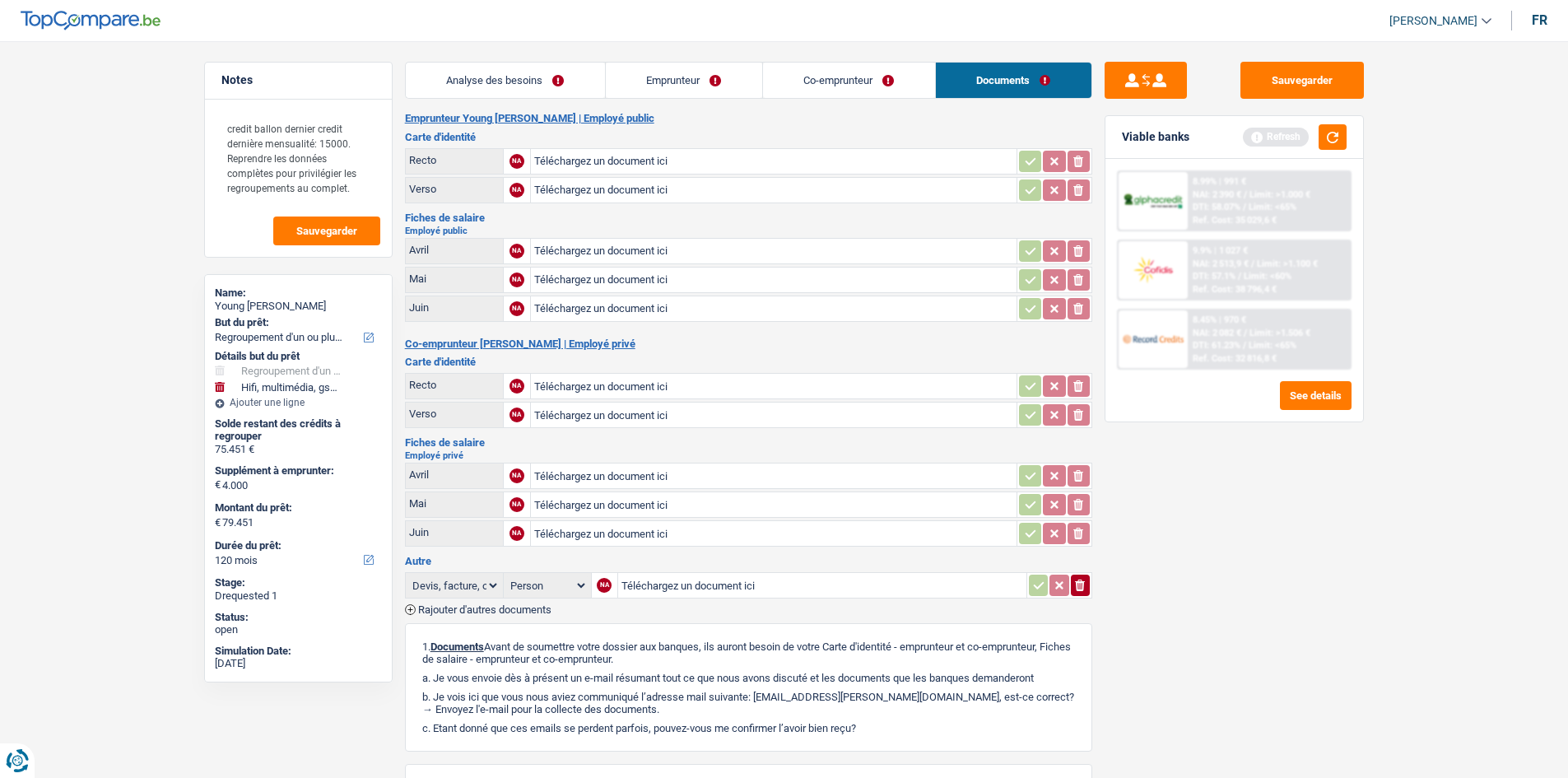 click on "Emprunteur" at bounding box center [684, 80] 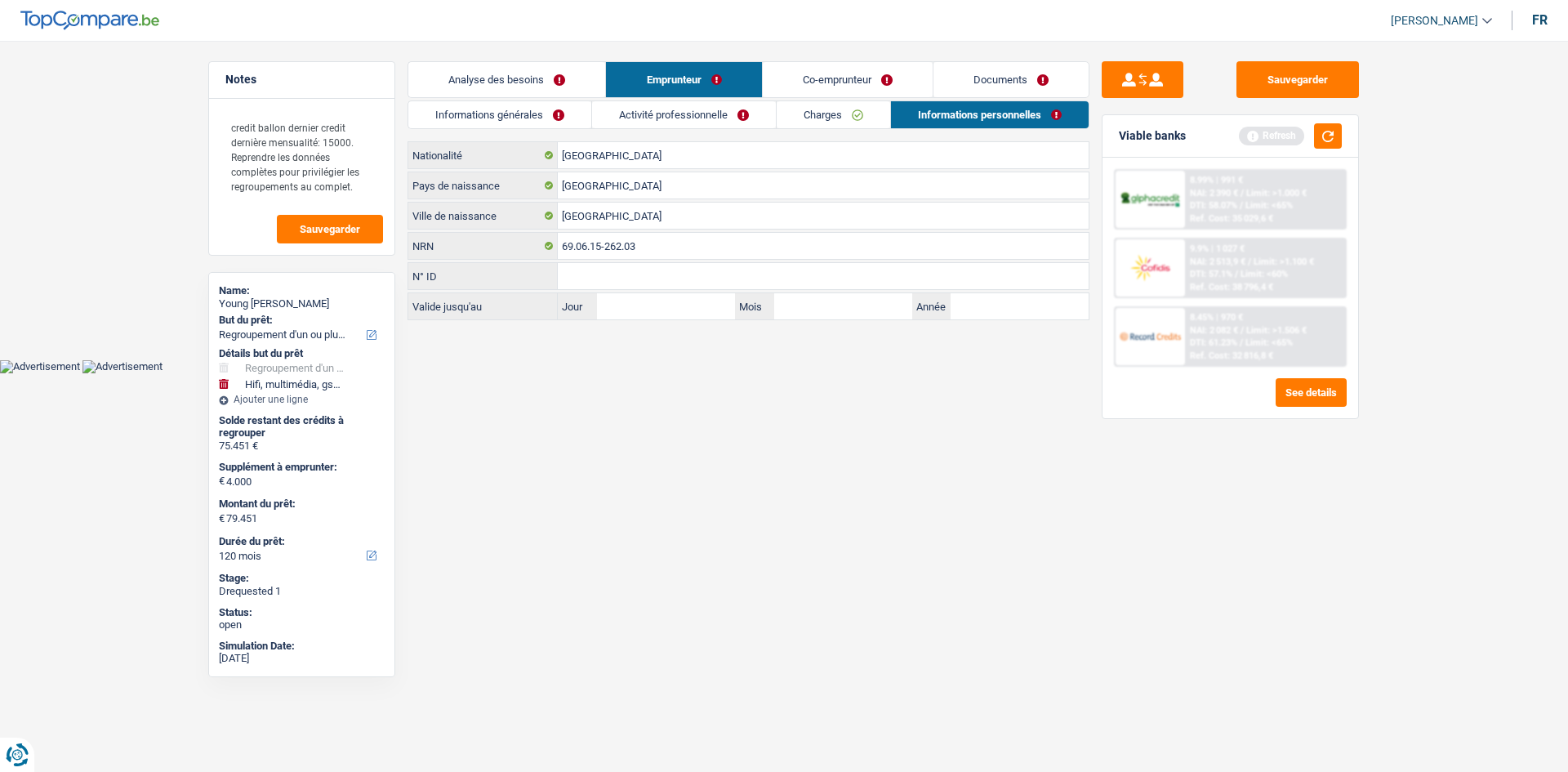 click on "Activité professionnelle" at bounding box center [684, 114] 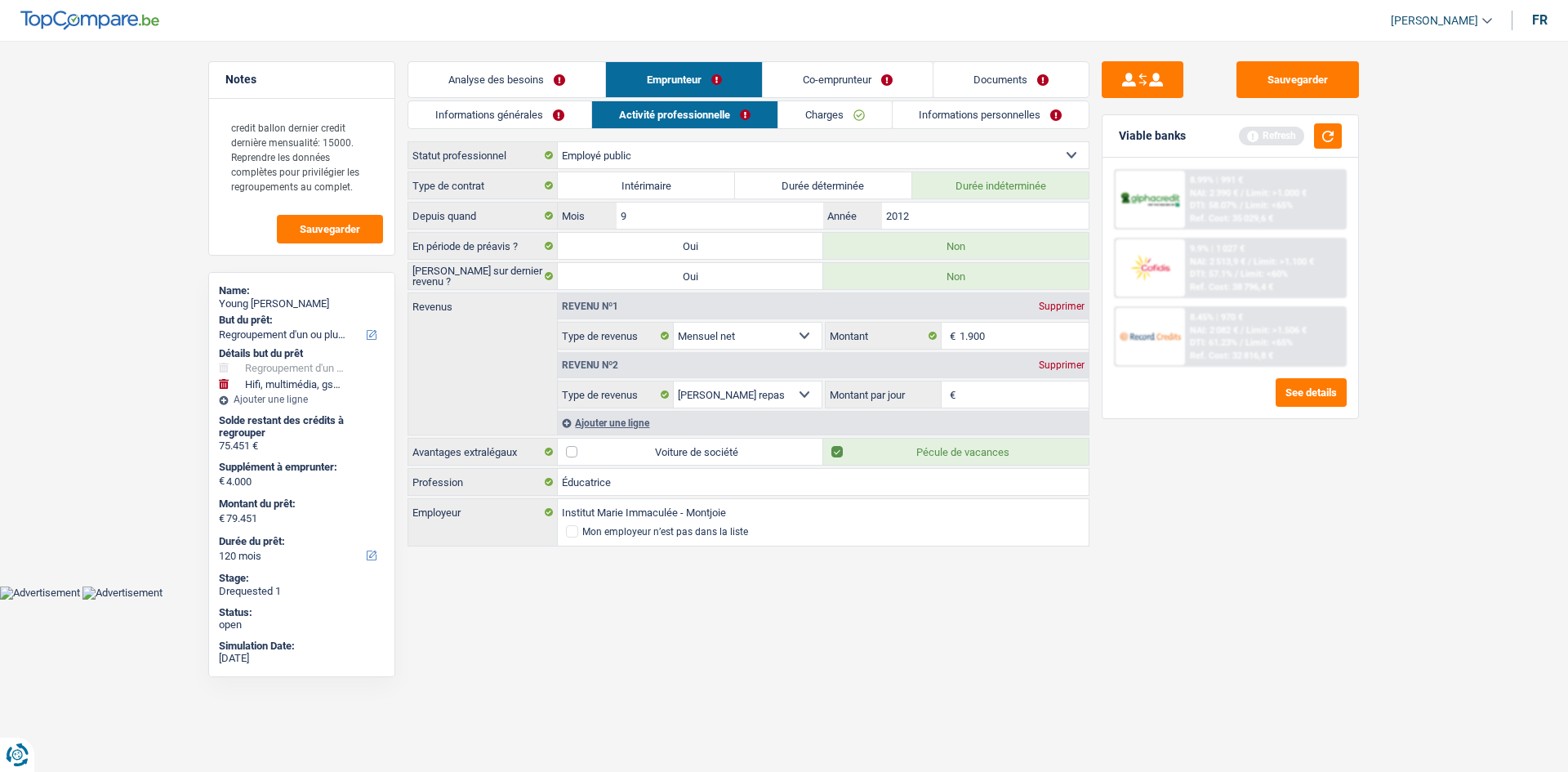 click on "Documents" at bounding box center [1011, 79] 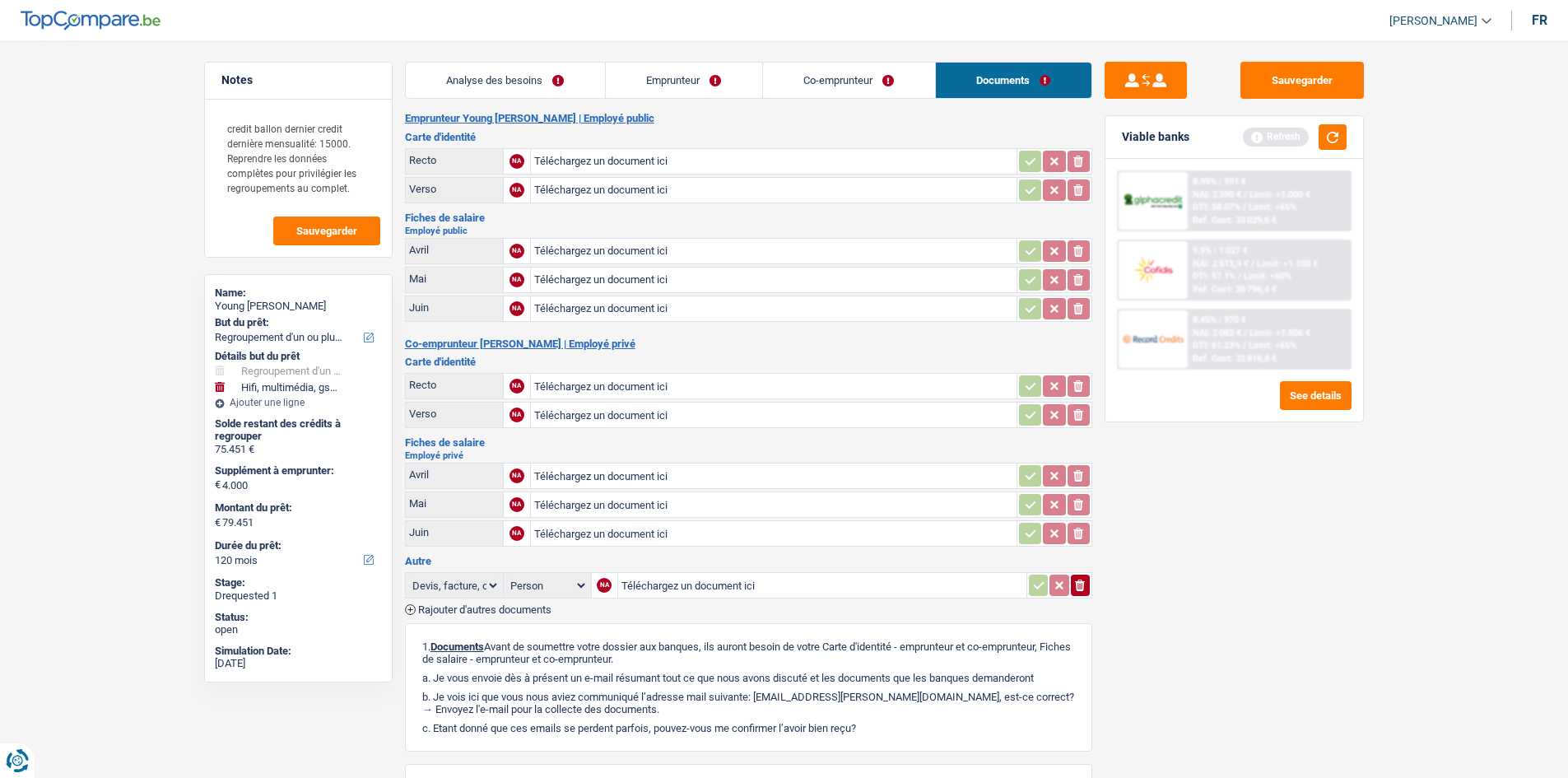 drag, startPoint x: 569, startPoint y: 70, endPoint x: 728, endPoint y: 116, distance: 165.52039 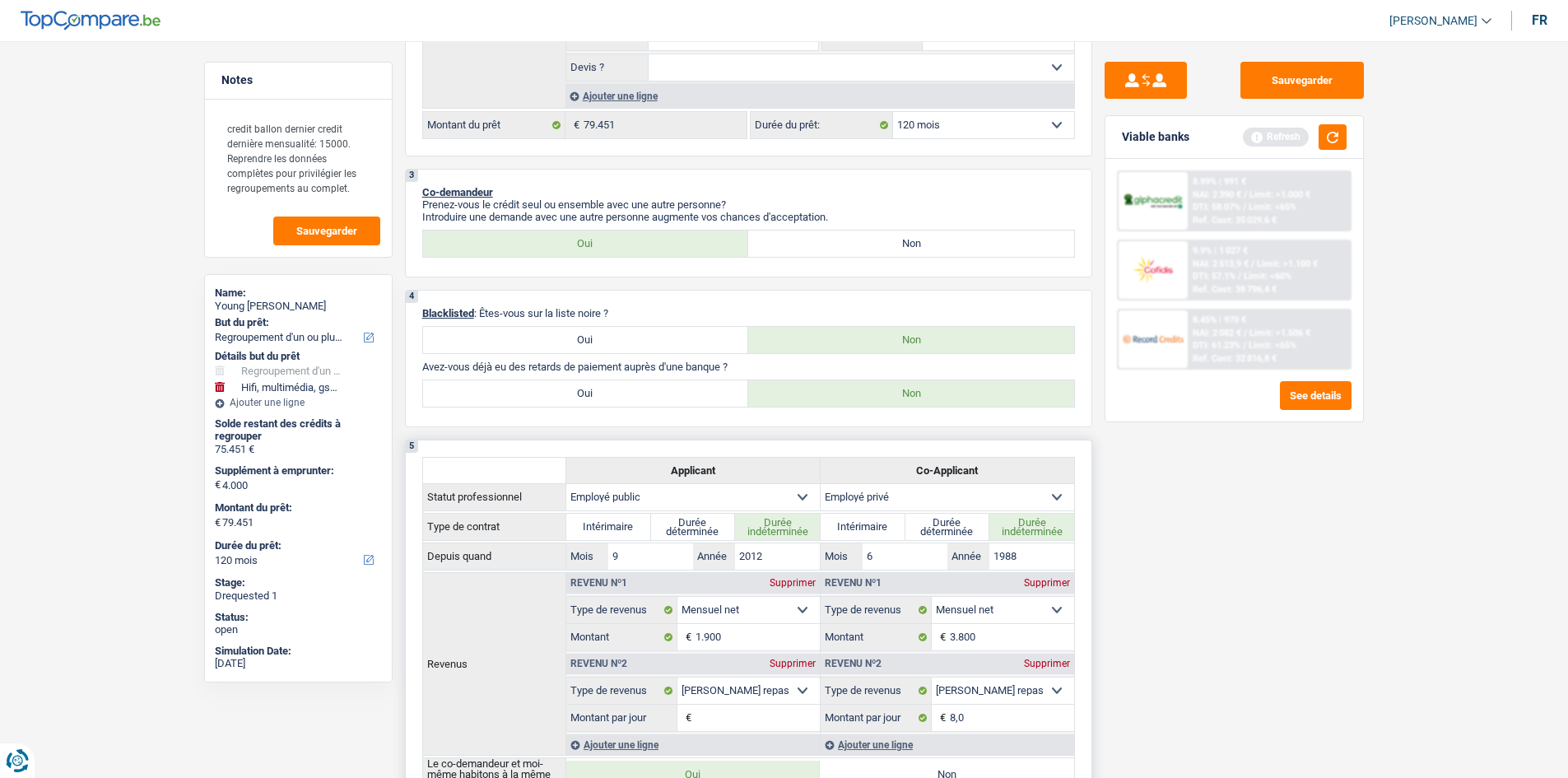 scroll, scrollTop: 659, scrollLeft: 0, axis: vertical 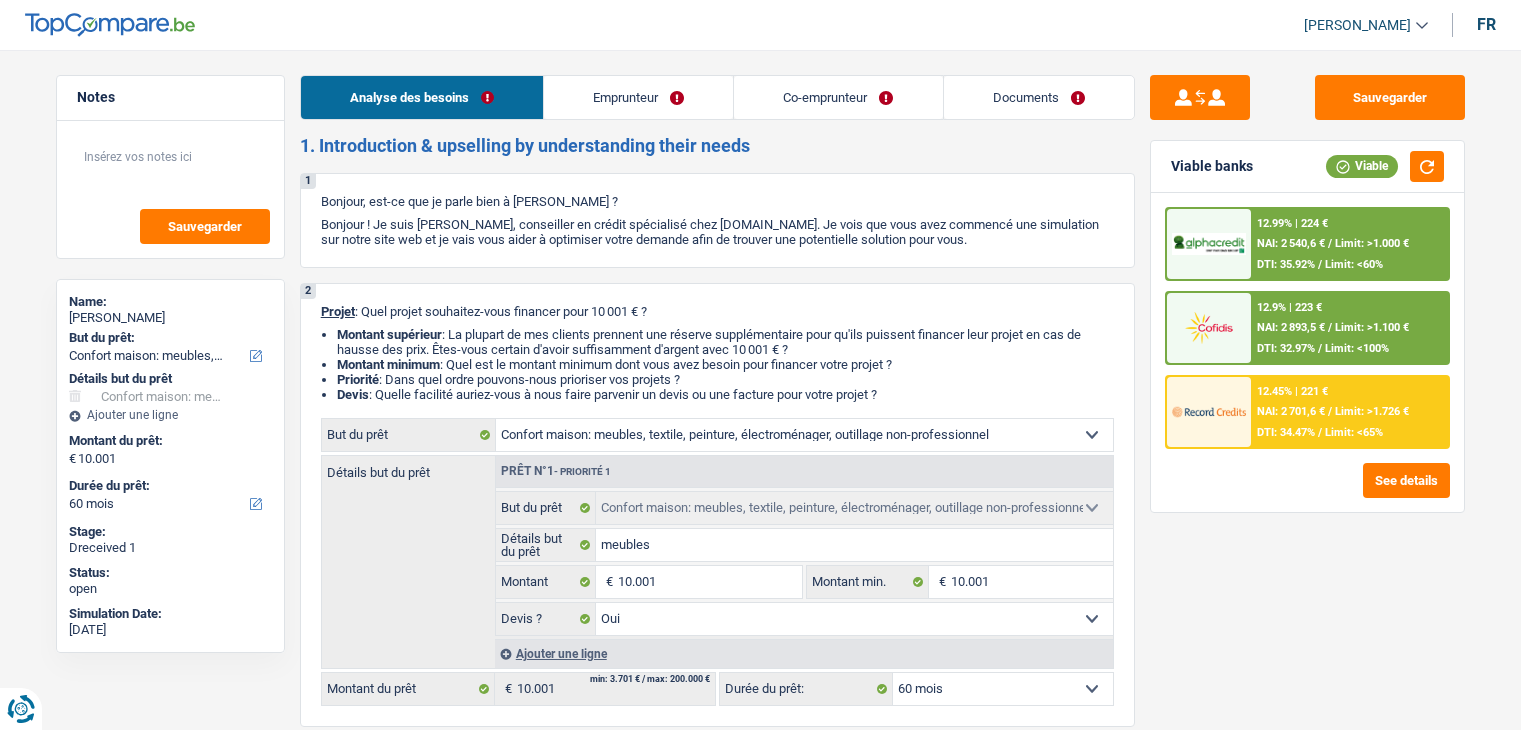 select on "household" 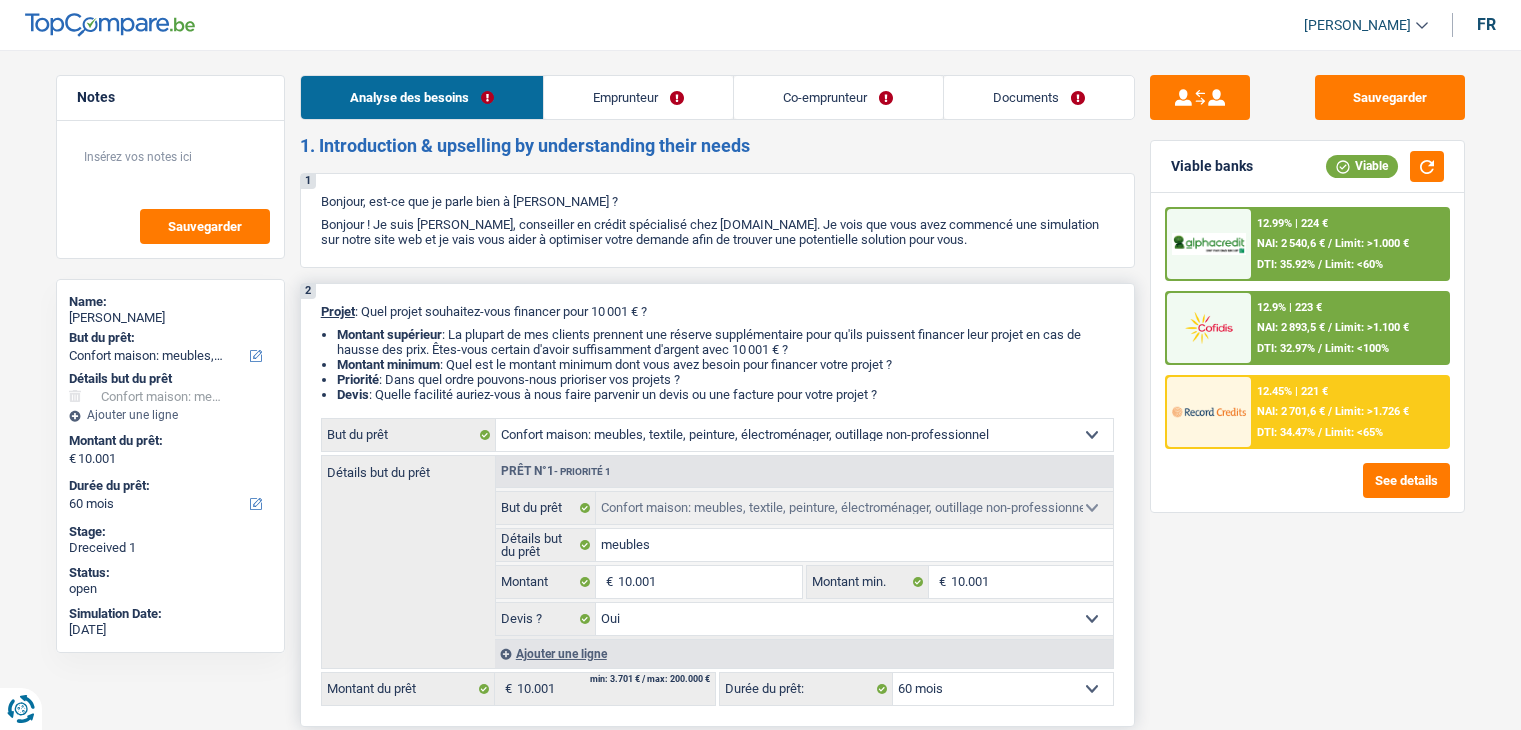 scroll, scrollTop: 0, scrollLeft: 0, axis: both 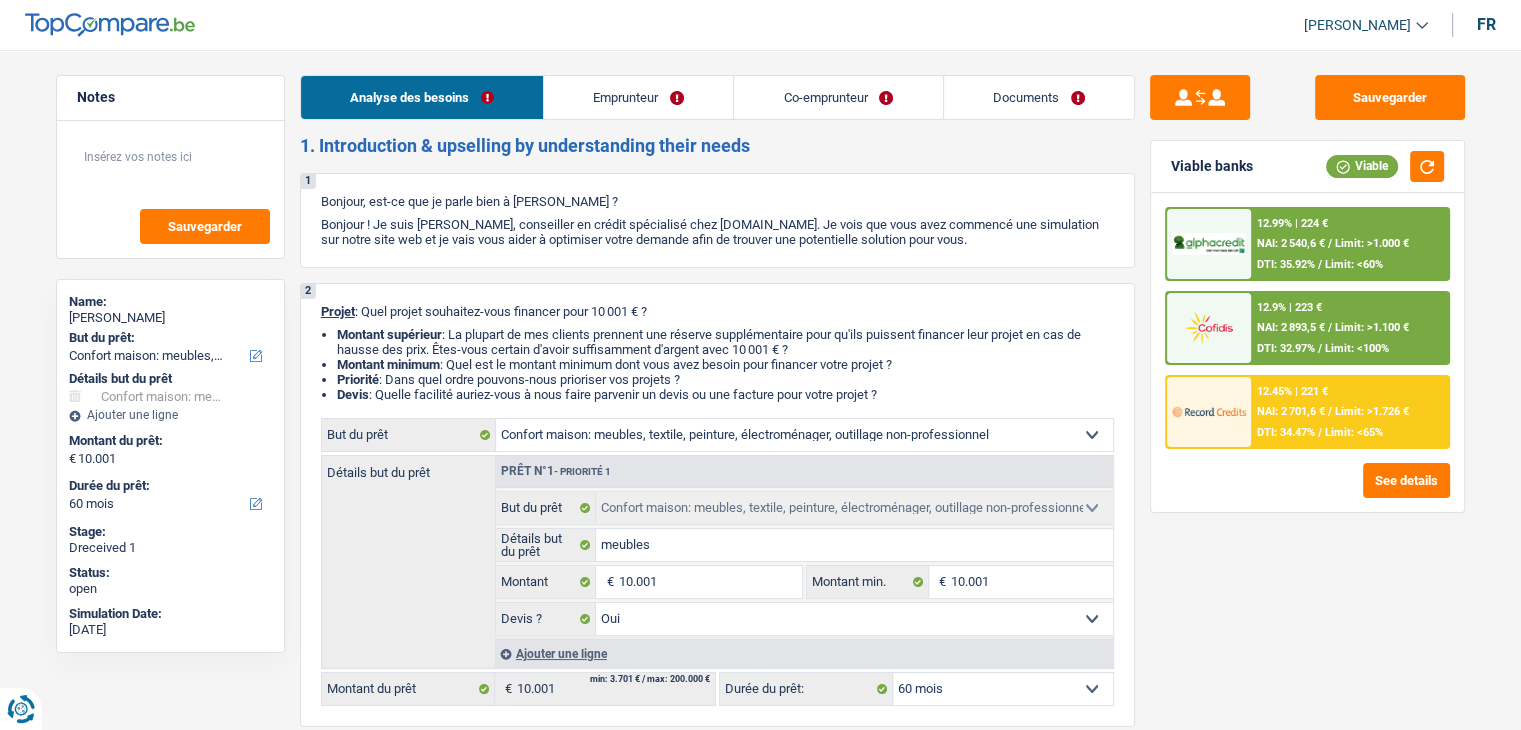 click on "Documents" at bounding box center [1039, 97] 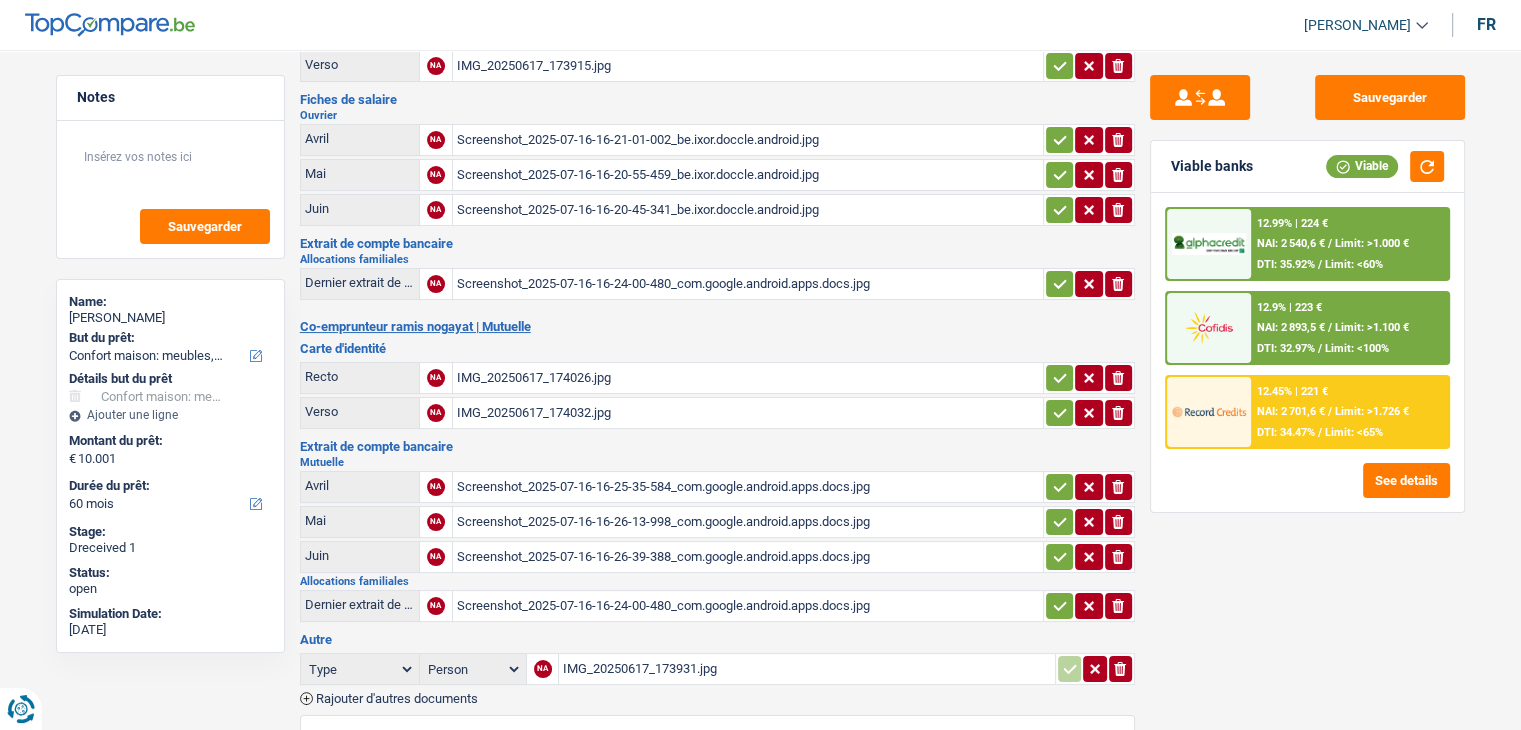 scroll, scrollTop: 200, scrollLeft: 0, axis: vertical 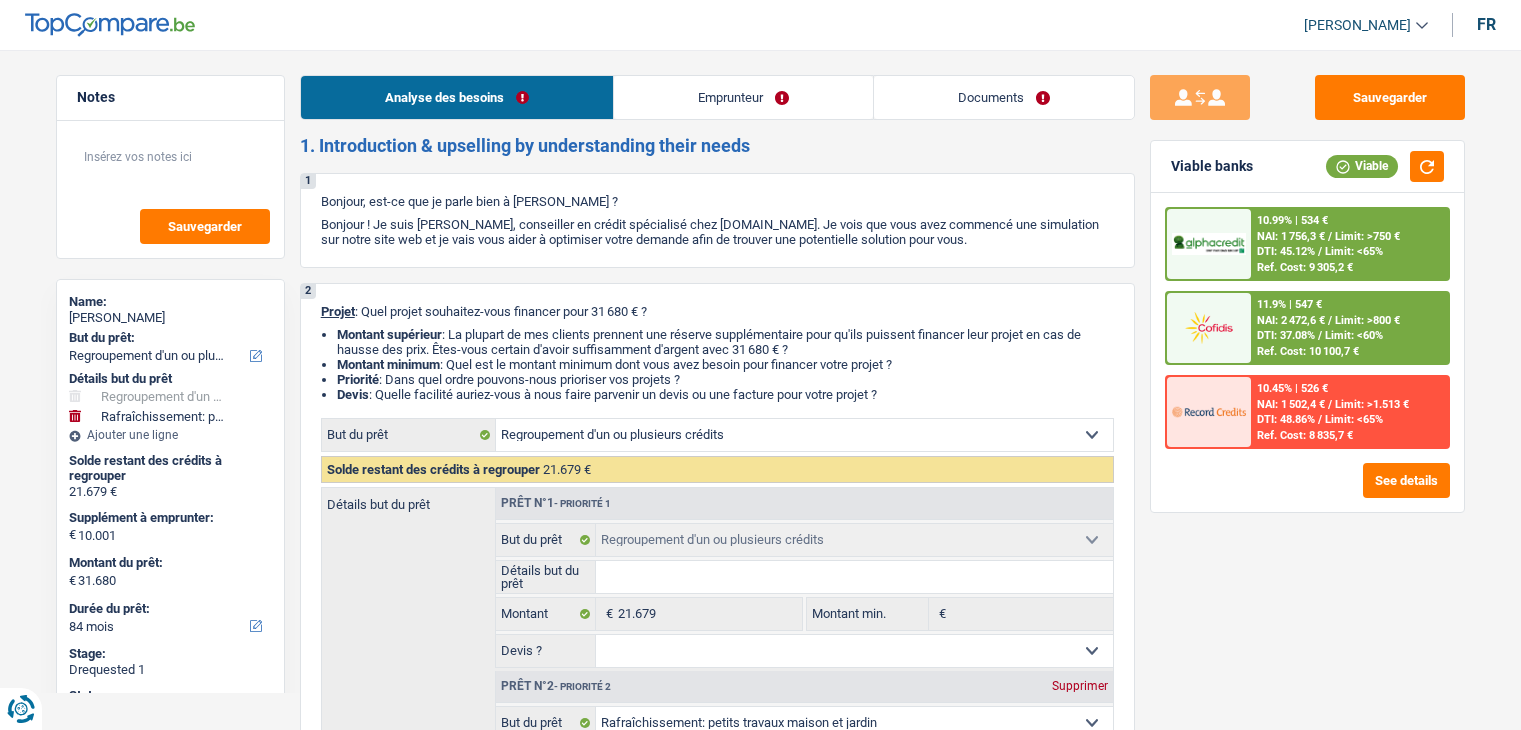 select on "refinancing" 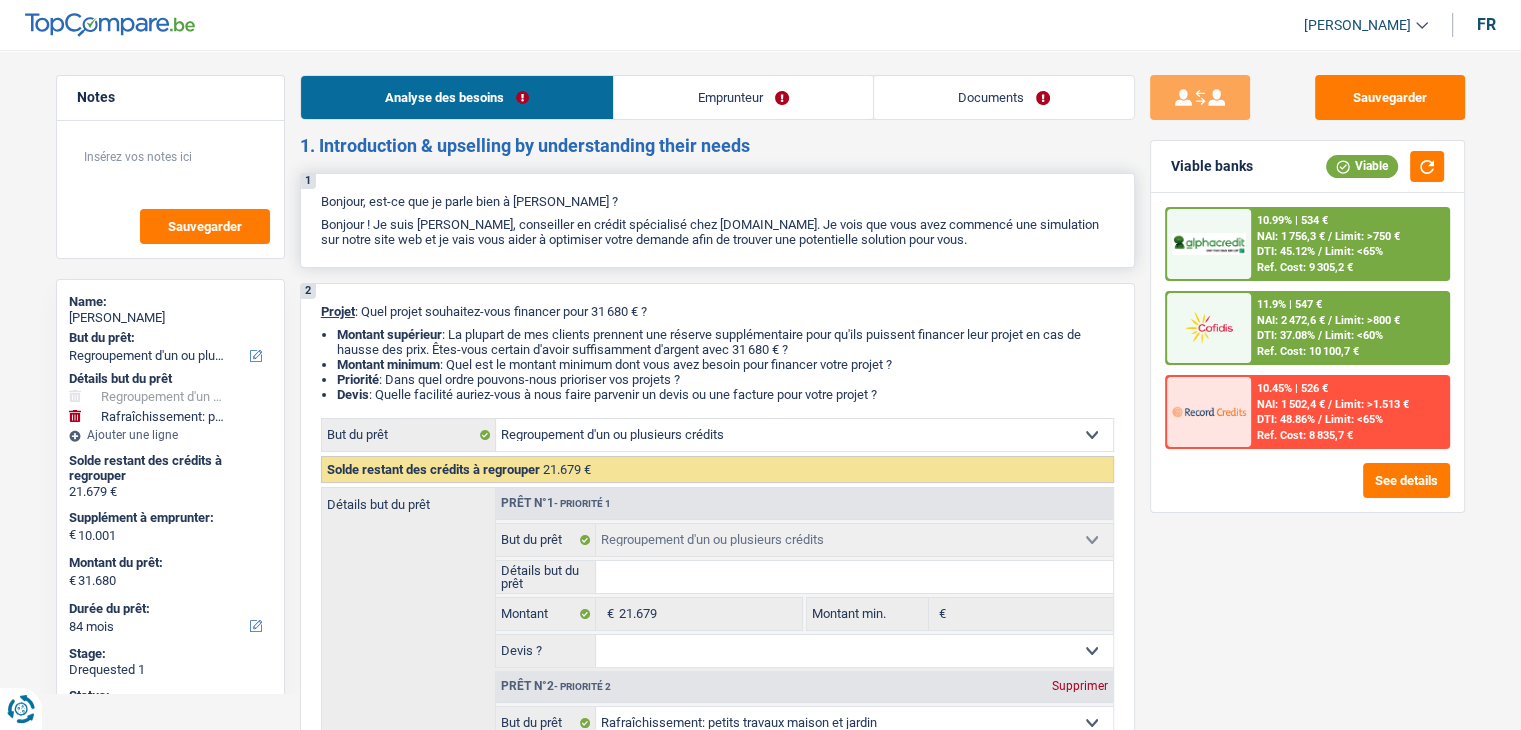 scroll, scrollTop: 0, scrollLeft: 0, axis: both 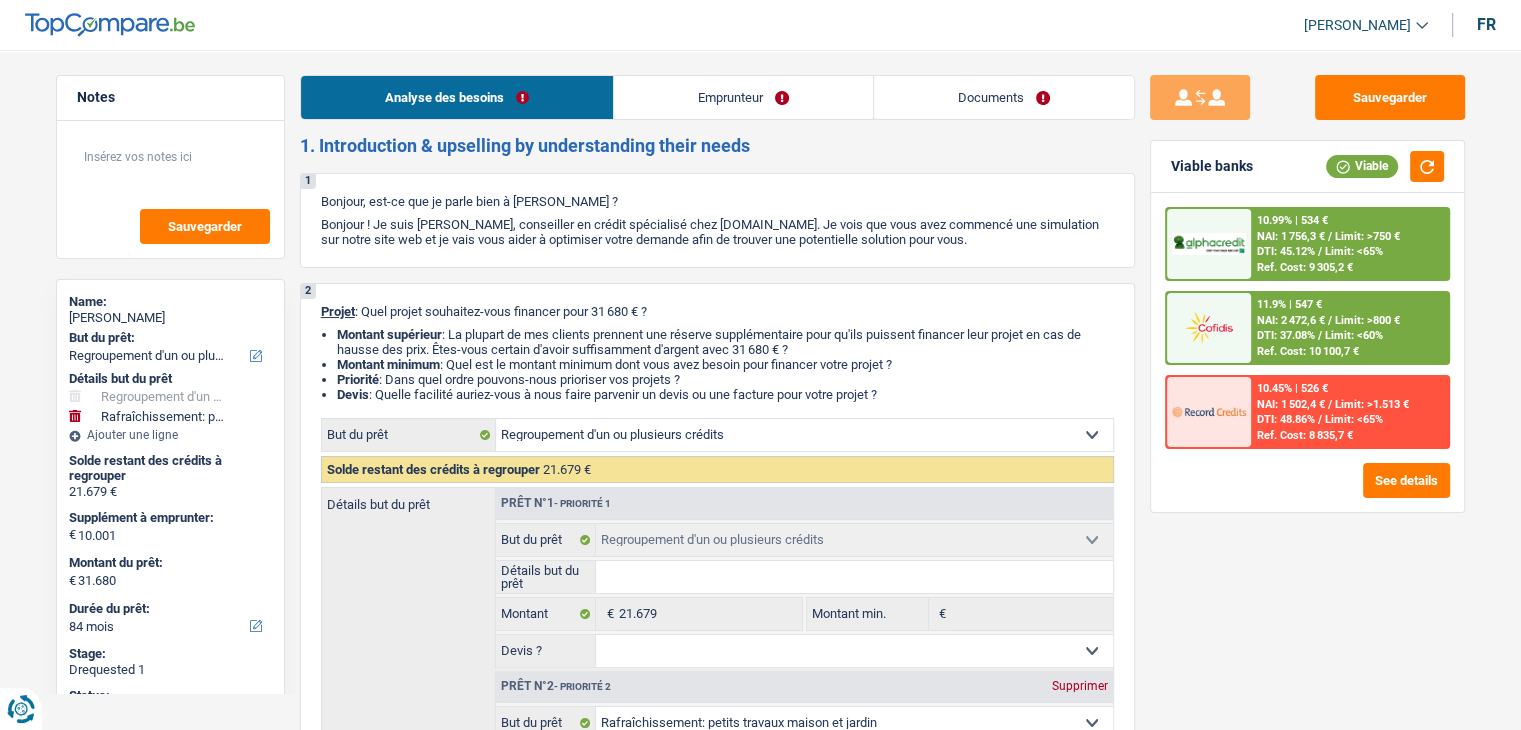 click on "Documents" at bounding box center (1004, 97) 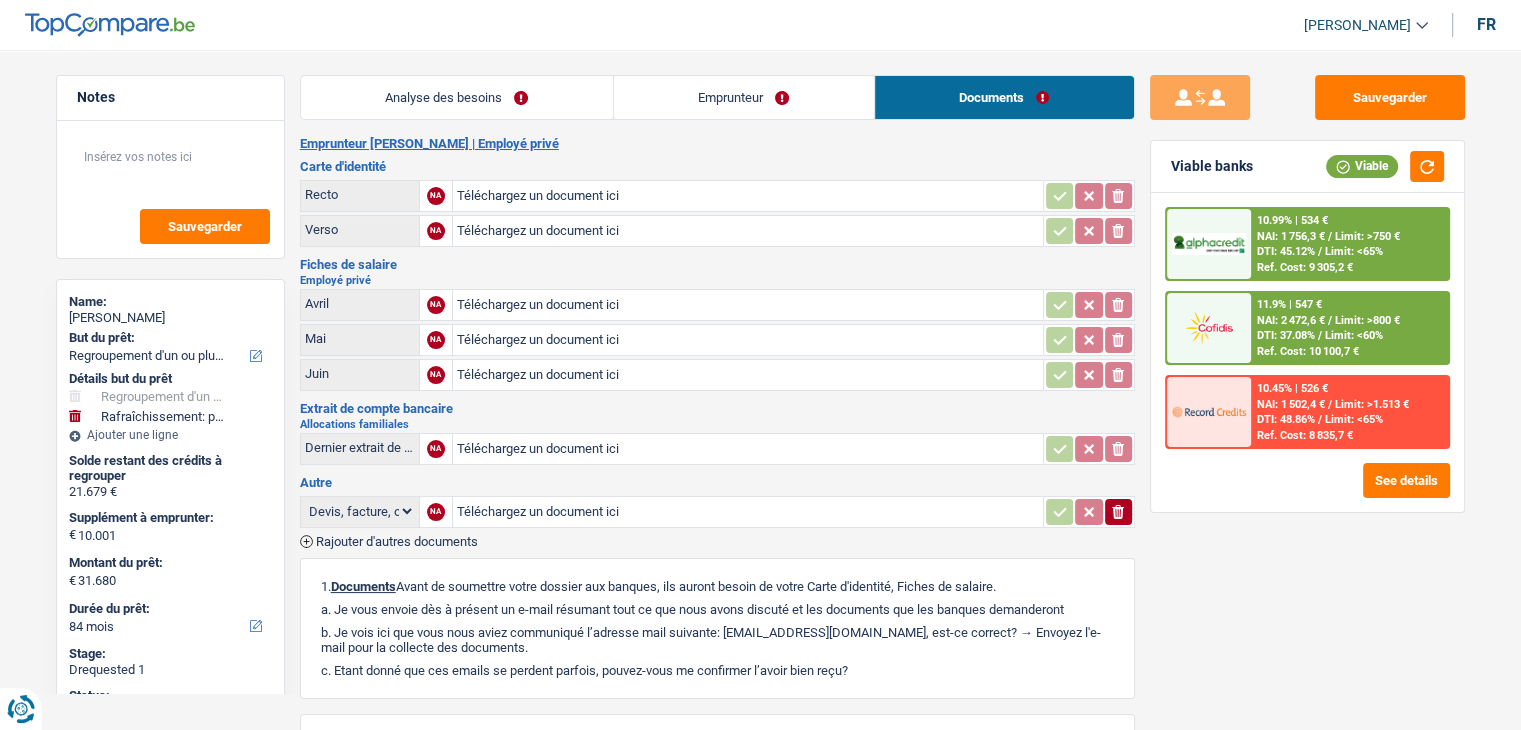 click on "Analyse des besoins" at bounding box center (457, 97) 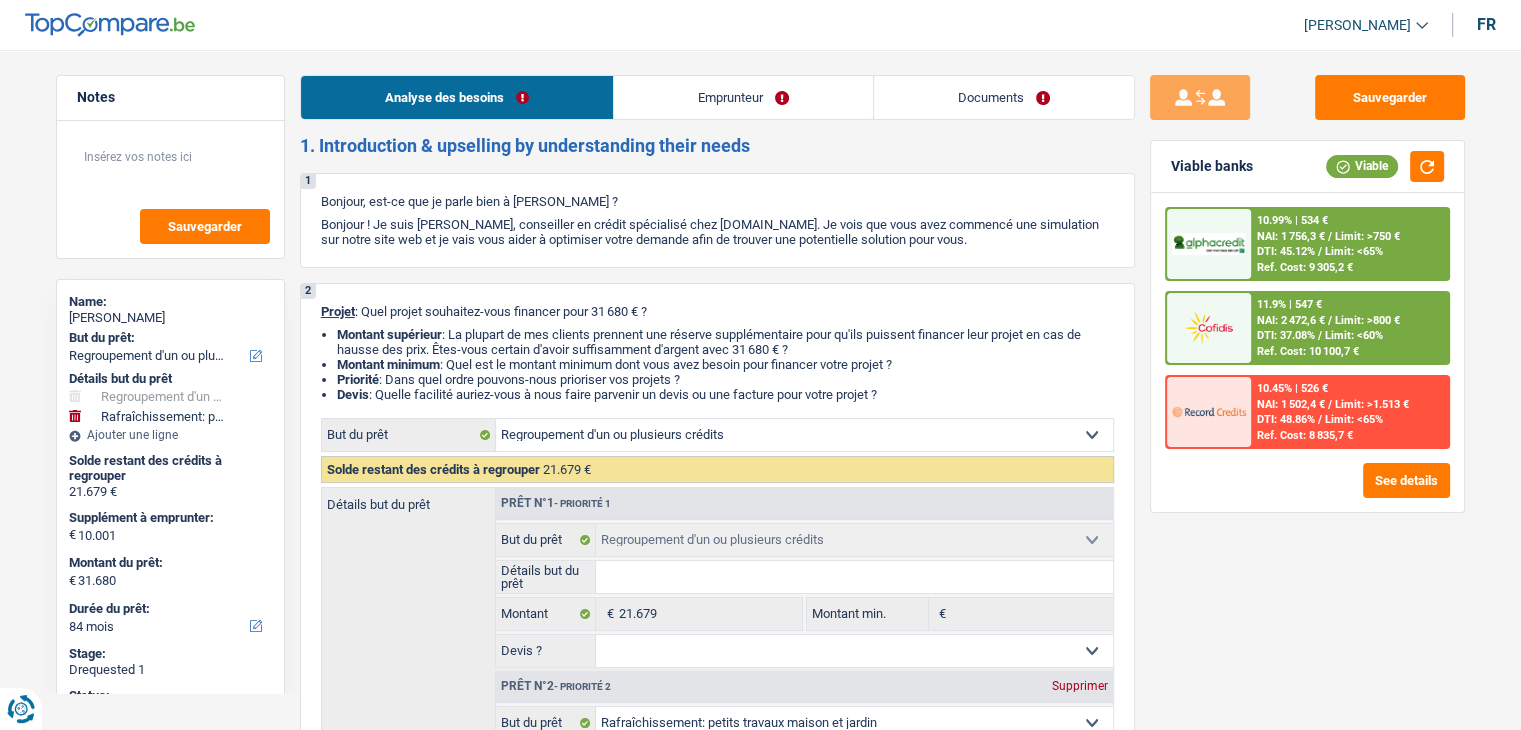 click on "Emprunteur" at bounding box center [743, 97] 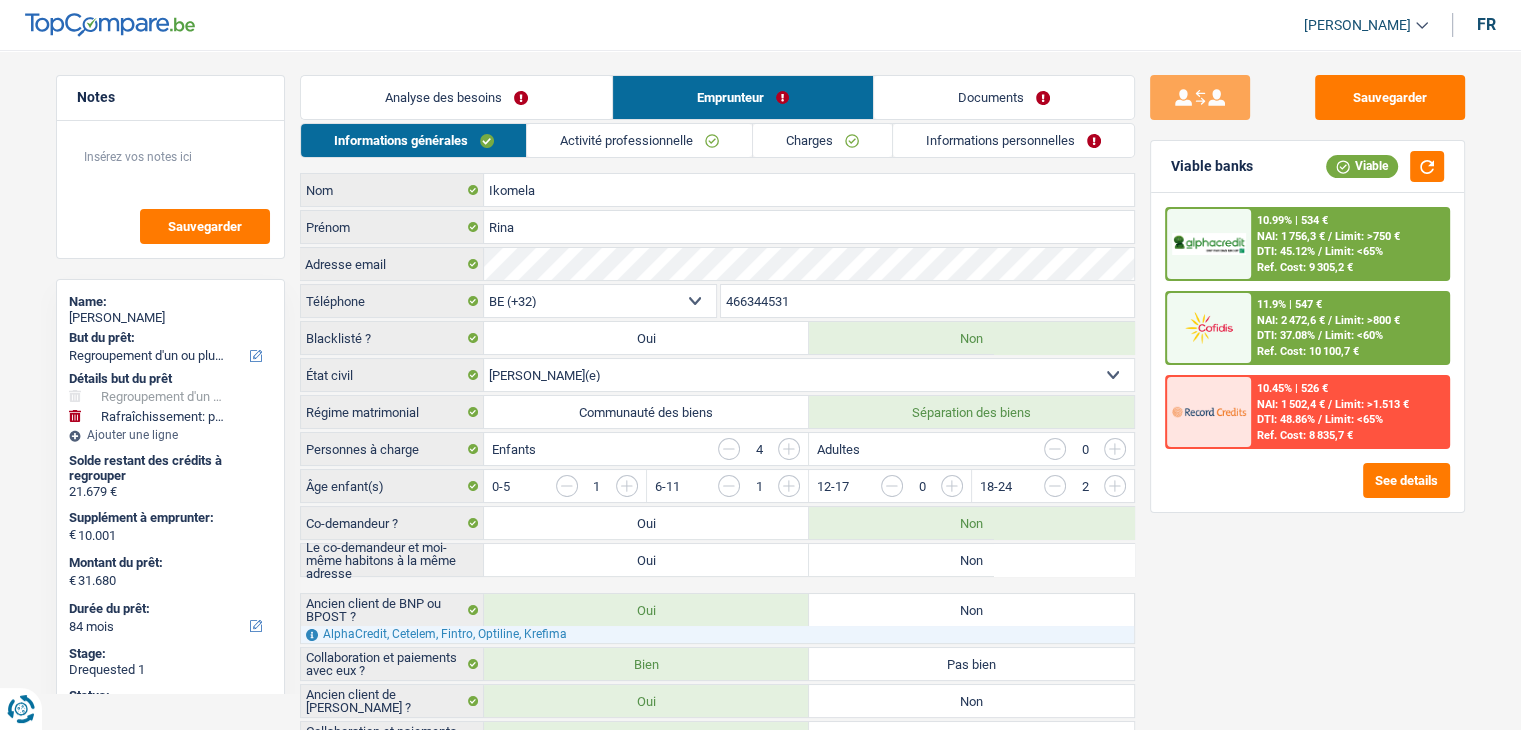 click on "Informations personnelles" at bounding box center [1013, 140] 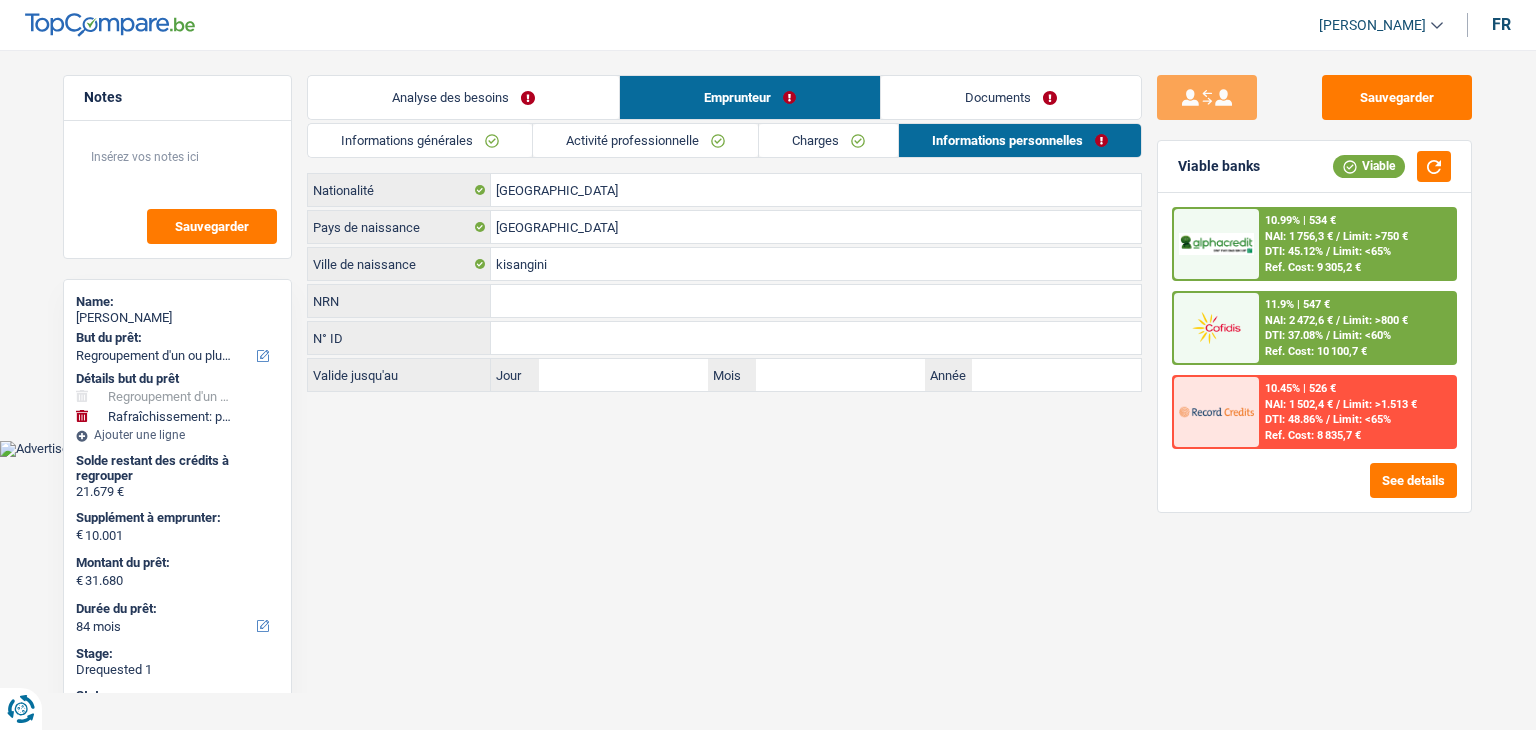 click on "Documents" at bounding box center [1011, 97] 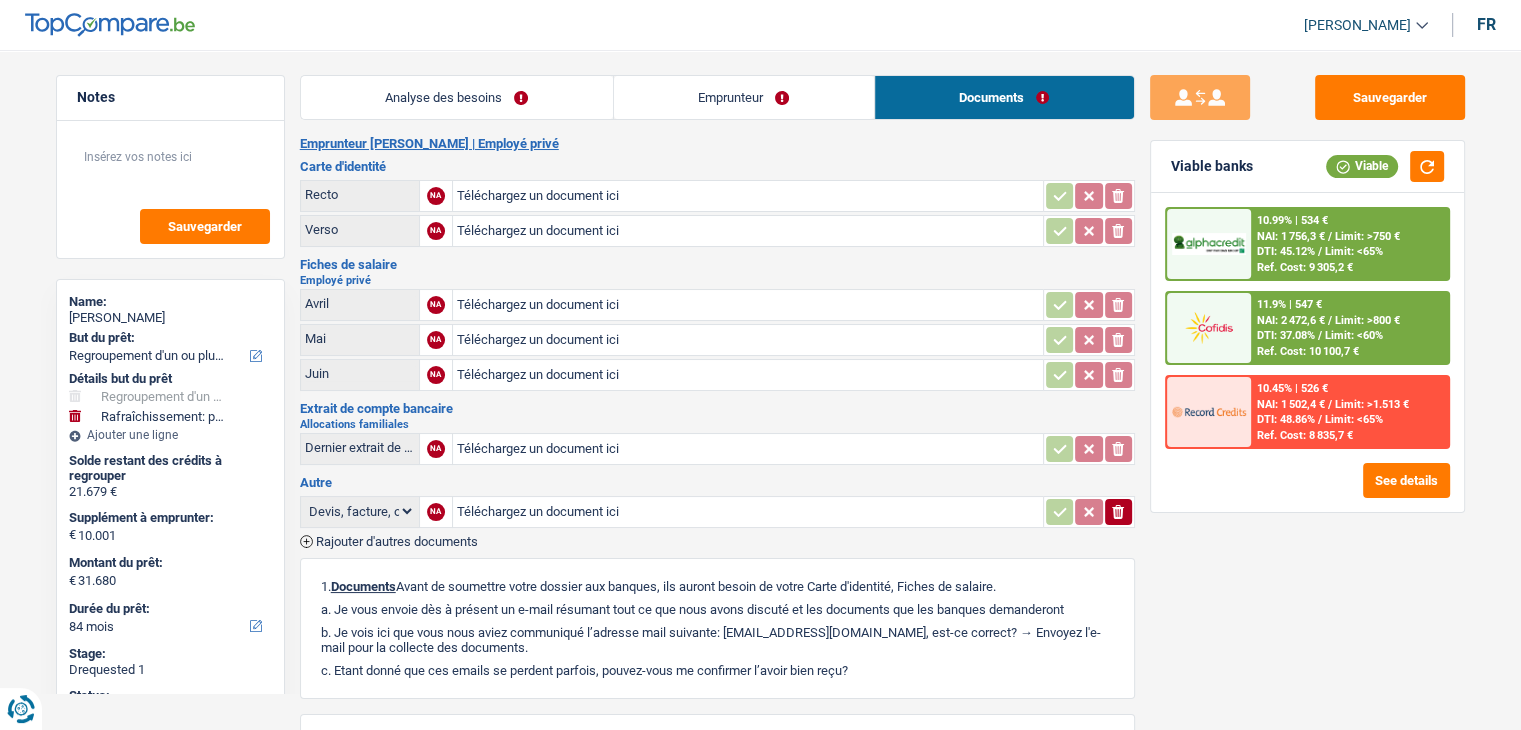 drag, startPoint x: 510, startPoint y: 90, endPoint x: 501, endPoint y: 101, distance: 14.21267 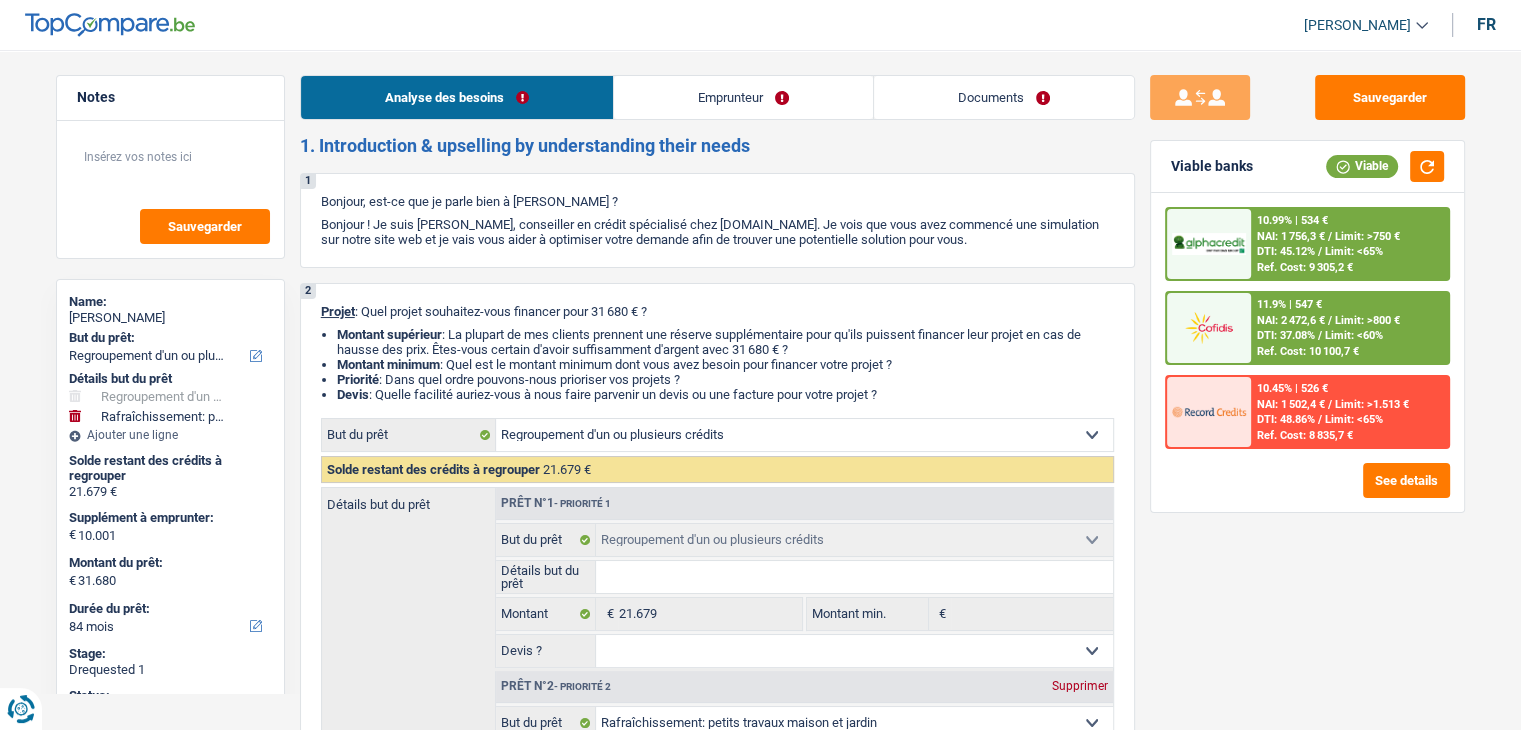 click on "Documents" at bounding box center [1004, 97] 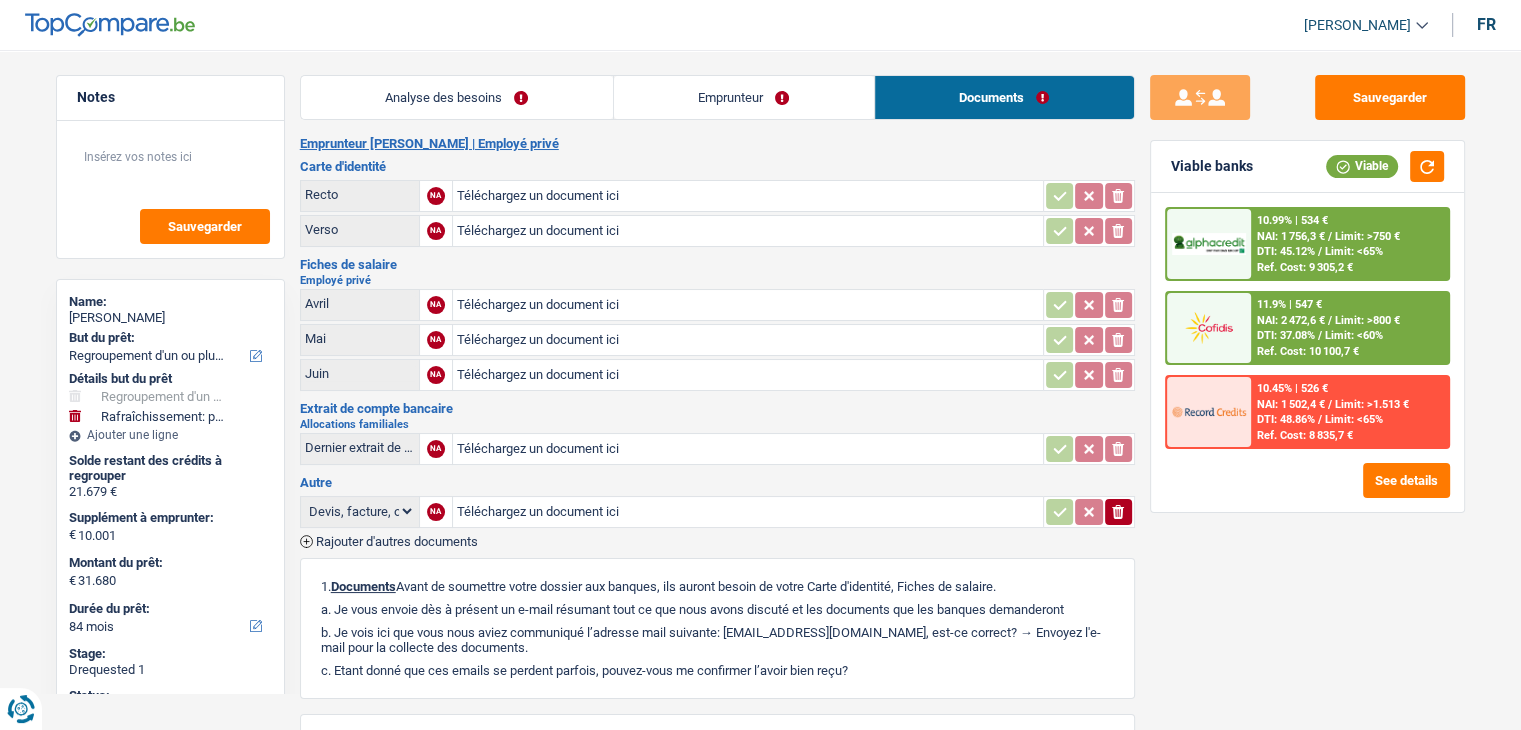 click on "Emprunteur" at bounding box center [744, 97] 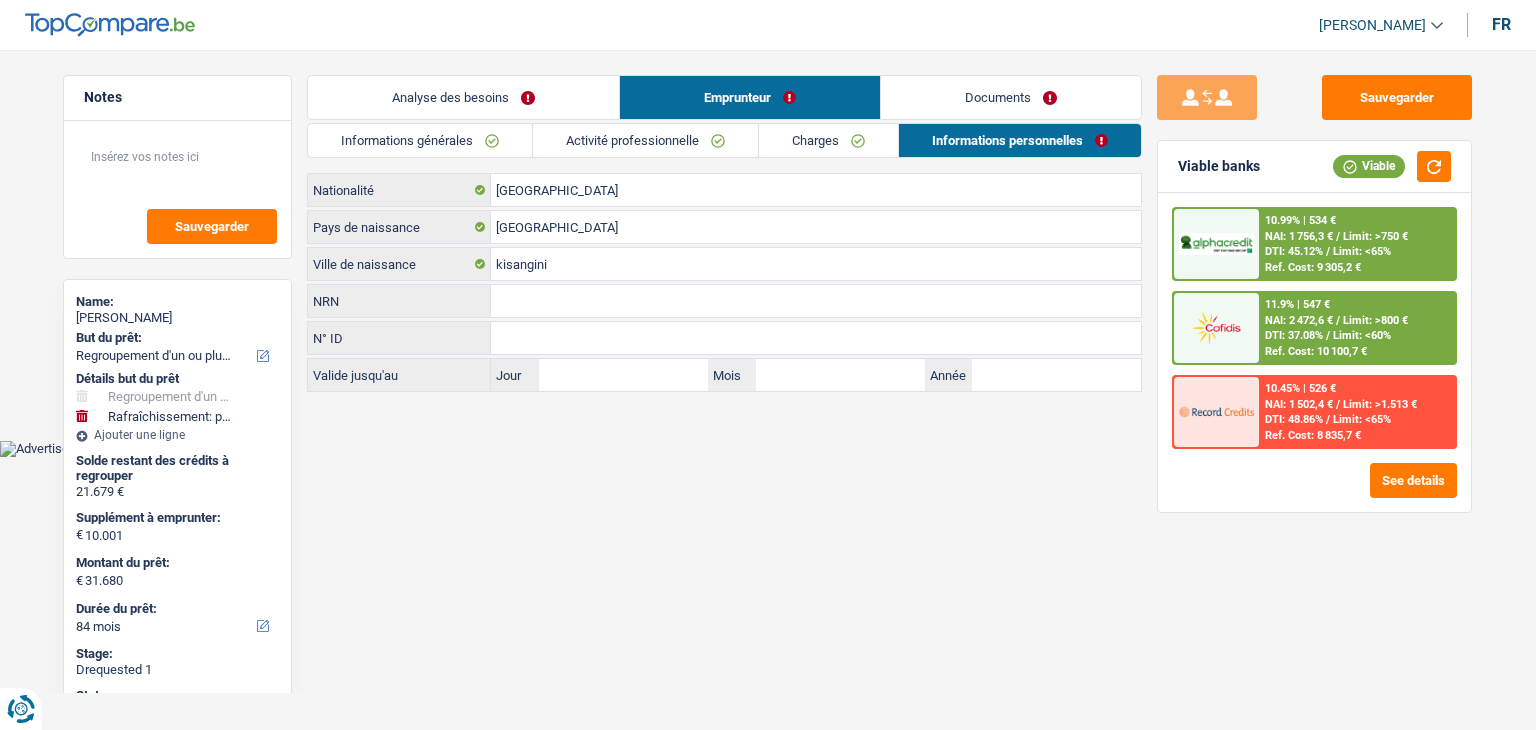 click on "Activité professionnelle" at bounding box center (645, 140) 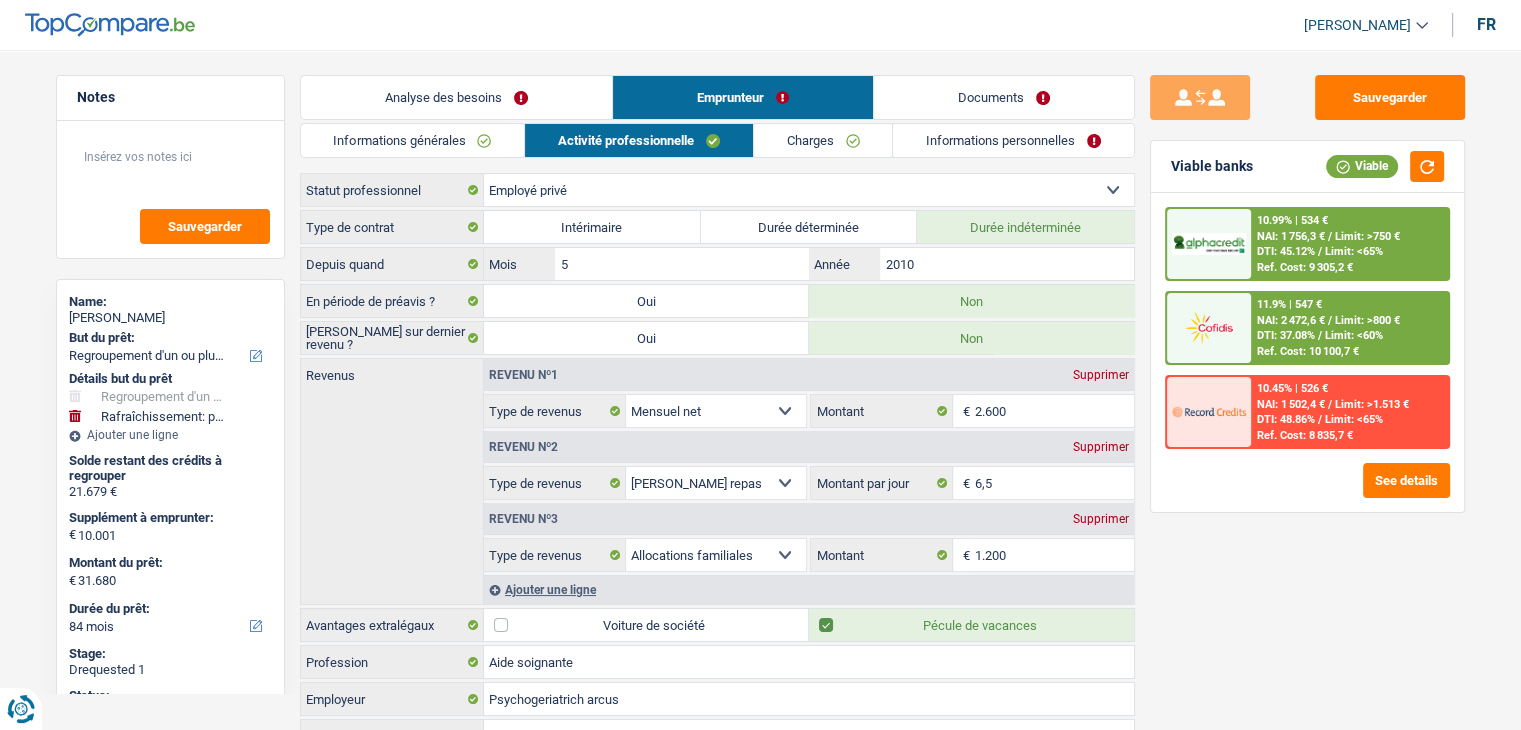 click on "Documents" at bounding box center (1004, 97) 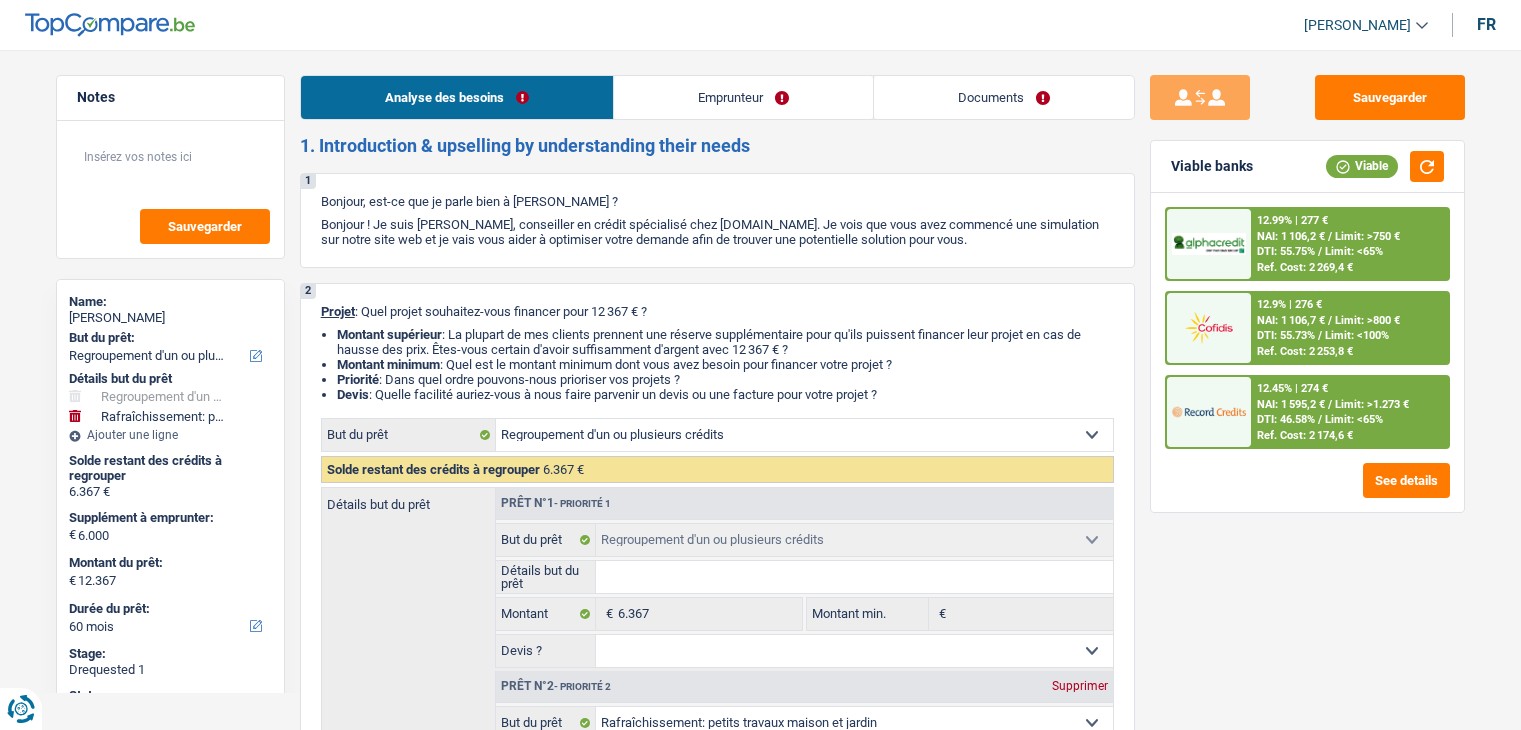 select on "refinancing" 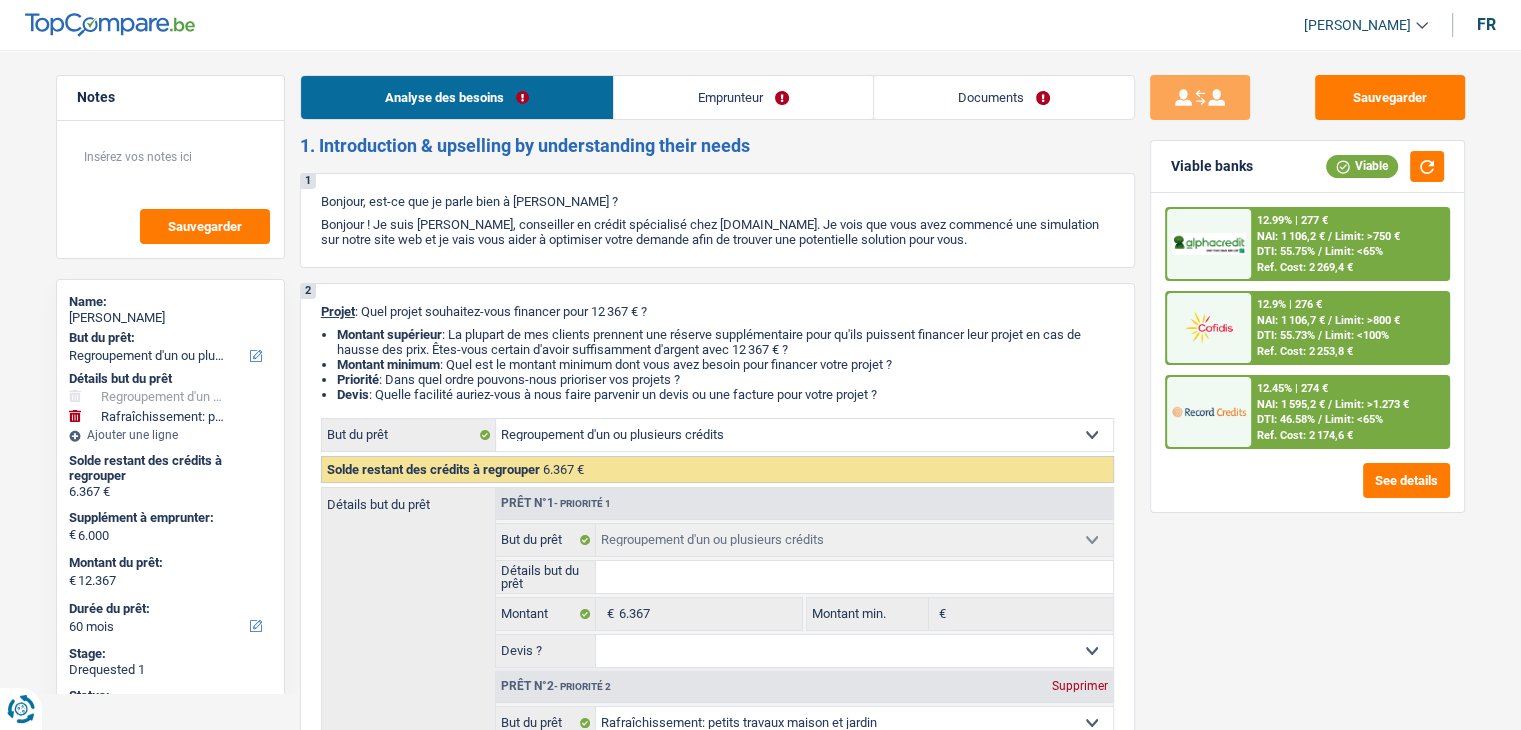 scroll, scrollTop: 0, scrollLeft: 0, axis: both 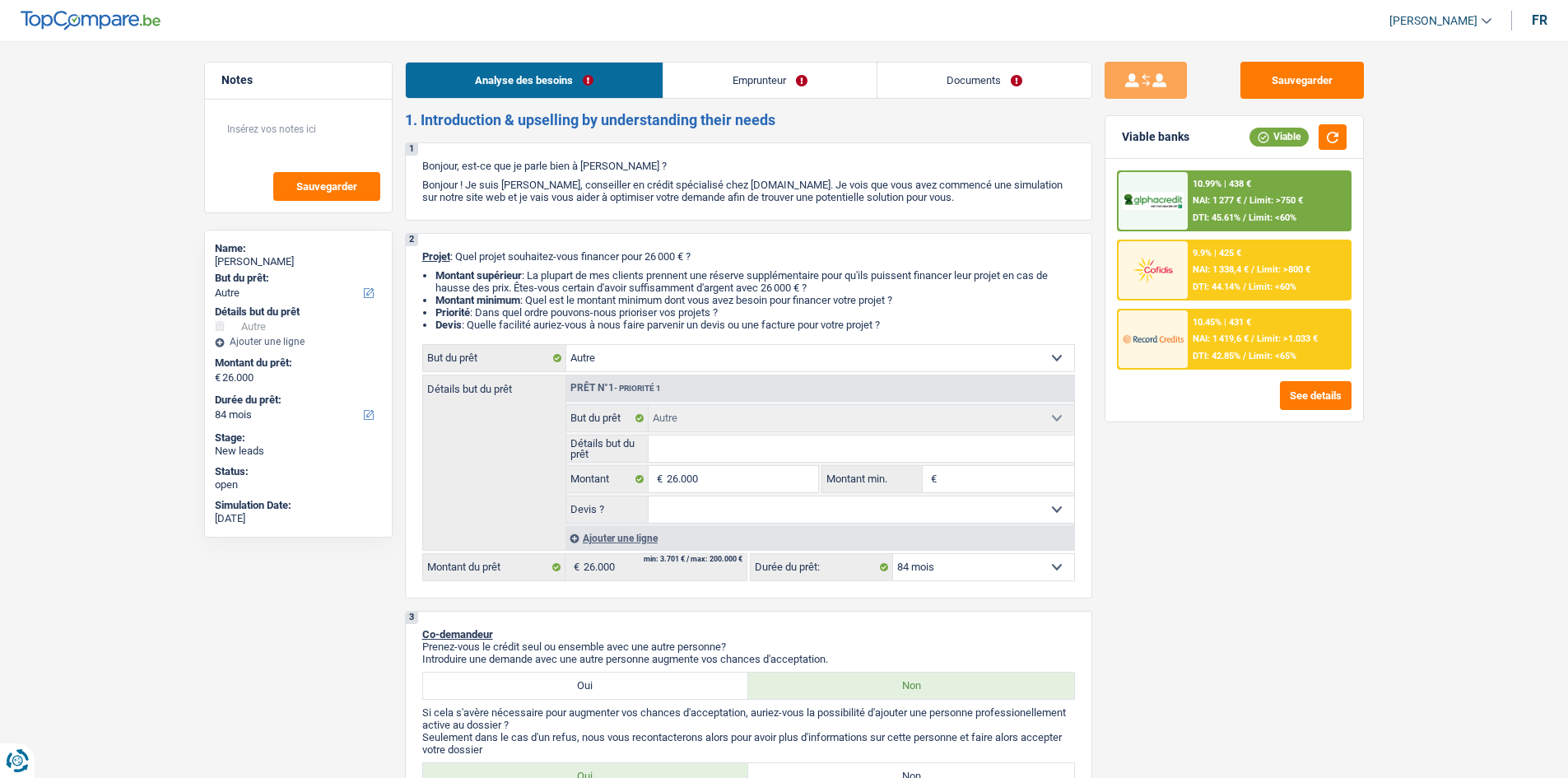 select on "other" 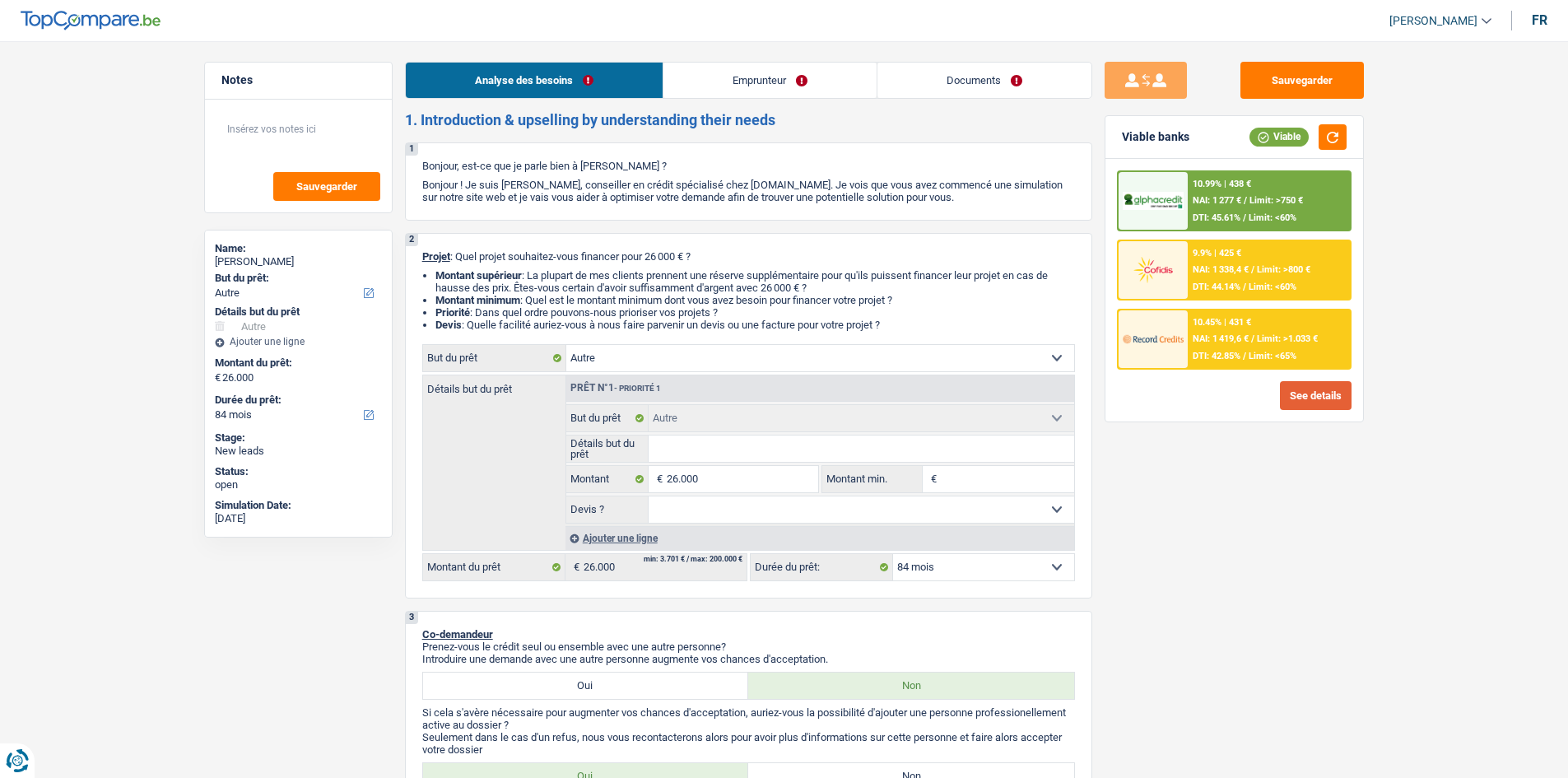 scroll, scrollTop: 0, scrollLeft: 0, axis: both 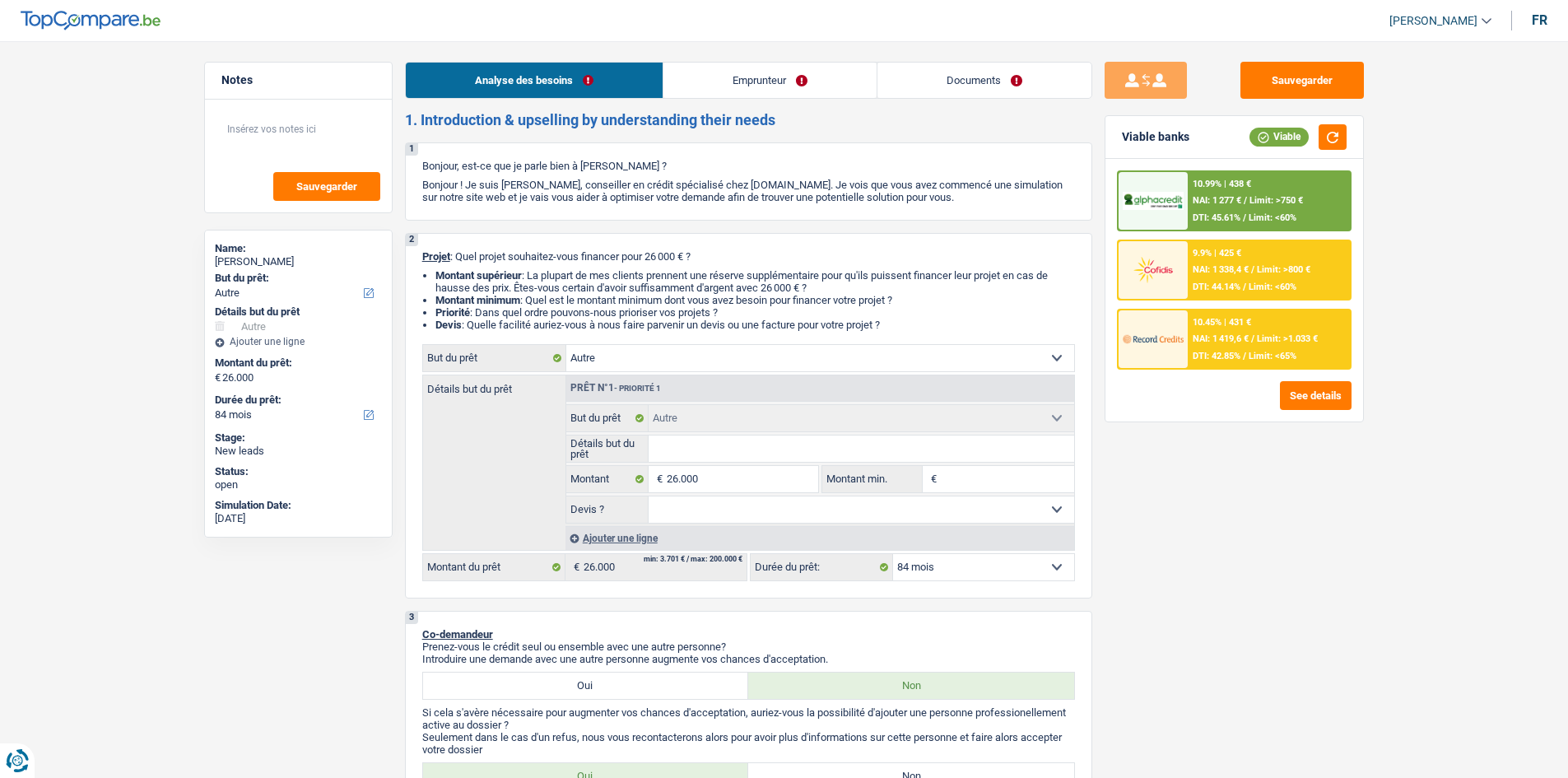 click on "Documents" at bounding box center (984, 80) 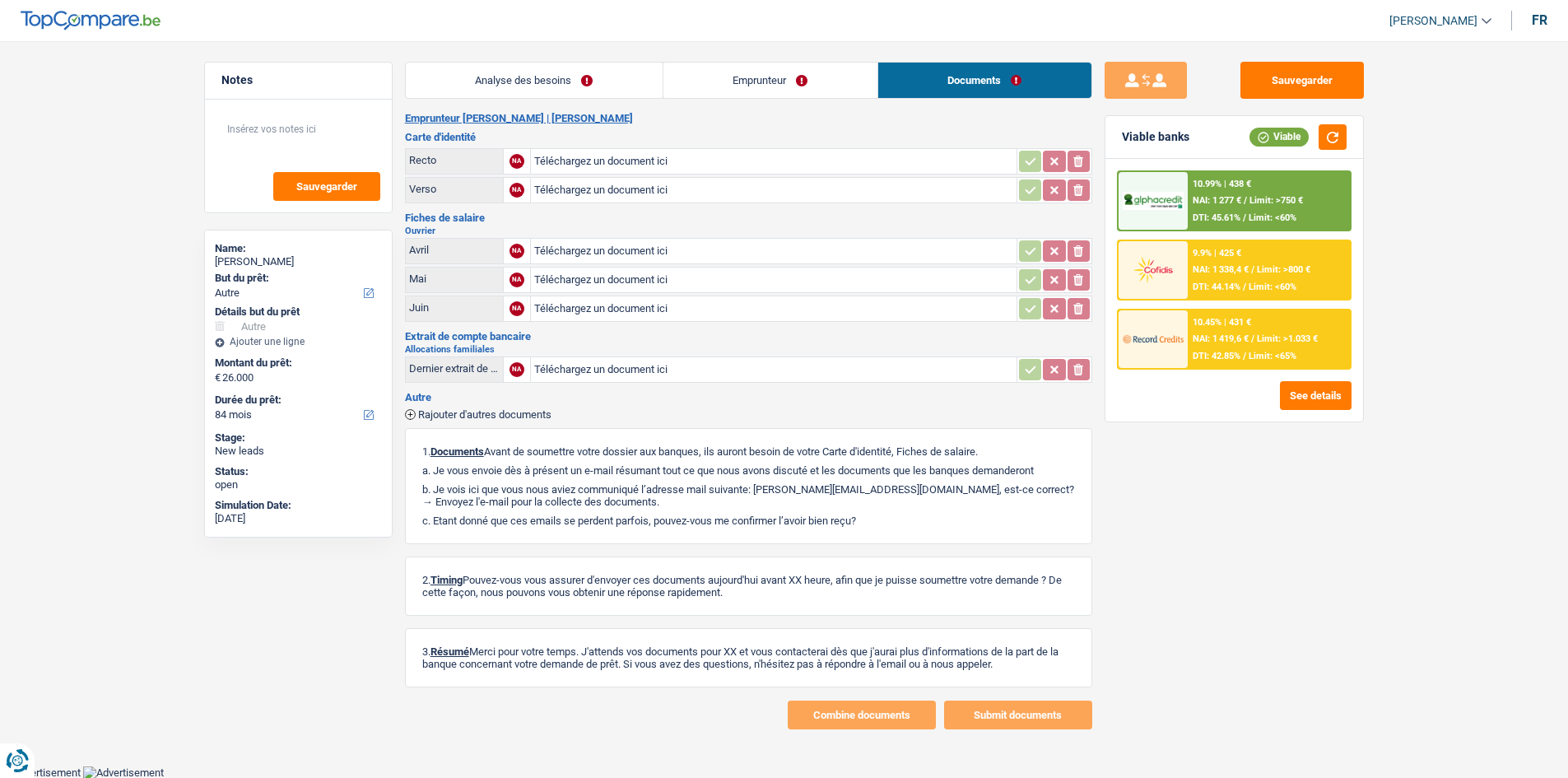 drag, startPoint x: 565, startPoint y: 86, endPoint x: 991, endPoint y: 335, distance: 493.43389 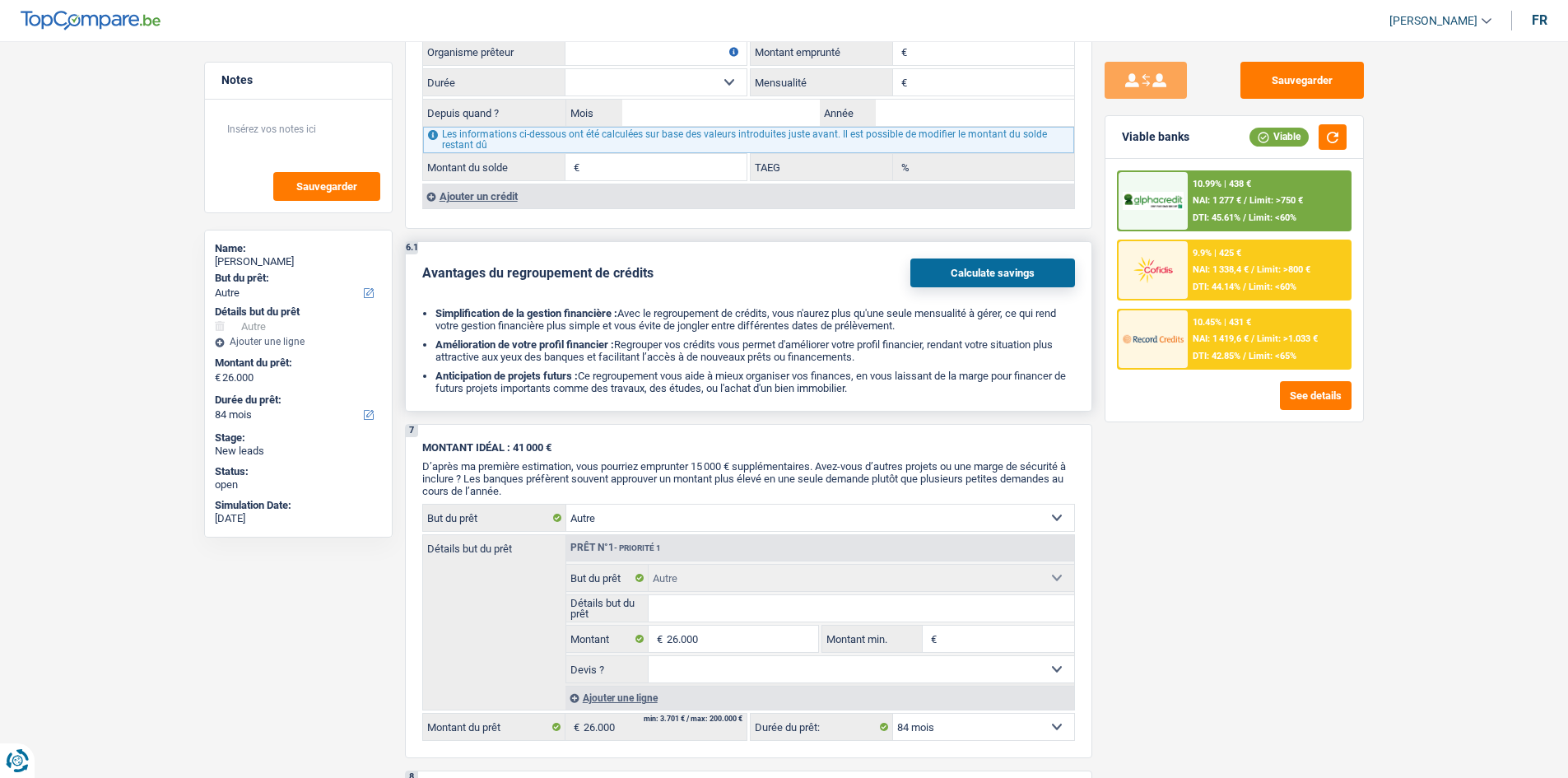 scroll, scrollTop: 1482, scrollLeft: 0, axis: vertical 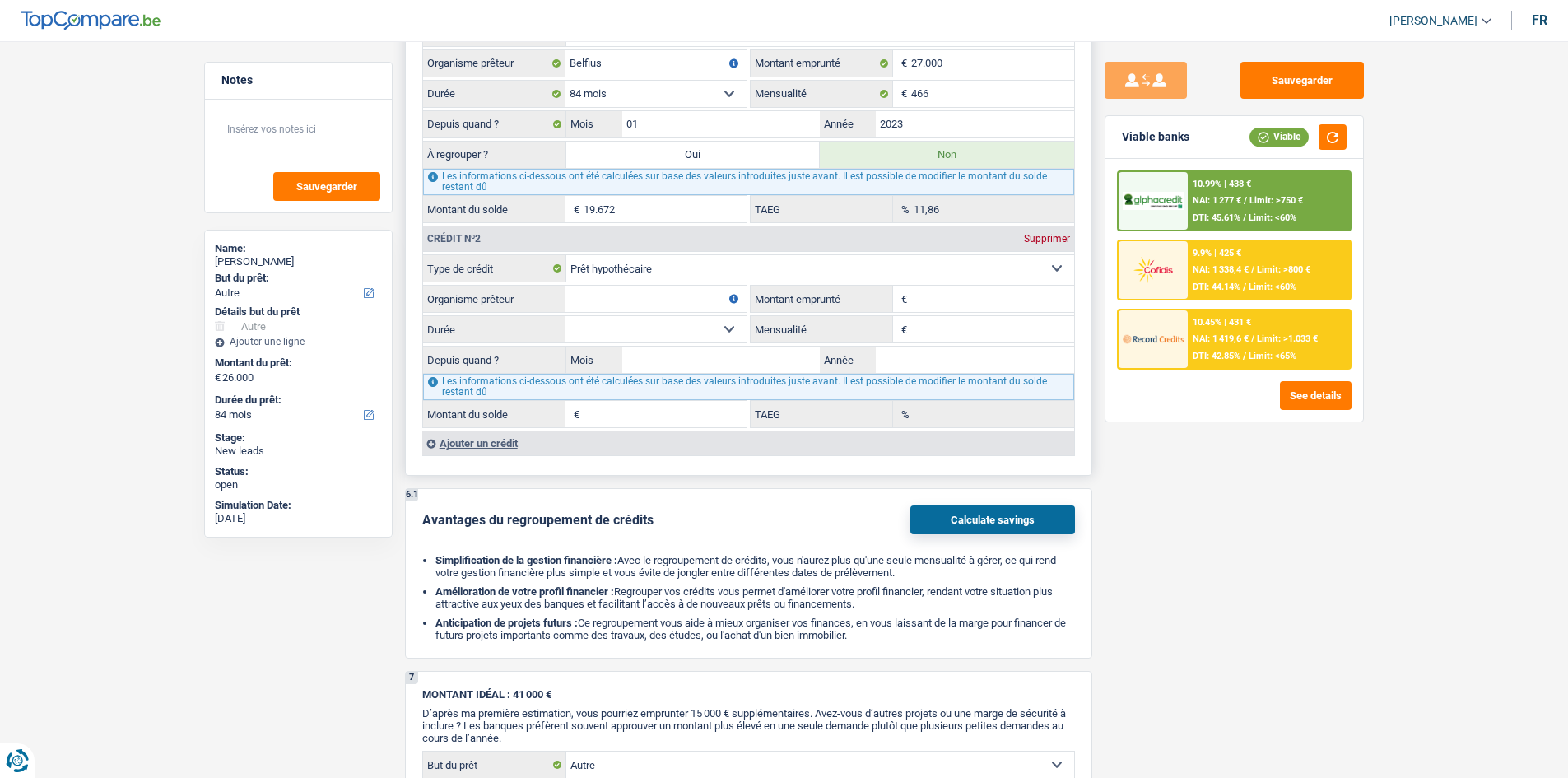 click on "Ajouter un crédit" at bounding box center (748, 443) 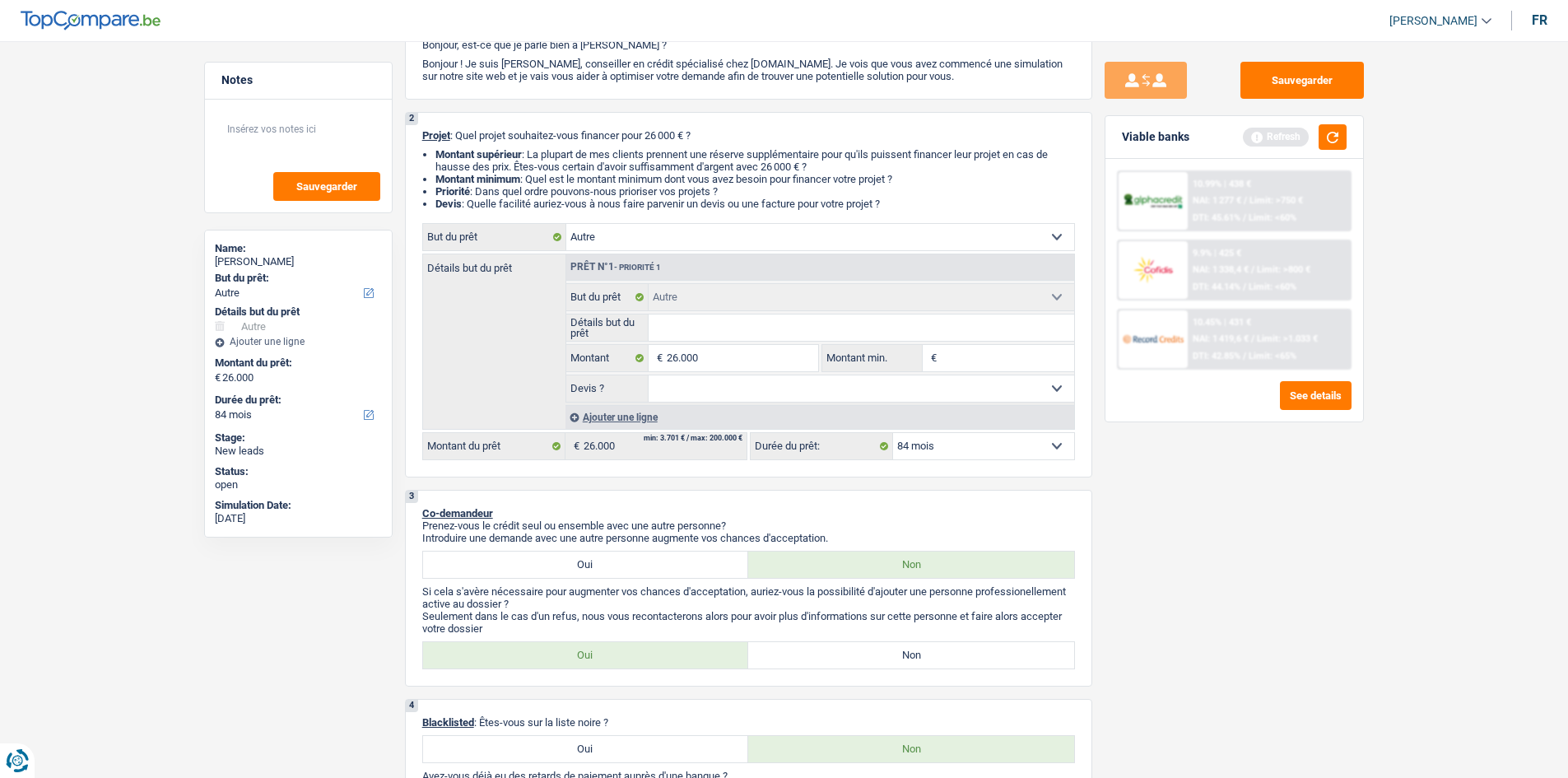 scroll, scrollTop: 0, scrollLeft: 0, axis: both 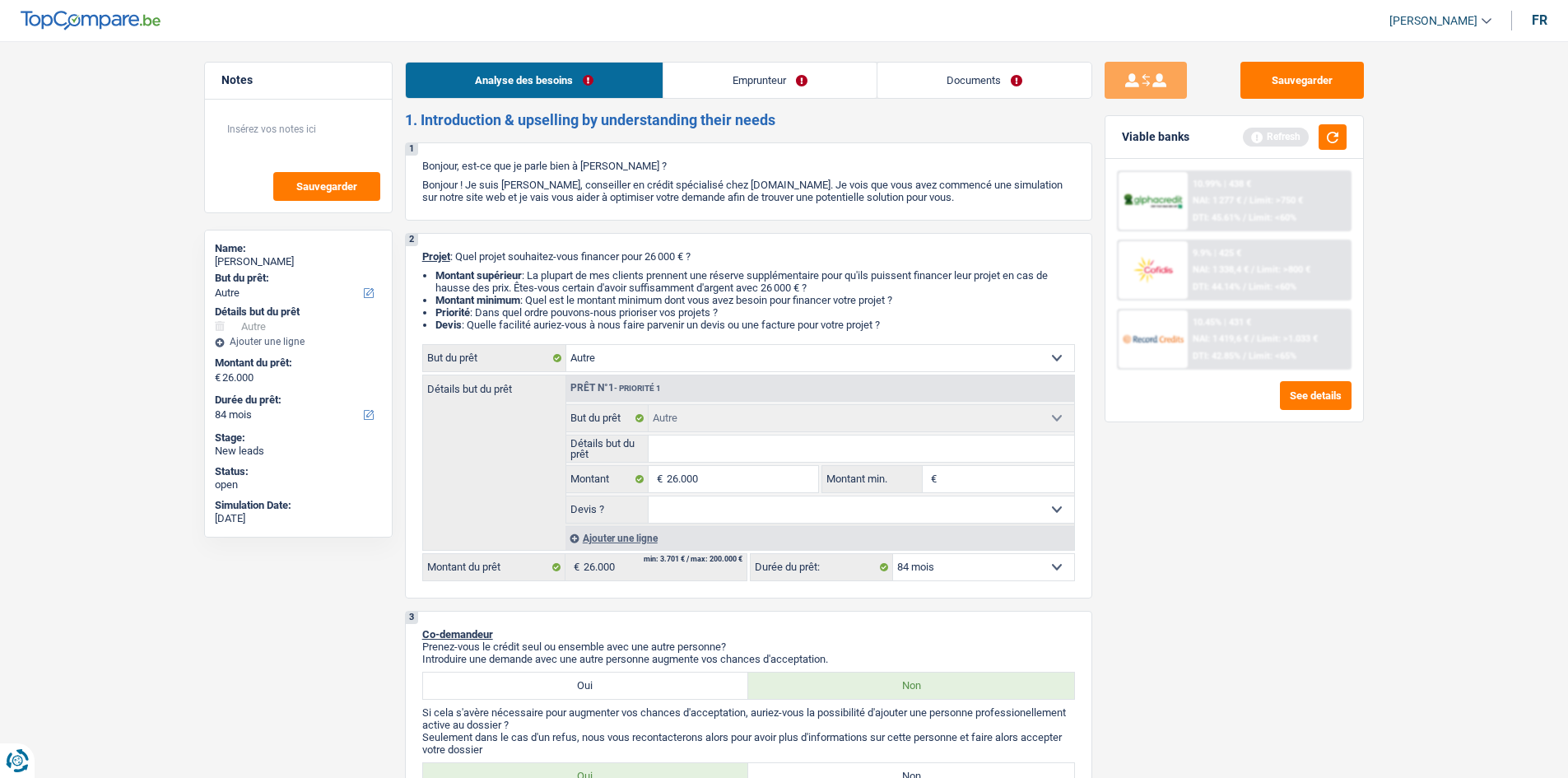 click on "Notes
Sauvegarder
Name:   [PERSON_NAME]   But du prêt: Confort maison: meubles, textile, peinture, électroménager, outillage non-professionnel Hifi, multimédia, gsm, ordinateur Aménagement: frais d'installation, déménagement Evénement familial: naissance, mariage, divorce, communion, décès Frais médicaux Frais d'études Frais permis de conduire Loisirs: voyage, sport, musique Rafraîchissement: petits travaux maison et jardin Frais judiciaires Réparation voiture Prêt rénovation Prêt énergie Prêt voiture Taxes, impôts non professionnels Rénovation bien à l'étranger Dettes familiales Assurance Autre
Sélectionner une option
Détails but du prêt
Confort maison: meubles, textile, peinture, électroménager, outillage non-professionnel Hifi, multimédia, gsm, ordinateur Aménagement: frais d'installation, déménagement Frais médicaux Frais d'études Autre" at bounding box center [784, 1624] 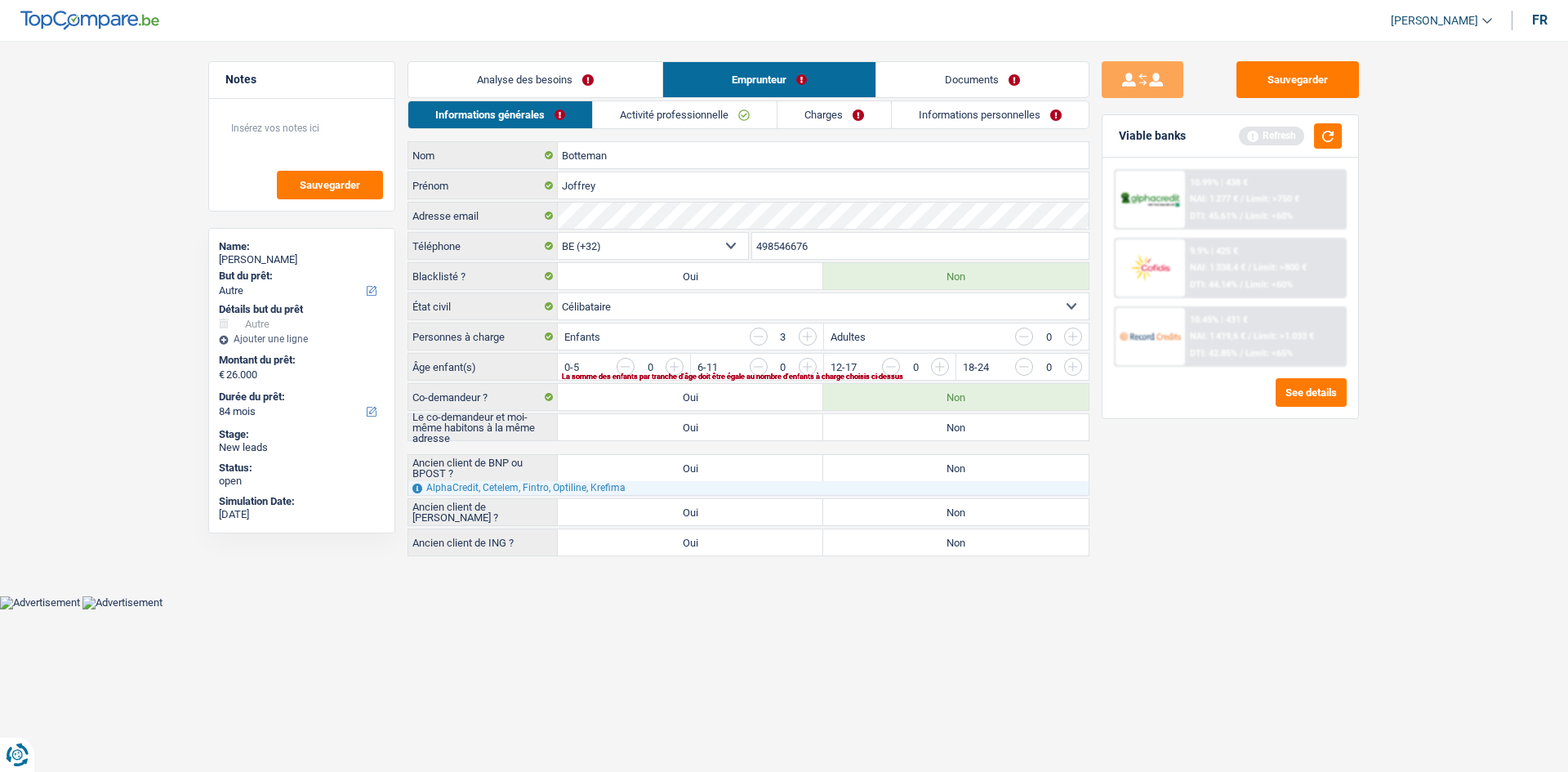 click on "Analyse des besoins" at bounding box center (535, 79) 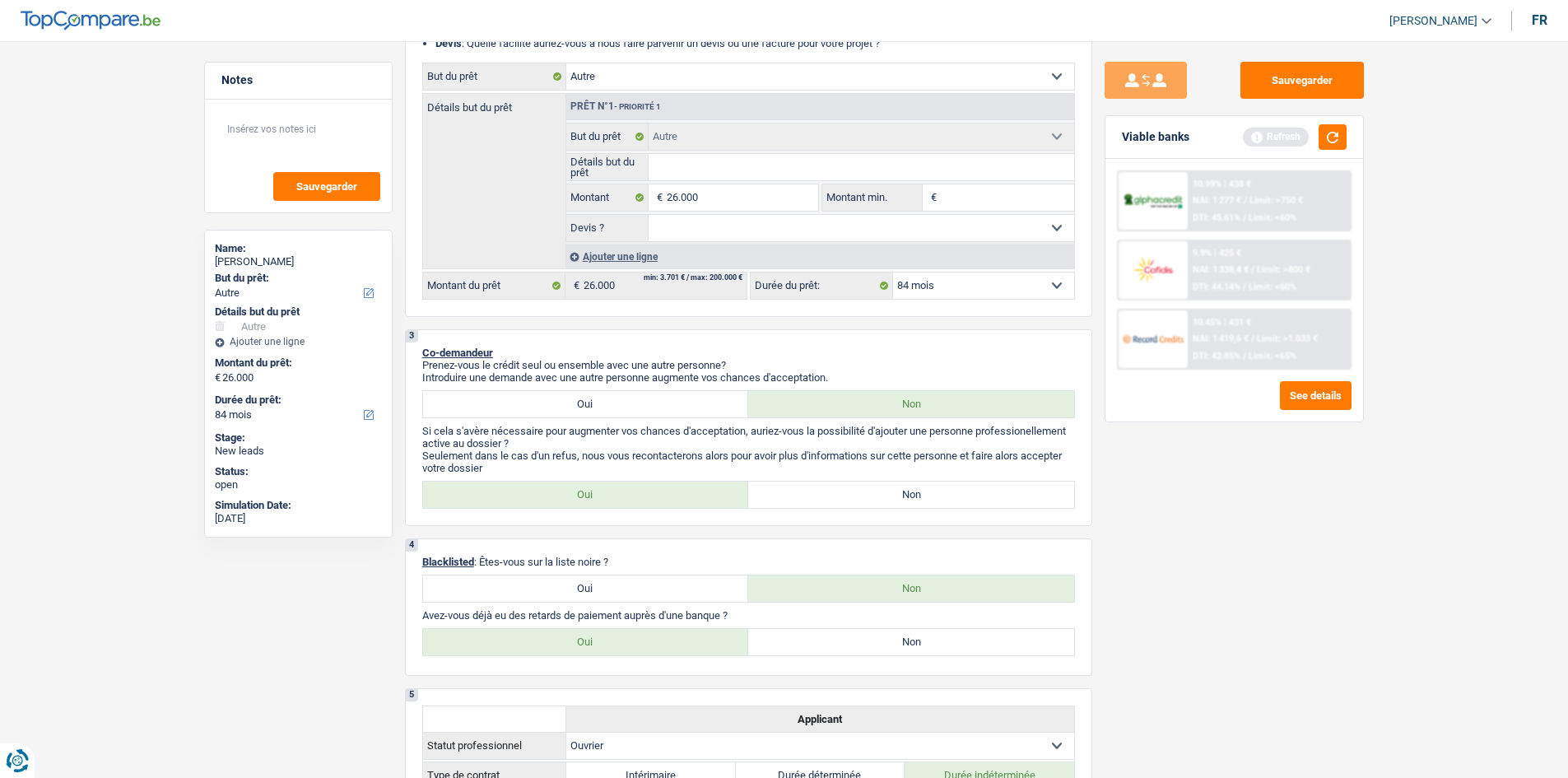 scroll, scrollTop: 0, scrollLeft: 0, axis: both 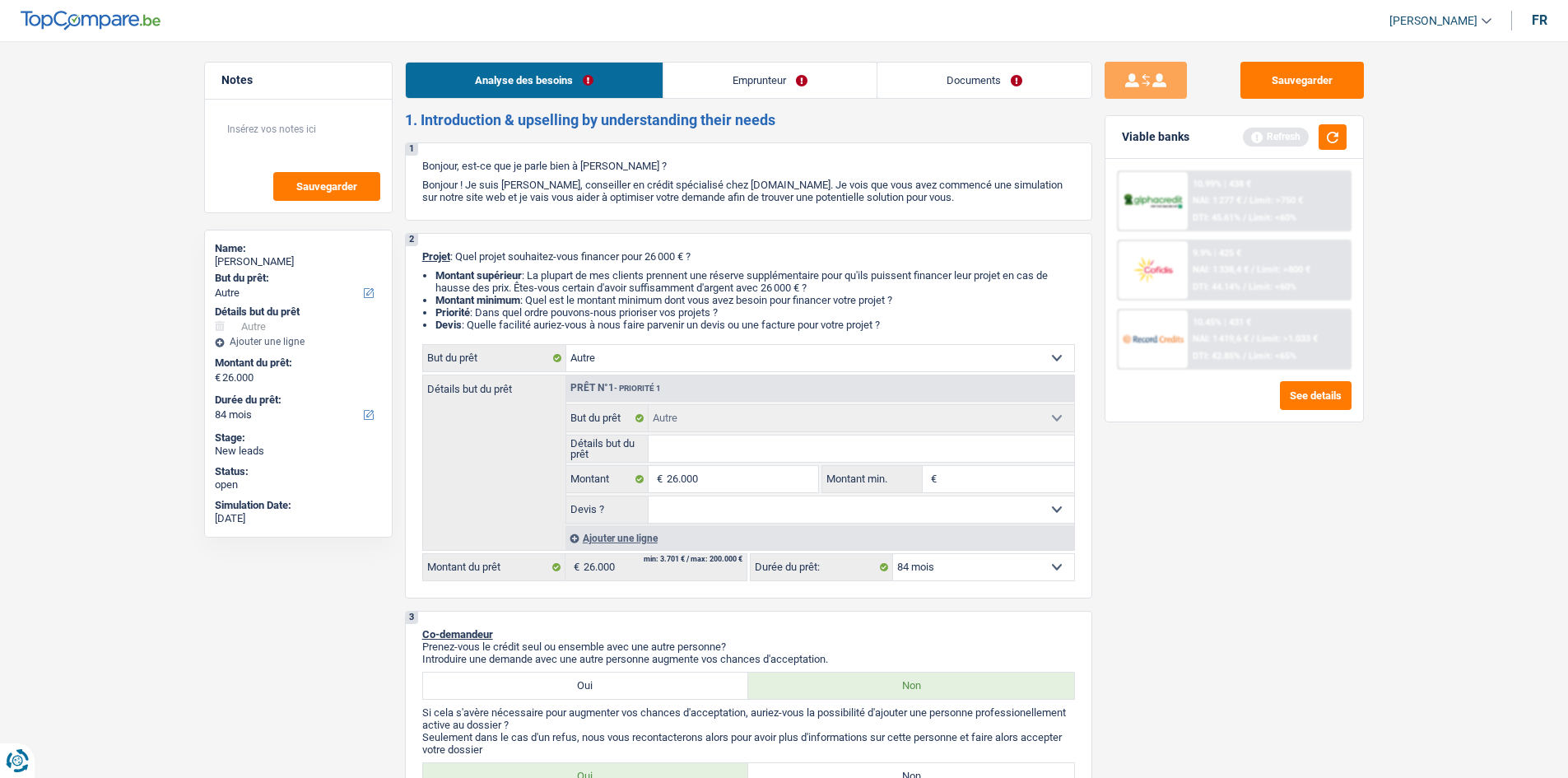 click on "Emprunteur" at bounding box center (770, 80) 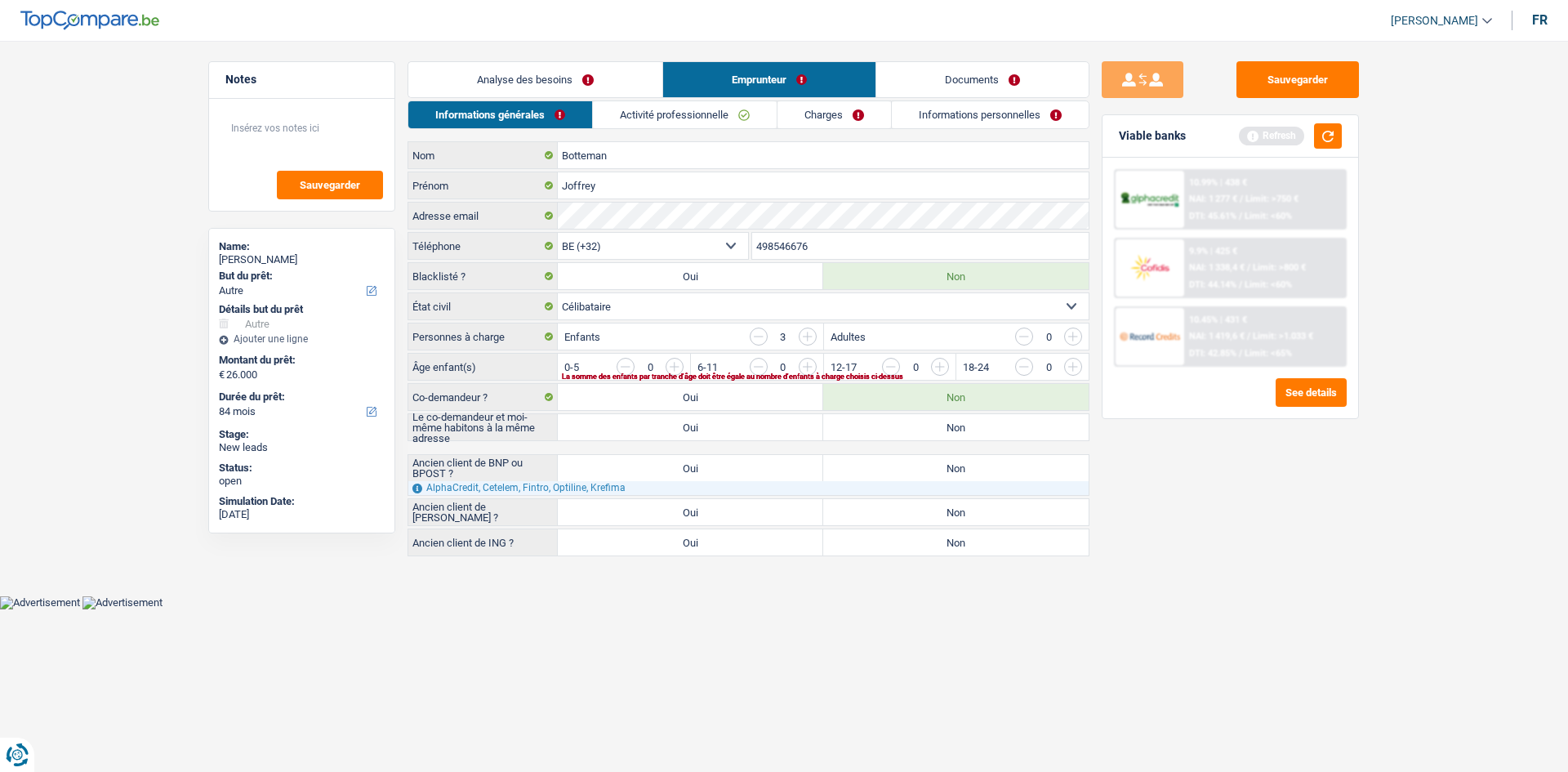 click on "Charges" at bounding box center (834, 114) 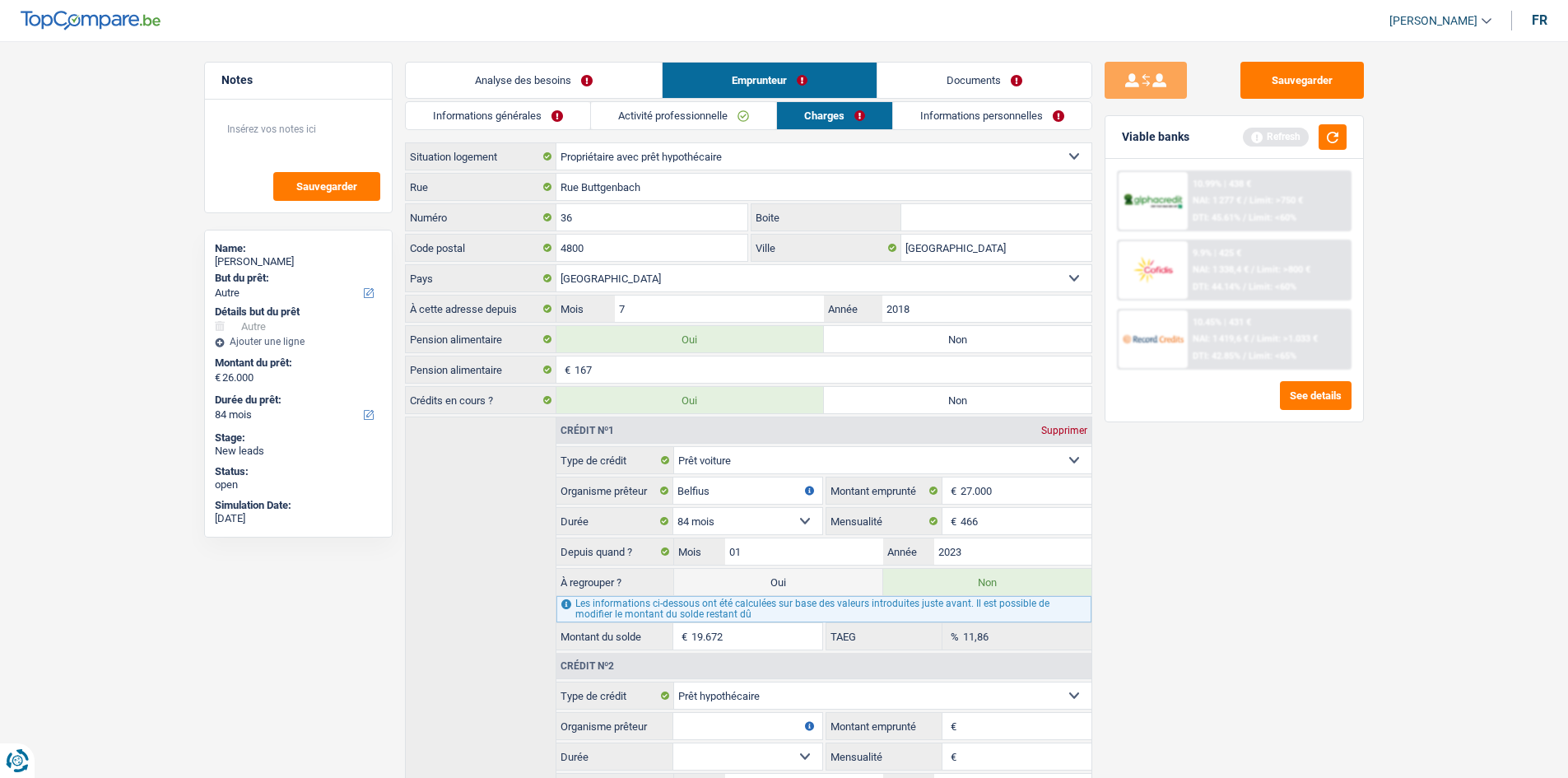 click on "Informations personnelles" at bounding box center [992, 115] 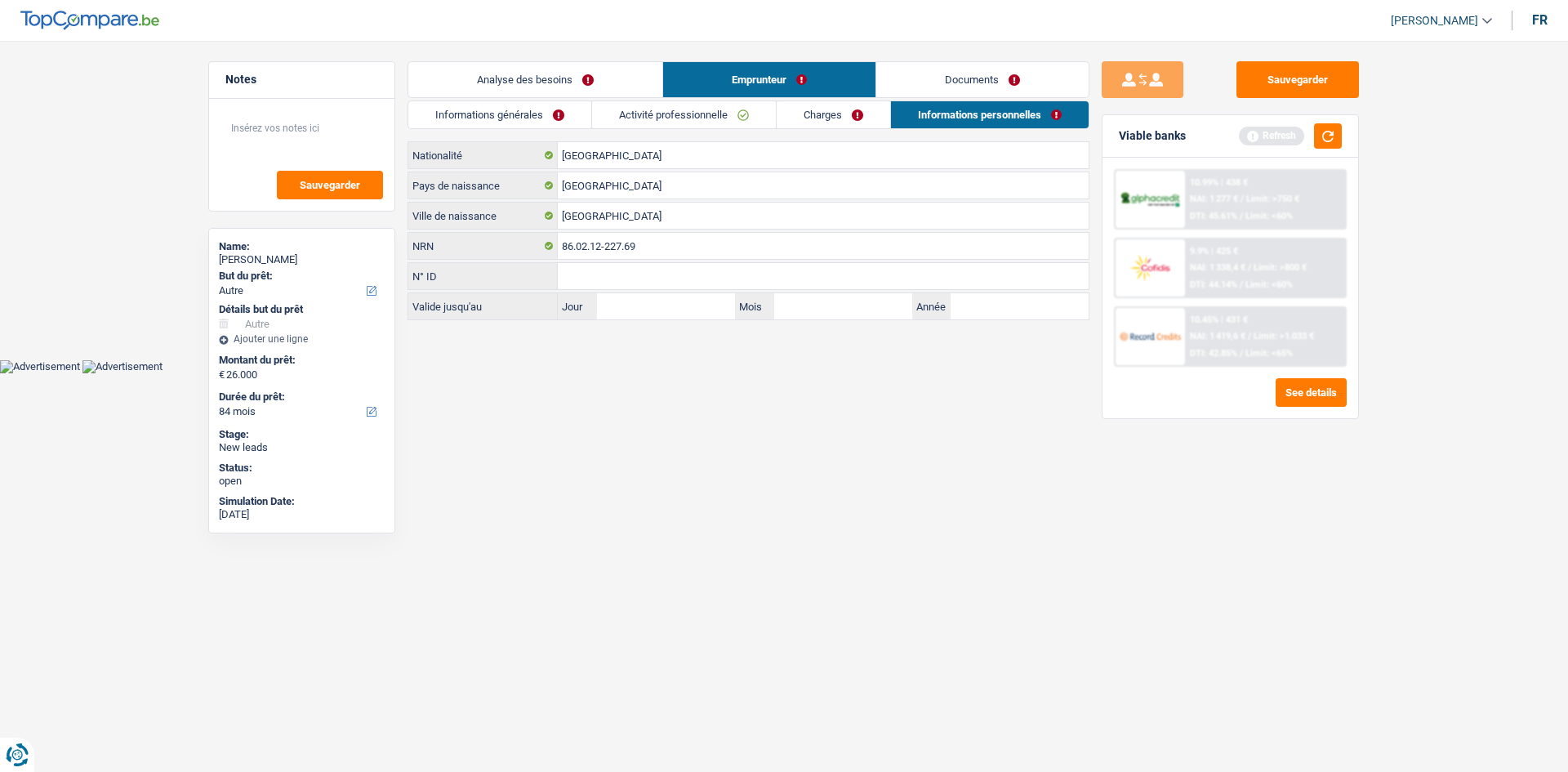 click on "Activité professionnelle" at bounding box center [684, 114] 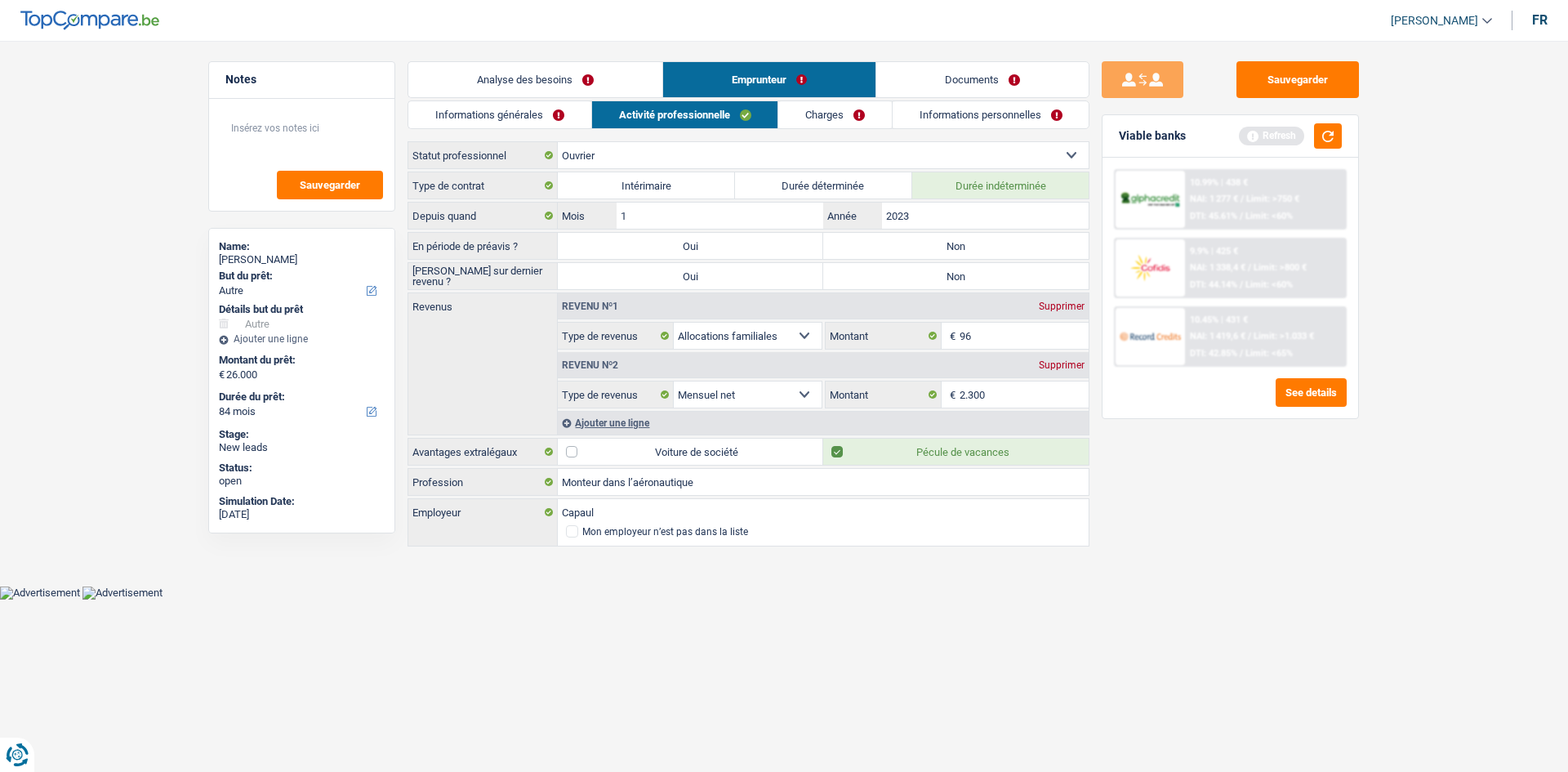 click on "Informations générales" at bounding box center (500, 114) 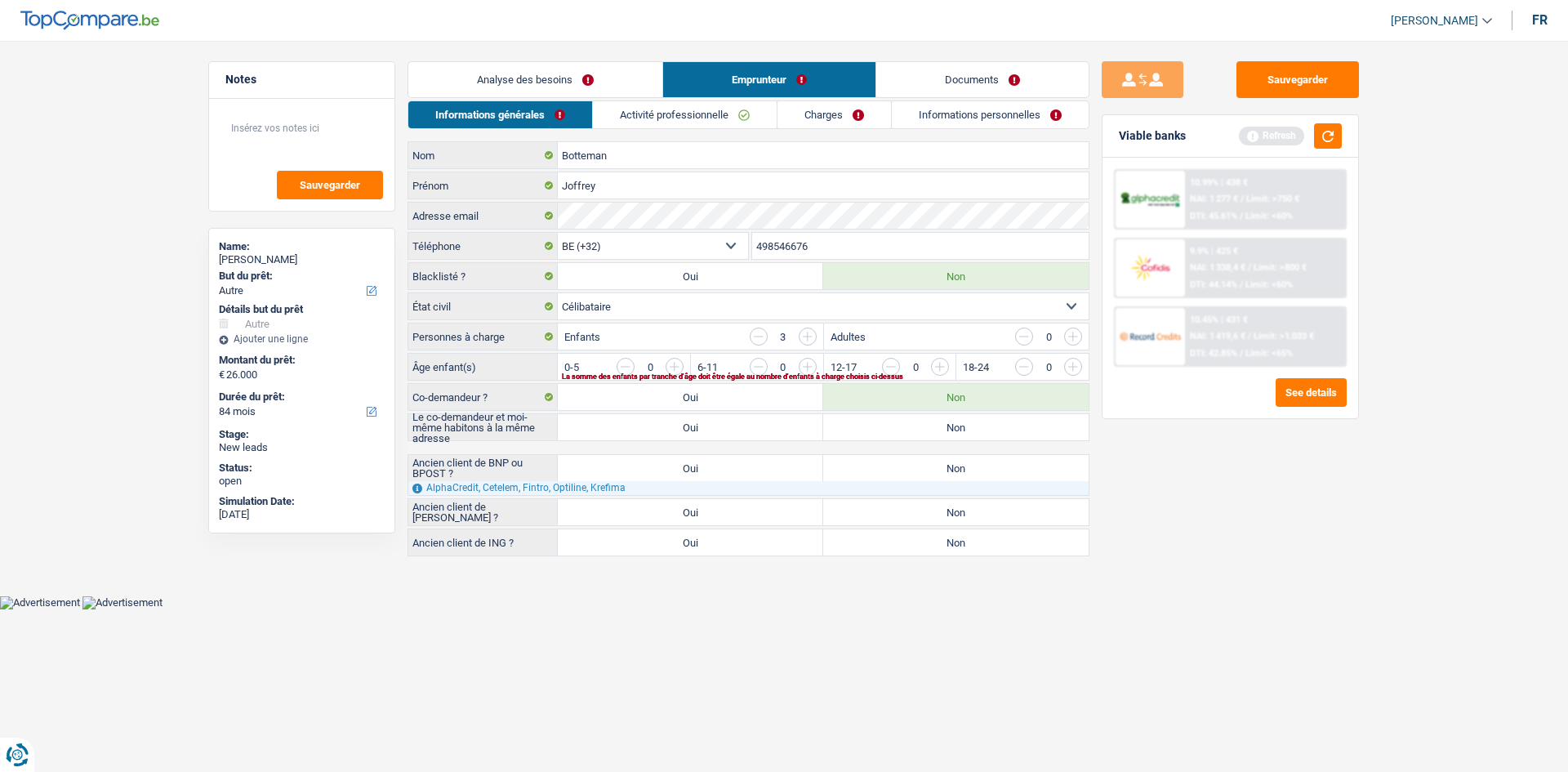 click on "Analyse des besoins" at bounding box center (535, 79) 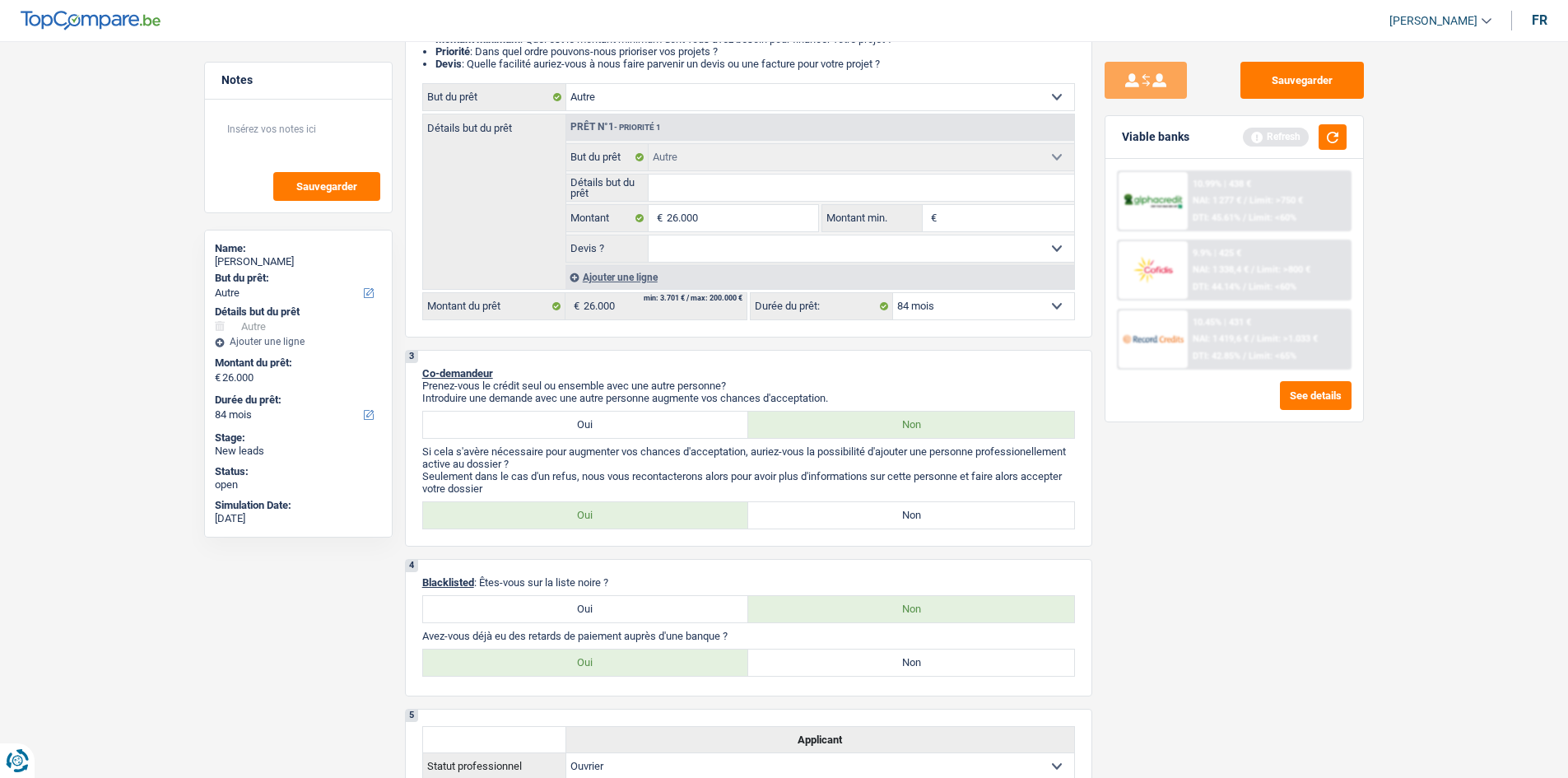 scroll, scrollTop: 82, scrollLeft: 0, axis: vertical 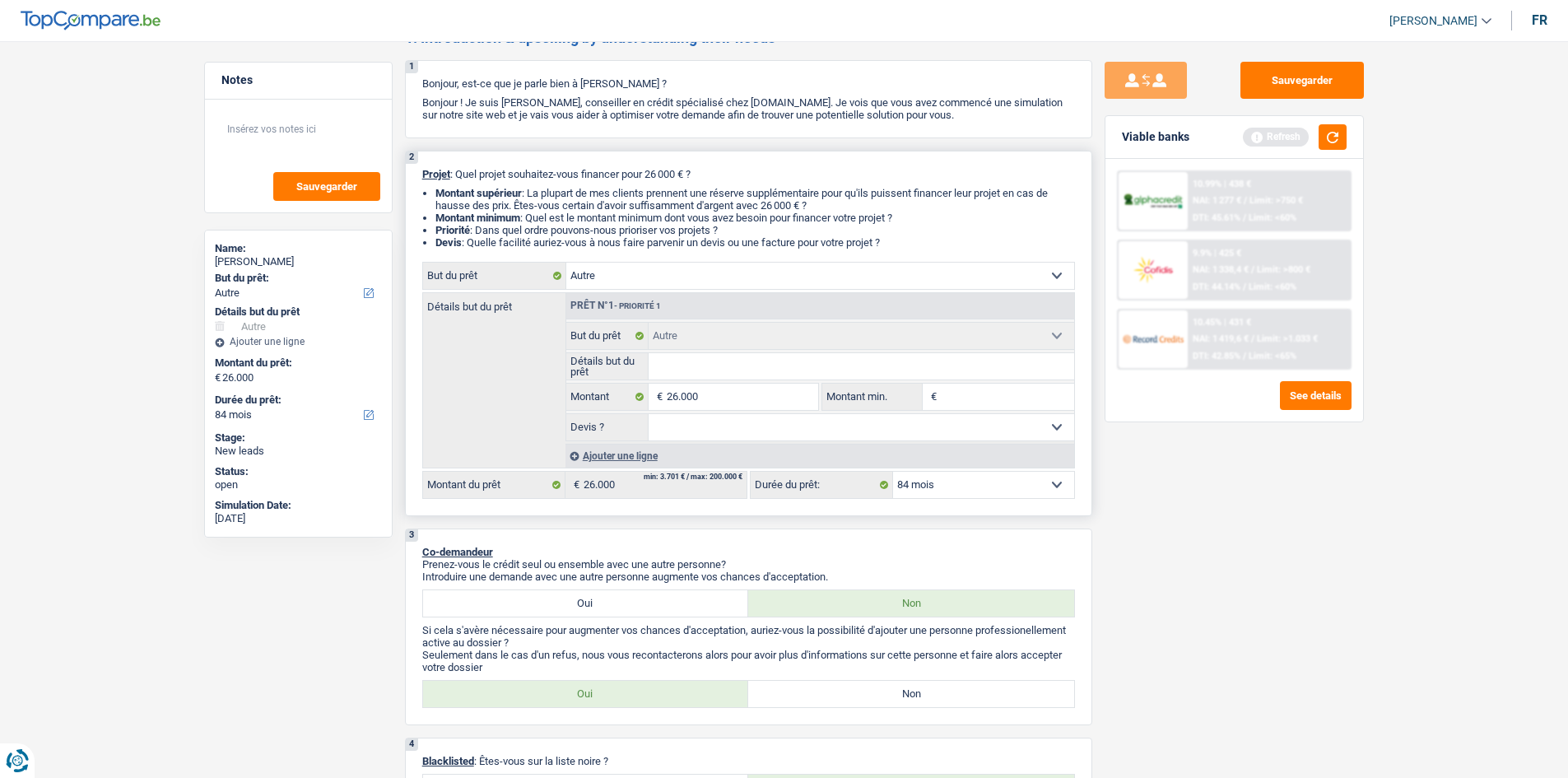 click on "Confort maison: meubles, textile, peinture, électroménager, outillage non-professionnel Hifi, multimédia, gsm, ordinateur Aménagement: frais d'installation, déménagement Evénement familial: naissance, mariage, divorce, communion, décès Frais médicaux Frais d'études Frais permis de conduire Loisirs: voyage, sport, musique Rafraîchissement: petits travaux maison et jardin Frais judiciaires Réparation voiture Prêt rénovation Prêt énergie Prêt voiture Taxes, impôts non professionnels Rénovation bien à l'étranger Dettes familiales Assurance Autre
Sélectionner une option" at bounding box center [820, 276] 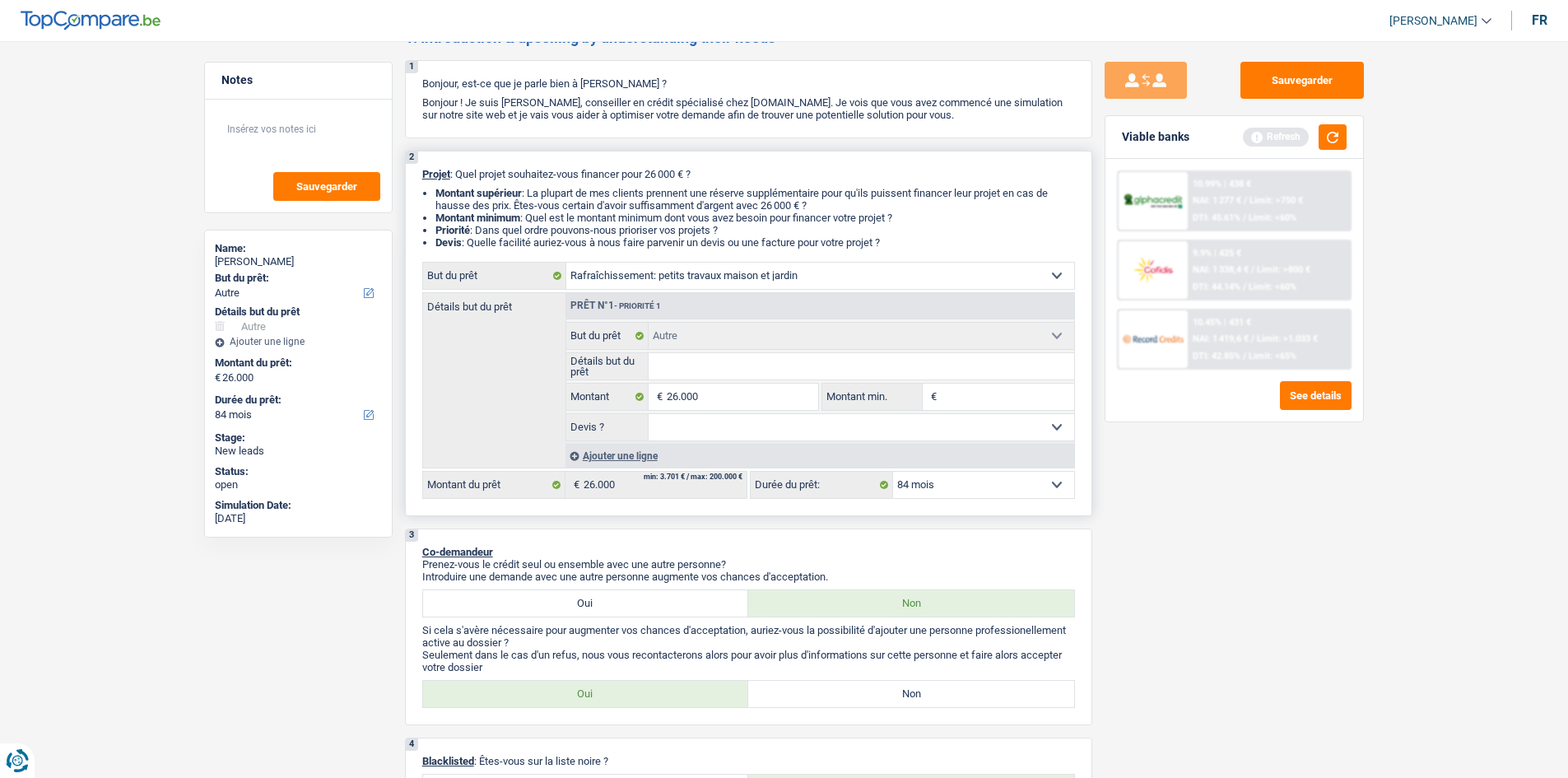 click on "Confort maison: meubles, textile, peinture, électroménager, outillage non-professionnel Hifi, multimédia, gsm, ordinateur Aménagement: frais d'installation, déménagement Evénement familial: naissance, mariage, divorce, communion, décès Frais médicaux Frais d'études Frais permis de conduire Loisirs: voyage, sport, musique Rafraîchissement: petits travaux maison et jardin Frais judiciaires Réparation voiture Prêt rénovation Prêt énergie Prêt voiture Taxes, impôts non professionnels Rénovation bien à l'étranger Dettes familiales Assurance Autre
Sélectionner une option" at bounding box center [820, 276] 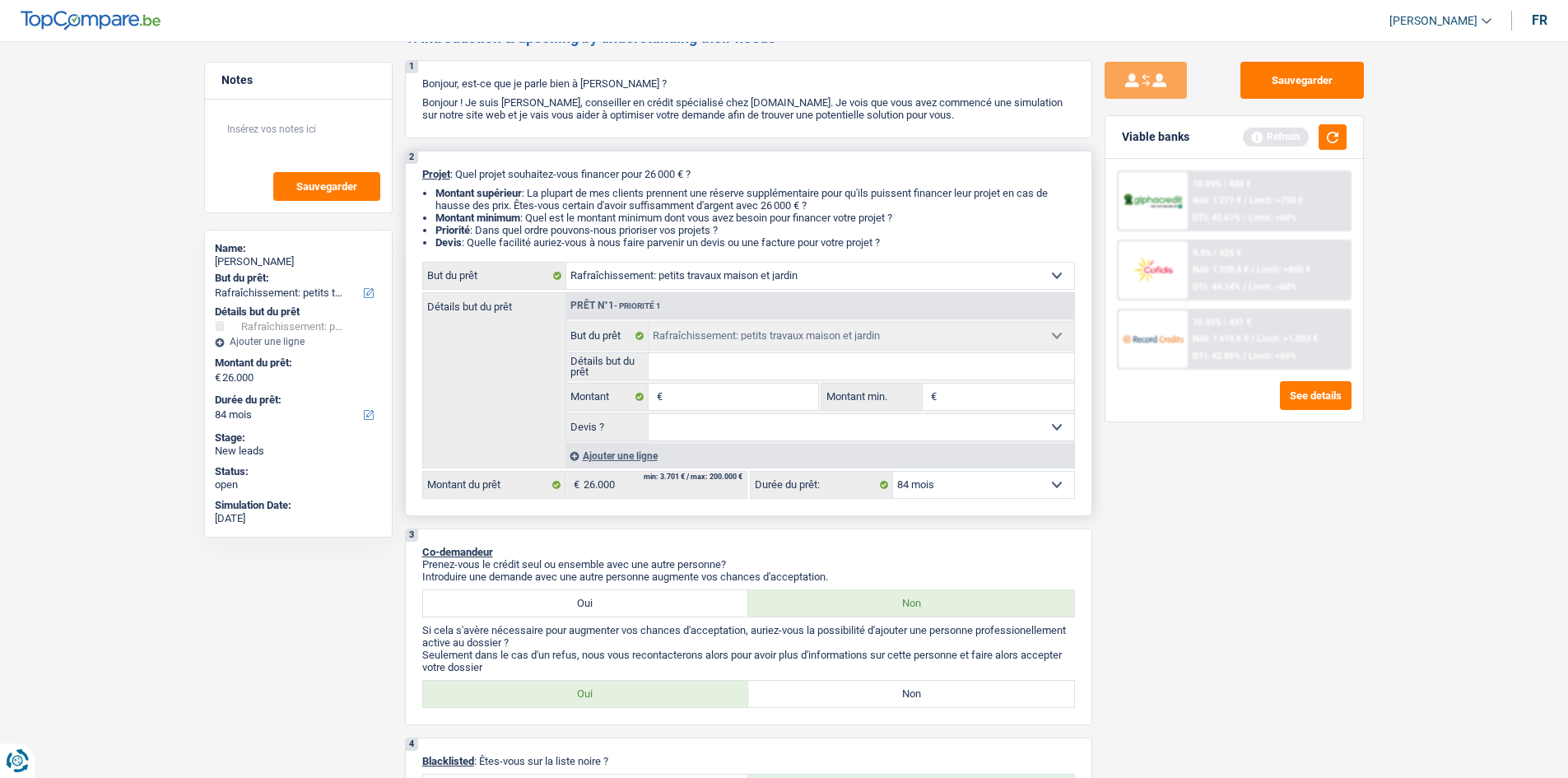 select on "other" 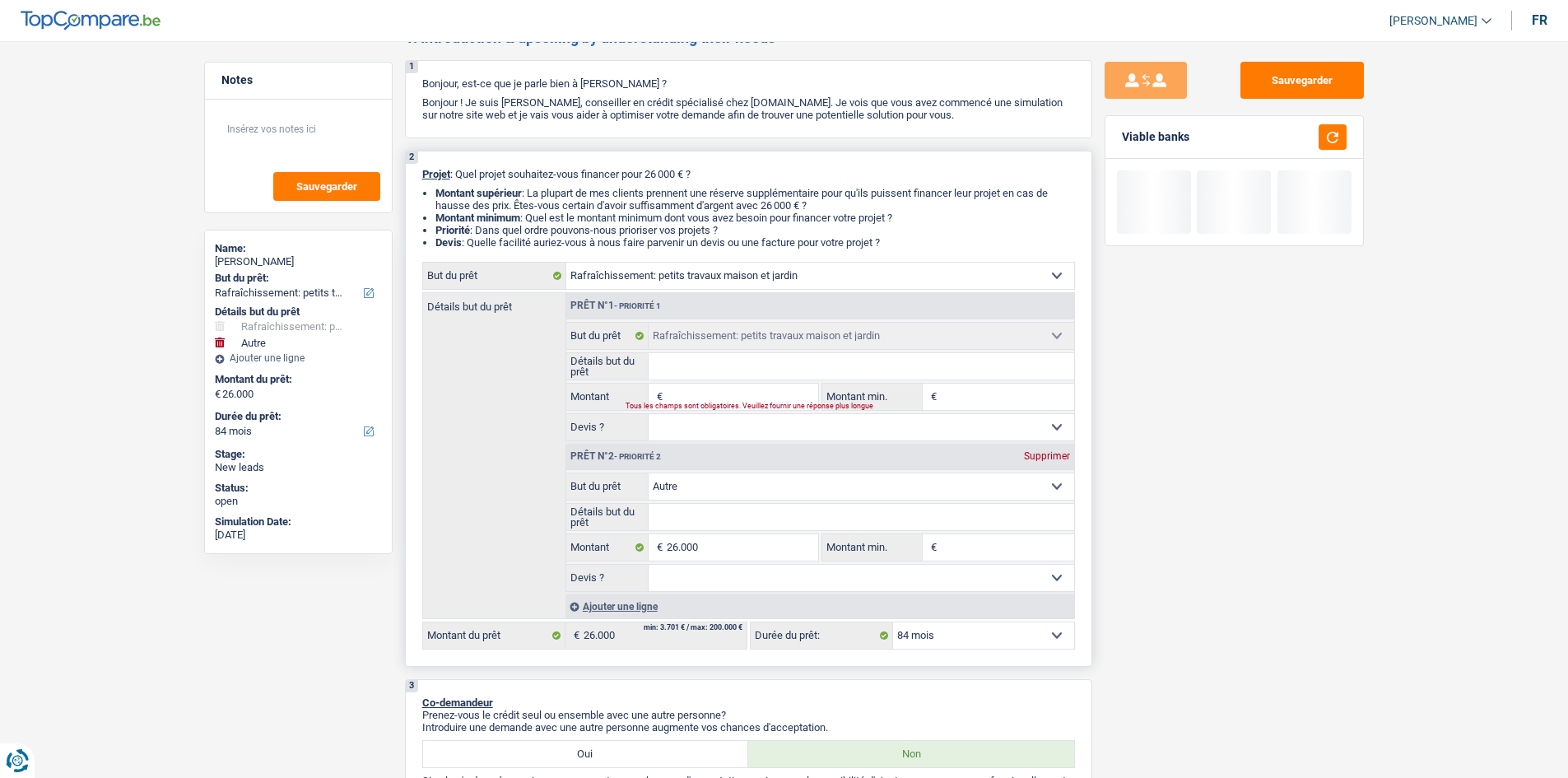 click on "Supprimer" at bounding box center (1047, 456) 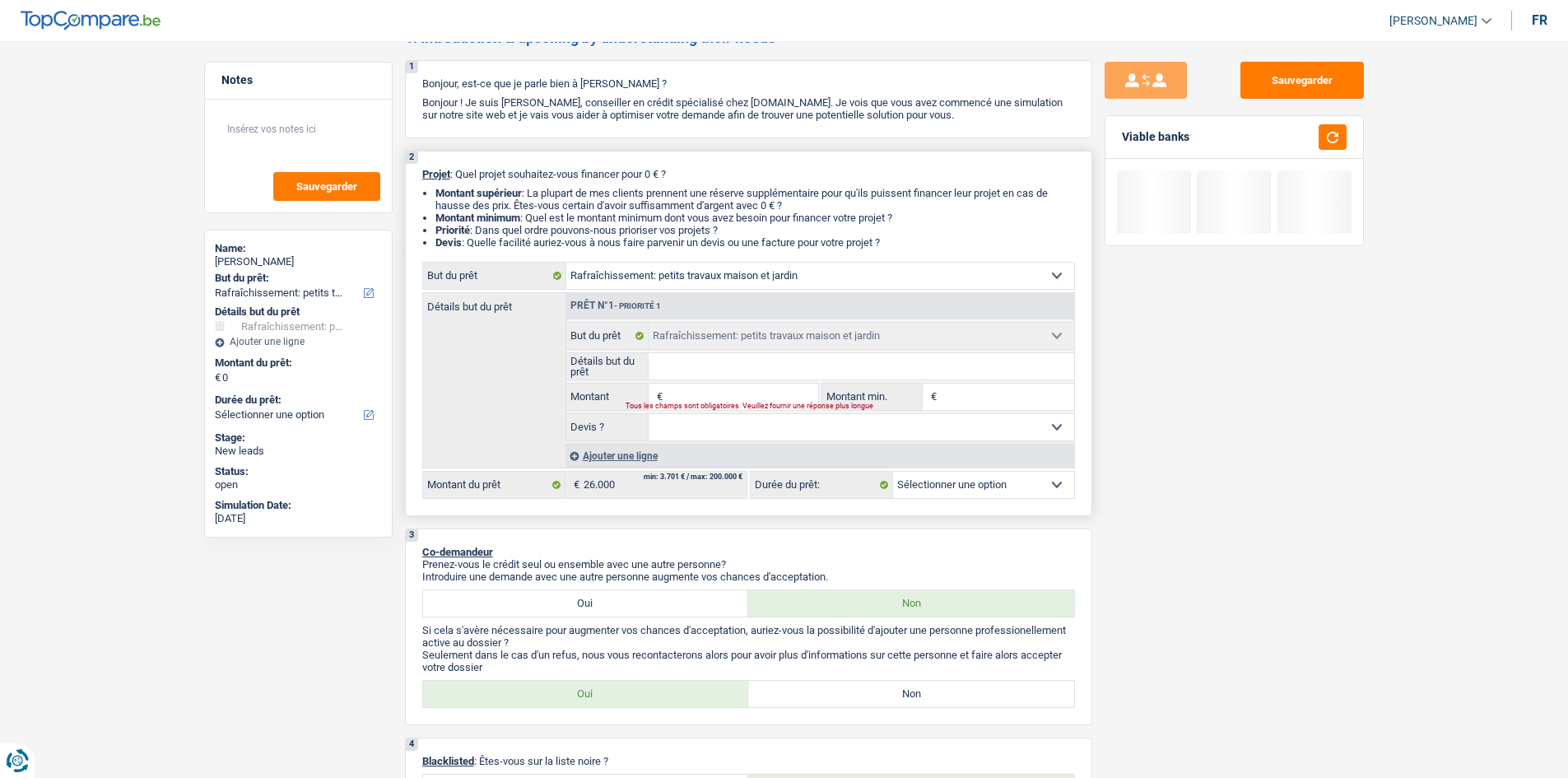 click on "Montant" at bounding box center [742, 397] 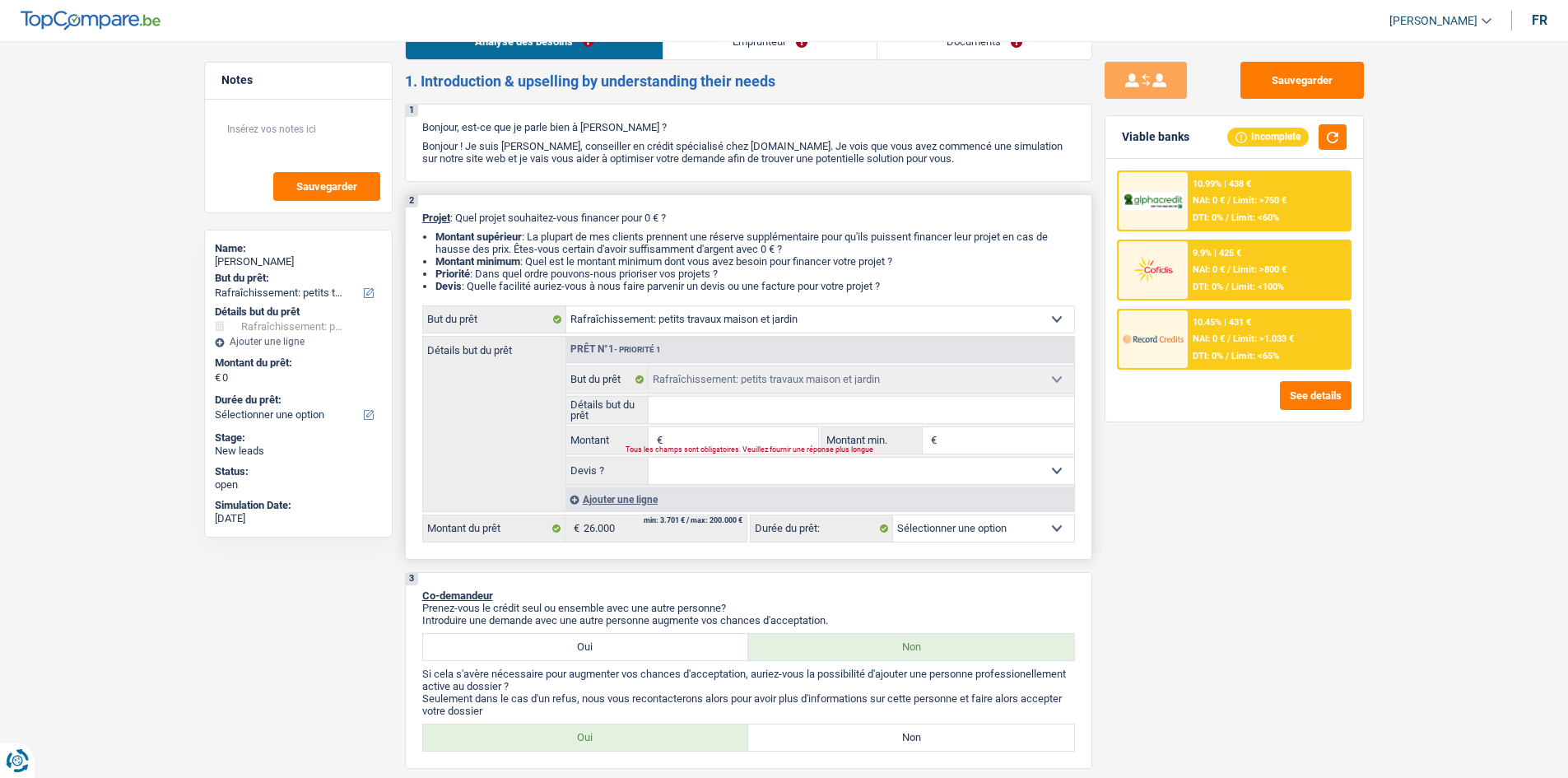 scroll, scrollTop: 0, scrollLeft: 0, axis: both 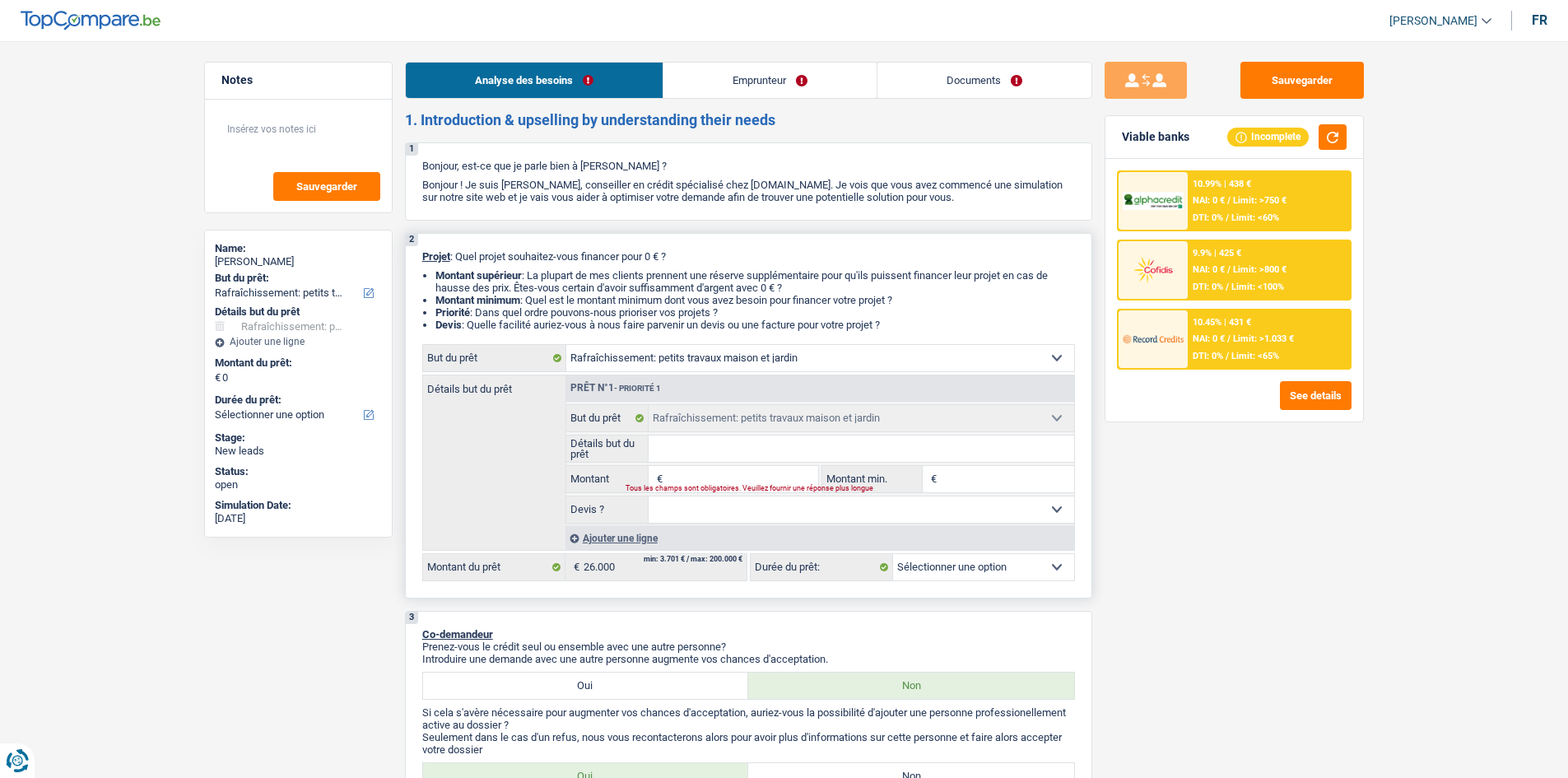 type on "2" 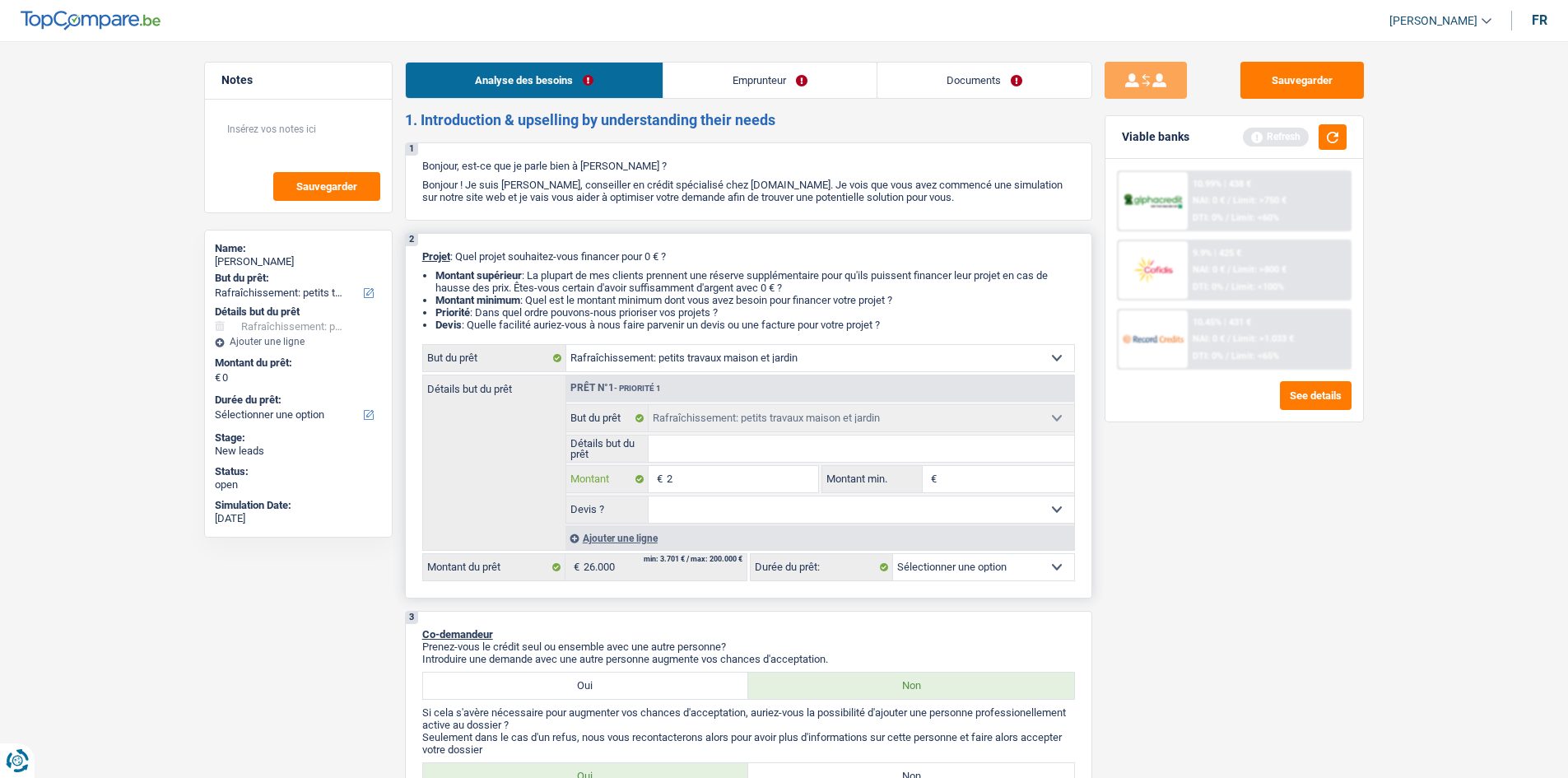 type on "26" 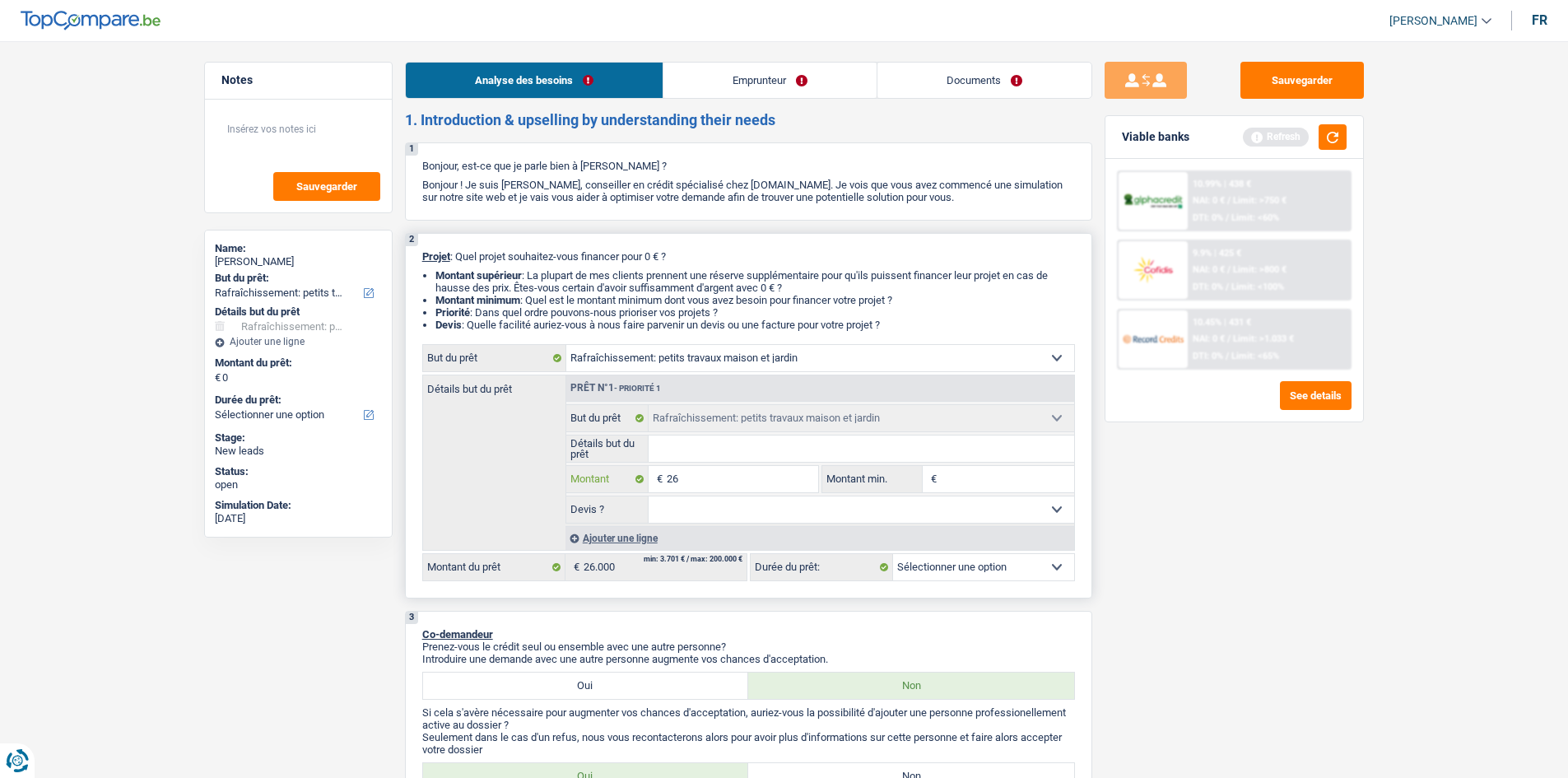type on "260" 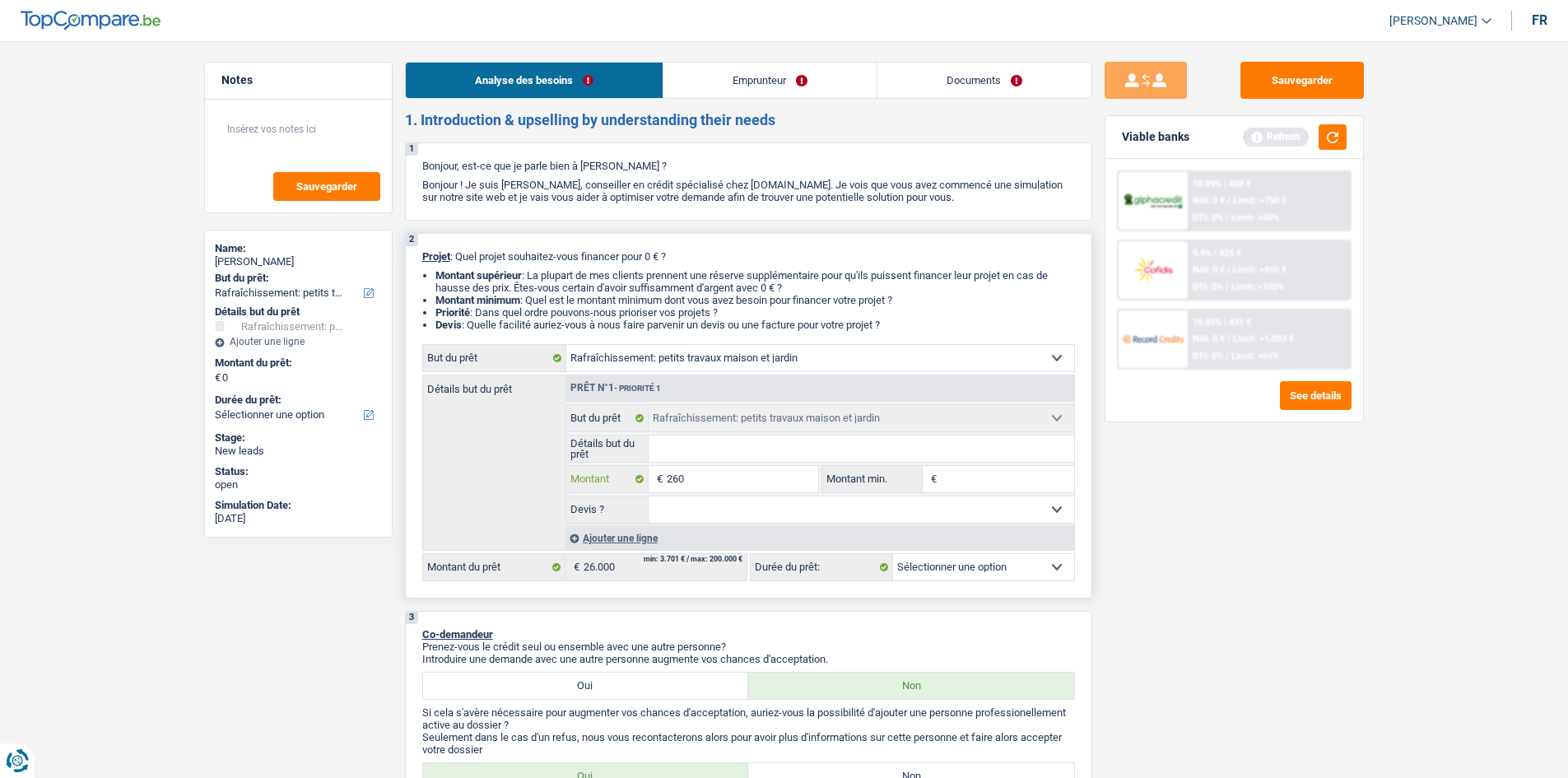 type on "2.600" 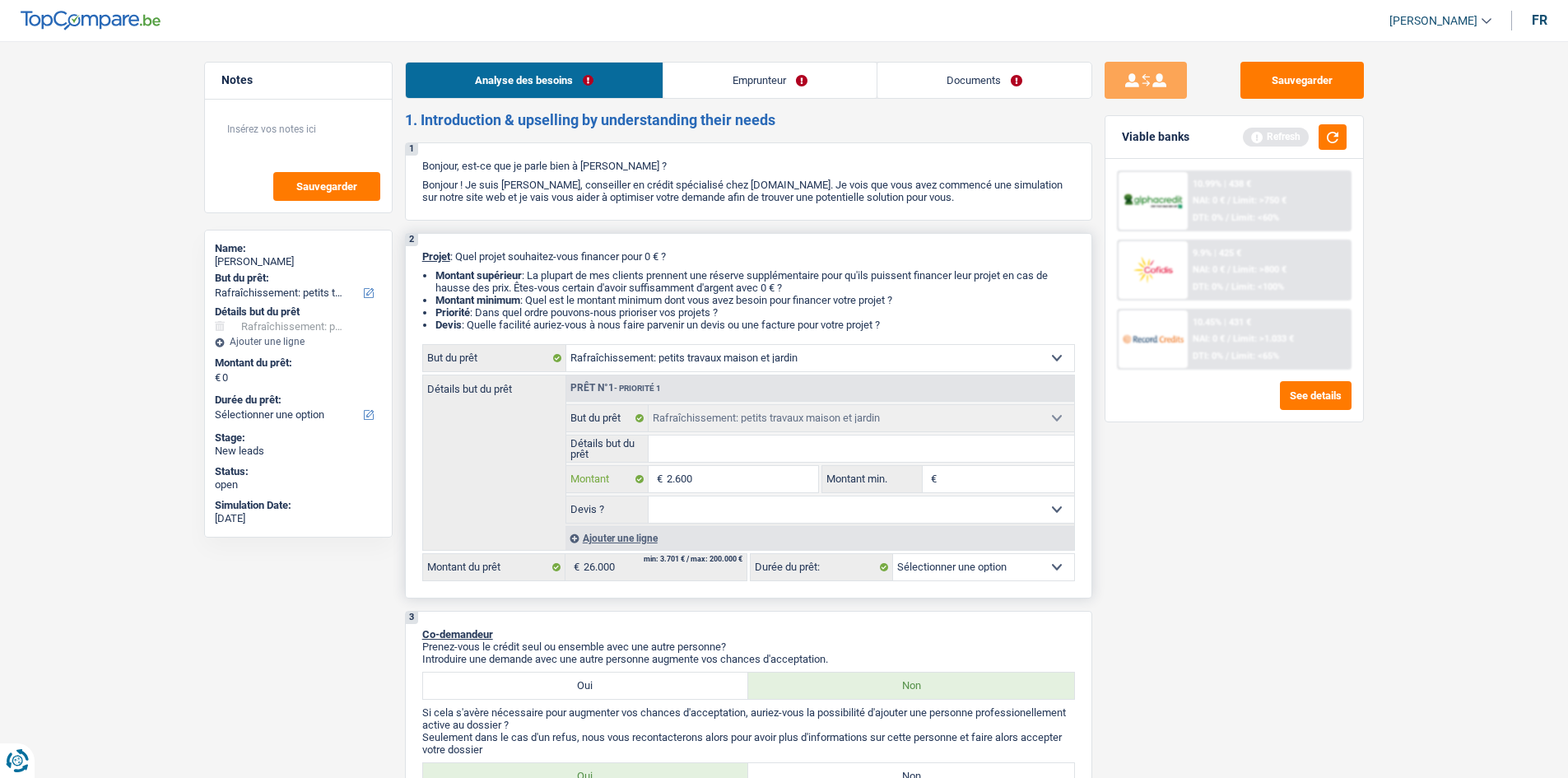 type on "26.000" 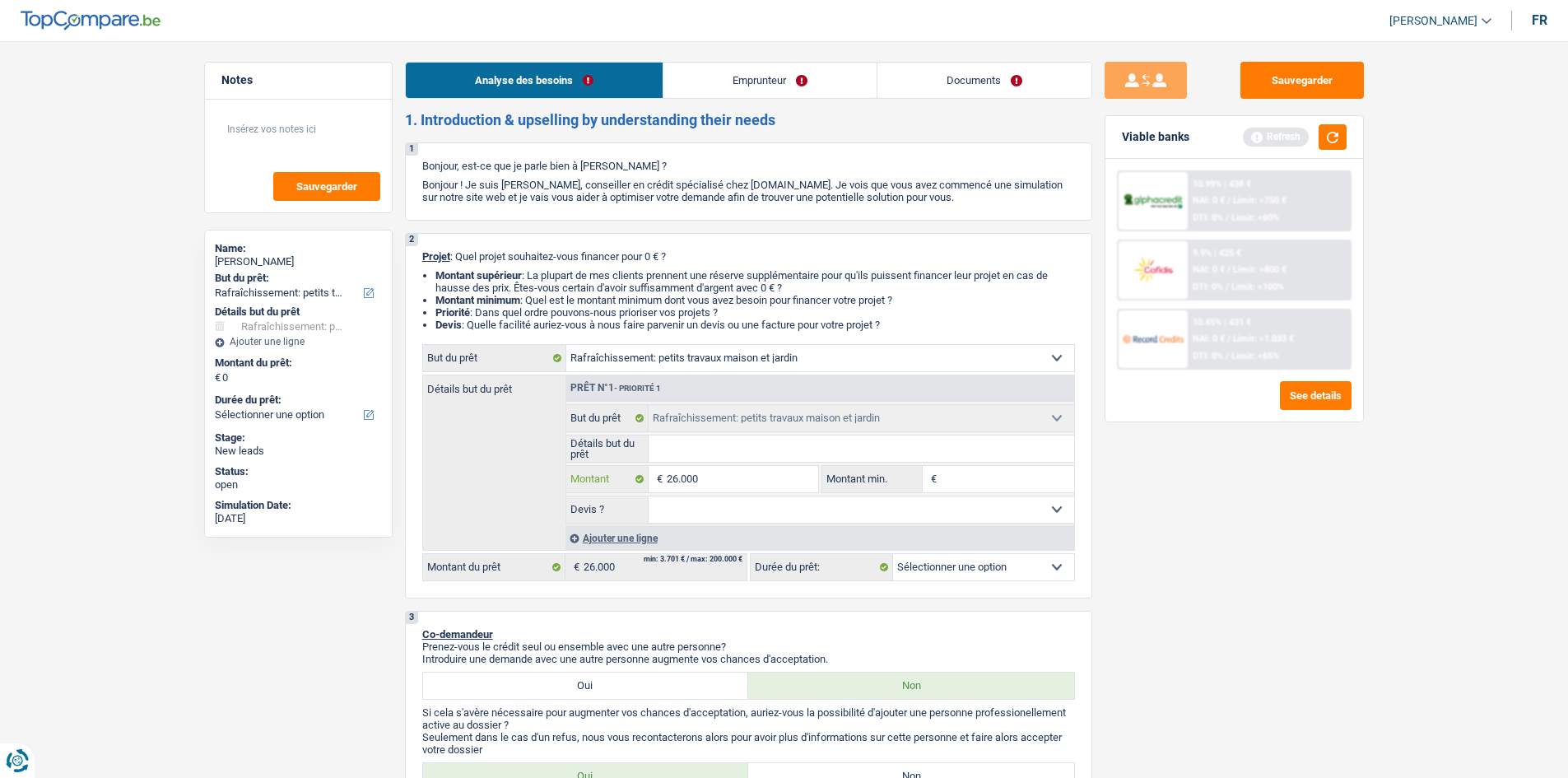 type on "26.000" 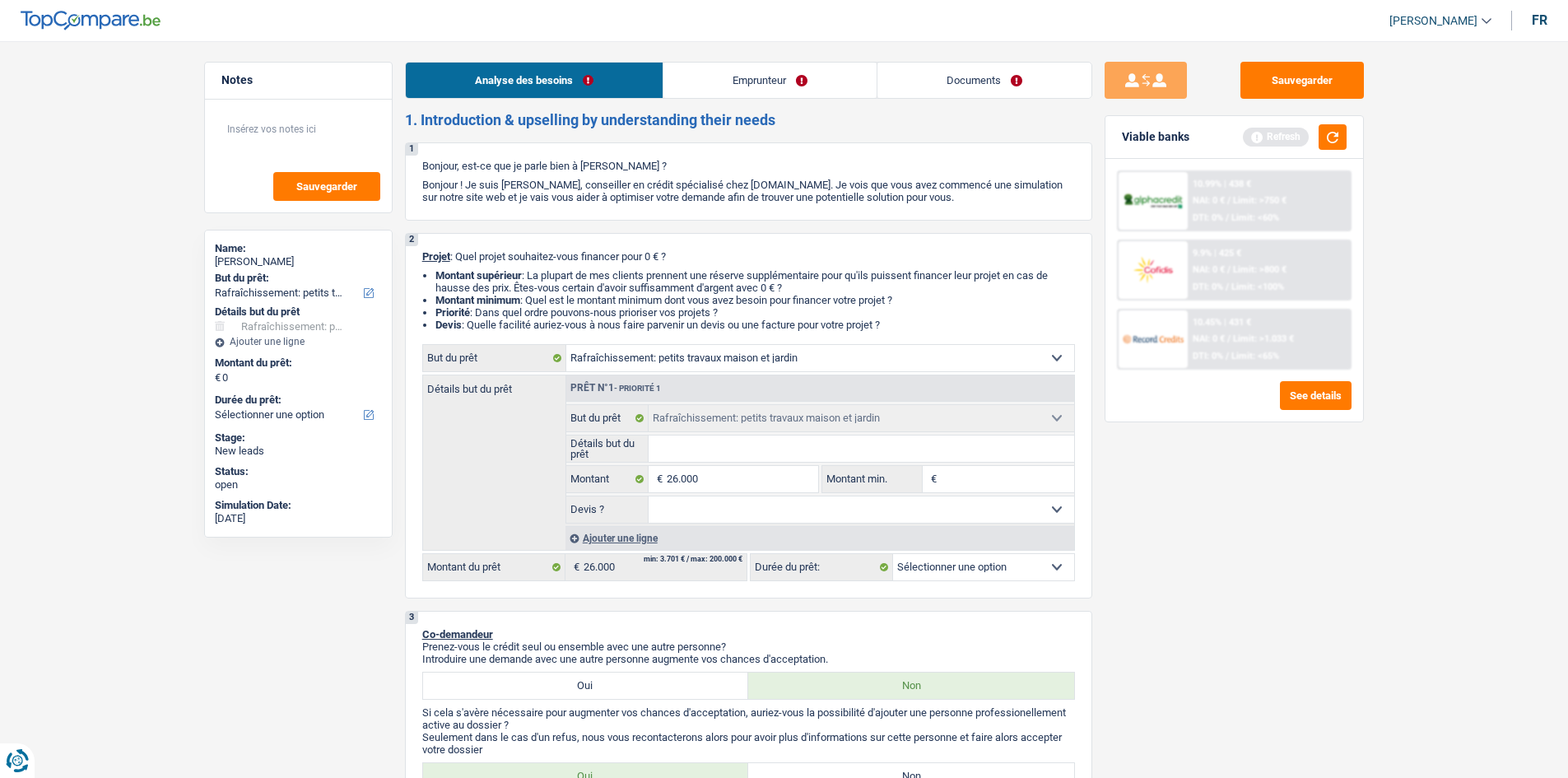 type on "26.000" 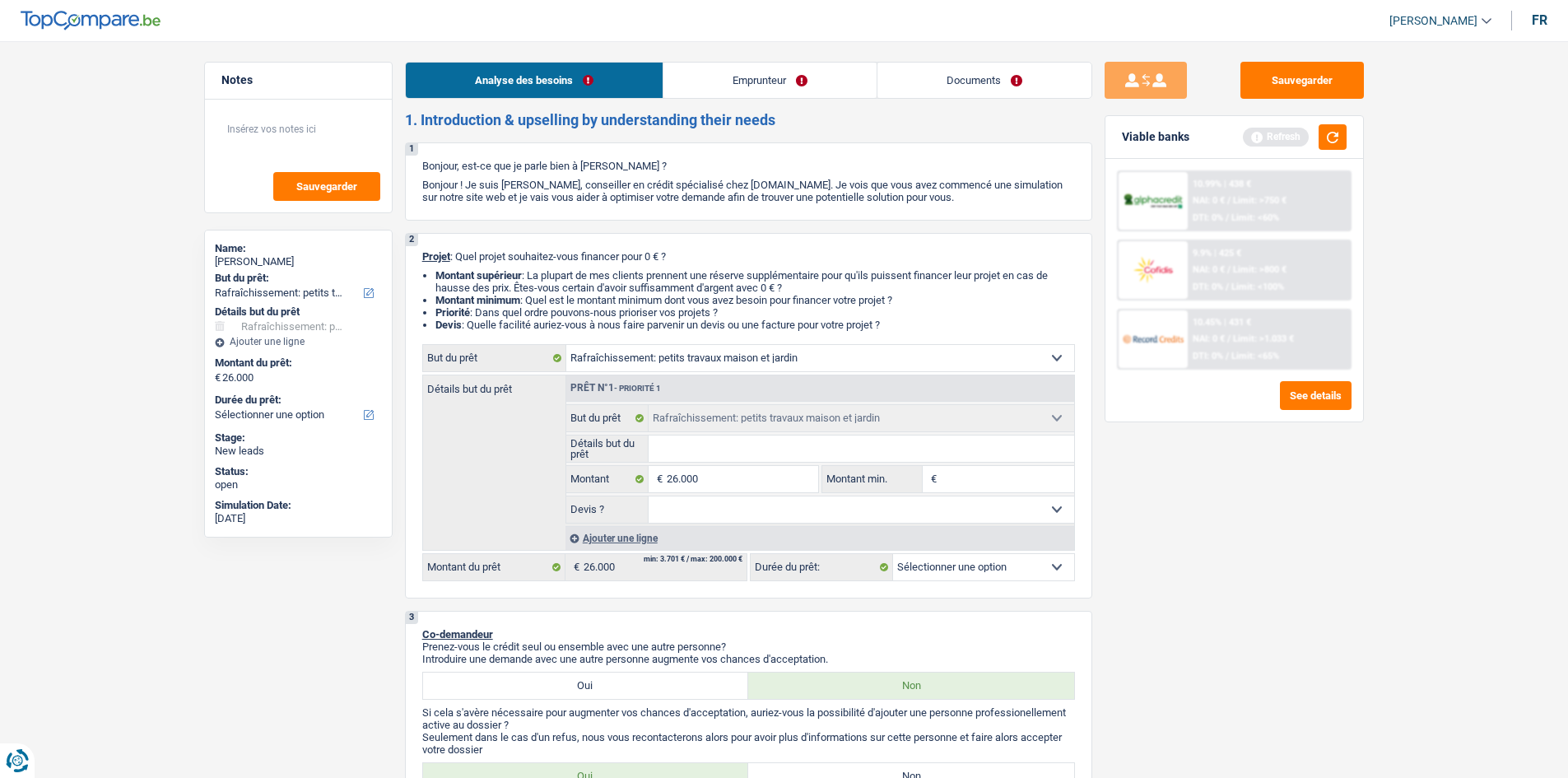 select on "120" 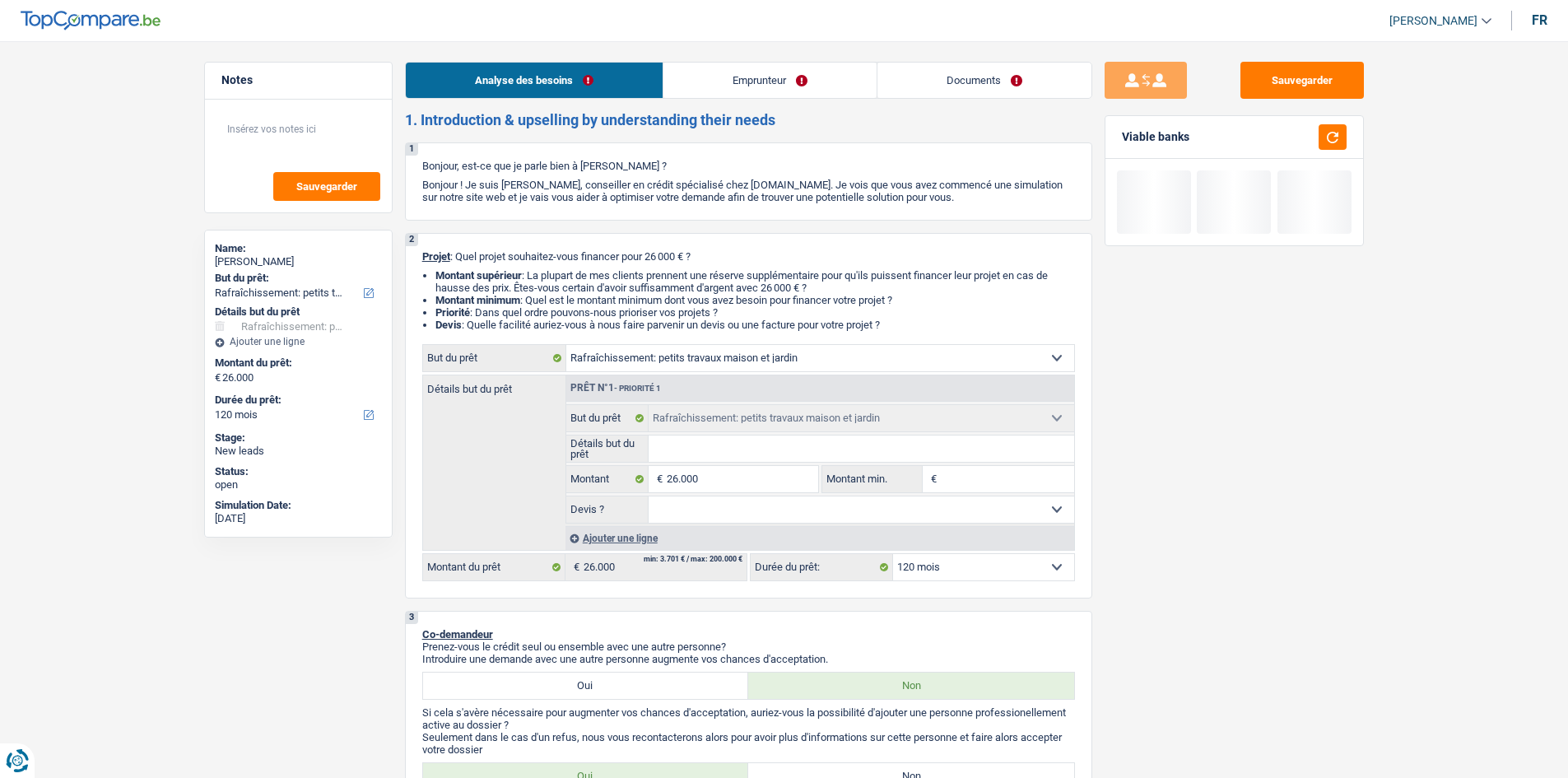 drag, startPoint x: 1193, startPoint y: 589, endPoint x: 1164, endPoint y: 510, distance: 84.15462 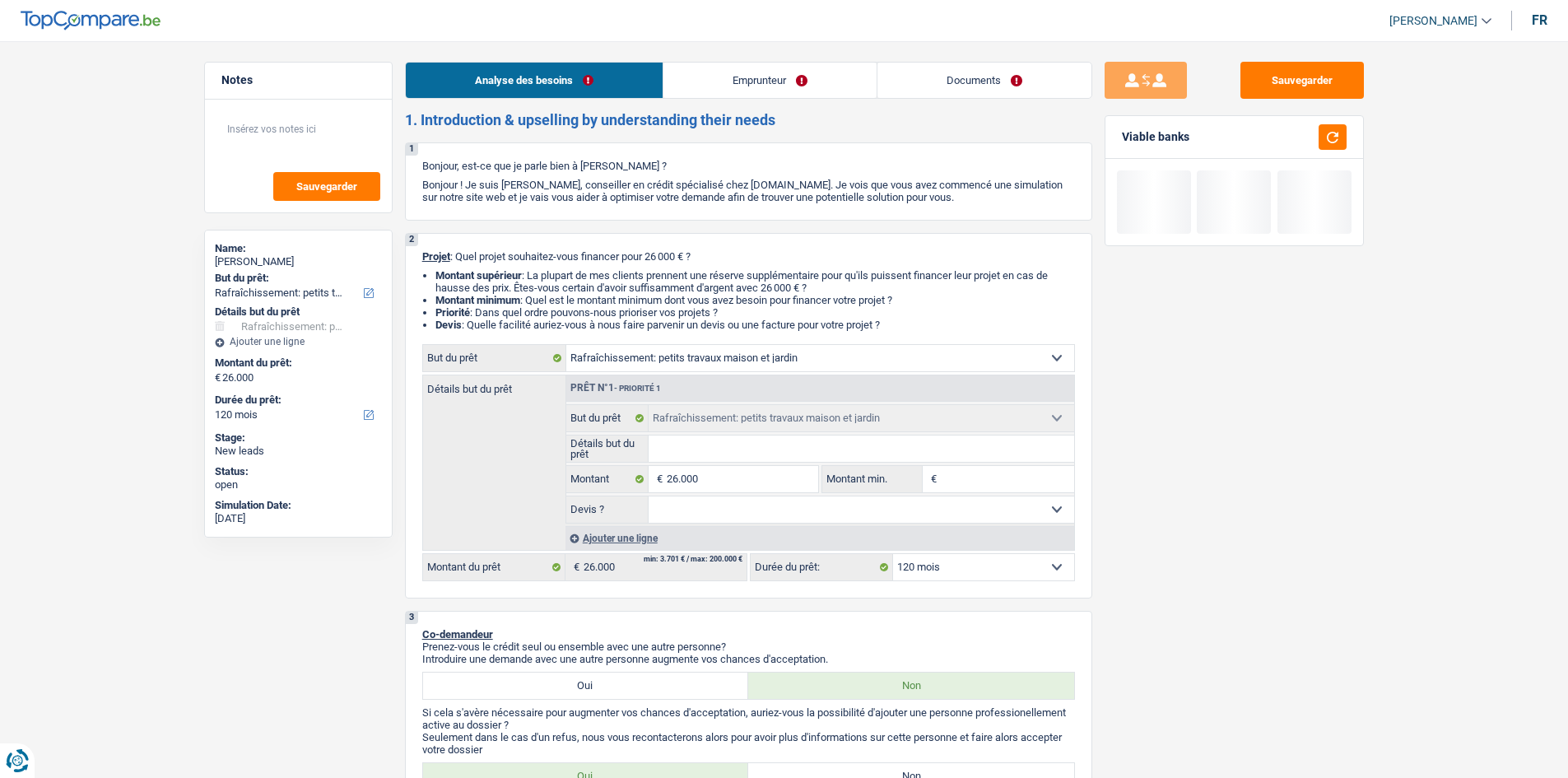 click on "Emprunteur" at bounding box center (770, 80) 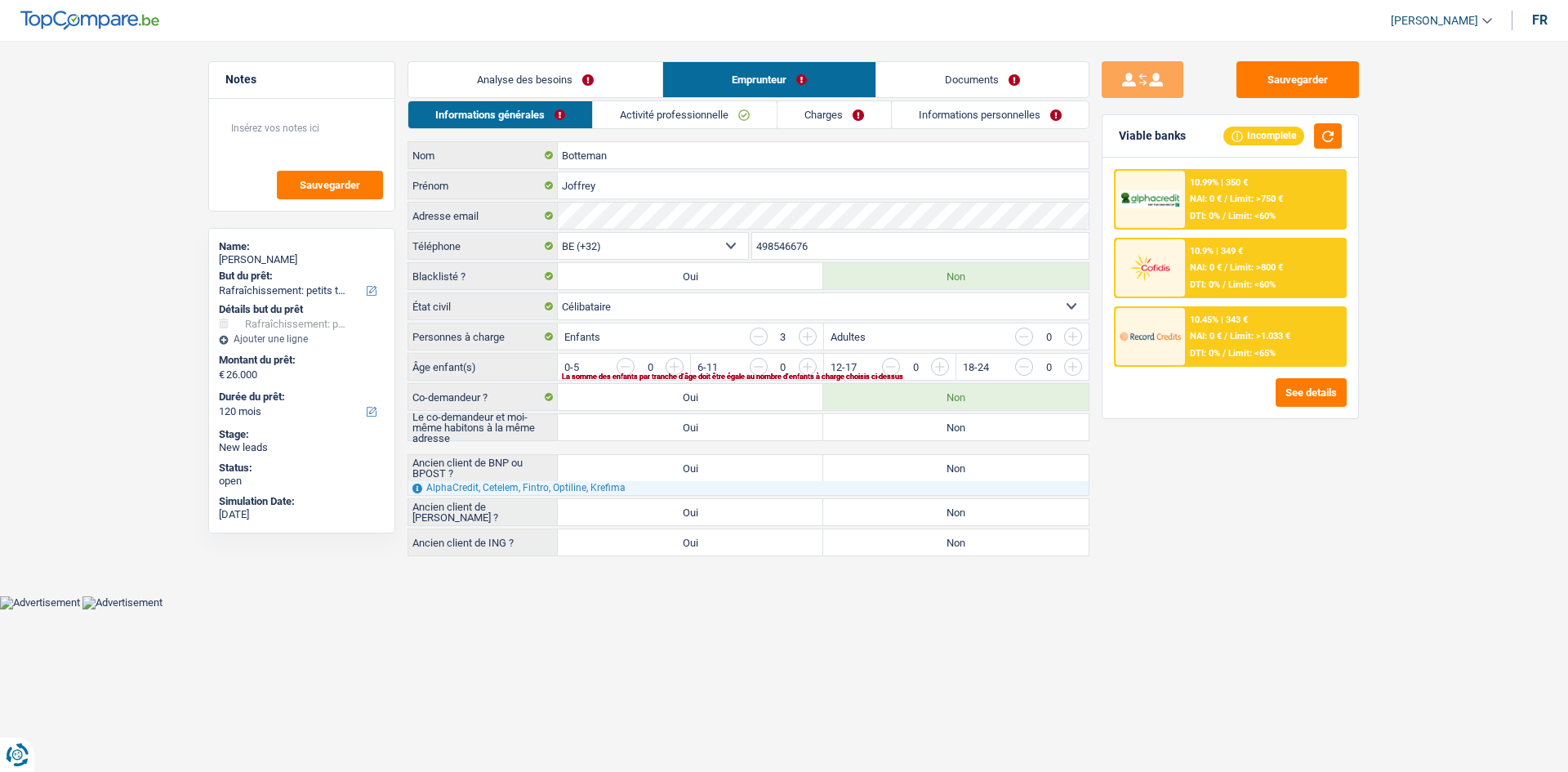 drag, startPoint x: 734, startPoint y: 117, endPoint x: 782, endPoint y: 131, distance: 50 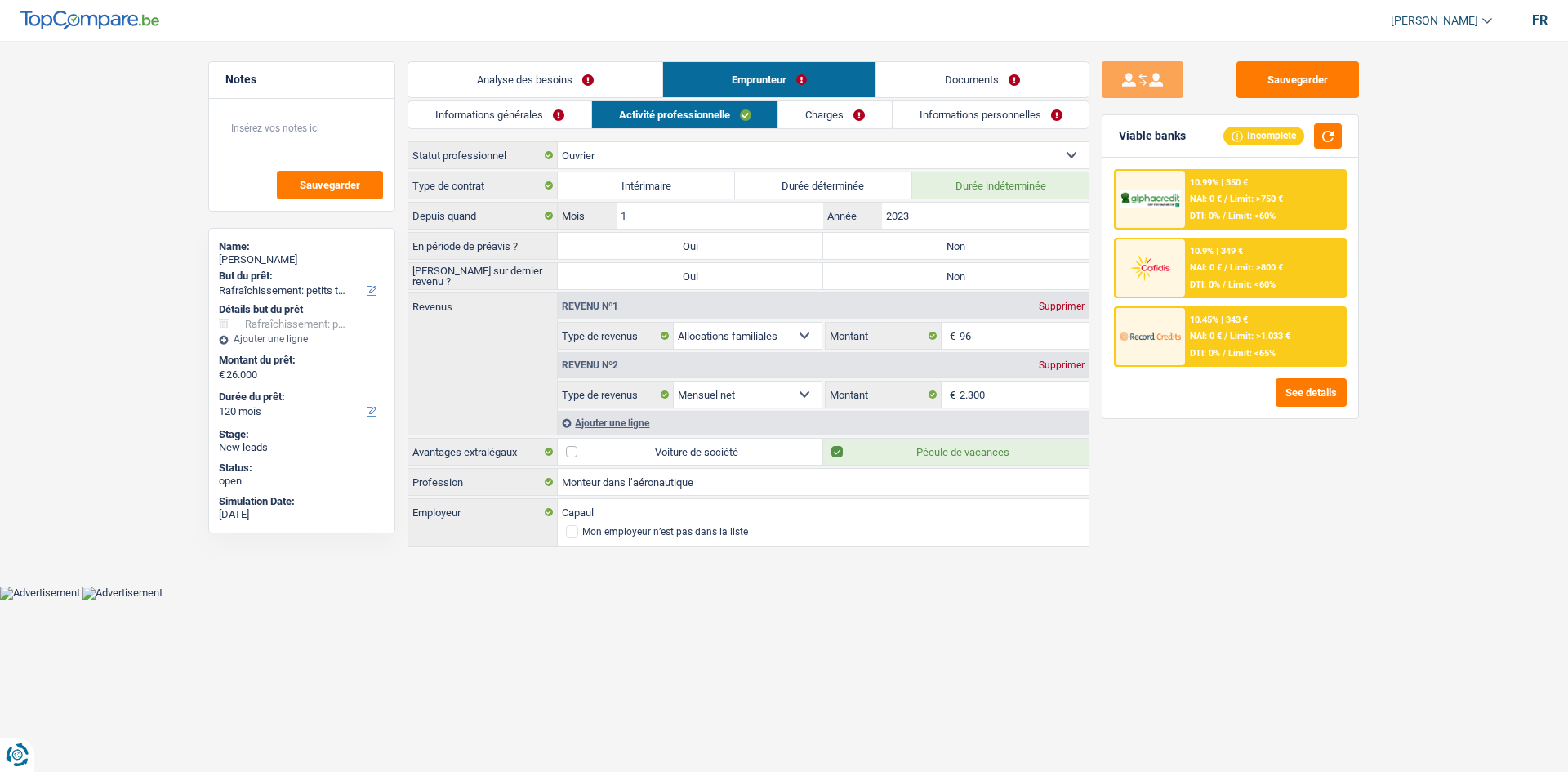 click on "Charges" at bounding box center (835, 114) 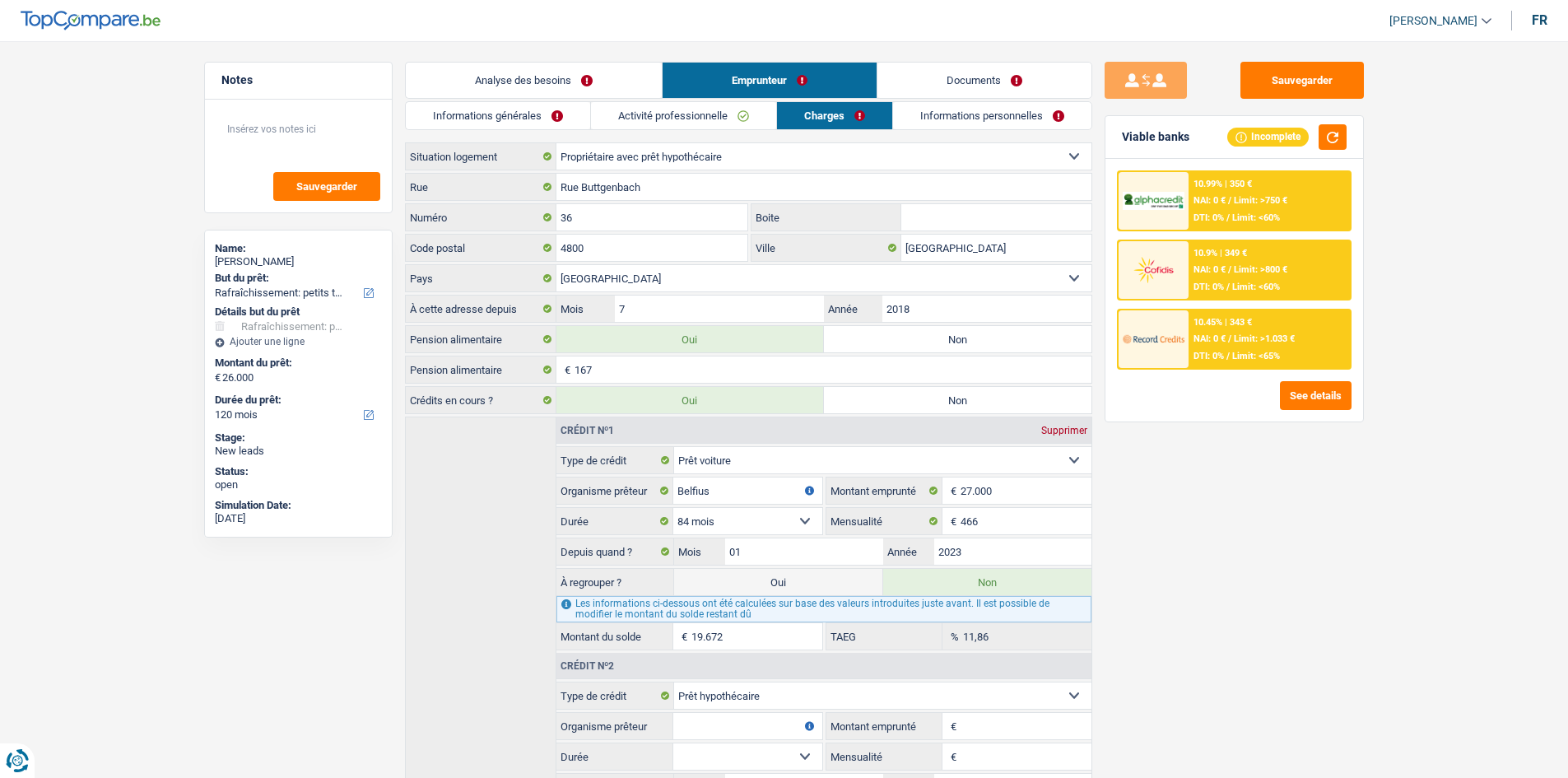 click on "Activité professionnelle" at bounding box center (683, 115) 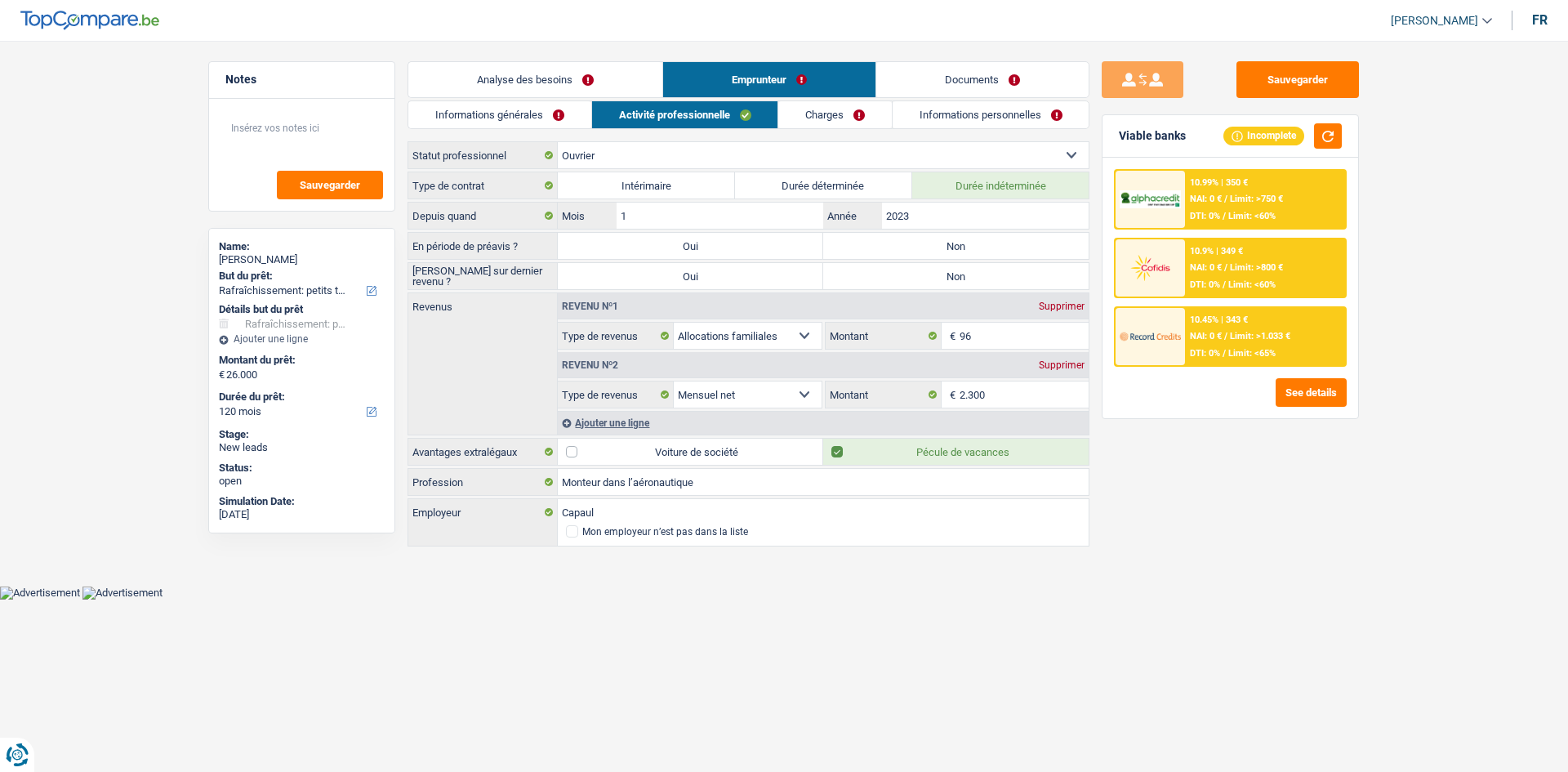 click on "Non" at bounding box center [956, 246] 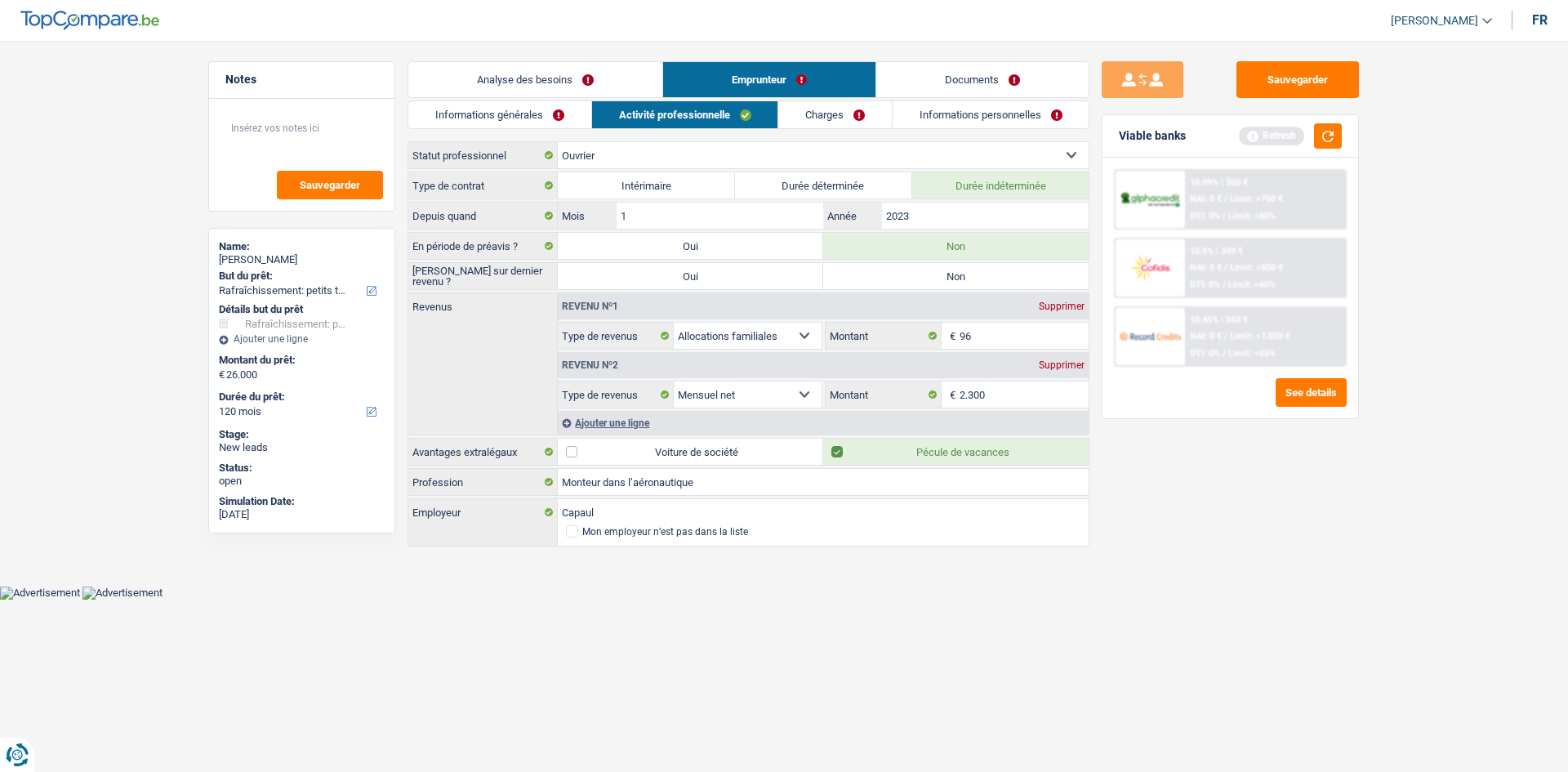 click on "Non" at bounding box center (956, 276) 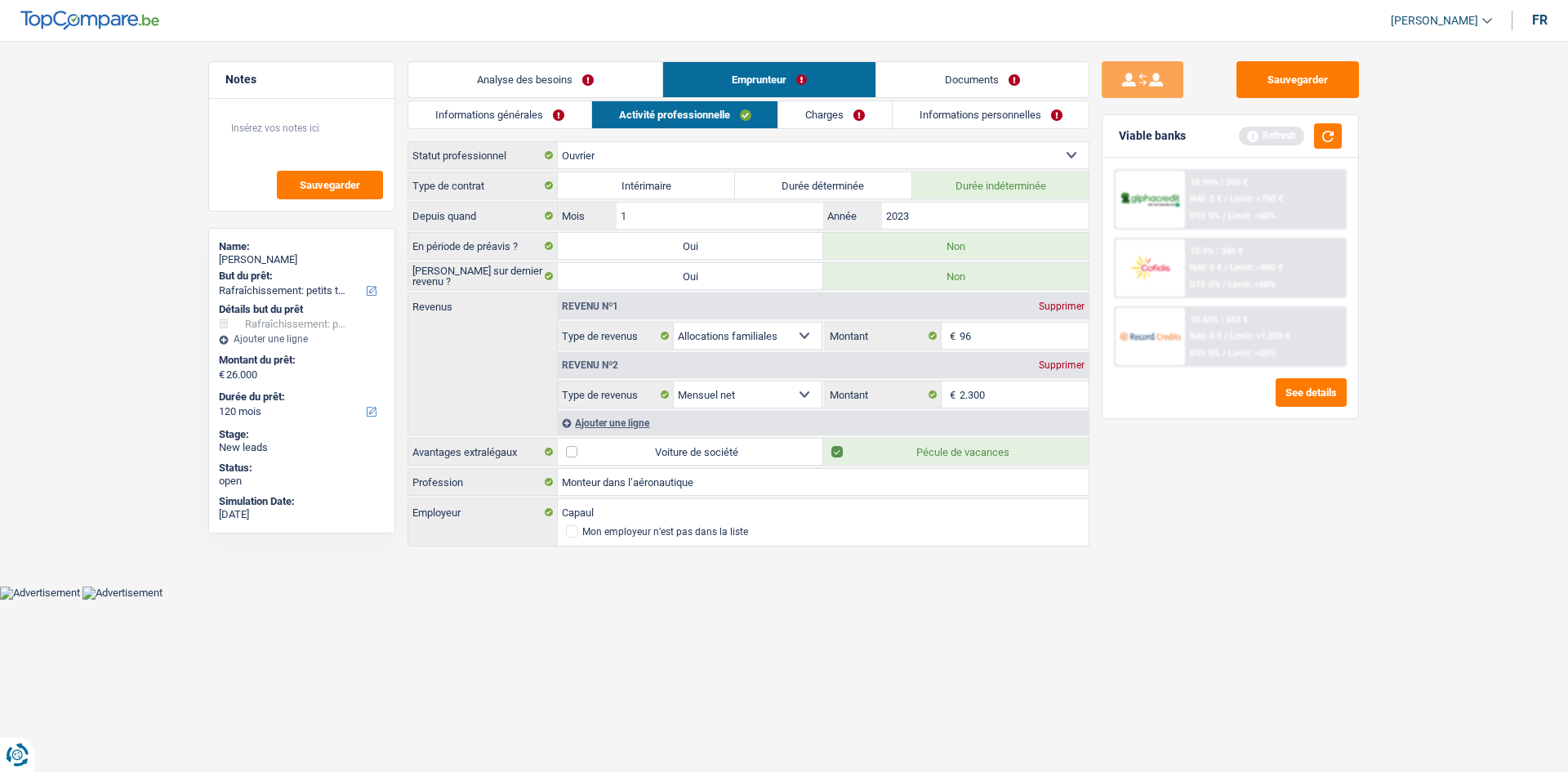 click on "Charges" at bounding box center [835, 114] 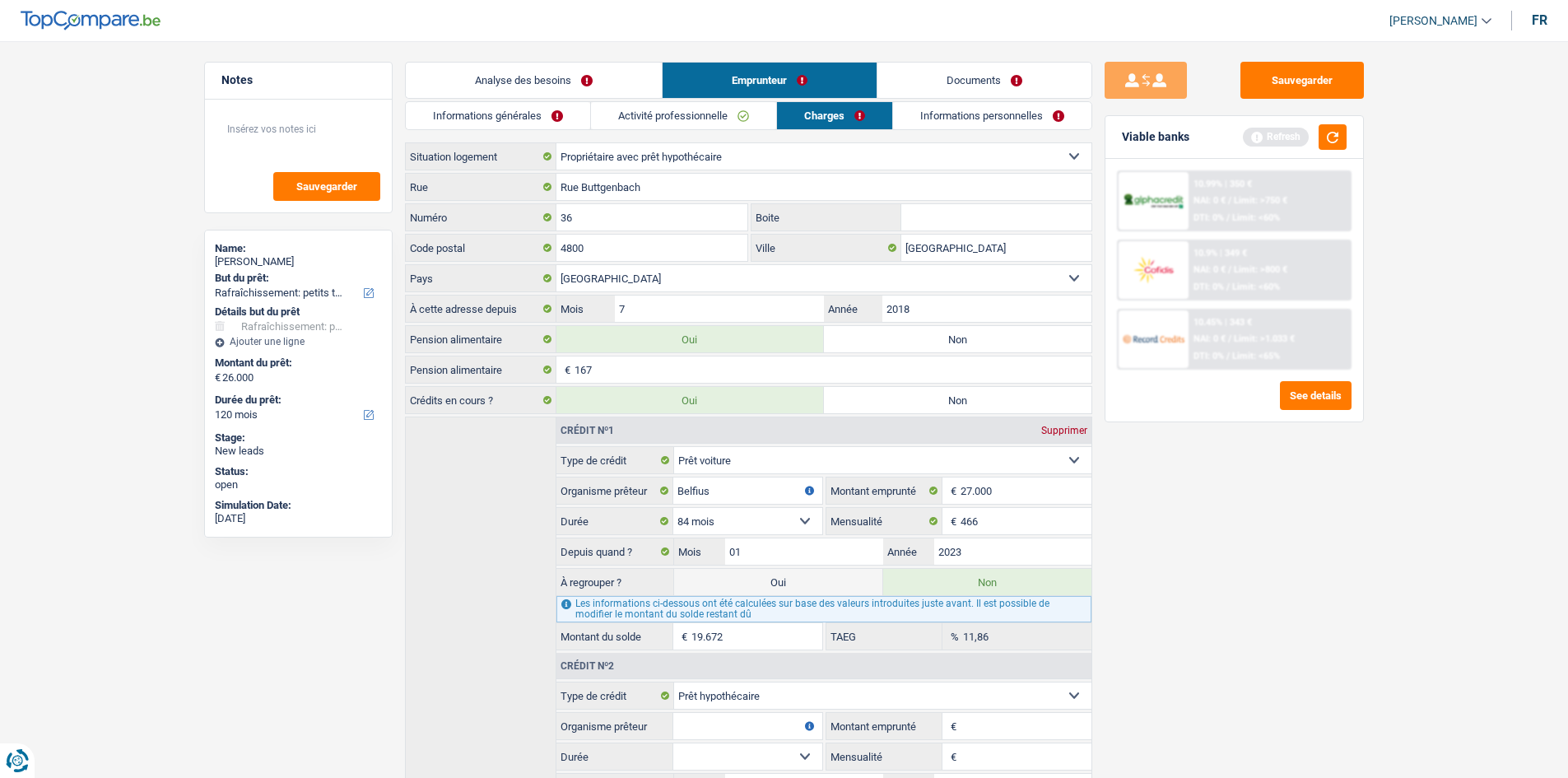 drag, startPoint x: 530, startPoint y: 114, endPoint x: 922, endPoint y: 165, distance: 395.30368 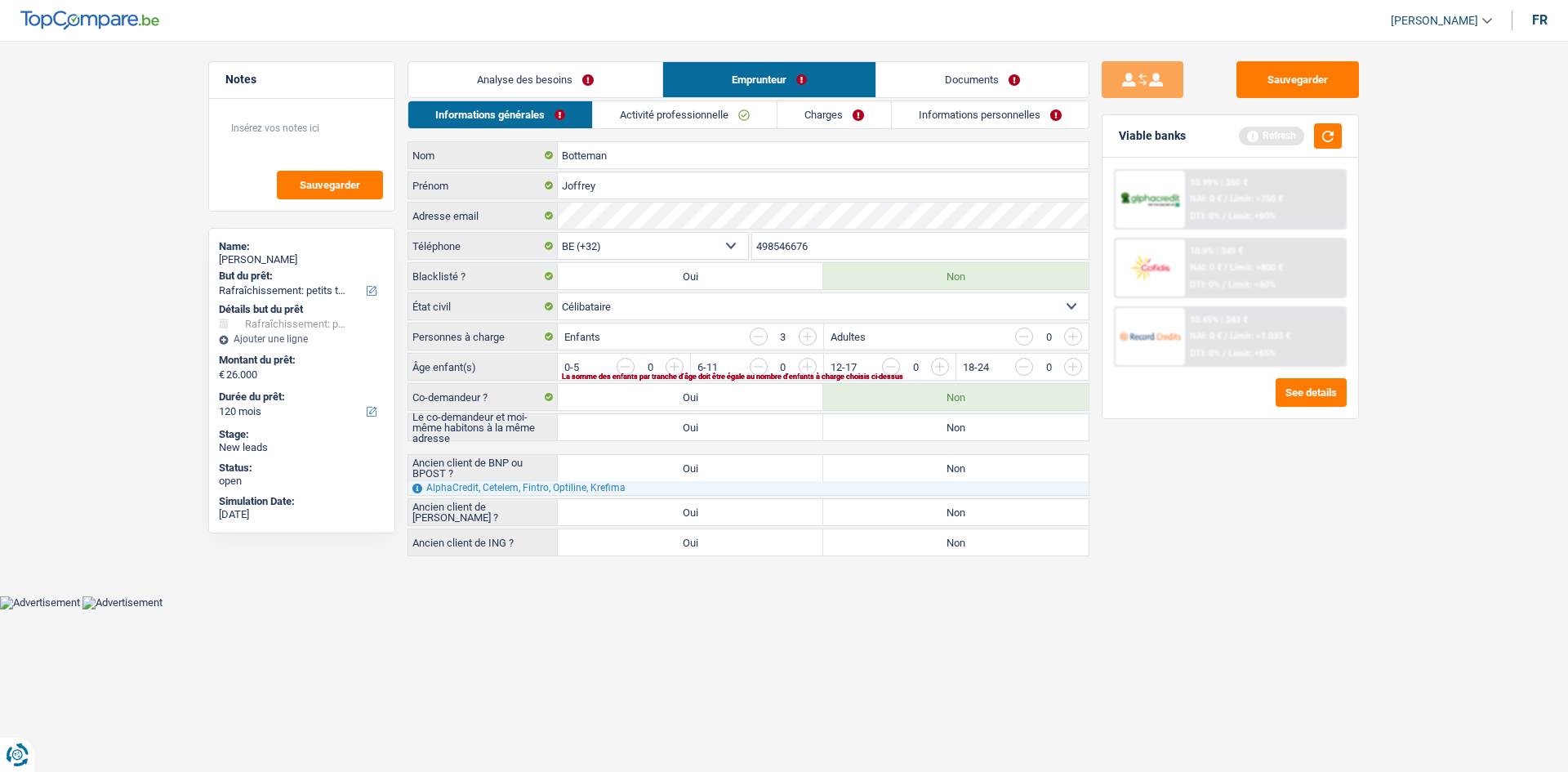 click on "Informations personnelles" at bounding box center [990, 114] 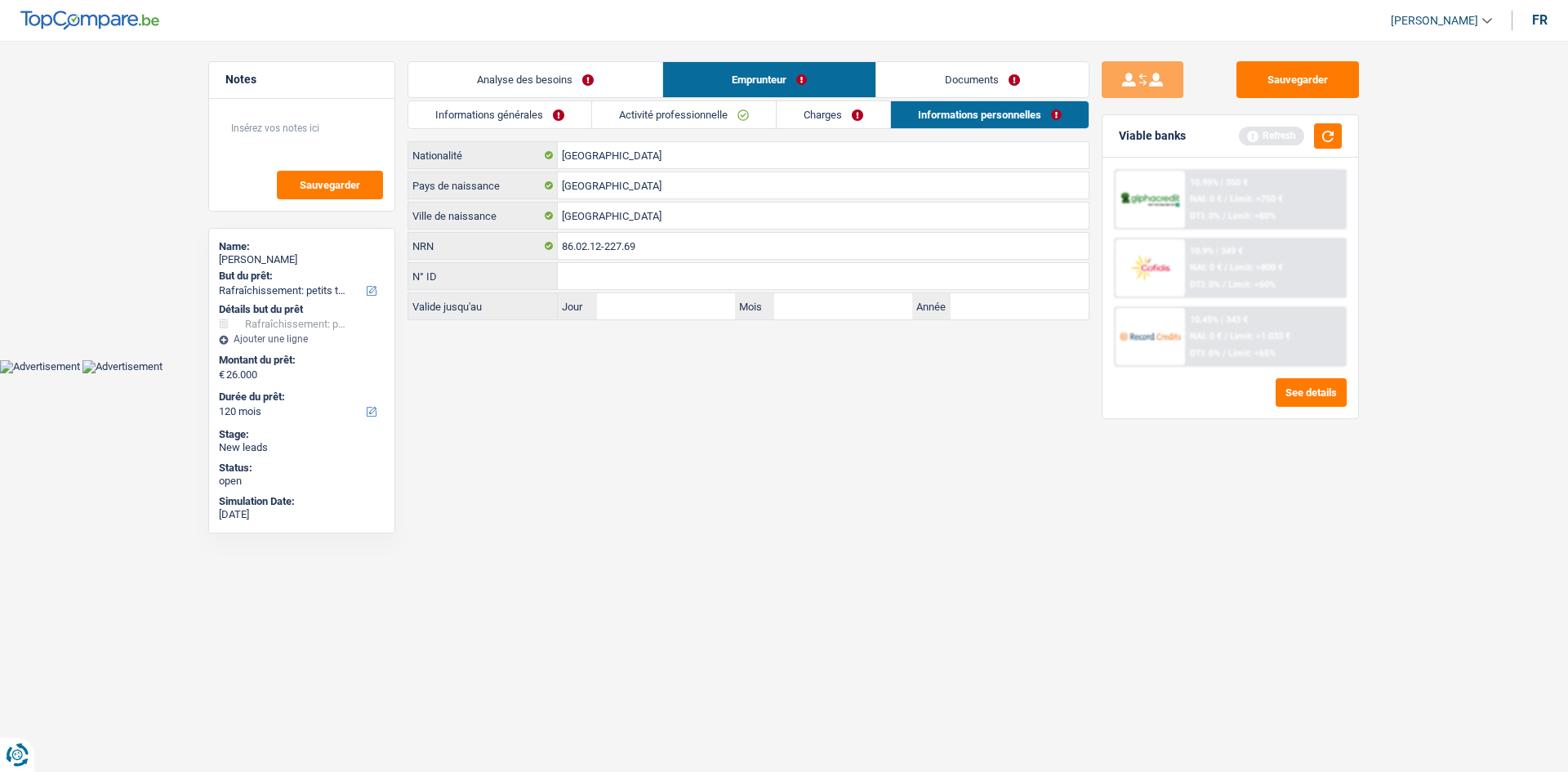 click on "Analyse des besoins" at bounding box center [535, 79] 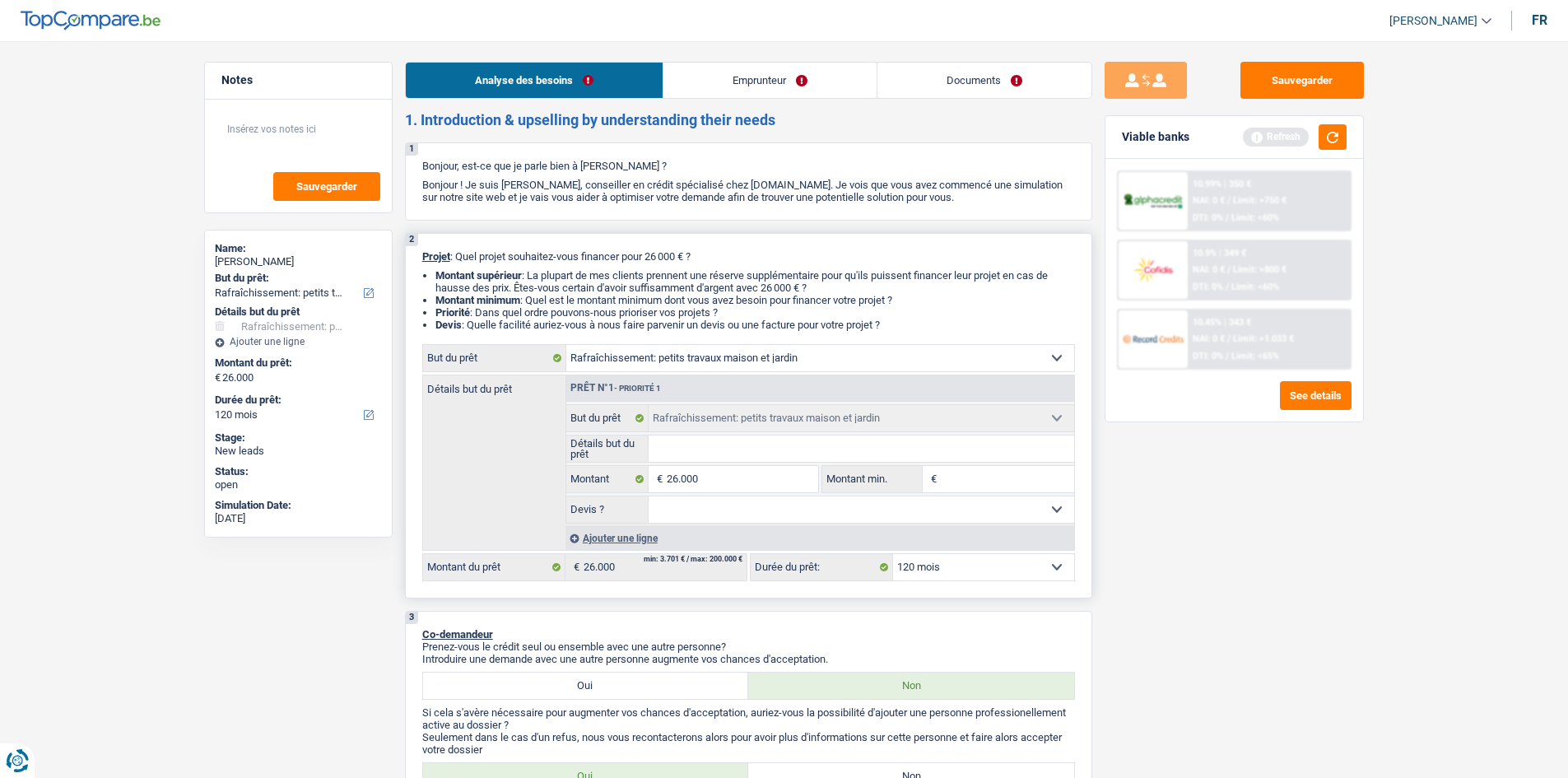 click on "Détails but du prêt" at bounding box center [861, 449] 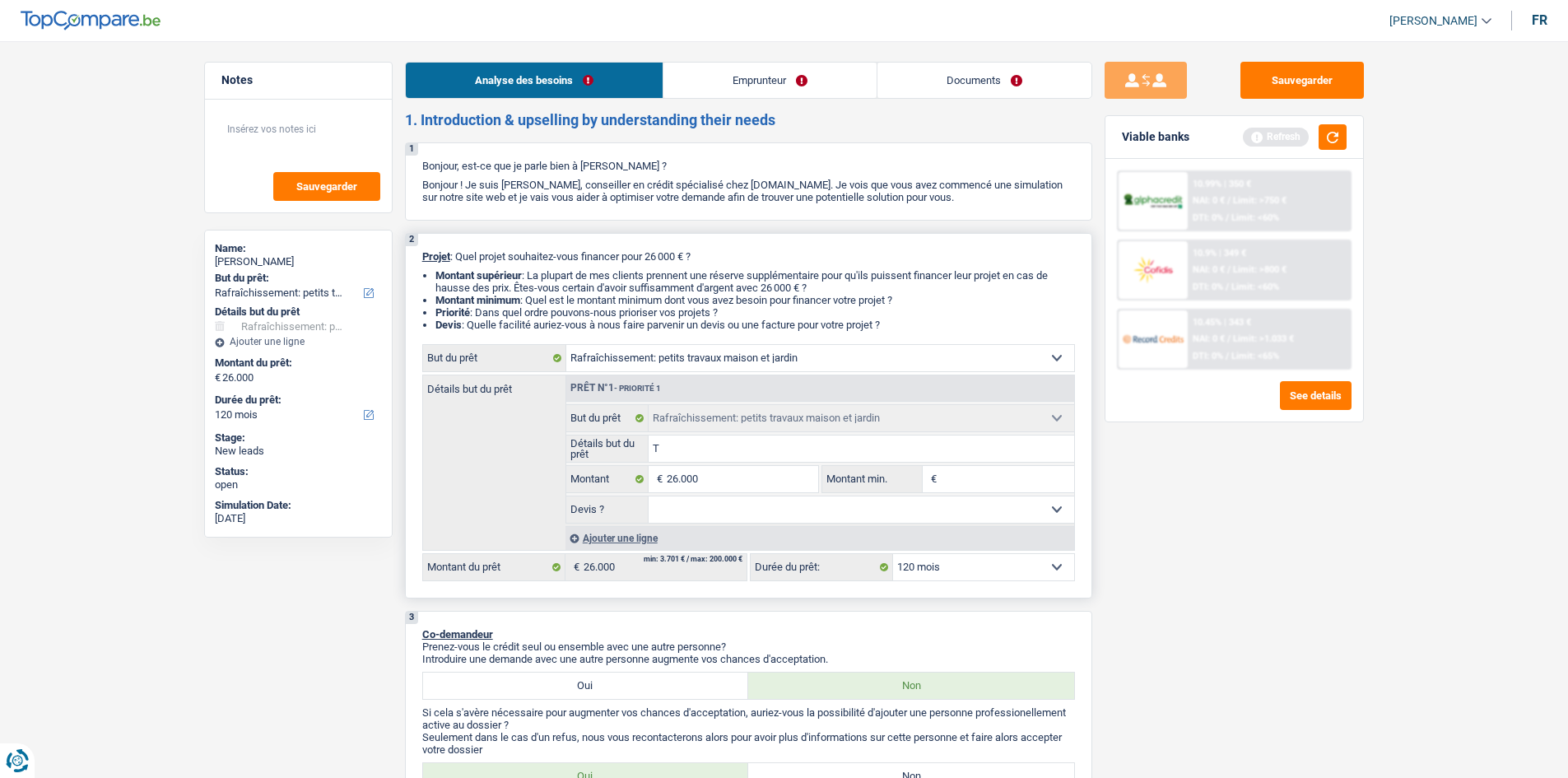 type on "Tr" 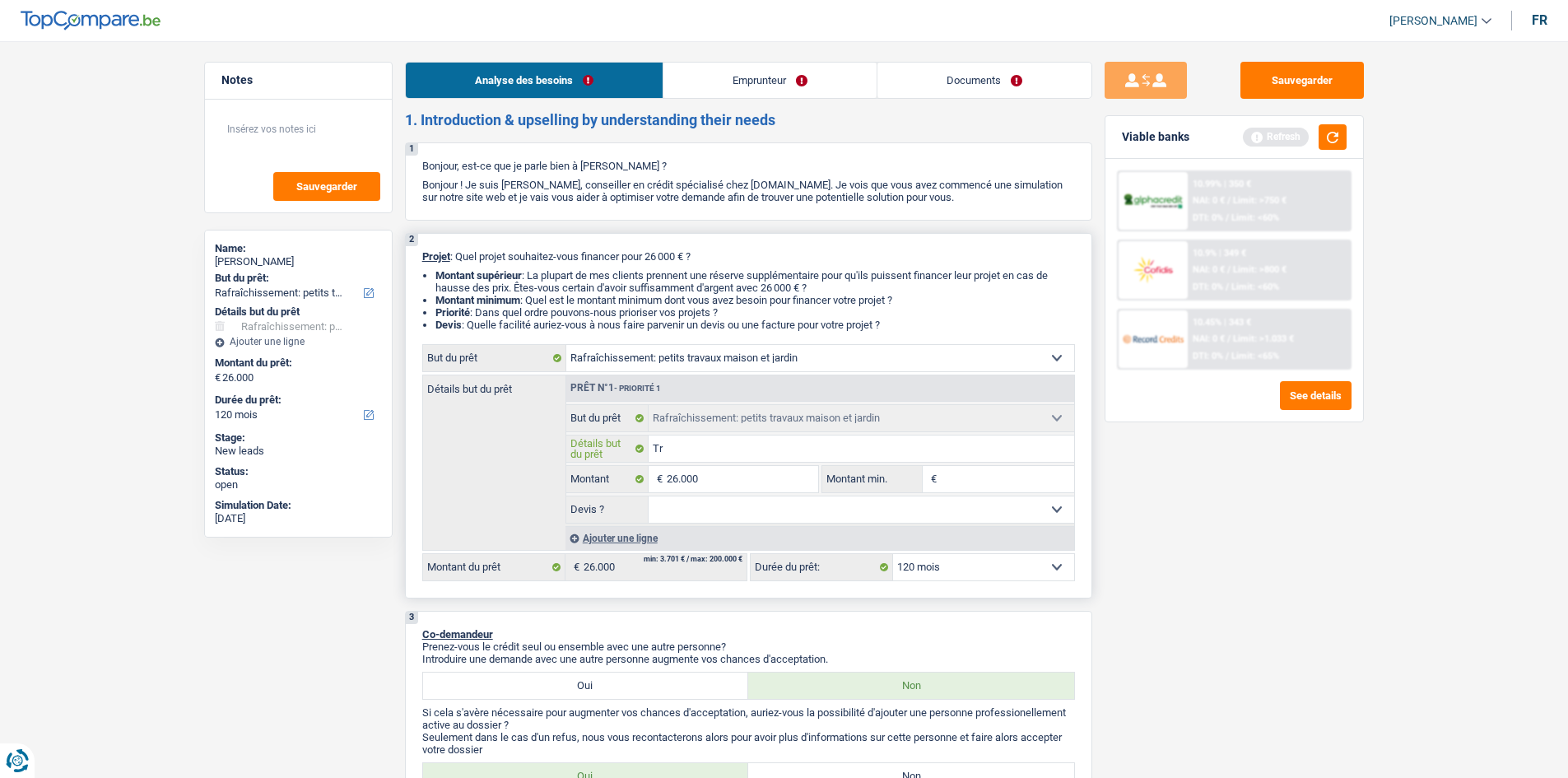 type on "Tra" 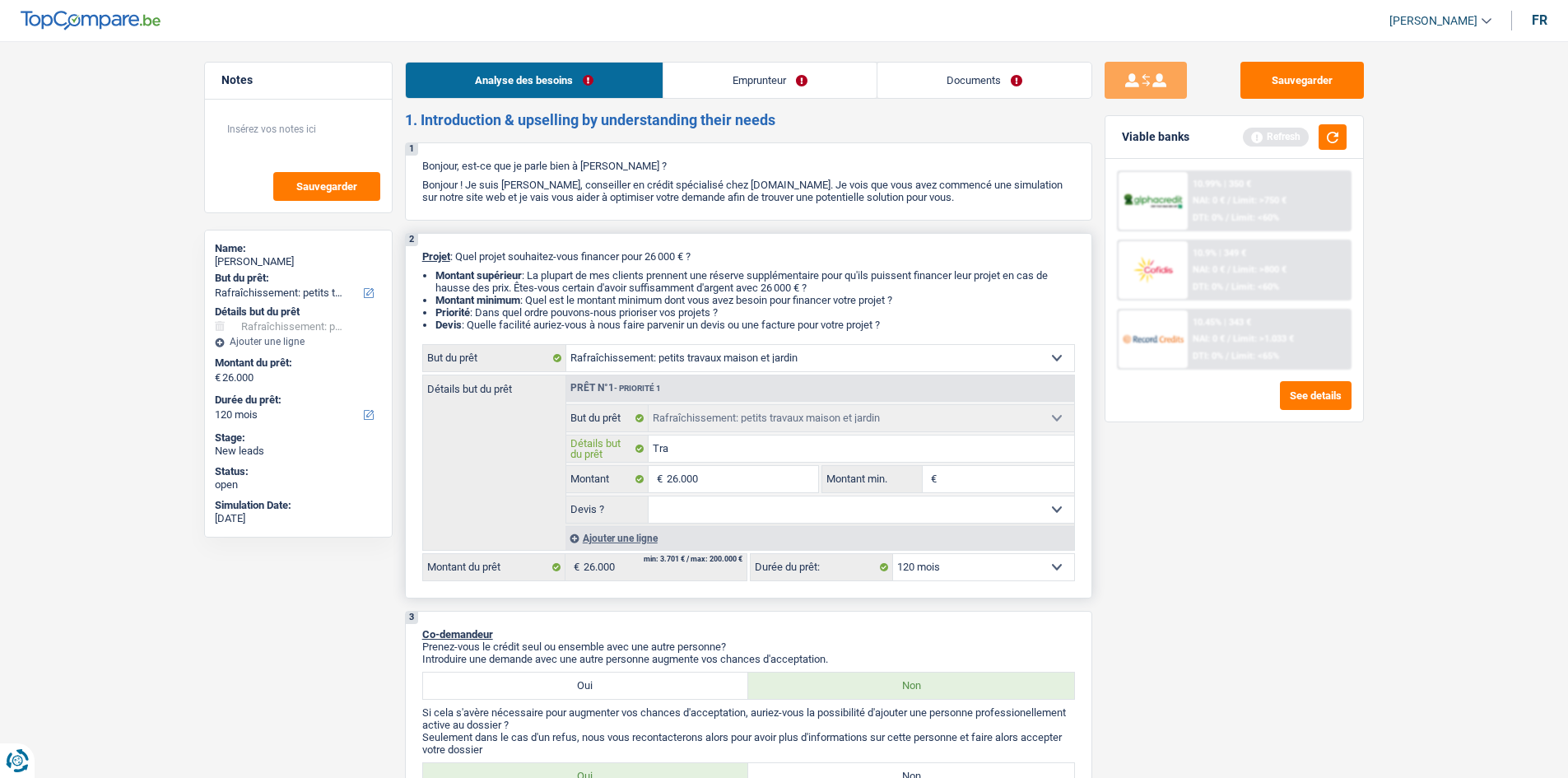 type on "Trav" 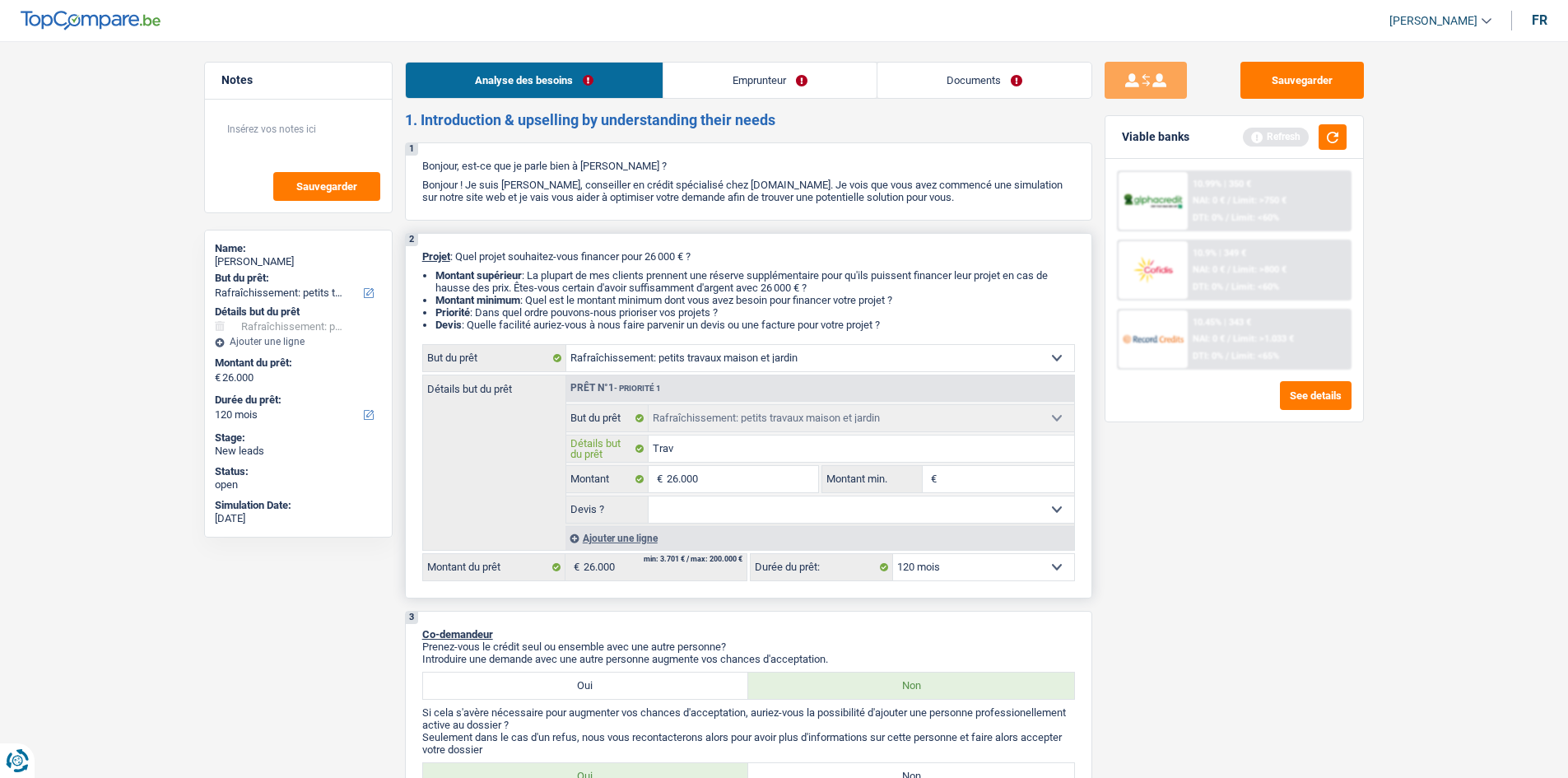 type on "Trava" 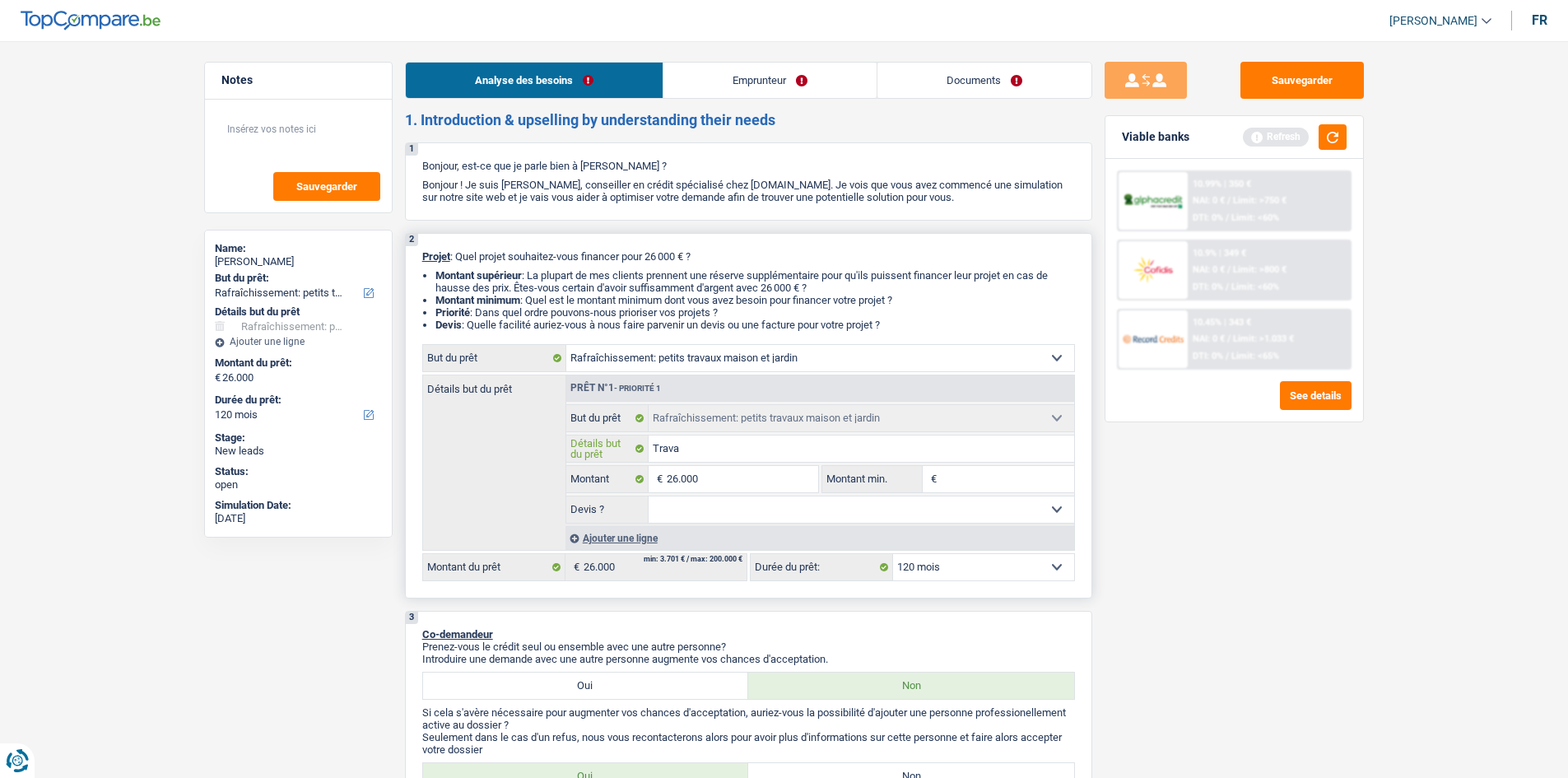 type on "Travau" 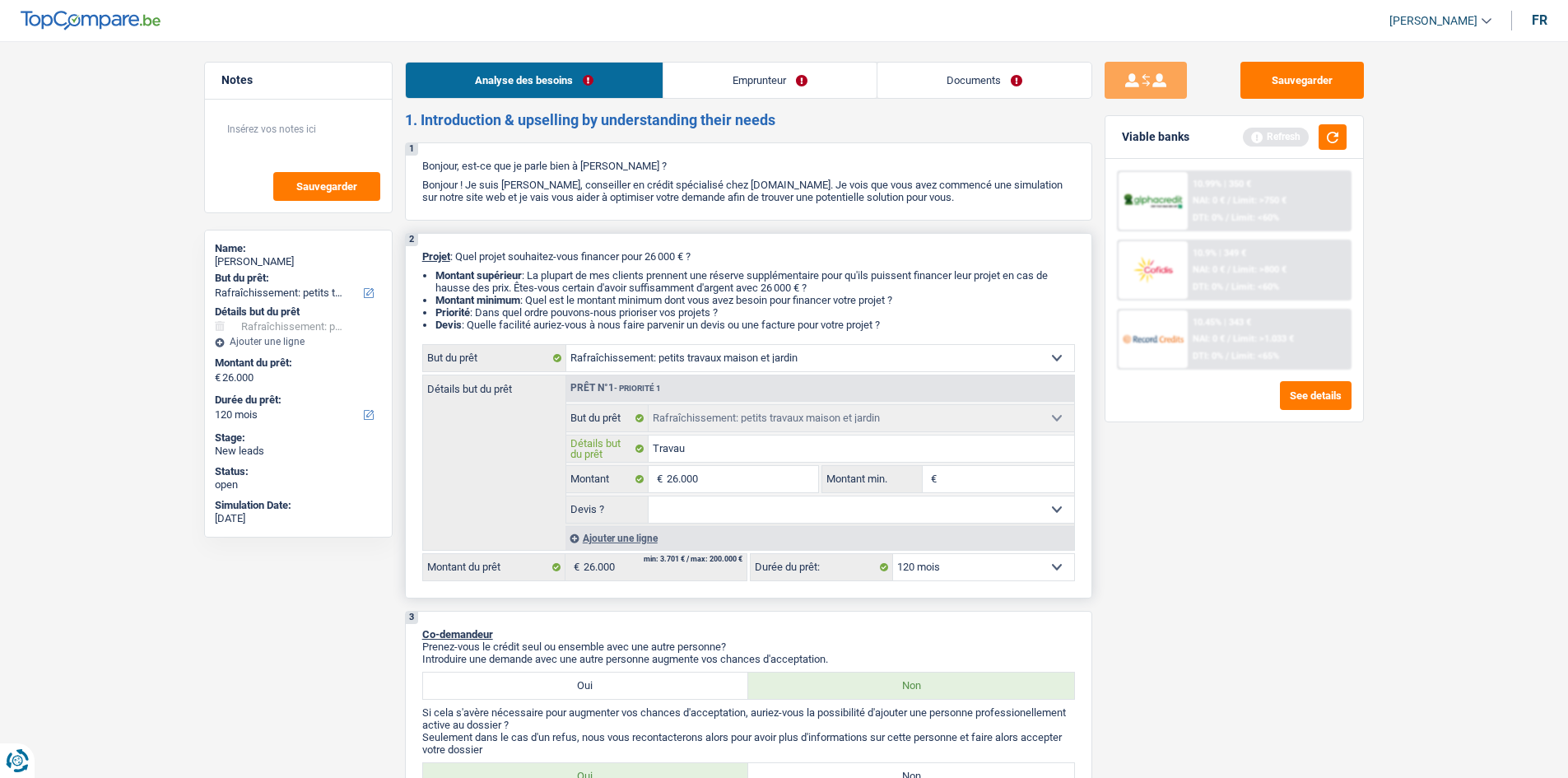 type on "Travaux" 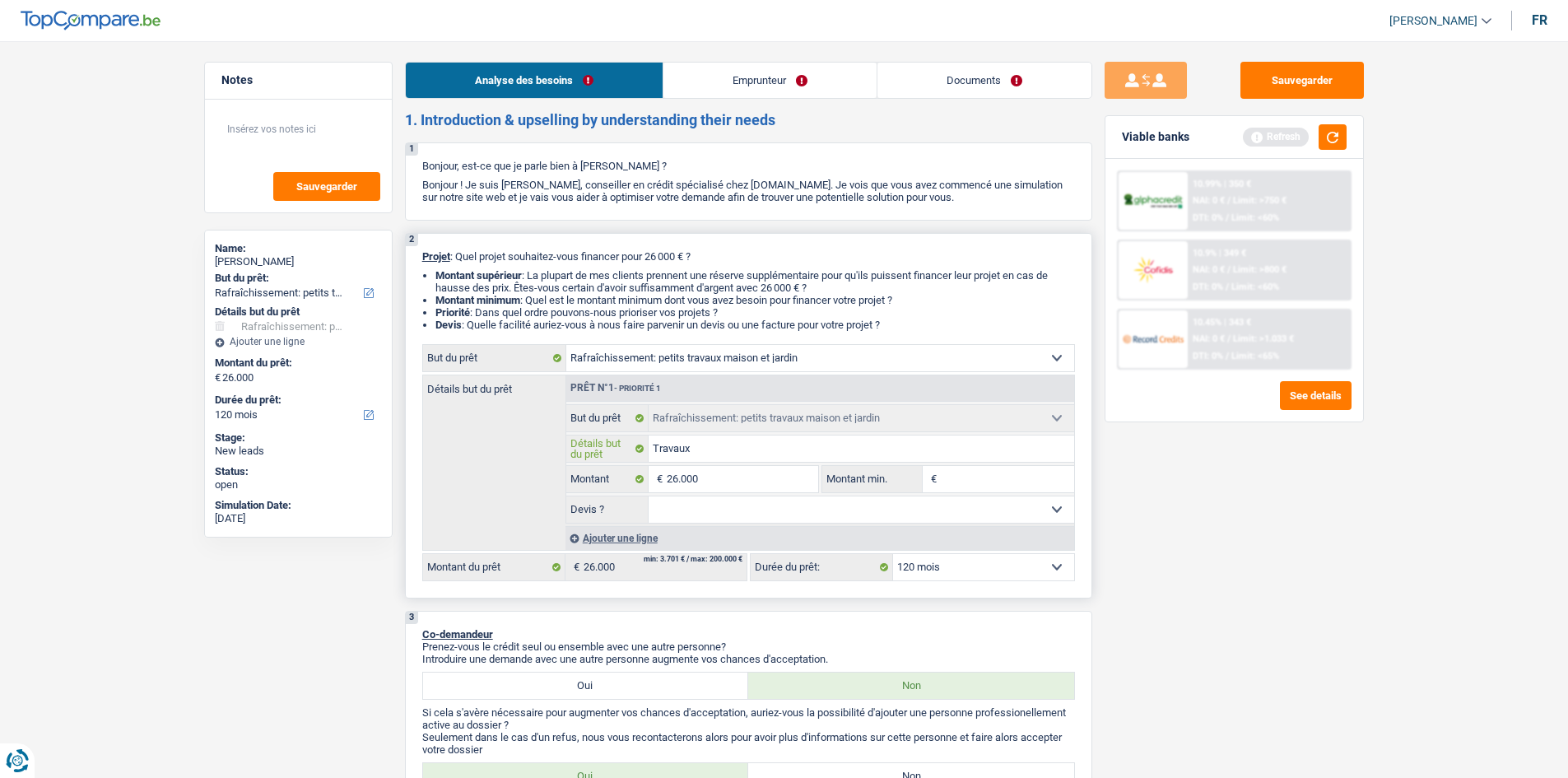 type on "Travaux" 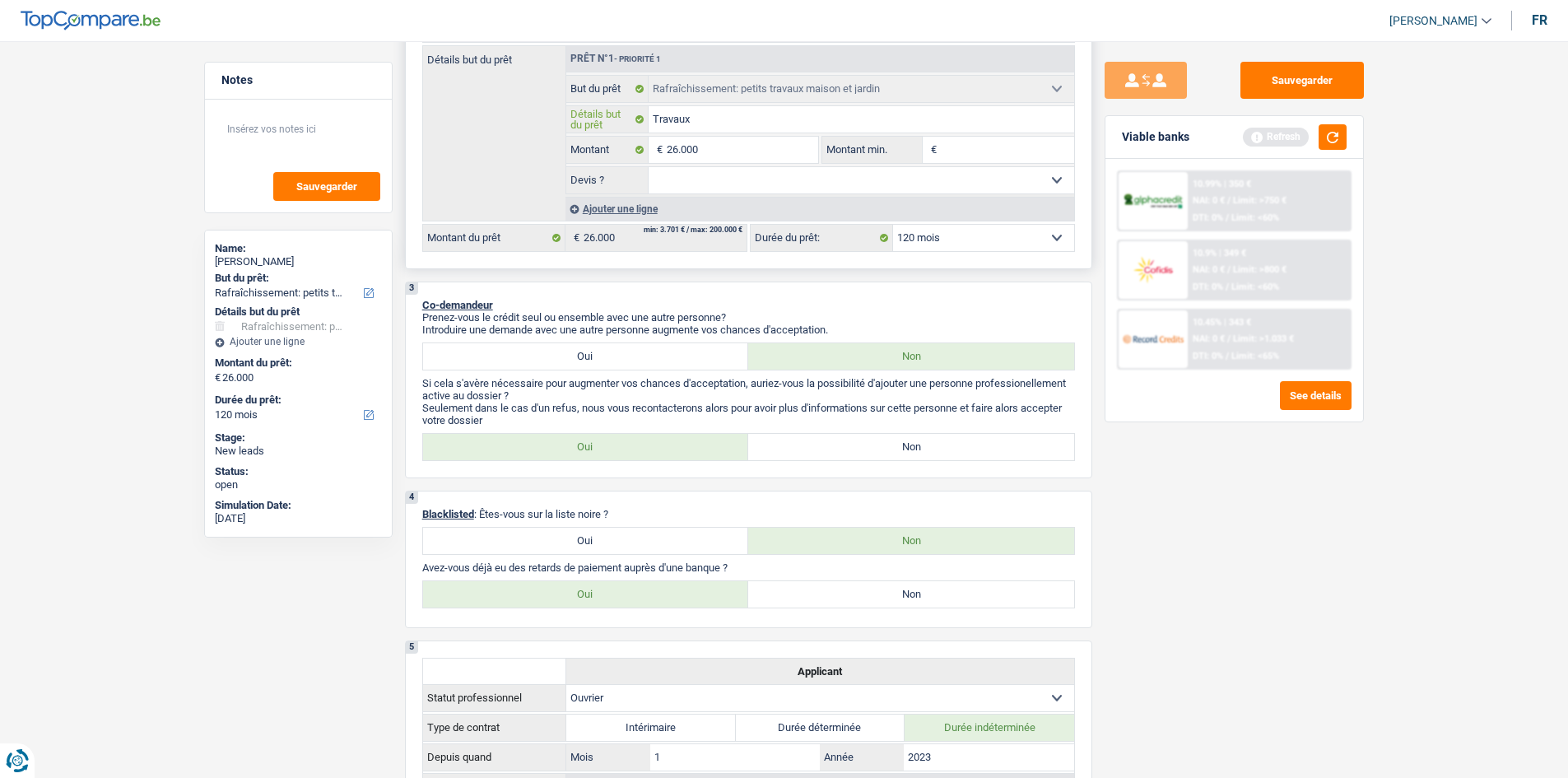 scroll, scrollTop: 165, scrollLeft: 0, axis: vertical 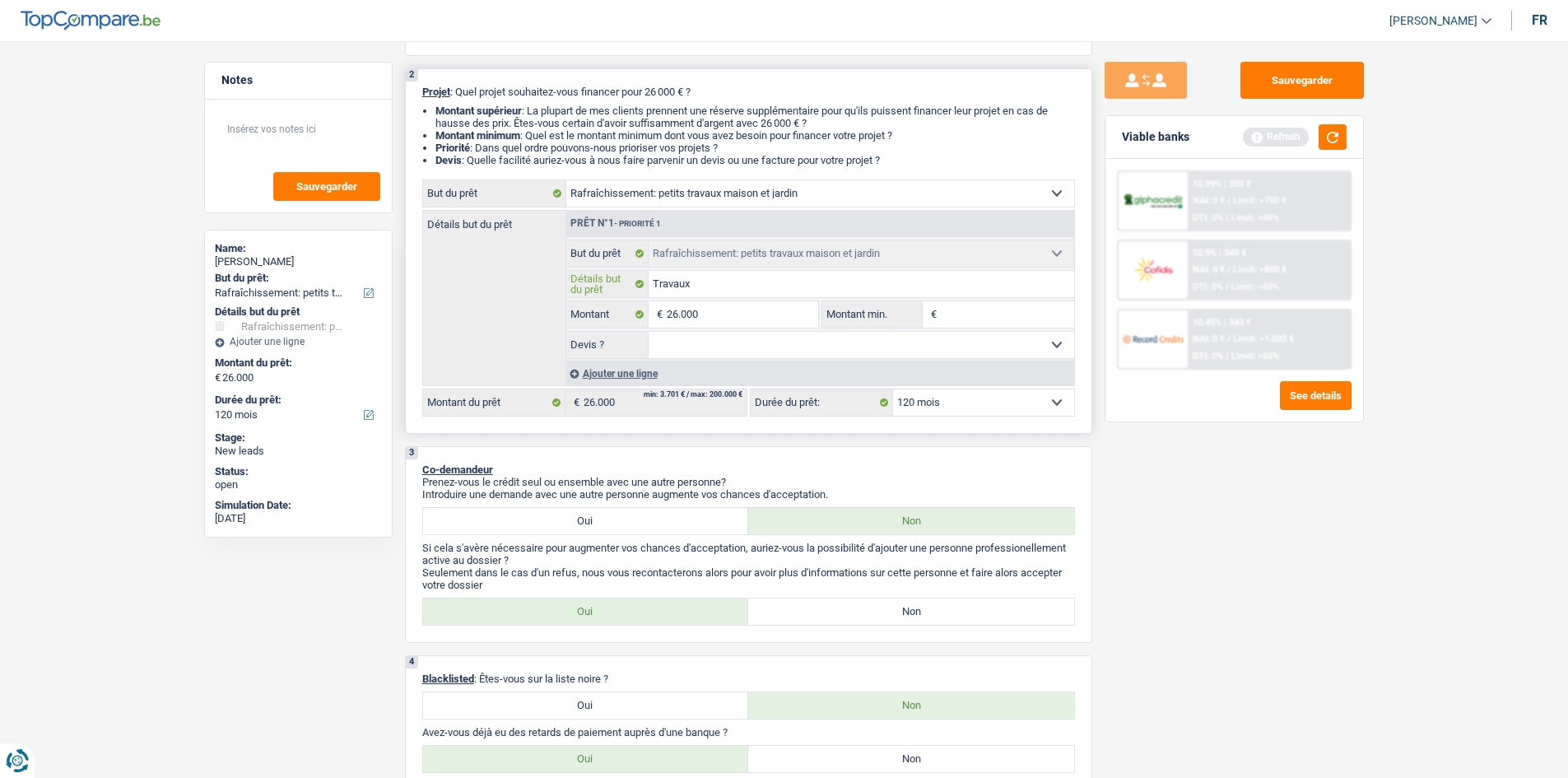 type on "Travaux" 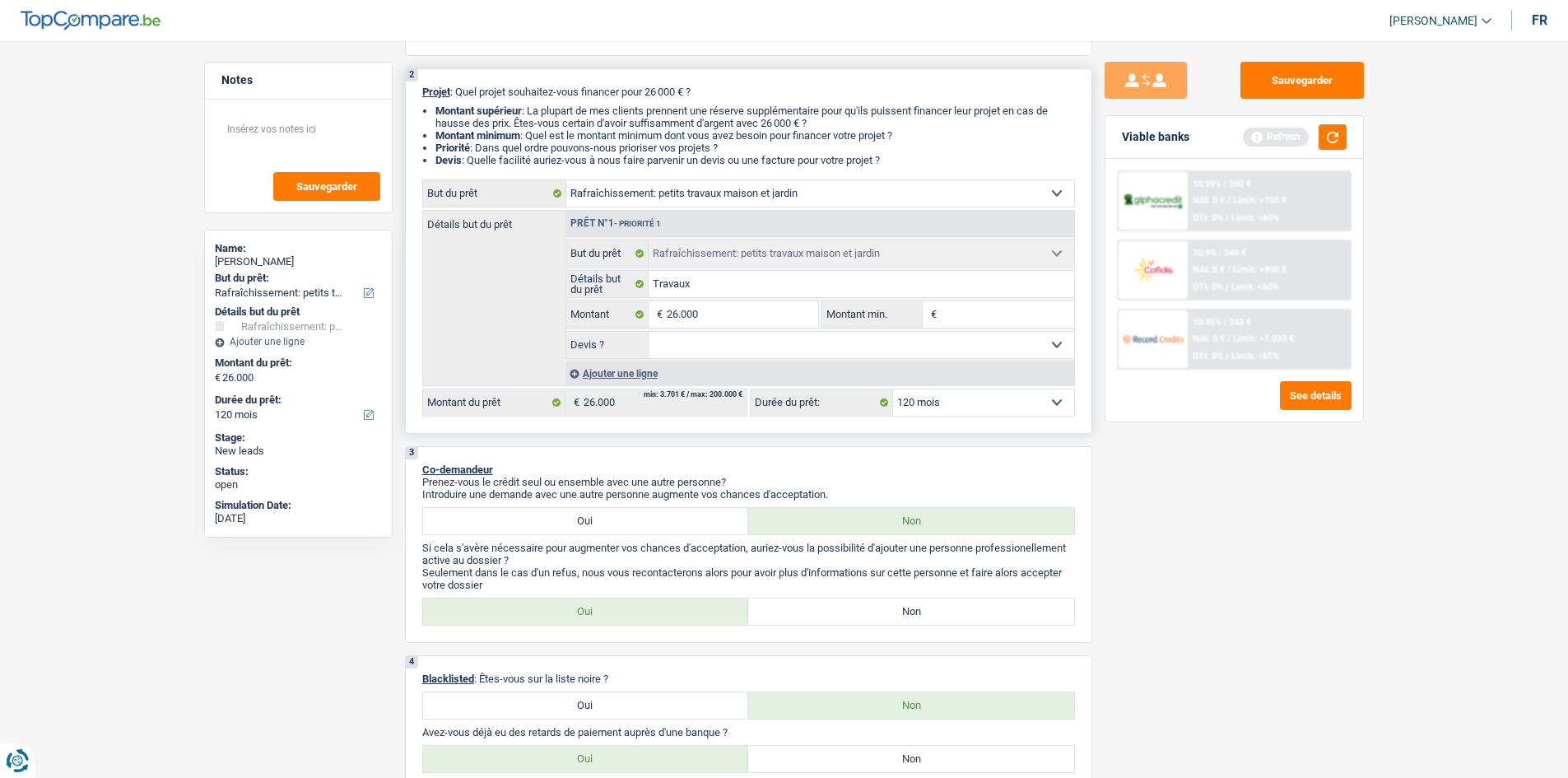 click on "Oui Non Non répondu
Sélectionner une option" at bounding box center [861, 345] 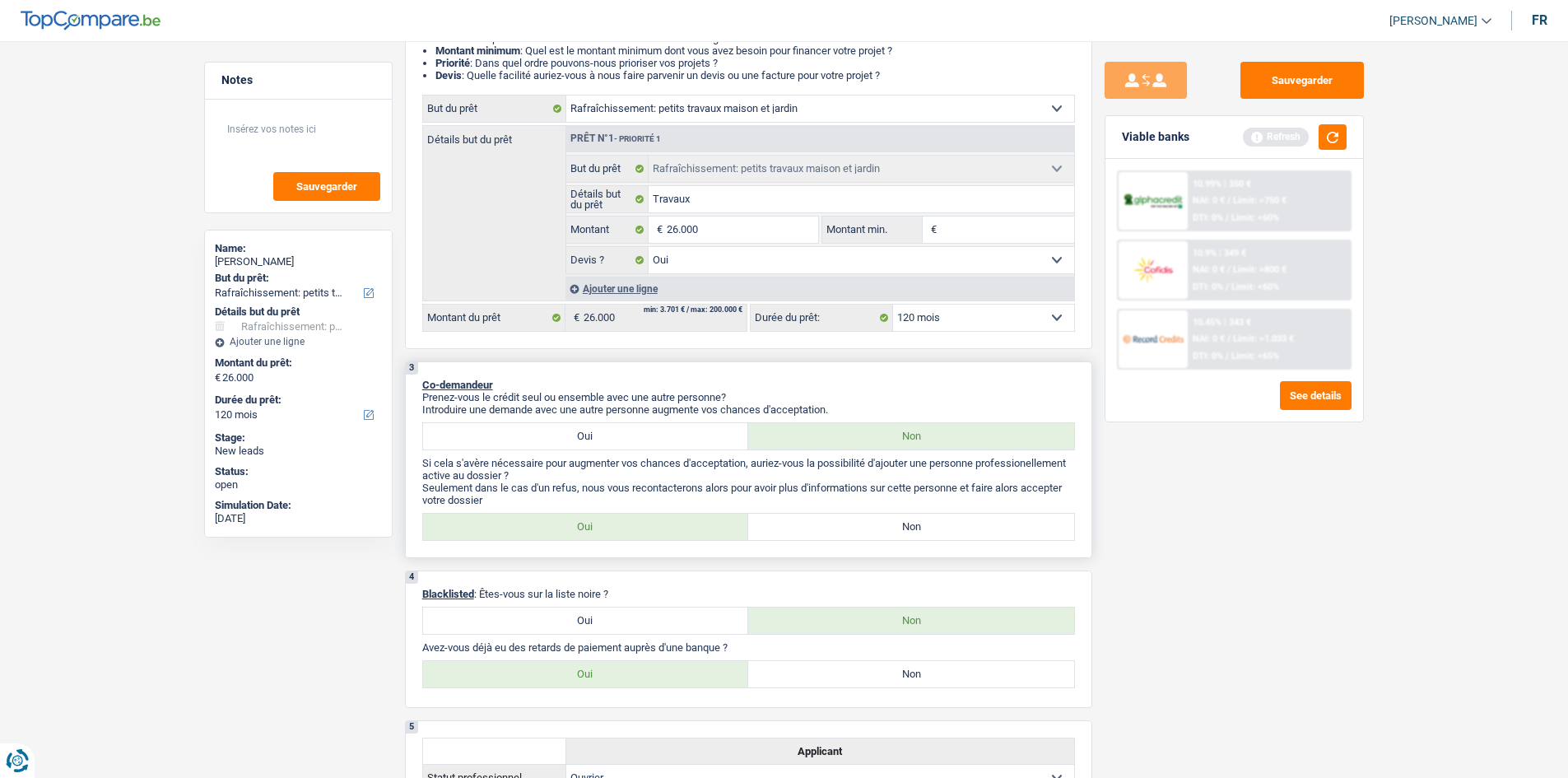 scroll, scrollTop: 329, scrollLeft: 0, axis: vertical 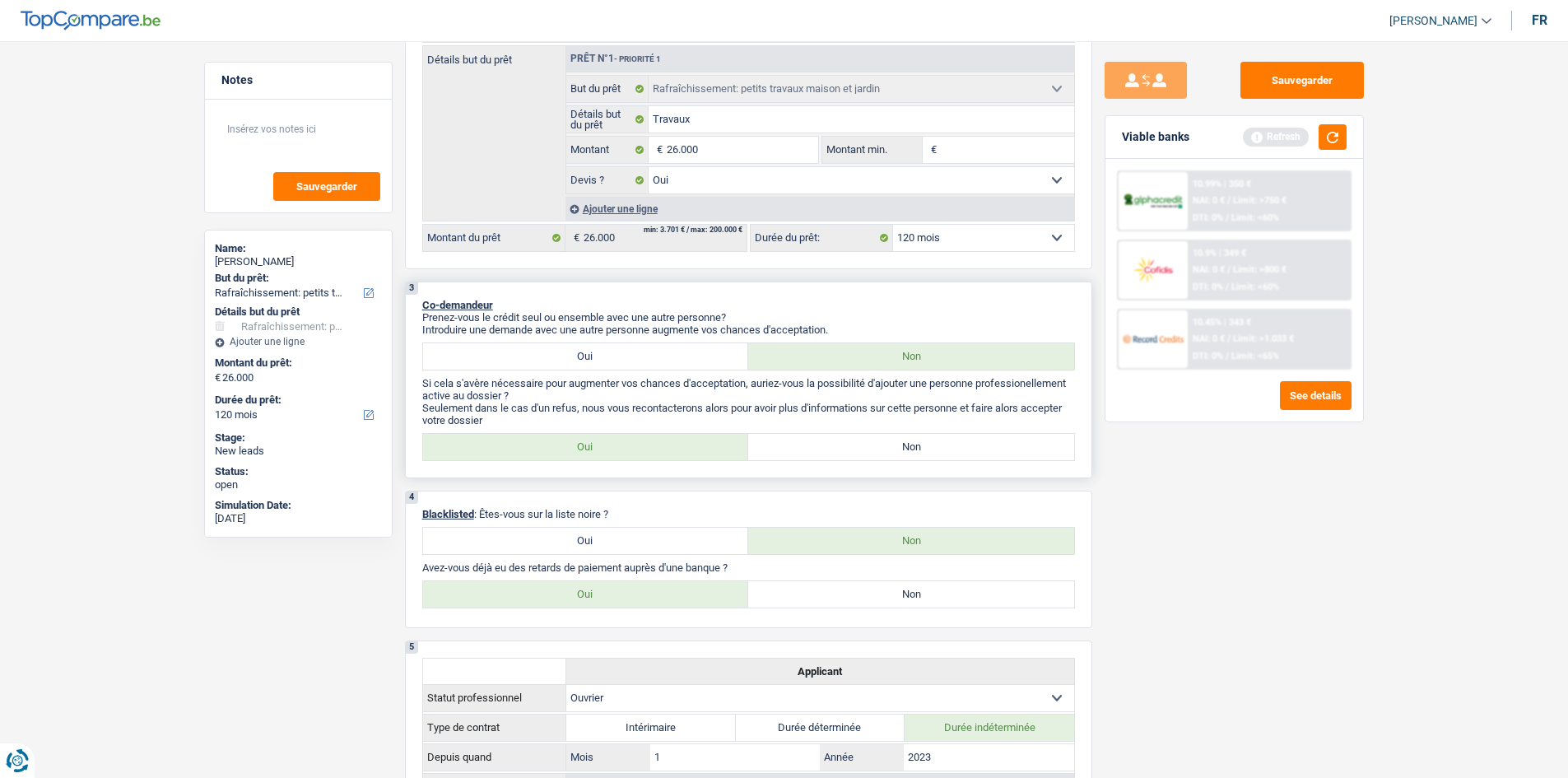 click on "Non" at bounding box center [911, 447] 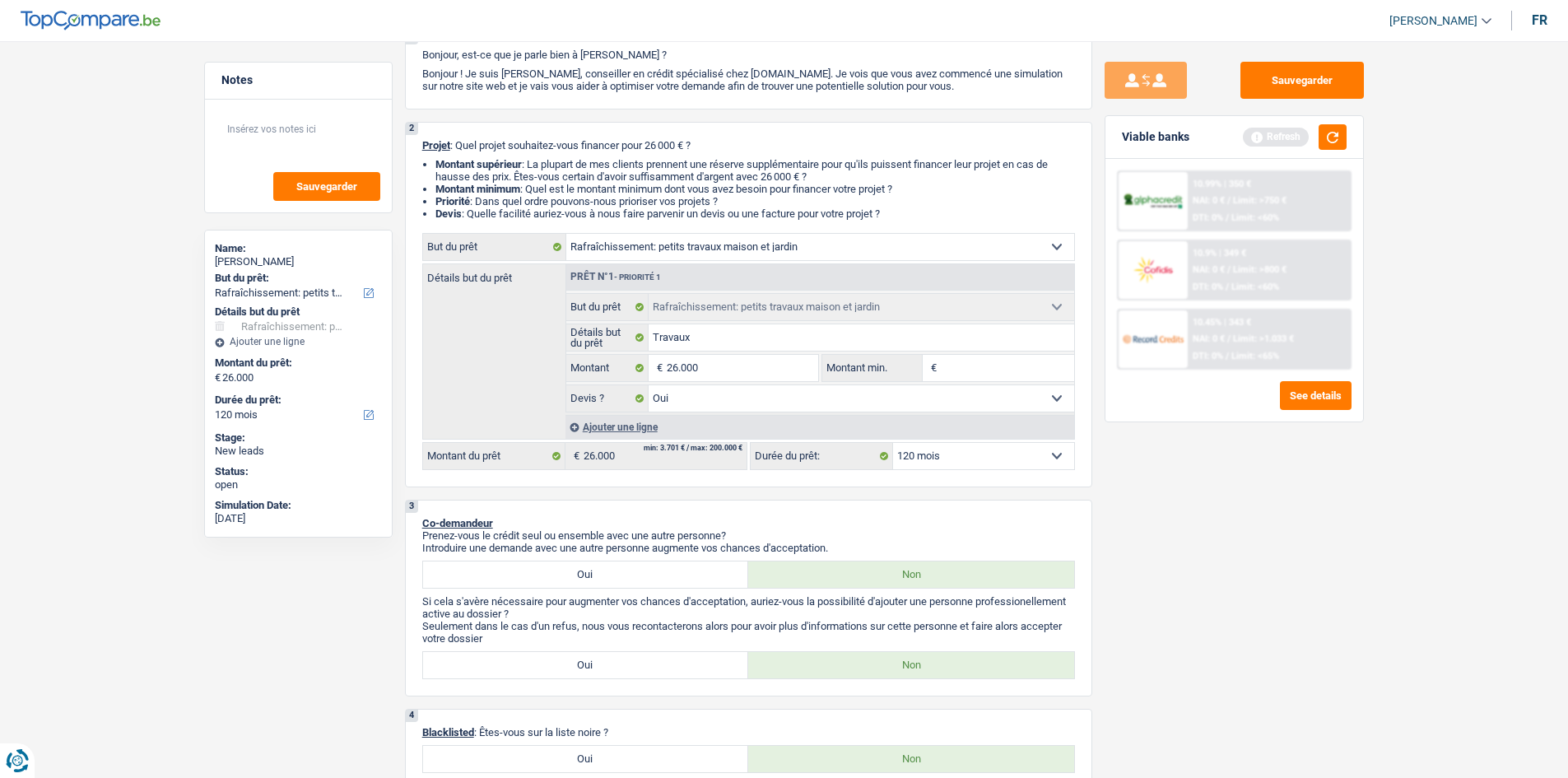 scroll, scrollTop: 0, scrollLeft: 0, axis: both 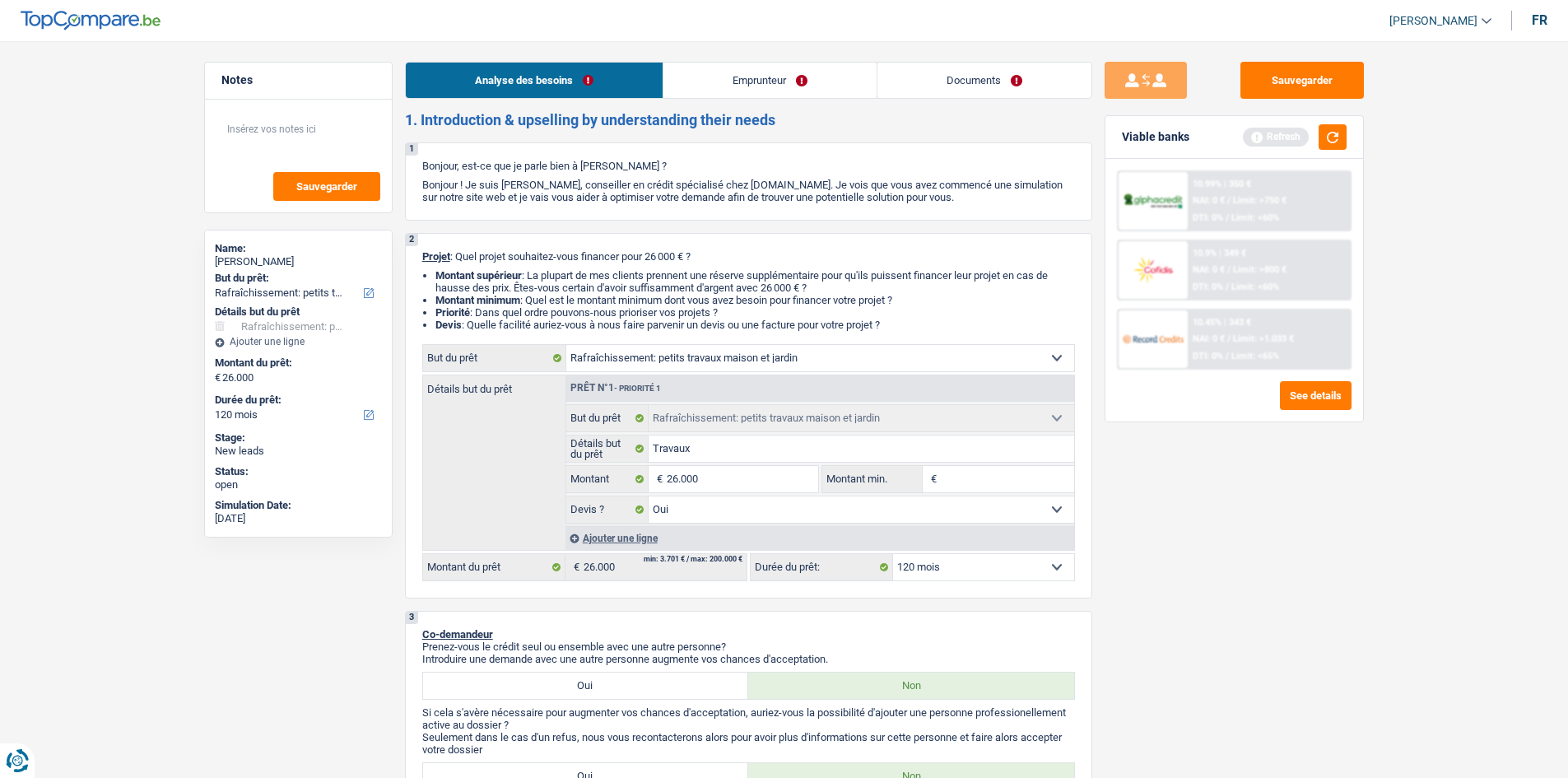 click on "Emprunteur" at bounding box center [770, 80] 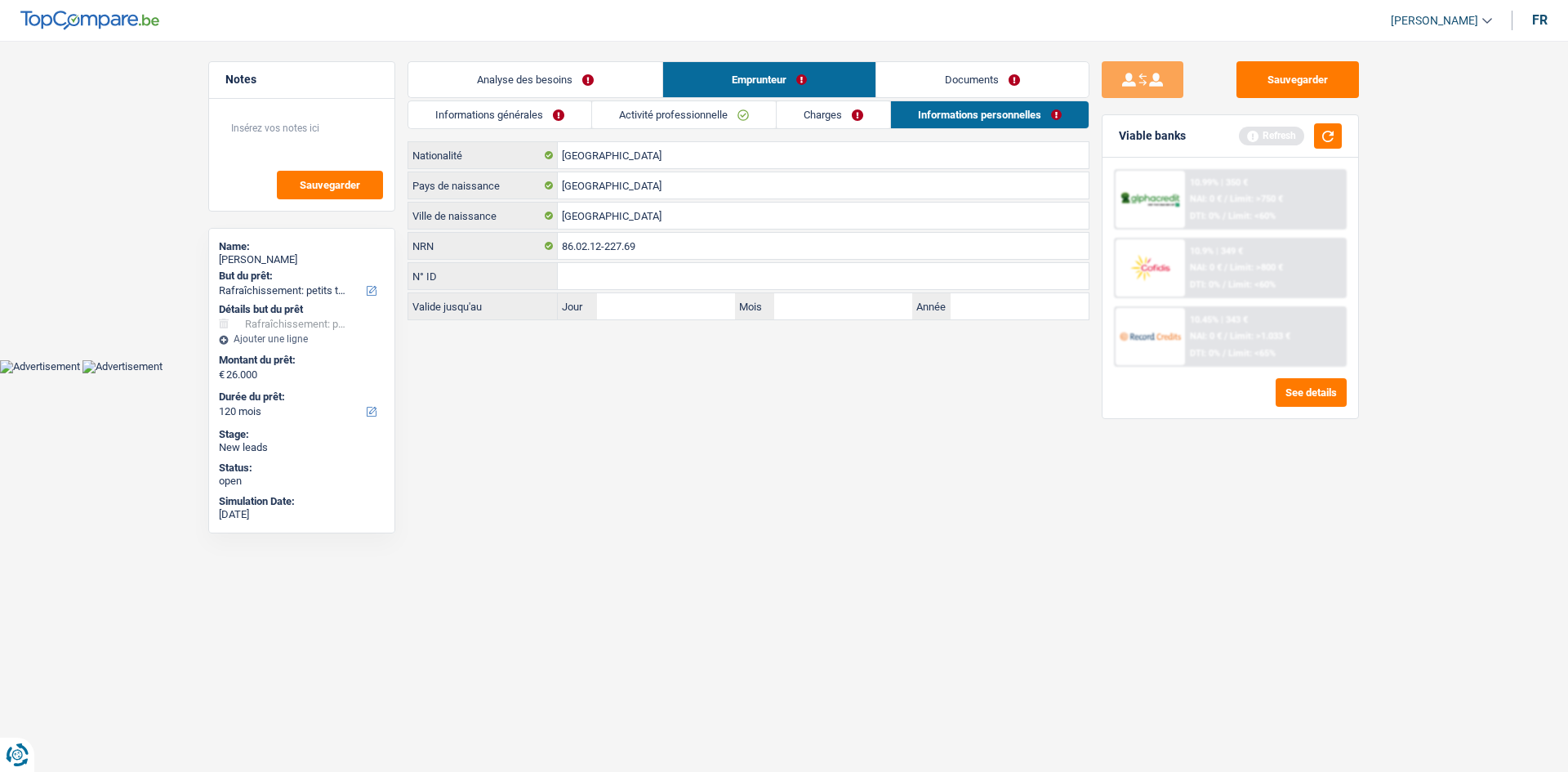 click on "Informations générales" at bounding box center [500, 114] 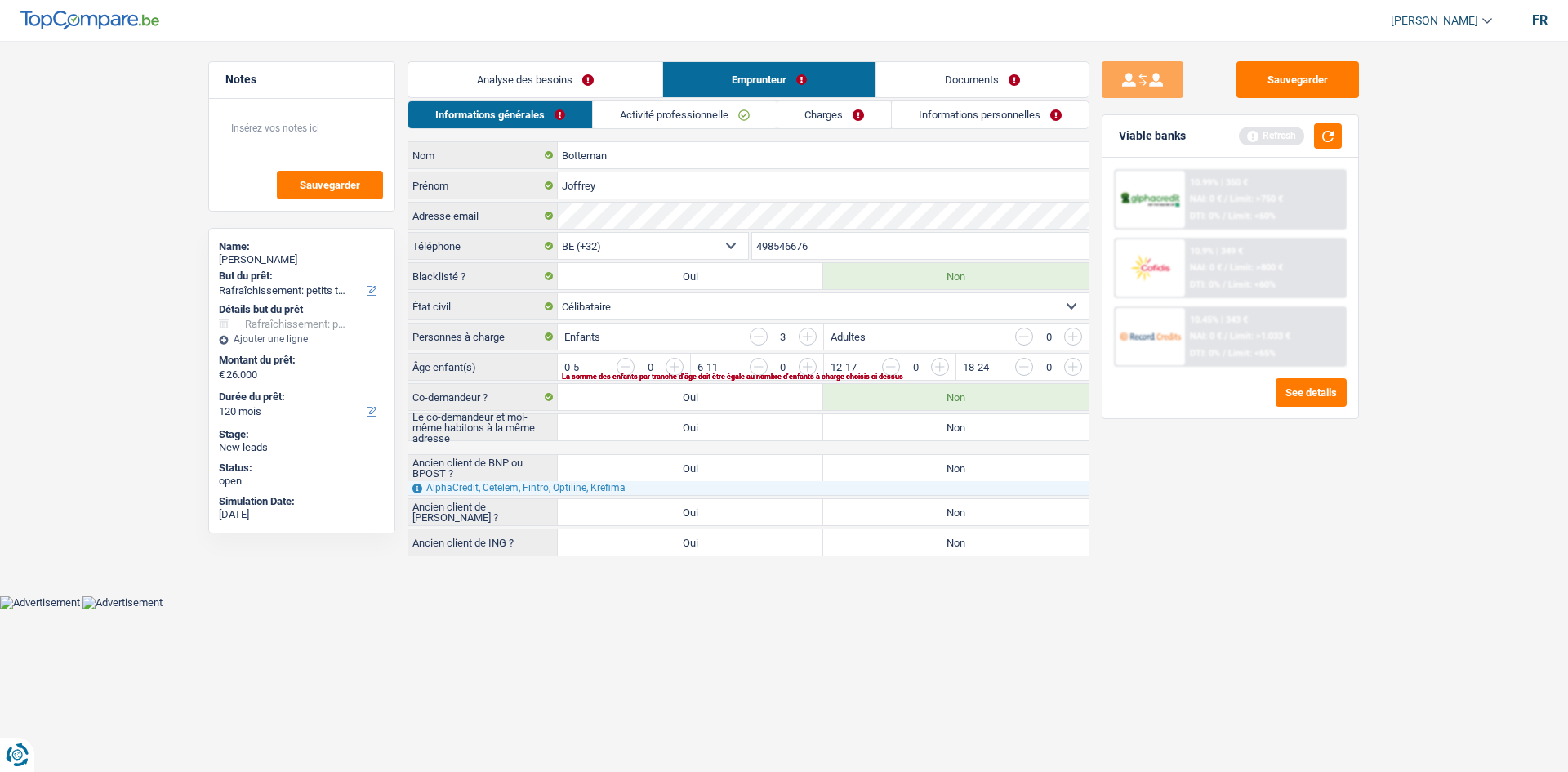 click on "Botteman
Nom
Joffrey
Prénom
Adresse email
BE (+32) LU (+352)
Sélectionner une option
Téléphone
498546676
Téléphone
Blacklisté ?
Oui
Non
Célibataire Marié(e) Cohabitant(e) légal(e) Divorcé(e) Veuf(ve) Séparé (de fait)
Sélectionner une option
État civil
Personnes à charge
Enfants
3
Adultes
0
Âge enfant(s)" at bounding box center [748, 349] 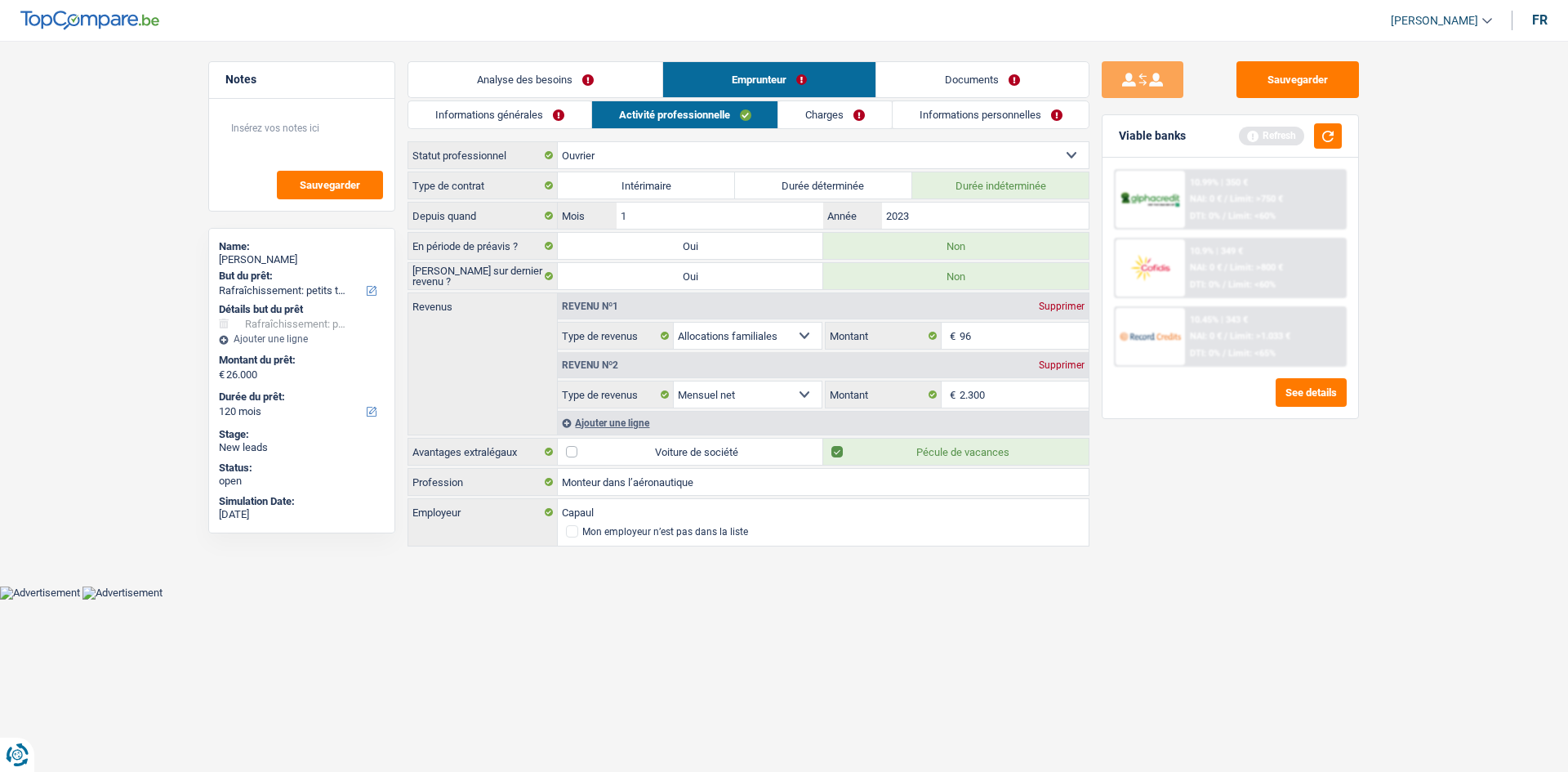 click on "Charges" at bounding box center [835, 114] 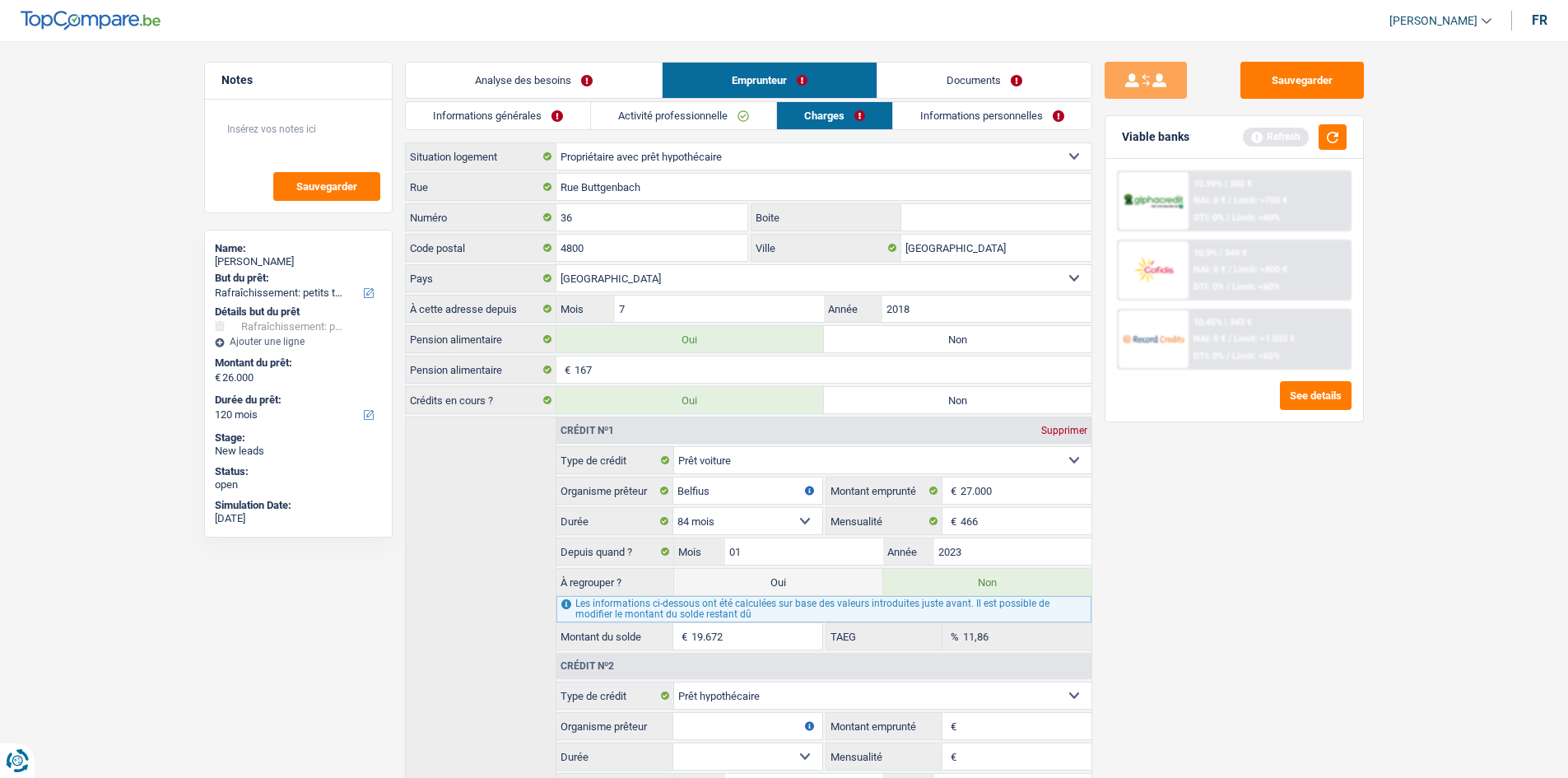 click on "Informations personnelles" at bounding box center (992, 115) 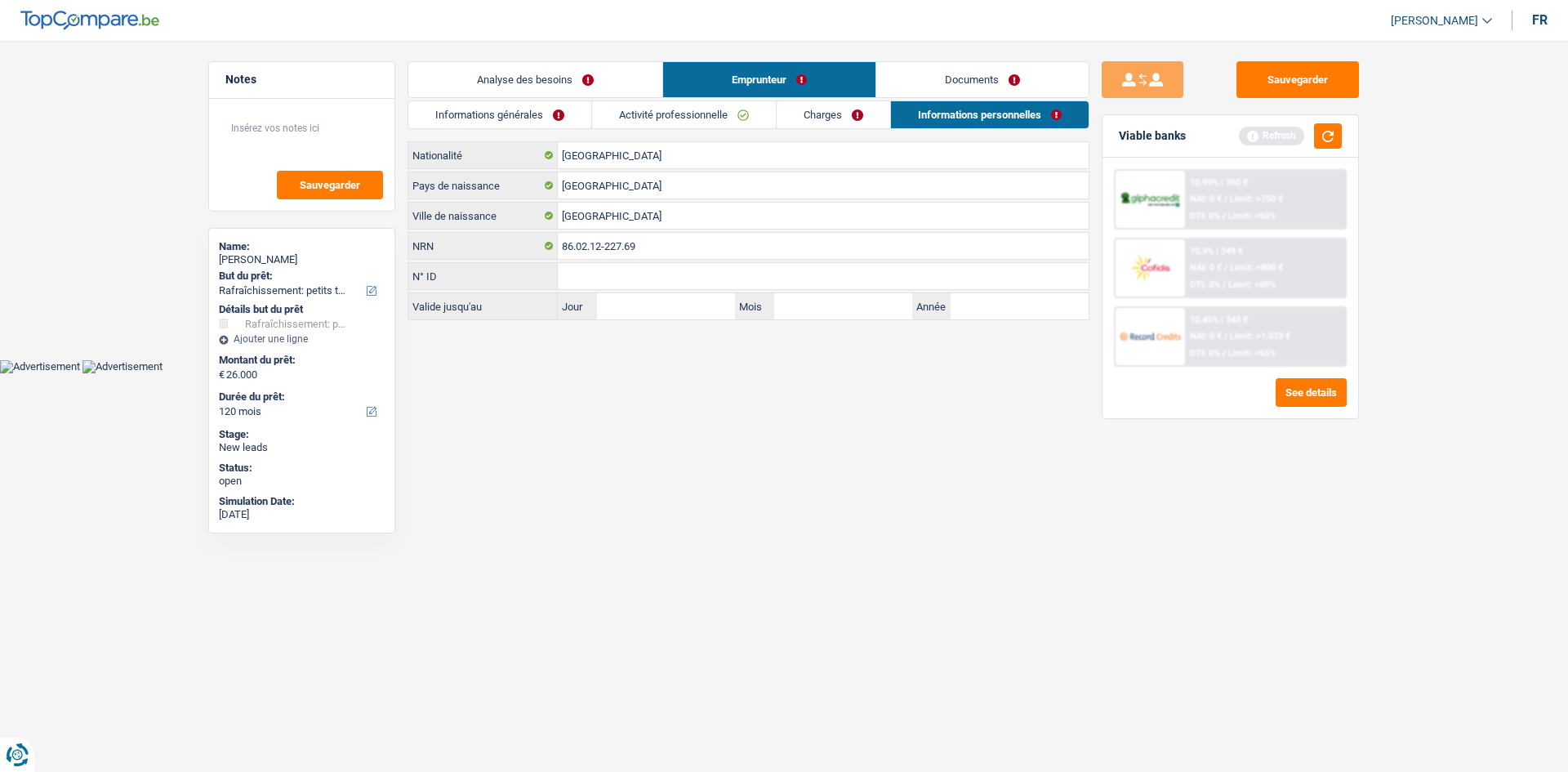 click on "Informations générales" at bounding box center (500, 114) 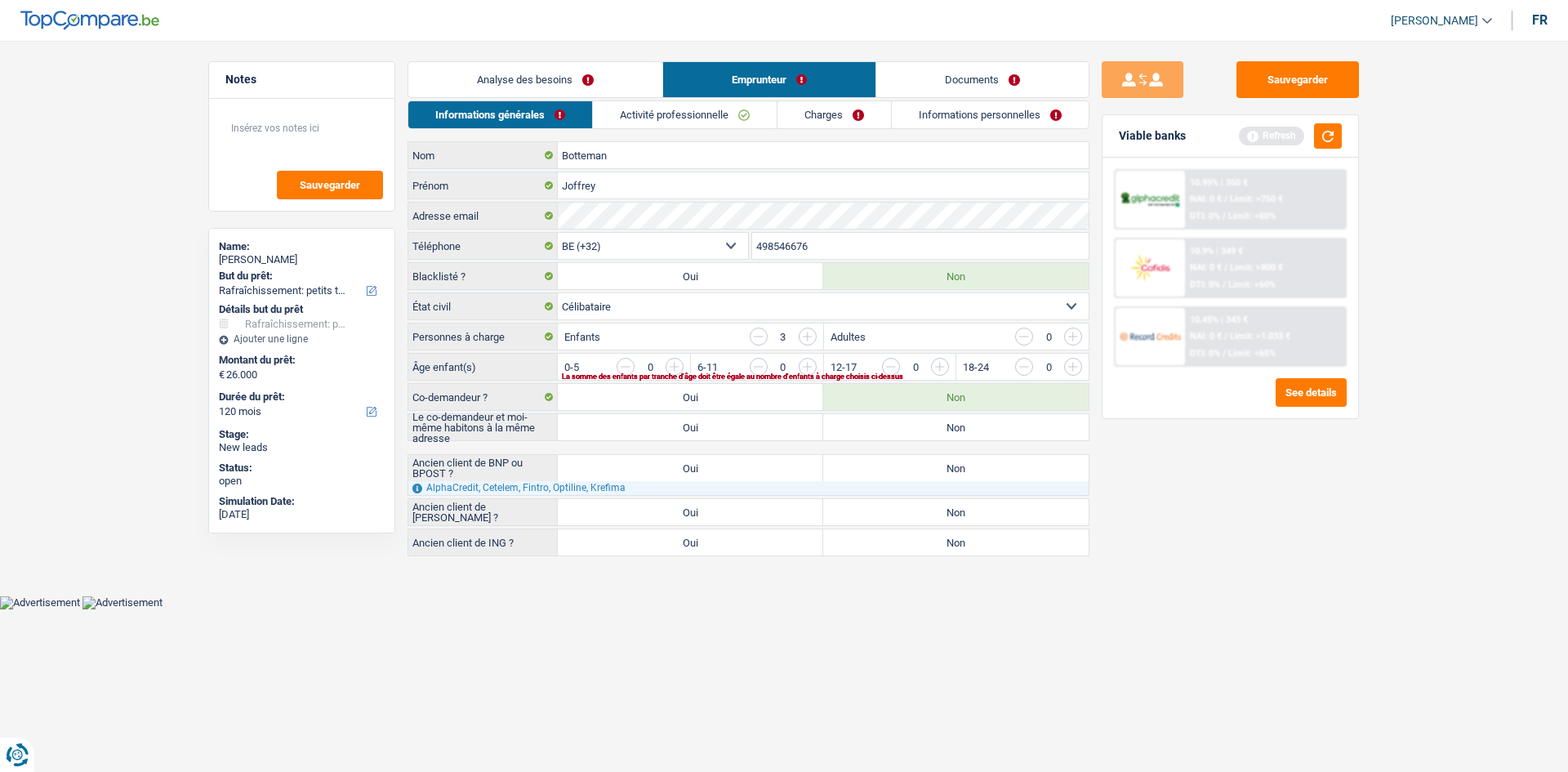 drag, startPoint x: 1016, startPoint y: 422, endPoint x: 1038, endPoint y: 421, distance: 22.022716 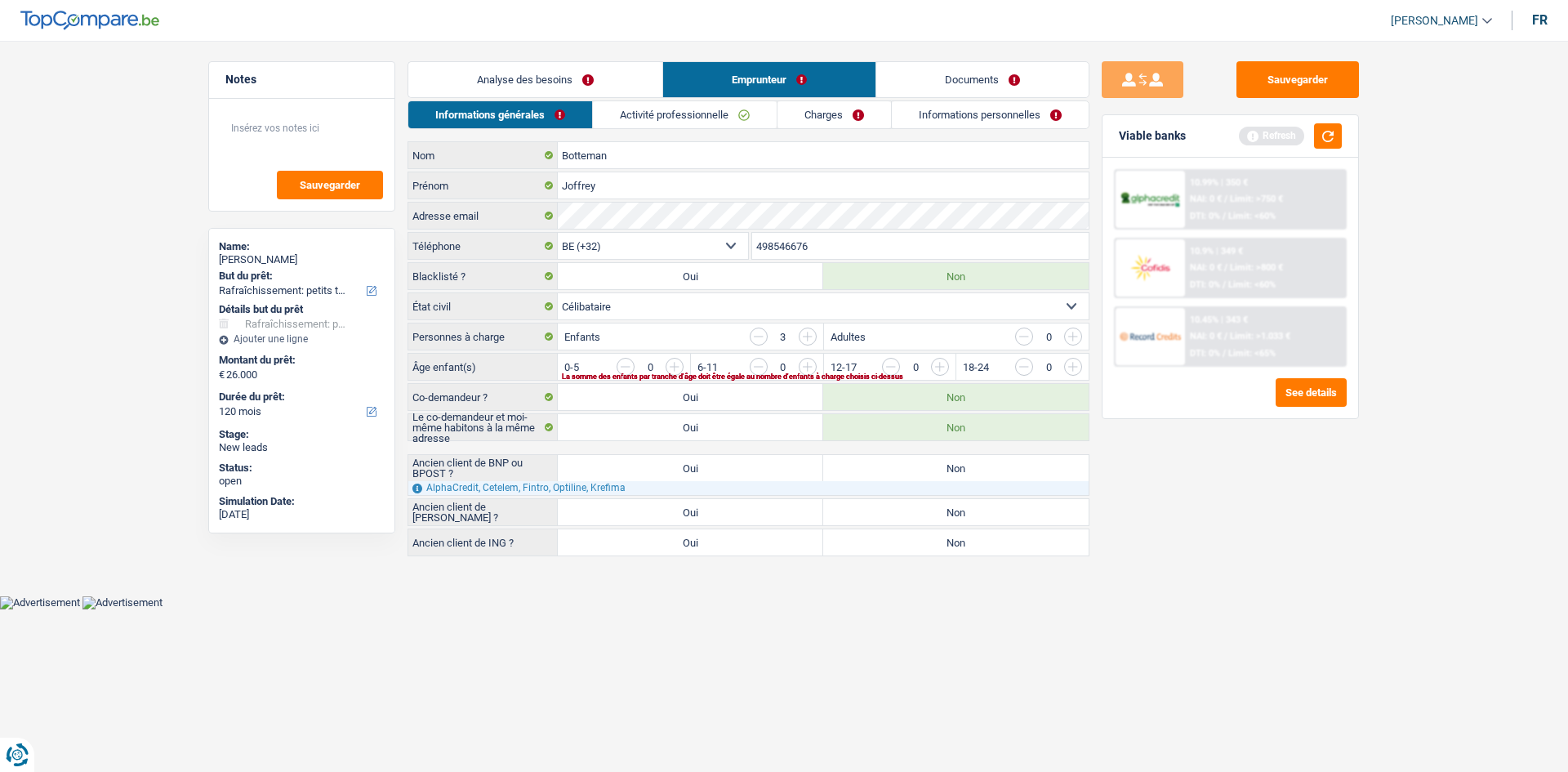 click at bounding box center (759, 337) 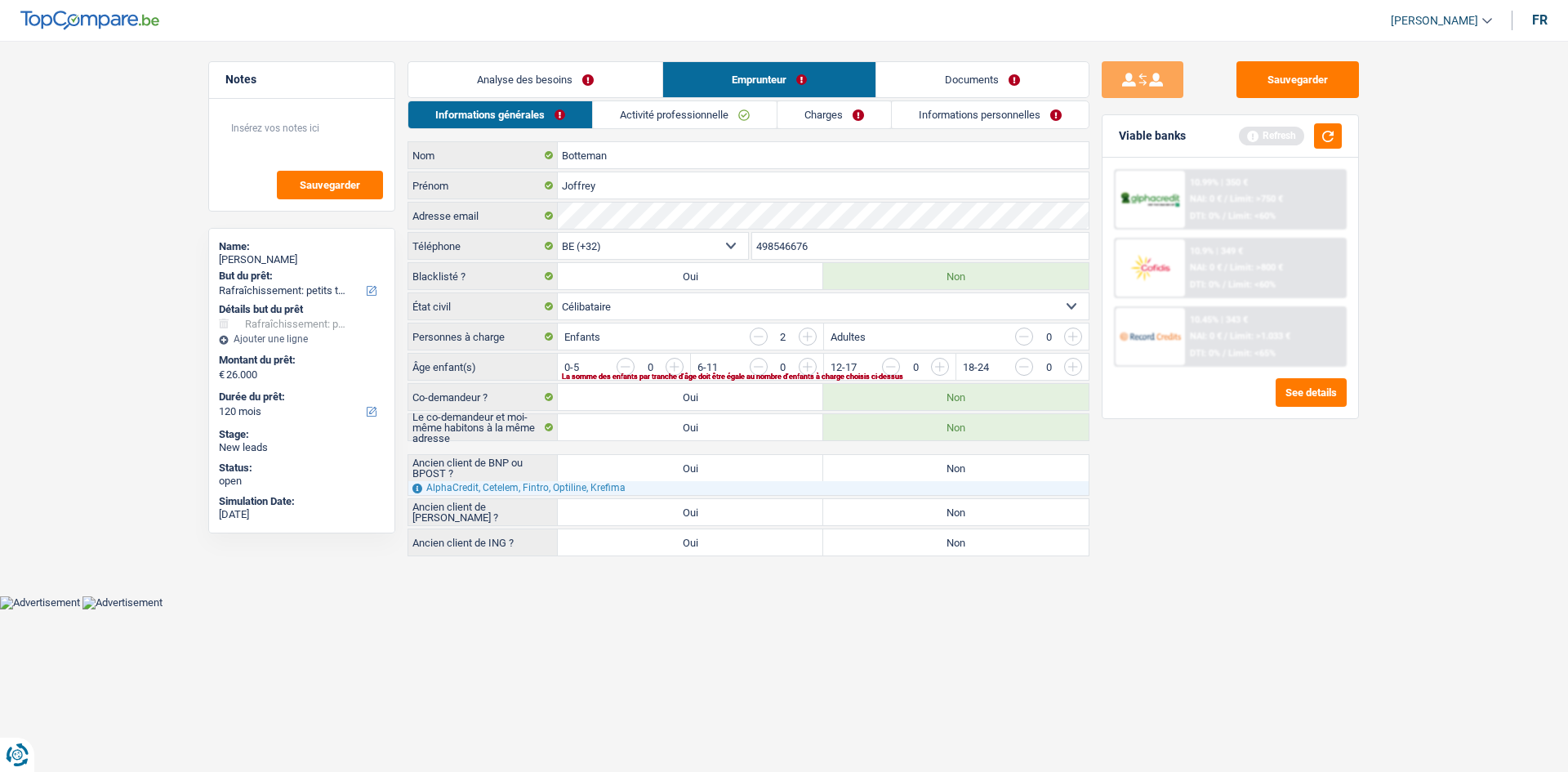 click at bounding box center [759, 337] 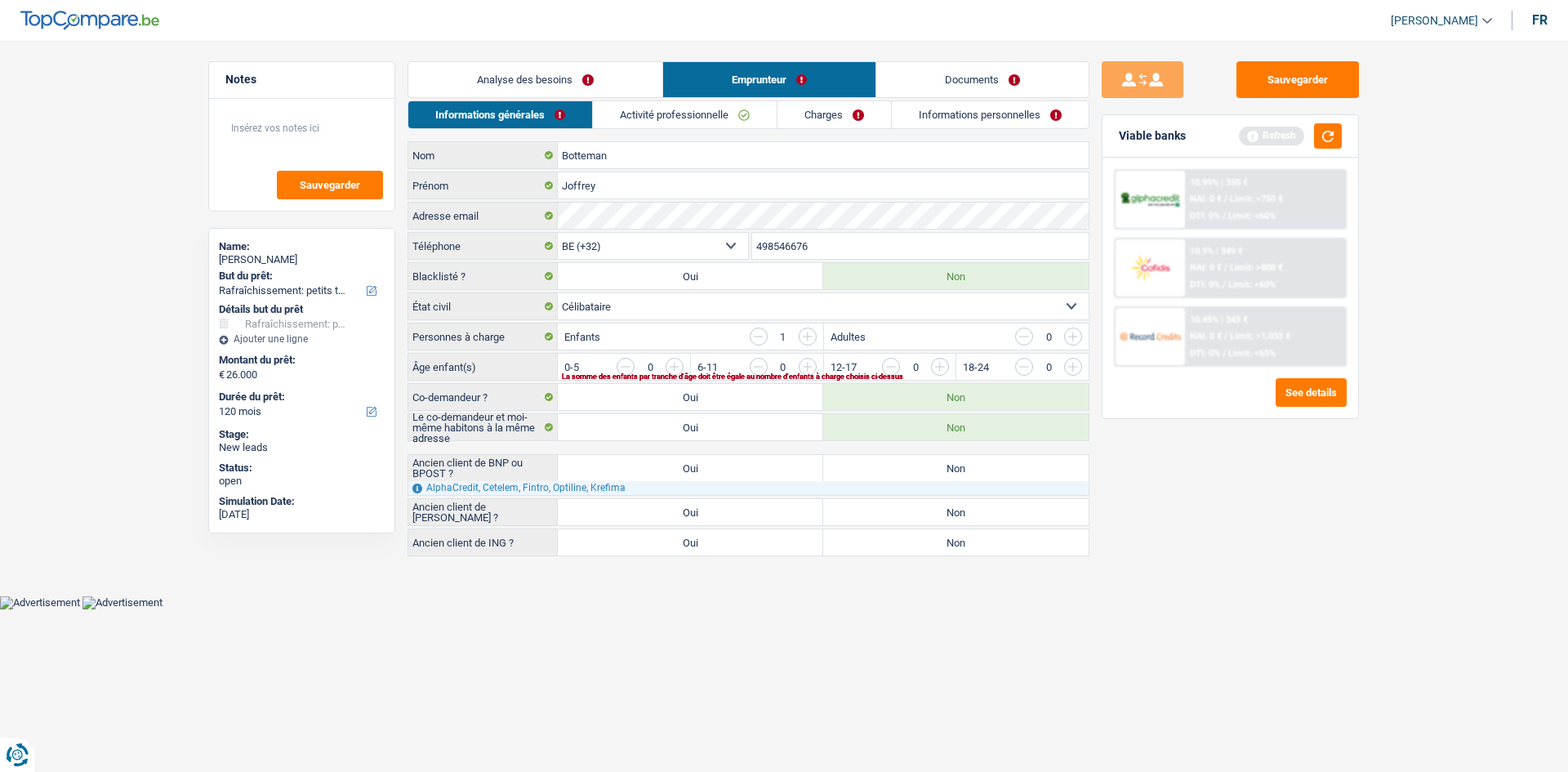 click at bounding box center (759, 337) 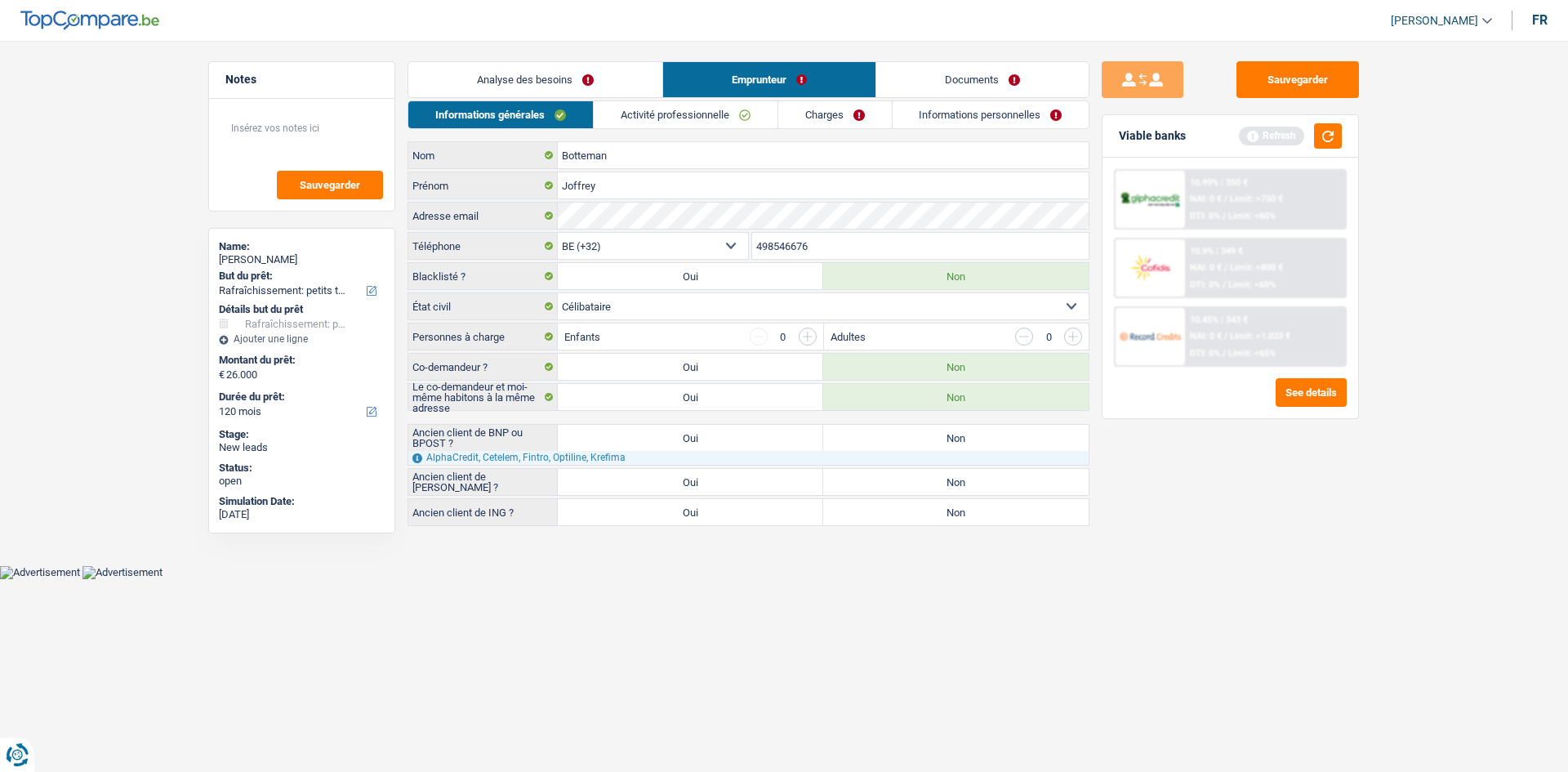 click on "Sauvegarder
Viable banks
Refresh
10.99% | 350 €
NAI: 0 €
/
Limit: >750 €
DTI: 0%
/
Limit: <60%
10.9% | 349 €
NAI: 0 €
/
Limit: >800 €
DTI: 0%
/
Limit: <60%
/       /" at bounding box center [1230, 401] 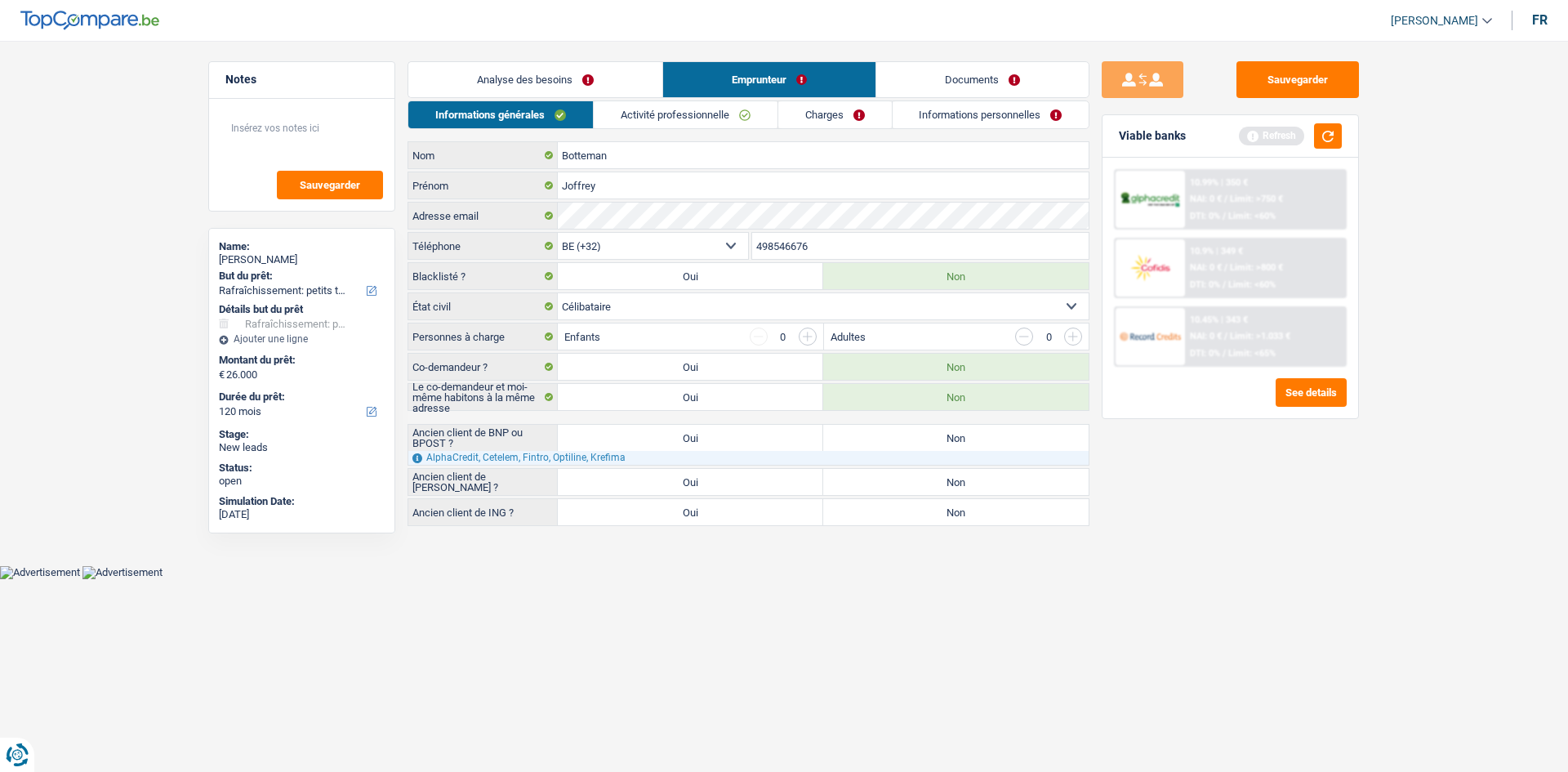 click on "Célibataire Marié(e) Cohabitant(e) légal(e) Divorcé(e) Veuf(ve) Séparé (de fait)
Sélectionner une option" at bounding box center [823, 306] 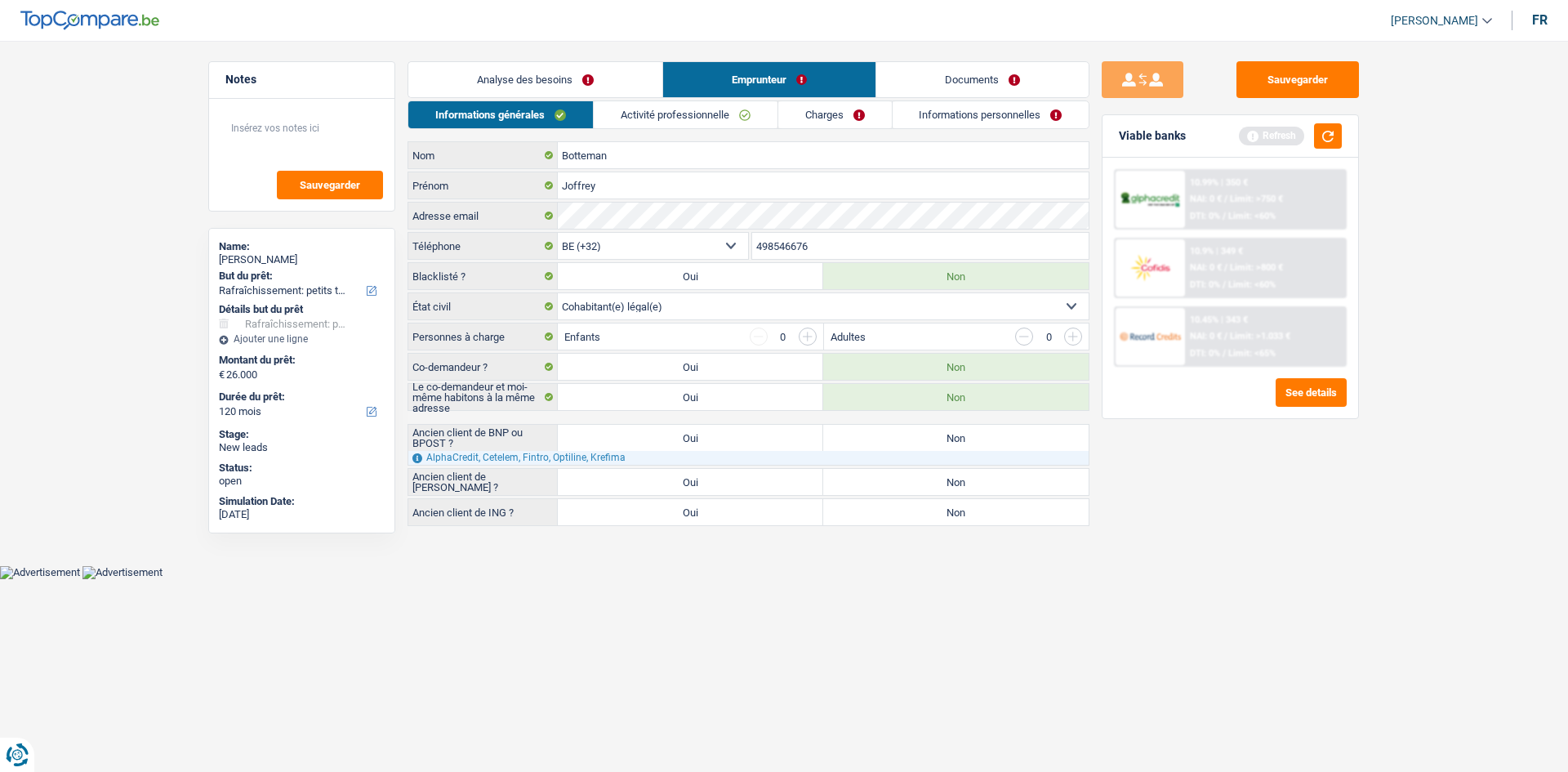 click on "Célibataire Marié(e) Cohabitant(e) légal(e) Divorcé(e) Veuf(ve) Séparé (de fait)
Sélectionner une option" at bounding box center (823, 306) 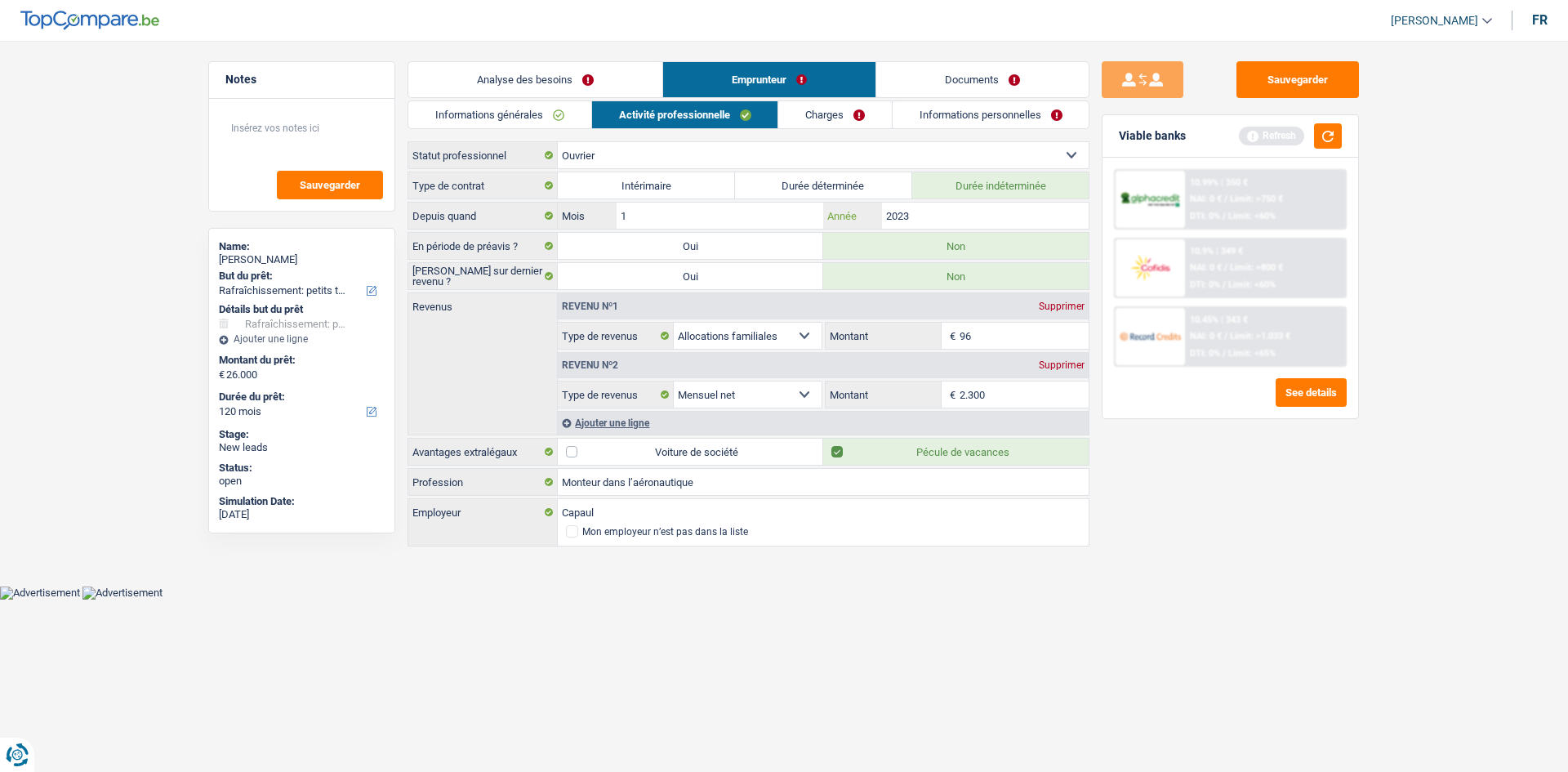 click on "2023" at bounding box center [985, 216] 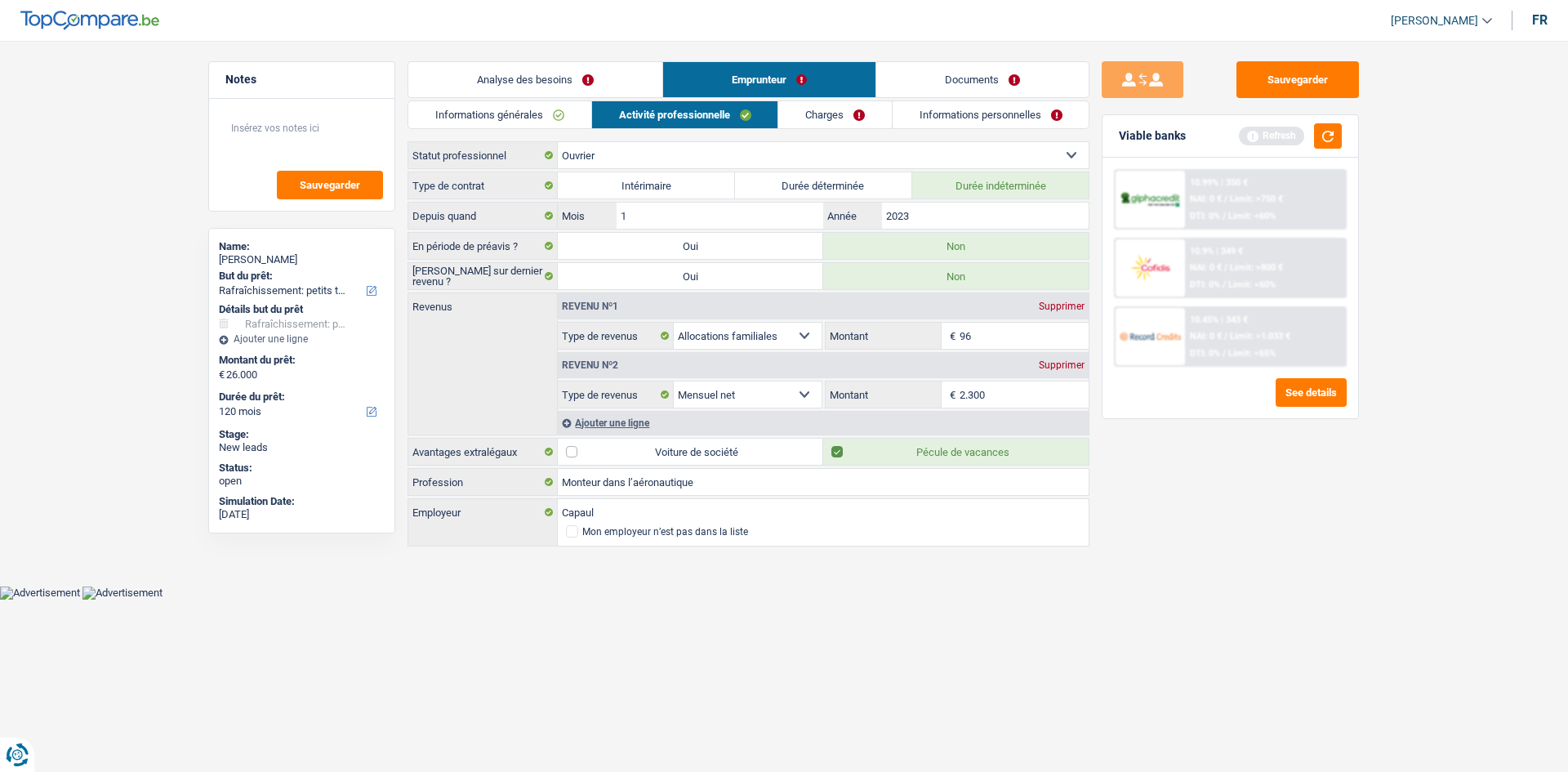 click on "Supprimer" at bounding box center [1062, 306] 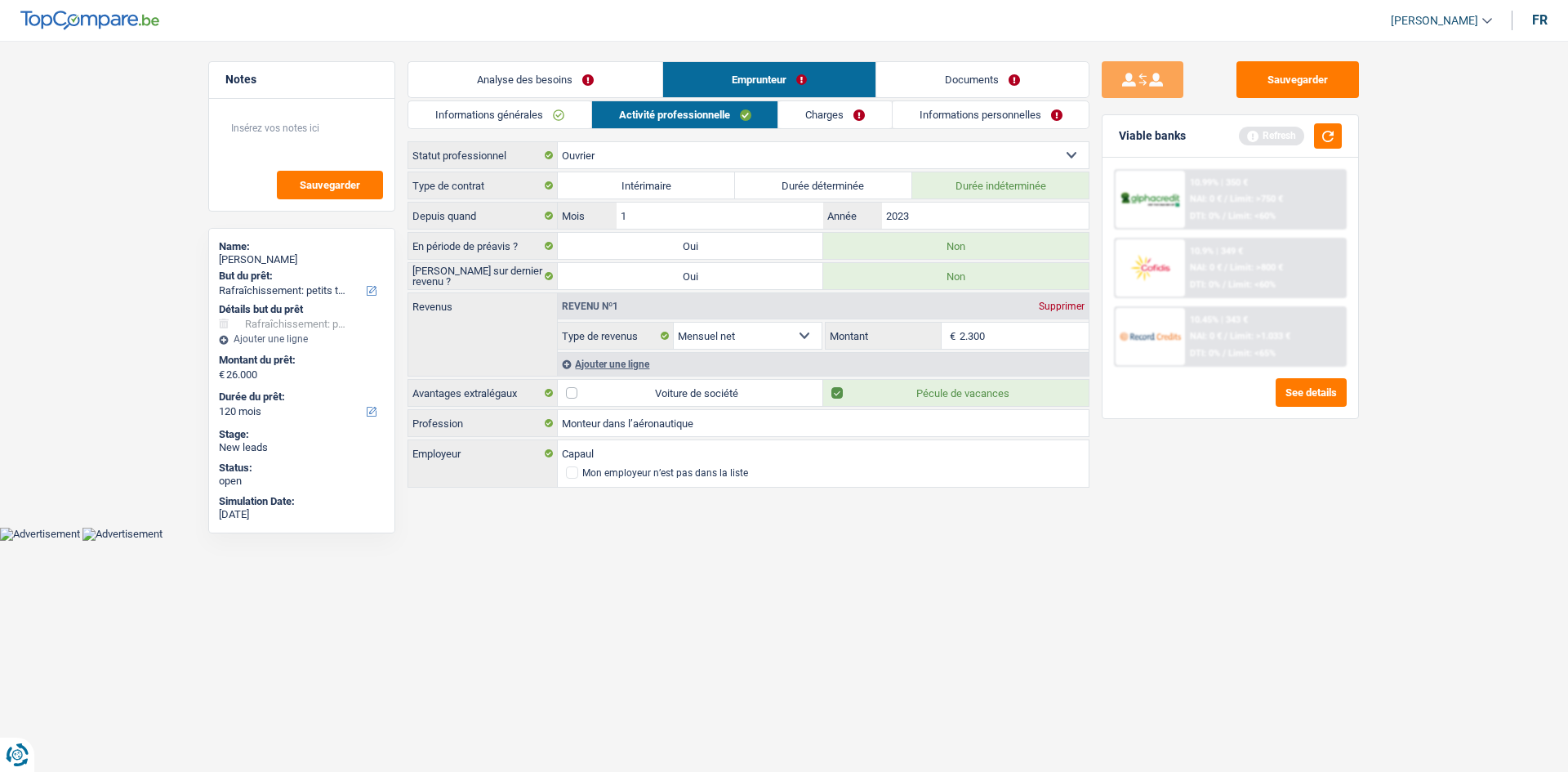 click on "2.300" at bounding box center (1024, 336) 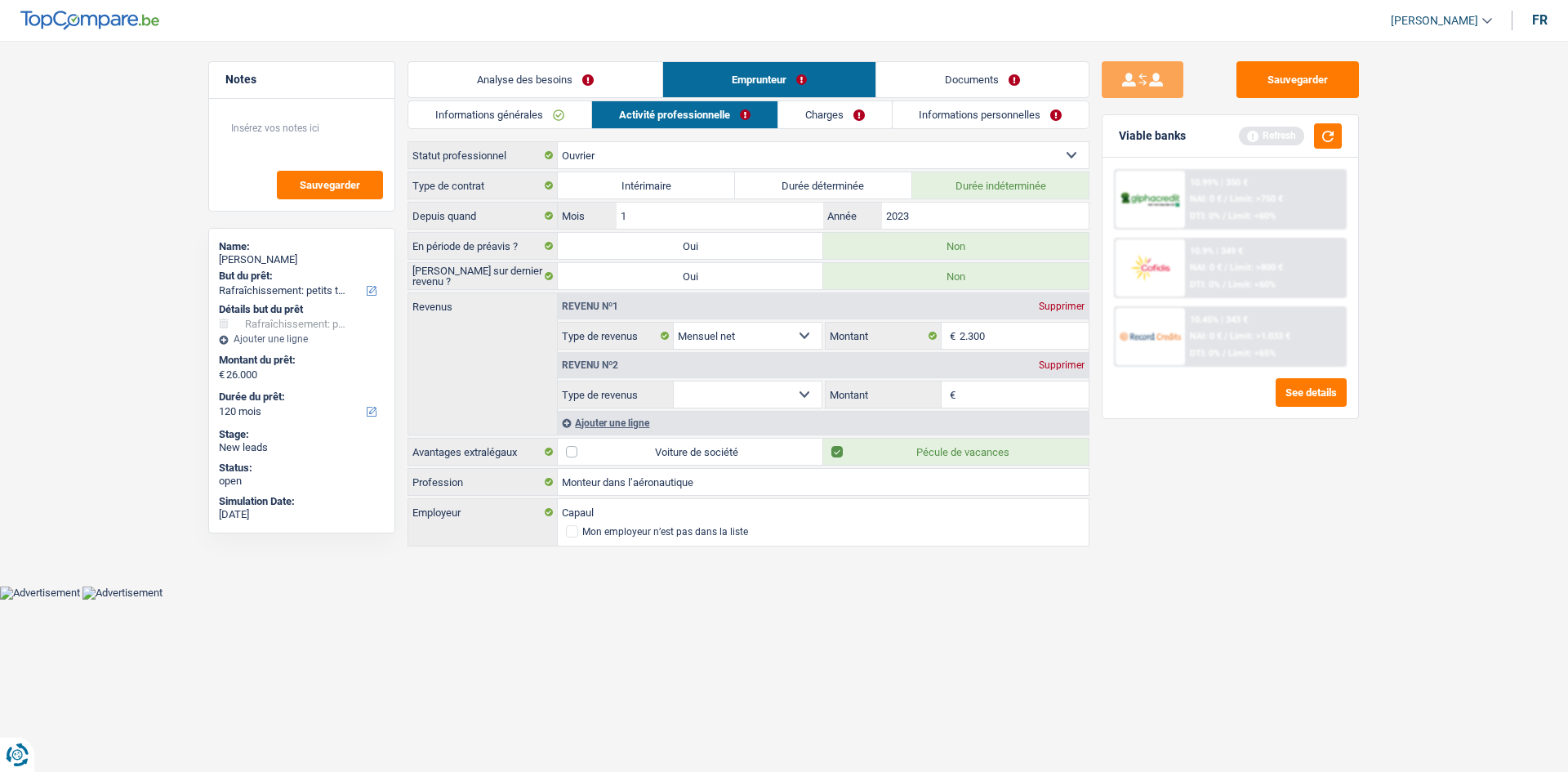 click on "Allocation d'handicap Allocations chômage Allocations familiales Chèques repas Complément d'entreprise Indemnité mutuelle Indépendant complémentaire Mensuel net Pension Pension alimentaire Pension d'invalidité Revenu d'intégration sociale Revenus locatifs Autres revenus
Sélectionner une option" at bounding box center (747, 395) 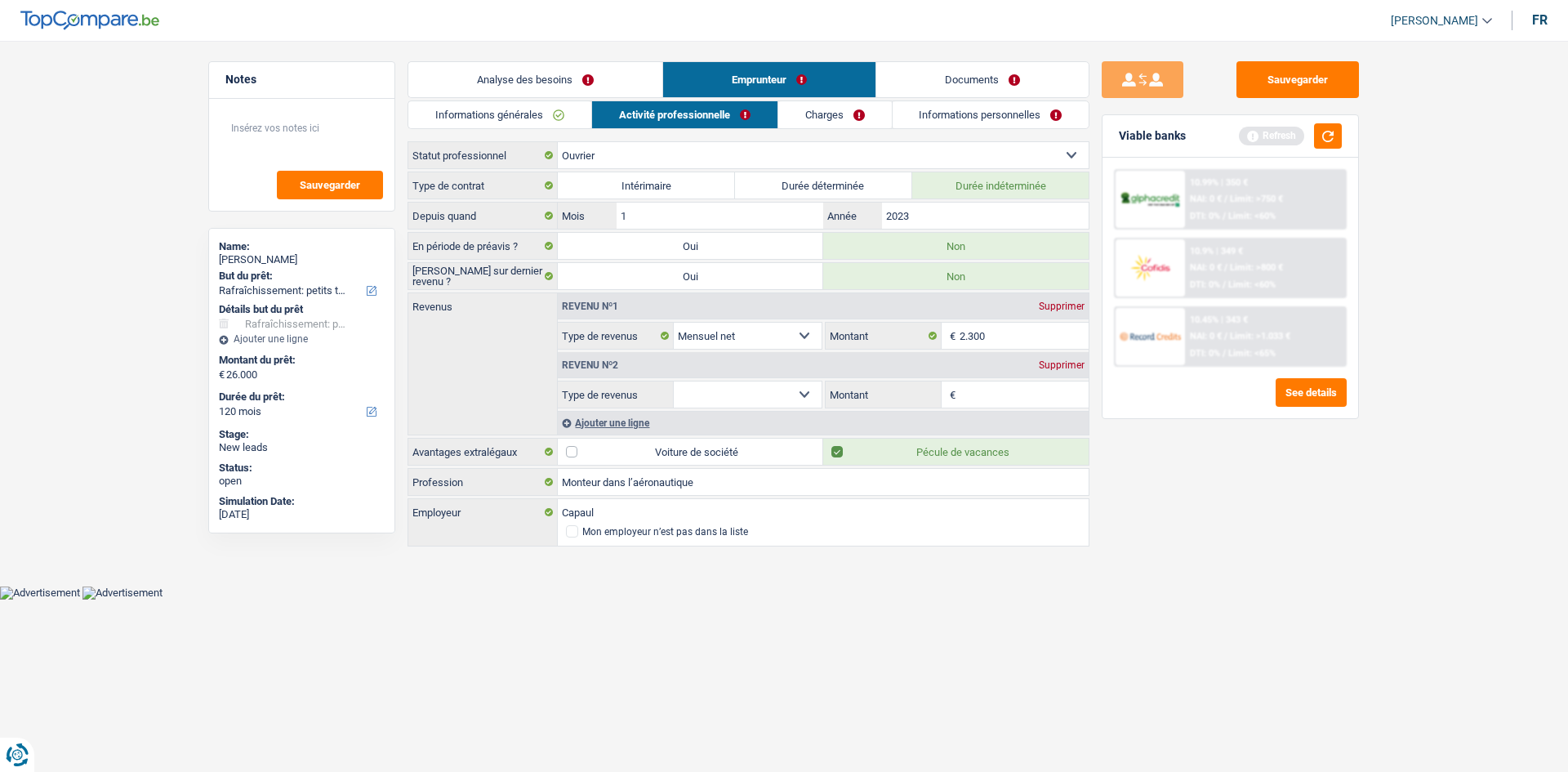 select on "mealVouchers" 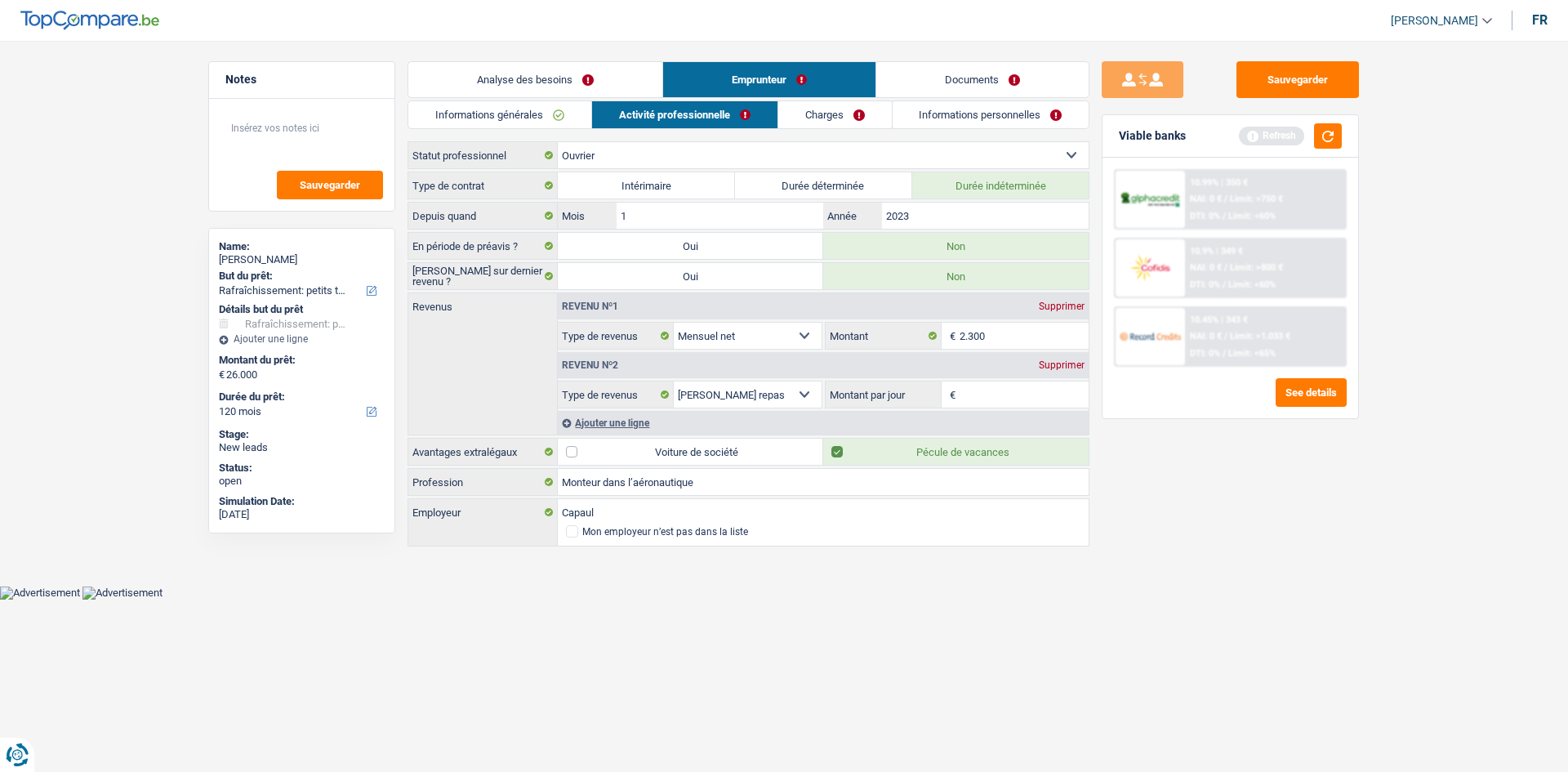 click on "Montant par jour" at bounding box center (1024, 395) 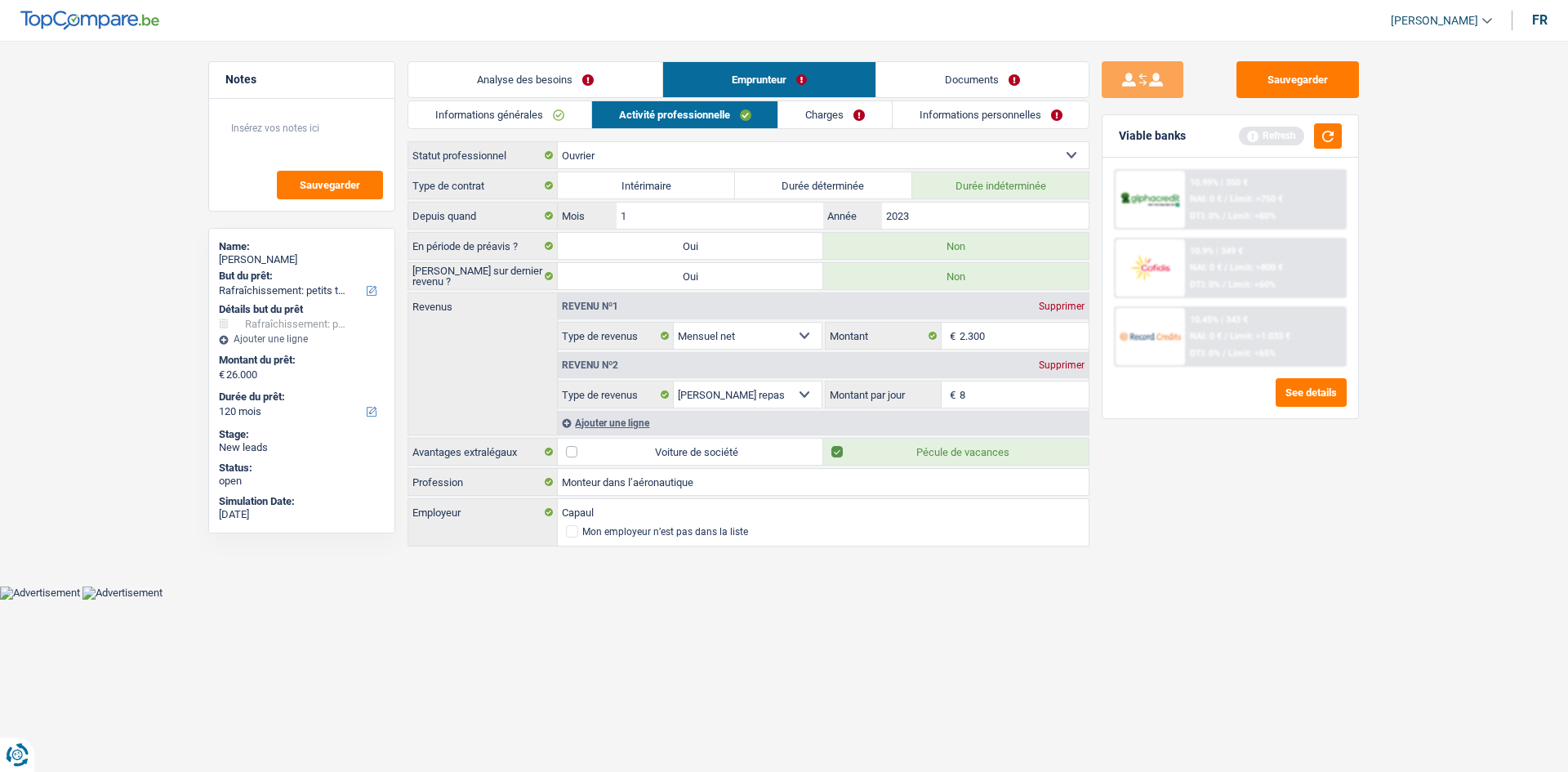 type on "8,0" 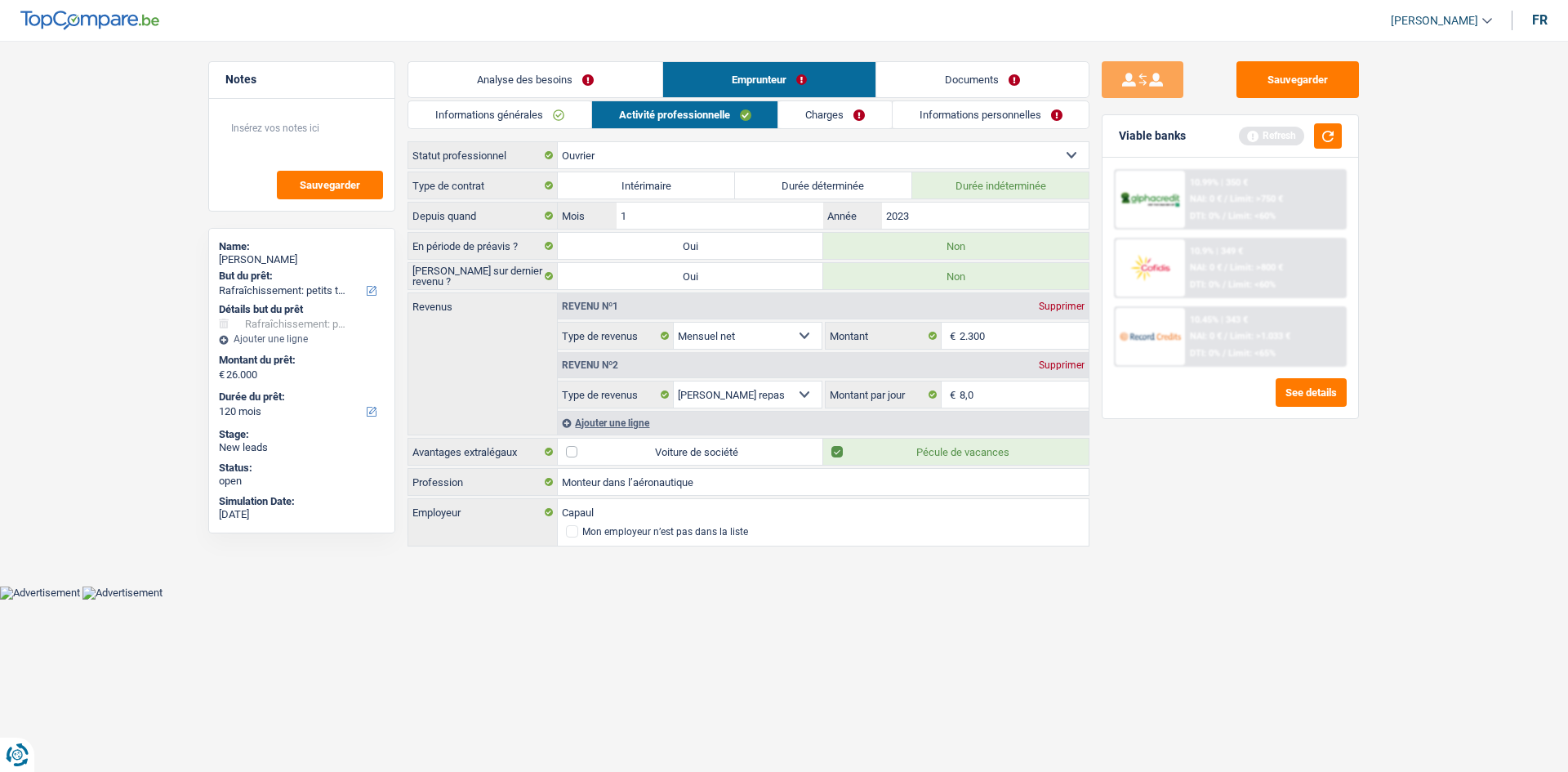 drag, startPoint x: 1333, startPoint y: 569, endPoint x: 1246, endPoint y: 544, distance: 90.520716 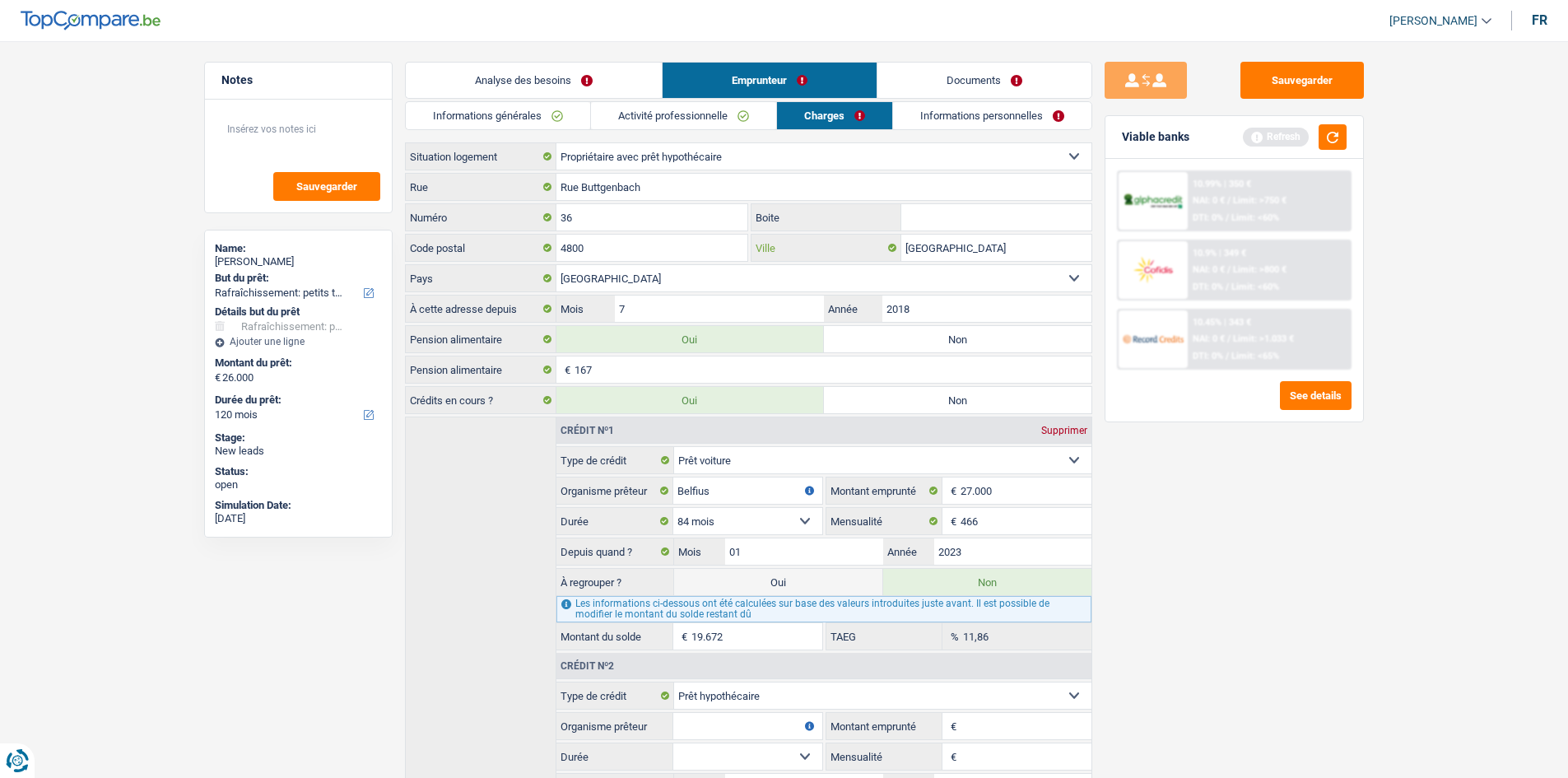 click on "[GEOGRAPHIC_DATA]" at bounding box center [996, 248] 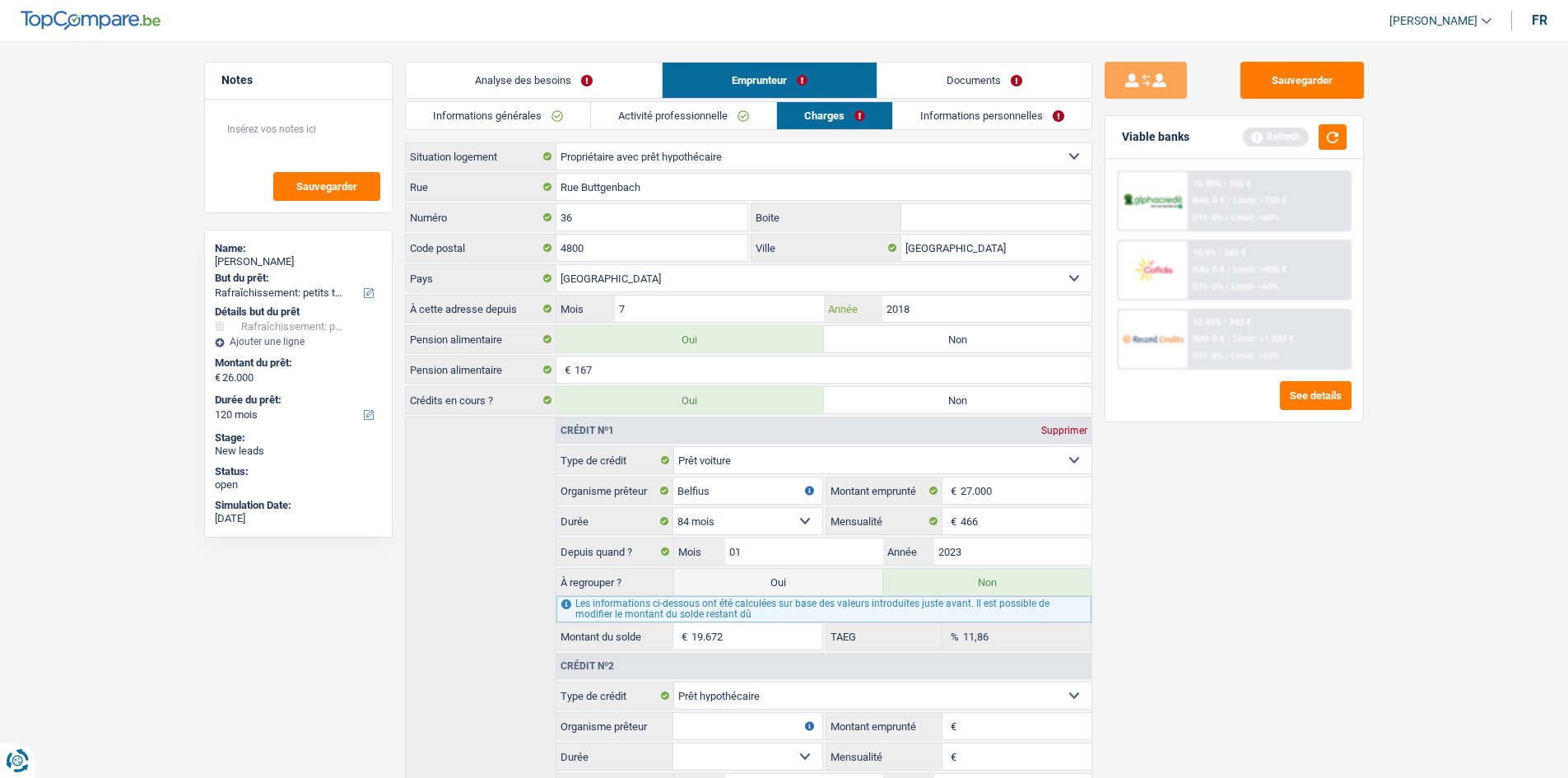 drag, startPoint x: 966, startPoint y: 314, endPoint x: 1110, endPoint y: 372, distance: 155.24175 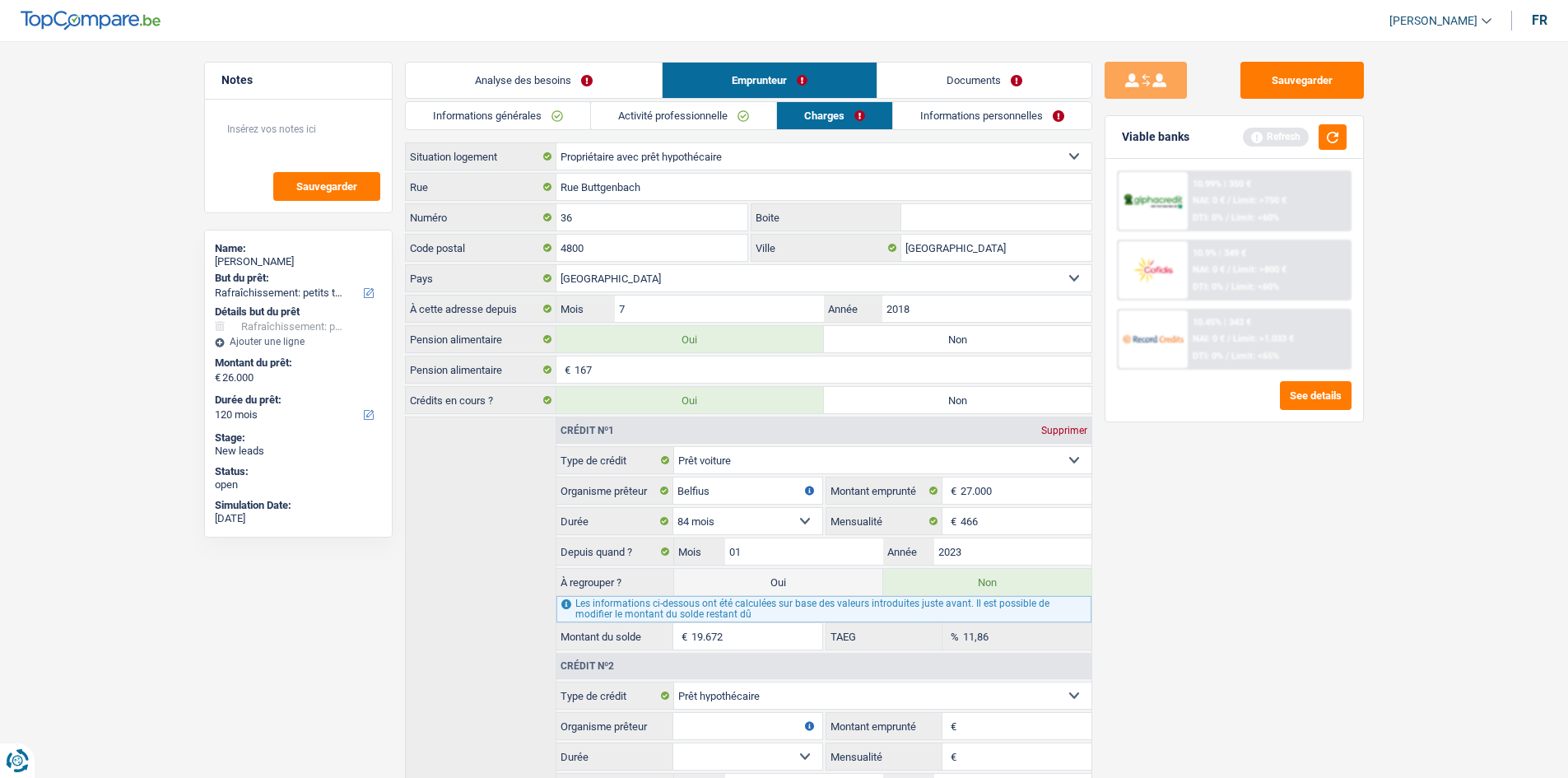 drag, startPoint x: 1173, startPoint y: 485, endPoint x: 1132, endPoint y: 462, distance: 47.010637 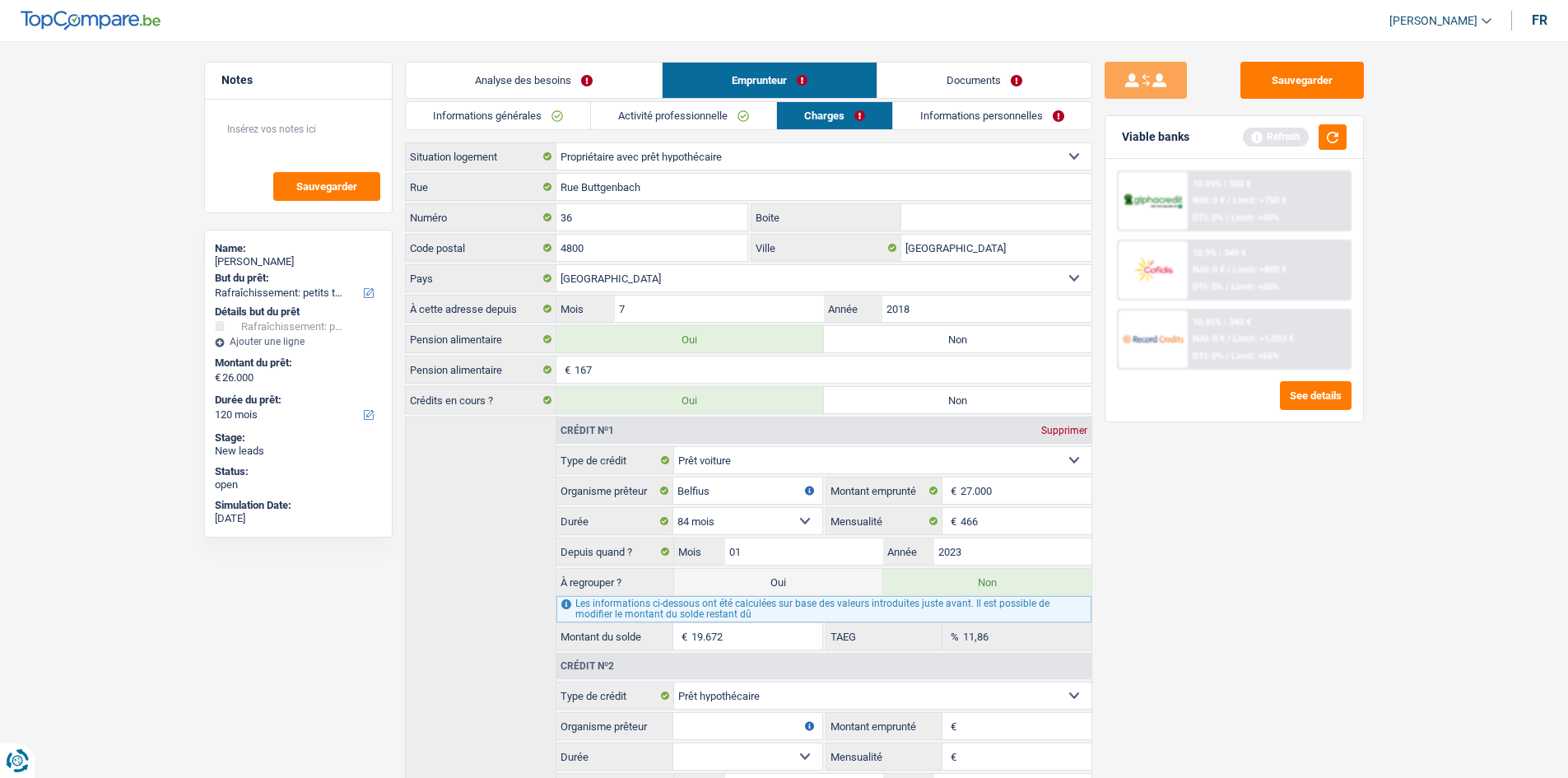 click on "Informations personnelles" at bounding box center [992, 115] 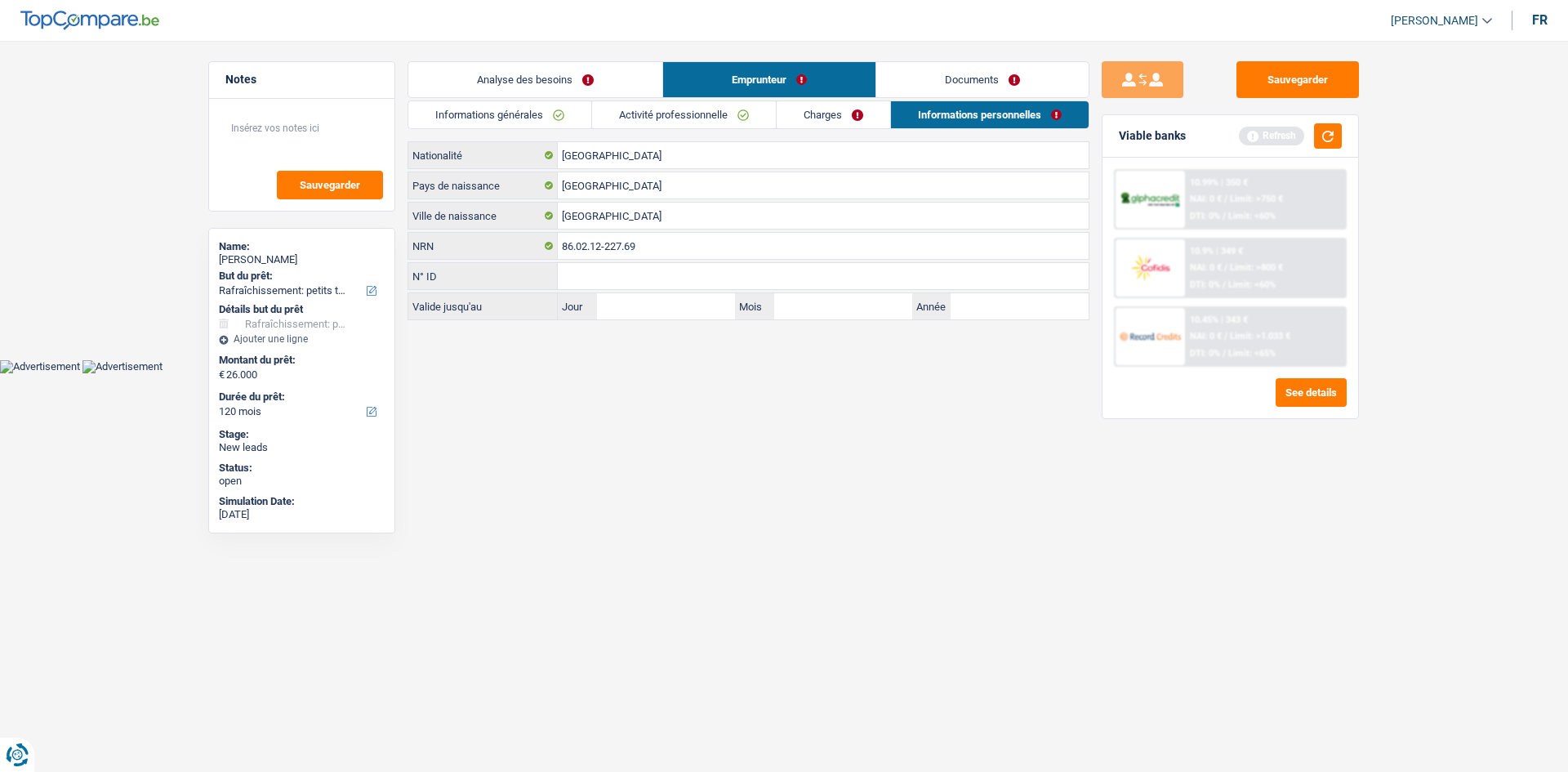 click on "Analyse des besoins" at bounding box center (535, 79) 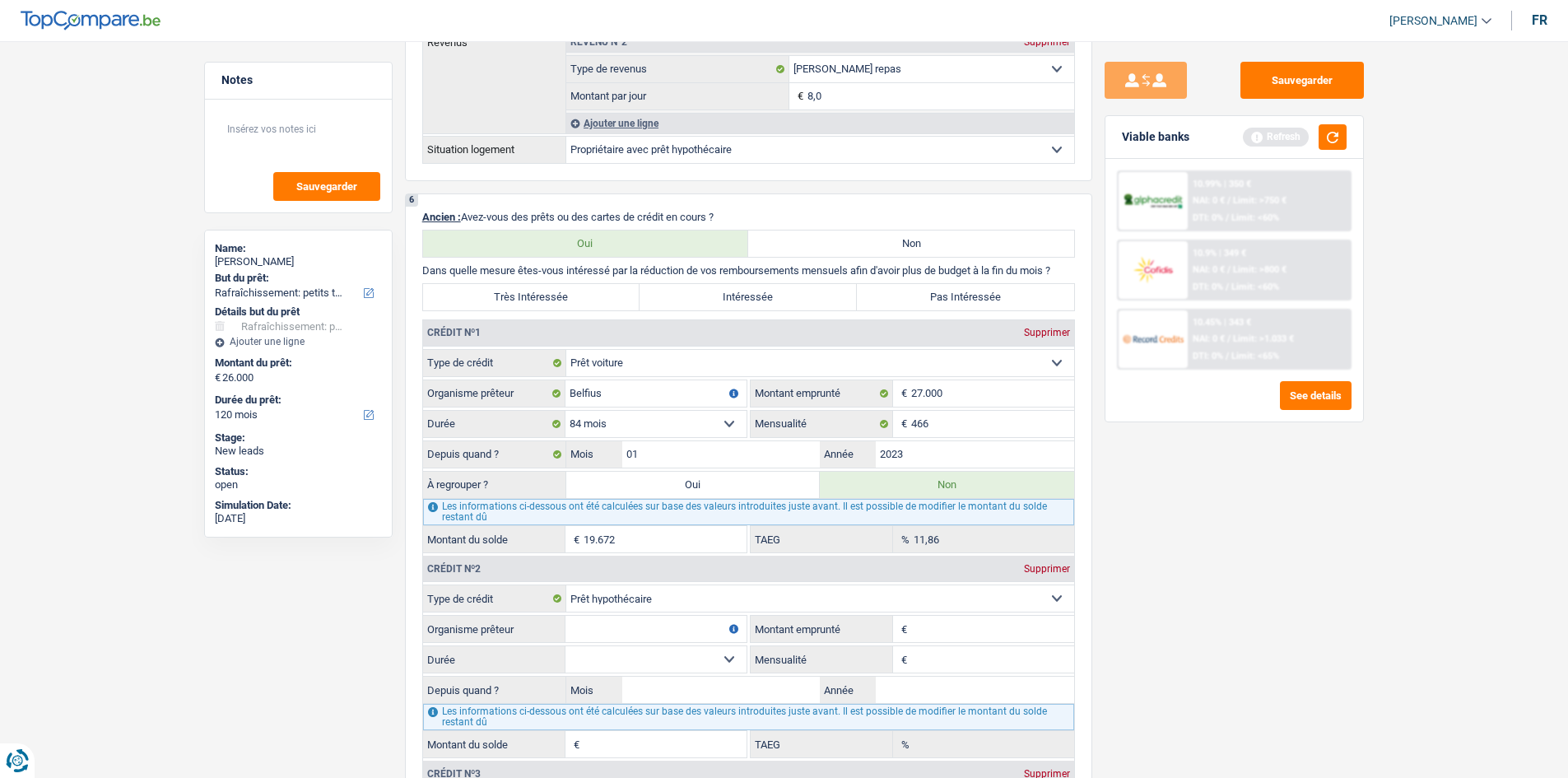 scroll, scrollTop: 1153, scrollLeft: 0, axis: vertical 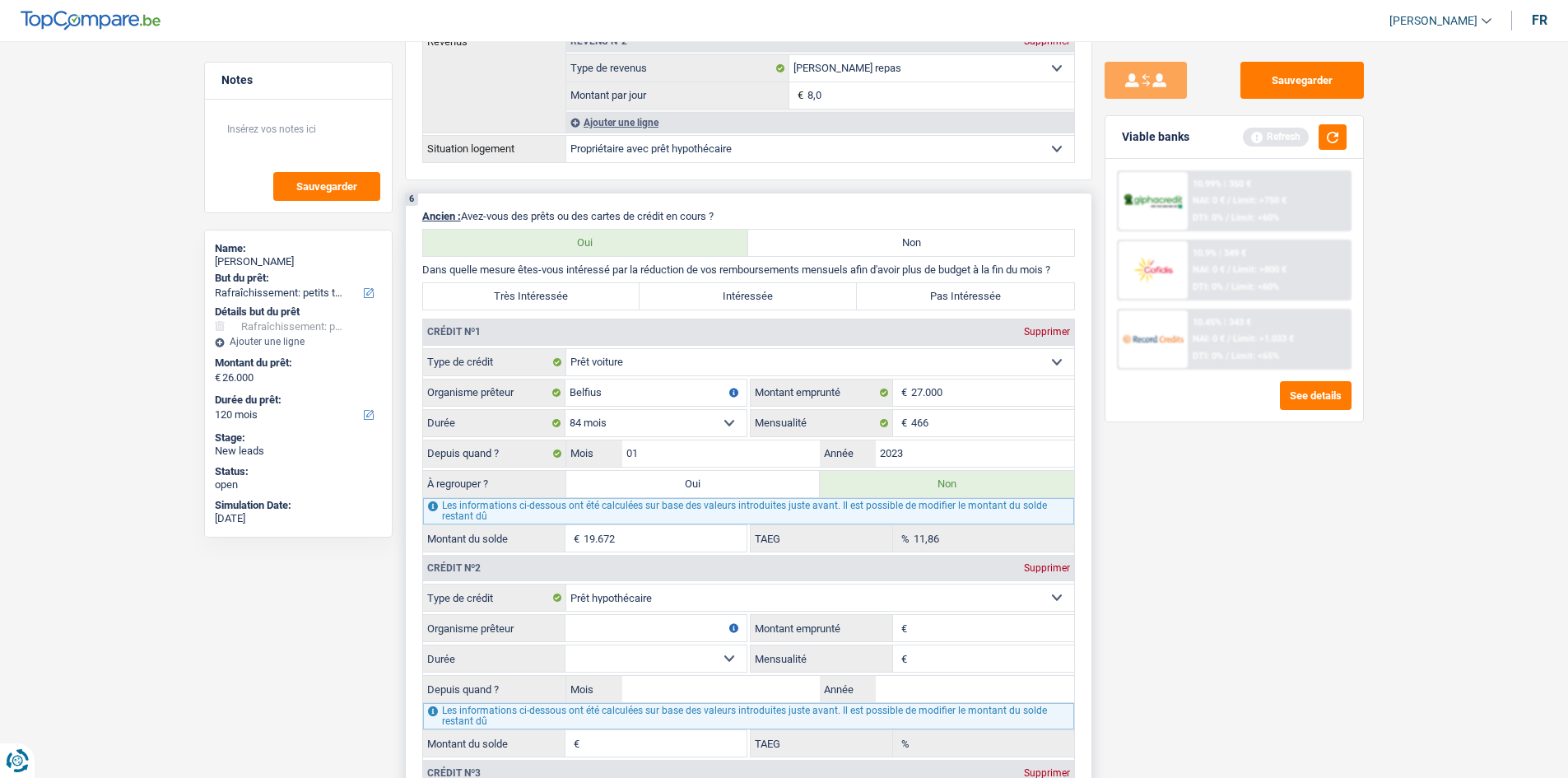 click on "Supprimer" at bounding box center (1047, 568) 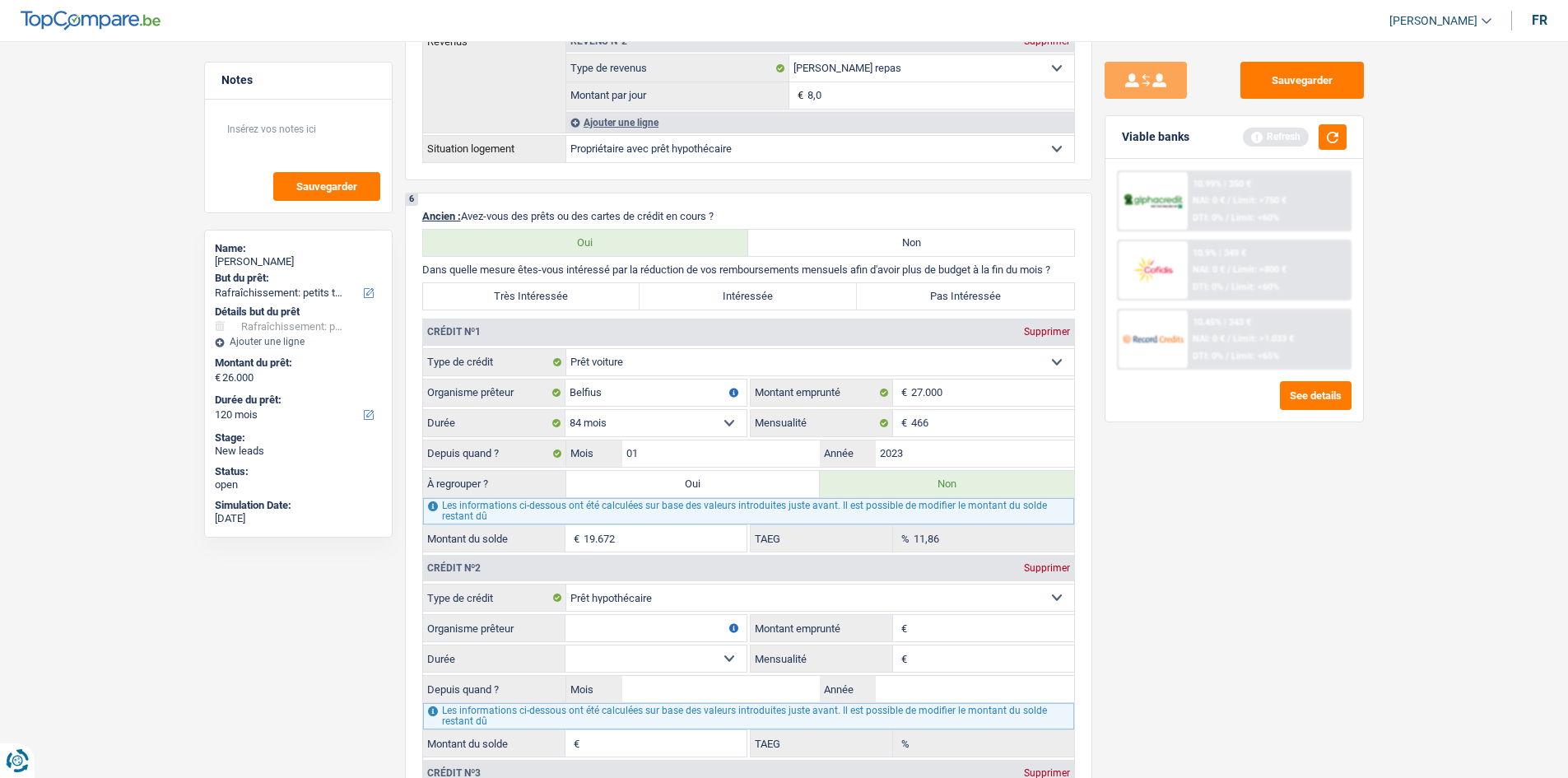 select 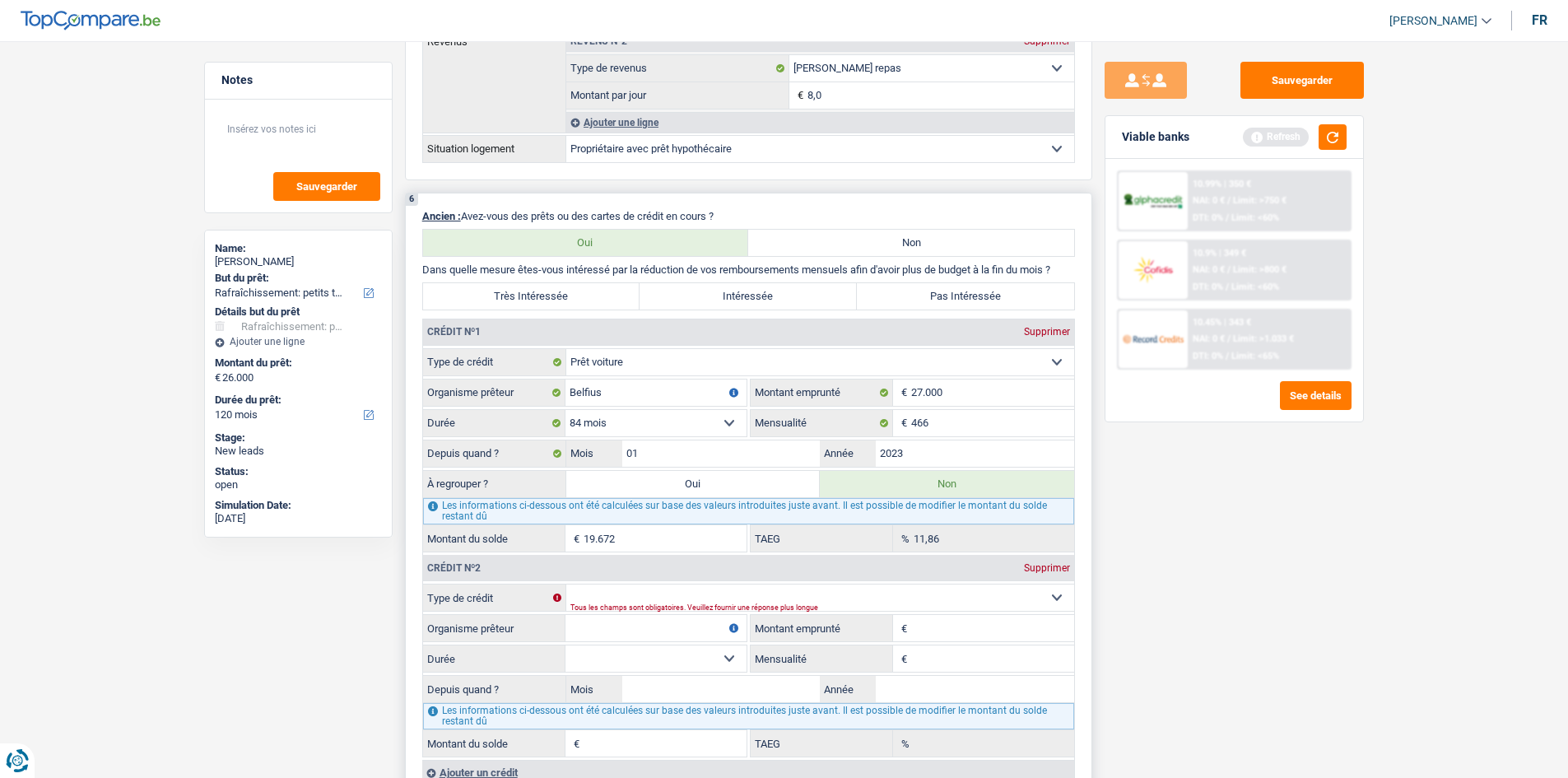 click on "Supprimer" at bounding box center [1047, 568] 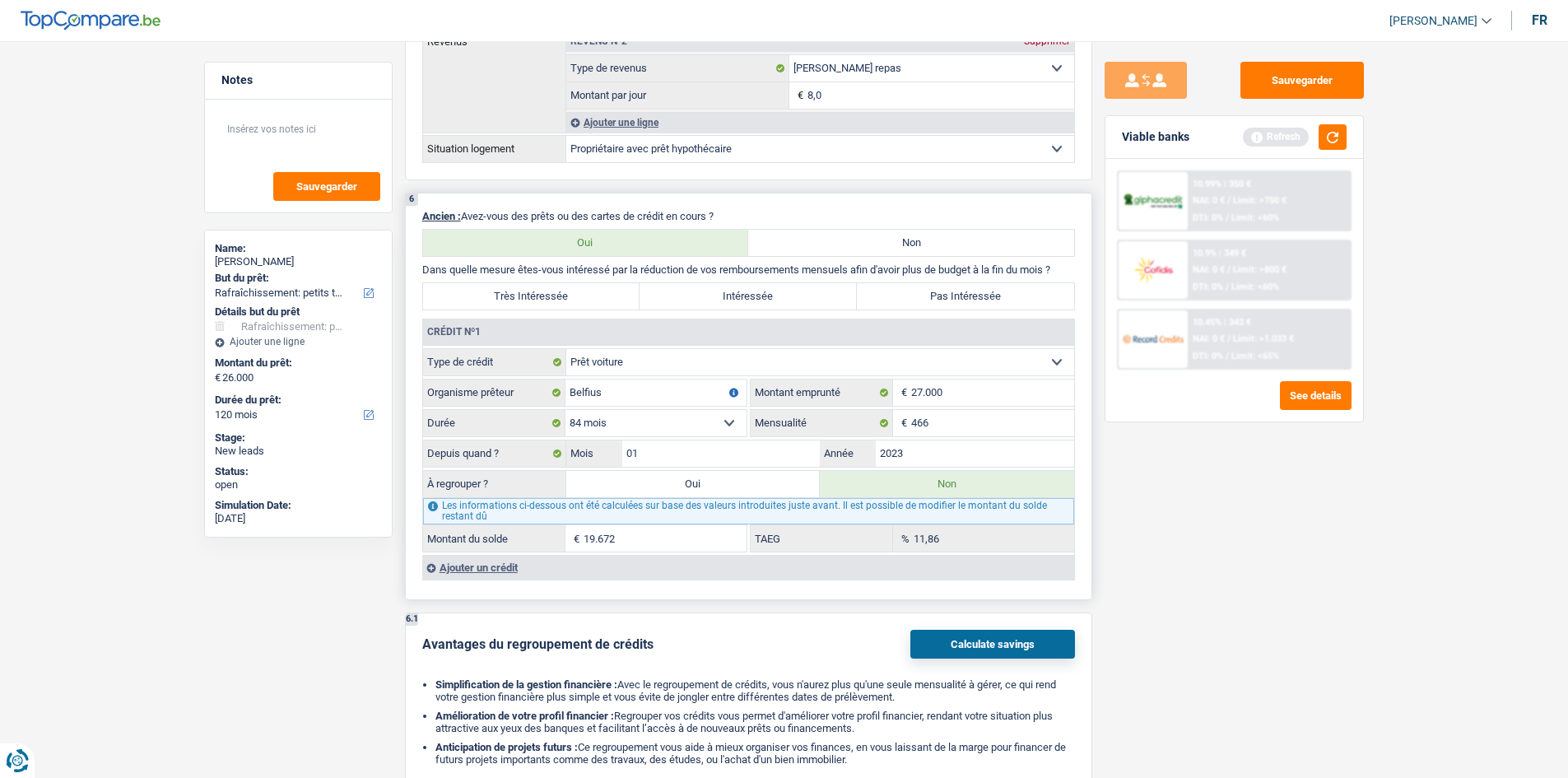click on "Sauvegarder
Viable banks
Refresh
10.99% | 350 €
NAI: 0 €
/
Limit: >750 €
DTI: 0%
/
Limit: <60%
10.9% | 349 €
NAI: 0 €
/
Limit: >800 €
DTI: 0%
/
Limit: <60%
/       /" at bounding box center (1234, 404) 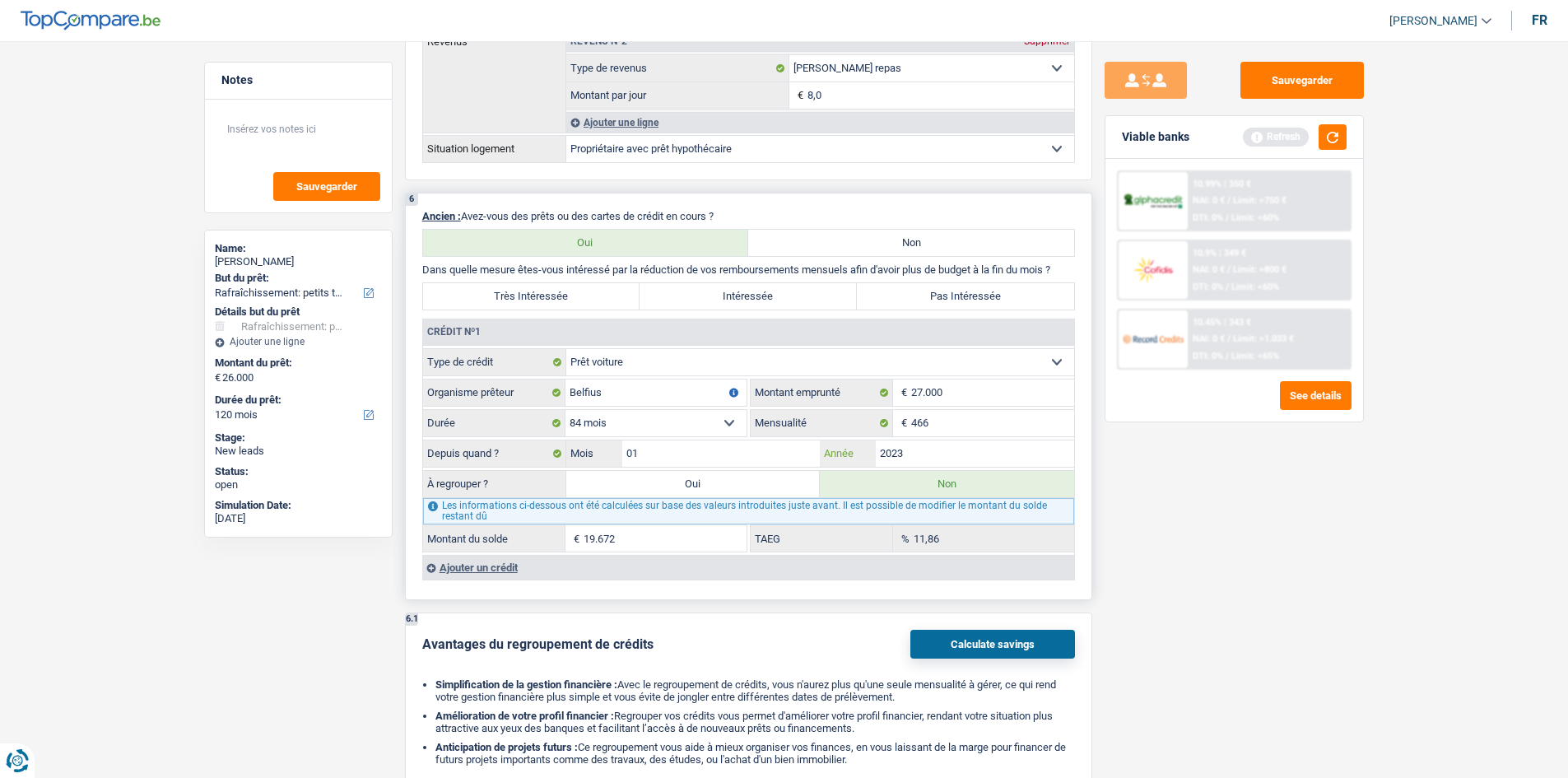 click on "2023" at bounding box center (975, 454) 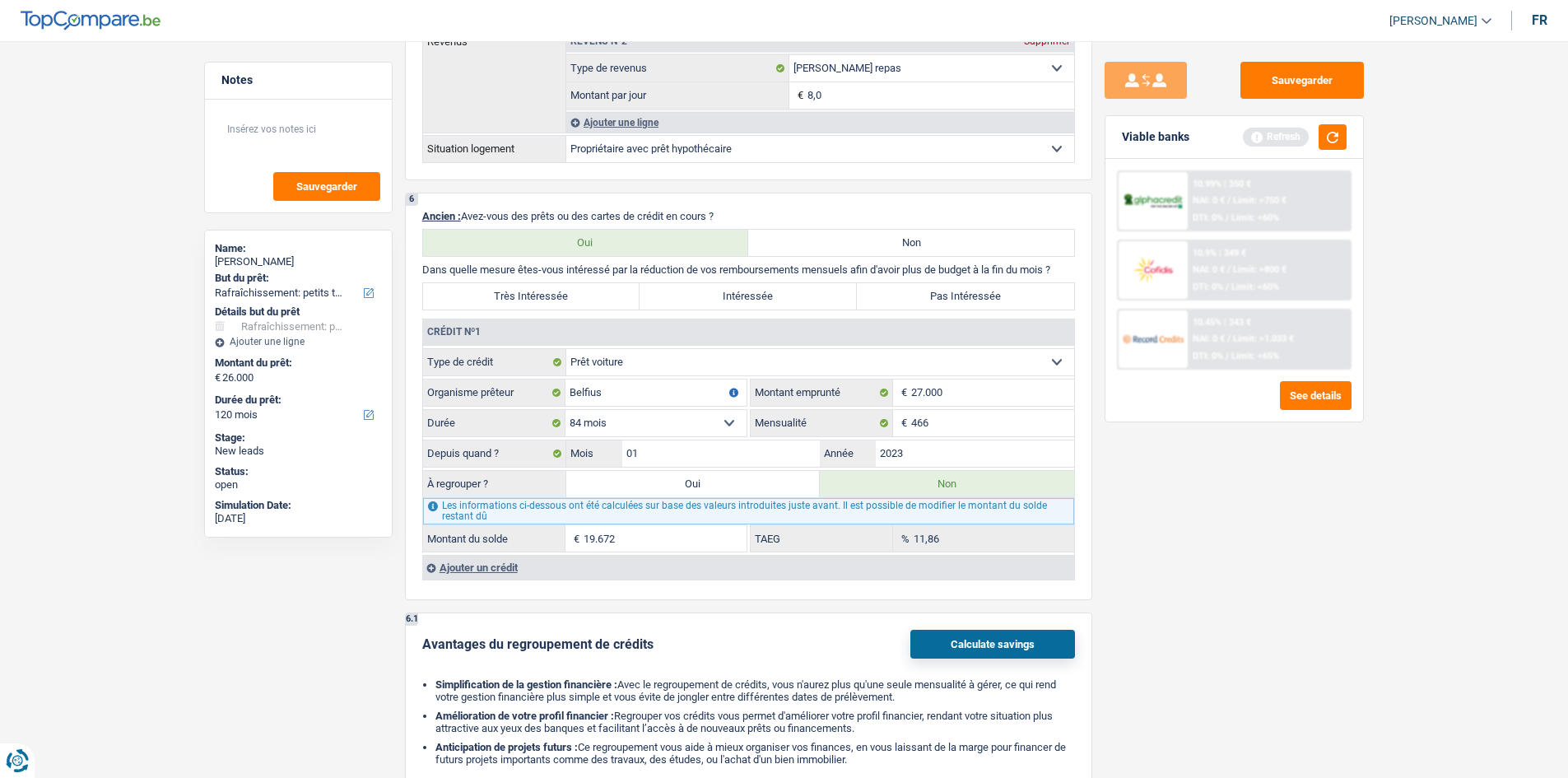 drag, startPoint x: 1207, startPoint y: 547, endPoint x: 1175, endPoint y: 544, distance: 32.1403 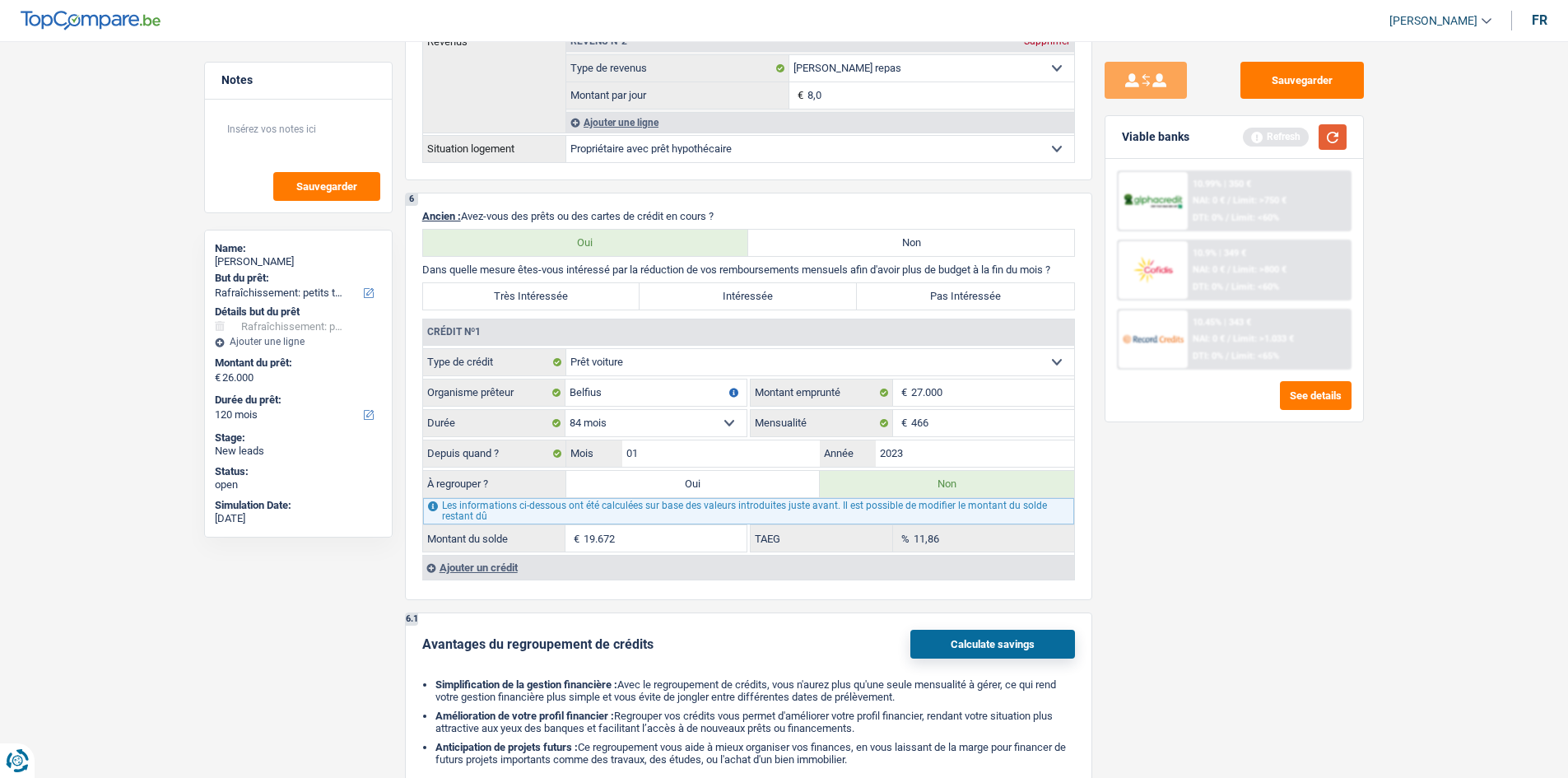click at bounding box center (1333, 137) 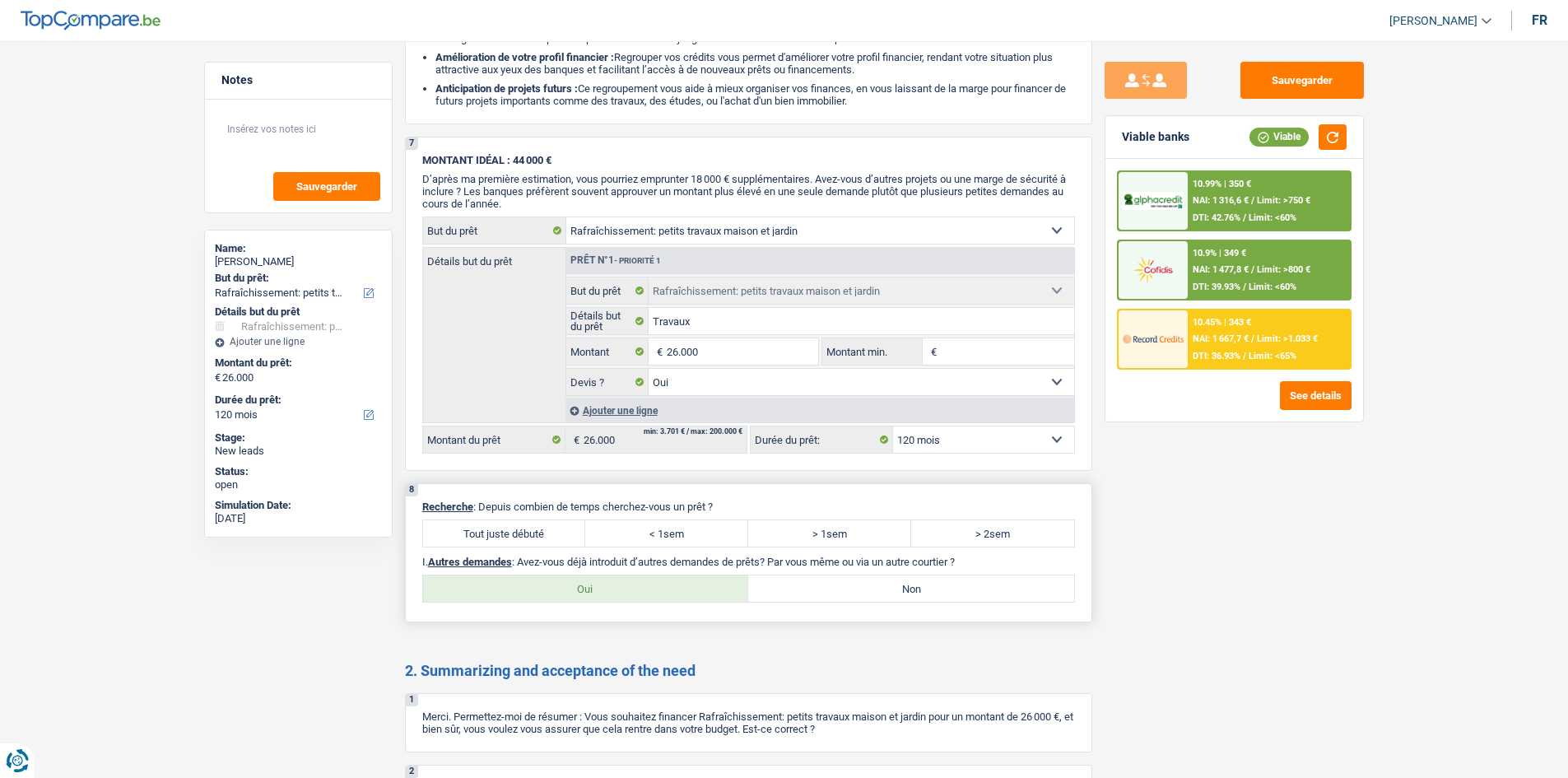 click on "Tout juste débuté" at bounding box center [505, 533] 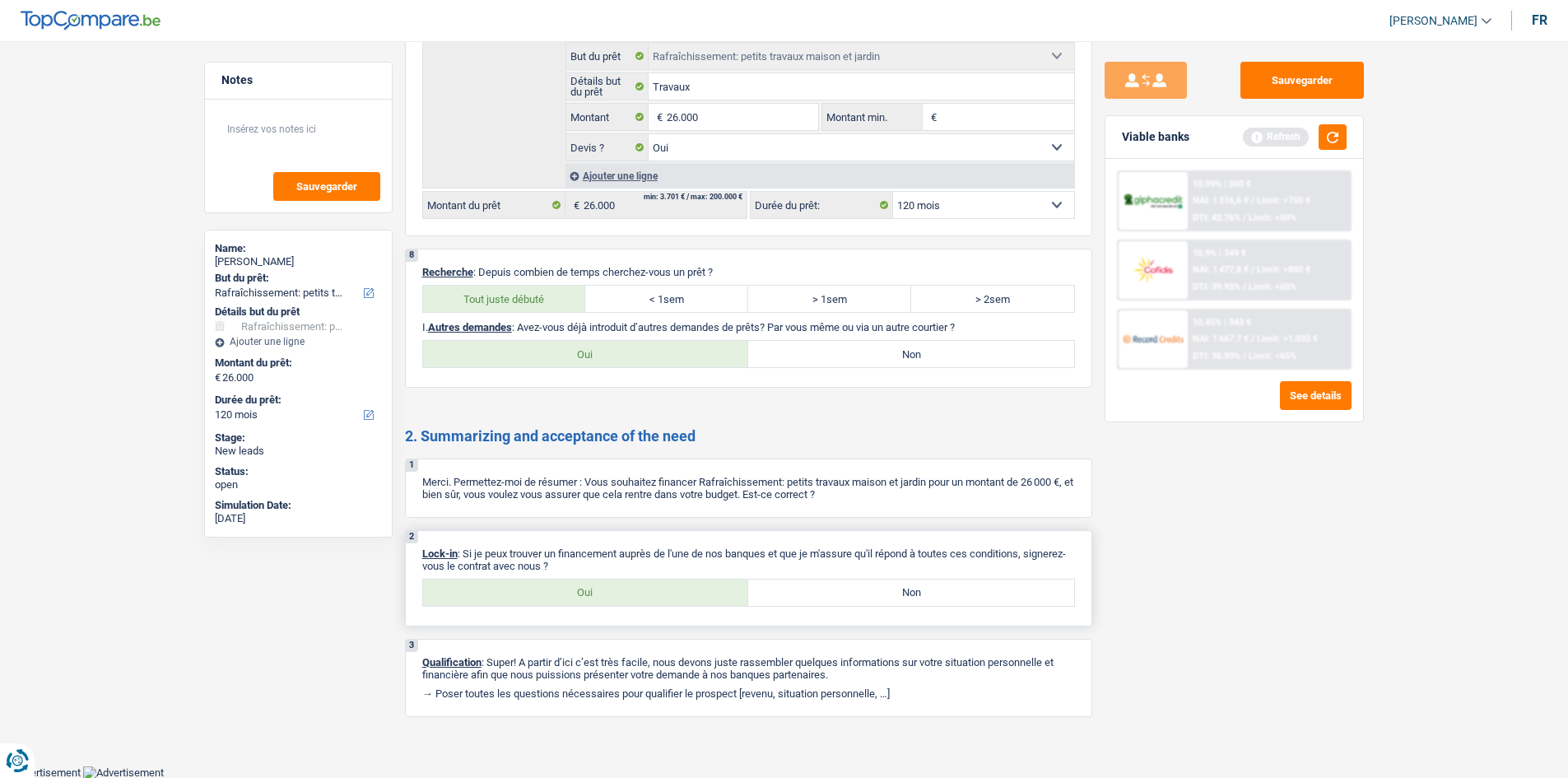 scroll, scrollTop: 2047, scrollLeft: 0, axis: vertical 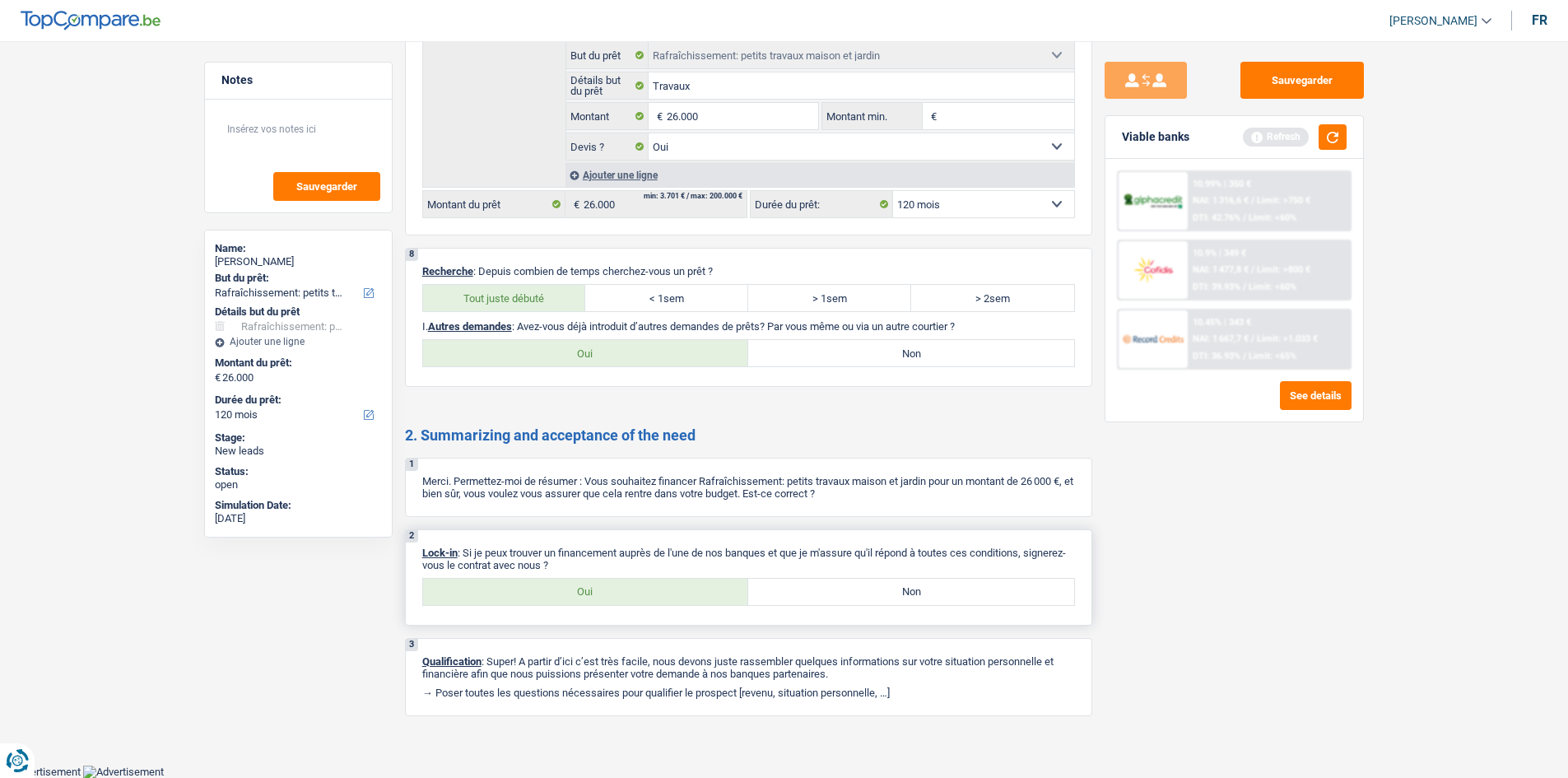 click on "Oui" at bounding box center (586, 592) 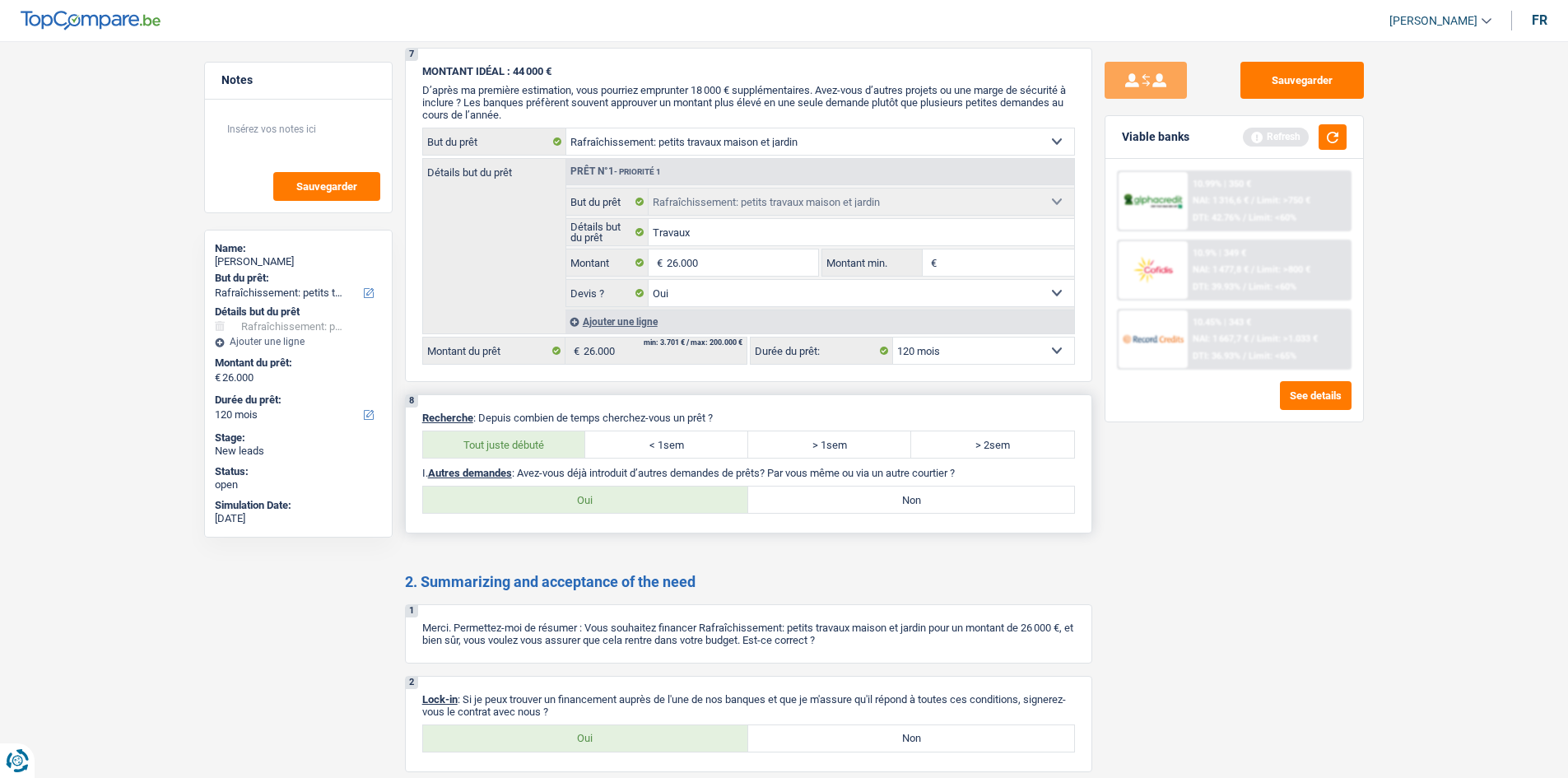 scroll, scrollTop: 1964, scrollLeft: 0, axis: vertical 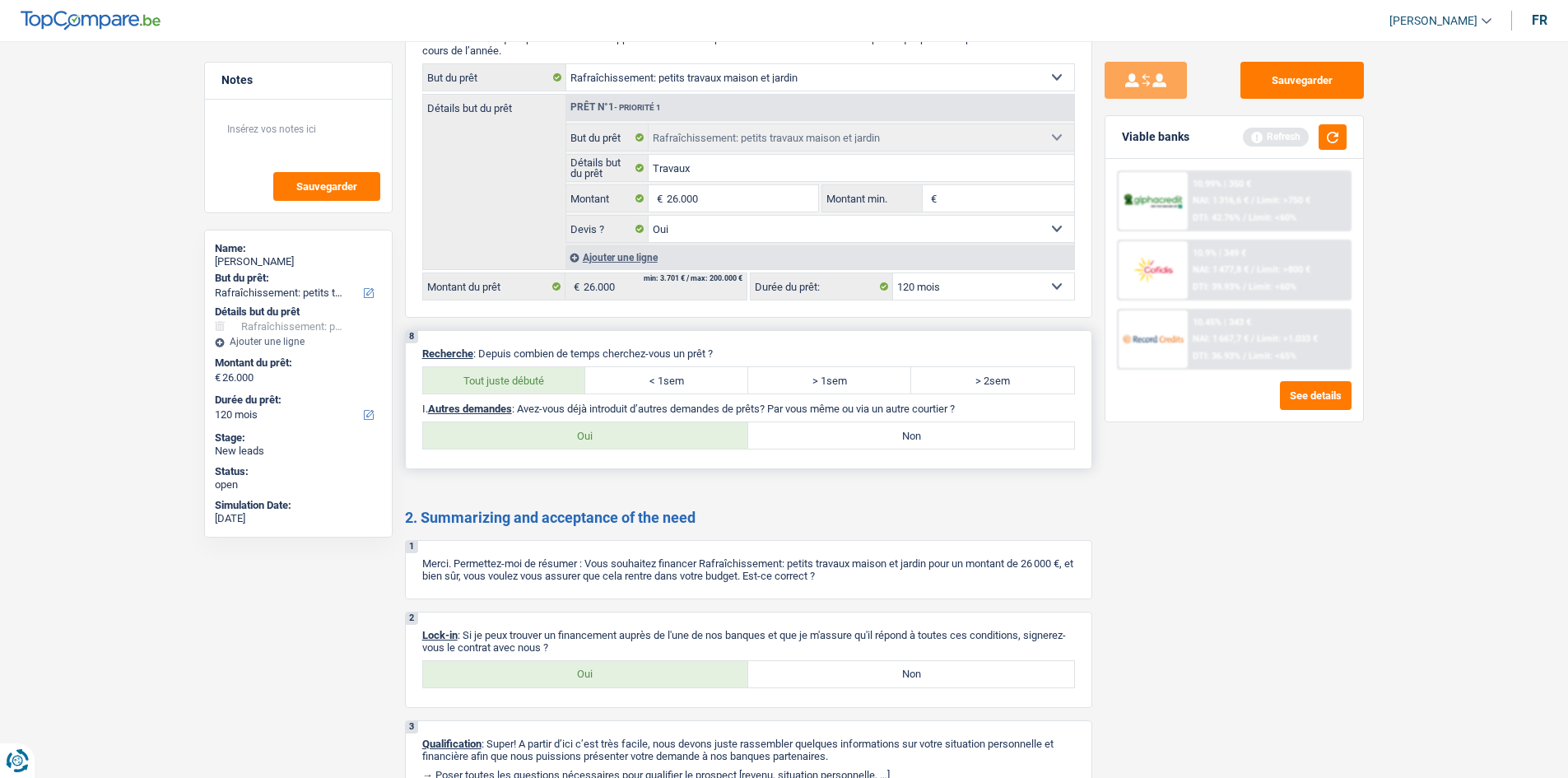 click on "8   Recherche   : Depuis combien de temps cherchez-vous un prêt ?
Tout juste débuté
< 1sem
> 1sem
> 2sem
I.  Autres demandes   : Avez-vous déjà introduit d’autres demandes de prêts? Par vous même ou via un autre courtier ?
Oui
Non
Tous les champs sont obligatoires. Veuillez sélectionner une option" at bounding box center [748, 399] 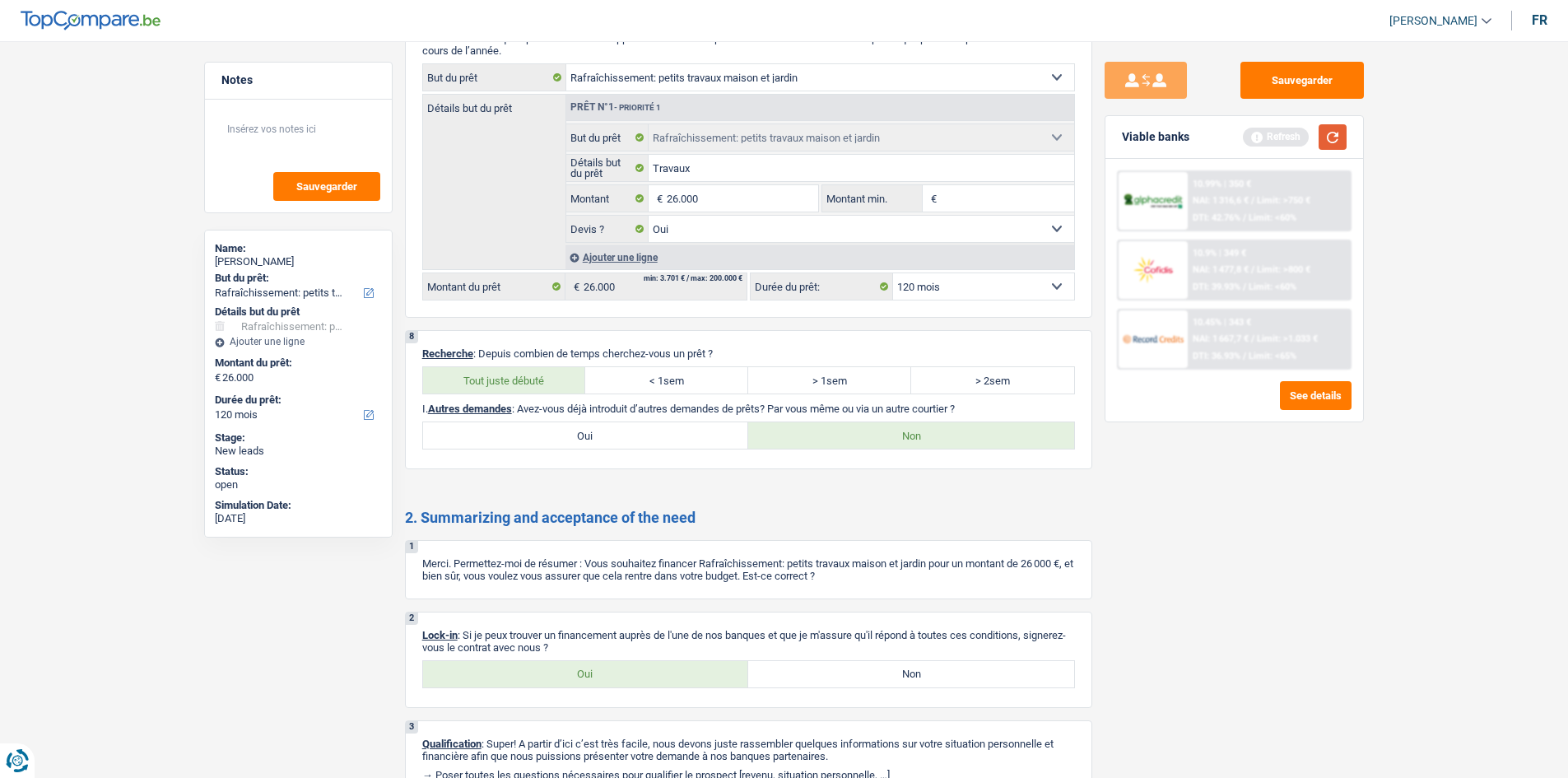 click at bounding box center [1333, 137] 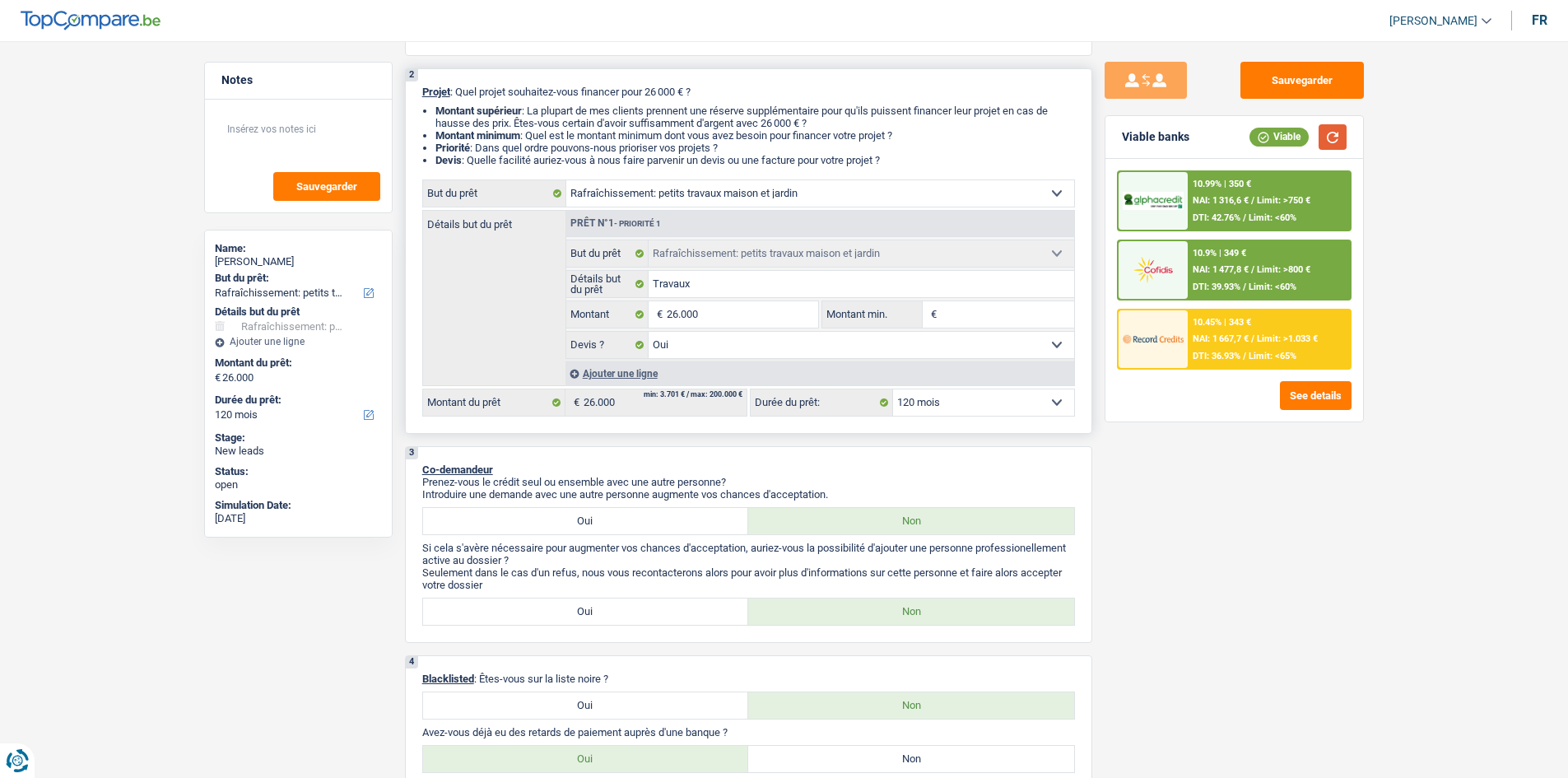 scroll, scrollTop: 153, scrollLeft: 0, axis: vertical 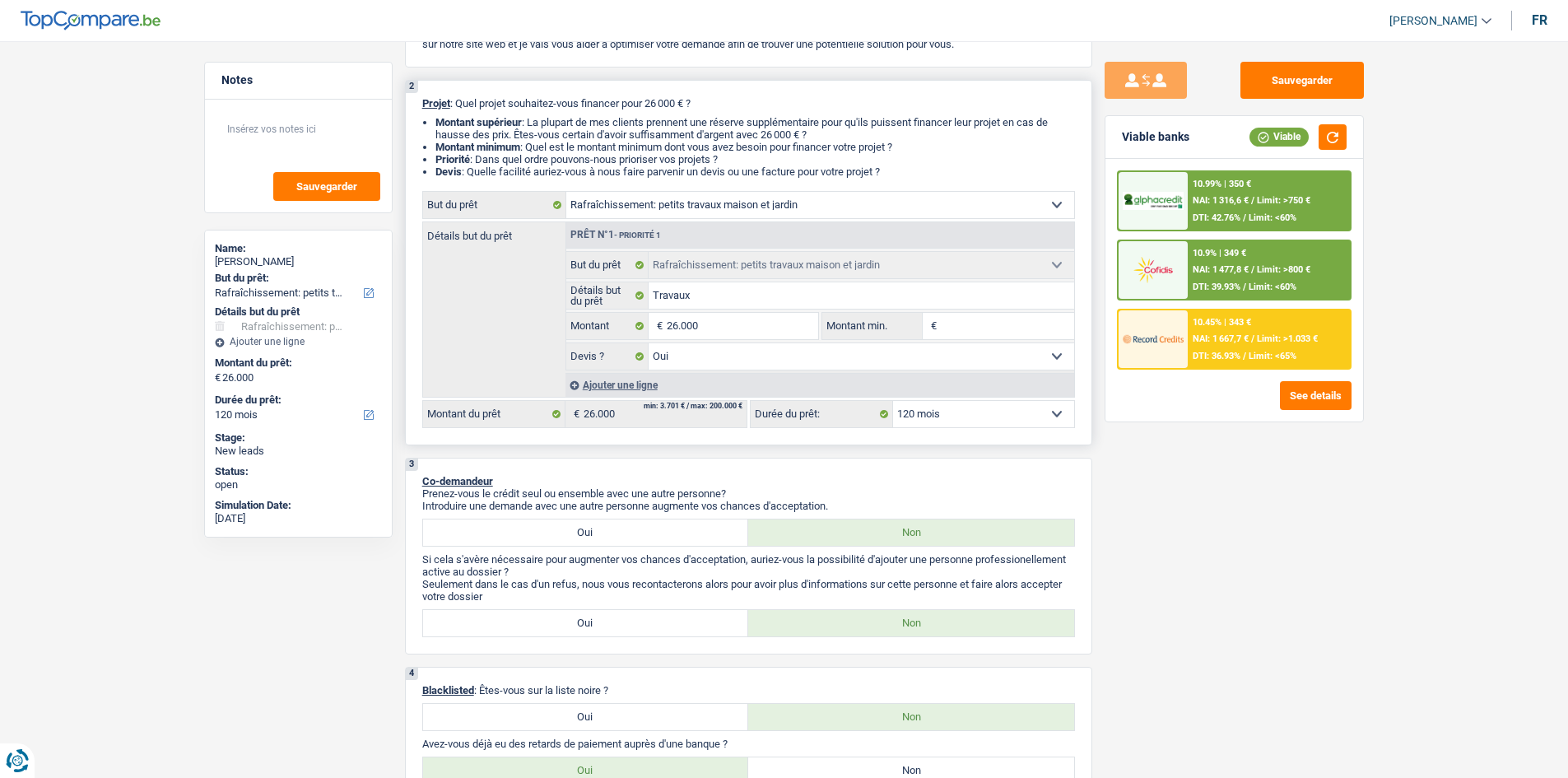 click on "Confort maison: meubles, textile, peinture, électroménager, outillage non-professionnel Hifi, multimédia, gsm, ordinateur Aménagement: frais d'installation, déménagement Evénement familial: naissance, mariage, divorce, communion, décès Frais médicaux Frais d'études Frais permis de conduire Loisirs: voyage, sport, musique Rafraîchissement: petits travaux maison et jardin Frais judiciaires Réparation voiture Prêt rénovation Prêt énergie Prêt voiture Taxes, impôts non professionnels Rénovation bien à l'étranger Dettes familiales Assurance Autre
Sélectionner une option
But du prêt
Détails but du prêt
Prêt n°1
- Priorité 1
Confort maison: meubles, textile, peinture, électroménager, outillage non-professionnel Hifi, multimédia, gsm, ordinateur Autre" at bounding box center [748, 310] 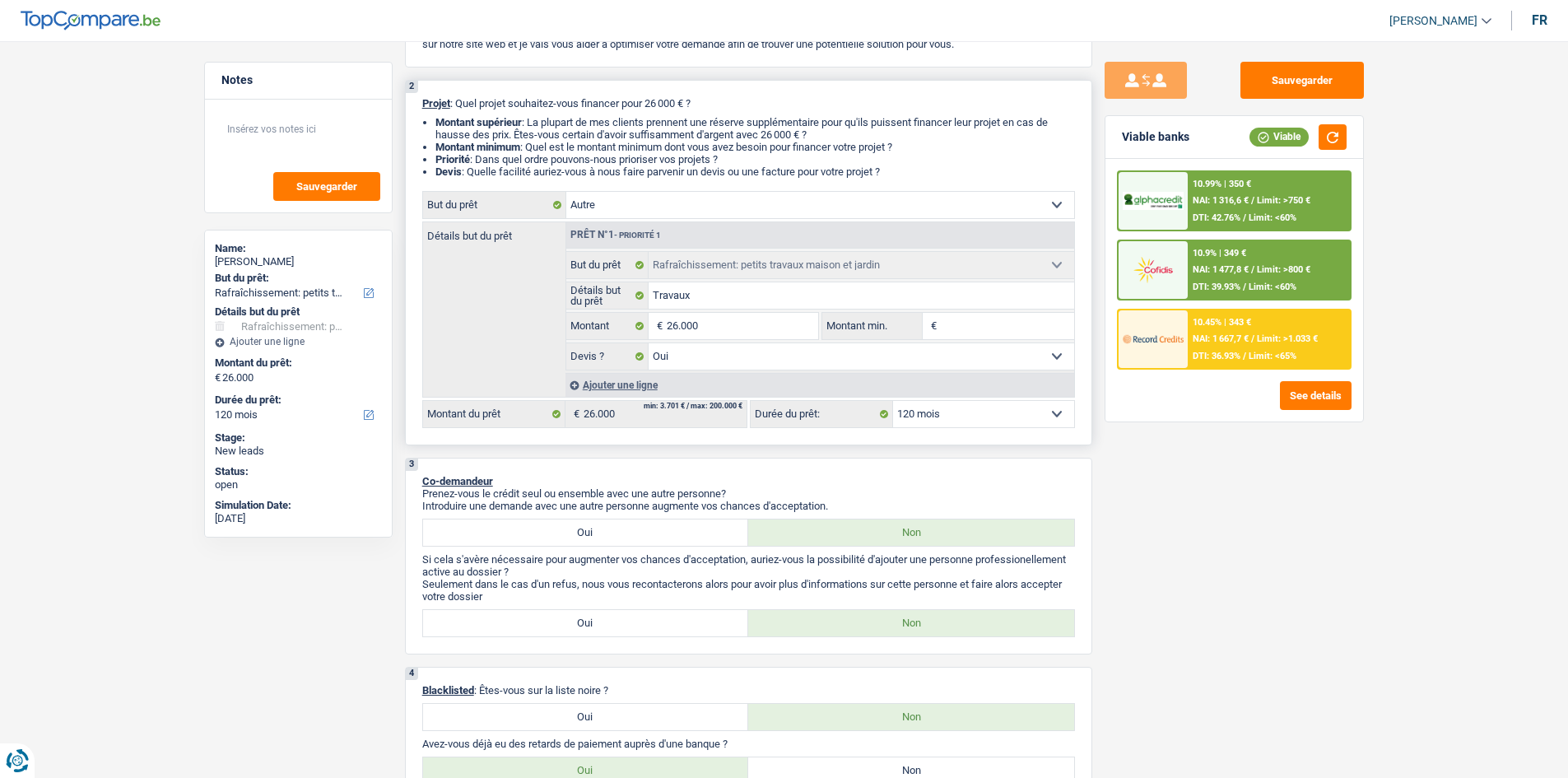 click on "Confort maison: meubles, textile, peinture, électroménager, outillage non-professionnel Hifi, multimédia, gsm, ordinateur Aménagement: frais d'installation, déménagement Evénement familial: naissance, mariage, divorce, communion, décès Frais médicaux Frais d'études Frais permis de conduire Loisirs: voyage, sport, musique Rafraîchissement: petits travaux maison et jardin Frais judiciaires Réparation voiture Prêt rénovation Prêt énergie Prêt voiture Taxes, impôts non professionnels Rénovation bien à l'étranger Dettes familiales Assurance Autre
Sélectionner une option" at bounding box center (820, 205) 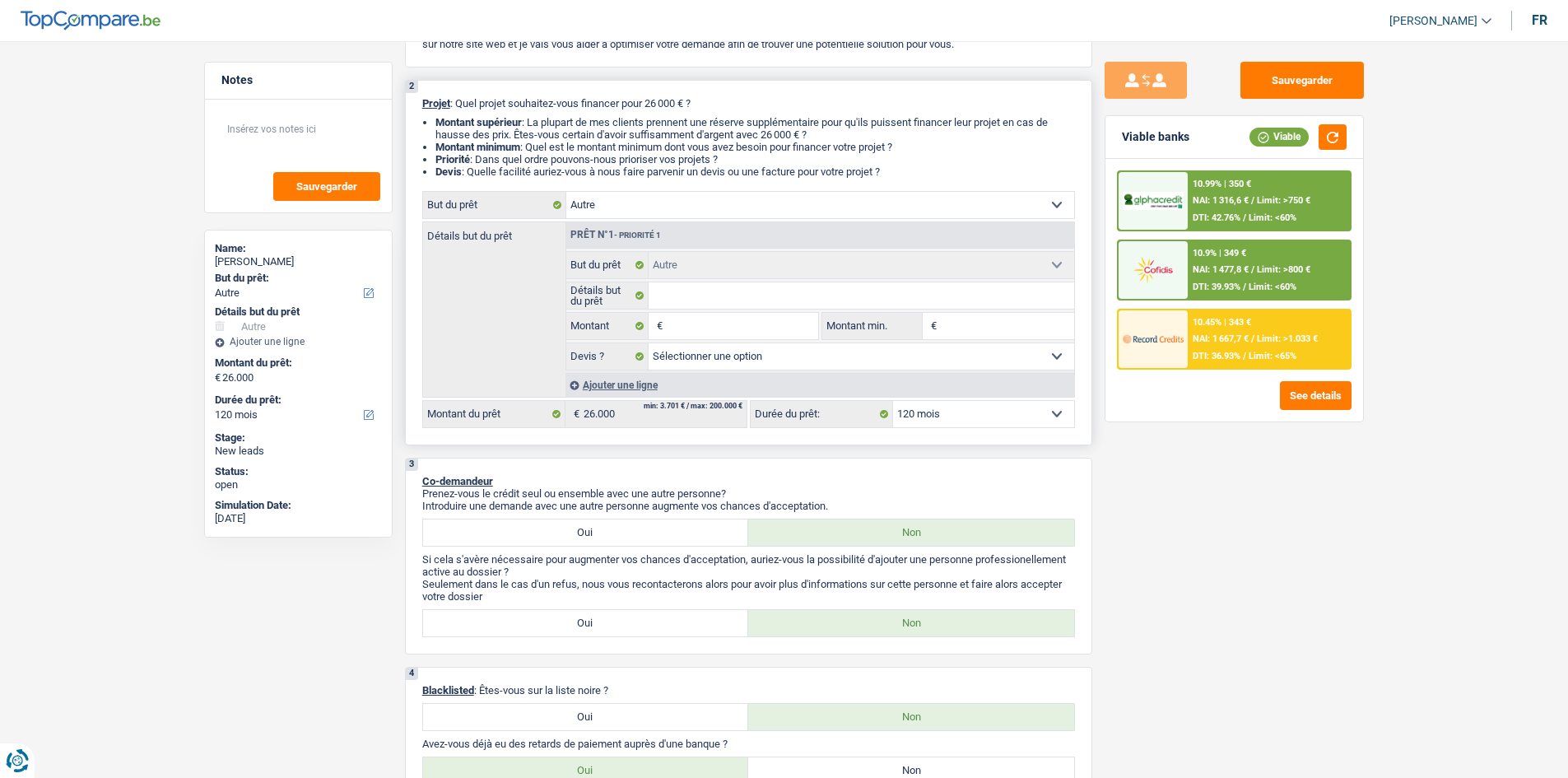 select on "houseOrGarden" 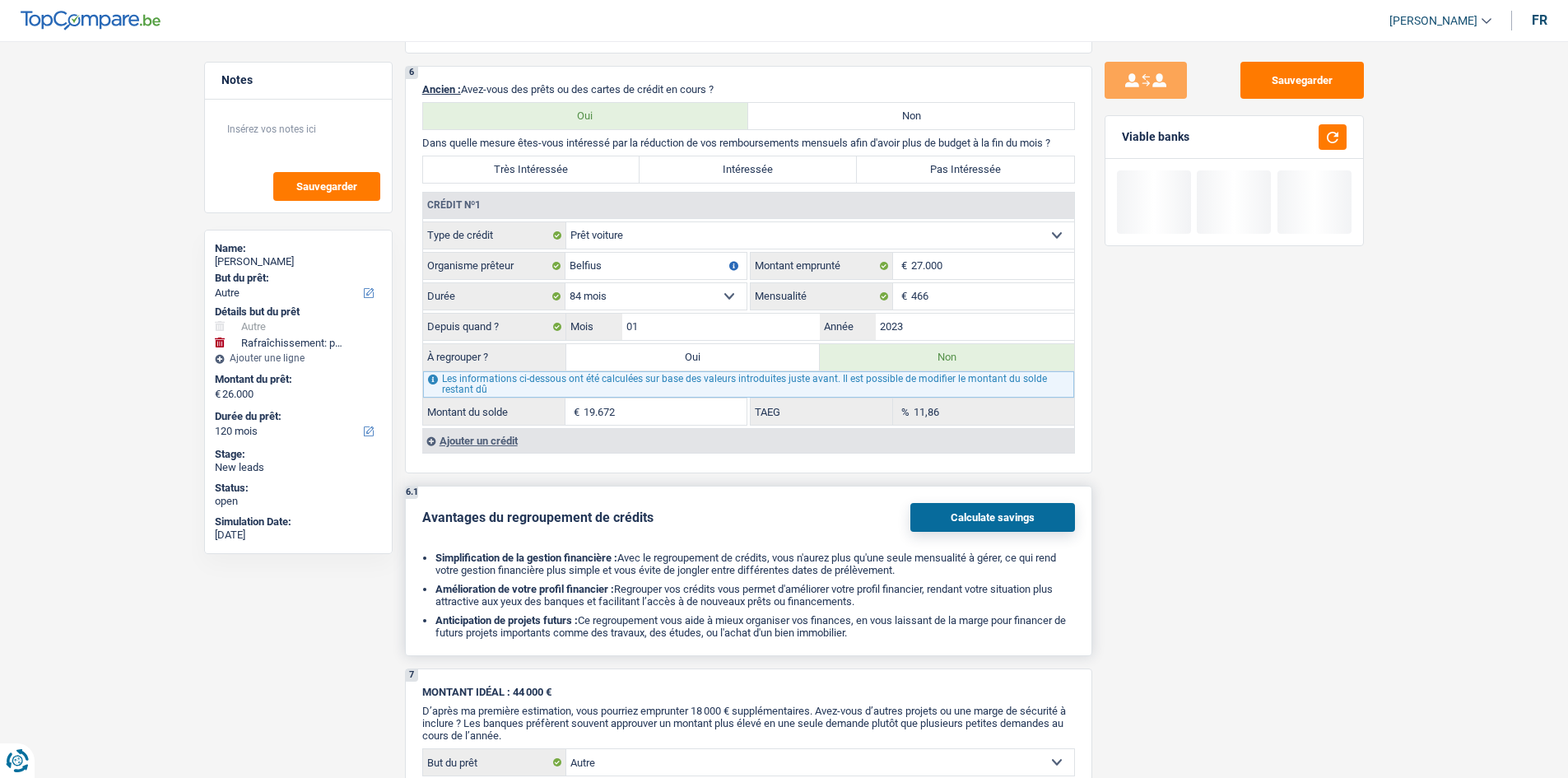 scroll, scrollTop: 1553, scrollLeft: 0, axis: vertical 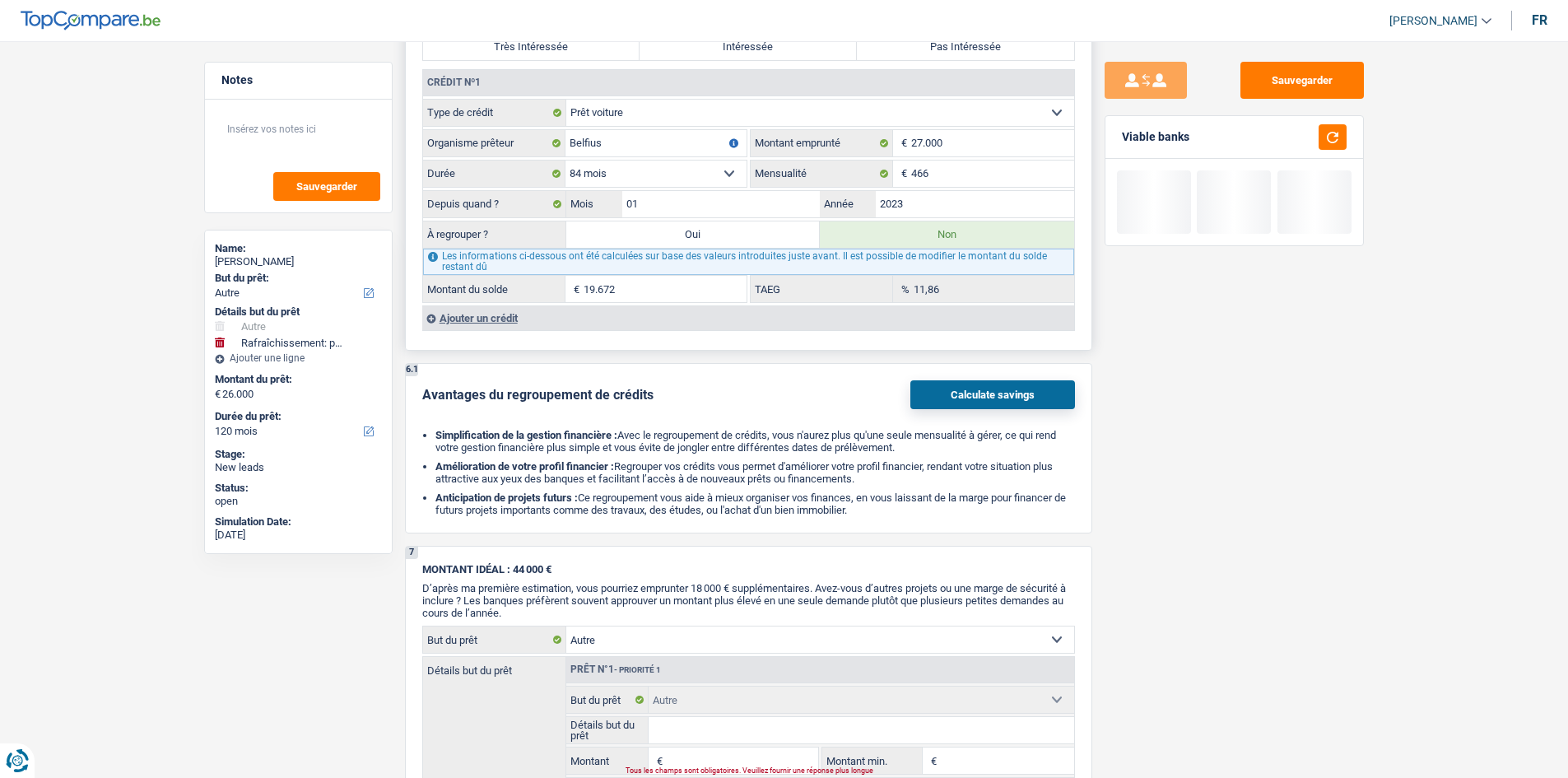 click on "Ajouter un crédit" at bounding box center [748, 318] 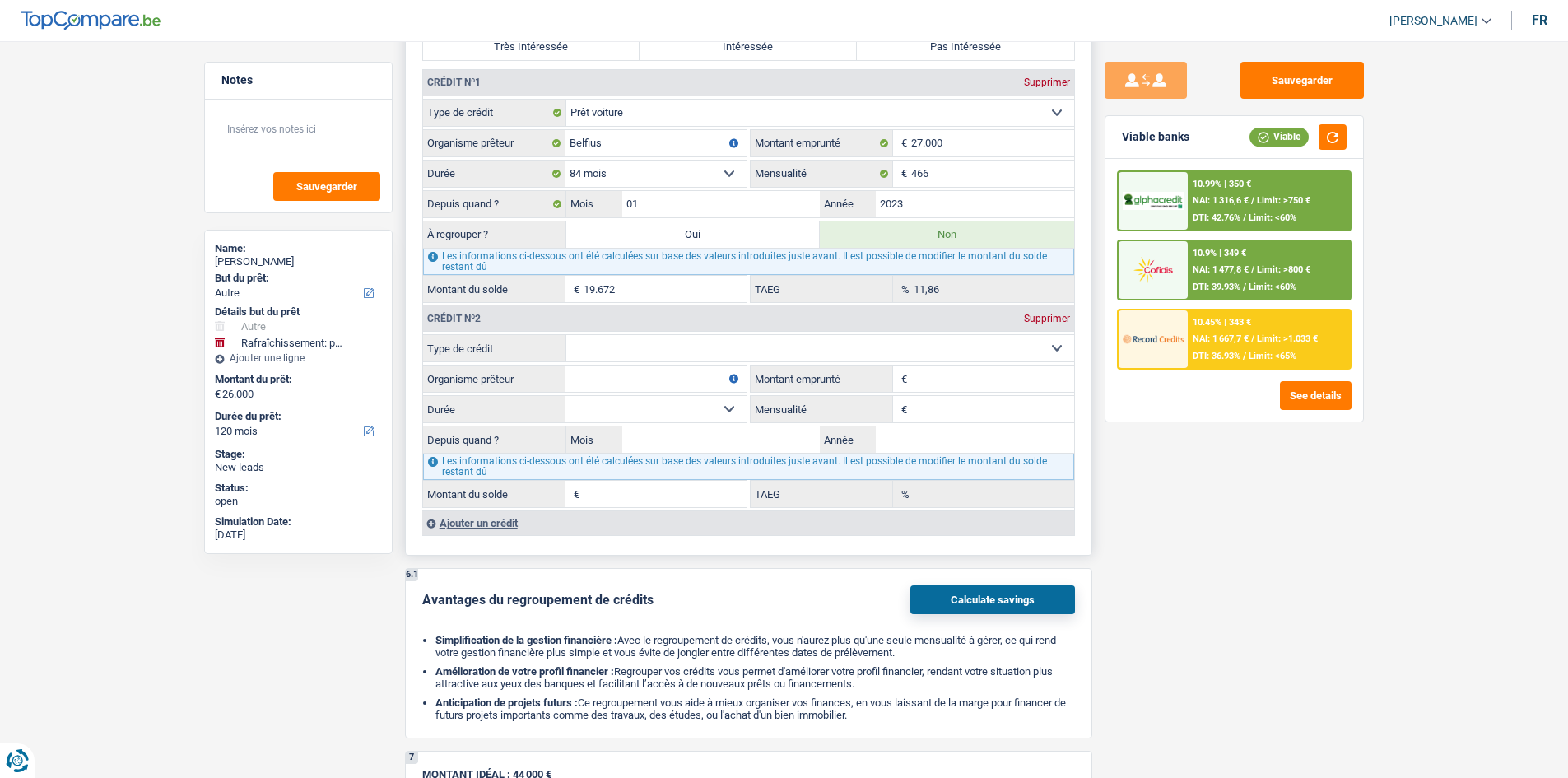 click on "Carte ou ouverture de crédit Prêt hypothécaire Vente à tempérament Prêt à tempérament Prêt rénovation Prêt voiture Regroupement d'un ou plusieurs crédits
Sélectionner une option" at bounding box center [820, 348] 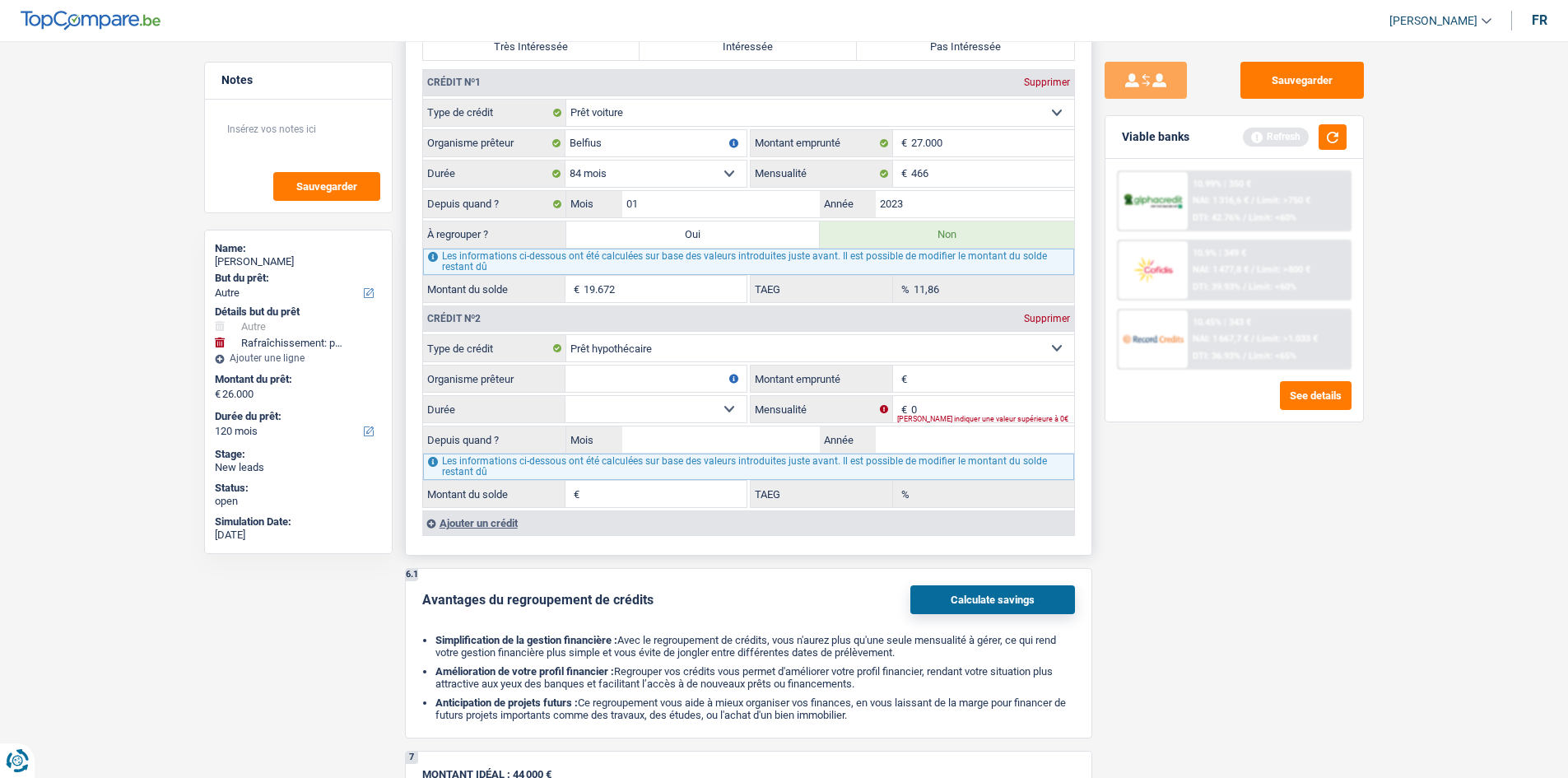 click on "Montant" at bounding box center (993, 379) 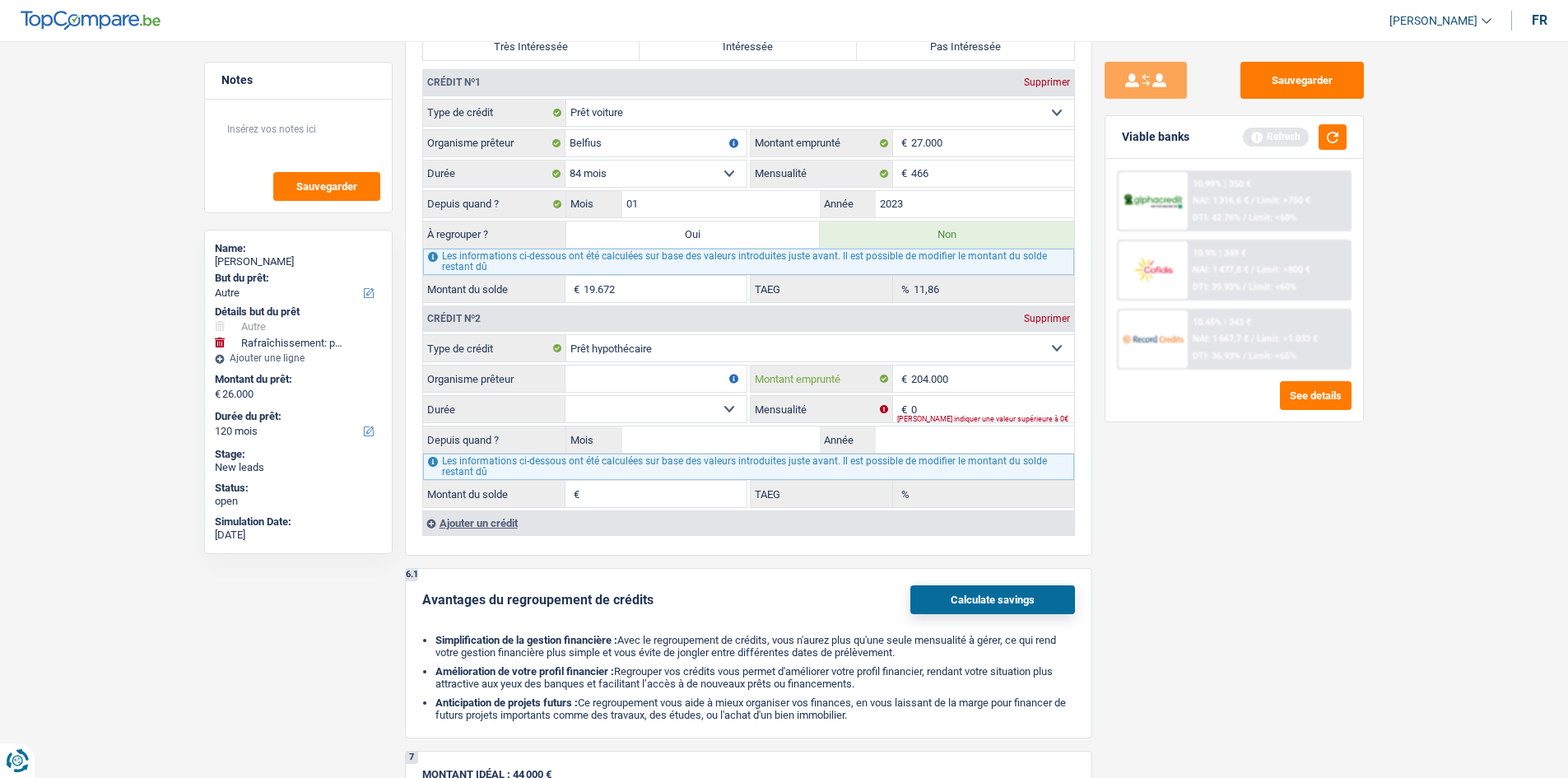type on "204.000" 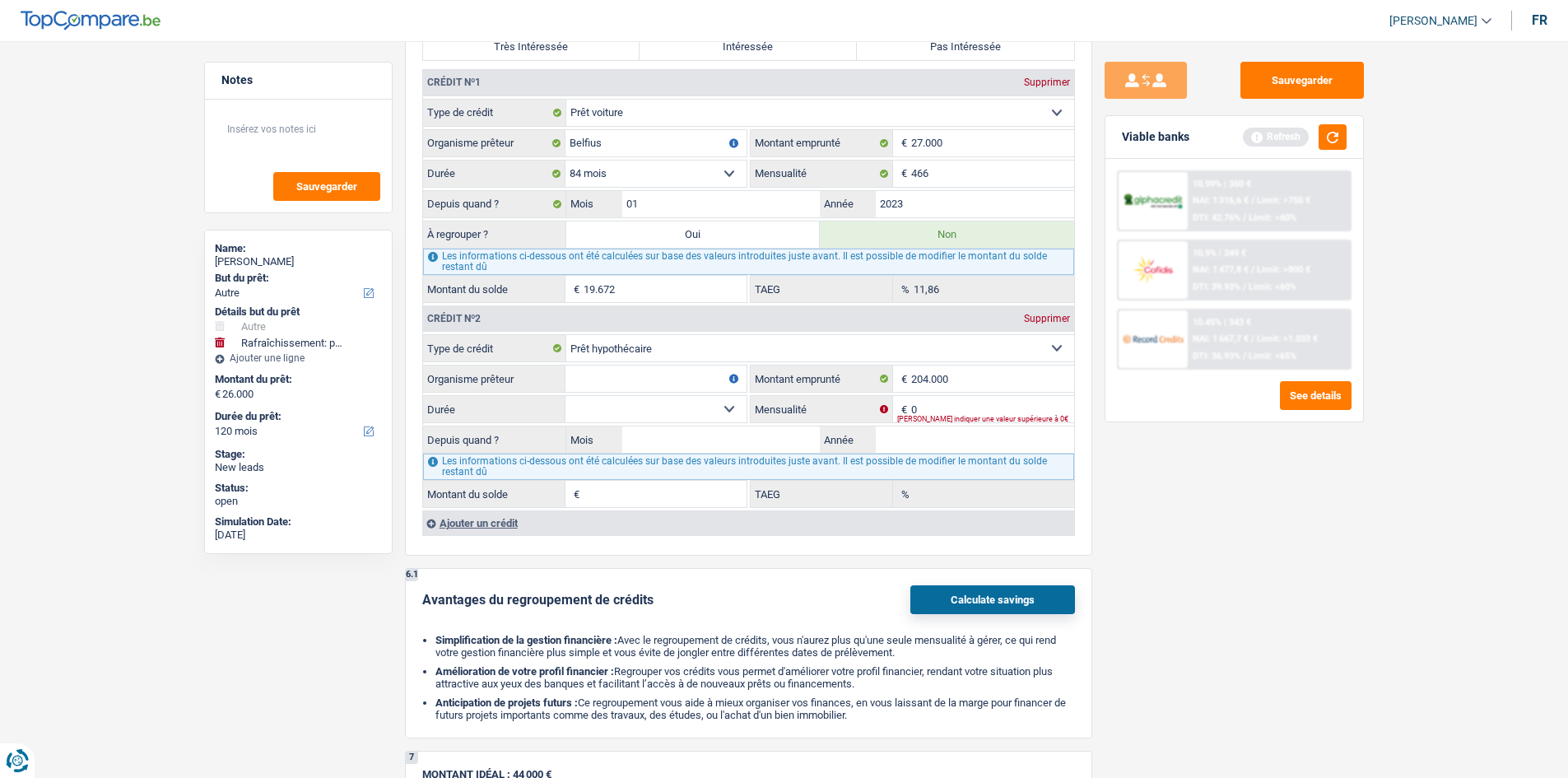 drag, startPoint x: 1292, startPoint y: 487, endPoint x: 1268, endPoint y: 486, distance: 24.020824 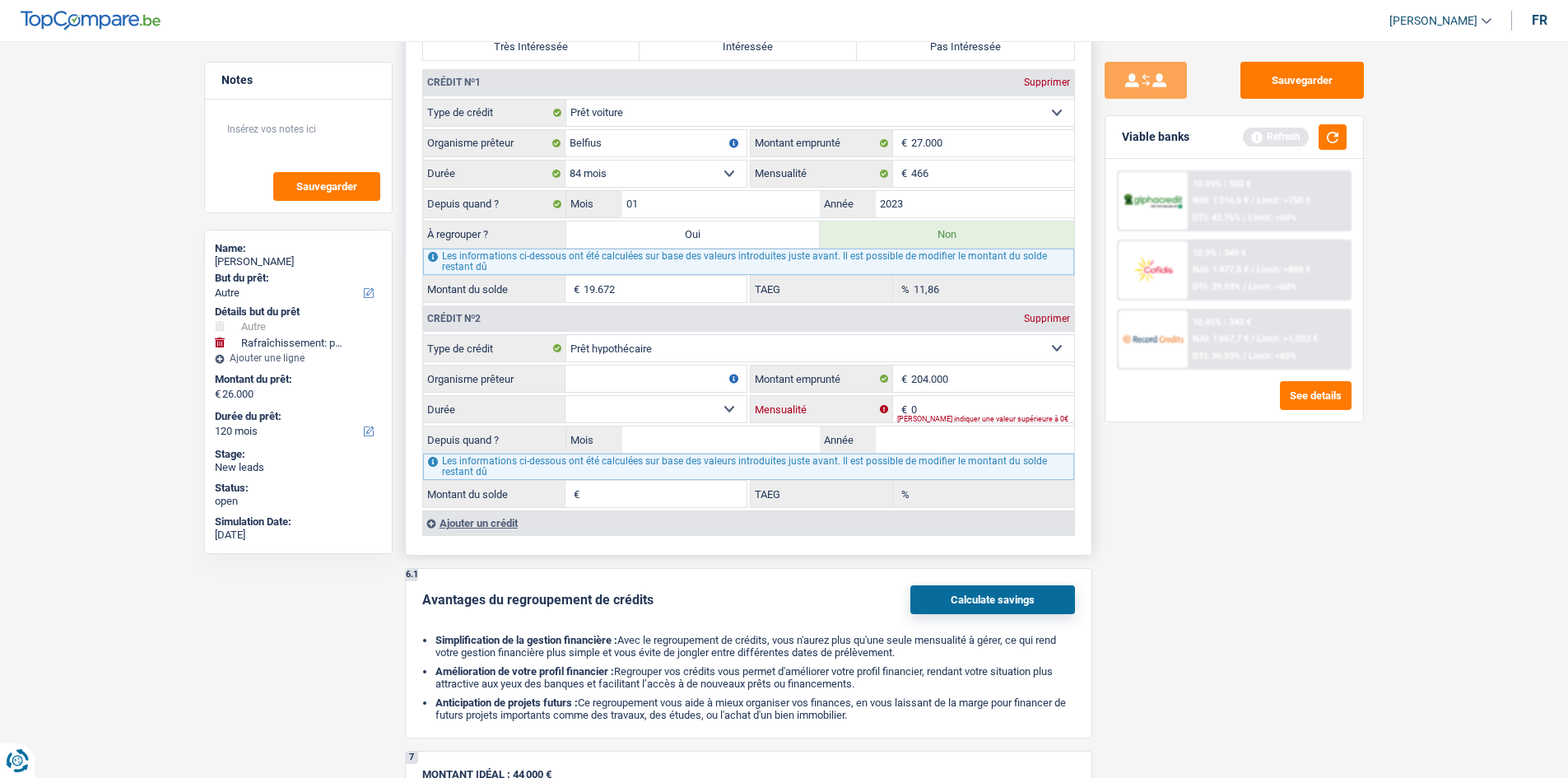 click on "0" at bounding box center (993, 409) 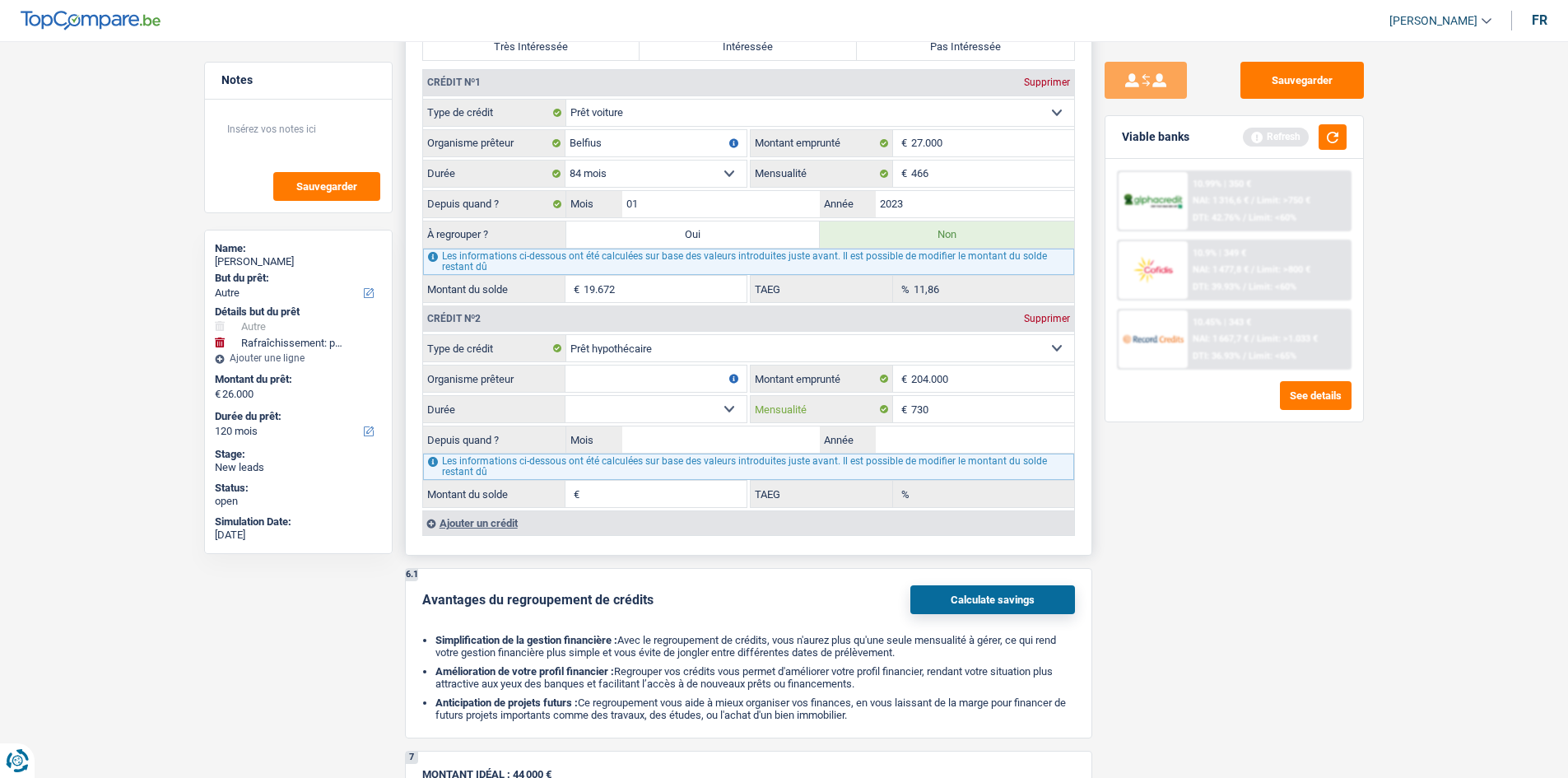 type on "730" 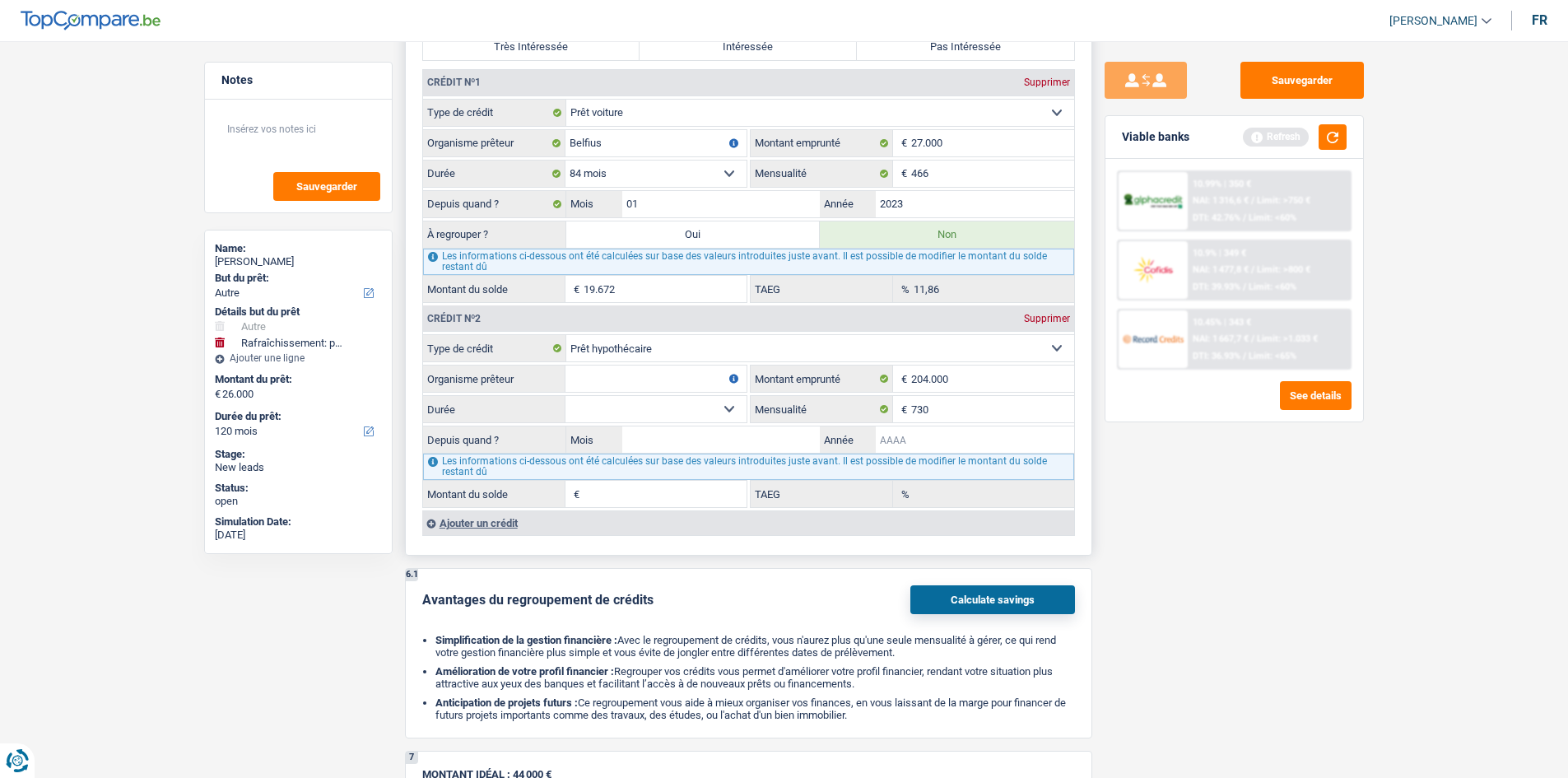click on "Année" at bounding box center [975, 440] 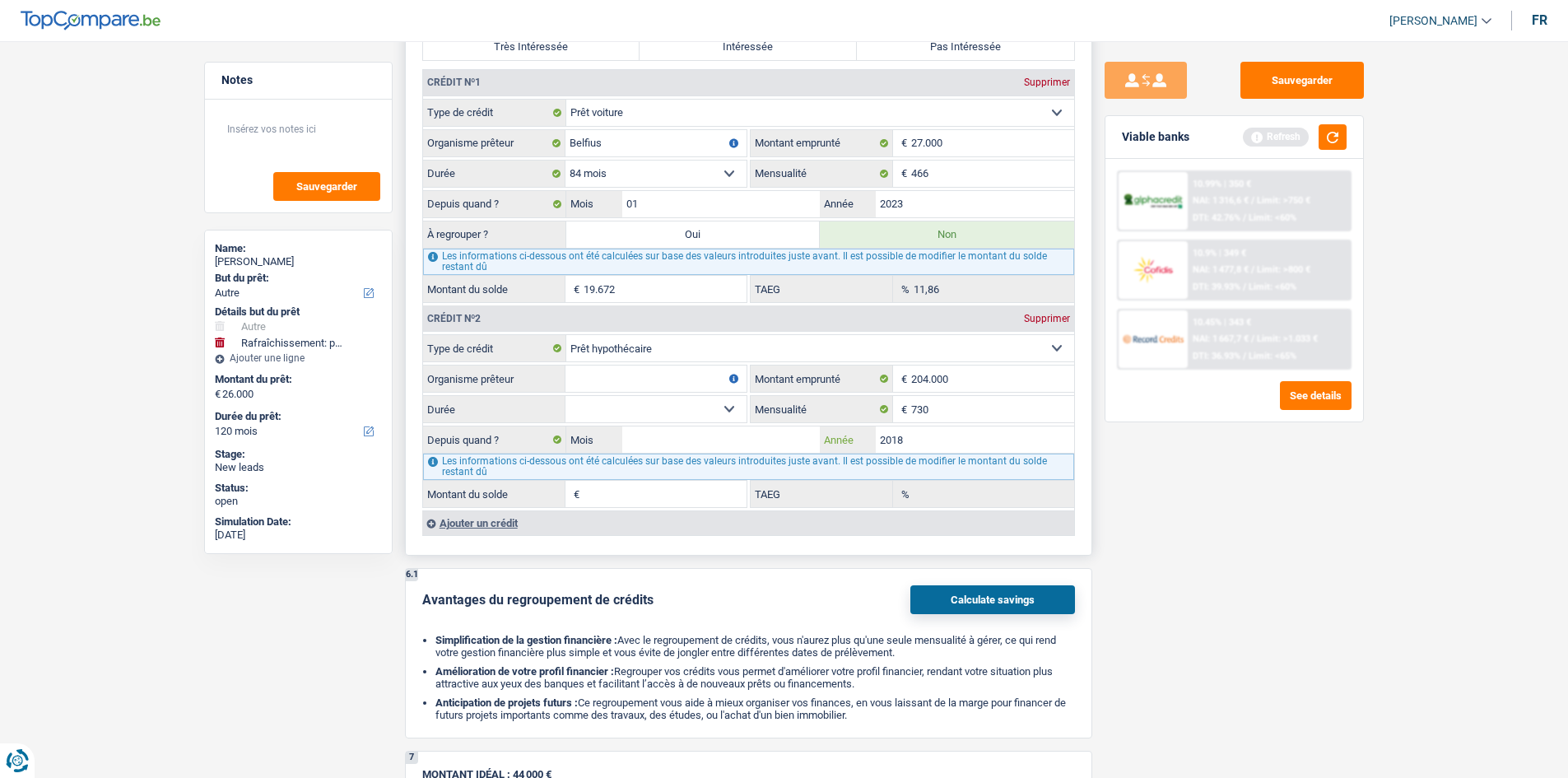 type on "2018" 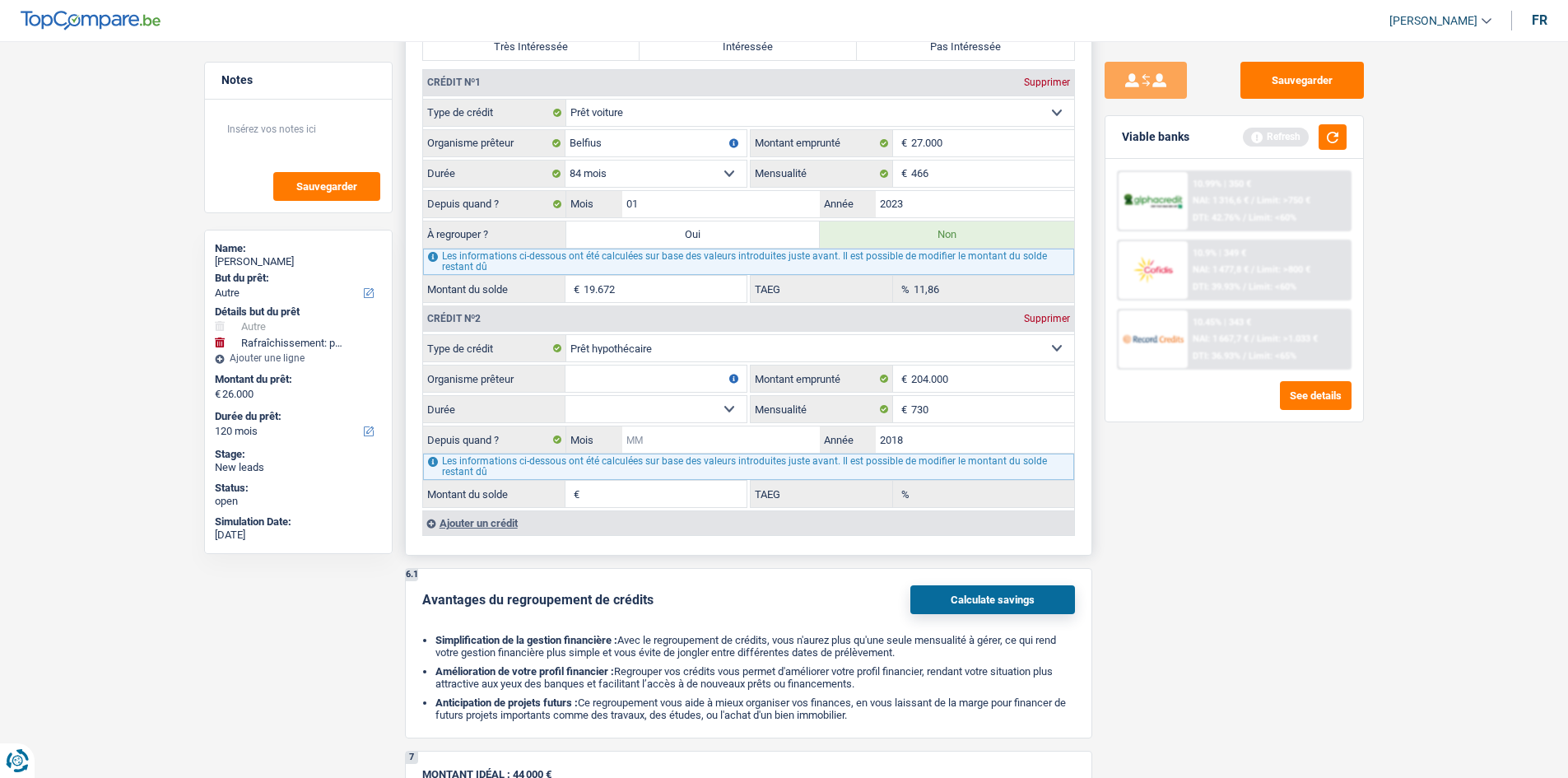 click on "Mois" at bounding box center [721, 440] 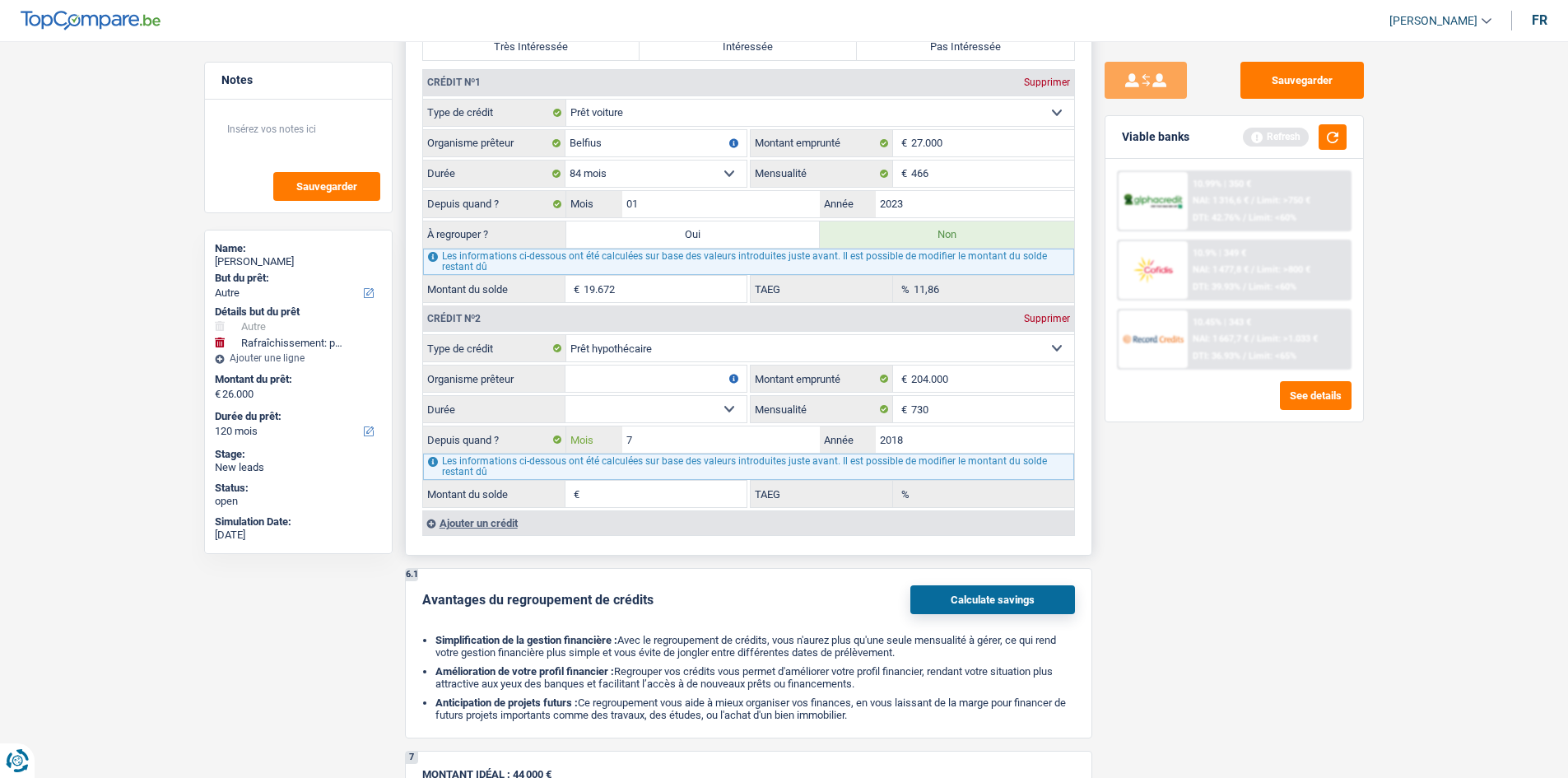 type on "7" 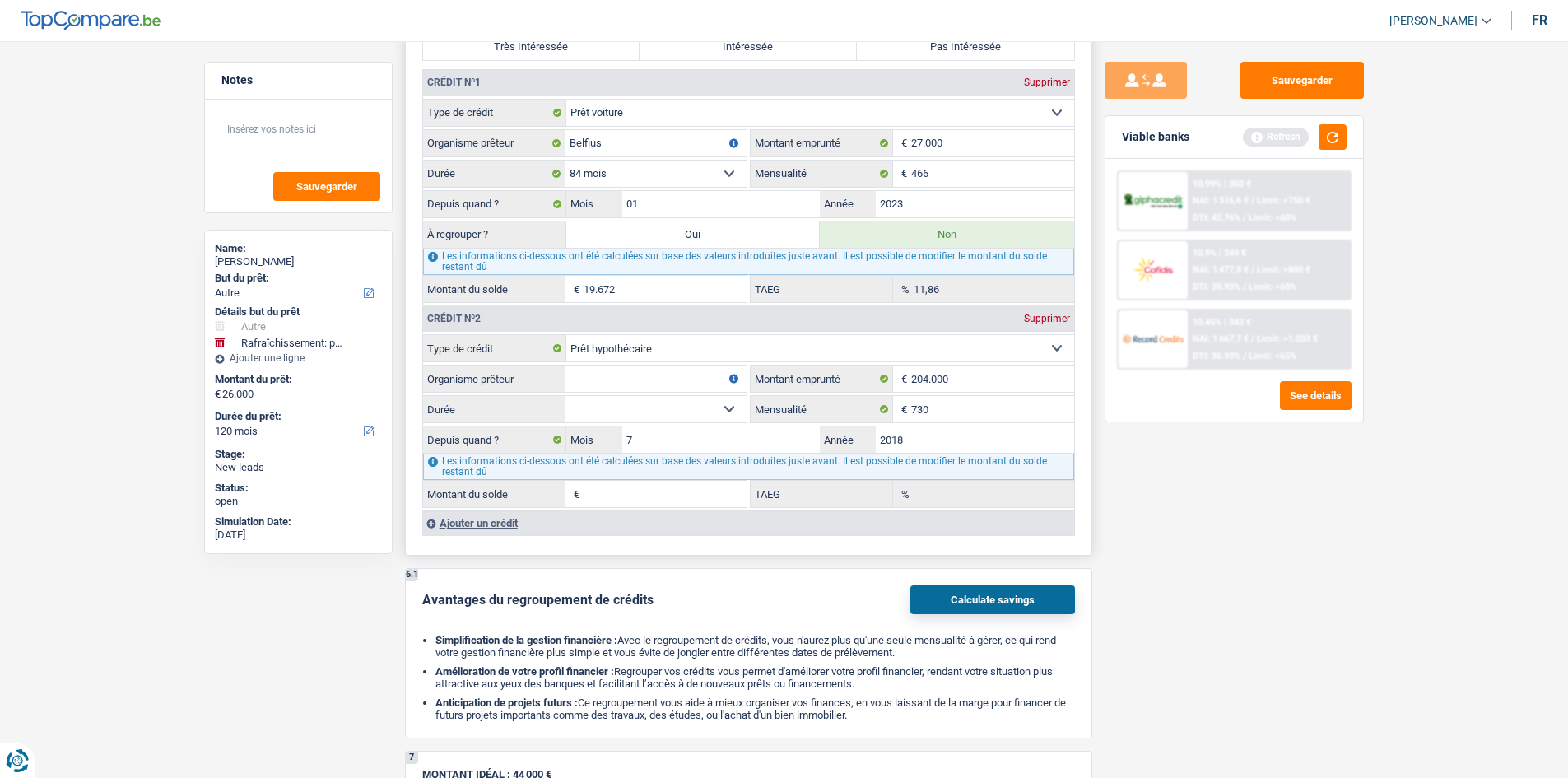 drag, startPoint x: 685, startPoint y: 406, endPoint x: 696, endPoint y: 411, distance: 12.083046 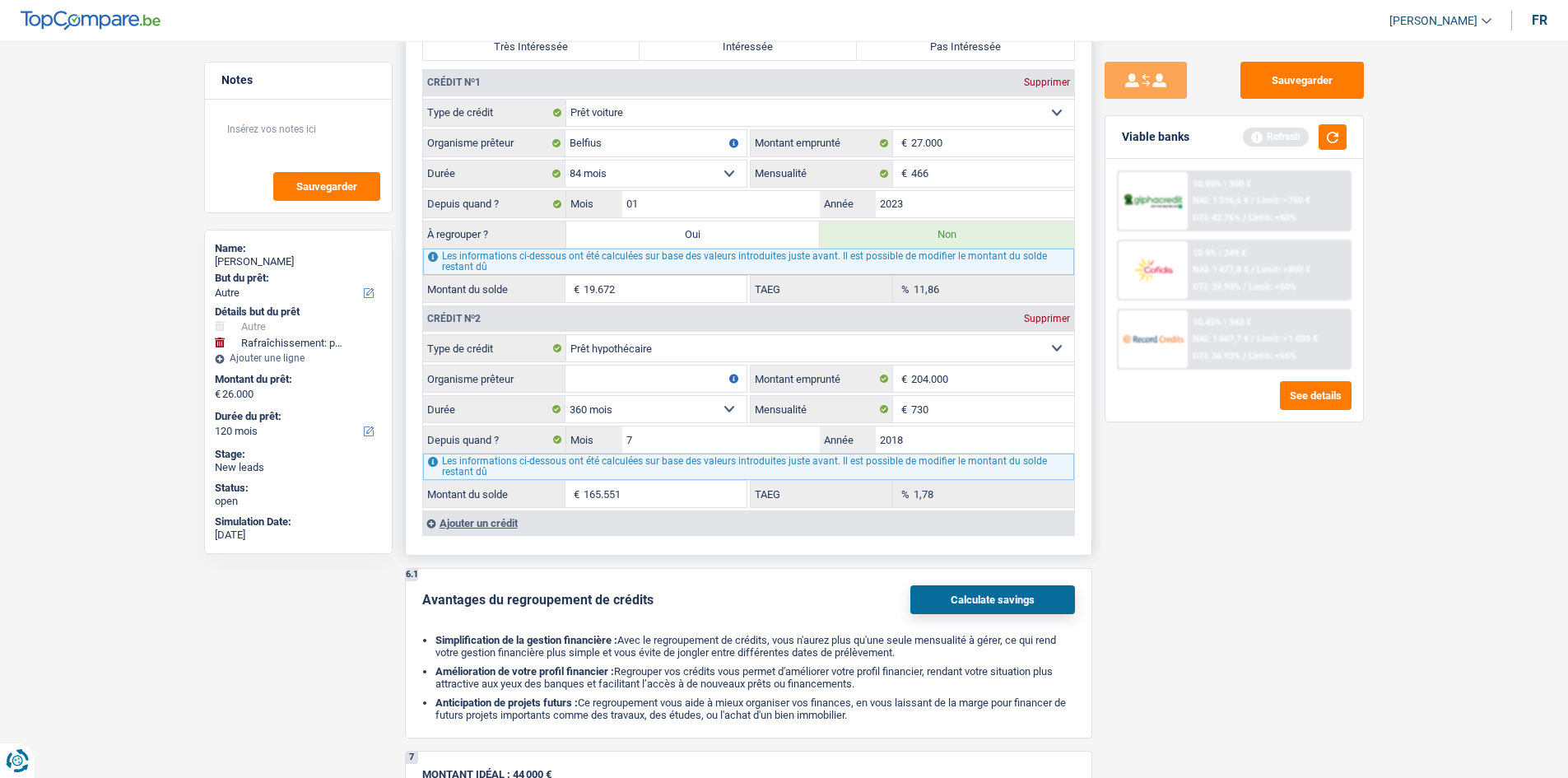 click on "Organisme prêteur" at bounding box center [656, 379] 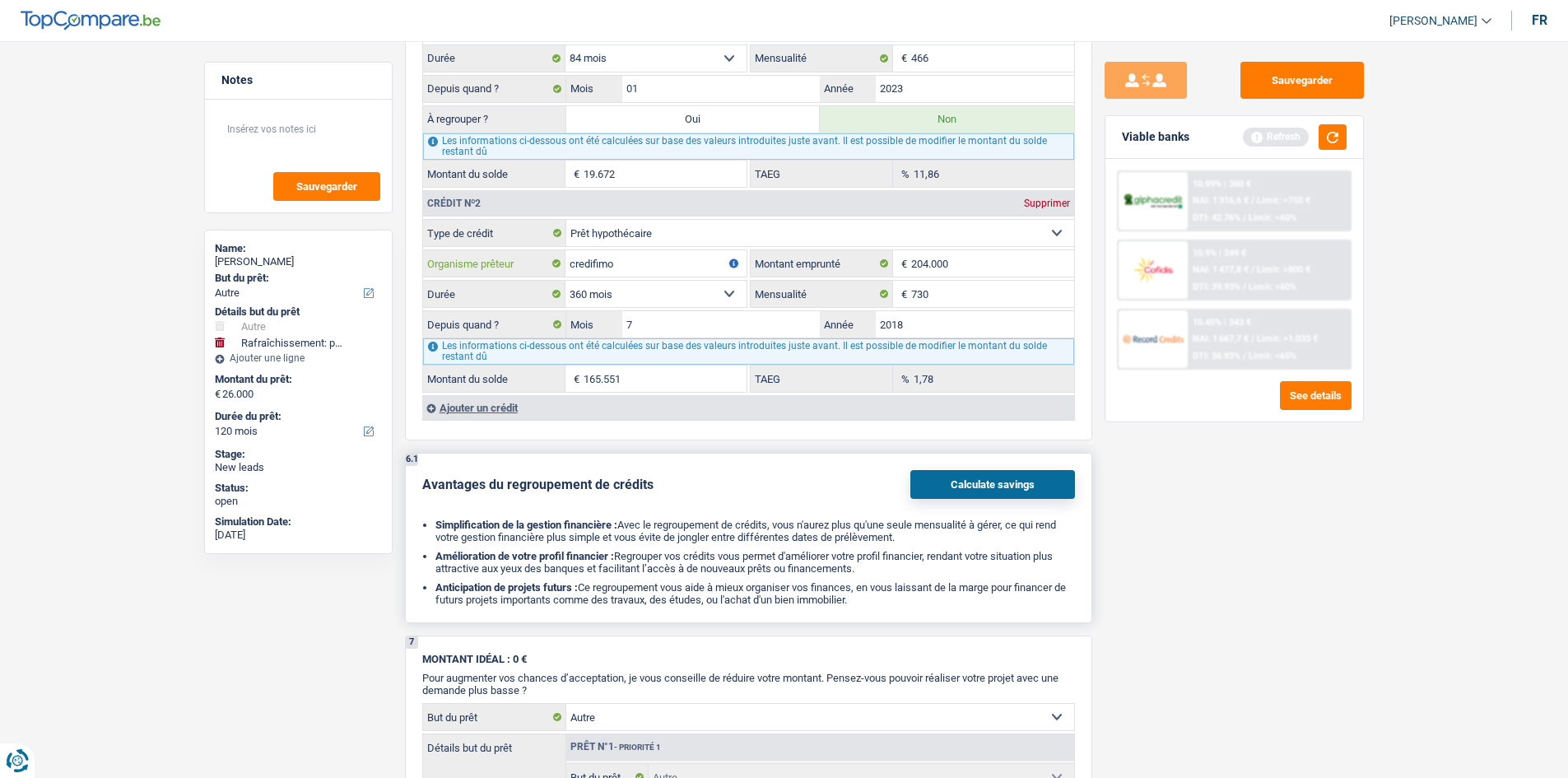 scroll, scrollTop: 1800, scrollLeft: 0, axis: vertical 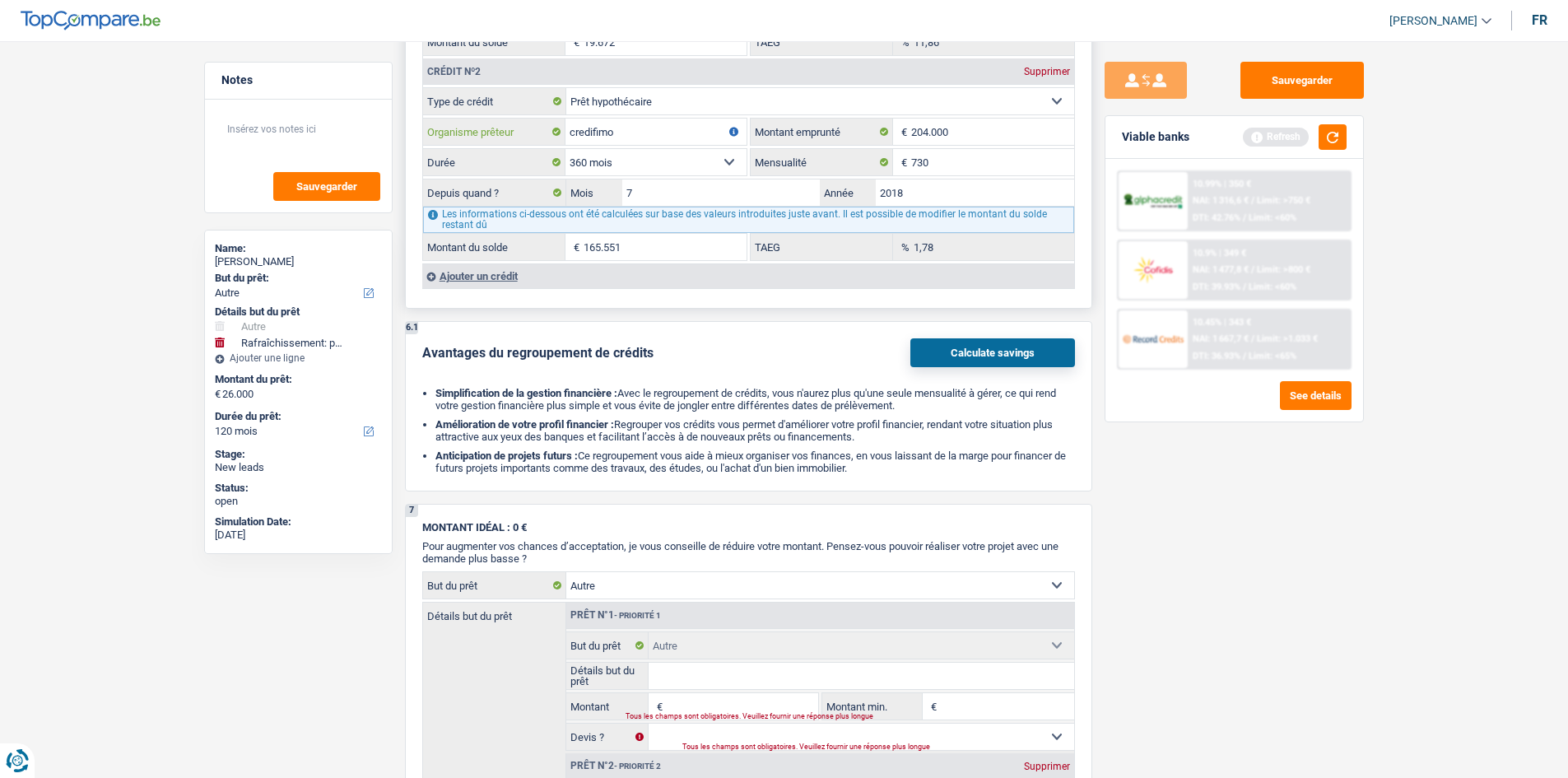 type on "credifimo" 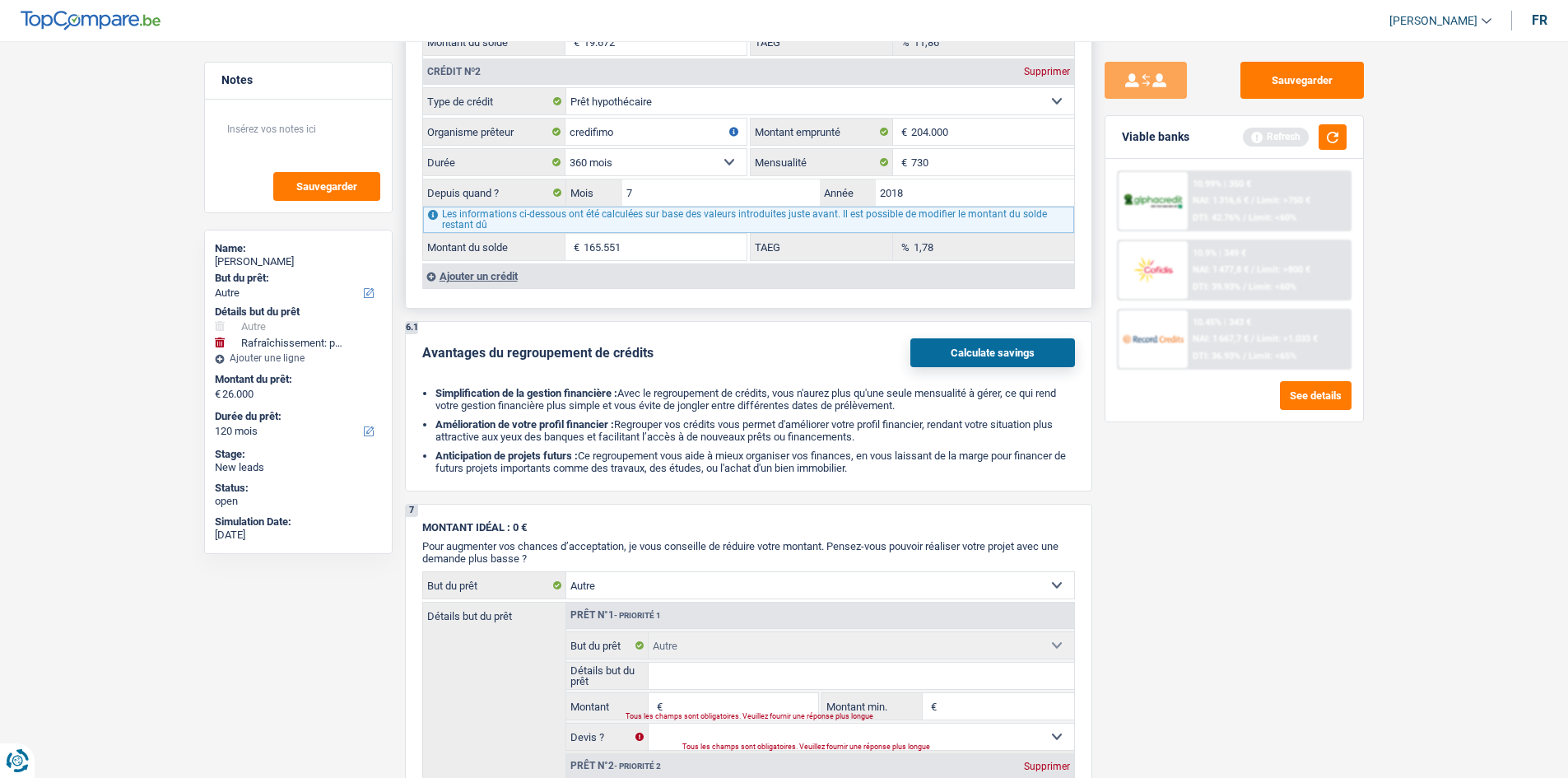 click on "Ajouter un crédit" at bounding box center [748, 276] 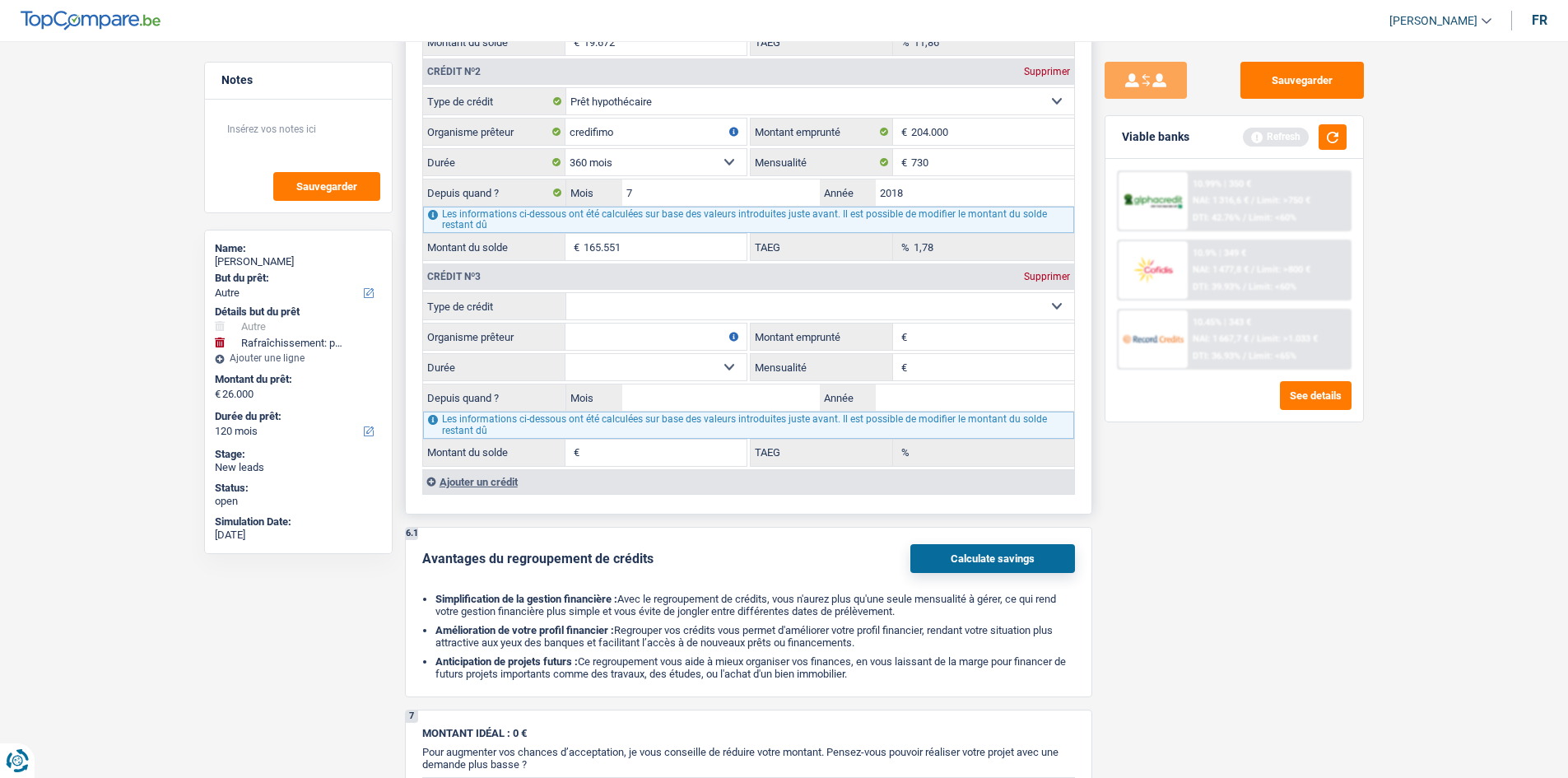 click on "Carte ou ouverture de crédit Prêt hypothécaire Vente à tempérament Prêt à tempérament Prêt rénovation Prêt voiture Regroupement d'un ou plusieurs crédits
Sélectionner une option" at bounding box center [820, 306] 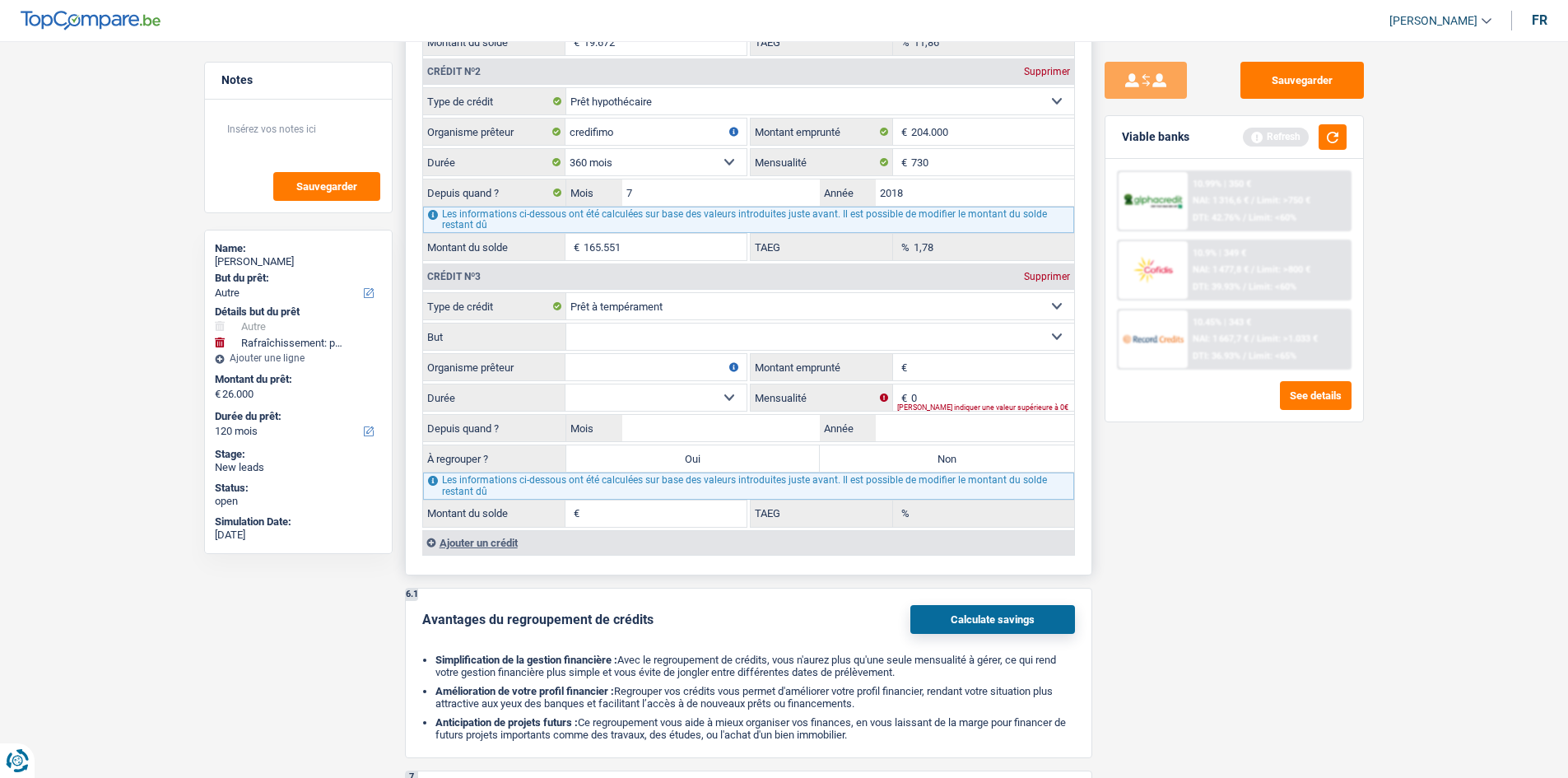 click on "Ajouter un crédit" at bounding box center [748, 543] 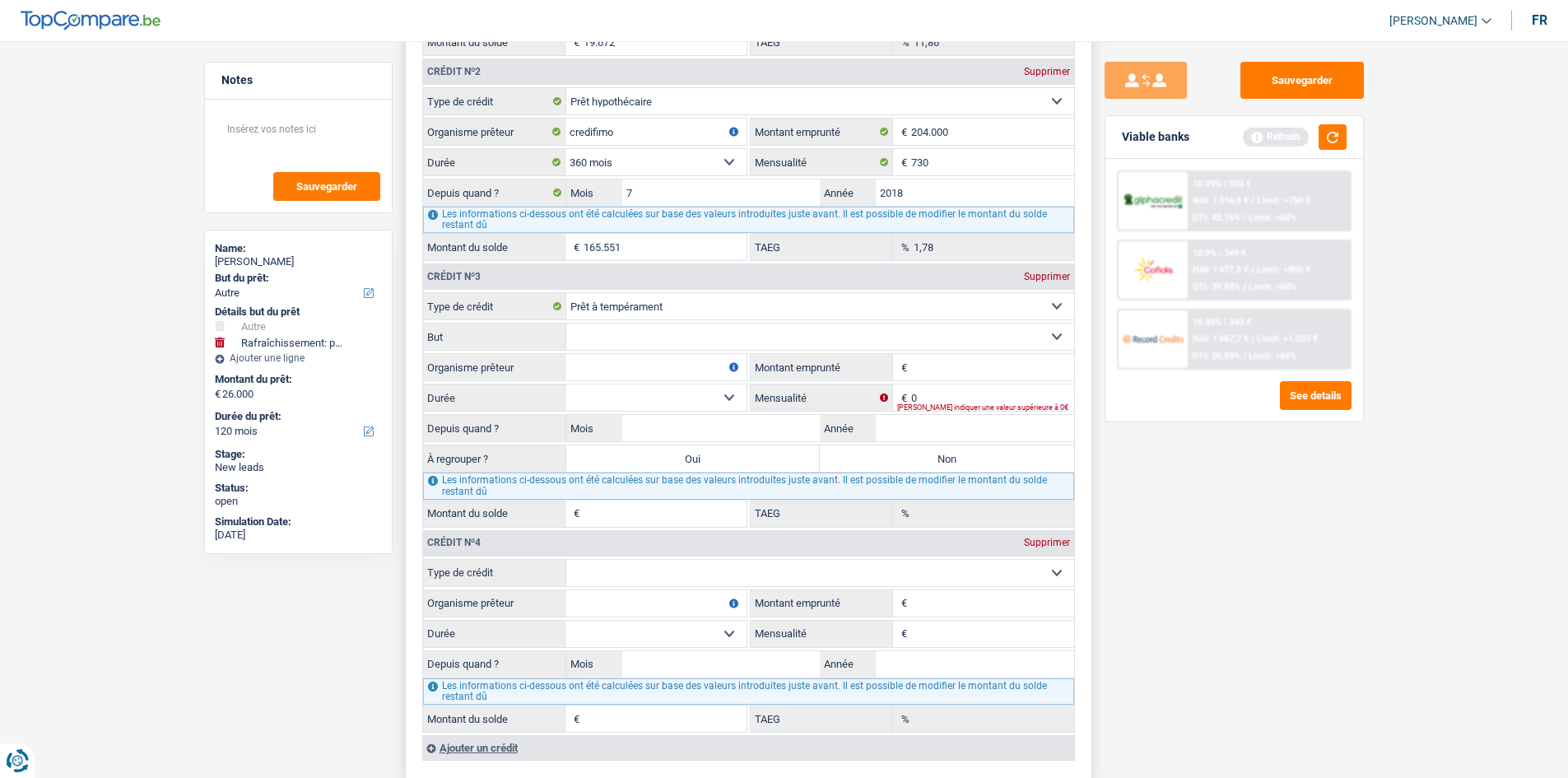 click on "Confort maison: meubles, textile, peinture, électroménager, outillage non-professionnel, Hifi, multimédia, gsm, ordinateur, Frais installation, déménagement Evénement familial: naissance, mariage, divorce, communion, décès Frais médicaux Frais d'études Remboursement prêt Frais permis de conduire Loisirs: voyage, sport, musique Petits travaux maison et jardin Frais divers (max 2.000€) Frais judiciaires Réparation voiture Autre
Sélectionner une option" at bounding box center (820, 337) 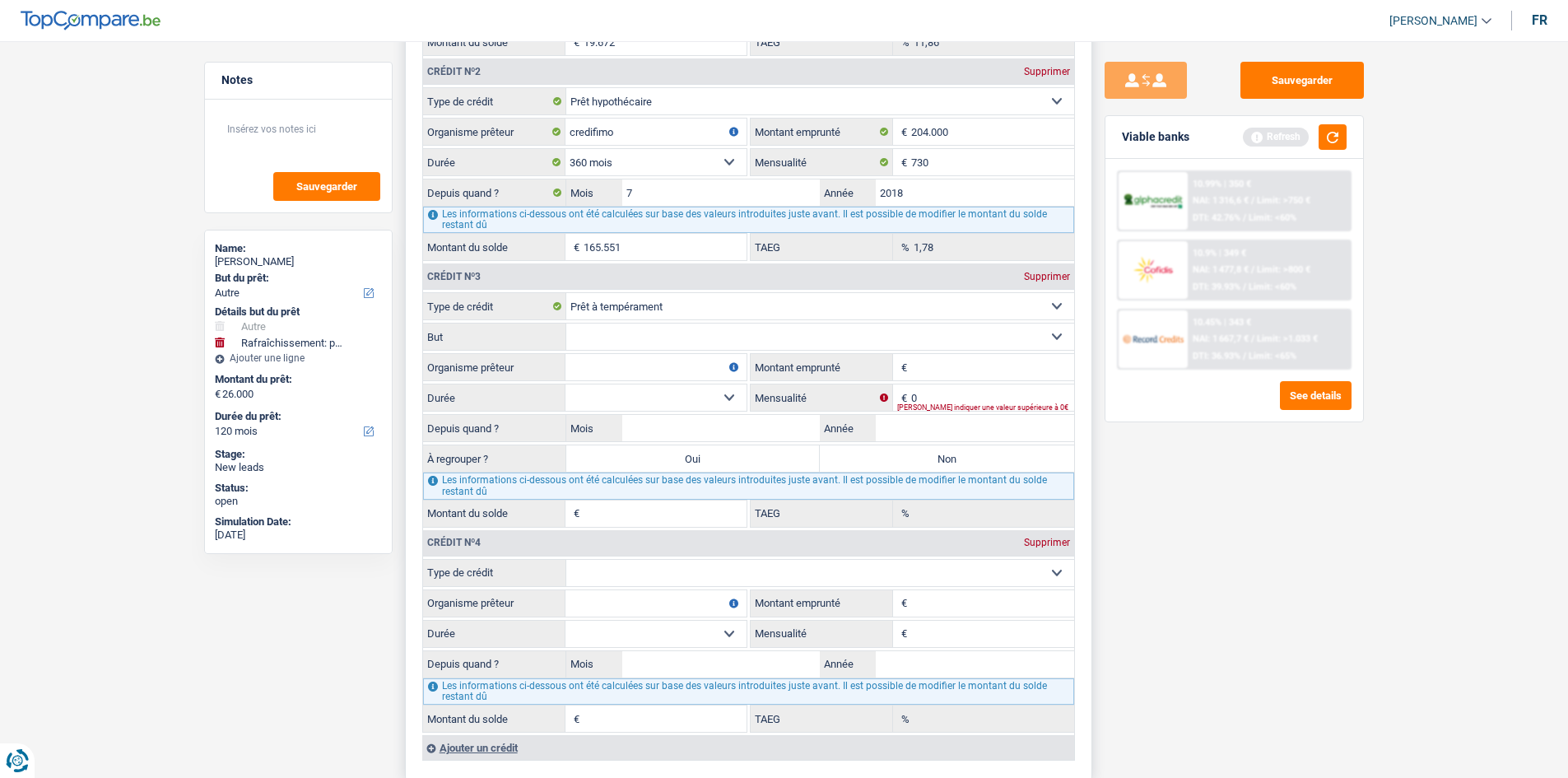 select on "other" 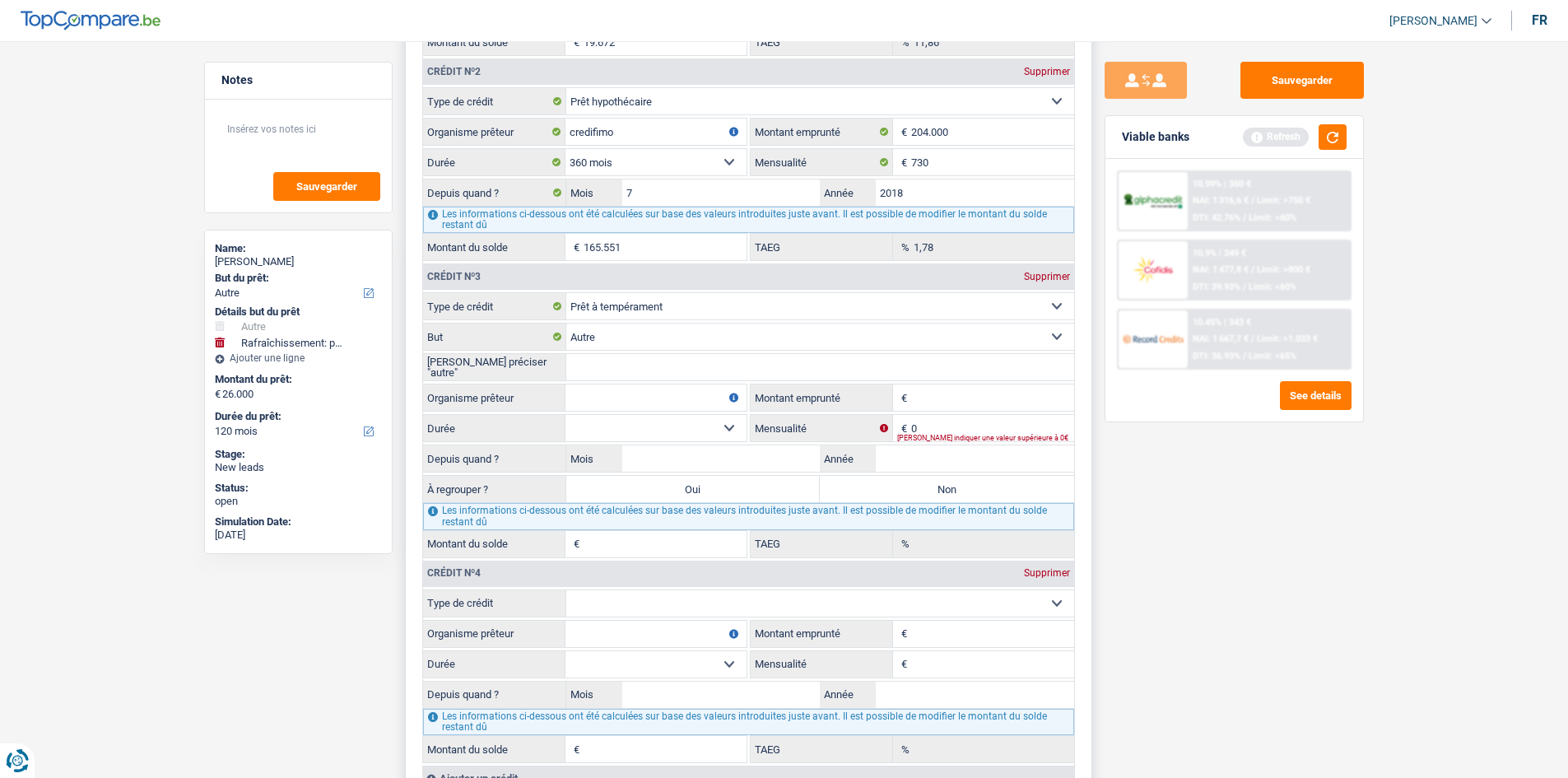 click on "Confort maison: meubles, textile, peinture, électroménager, outillage non-professionnel, Hifi, multimédia, gsm, ordinateur, Frais installation, déménagement Evénement familial: naissance, mariage, divorce, communion, décès Frais médicaux Frais d'études Remboursement prêt Frais permis de conduire Loisirs: voyage, sport, musique Petits travaux maison et jardin Frais divers (max 2.000€) Frais judiciaires Réparation voiture Autre
Sélectionner une option" at bounding box center [820, 337] 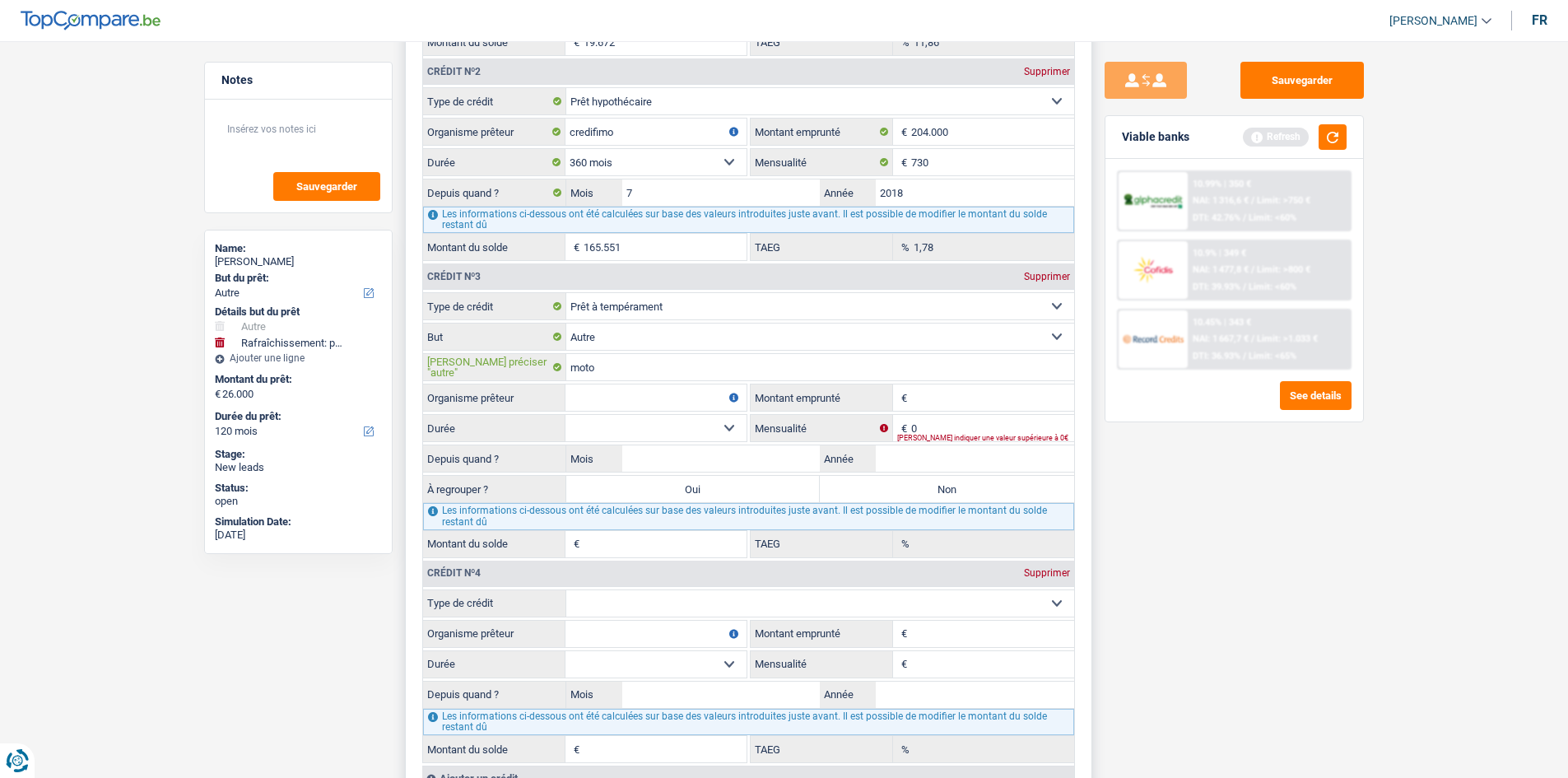 type on "moto" 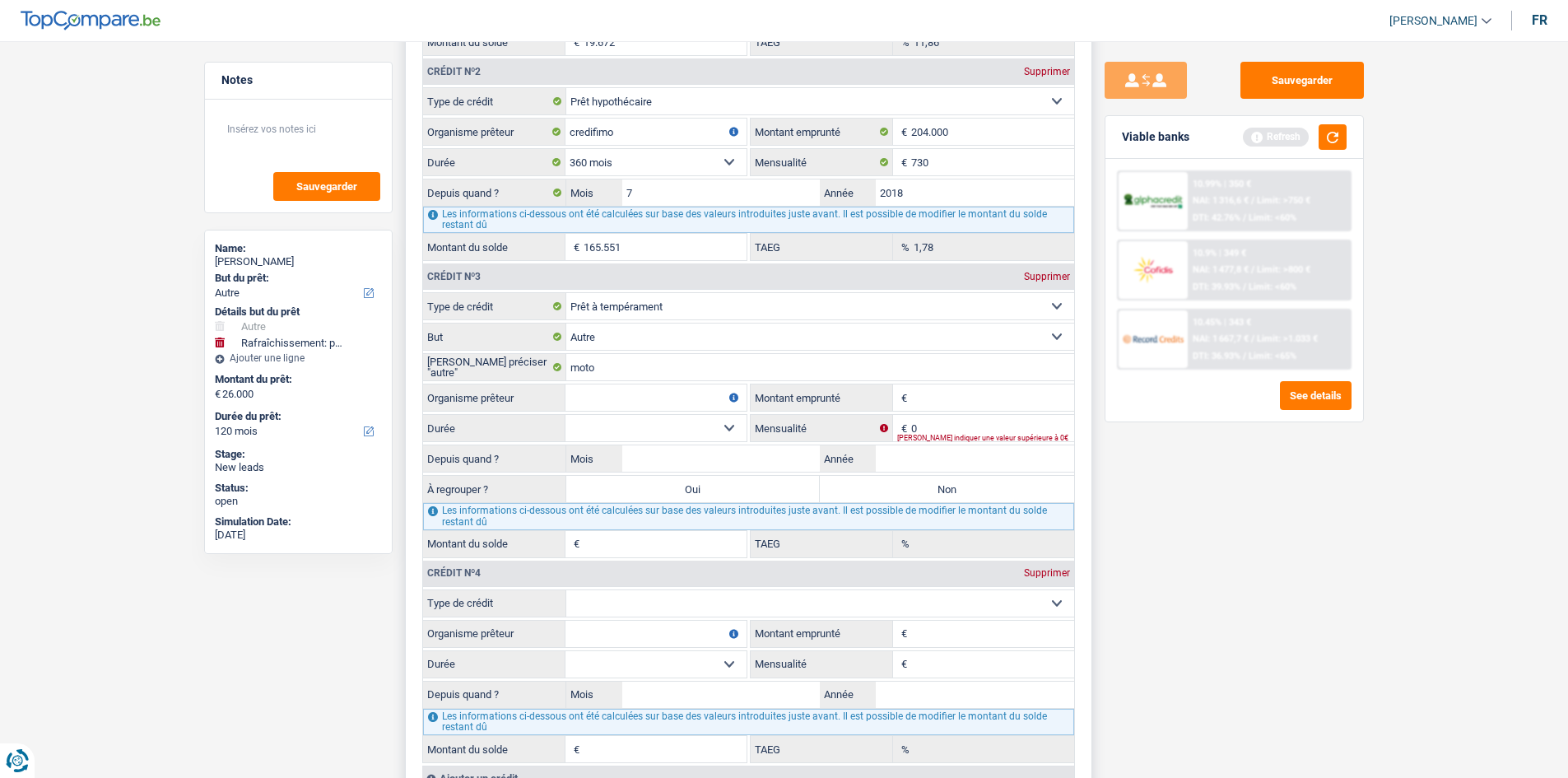 click on "Montant emprunté" at bounding box center [993, 398] 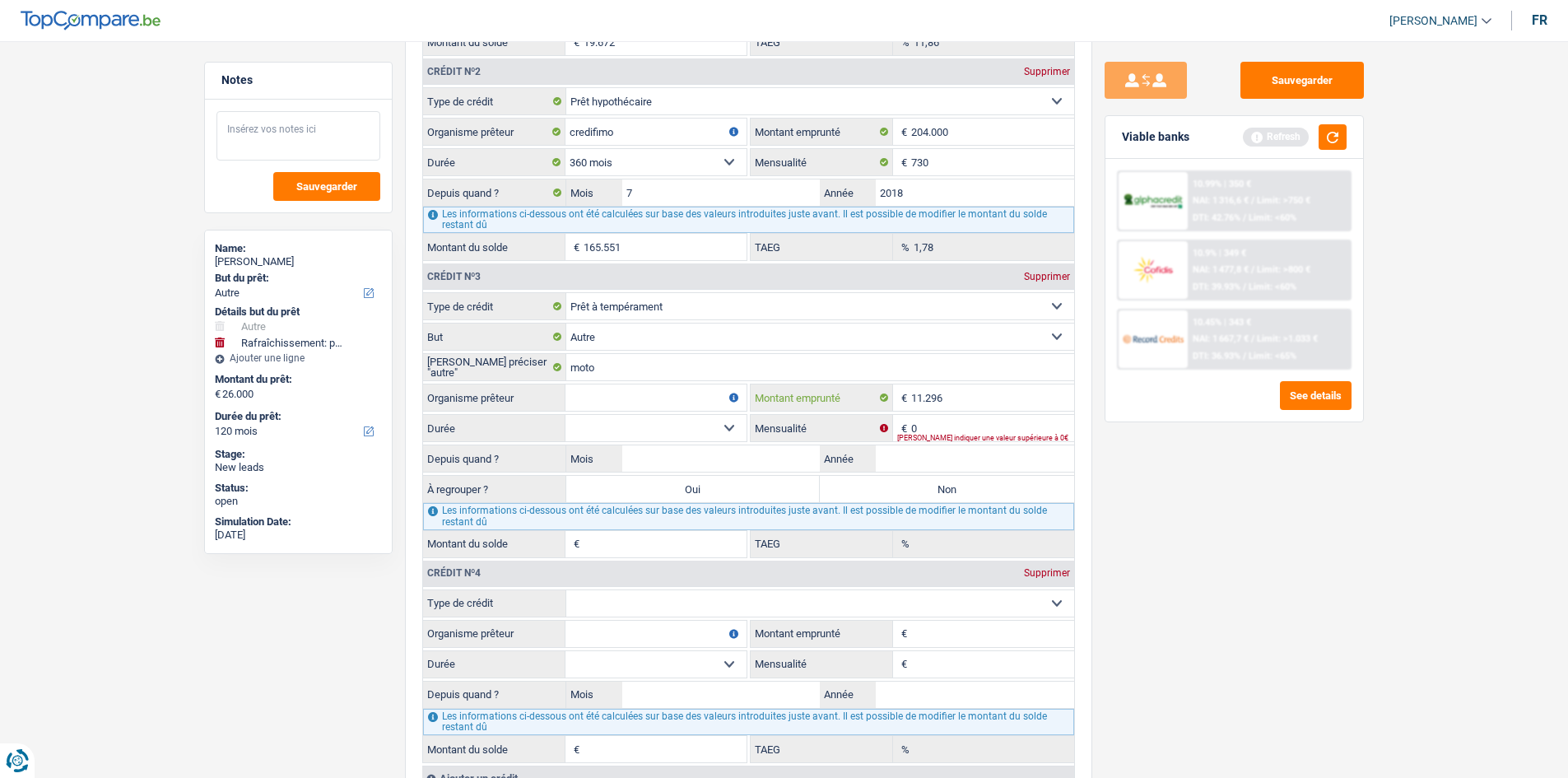 type on "11.296" 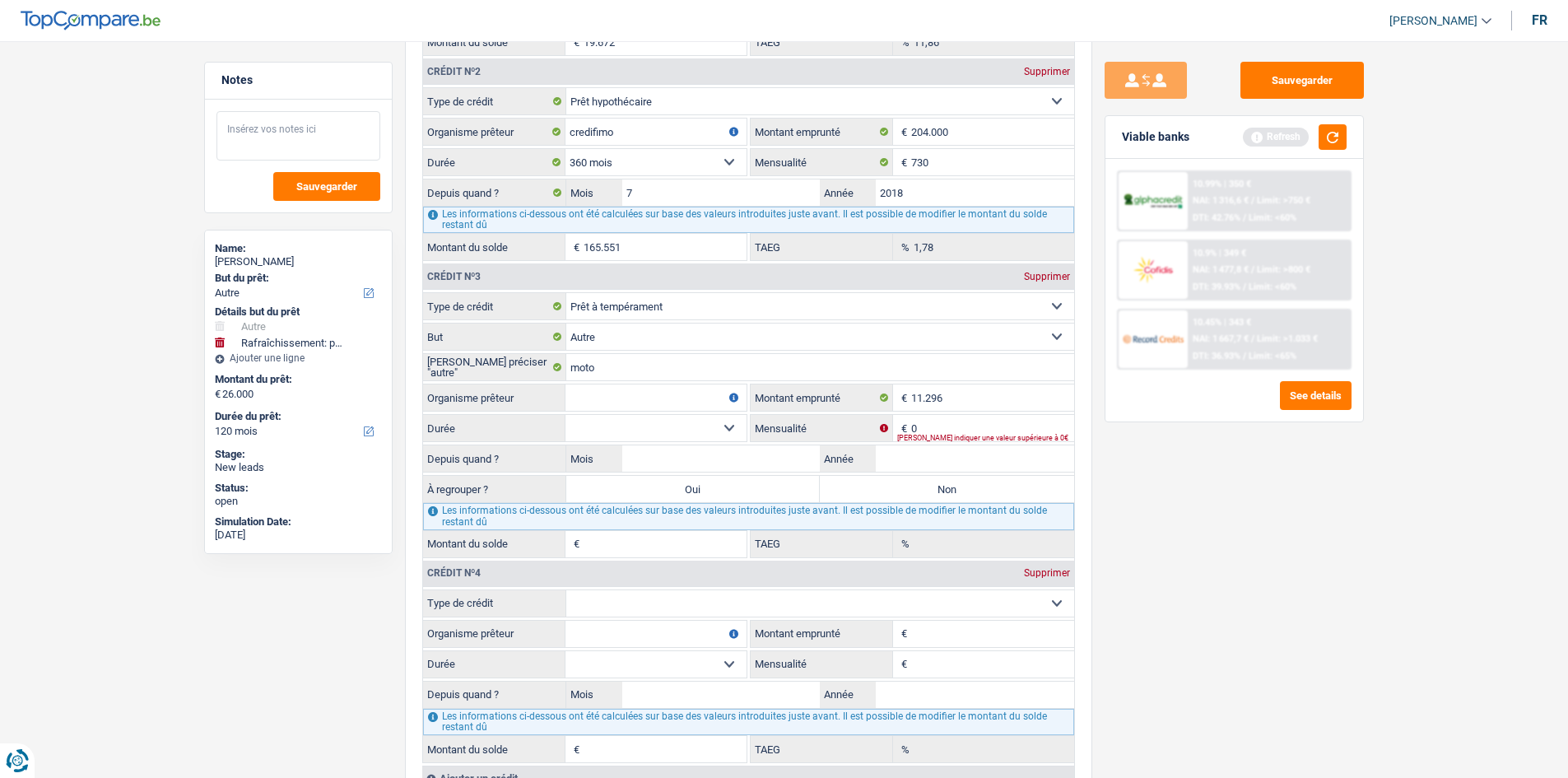 click at bounding box center (298, 136) 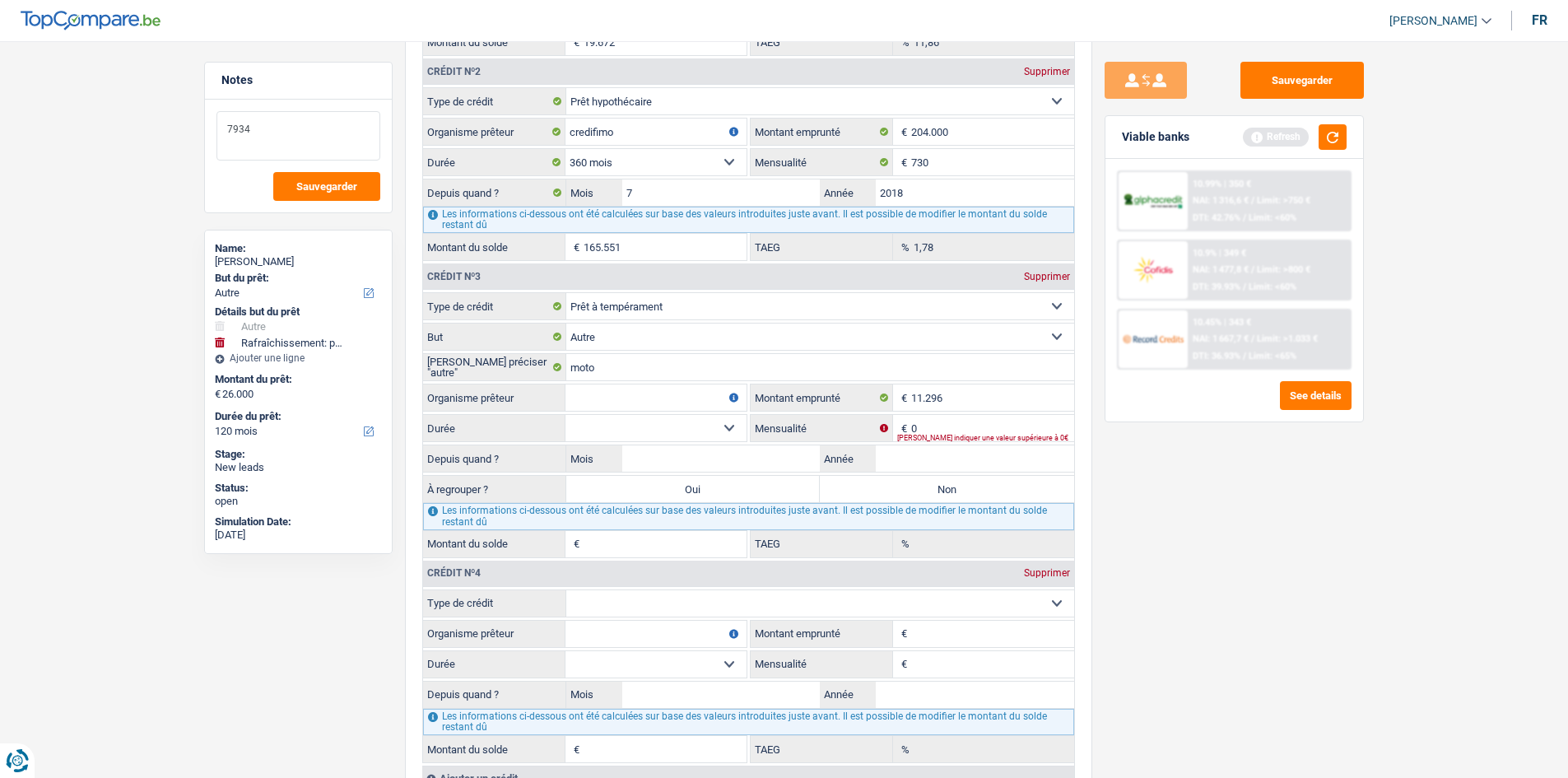 type on "7934" 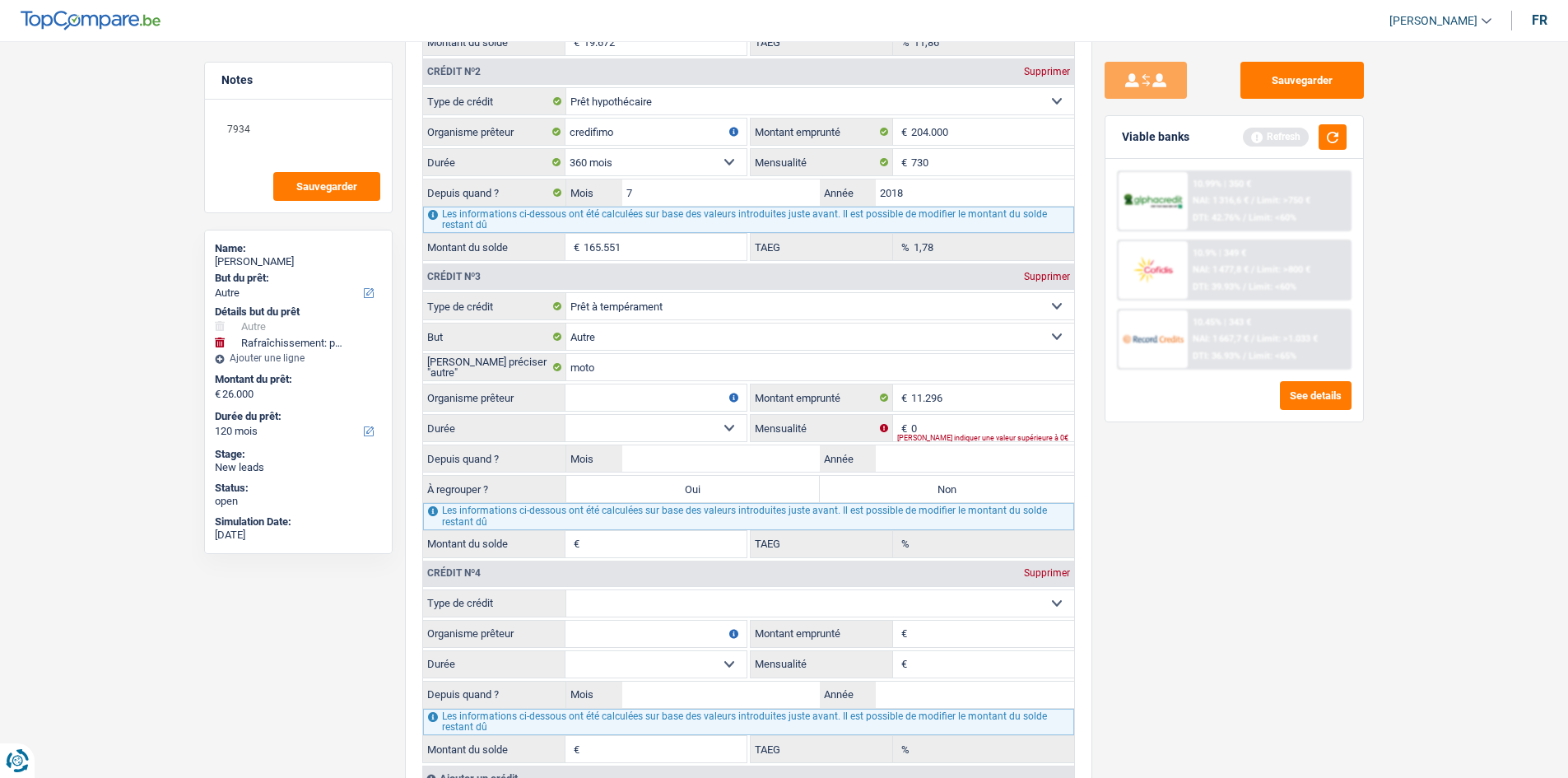 drag, startPoint x: 1347, startPoint y: 601, endPoint x: 1319, endPoint y: 575, distance: 38.209946 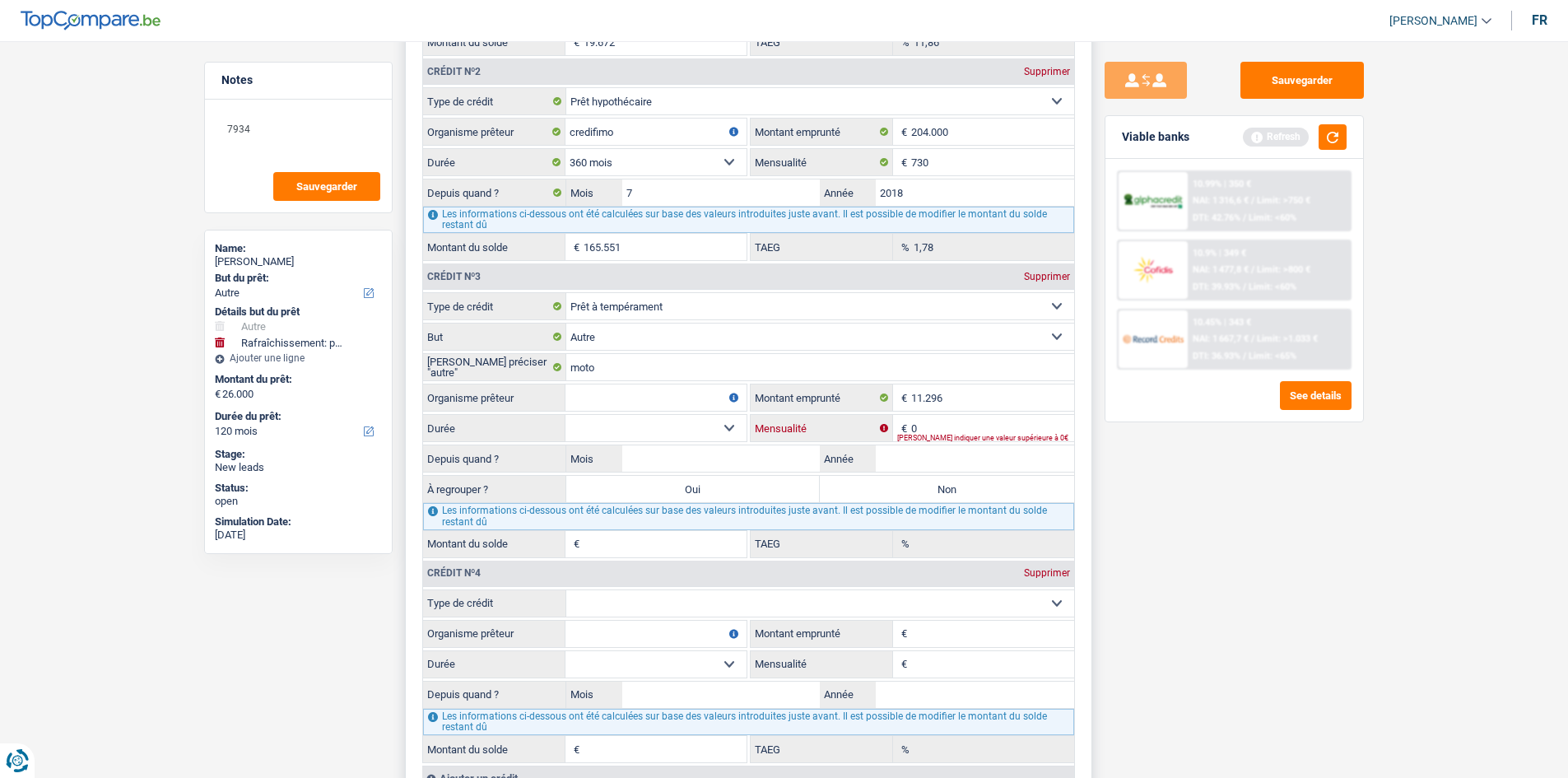 click on "0" at bounding box center (993, 428) 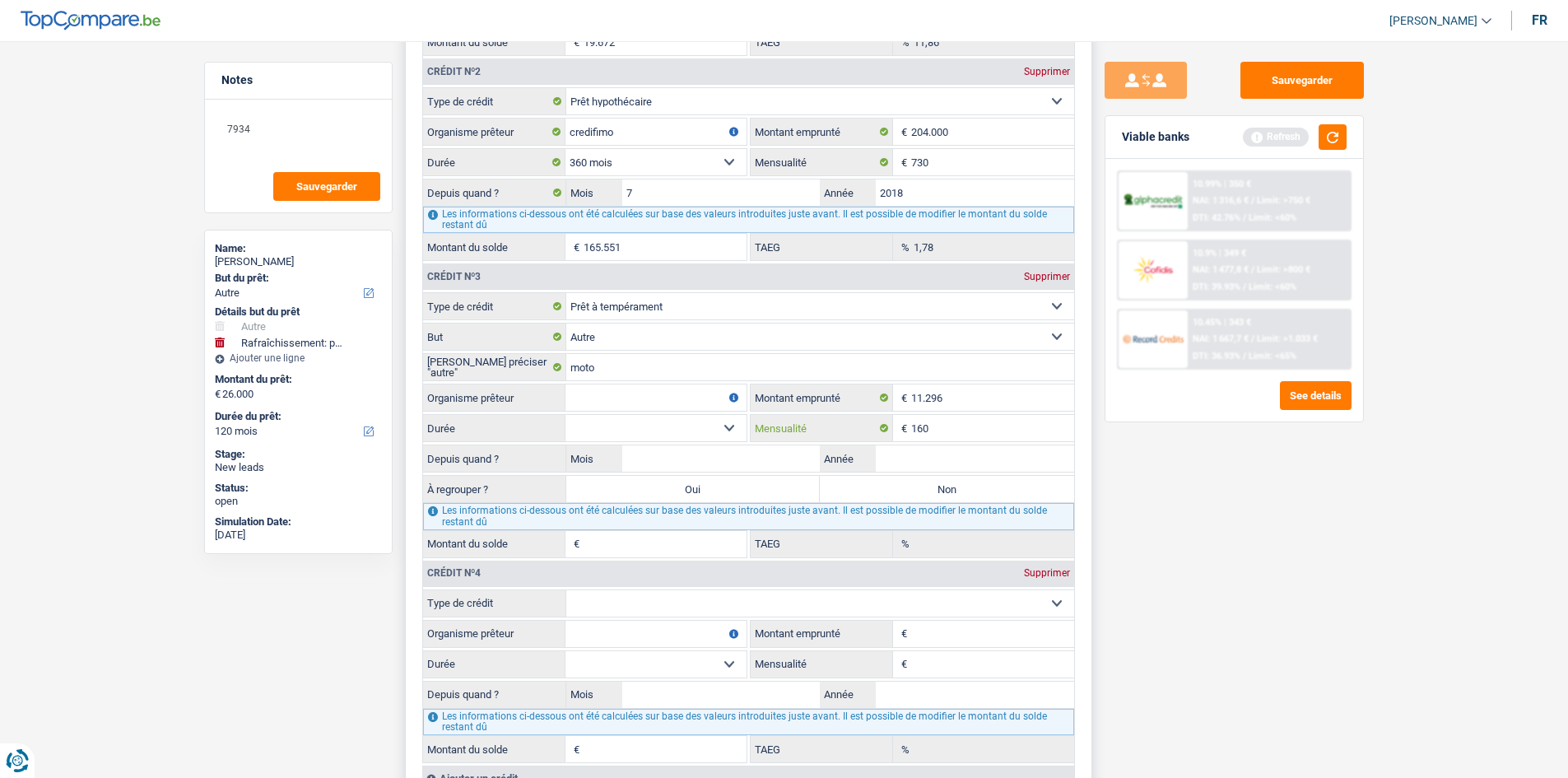 type on "160" 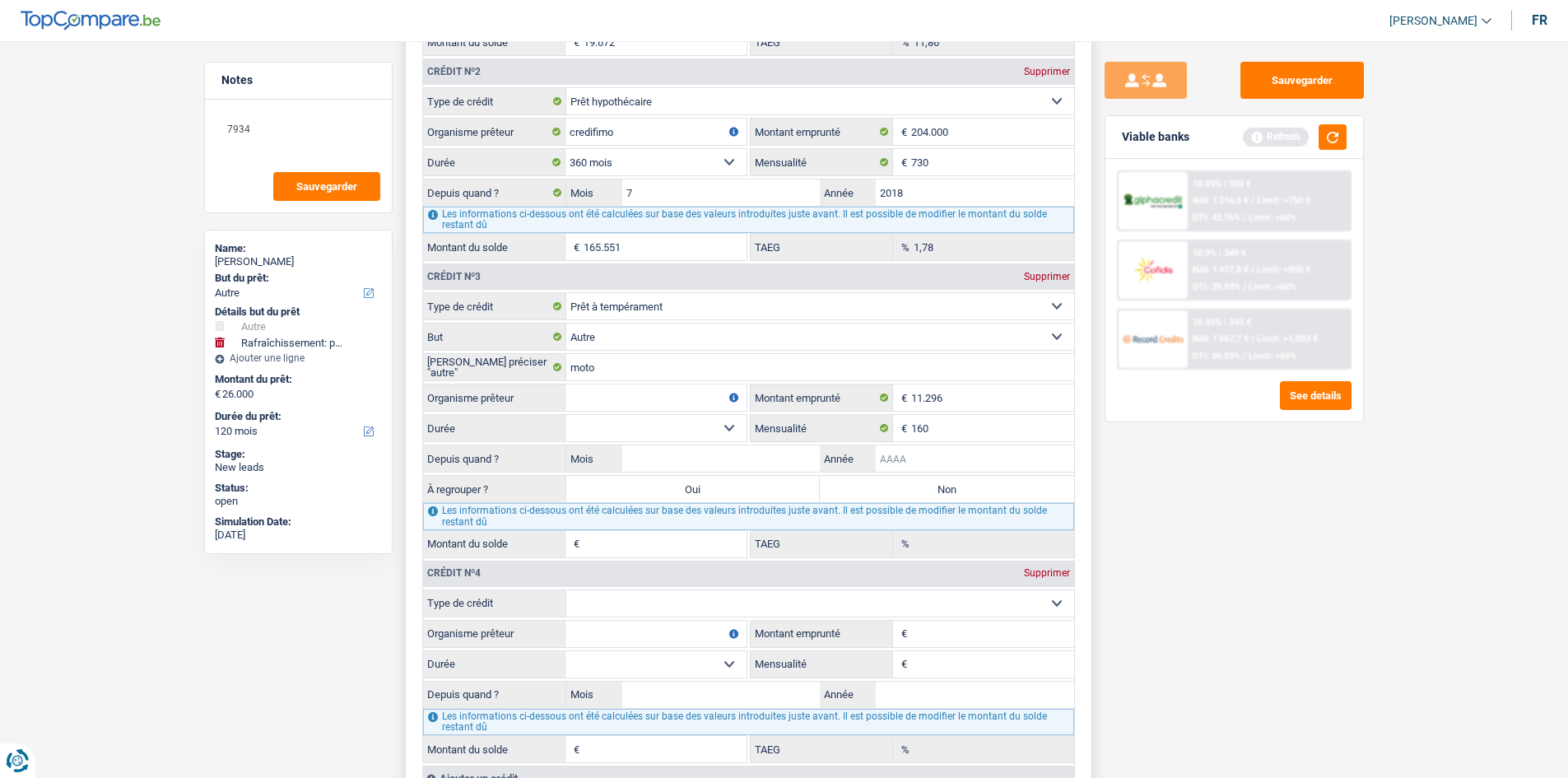 click on "Année" at bounding box center [975, 459] 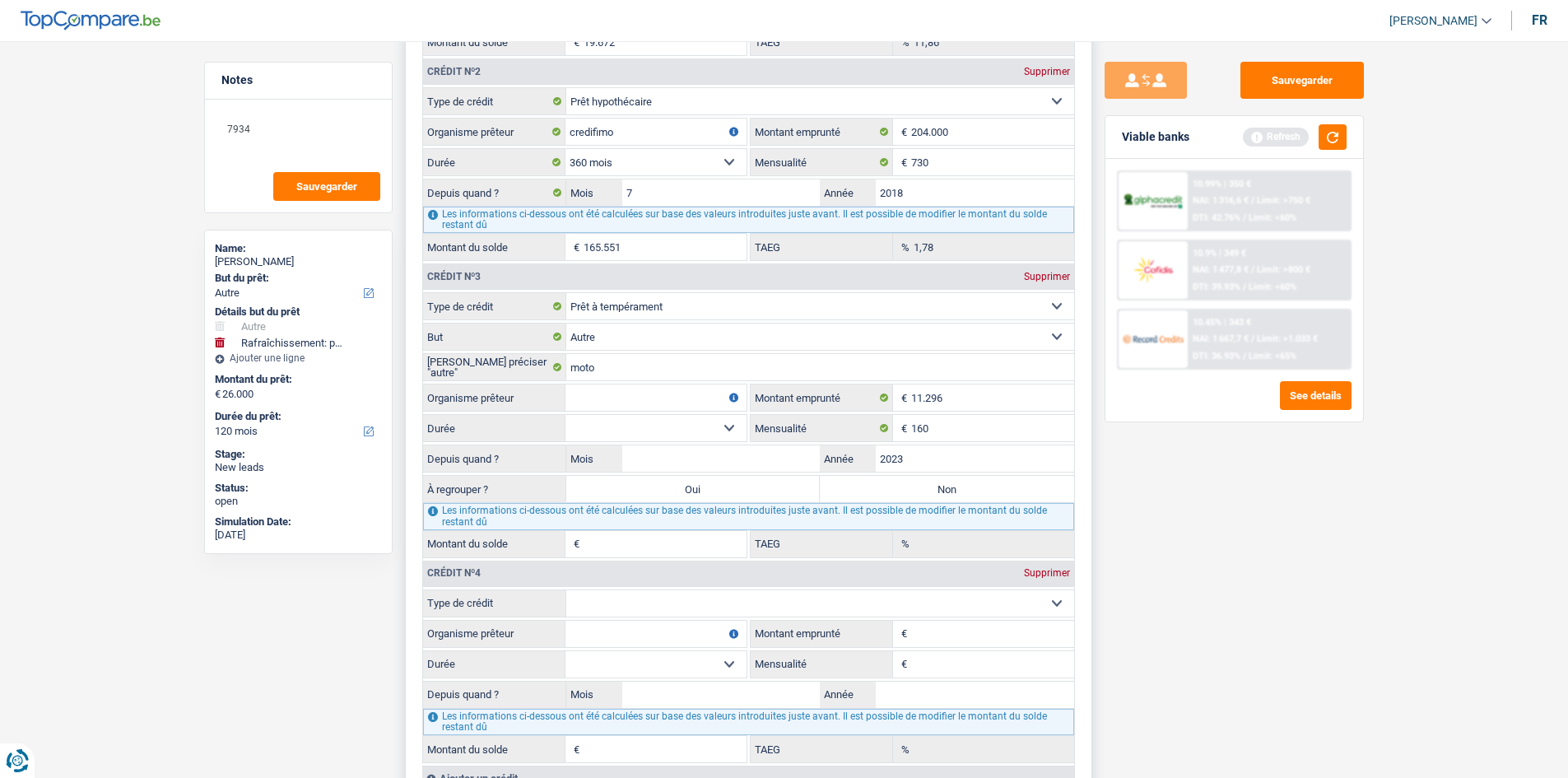 type on "2023" 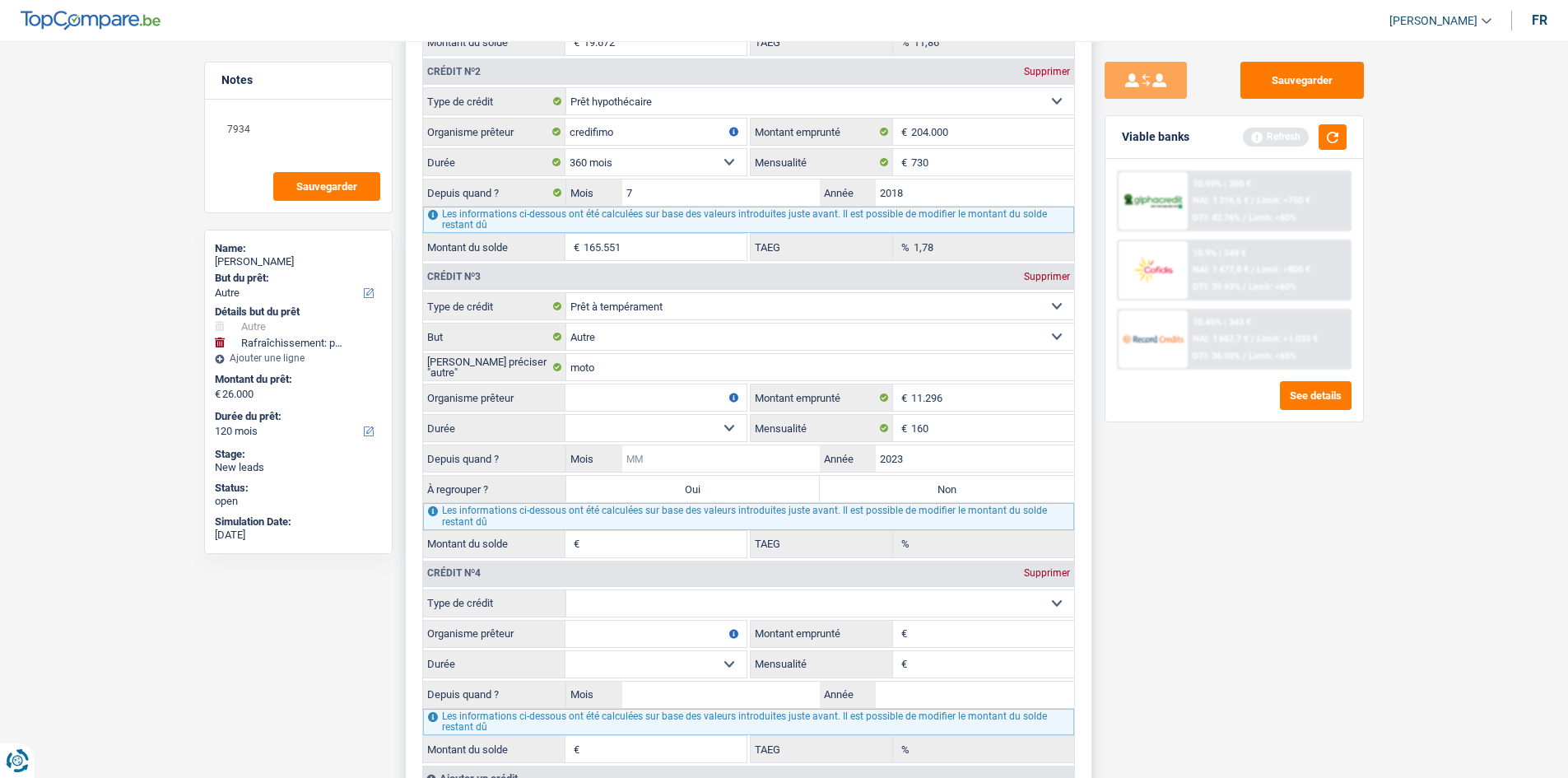 click on "Mois" at bounding box center (721, 459) 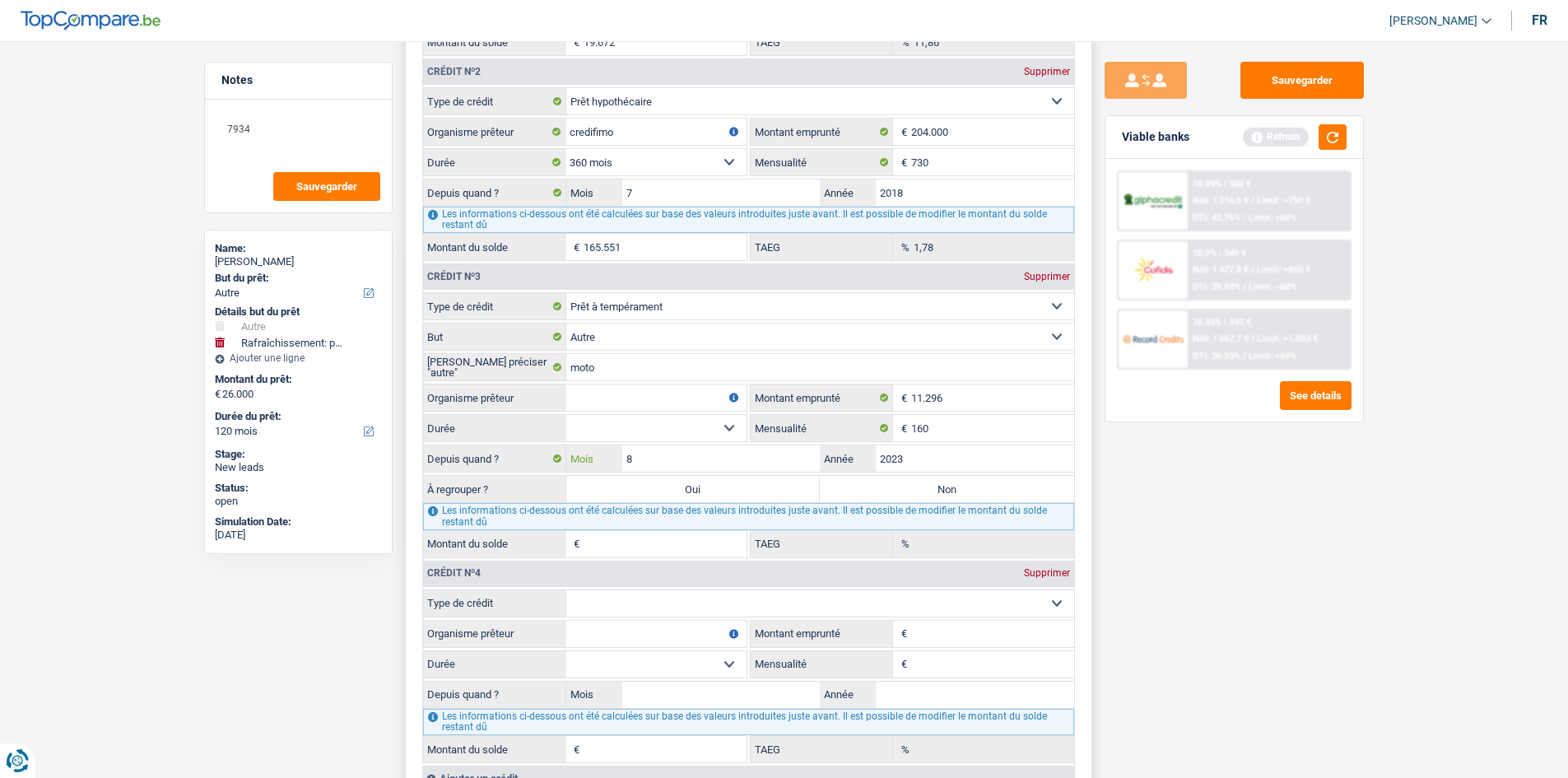 type on "8" 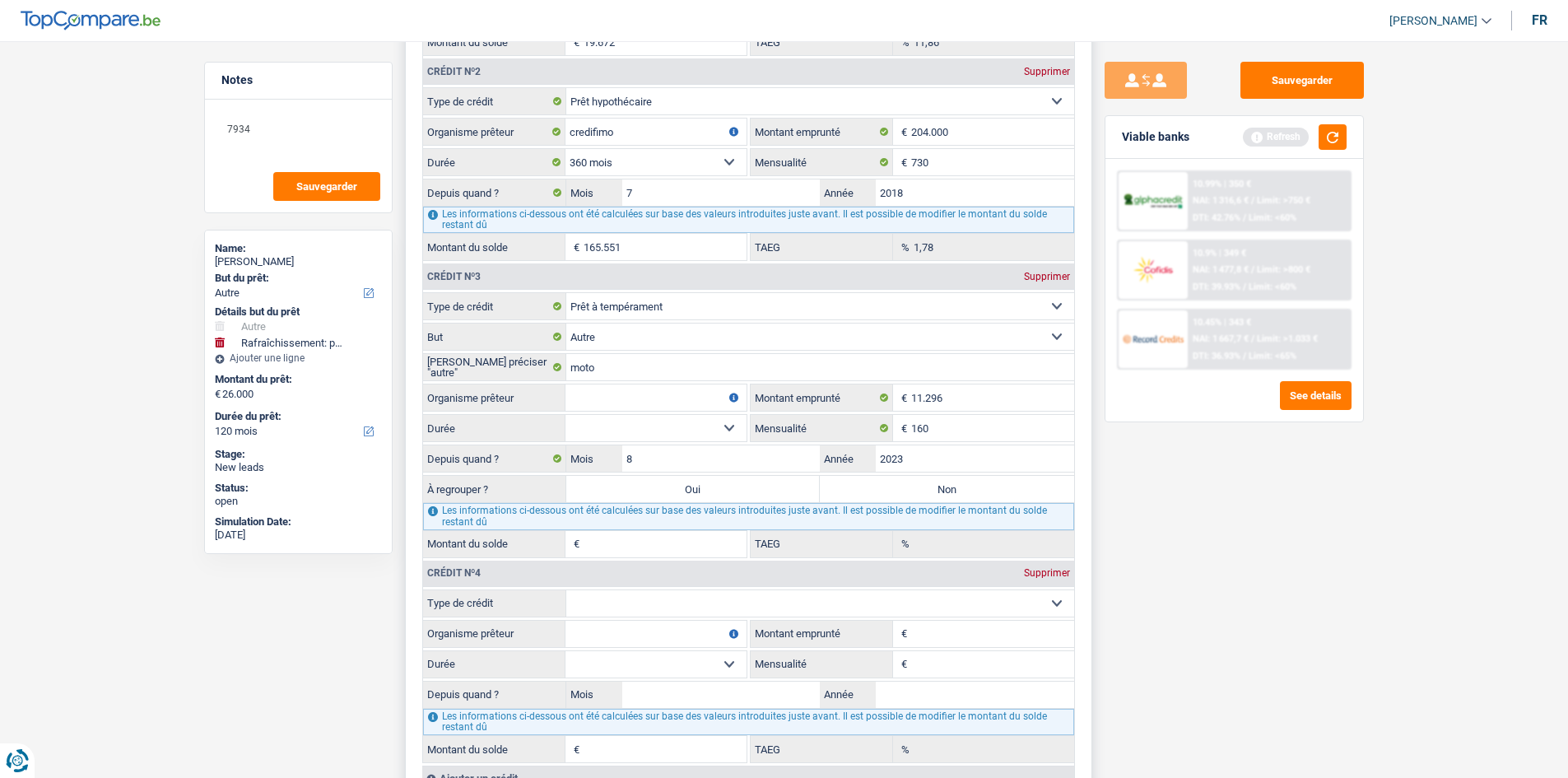 click on "12 mois 18 mois 24 mois 30 mois 36 mois 42 mois 48 mois 60 mois
Sélectionner une option" at bounding box center (656, 428) 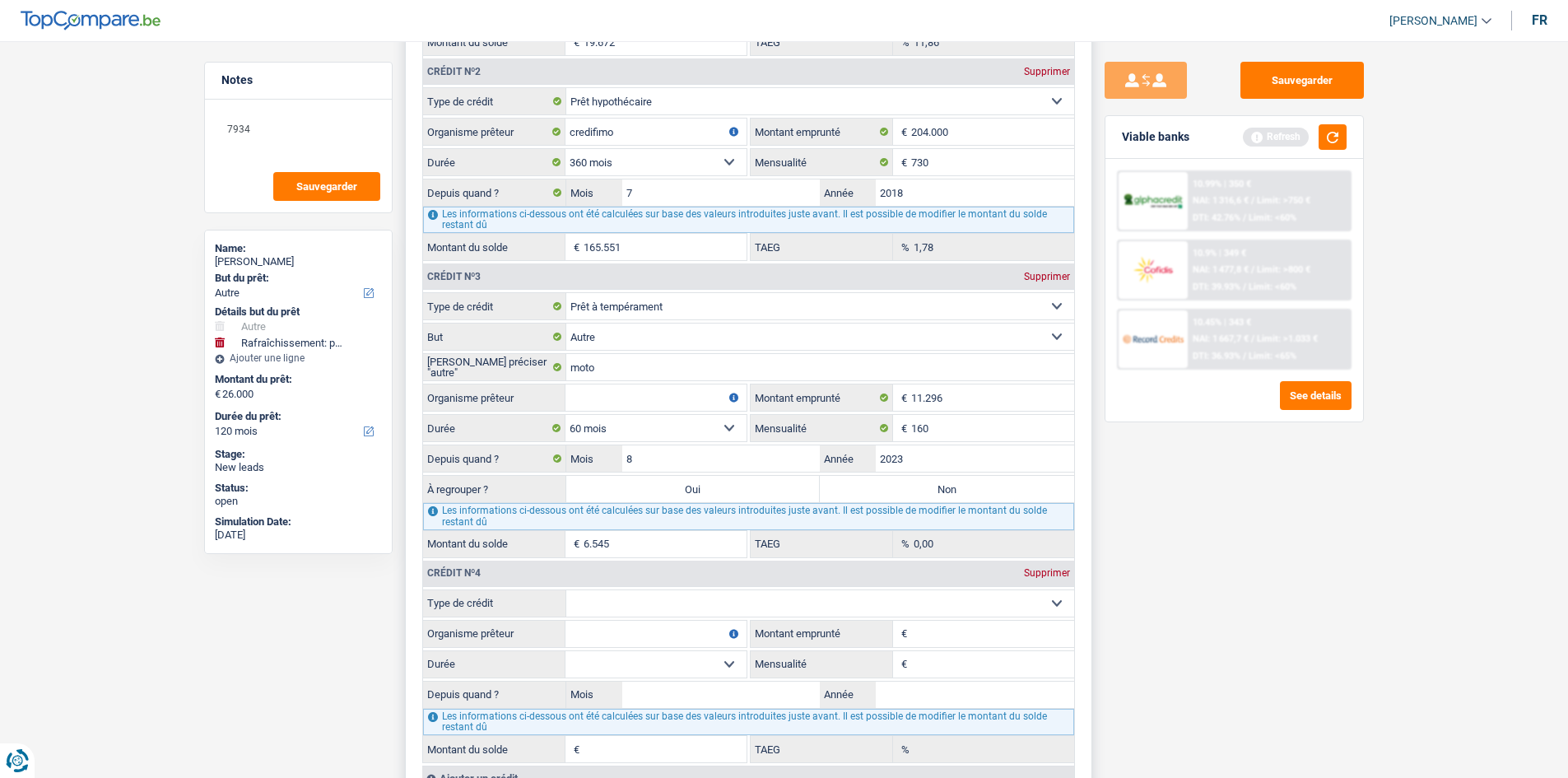 click on "Organisme prêteur" at bounding box center (656, 398) 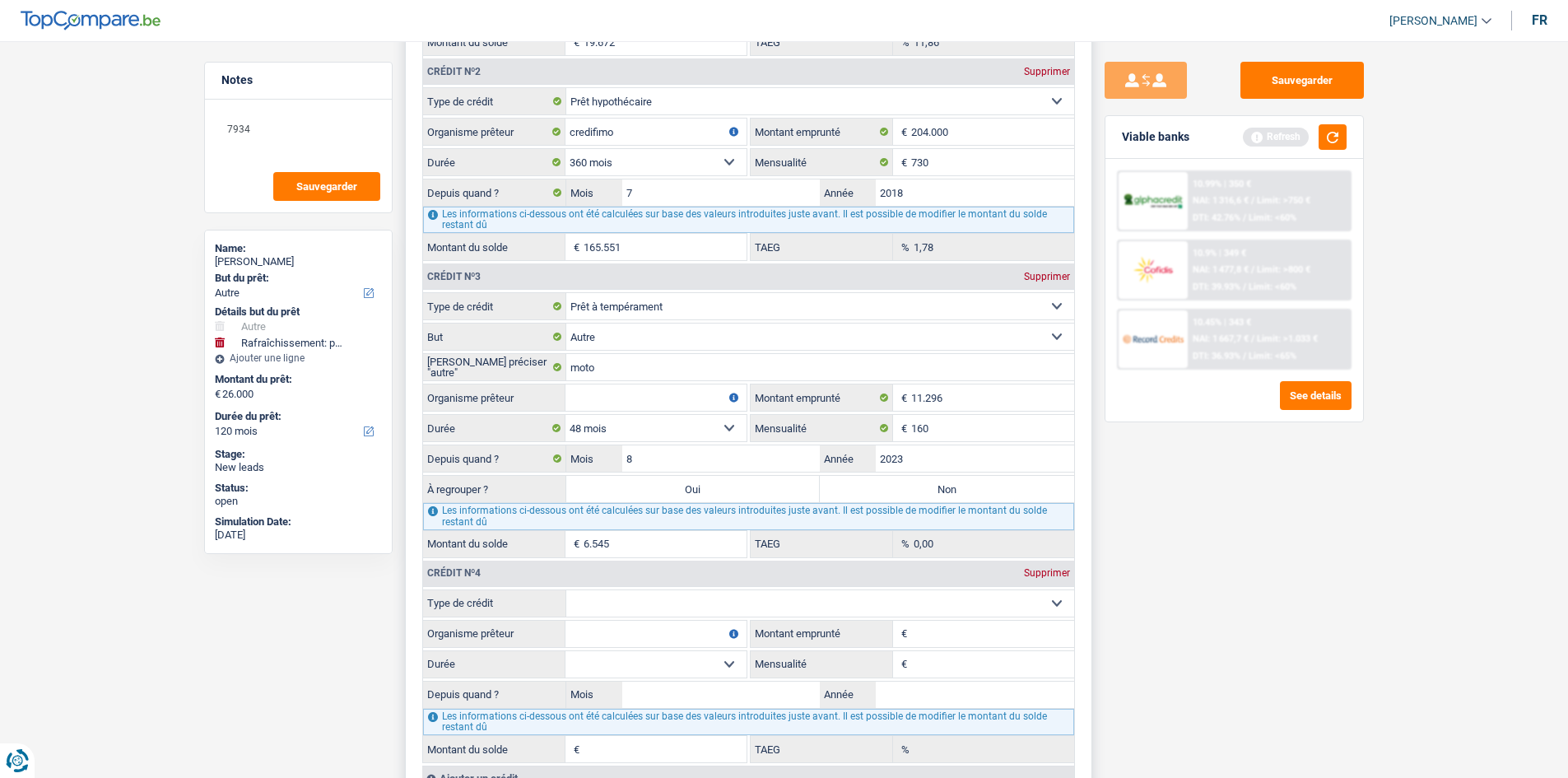click on "12 mois 18 mois 24 mois 30 mois 36 mois 42 mois 48 mois 60 mois
Sélectionner une option" at bounding box center [656, 428] 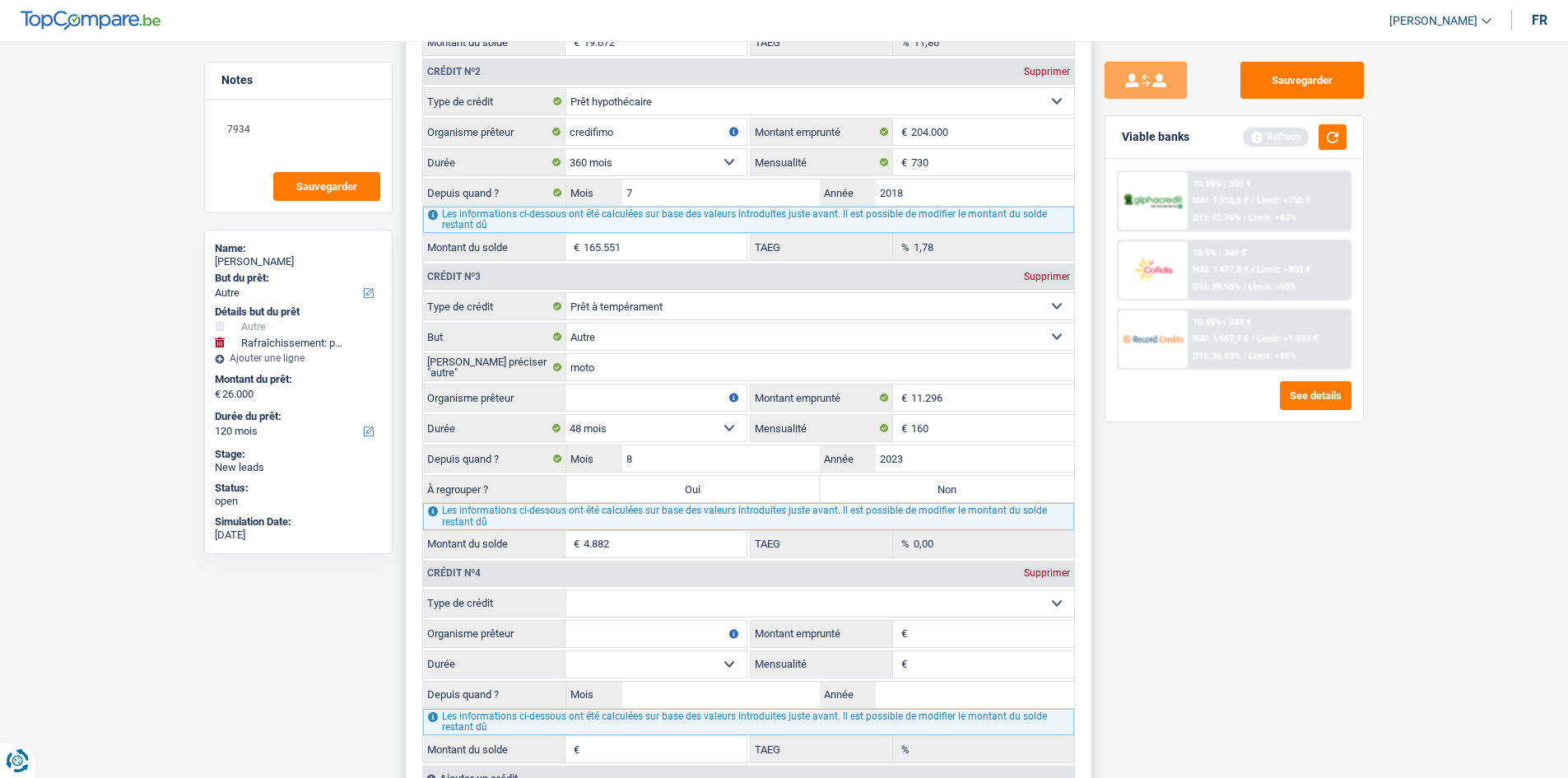 drag, startPoint x: 665, startPoint y: 426, endPoint x: 654, endPoint y: 440, distance: 17.804494 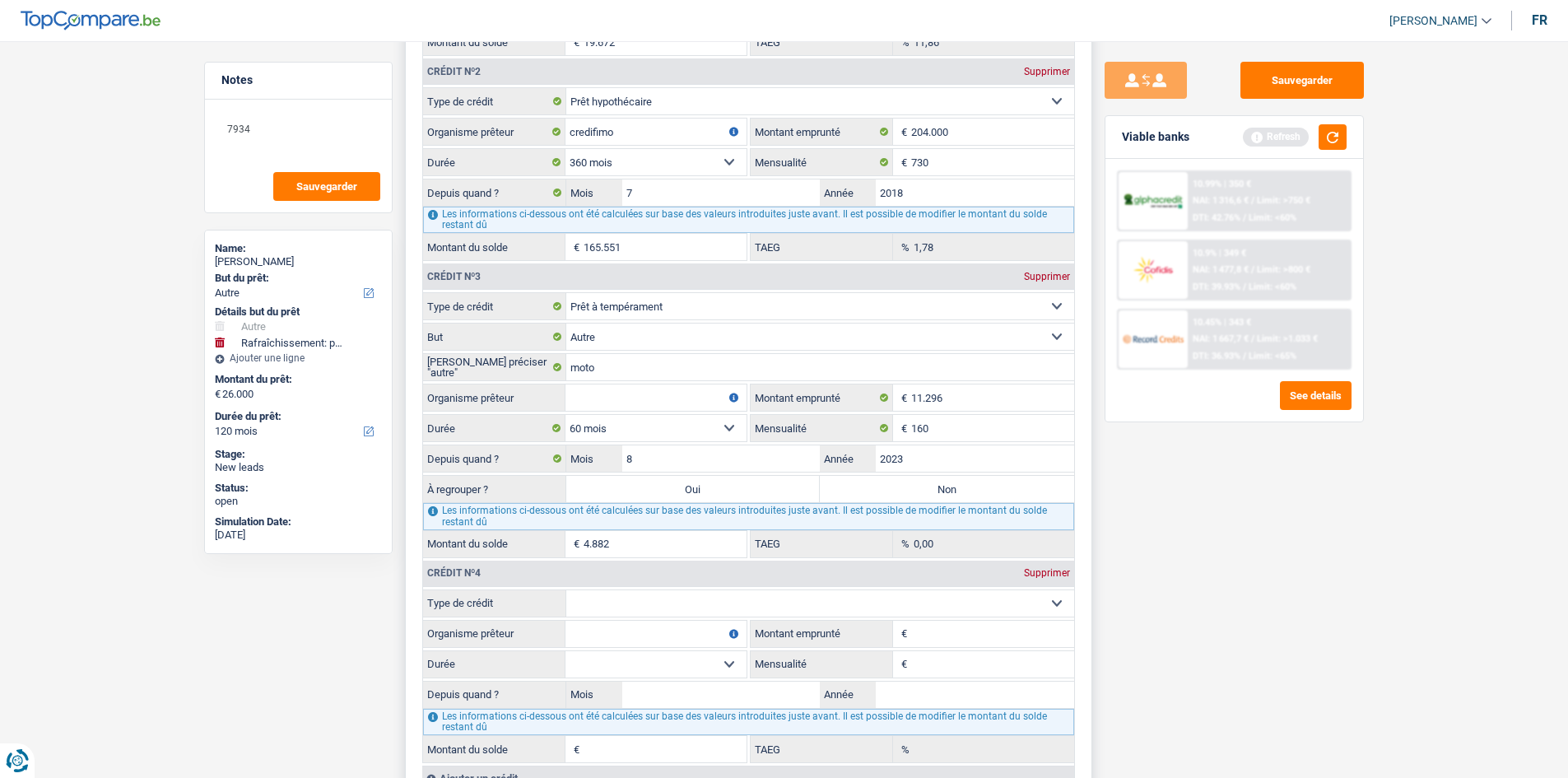 click on "12 mois 18 mois 24 mois 30 mois 36 mois 42 mois 48 mois 60 mois
Sélectionner une option" at bounding box center [656, 428] 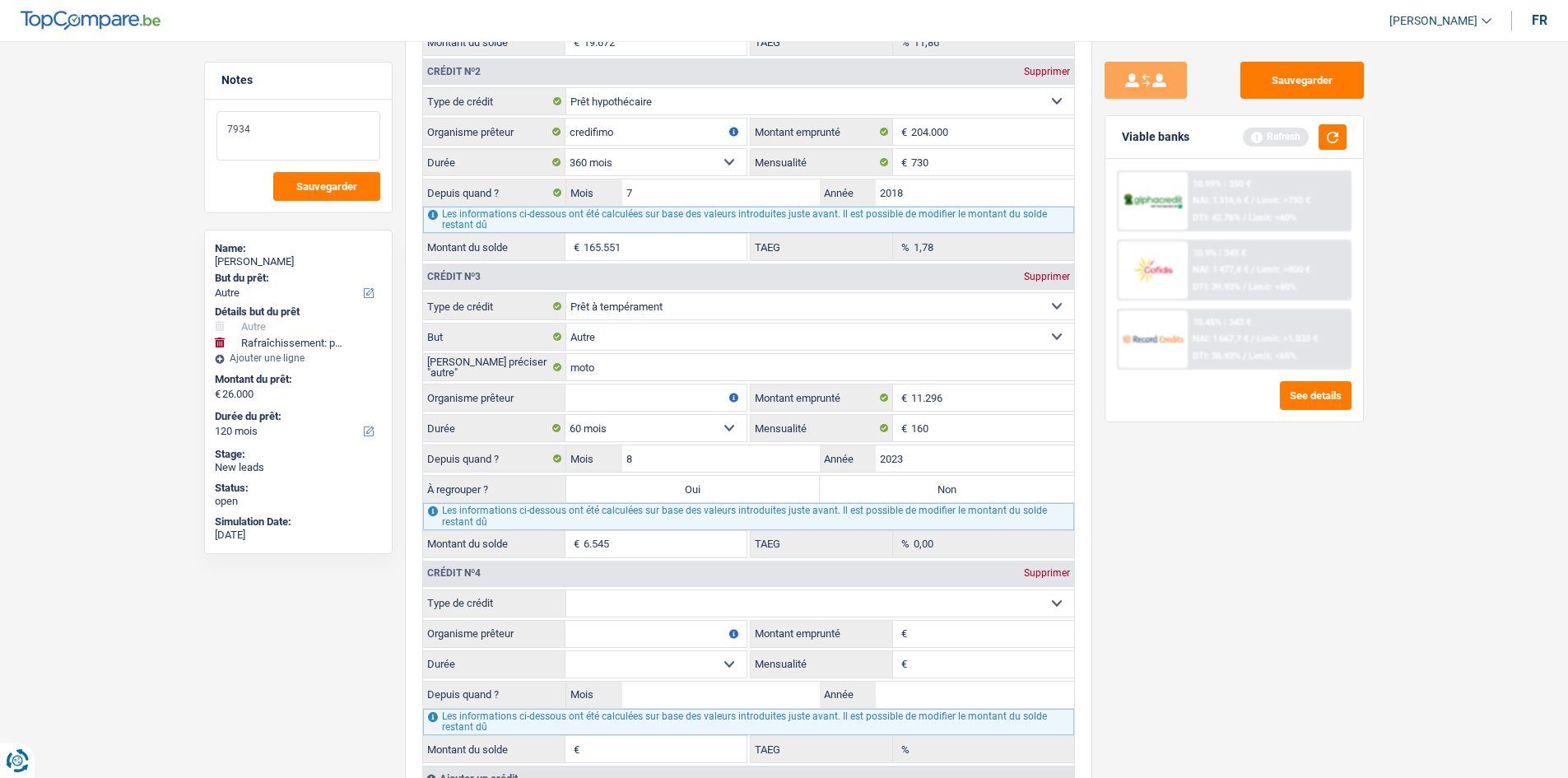 drag, startPoint x: 112, startPoint y: 109, endPoint x: 122, endPoint y: 111, distance: 10.198039 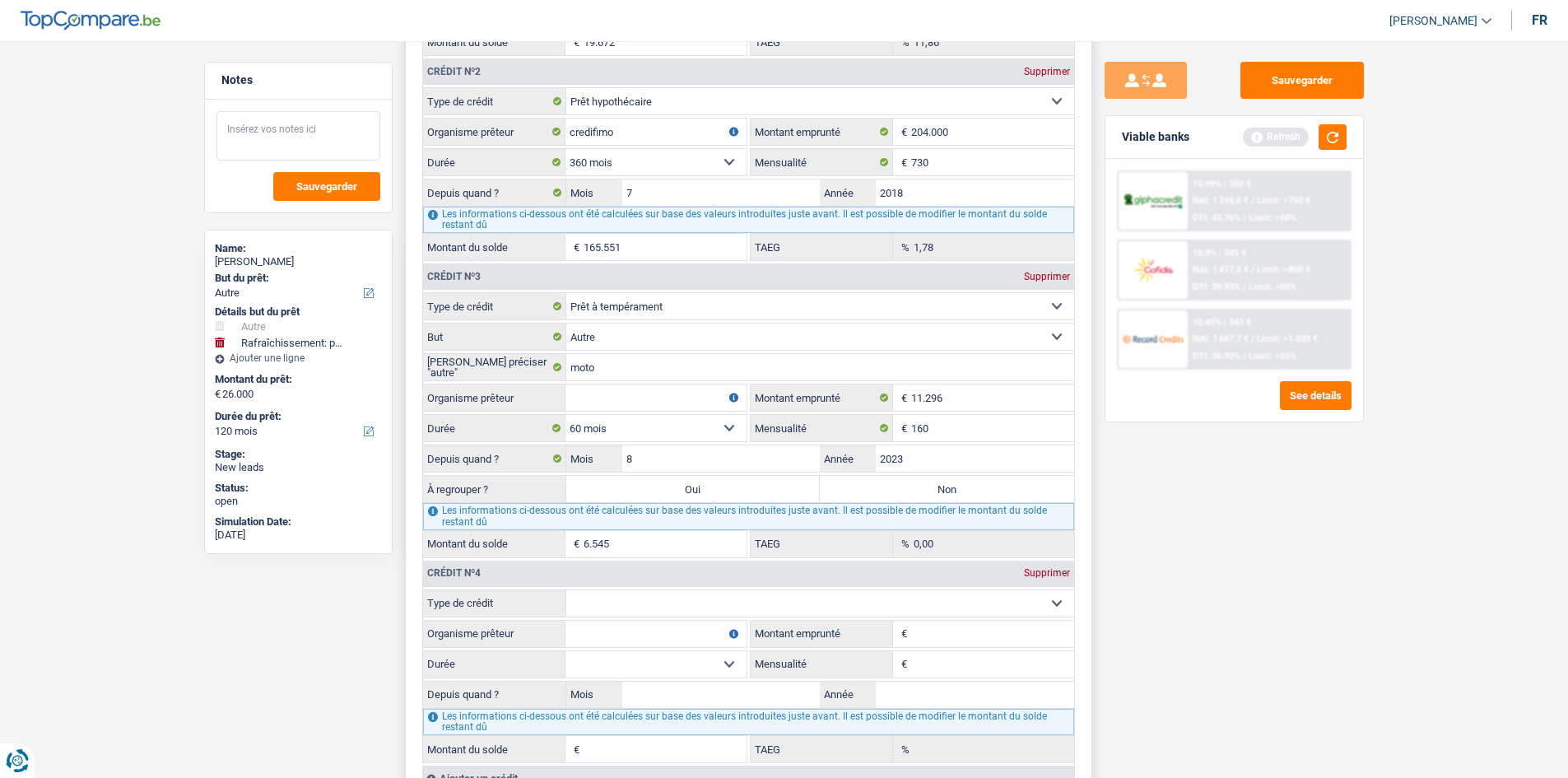 type 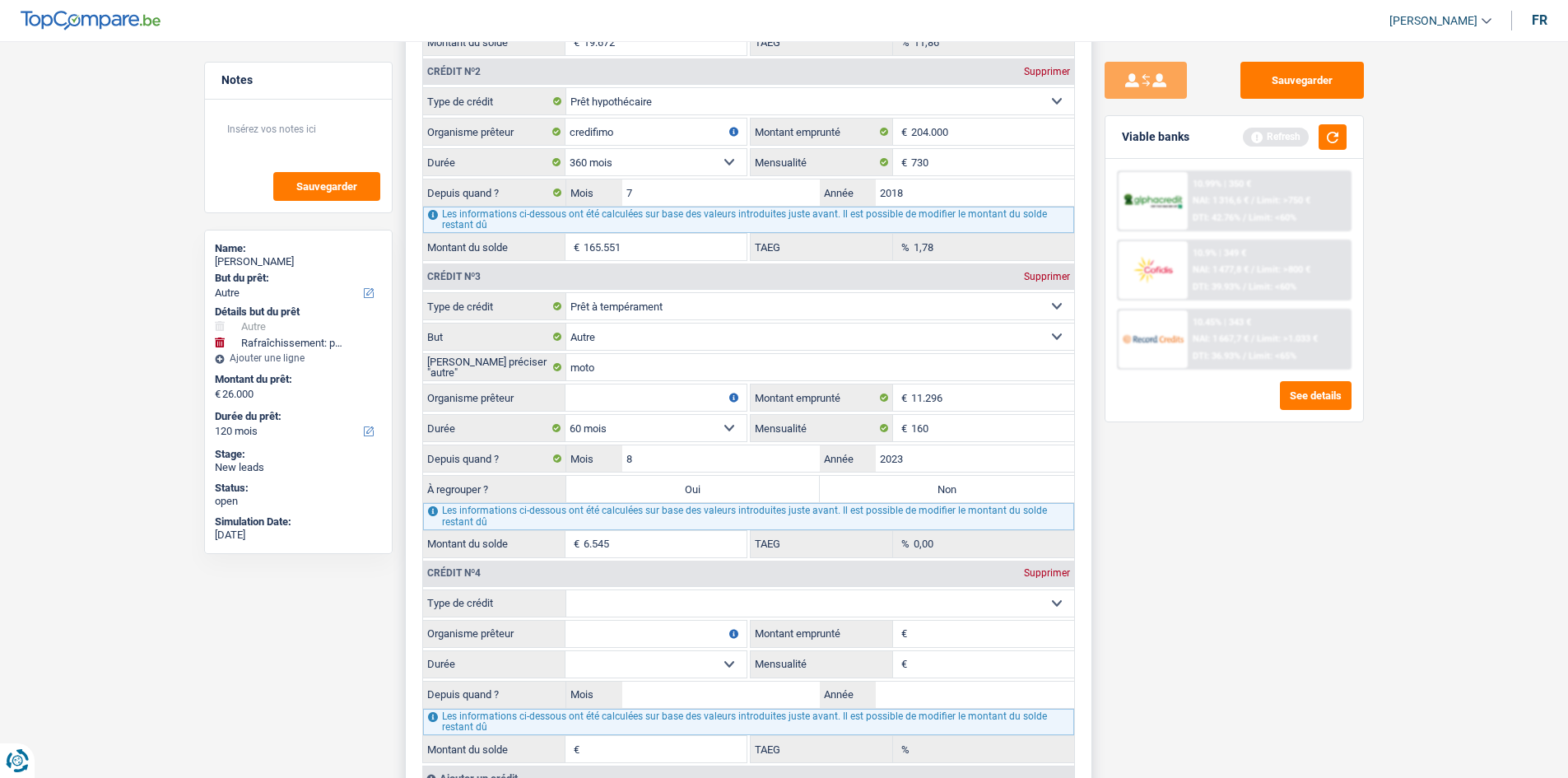 drag, startPoint x: 620, startPoint y: 397, endPoint x: 628, endPoint y: 405, distance: 11.313708 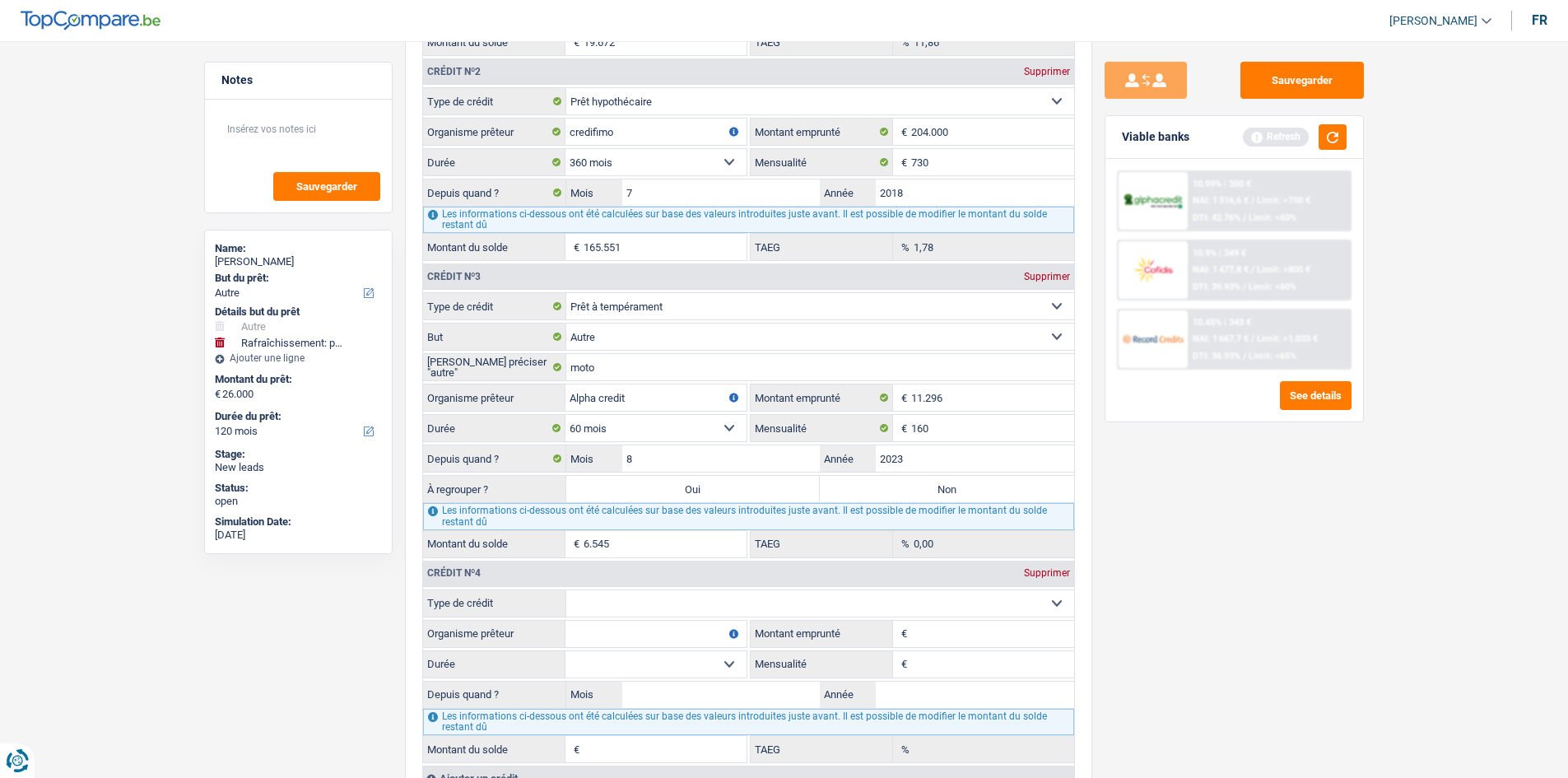 type on "Alpha credit" 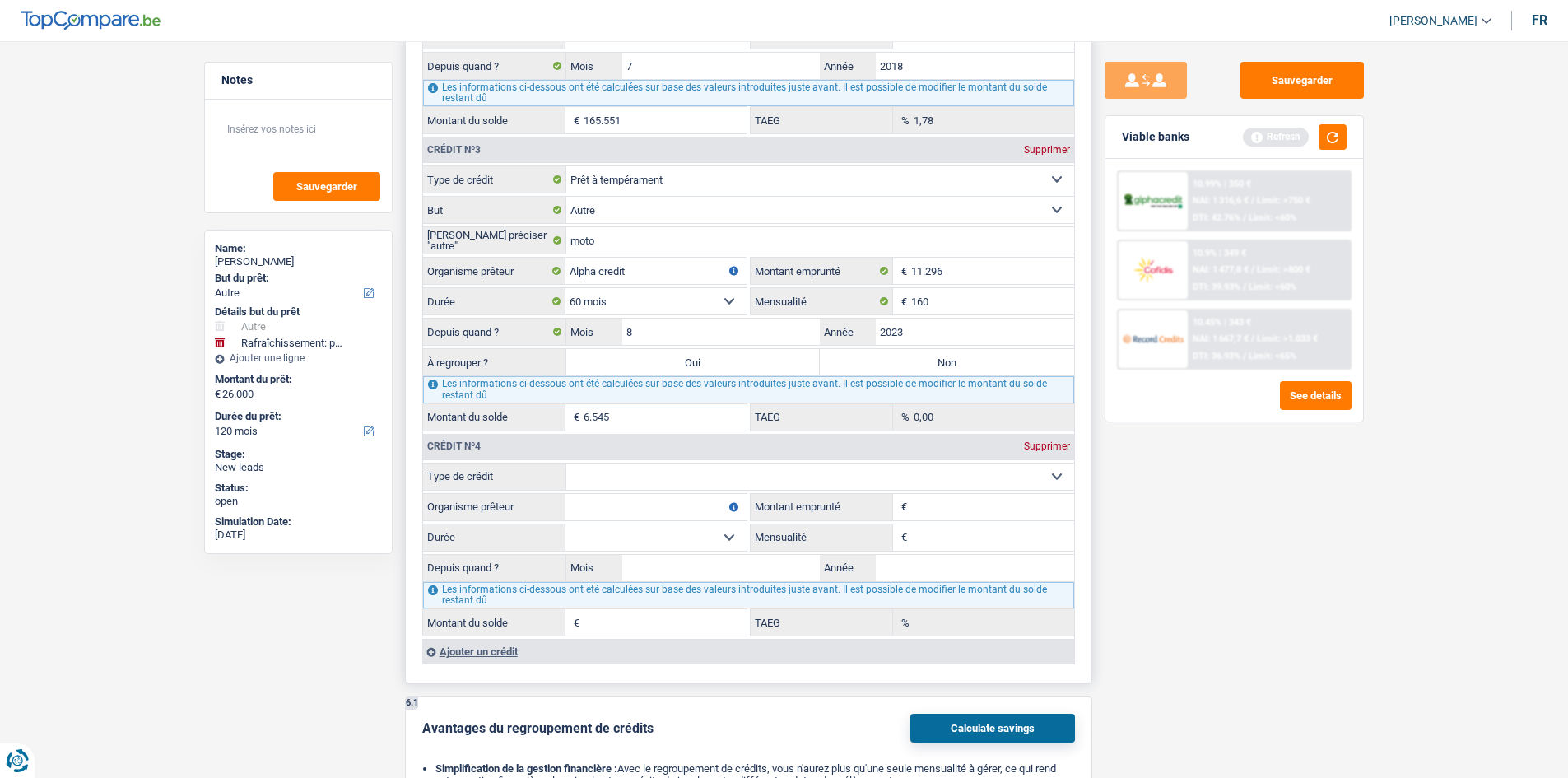 scroll, scrollTop: 1882, scrollLeft: 0, axis: vertical 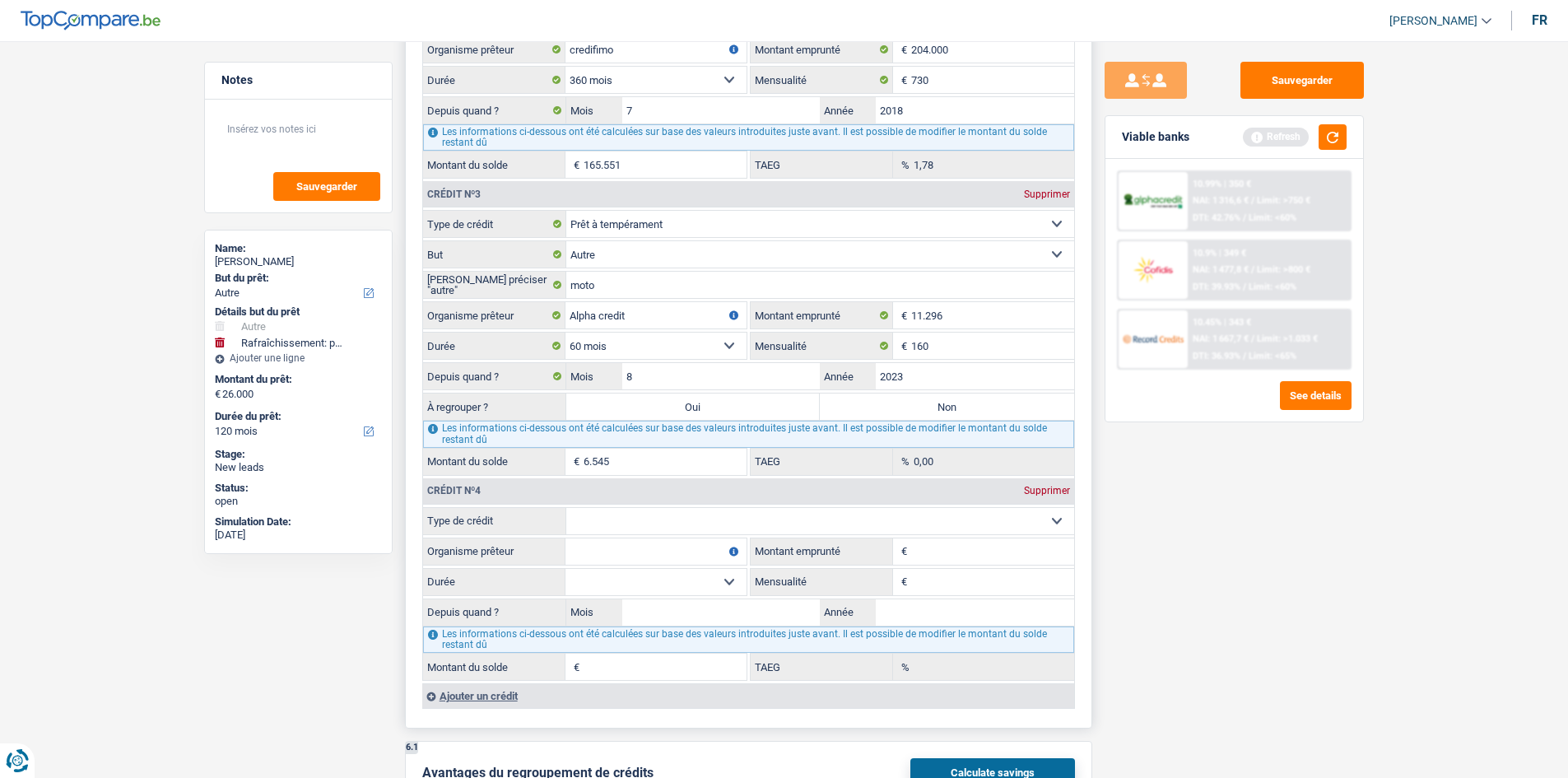 click on "Oui" at bounding box center (693, 407) 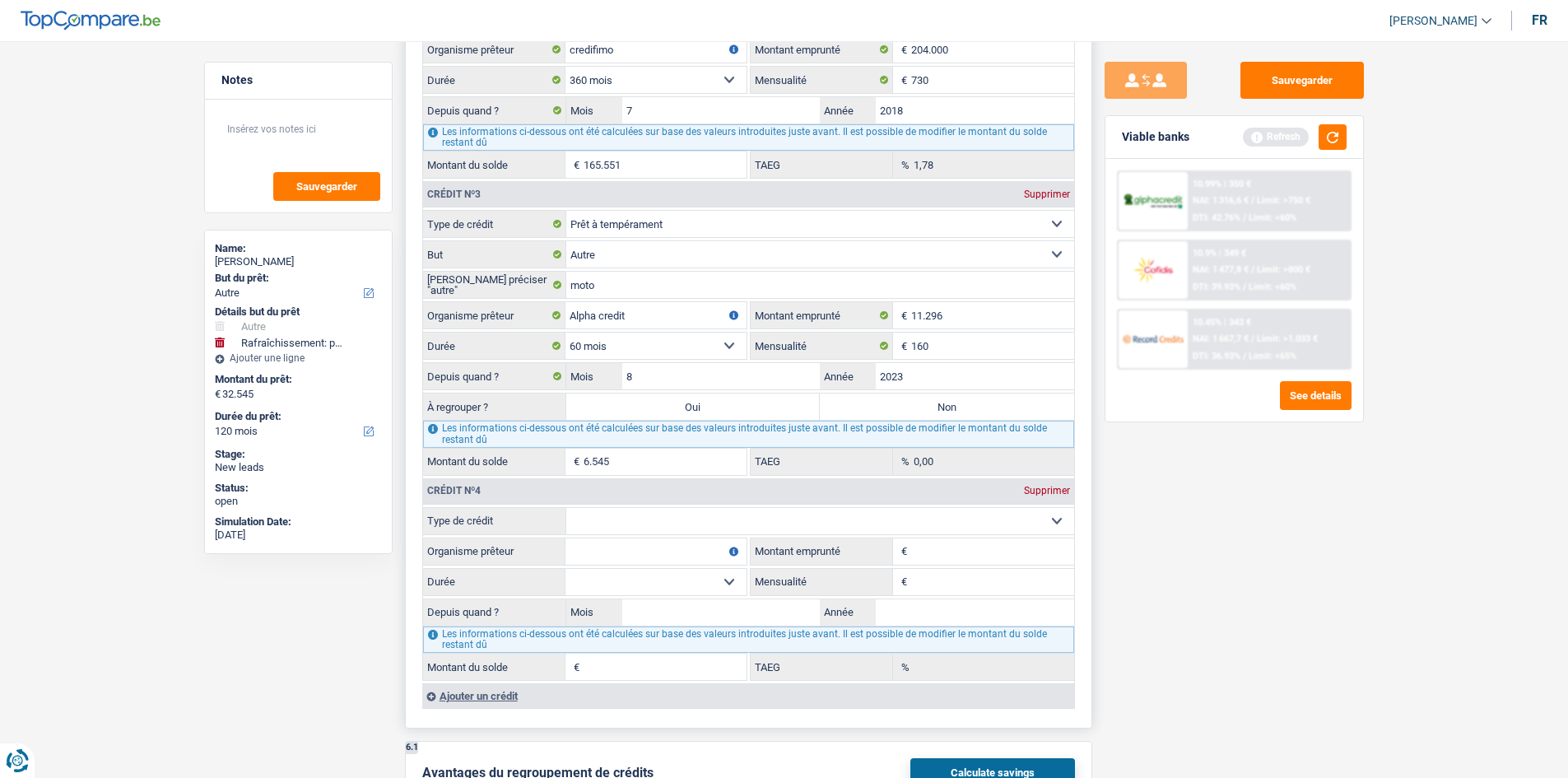 select on "refinancing" 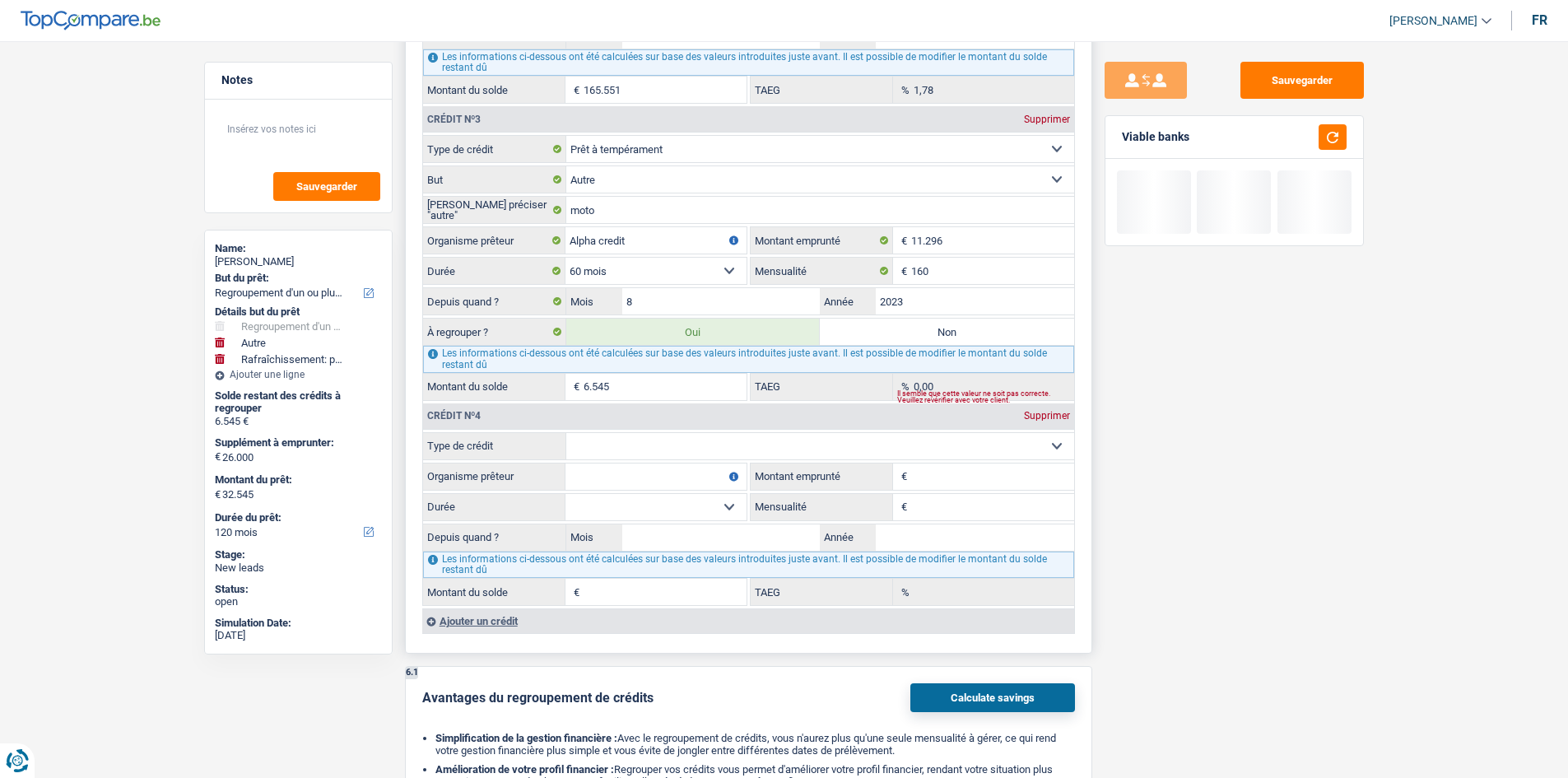 scroll, scrollTop: 2211, scrollLeft: 0, axis: vertical 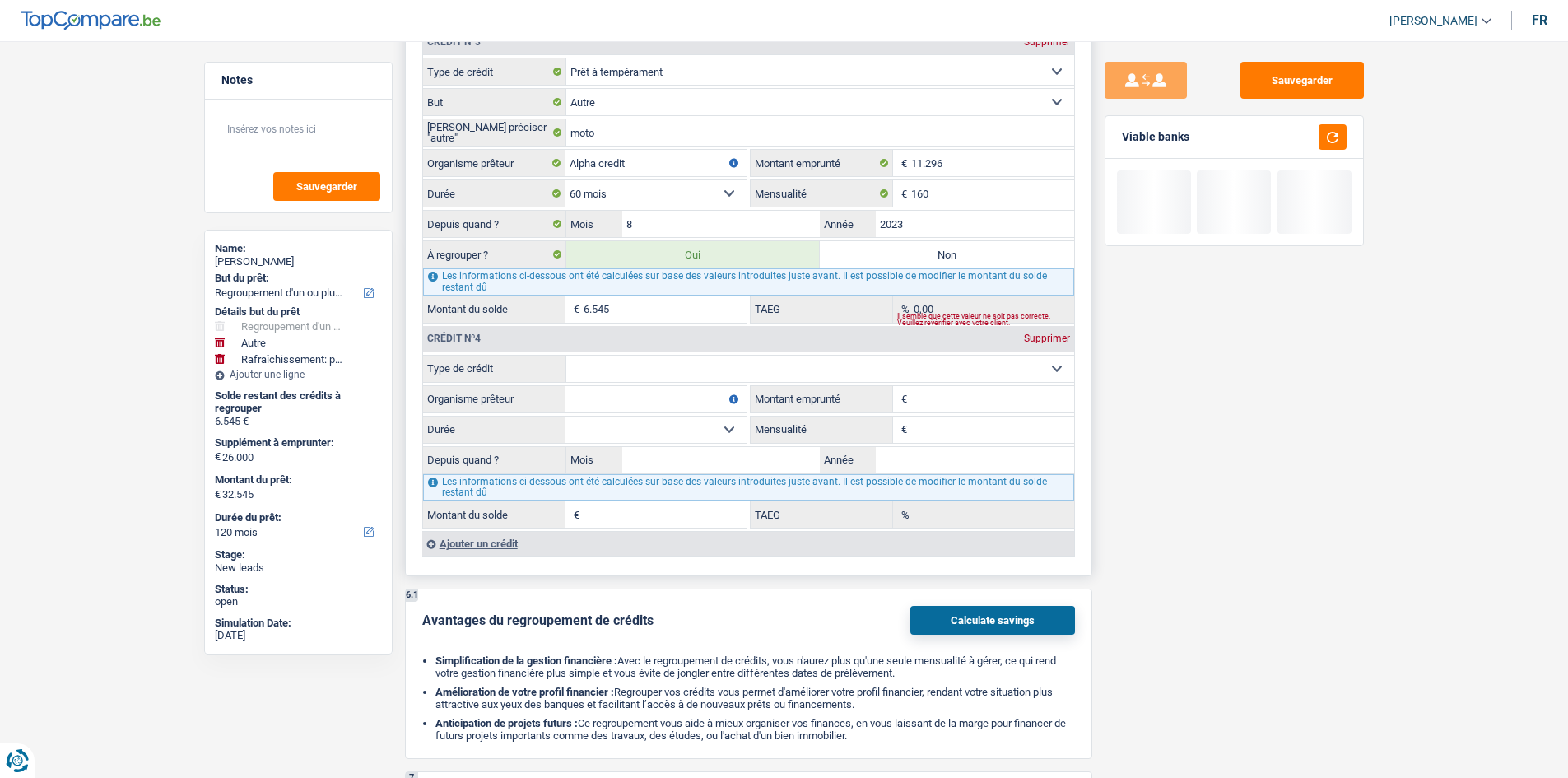 click on "Carte ou ouverture de crédit Prêt hypothécaire Vente à tempérament Prêt à tempérament Prêt rénovation Prêt voiture Regroupement d'un ou plusieurs crédits
Sélectionner une option" at bounding box center [820, 369] 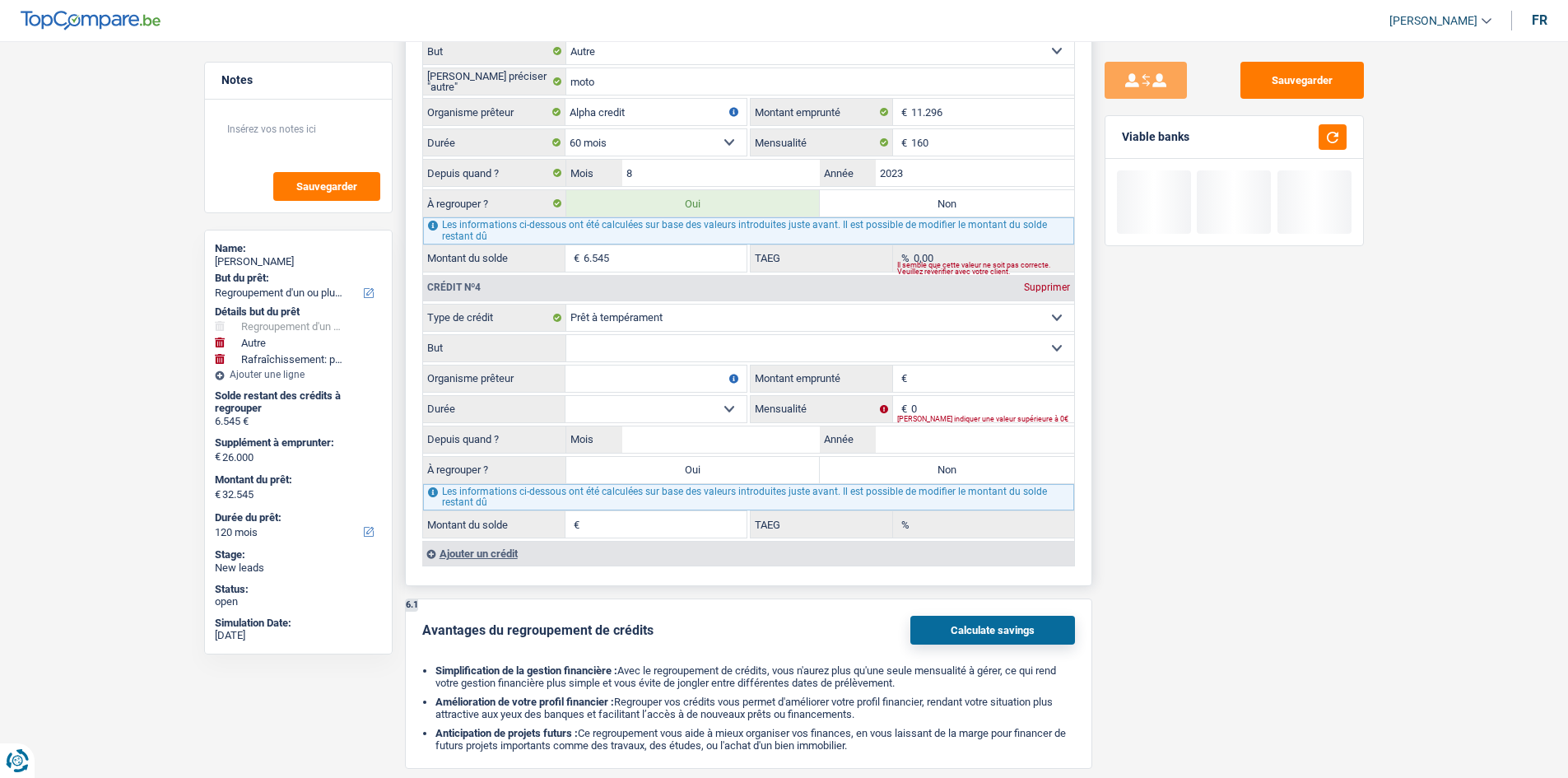 scroll, scrollTop: 2294, scrollLeft: 0, axis: vertical 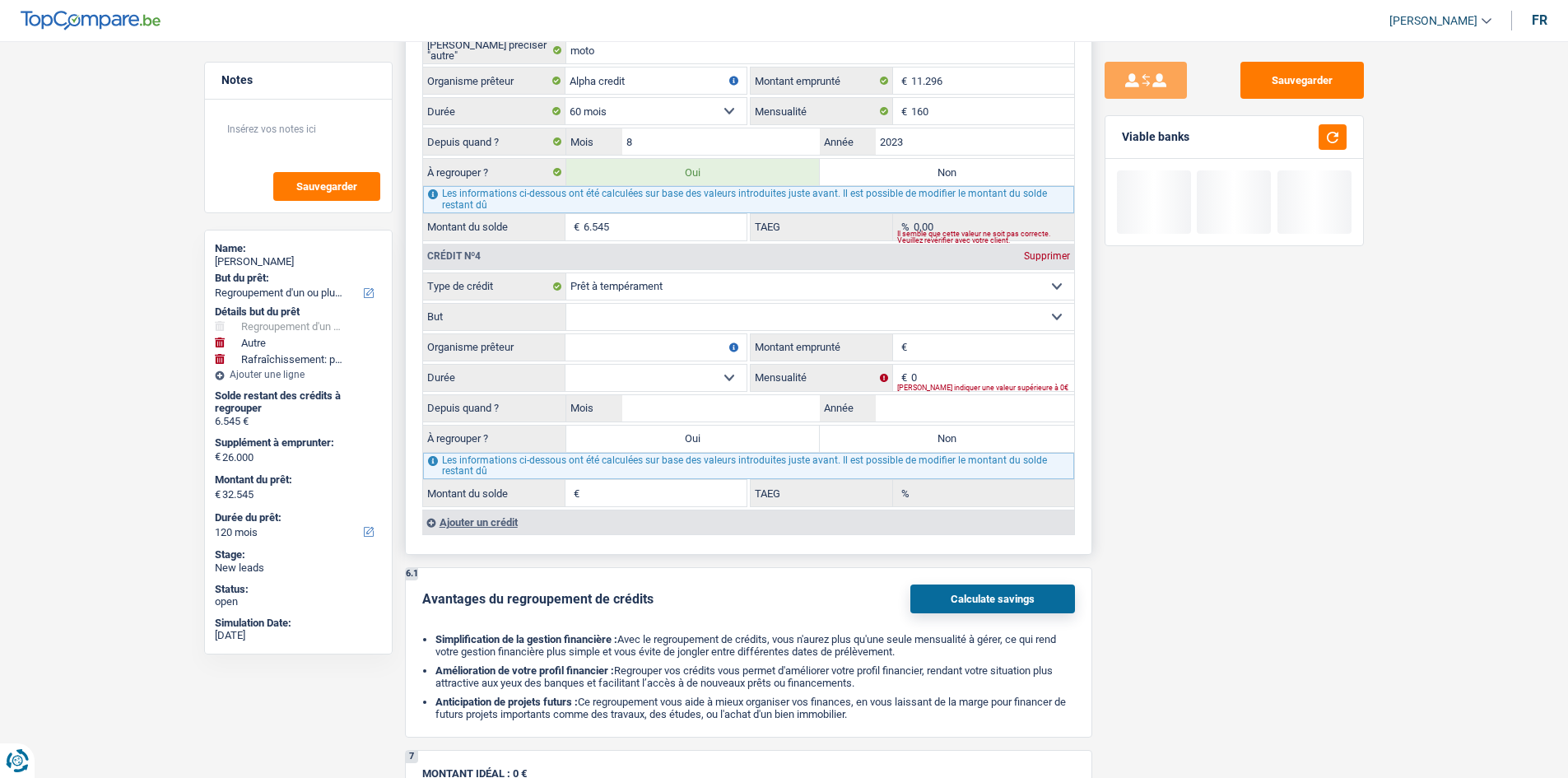 click on "Confort maison: meubles, textile, peinture, électroménager, outillage non-professionnel, Hifi, multimédia, gsm, ordinateur, Frais installation, déménagement Evénement familial: naissance, mariage, divorce, communion, décès Frais médicaux Frais d'études Remboursement prêt Frais permis de conduire Loisirs: voyage, sport, musique Petits travaux maison et jardin Frais divers (max 2.000€) Frais judiciaires Réparation voiture Autre
Sélectionner une option" at bounding box center (820, 317) 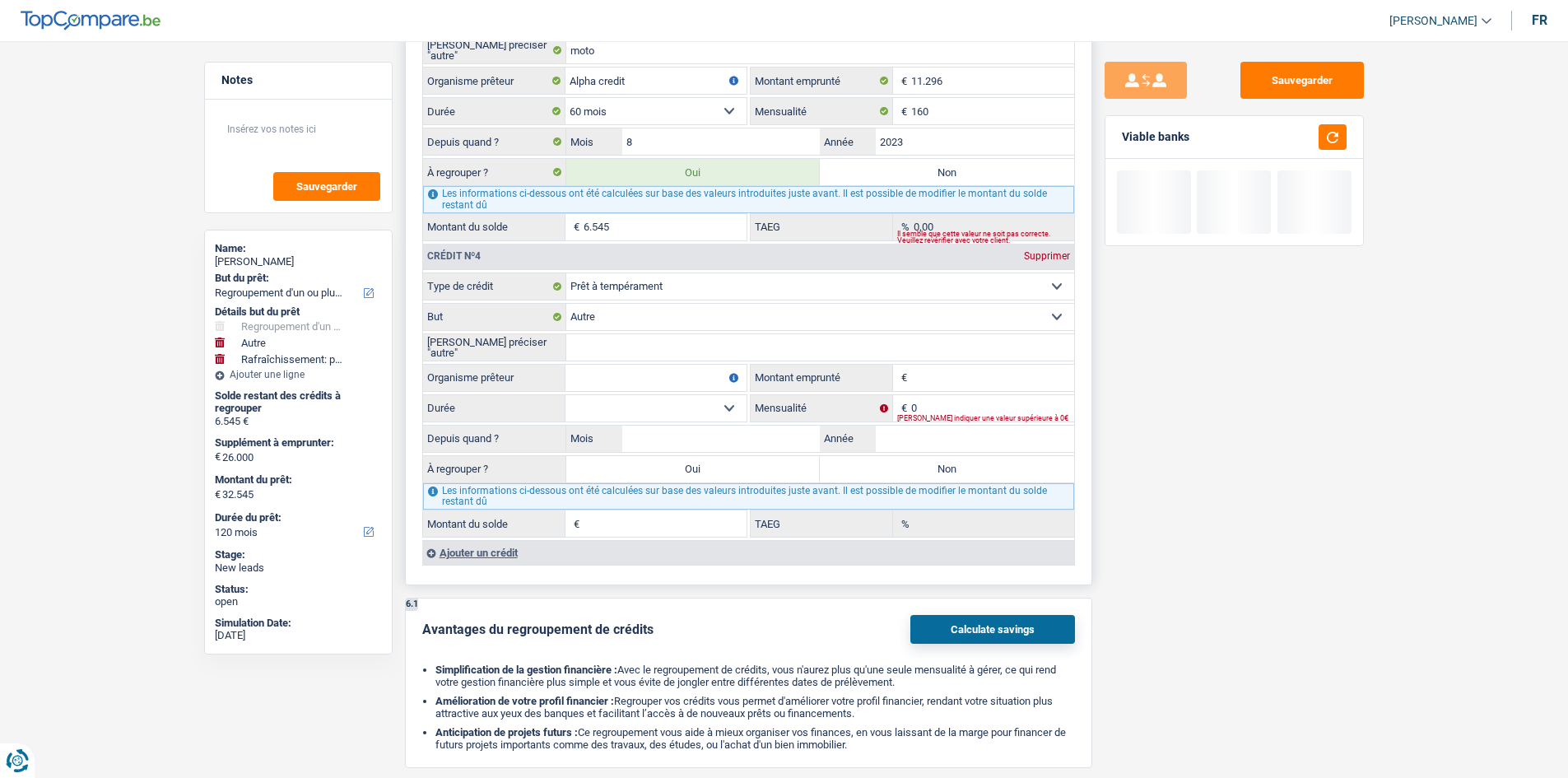 click on "Veuillez préciser "autre"" at bounding box center [820, 347] 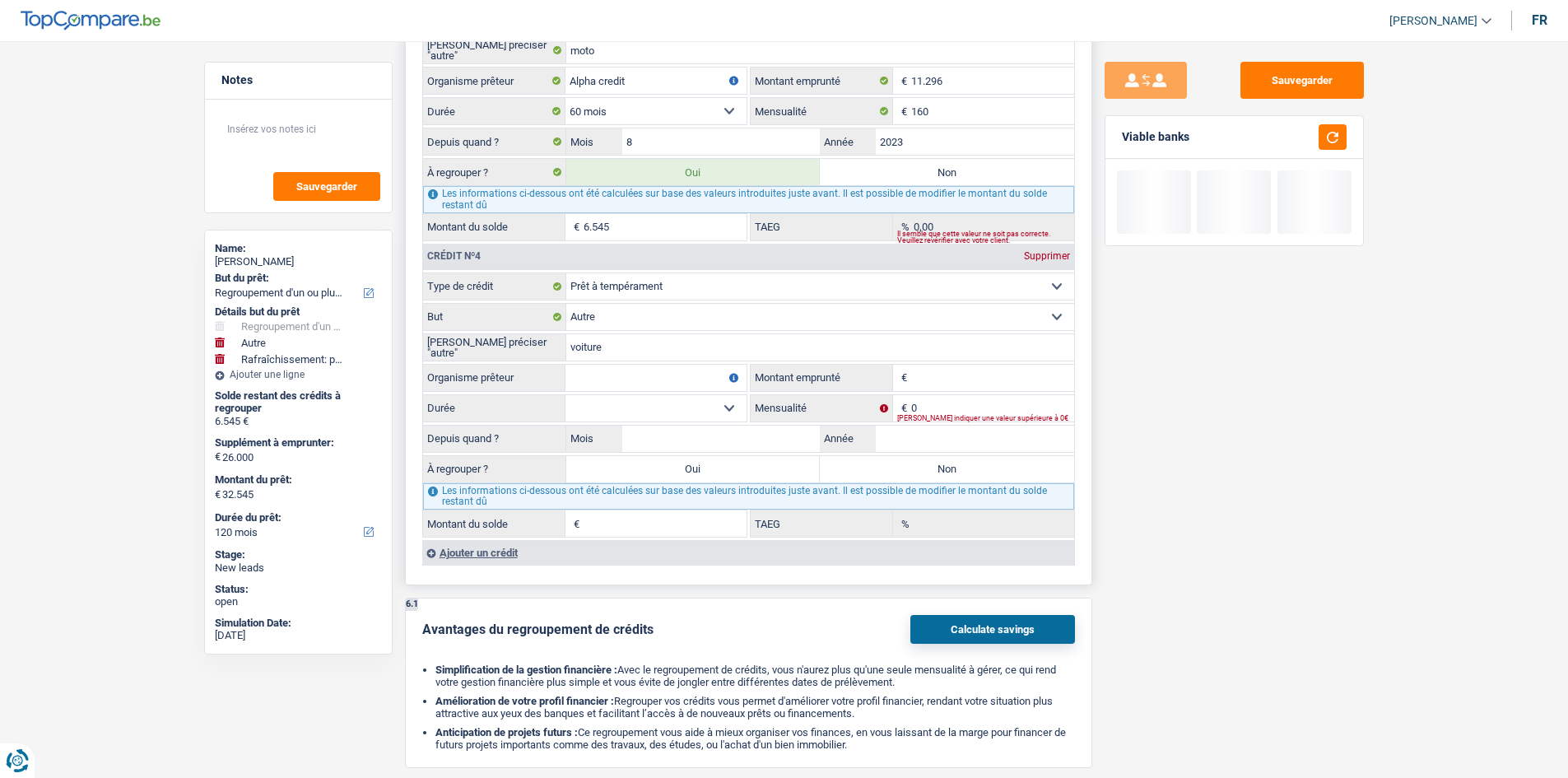 type on "voiture" 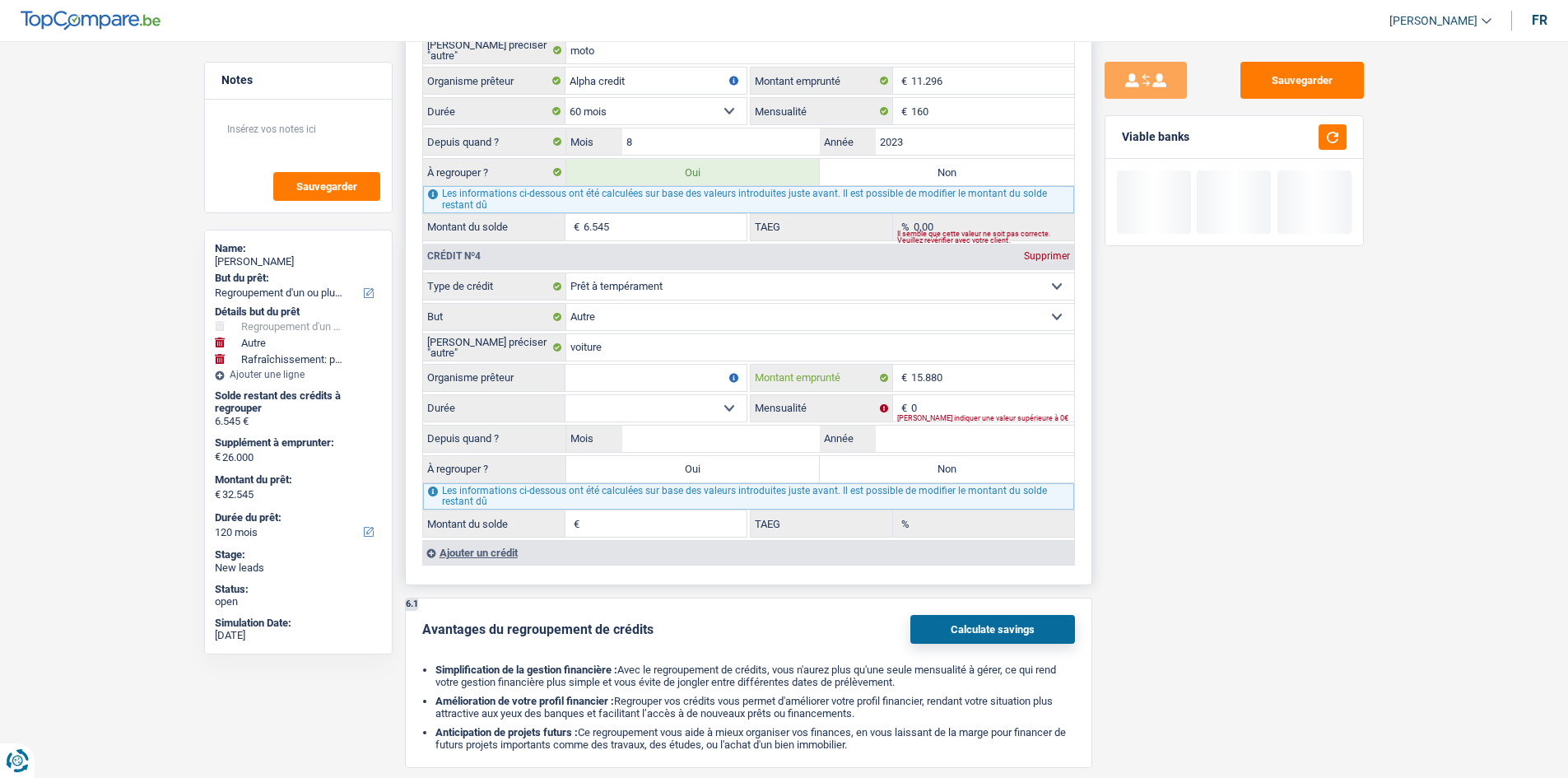 type on "15.880" 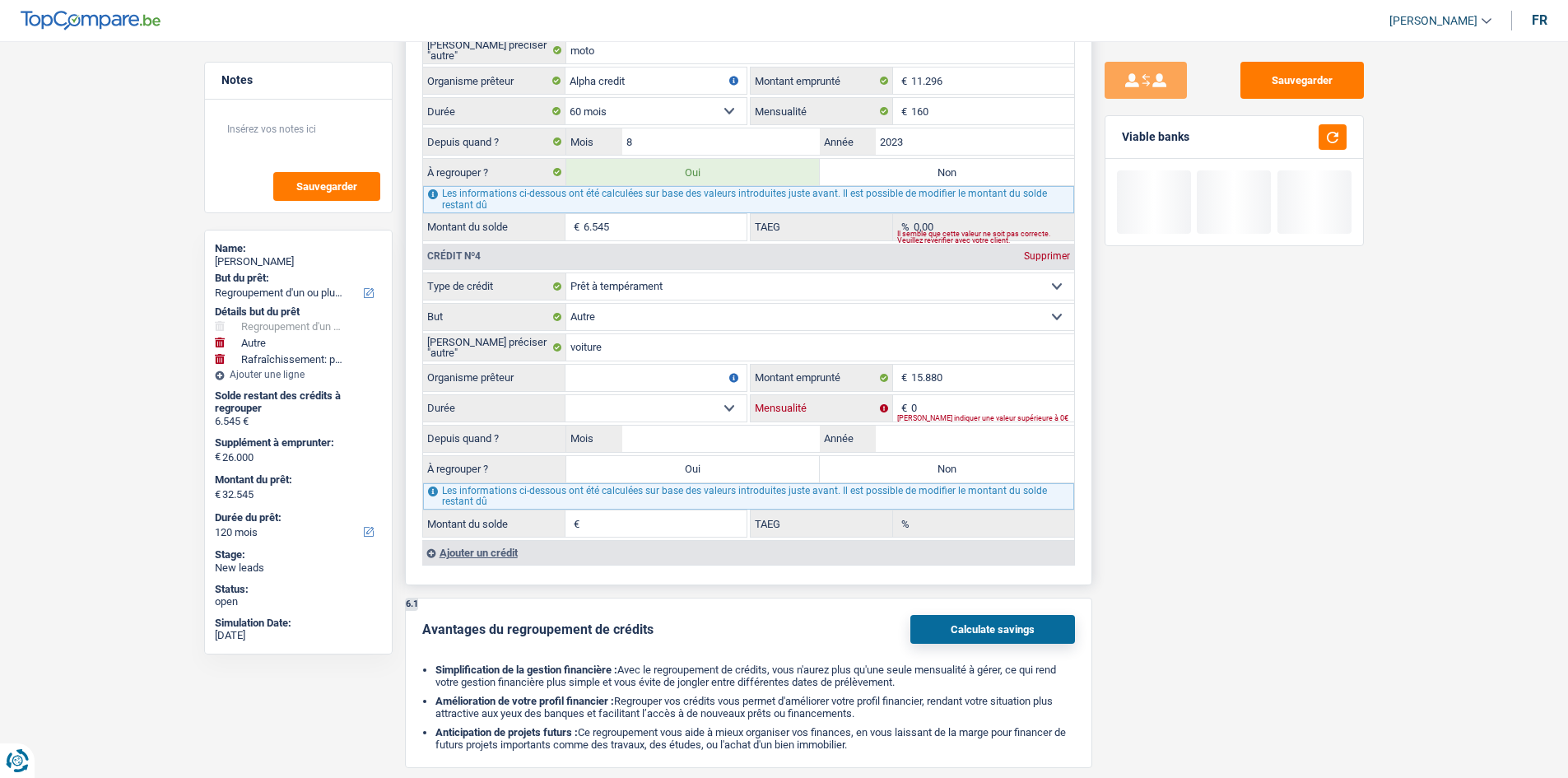 click on "0" at bounding box center (993, 408) 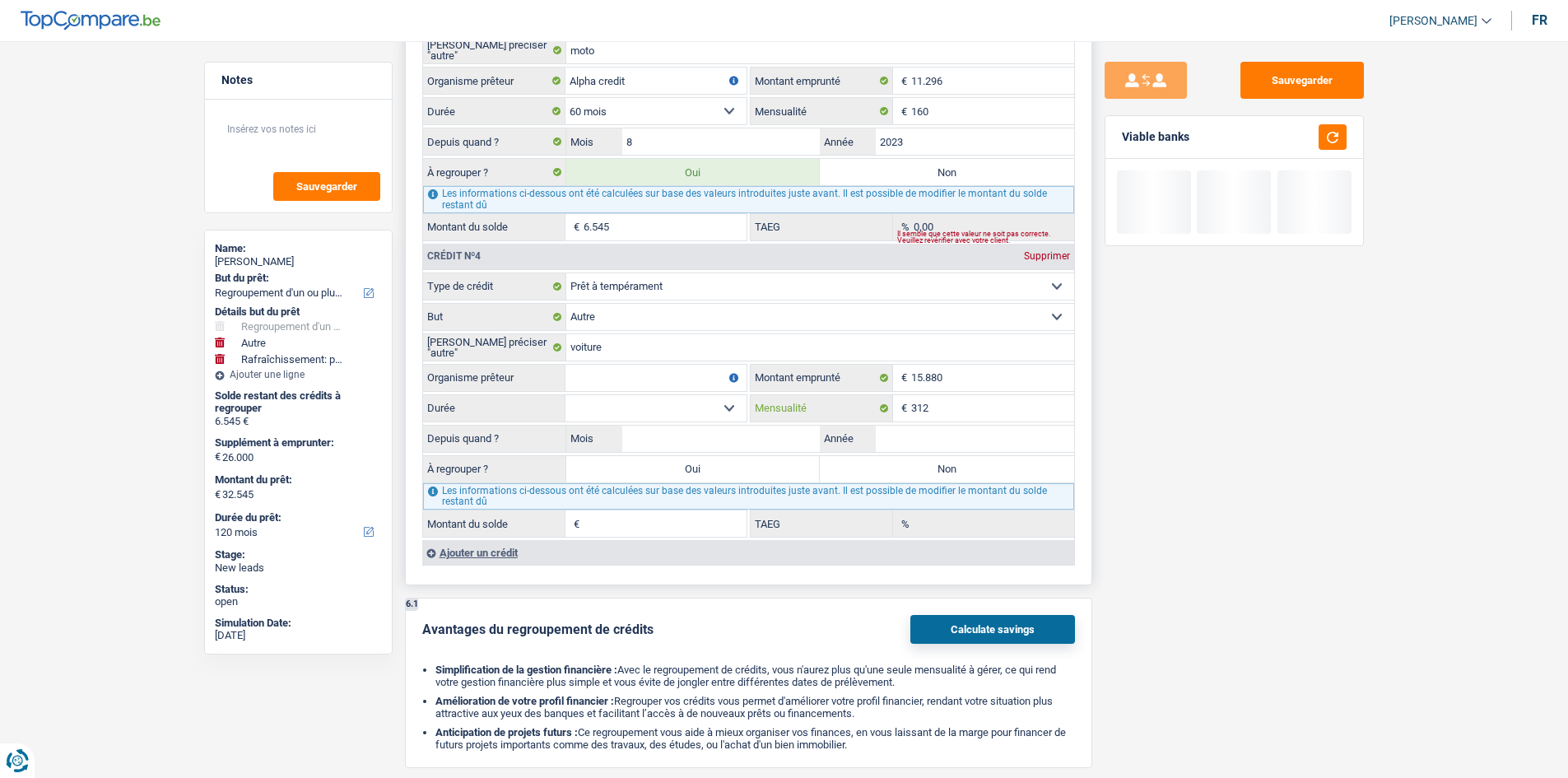 type on "312" 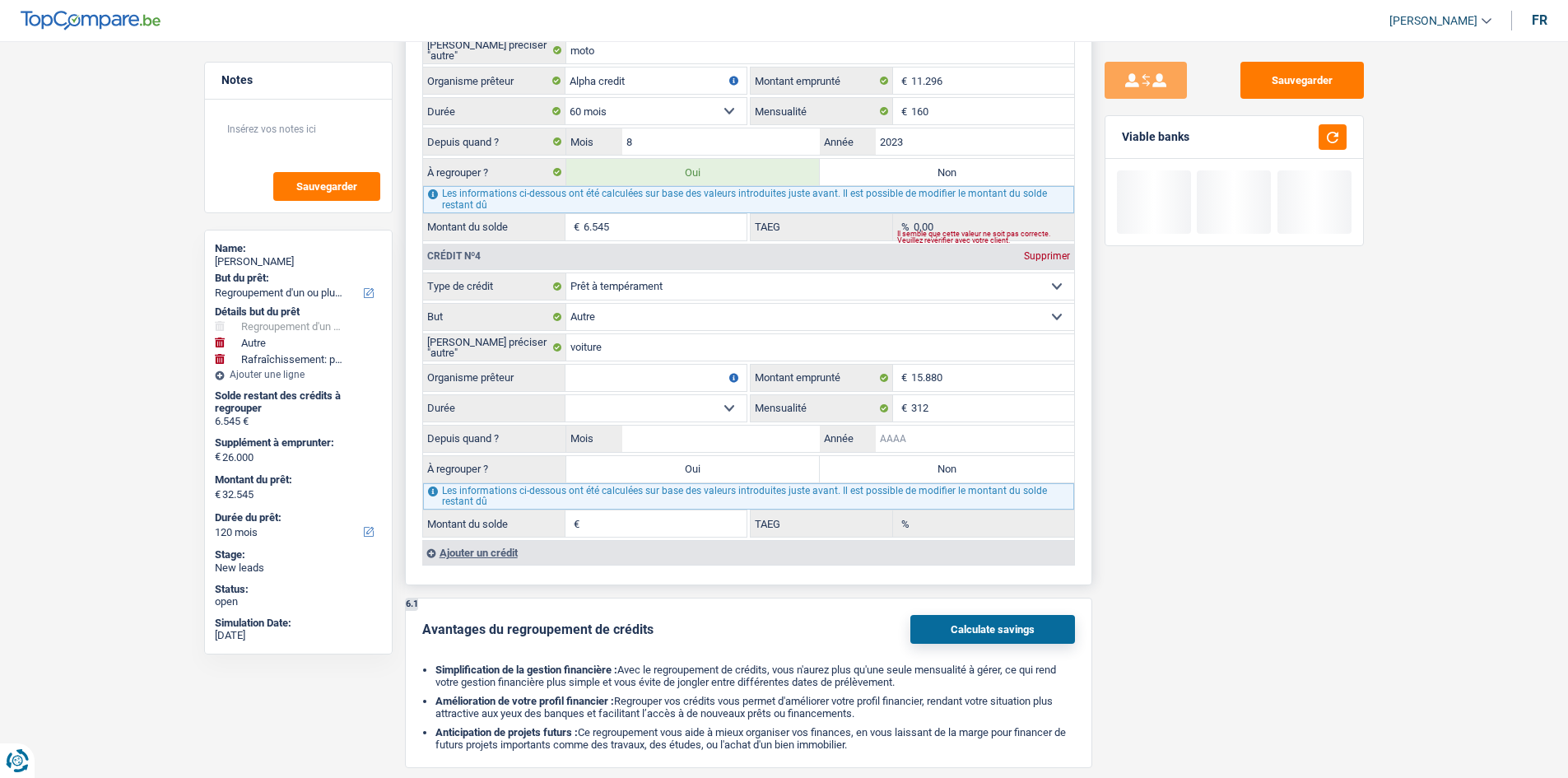 click on "Année" at bounding box center (975, 439) 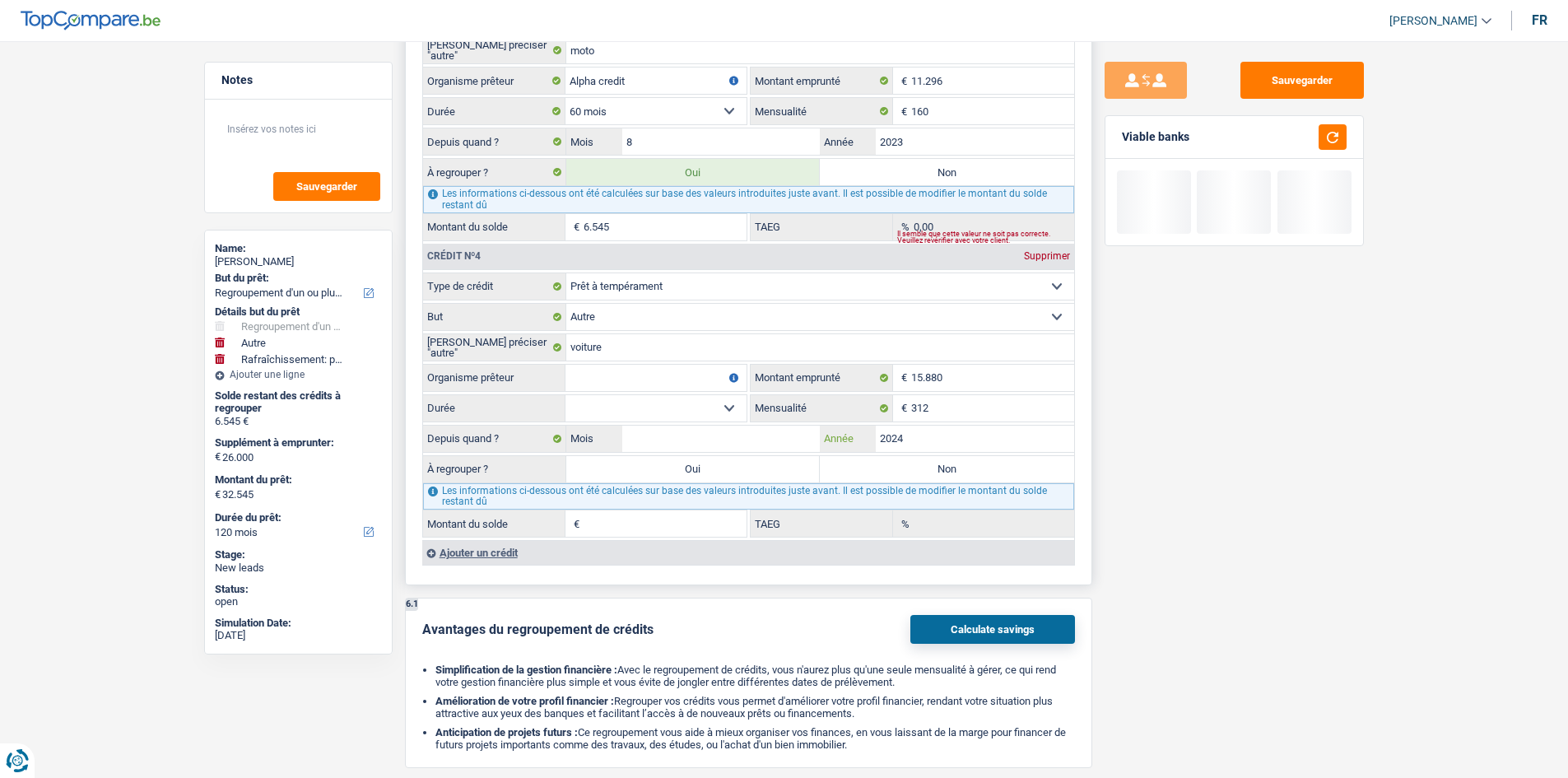 type on "2024" 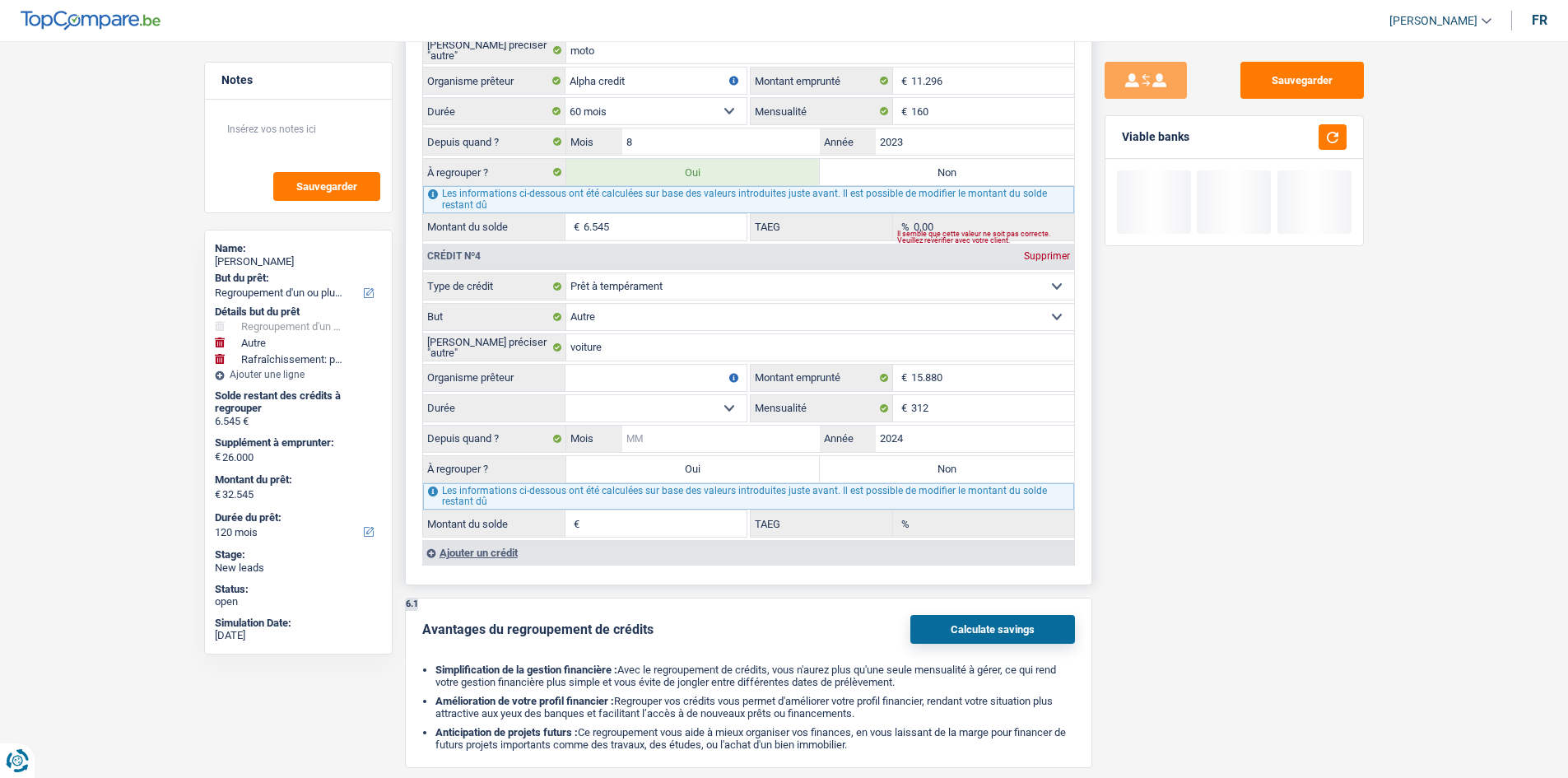 click on "Mois" at bounding box center (721, 439) 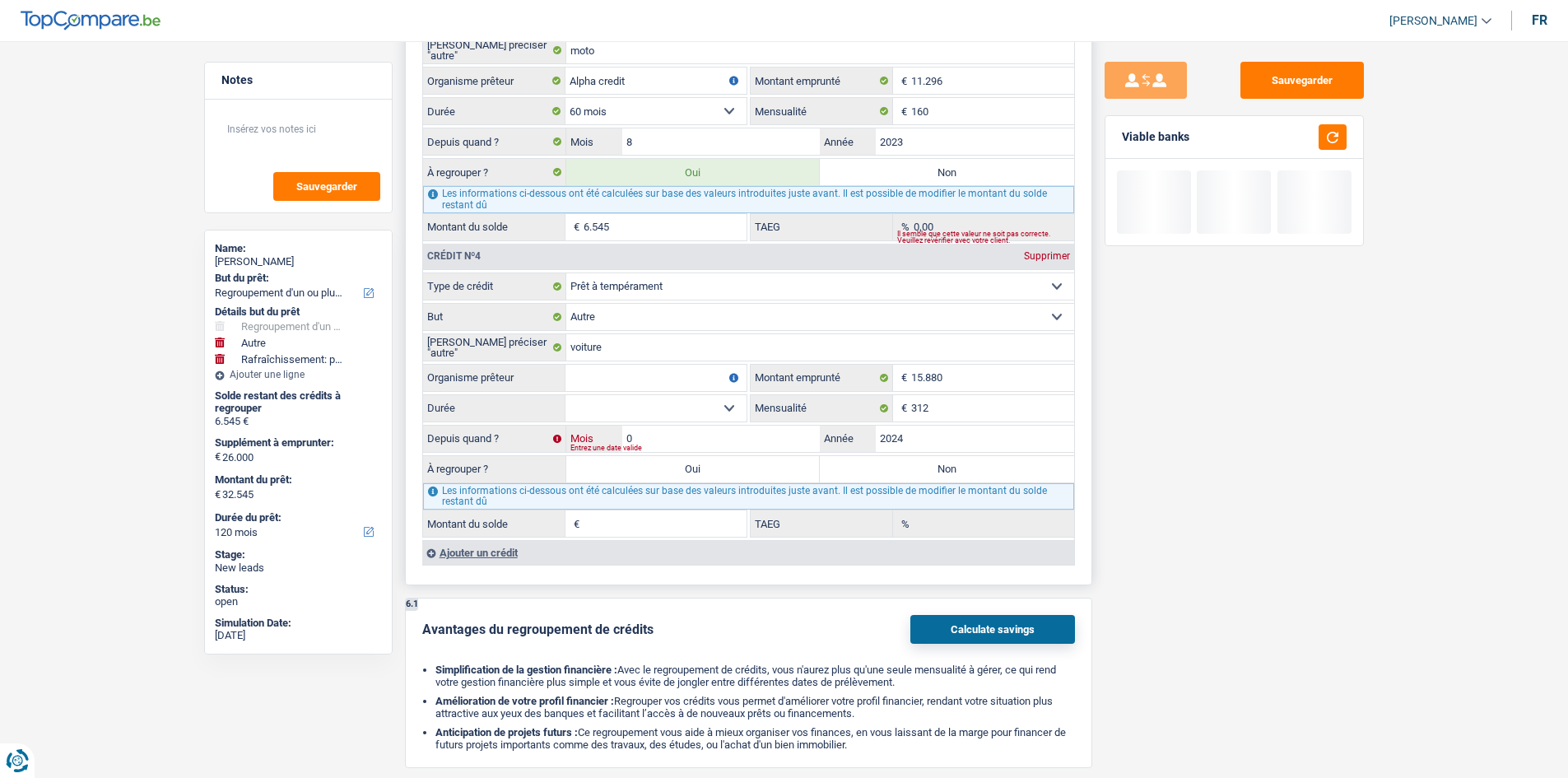 type on "09" 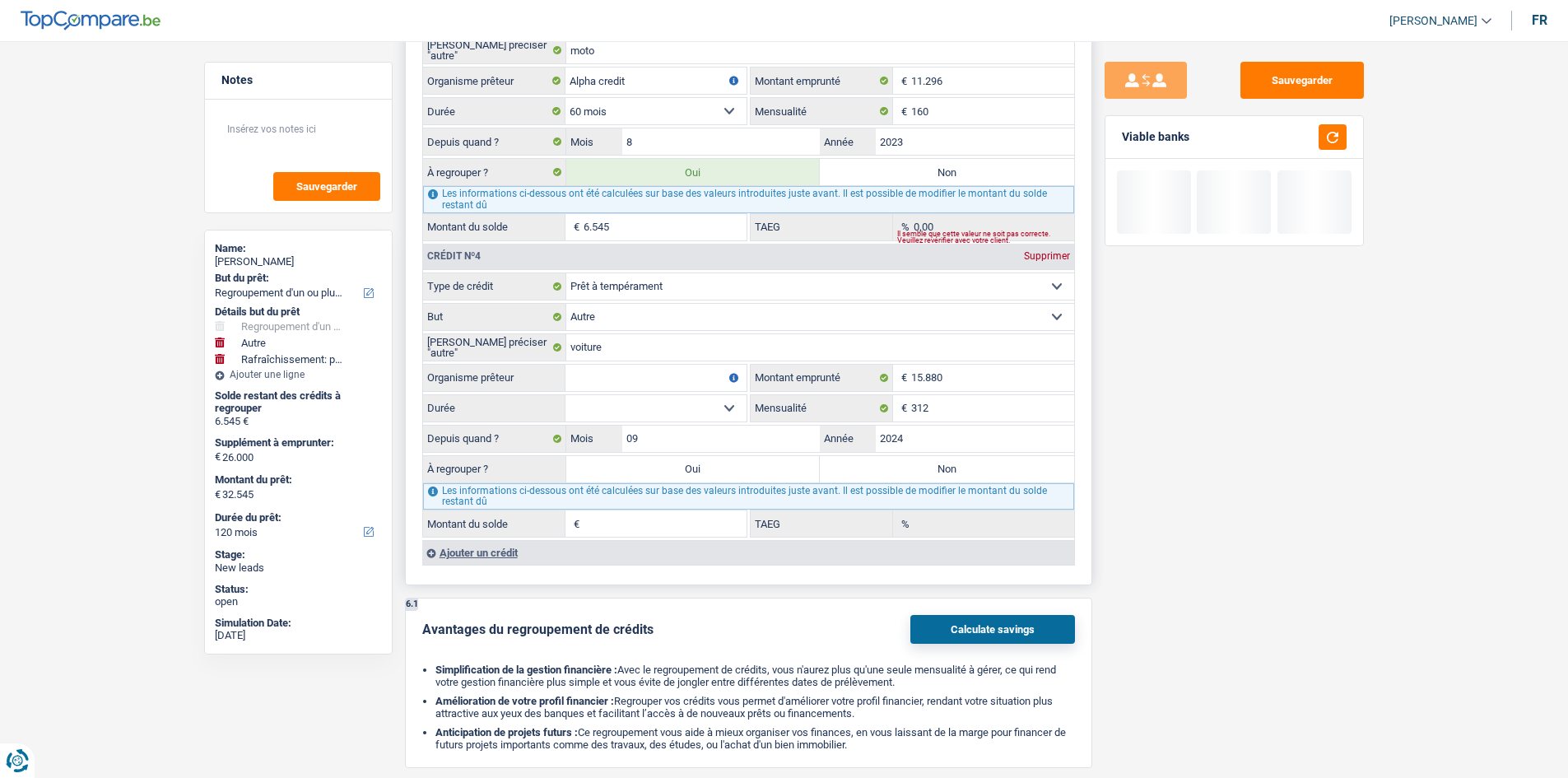 drag, startPoint x: 650, startPoint y: 403, endPoint x: 666, endPoint y: 402, distance: 16.03122 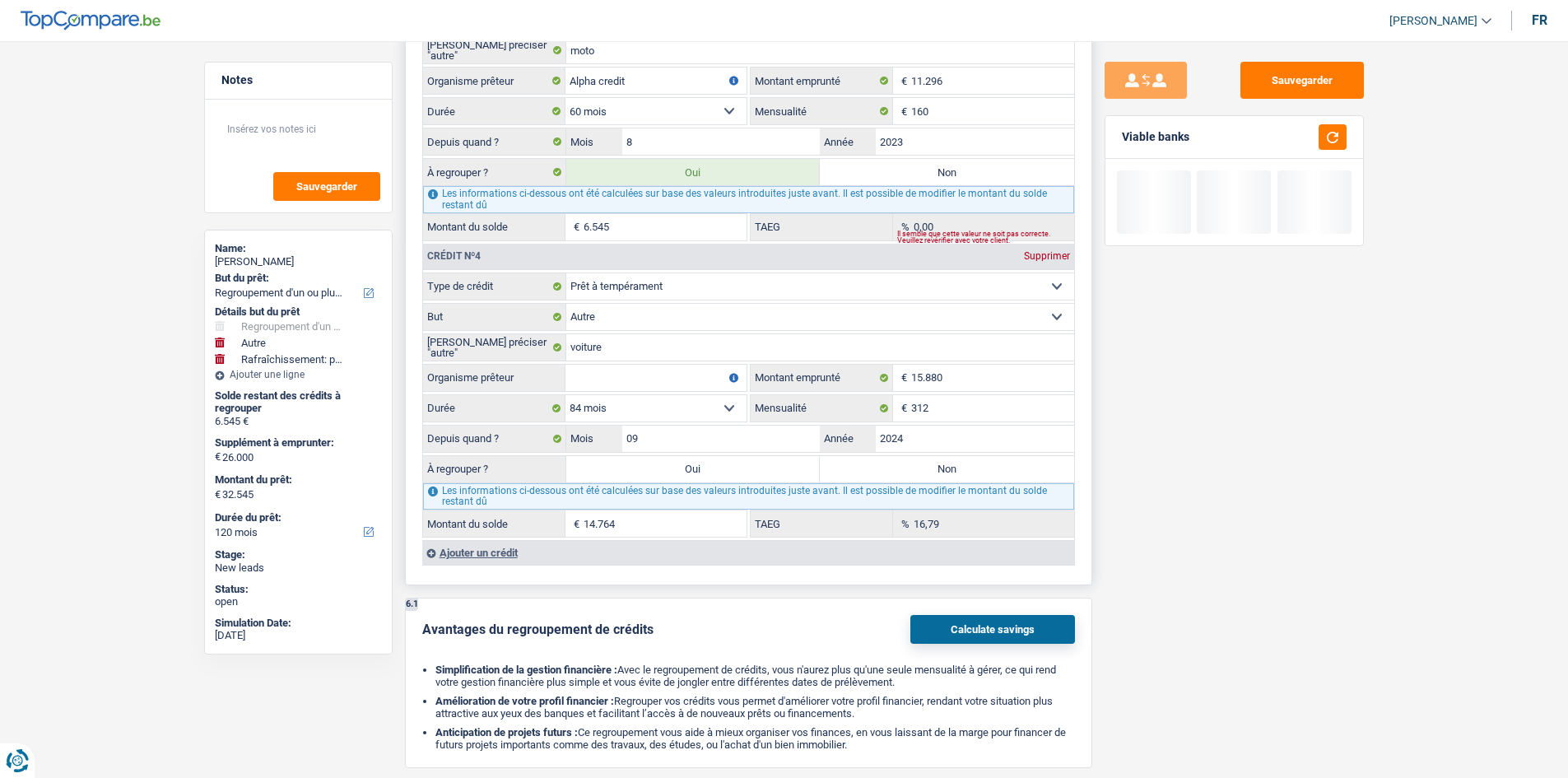 click on "12 mois 18 mois 24 mois 30 mois 36 mois 42 mois 48 mois 60 mois 72 mois 84 mois
Sélectionner une option" at bounding box center [656, 408] 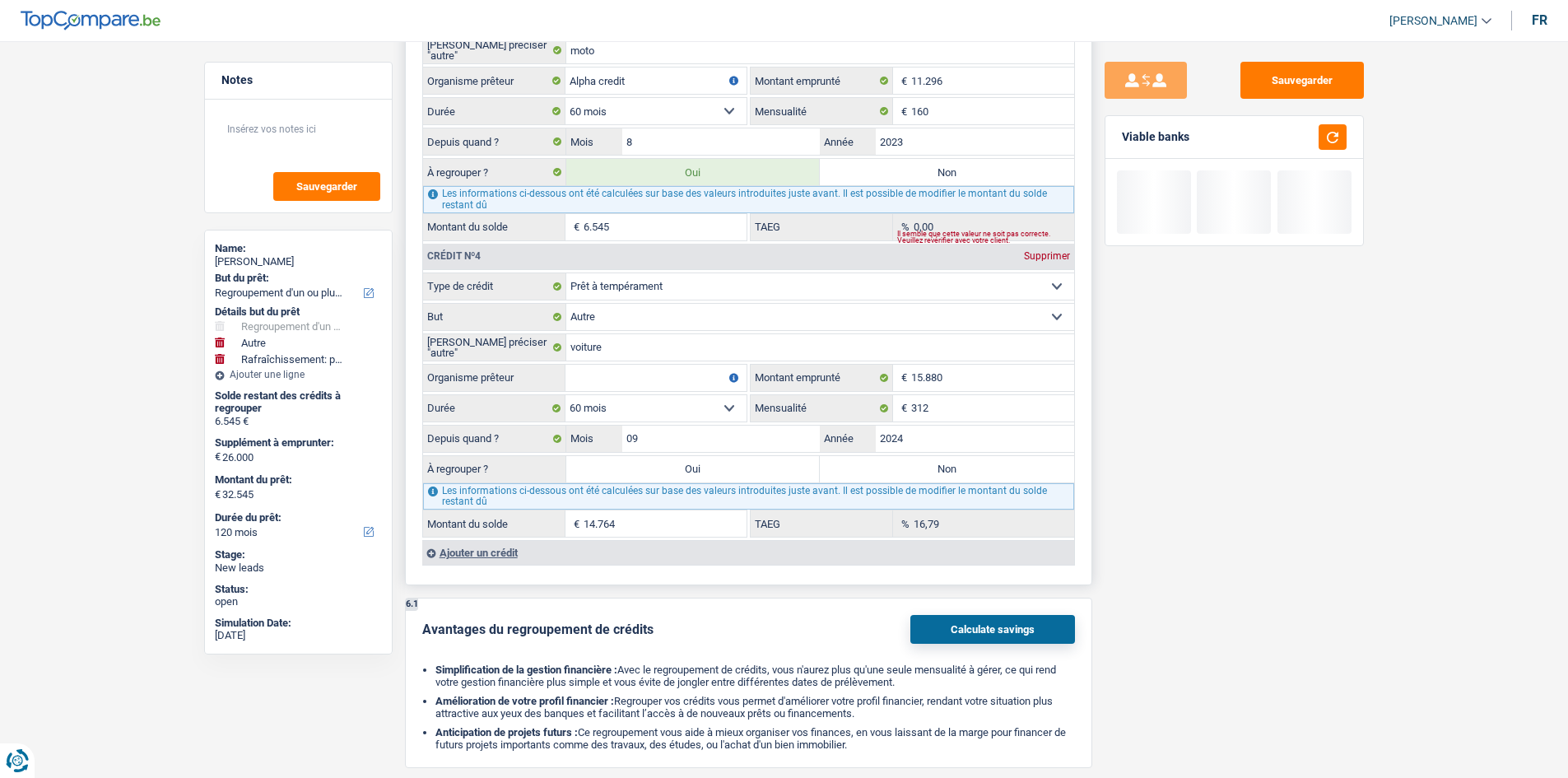 click on "12 mois 18 mois 24 mois 30 mois 36 mois 42 mois 48 mois 60 mois 72 mois 84 mois
Sélectionner une option" at bounding box center [656, 408] 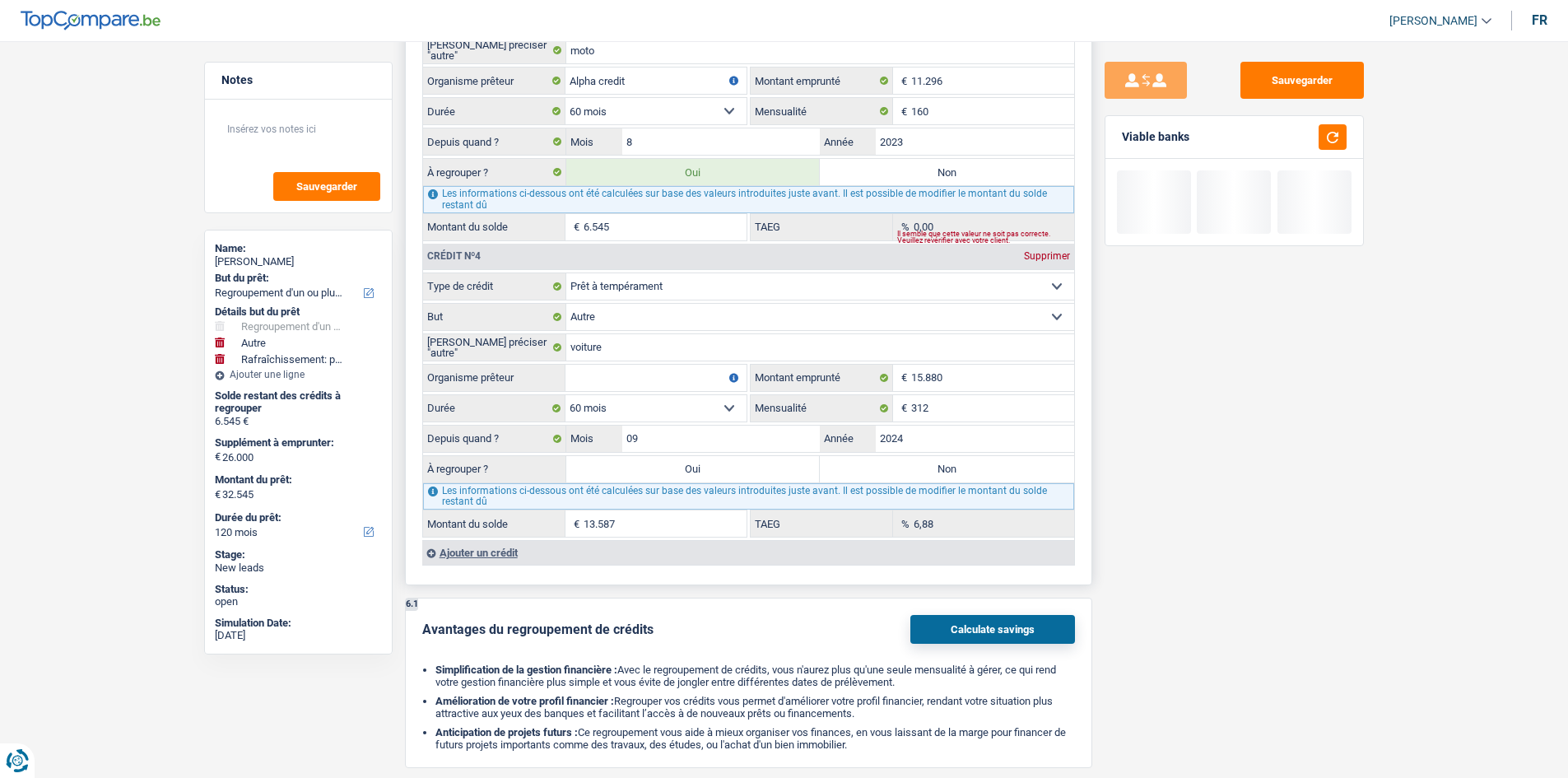 click on "Organisme prêteur" at bounding box center (656, 378) 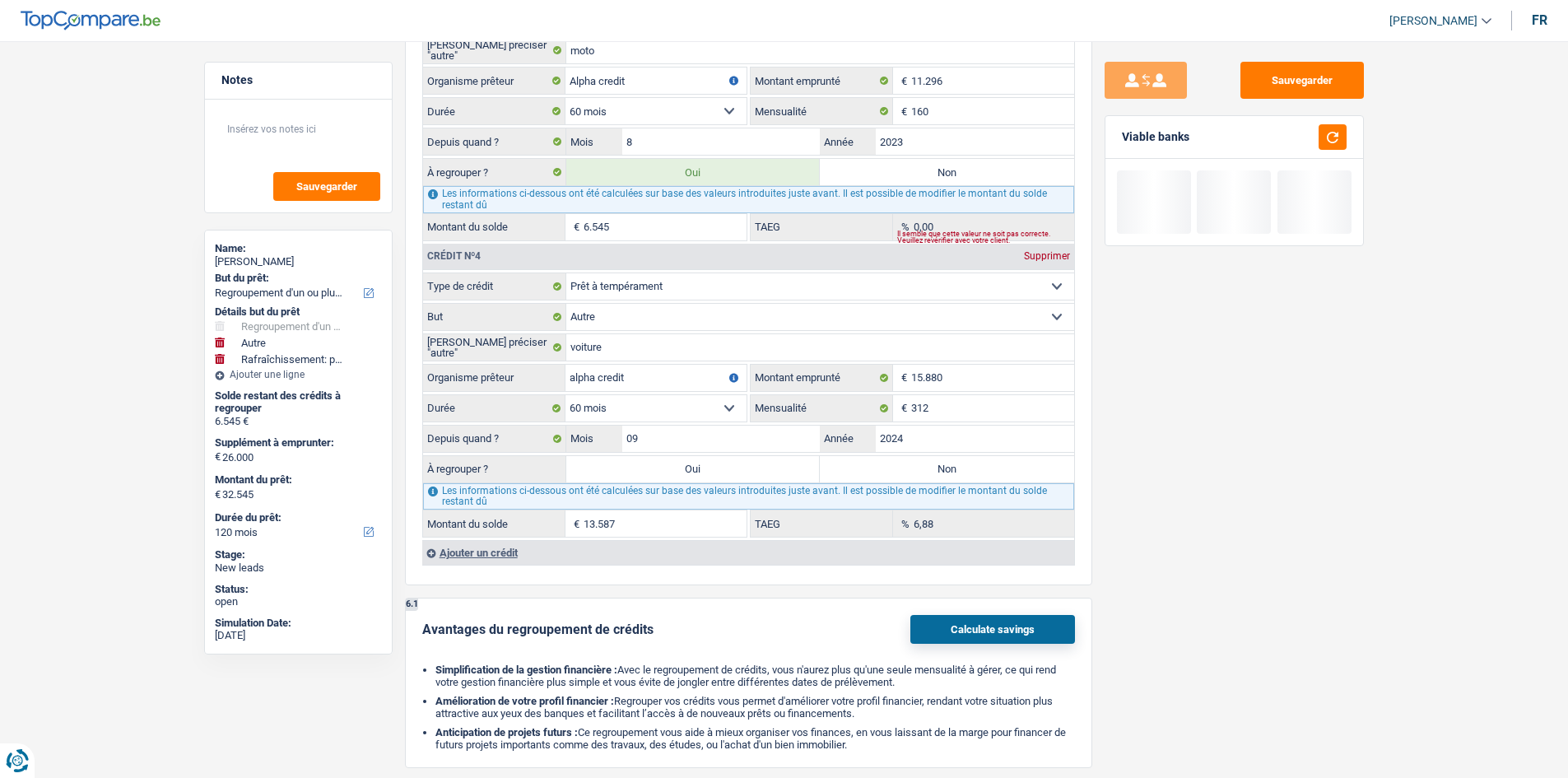 type on "alpha credit" 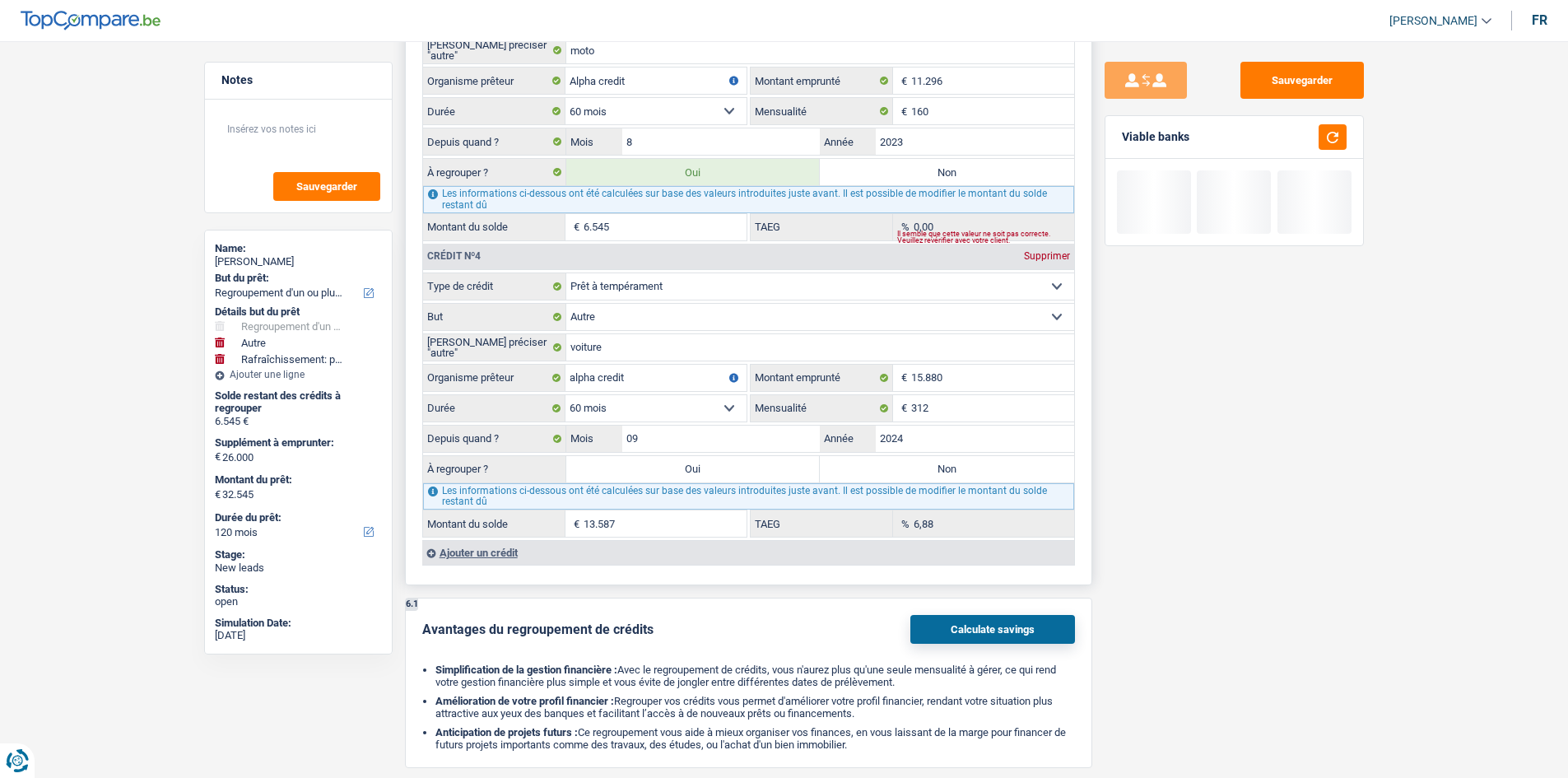click on "Oui" at bounding box center [693, 469] 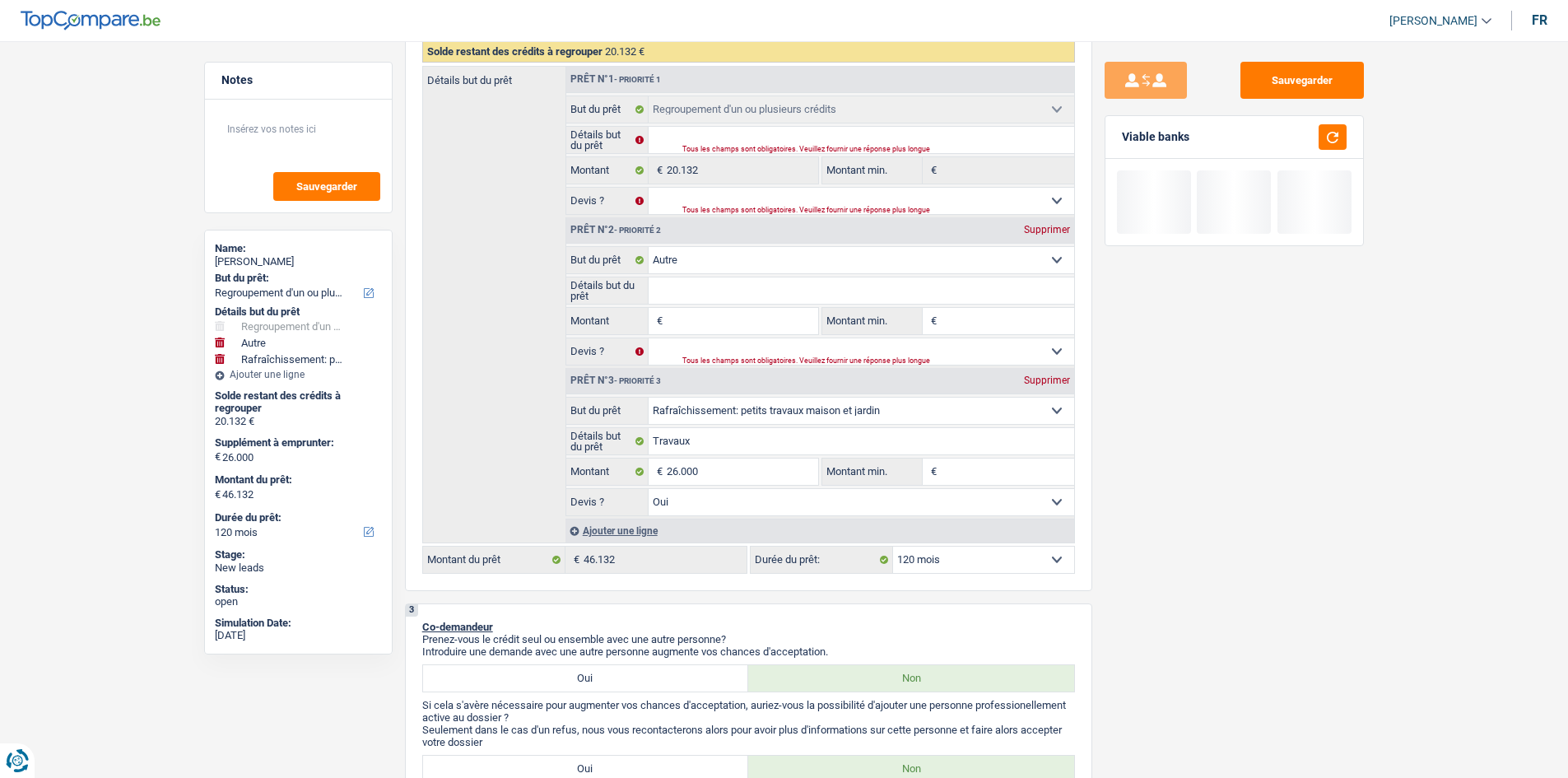scroll, scrollTop: 318, scrollLeft: 0, axis: vertical 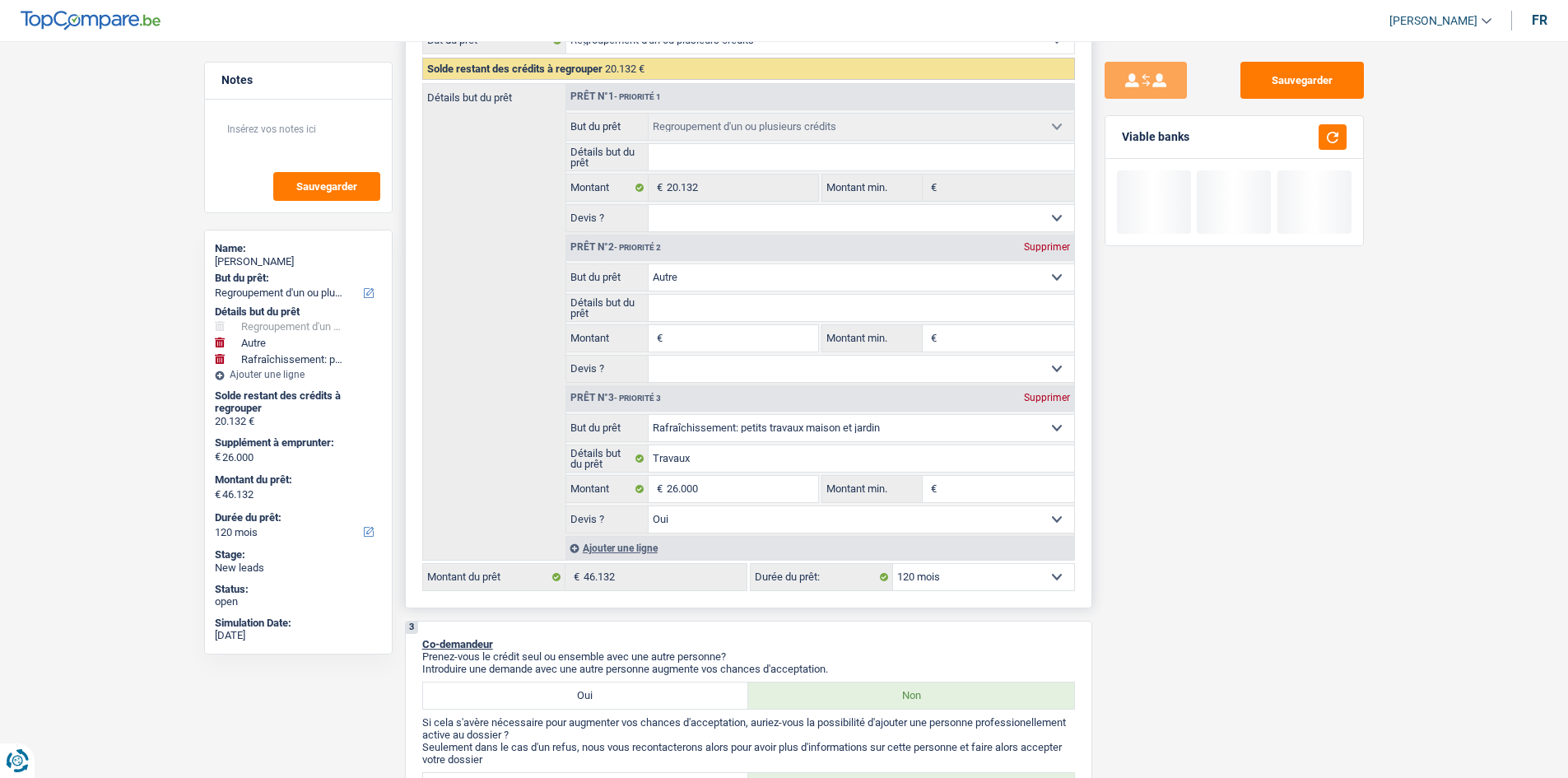 click on "Supprimer" at bounding box center (1047, 247) 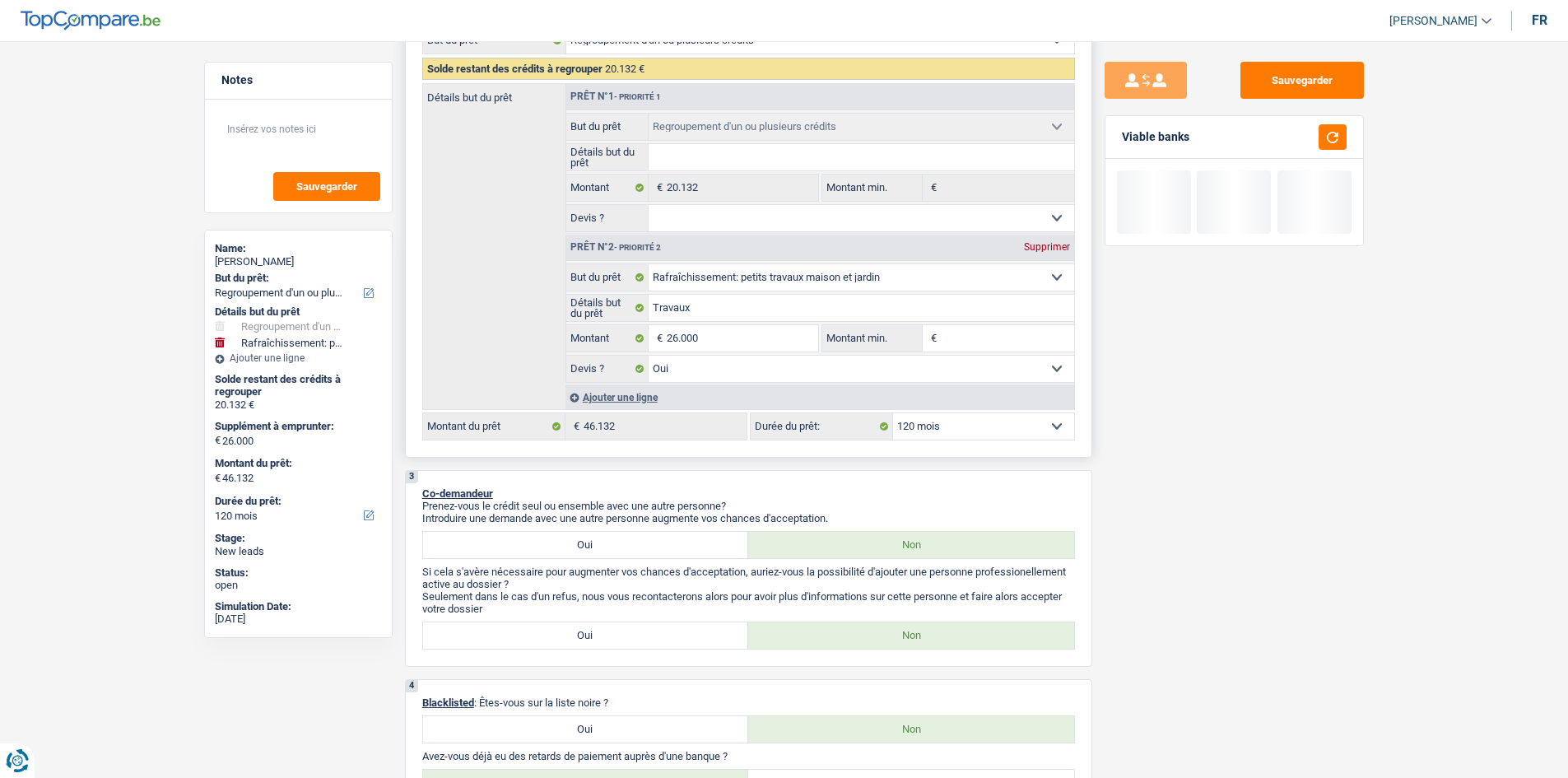 click on "Supprimer" at bounding box center [1047, 247] 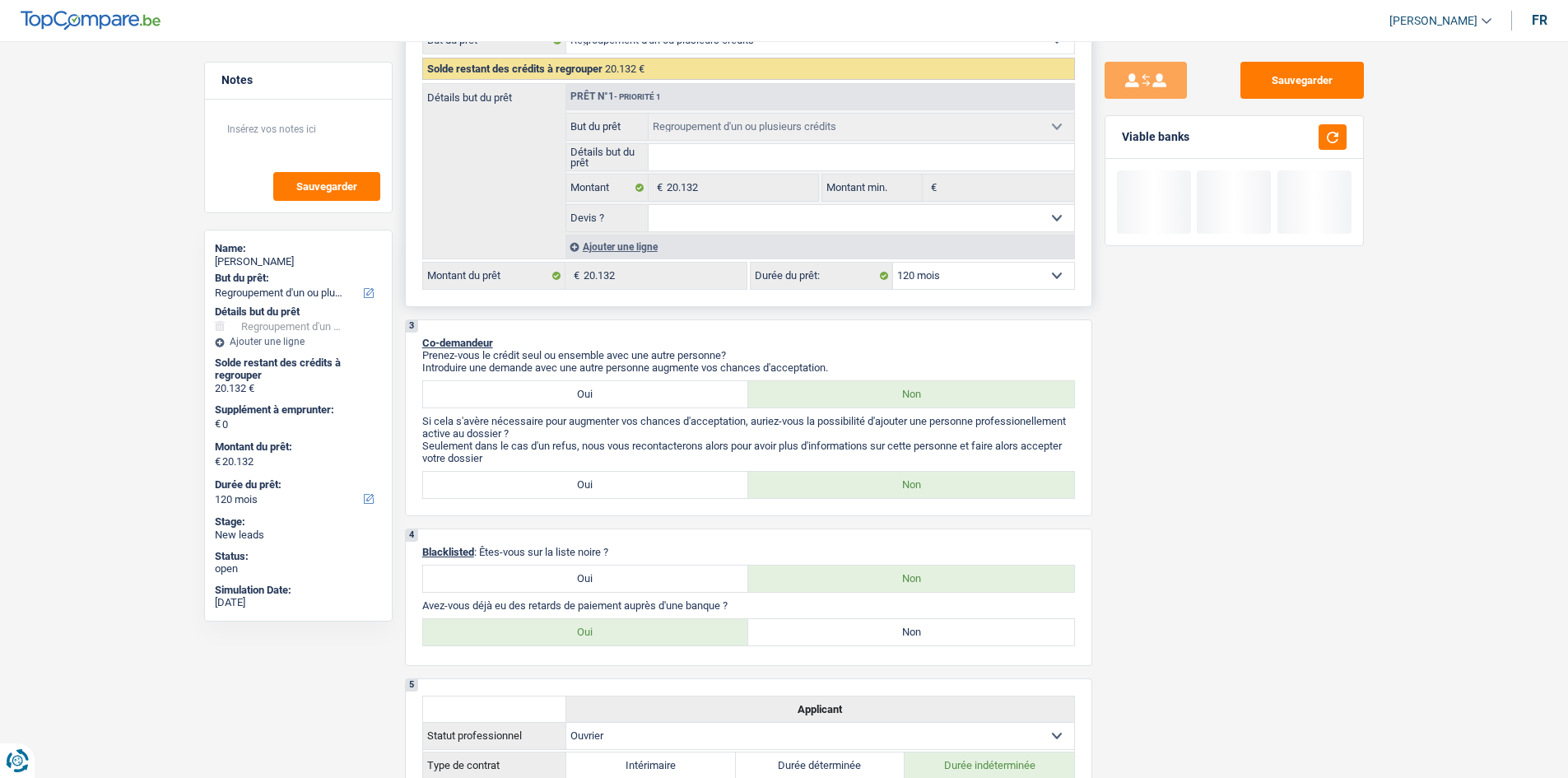 click on "Sauvegarder
Viable banks" at bounding box center (1234, 404) 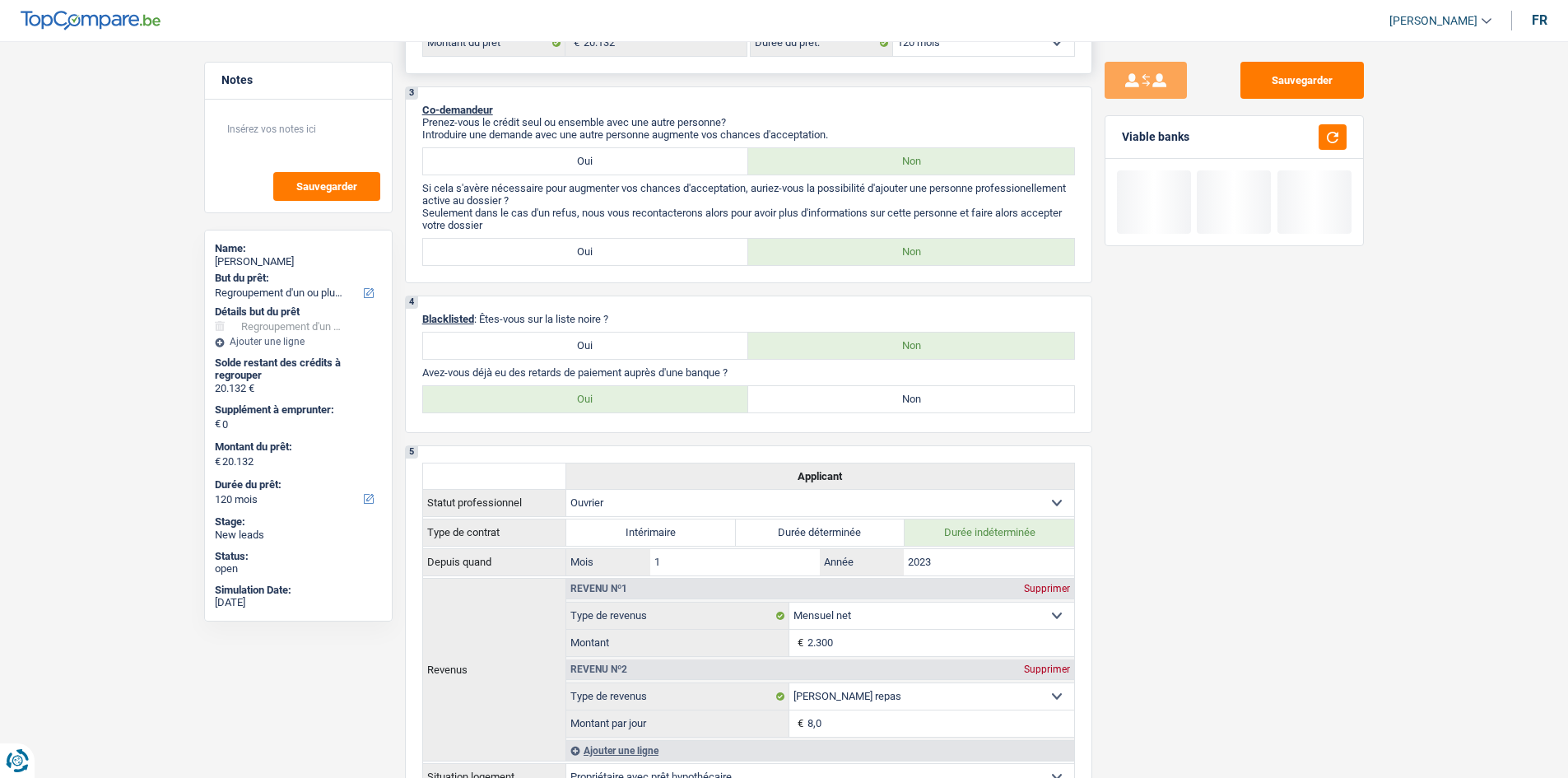 scroll, scrollTop: 318, scrollLeft: 0, axis: vertical 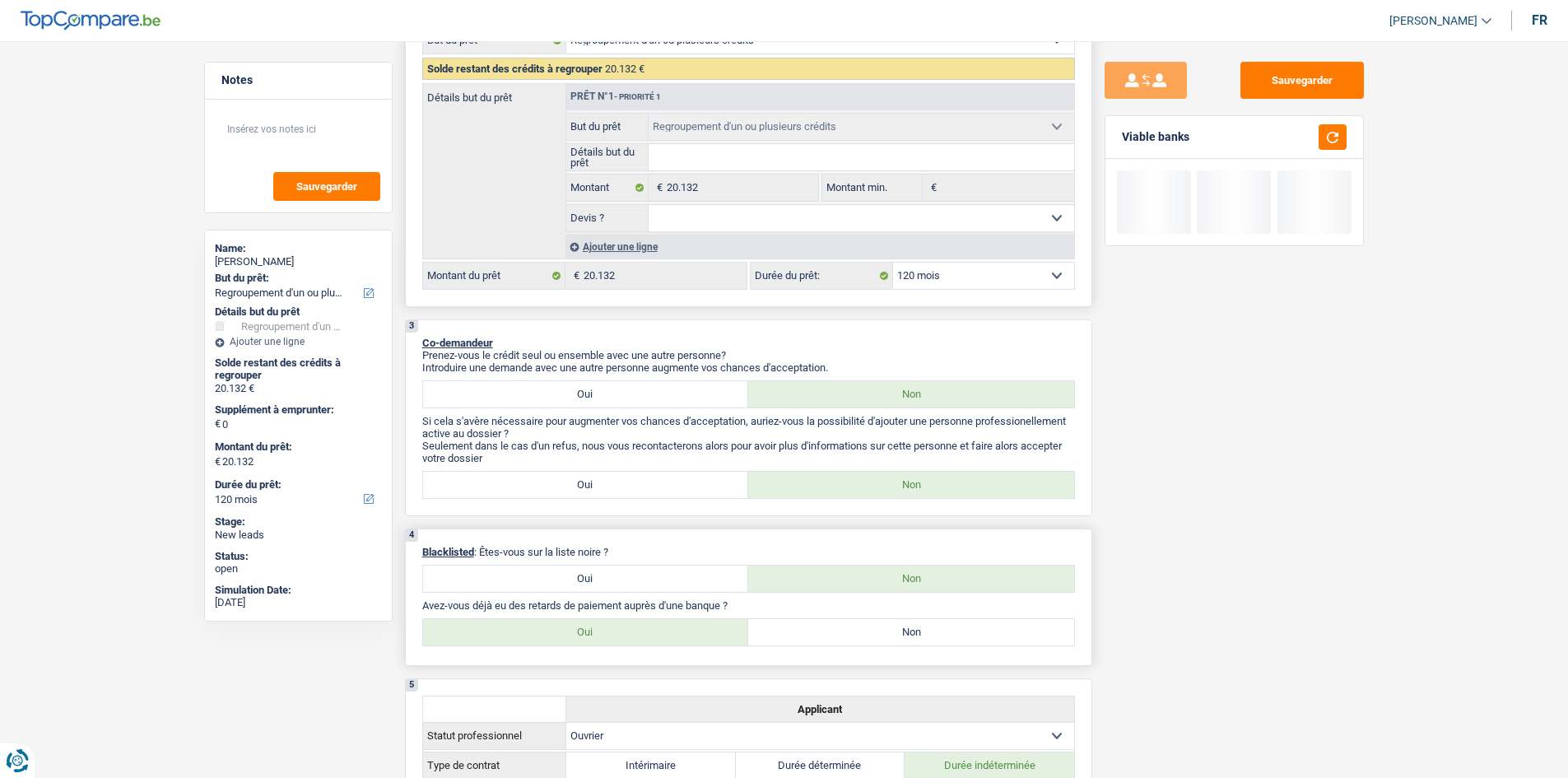 click on "Non" at bounding box center (911, 632) 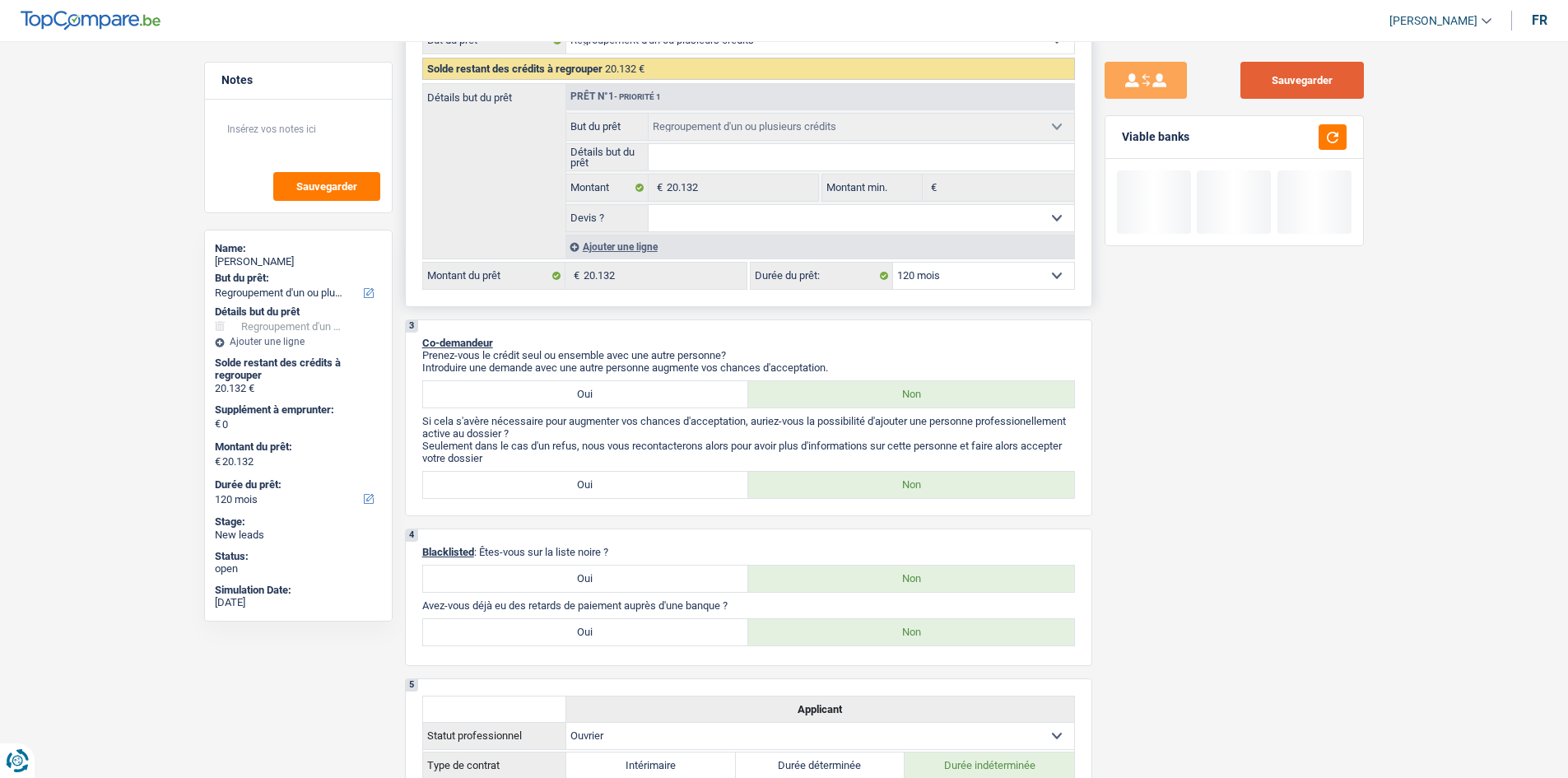 drag, startPoint x: 1309, startPoint y: 92, endPoint x: 1345, endPoint y: 256, distance: 167.90473 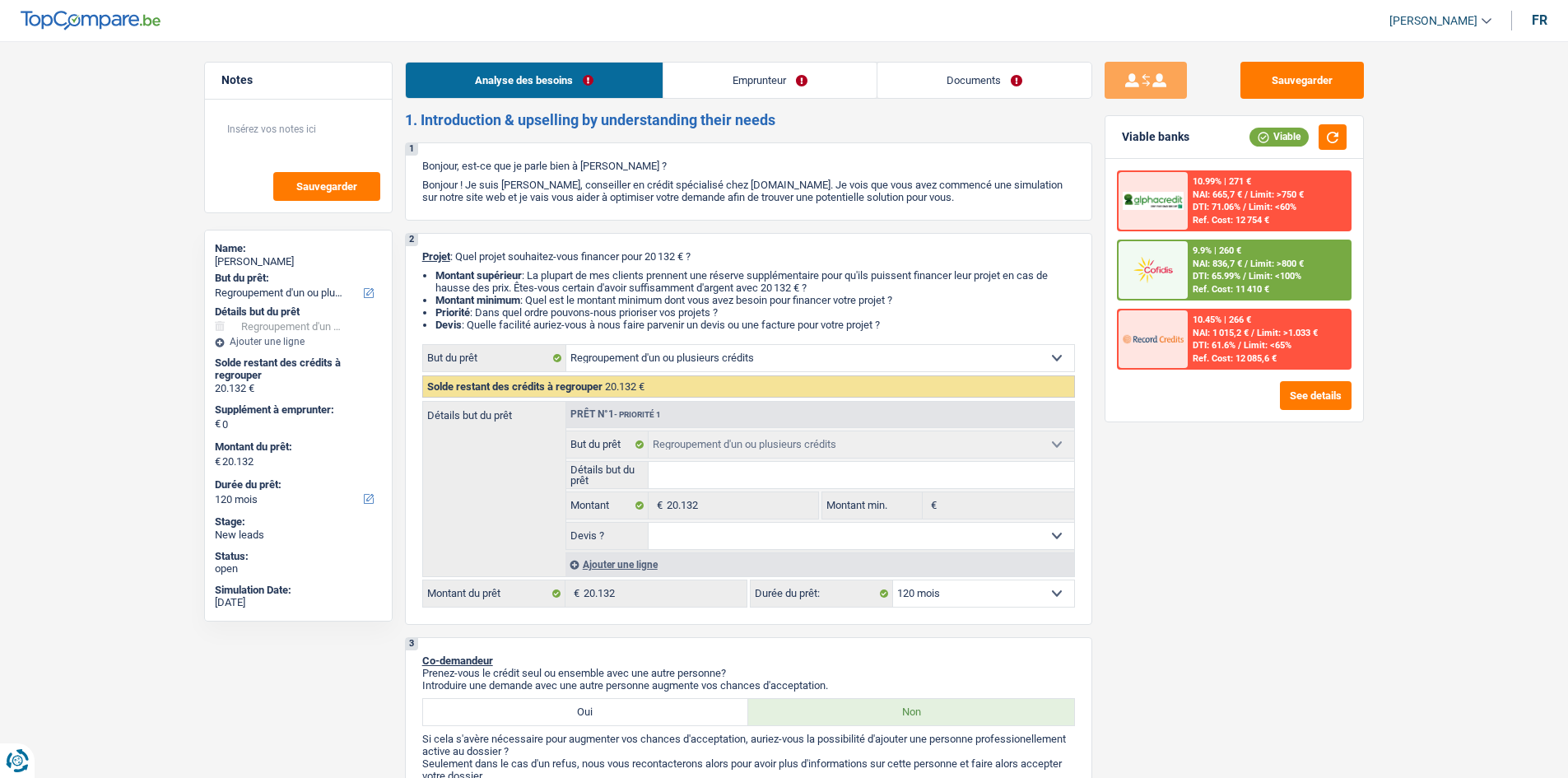 select on "refinancing" 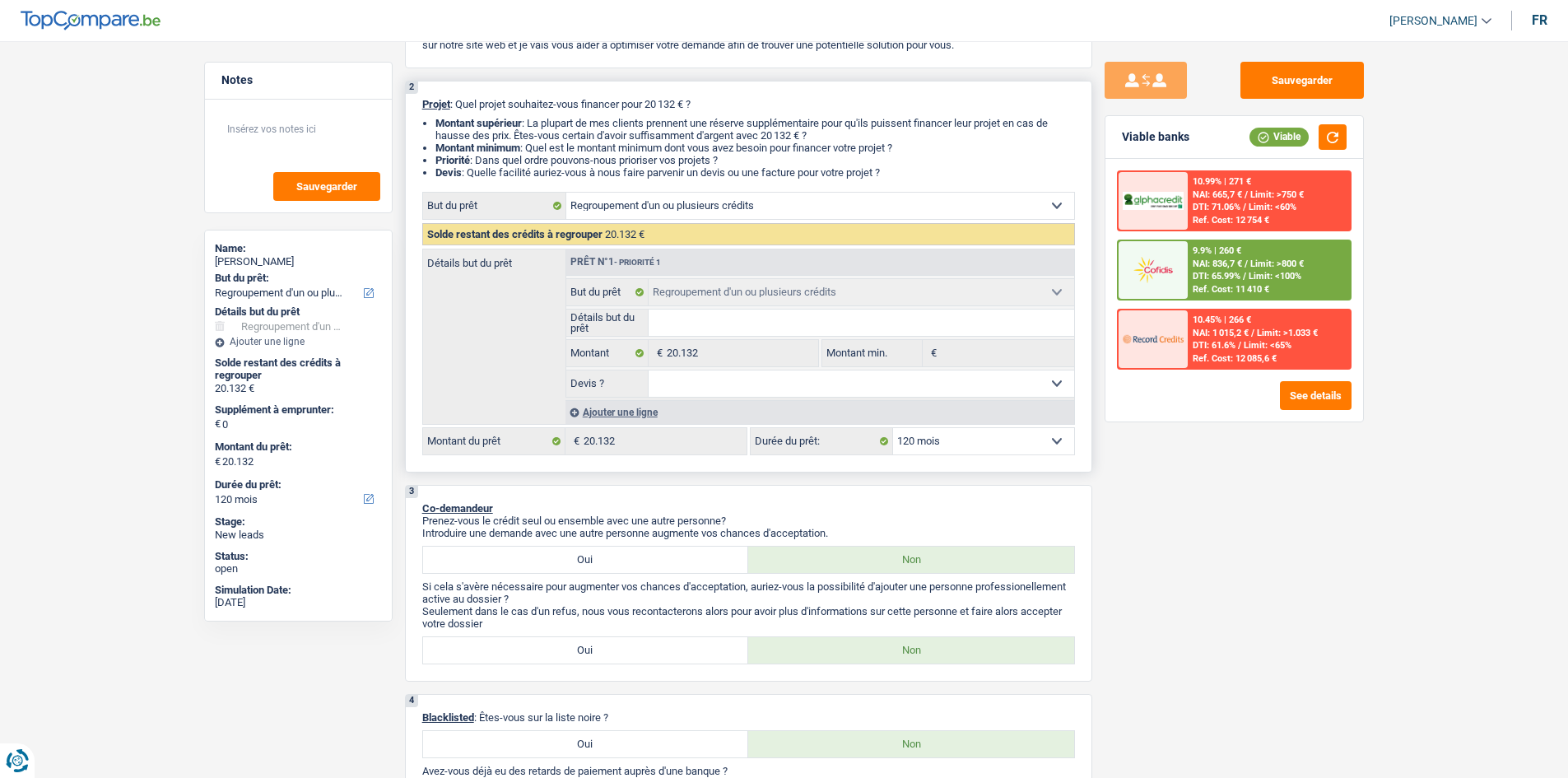 scroll, scrollTop: 0, scrollLeft: 0, axis: both 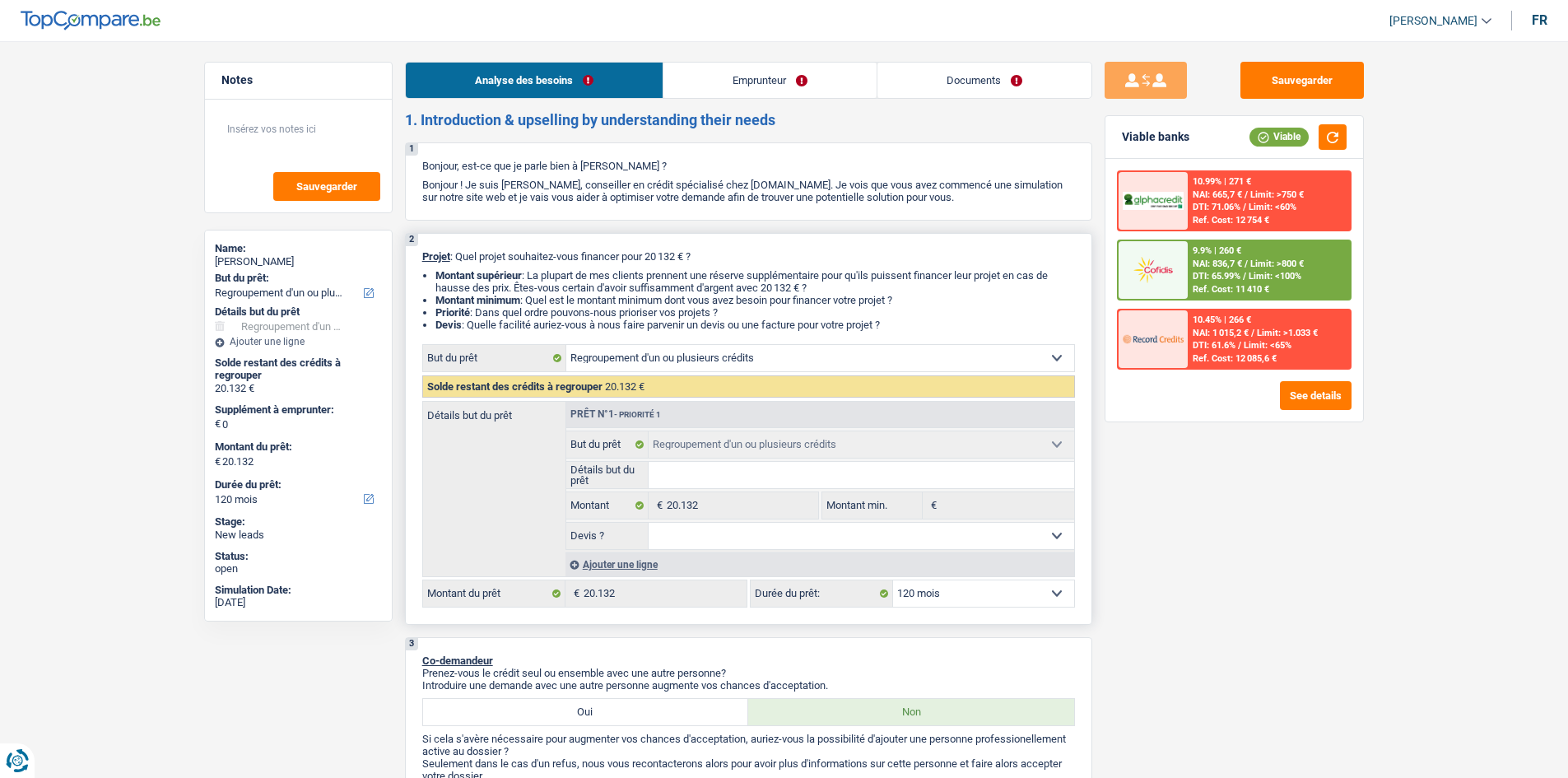 click on "Ajouter une ligne" at bounding box center (820, 564) 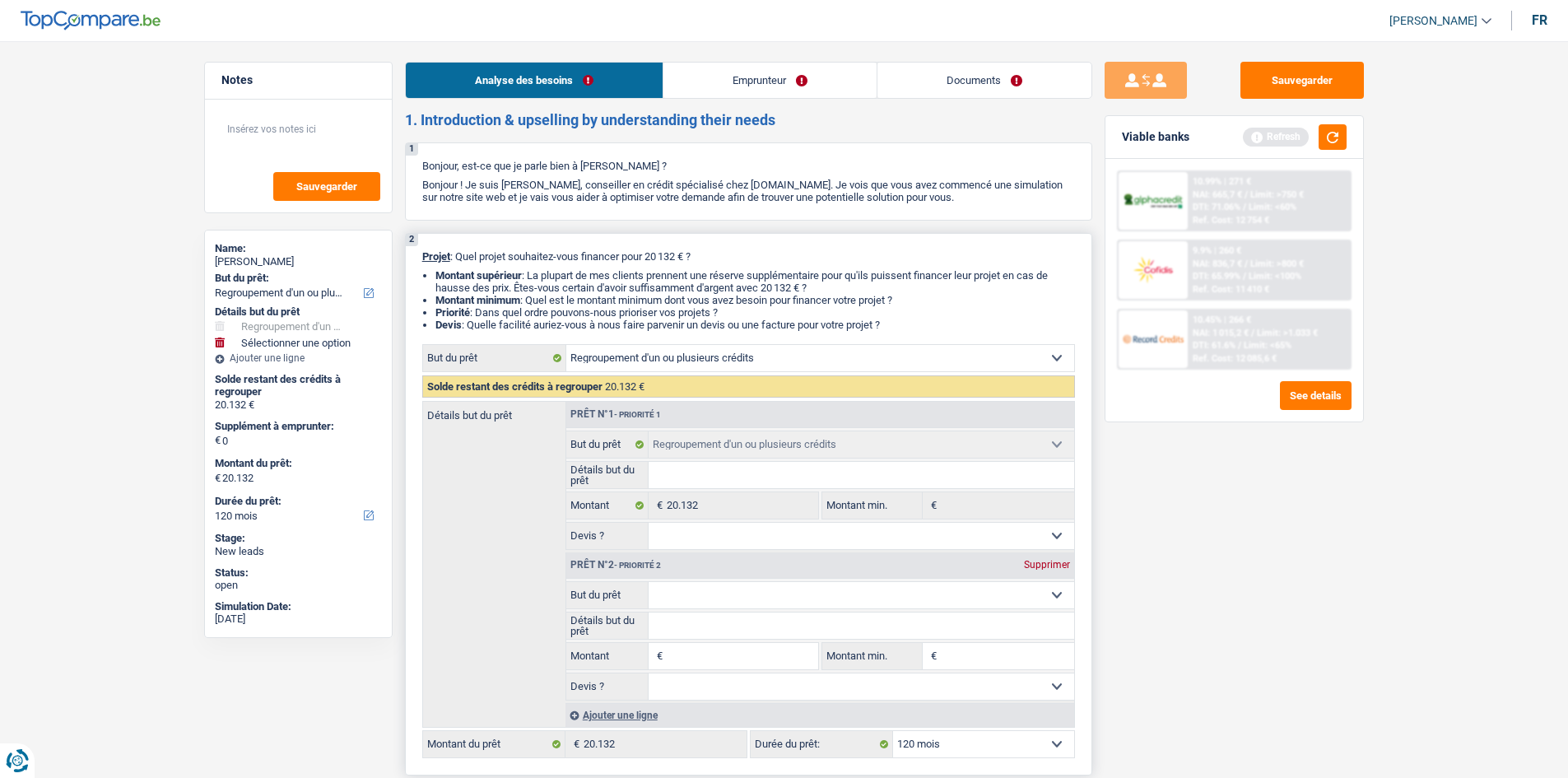 drag, startPoint x: 753, startPoint y: 589, endPoint x: 761, endPoint y: 584, distance: 9.433981 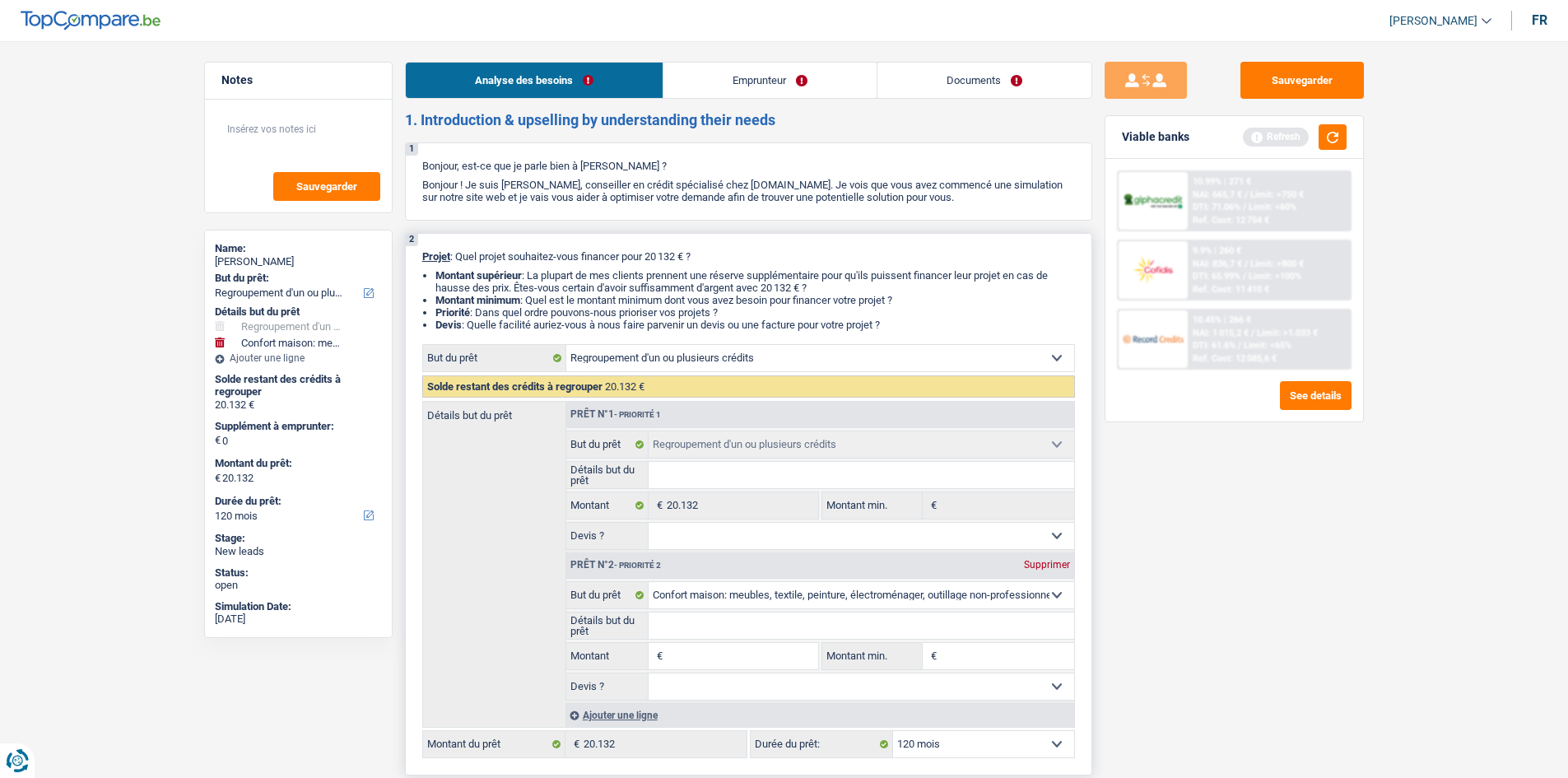 click on "Montant" at bounding box center [742, 656] 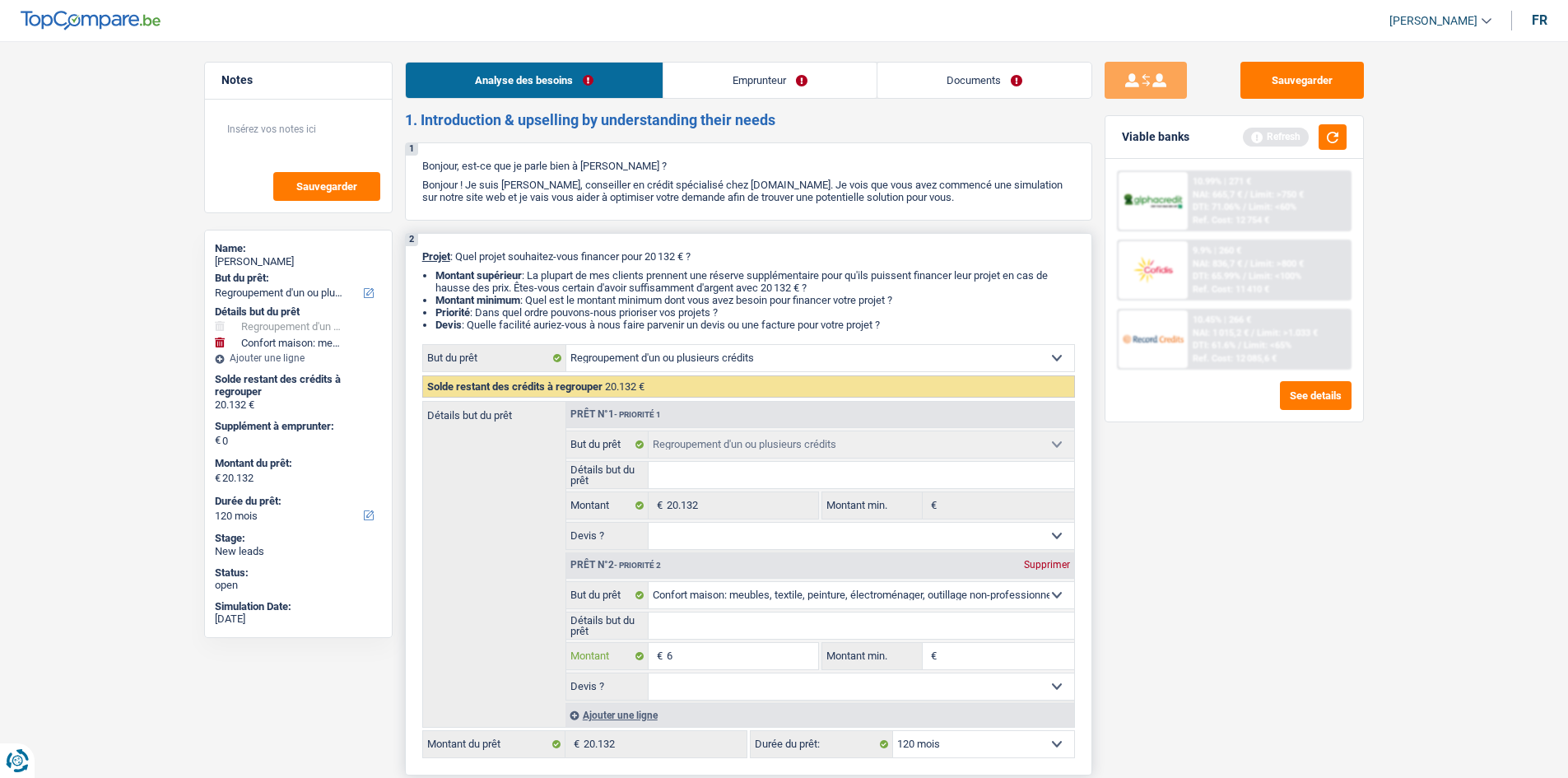 type on "60" 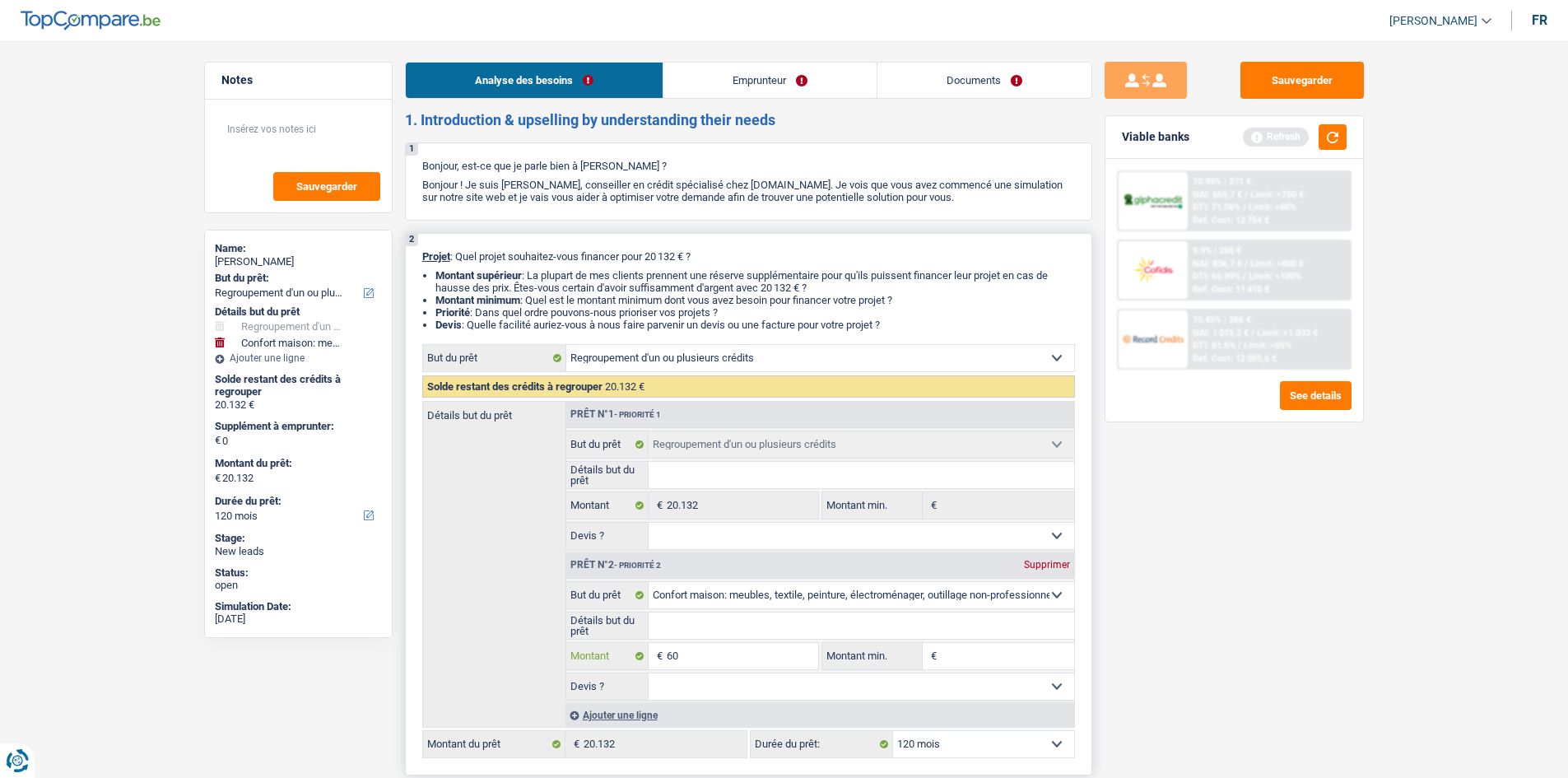 type on "60" 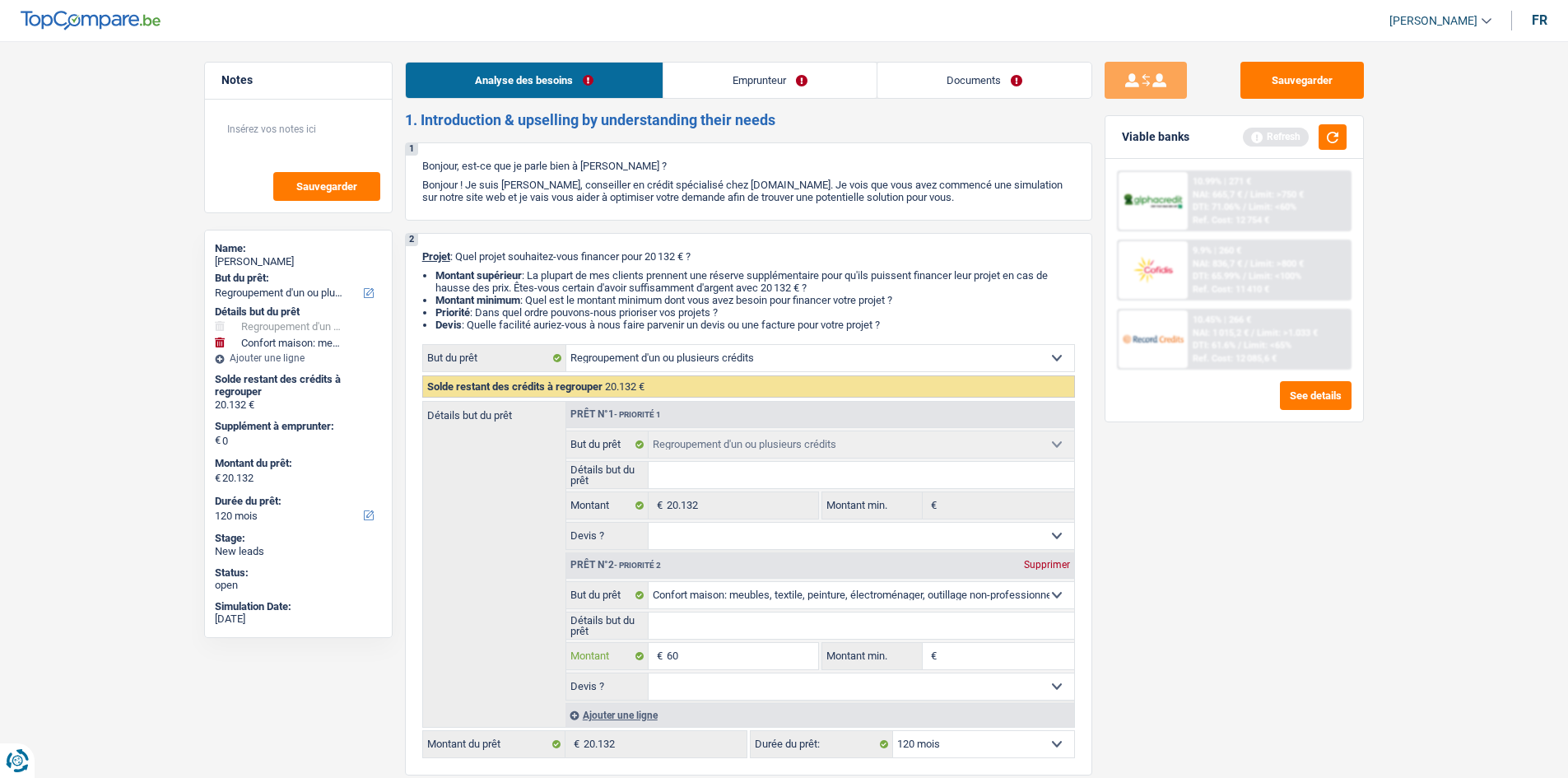 type on "600" 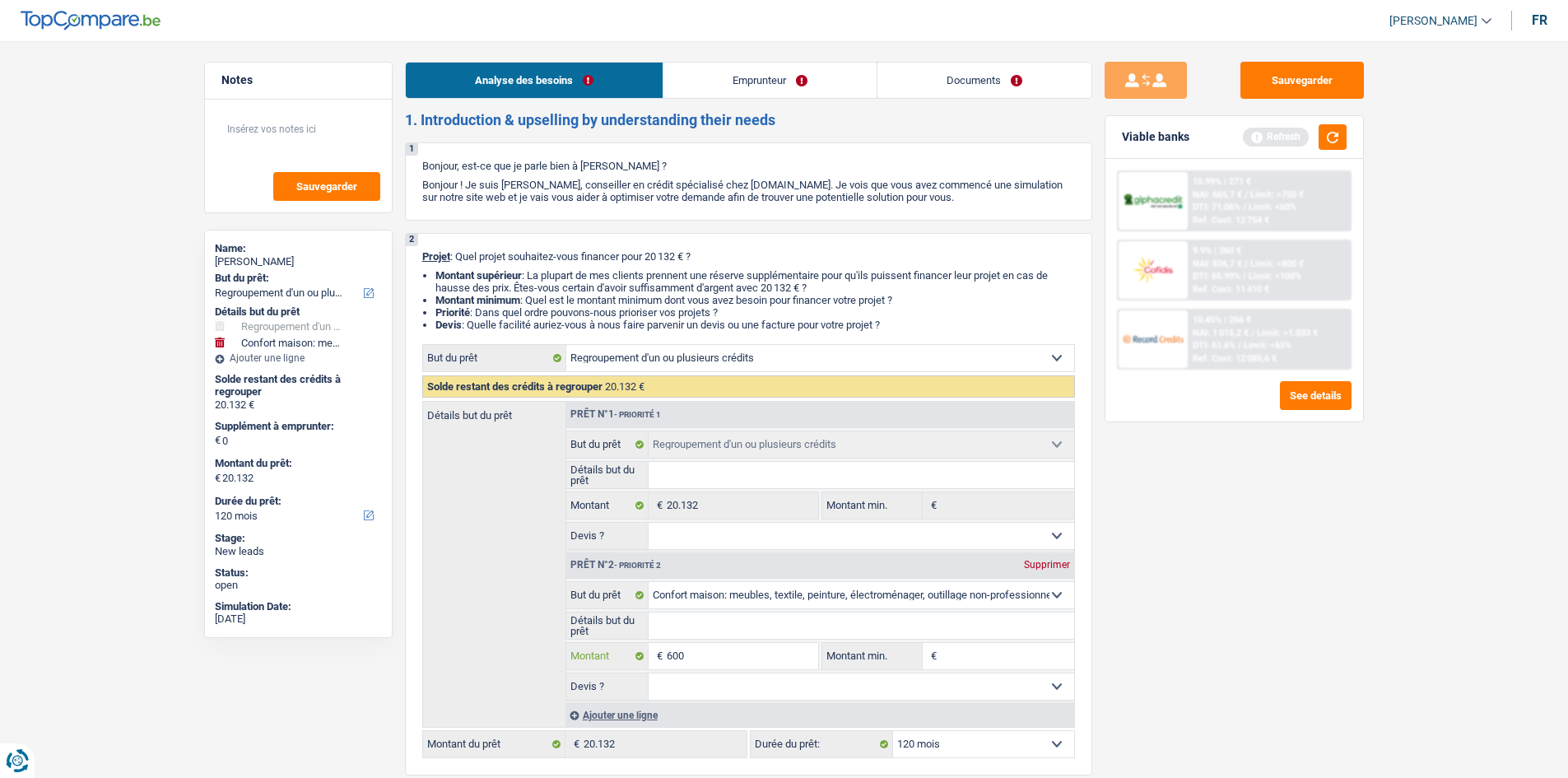 type on "600" 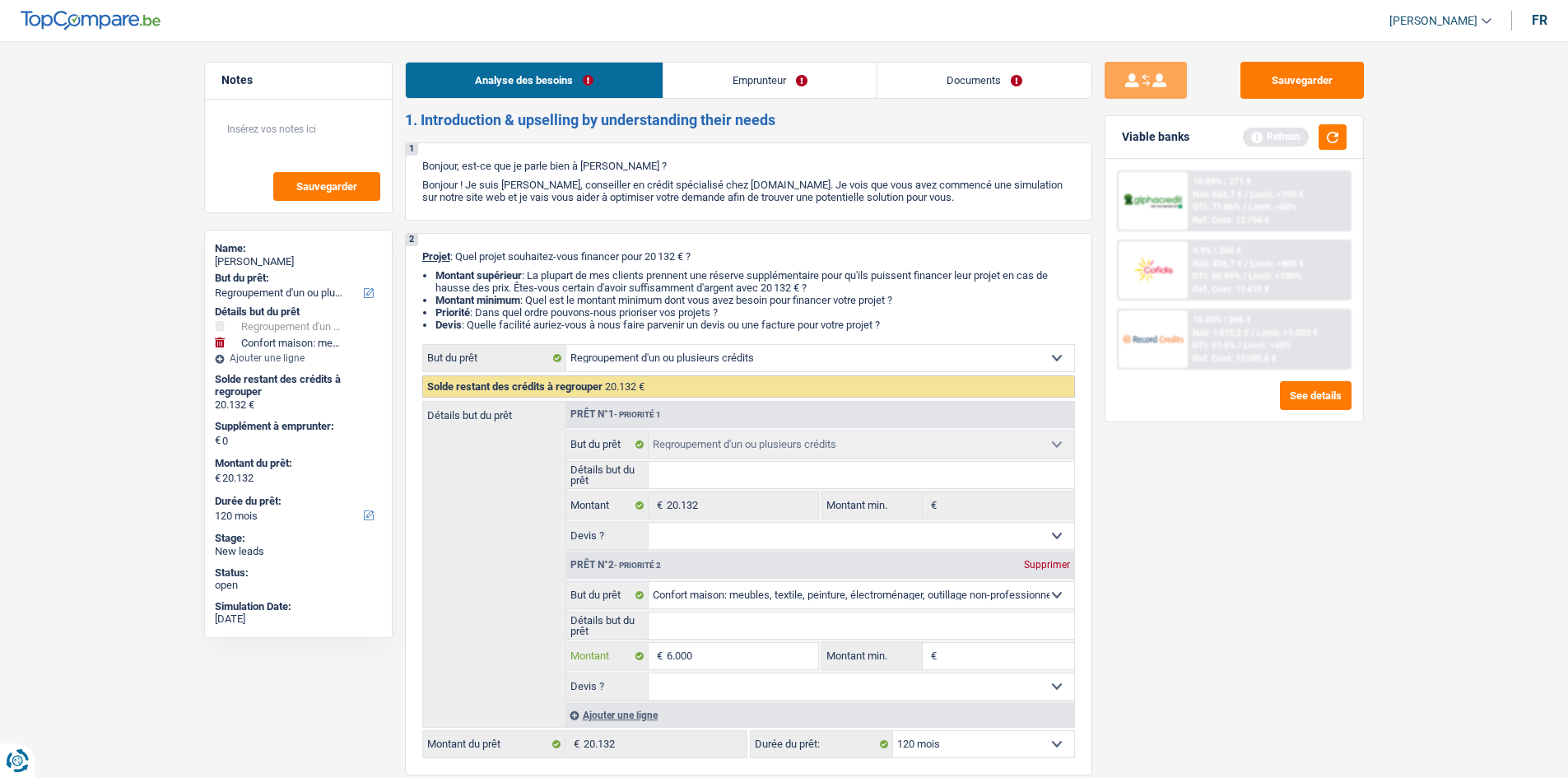 type on "6.000" 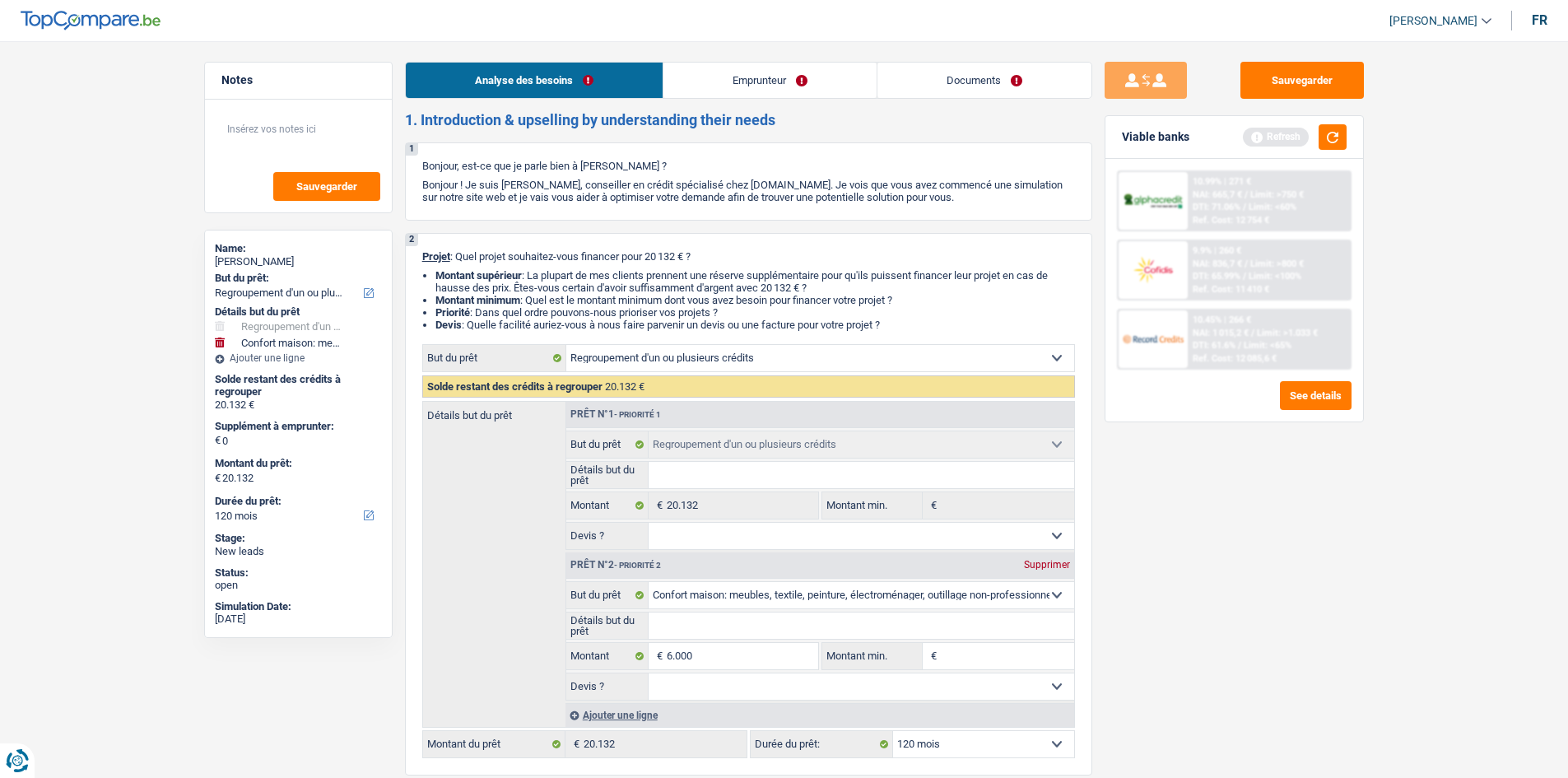 type on "6.000" 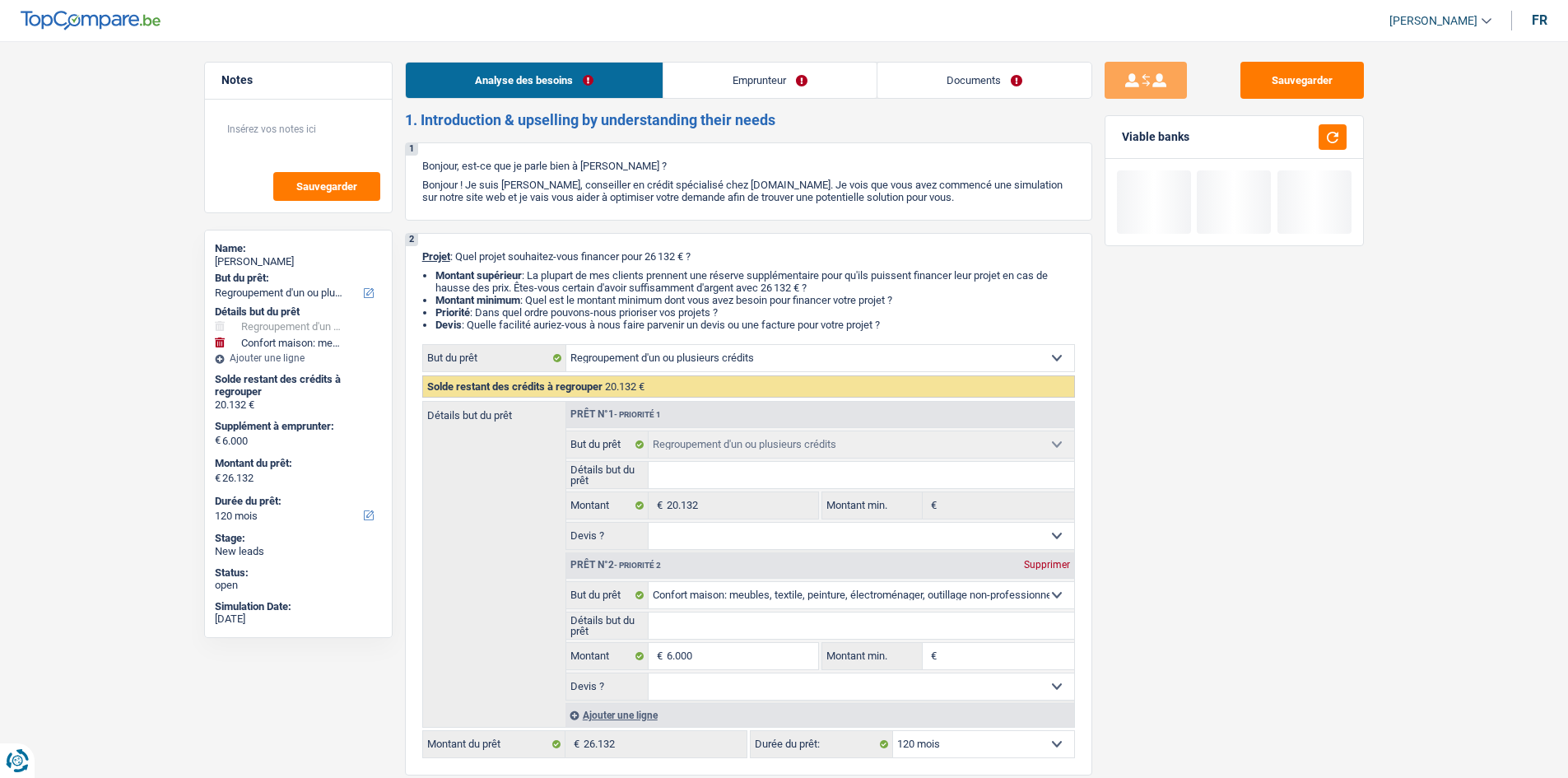 drag, startPoint x: 1282, startPoint y: 703, endPoint x: 1277, endPoint y: 684, distance: 19.646883 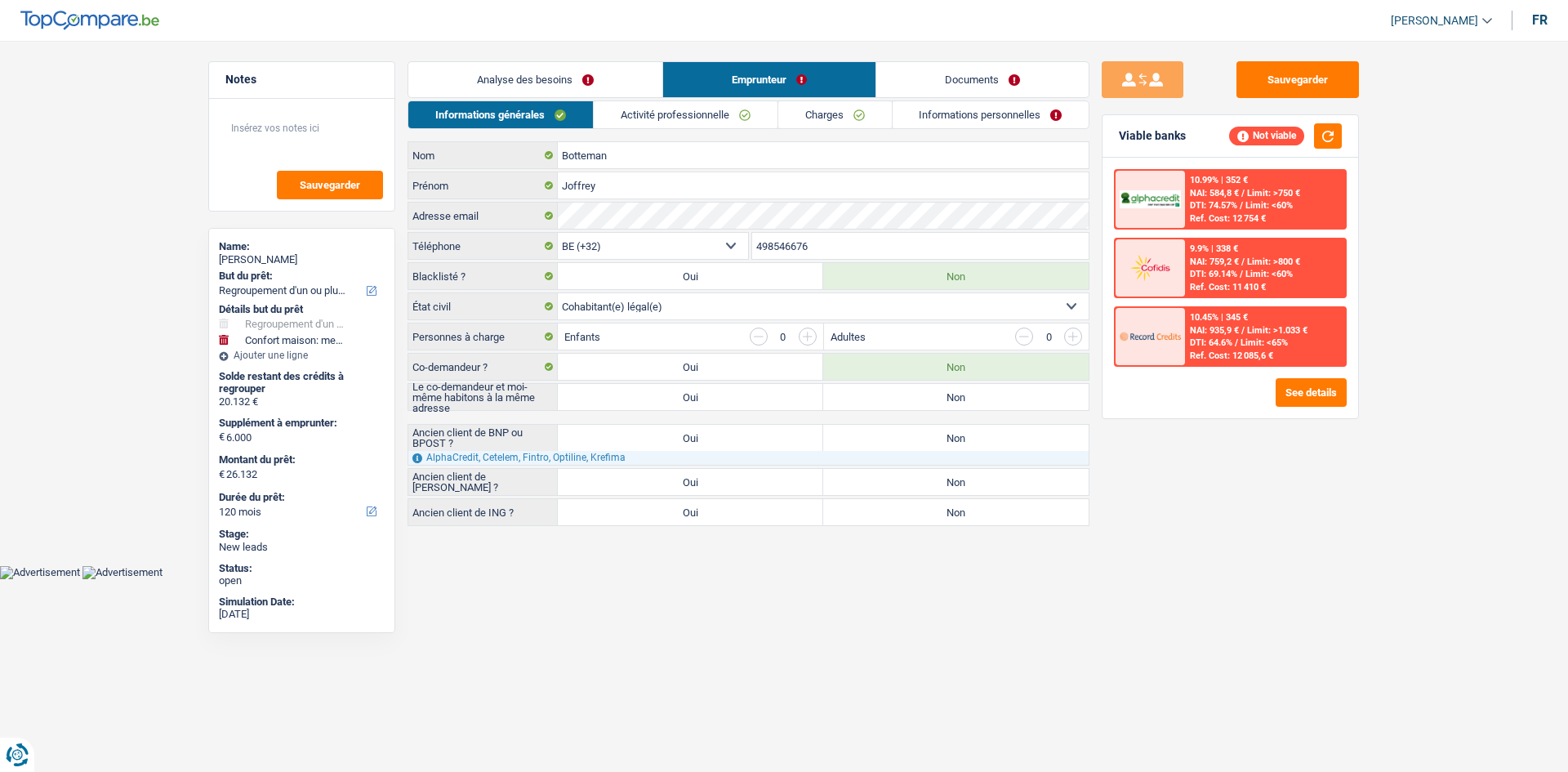 click on "Analyse des besoins" at bounding box center (535, 79) 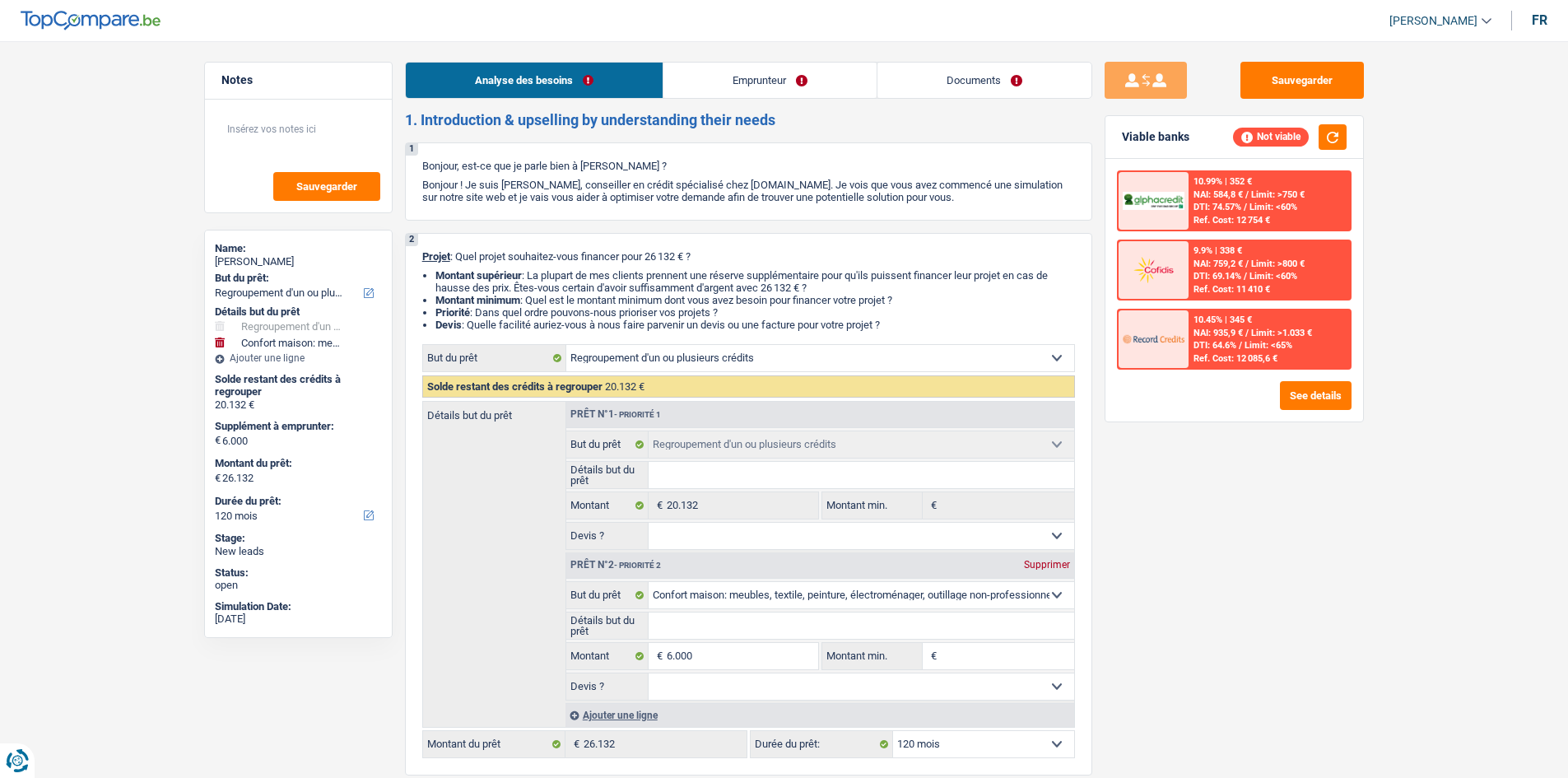click on "Emprunteur" at bounding box center (770, 80) 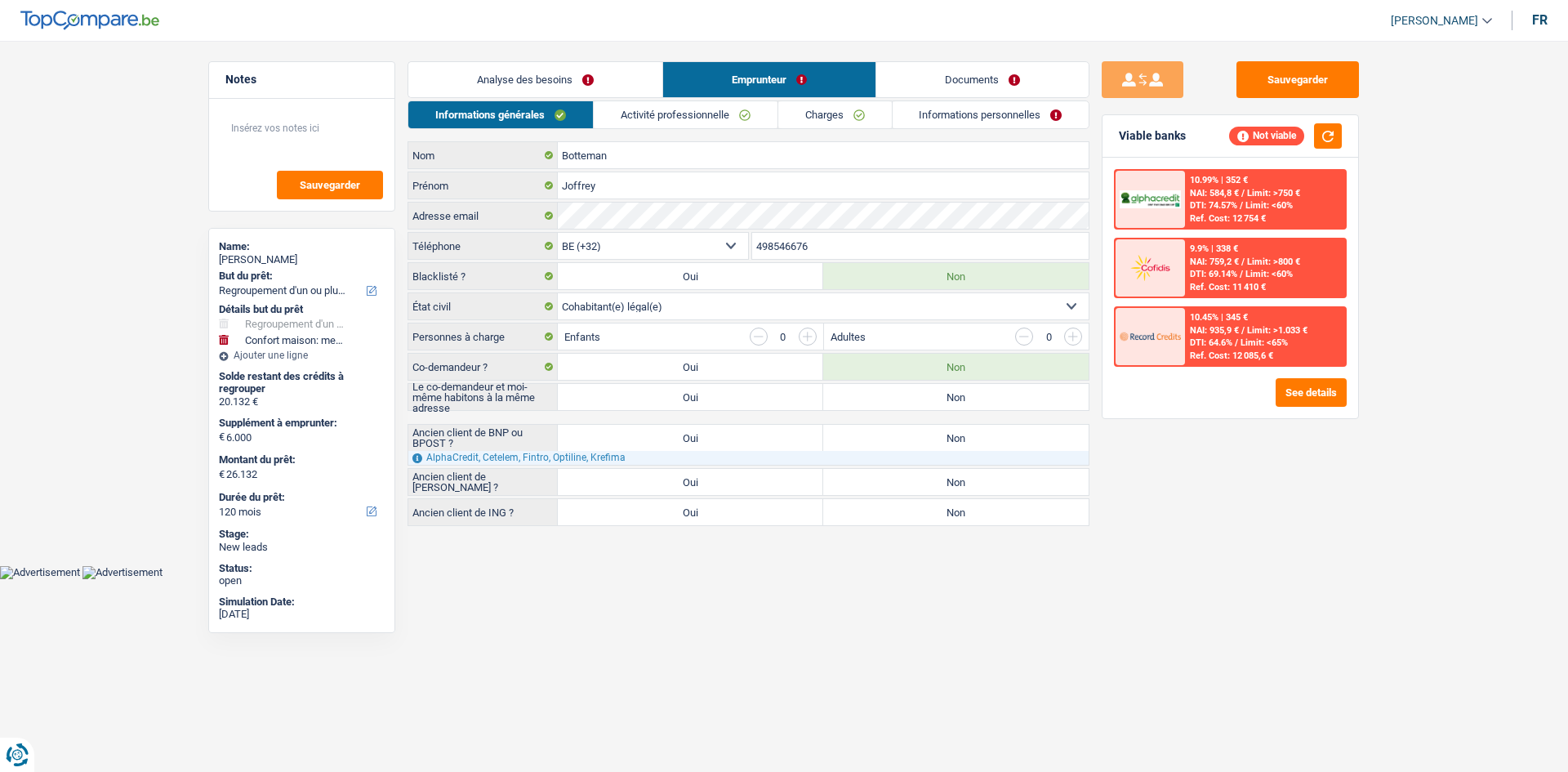 drag, startPoint x: 702, startPoint y: 428, endPoint x: 706, endPoint y: 462, distance: 34.234486 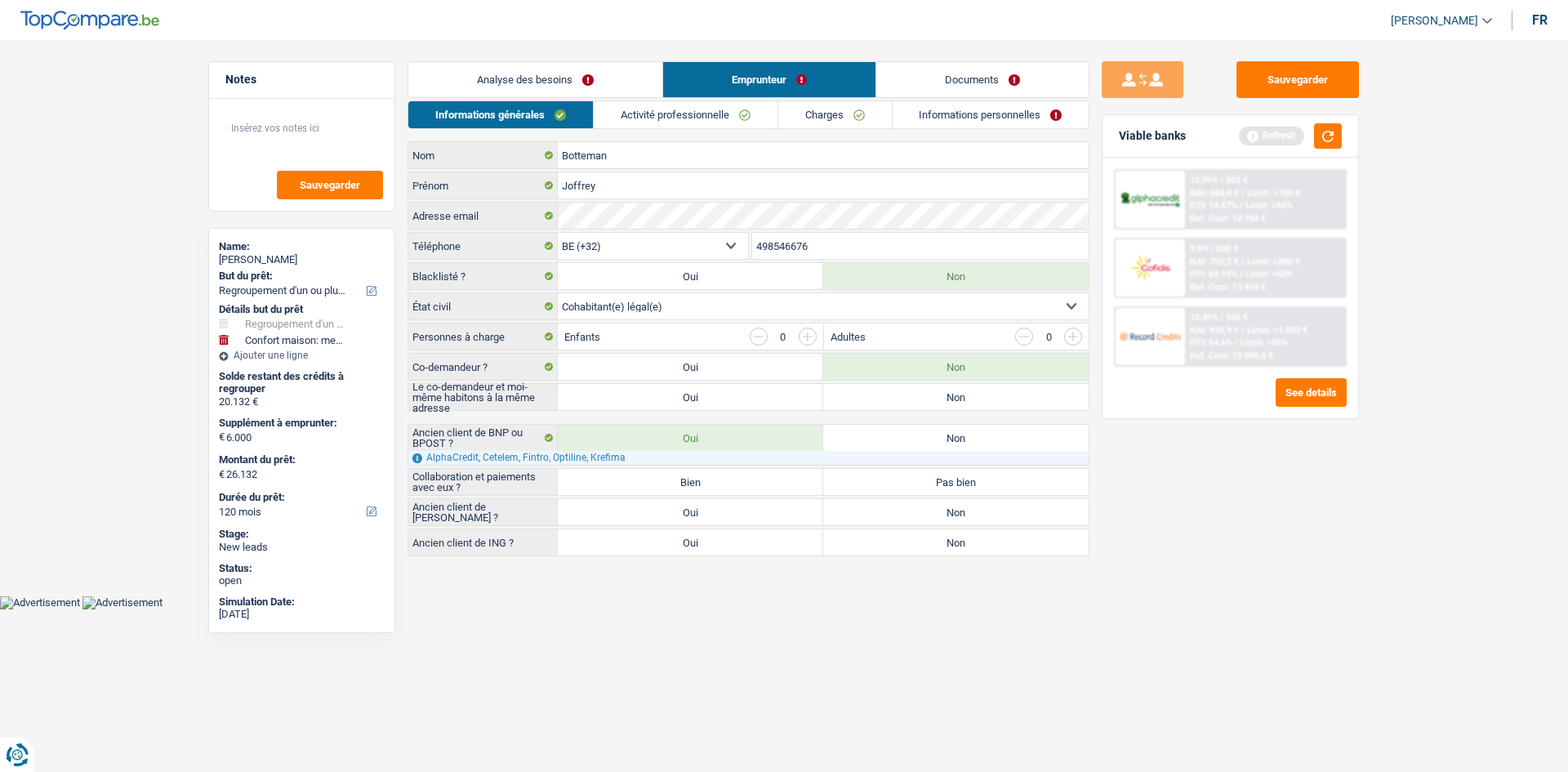 click on "Bien" at bounding box center (690, 482) 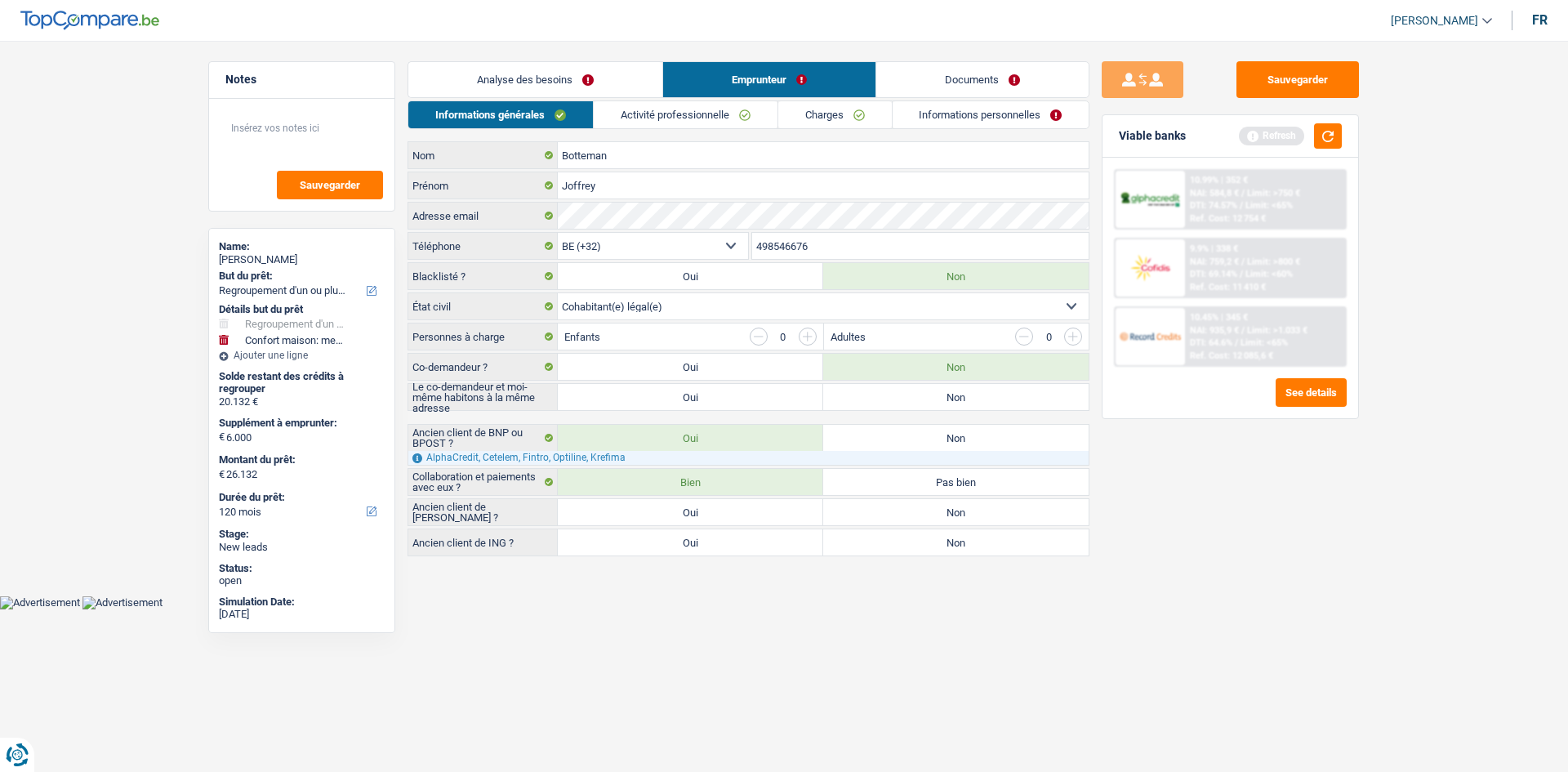 click on "Analyse des besoins" at bounding box center (535, 79) 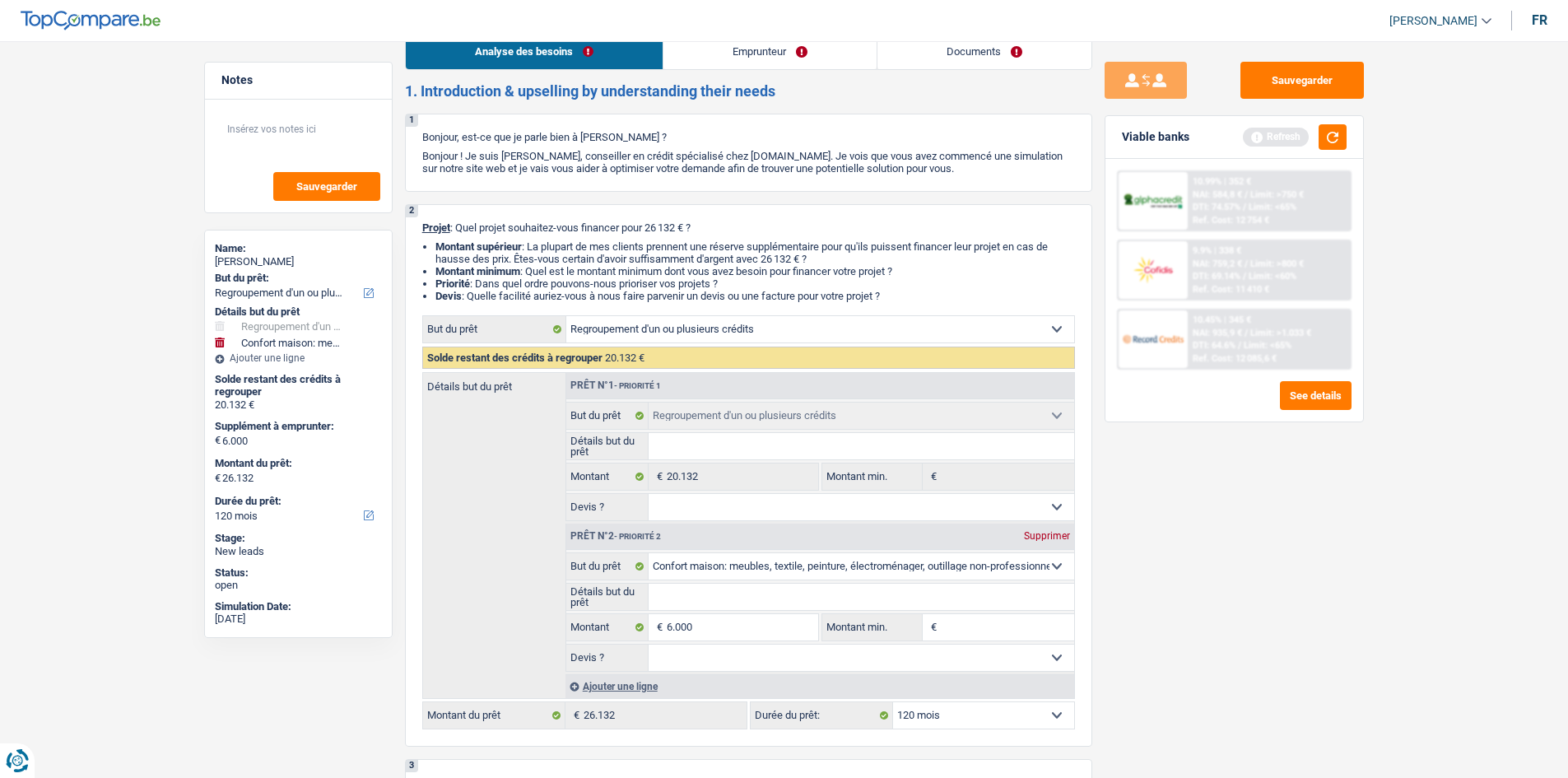 scroll, scrollTop: 0, scrollLeft: 0, axis: both 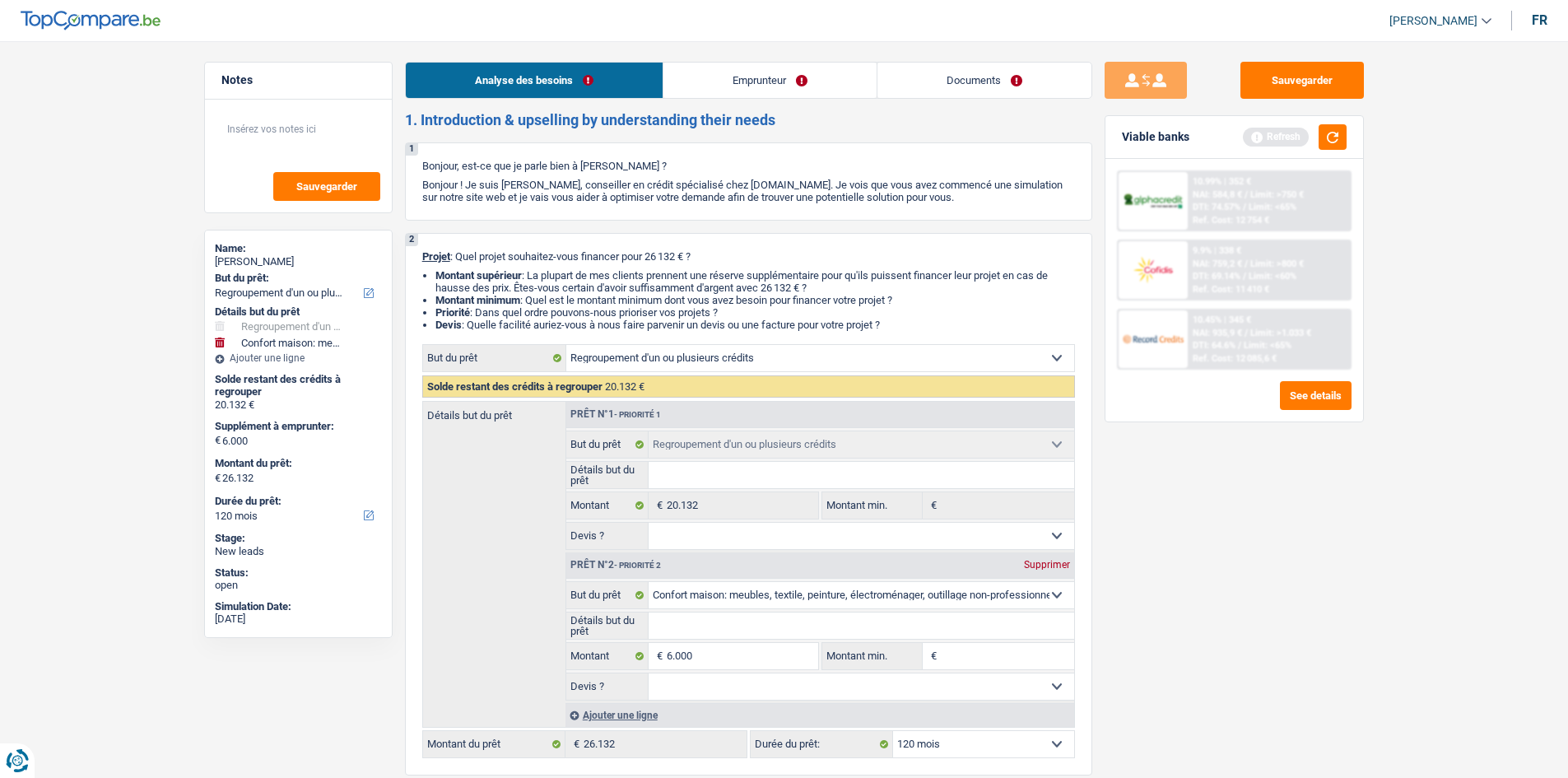 click on "Emprunteur" at bounding box center (770, 80) 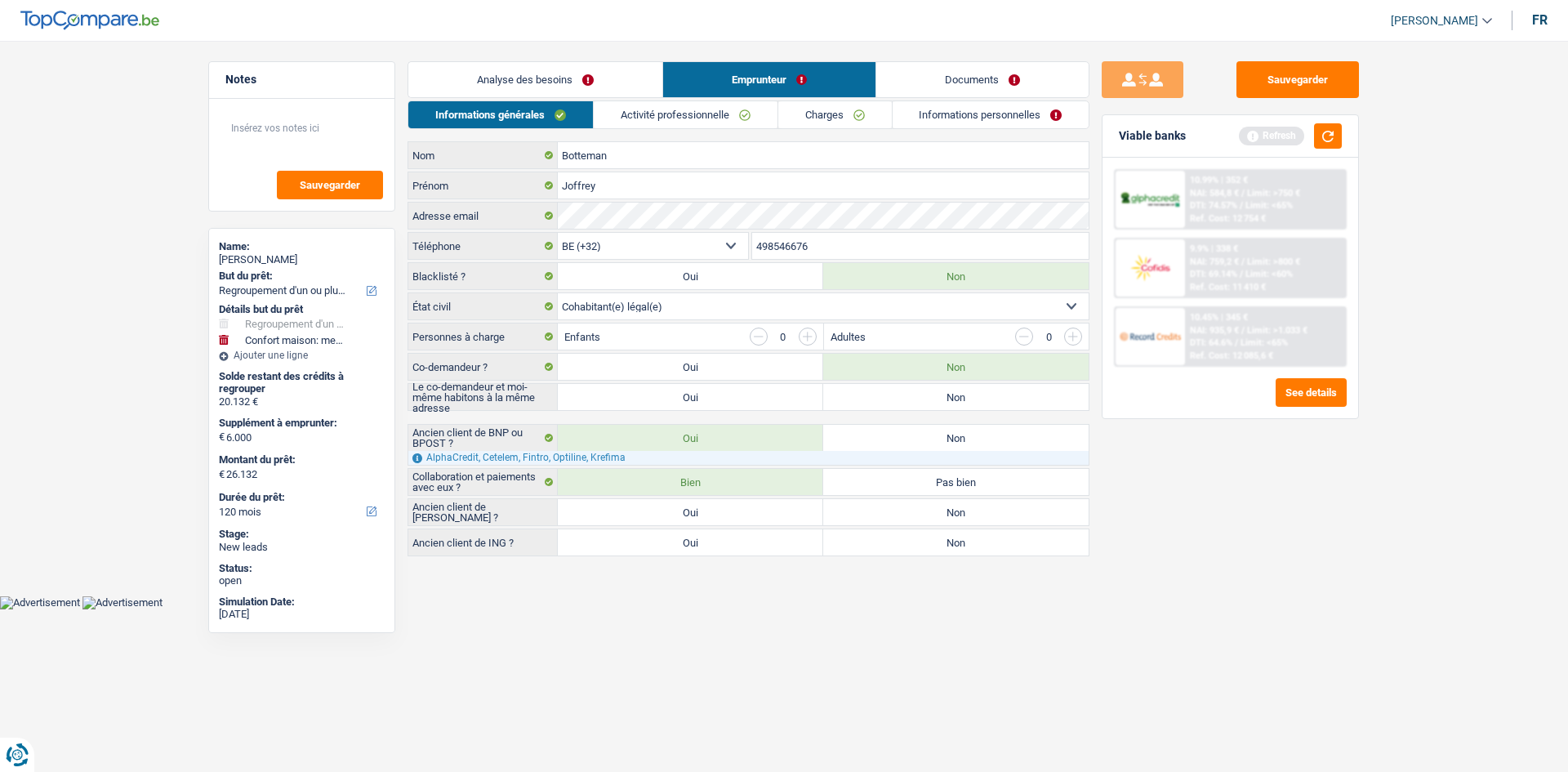 click on "Non" at bounding box center (956, 512) 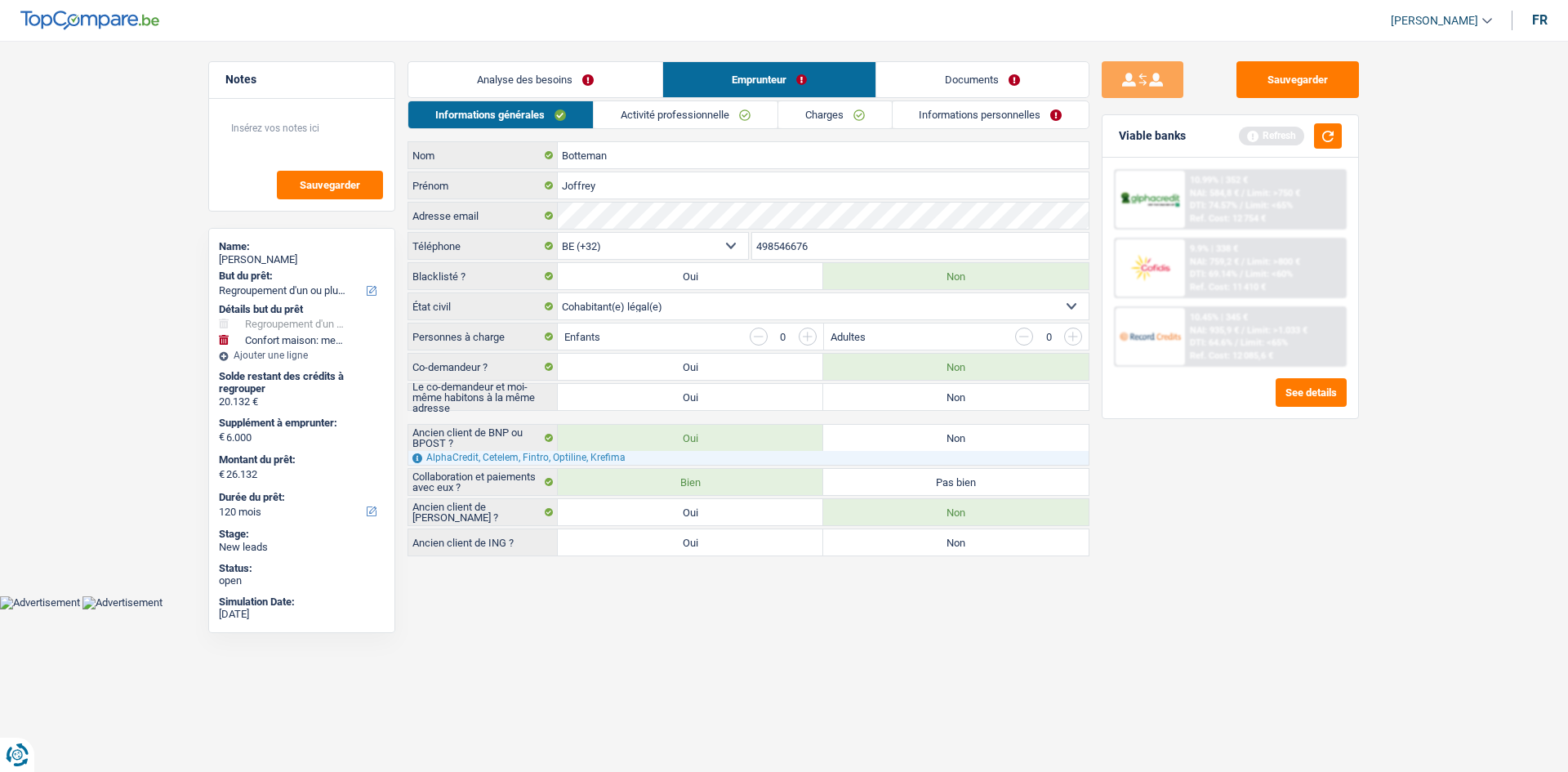 click on "Non" at bounding box center (956, 542) 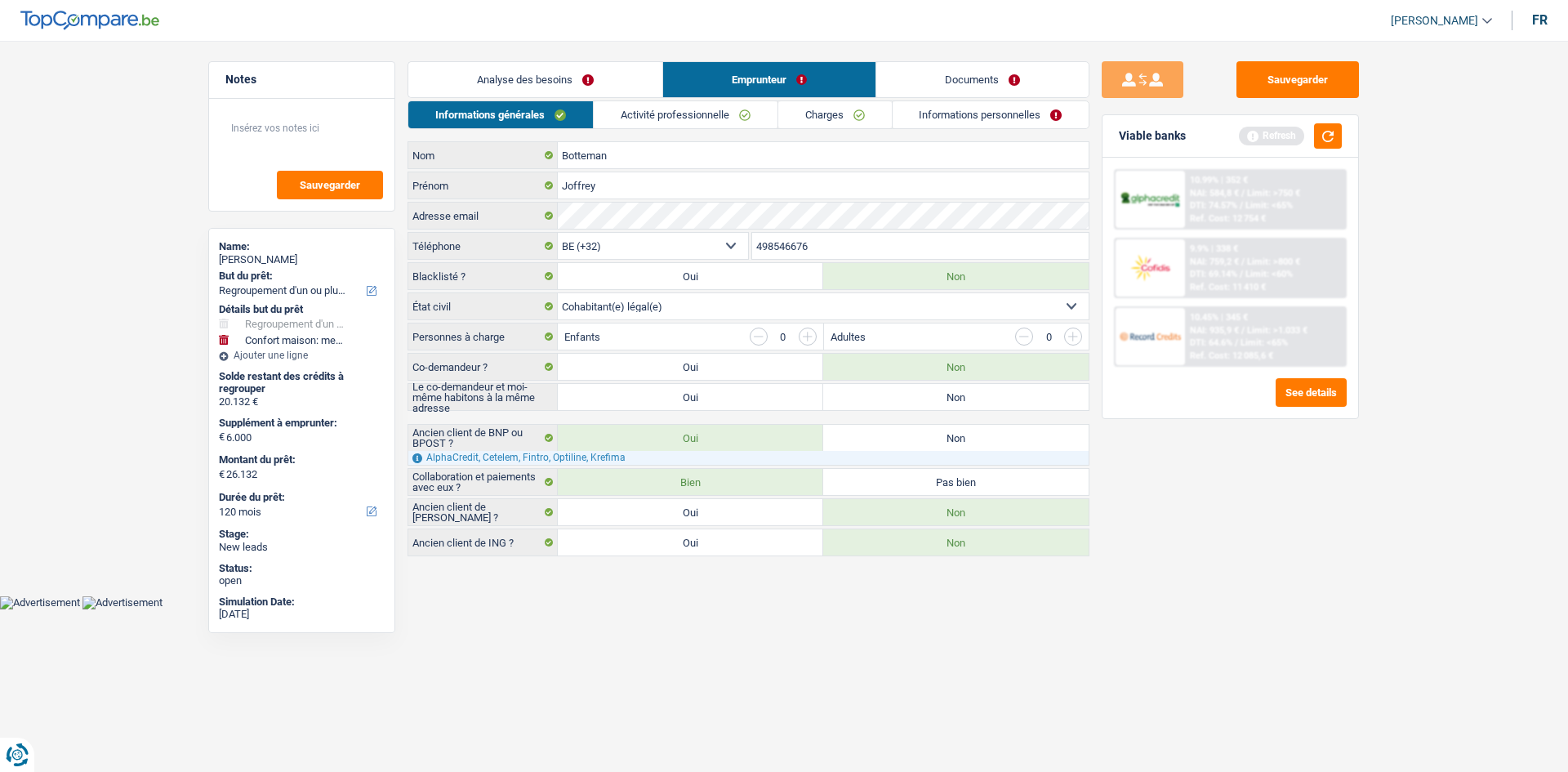 click on "Analyse des besoins" at bounding box center (535, 79) 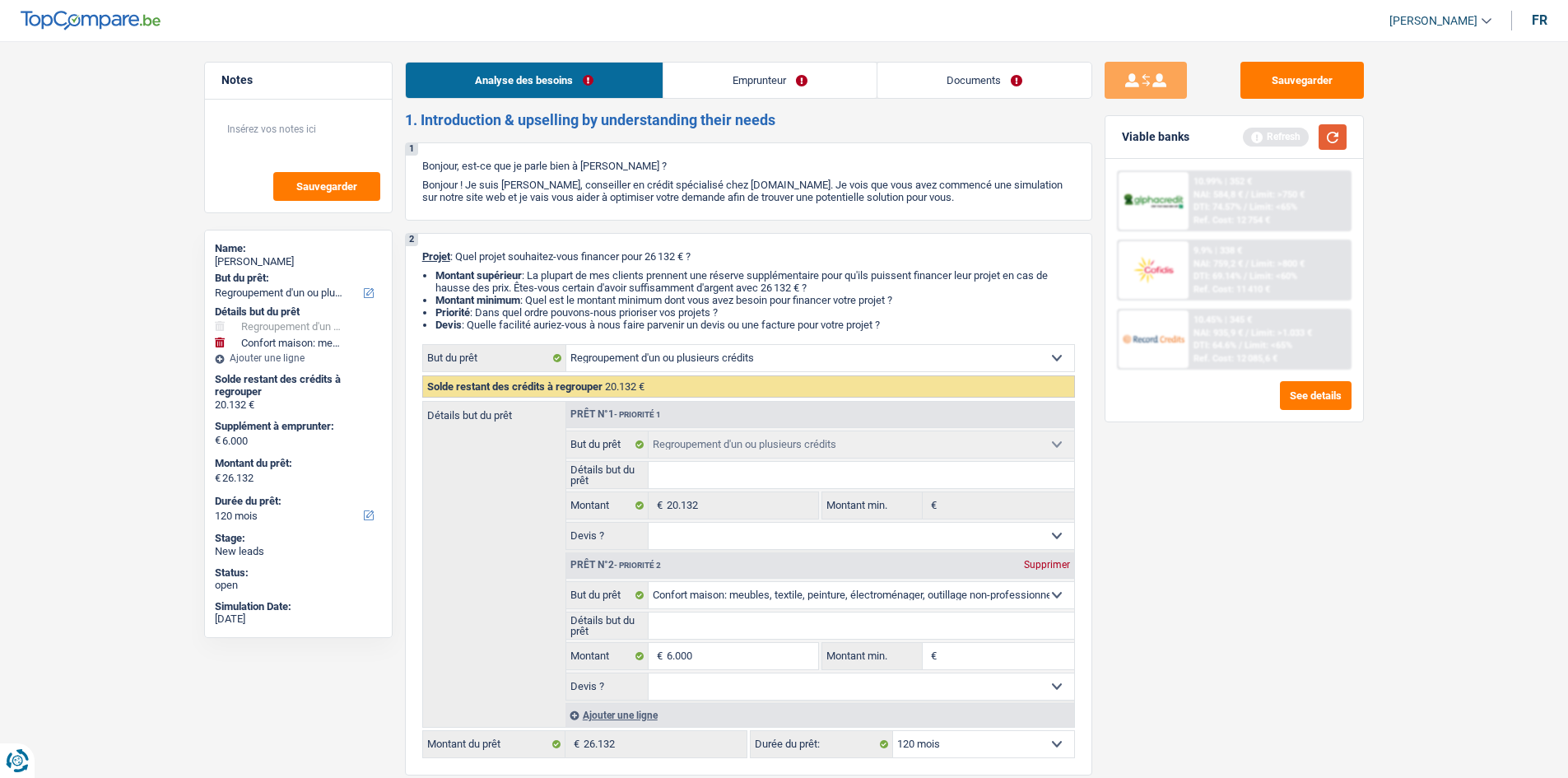 click at bounding box center (1333, 137) 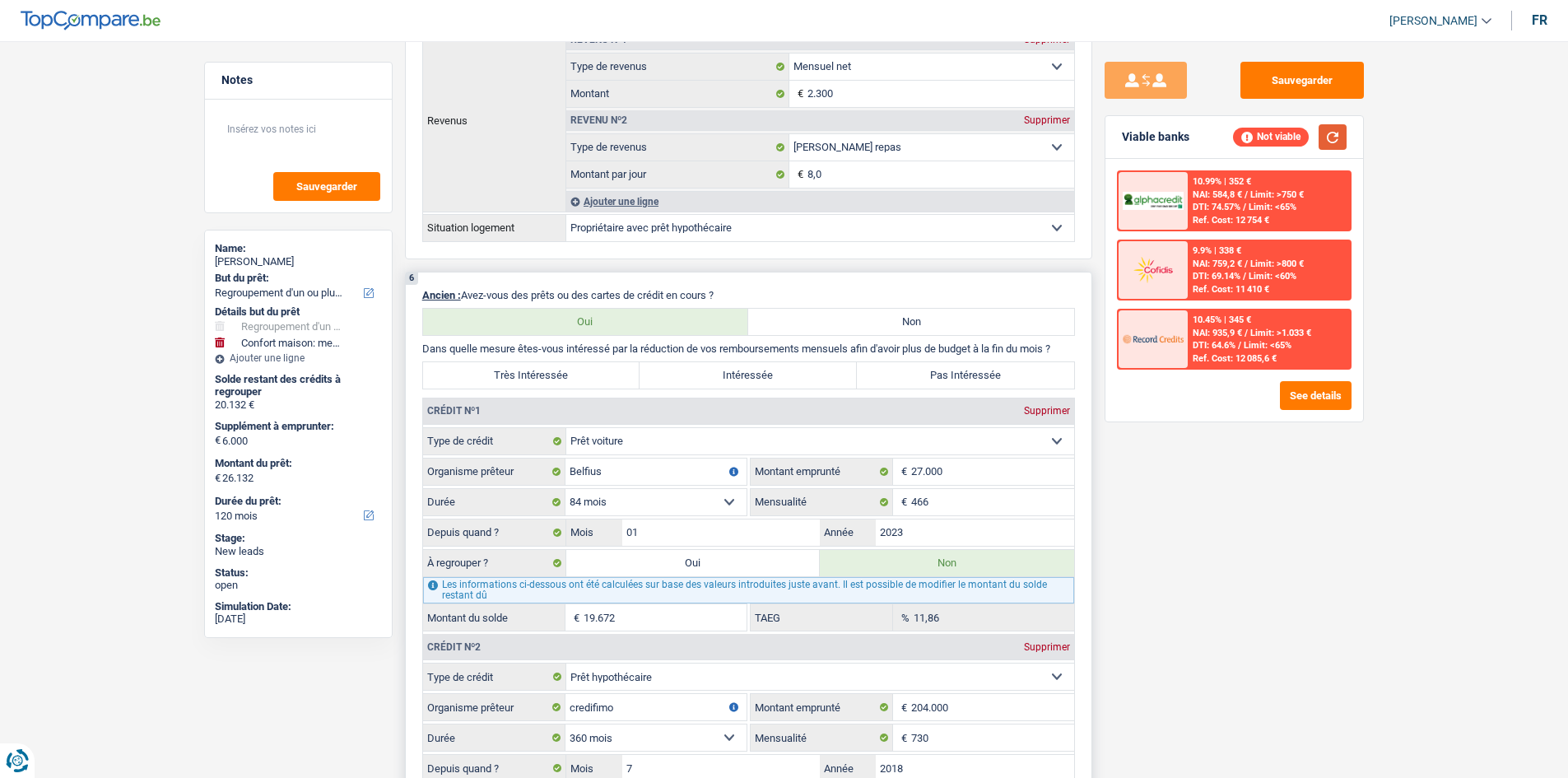 scroll, scrollTop: 1400, scrollLeft: 0, axis: vertical 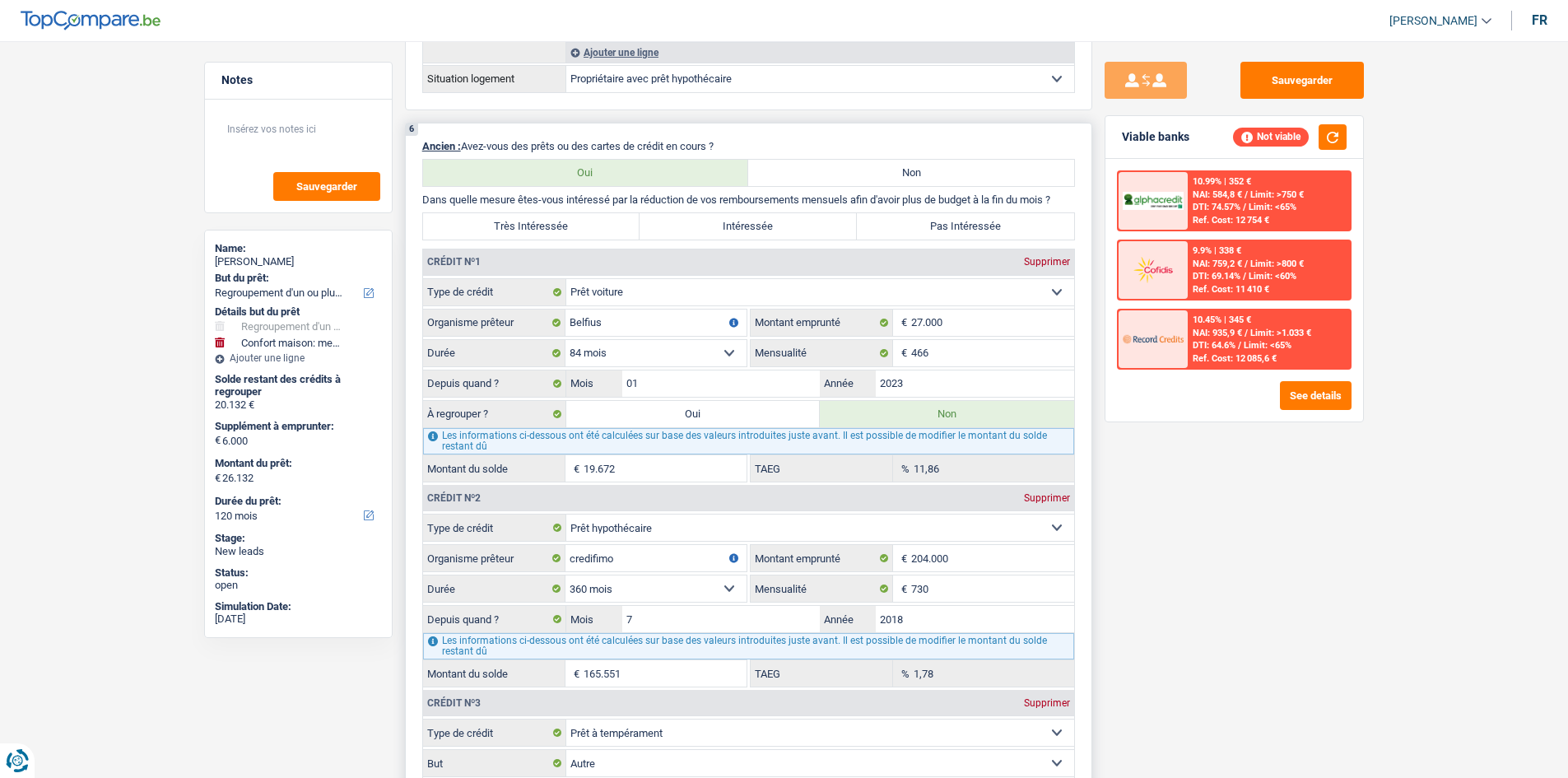 click on "Oui" at bounding box center [693, 414] 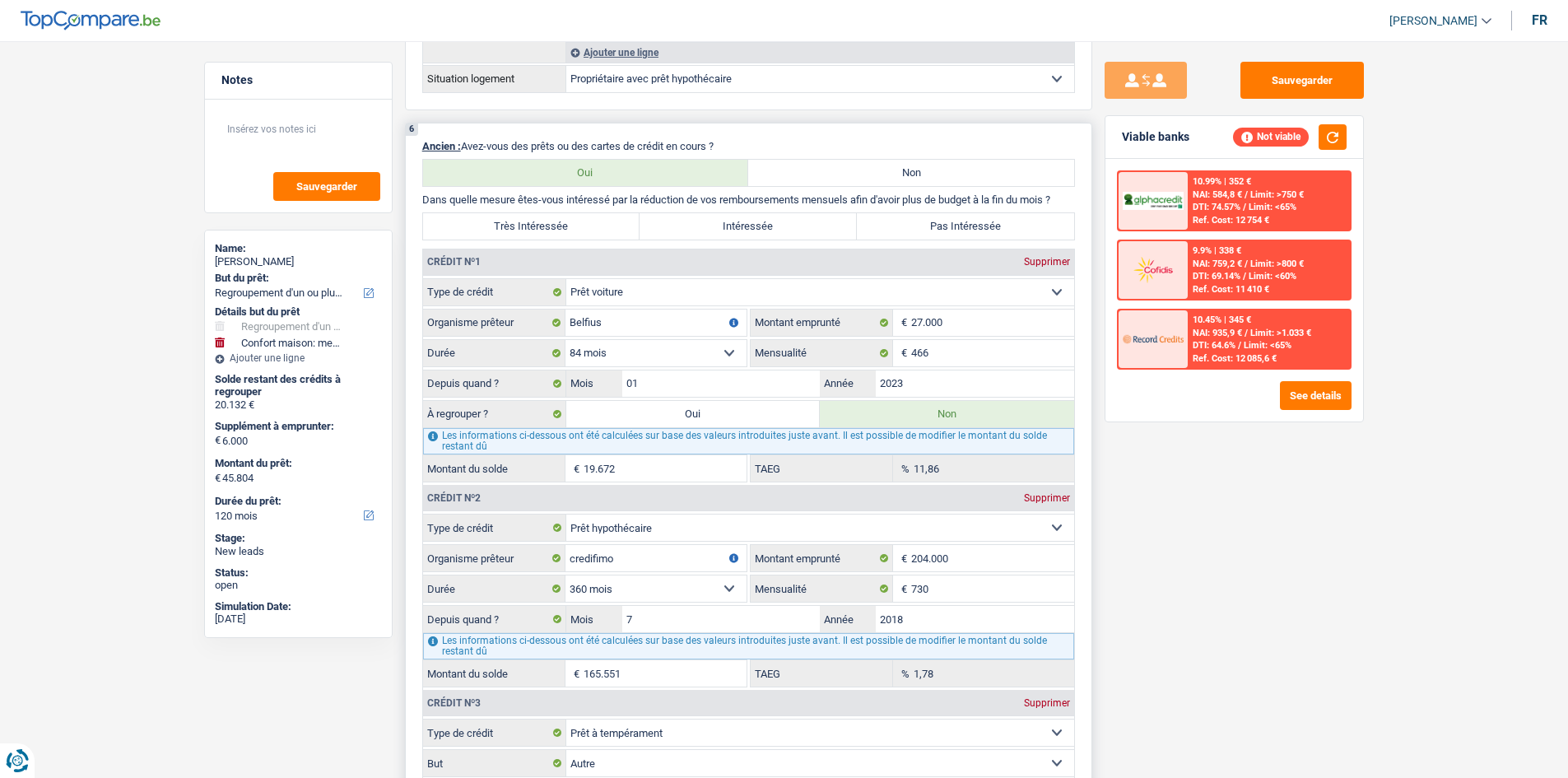 radio on "false" 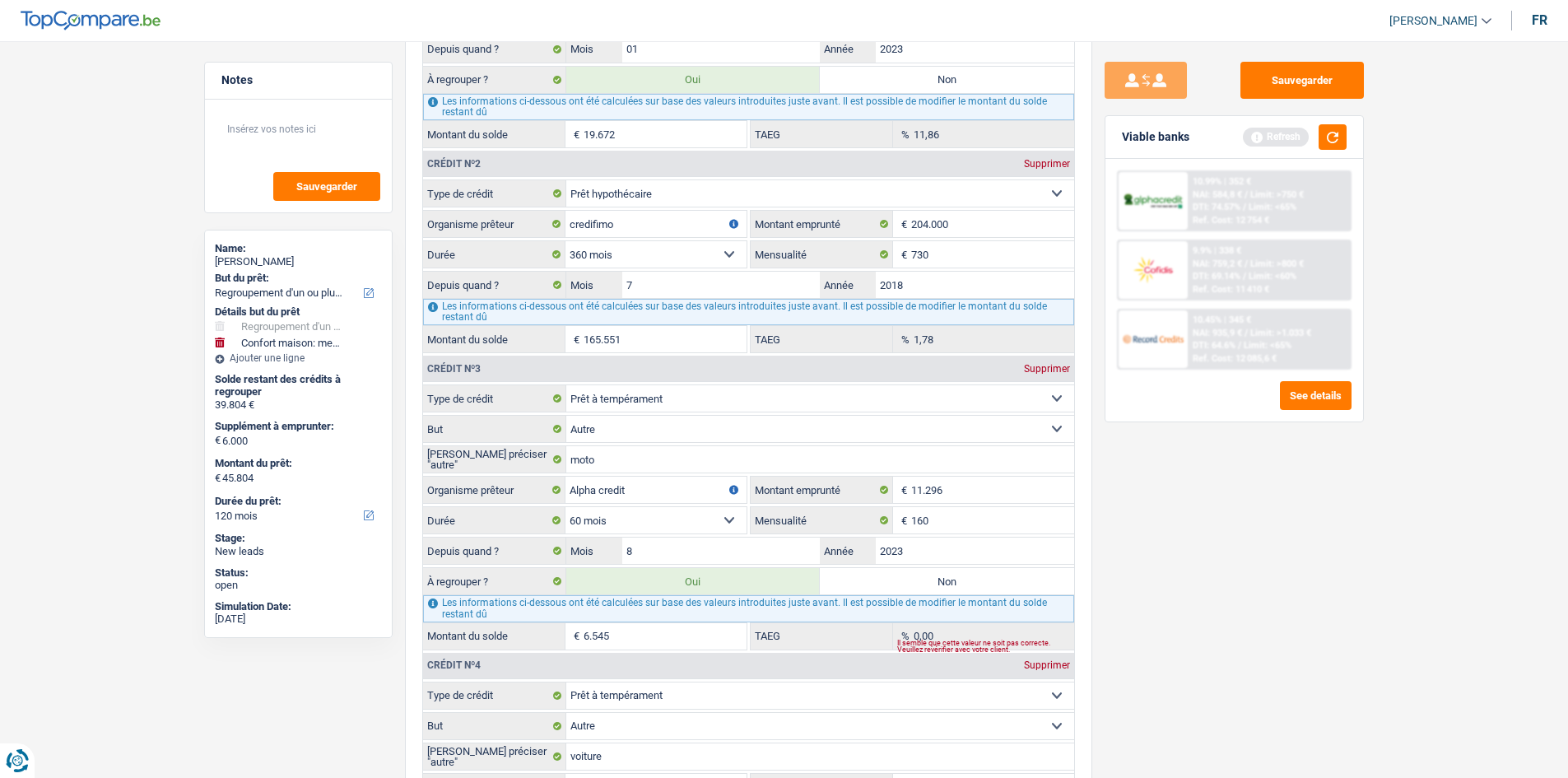 scroll, scrollTop: 1811, scrollLeft: 0, axis: vertical 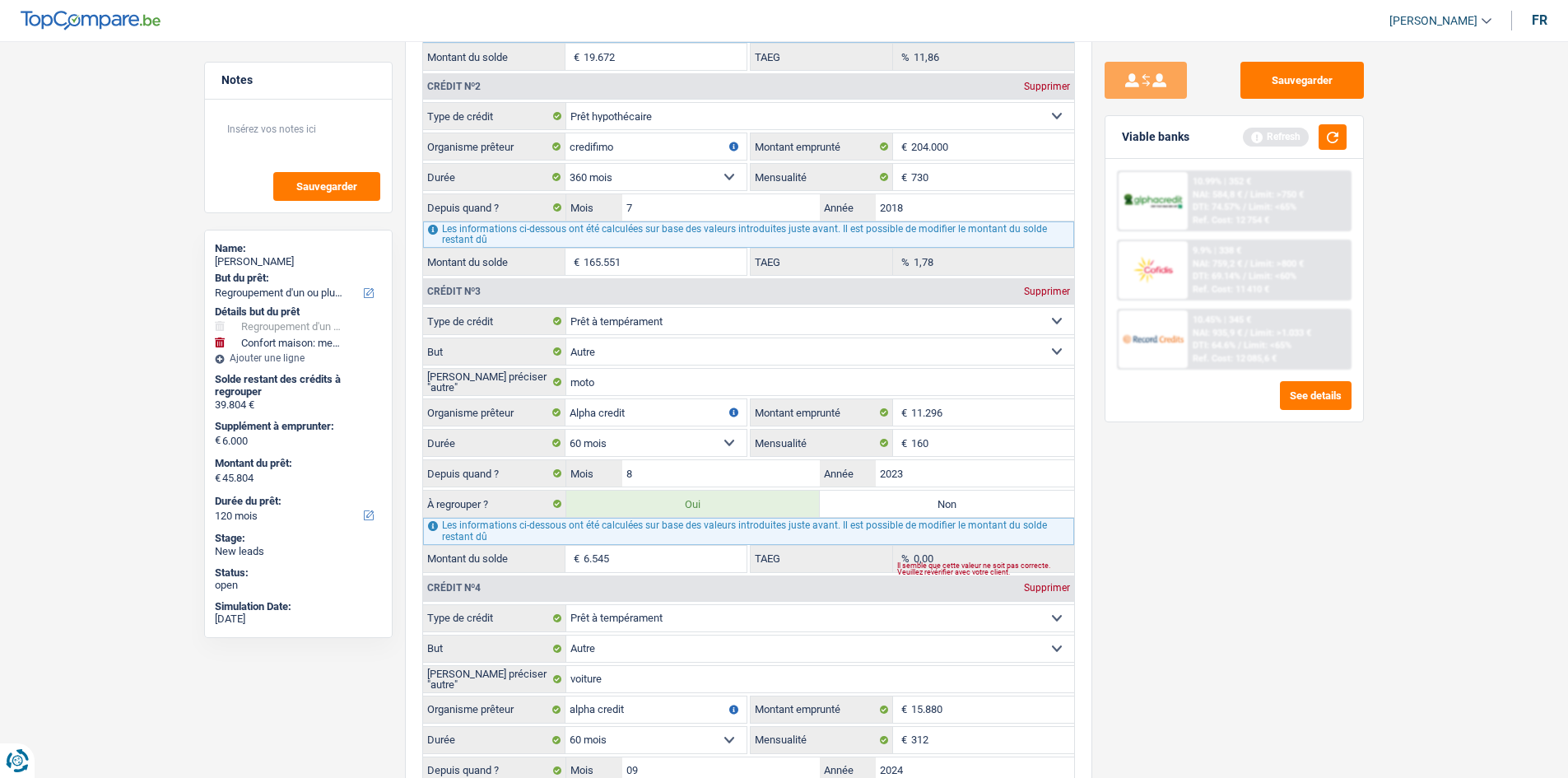 click on "Sauvegarder
Viable banks
Refresh
10.99% | 352 €
NAI: 584,8 €
/
Limit: >750 €
DTI: 74.57%
/
Limit: <65%
Ref. Cost: 12 754 €
9.9% | 338 €
NAI: 759,2 €
/
Limit: >800 €
DTI: 69.14%
/               /       /" at bounding box center (1234, 404) 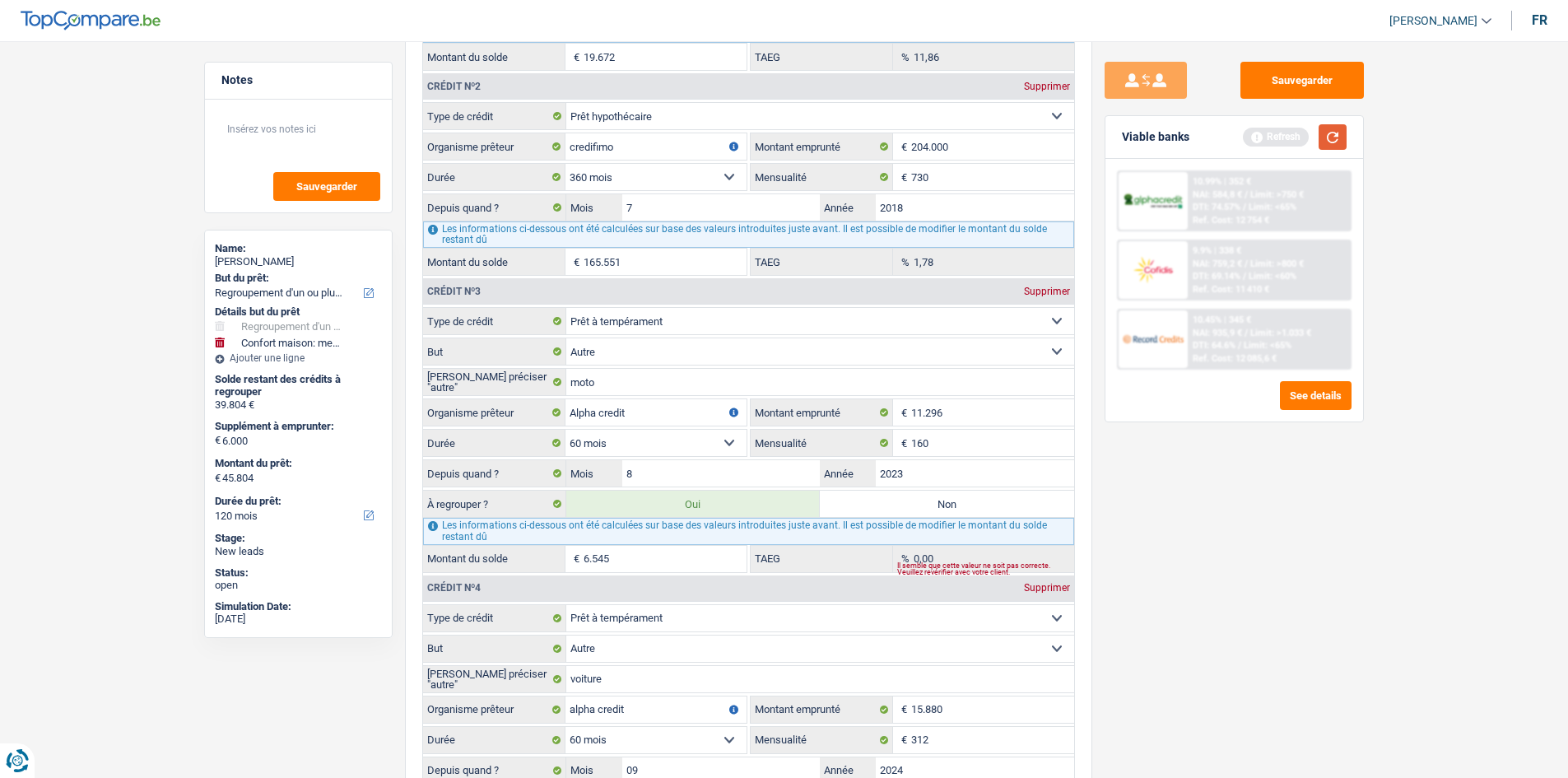 click at bounding box center [1333, 137] 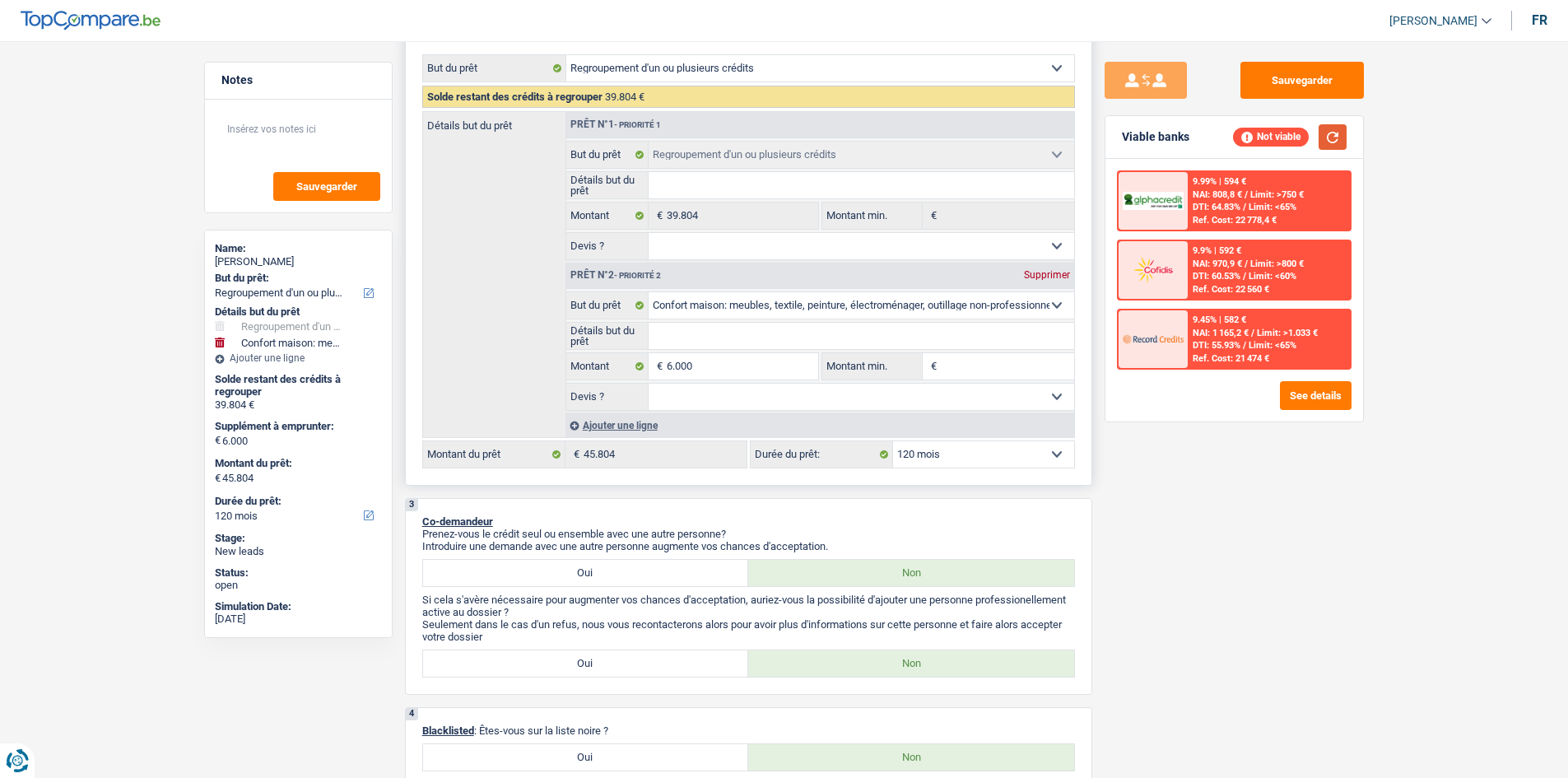 scroll, scrollTop: 165, scrollLeft: 0, axis: vertical 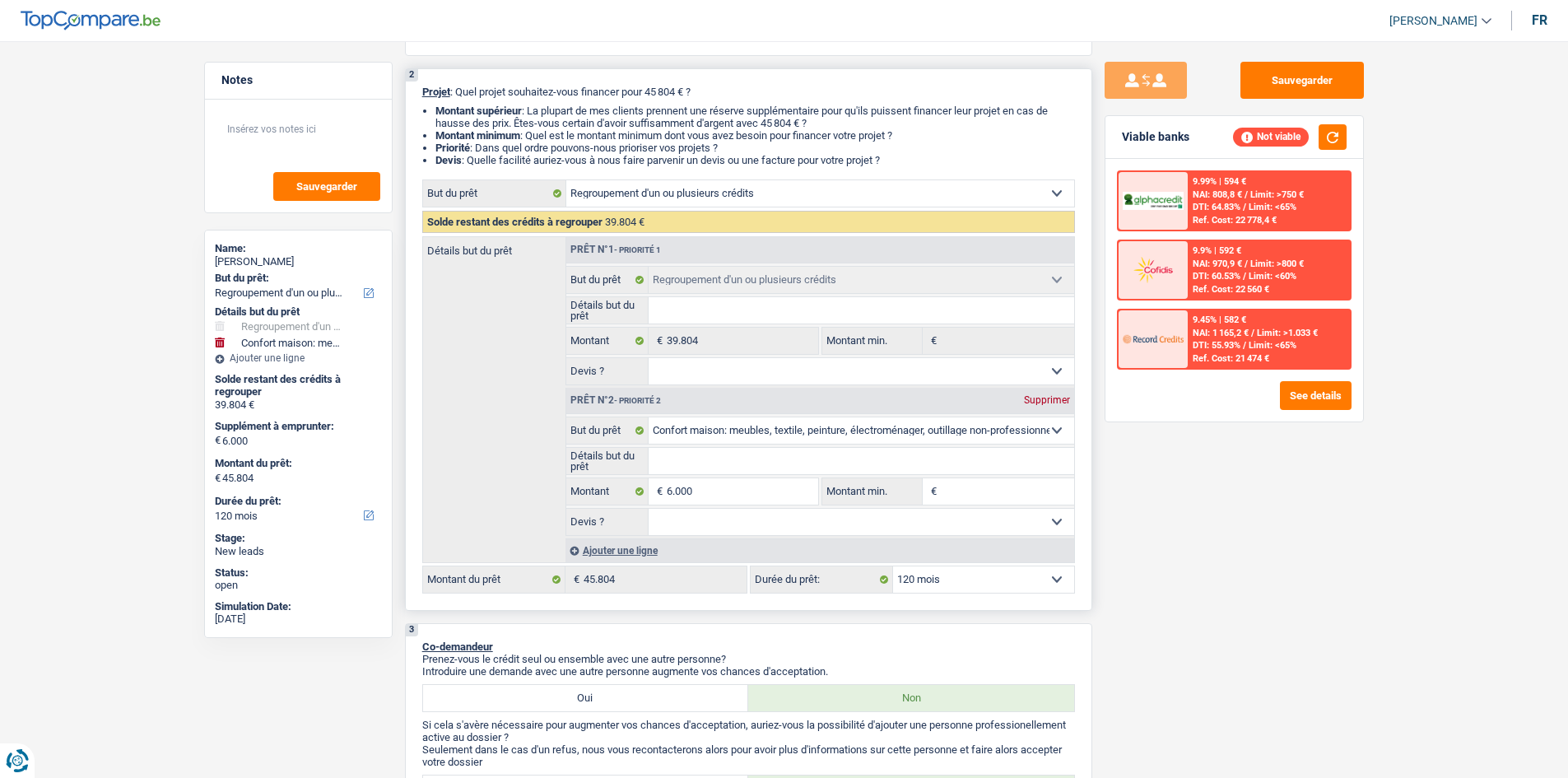 click on "Supprimer" at bounding box center (1047, 400) 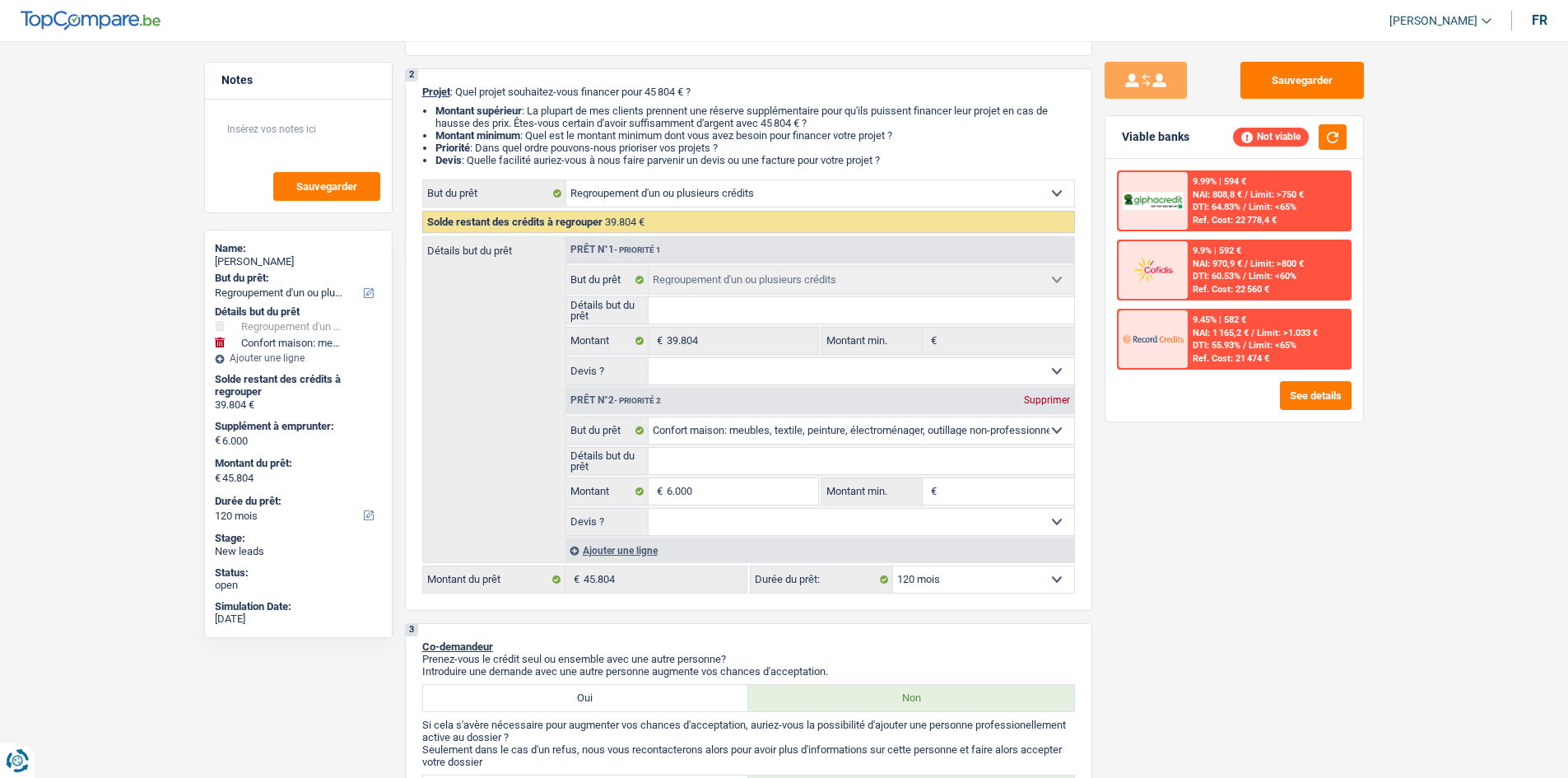 type on "0" 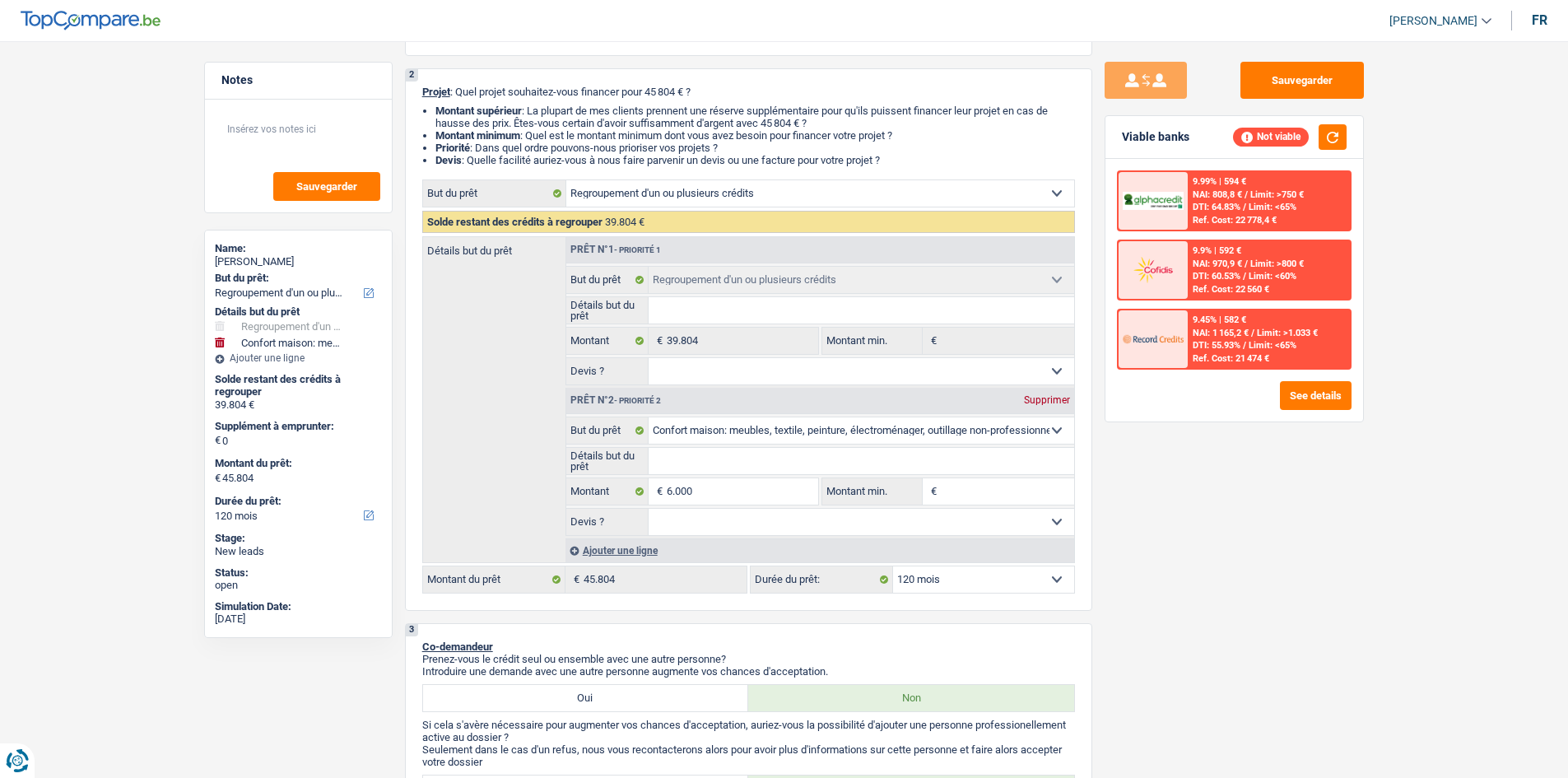 type on "39.804" 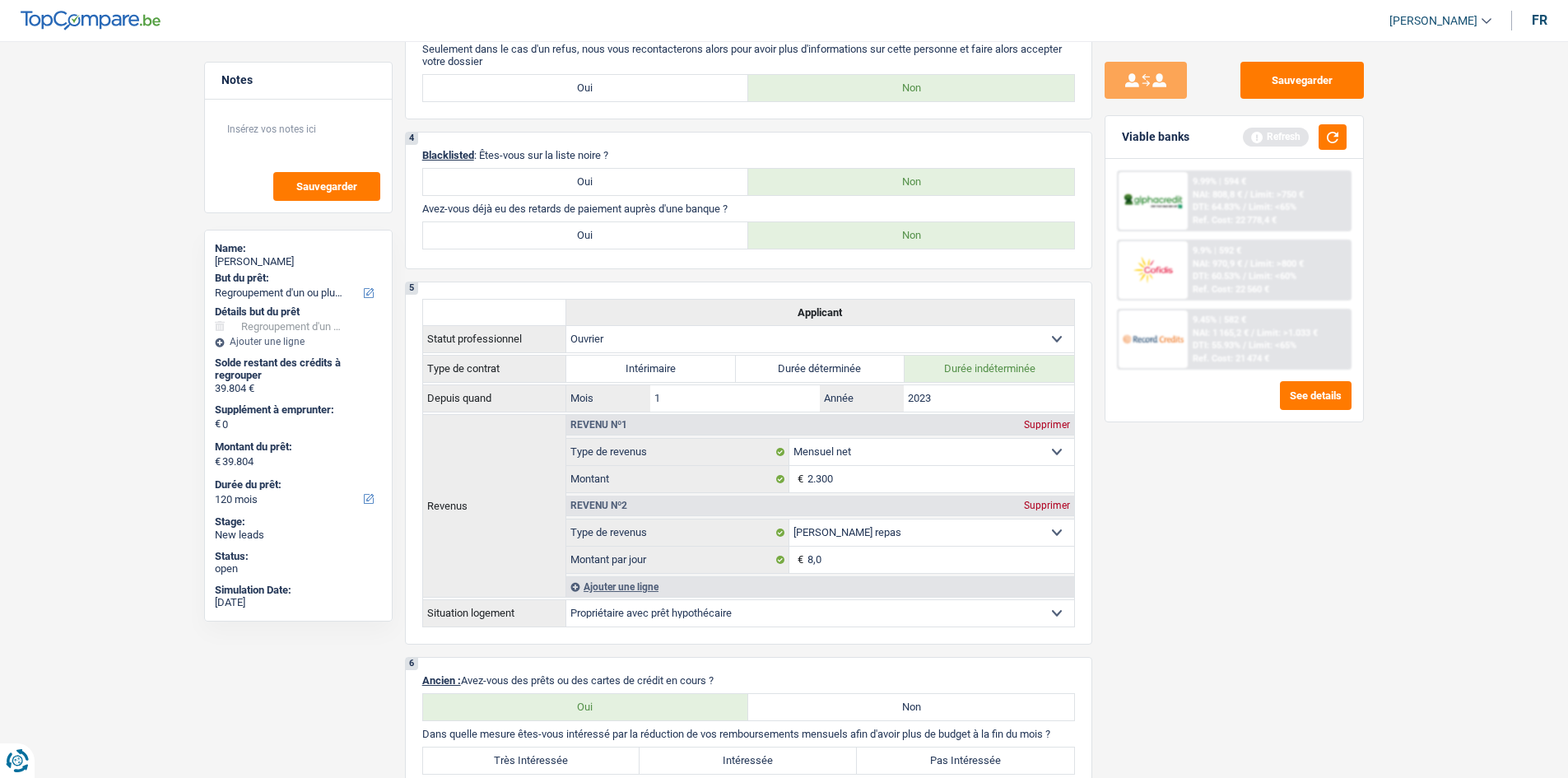 scroll, scrollTop: 823, scrollLeft: 0, axis: vertical 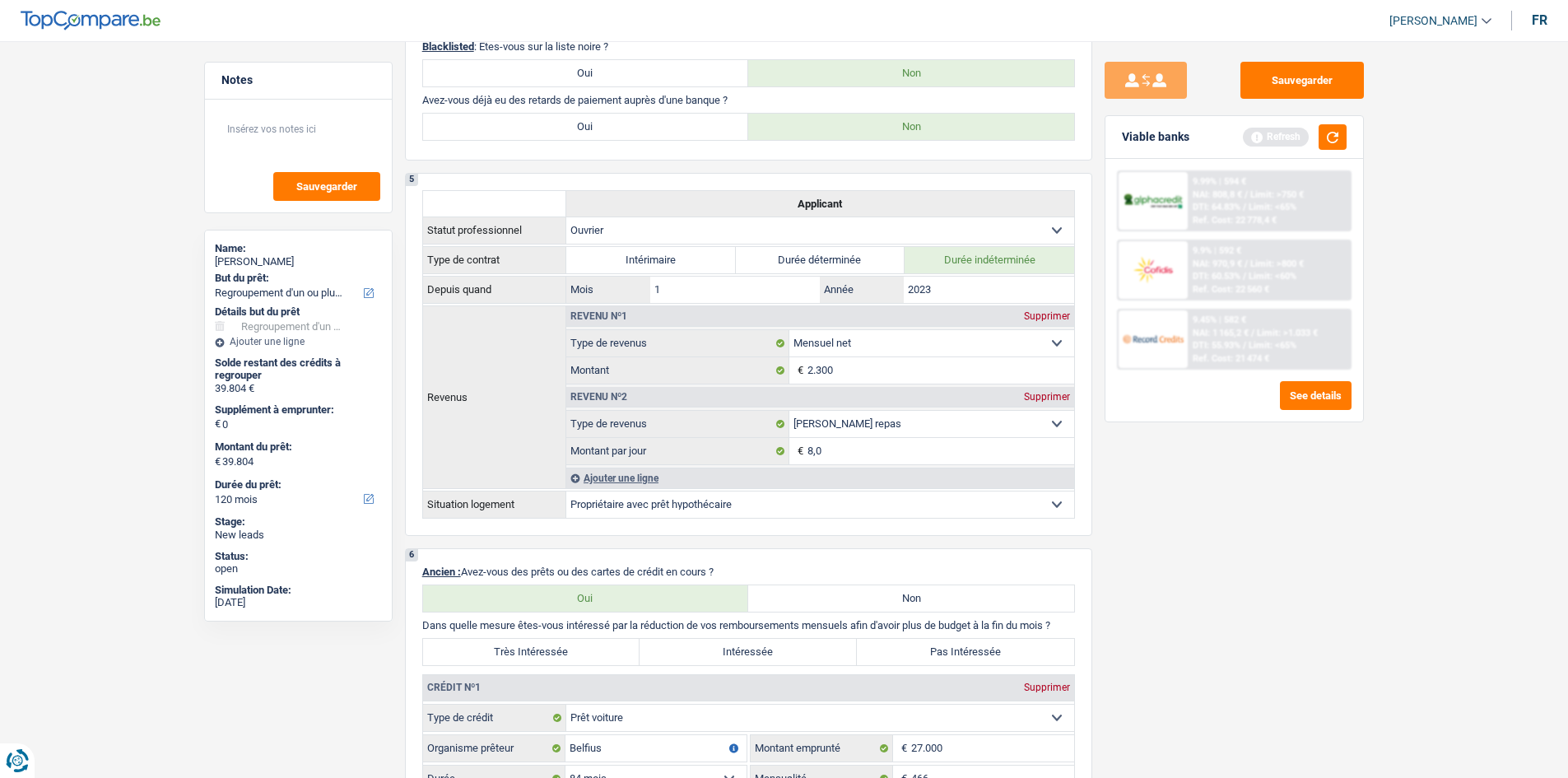 click on "Viable banks
Refresh" at bounding box center (1234, 137) 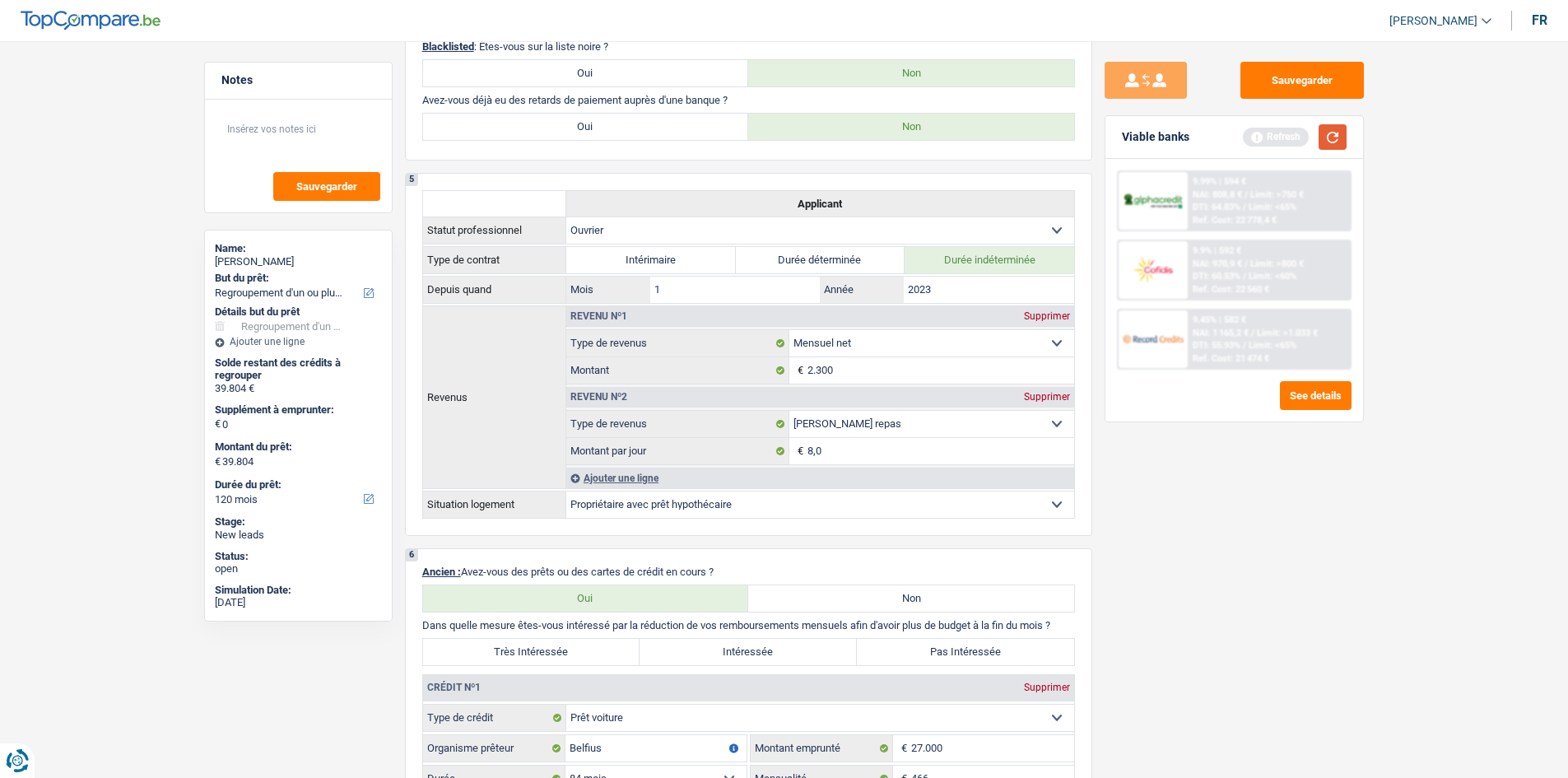 click at bounding box center [1333, 137] 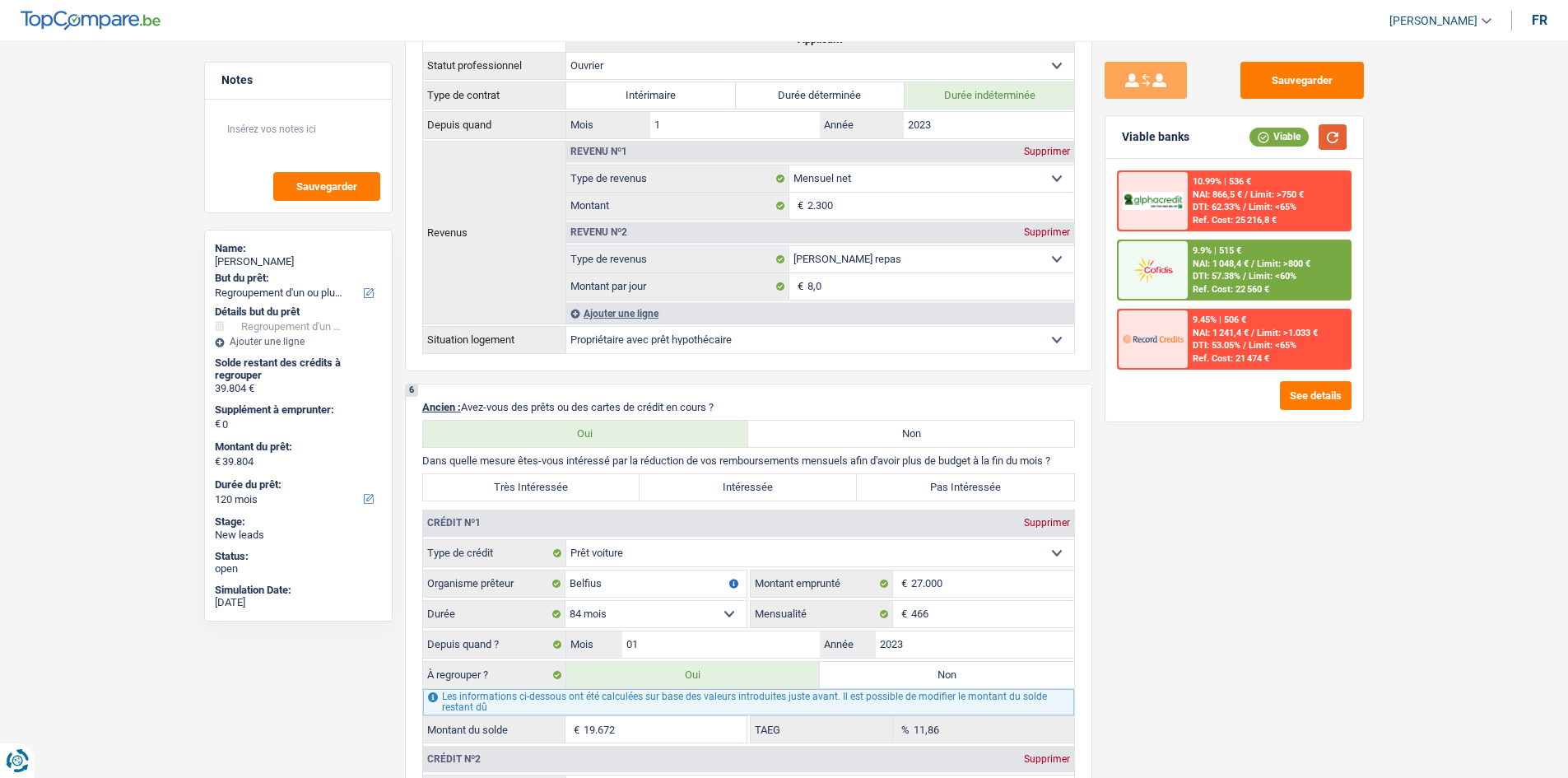 scroll, scrollTop: 1317, scrollLeft: 0, axis: vertical 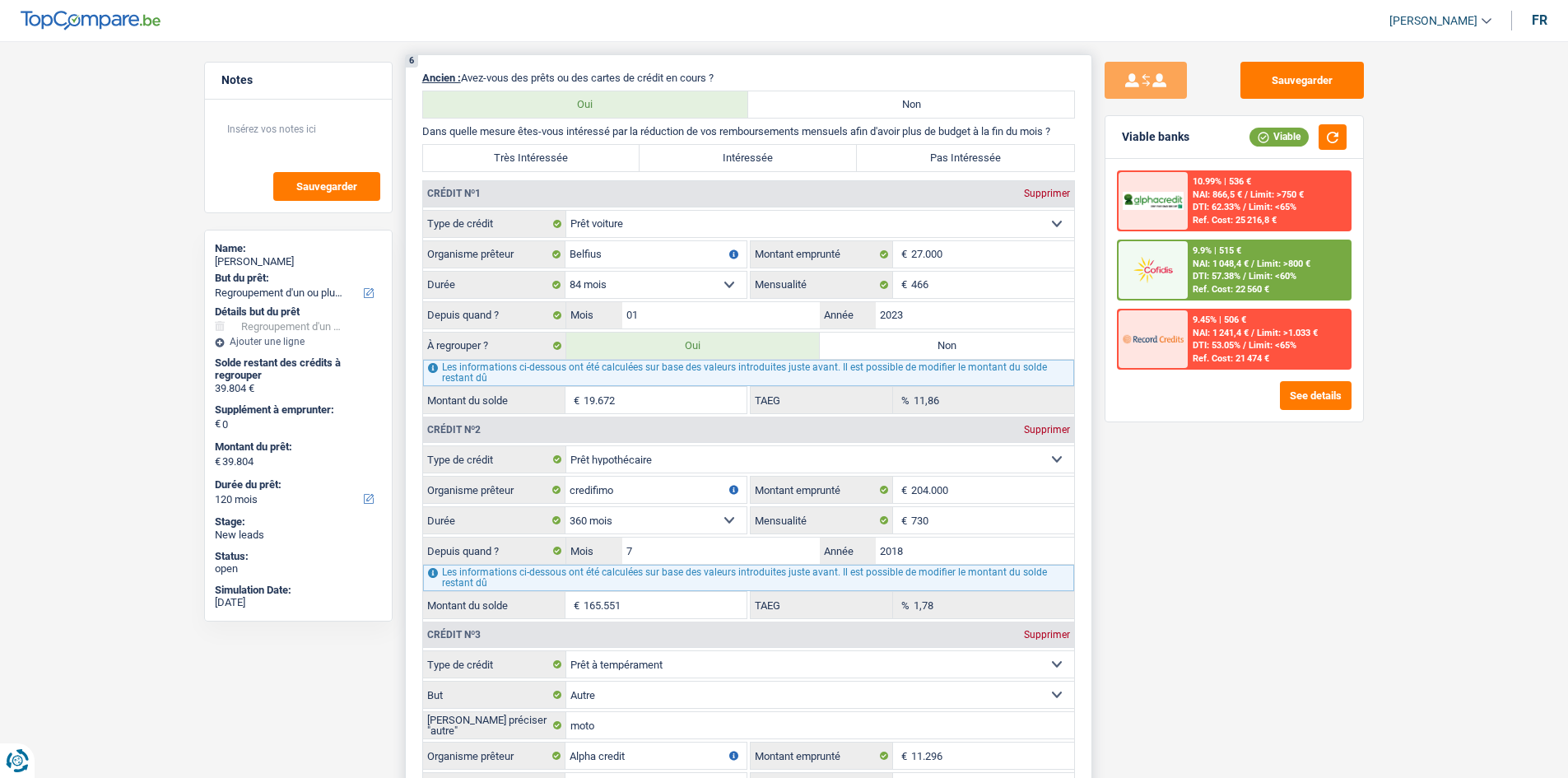 click on "Non" at bounding box center [947, 346] 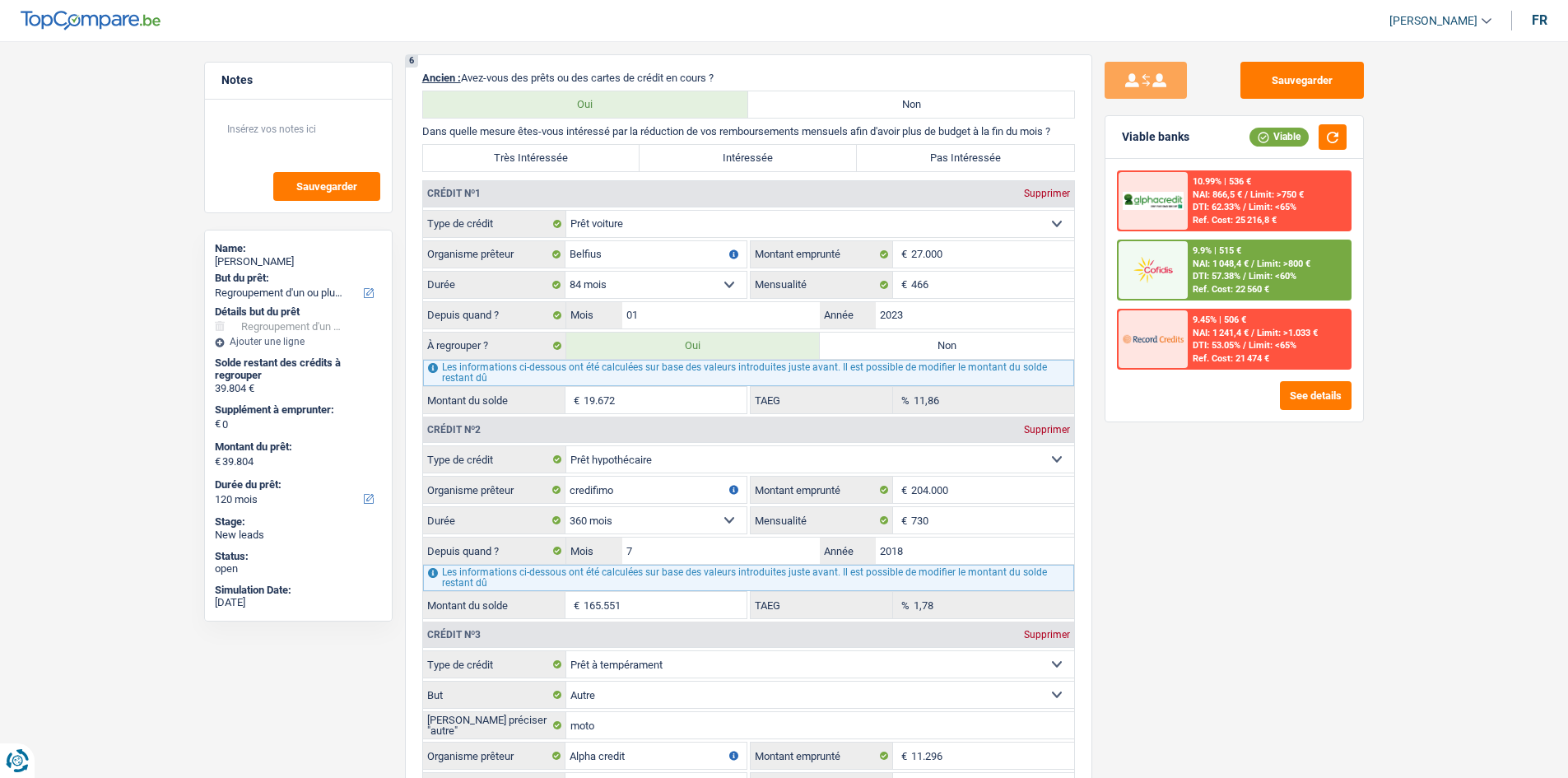 type on "20.132" 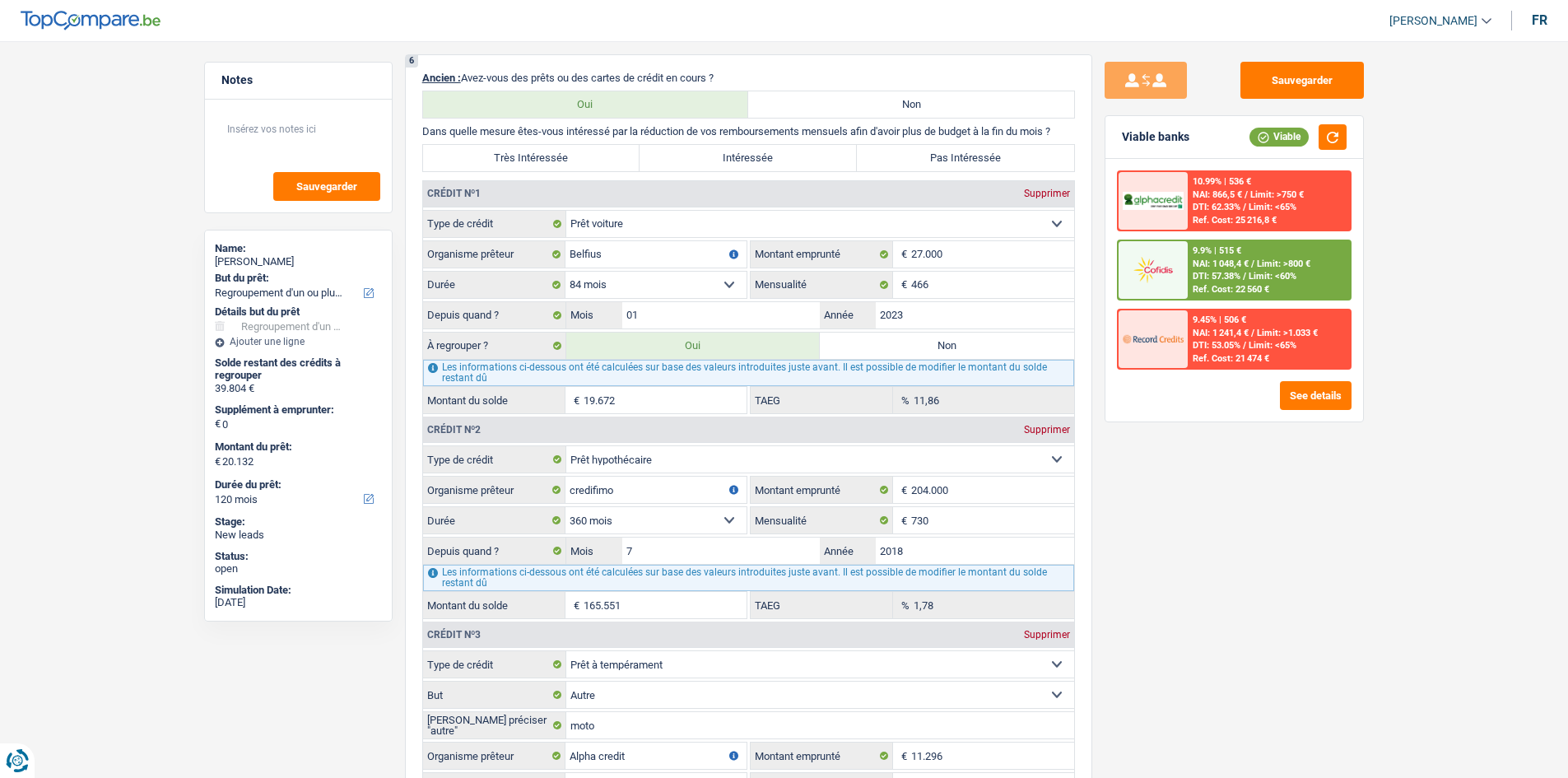 radio on "false" 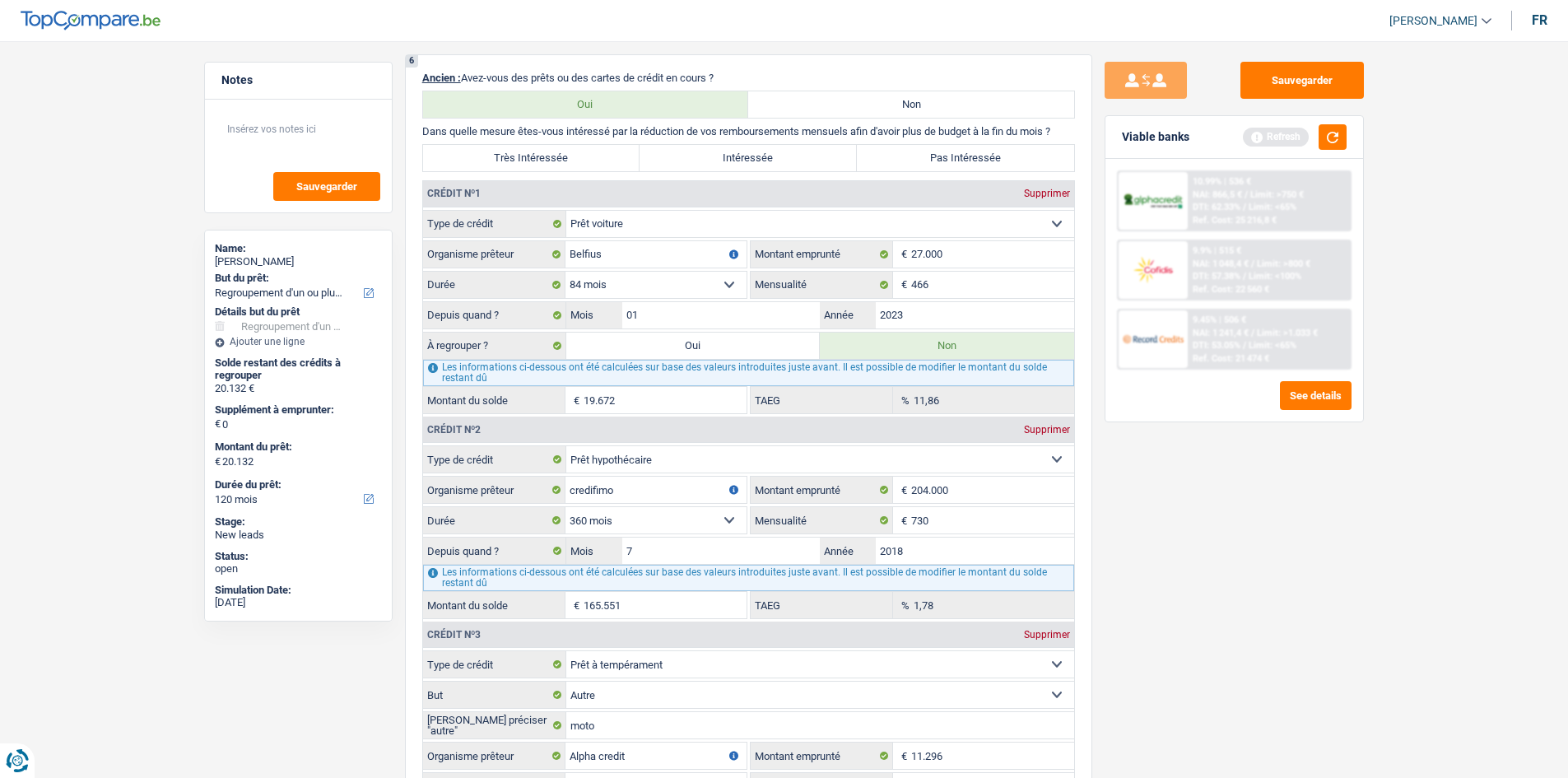 scroll, scrollTop: 1811, scrollLeft: 0, axis: vertical 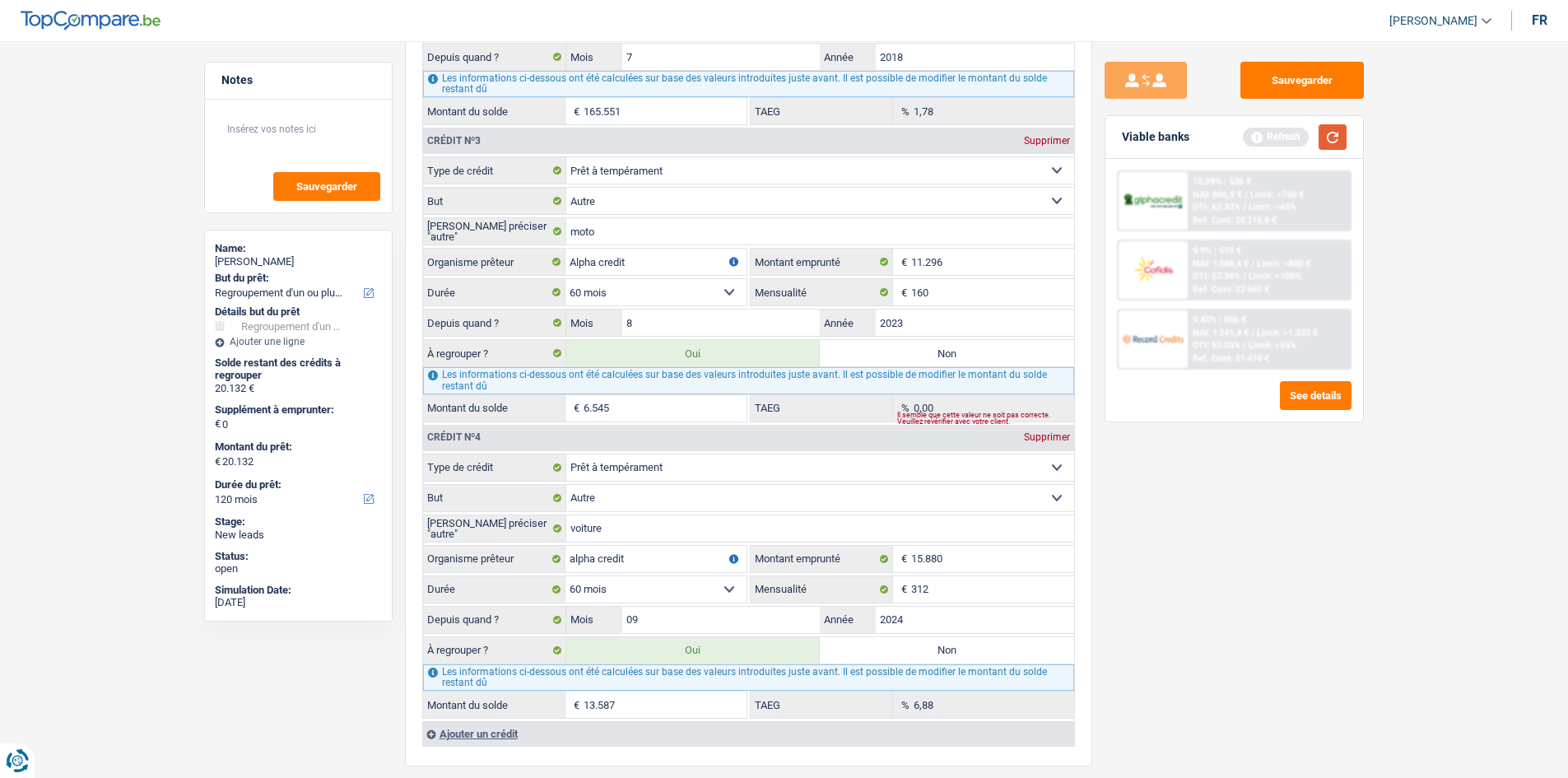 click at bounding box center (1333, 137) 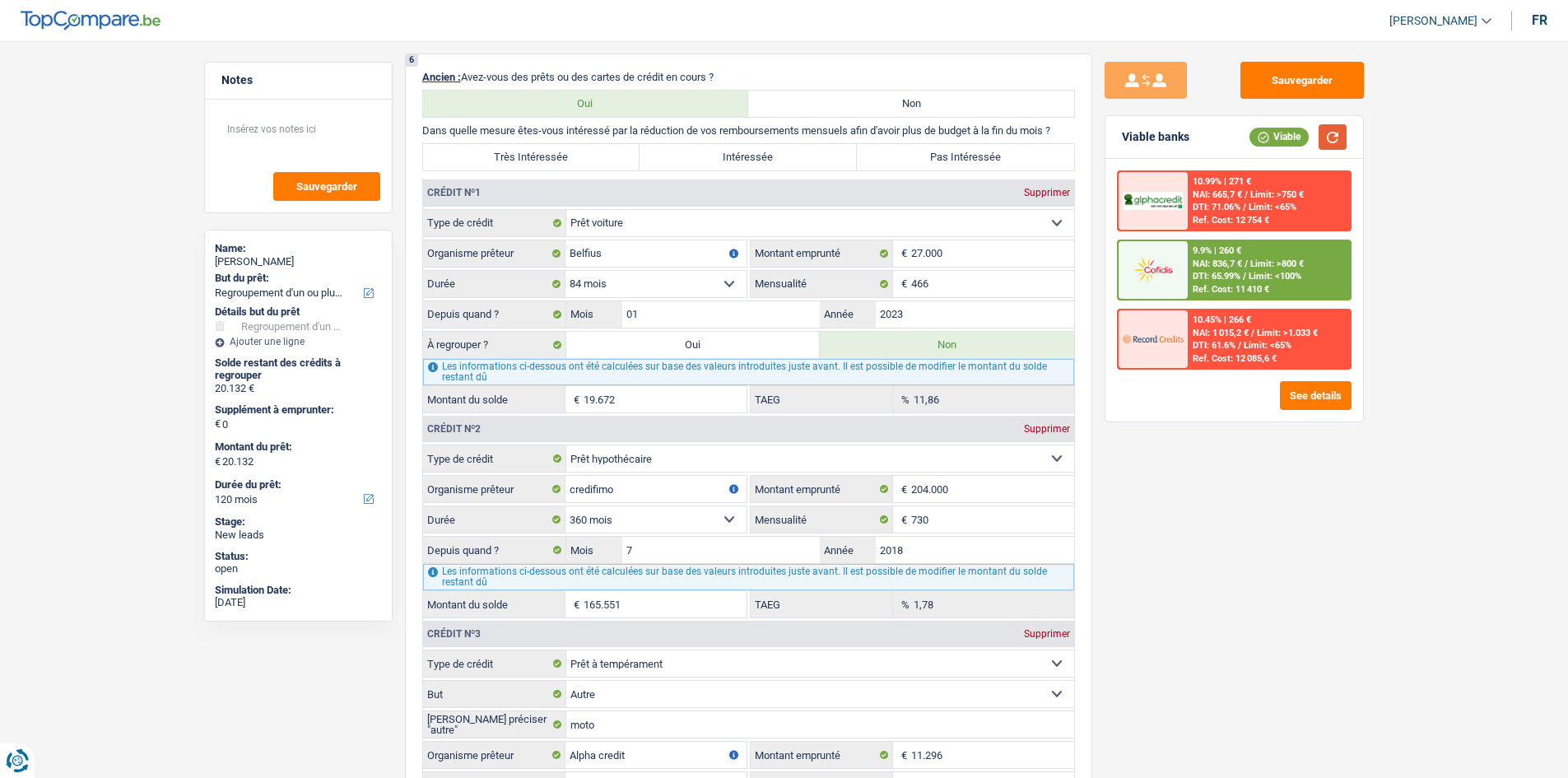 scroll, scrollTop: 1400, scrollLeft: 0, axis: vertical 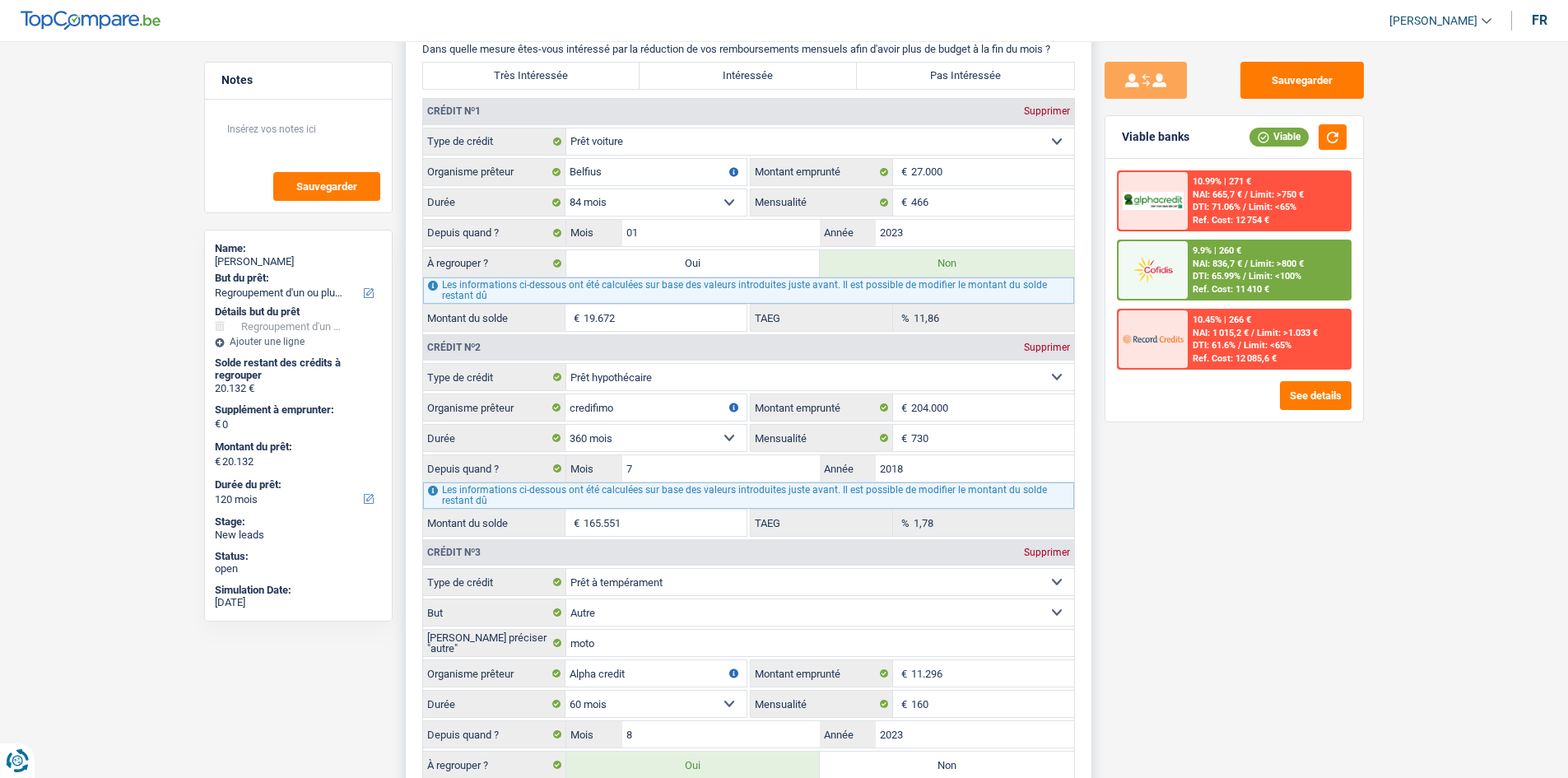 click on "Oui" at bounding box center (693, 263) 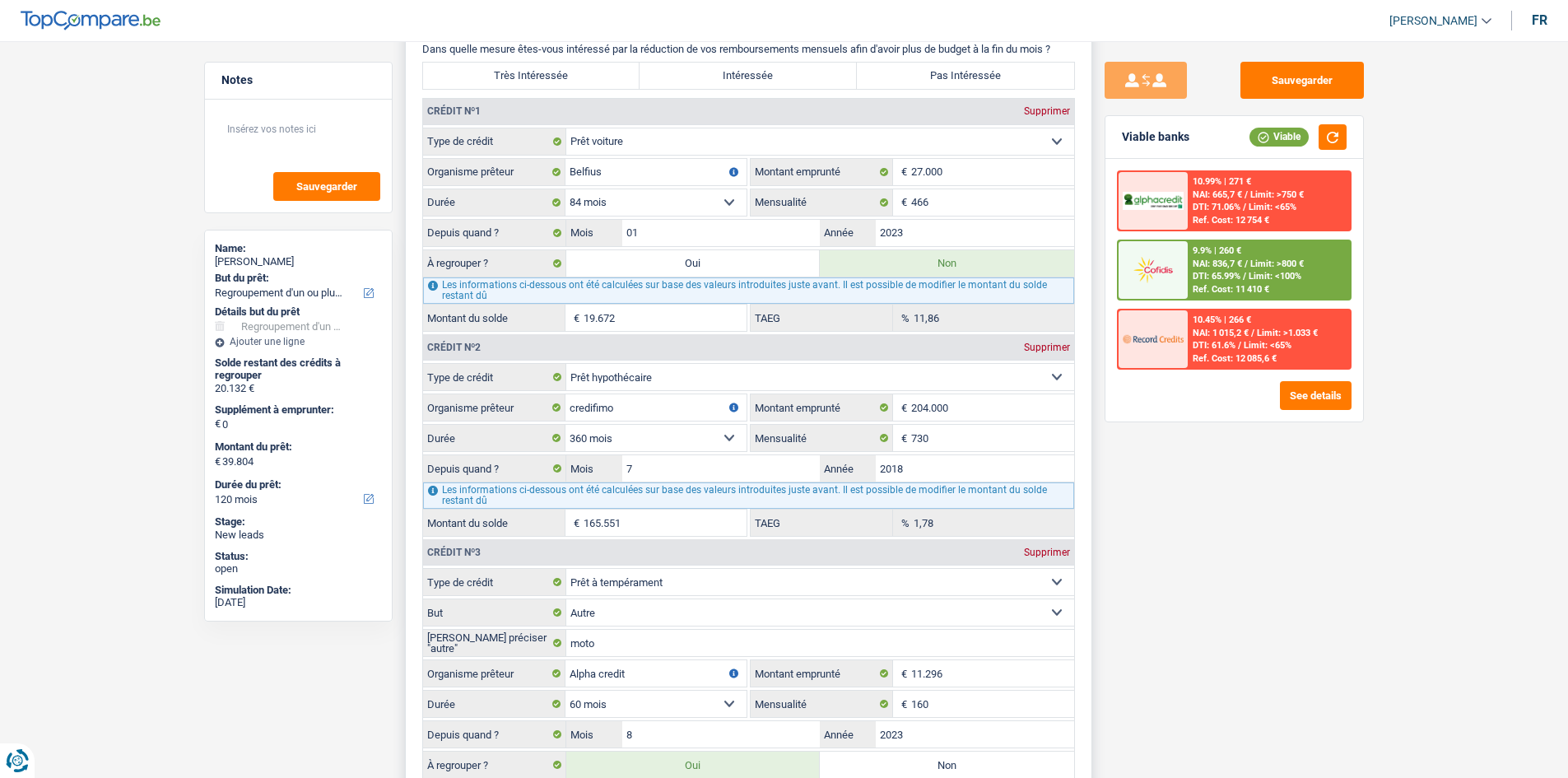 radio on "false" 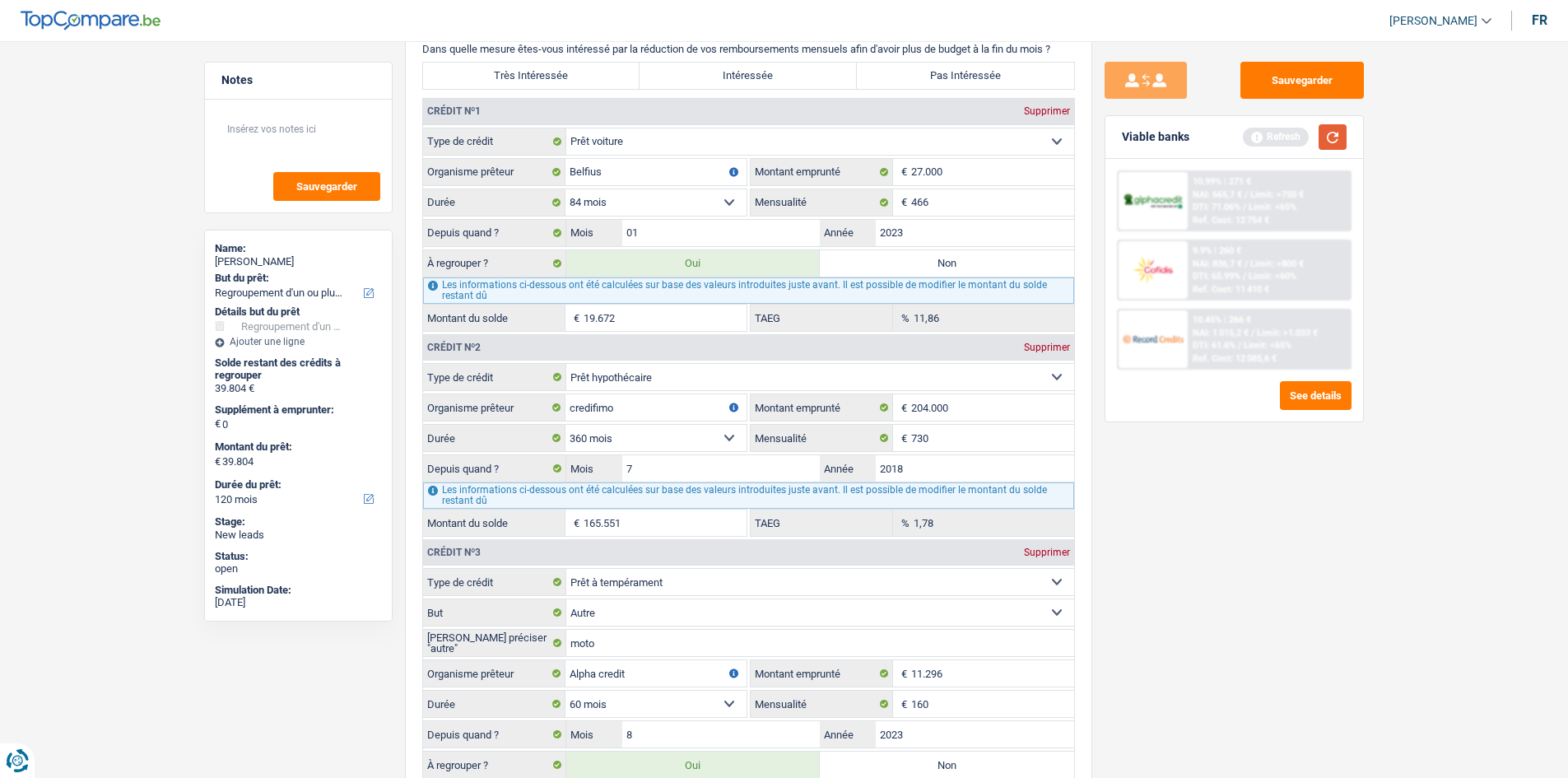 click at bounding box center (1333, 137) 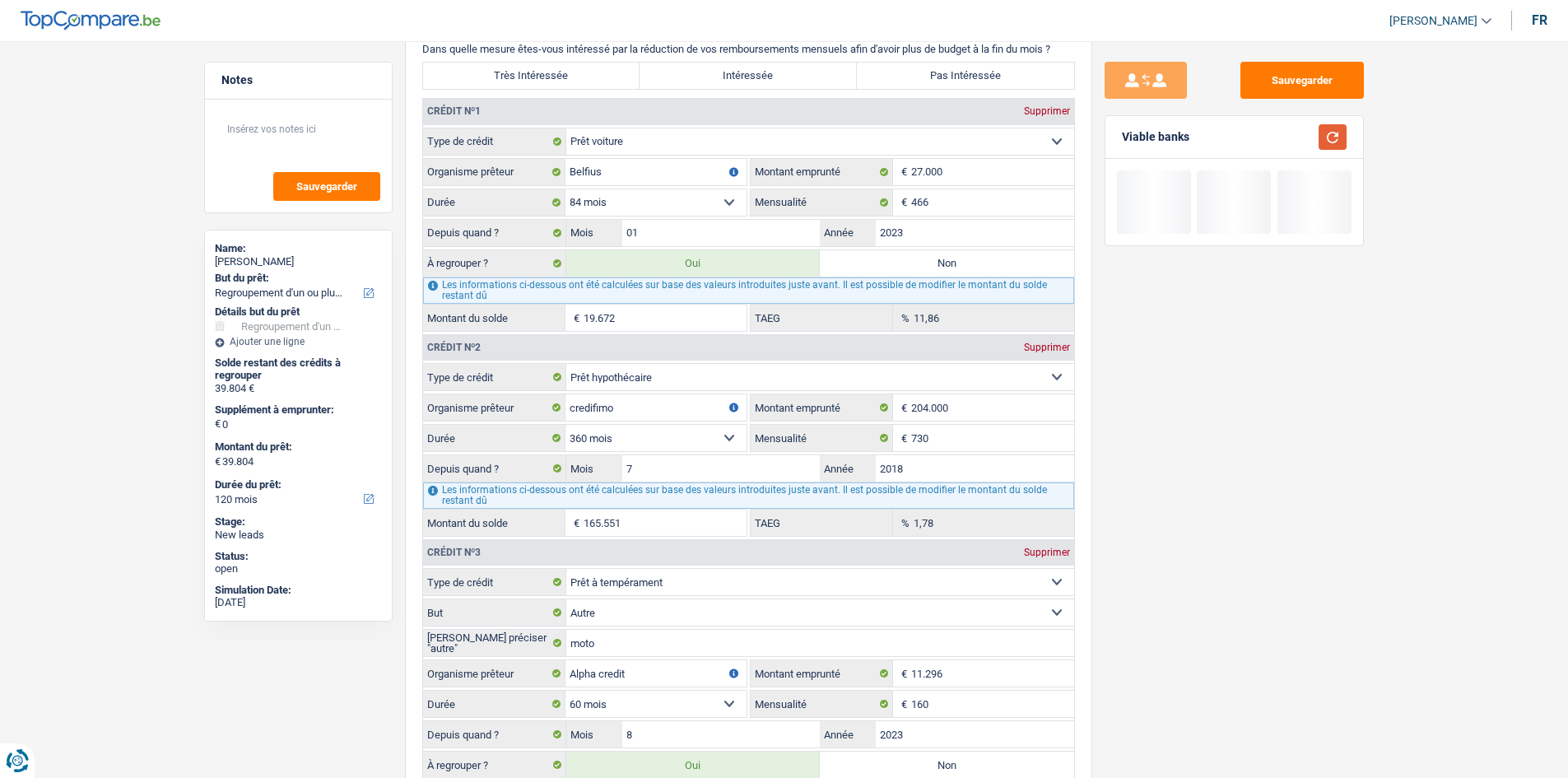 scroll, scrollTop: 906, scrollLeft: 0, axis: vertical 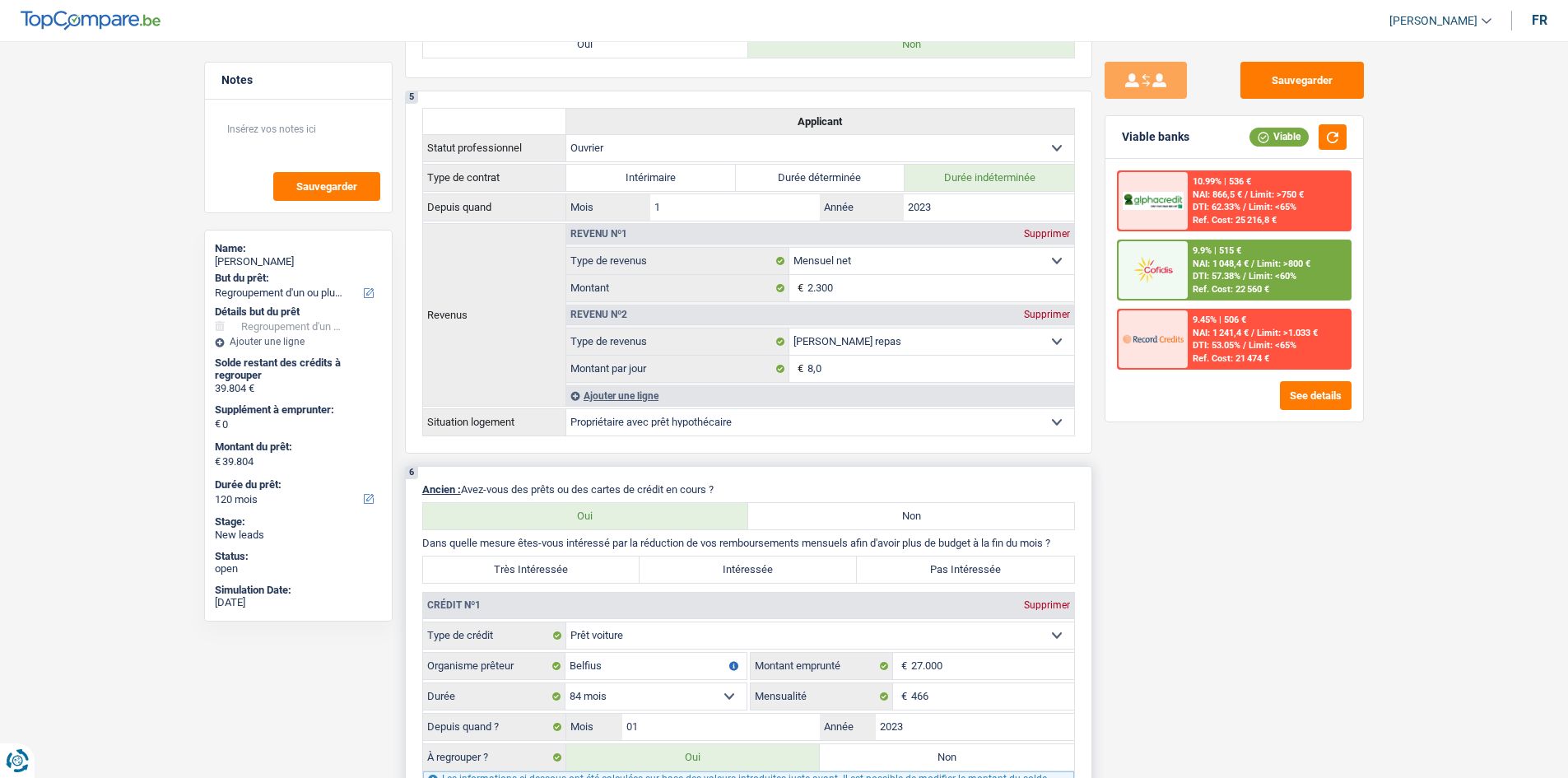 click on "Très Intéressée" at bounding box center (532, 570) 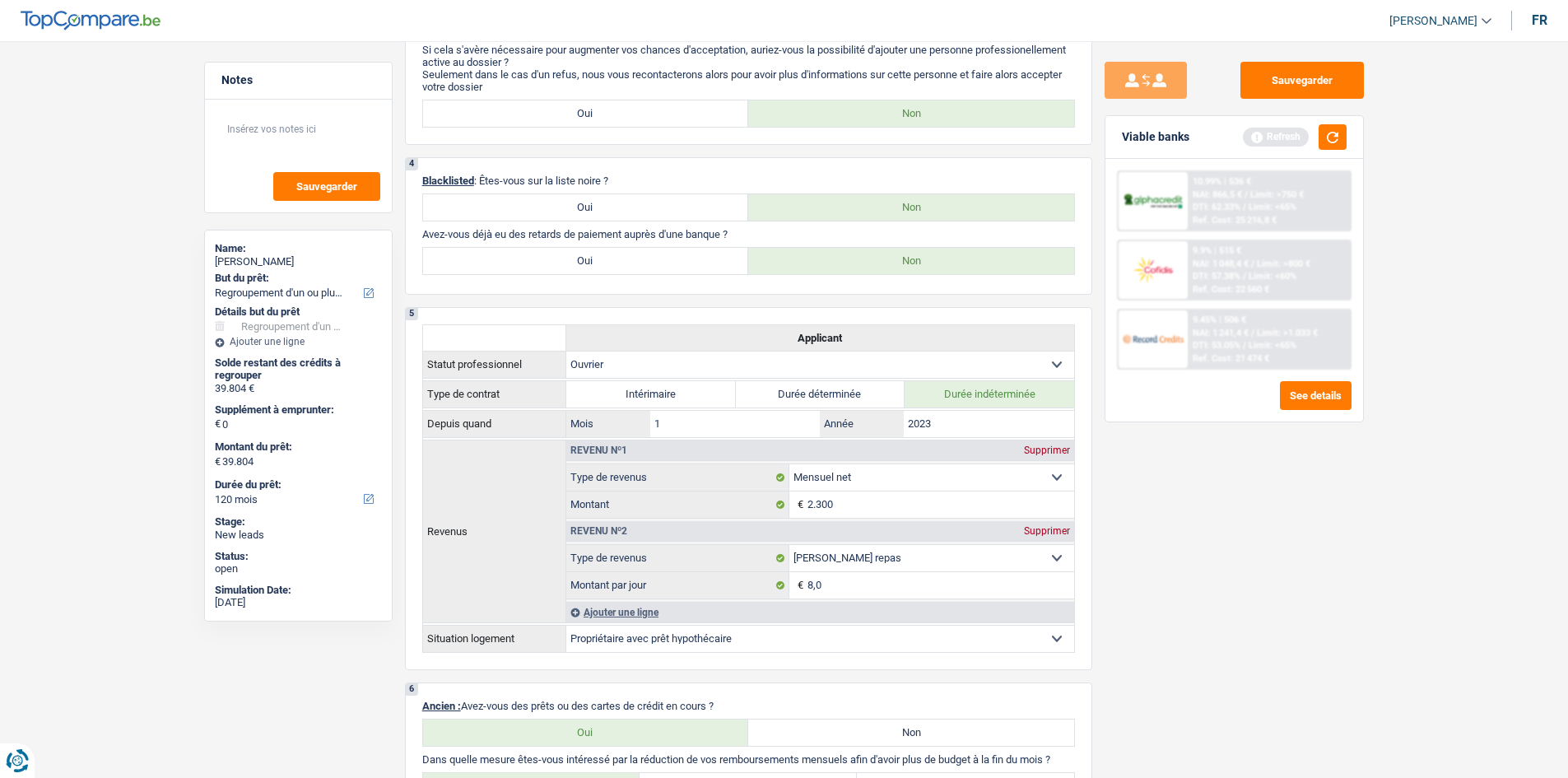 scroll, scrollTop: 247, scrollLeft: 0, axis: vertical 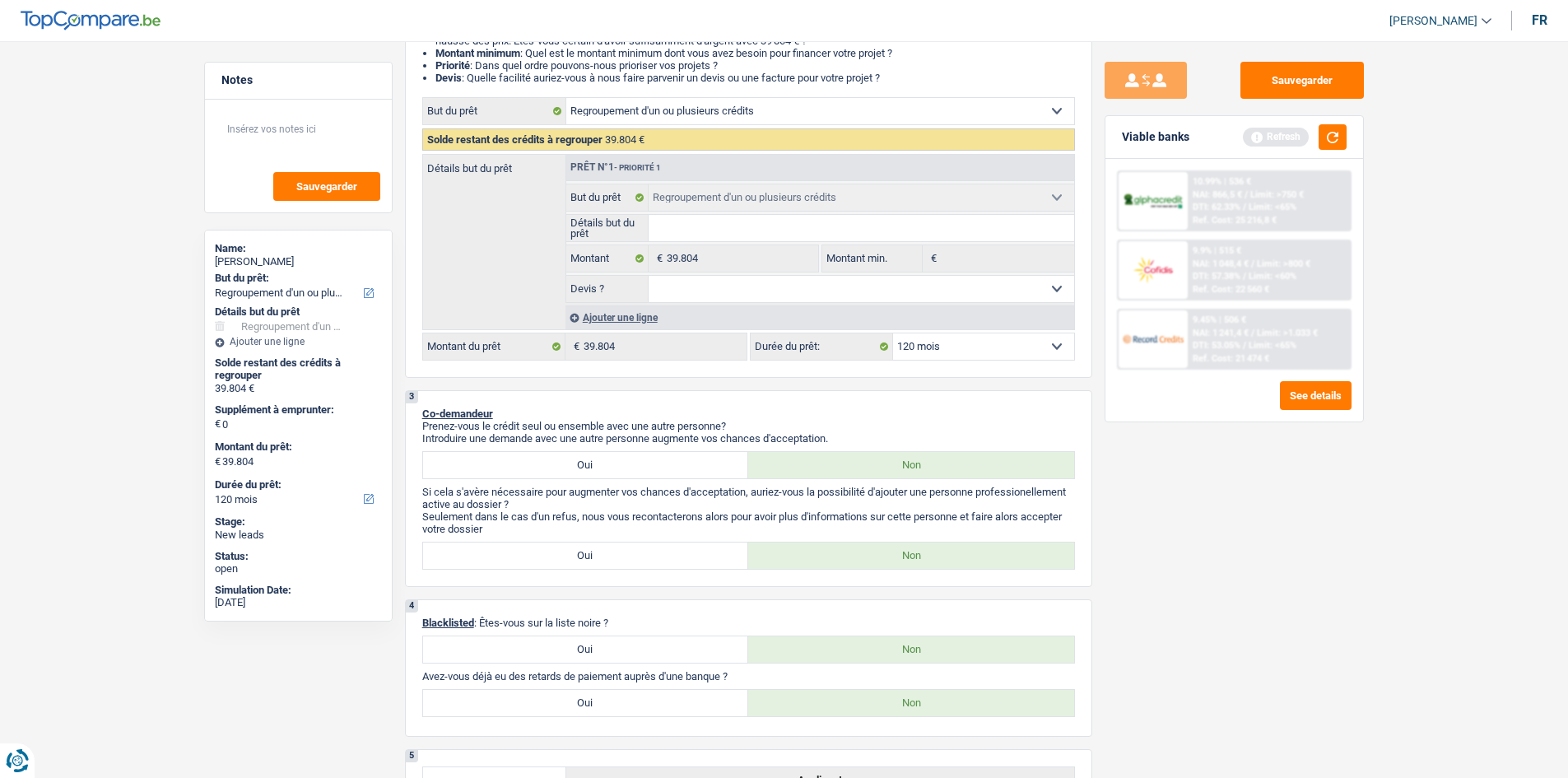 click on "Viable banks
Refresh" at bounding box center [1234, 137] 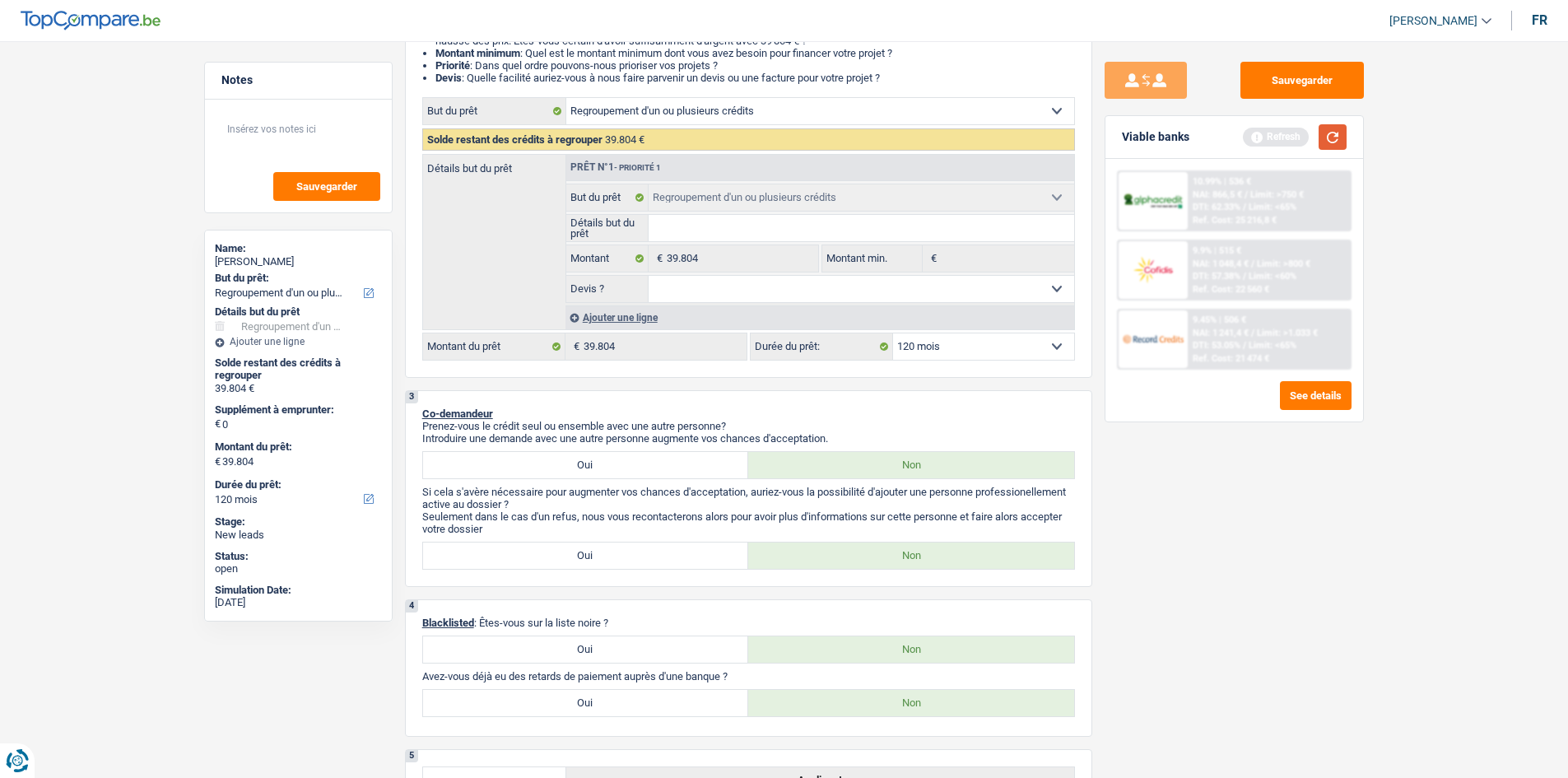 click at bounding box center (1333, 137) 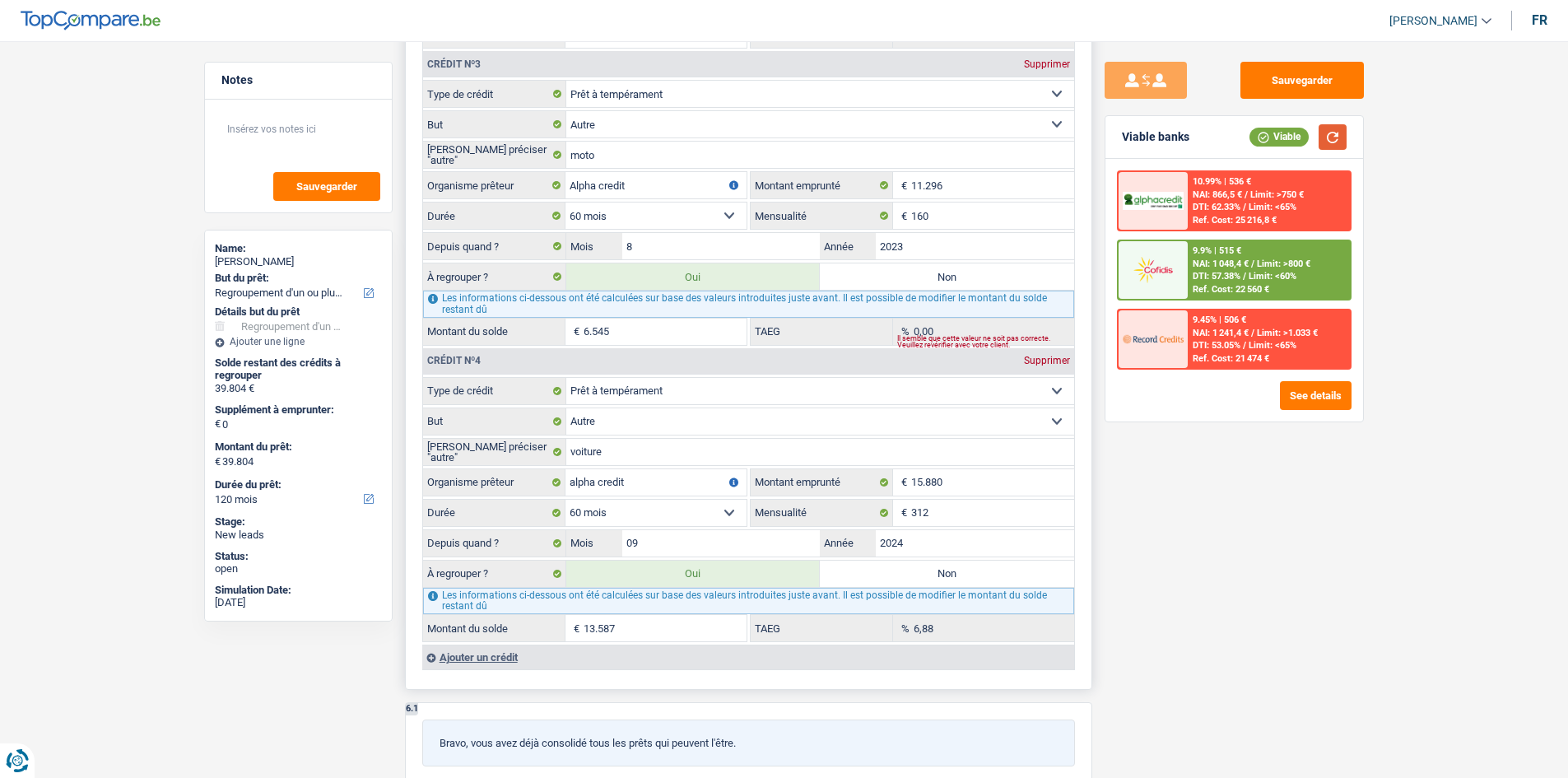 scroll, scrollTop: 1976, scrollLeft: 0, axis: vertical 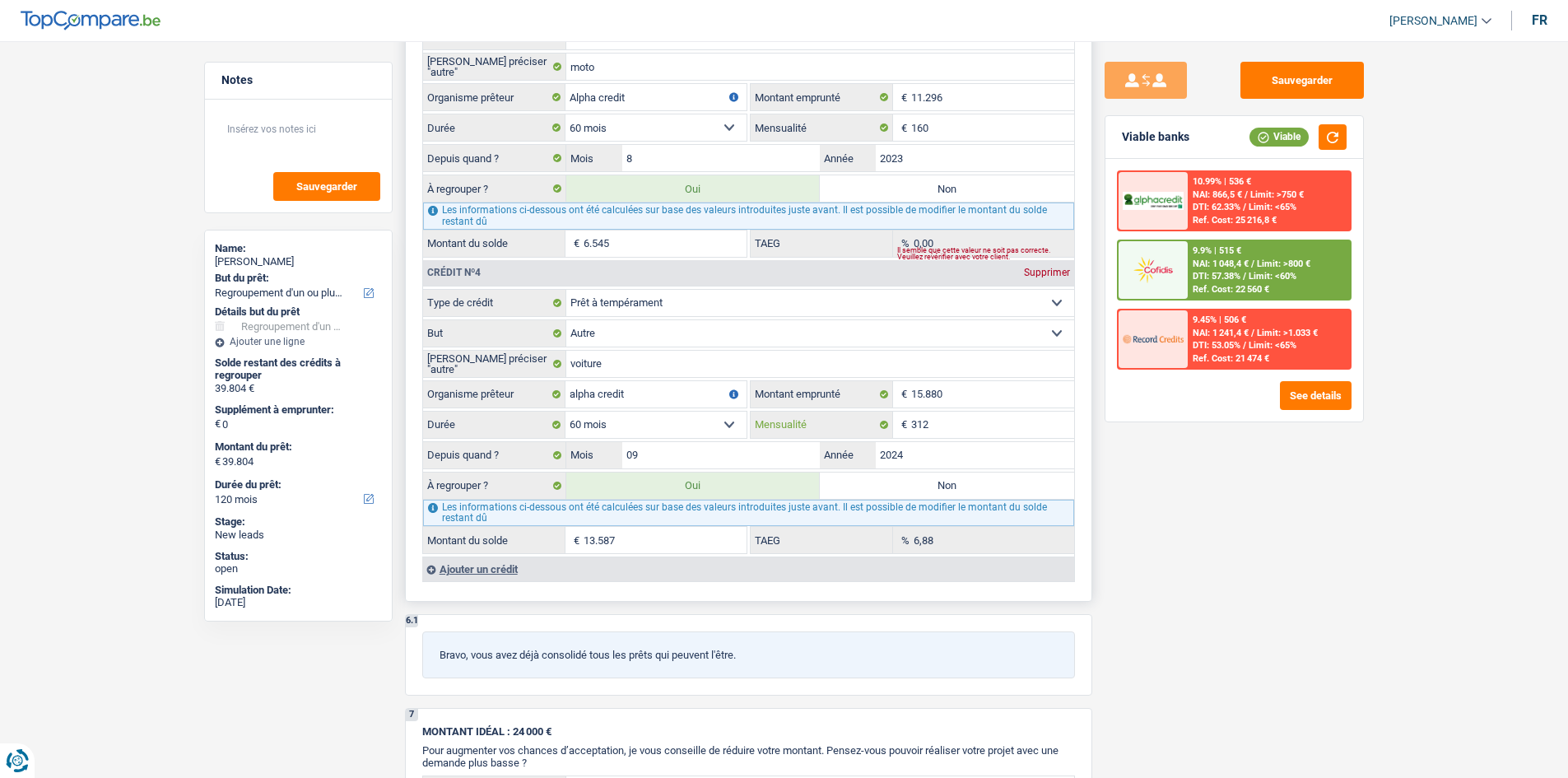 click on "312" at bounding box center [993, 425] 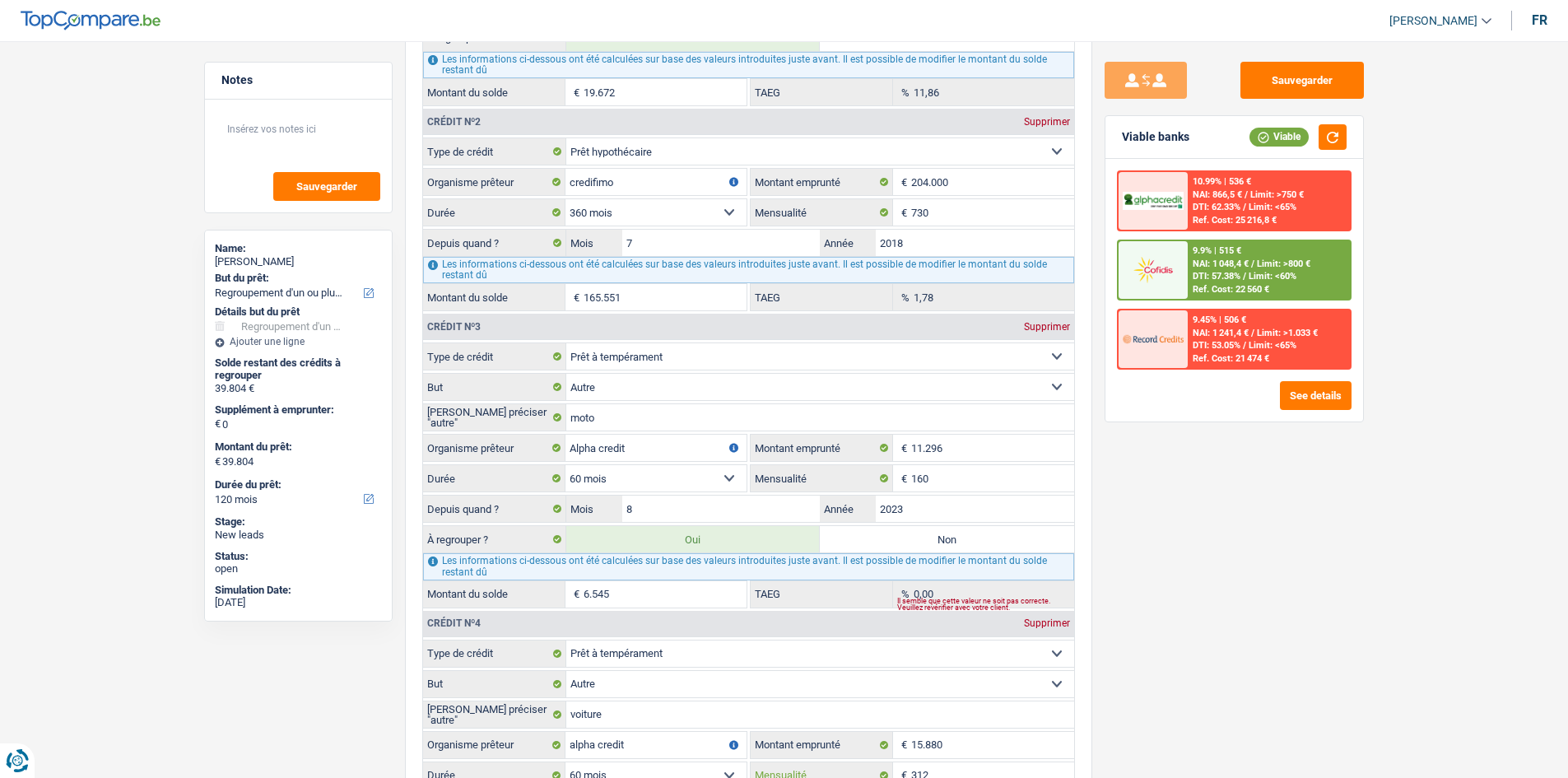 scroll, scrollTop: 1317, scrollLeft: 0, axis: vertical 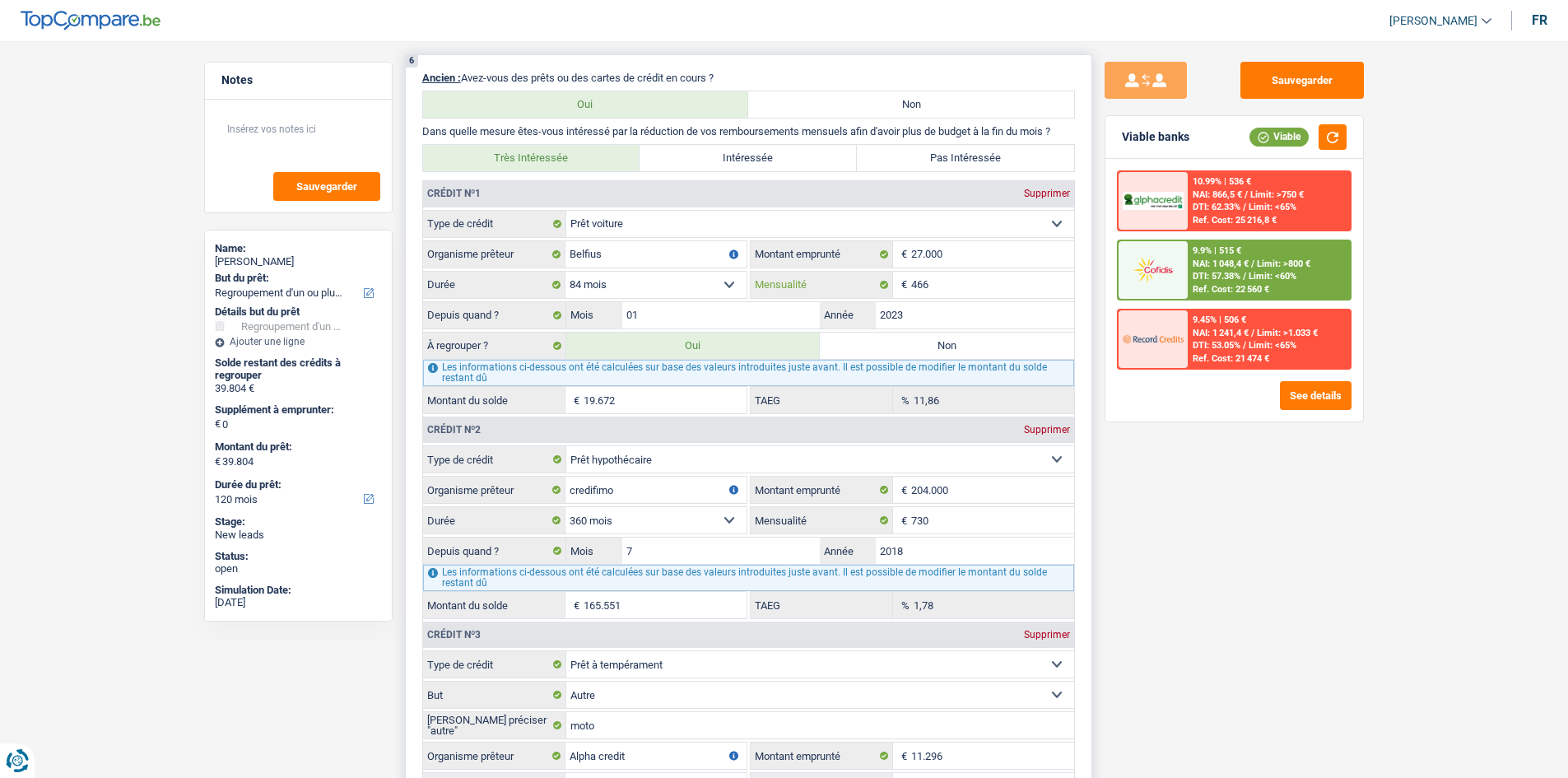 click on "466" at bounding box center [993, 285] 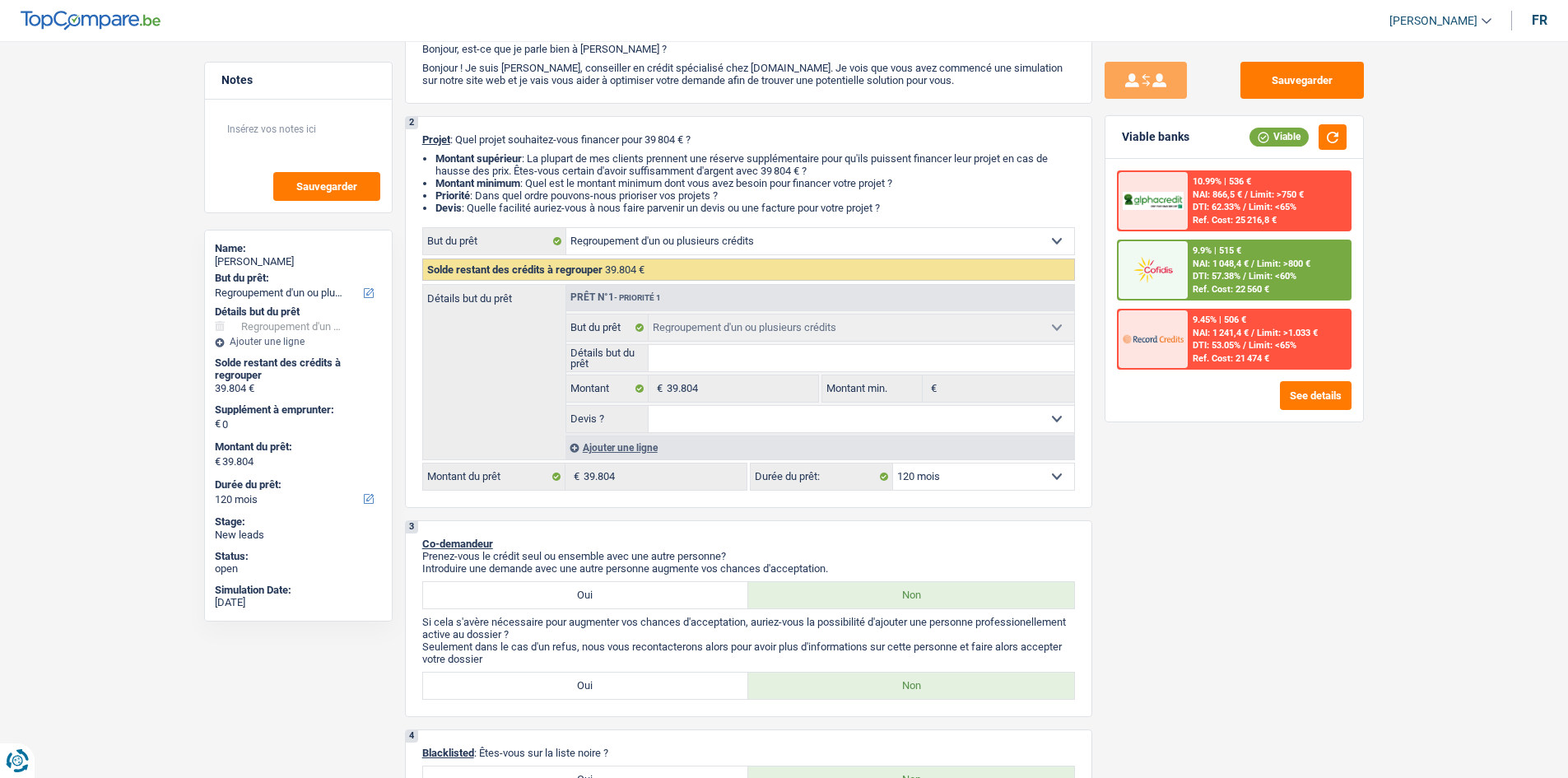 scroll, scrollTop: 82, scrollLeft: 0, axis: vertical 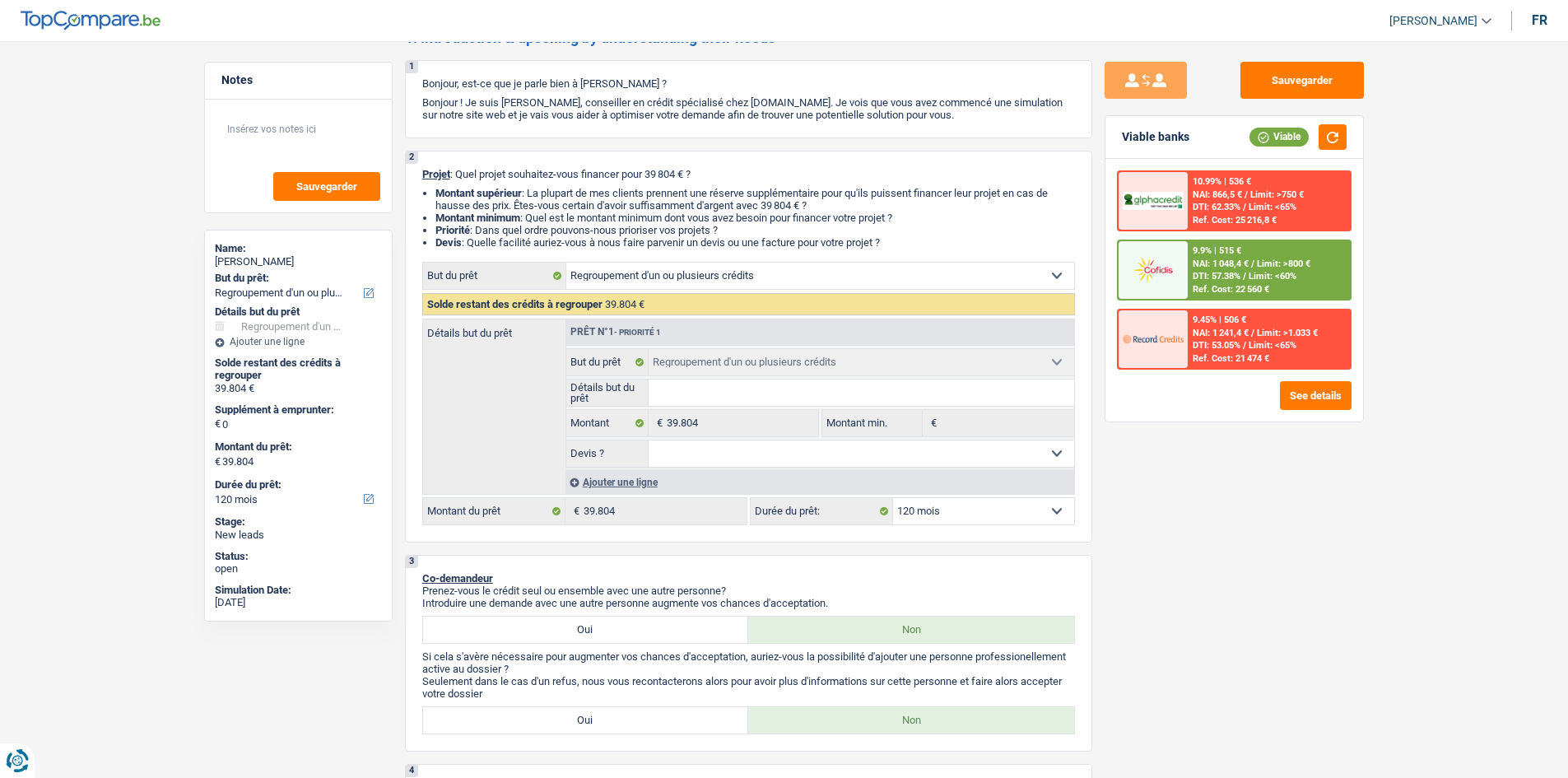 click on "Limit: <60%" at bounding box center [1273, 276] 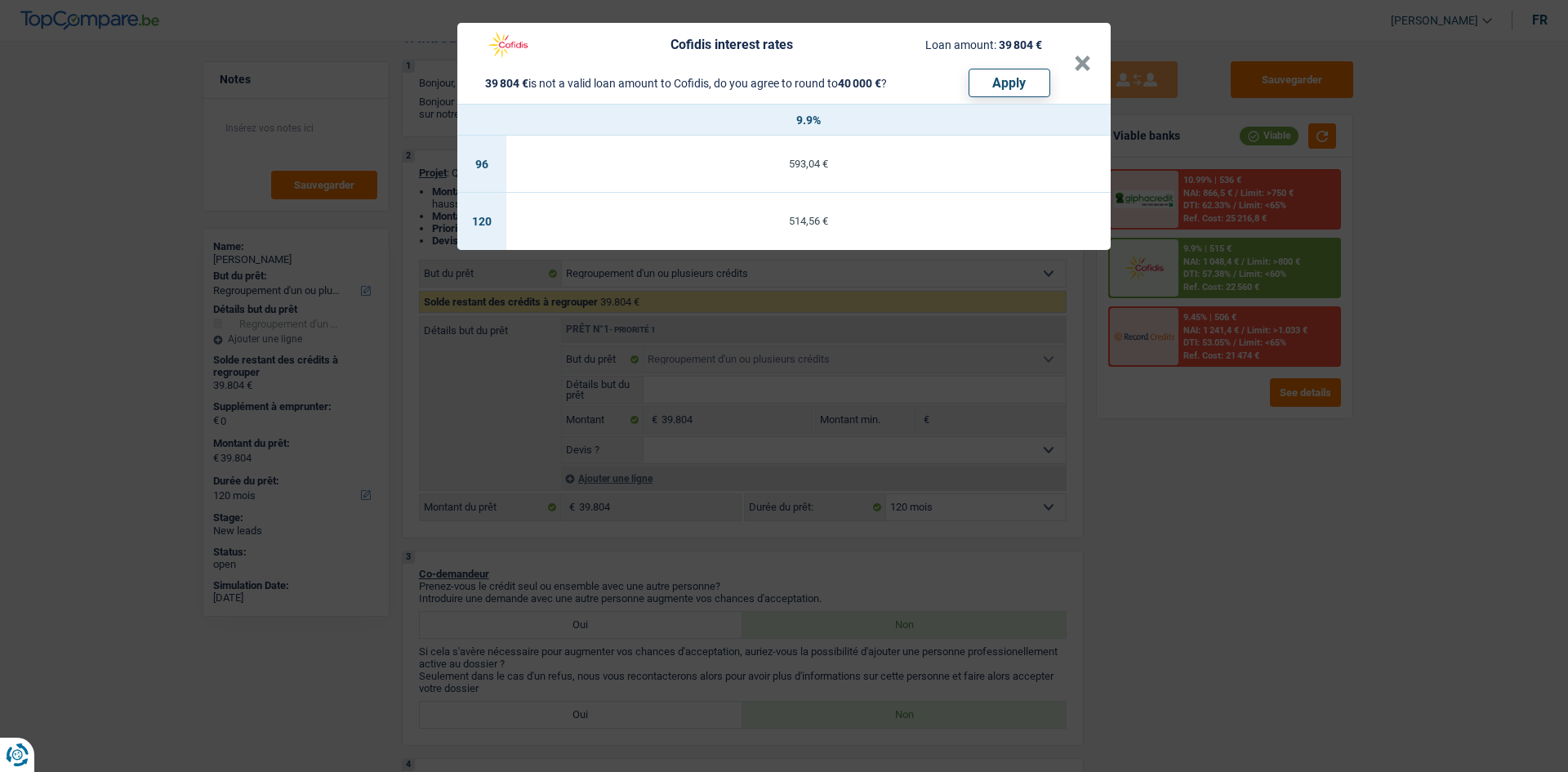 click on "Cofidis interest rates
Loan amount:
39 804 €
39 804 €  is not a valid loan amount to Cofidis, do you agree to round to  40 000 € ?
Apply
×
9.9%
96
593,04 €
120
514,56 €" at bounding box center [784, 386] 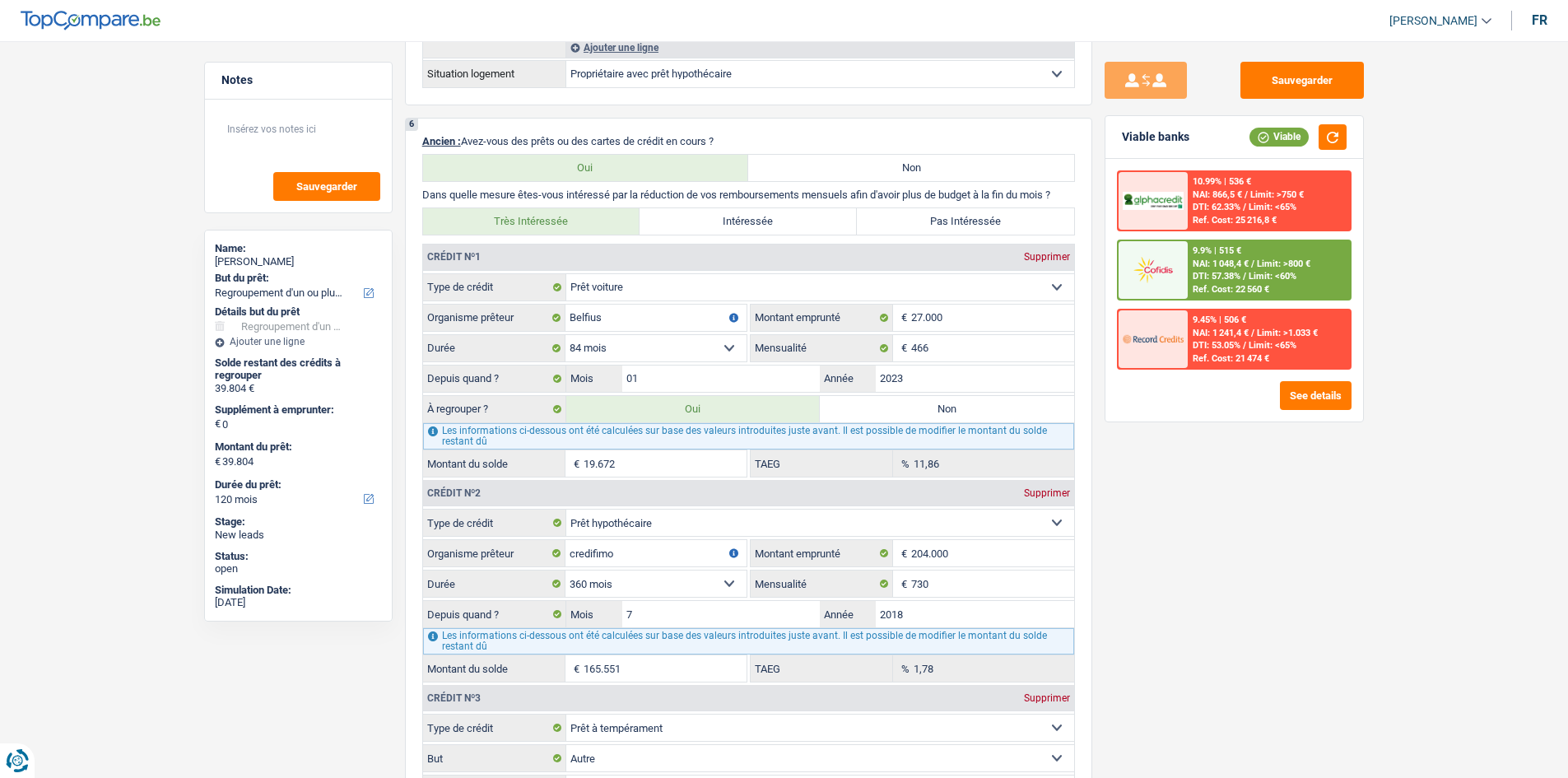 scroll, scrollTop: 1235, scrollLeft: 0, axis: vertical 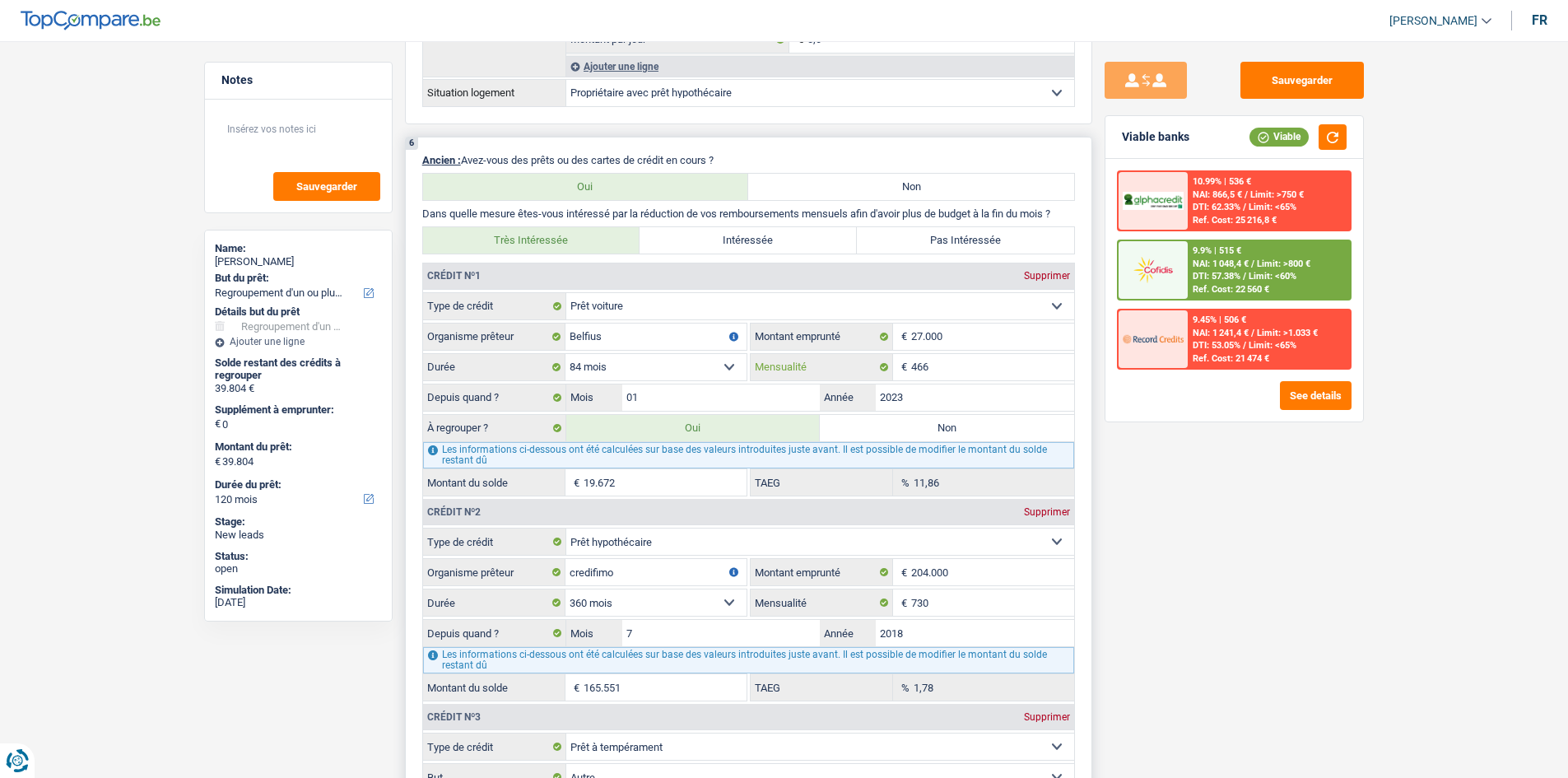 click on "466" at bounding box center [993, 367] 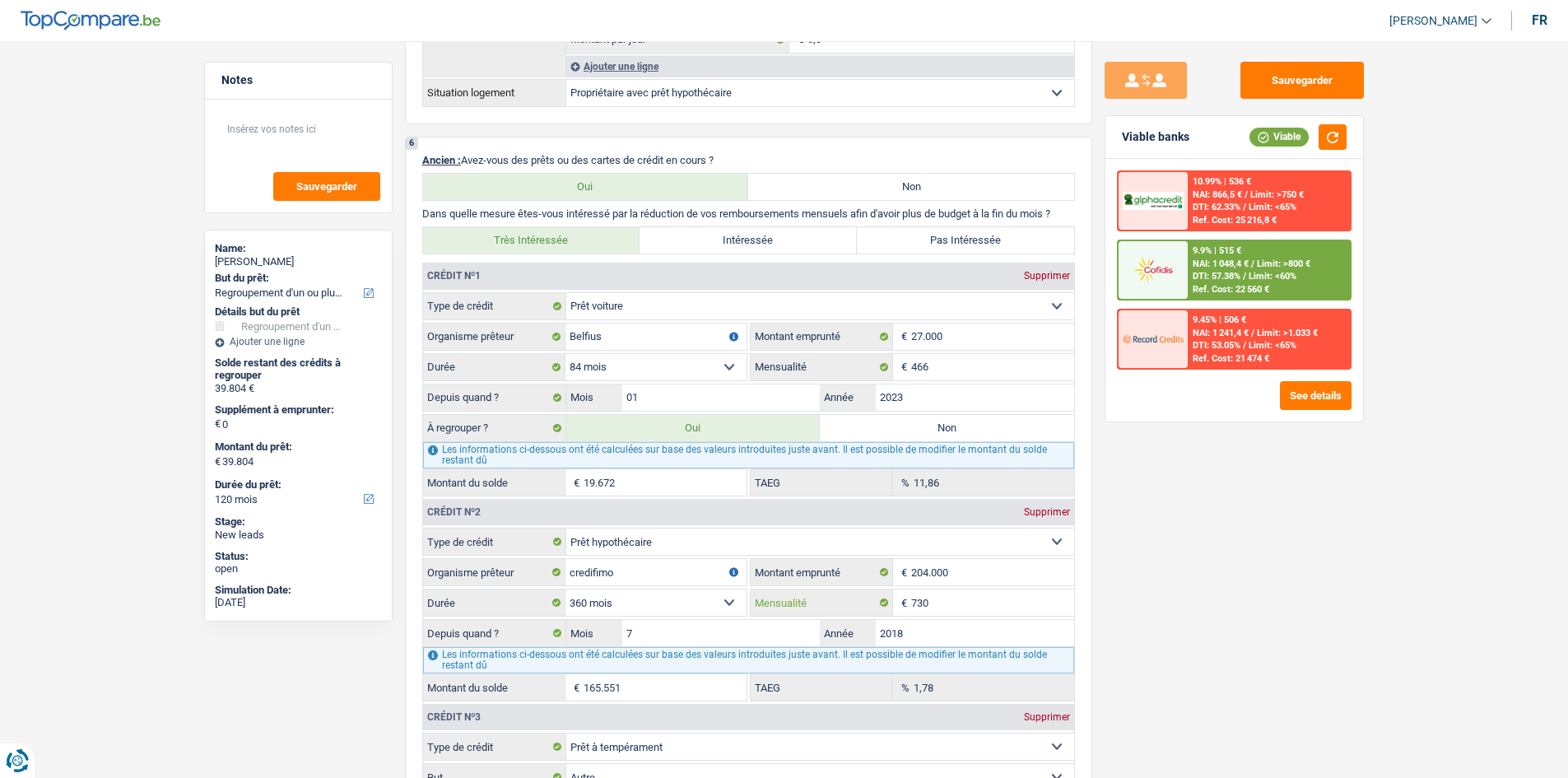drag, startPoint x: 975, startPoint y: 606, endPoint x: 1103, endPoint y: 607, distance: 128.0039 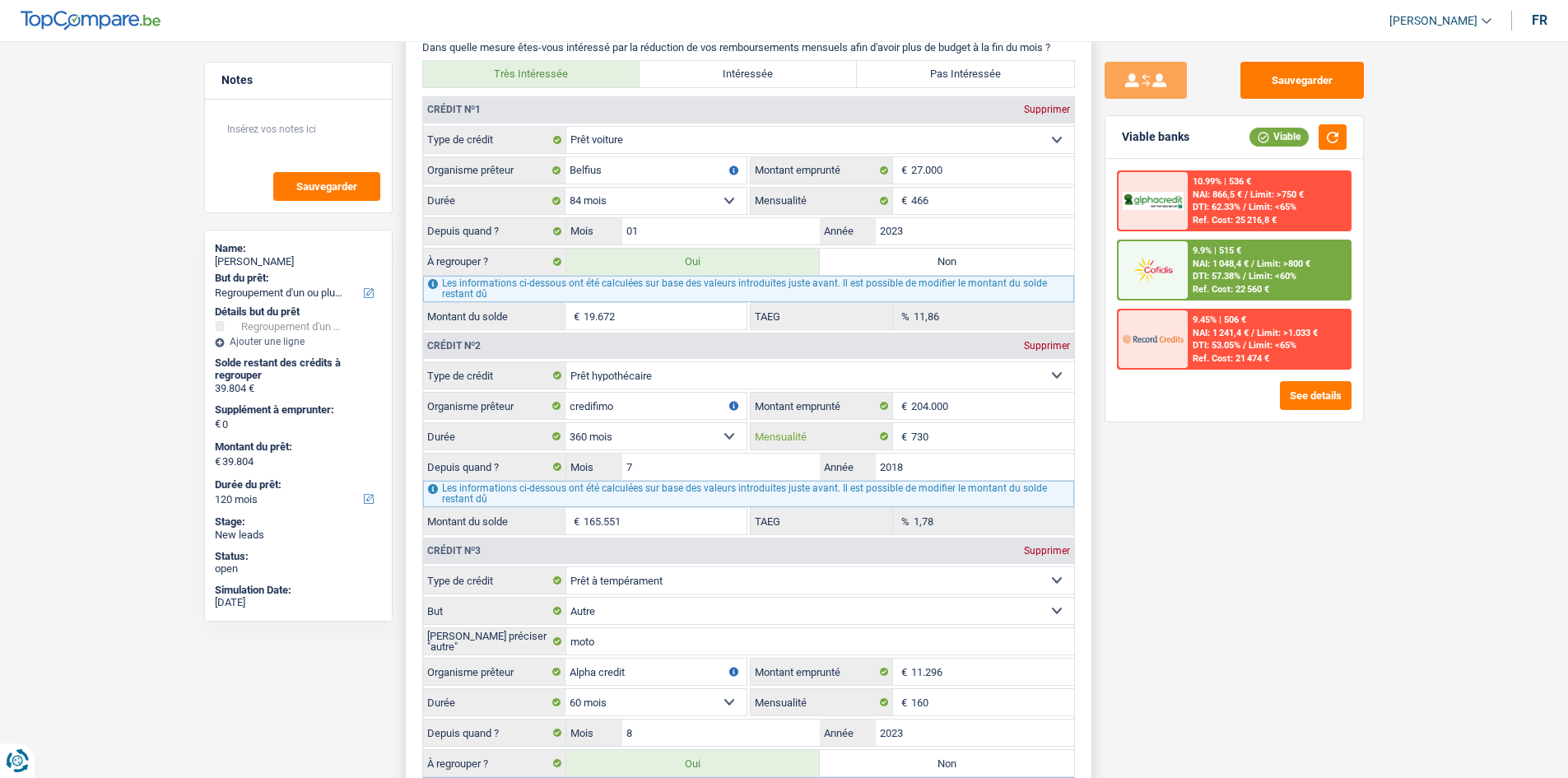 scroll, scrollTop: 1564, scrollLeft: 0, axis: vertical 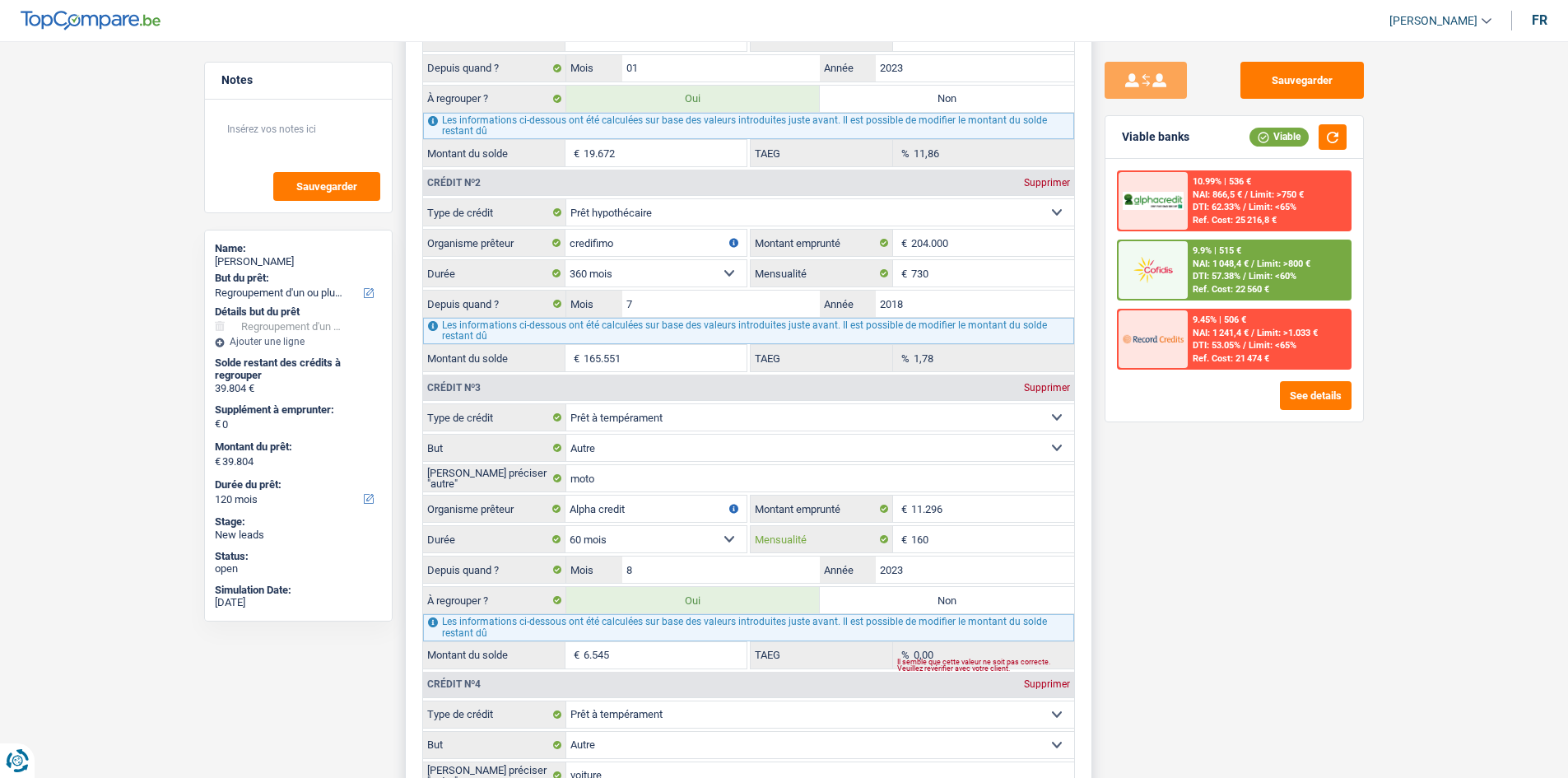 click on "160" at bounding box center [993, 539] 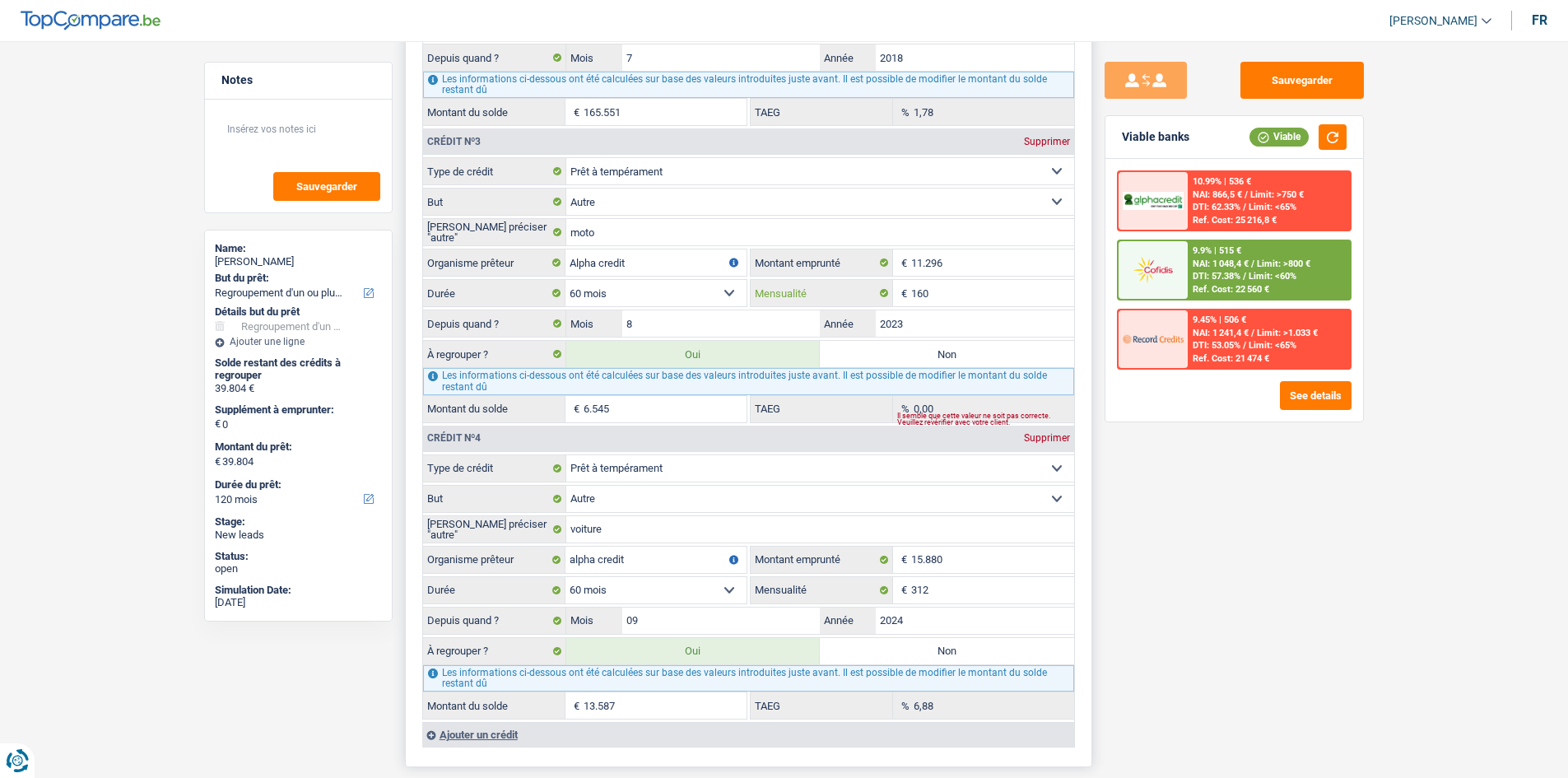scroll, scrollTop: 1811, scrollLeft: 0, axis: vertical 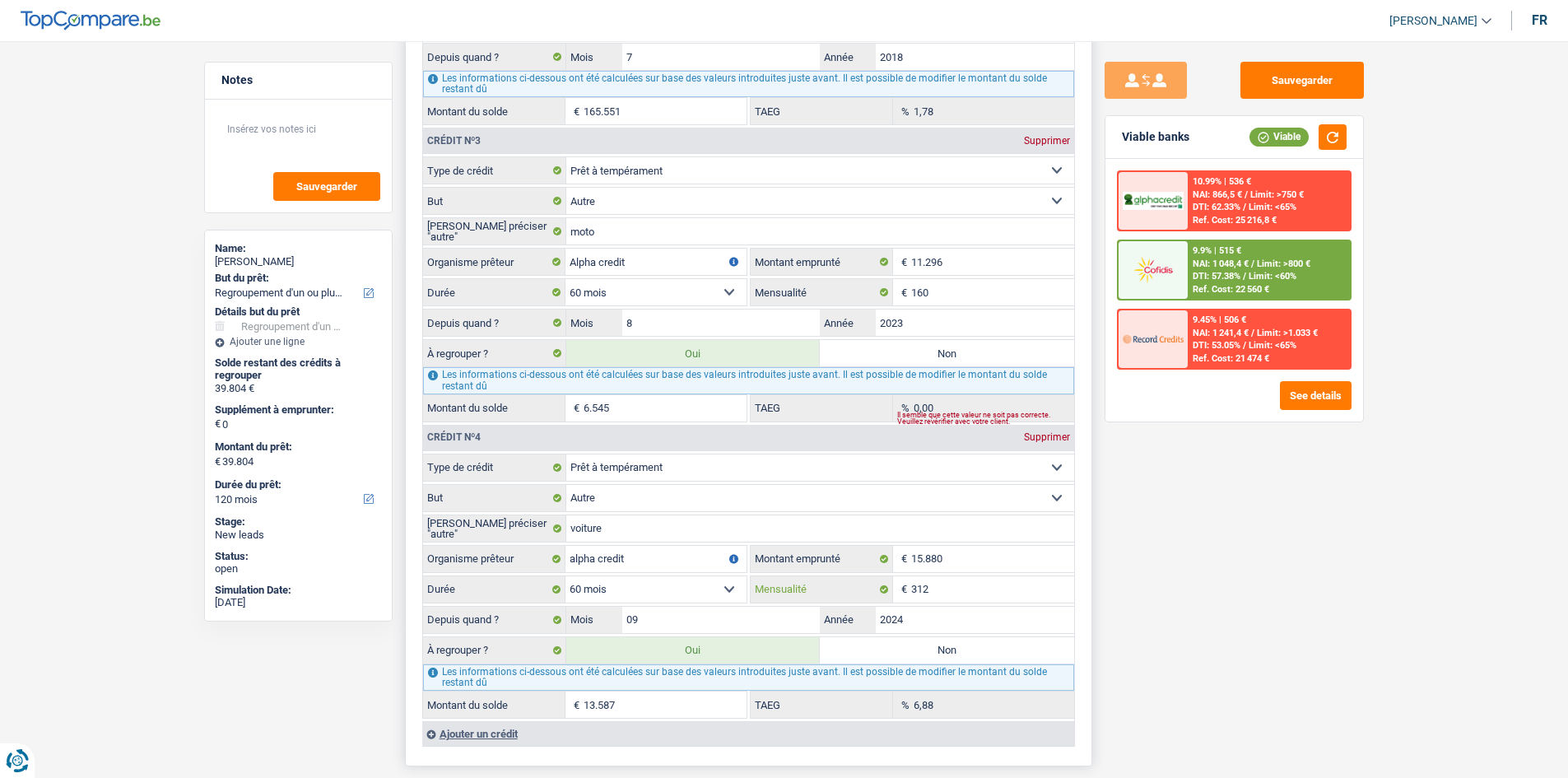 drag, startPoint x: 995, startPoint y: 588, endPoint x: 1005, endPoint y: 587, distance: 10.0498756 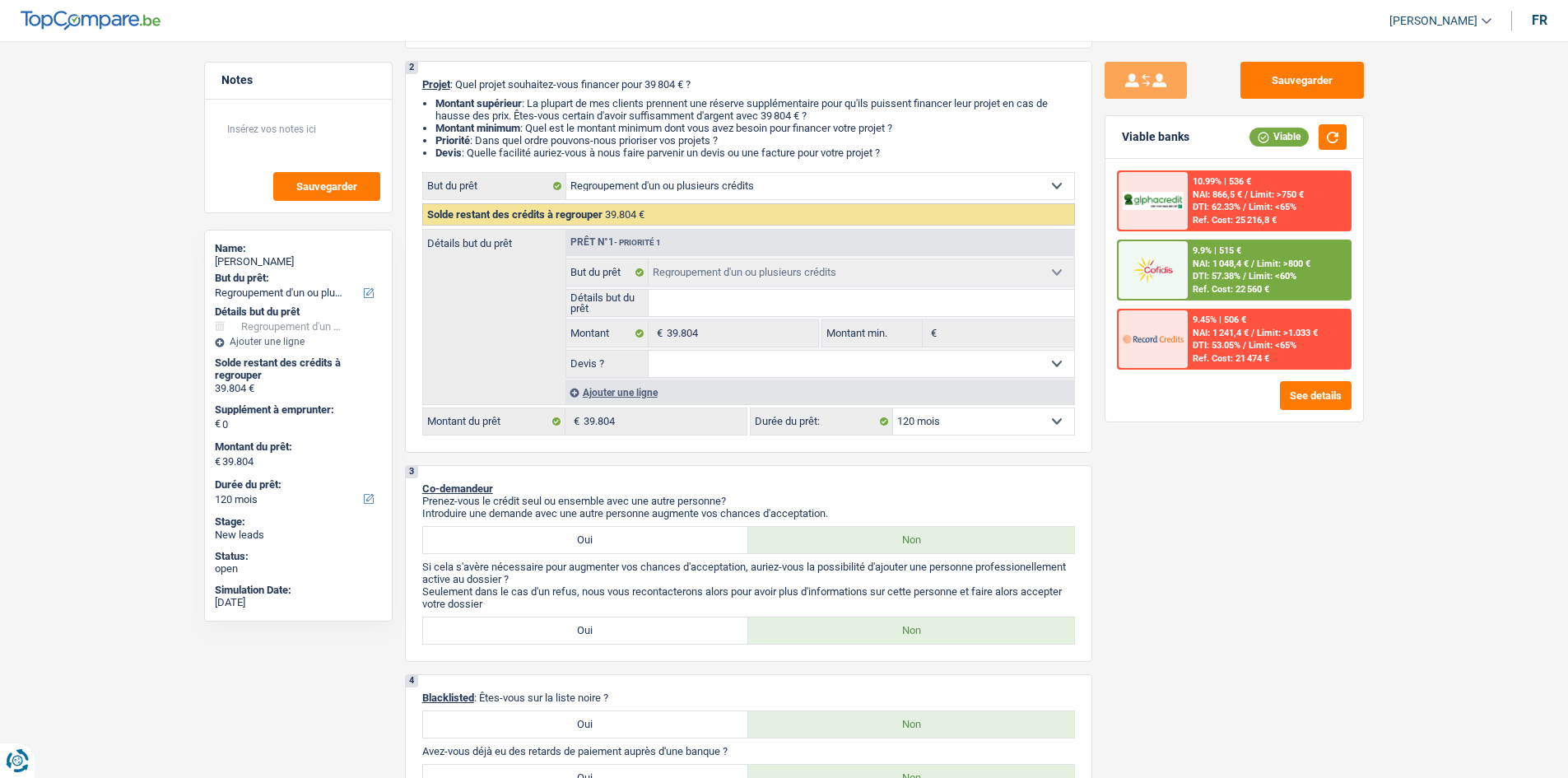 scroll, scrollTop: 0, scrollLeft: 0, axis: both 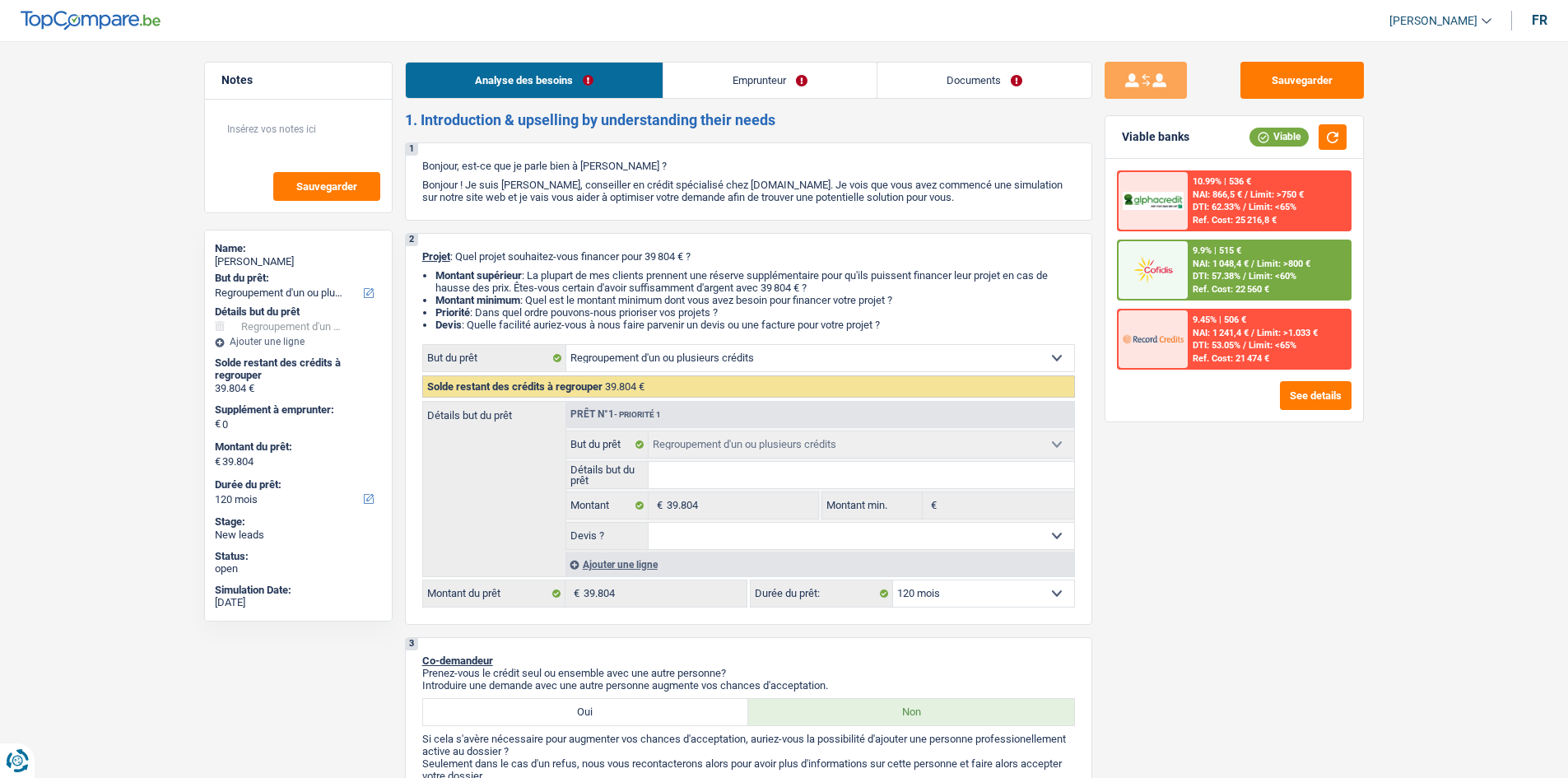 click on "Notes
Sauvegarder
Name:   [PERSON_NAME]   But du prêt: Confort maison: meubles, textile, peinture, électroménager, outillage non-professionnel Hifi, multimédia, gsm, ordinateur Aménagement: frais d'installation, déménagement Evénement familial: naissance, mariage, divorce, communion, décès Frais médicaux Frais d'études Frais permis de conduire Regroupement d'un ou plusieurs crédits Loisirs: voyage, sport, musique Rafraîchissement: petits travaux maison et jardin Frais judiciaires Réparation voiture Prêt rénovation Prêt énergie Prêt voiture Taxes, impôts non professionnels Rénovation bien à l'étranger Dettes familiales Assurance Autre
Sélectionner une option
Détails but du prêt
Confort maison: meubles, textile, peinture, électroménager, outillage non-professionnel Hifi, multimédia, gsm, ordinateur Aménagement: frais d'installation, déménagement" at bounding box center [784, 1793] 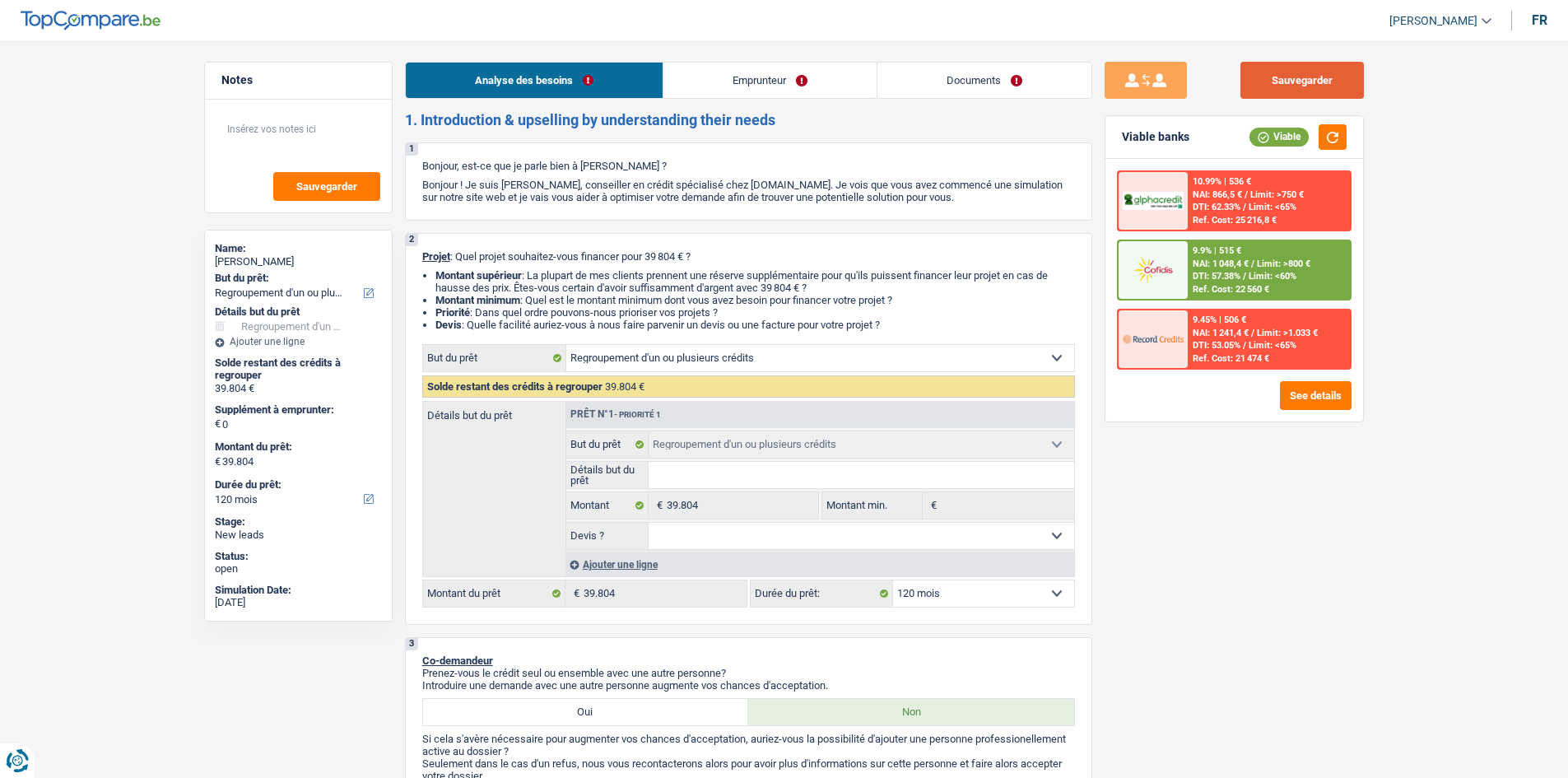 drag, startPoint x: 1312, startPoint y: 70, endPoint x: 1296, endPoint y: 79, distance: 18.35756 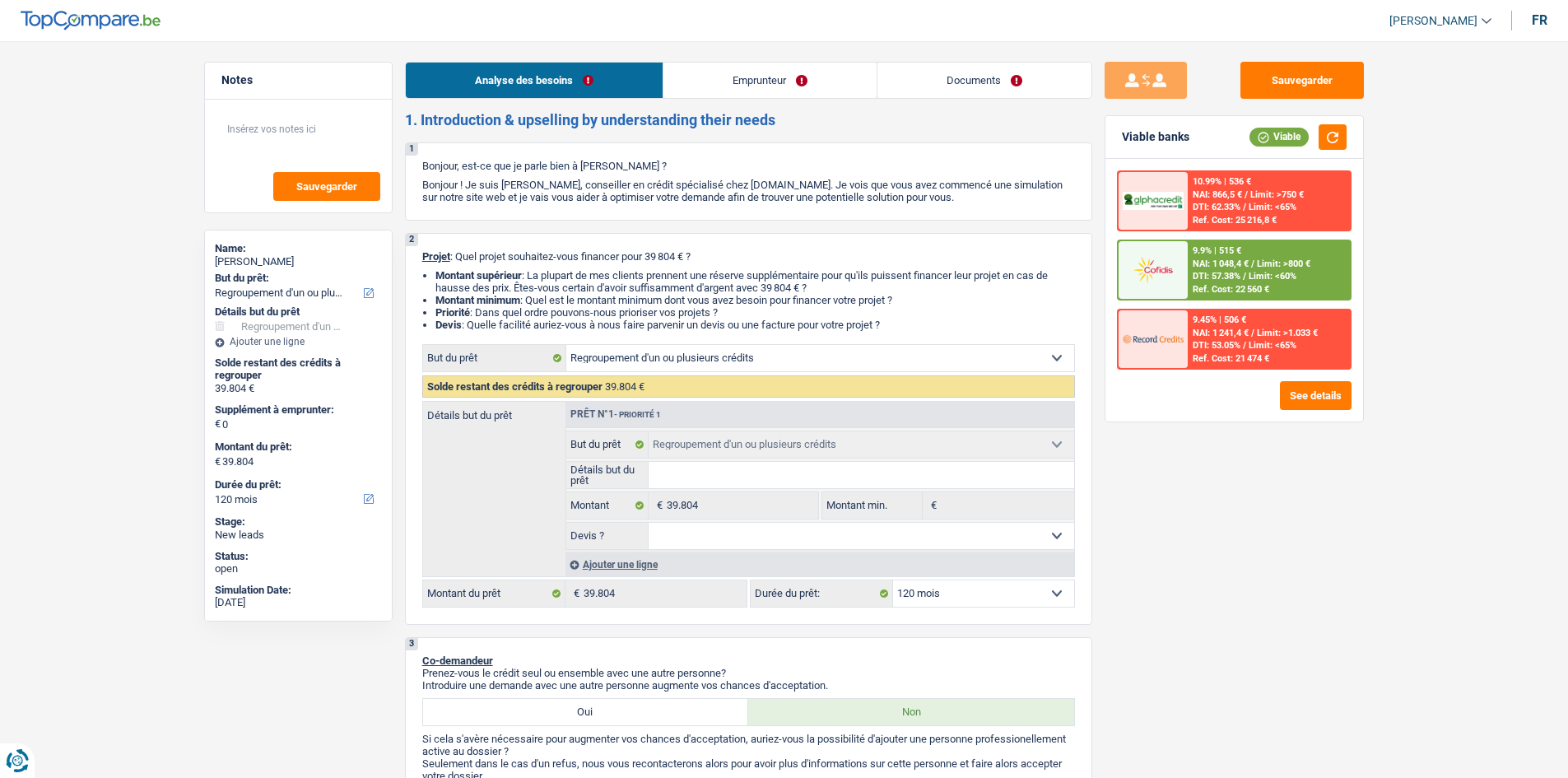 click on "Documents" at bounding box center [984, 80] 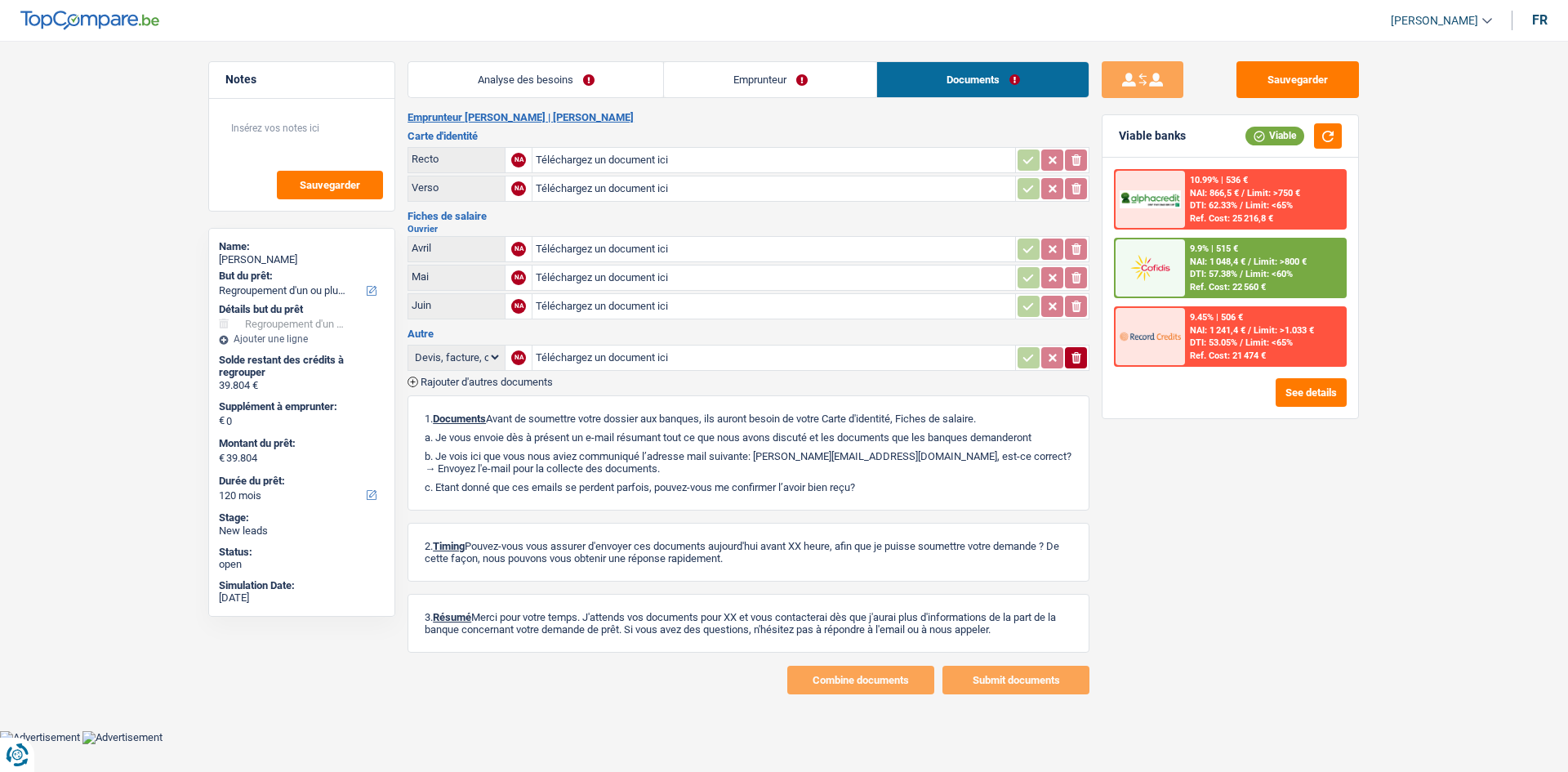 click on "Emprunteur" at bounding box center [770, 79] 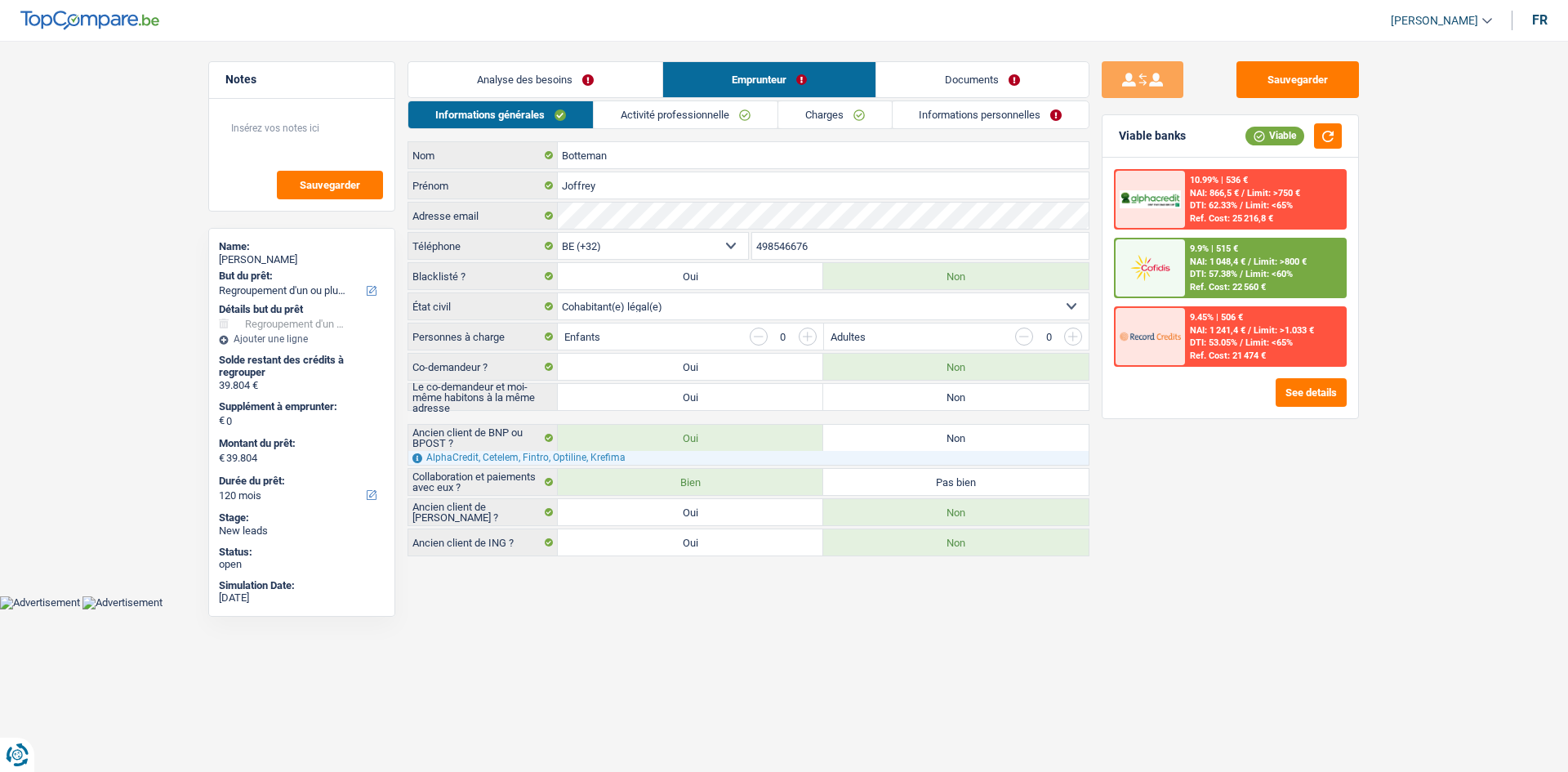 click on "Informations personnelles" at bounding box center [991, 114] 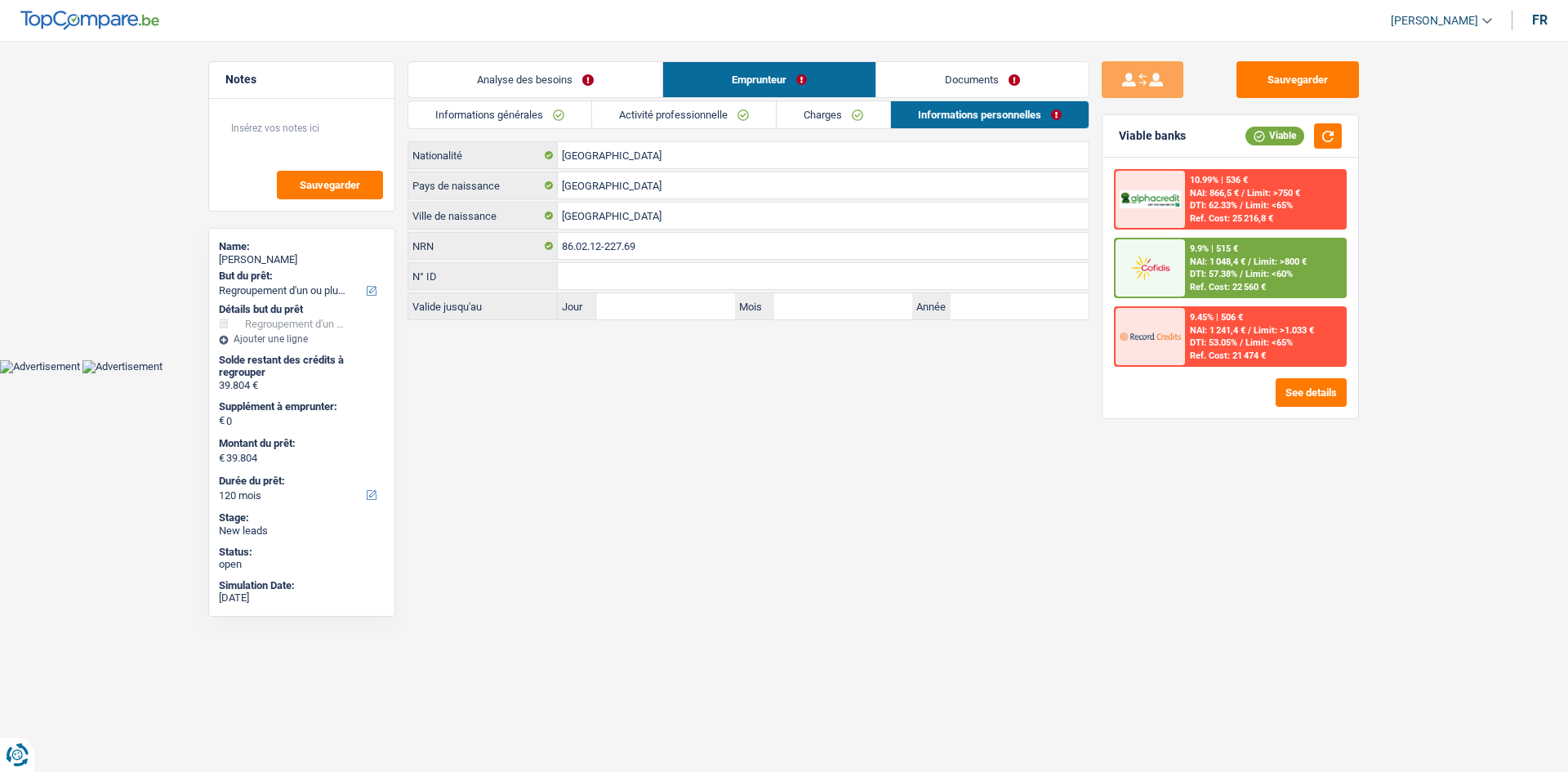 drag, startPoint x: 1012, startPoint y: 86, endPoint x: 962, endPoint y: 76, distance: 50.990195 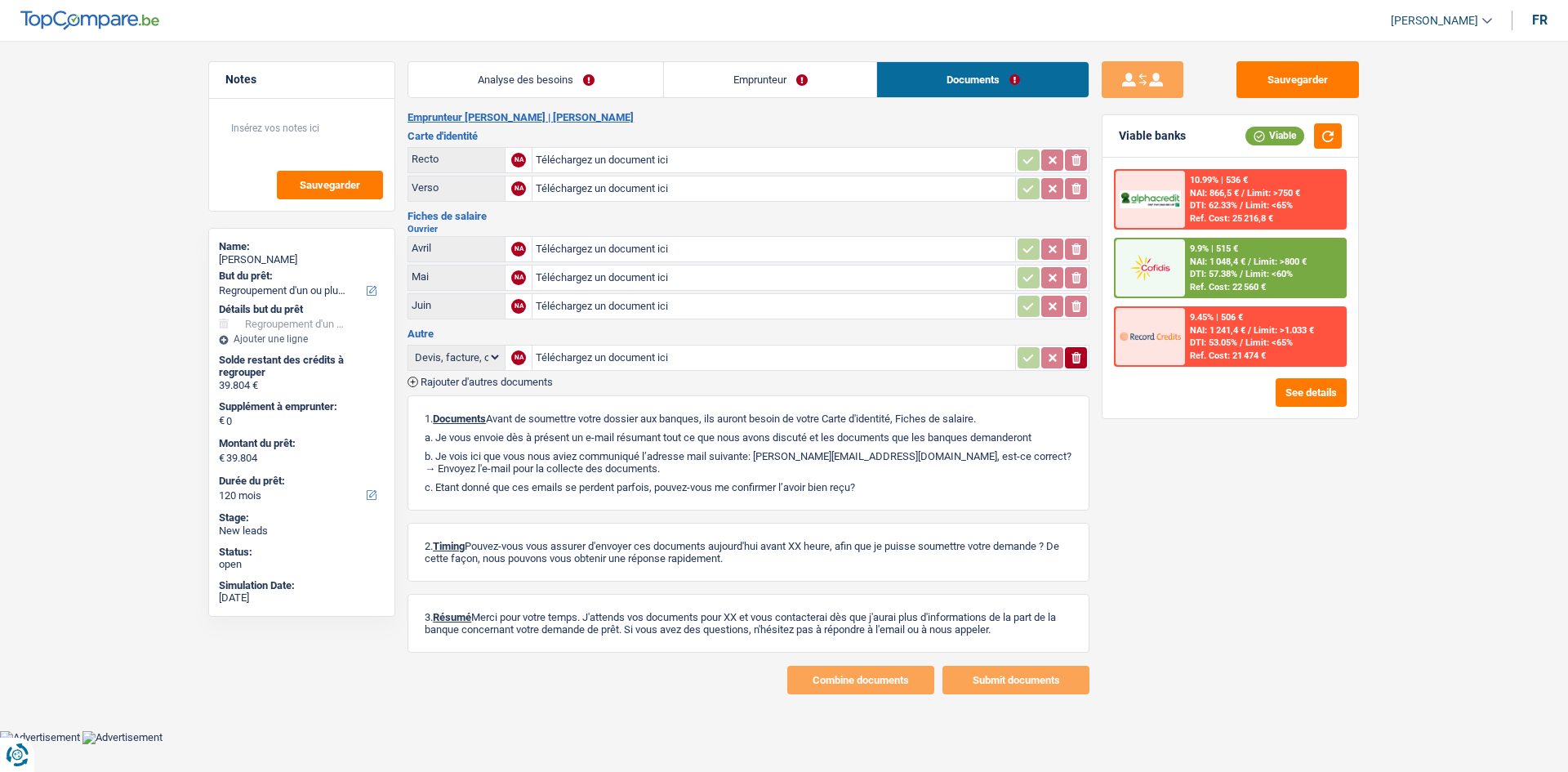 click on "Analyse des besoins" at bounding box center [536, 79] 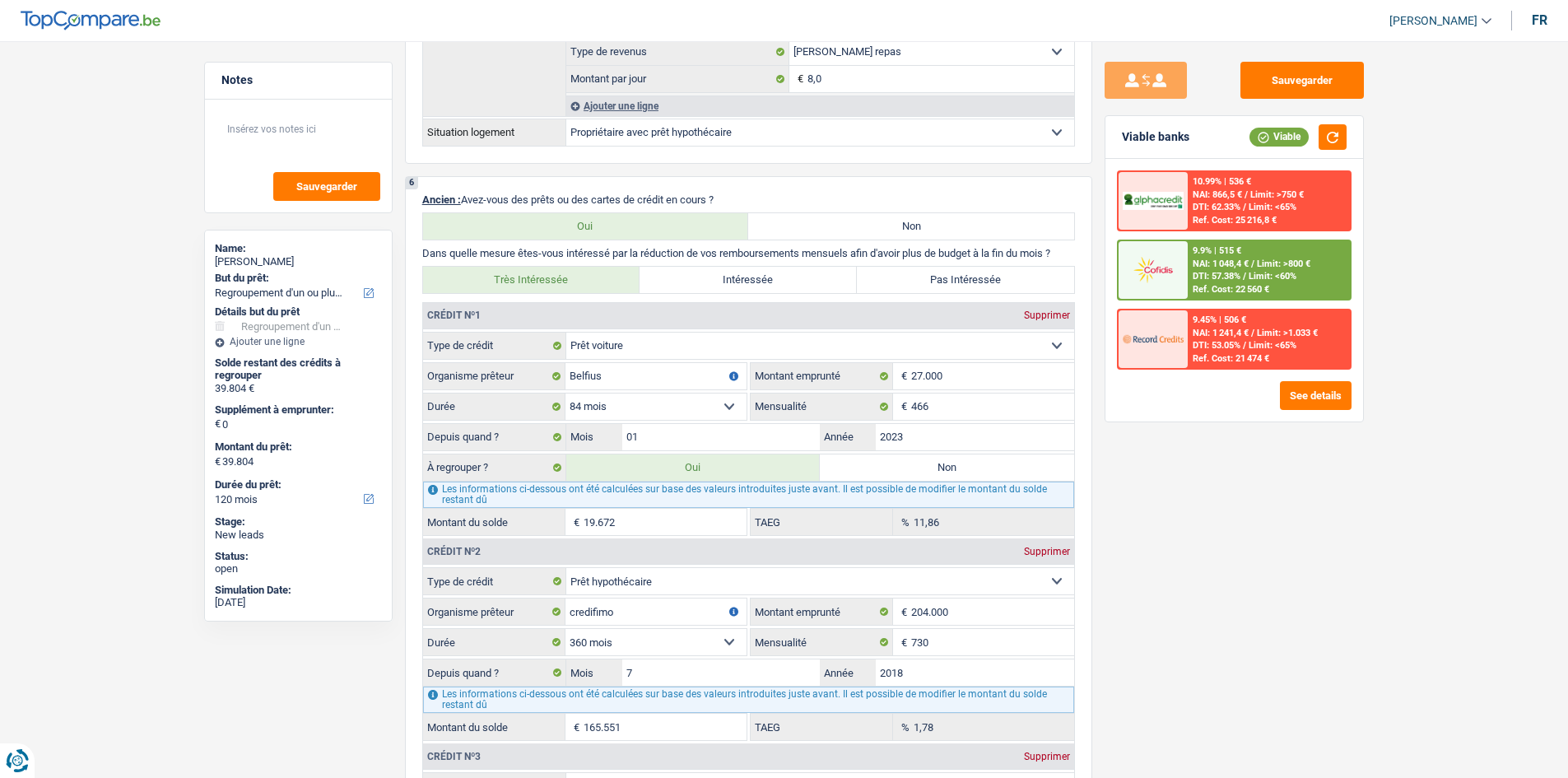 scroll, scrollTop: 1400, scrollLeft: 0, axis: vertical 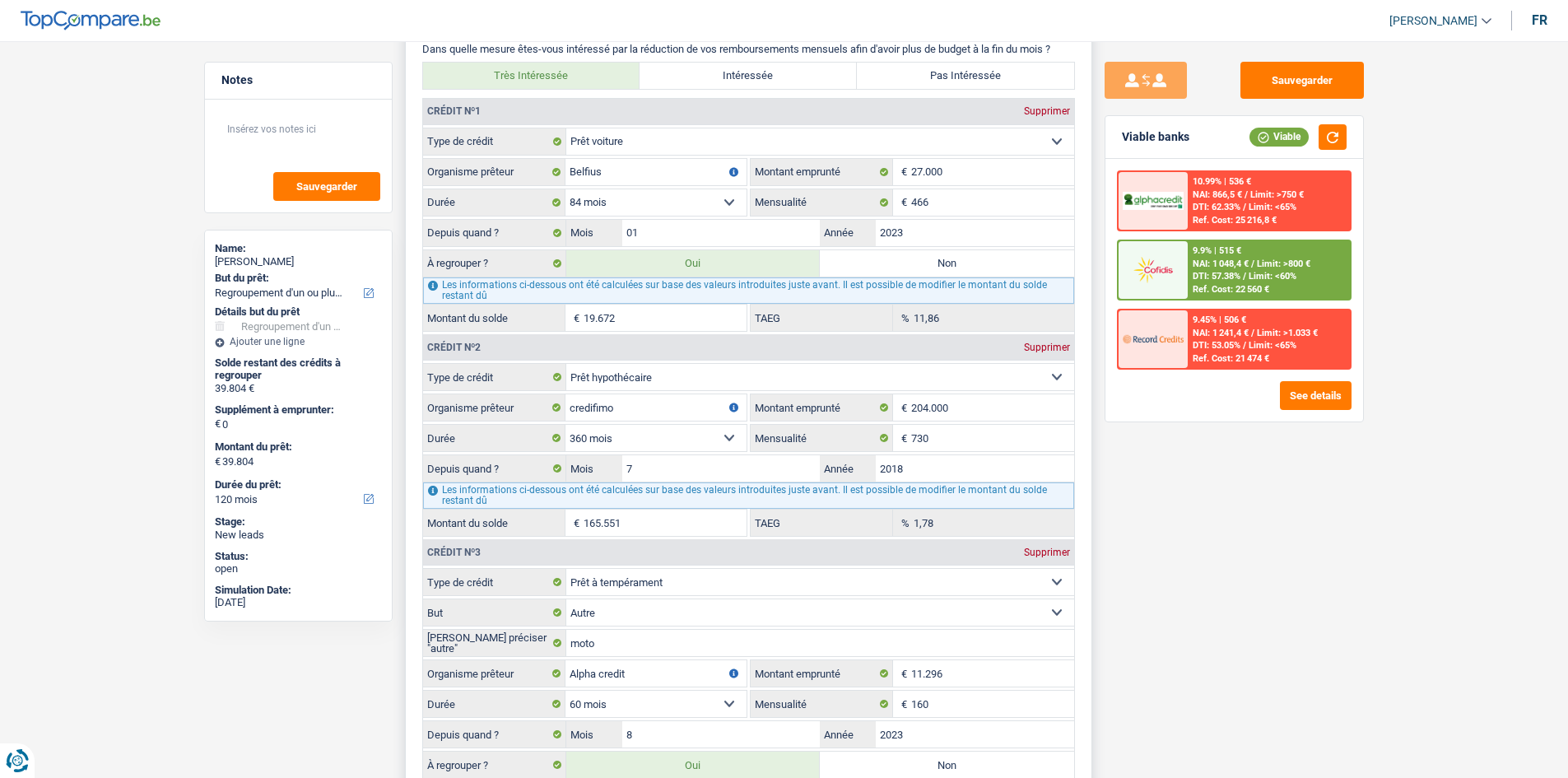 click on "Non" at bounding box center [947, 263] 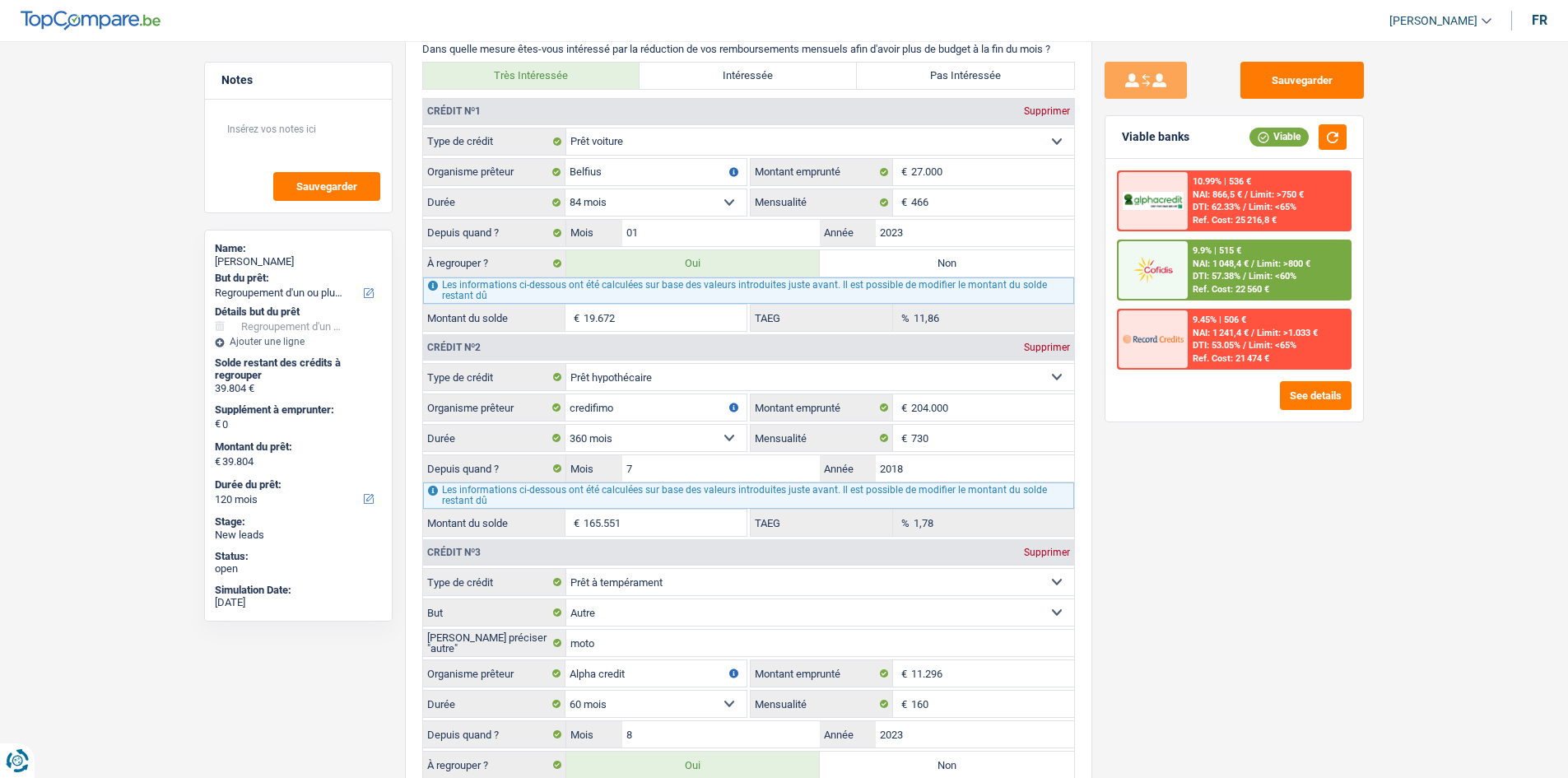 type on "20.132" 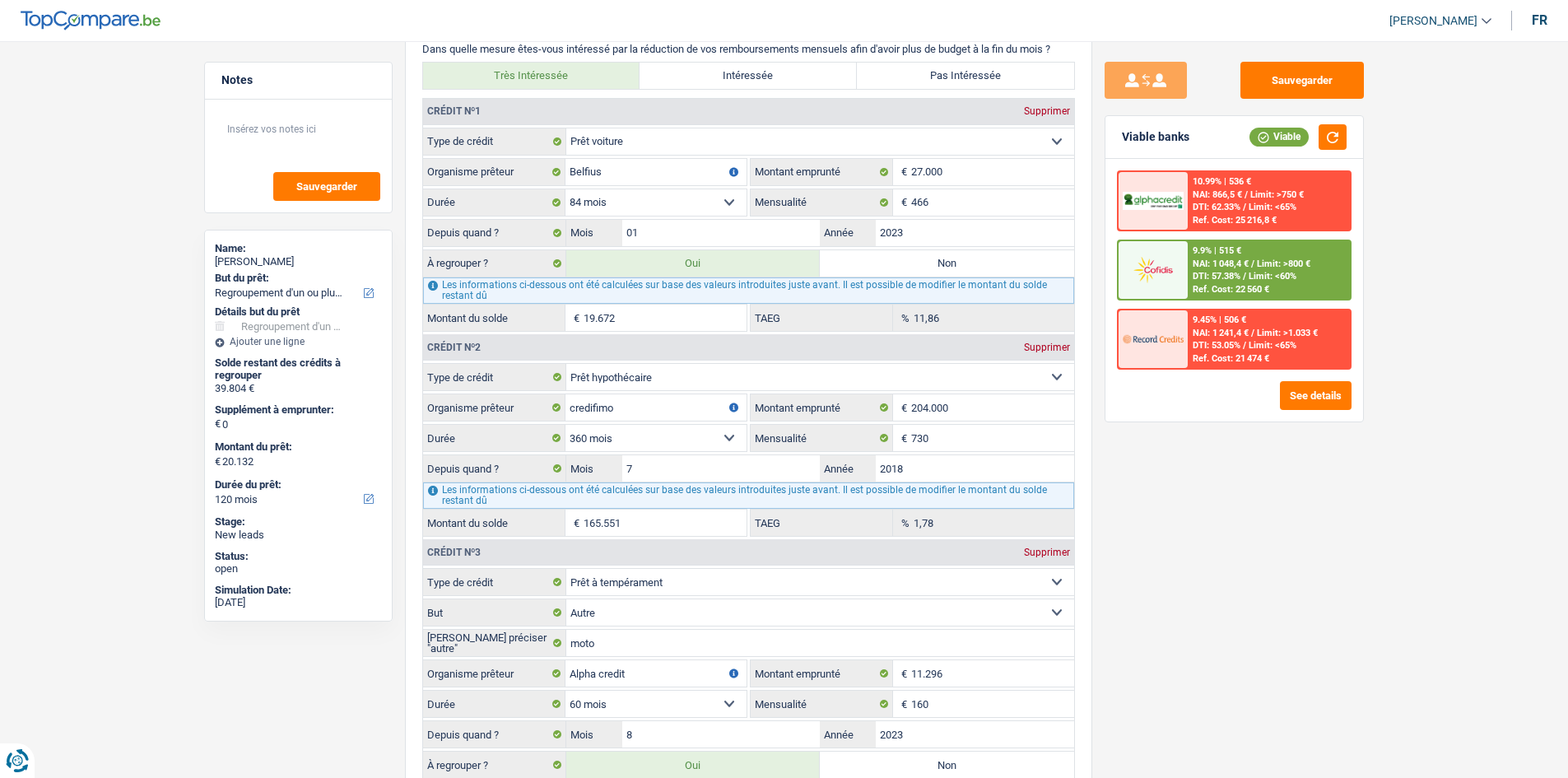 radio on "false" 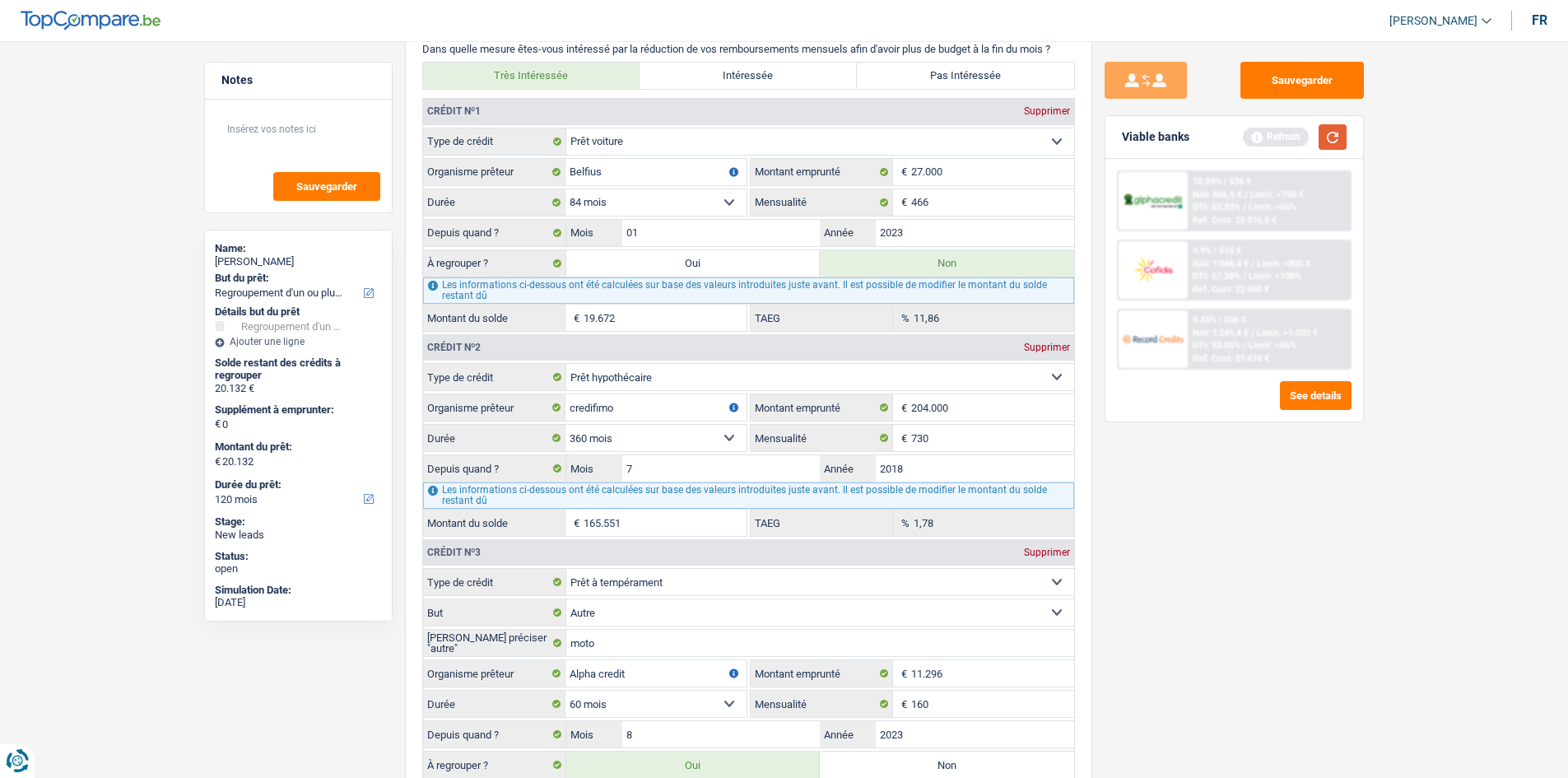 click at bounding box center [1333, 137] 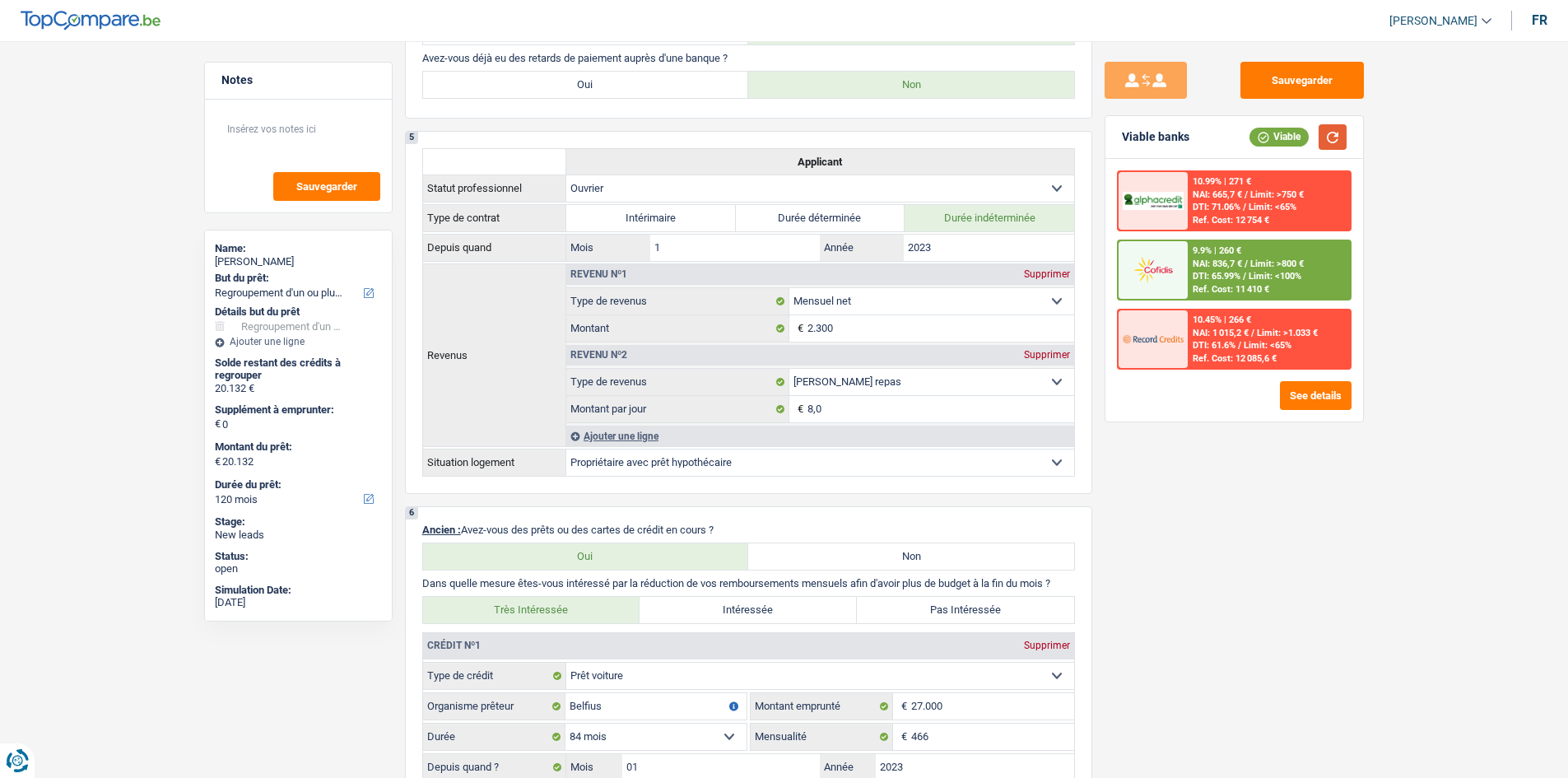 scroll, scrollTop: 988, scrollLeft: 0, axis: vertical 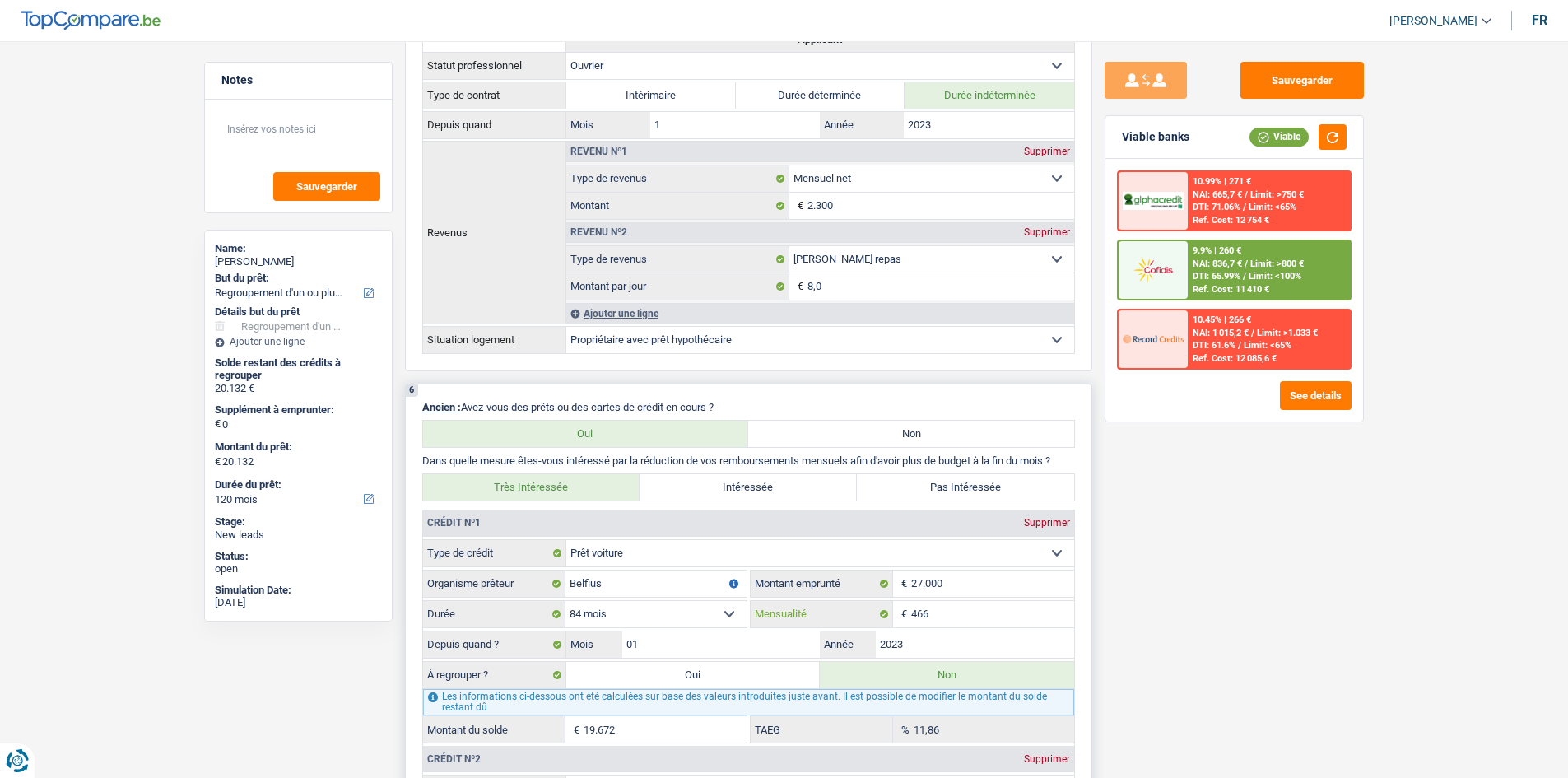 click on "466" at bounding box center (993, 614) 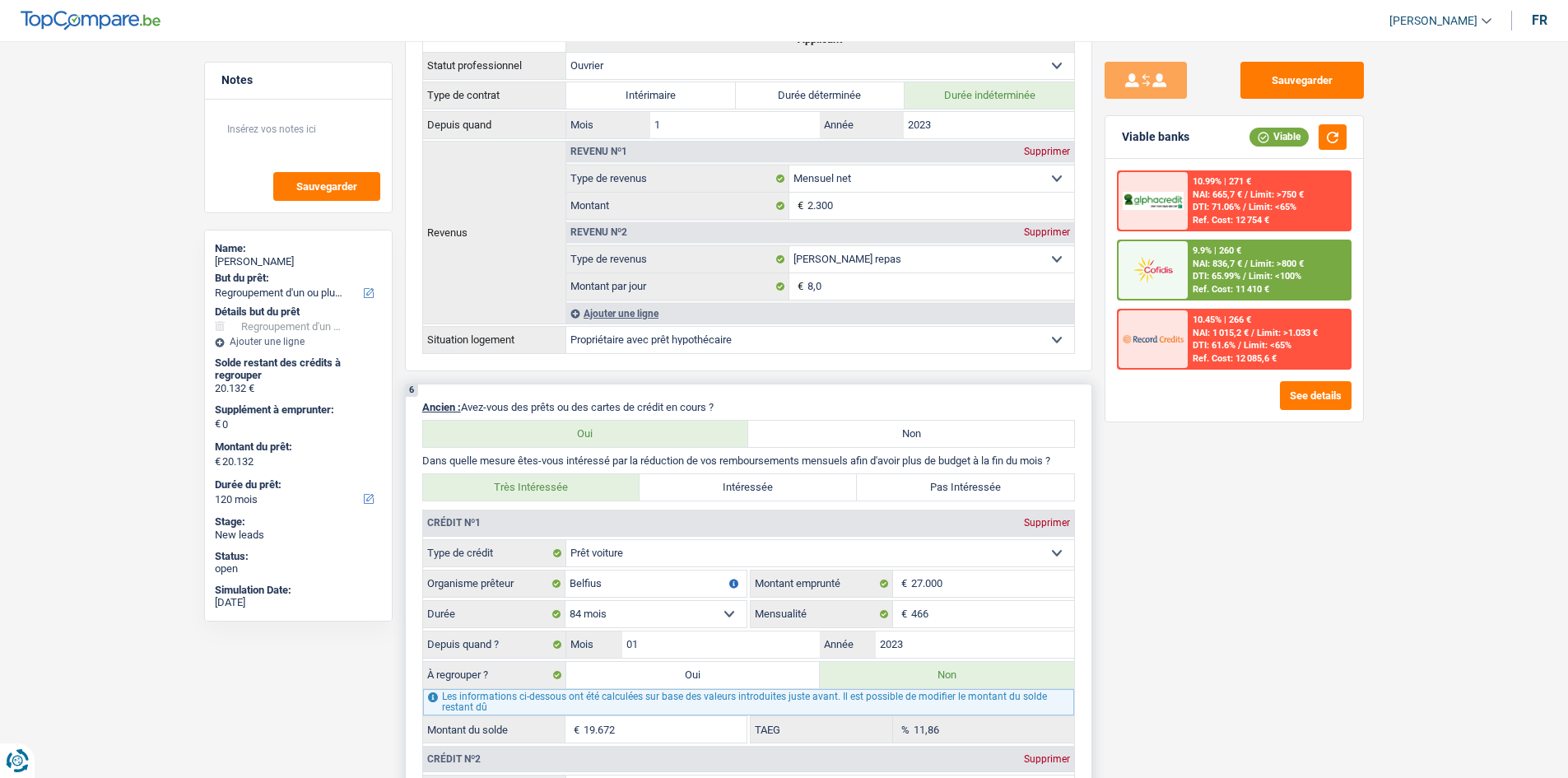 click on "Oui" at bounding box center [693, 675] 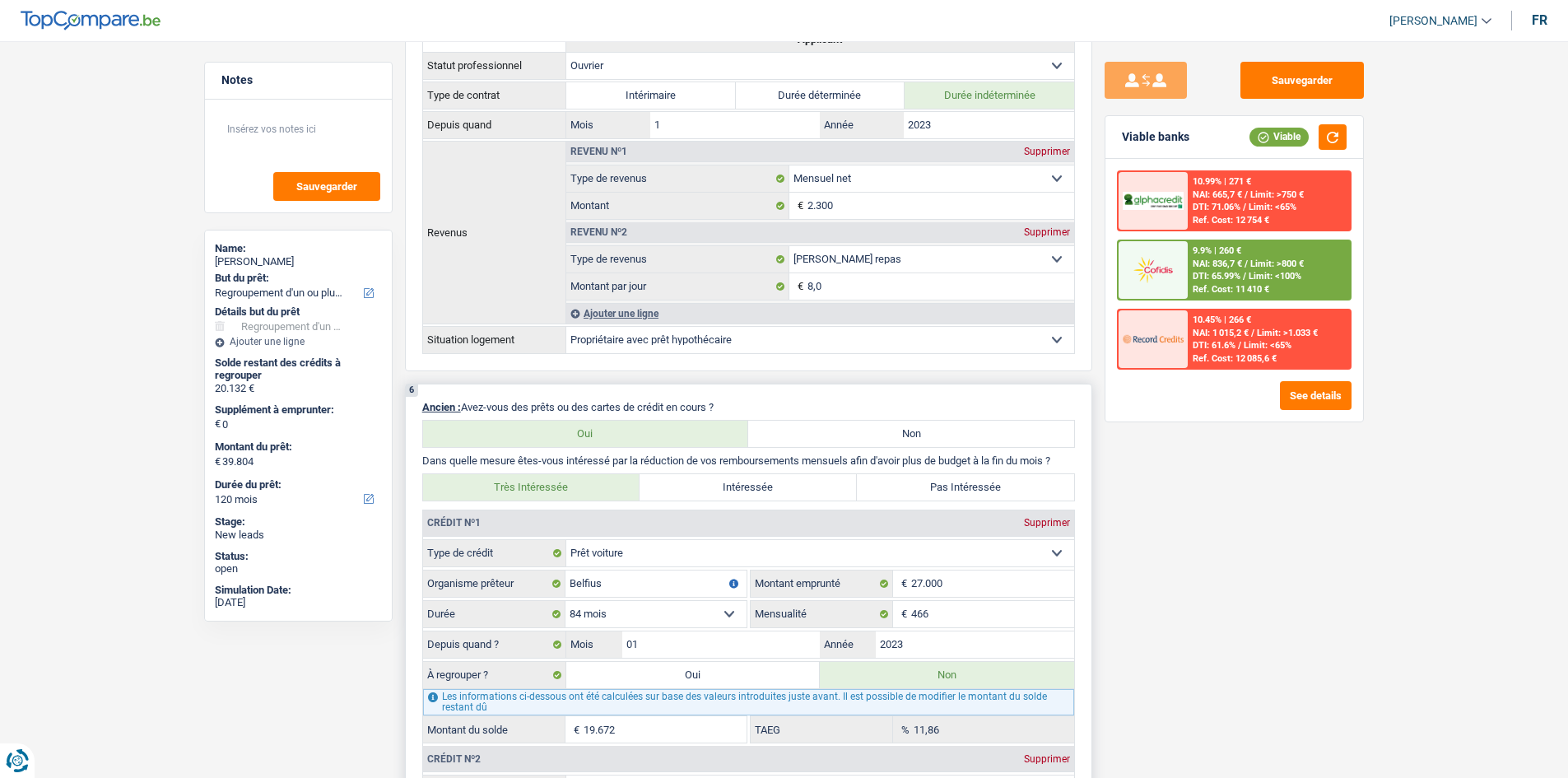 radio on "false" 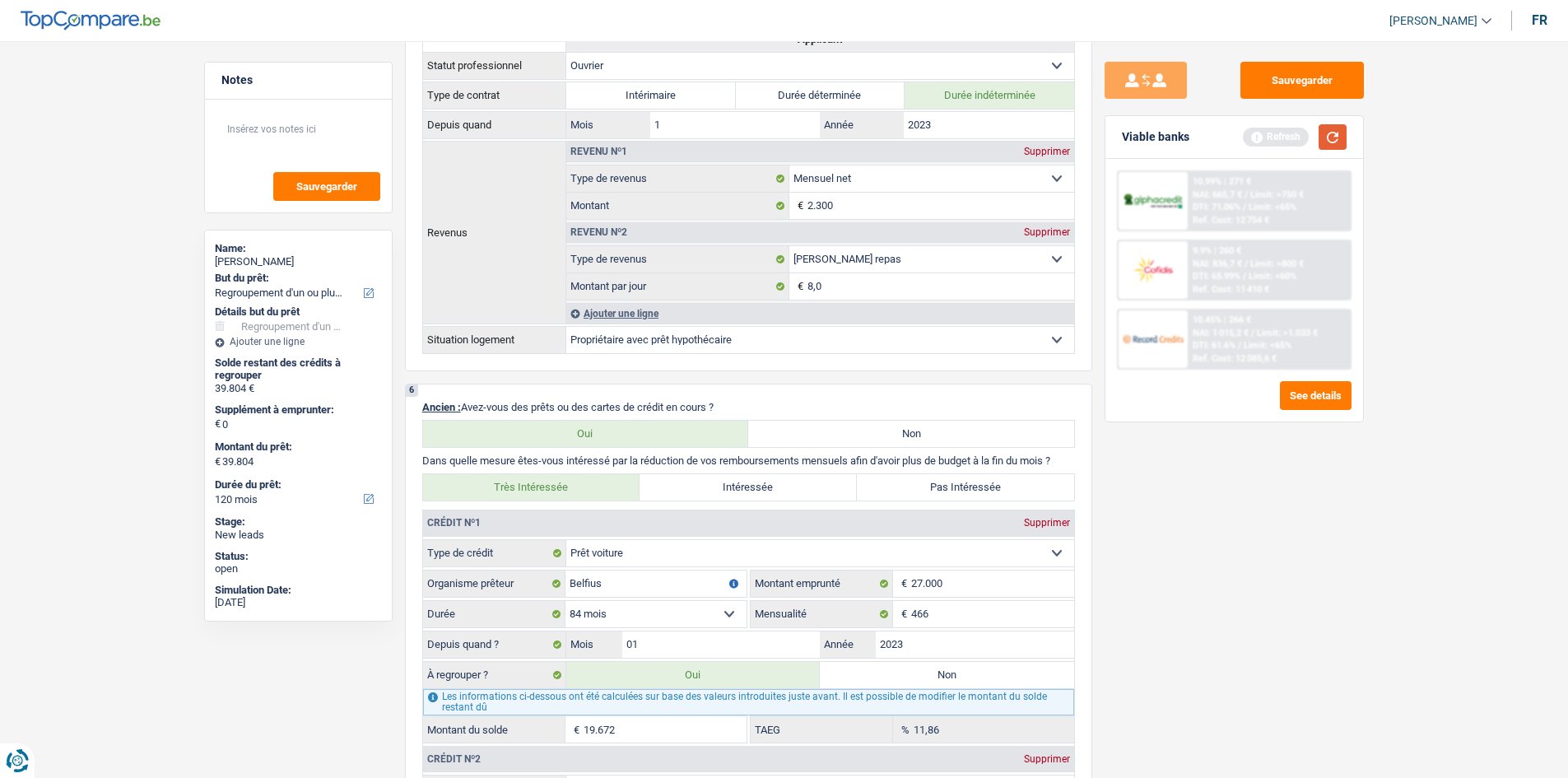 click at bounding box center [1333, 137] 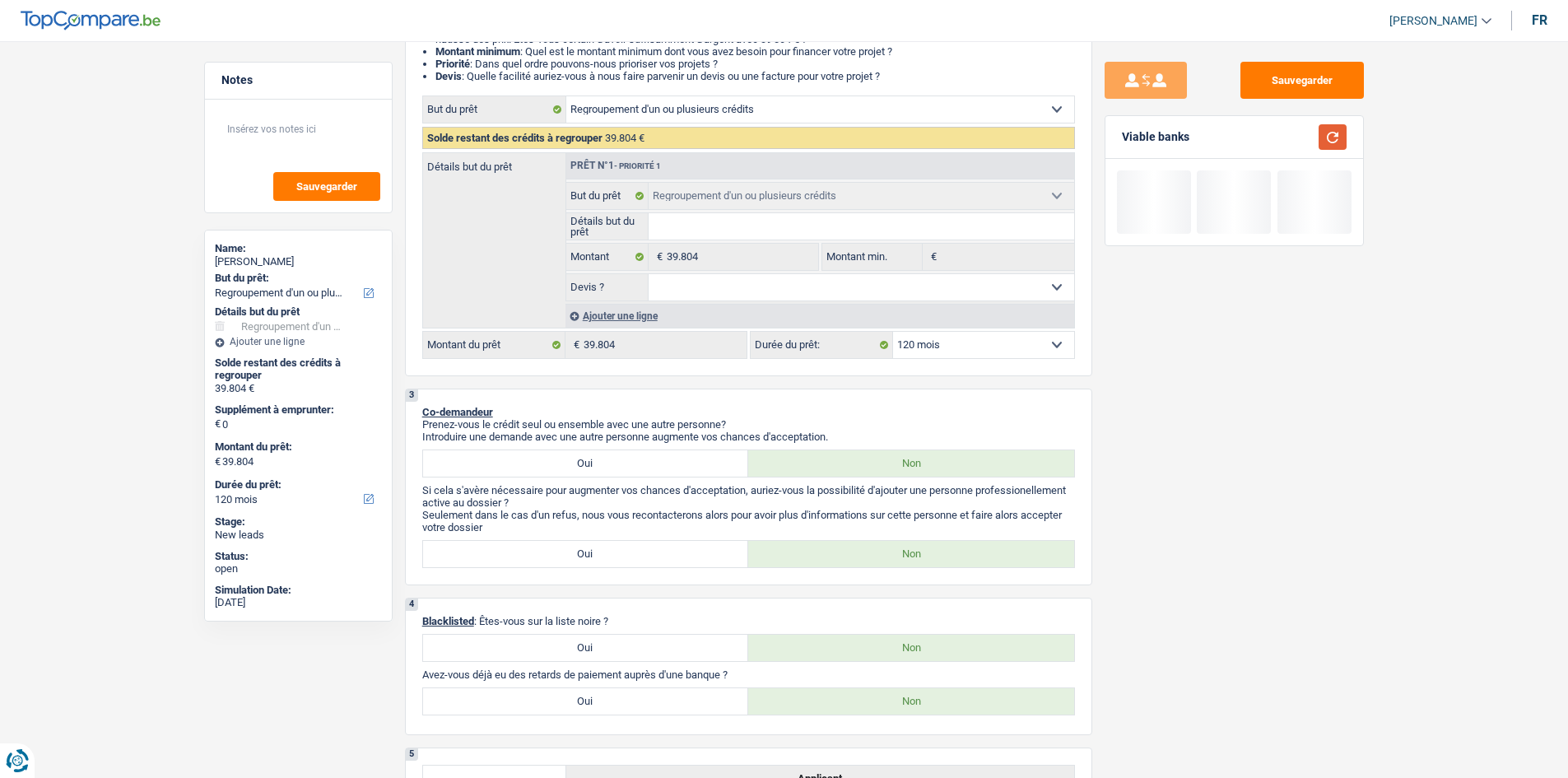 scroll, scrollTop: 0, scrollLeft: 0, axis: both 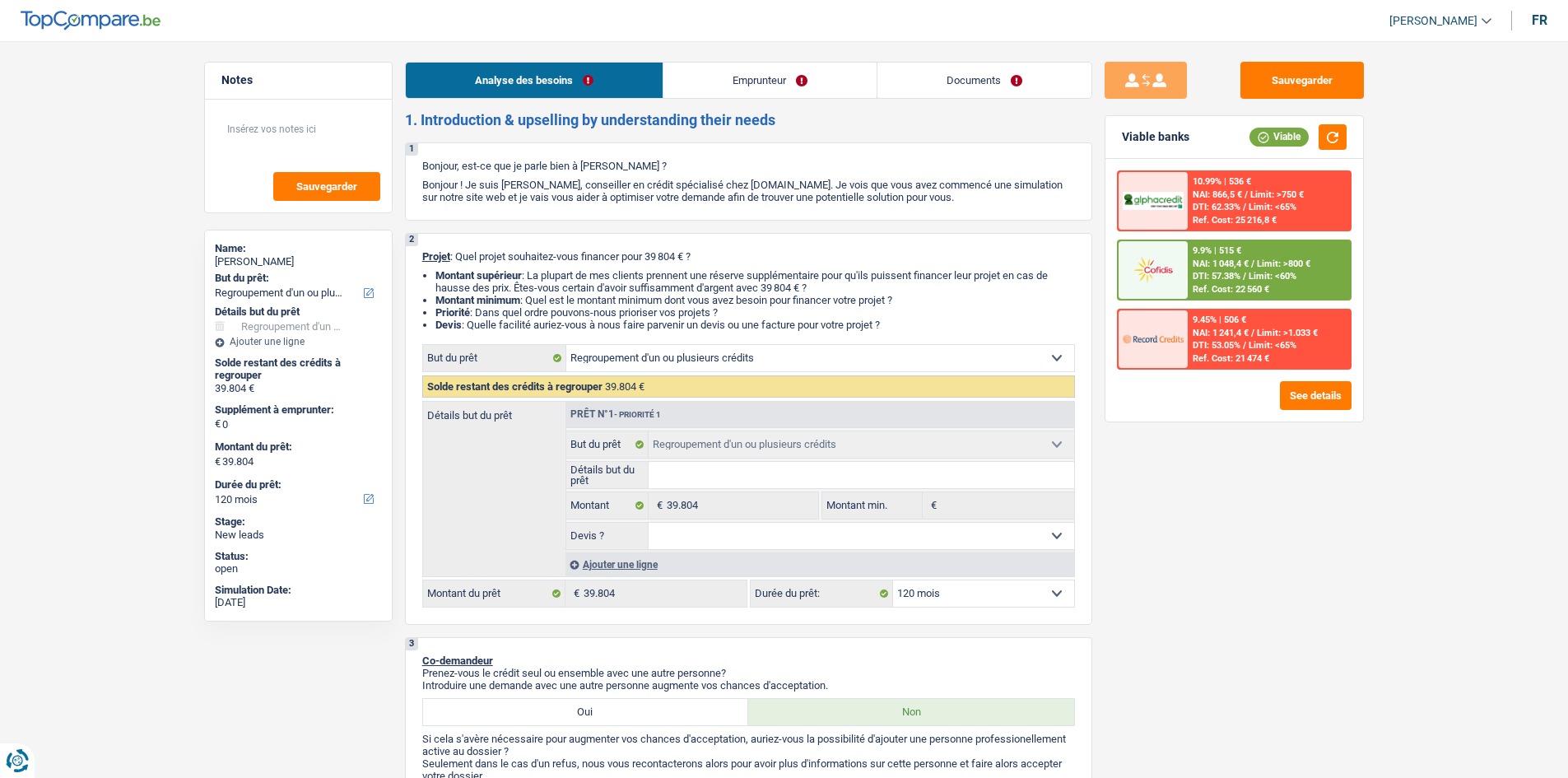 click on "NAI: 1 048,4 €" at bounding box center (1221, 263) 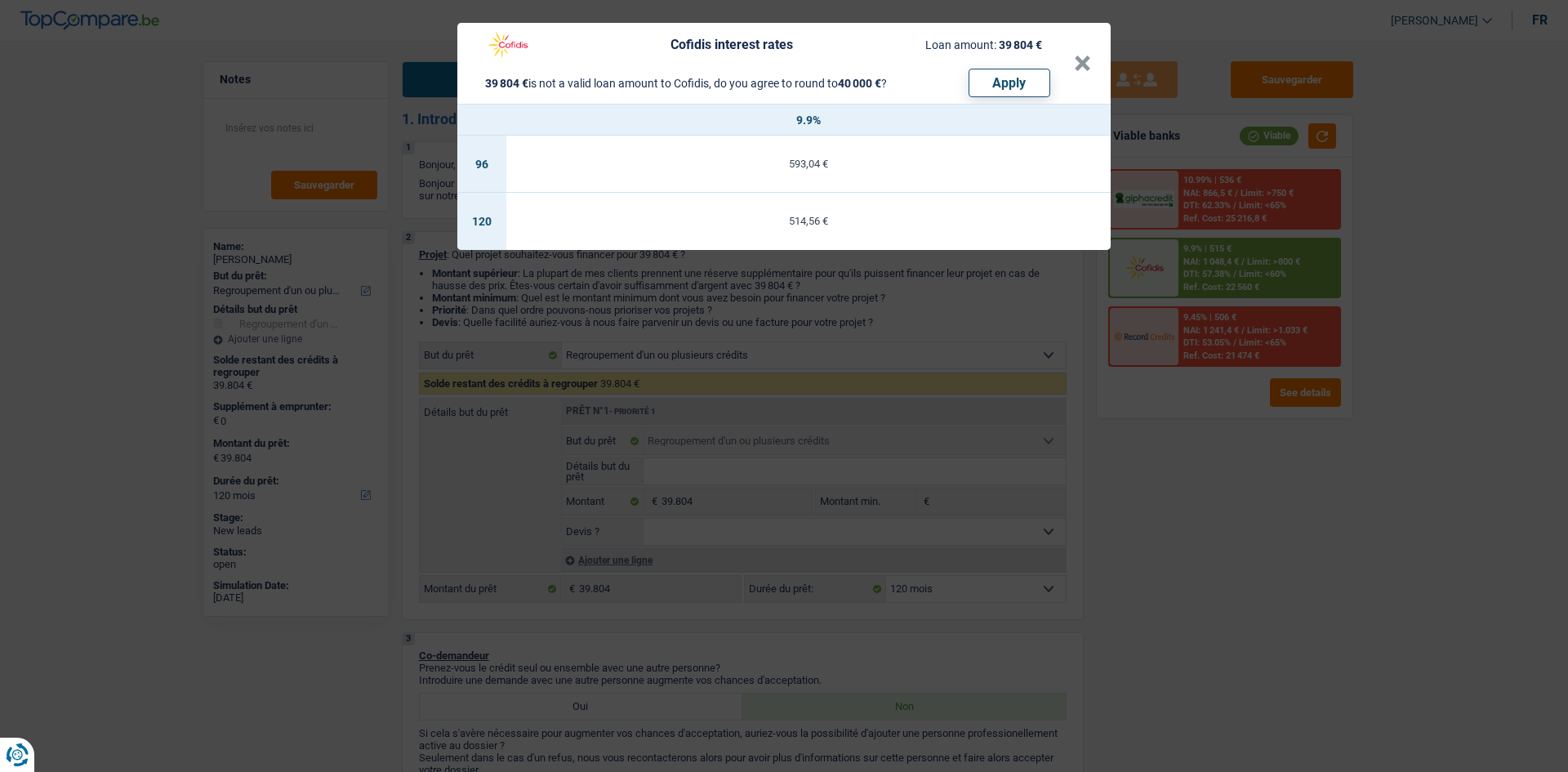 click on "Cofidis interest rates
Loan amount:
39 804 €
39 804 €  is not a valid loan amount to Cofidis, do you agree to round to  40 000 € ?
Apply
×
9.9%
96
593,04 €
120
514,56 €" at bounding box center [784, 386] 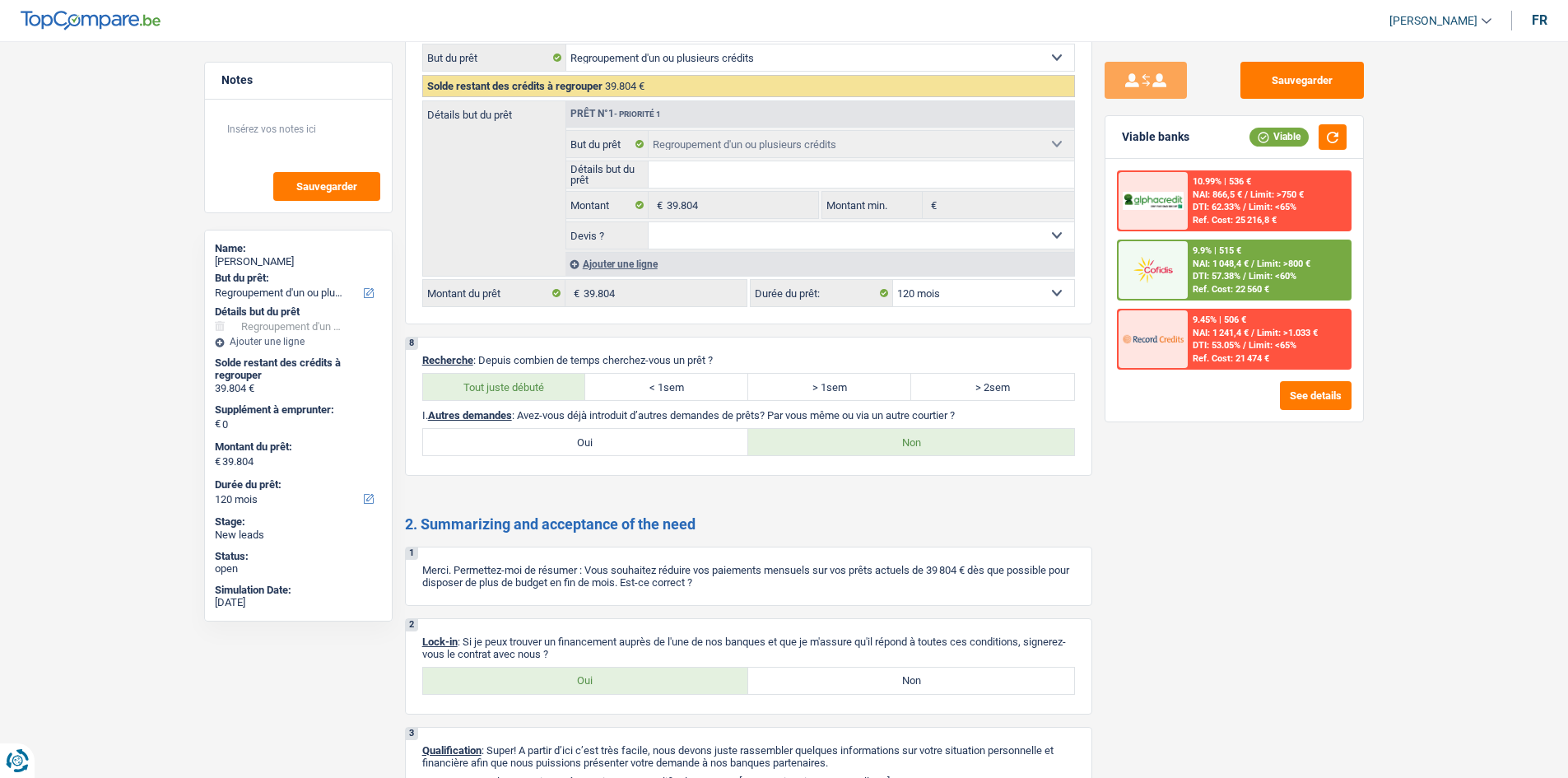 scroll, scrollTop: 2797, scrollLeft: 0, axis: vertical 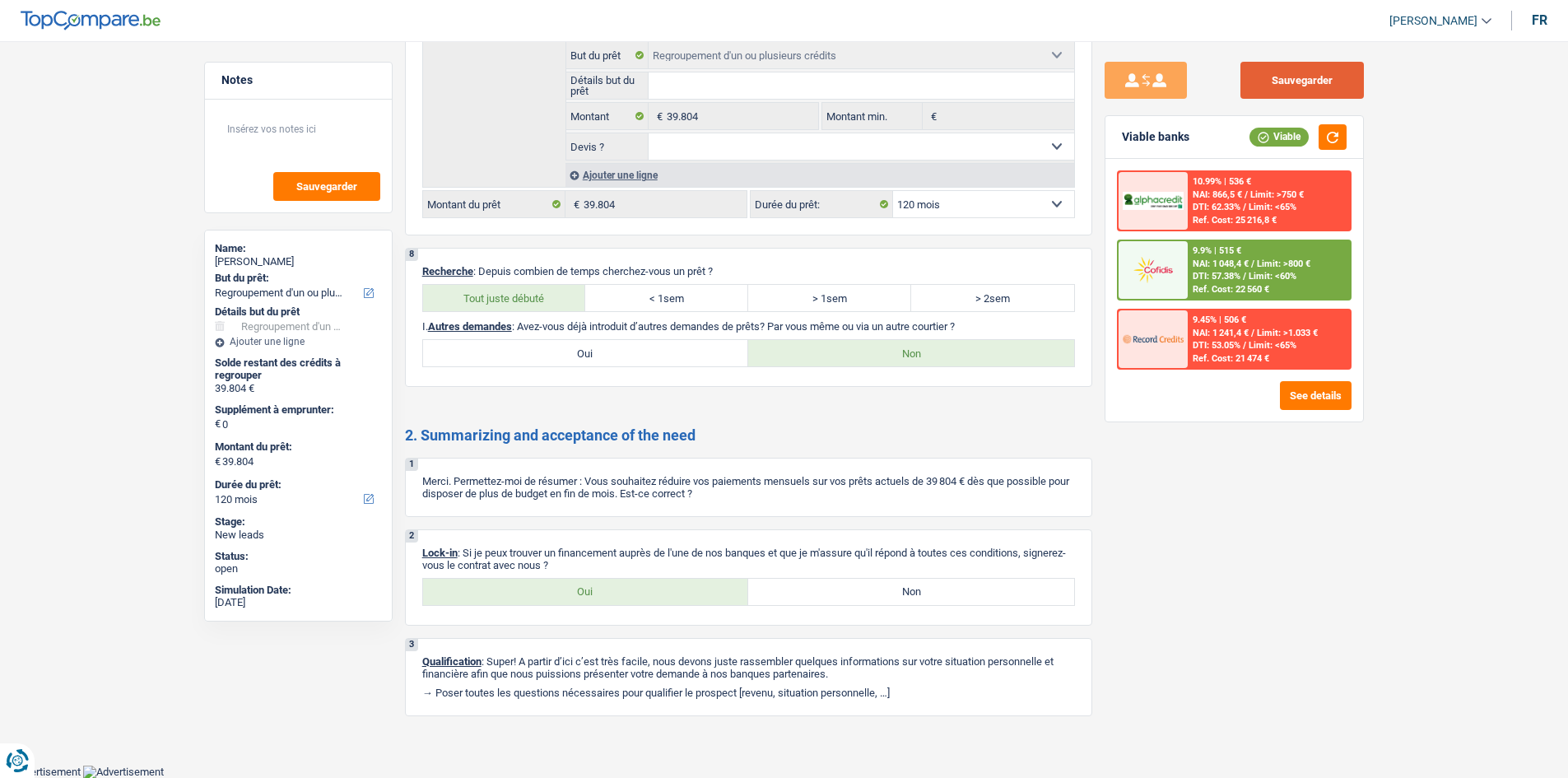 click on "Sauvegarder" at bounding box center [1302, 80] 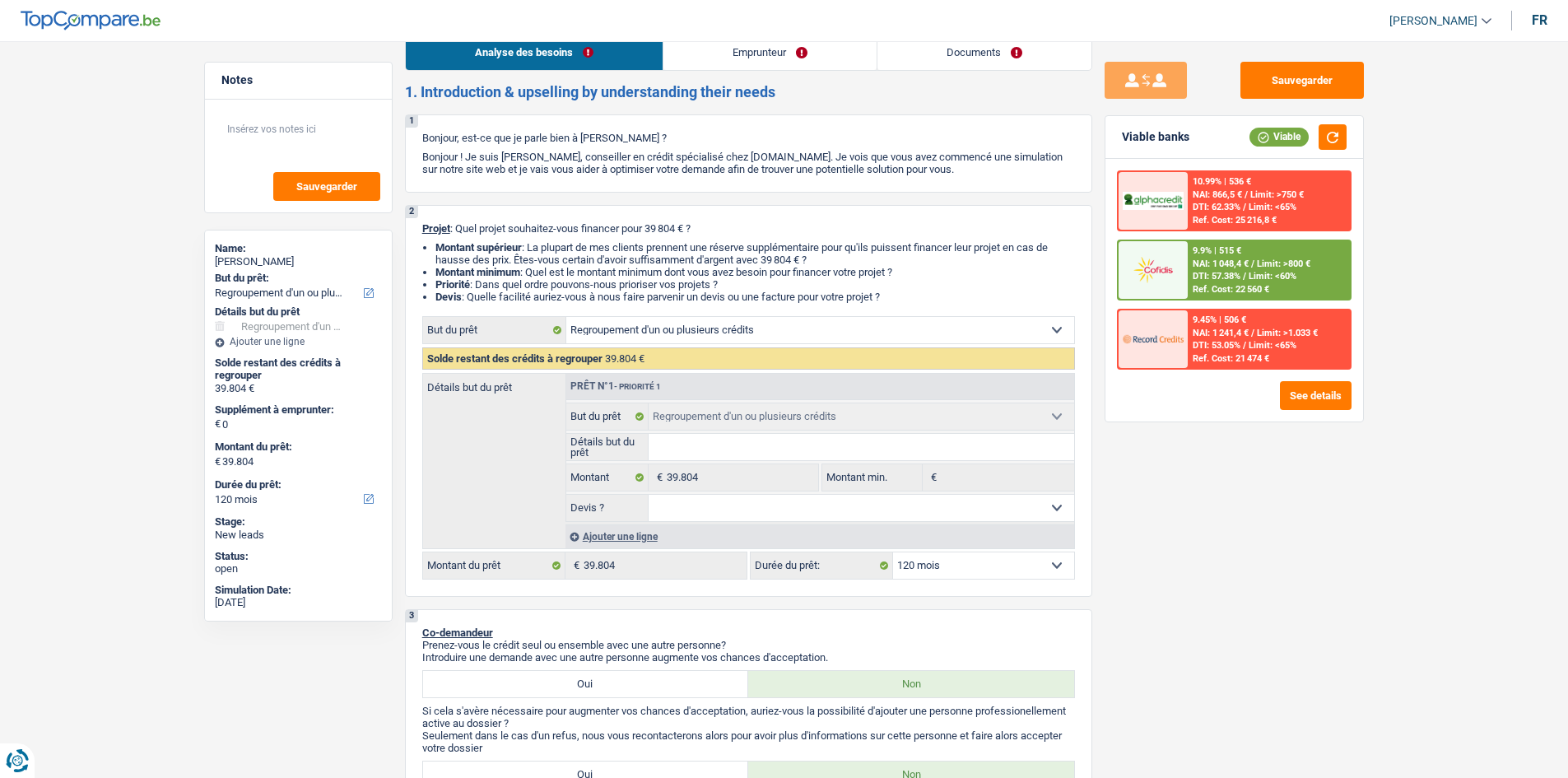 scroll, scrollTop: 0, scrollLeft: 0, axis: both 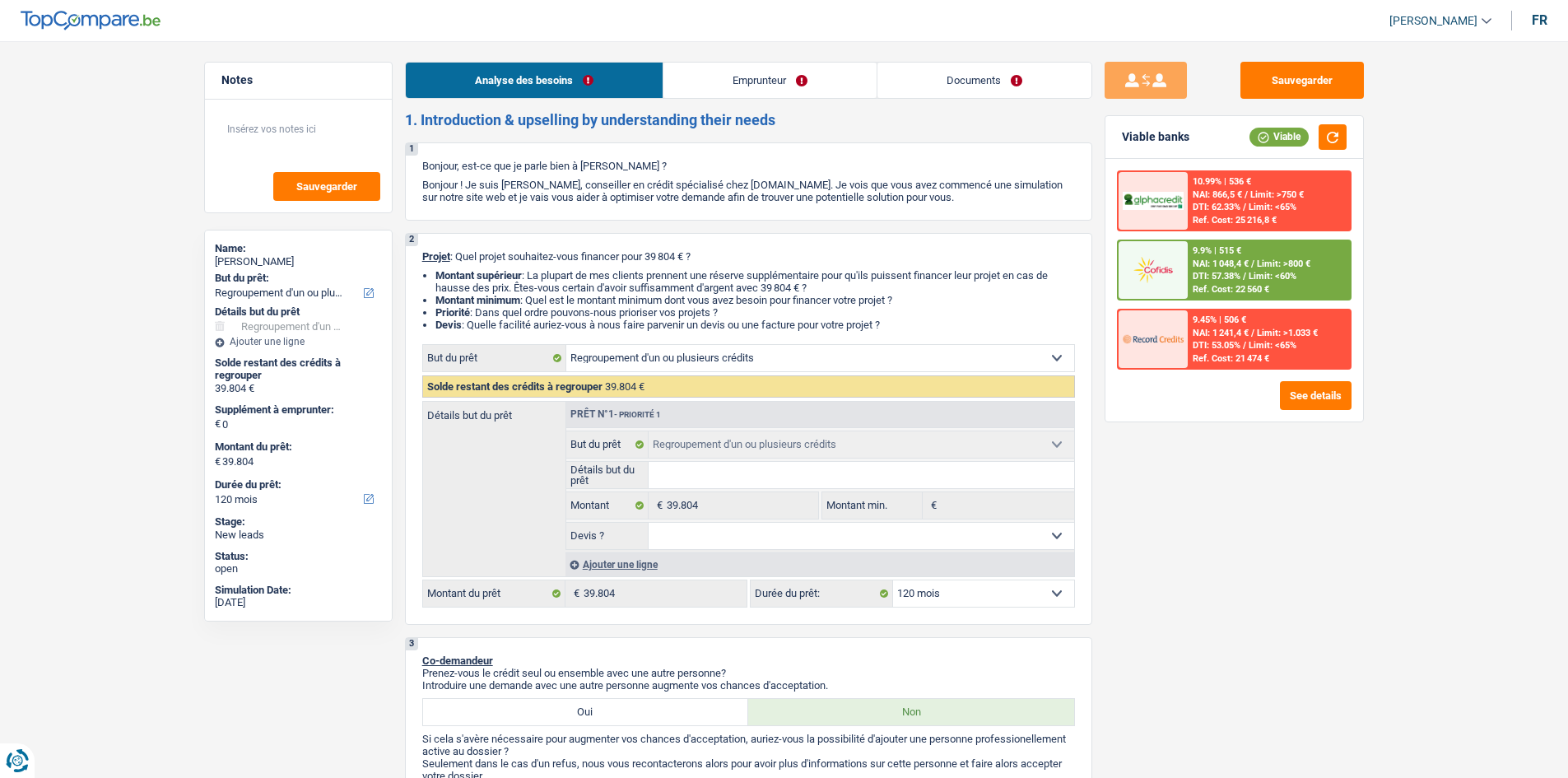 click on "Notes
Sauvegarder
Name:   Joffrey Botteman   But du prêt: Confort maison: meubles, textile, peinture, électroménager, outillage non-professionnel Hifi, multimédia, gsm, ordinateur Aménagement: frais d'installation, déménagement Evénement familial: naissance, mariage, divorce, communion, décès Frais médicaux Frais d'études Frais permis de conduire Regroupement d'un ou plusieurs crédits Loisirs: voyage, sport, musique Rafraîchissement: petits travaux maison et jardin Frais judiciaires Réparation voiture Prêt rénovation Prêt énergie Prêt voiture Taxes, impôts non professionnels Rénovation bien à l'étranger Dettes familiales Assurance Autre
Sélectionner une option
Détails but du prêt
Confort maison: meubles, textile, peinture, électroménager, outillage non-professionnel Hifi, multimédia, gsm, ordinateur Aménagement: frais d'installation, déménagement" at bounding box center (784, 1793) 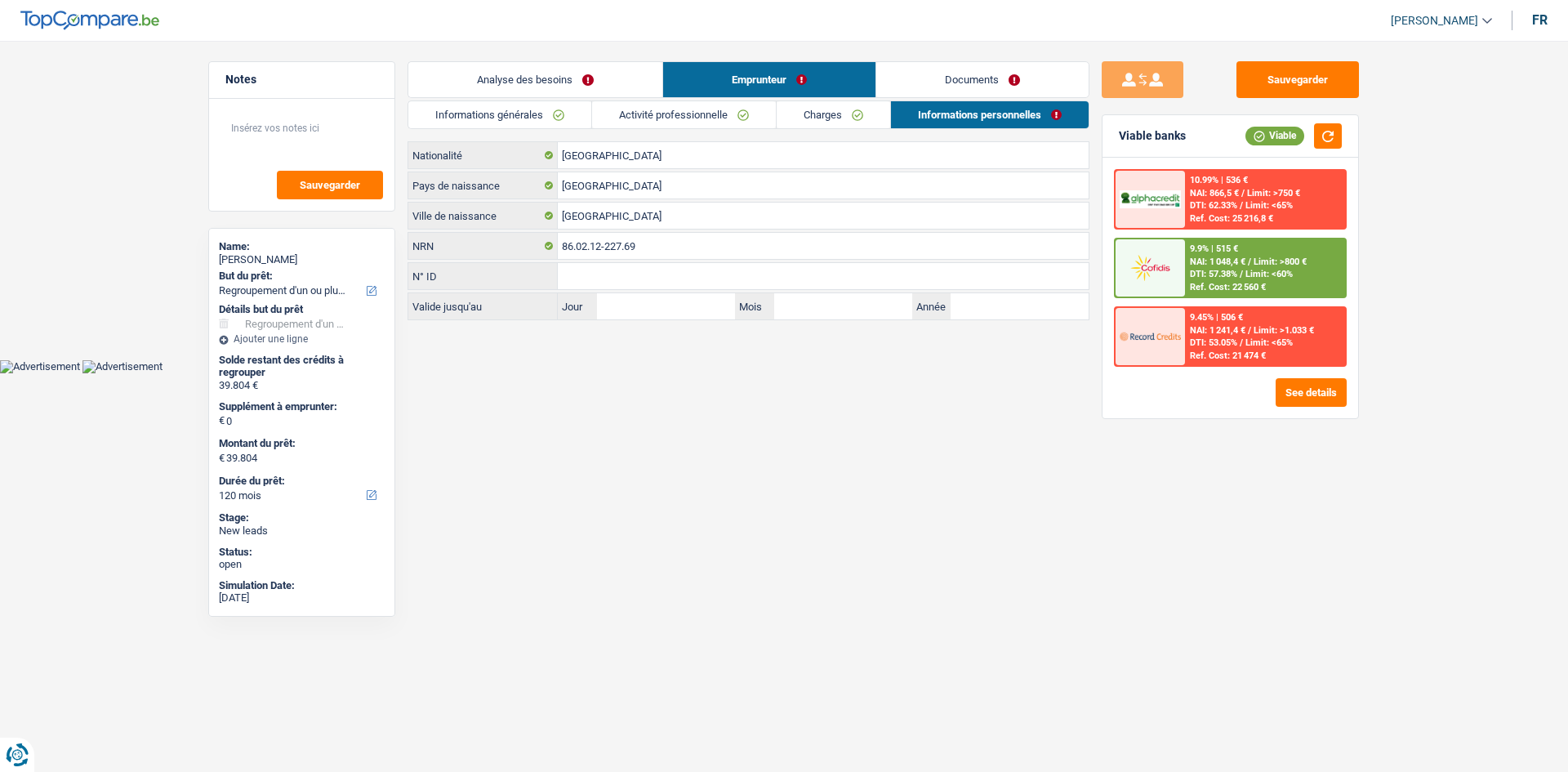 drag, startPoint x: 754, startPoint y: 109, endPoint x: 786, endPoint y: 111, distance: 32.062439 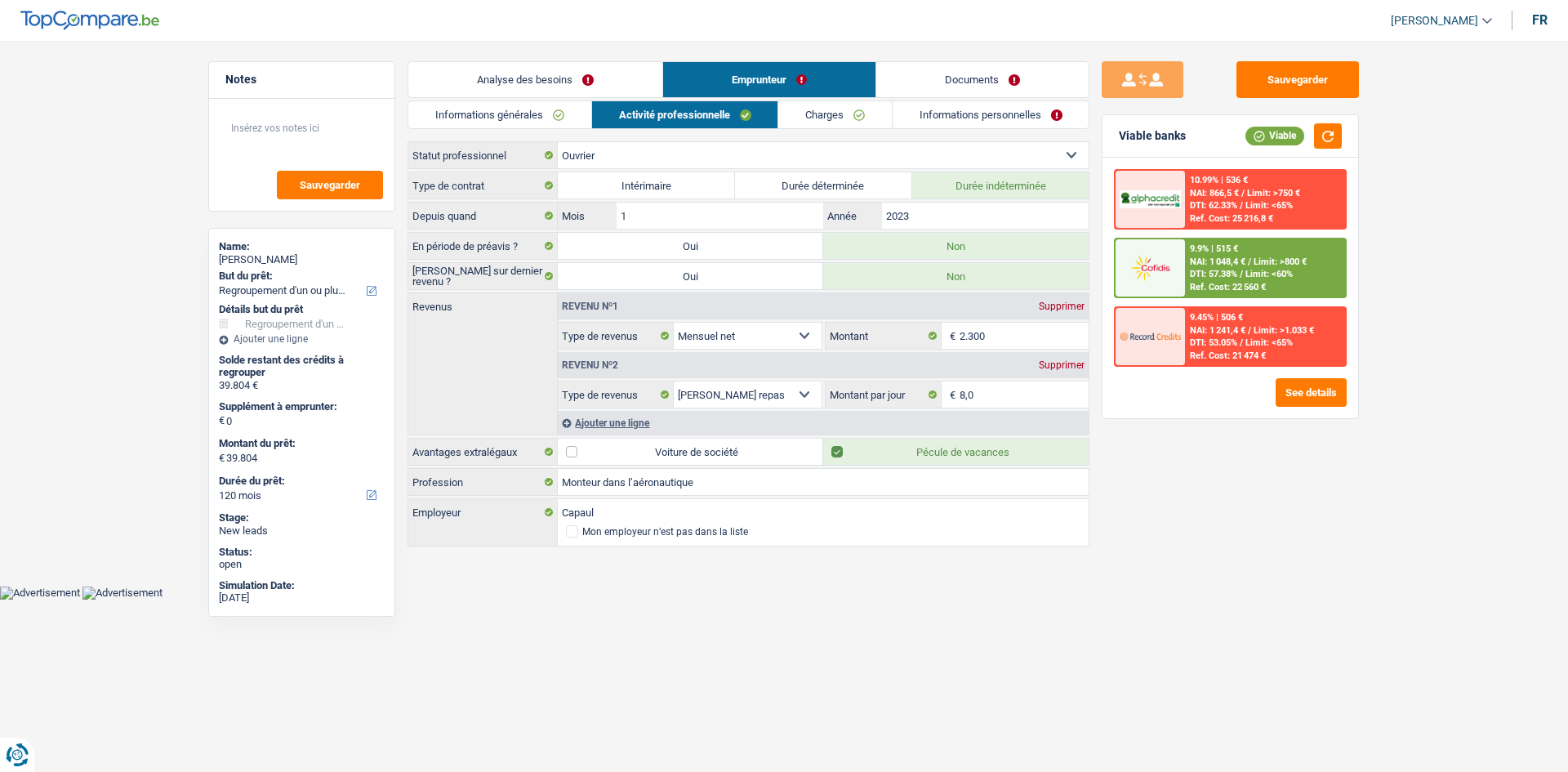click on "Charges" at bounding box center (835, 114) 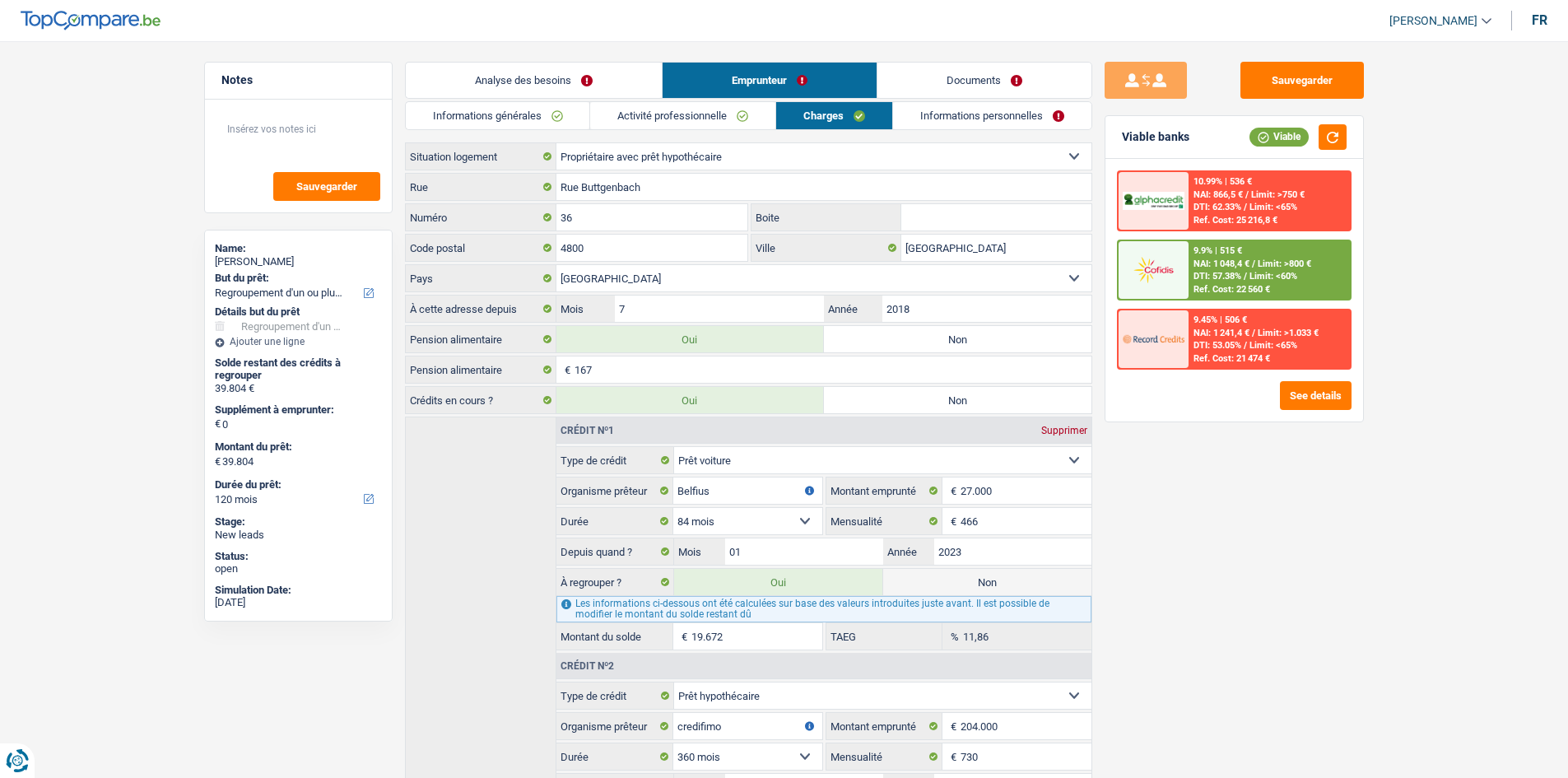 click on "Documents" at bounding box center [984, 80] 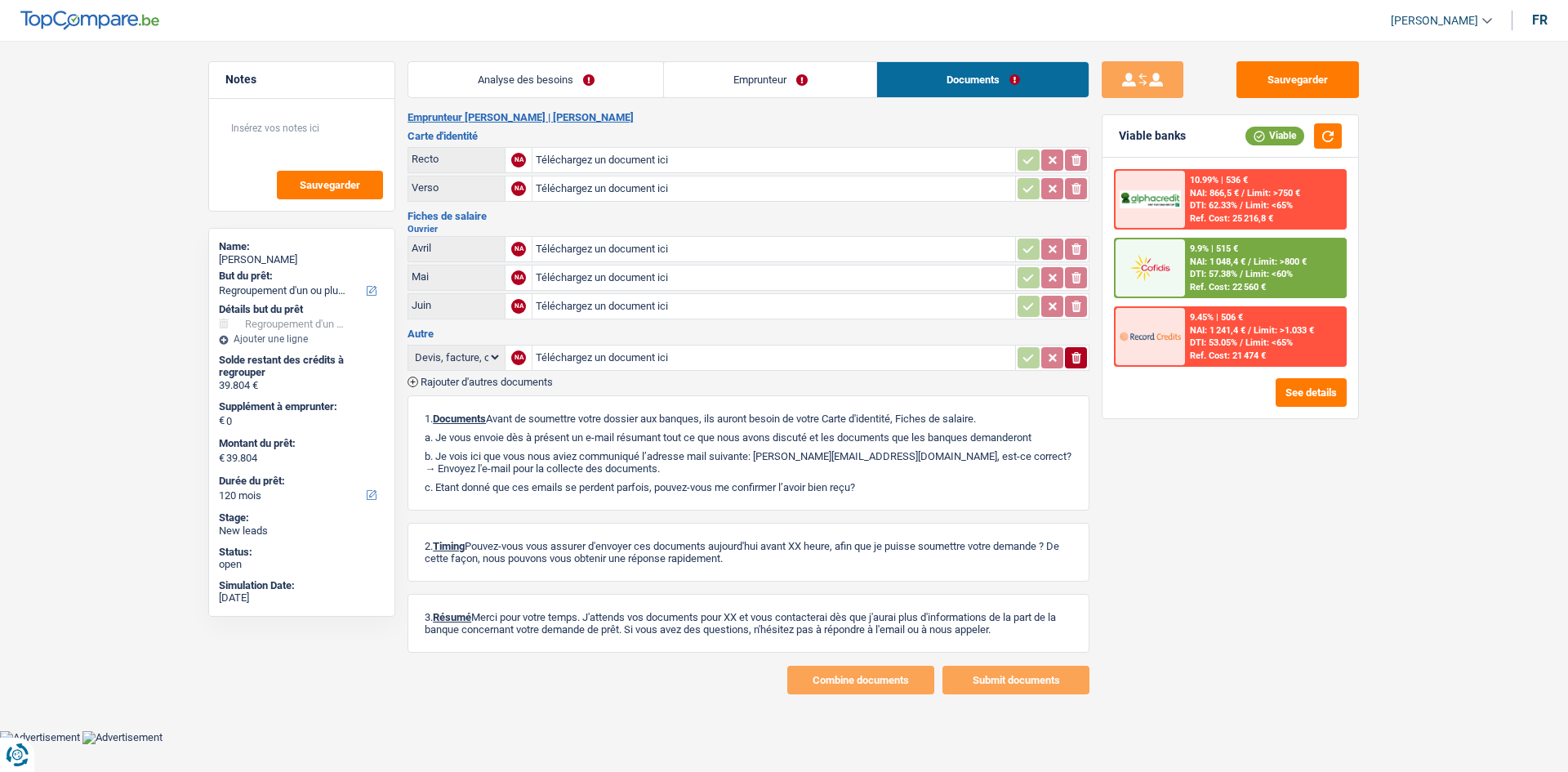 click on "Analyse des besoins" at bounding box center (536, 79) 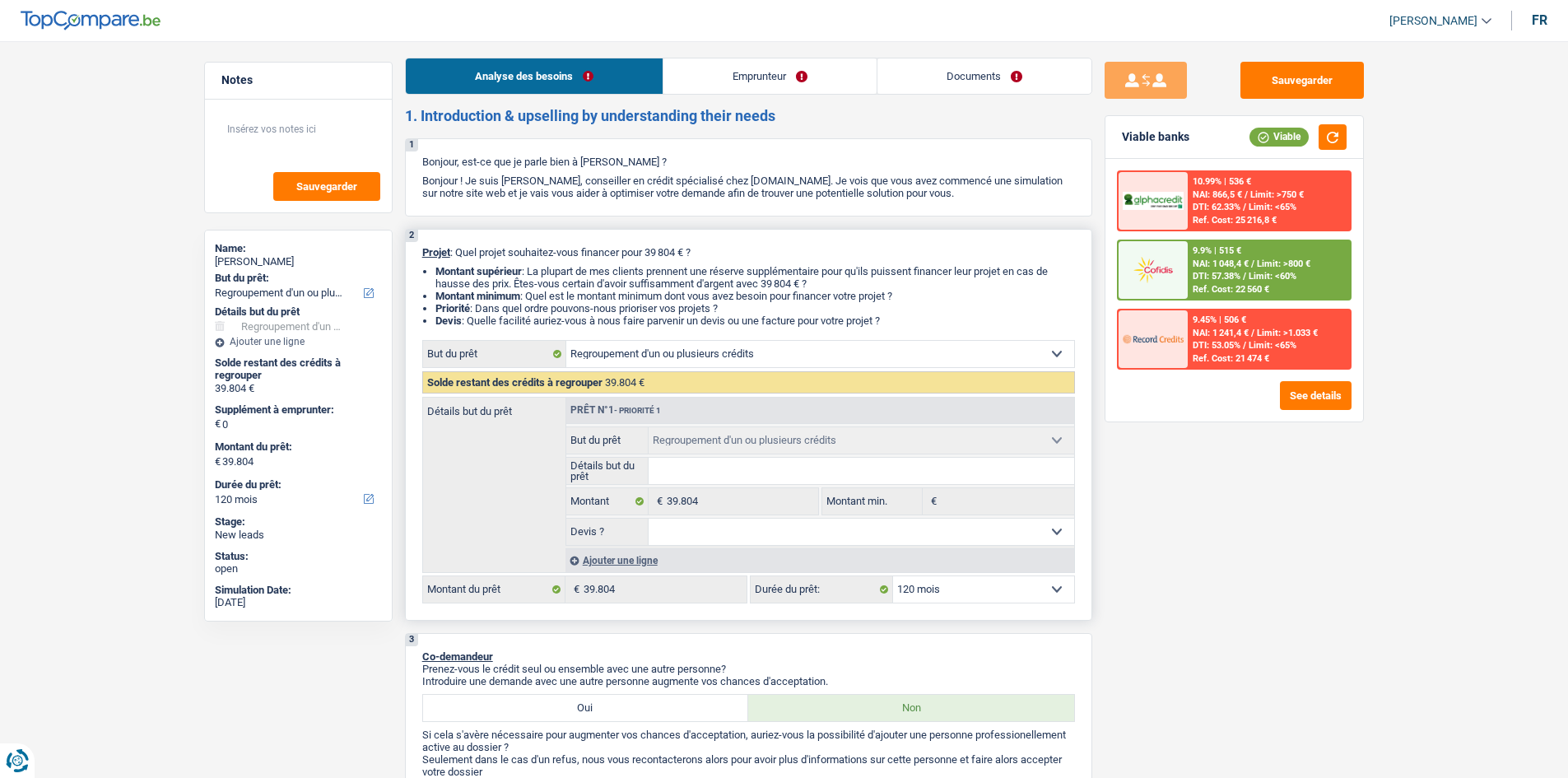 scroll, scrollTop: 0, scrollLeft: 0, axis: both 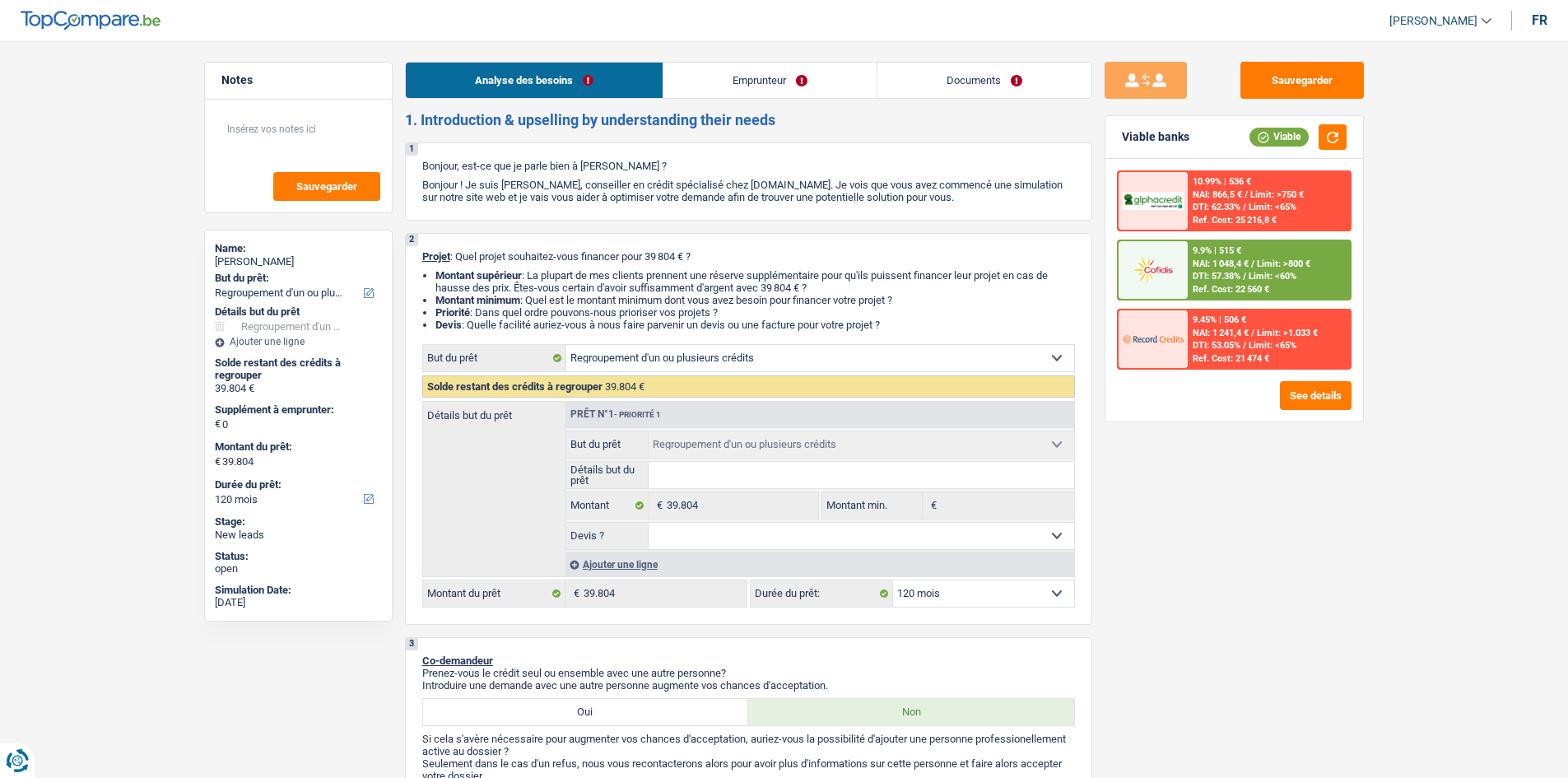 click on "Documents" at bounding box center (984, 80) 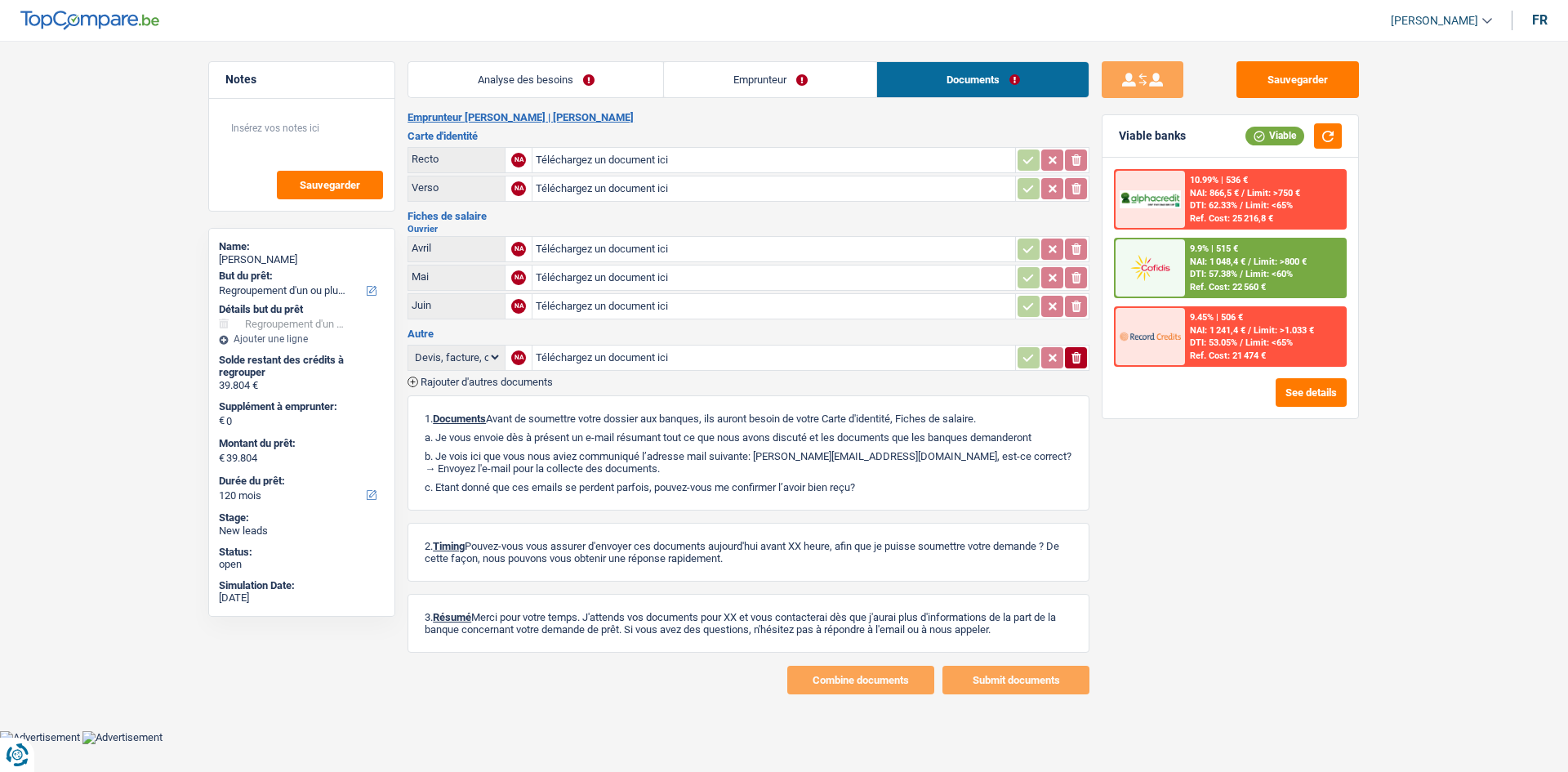 click on "Analyse des besoins" at bounding box center (536, 79) 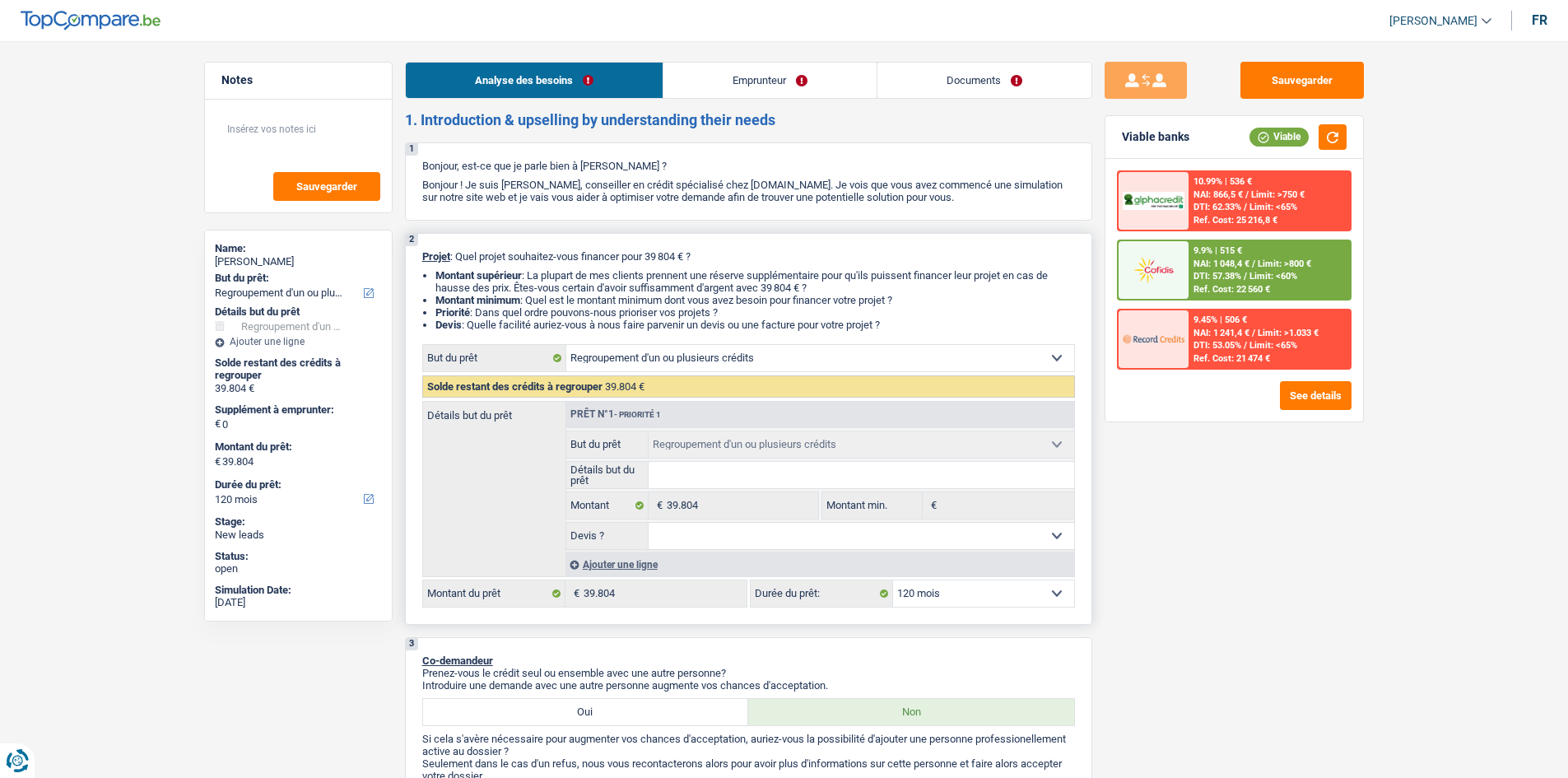 click on "12 mois 18 mois 24 mois 30 mois 36 mois 42 mois 48 mois 60 mois 72 mois 84 mois 96 mois 120 mois 132 mois 144 mois
Sélectionner une option" at bounding box center (984, 594) 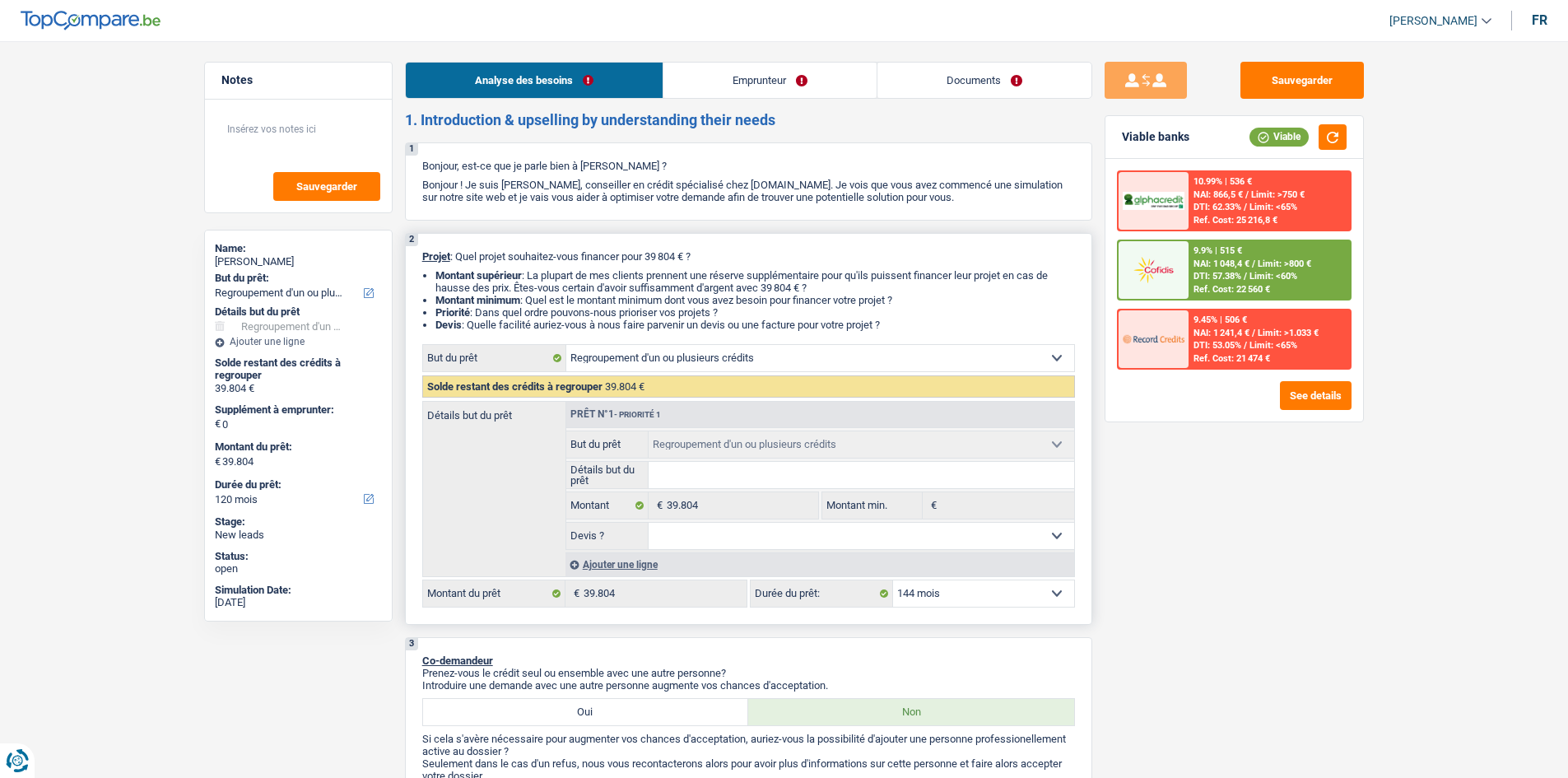 click on "12 mois 18 mois 24 mois 30 mois 36 mois 42 mois 48 mois 60 mois 72 mois 84 mois 96 mois 120 mois 132 mois 144 mois
Sélectionner une option" at bounding box center (984, 594) 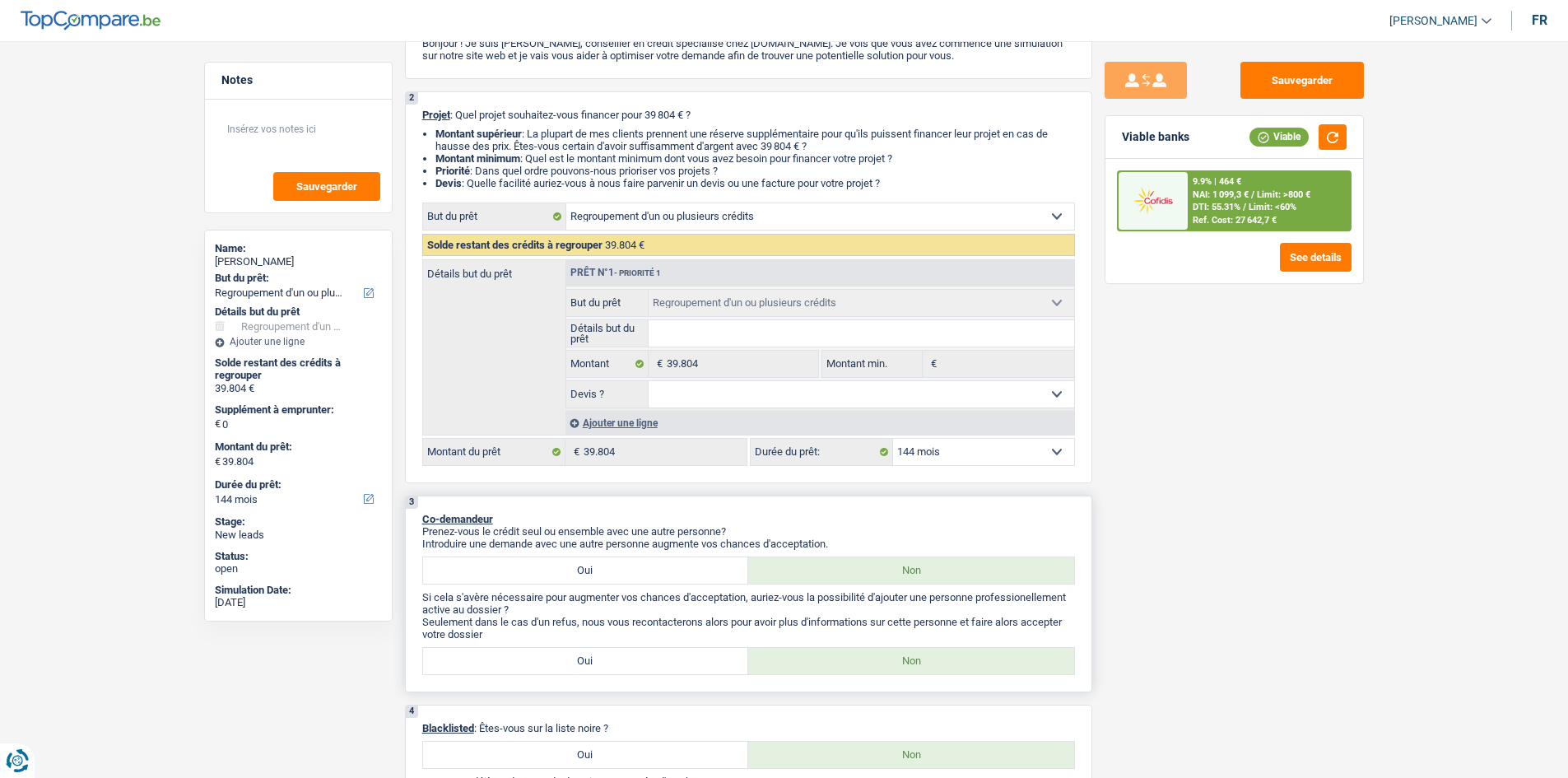 scroll, scrollTop: 247, scrollLeft: 0, axis: vertical 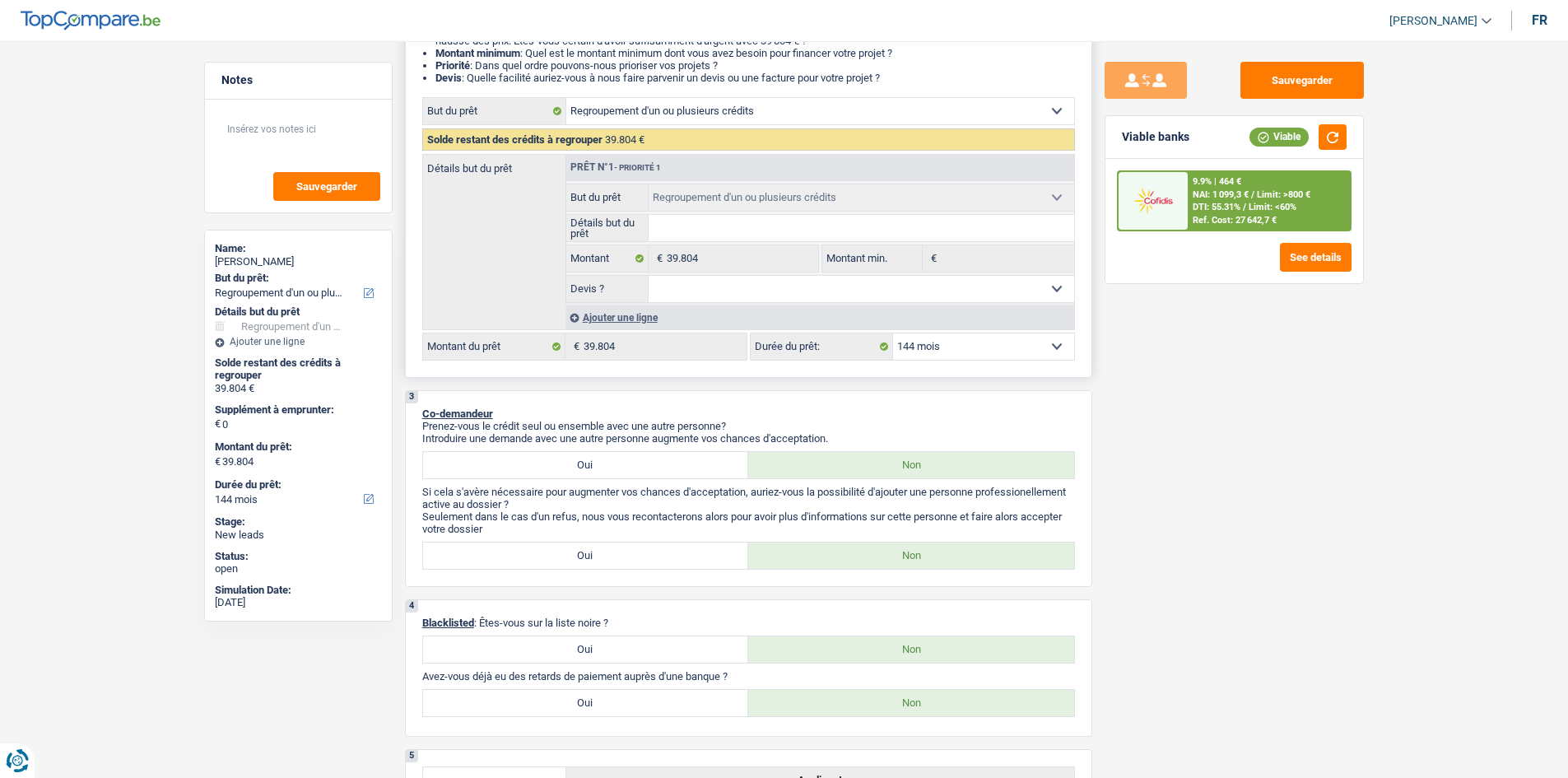 click on "2   Projet  : Quel projet souhaitez-vous financer pour 39 804 € ?
Montant supérieur : La plupart de mes clients prennent une réserve supplémentaire pour qu'ils puissent financer leur projet en cas de hausse des prix. Êtes-vous certain d'avoir suffisamment d'argent avec 39 804 € ?   Montant minimum : Quel est le montant minimum dont vous avez besoin pour financer votre projet ?   Priorité : Dans quel ordre pouvons-nous prioriser vos projets ?   Devis   : Quelle facilité auriez-vous à nous faire parvenir un devis ou une facture pour votre projet ?
Confort maison: meubles, textile, peinture, électroménager, outillage non-professionnel Hifi, multimédia, gsm, ordinateur Aménagement: frais d'installation, déménagement Evénement familial: naissance, mariage, divorce, communion, décès Frais médicaux Frais d'études Frais permis de conduire Regroupement d'un ou plusieurs crédits Loisirs: voyage, sport, musique Rafraîchissement: petits travaux maison et jardin" at bounding box center [748, 182] 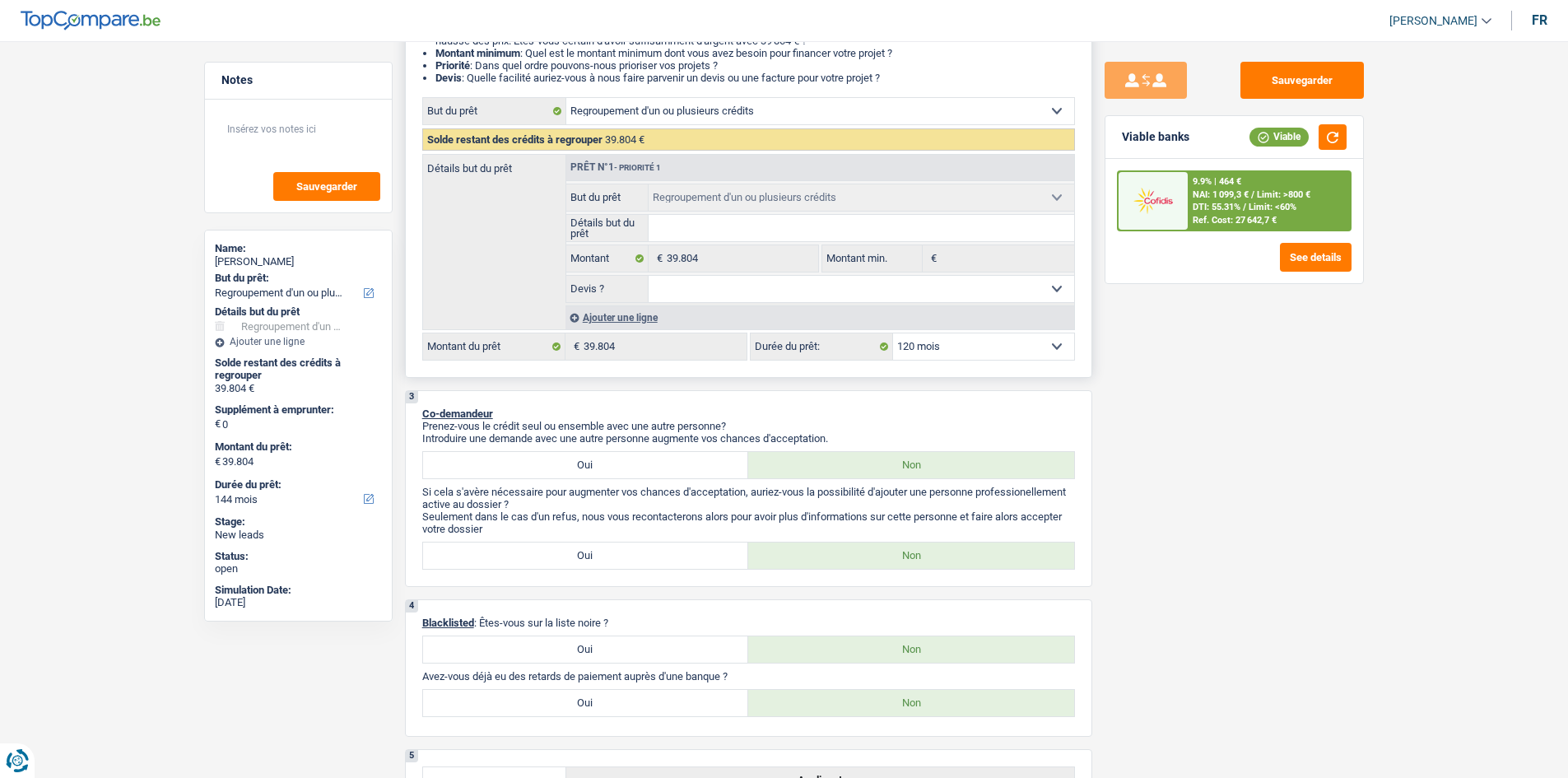 click on "12 mois 18 mois 24 mois 30 mois 36 mois 42 mois 48 mois 60 mois 72 mois 84 mois 96 mois 120 mois 132 mois 144 mois
Sélectionner une option" at bounding box center (984, 347) 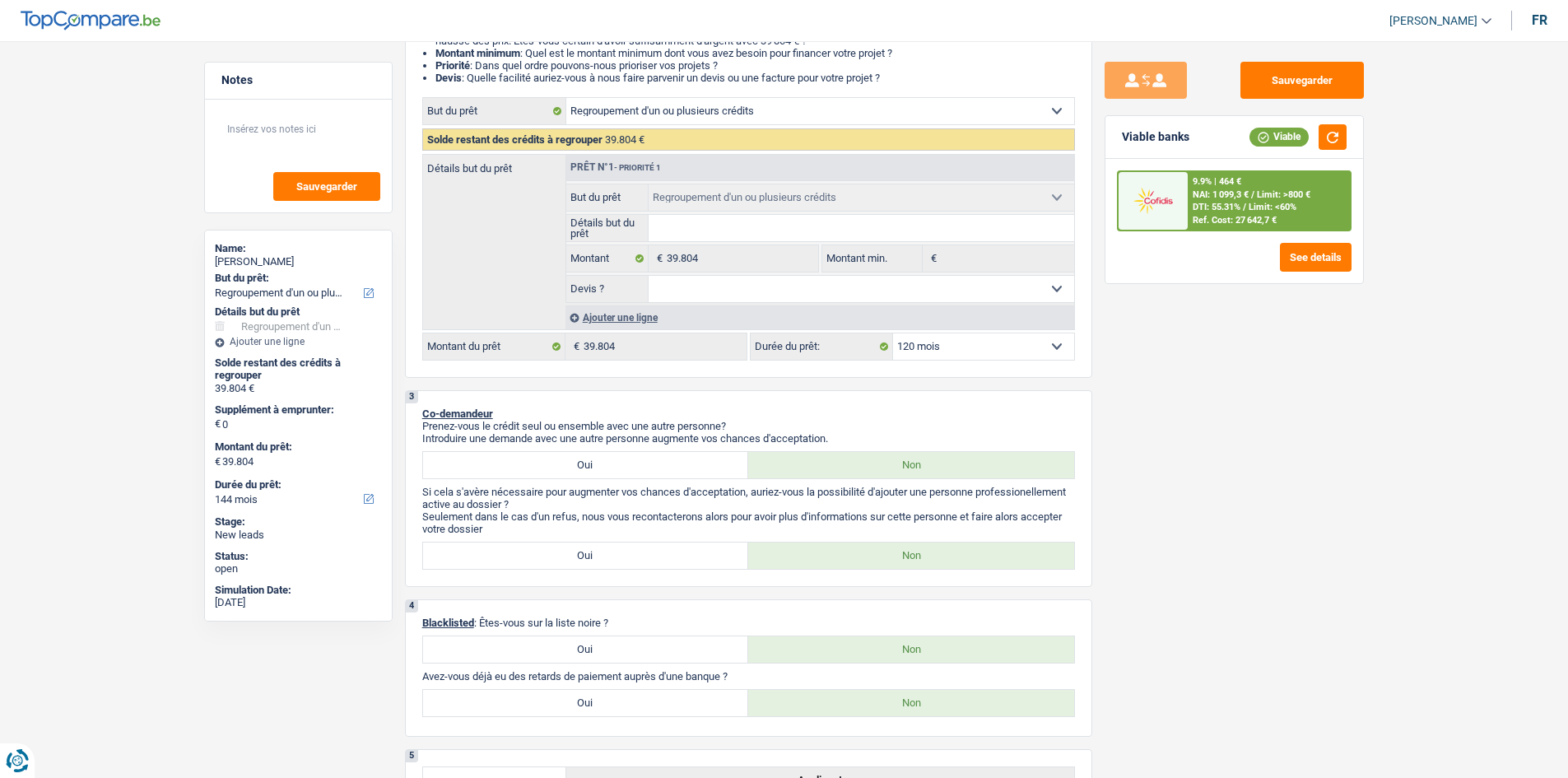 select on "120" 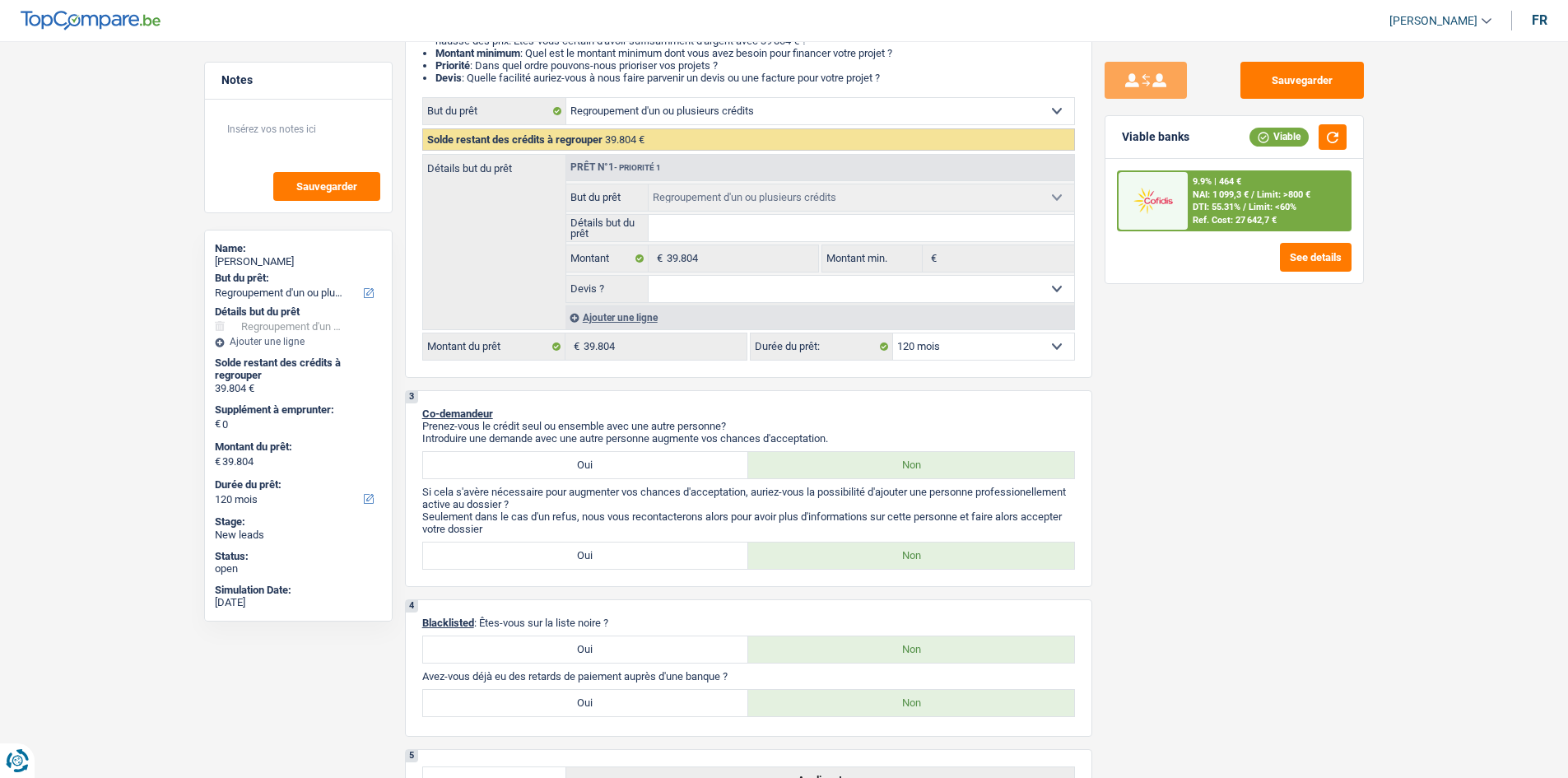 select on "120" 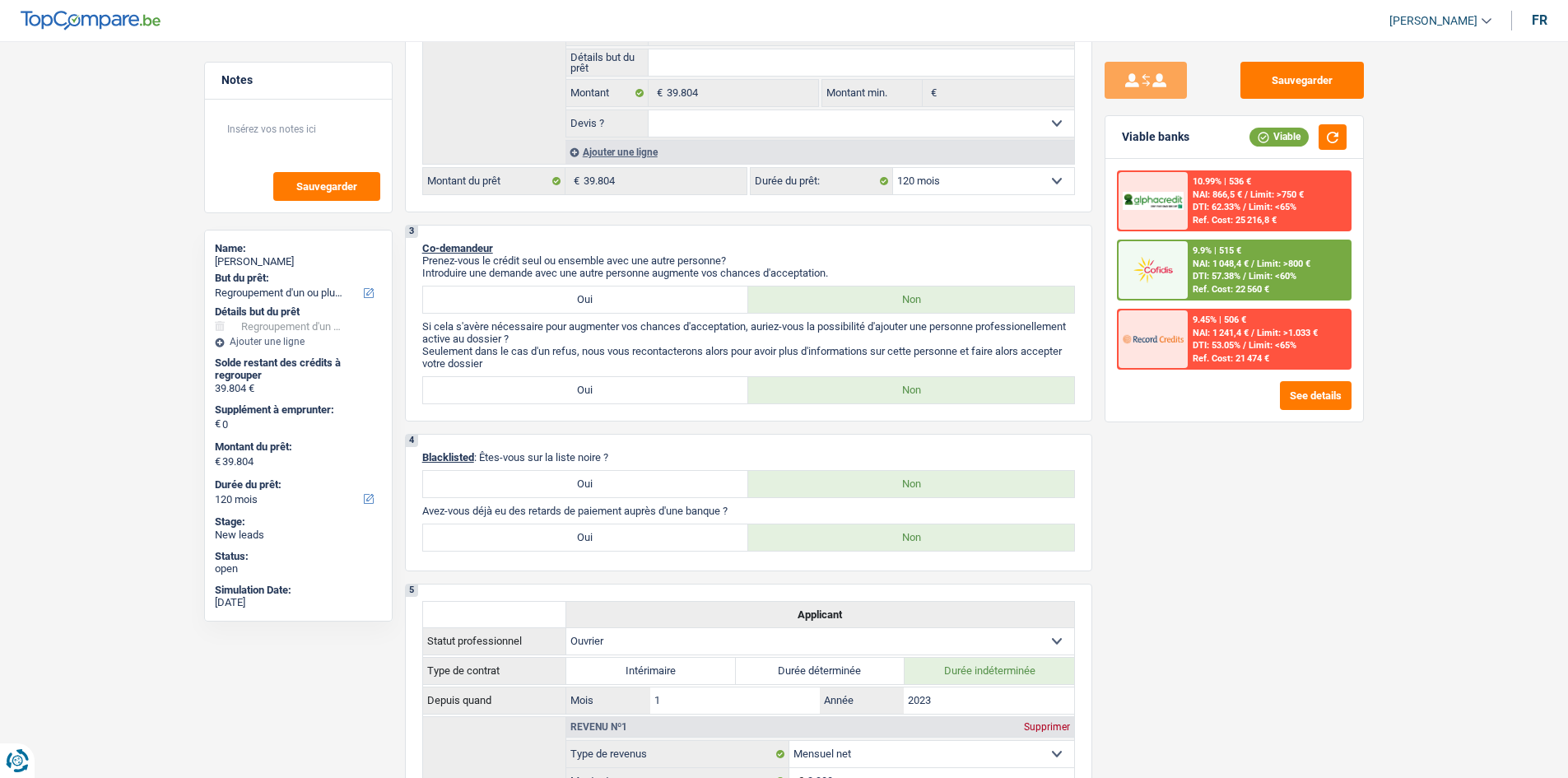 scroll, scrollTop: 165, scrollLeft: 0, axis: vertical 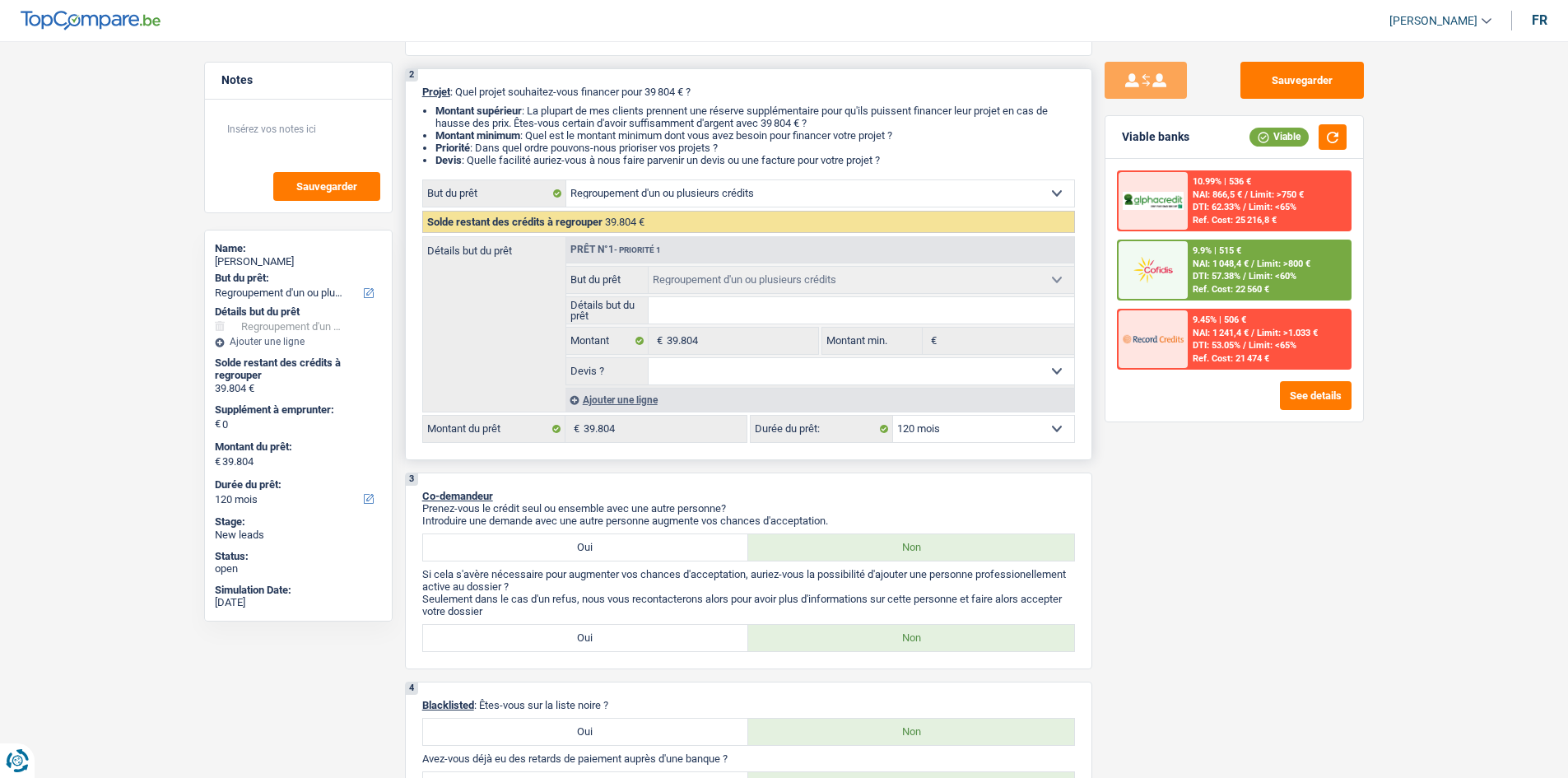 click on "12 mois 18 mois 24 mois 30 mois 36 mois 42 mois 48 mois 60 mois 72 mois 84 mois 96 mois 120 mois 132 mois 144 mois
Sélectionner une option" at bounding box center [984, 429] 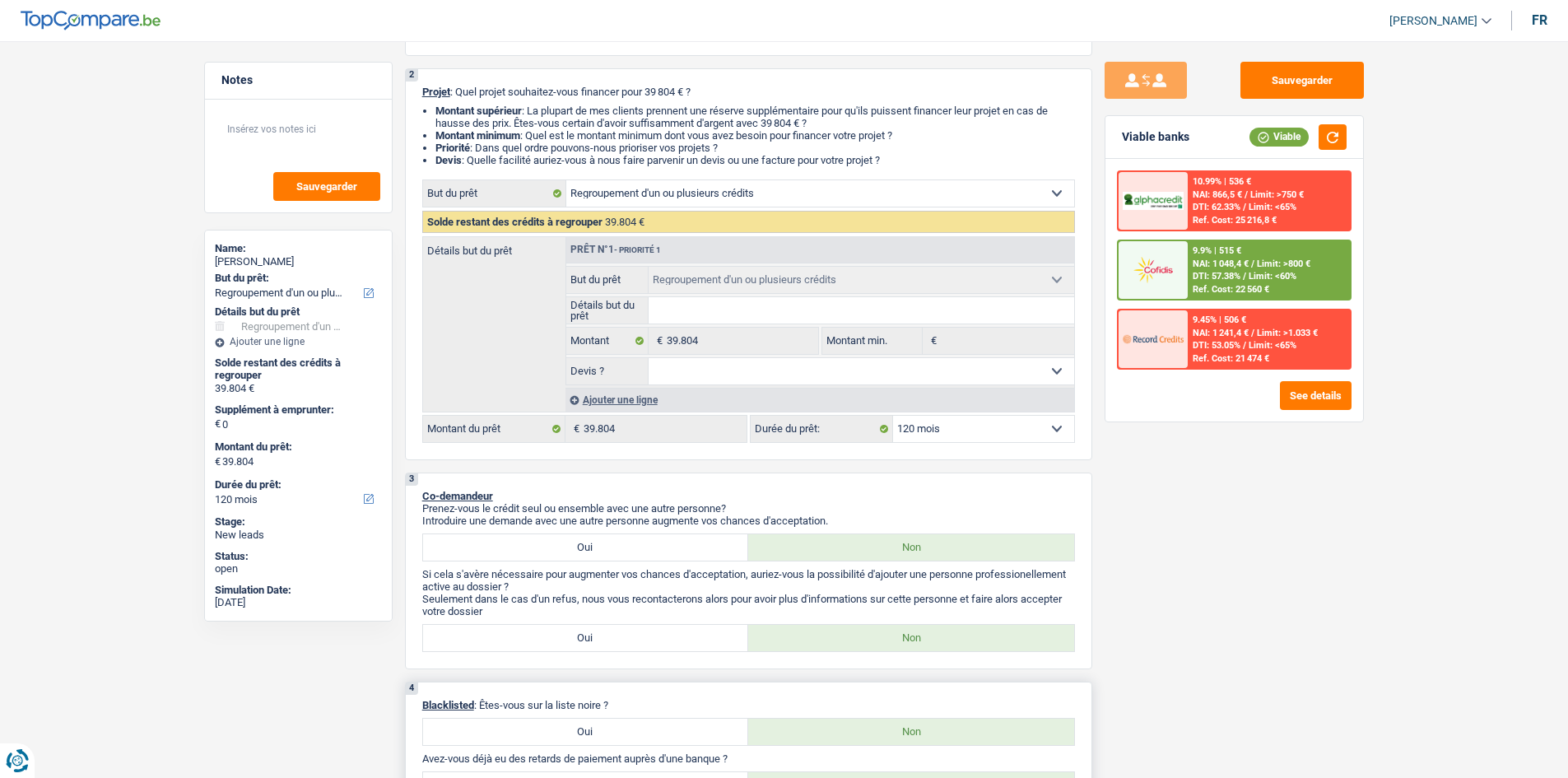 select on "144" 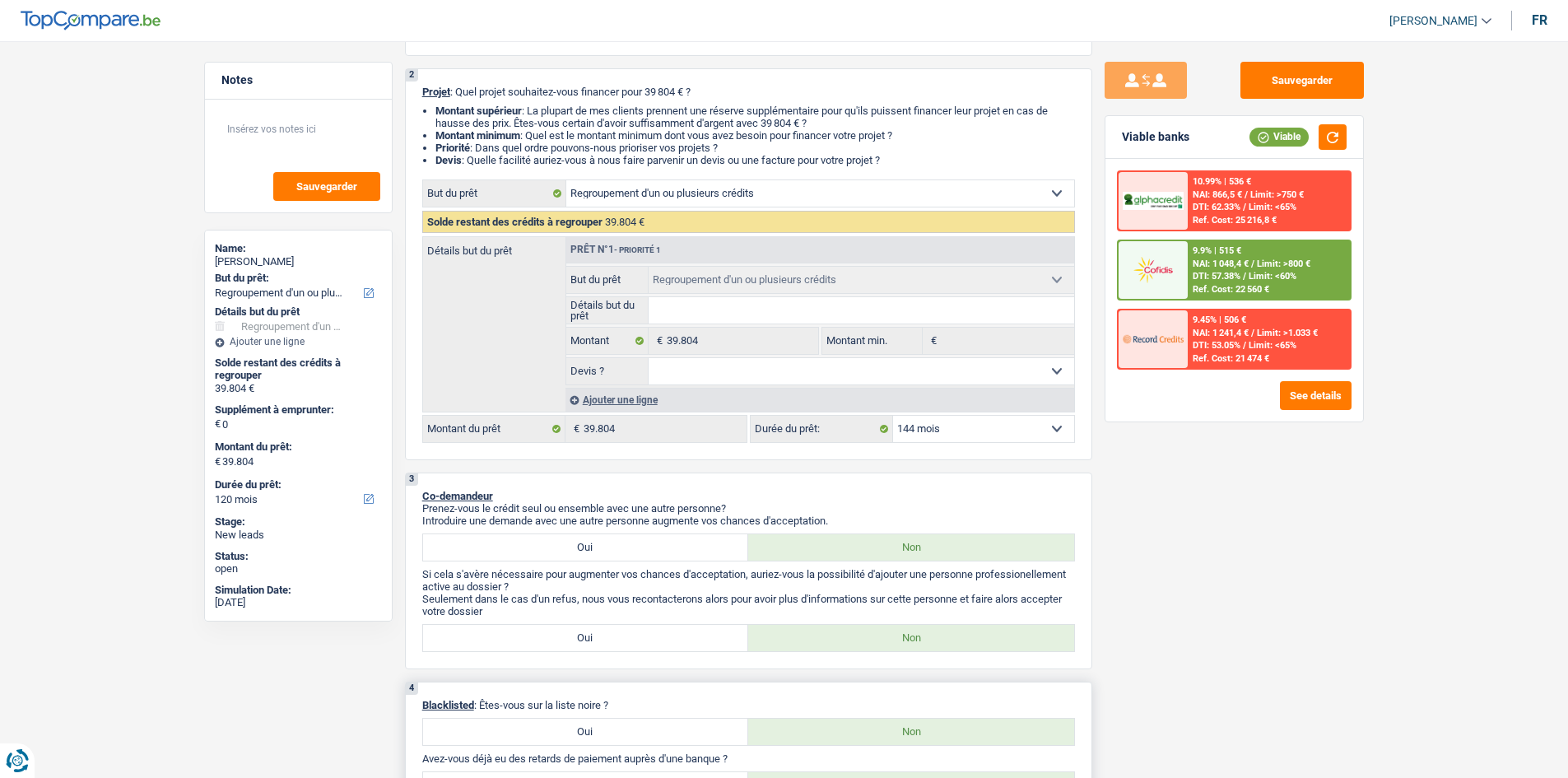 click on "12 mois 18 mois 24 mois 30 mois 36 mois 42 mois 48 mois 60 mois 72 mois 84 mois 96 mois 120 mois 132 mois 144 mois
Sélectionner une option" at bounding box center [984, 429] 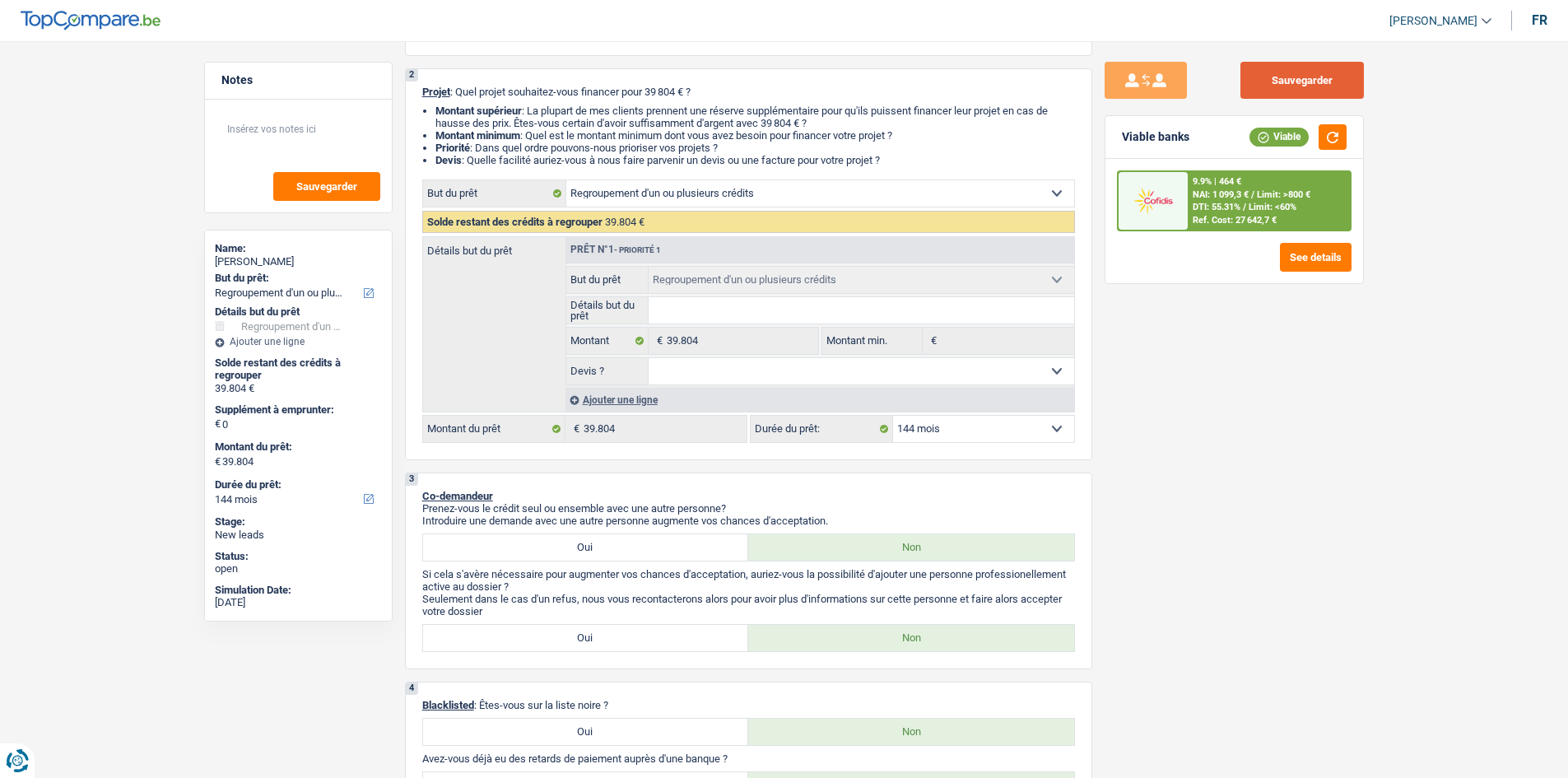 click on "Sauvegarder" at bounding box center [1302, 80] 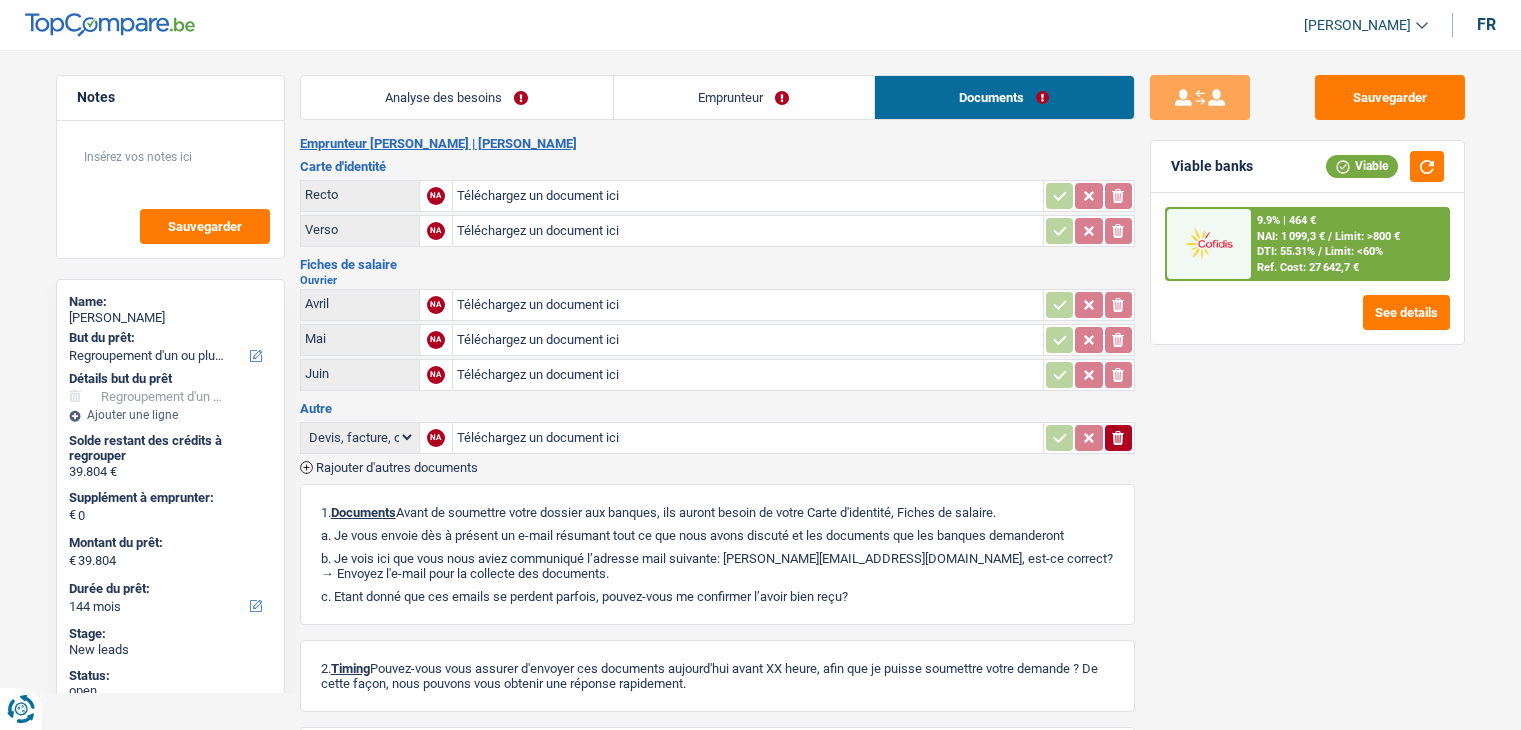 select on "refinancing" 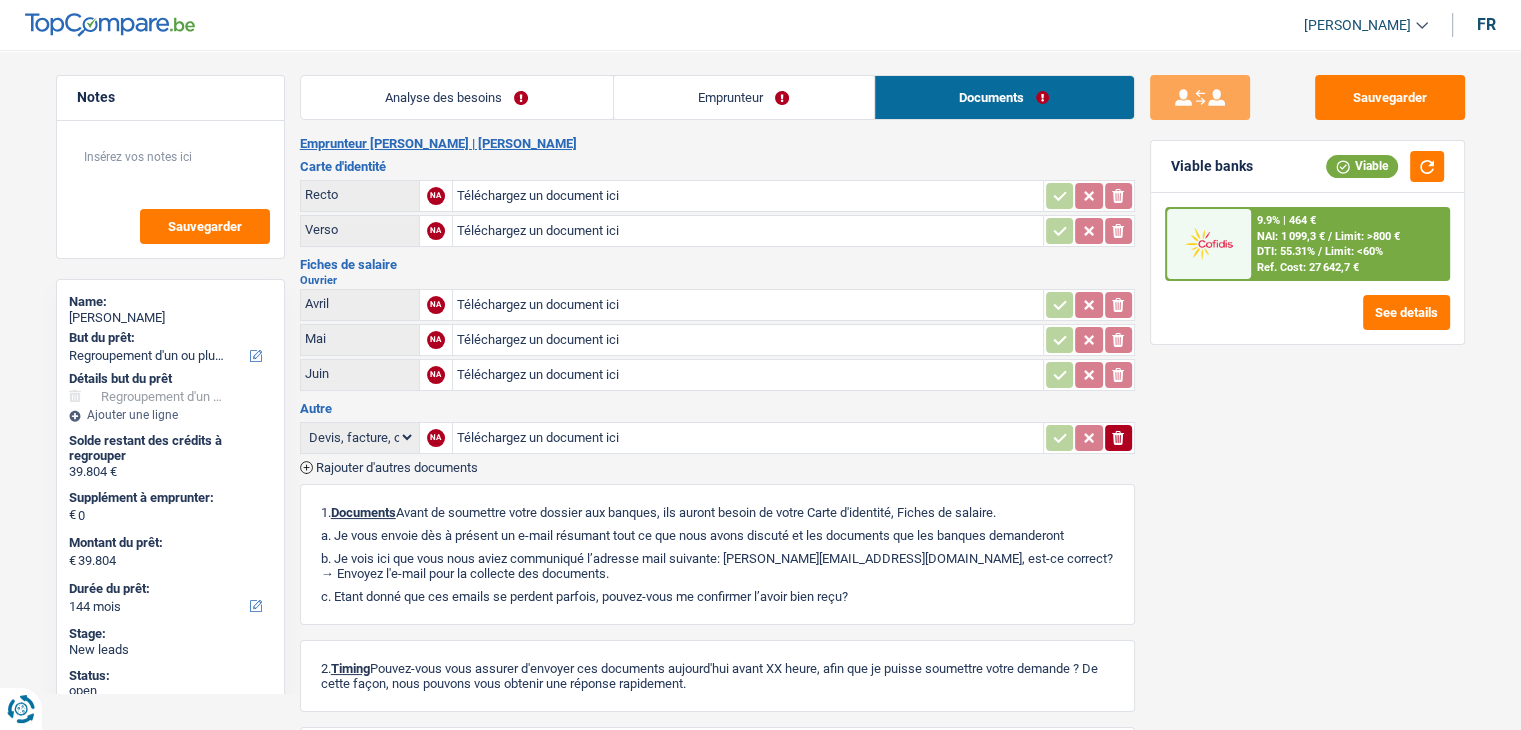 scroll, scrollTop: 0, scrollLeft: 0, axis: both 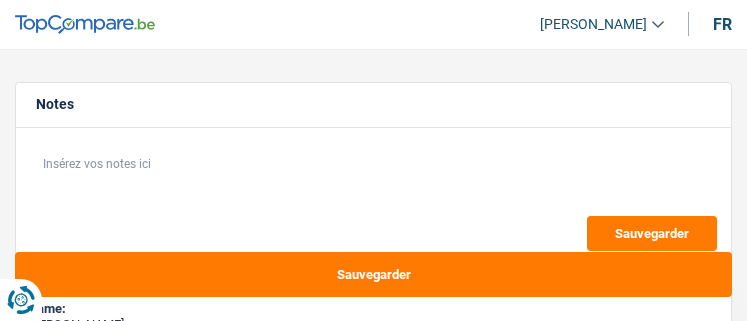 select on "refinancing" 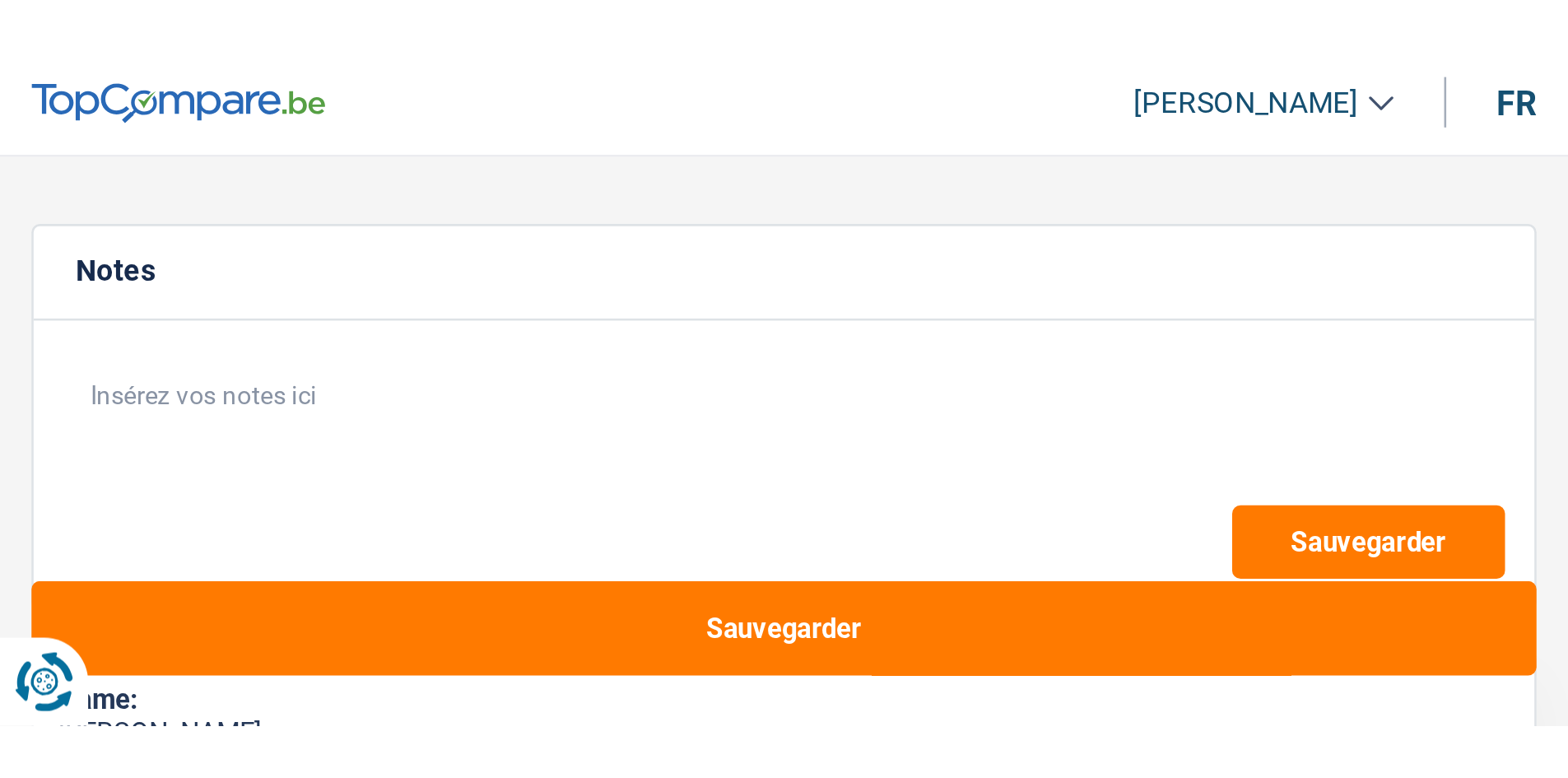 scroll, scrollTop: 0, scrollLeft: 0, axis: both 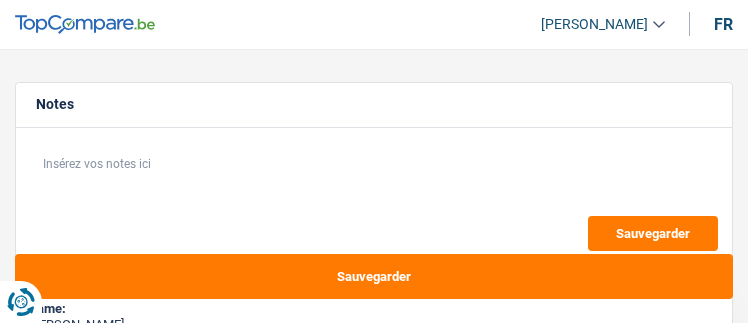 select on "24" 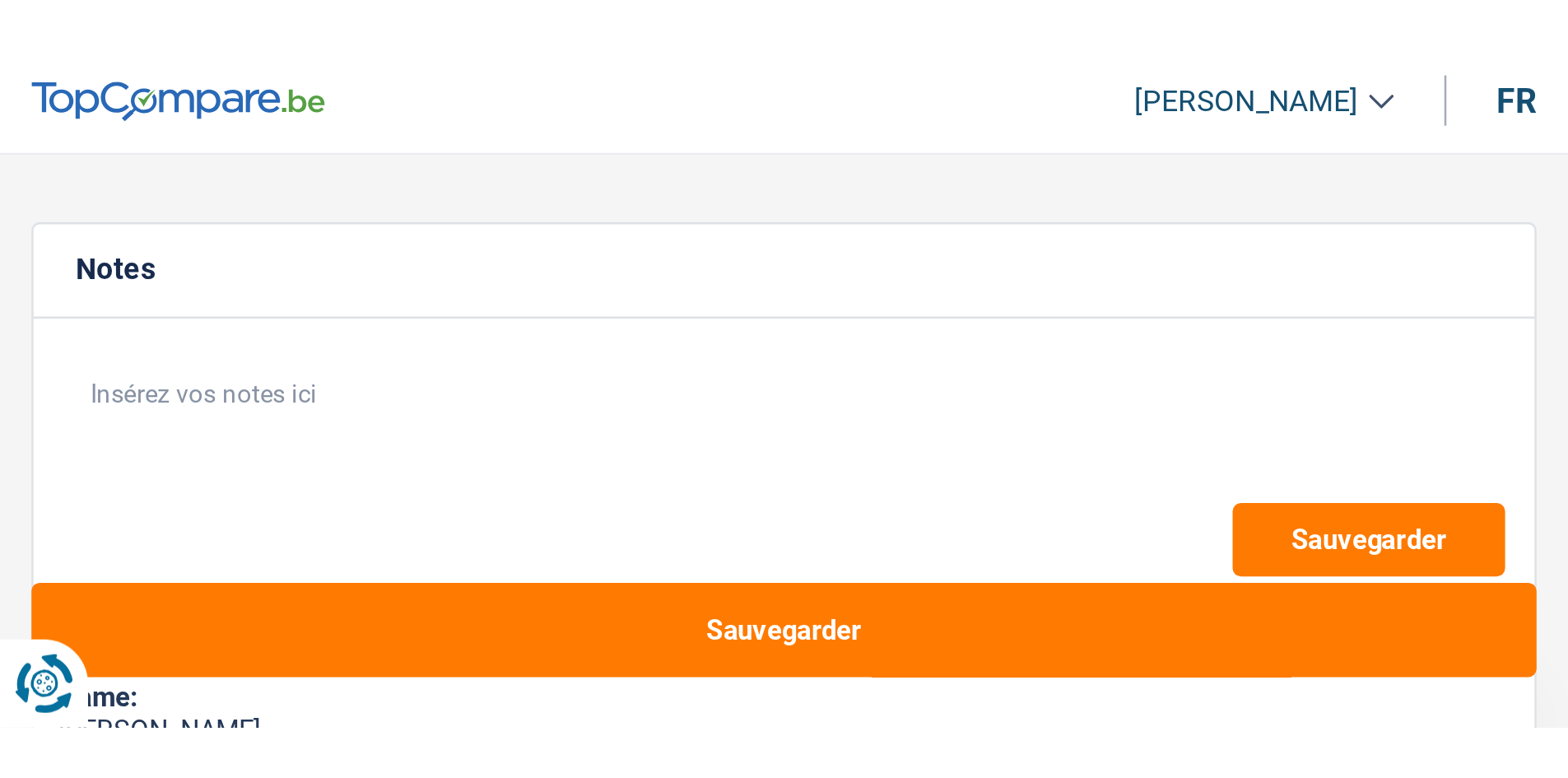 scroll, scrollTop: 0, scrollLeft: 0, axis: both 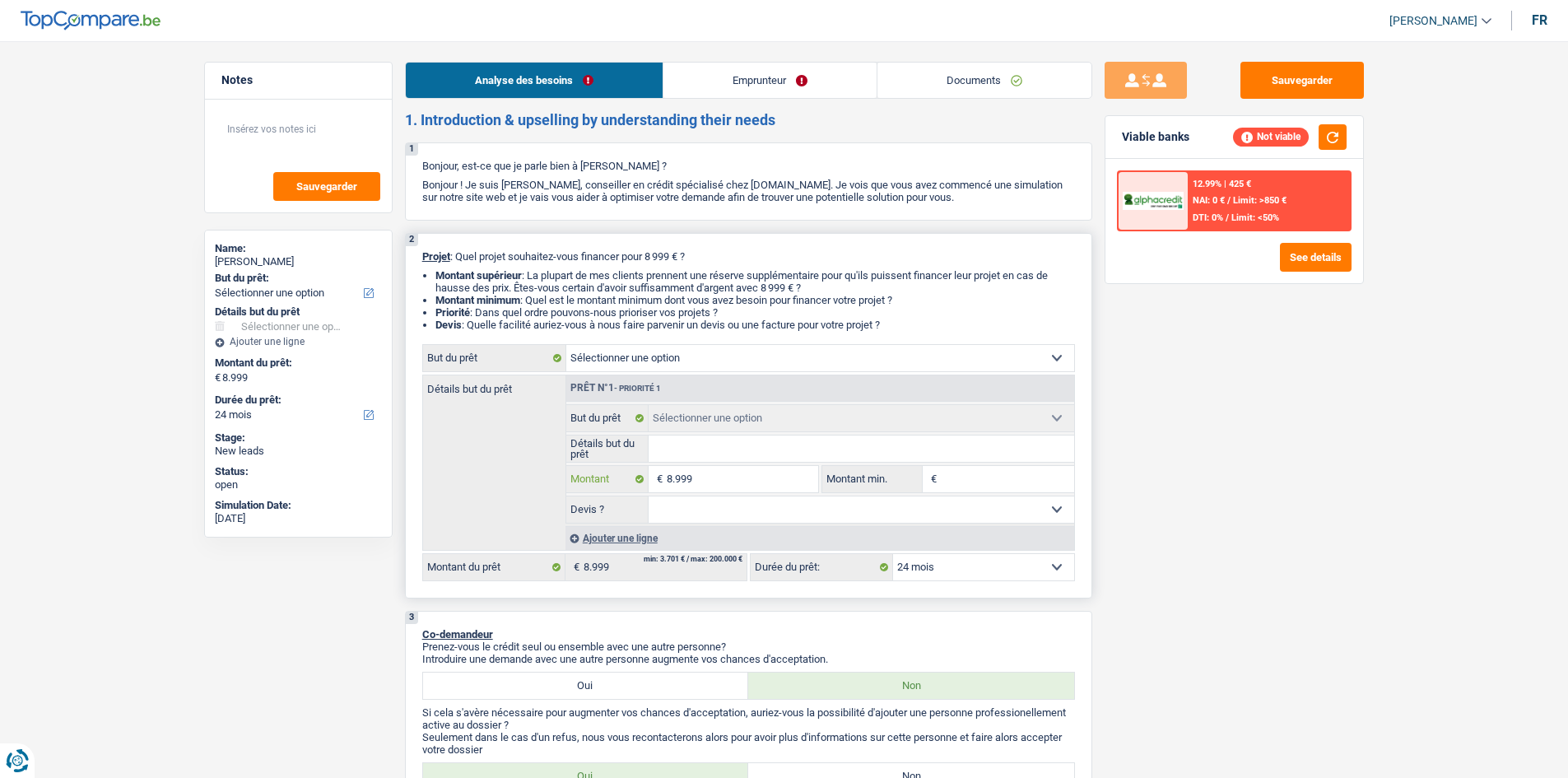 click on "8.999" at bounding box center (742, 479) 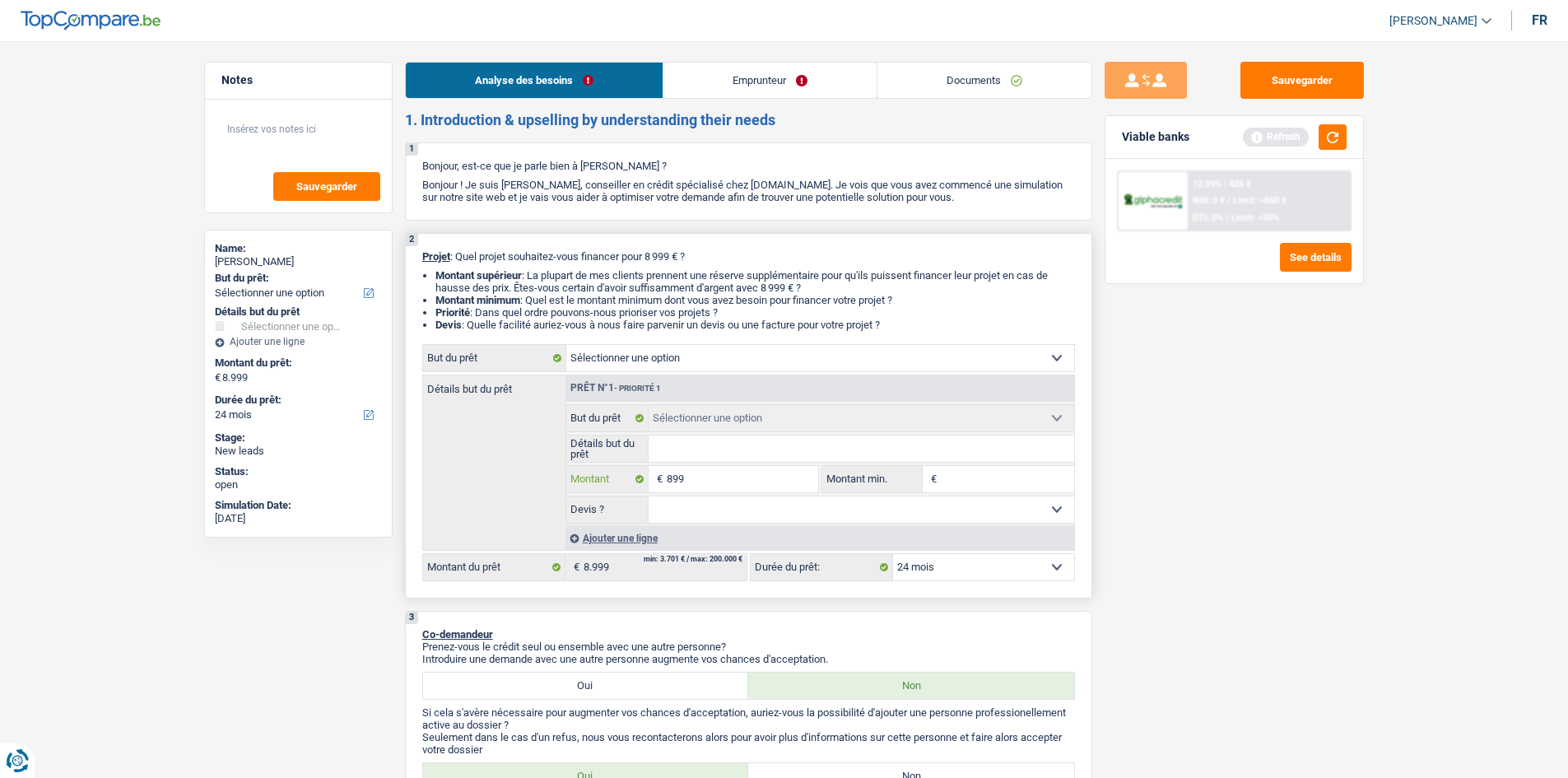 select 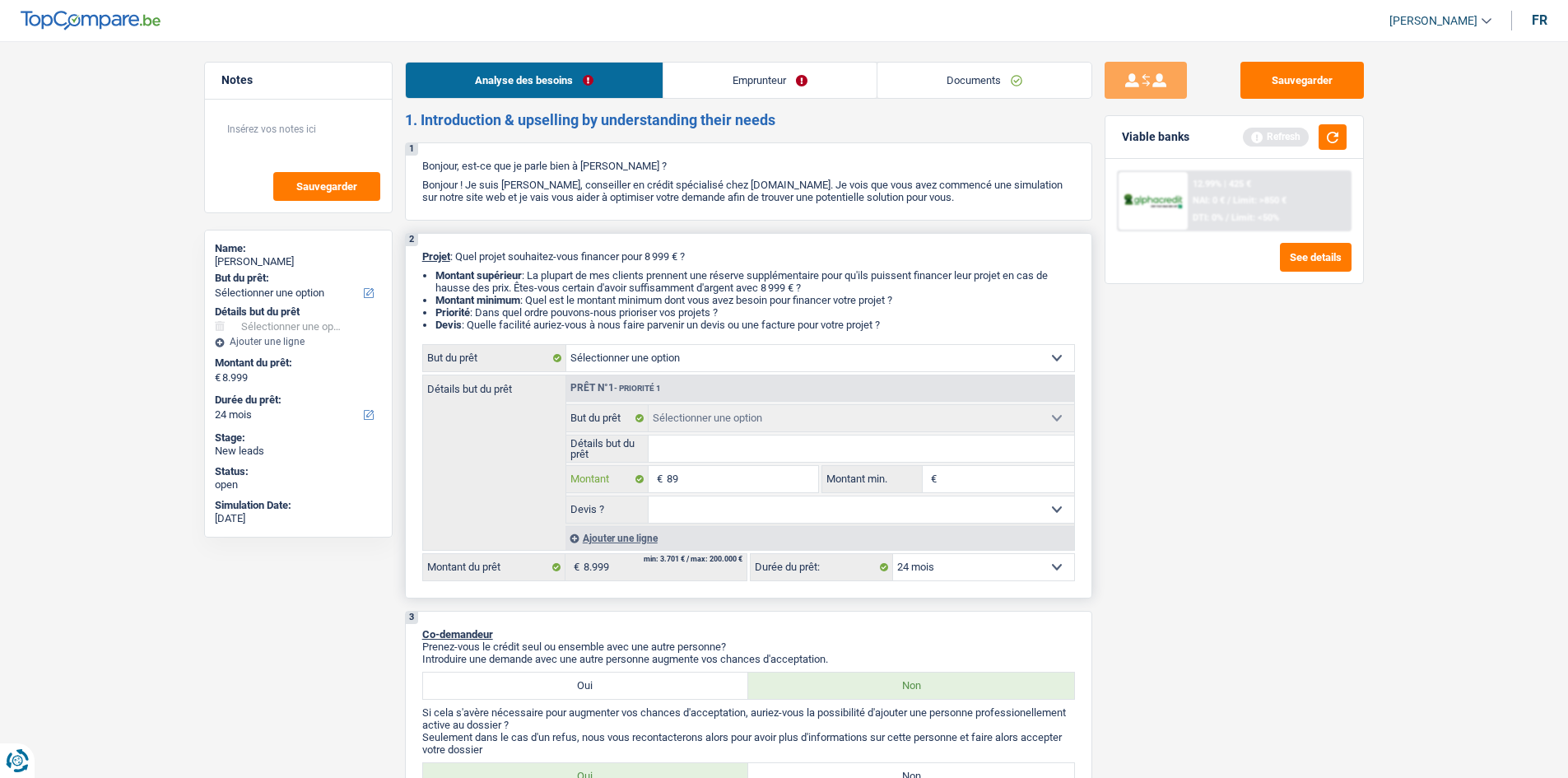 type on "8" 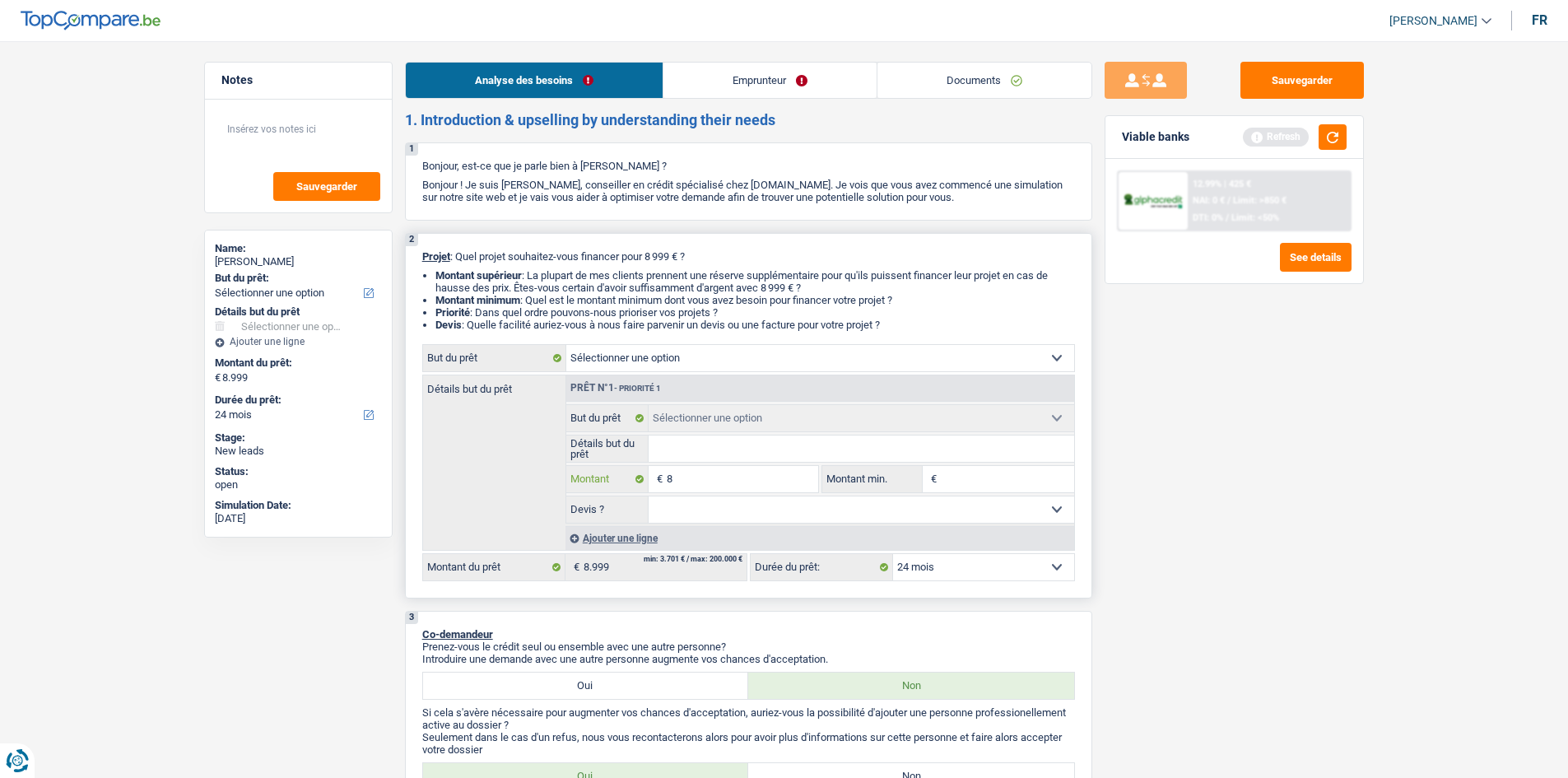 type 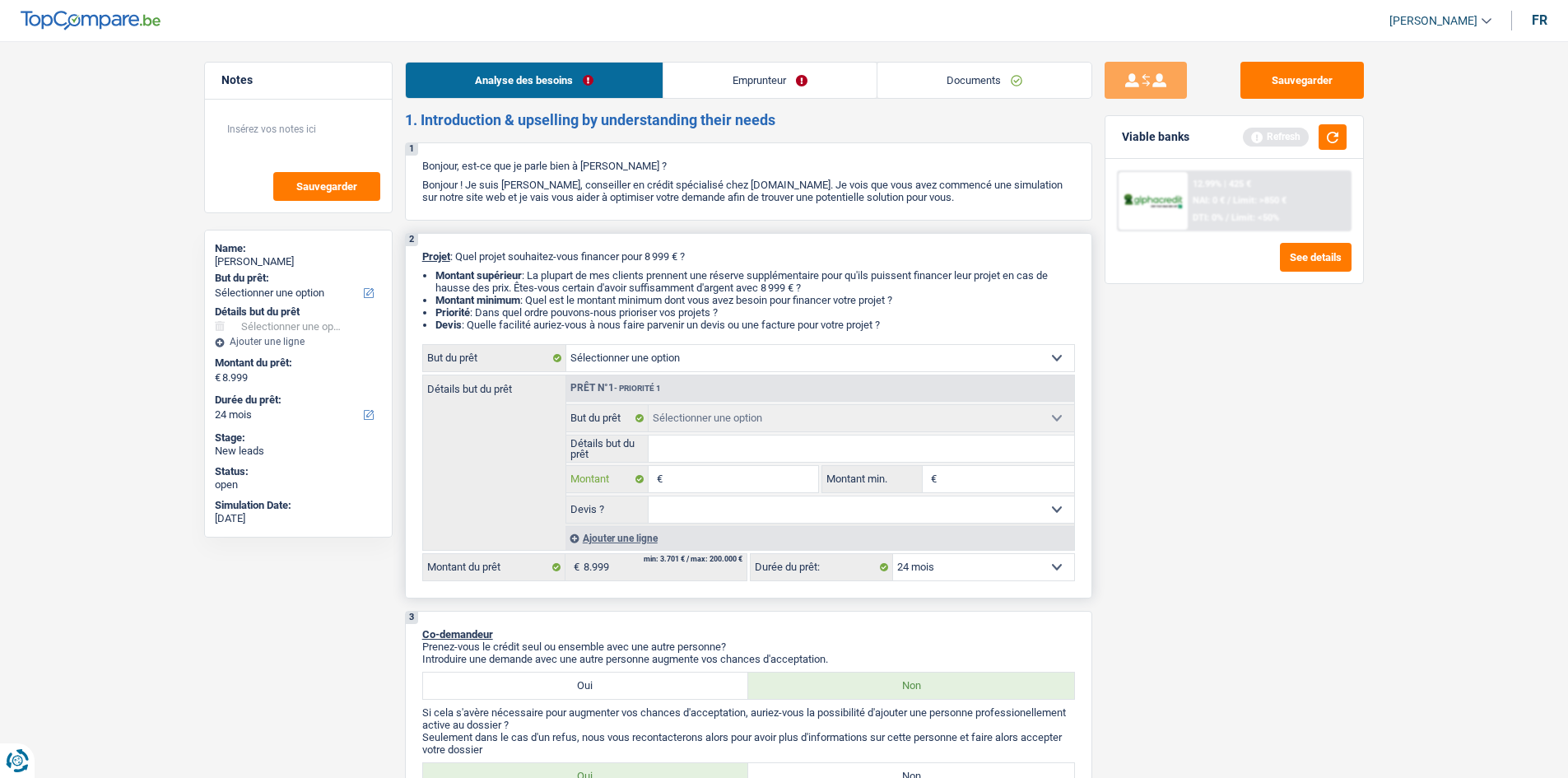 select 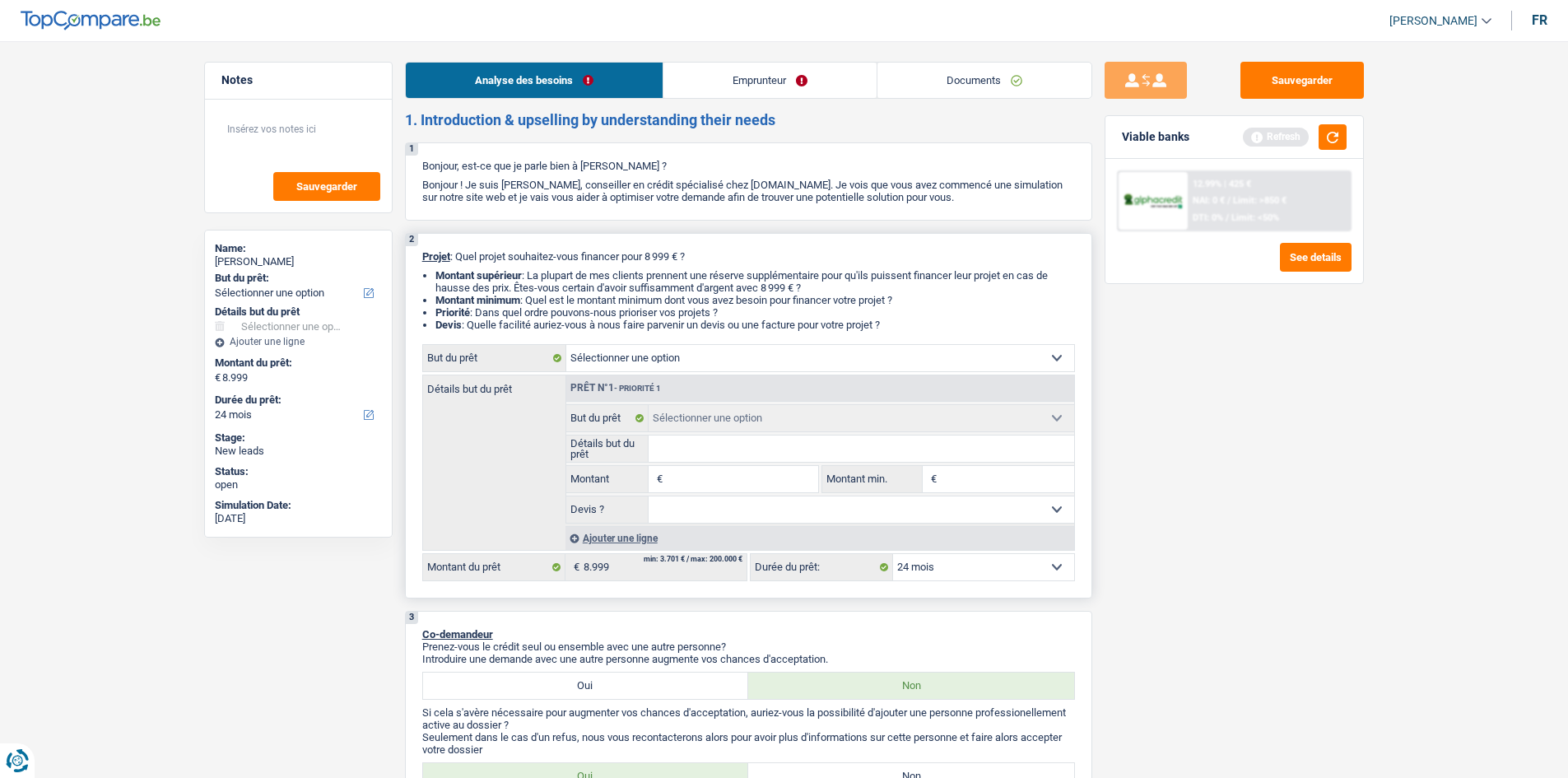 select 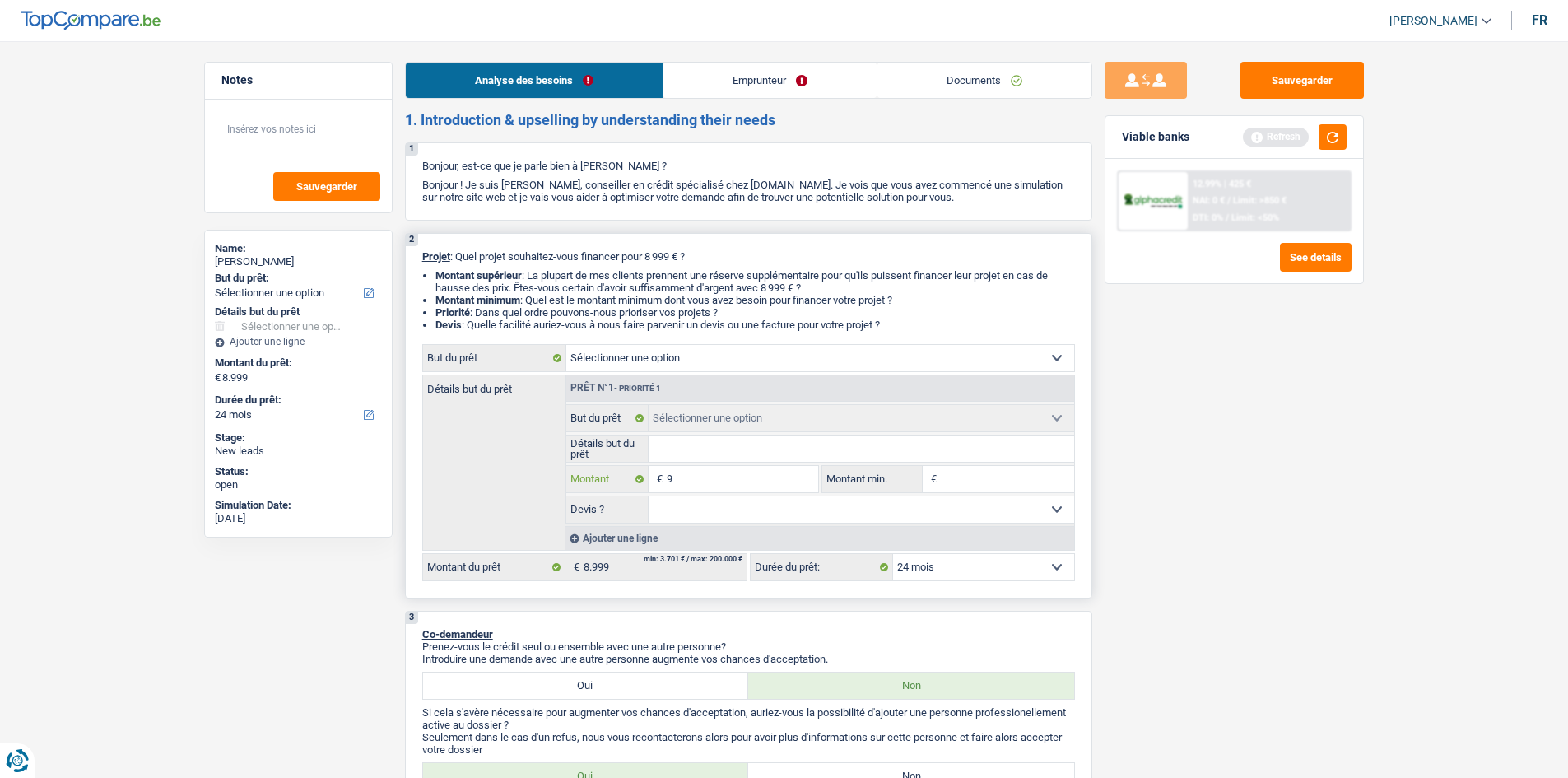 select 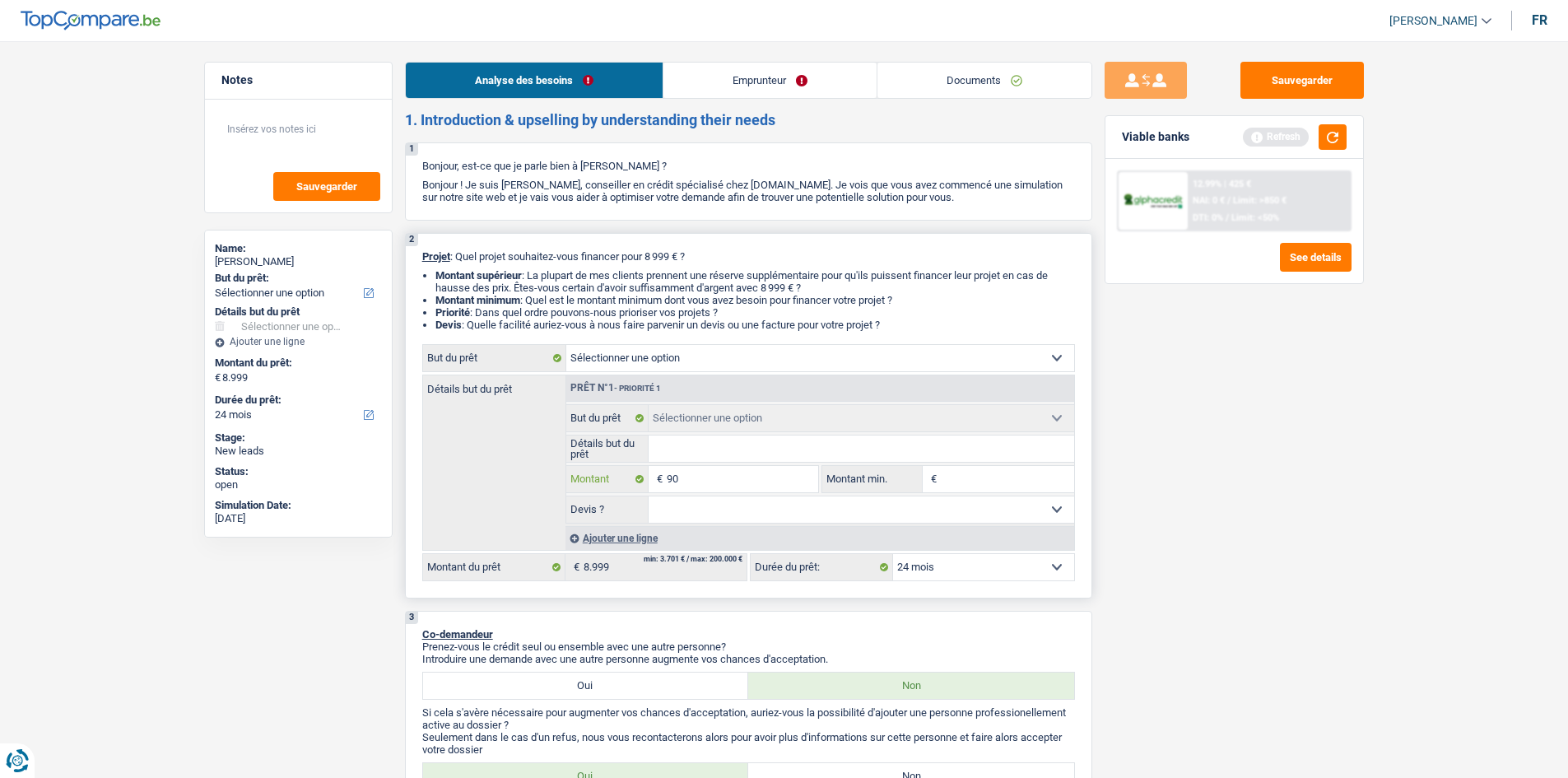 select 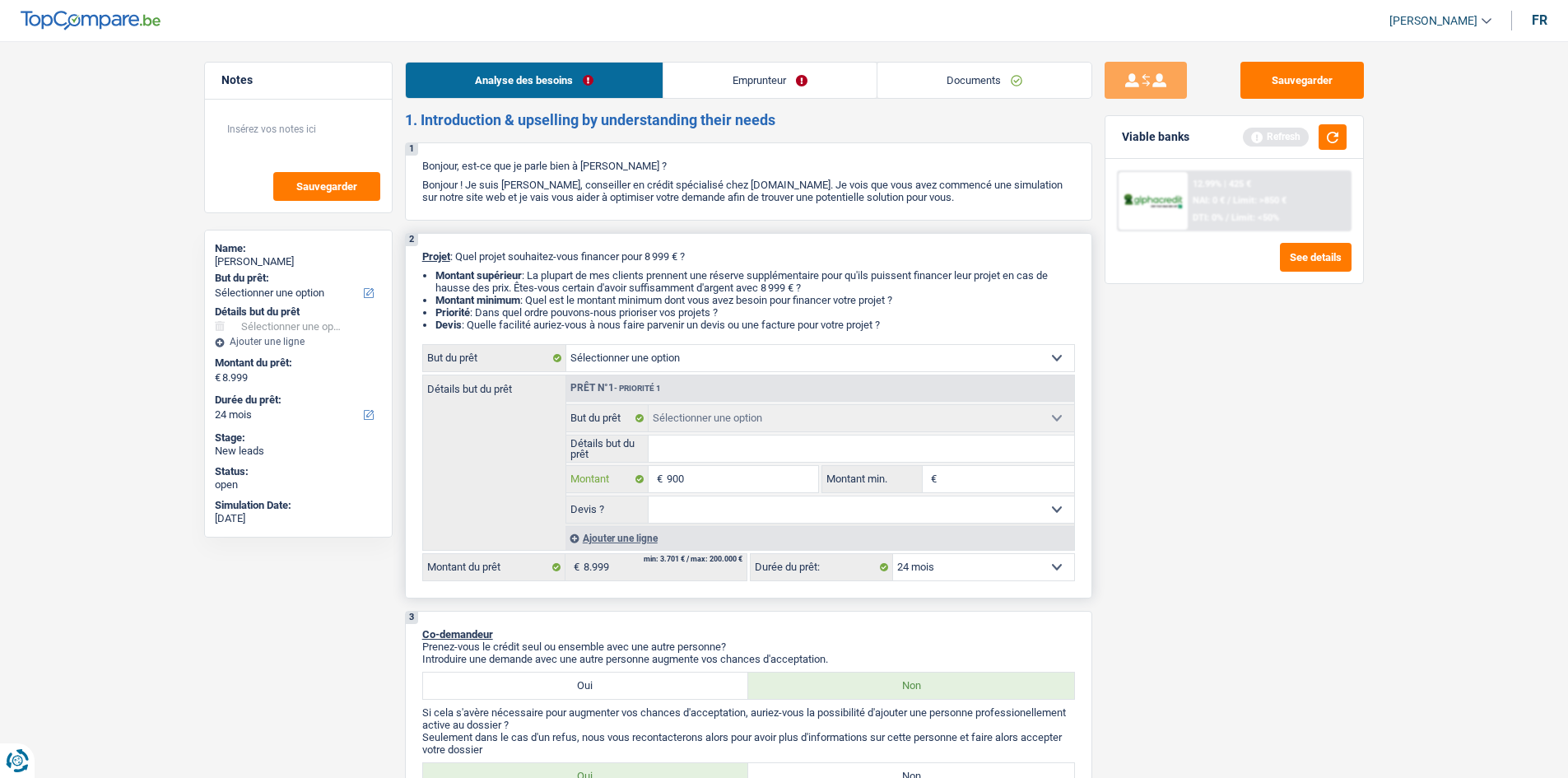 select 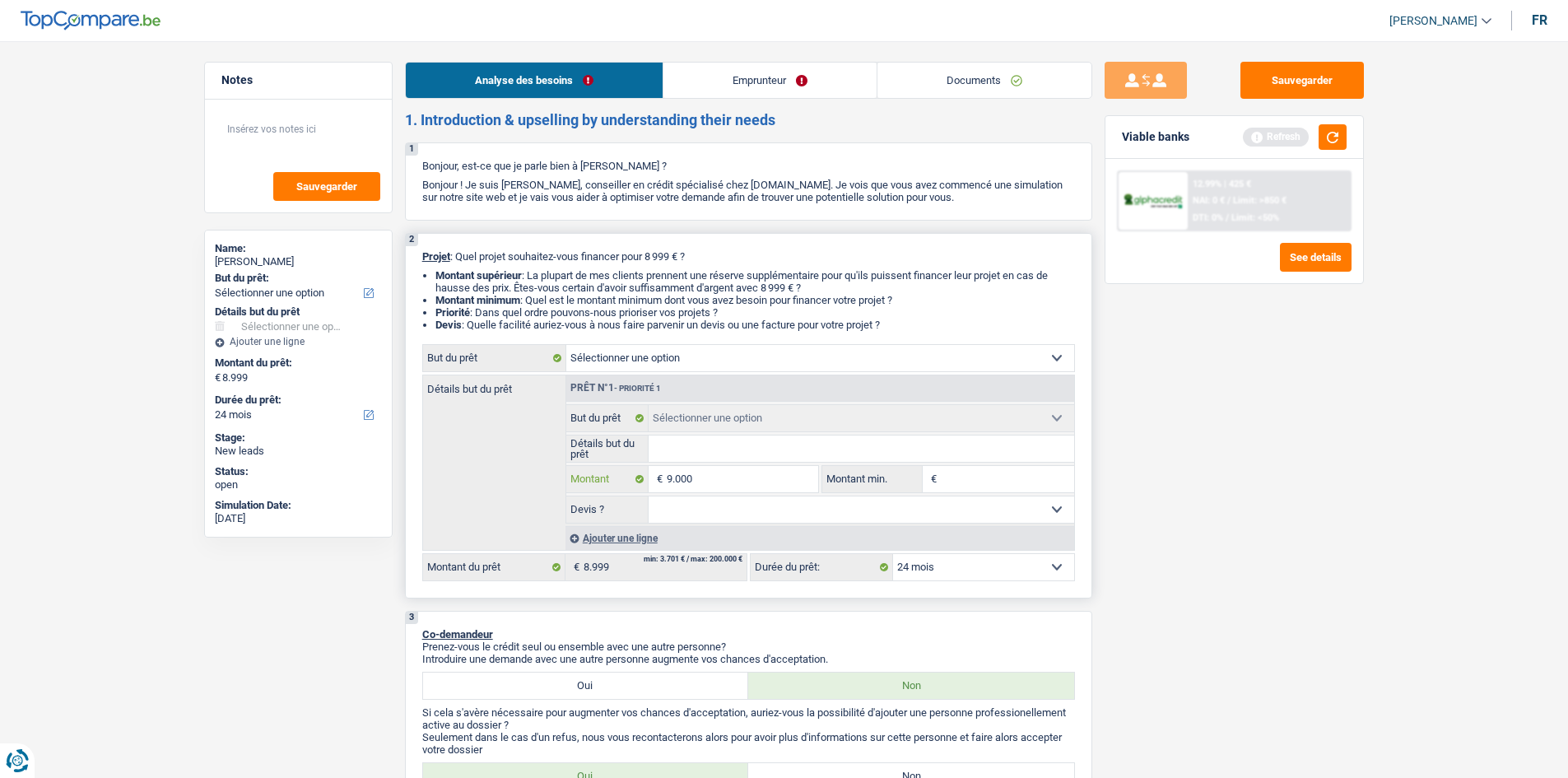 select 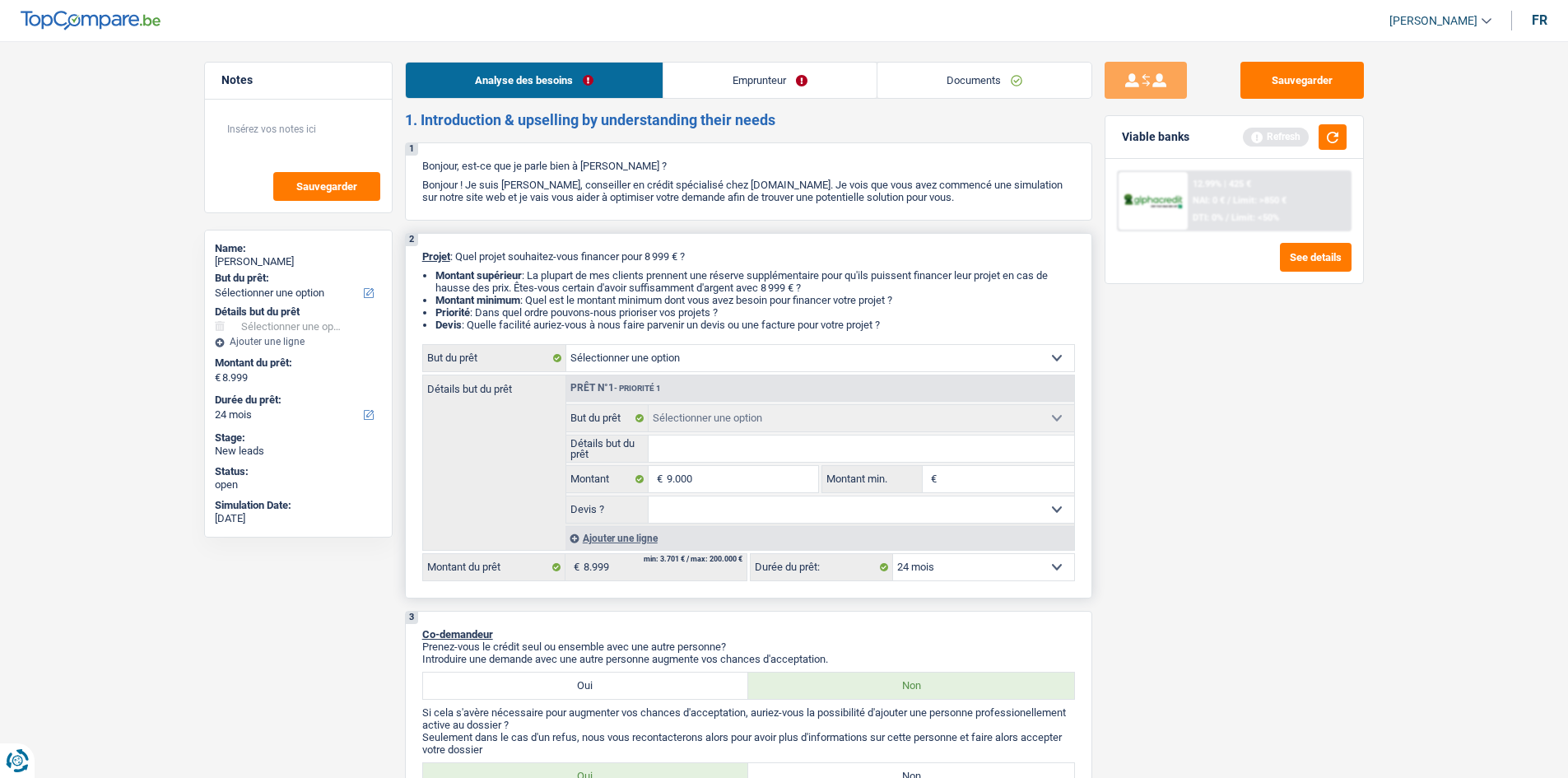 type on "9.000" 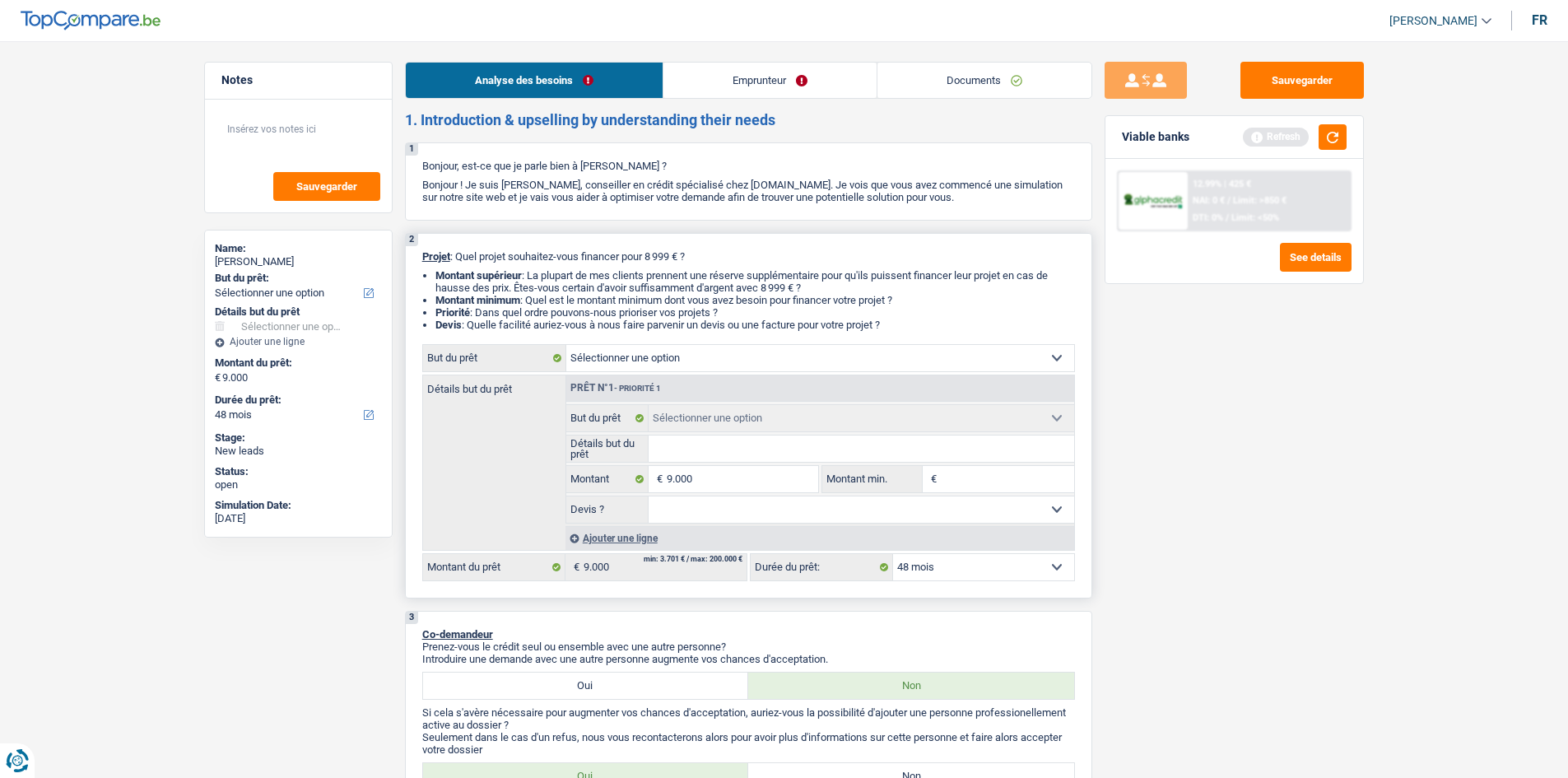 click on "Confort maison: meubles, textile, peinture, électroménager, outillage non-professionnel Hifi, multimédia, gsm, ordinateur Aménagement: frais d'installation, déménagement Evénement familial: naissance, mariage, divorce, communion, décès Frais médicaux Frais d'études Frais permis de conduire Loisirs: voyage, sport, musique Rafraîchissement: petits travaux maison et jardin Frais judiciaires Réparation voiture Prêt rénovation (non disponible pour les non-propriétaires) Prêt énergie (non disponible pour les non-propriétaires) Prêt voiture Taxes, impôts non professionnels Rénovation bien à l'étranger Dettes familiales Assurance Autre
Sélectionner une option" at bounding box center [820, 358] 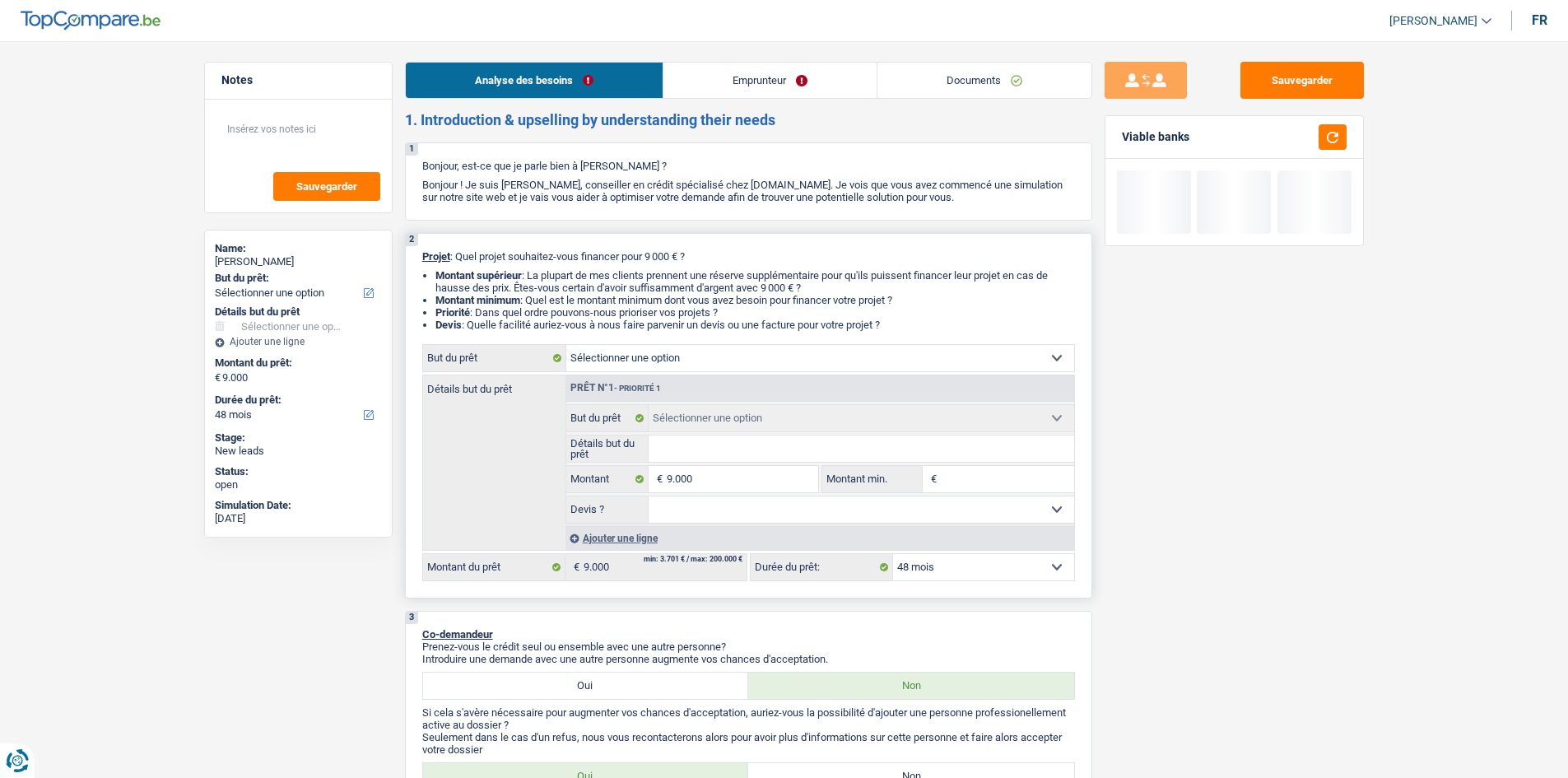 select on "car" 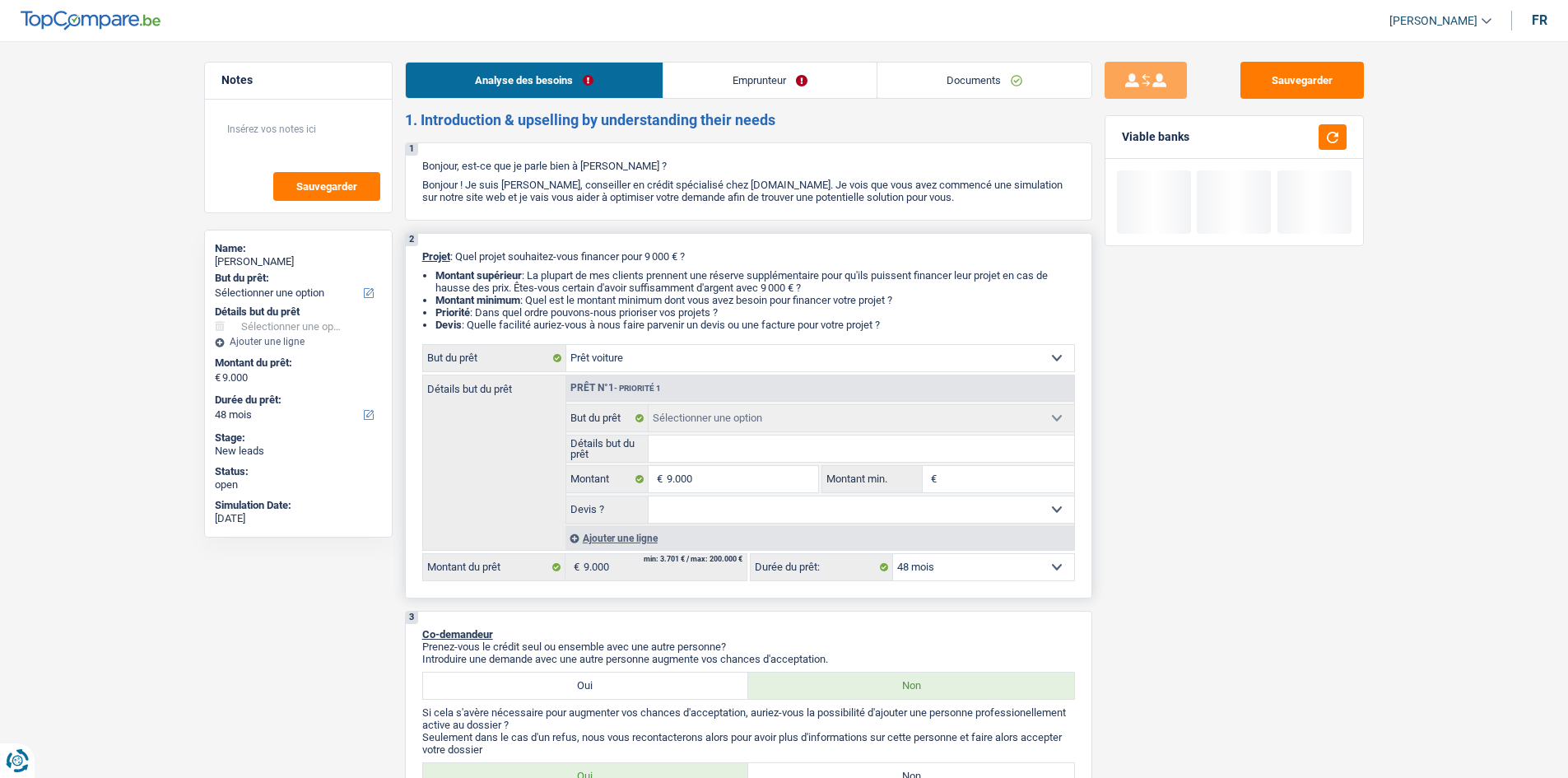 click on "Confort maison: meubles, textile, peinture, électroménager, outillage non-professionnel Hifi, multimédia, gsm, ordinateur Aménagement: frais d'installation, déménagement Evénement familial: naissance, mariage, divorce, communion, décès Frais médicaux Frais d'études Frais permis de conduire Loisirs: voyage, sport, musique Rafraîchissement: petits travaux maison et jardin Frais judiciaires Réparation voiture Prêt rénovation (non disponible pour les non-propriétaires) Prêt énergie (non disponible pour les non-propriétaires) Prêt voiture Taxes, impôts non professionnels Rénovation bien à l'étranger Dettes familiales Assurance Autre
Sélectionner une option" at bounding box center [820, 358] 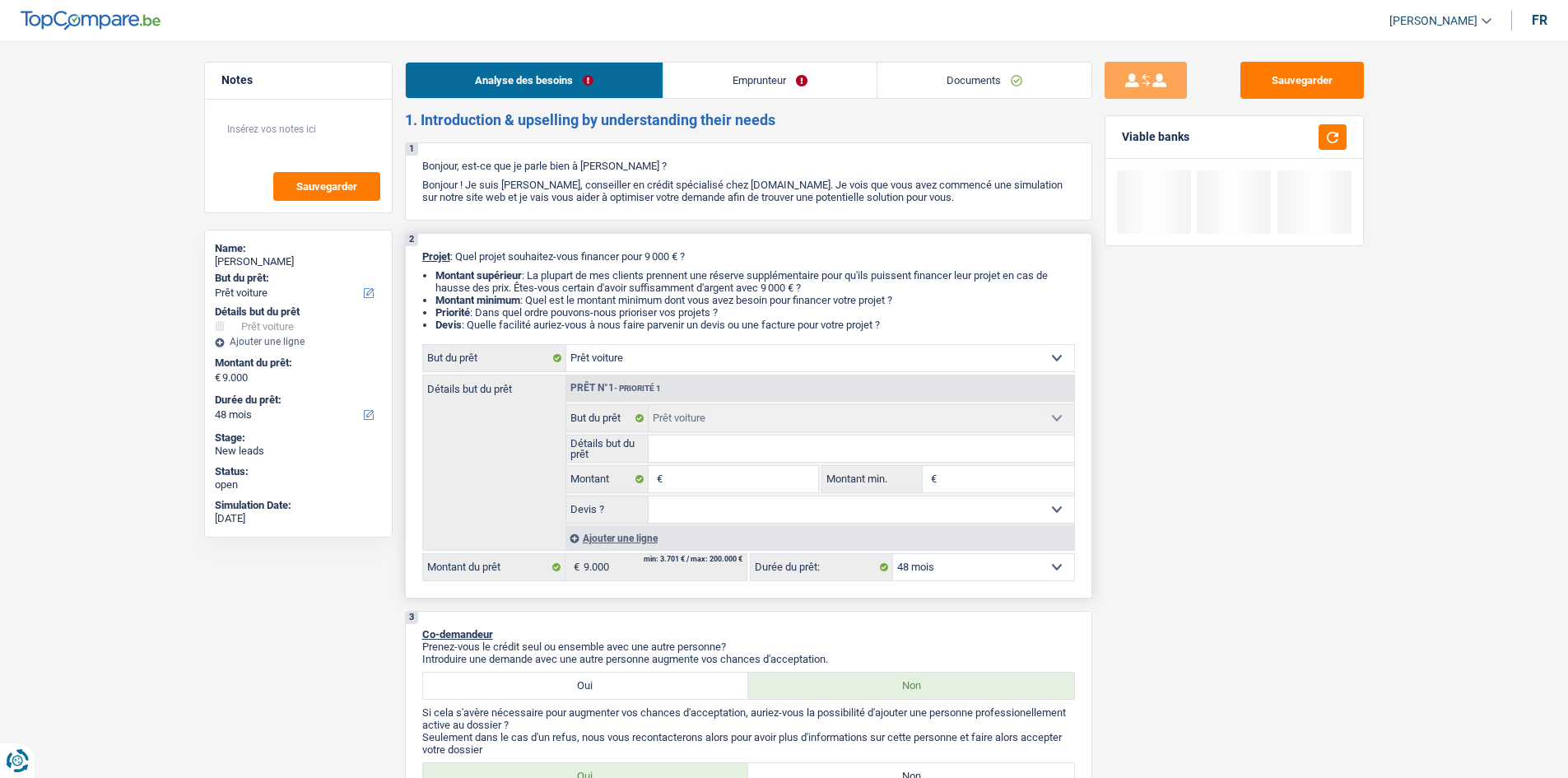 select on "60" 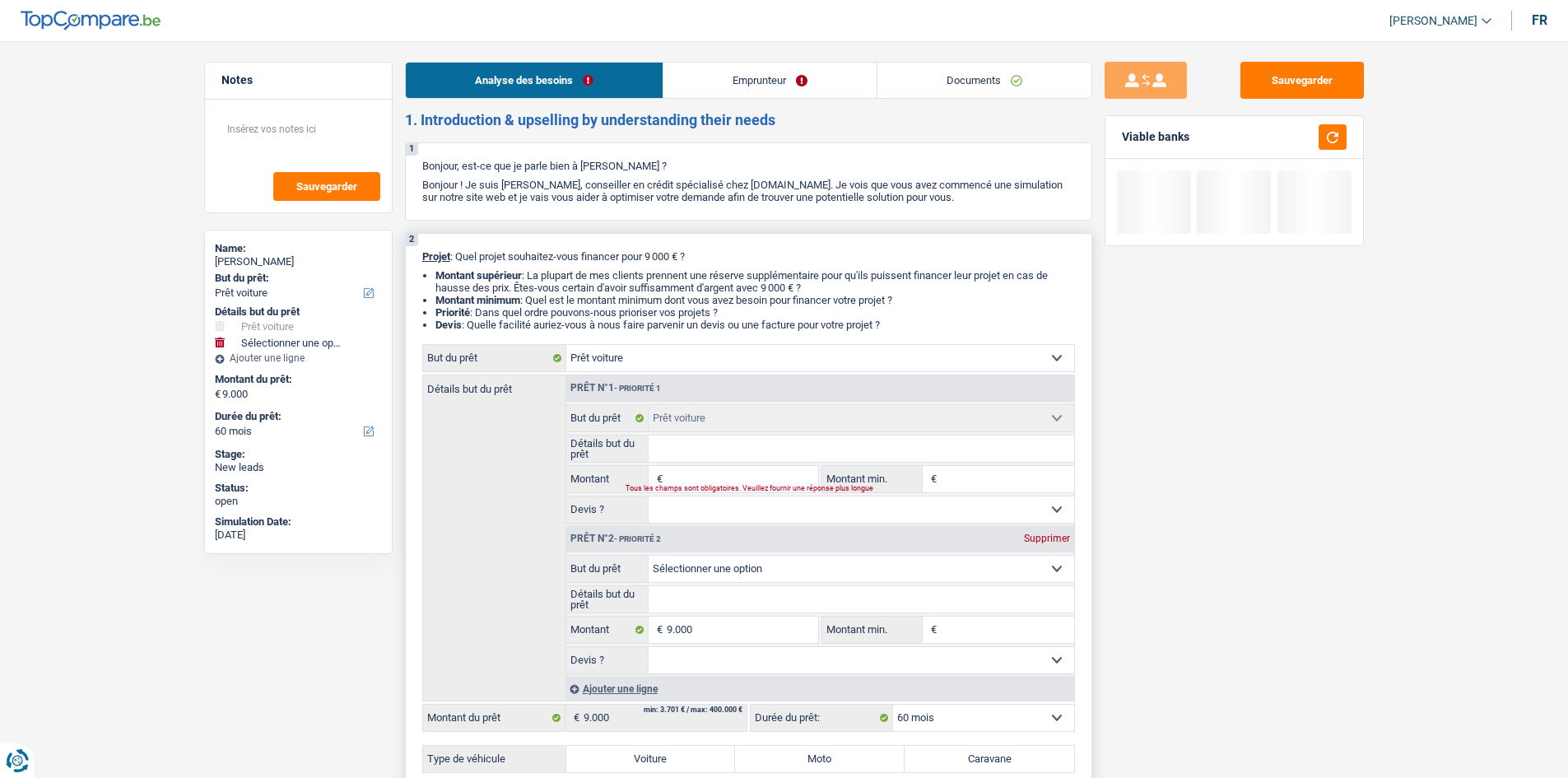 click on "Supprimer" at bounding box center (1047, 538) 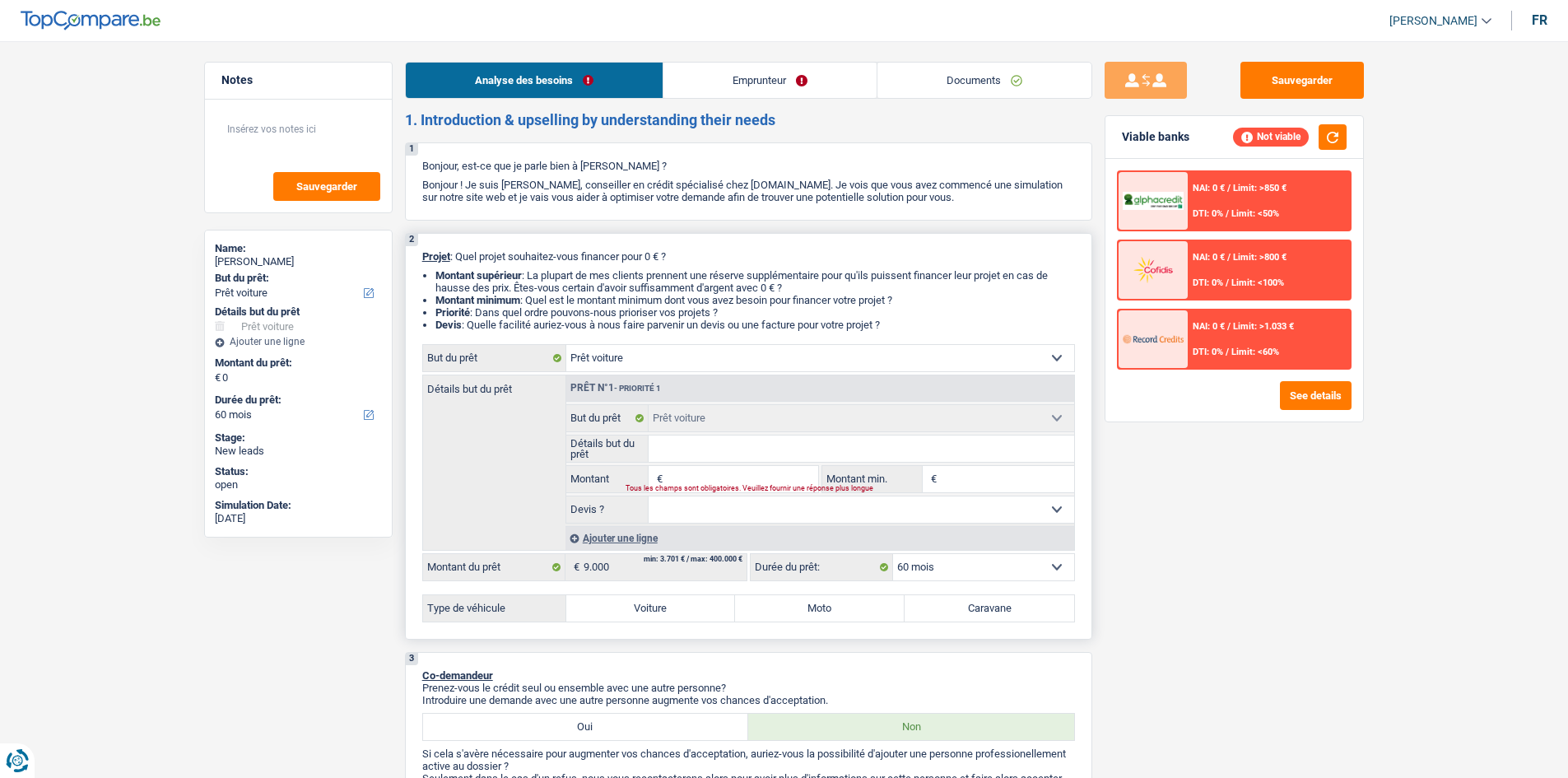 click on "Détails but du prêt" at bounding box center (861, 449) 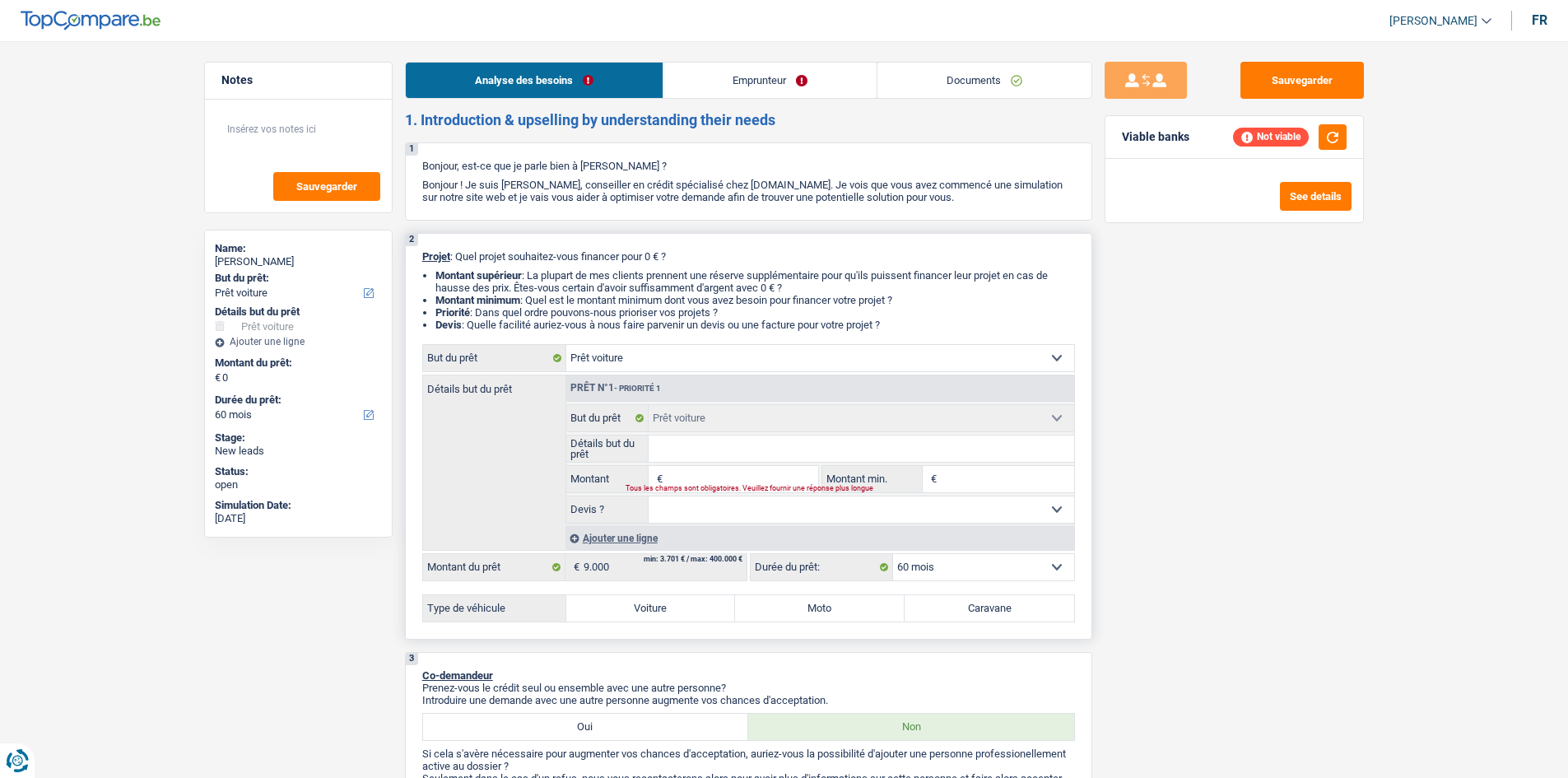 click on "Montant" at bounding box center [742, 479] 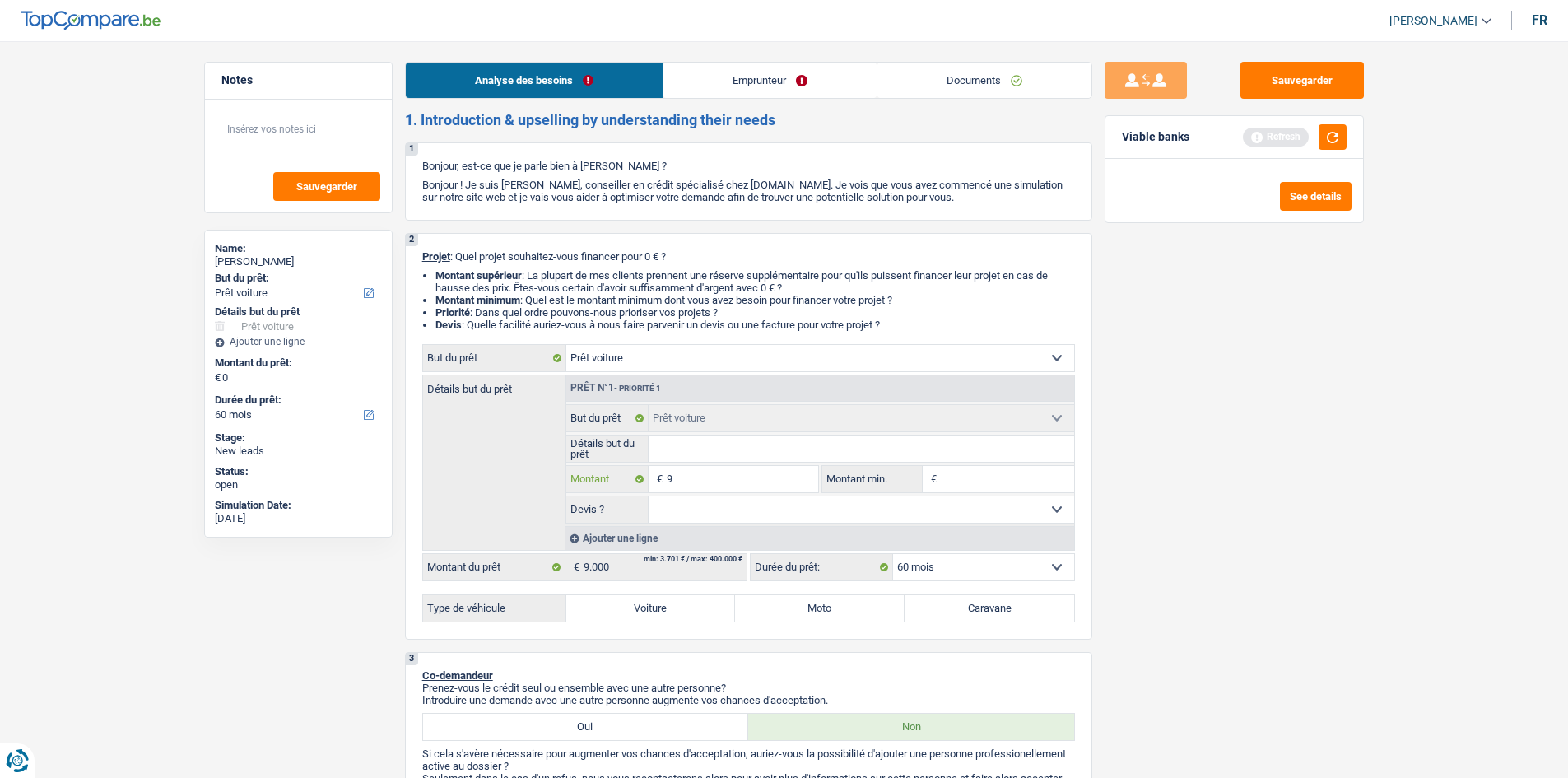 type on "90" 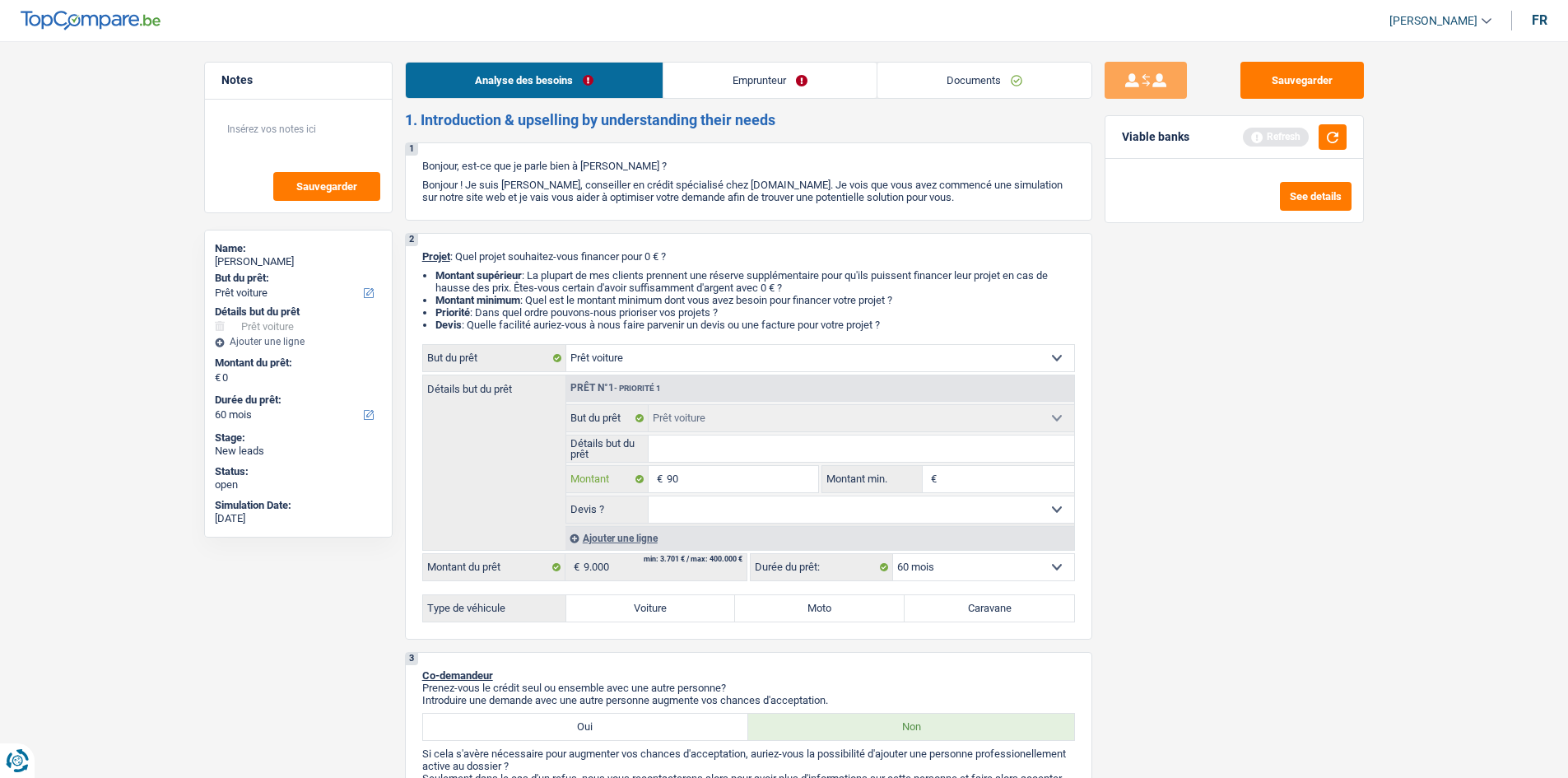 type on "900" 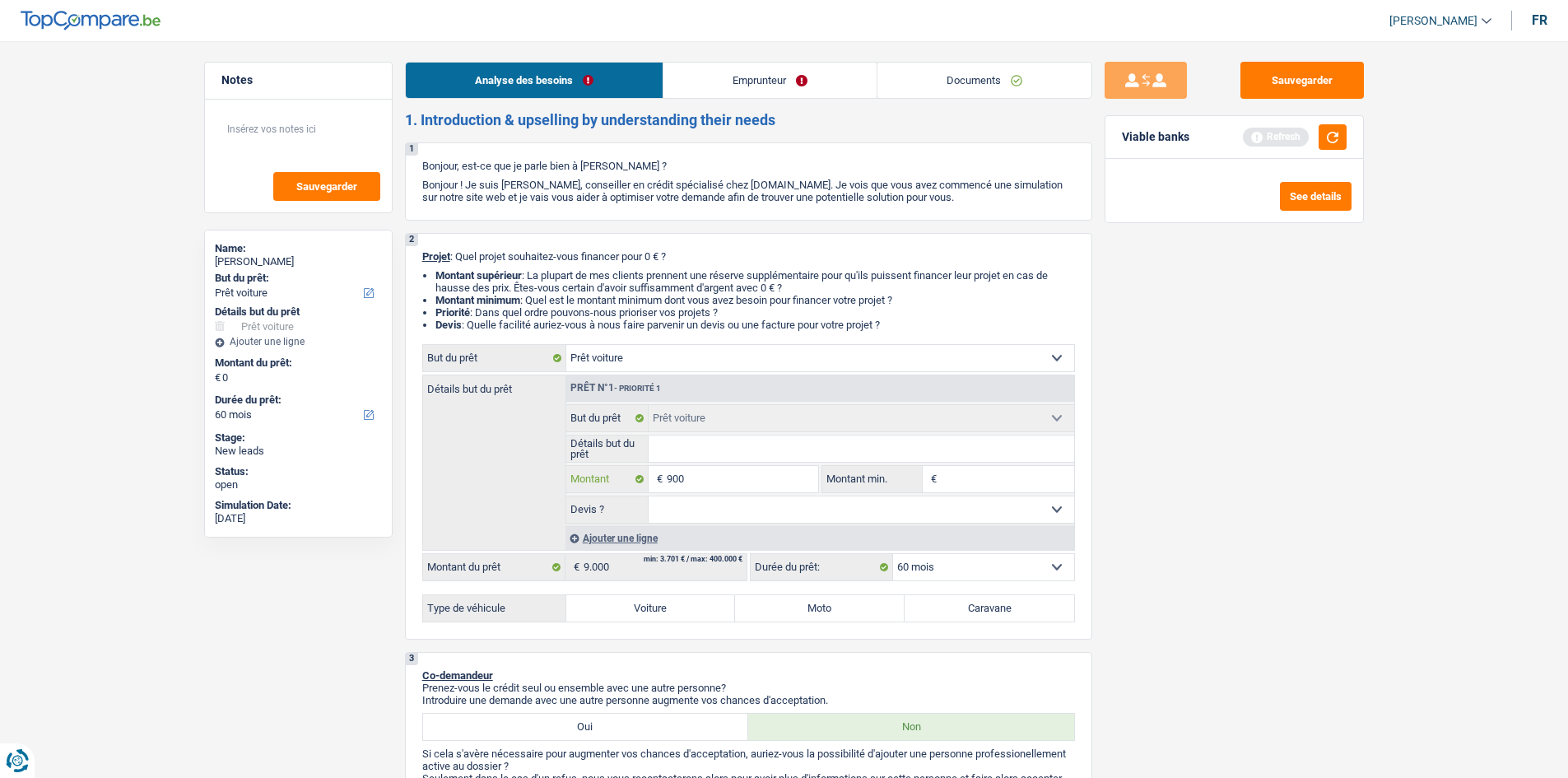 type on "9.000" 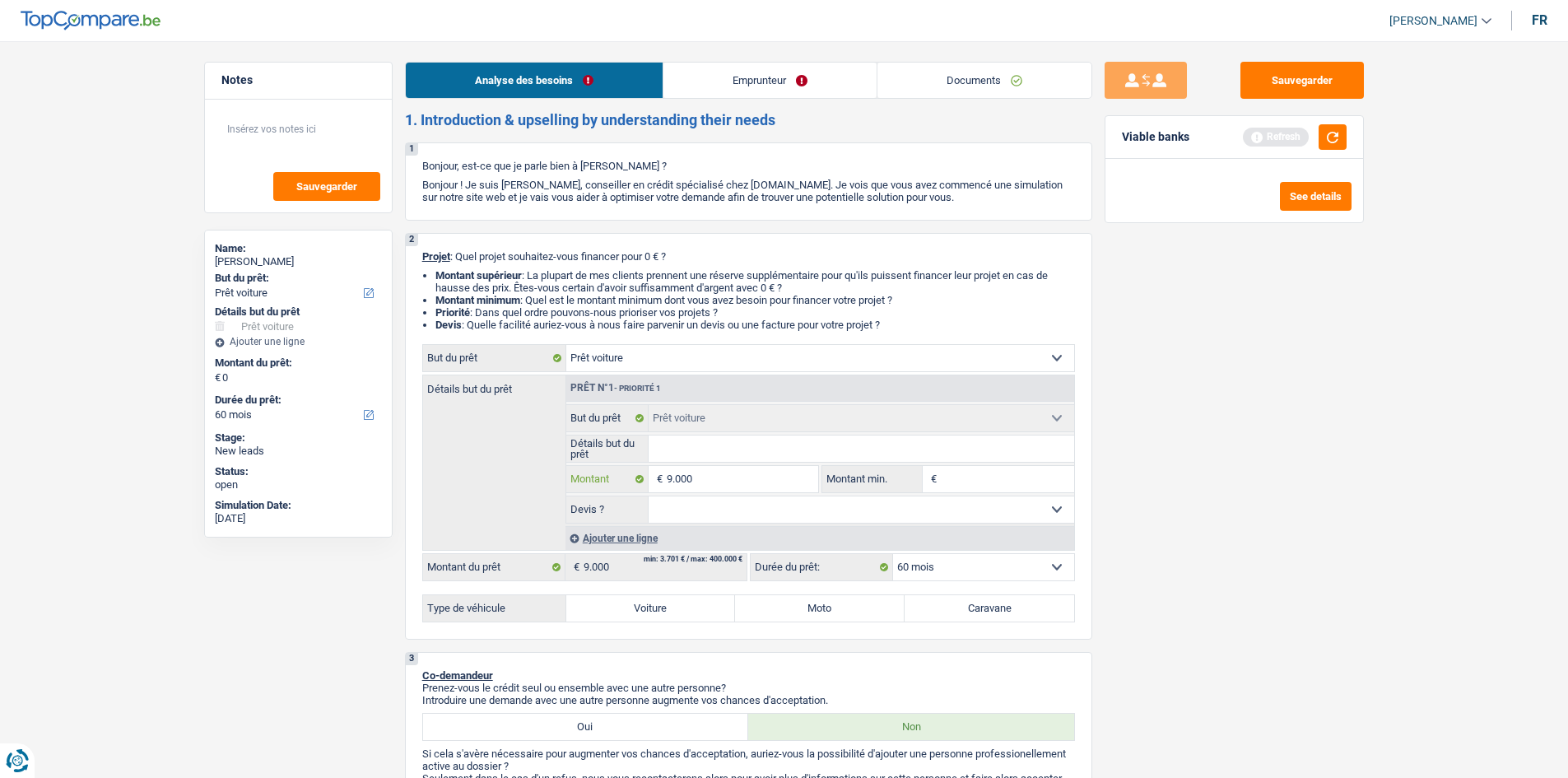 type on "9.000" 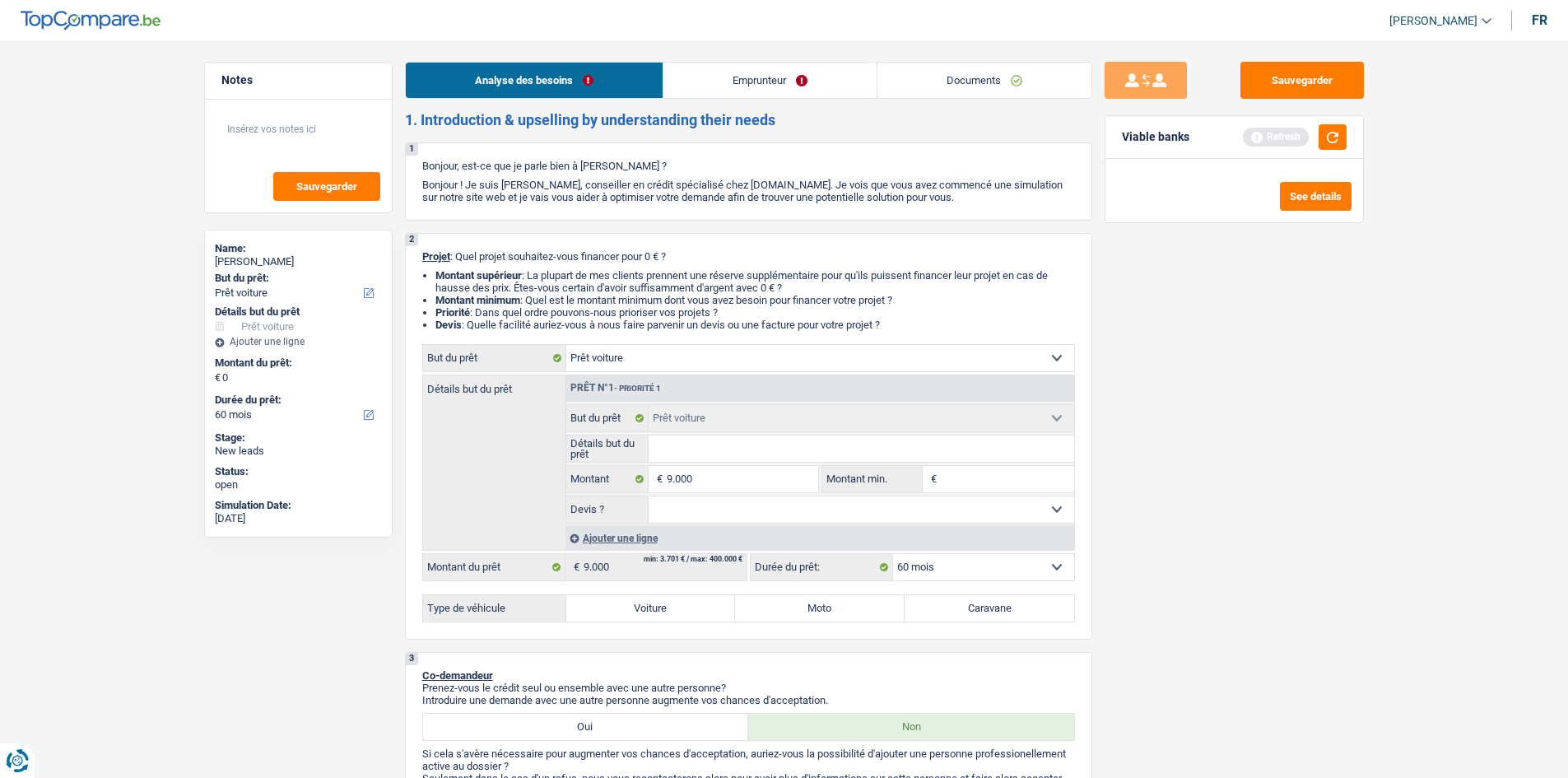 type on "9.000" 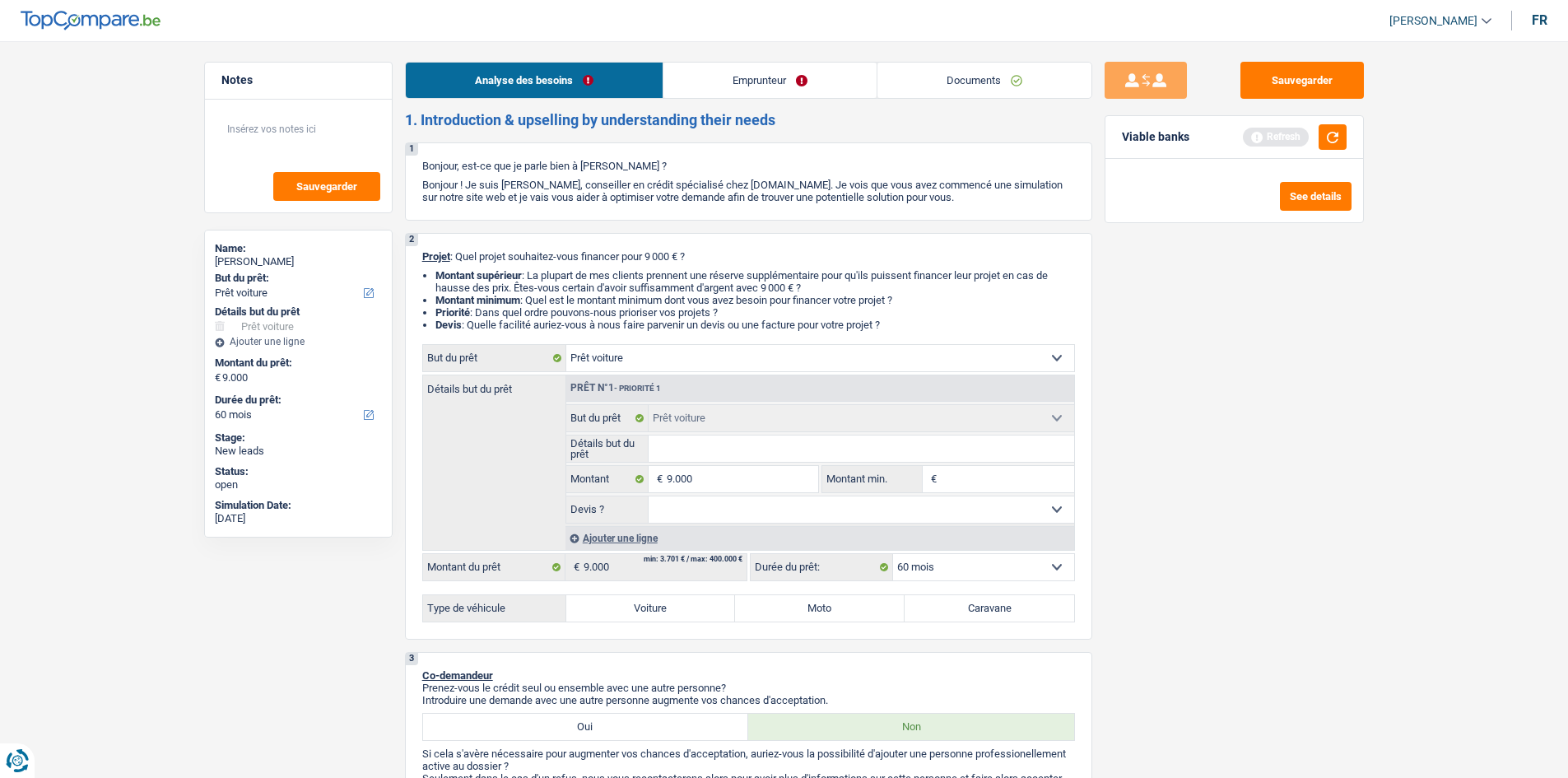 drag, startPoint x: 1170, startPoint y: 545, endPoint x: 1096, endPoint y: 536, distance: 74.54529 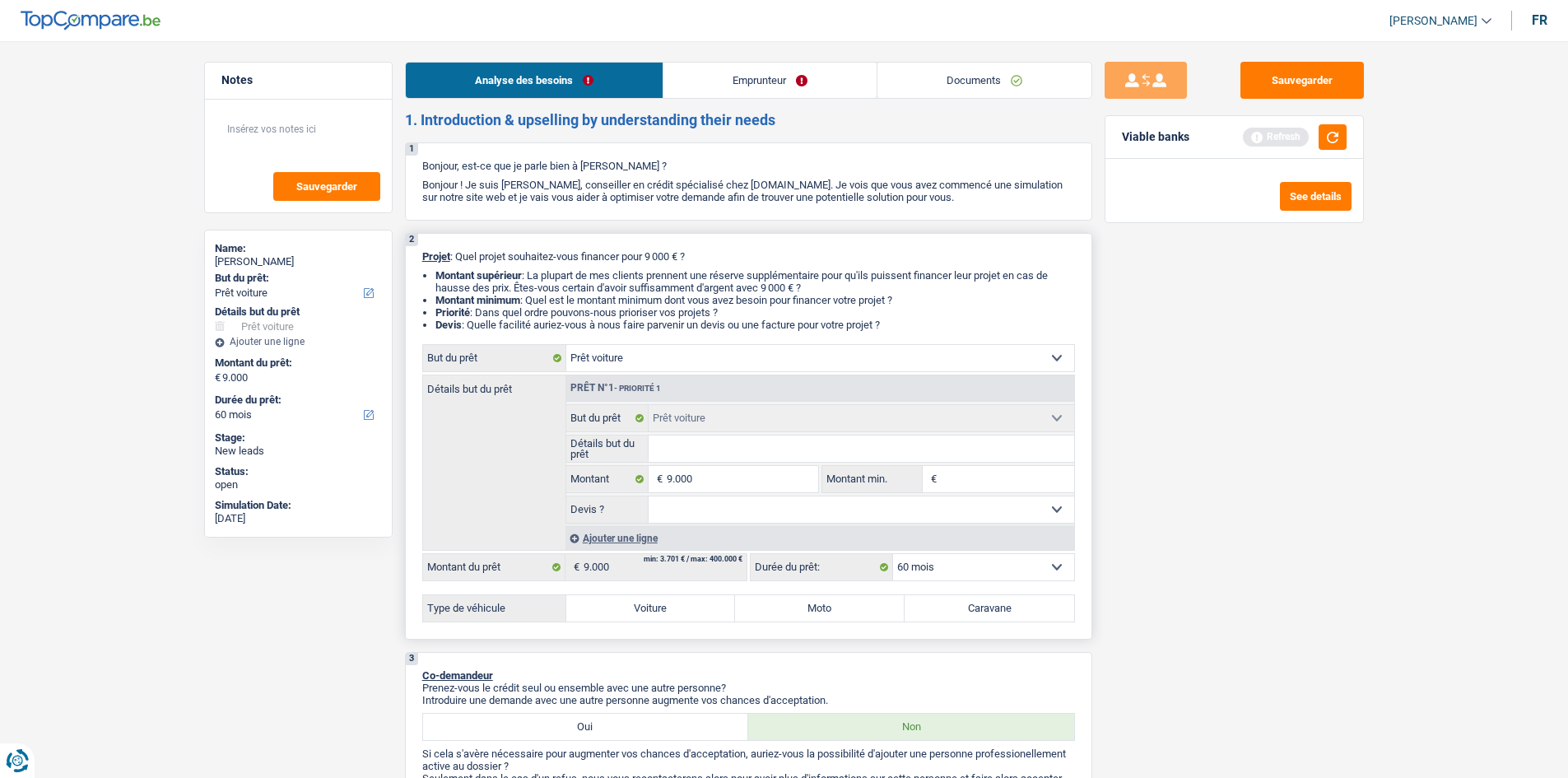 click on "Détails but du prêt" at bounding box center (861, 449) 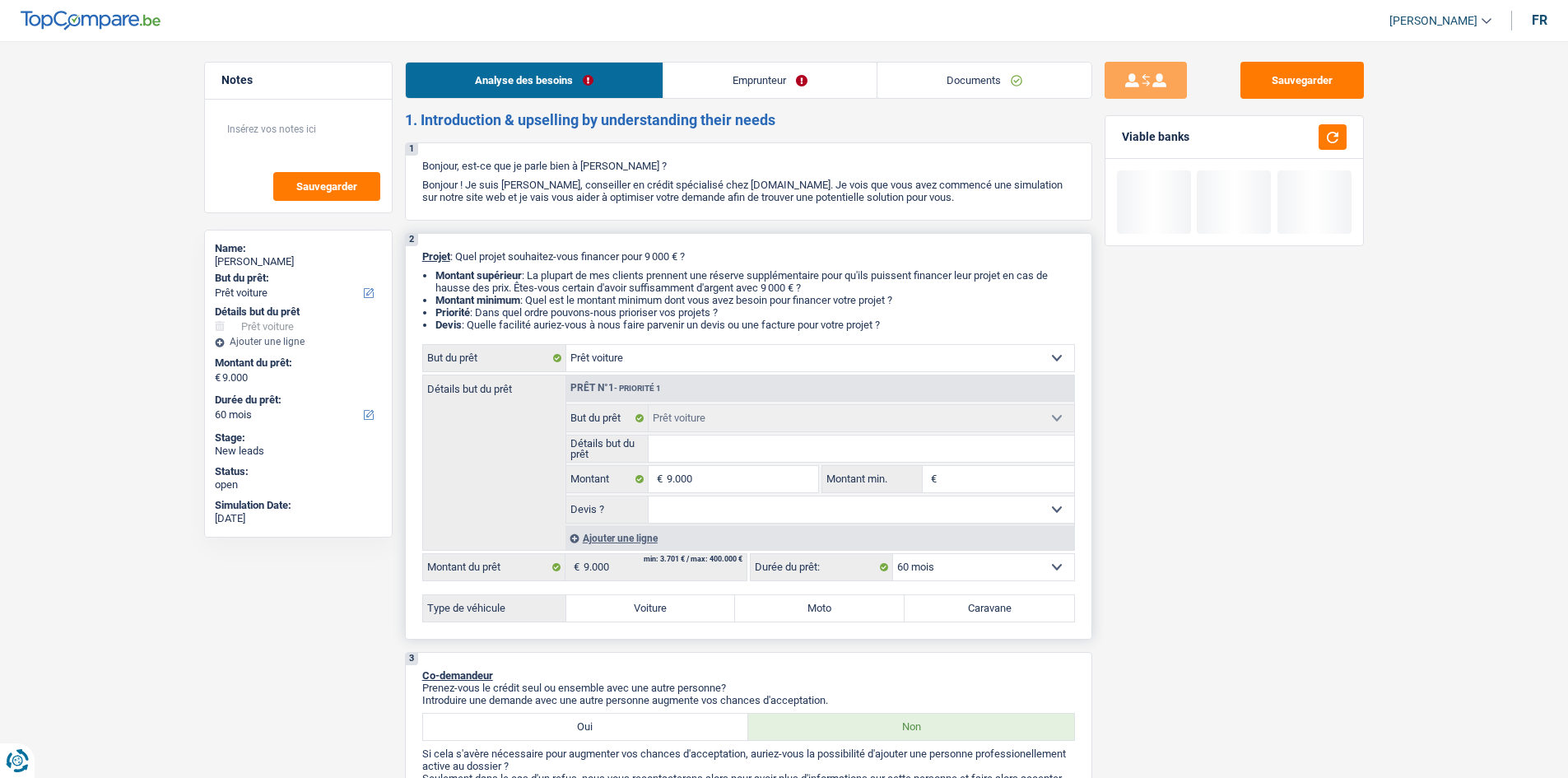 click on "Oui Non Non répondu
Sélectionner une option" at bounding box center [861, 510] 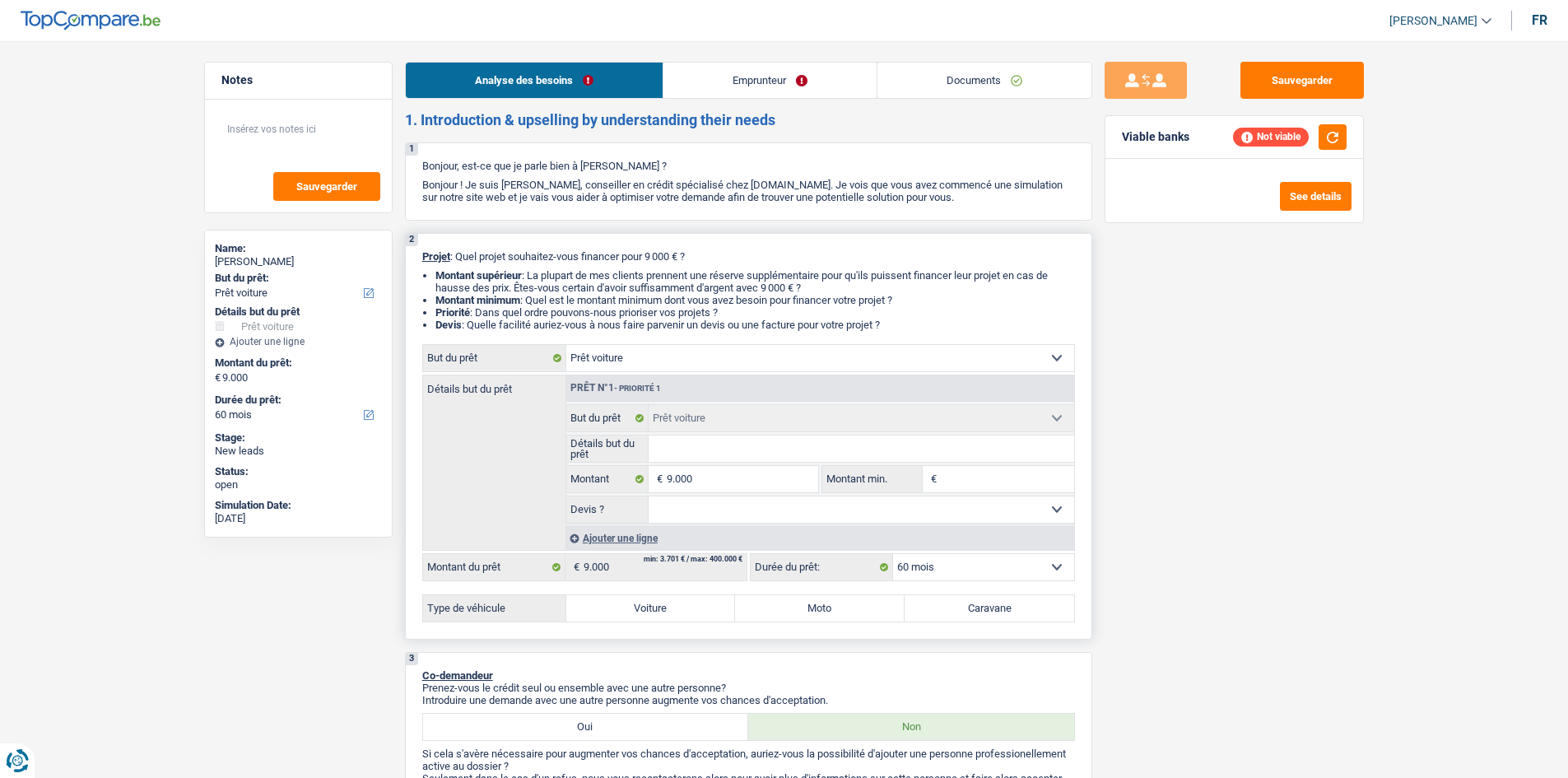 click on "Confort maison: meubles, textile, peinture, électroménager, outillage non-professionnel Hifi, multimédia, gsm, ordinateur Aménagement: frais d'installation, déménagement Evénement familial: naissance, mariage, divorce, communion, décès Frais médicaux Frais d'études Frais permis de conduire Loisirs: voyage, sport, musique Rafraîchissement: petits travaux maison et jardin Frais judiciaires Réparation voiture Prêt rénovation (non disponible pour les non-propriétaires) Prêt énergie (non disponible pour les non-propriétaires) Prêt voiture Taxes, impôts non professionnels Rénovation bien à l'étranger Dettes familiales Assurance Autre
Sélectionner une option
But du prêt
Tous les champs sont obligatoires. Veuillez fournir une réponse plus longue         9.000   €         €       Oui Non Non répondu" at bounding box center [820, 464] 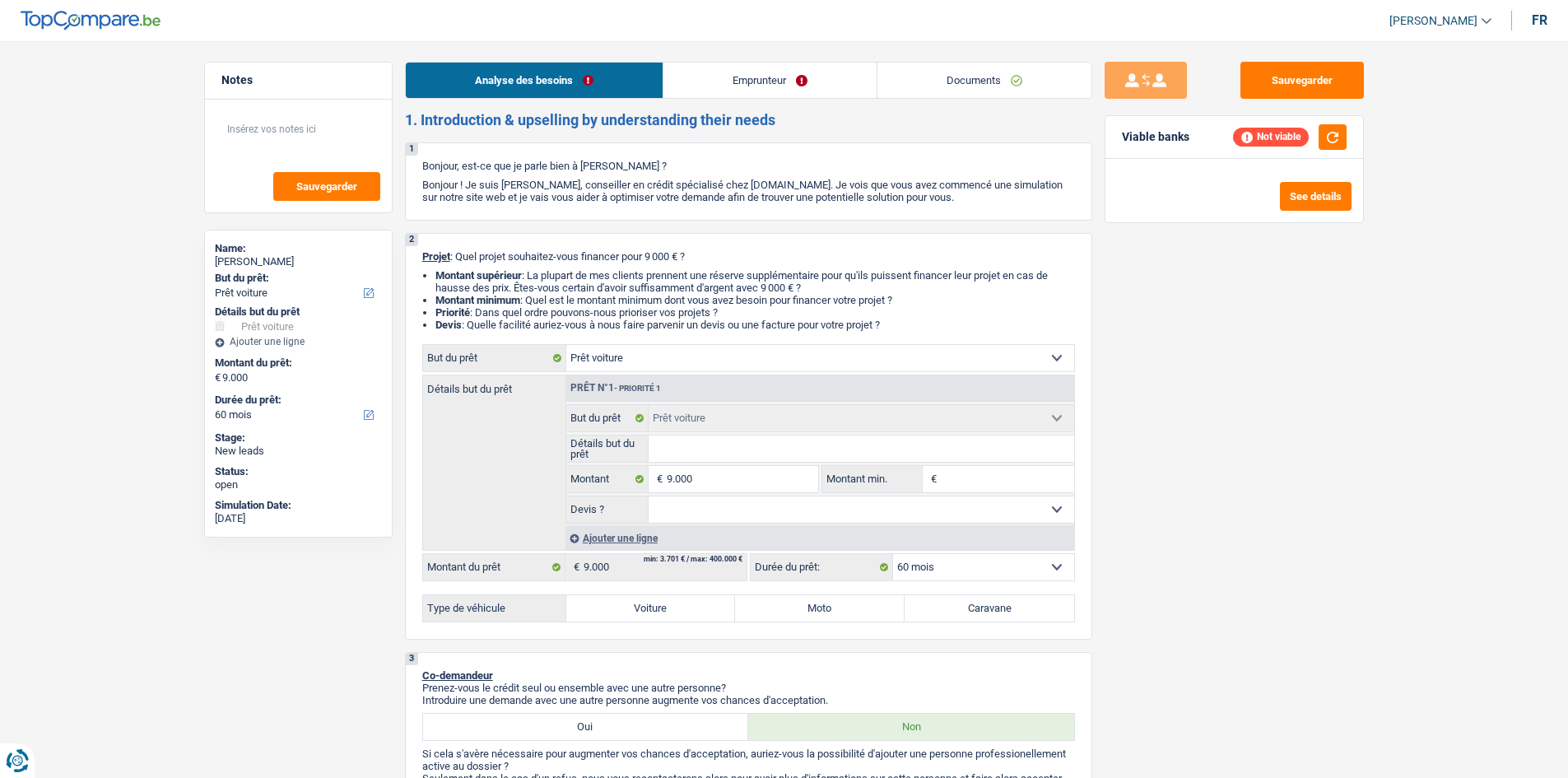 click on "Sauvegarder
Viable banks
Not viable
See details" at bounding box center [1234, 404] 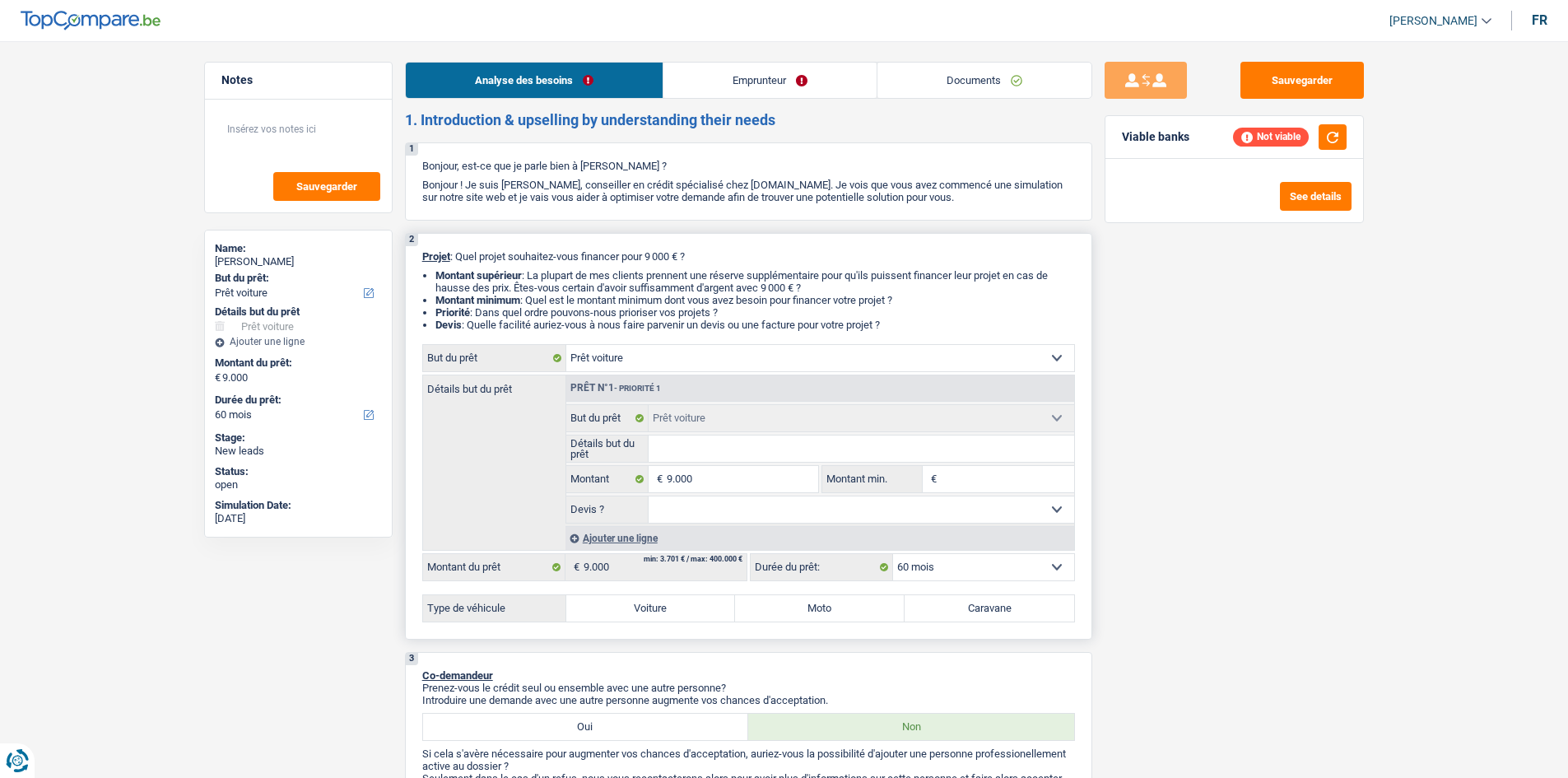 click on "Voiture" at bounding box center (651, 608) 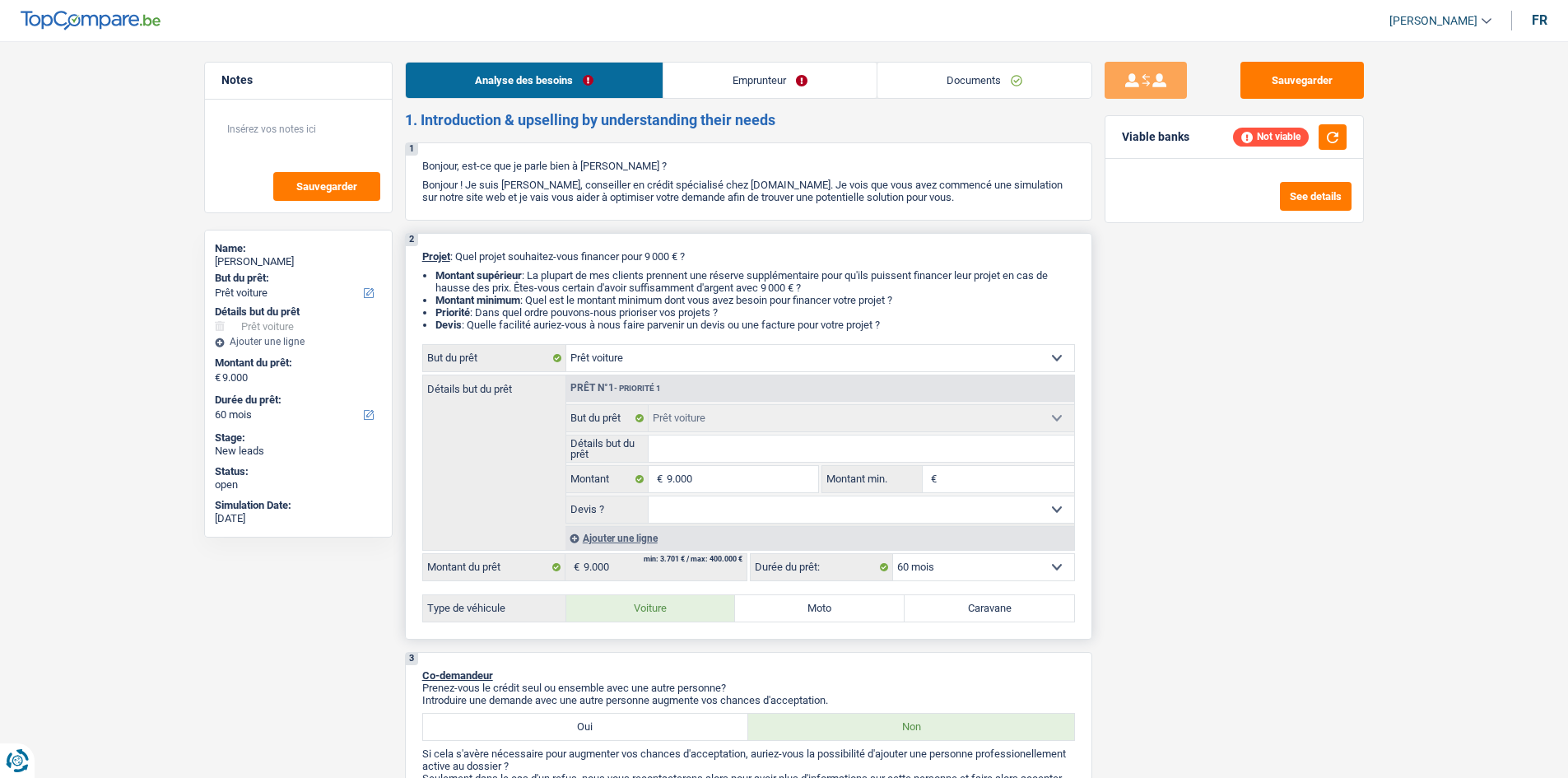 radio on "true" 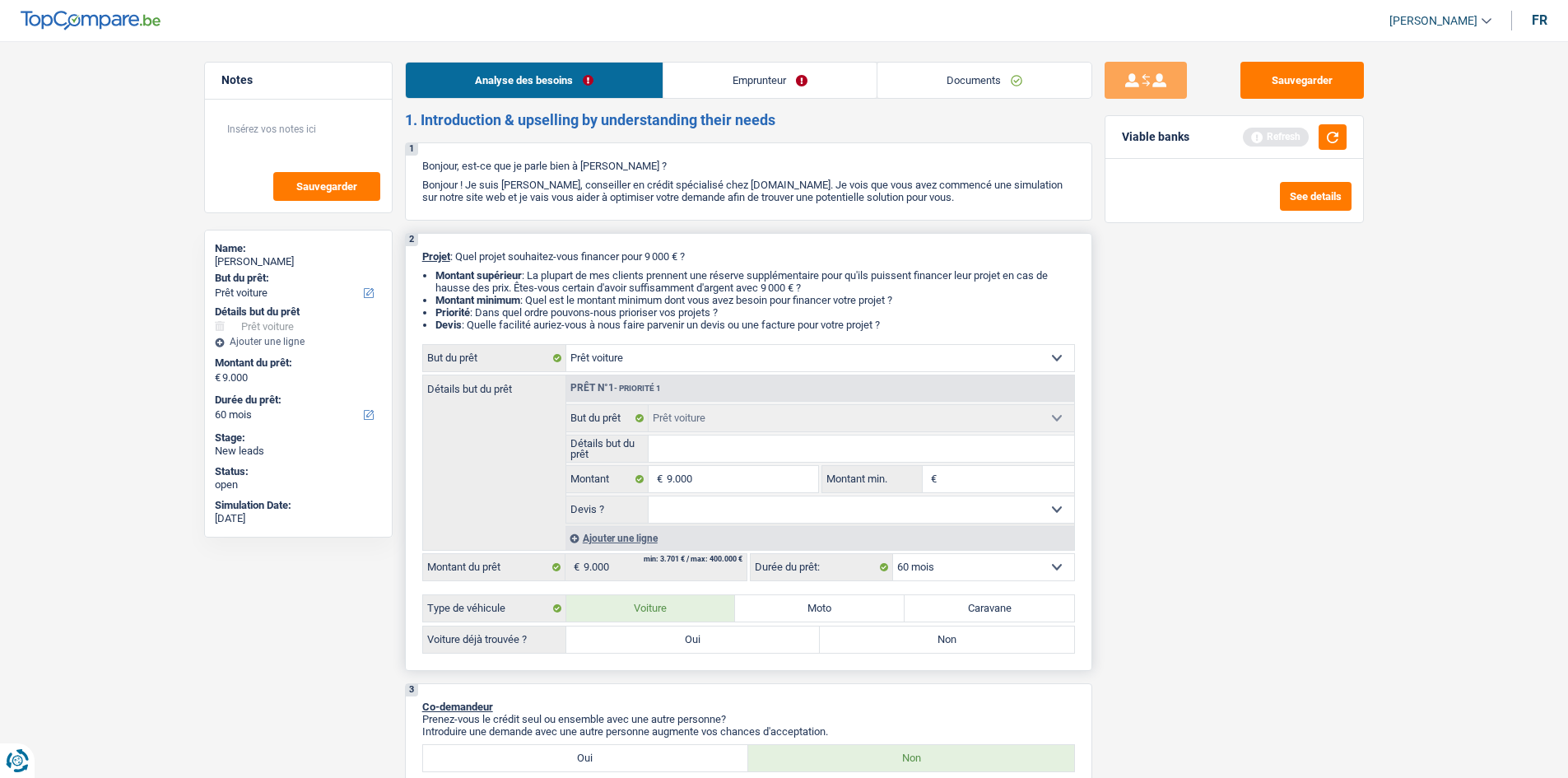 click on "2   Projet  : Quel projet souhaitez-vous financer pour 9 000 € ?
Montant supérieur : La plupart de mes clients prennent une réserve supplémentaire pour qu'ils puissent financer leur projet en cas de hausse des prix. Êtes-vous certain d'avoir suffisamment d'argent avec 9 000 € ?   Montant minimum : Quel est le montant minimum dont vous avez besoin pour financer votre projet ?   Priorité : Dans quel ordre pouvons-nous prioriser vos projets ?   Devis   : Quelle facilité auriez-vous à nous faire parvenir un devis ou une facture pour votre projet ?
Confort maison: meubles, textile, peinture, électroménager, outillage non-professionnel Hifi, multimédia, gsm, ordinateur Aménagement: frais d'installation, déménagement Evénement familial: naissance, mariage, divorce, communion, décès Frais médicaux Frais d'études Frais permis de conduire Loisirs: voyage, sport, musique Rafraîchissement: petits travaux maison et jardin Frais judiciaires Réparation voiture Autre" at bounding box center [748, 452] 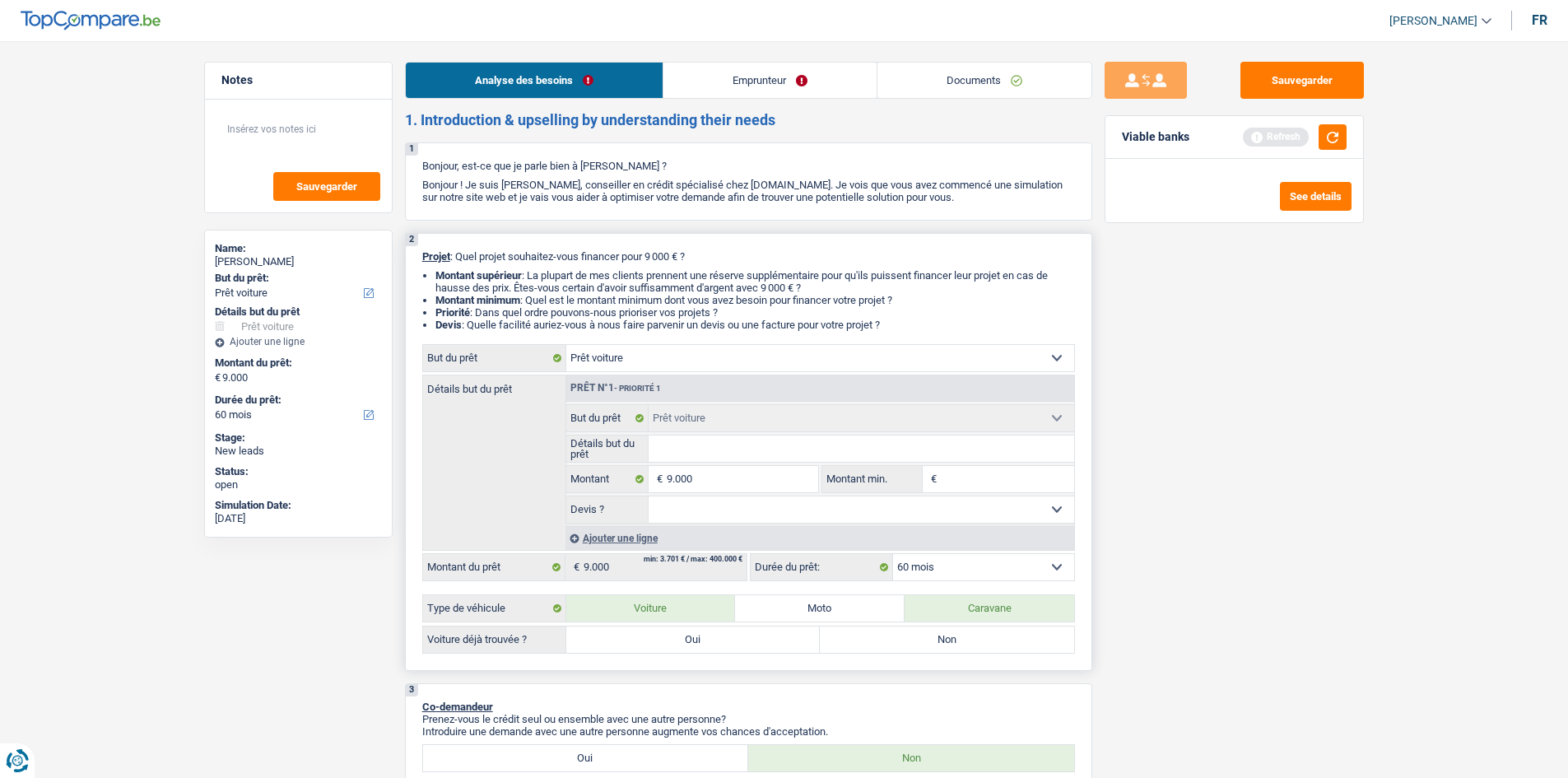 radio on "true" 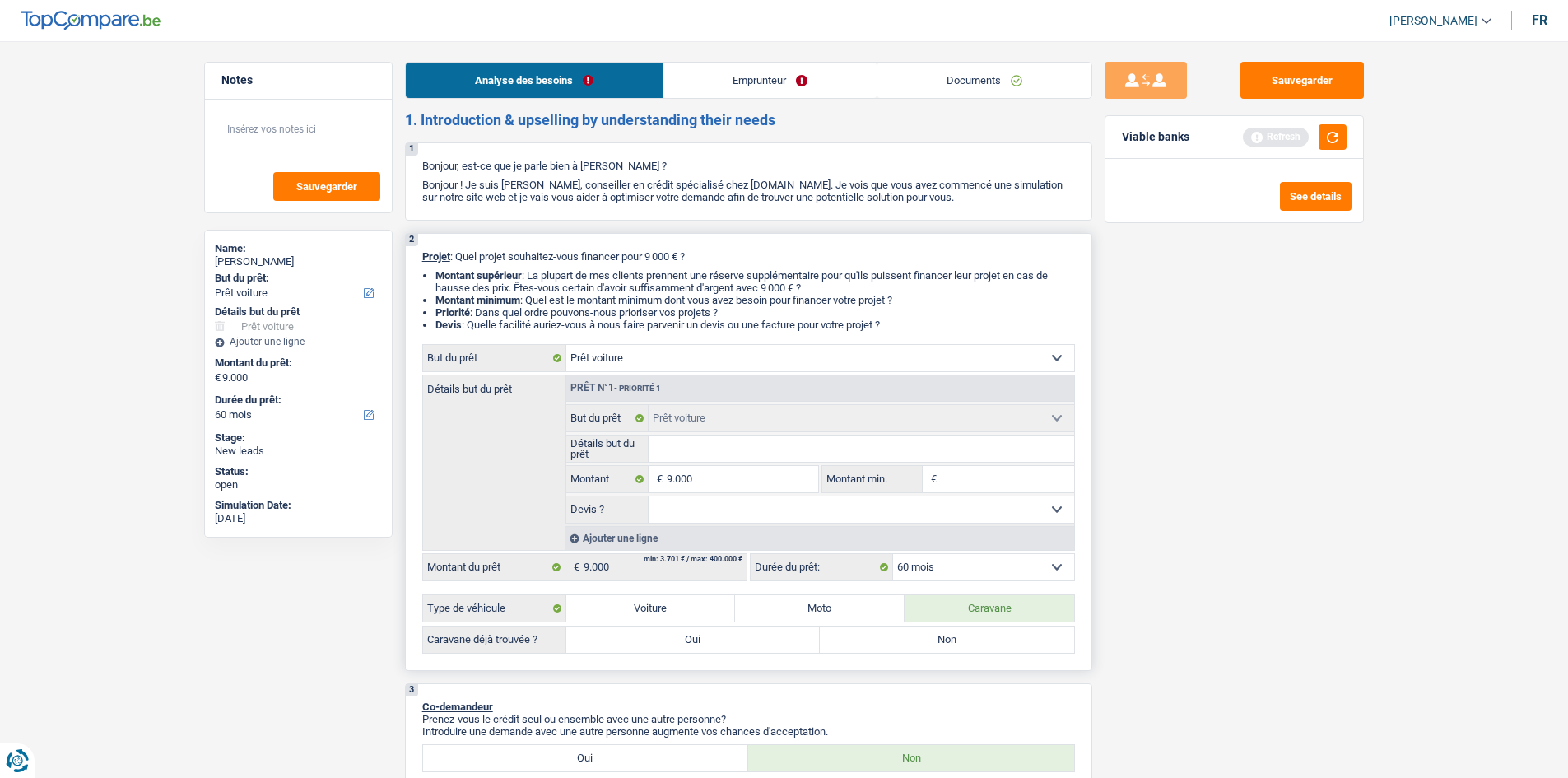 click on "Non" at bounding box center (947, 640) 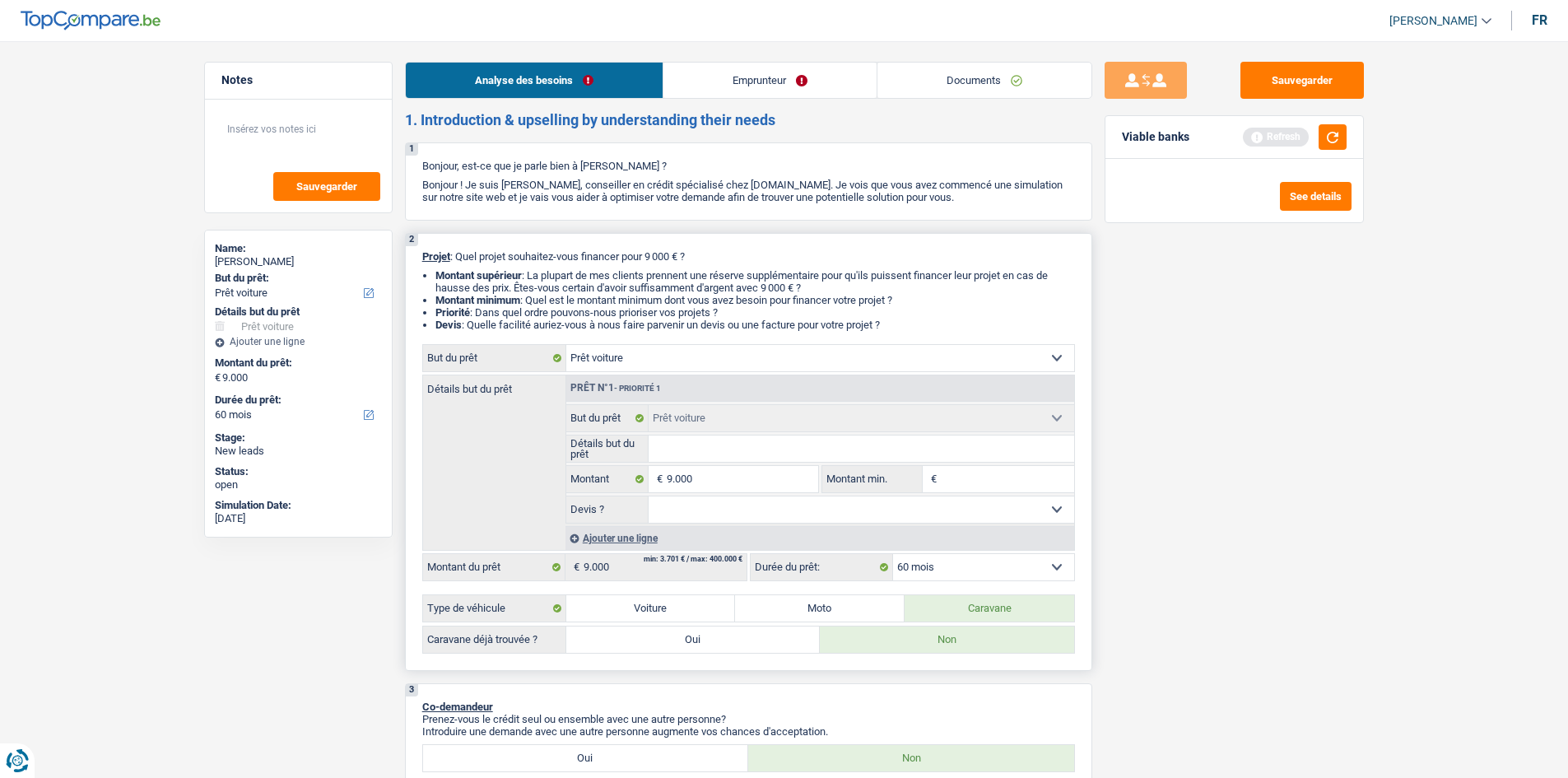 radio on "true" 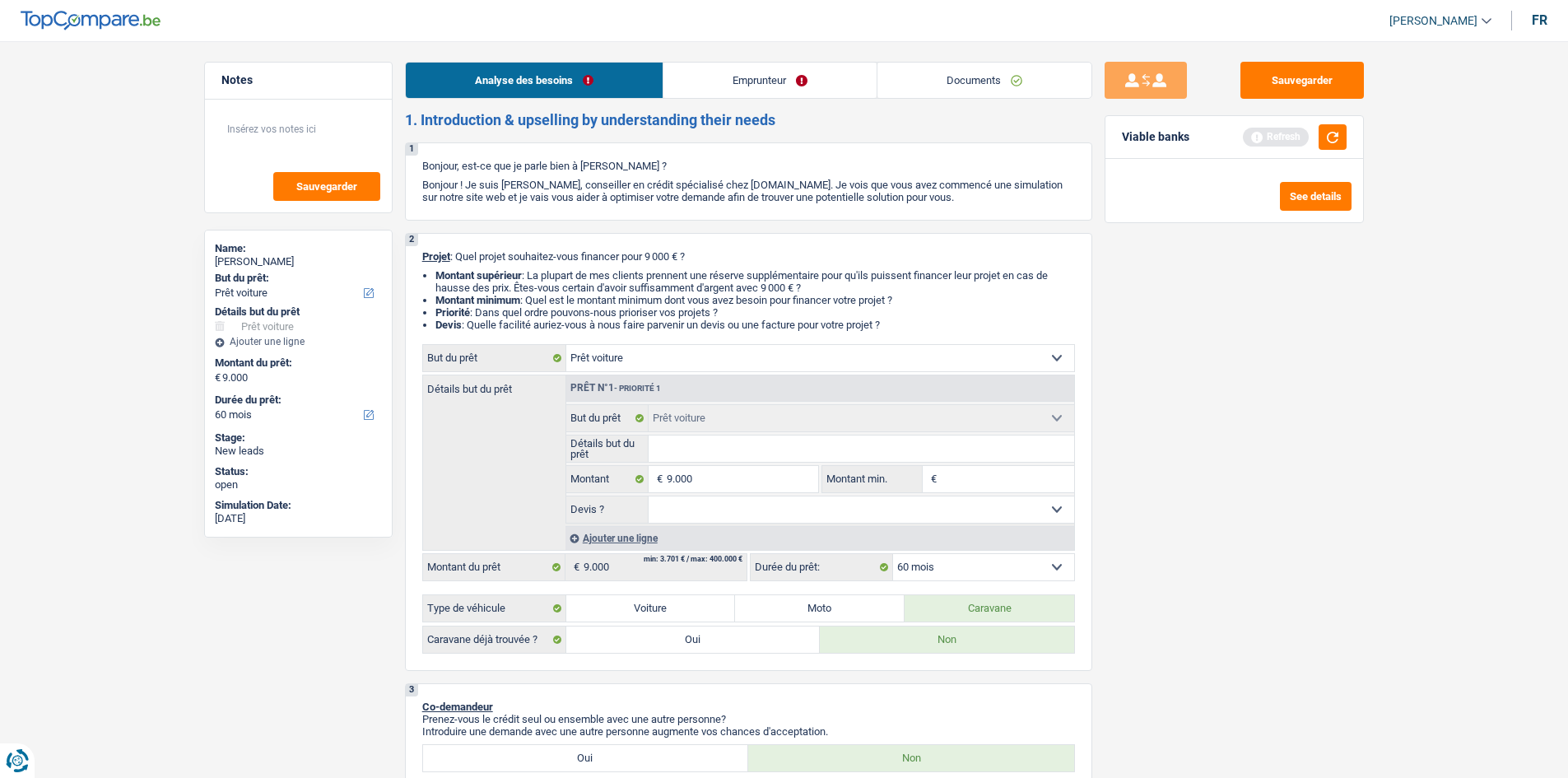 click on "Emprunteur" at bounding box center (770, 80) 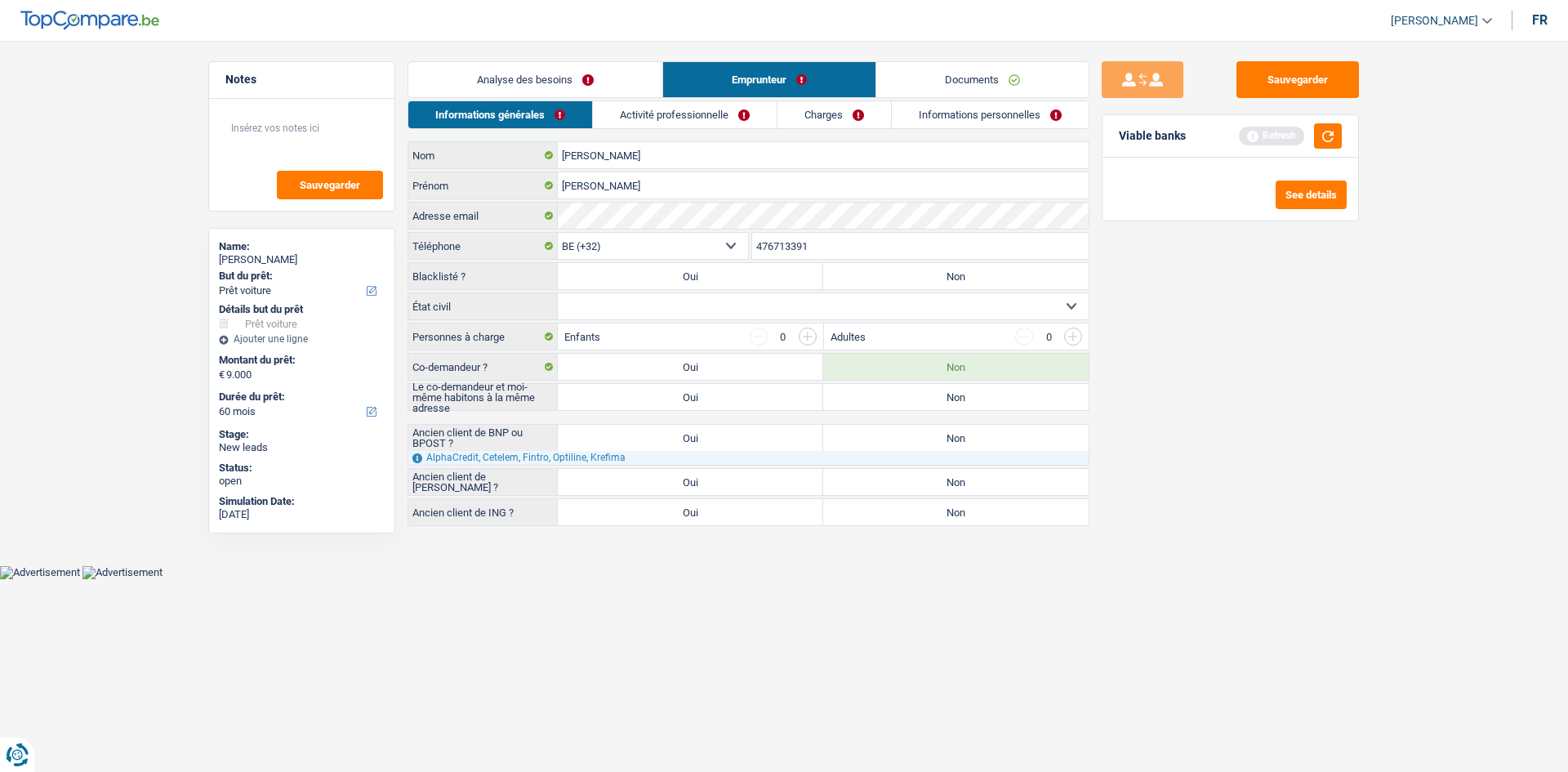 click on "Activité professionnelle" at bounding box center (684, 114) 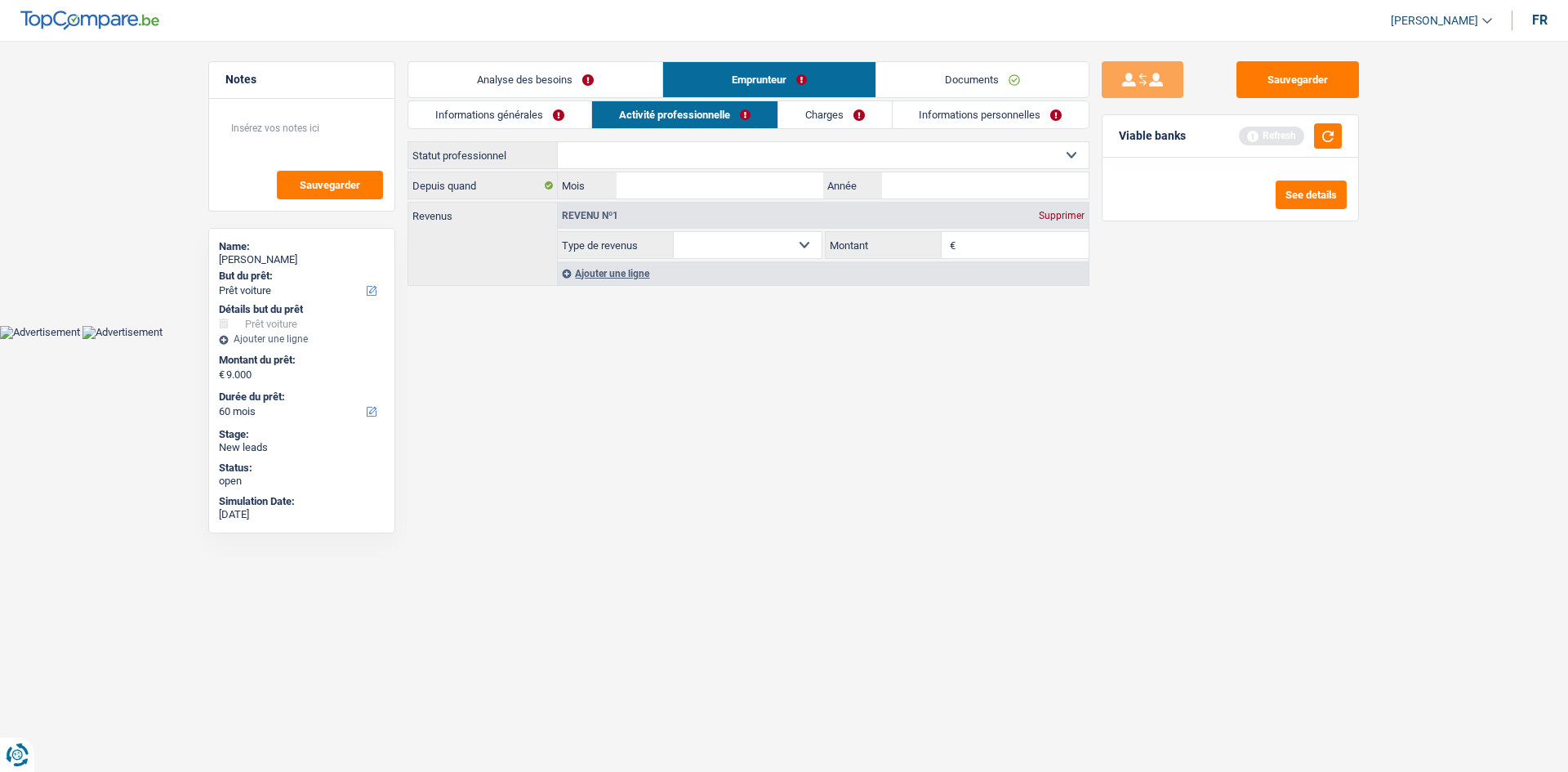 click on "Charges" at bounding box center [835, 114] 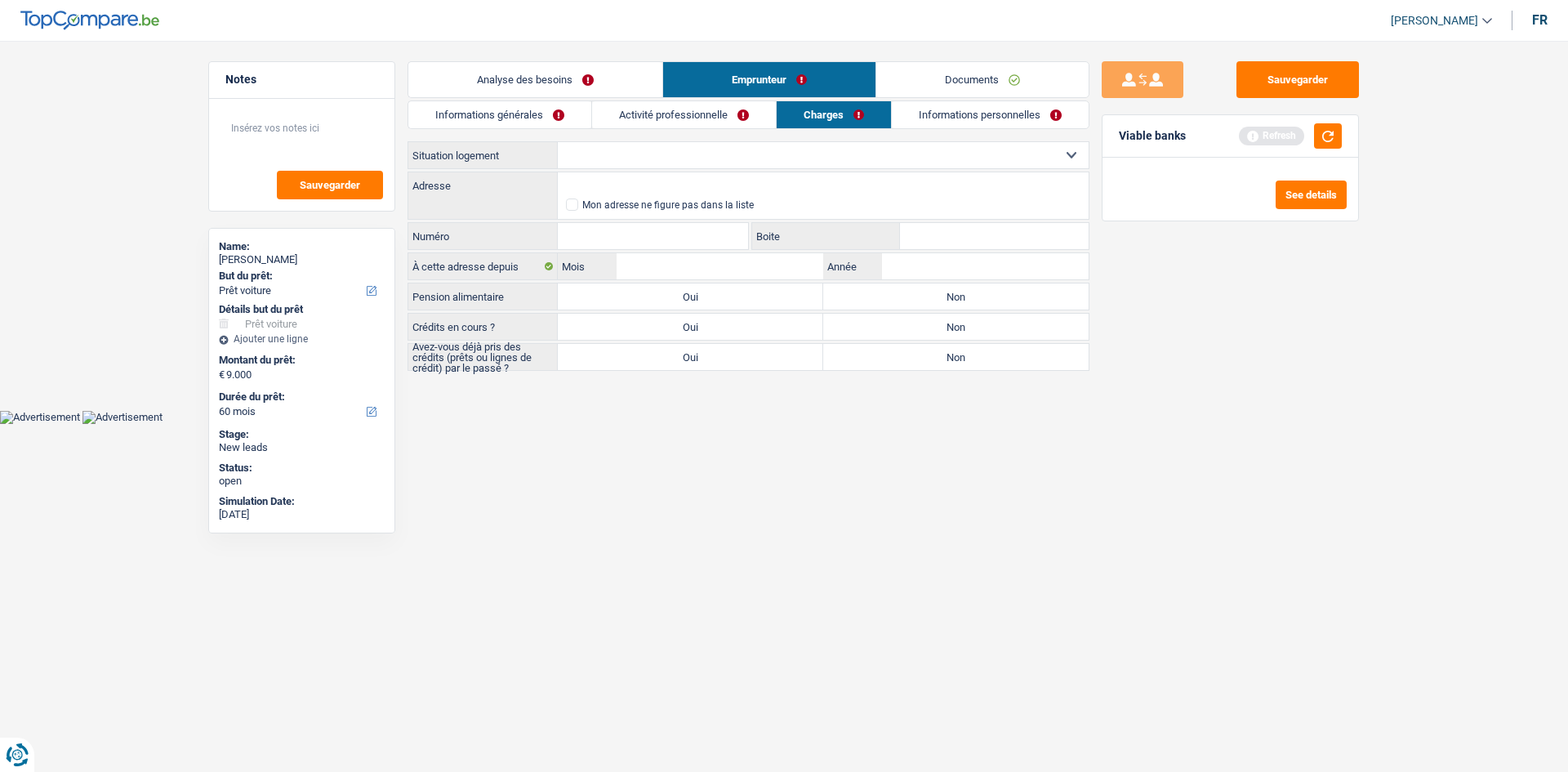 drag, startPoint x: 1001, startPoint y: 129, endPoint x: 990, endPoint y: 132, distance: 11.40175 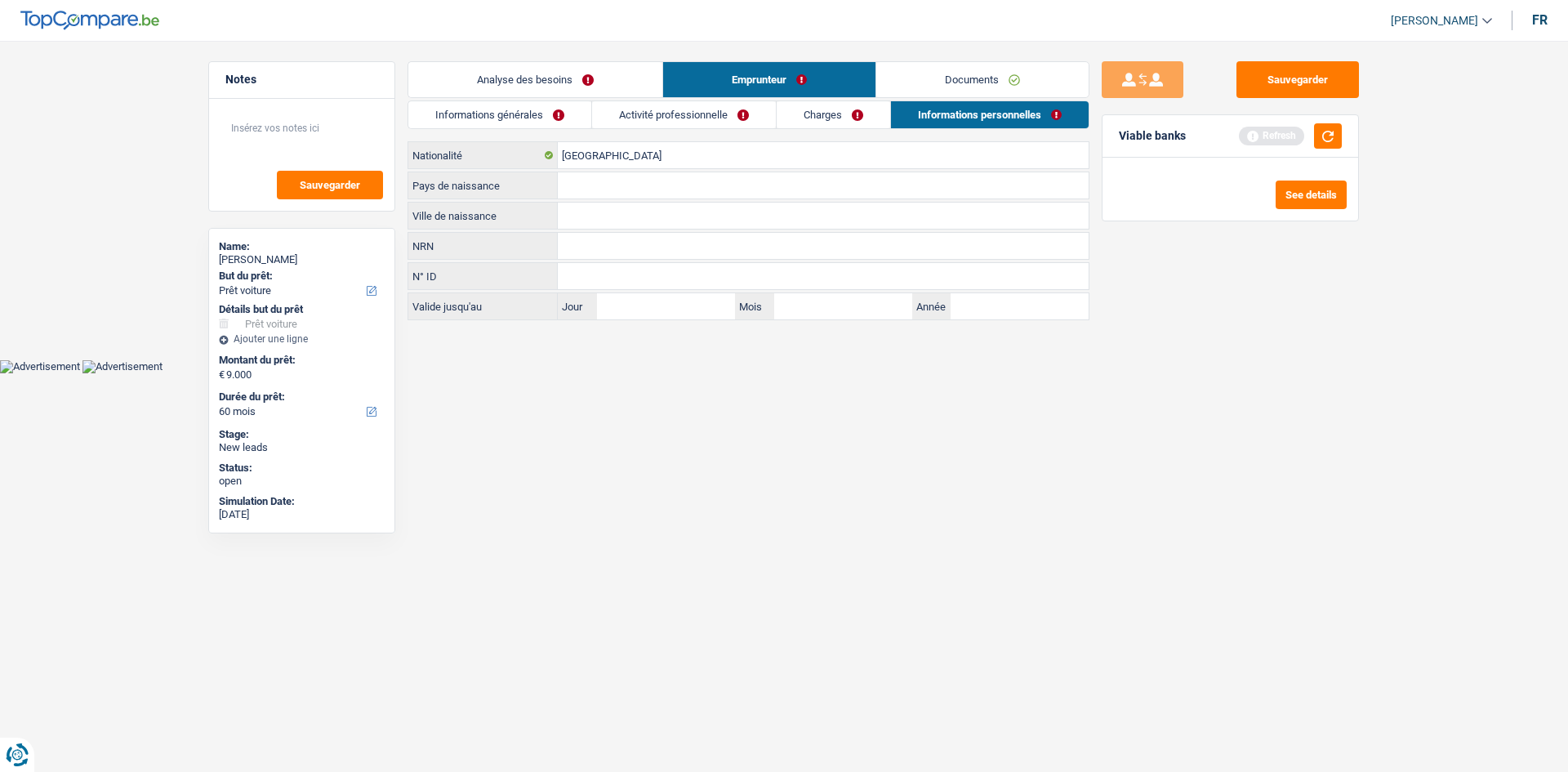 click on "Informations générales Activité professionnelle Charges Informations personnelles Robert
Nom
Ludovic
Prénom
Adresse email
BE (+32) LU (+352)
Sélectionner une option
Téléphone
476713391
Téléphone
Blacklisté ?
Oui
Non
Tous les champs sont obligatoires. Veuillez sélectionner une option         Célibataire Marié(e) Cohabitant(e) légal(e) Divorcé(e) Veuf(ve) Séparé (de fait)
Sélectionner une option
État civil
Tous les champs sont obligatoires. Veuillez sélectionner une option
Personnes à charge
Enfants" at bounding box center (748, 210) 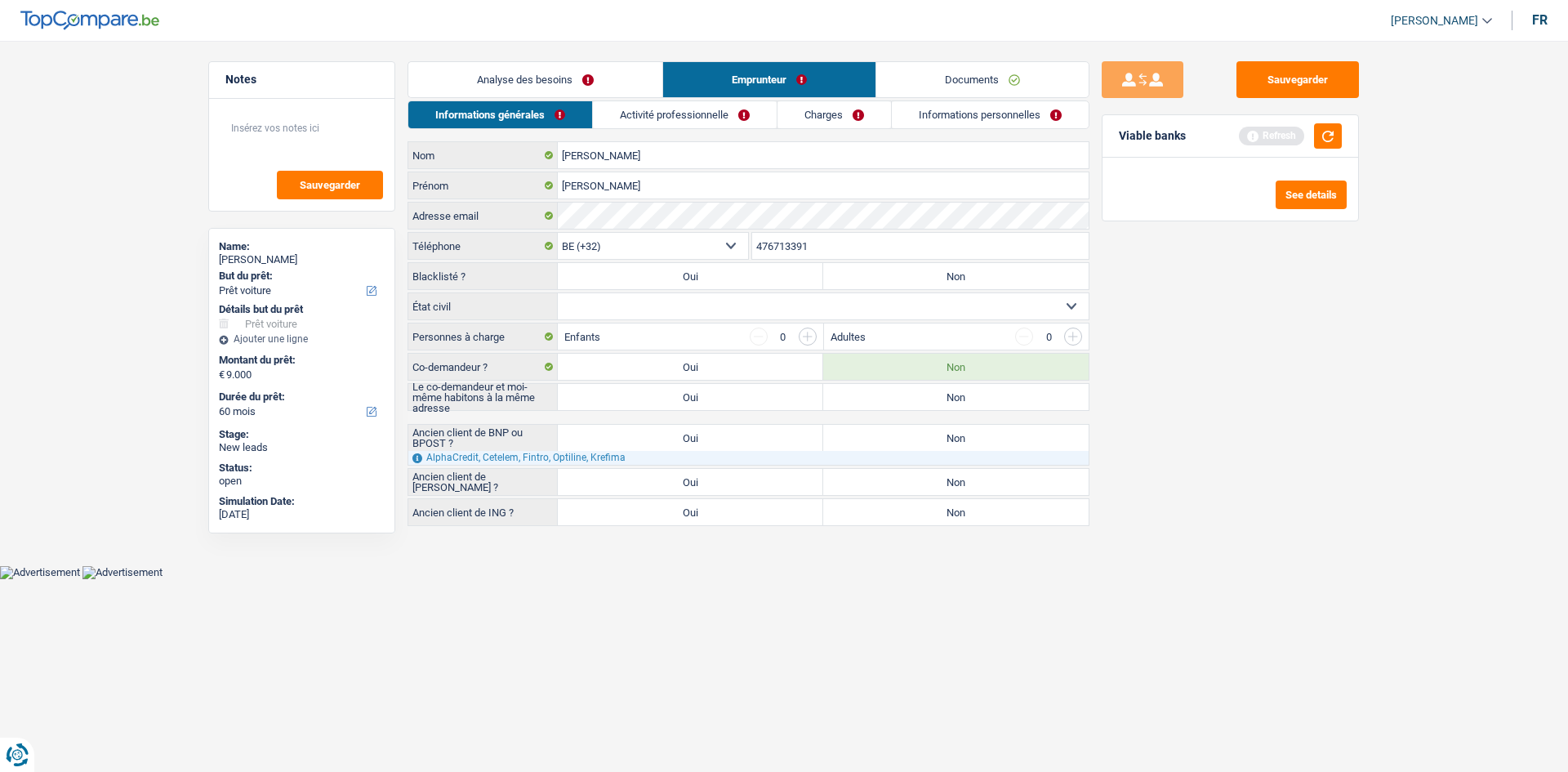 click on "Analyse des besoins" at bounding box center [535, 79] 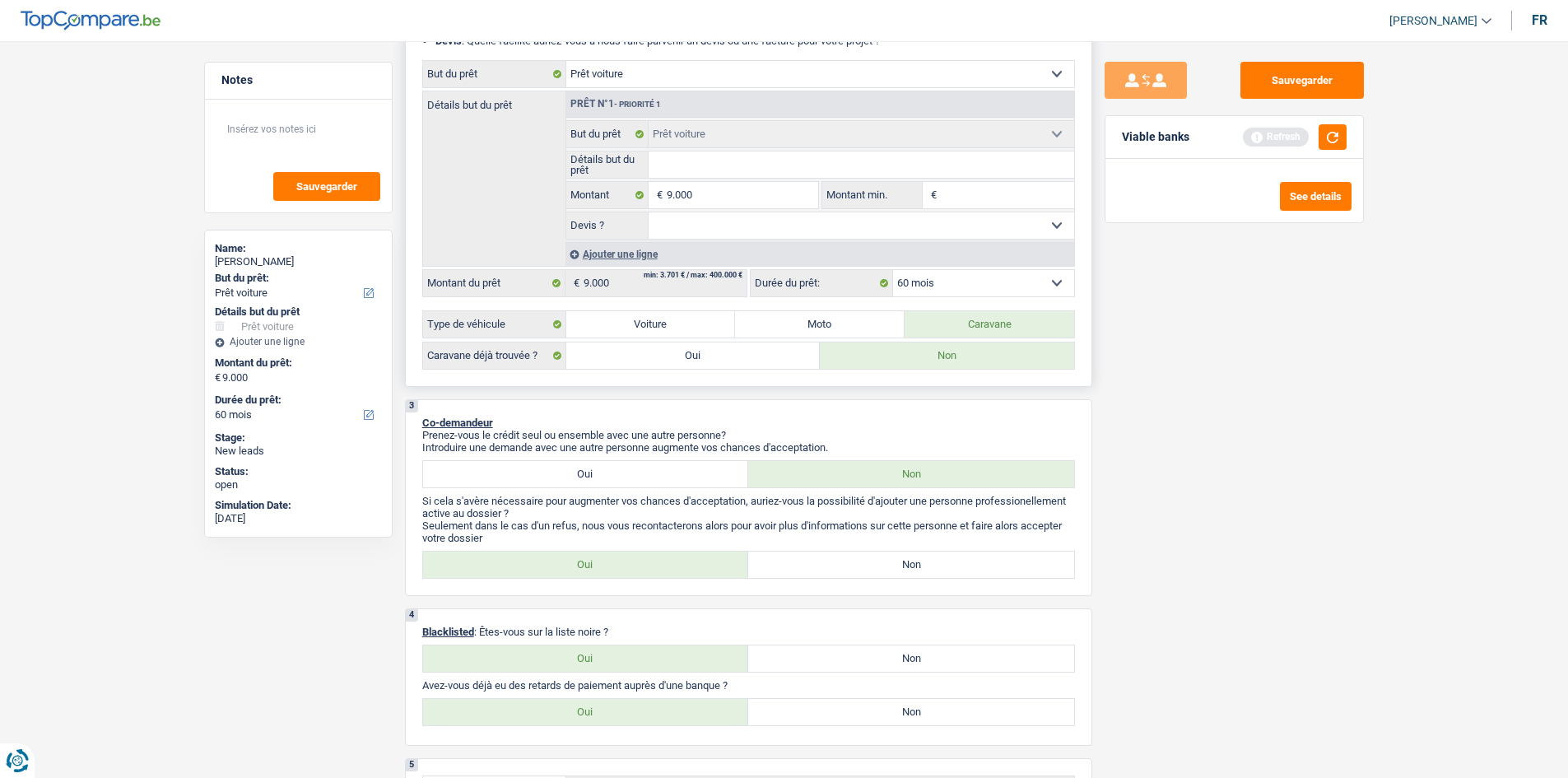 scroll, scrollTop: 0, scrollLeft: 0, axis: both 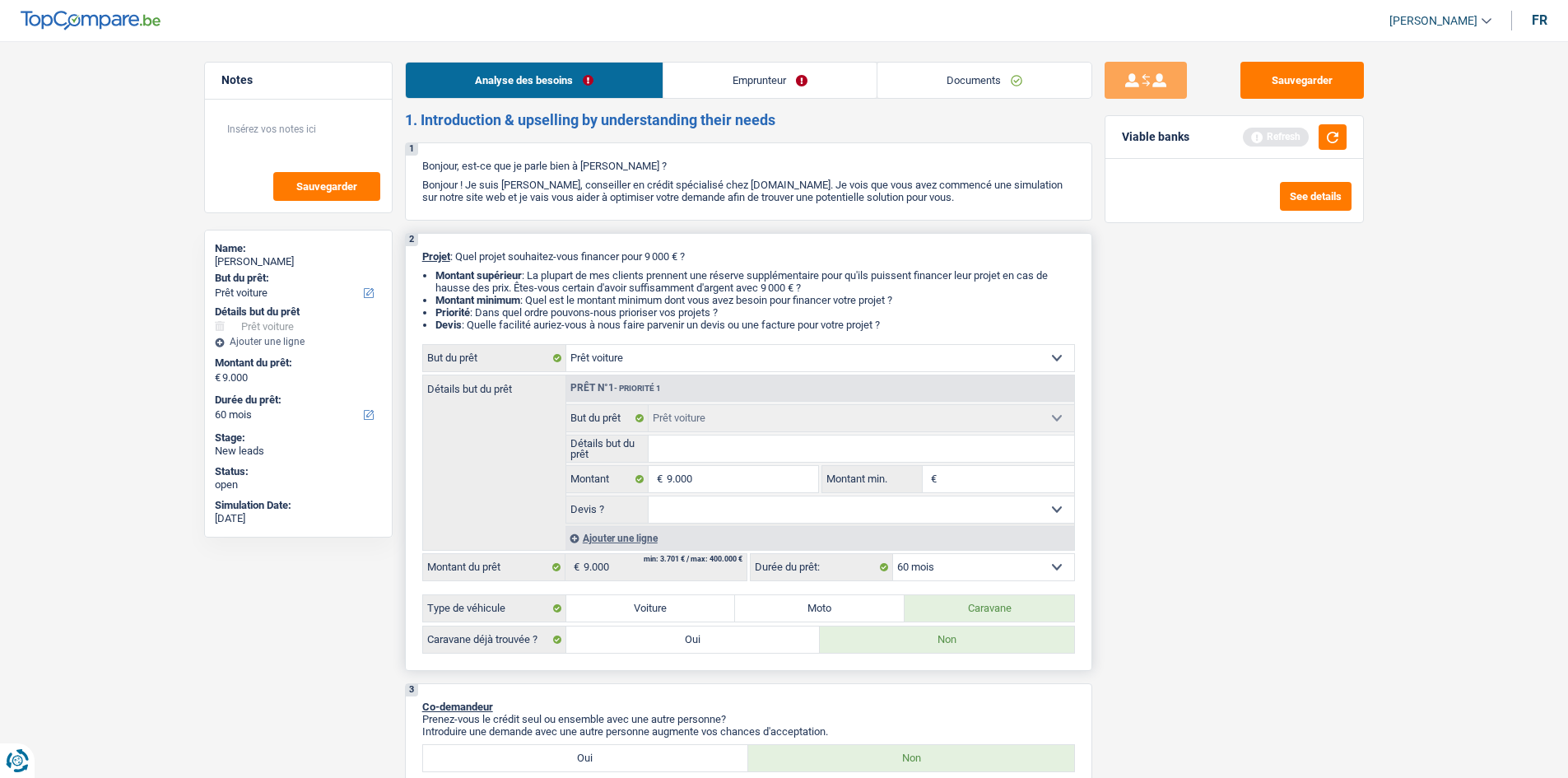 click on "Détails but du prêt" at bounding box center [861, 449] 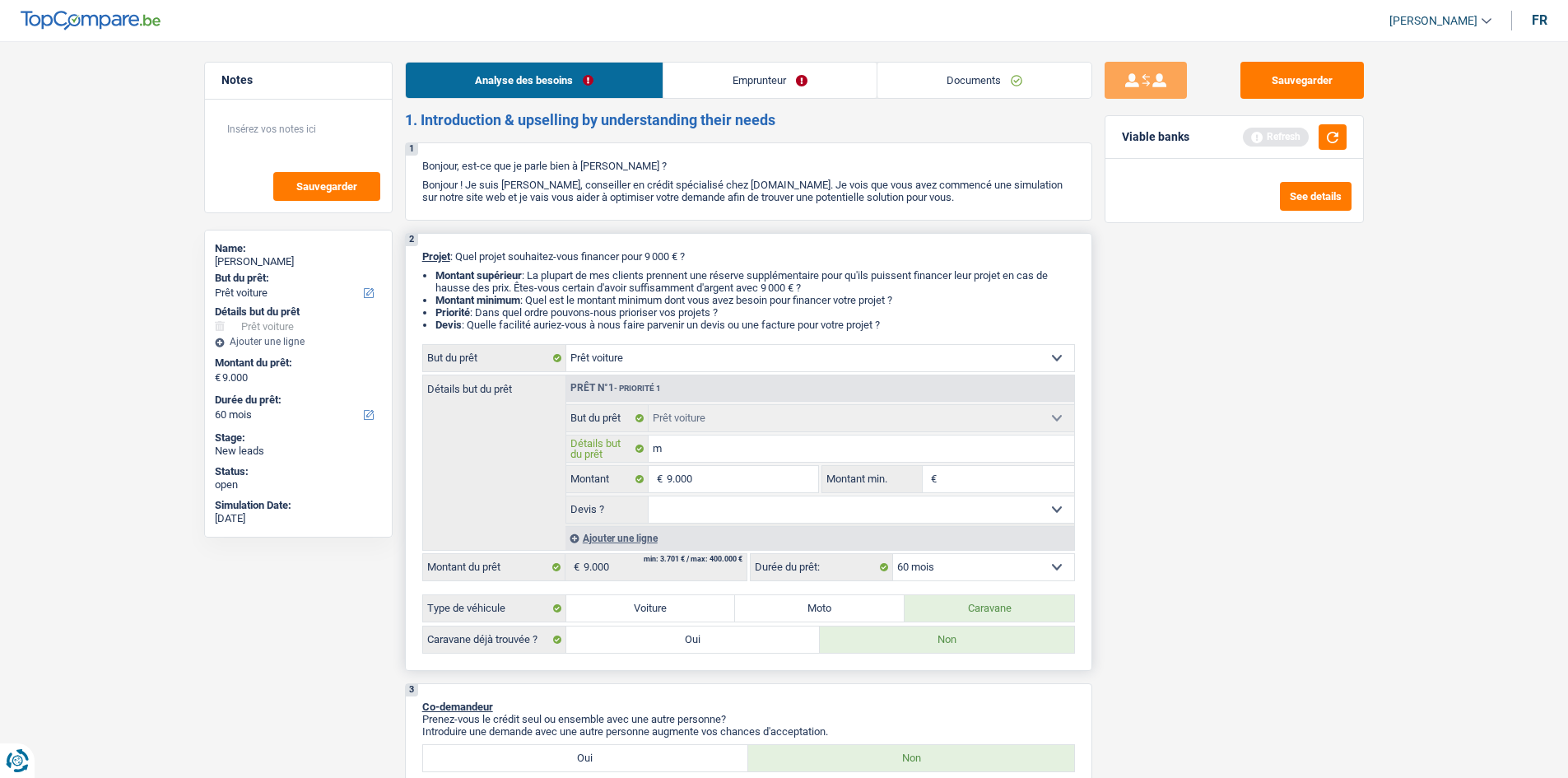 type on "mo" 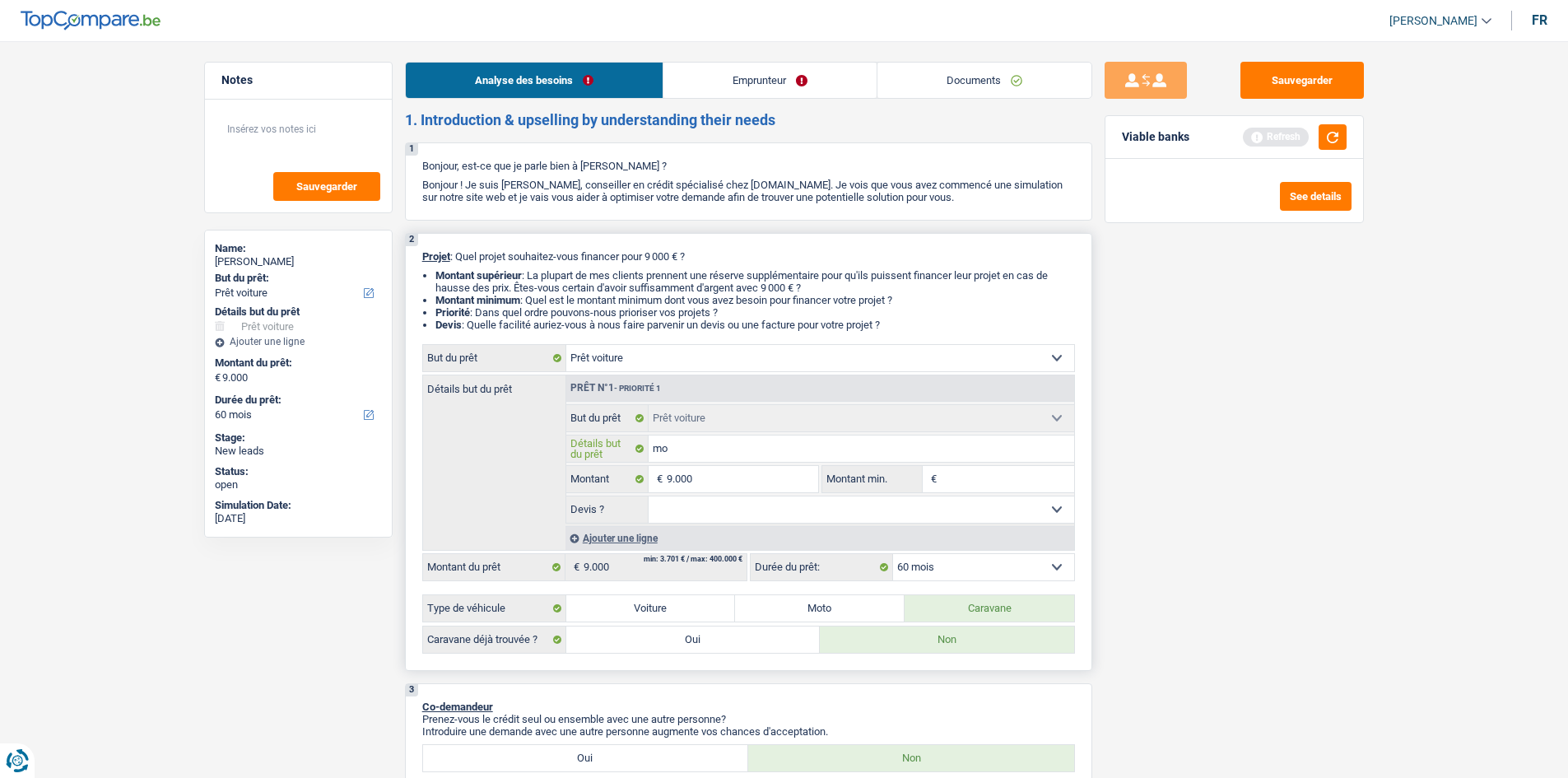 type on "mot" 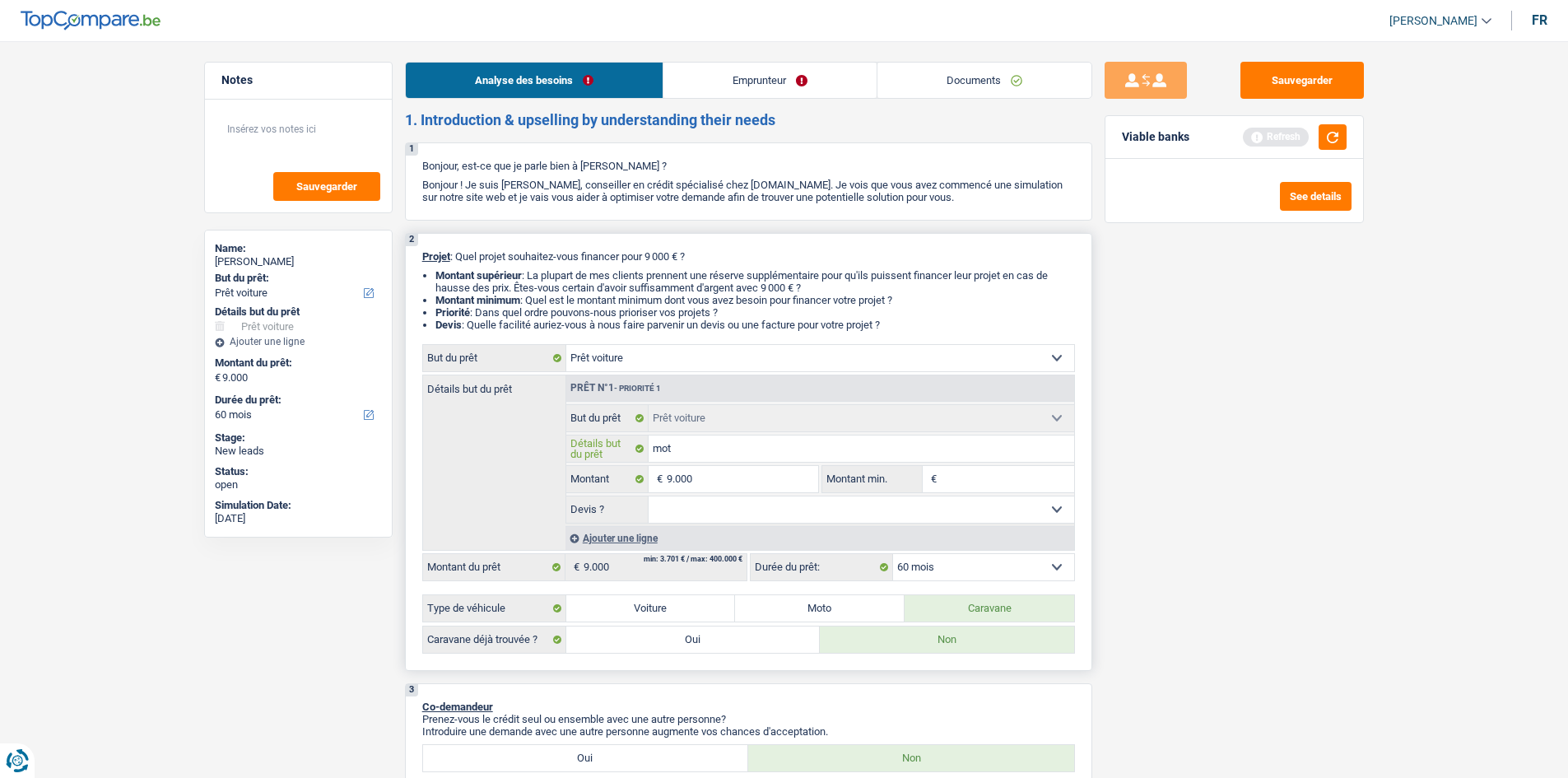 type on "moto" 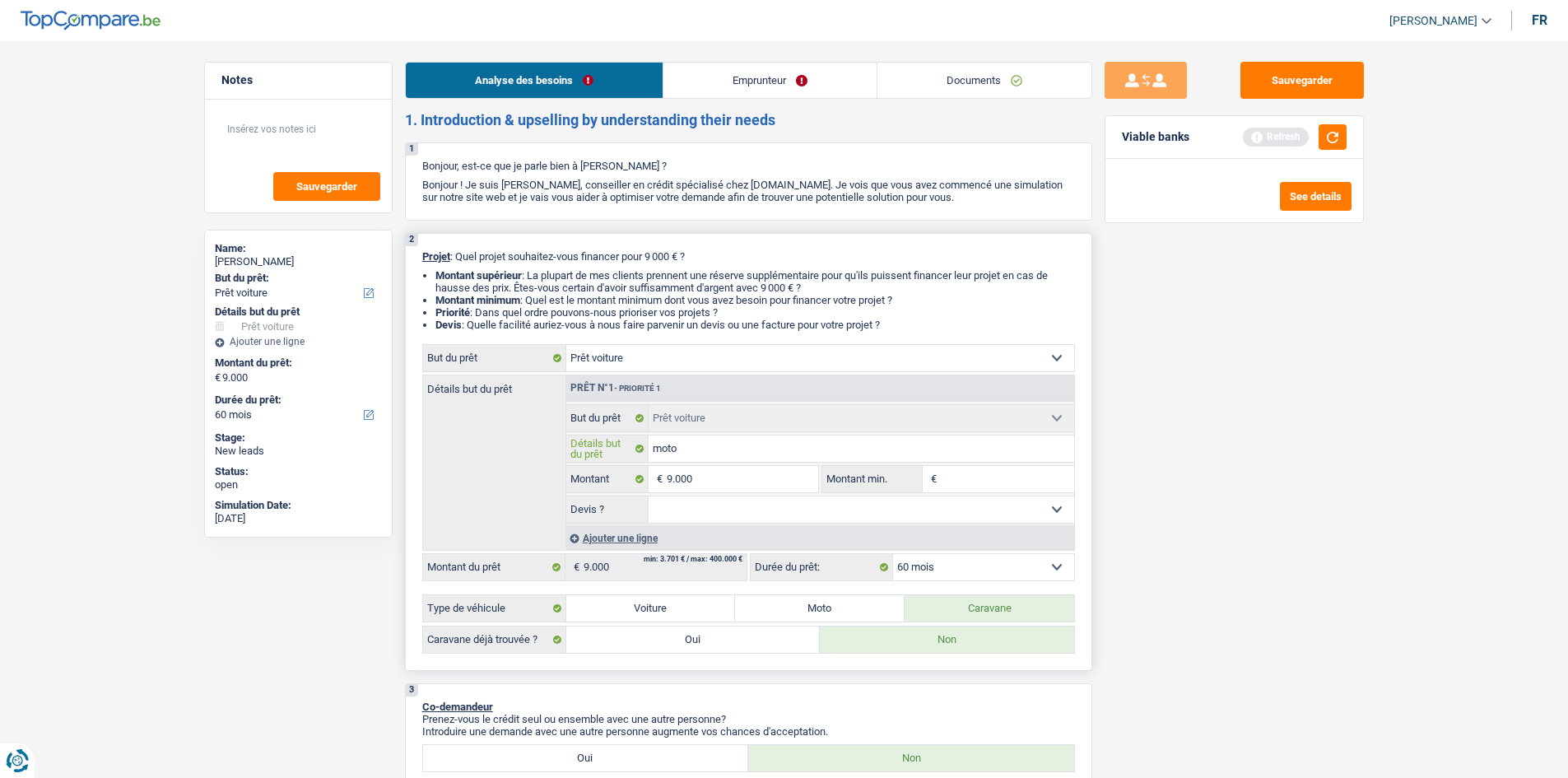 type on "motot" 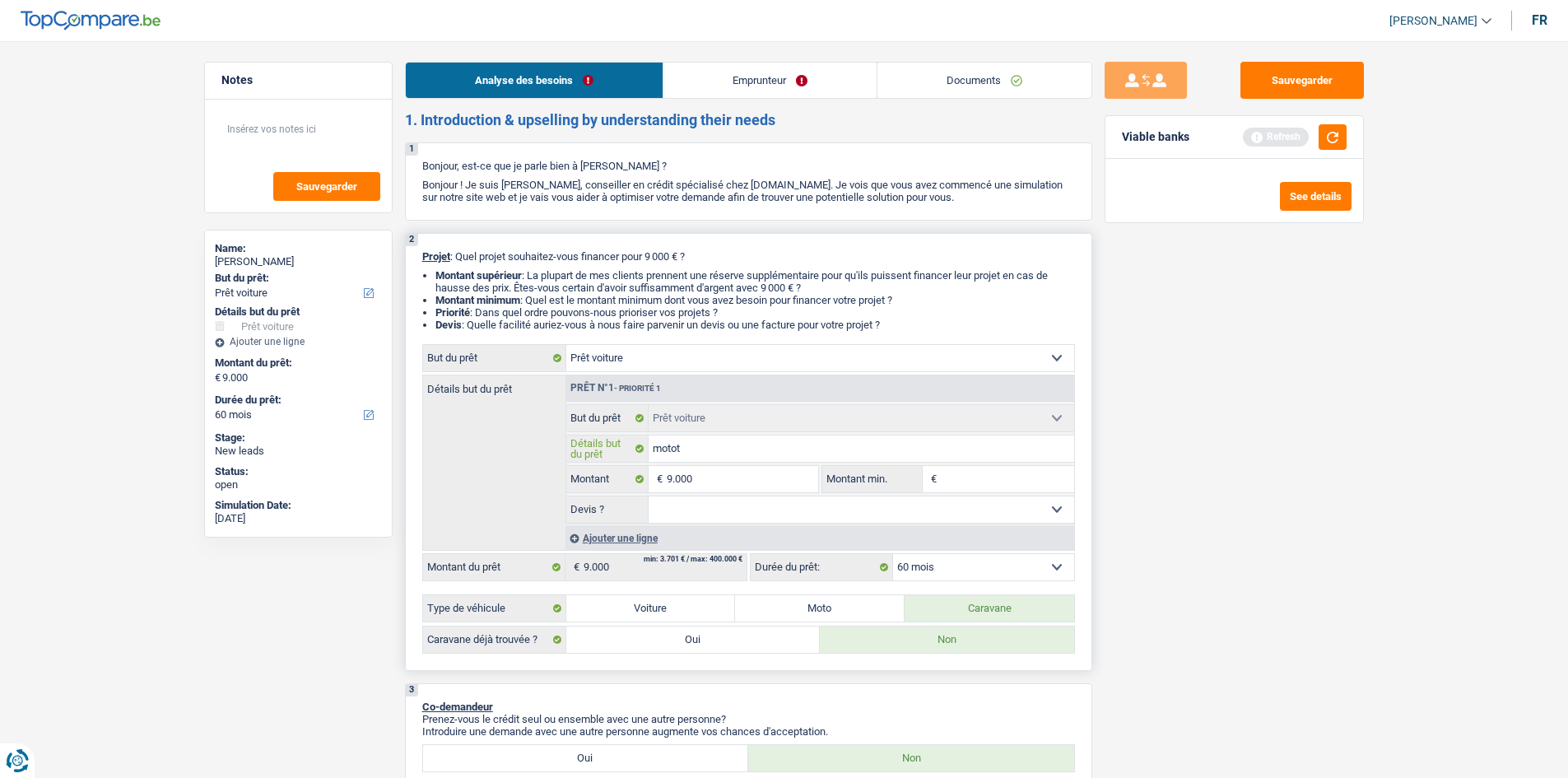 type on "motot" 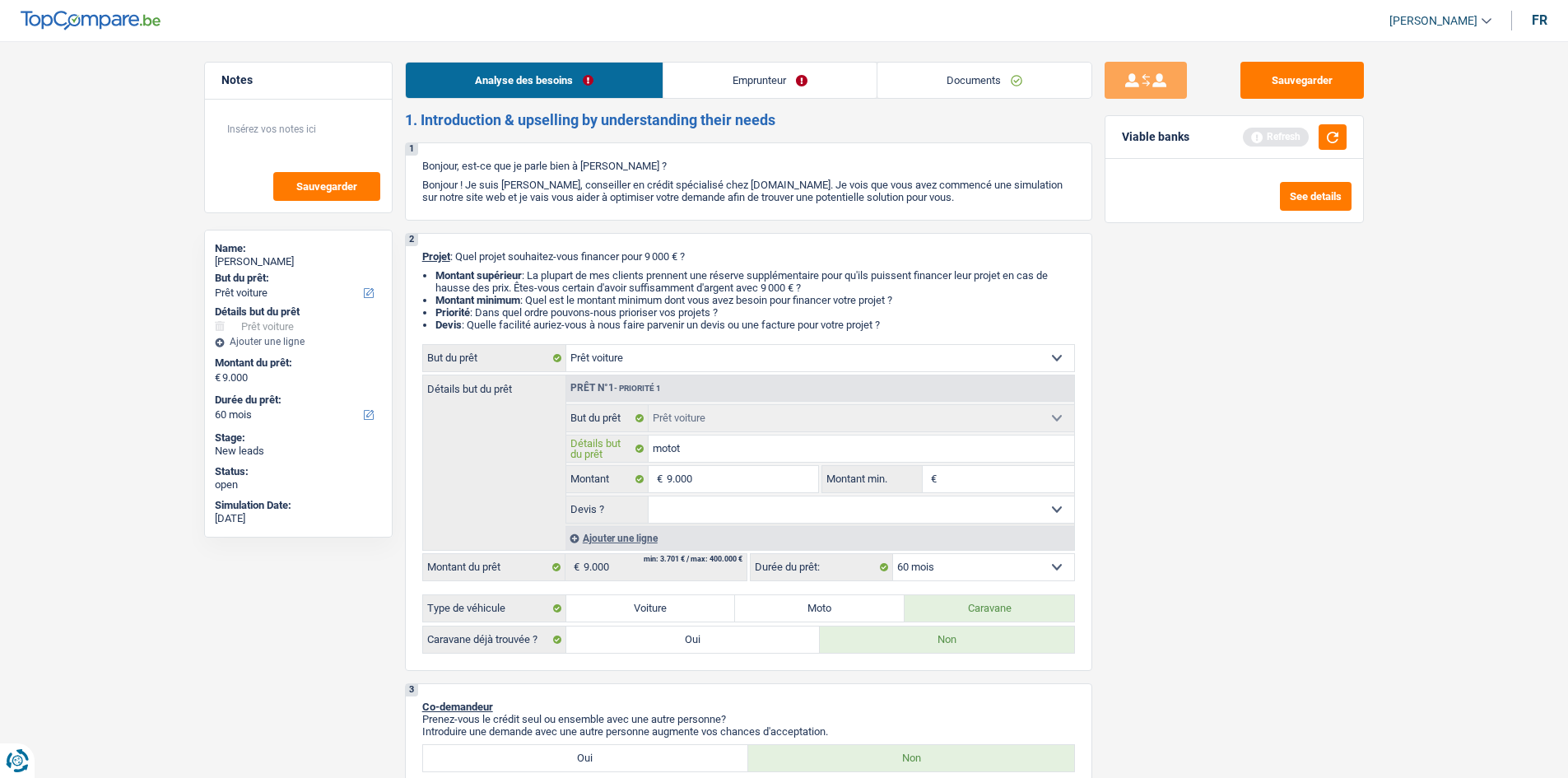 type on "motot" 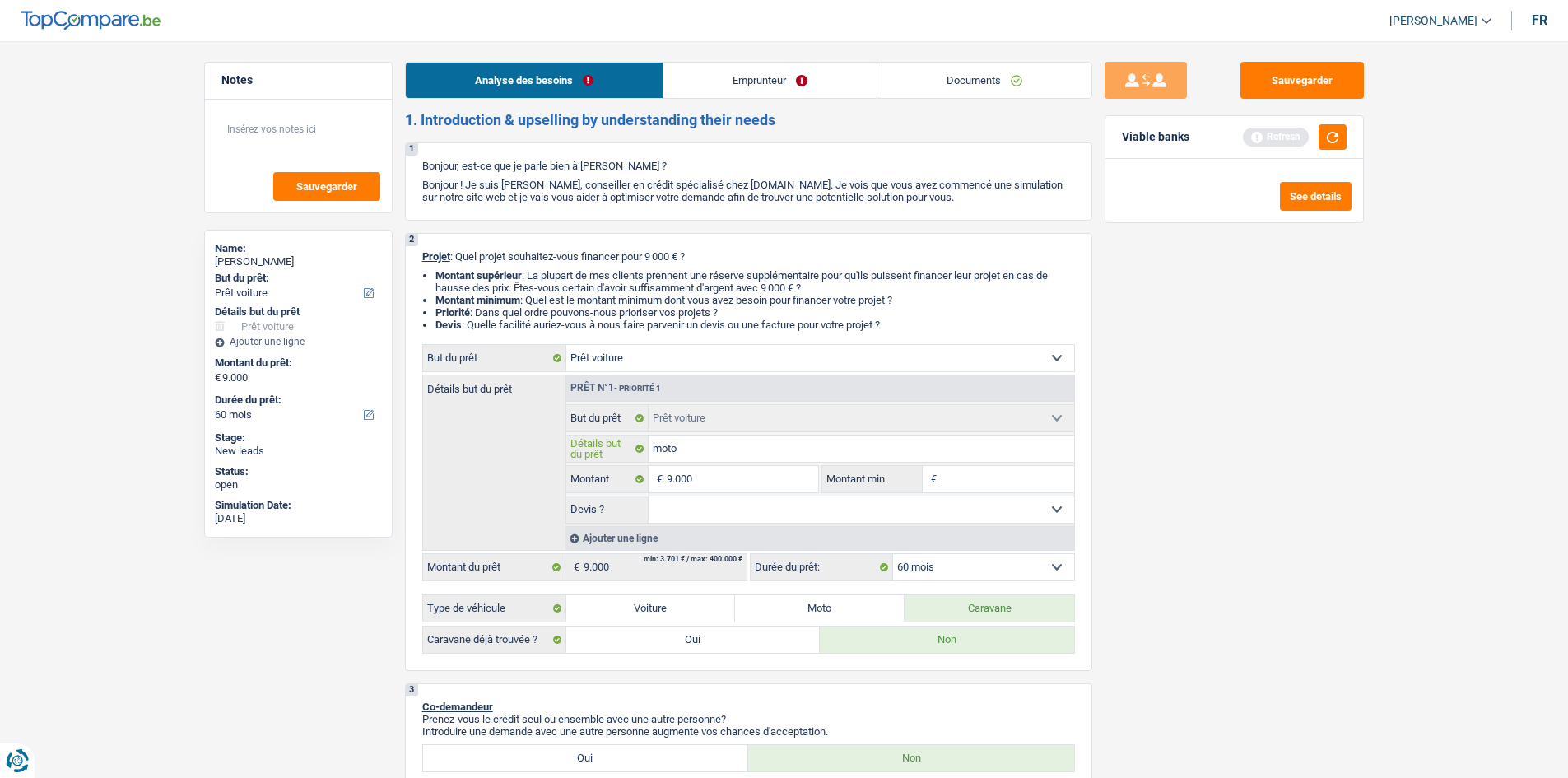 type on "moto" 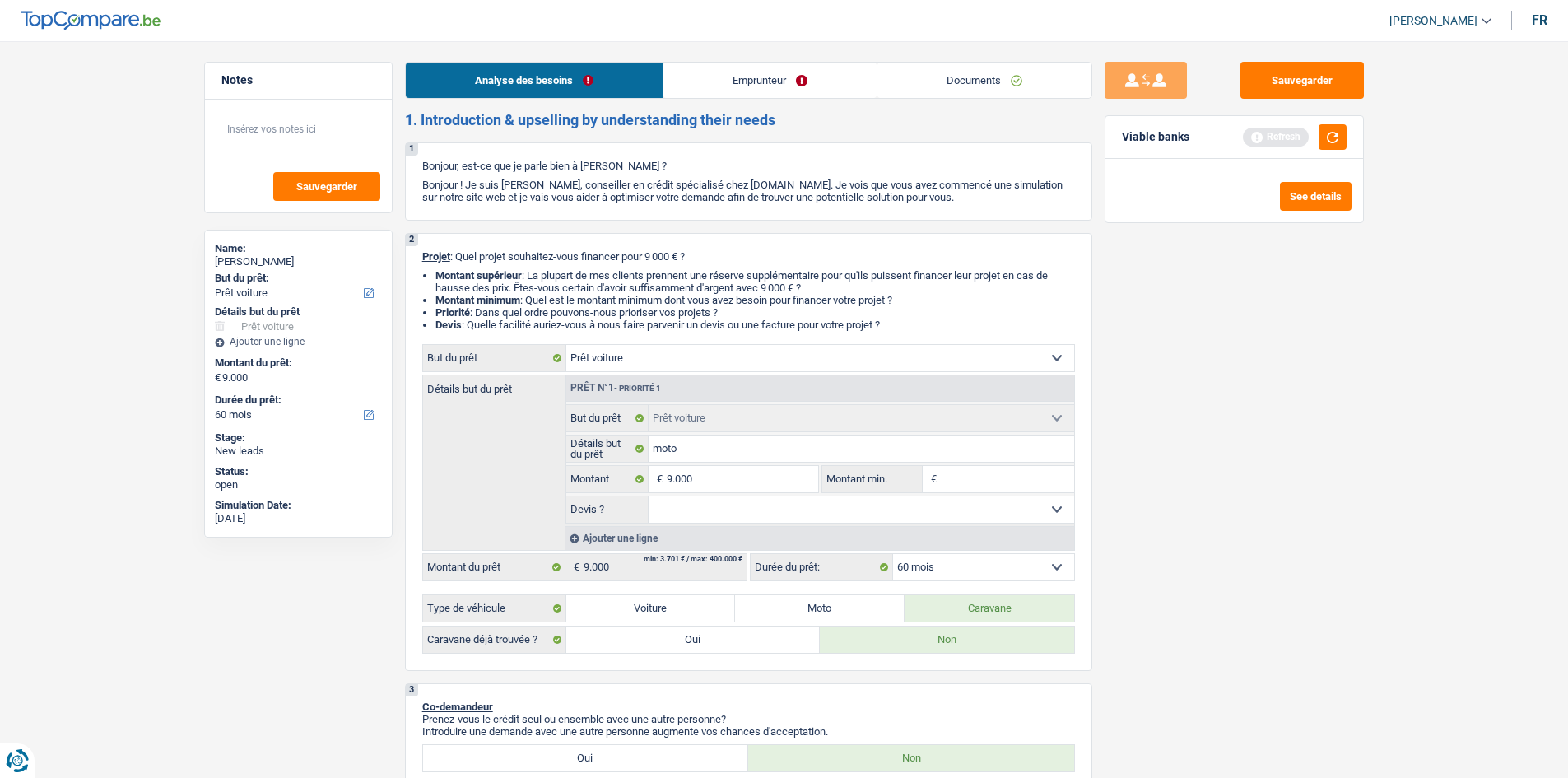 drag, startPoint x: 1363, startPoint y: 533, endPoint x: 1041, endPoint y: 352, distance: 369.38462 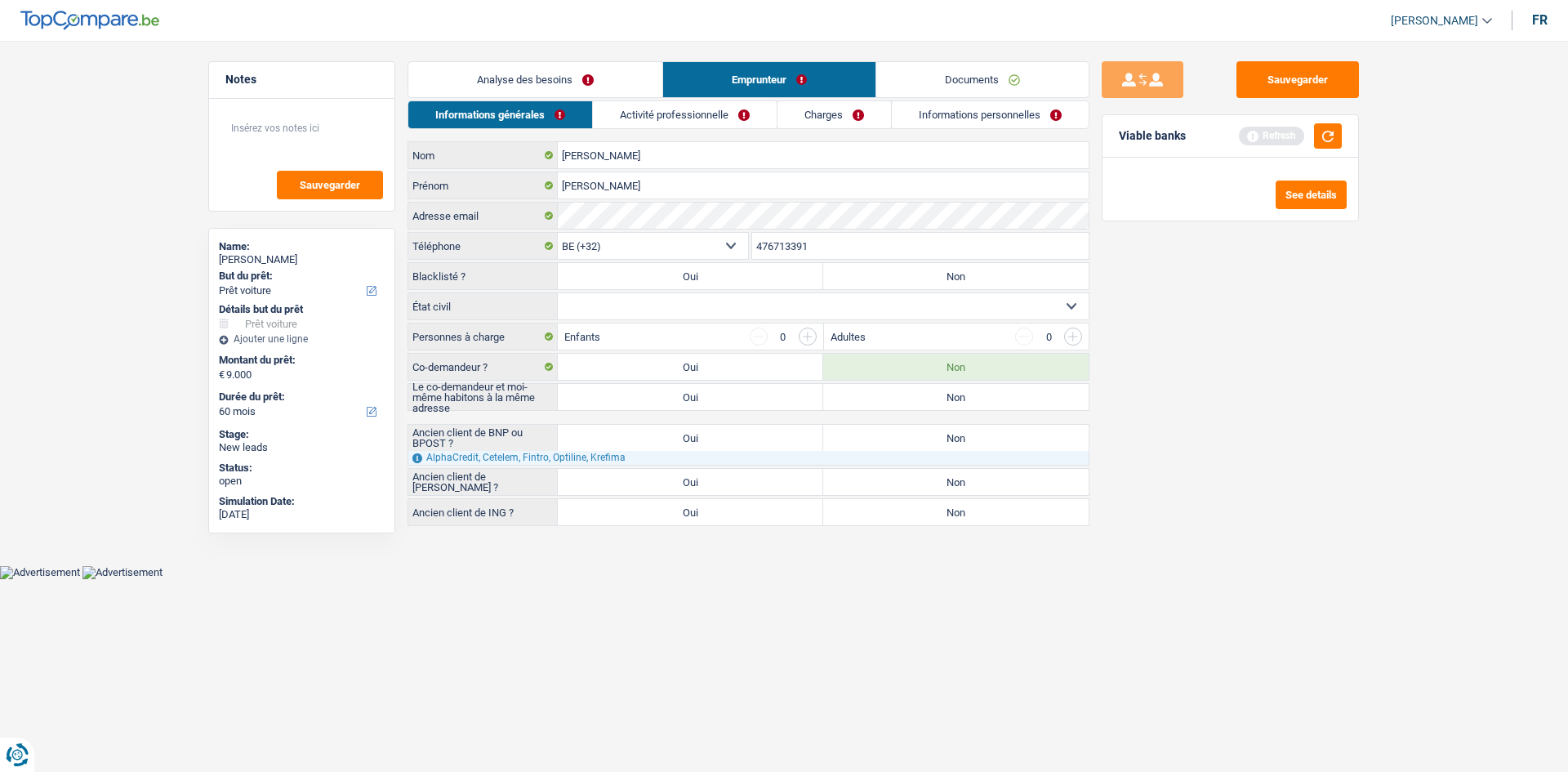 click on "Analyse des besoins" at bounding box center (535, 79) 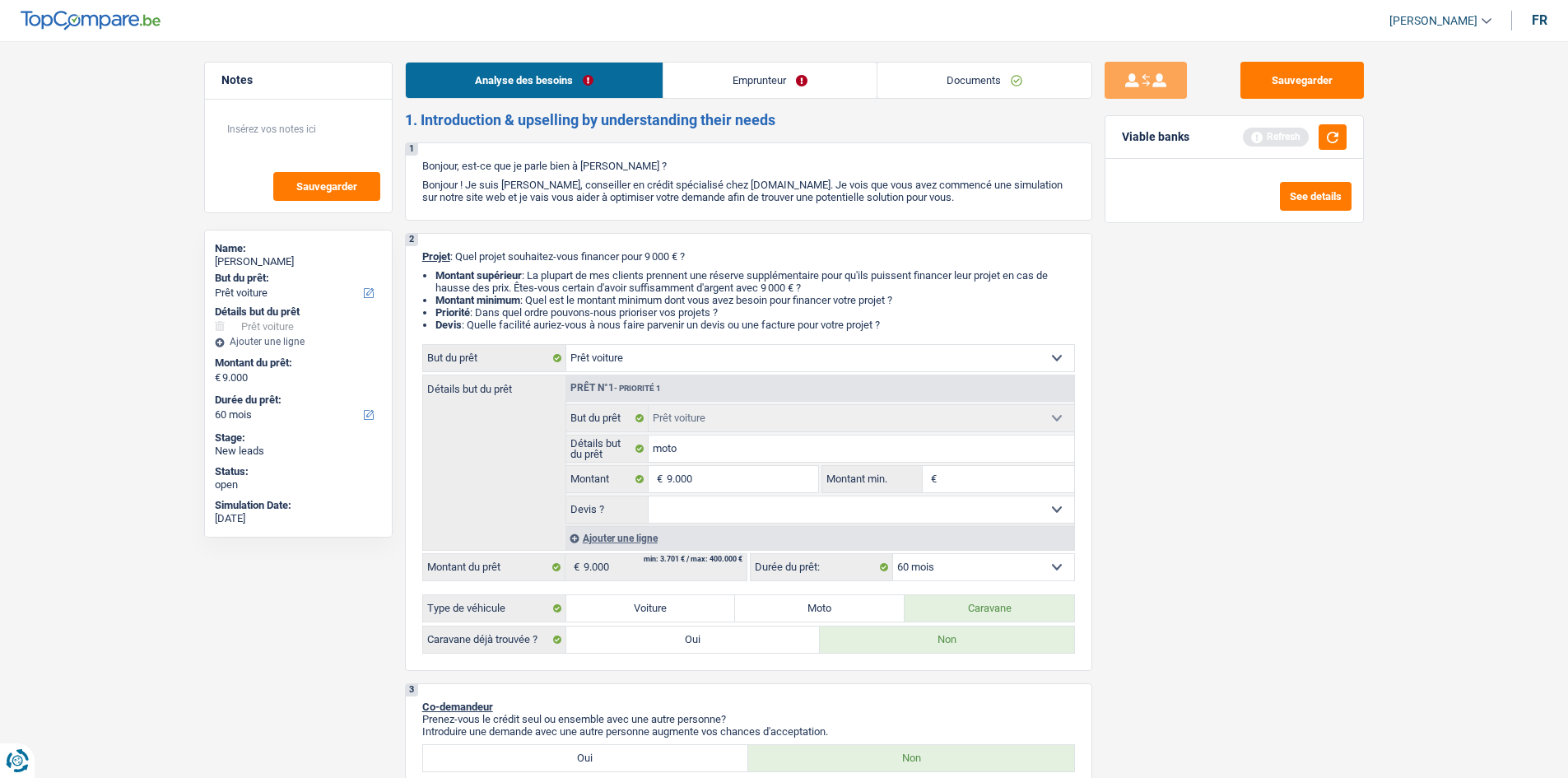 click on "Emprunteur" at bounding box center [770, 80] 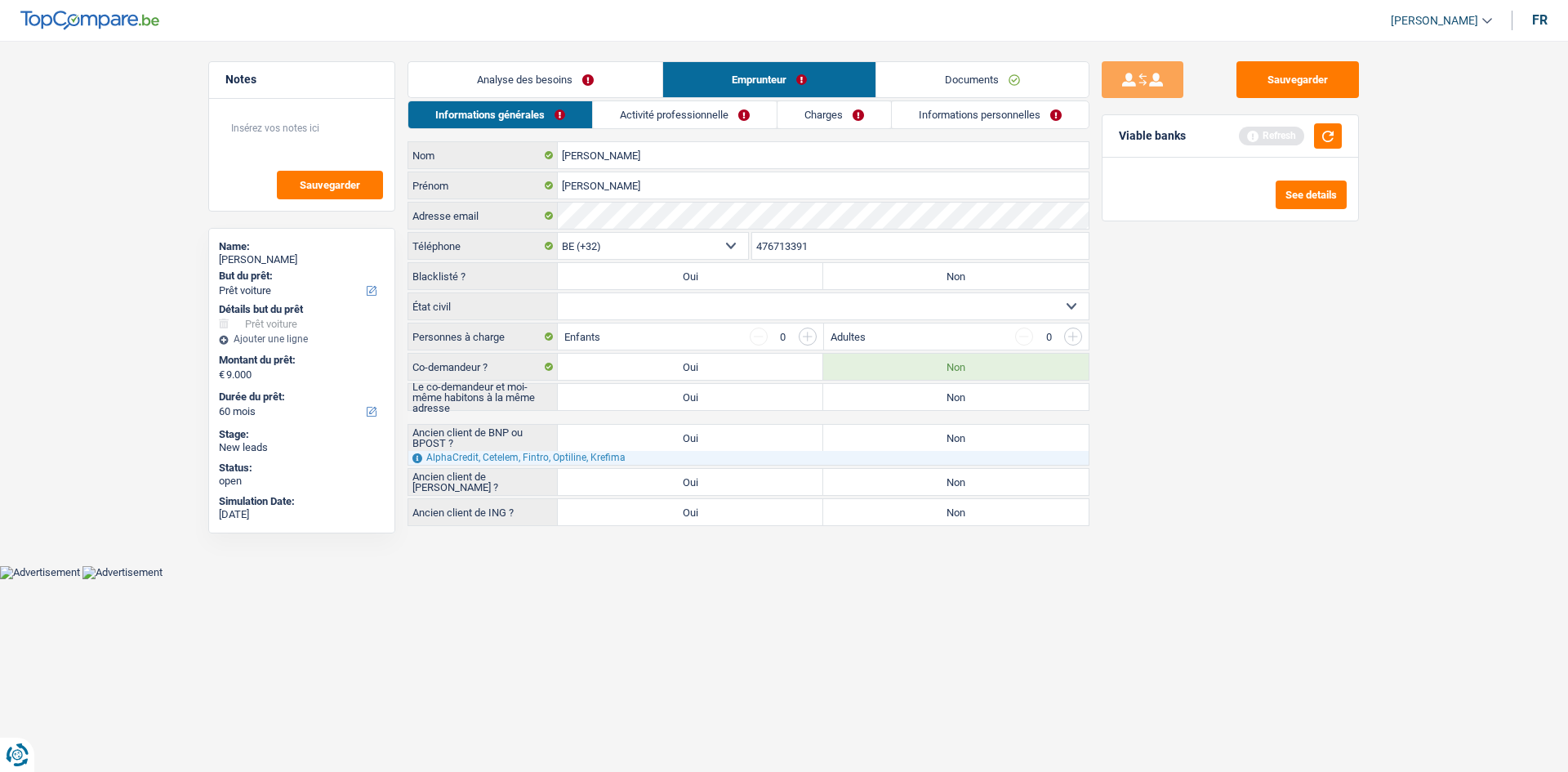 click on "Analyse des besoins Emprunteur Documents
1. Introduction & upselling by understanding their needs
1
Bonjour, est-ce que je parle bien à Ludovic Robert ?
Bonjour ! Je suis Charles Verhaegen, conseiller en crédit spécialisé chez TopCompare.be. Je vois que vous avez commencé une simulation sur notre site web et je vais vous aider à optimiser votre demande afin de trouver une potentielle solution pour vous.
2   Projet  : Quel projet souhaitez-vous financer pour 9 000 € ?
Montant supérieur : La plupart de mes clients prennent une réserve supplémentaire pour qu'ils puissent financer leur projet en cas de hausse des prix. Êtes-vous certain d'avoir suffisamment d'argent avec 9 000 € ?   Montant minimum : Quel est le montant minimum dont vous avez besoin pour financer votre projet ?   Priorité : Dans quel ordre pouvons-nous prioriser vos projets ?   Devis     Hifi, multimédia, gsm, ordinateur Frais médicaux Assurance" at bounding box center [748, 293] 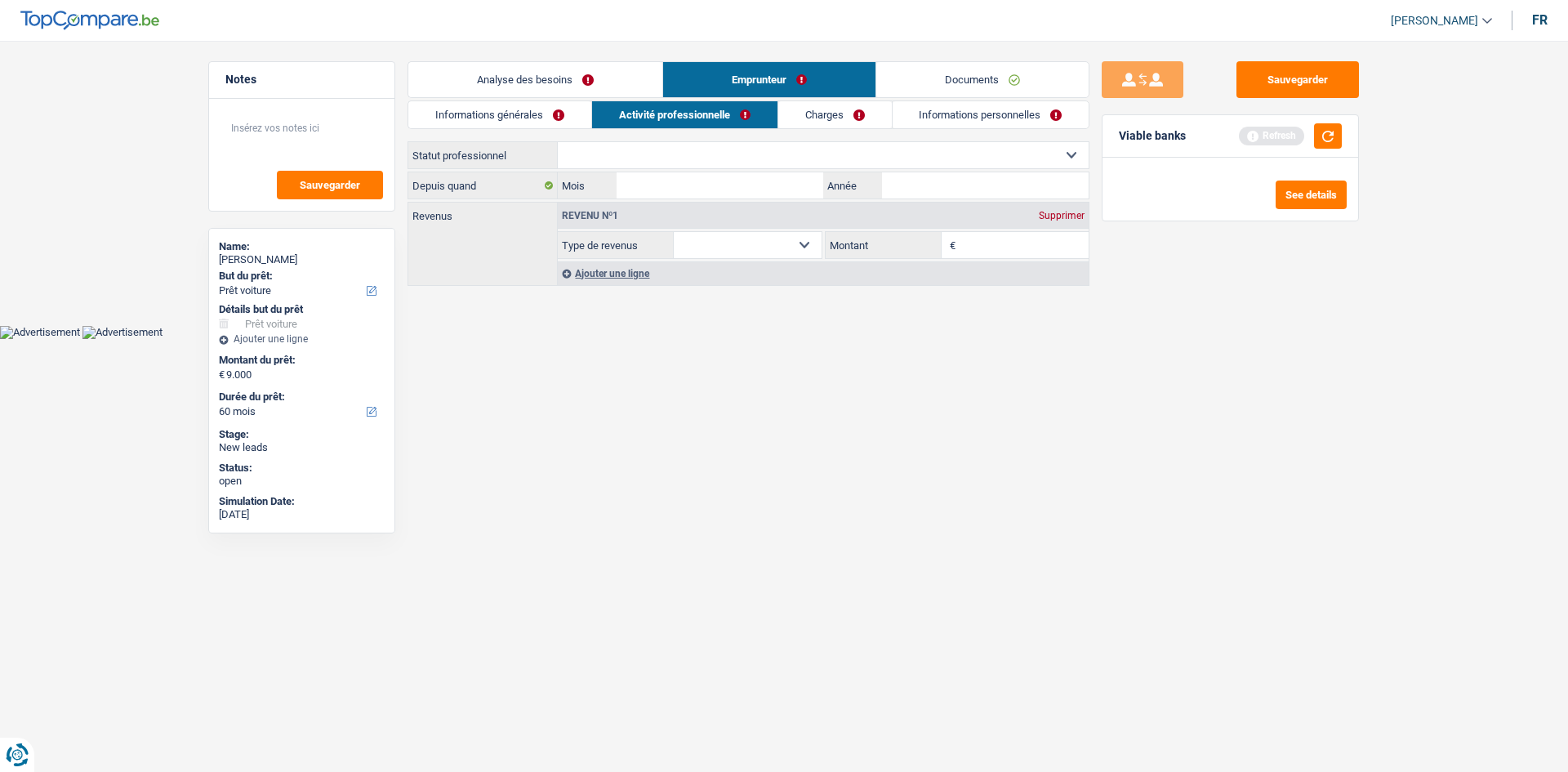 drag, startPoint x: 802, startPoint y: 112, endPoint x: 831, endPoint y: 111, distance: 29.017236 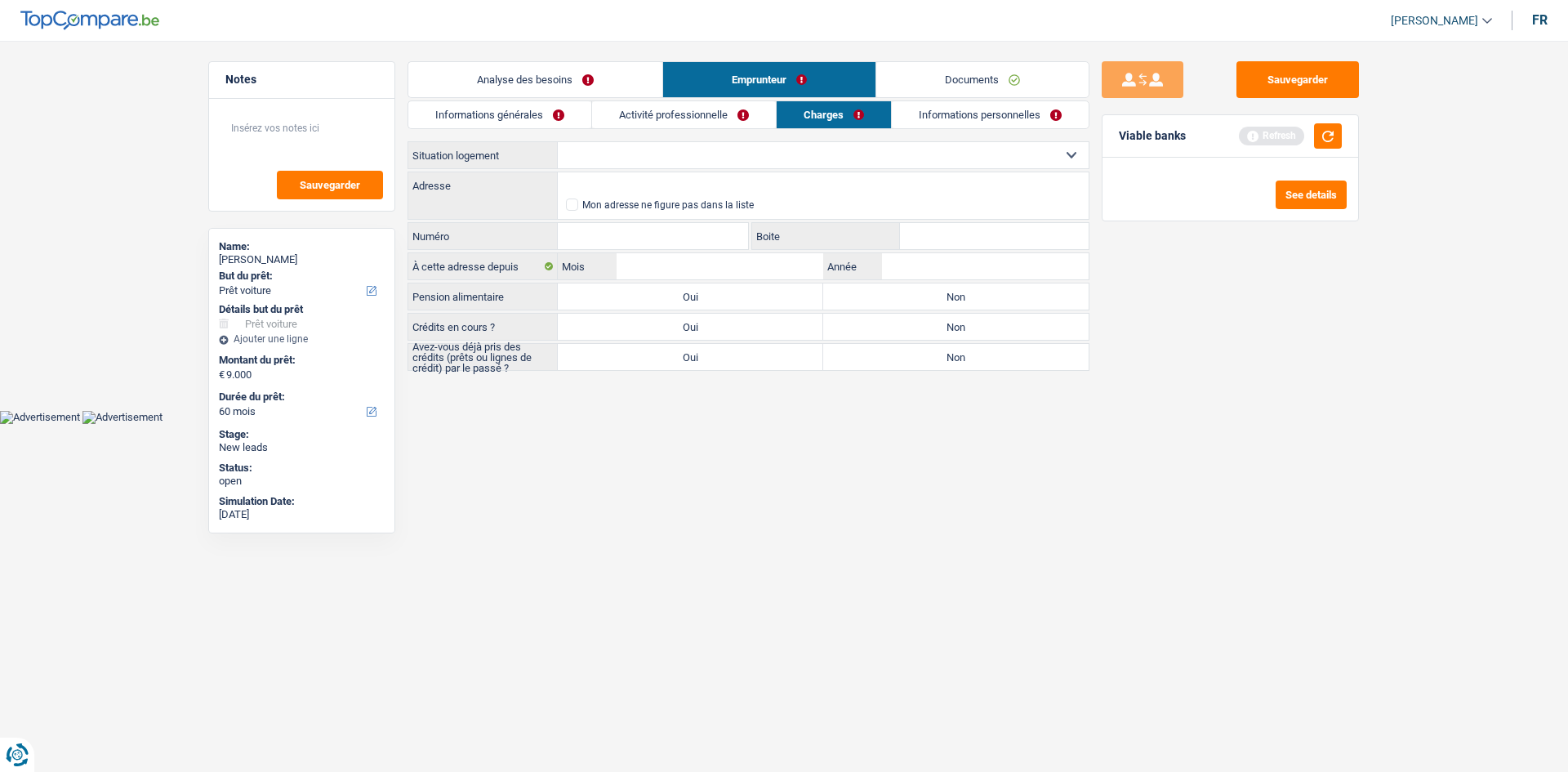 click on "Informations personnelles" at bounding box center [990, 114] 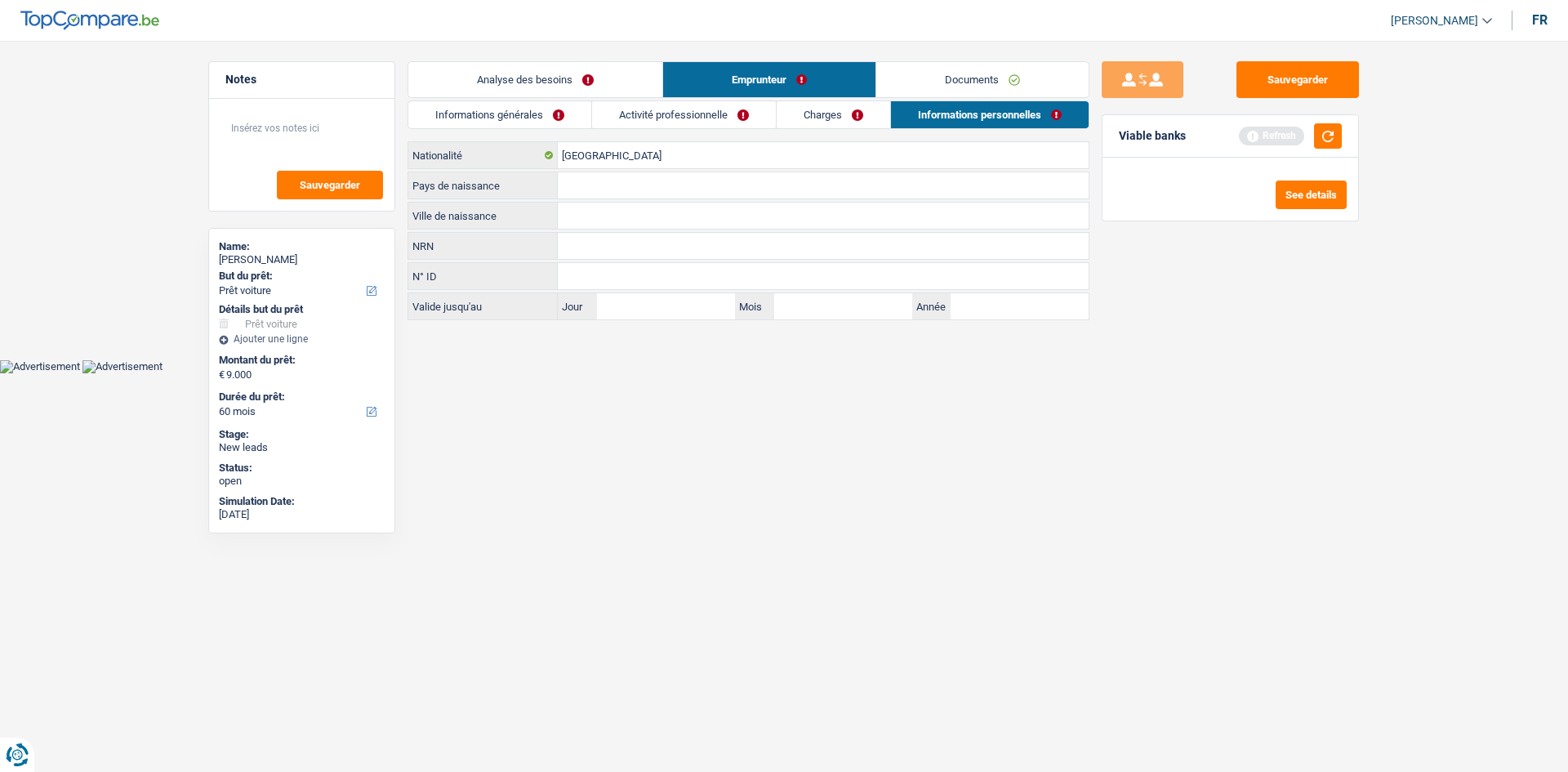 click on "Documents" at bounding box center (982, 79) 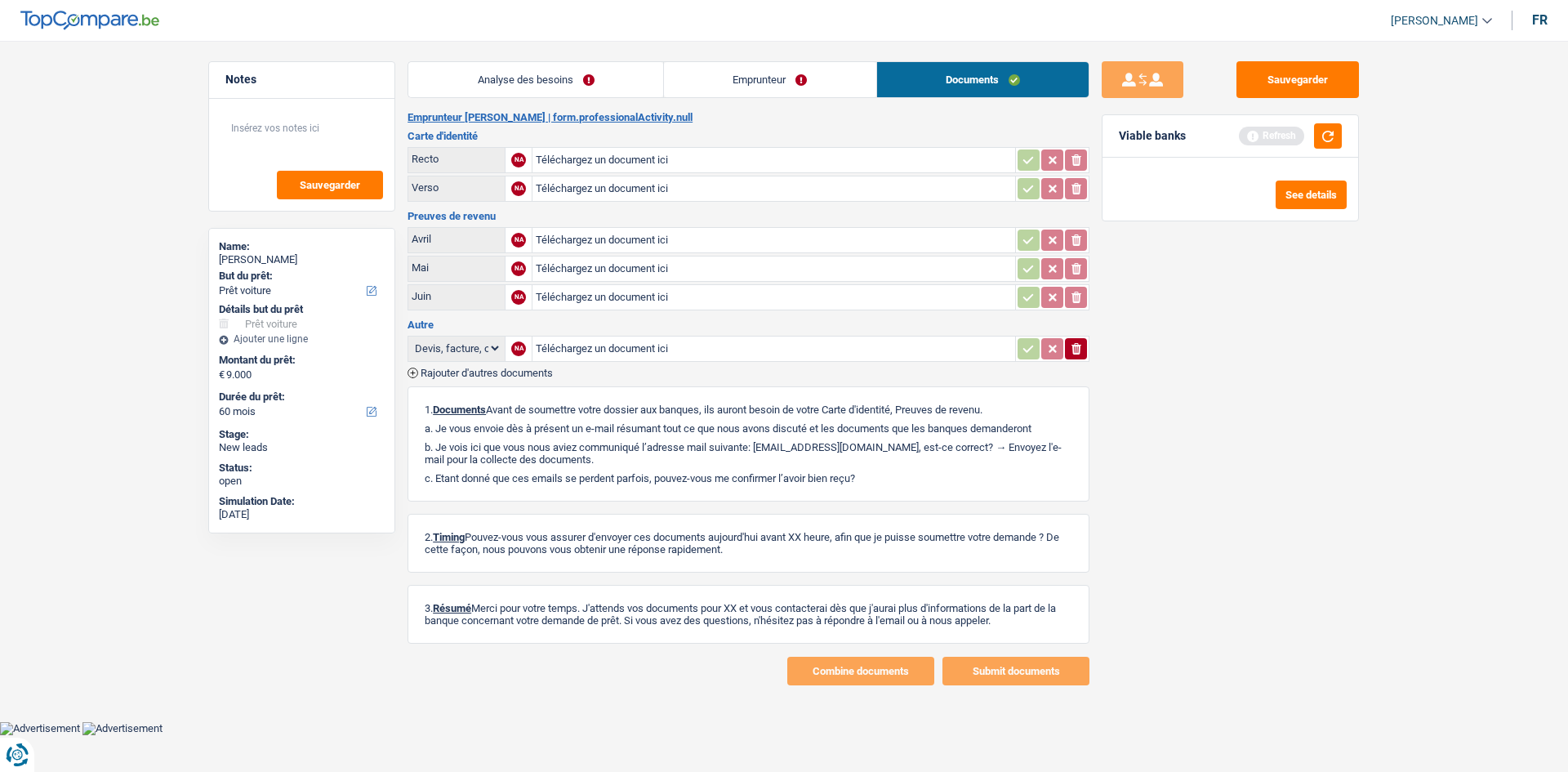 click on "Analyse des besoins" at bounding box center (536, 79) 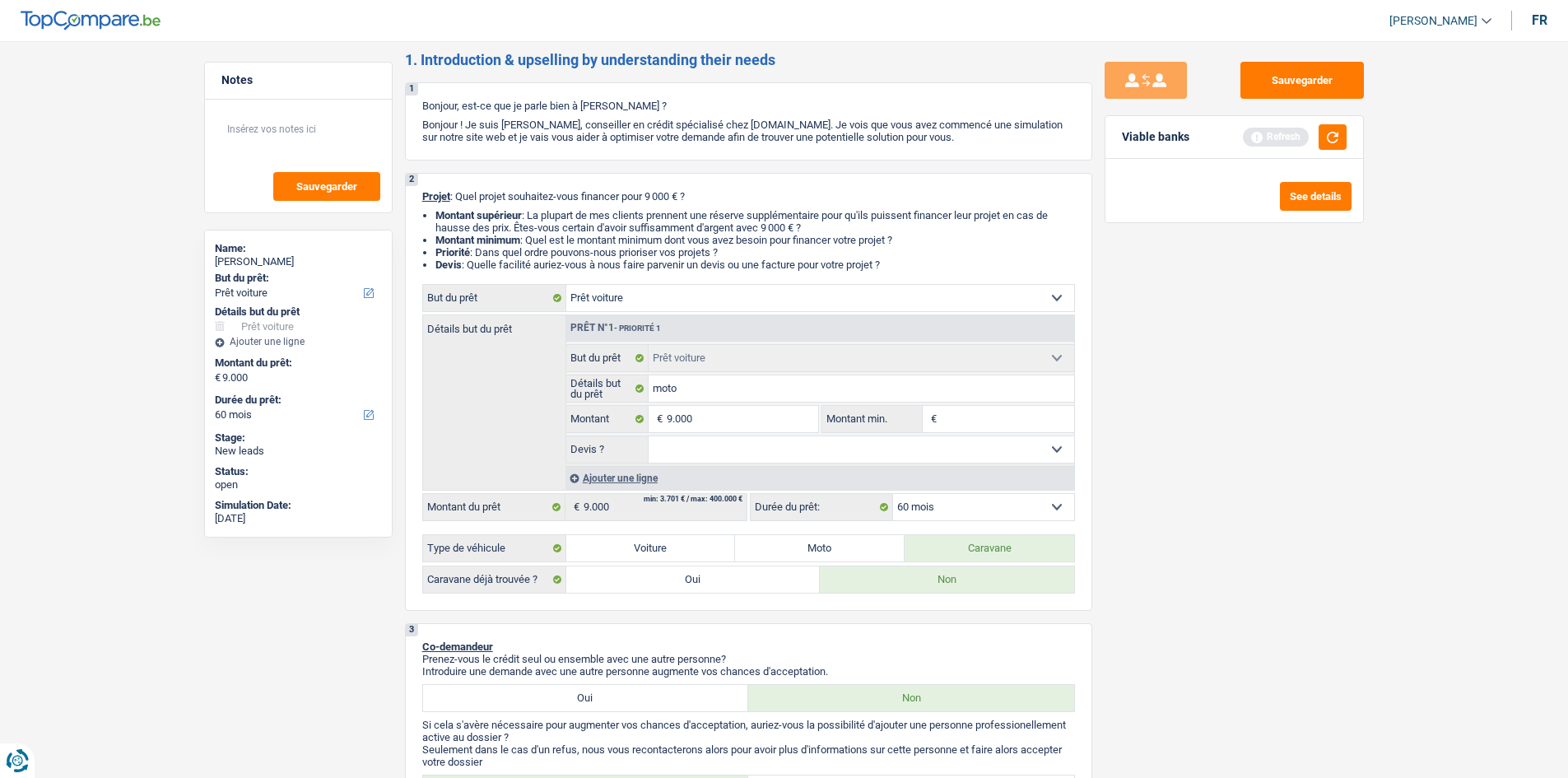 scroll, scrollTop: 0, scrollLeft: 0, axis: both 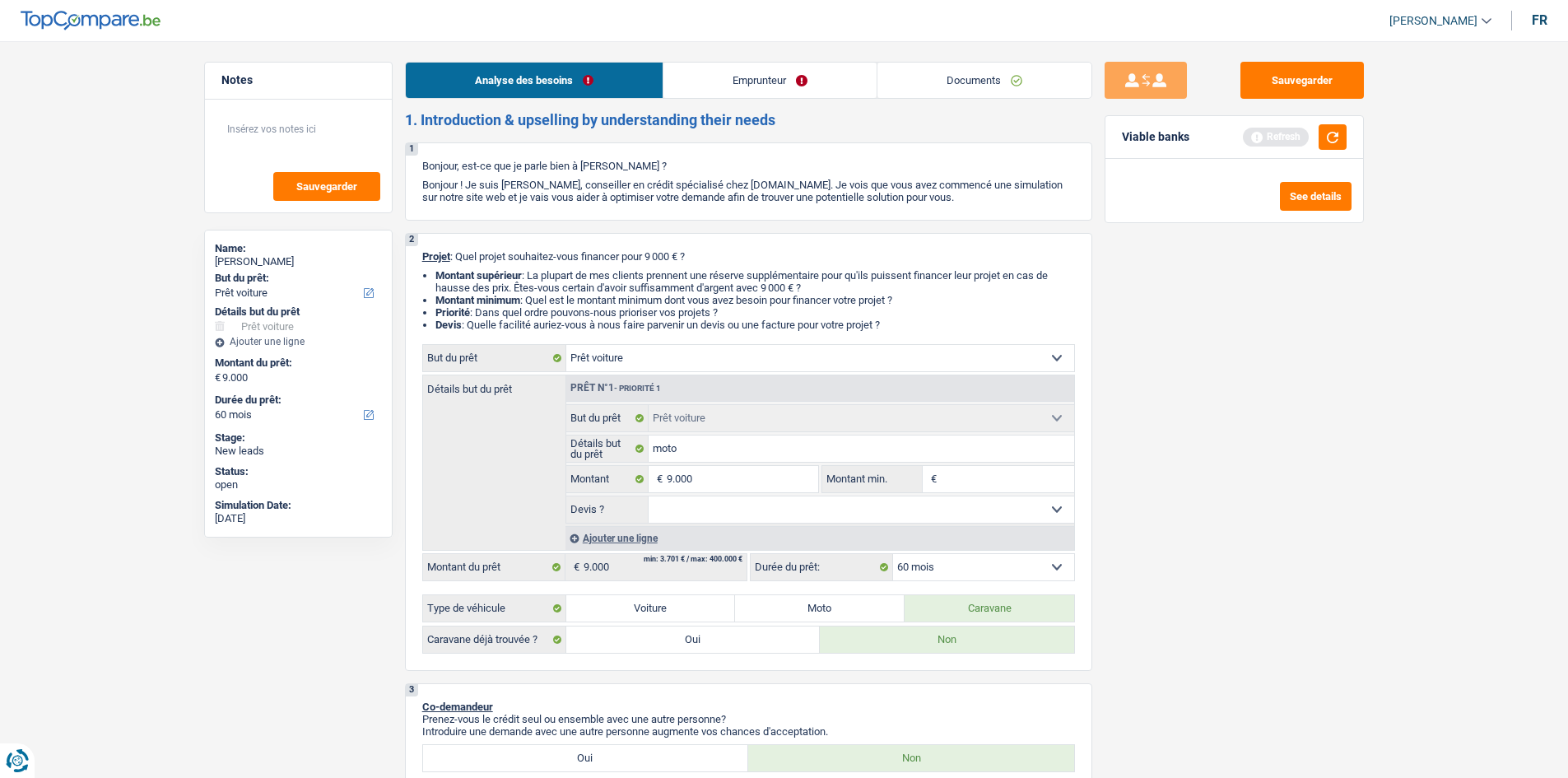 drag, startPoint x: 828, startPoint y: 84, endPoint x: 812, endPoint y: 89, distance: 16.763055 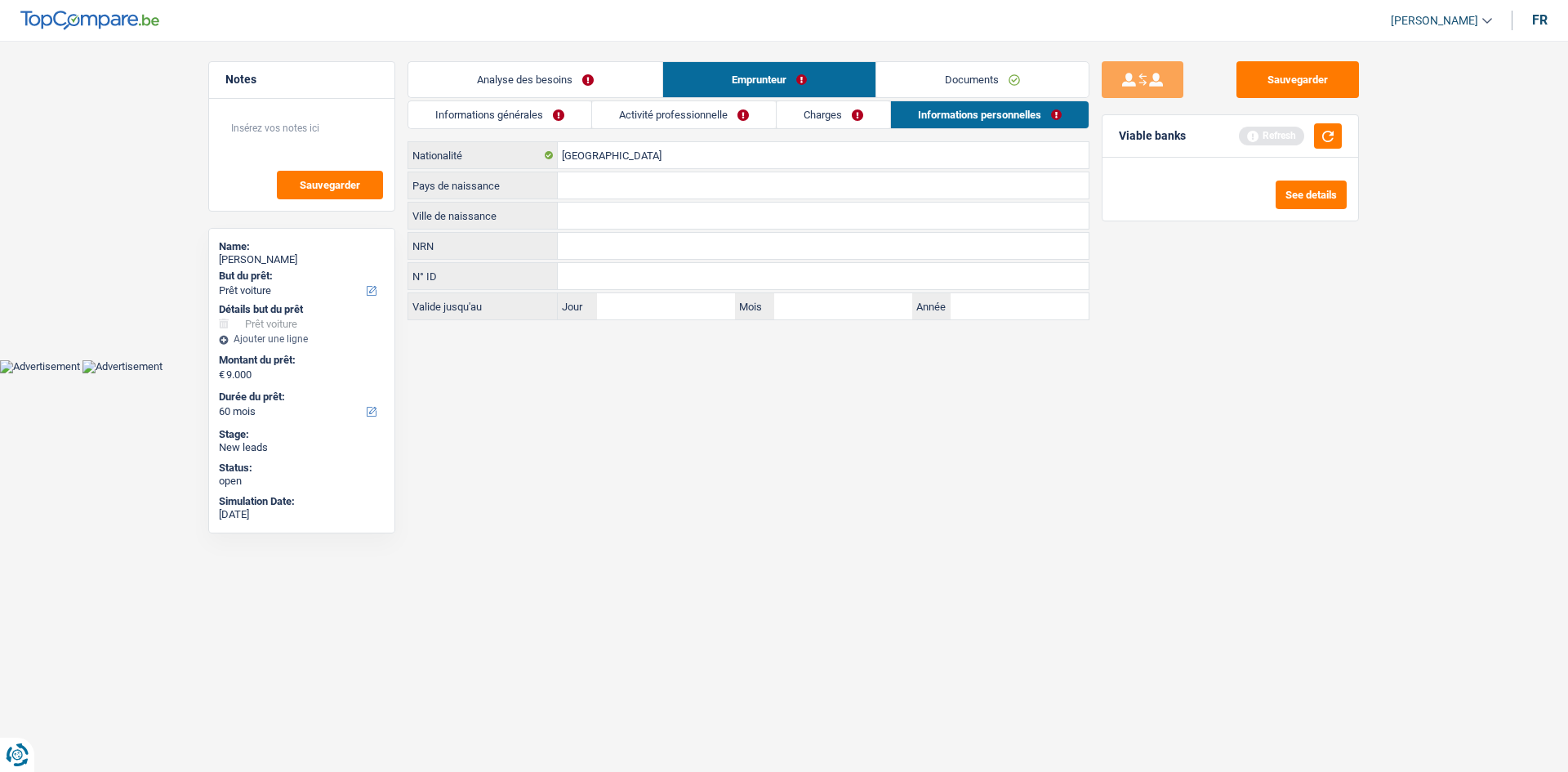 click on "Activité professionnelle" at bounding box center (684, 114) 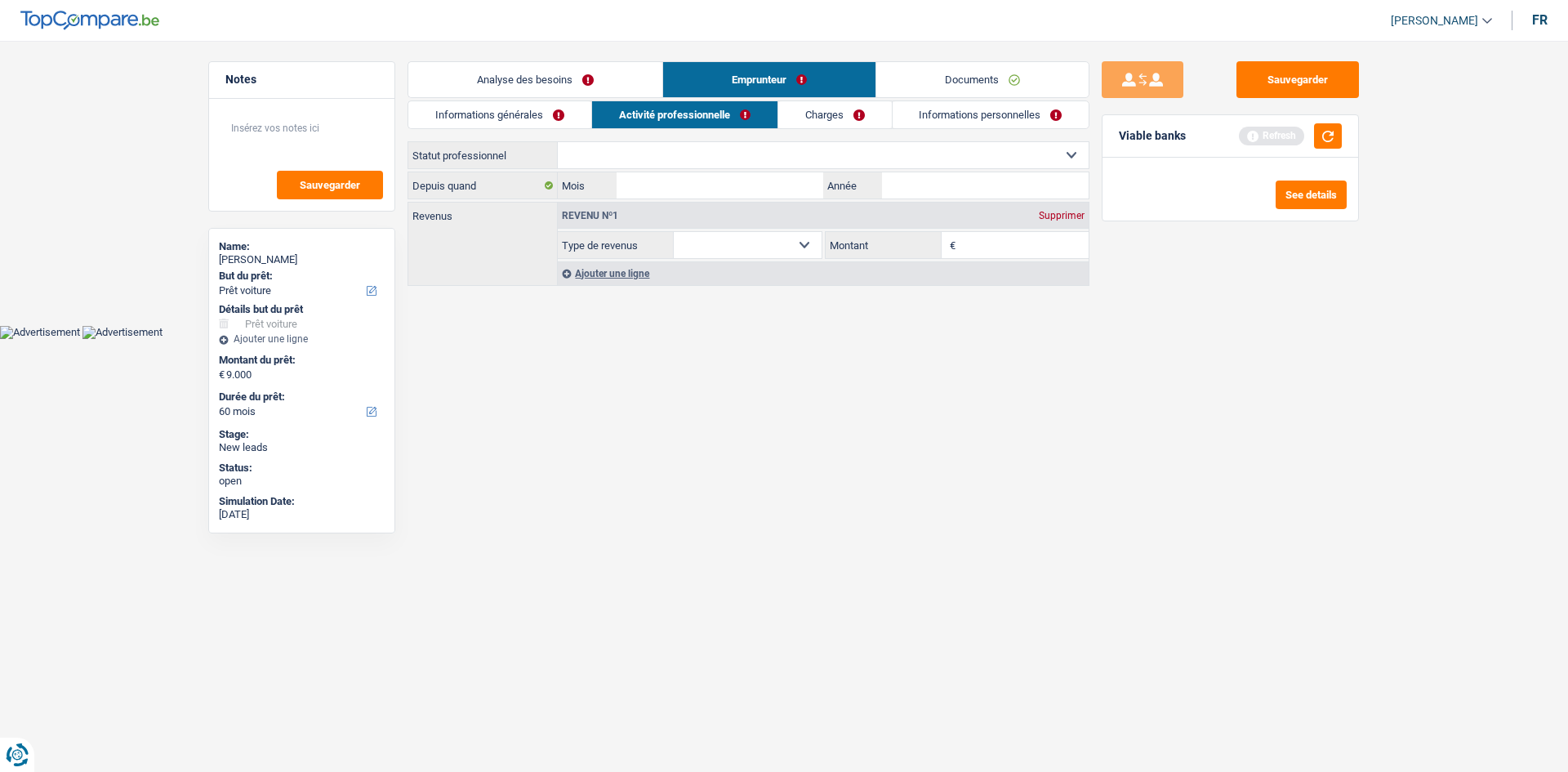click on "Charges" at bounding box center (835, 114) 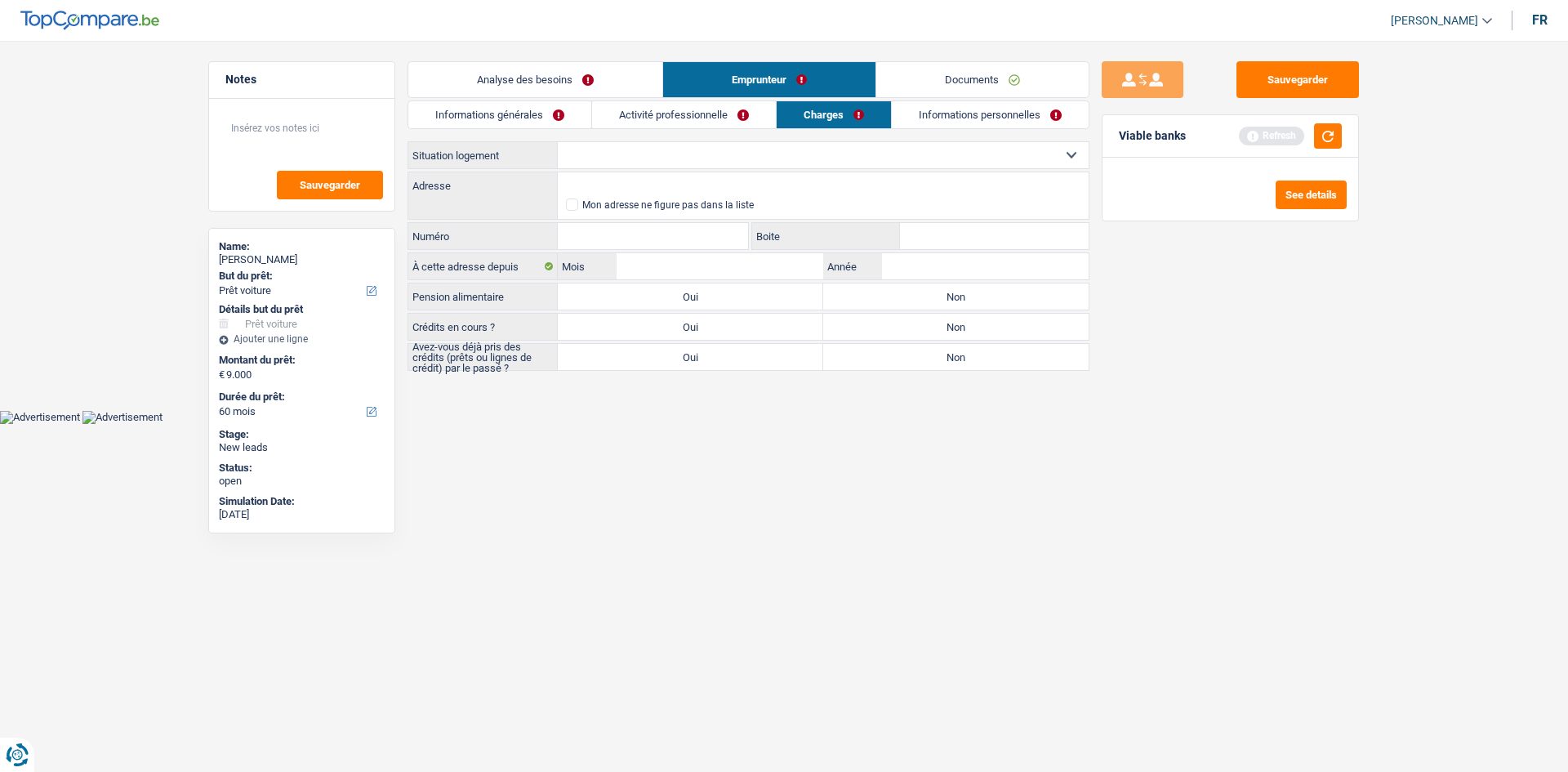 click on "Informations personnelles" at bounding box center [990, 114] 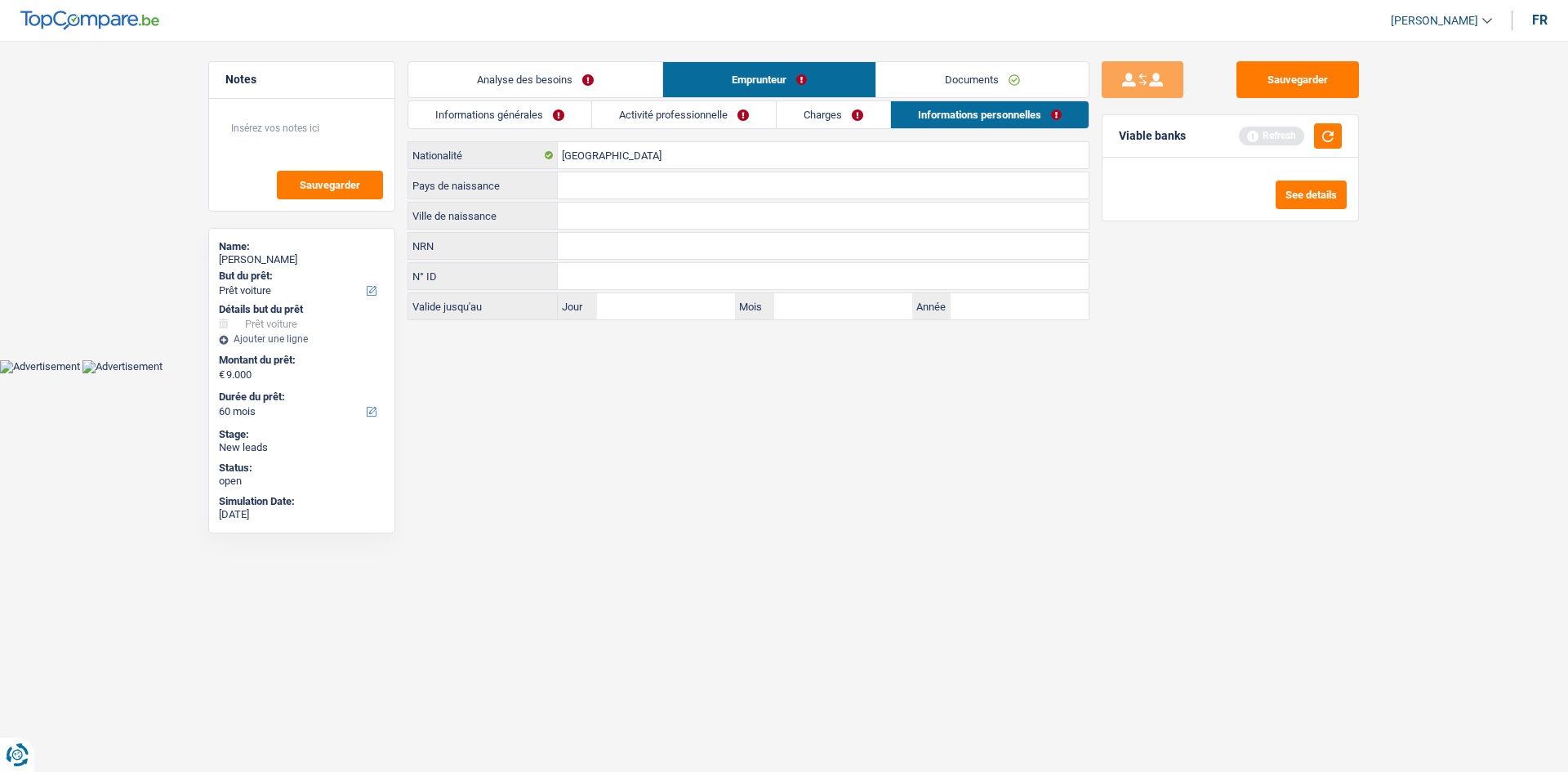 click on "Activité professionnelle" at bounding box center (684, 114) 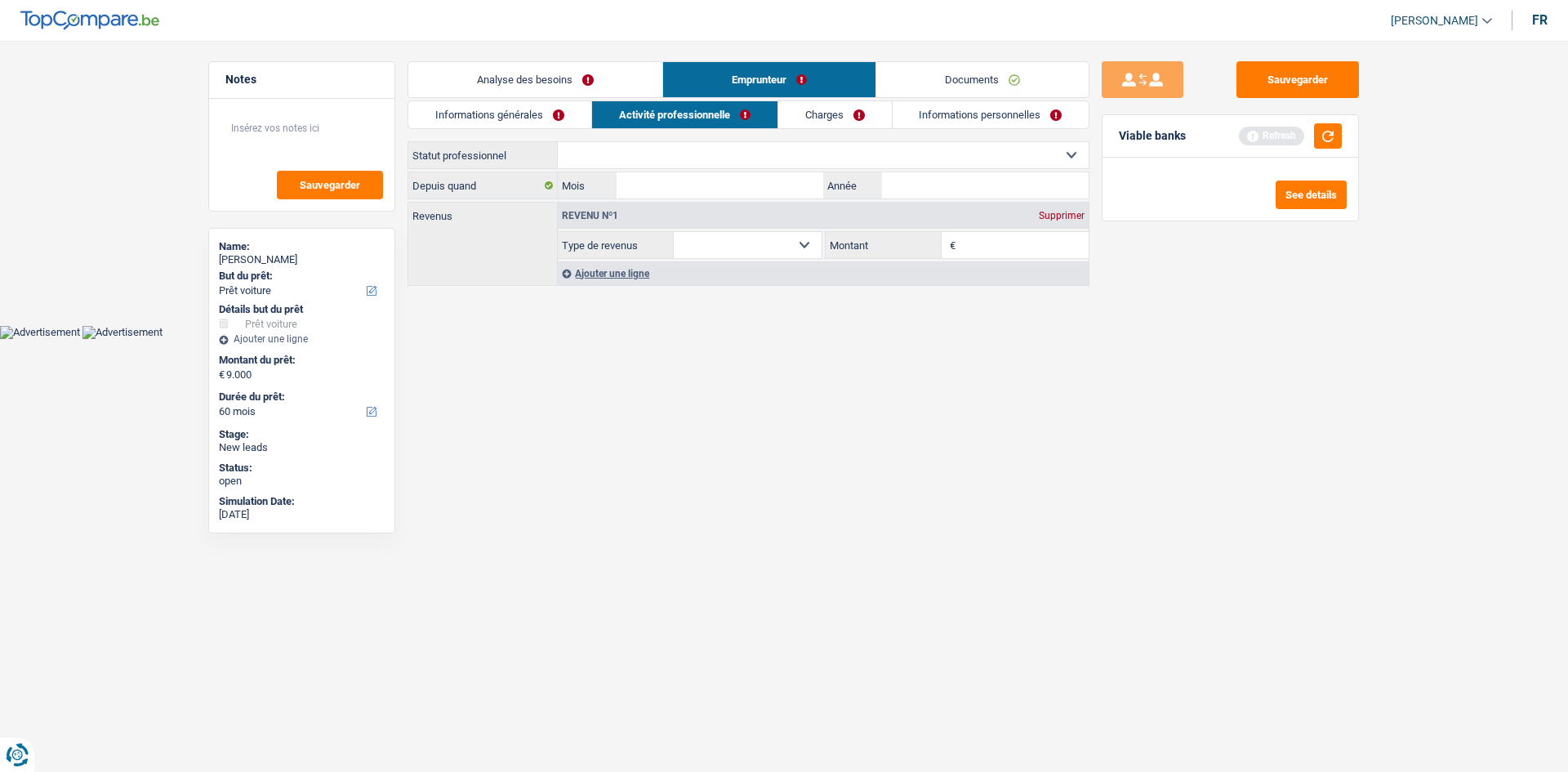 click on "Informations générales" at bounding box center [500, 114] 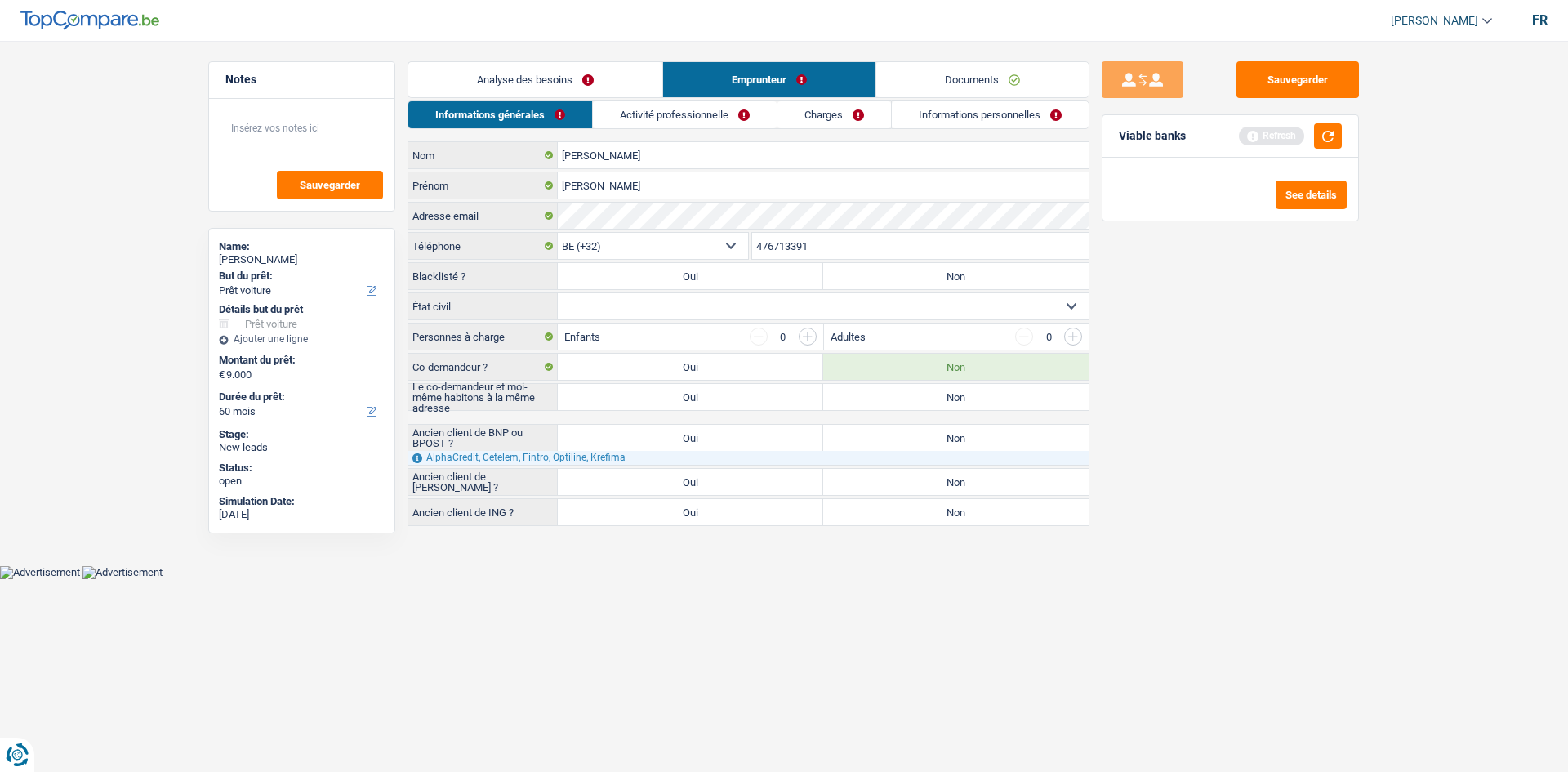 click on "Analyse des besoins" at bounding box center [535, 79] 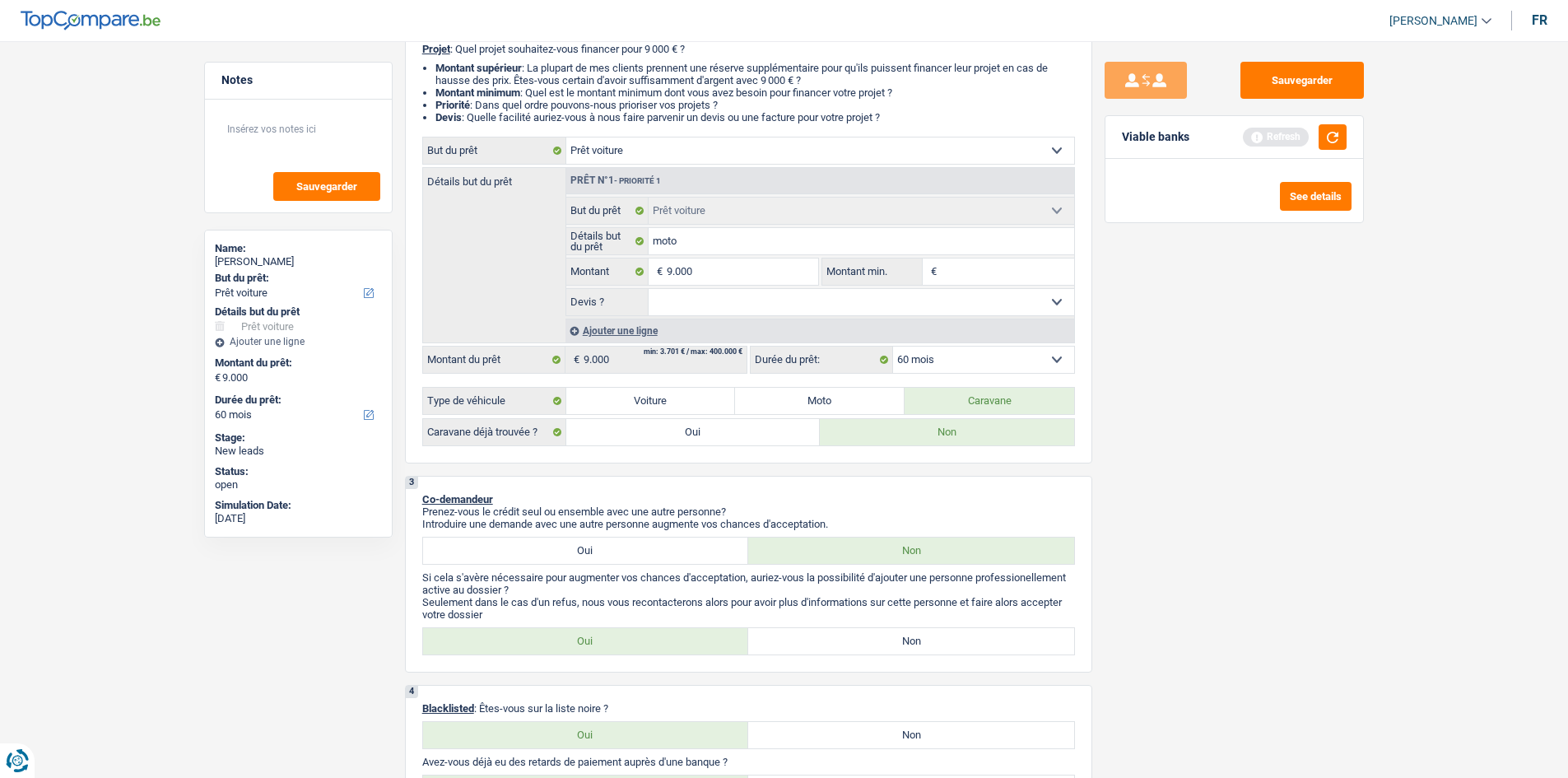 scroll, scrollTop: 0, scrollLeft: 0, axis: both 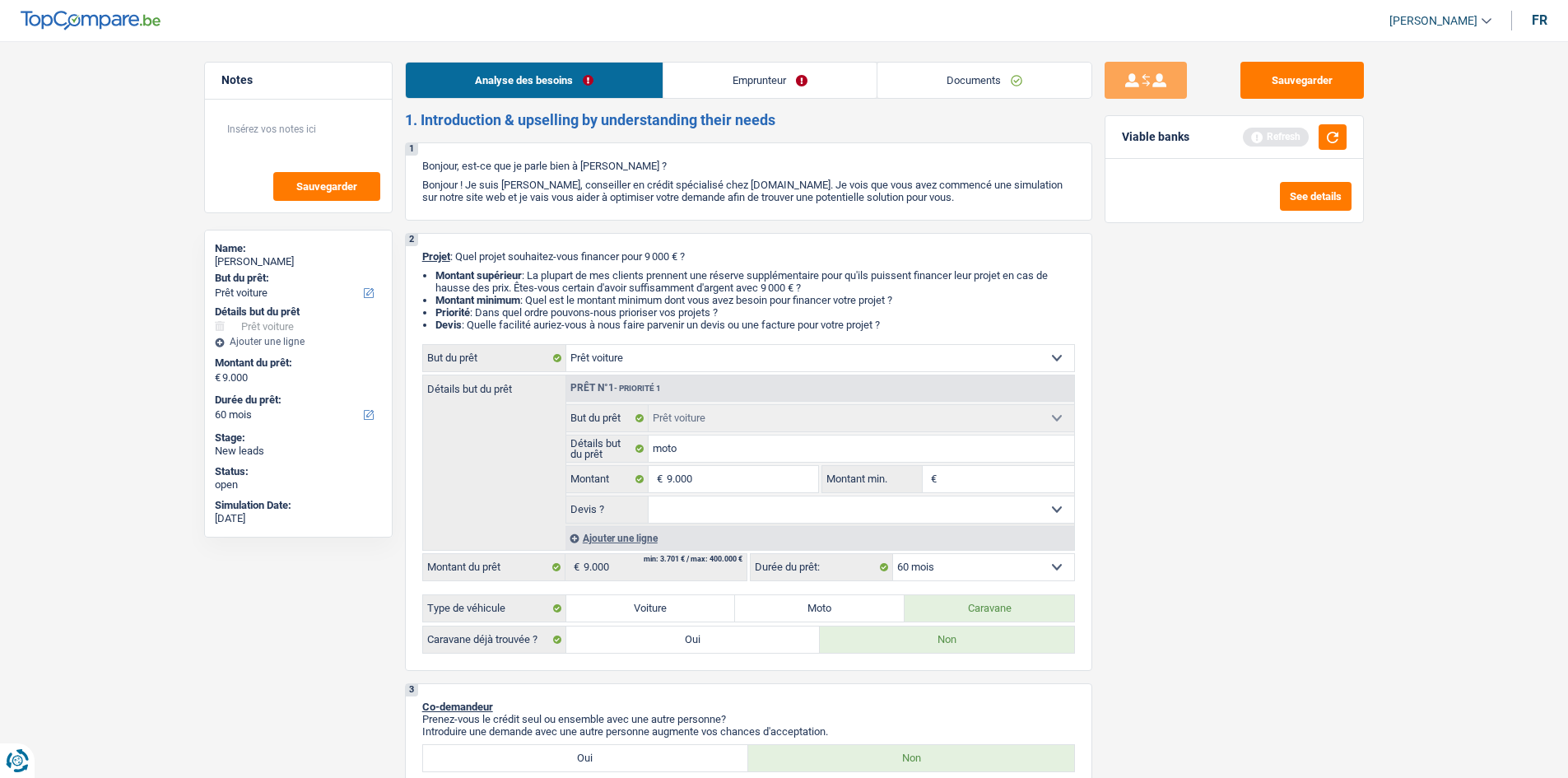 click on "Analyse des besoins Emprunteur Documents
1. Introduction & upselling by understanding their needs
1
Bonjour, est-ce que je parle bien à Ludovic Robert ?
Bonjour ! Je suis Charles Verhaegen, conseiller en crédit spécialisé chez TopCompare.be. Je vois que vous avez commencé une simulation sur notre site web et je vais vous aider à optimiser votre demande afin de trouver une potentielle solution pour vous.
2   Projet  : Quel projet souhaitez-vous financer pour 9 000 € ?
Montant supérieur : La plupart de mes clients prennent une réserve supplémentaire pour qu'ils puissent financer leur projet en cas de hausse des prix. Êtes-vous certain d'avoir suffisamment d'argent avec 9 000 € ?   Montant minimum : Quel est le montant minimum dont vous avez besoin pour financer votre projet ?   Priorité : Dans quel ordre pouvons-nous prioriser vos projets ?   Devis     Hifi, multimédia, gsm, ordinateur Frais médicaux Assurance" at bounding box center (748, 1170) 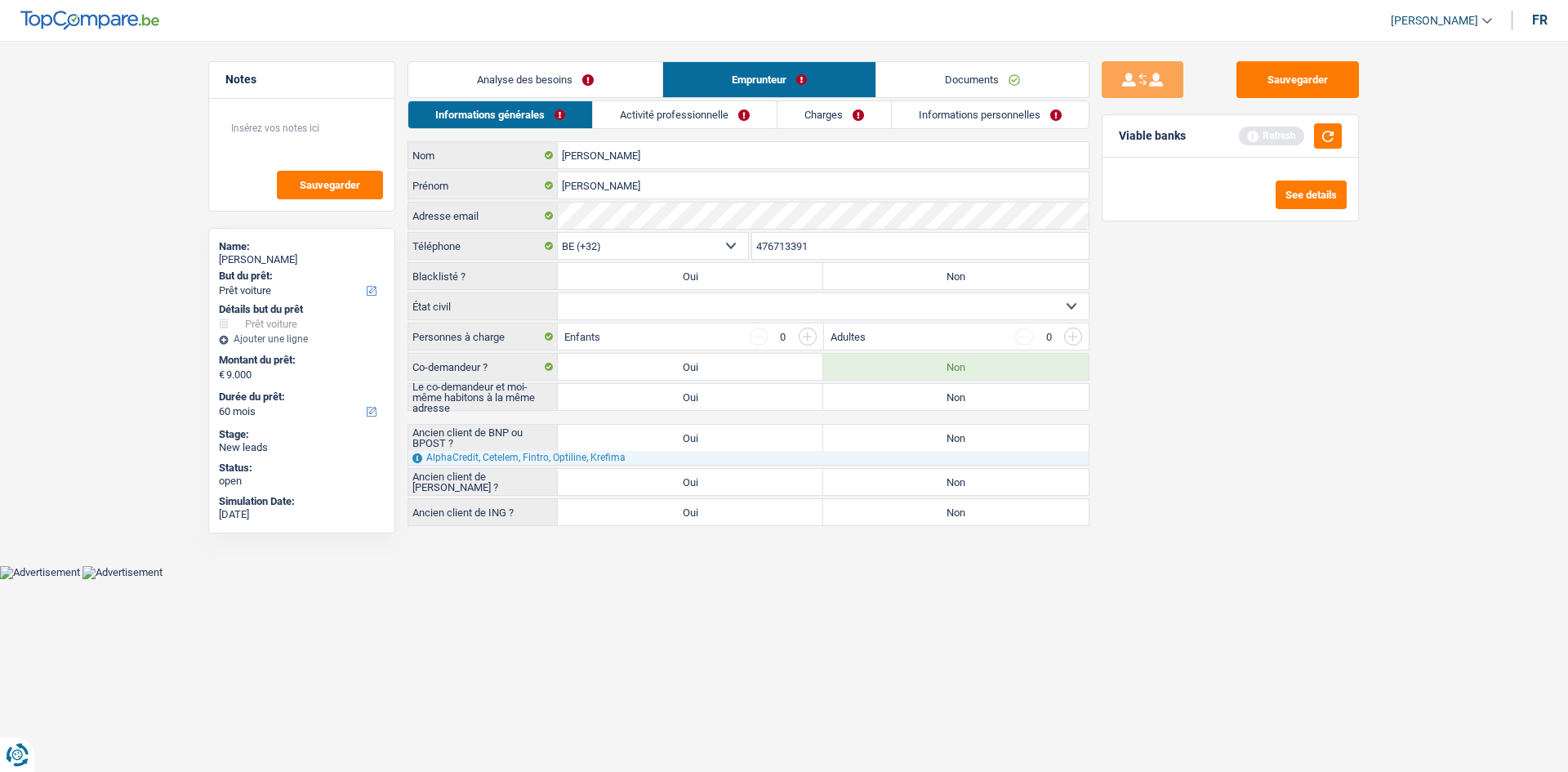 click on "Informations personnelles" at bounding box center [990, 114] 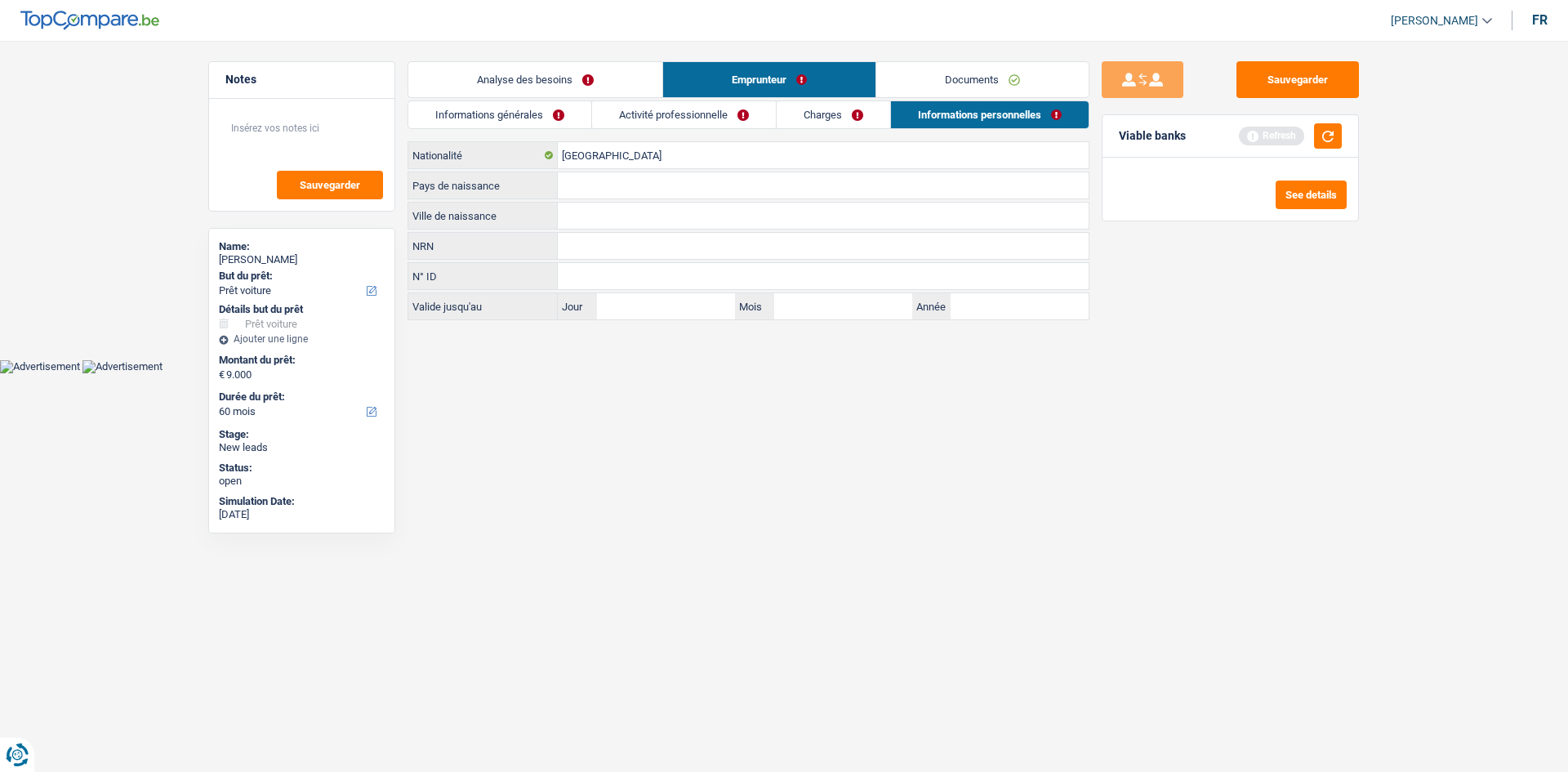 click on "Documents" at bounding box center [982, 79] 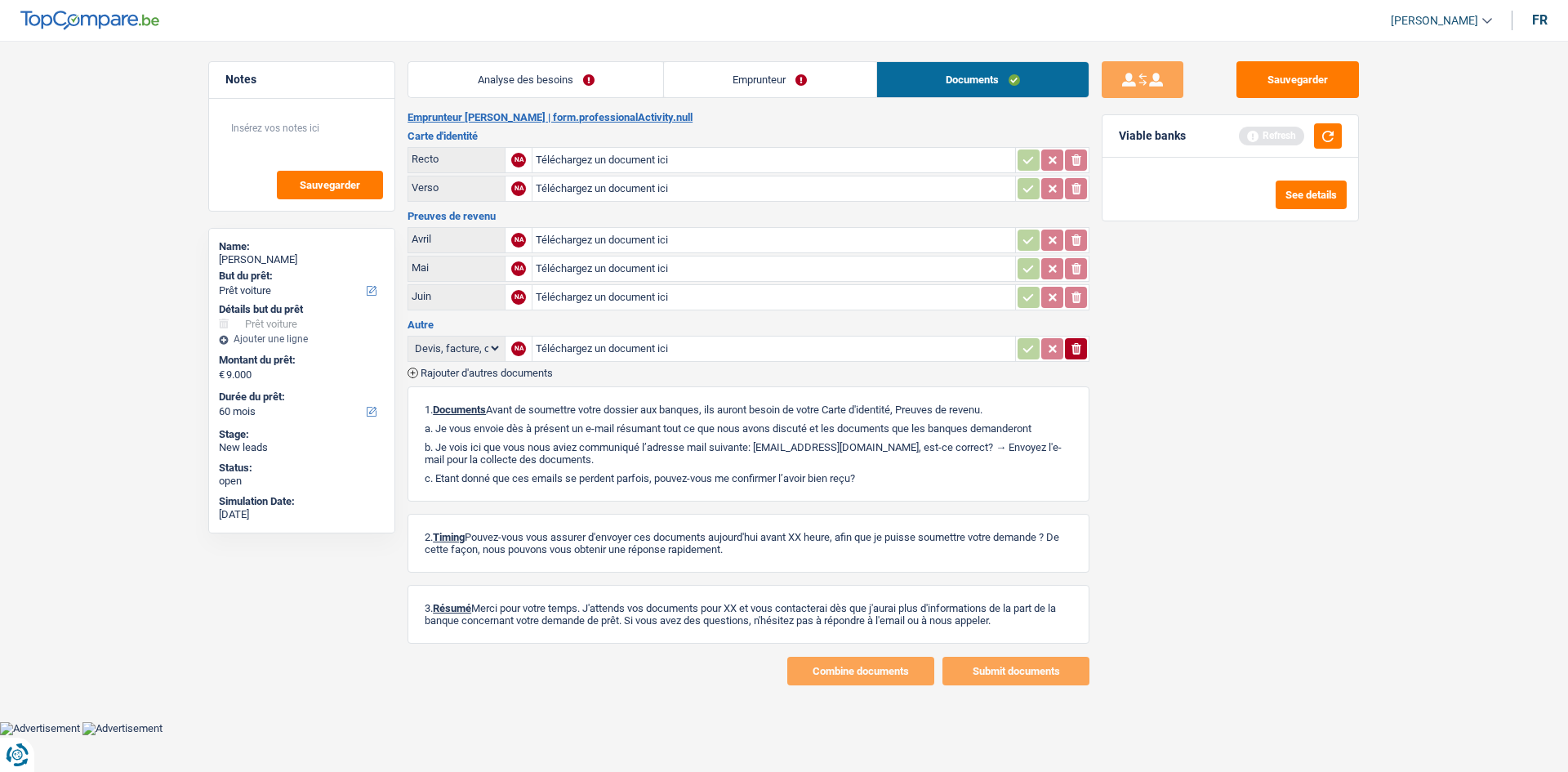 click on "Notes
Sauvegarder
Name:   Ludovic Robert   But du prêt: Confort maison: meubles, textile, peinture, électroménager, outillage non-professionnel Hifi, multimédia, gsm, ordinateur Aménagement: frais d'installation, déménagement Evénement familial: naissance, mariage, divorce, communion, décès Frais médicaux Frais d'études Frais permis de conduire Loisirs: voyage, sport, musique Rafraîchissement: petits travaux maison et jardin Frais judiciaires Réparation voiture Prêt rénovation (non disponible pour les non-propriétaires) Prêt énergie (non disponible pour les non-propriétaires) Prêt voiture Taxes, impôts non professionnels Rénovation bien à l'étranger Dettes familiales Assurance Autre
Sélectionner une option
Détails but du prêt
Confort maison: meubles, textile, peinture, électroménager, outillage non-professionnel Hifi, multimédia, gsm, ordinateur" at bounding box center [784, 373] 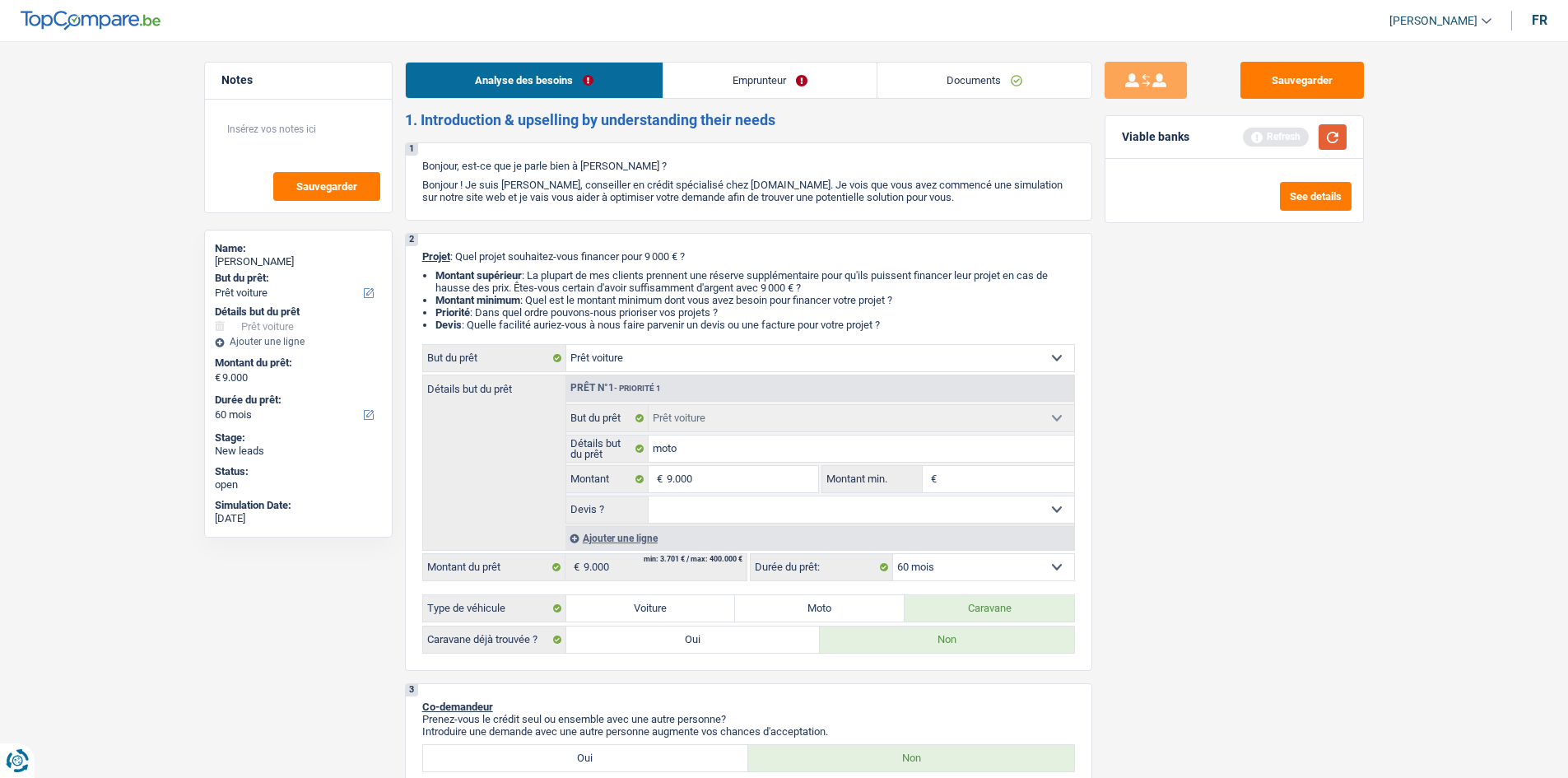 click at bounding box center [1333, 137] 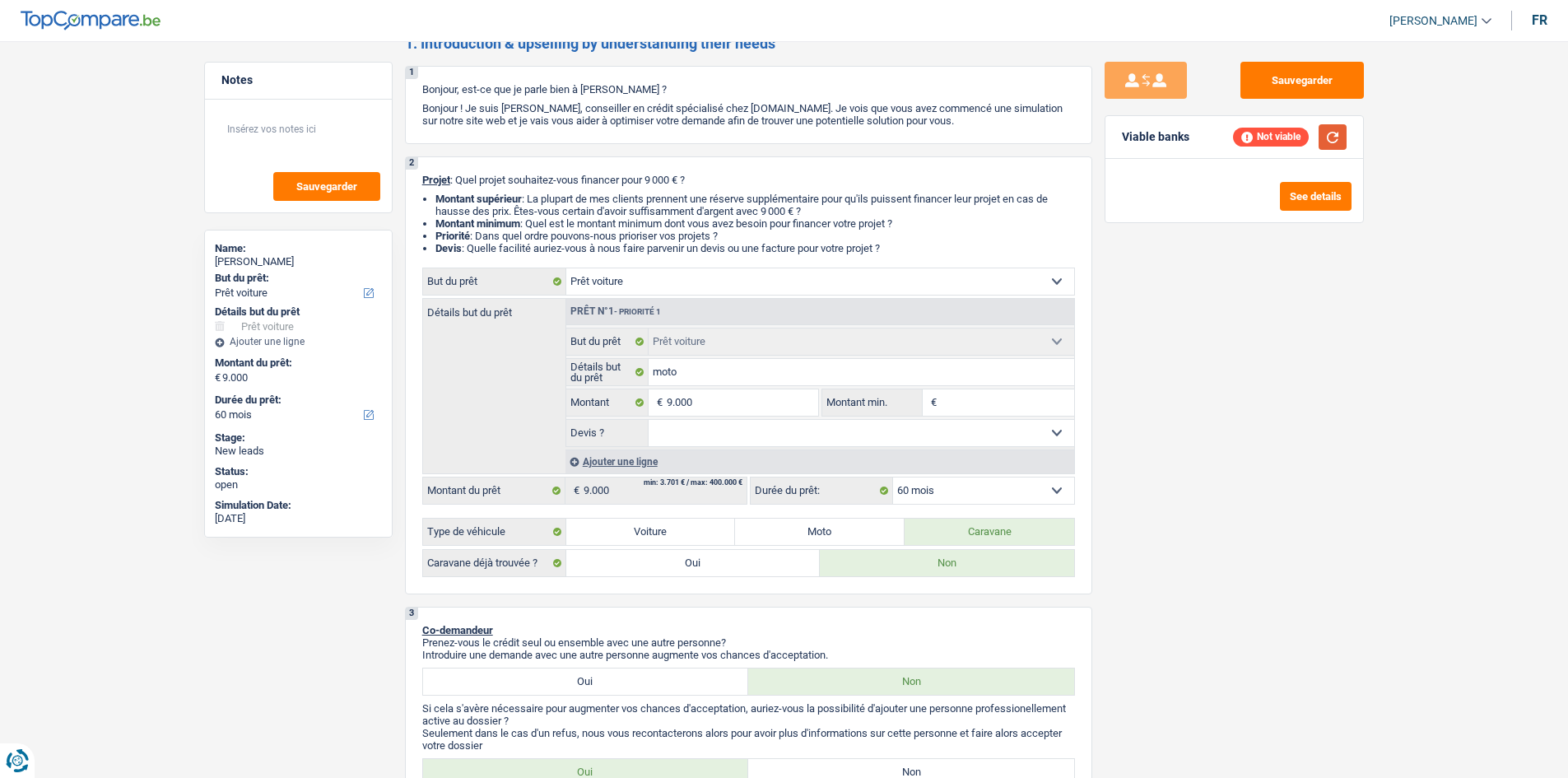 scroll, scrollTop: 0, scrollLeft: 0, axis: both 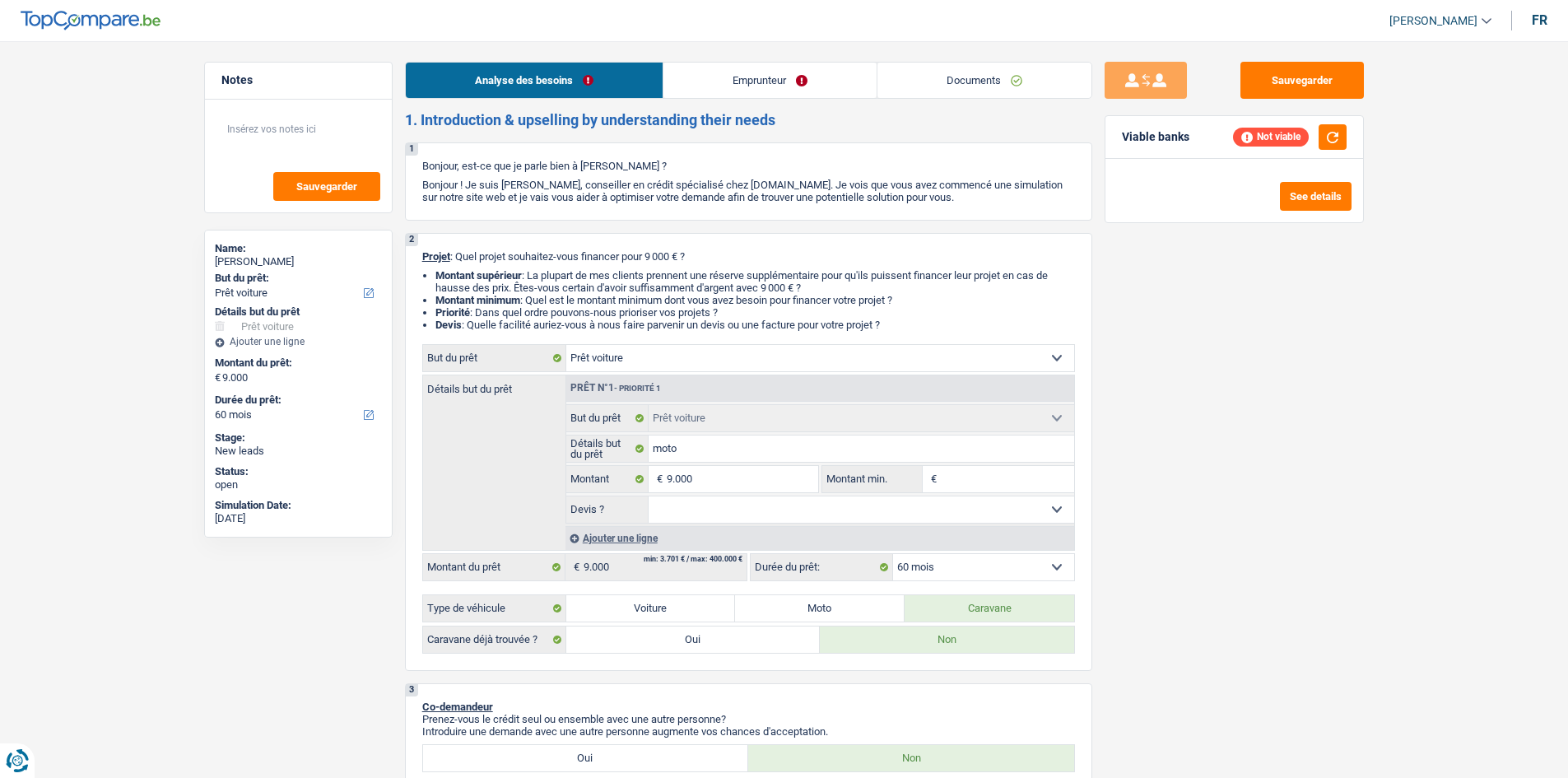 click on "Analyse des besoins Emprunteur Documents
1. Introduction & upselling by understanding their needs
1
Bonjour, est-ce que je parle bien à Ludovic Robert ?
Bonjour ! Je suis Charles Verhaegen, conseiller en crédit spécialisé chez TopCompare.be. Je vois que vous avez commencé une simulation sur notre site web et je vais vous aider à optimiser votre demande afin de trouver une potentielle solution pour vous.
2   Projet  : Quel projet souhaitez-vous financer pour 9 000 € ?
Montant supérieur : La plupart de mes clients prennent une réserve supplémentaire pour qu'ils puissent financer leur projet en cas de hausse des prix. Êtes-vous certain d'avoir suffisamment d'argent avec 9 000 € ?   Montant minimum : Quel est le montant minimum dont vous avez besoin pour financer votre projet ?   Priorité : Dans quel ordre pouvons-nous prioriser vos projets ?   Devis     Hifi, multimédia, gsm, ordinateur Frais médicaux Assurance" at bounding box center (748, 1170) 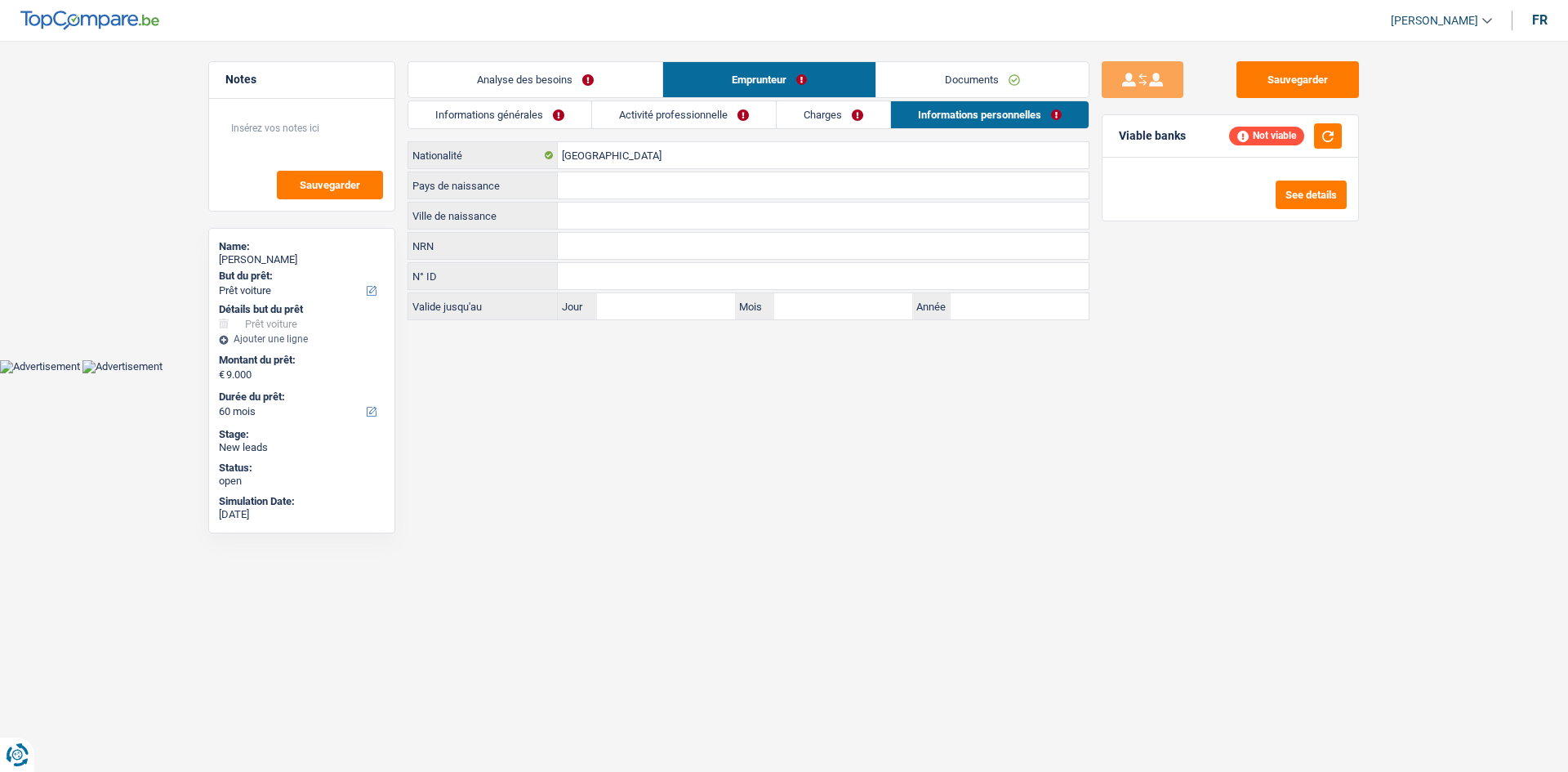 click on "Charges" at bounding box center (833, 114) 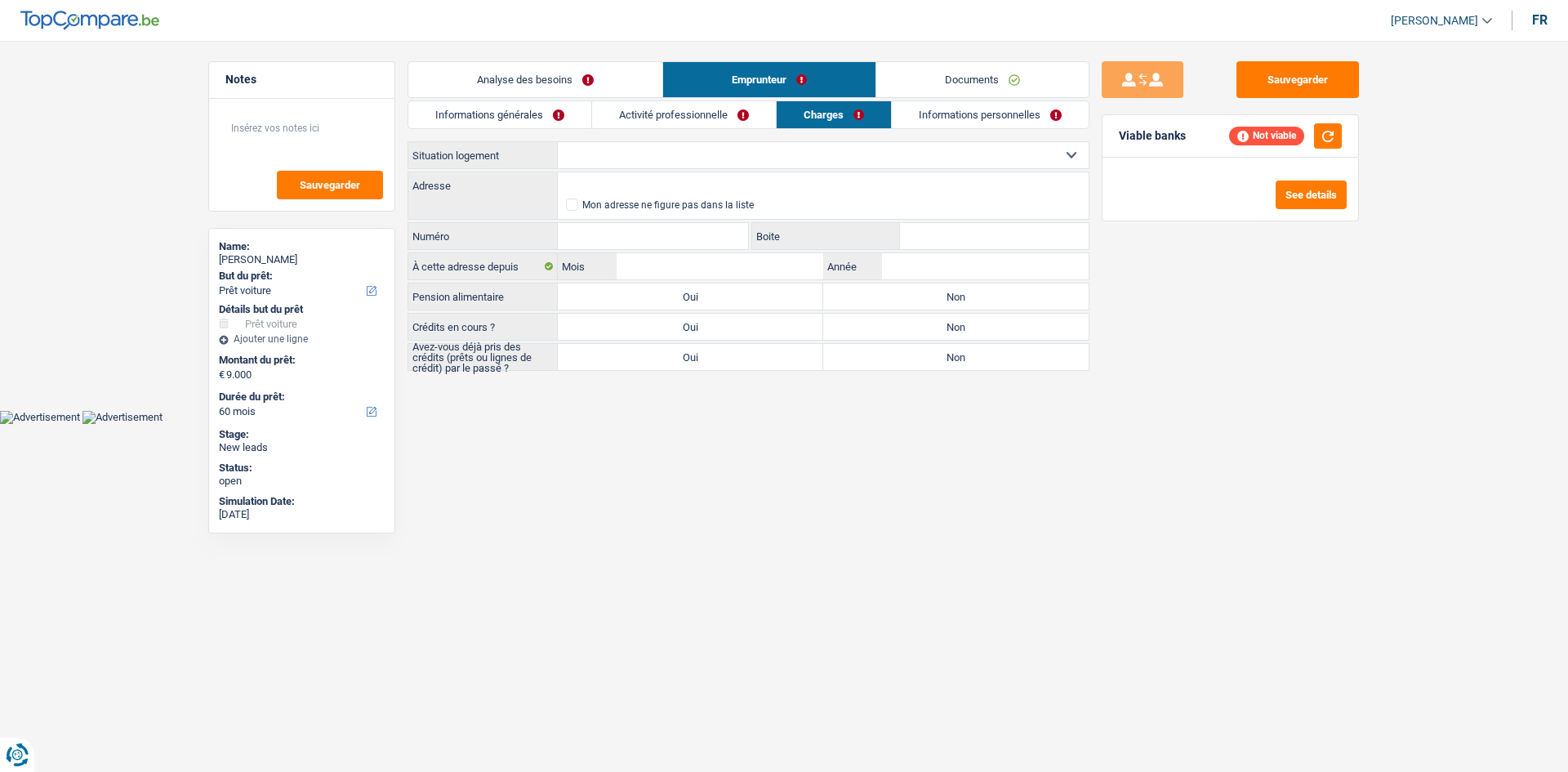 click on "Activité professionnelle" at bounding box center [684, 114] 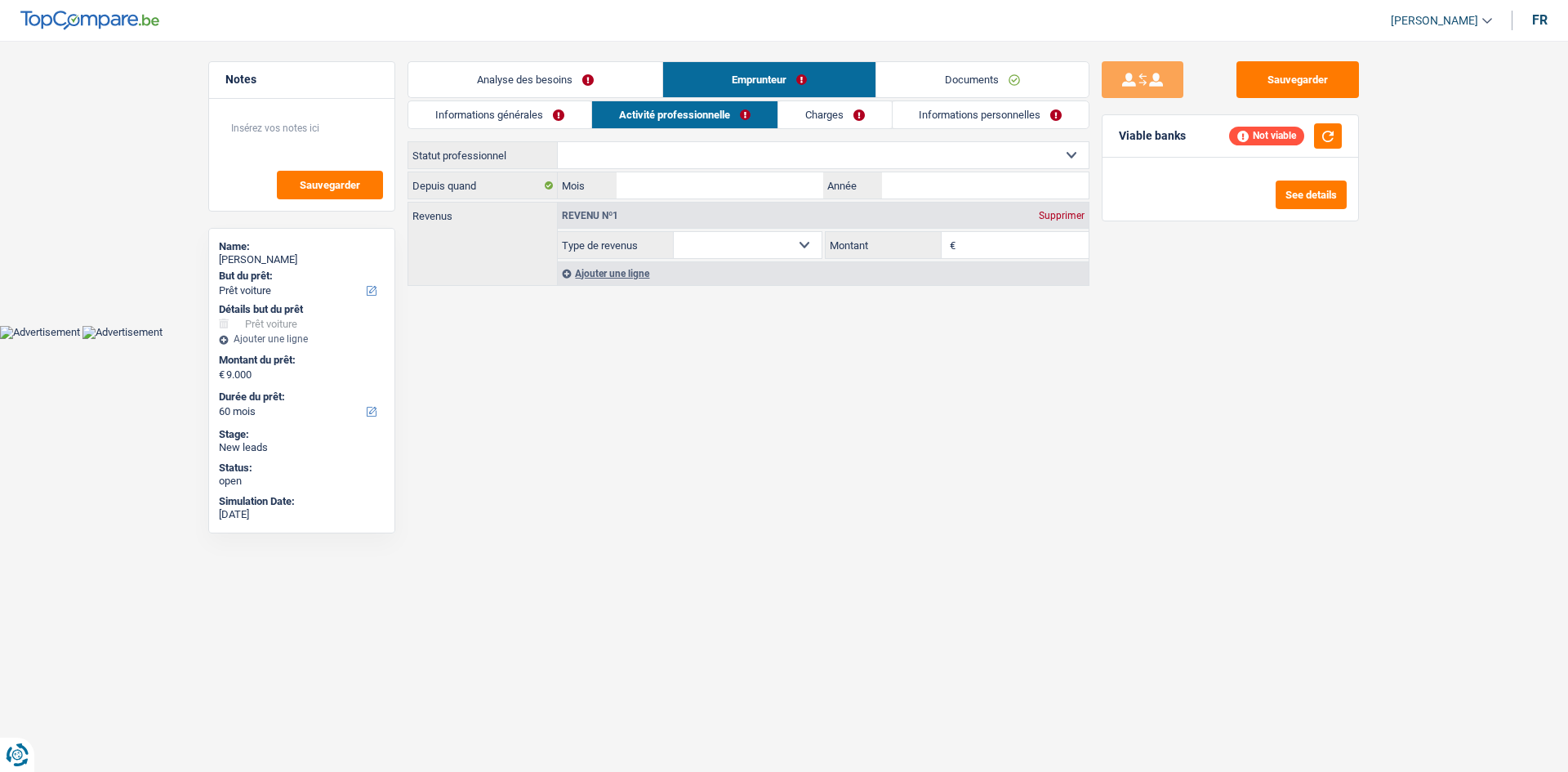 click on "Informations générales" at bounding box center [500, 114] 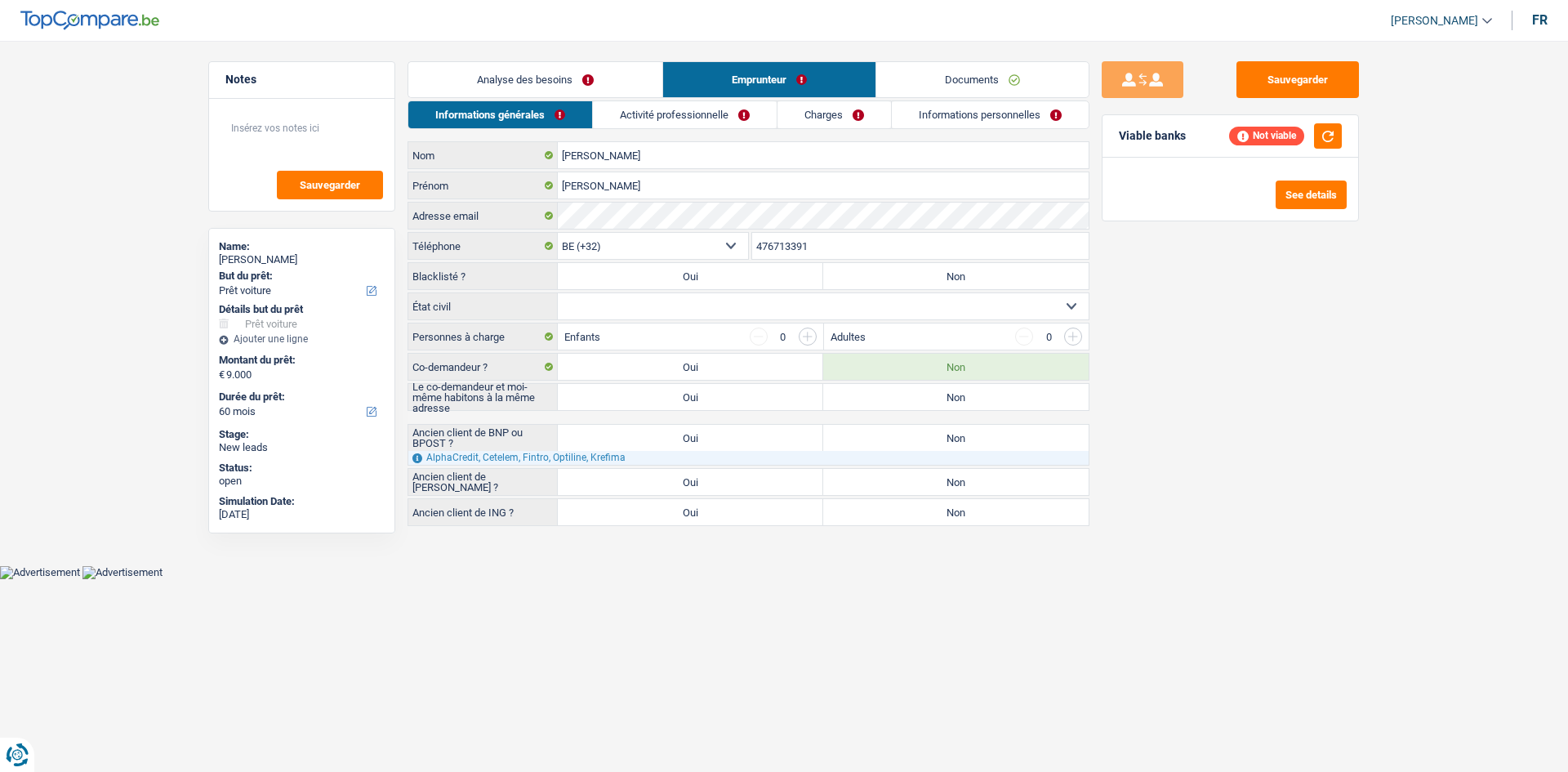click on "Documents" at bounding box center (982, 79) 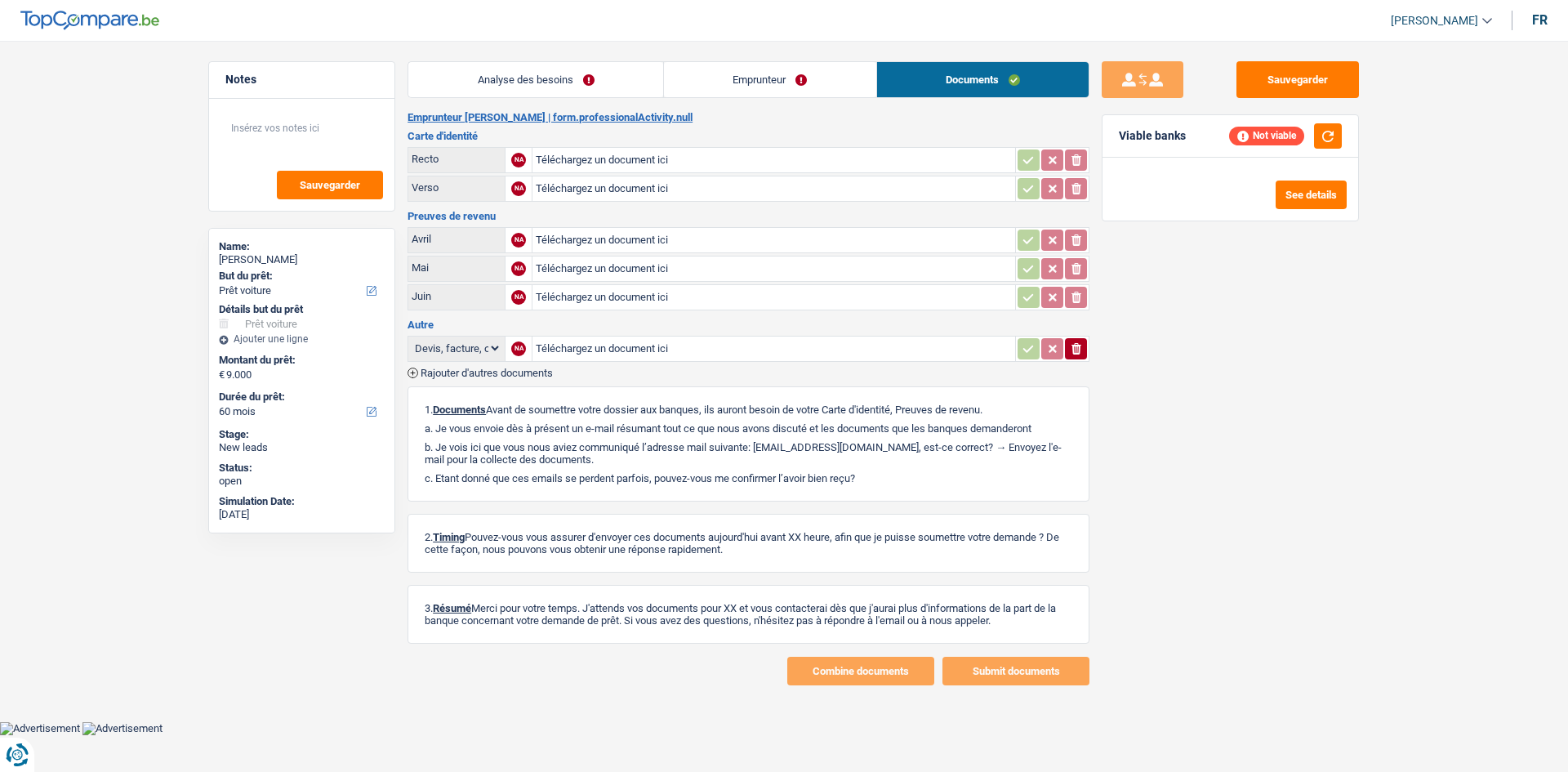 click on "Analyse des besoins" at bounding box center [536, 79] 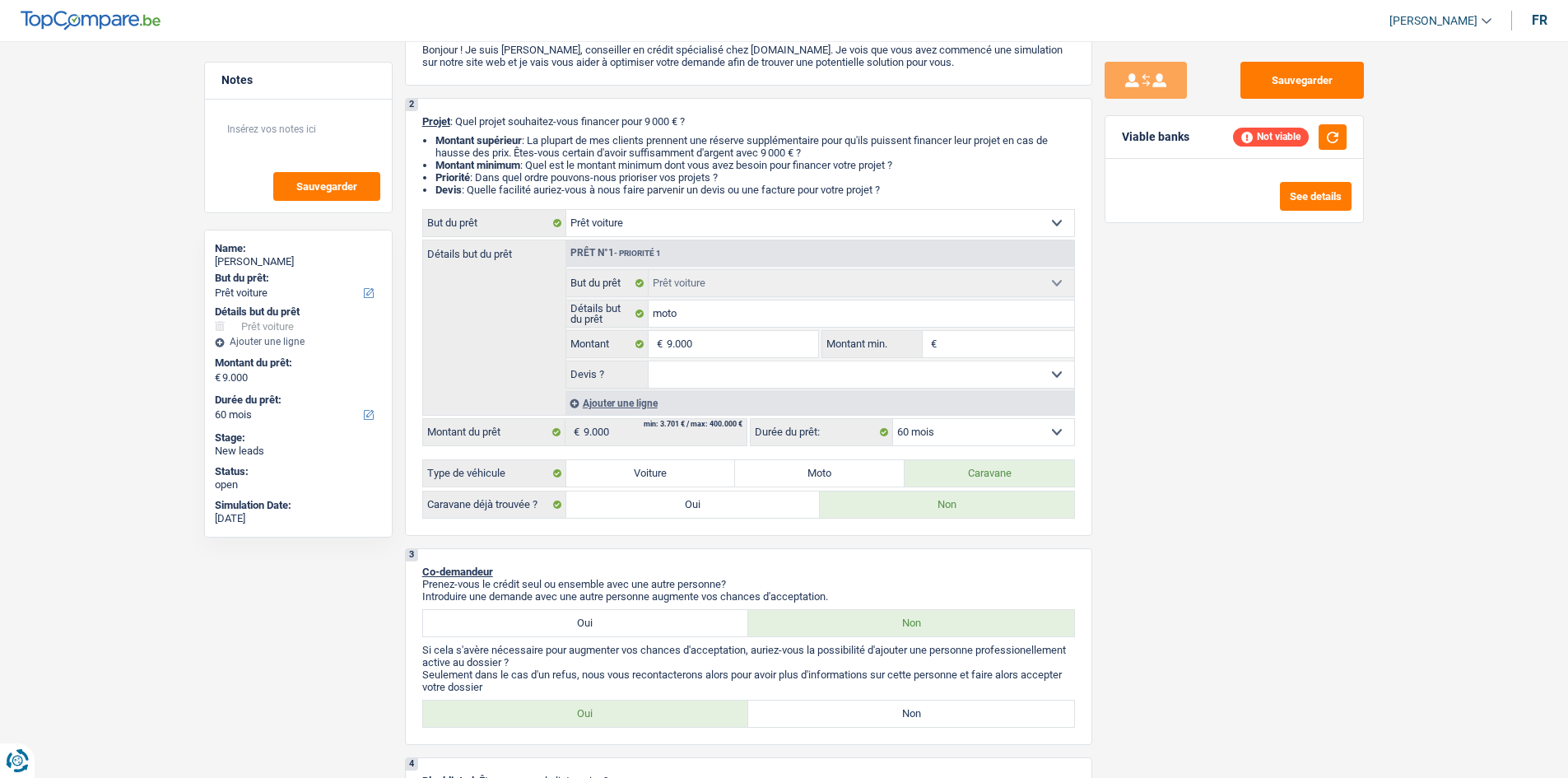 scroll, scrollTop: 0, scrollLeft: 0, axis: both 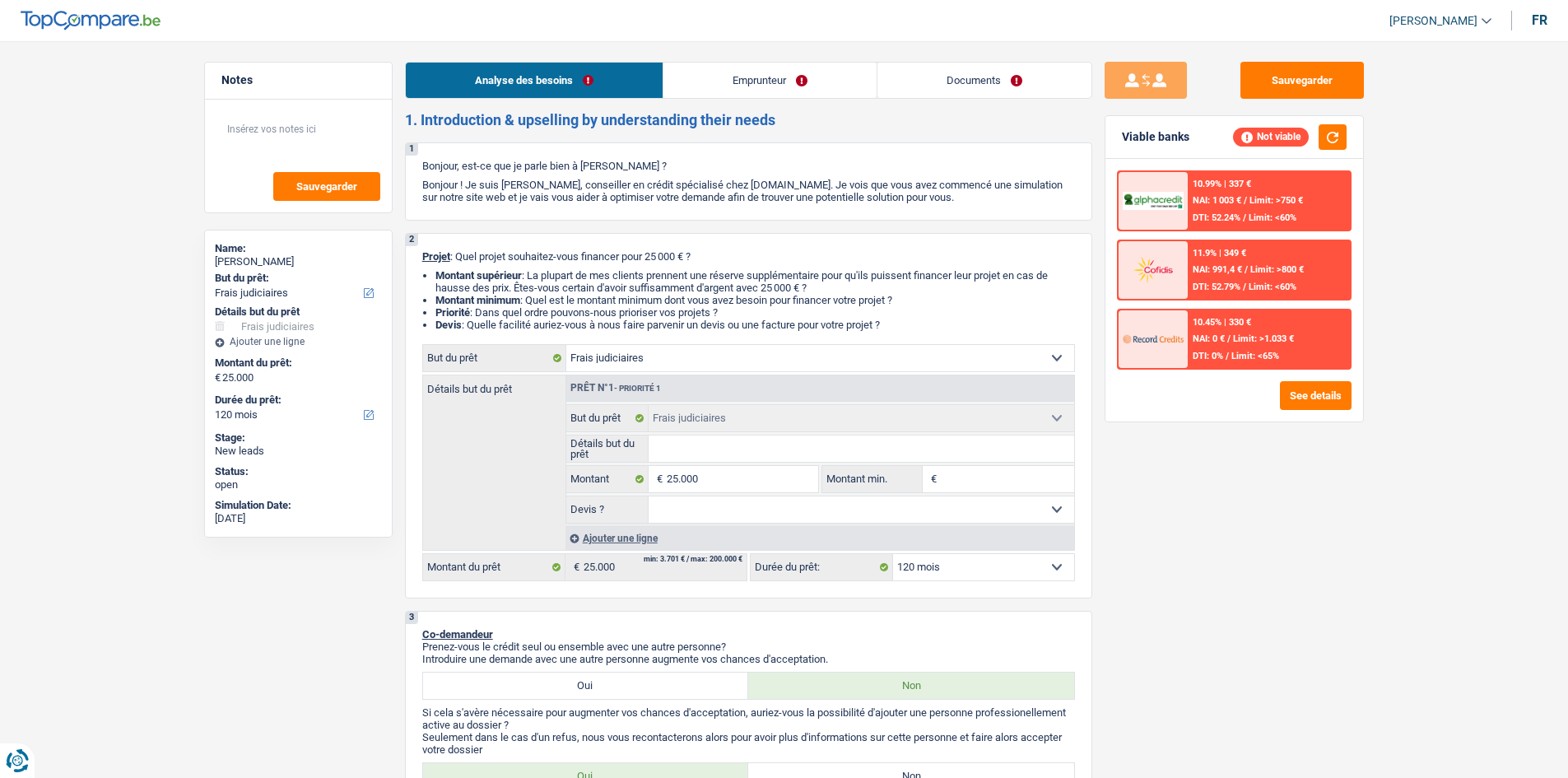 select on "judicial" 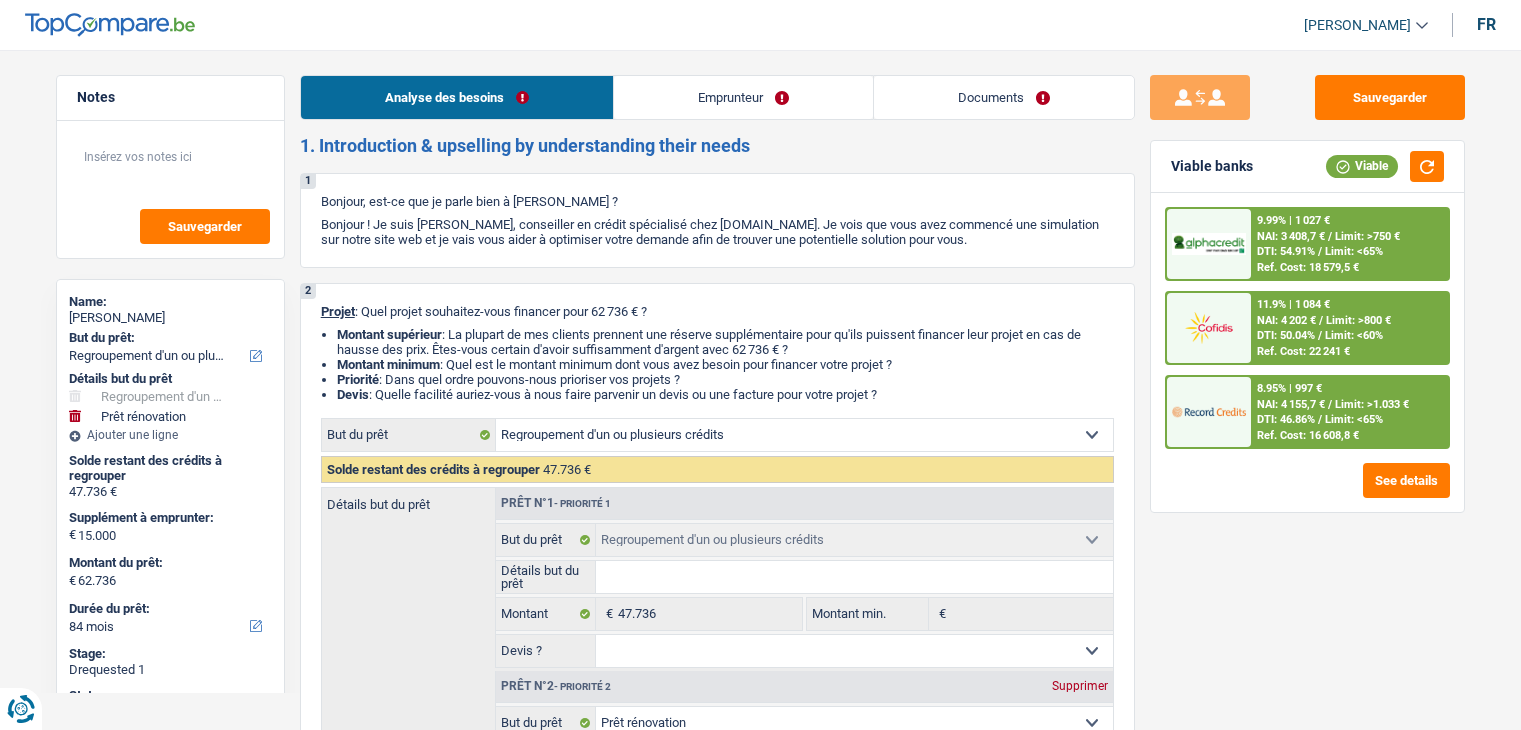 select on "refinancing" 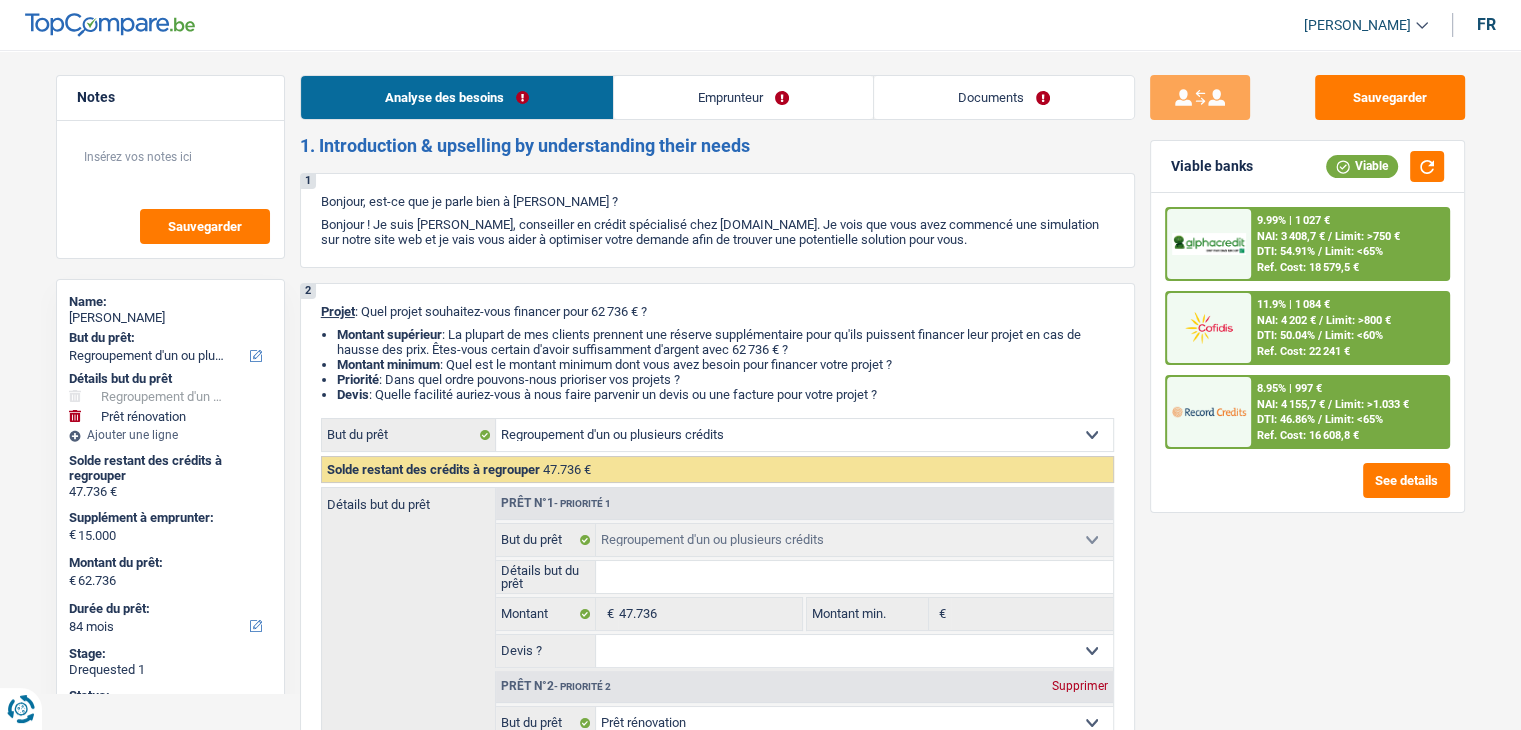 scroll, scrollTop: 0, scrollLeft: 0, axis: both 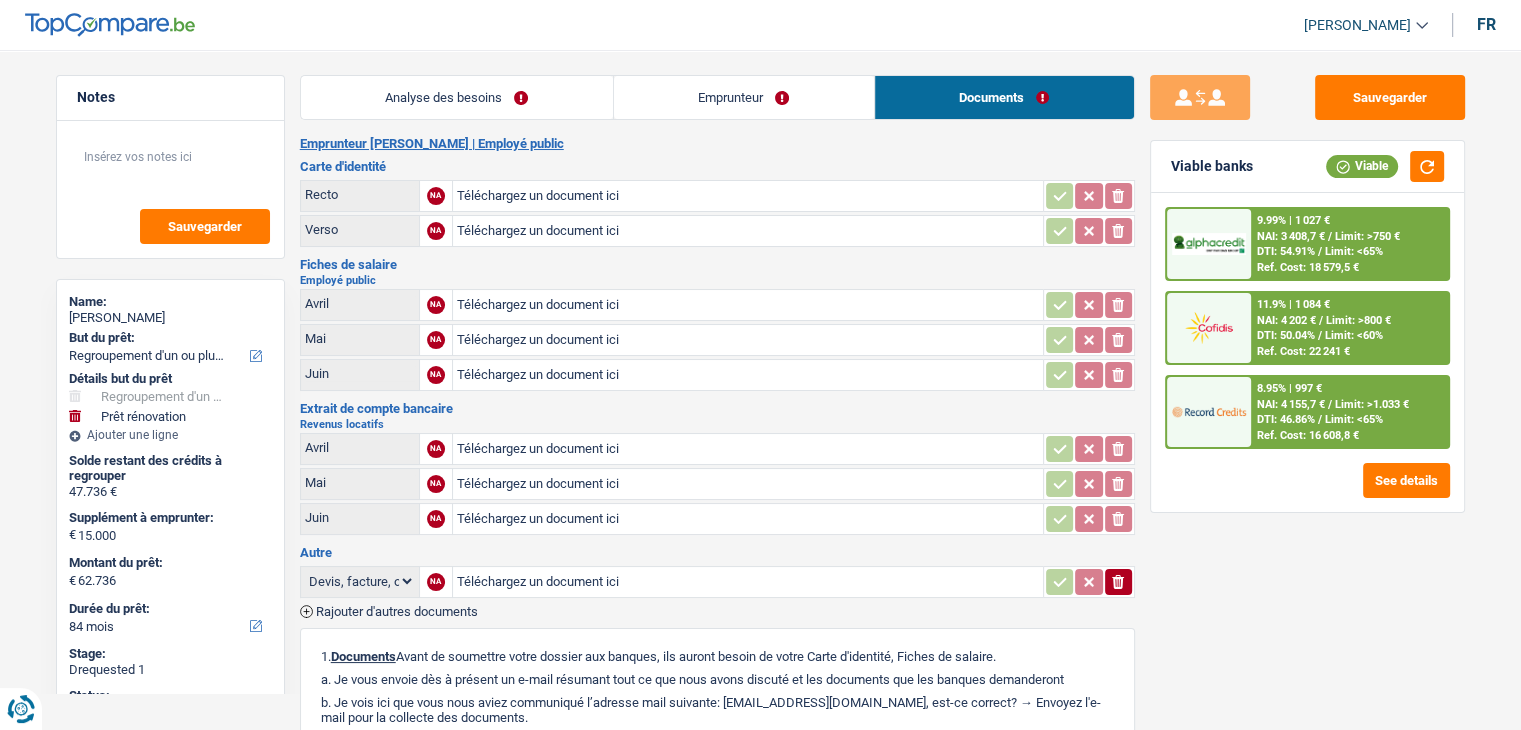 click on "Analyse des besoins" at bounding box center [457, 97] 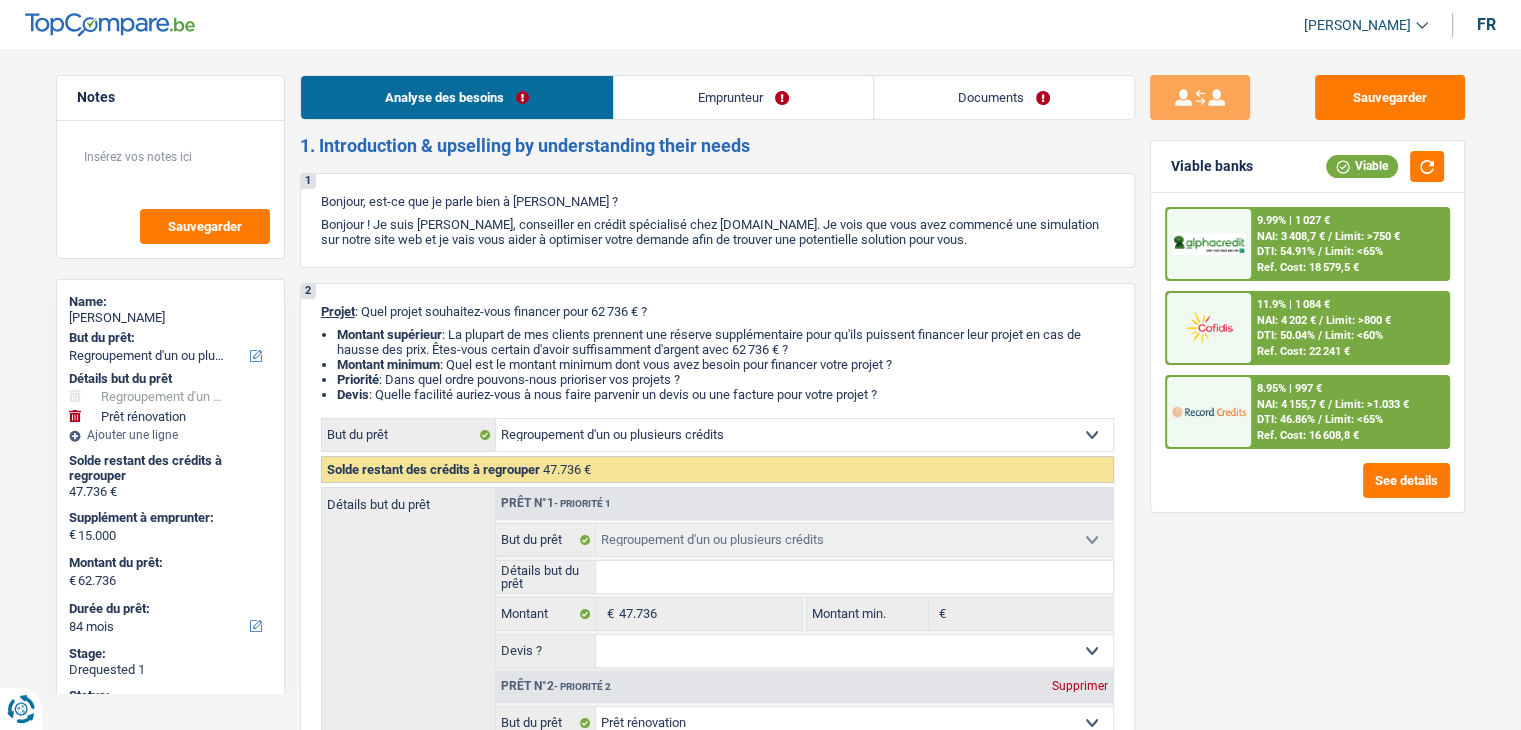 click on "Documents" at bounding box center (1004, 97) 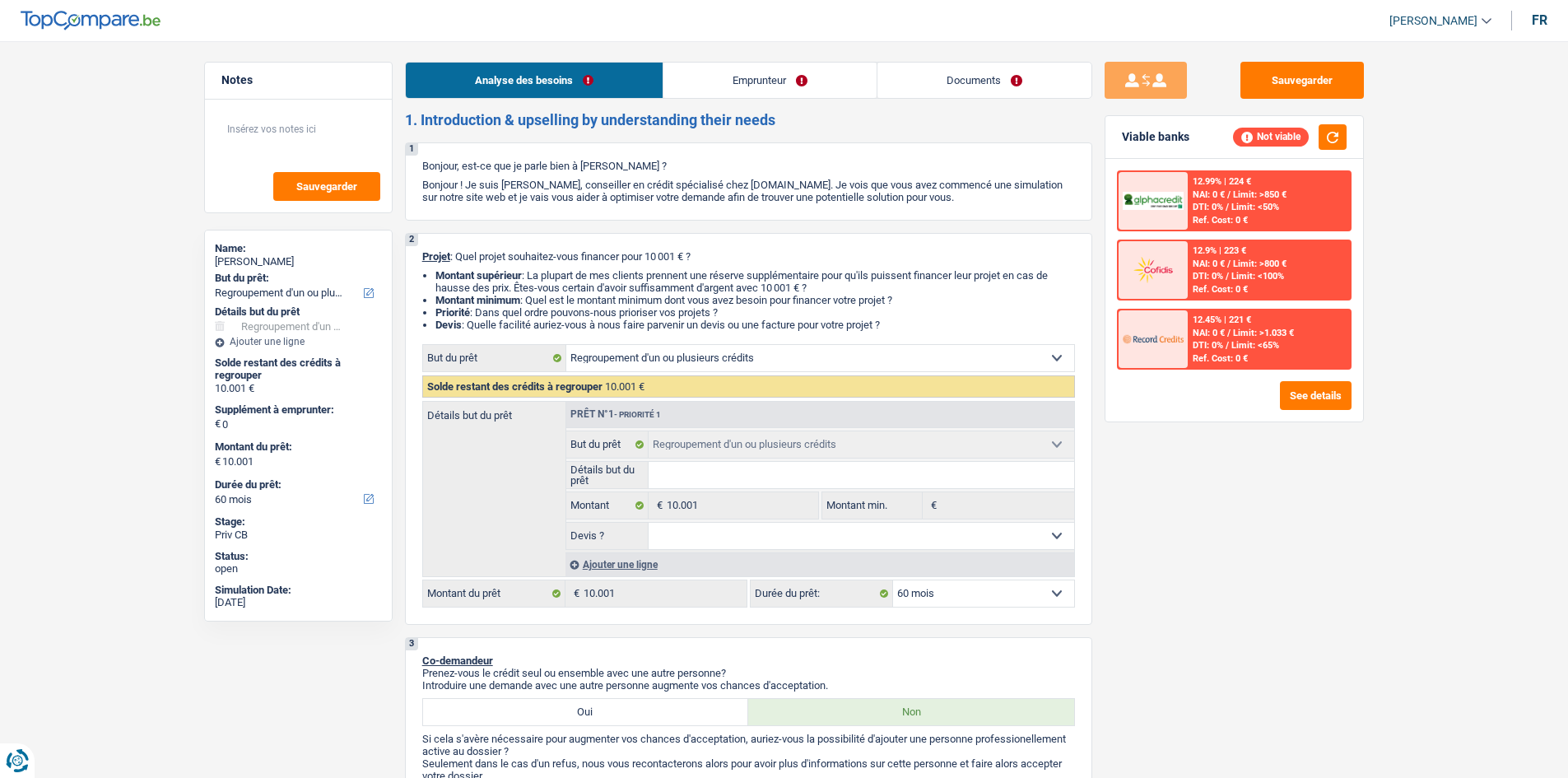 select on "refinancing" 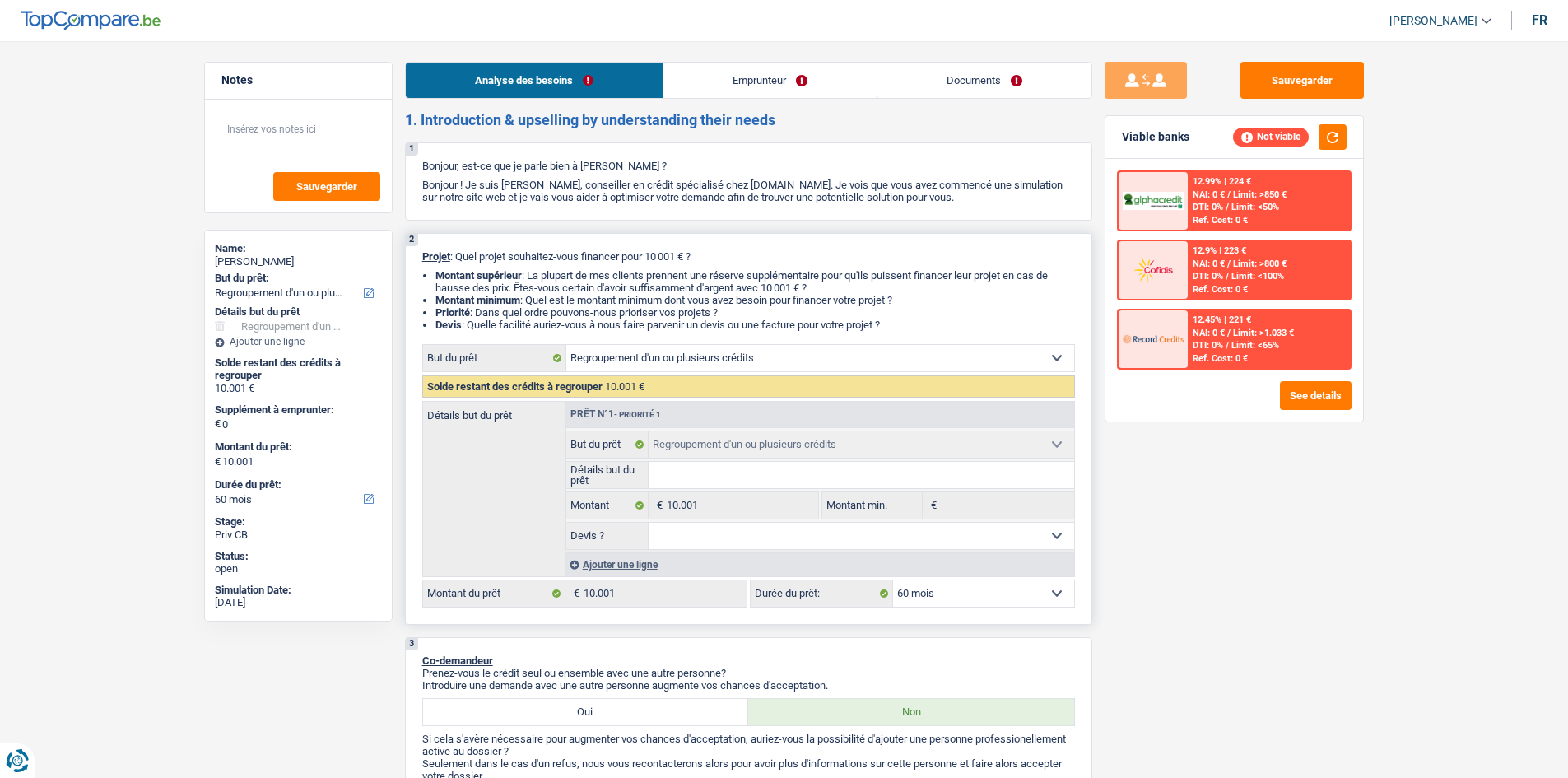 scroll, scrollTop: 0, scrollLeft: 0, axis: both 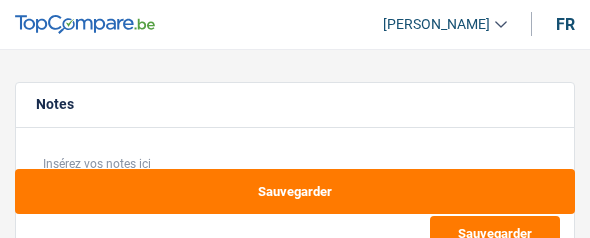 select on "refinancing" 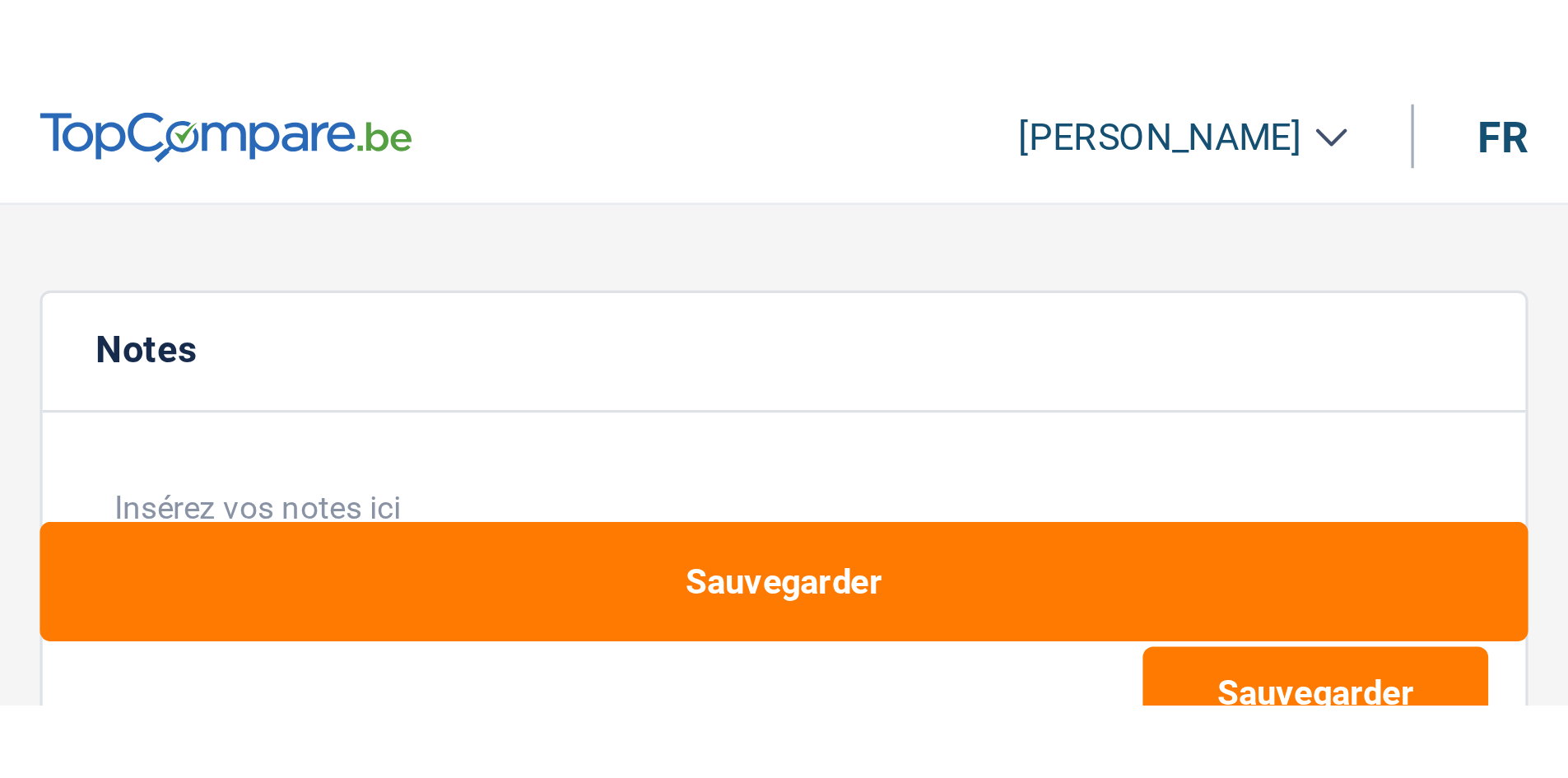 scroll, scrollTop: 0, scrollLeft: 0, axis: both 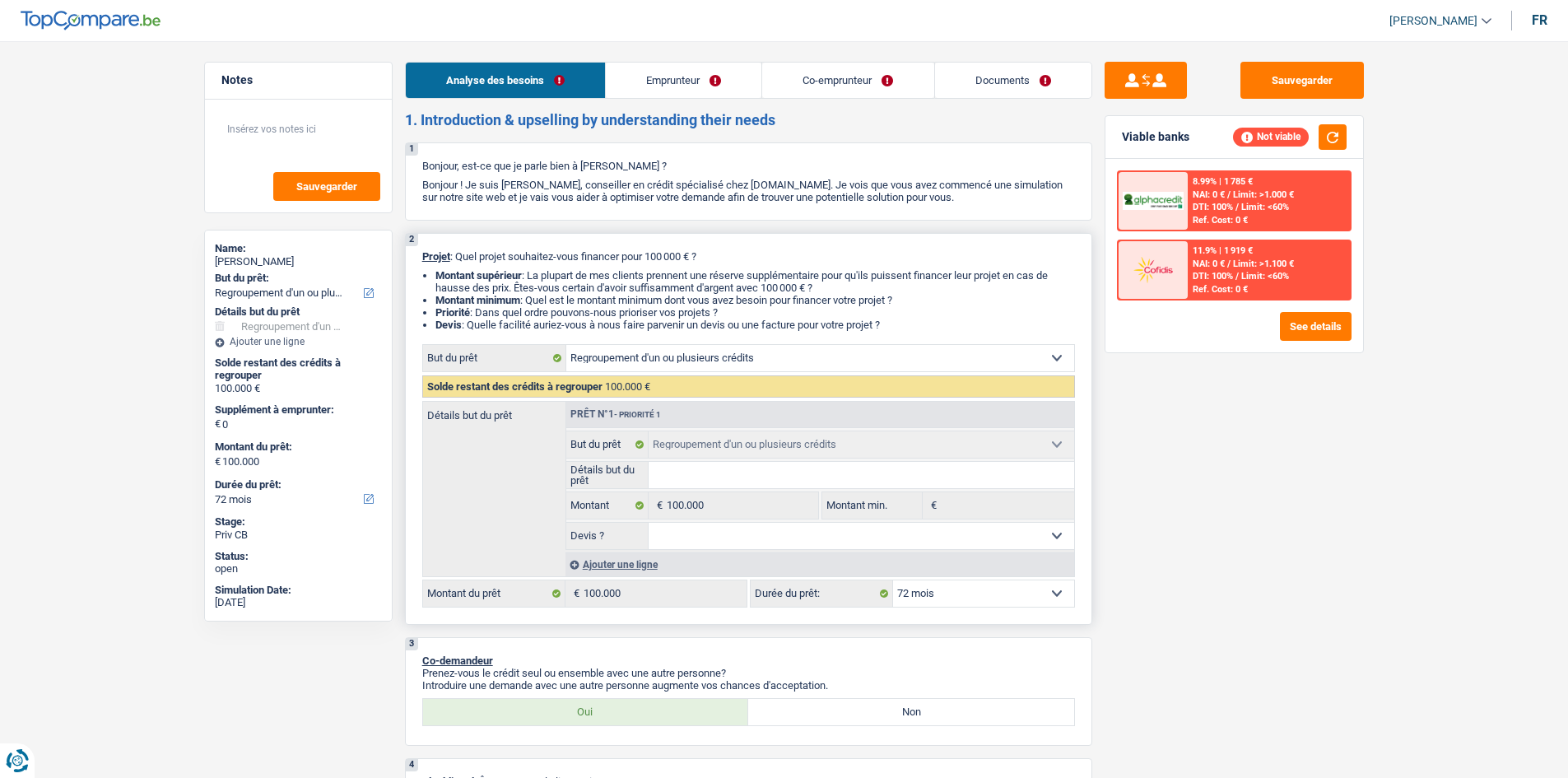 click on "Confort maison: meubles, textile, peinture, électroménager, outillage non-professionnel Hifi, multimédia, gsm, ordinateur Aménagement: frais d'installation, déménagement Evénement familial: naissance, mariage, divorce, communion, décès Frais médicaux Frais d'études Frais permis de conduire Regroupement d'un ou plusieurs crédits Loisirs: voyage, sport, musique Rafraîchissement: petits travaux maison et jardin Frais judiciaires Réparation voiture Prêt rénovation Prêt énergie Prêt voiture Taxes, impôts non professionnels Rénovation bien à l'étranger Dettes familiales Assurance Autre
Sélectionner une option
But du prêt
Solde restant des crédits à regrouper   100.000 €
Détails but du prêt
Prêt n°1
- Priorité 1
Hifi, multimédia, gsm, ordinateur" at bounding box center (748, 476) 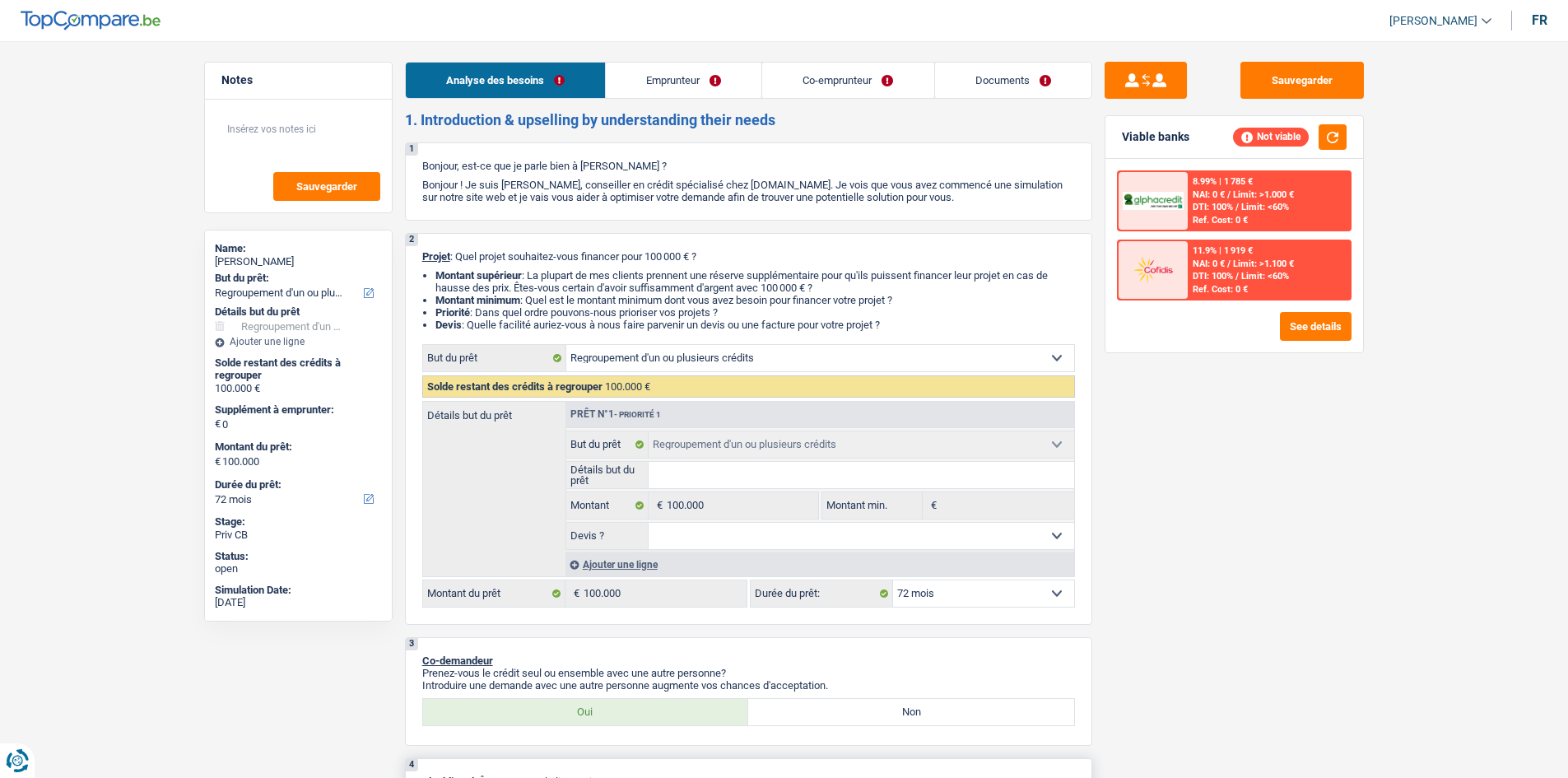 select on "other" 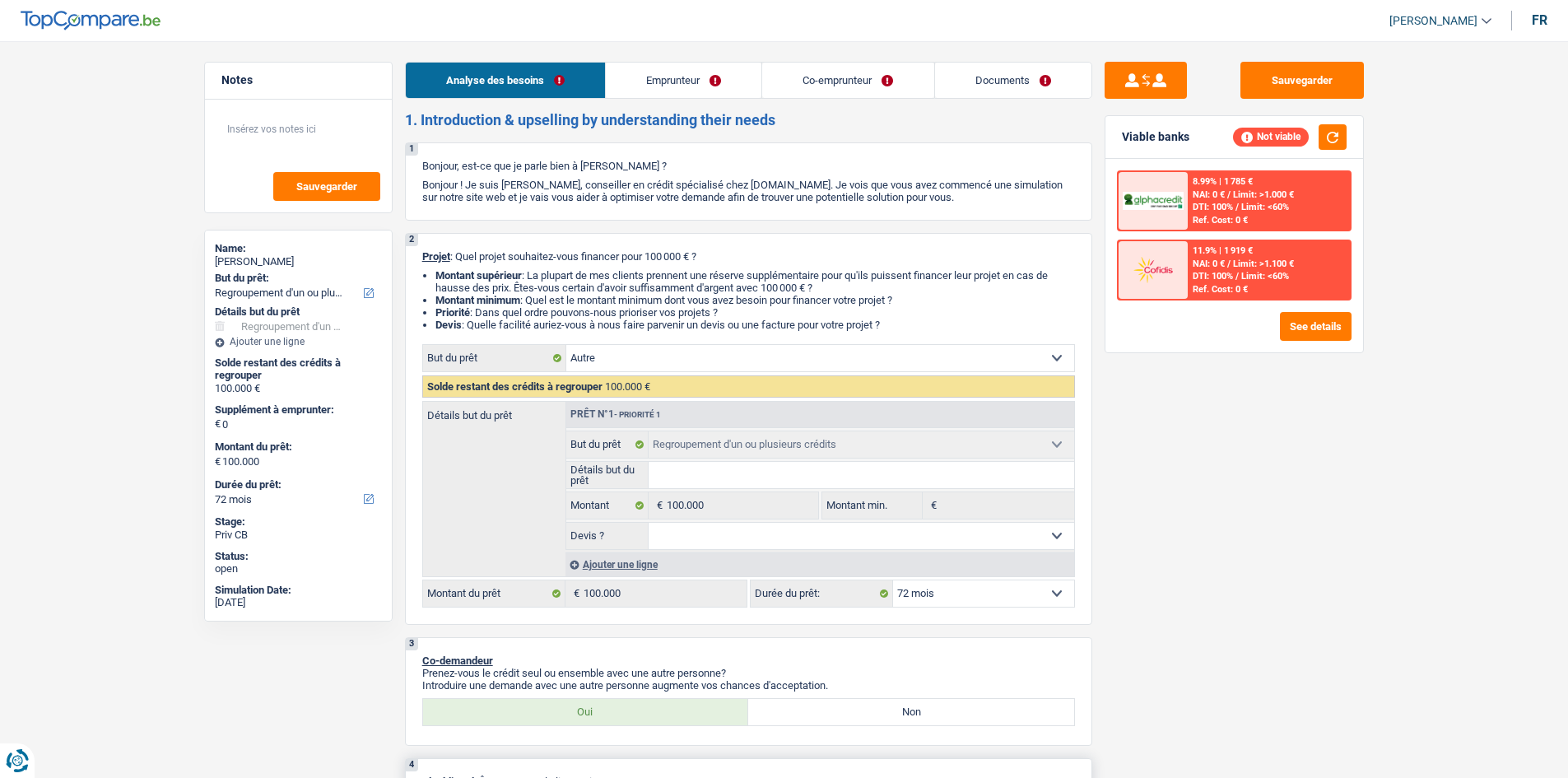 click on "Confort maison: meubles, textile, peinture, électroménager, outillage non-professionnel Hifi, multimédia, gsm, ordinateur Aménagement: frais d'installation, déménagement Evénement familial: naissance, mariage, divorce, communion, décès Frais médicaux Frais d'études Frais permis de conduire Regroupement d'un ou plusieurs crédits Loisirs: voyage, sport, musique Rafraîchissement: petits travaux maison et jardin Frais judiciaires Réparation voiture Prêt rénovation Prêt énergie Prêt voiture Taxes, impôts non professionnels Rénovation bien à l'étranger Dettes familiales Assurance Autre
Sélectionner une option" at bounding box center (820, 358) 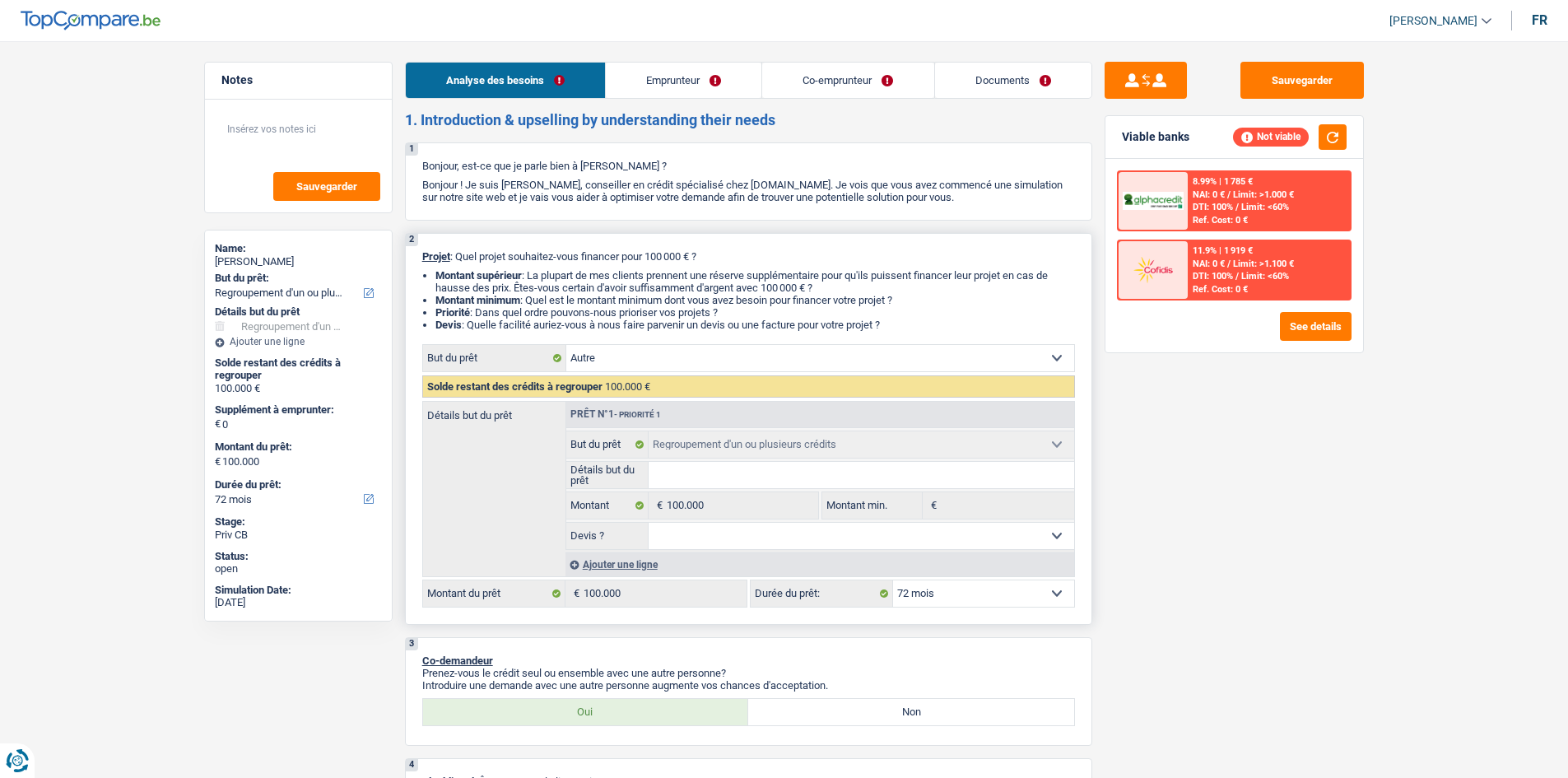 select on "other" 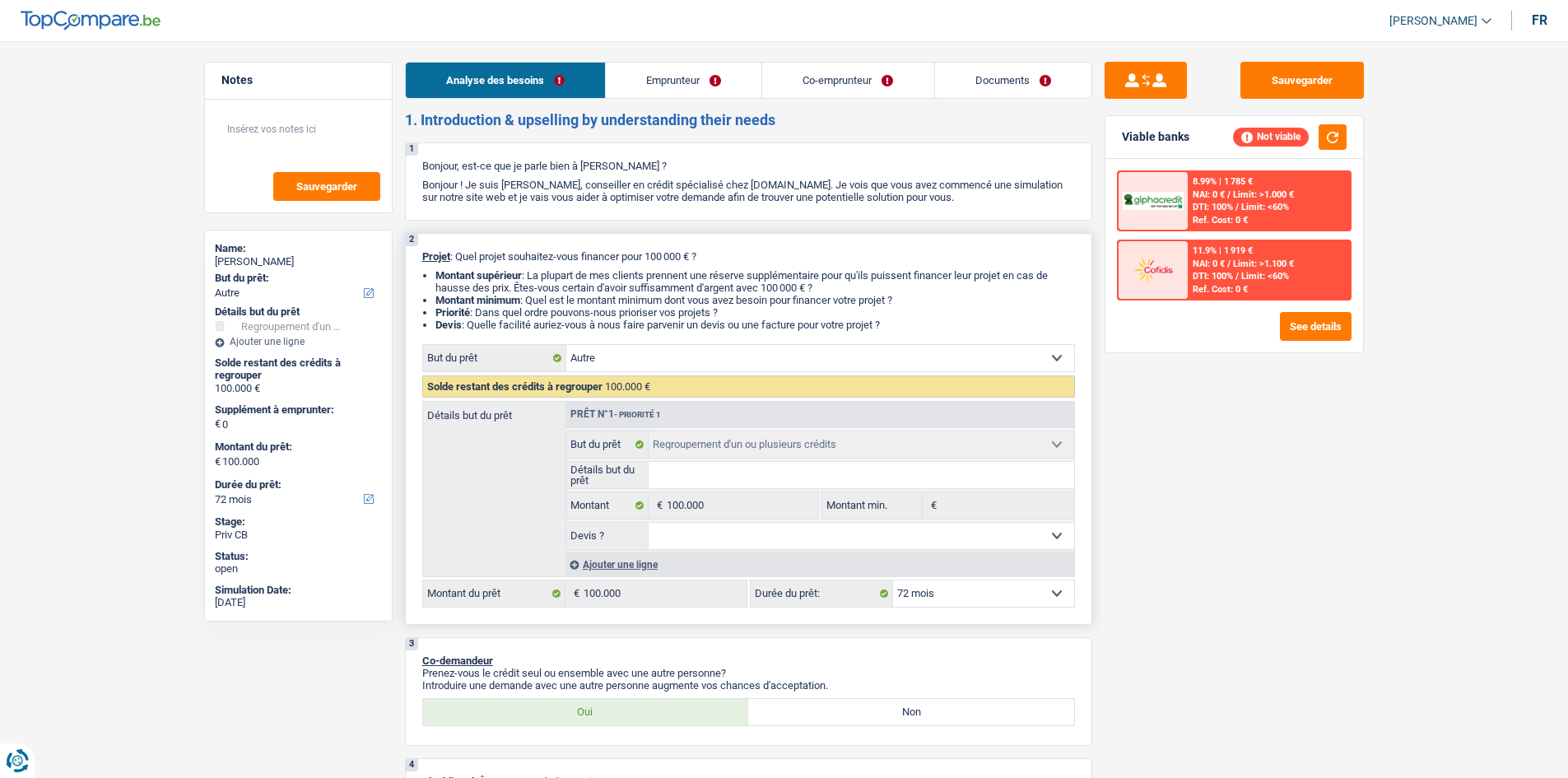 select on "other" 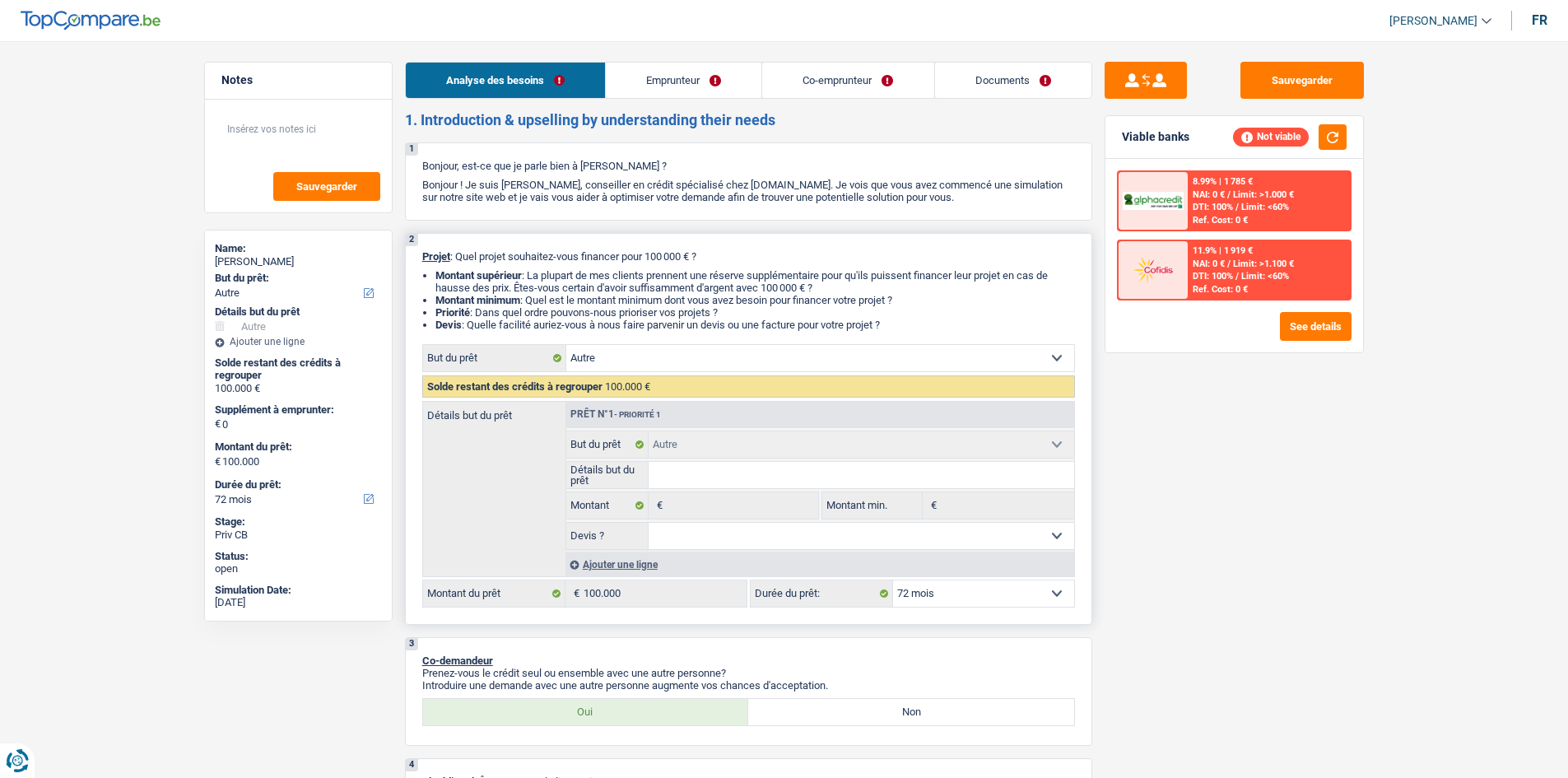 select on "refinancing" 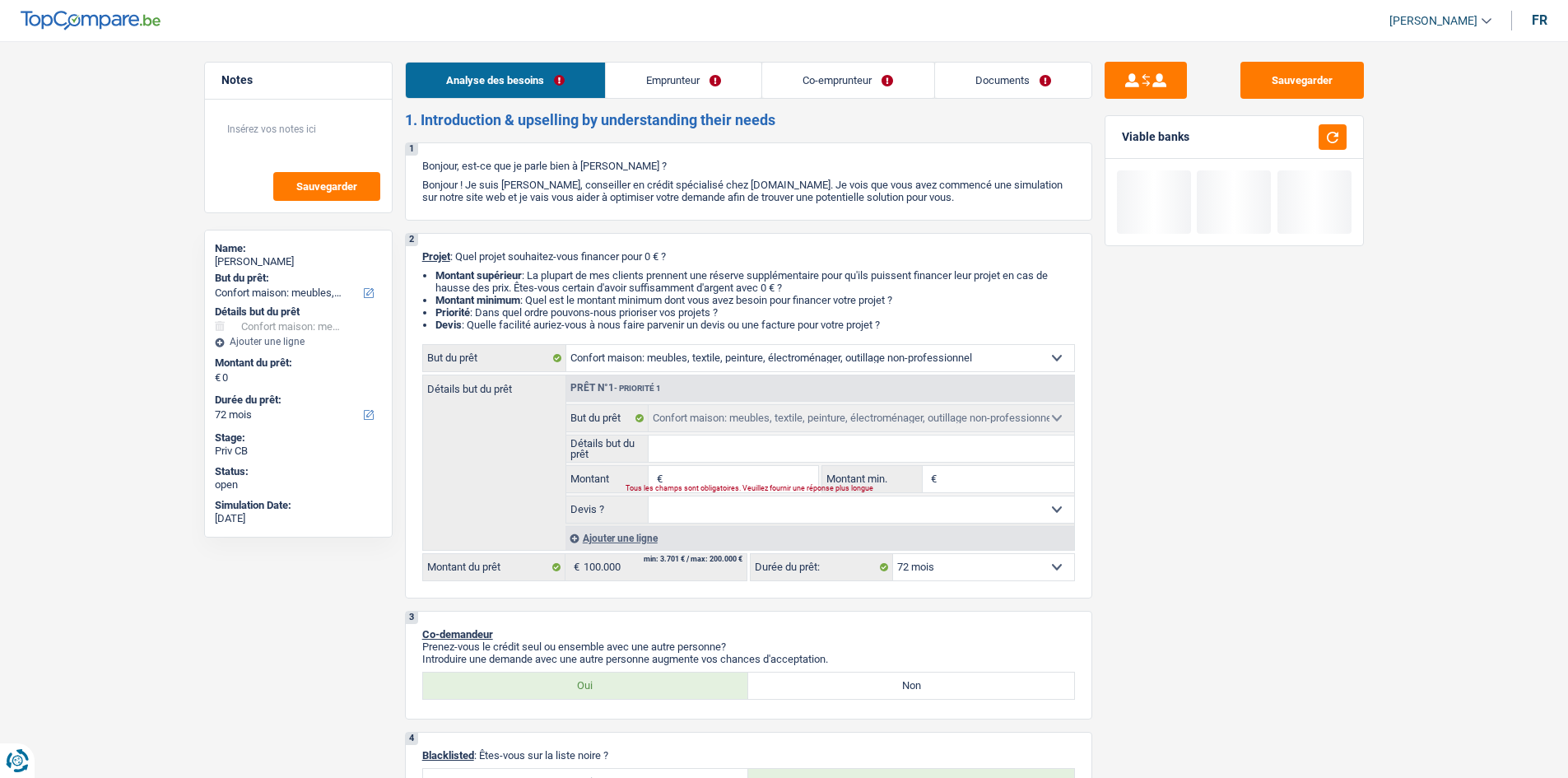 drag, startPoint x: 831, startPoint y: 83, endPoint x: 827, endPoint y: 93, distance: 10.77033 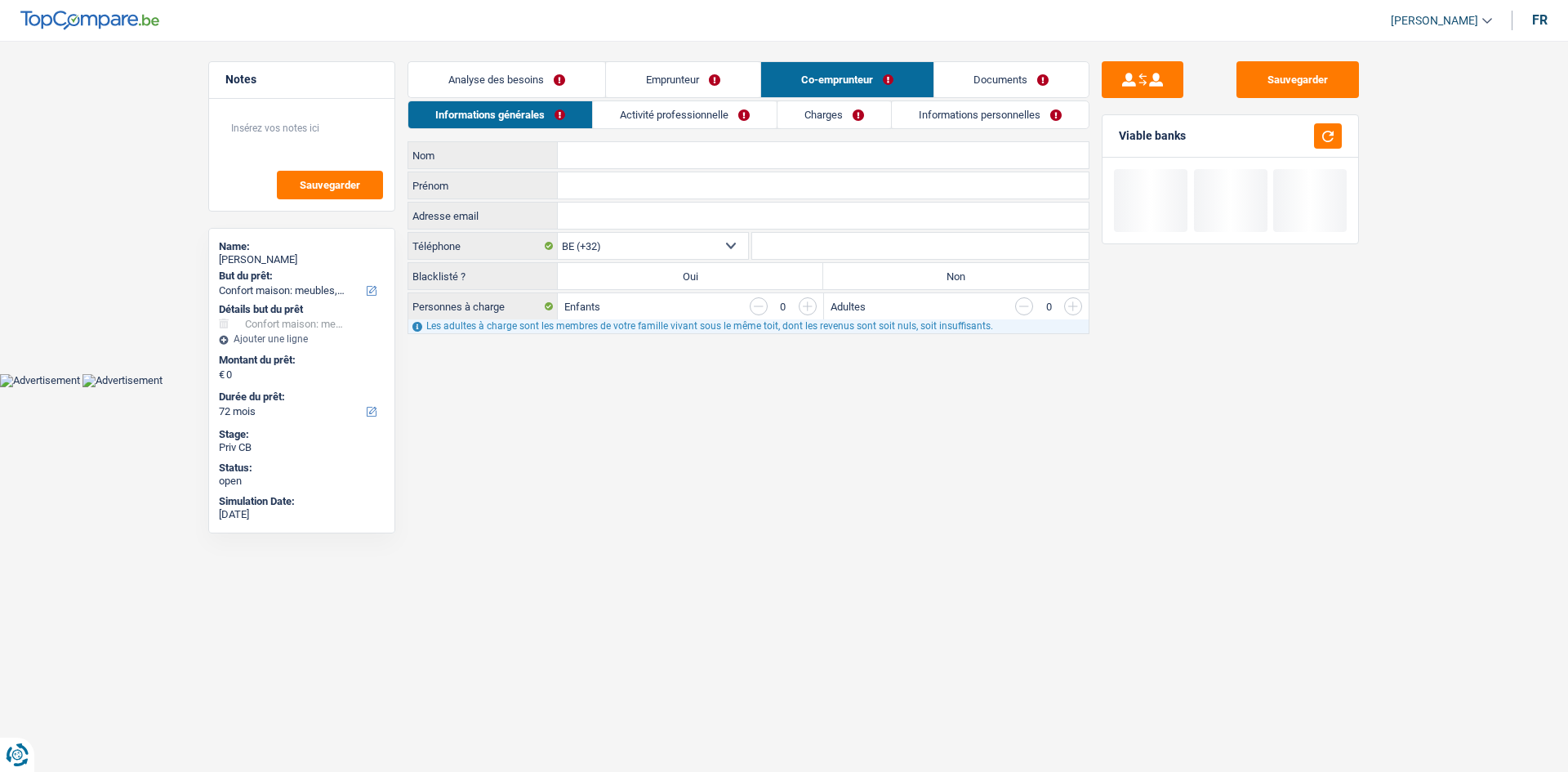 click on "Charges" at bounding box center (834, 114) 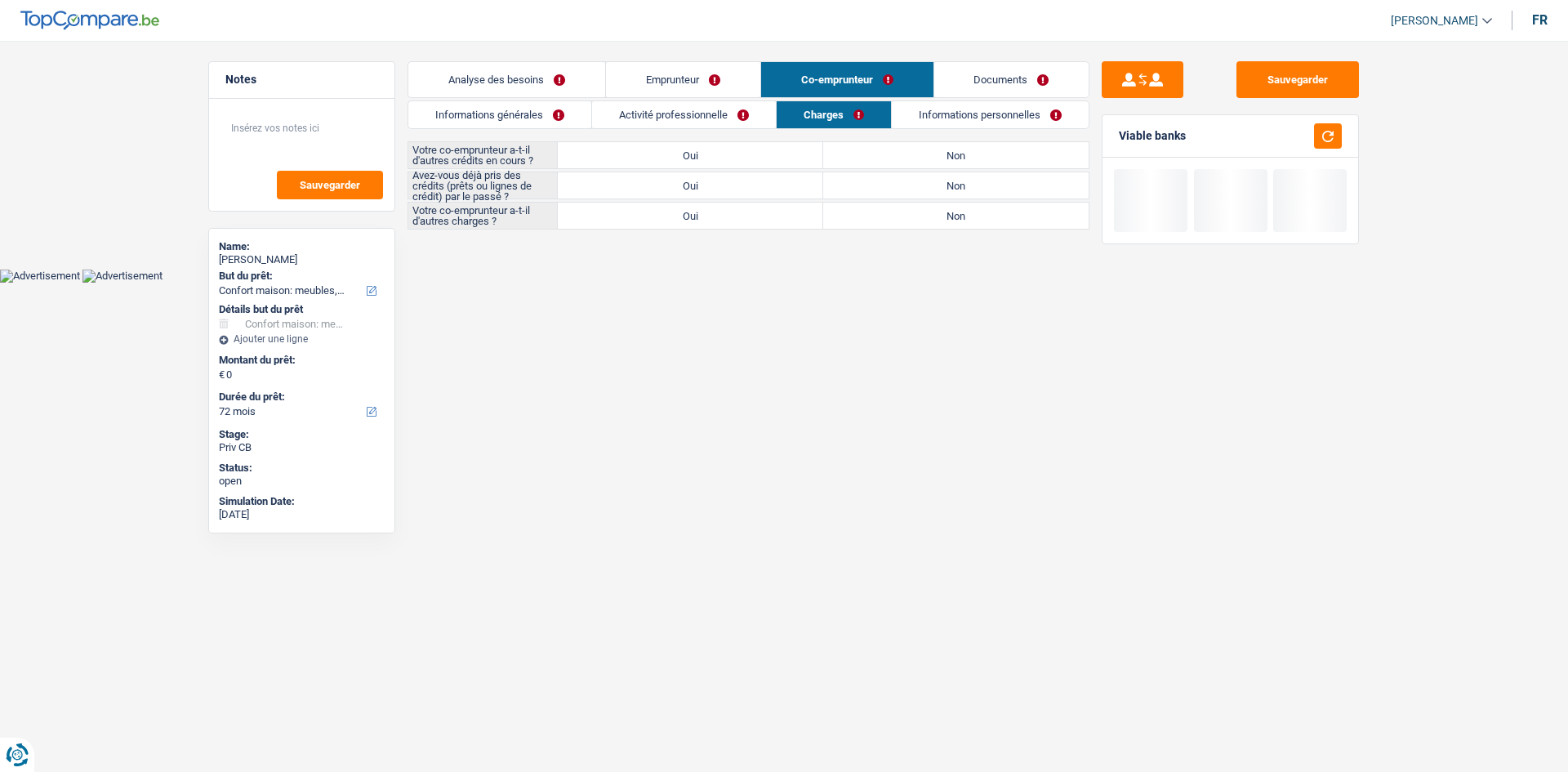 click on "Activité professionnelle" at bounding box center [684, 114] 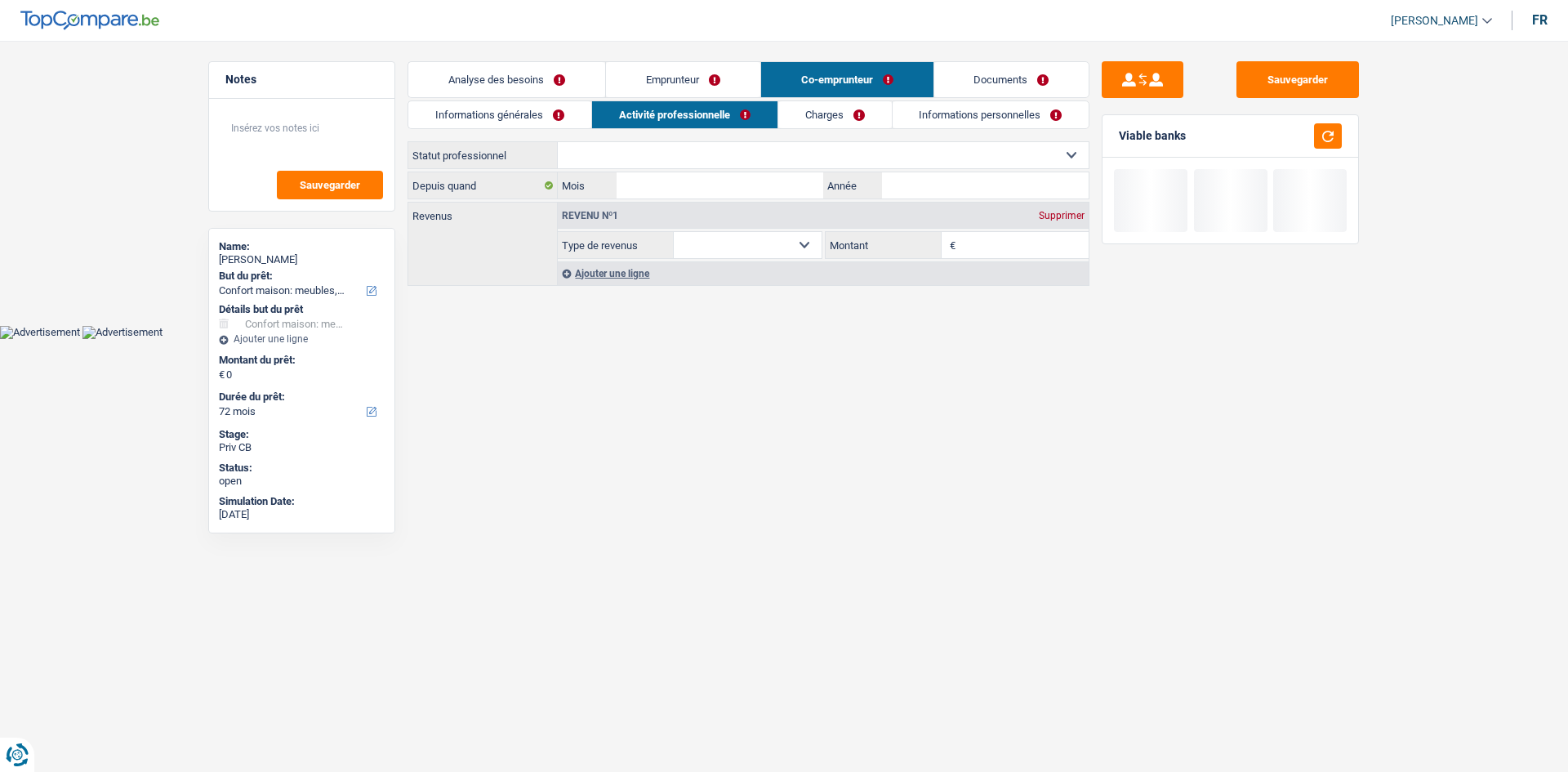 click on "Emprunteur" at bounding box center [683, 79] 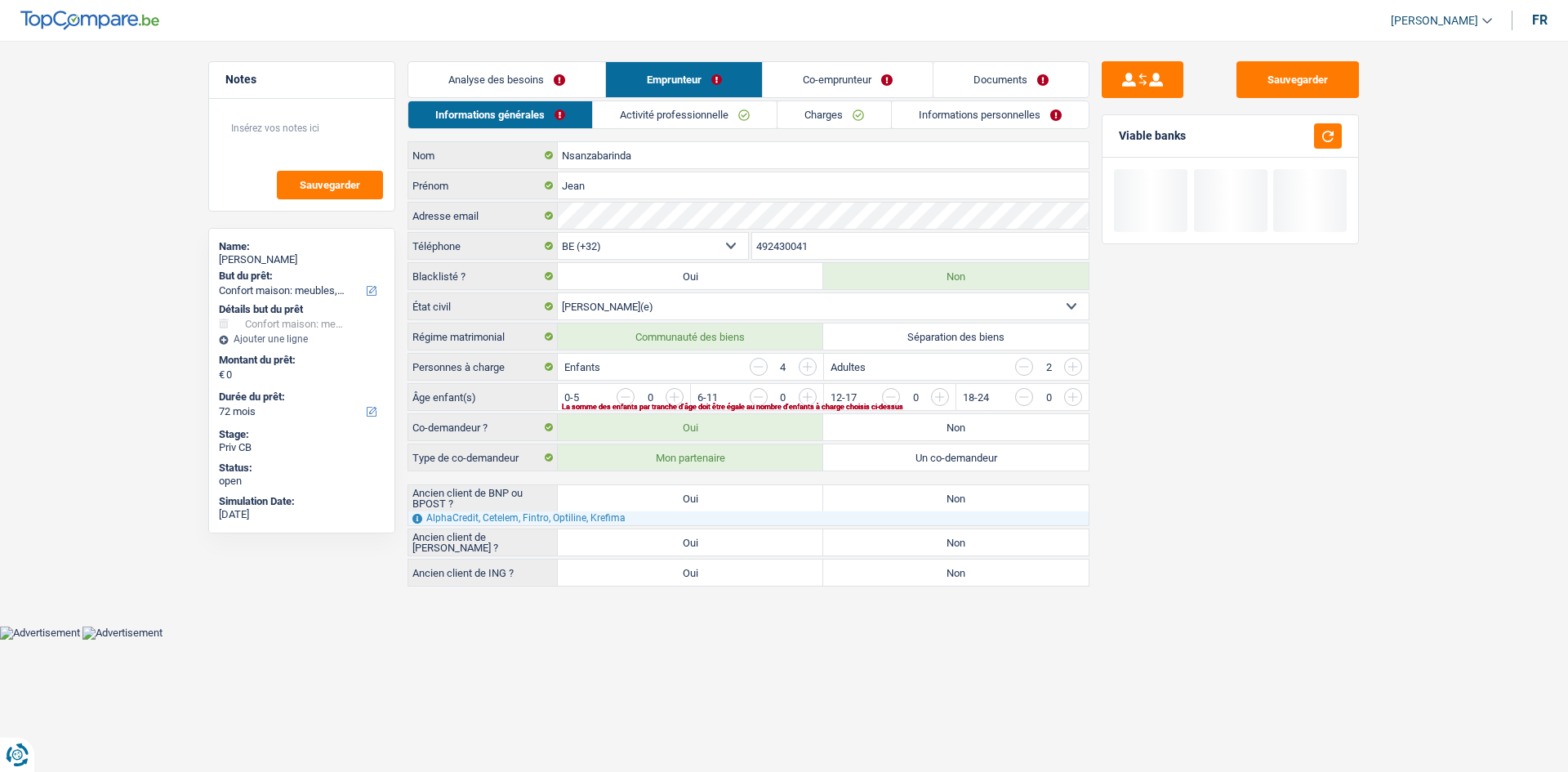 click on "Activité professionnelle" at bounding box center (684, 114) 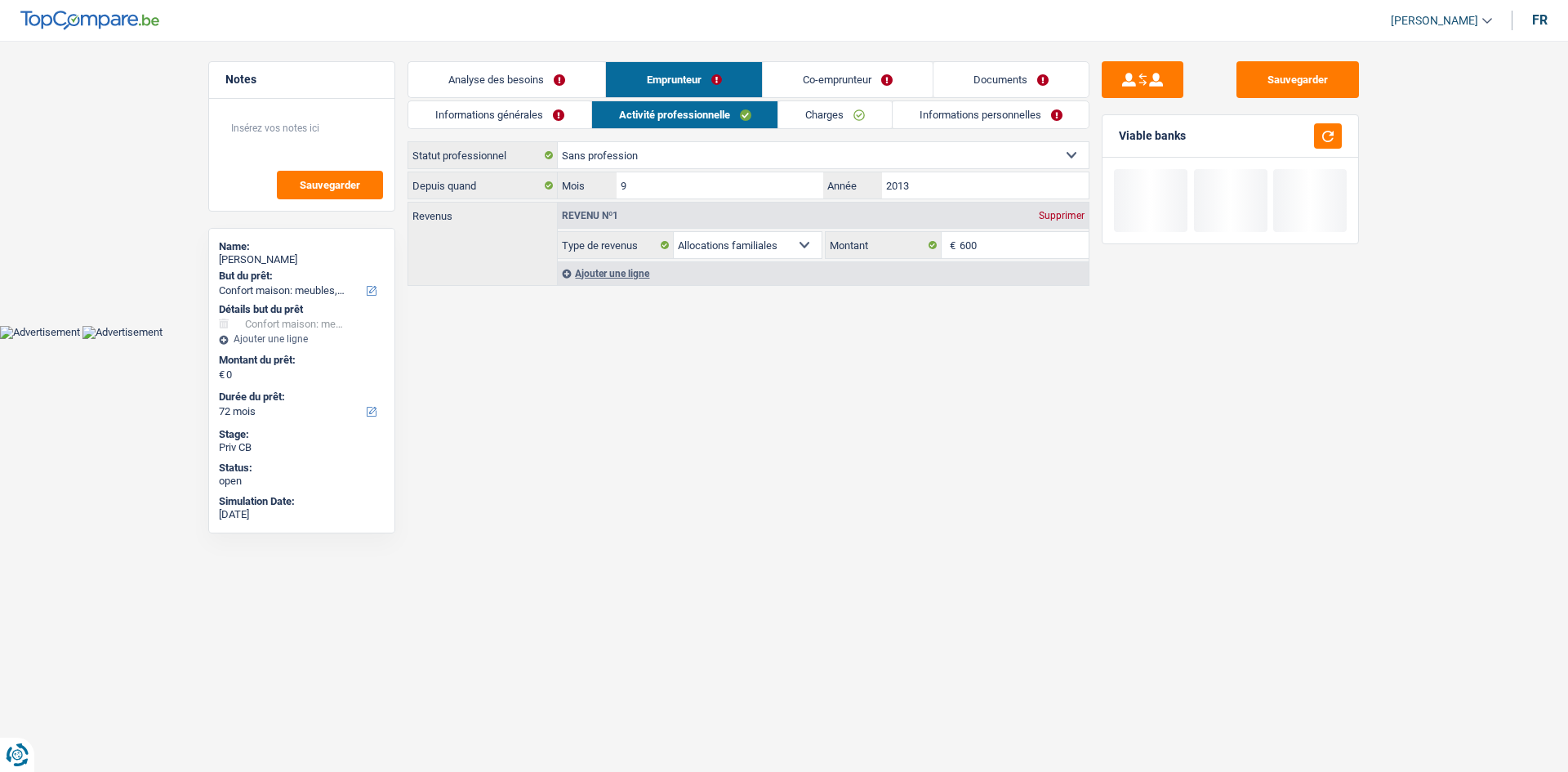 click on "Charges" at bounding box center [835, 114] 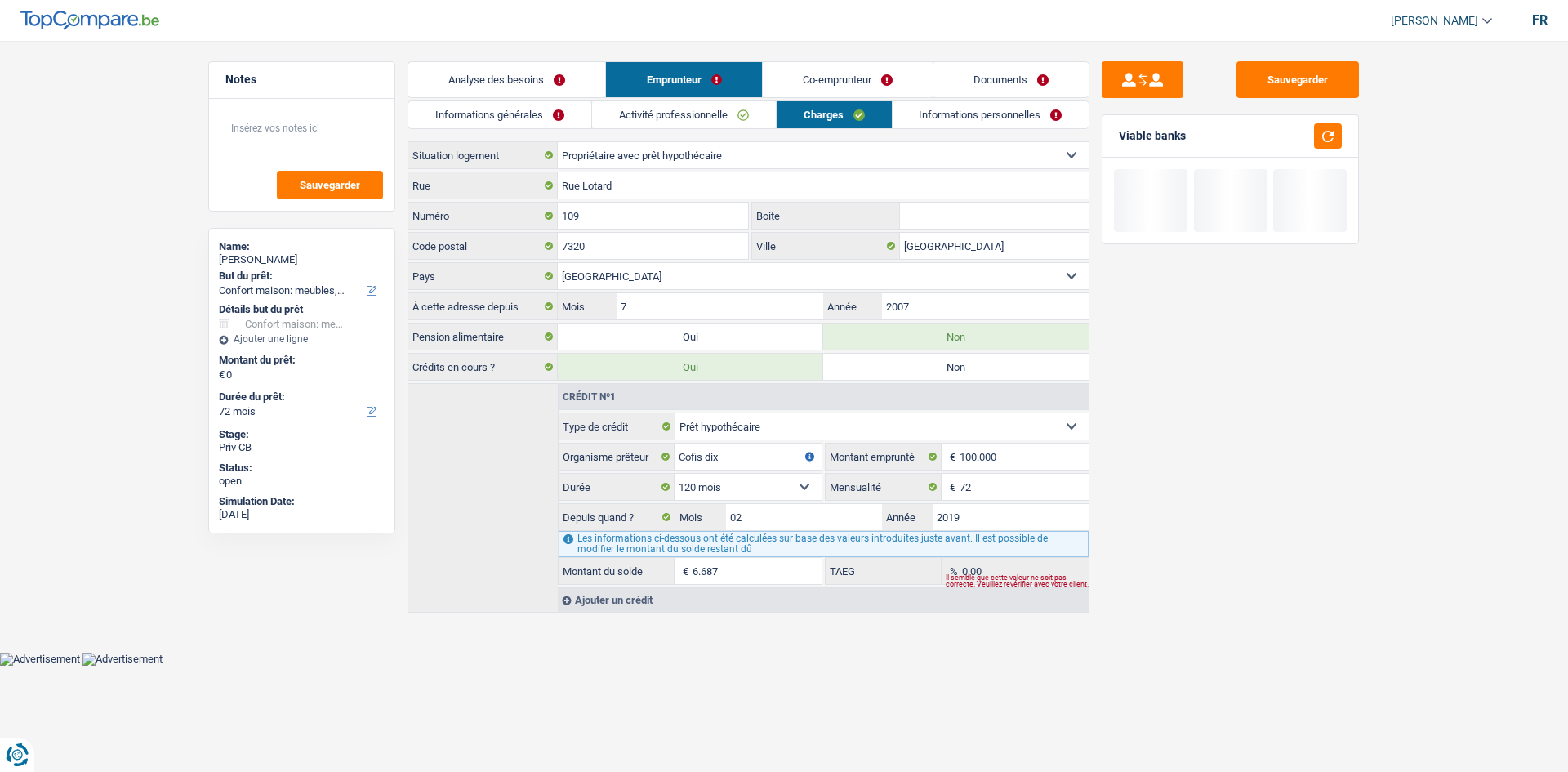 drag, startPoint x: 727, startPoint y: 118, endPoint x: 1392, endPoint y: 19, distance: 672.32879 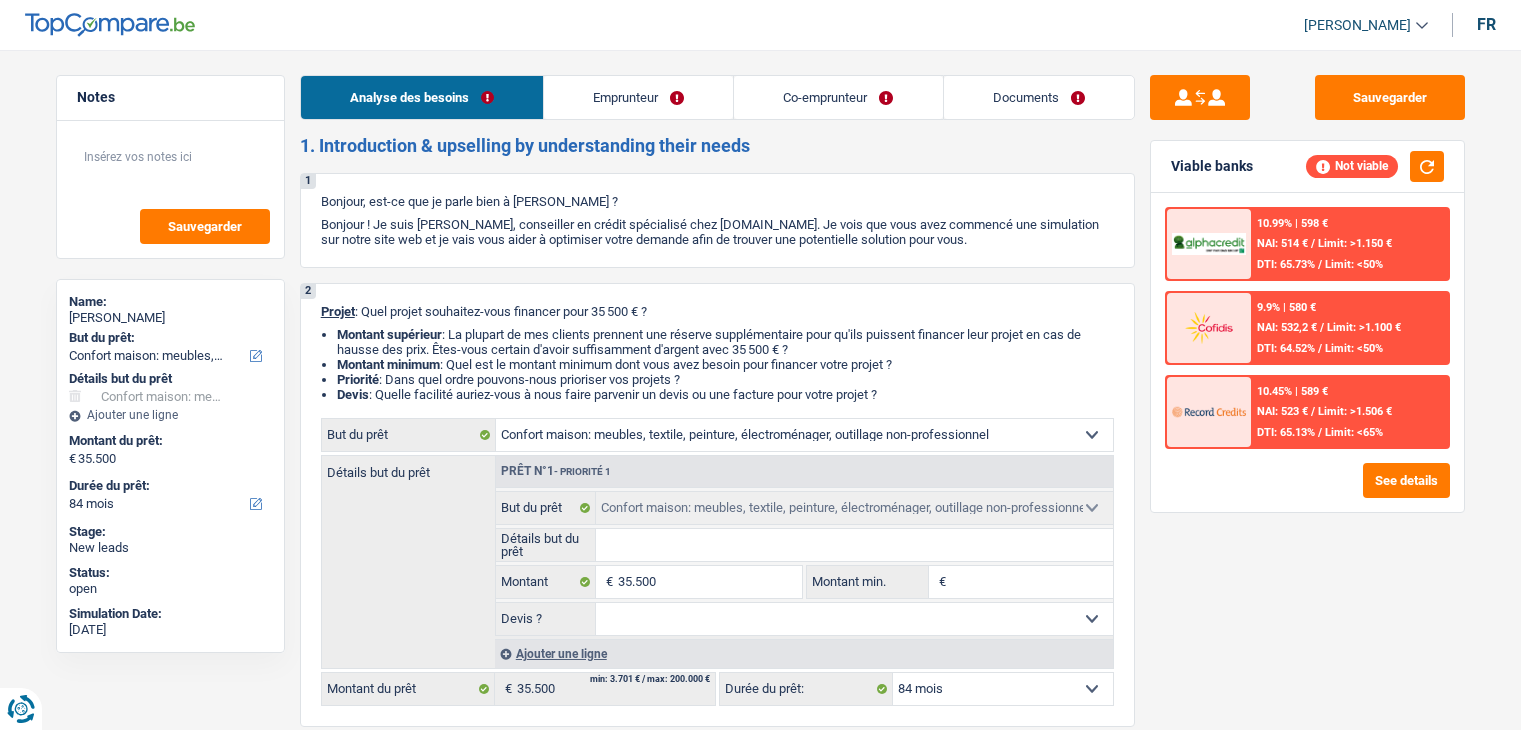 select on "household" 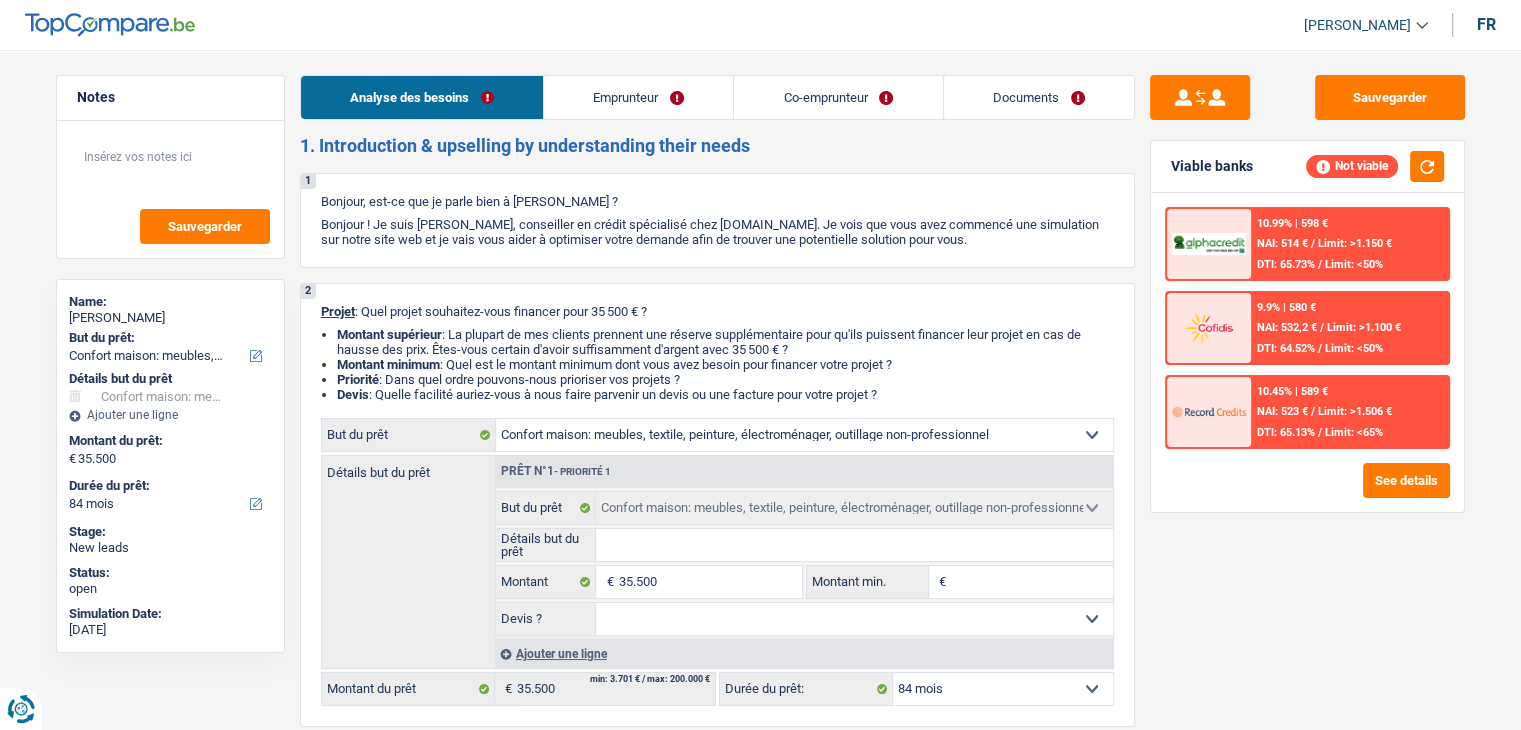 scroll, scrollTop: 0, scrollLeft: 0, axis: both 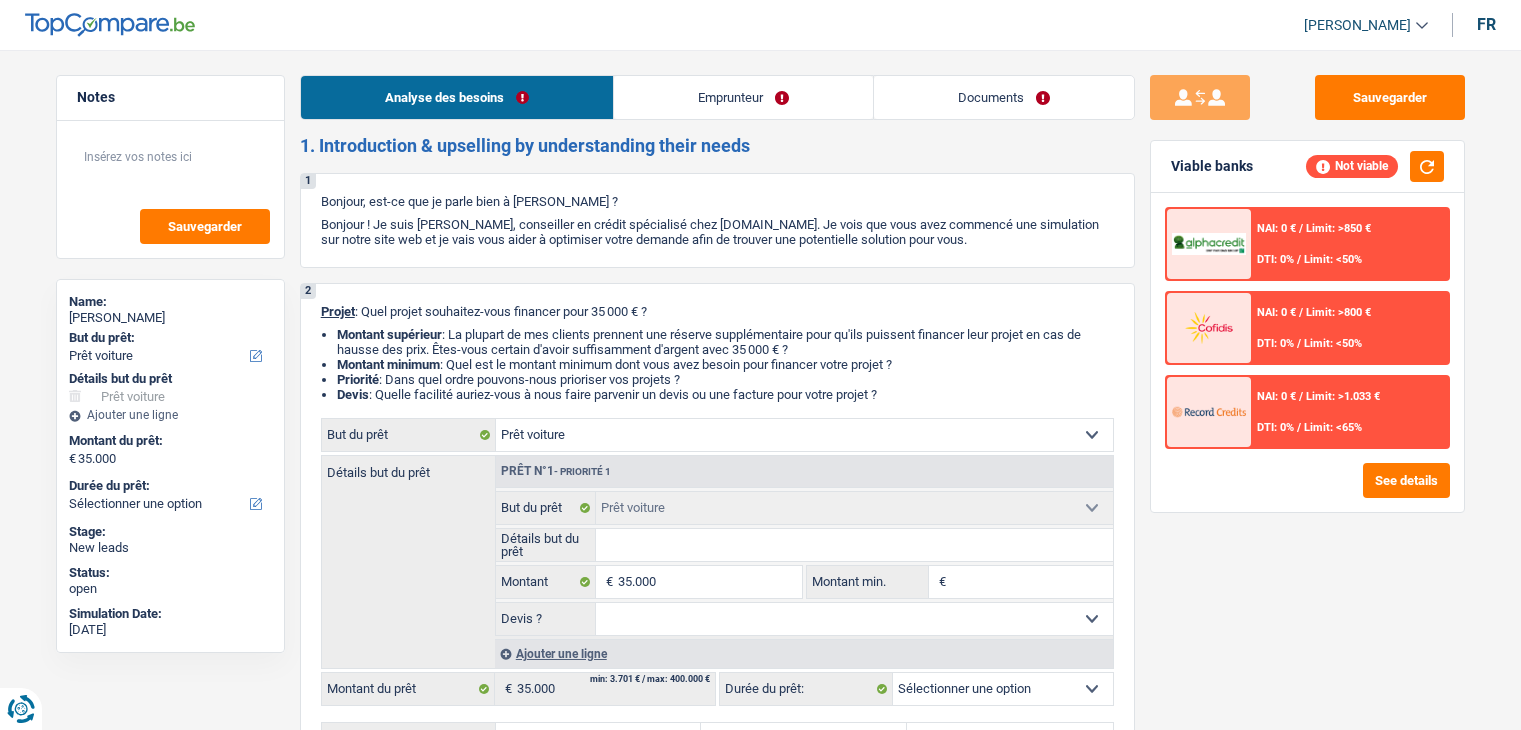 select on "car" 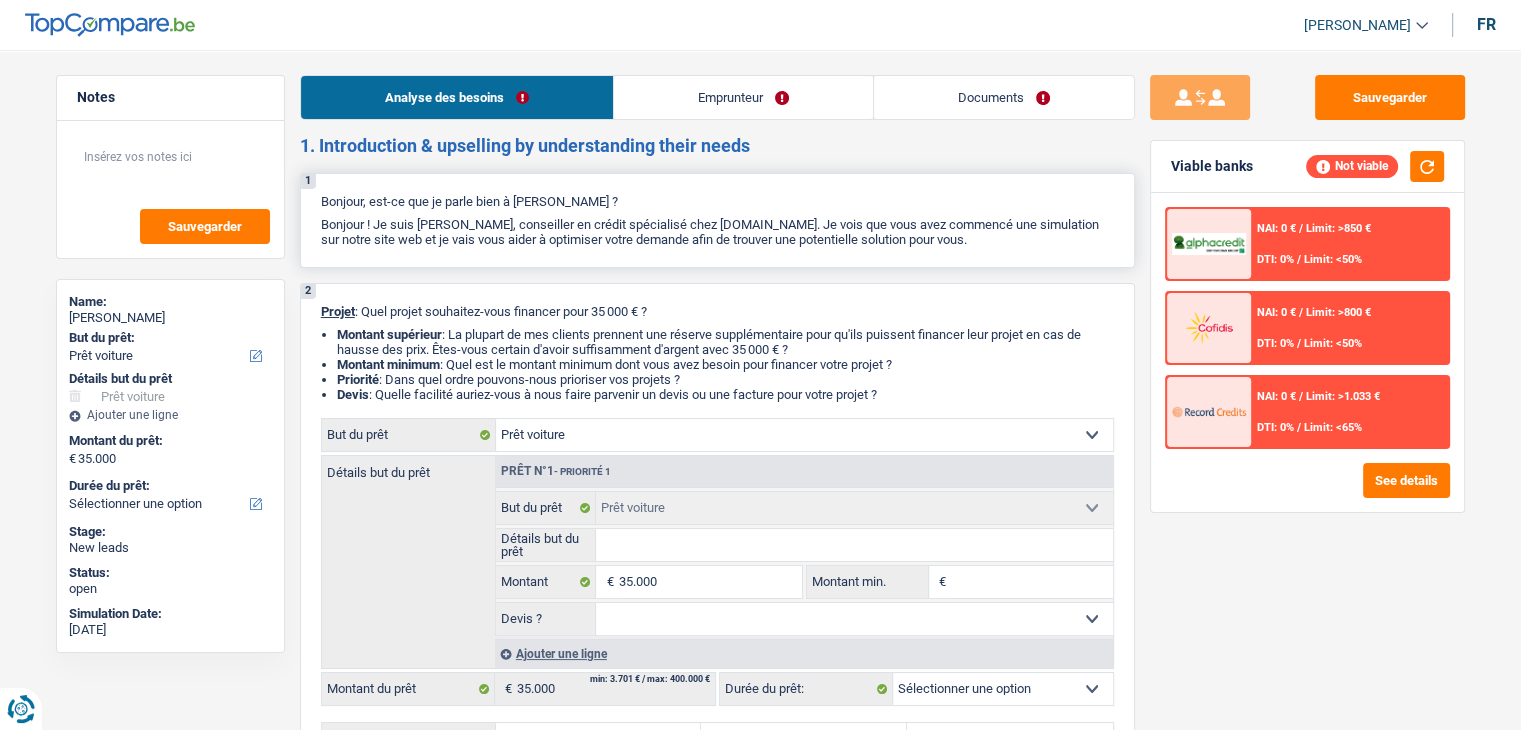 scroll, scrollTop: 0, scrollLeft: 0, axis: both 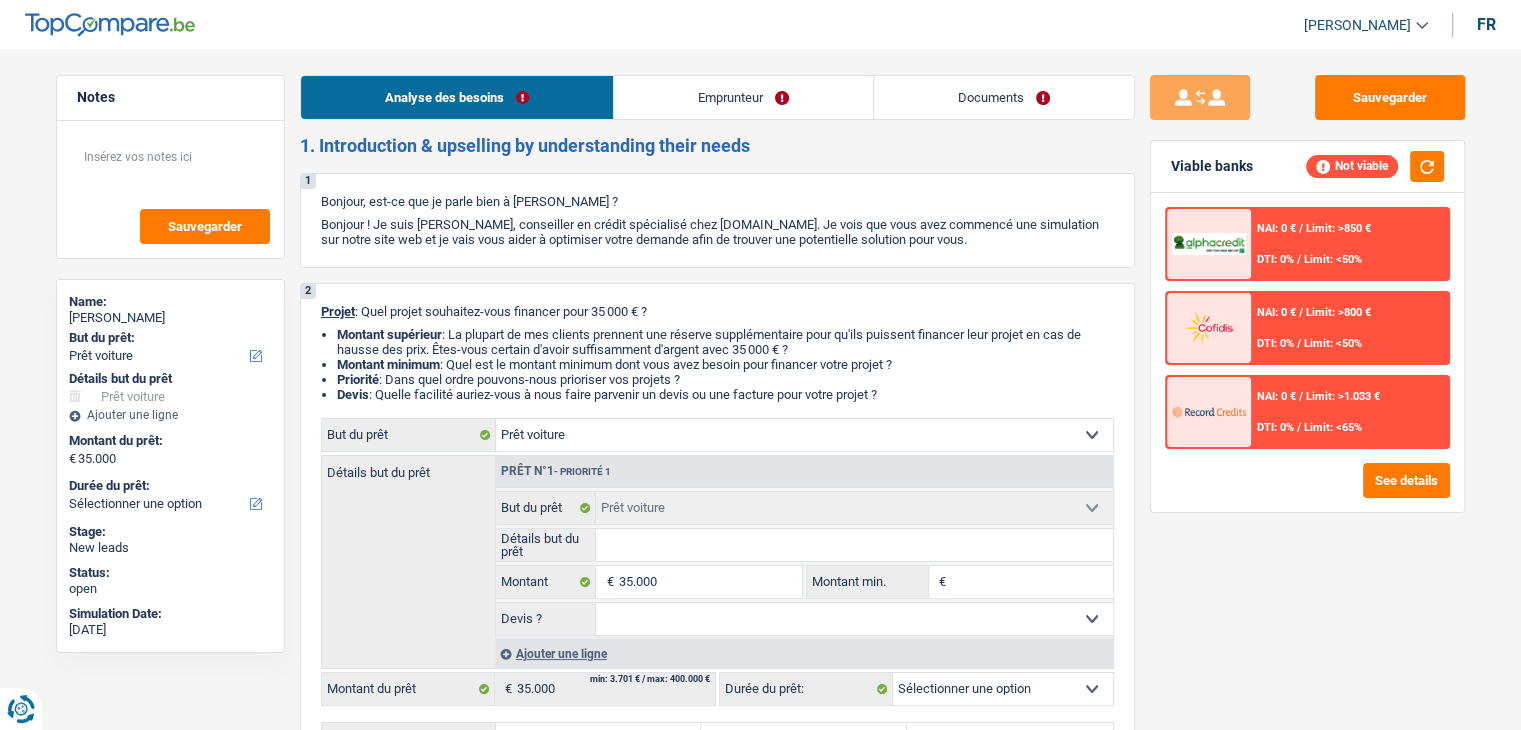 click on "Documents" at bounding box center [1004, 97] 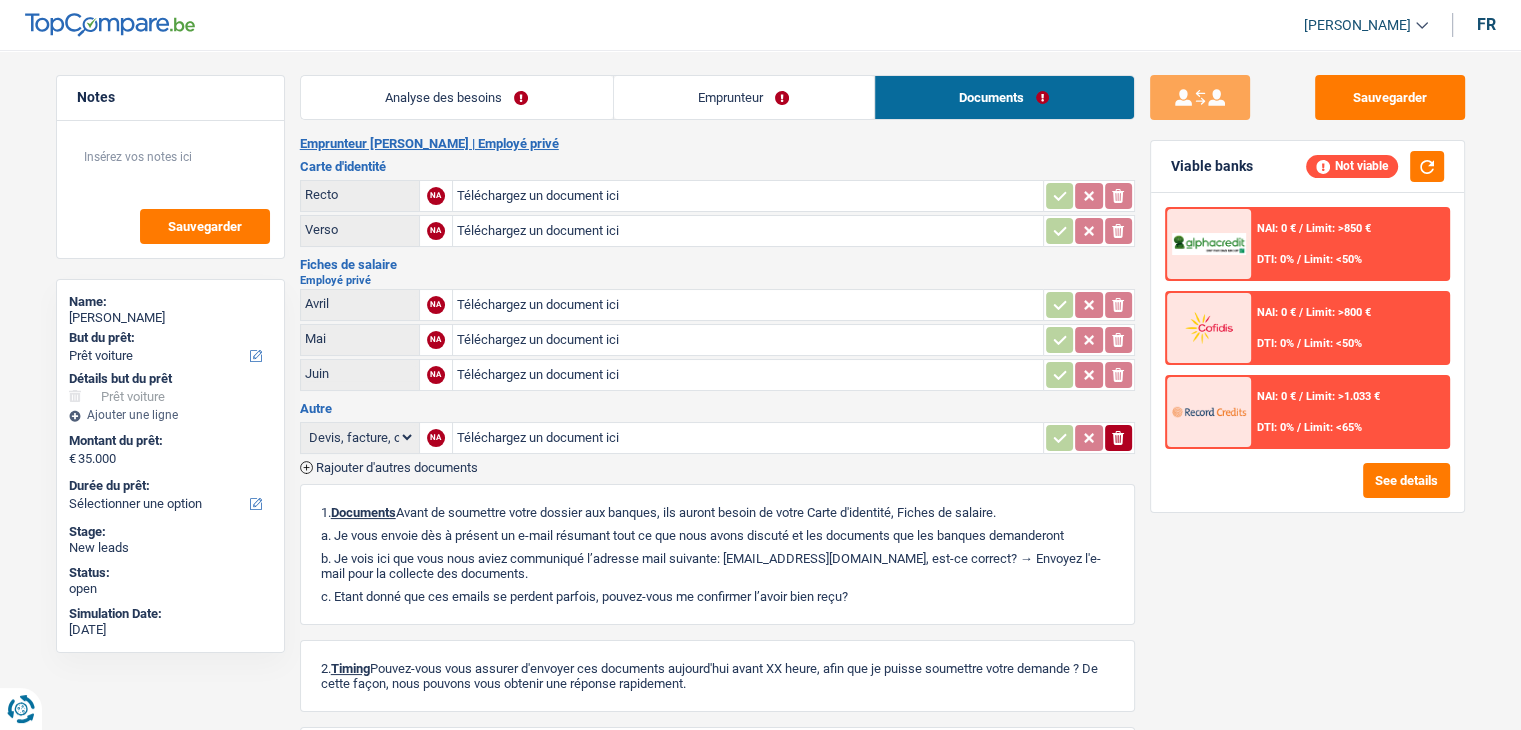 click on "Emprunteur" at bounding box center [744, 97] 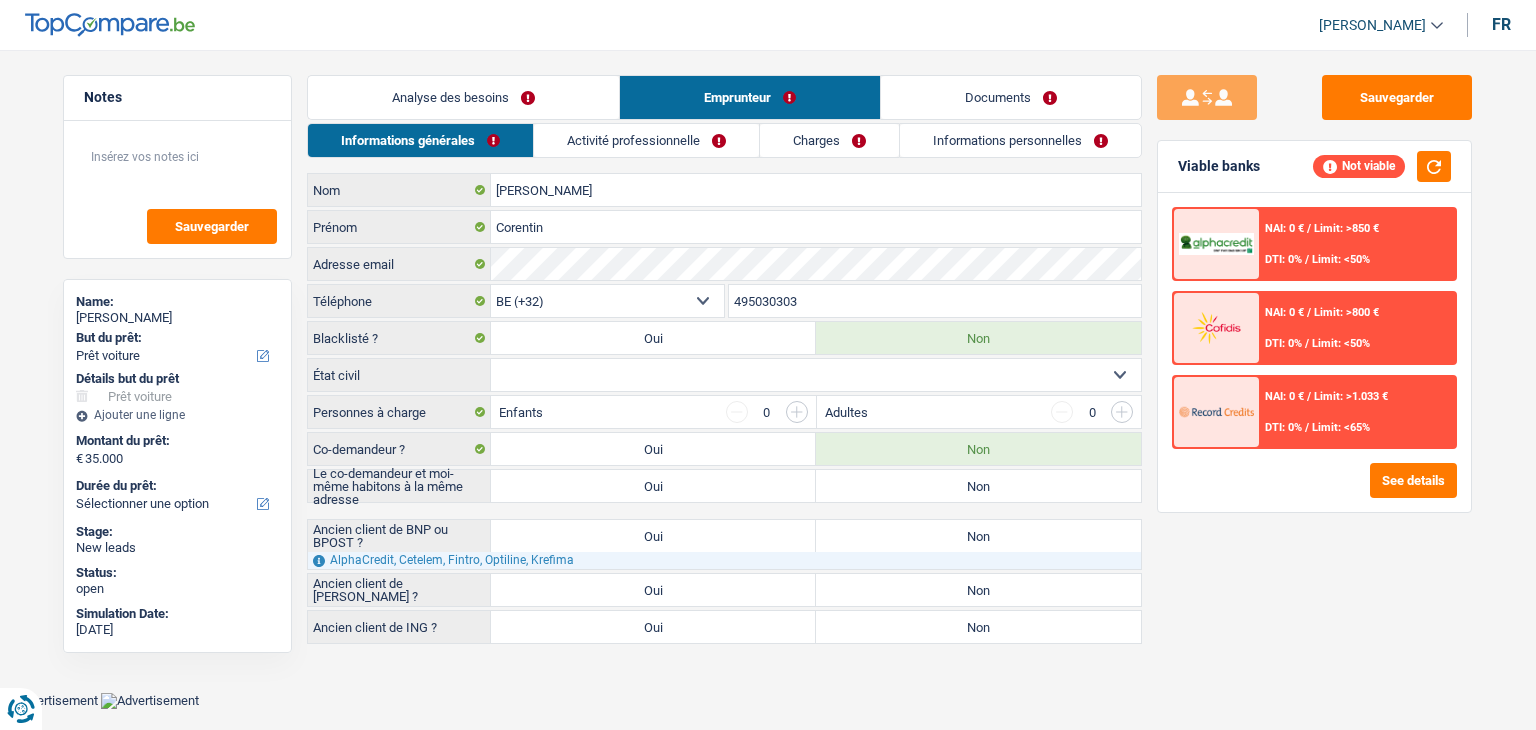click on "Activité professionnelle" at bounding box center [646, 140] 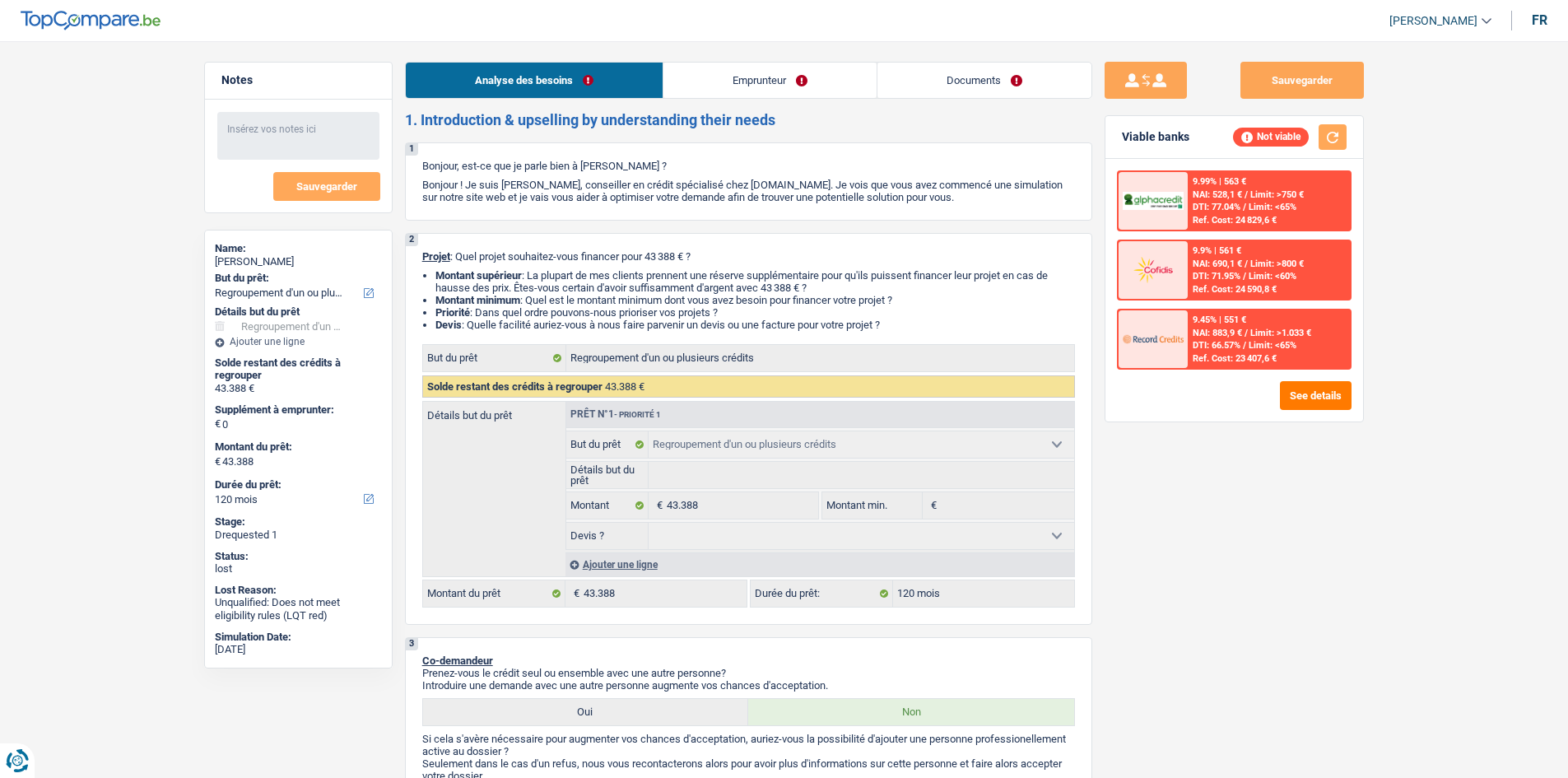 select on "refinancing" 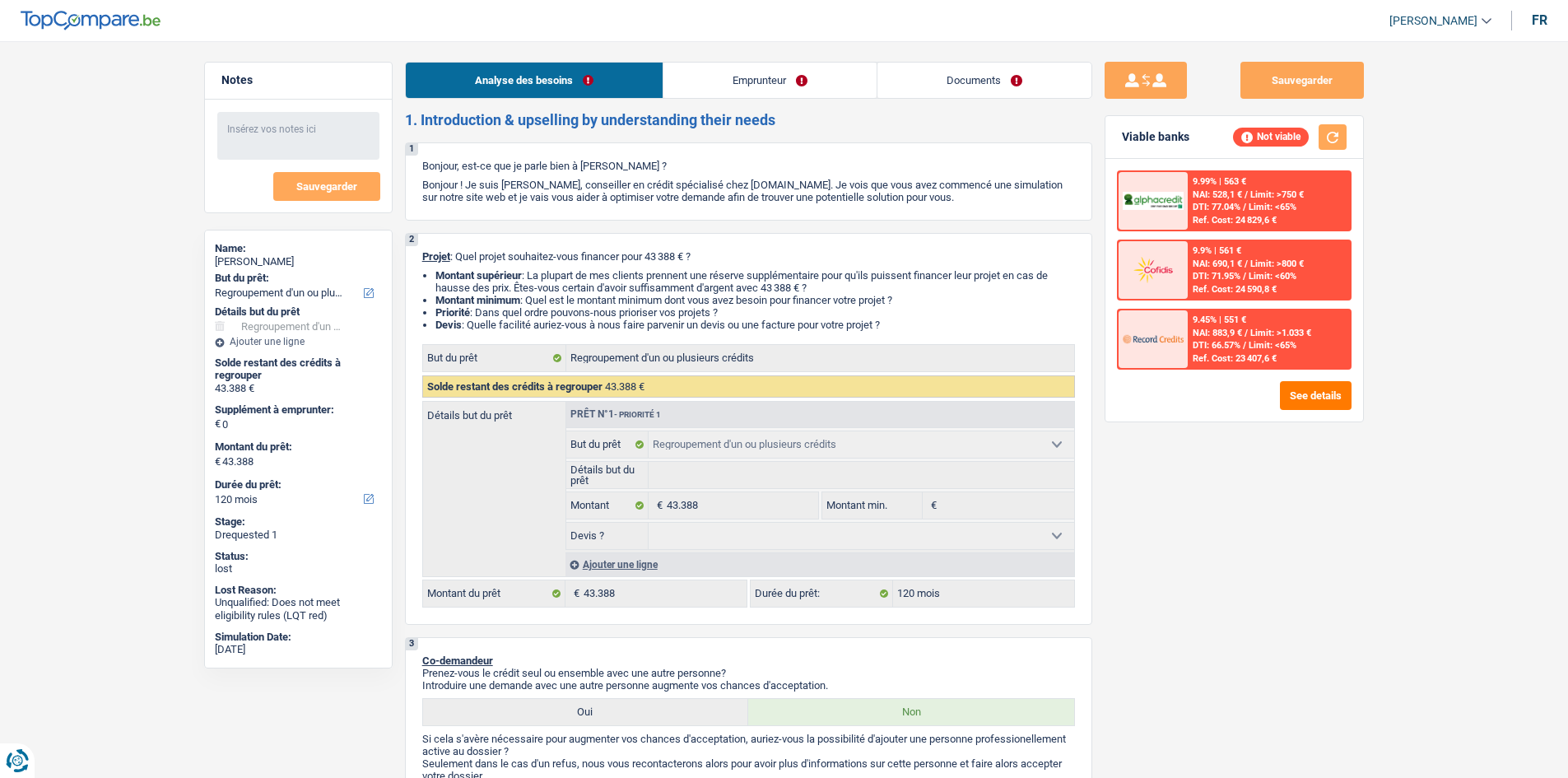 click on "Notes
Sauvegarder
Name:   Joffrey Botteman   But du prêt: Confort maison: meubles, textile, peinture, électroménager, outillage non-professionnel Hifi, multimédia, gsm, ordinateur Aménagement: frais d'installation, déménagement Evénement familial: naissance, mariage, divorce, communion, décès Frais médicaux Frais d'études Frais permis de conduire Regroupement d'un ou plusieurs crédits Loisirs: voyage, sport, musique Rafraîchissement: petits travaux maison et jardin Frais judiciaires Réparation voiture Prêt rénovation Prêt énergie Prêt voiture Taxes, impôts non professionnels Rénovation bien à l'étranger Dettes familiales Assurance Autre
Sélectionner une option
Détails but du prêt
Confort maison: meubles, textile, peinture, électroménager, outillage non-professionnel Hifi, multimédia, gsm, ordinateur Aménagement: frais d'installation, déménagement" at bounding box center [784, 1838] 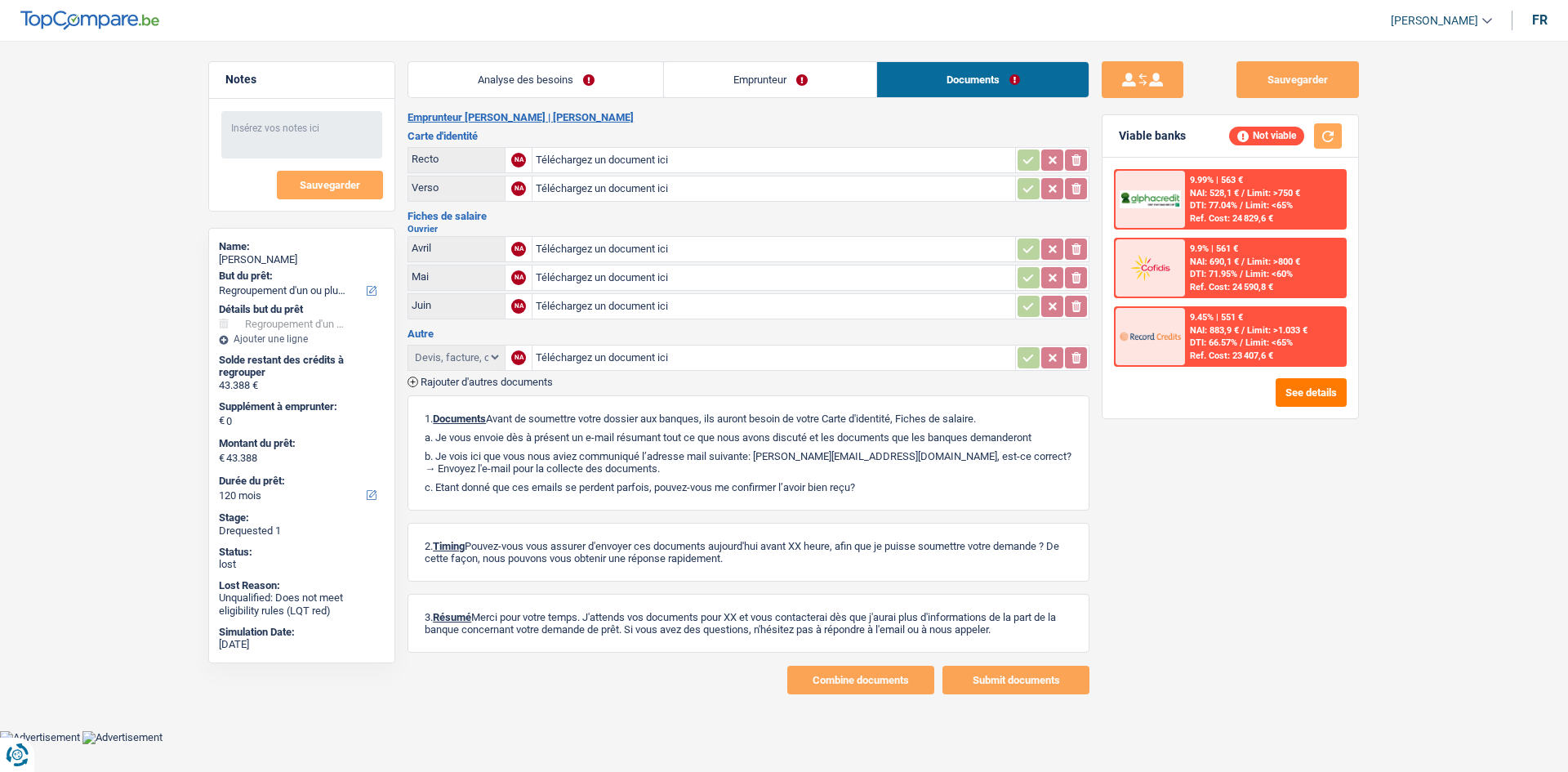 click on "Emprunteur" at bounding box center [770, 79] 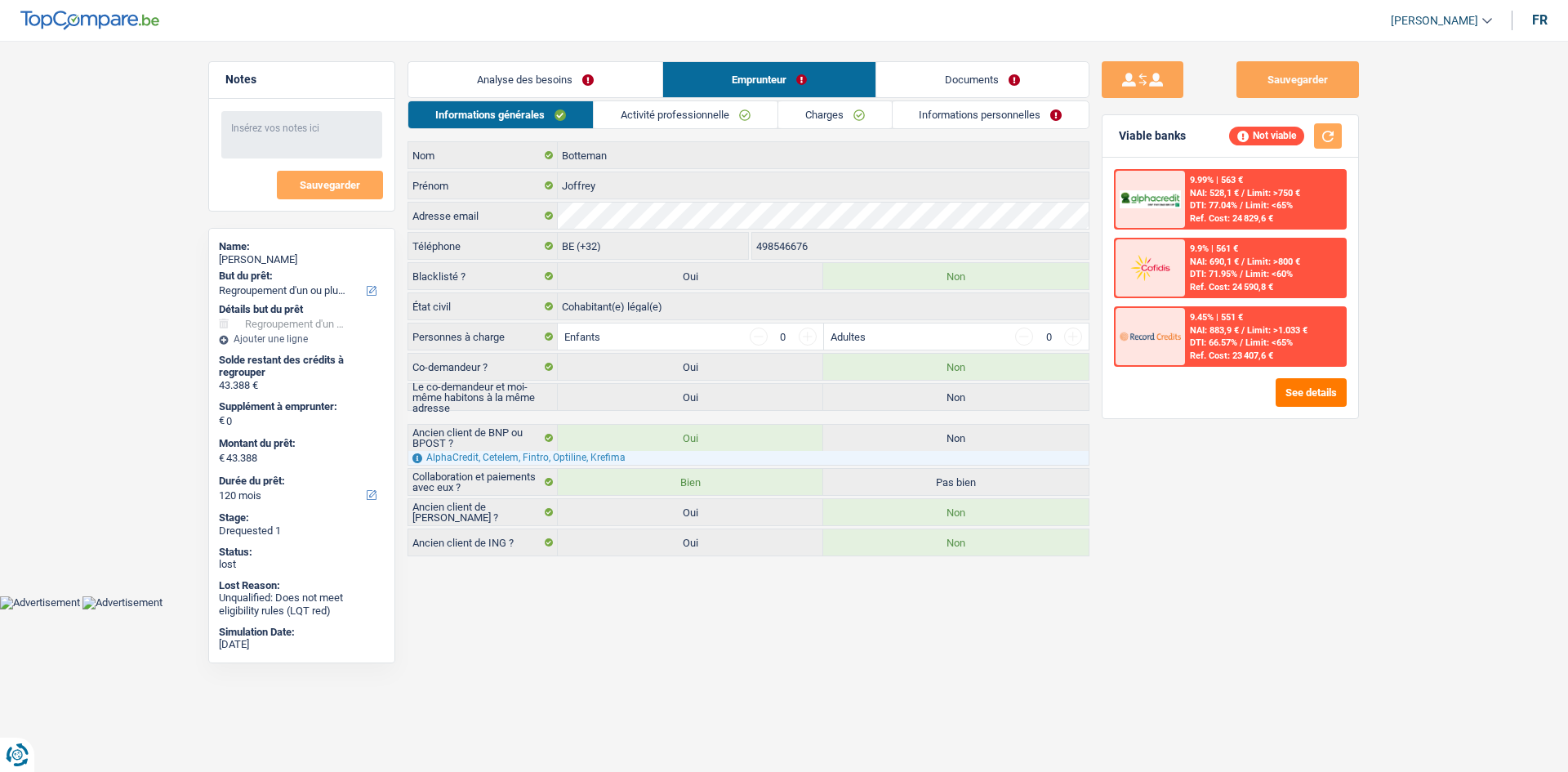 click on "Activité professionnelle" at bounding box center (685, 114) 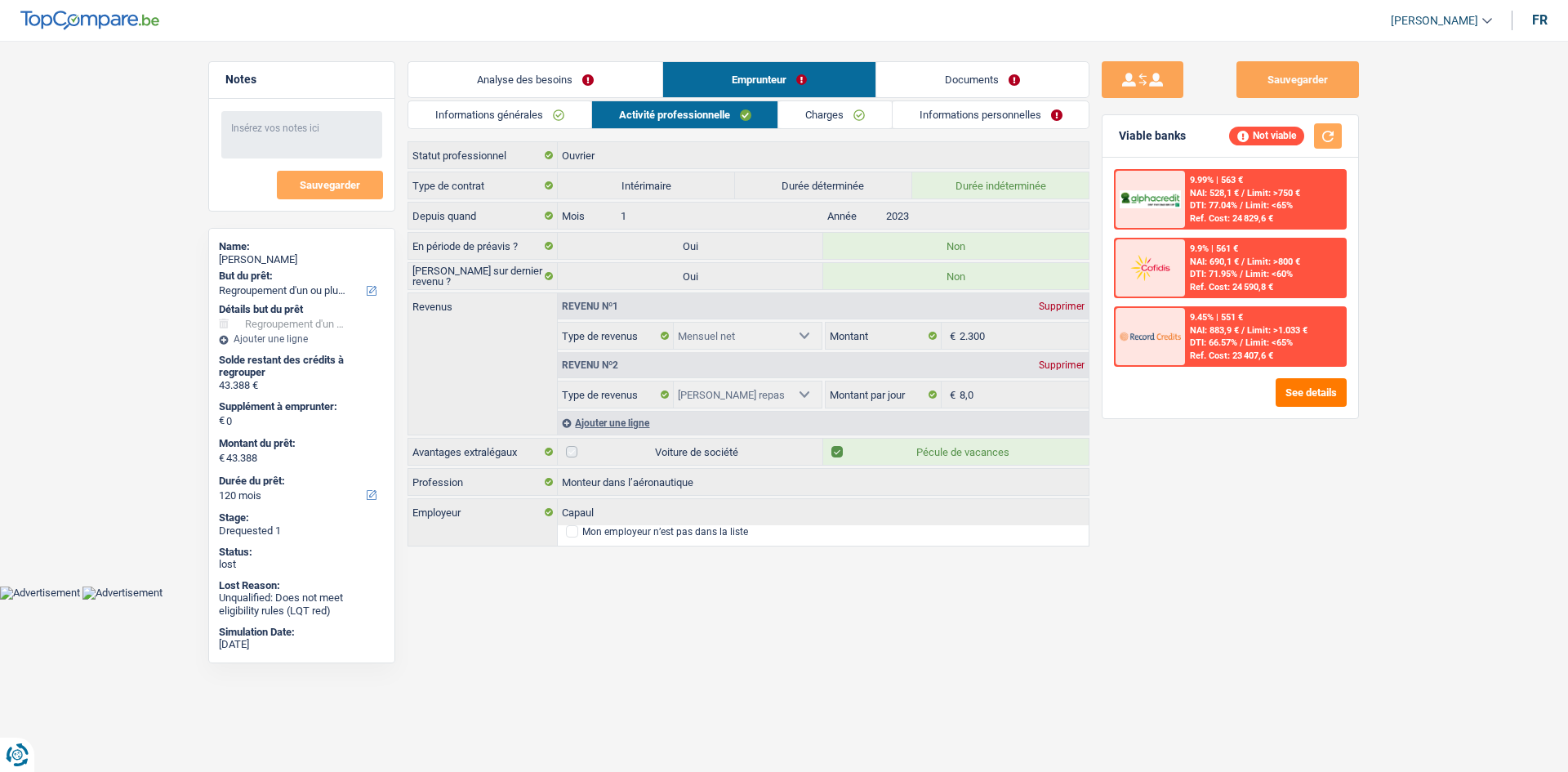 drag, startPoint x: 874, startPoint y: 94, endPoint x: 884, endPoint y: 108, distance: 17.204651 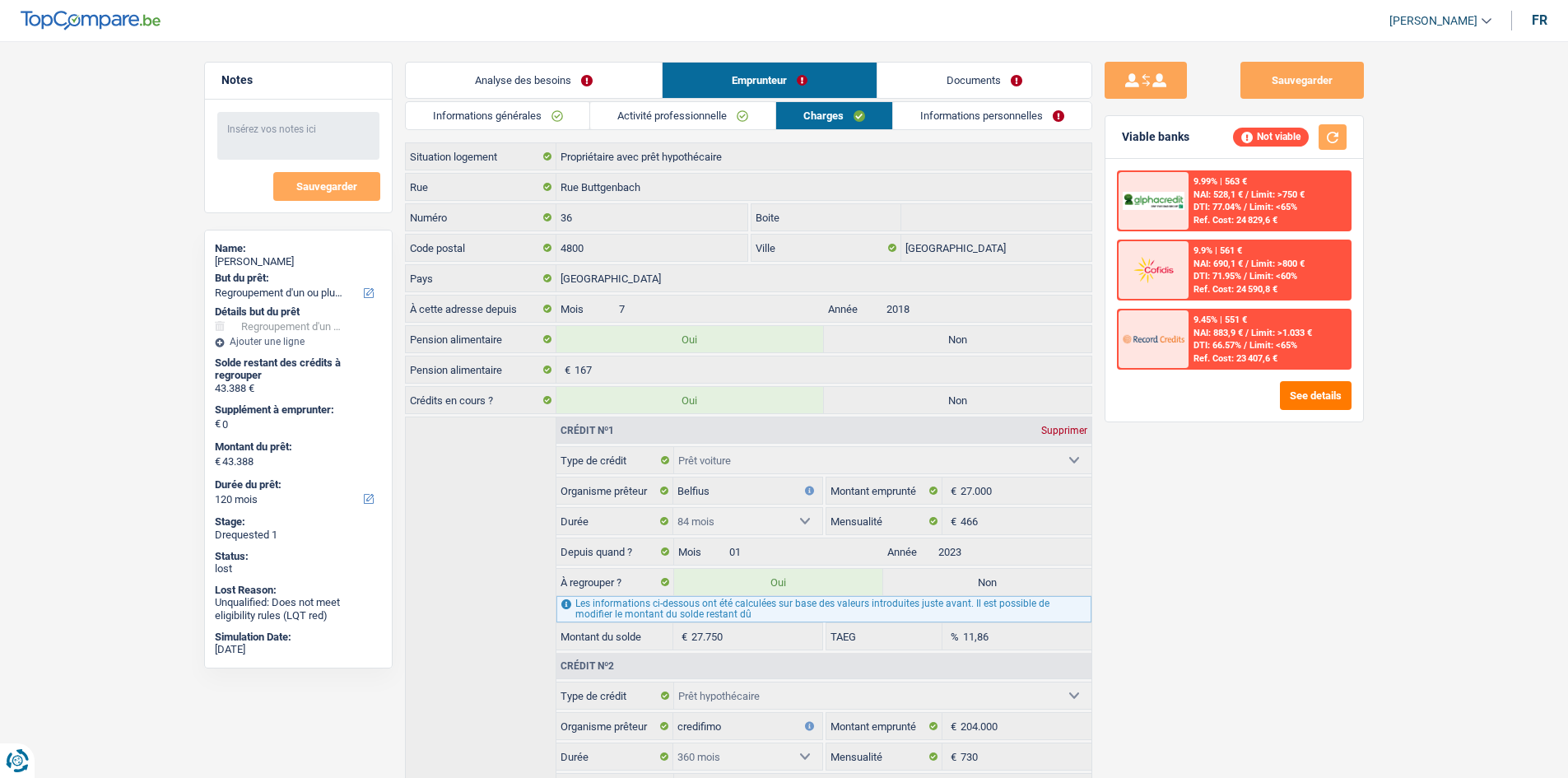 click on "Informations personnelles" at bounding box center [992, 115] 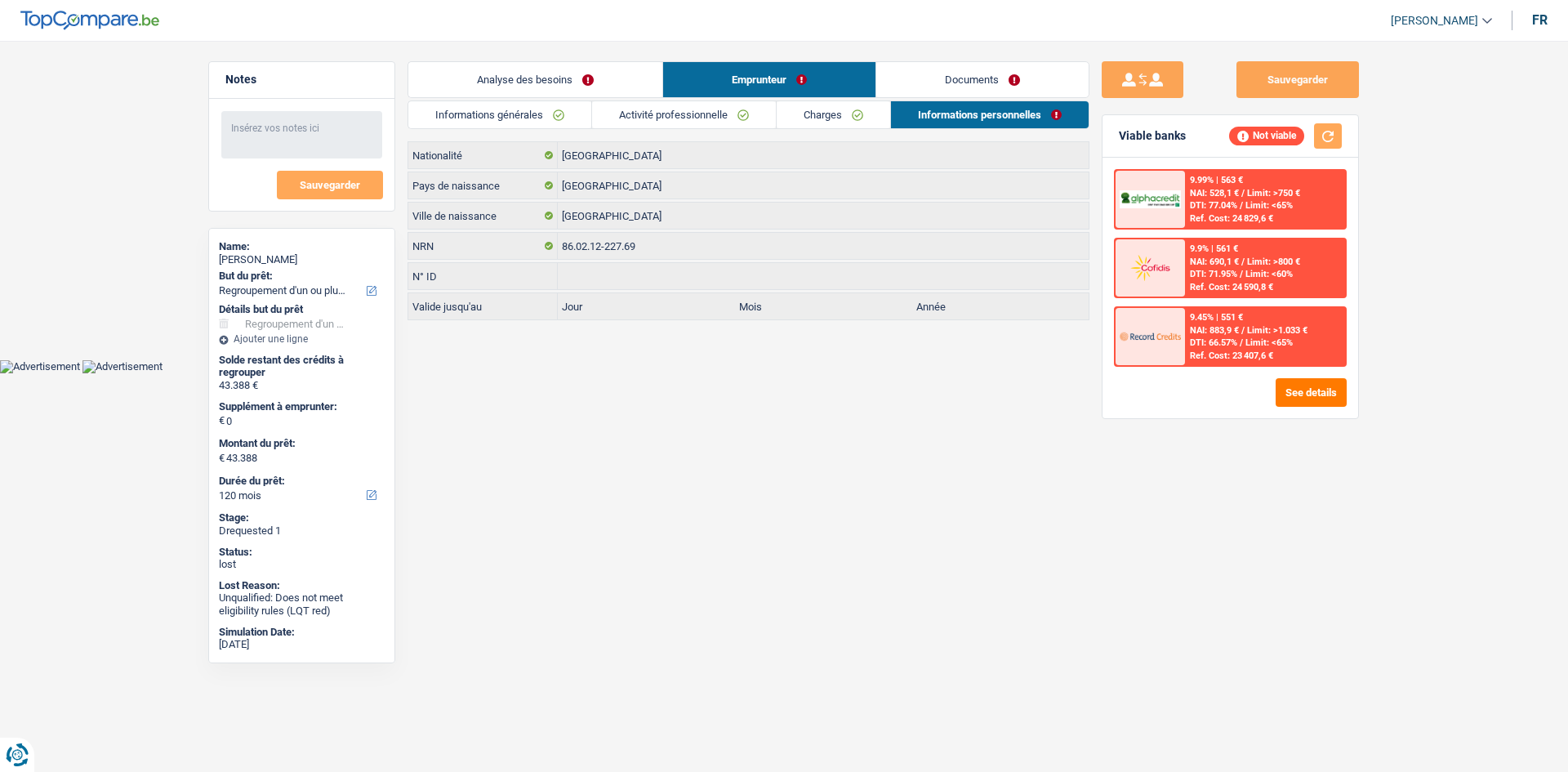 click on "Documents" at bounding box center [982, 79] 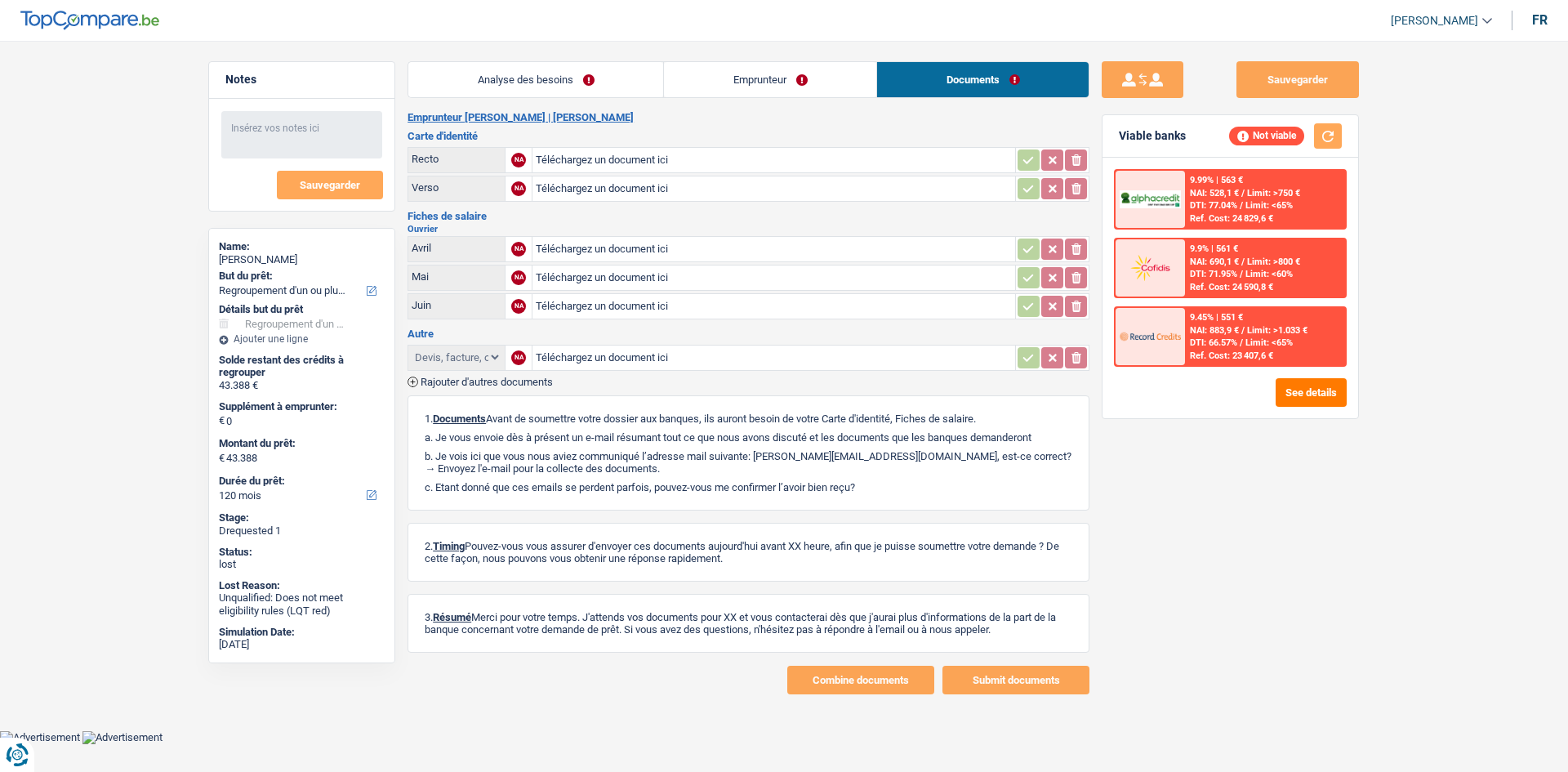 click on "Analyse des besoins" at bounding box center [536, 79] 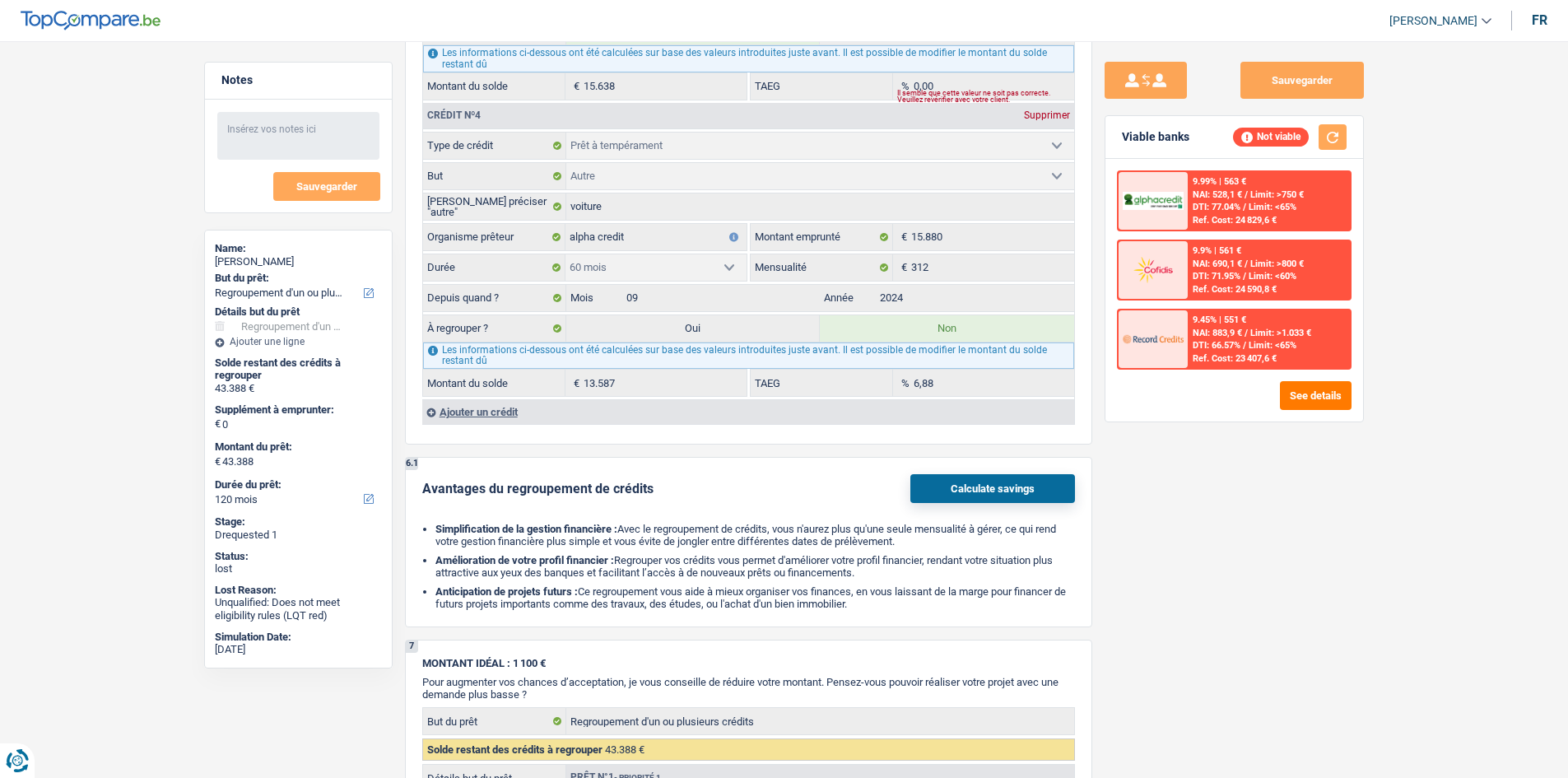 scroll, scrollTop: 2141, scrollLeft: 0, axis: vertical 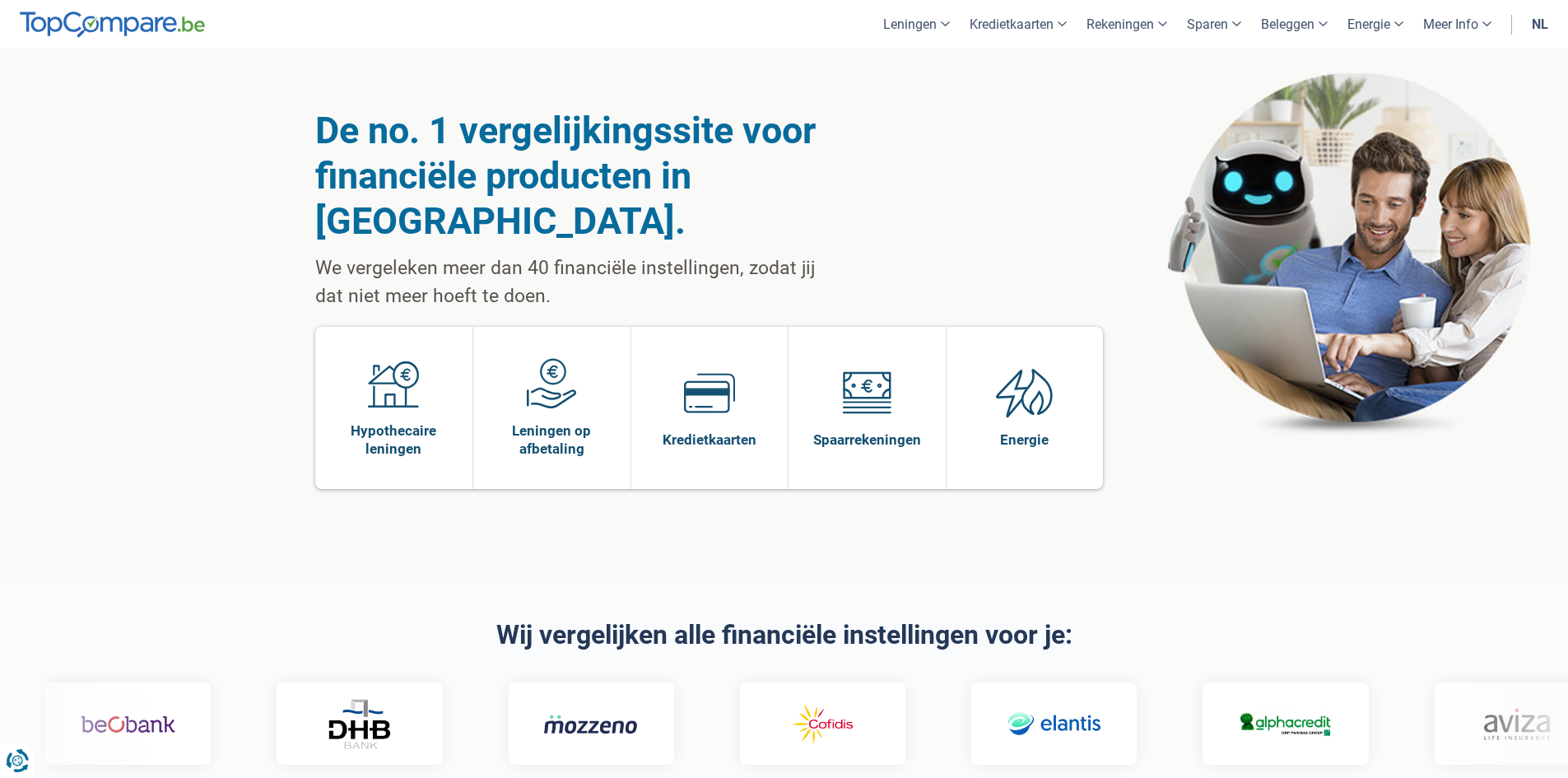 click on "De no. 1 vergelijkingssite voor financiële producten in [GEOGRAPHIC_DATA].
We vergeleken meer dan 40 financiële instellingen, zodat jij dat niet meer hoeft te doen.
Hypothecaire leningen
Leningen op afbetaling
Kredietkaarten
[GEOGRAPHIC_DATA]
Energie" at bounding box center (784, 314) 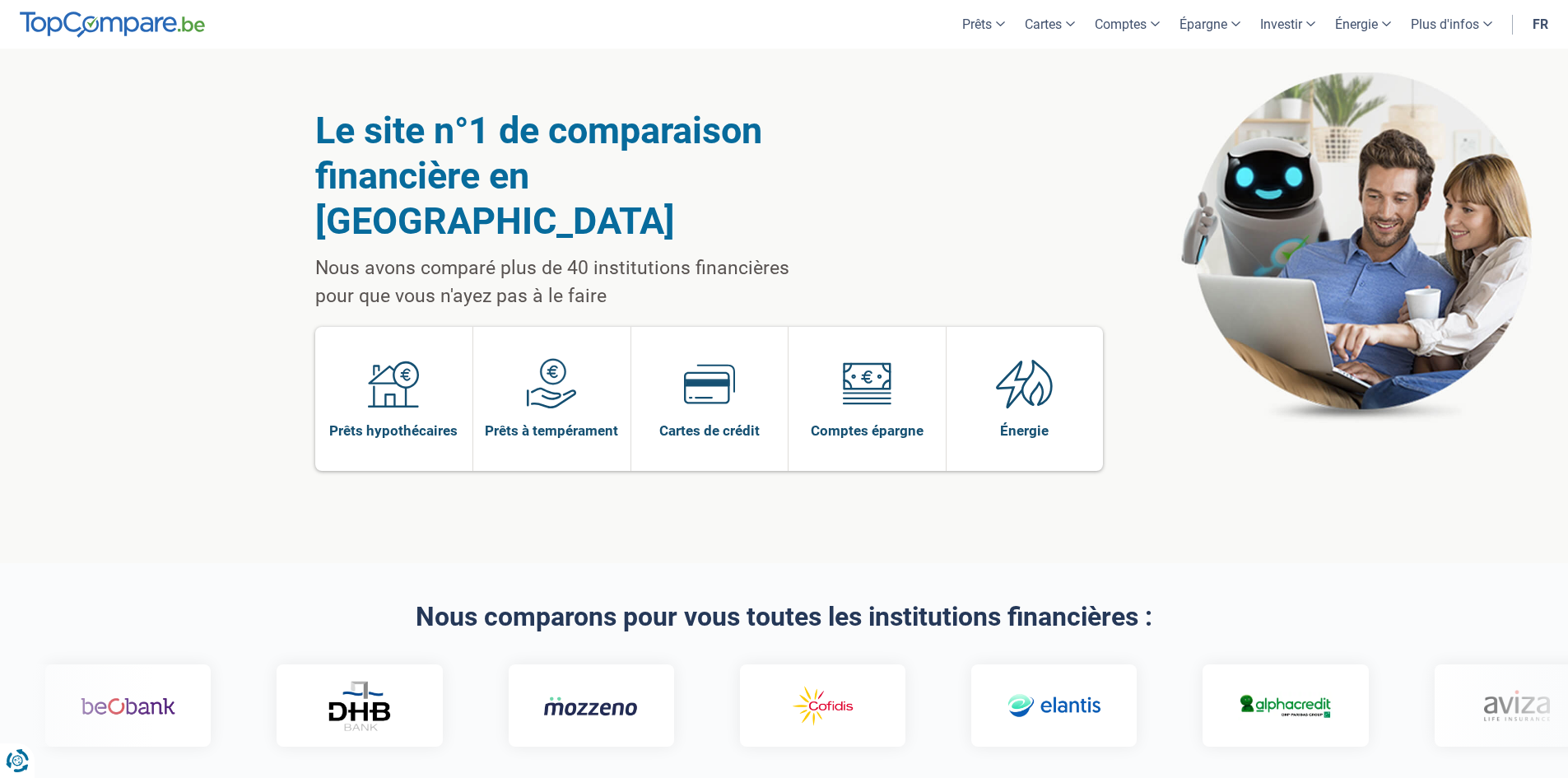 scroll, scrollTop: 0, scrollLeft: 0, axis: both 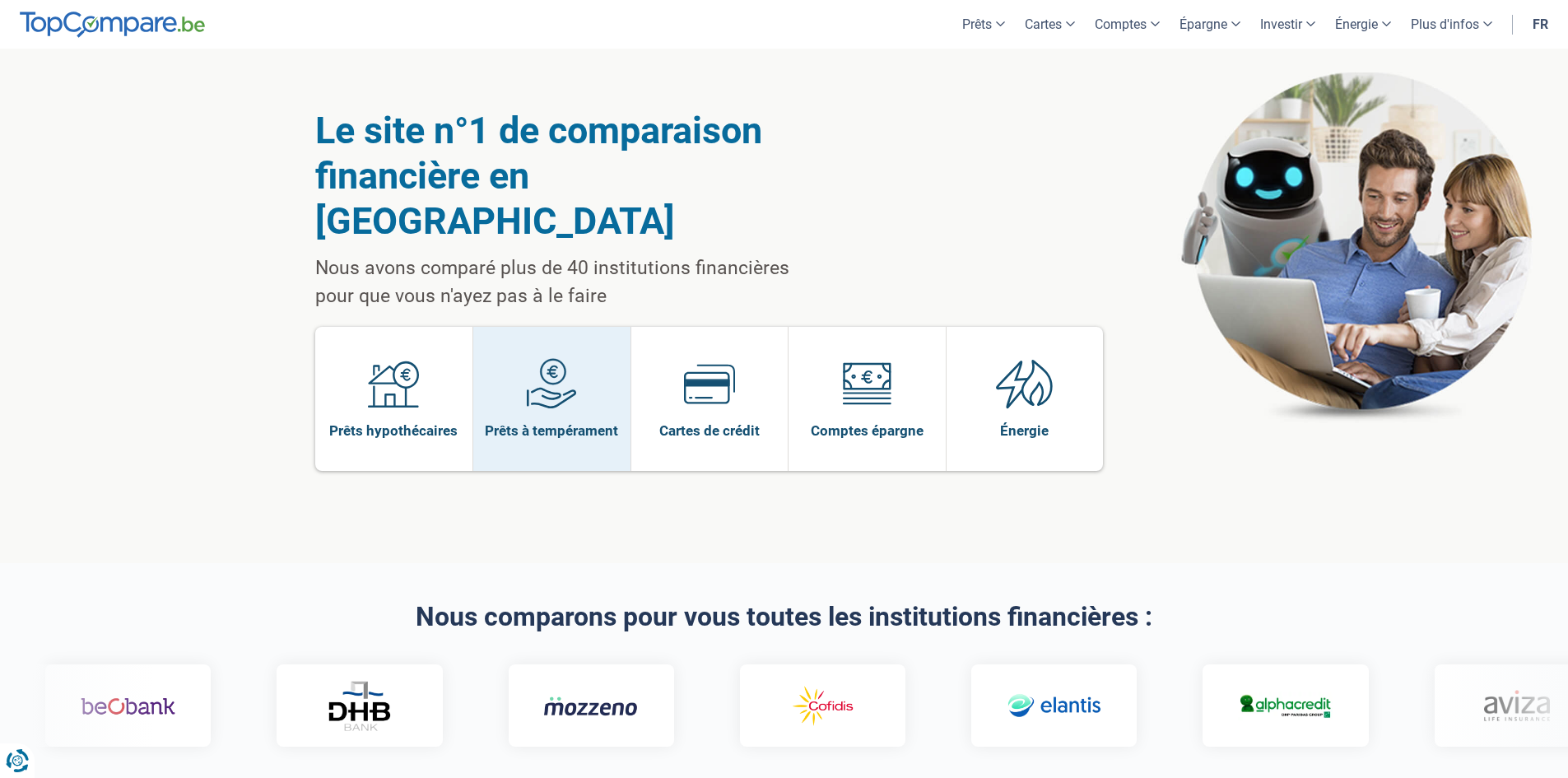 click at bounding box center (551, 384) 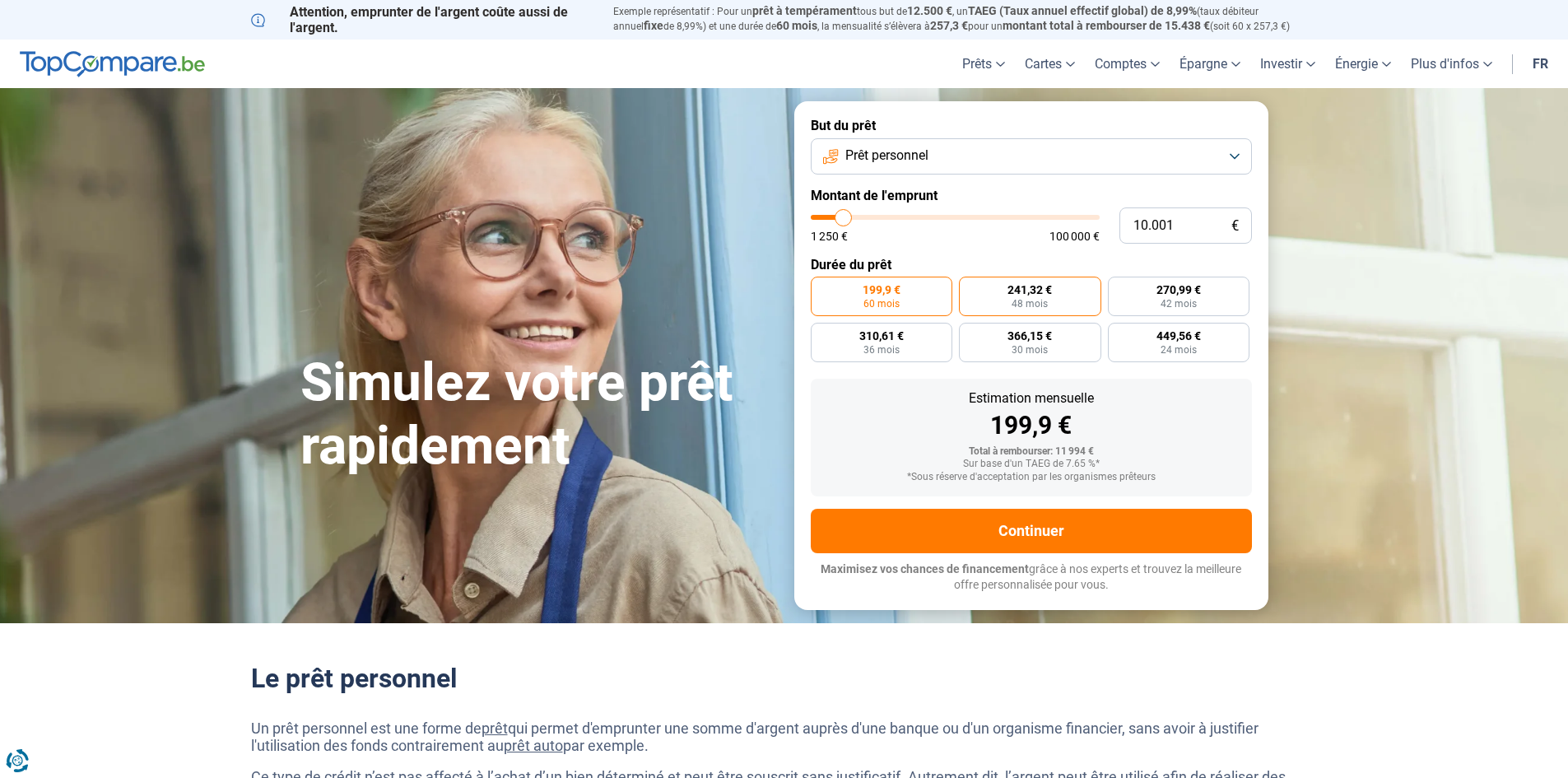 scroll, scrollTop: 0, scrollLeft: 0, axis: both 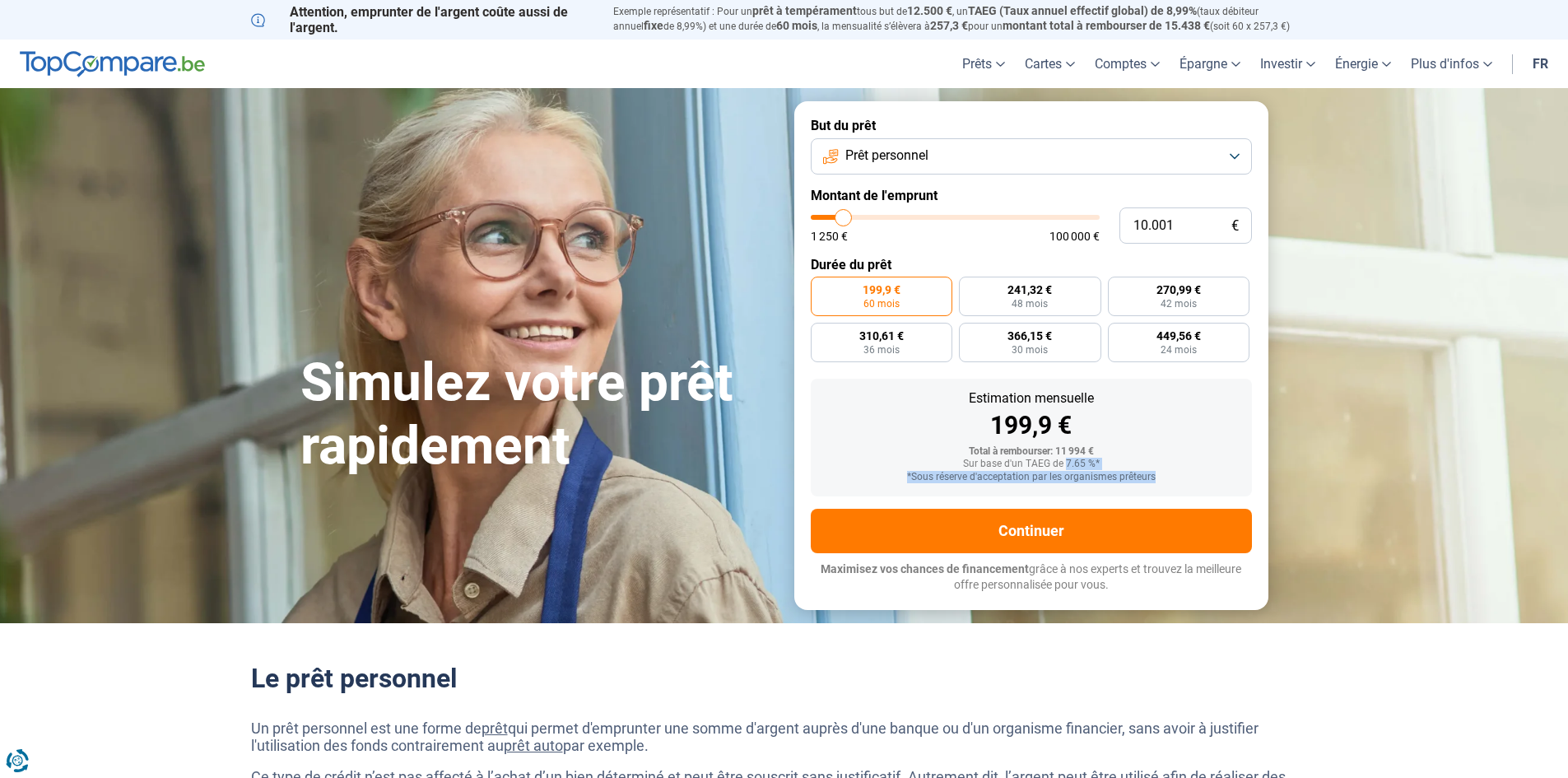 drag, startPoint x: 1143, startPoint y: 468, endPoint x: 1300, endPoint y: 487, distance: 158.1455 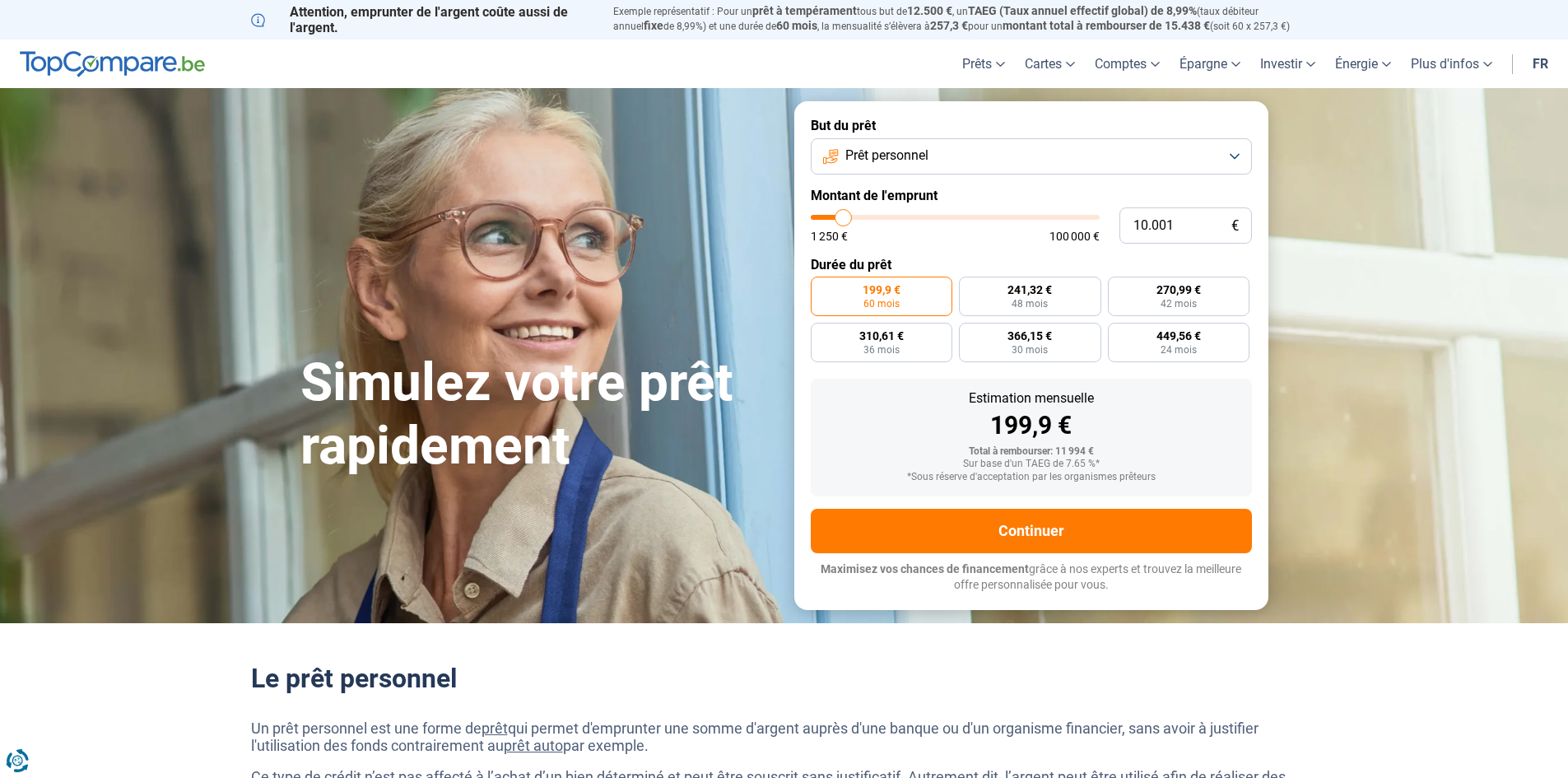 drag, startPoint x: 1201, startPoint y: 353, endPoint x: 1266, endPoint y: 375, distance: 68.62215 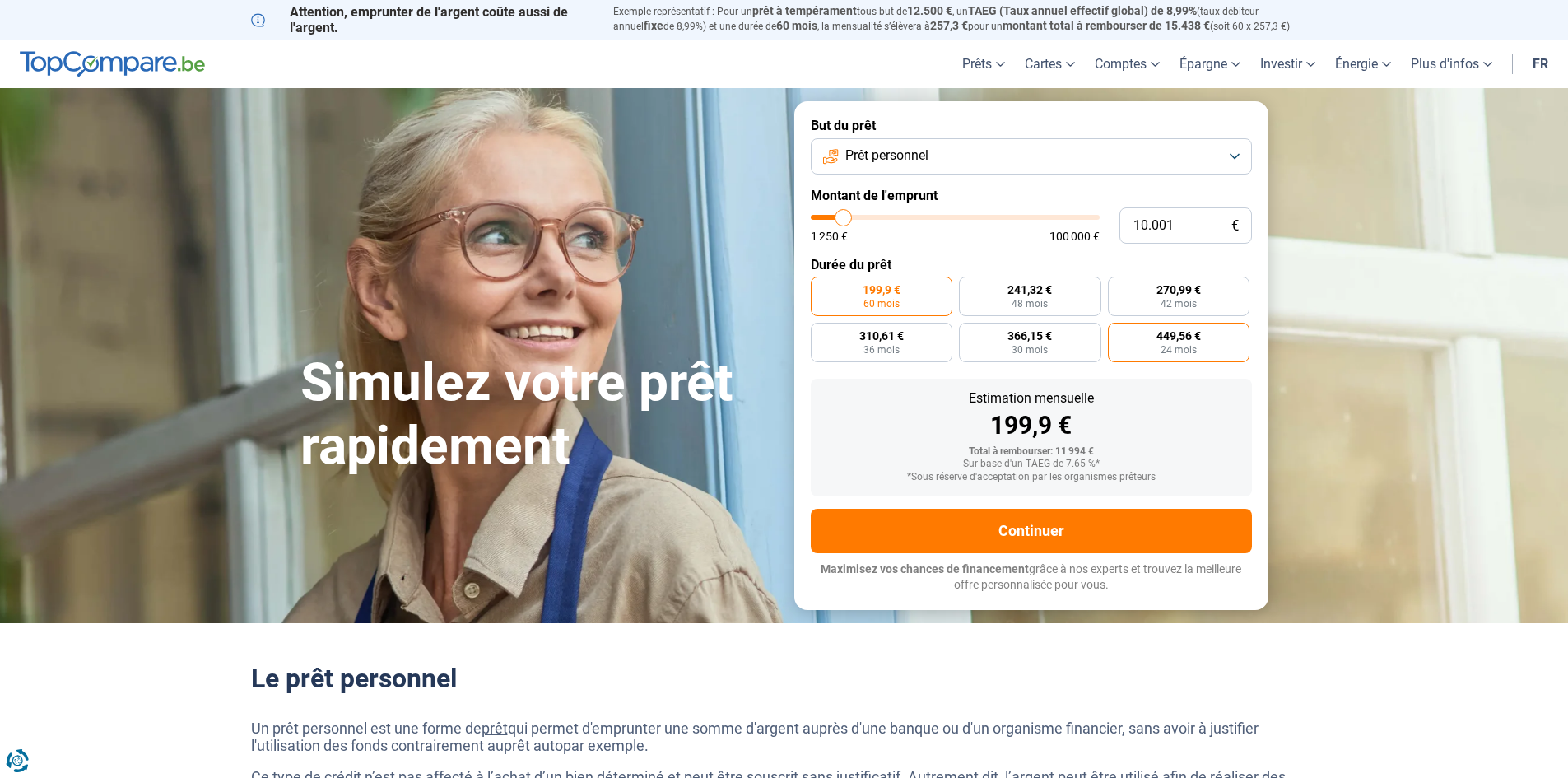 click on "449,56 € 24 mois" at bounding box center [1179, 342] 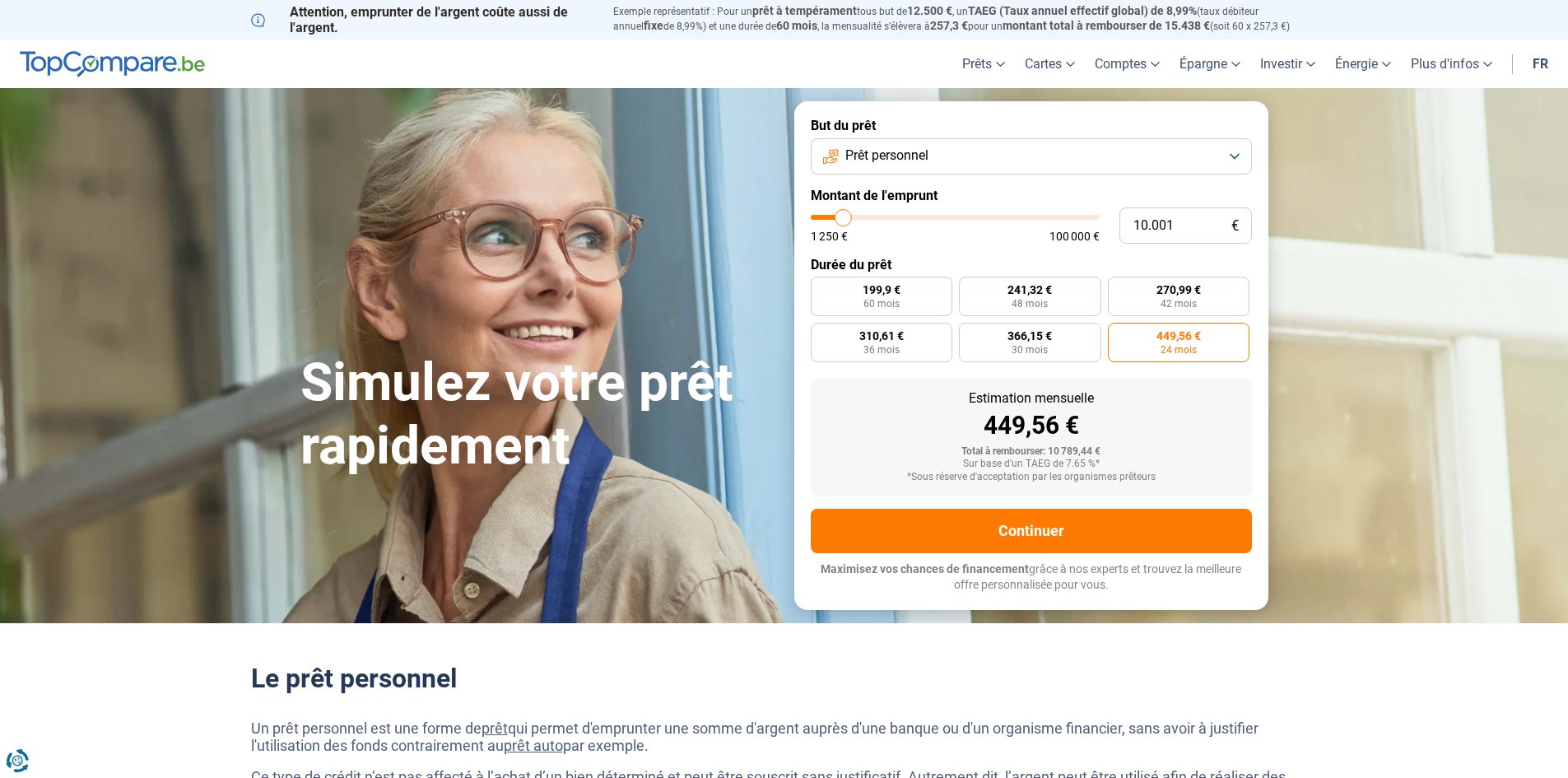 type on "19.750" 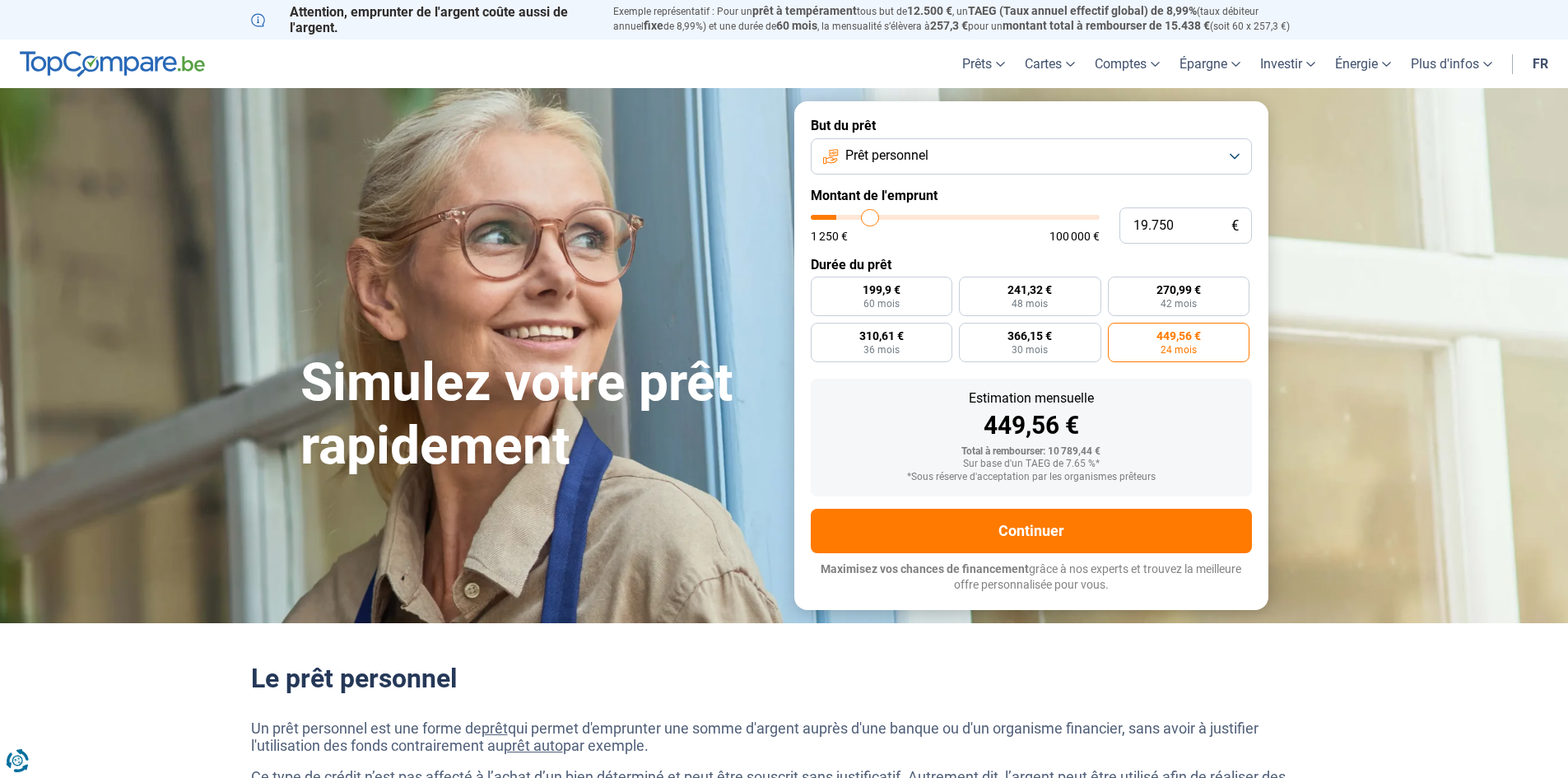 type on "20.000" 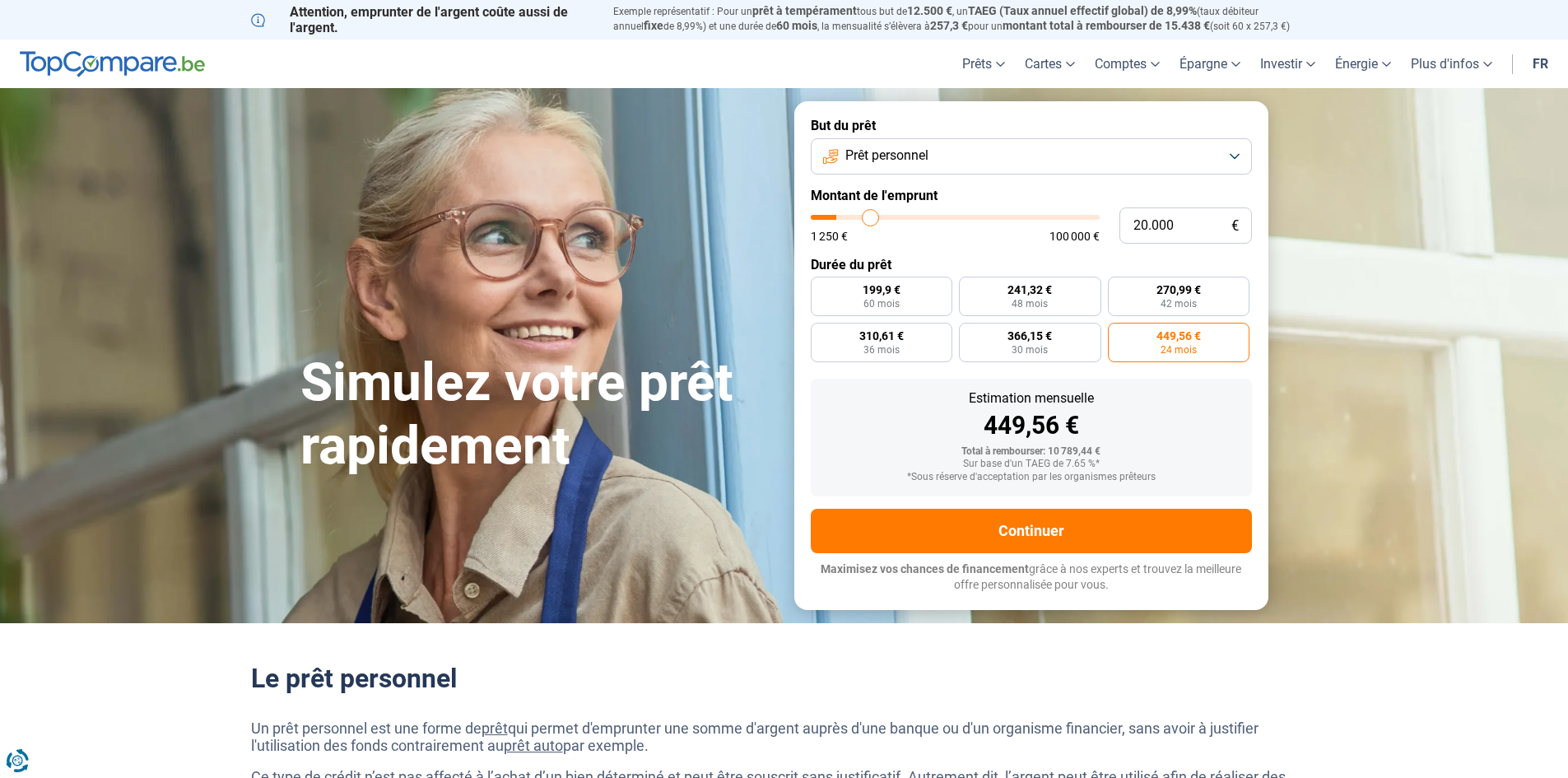 type on "21.000" 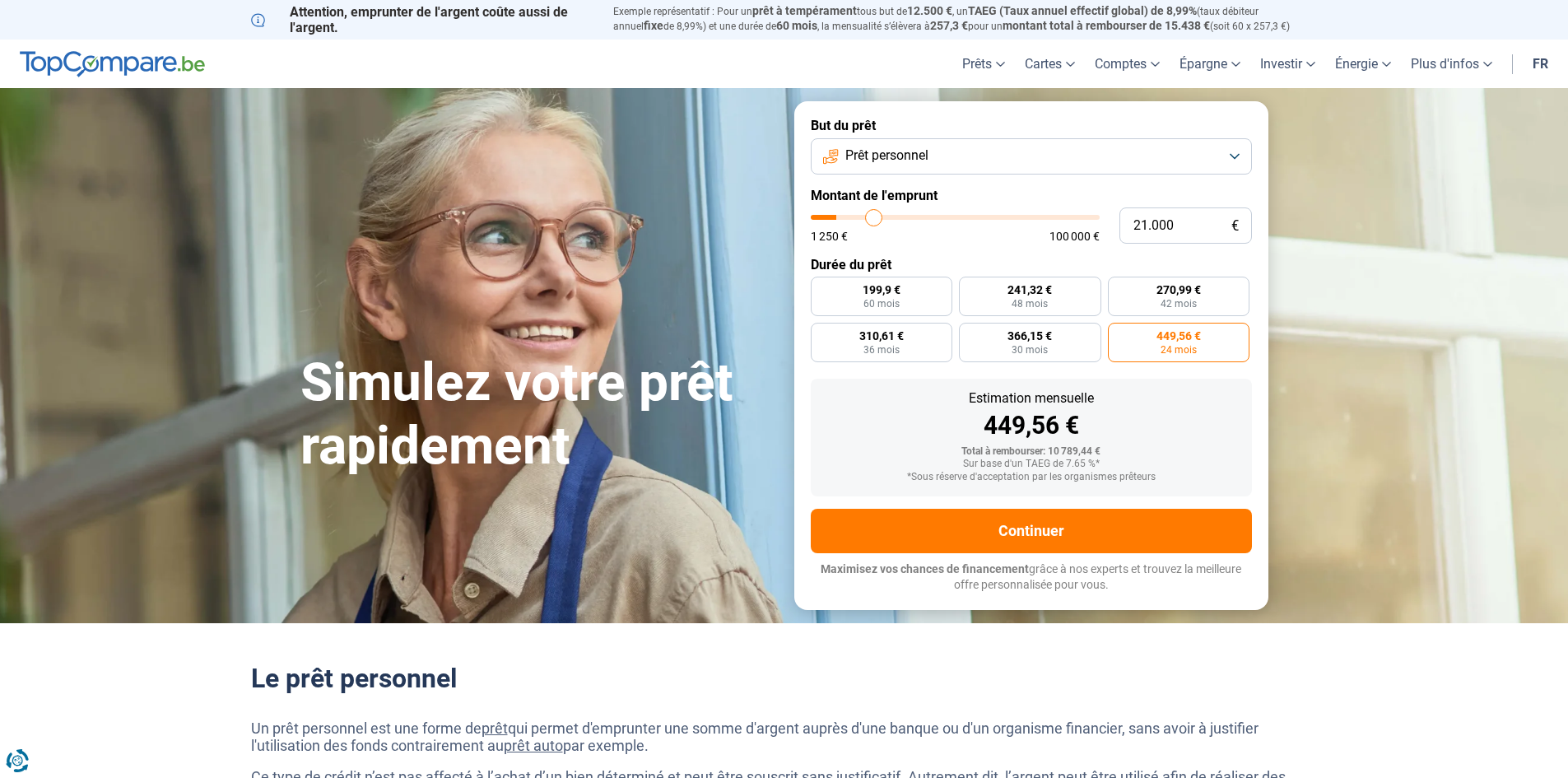 type on "21.500" 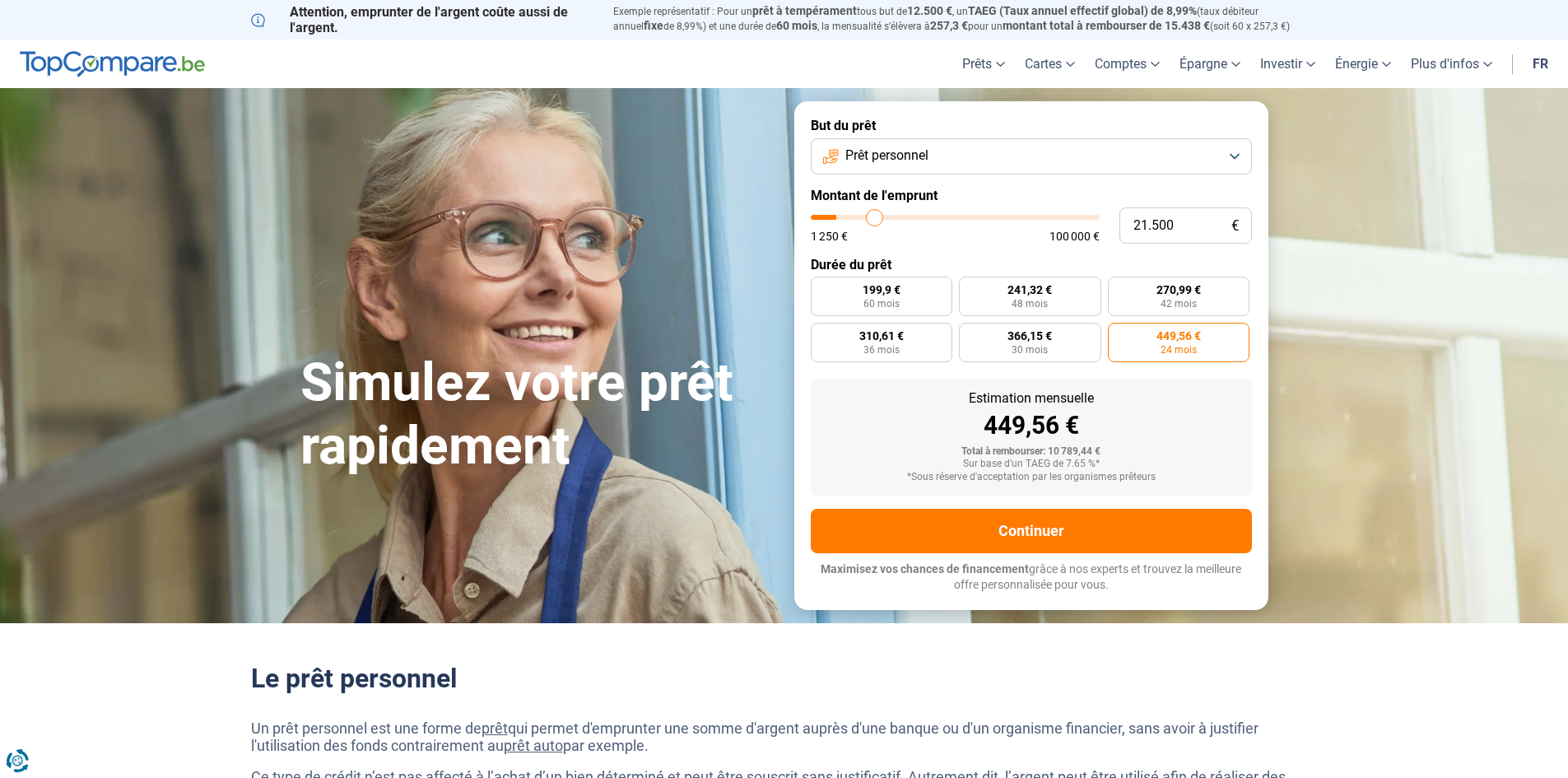 type on "21.750" 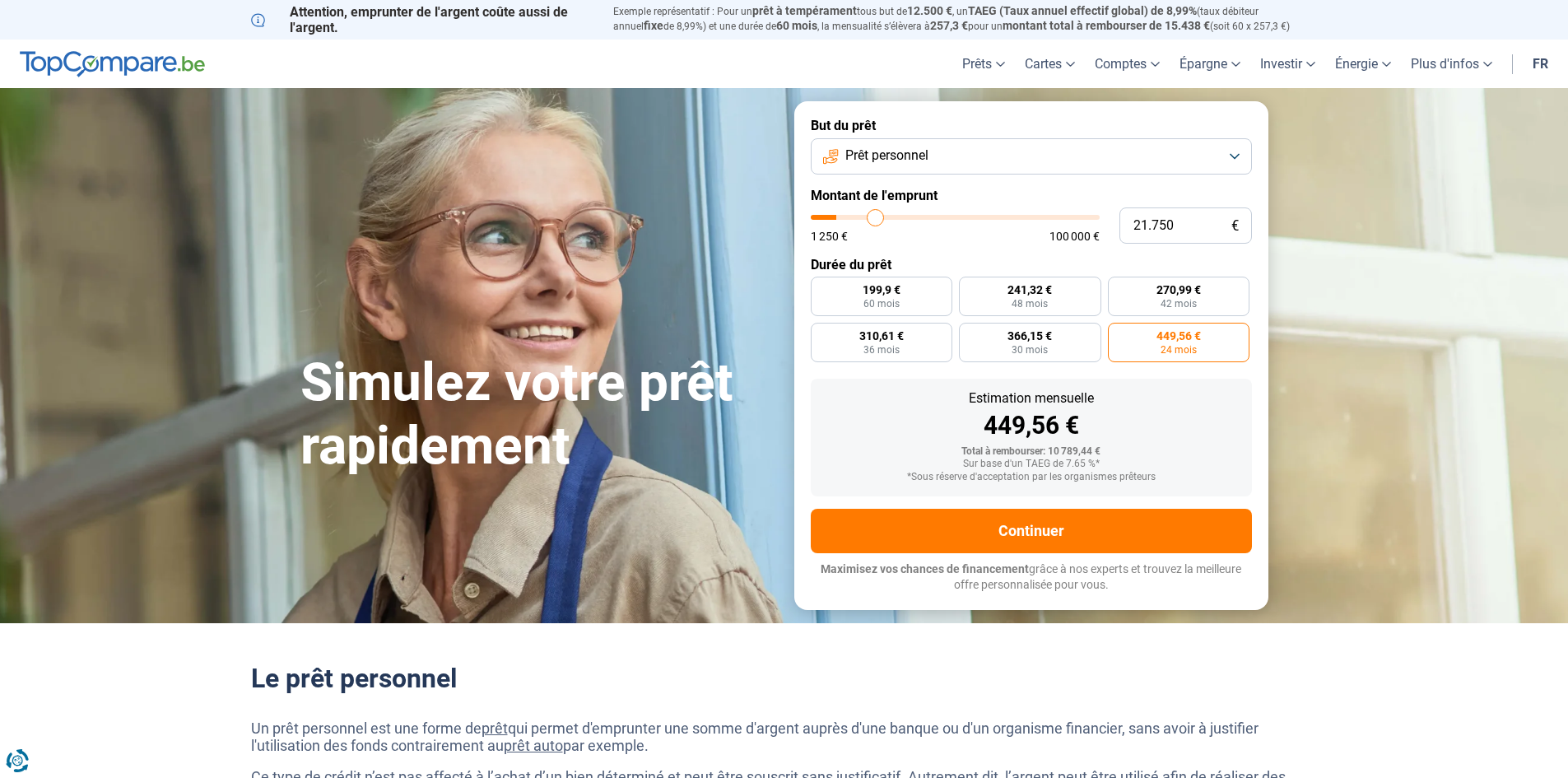 type on "22.250" 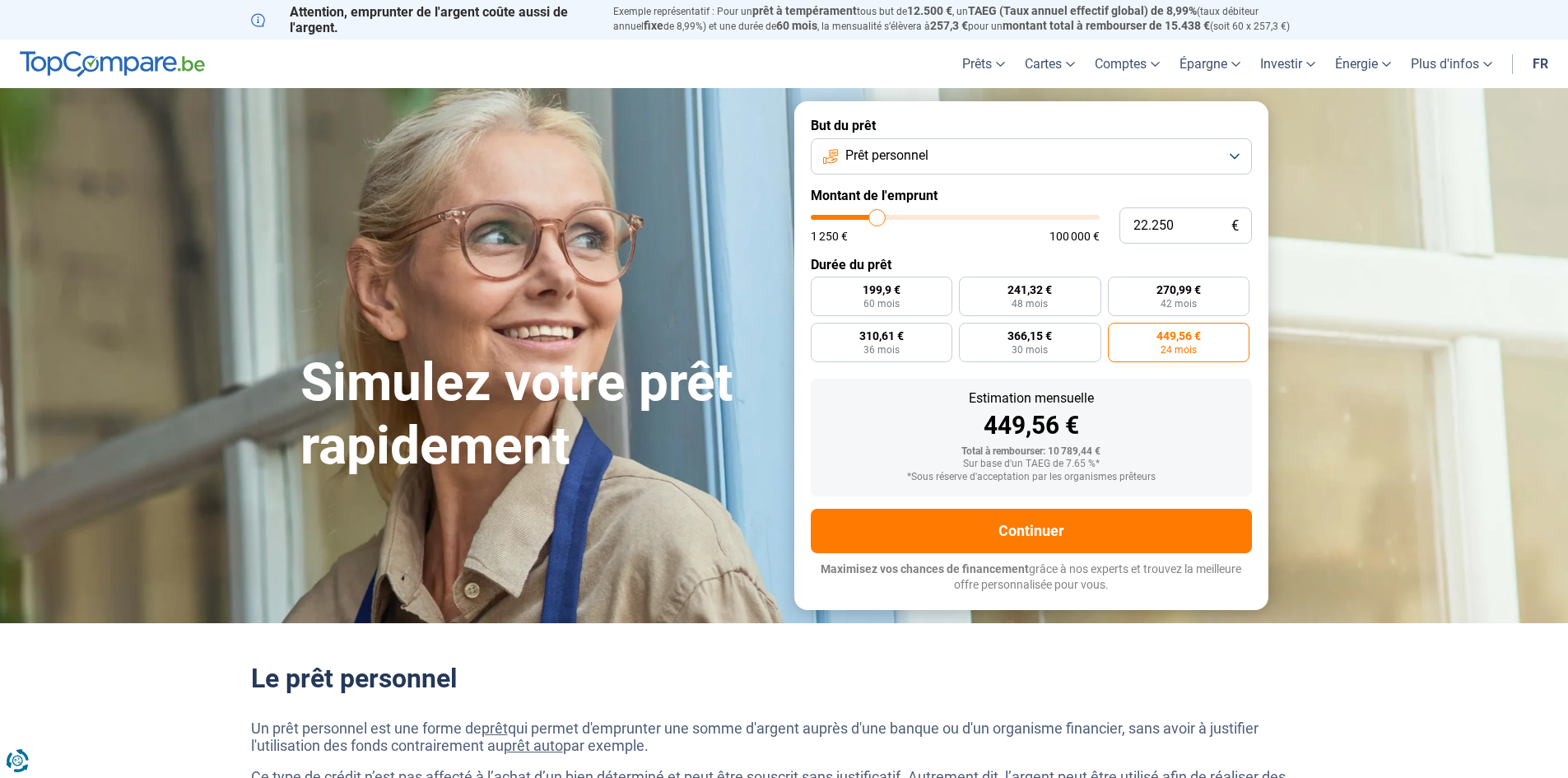 type on "22.750" 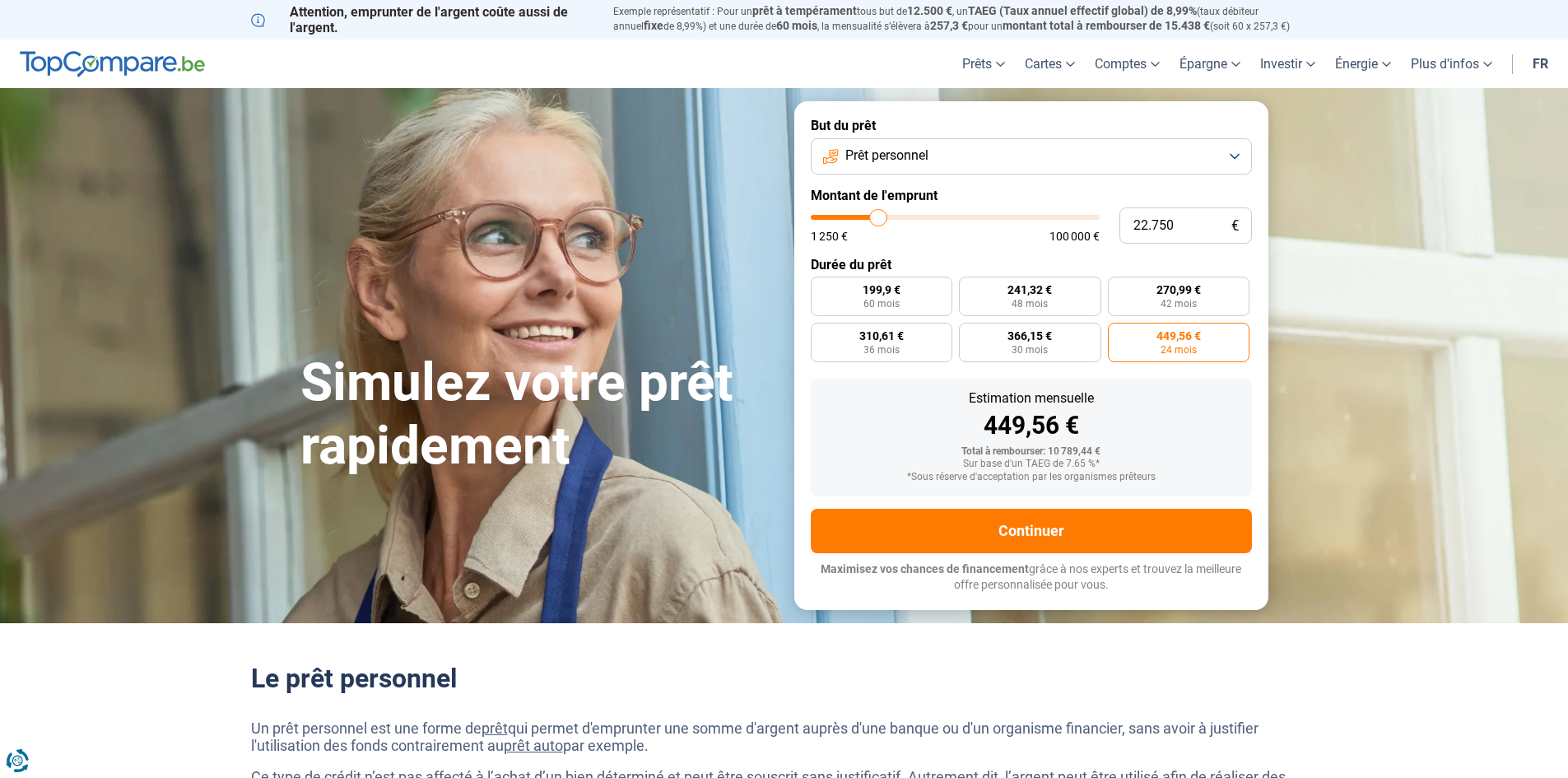 type on "23.250" 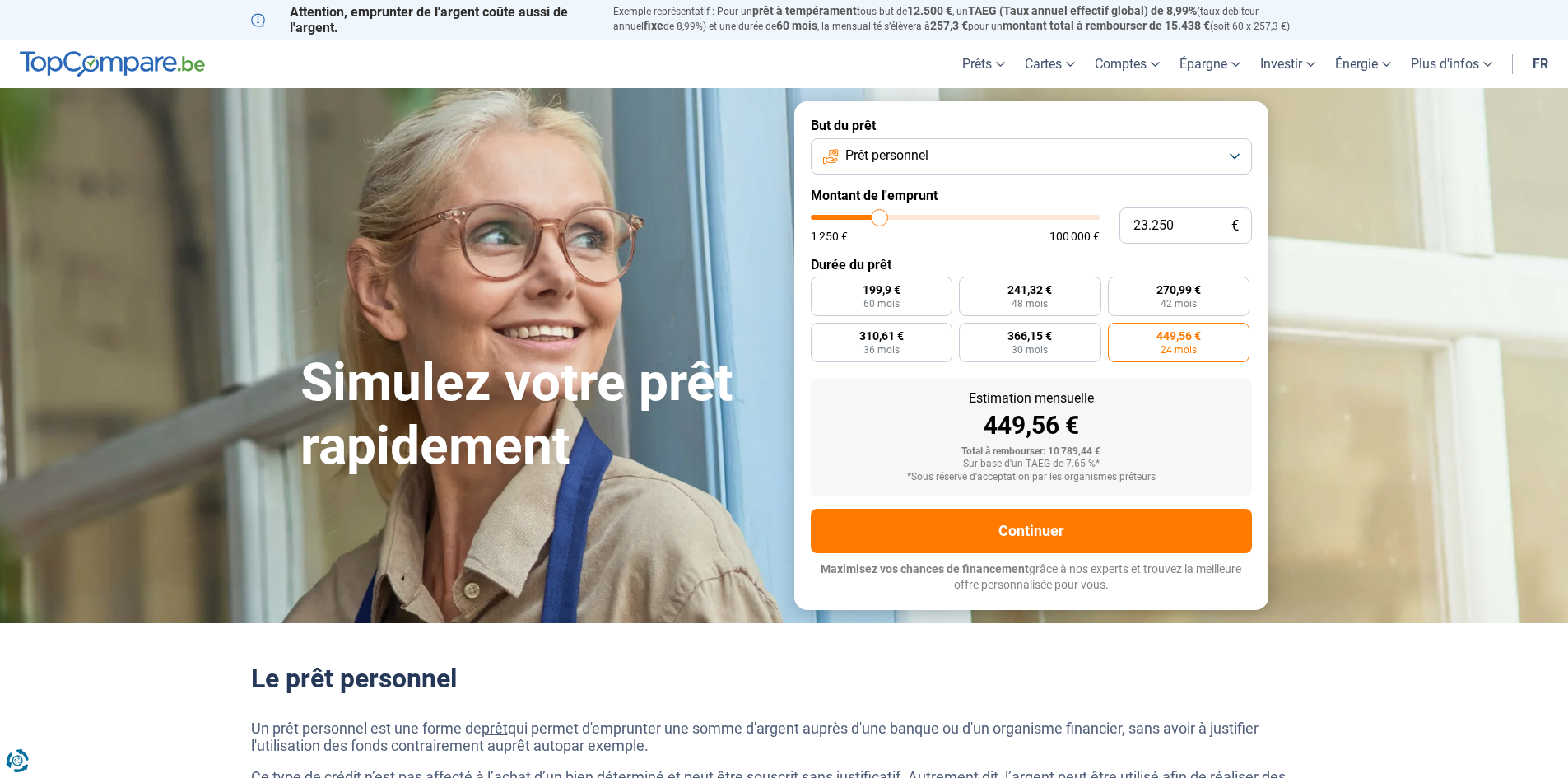 type on "23.750" 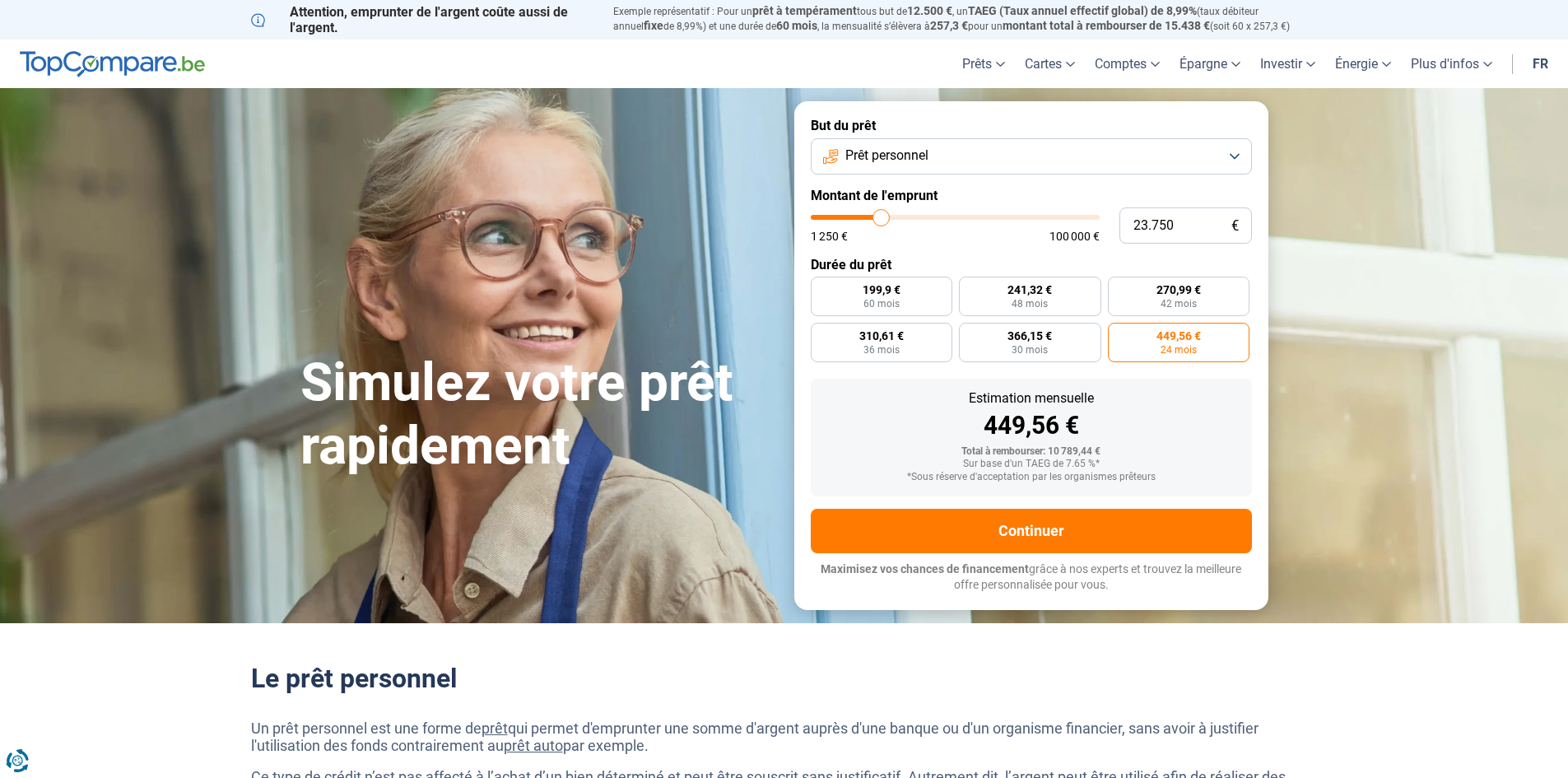 type on "24.500" 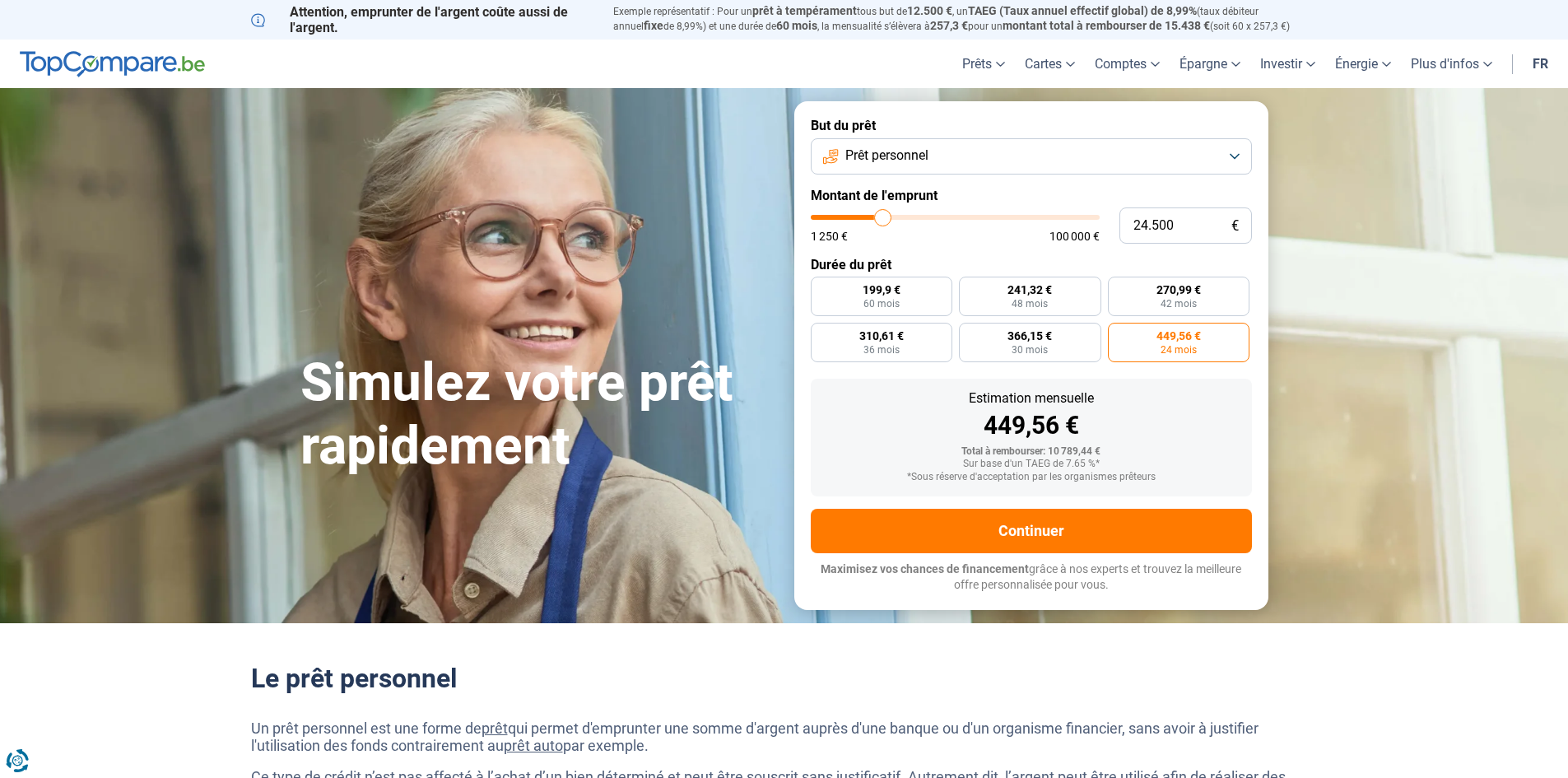 type on "25.250" 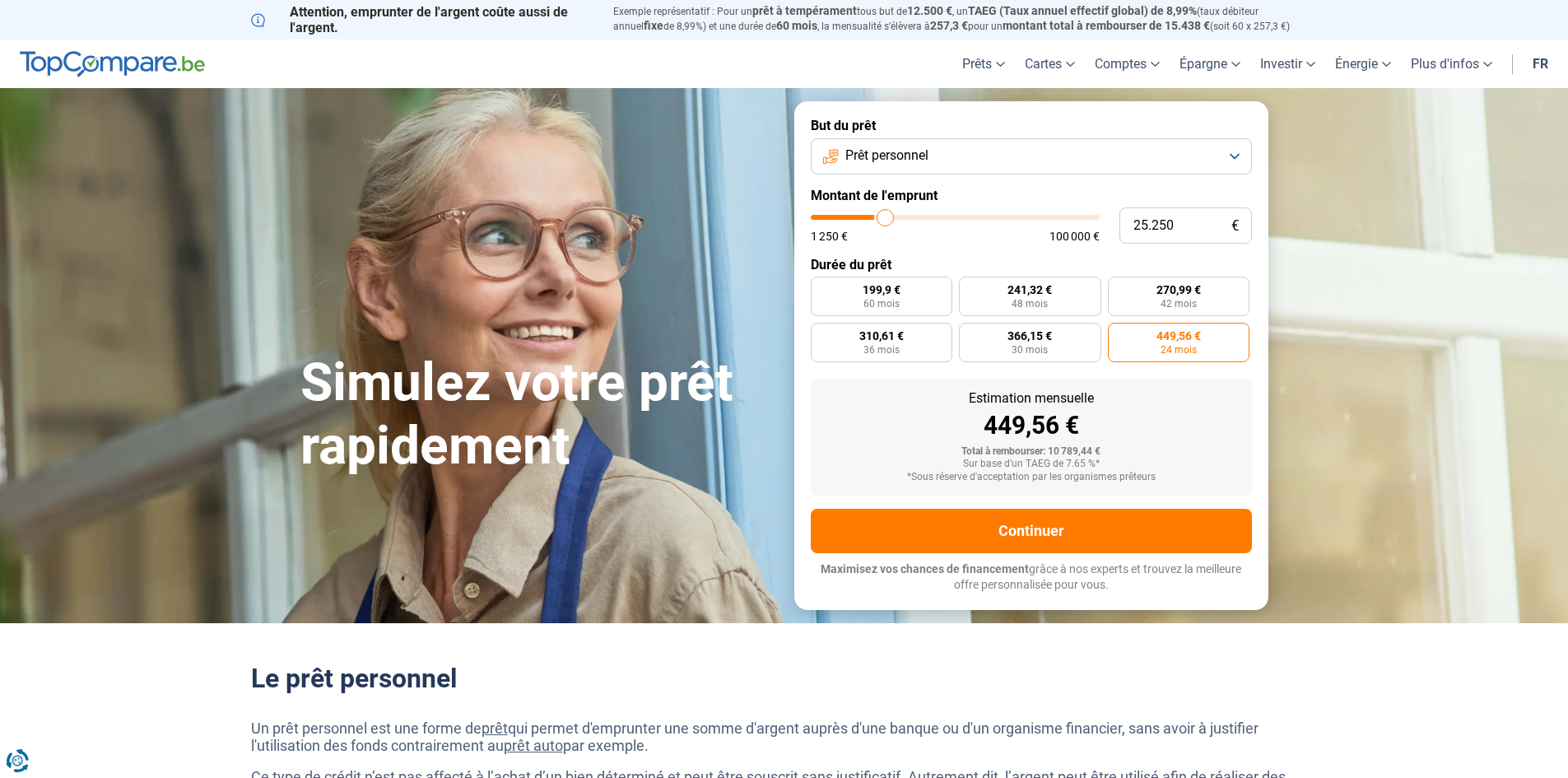 type on "26.250" 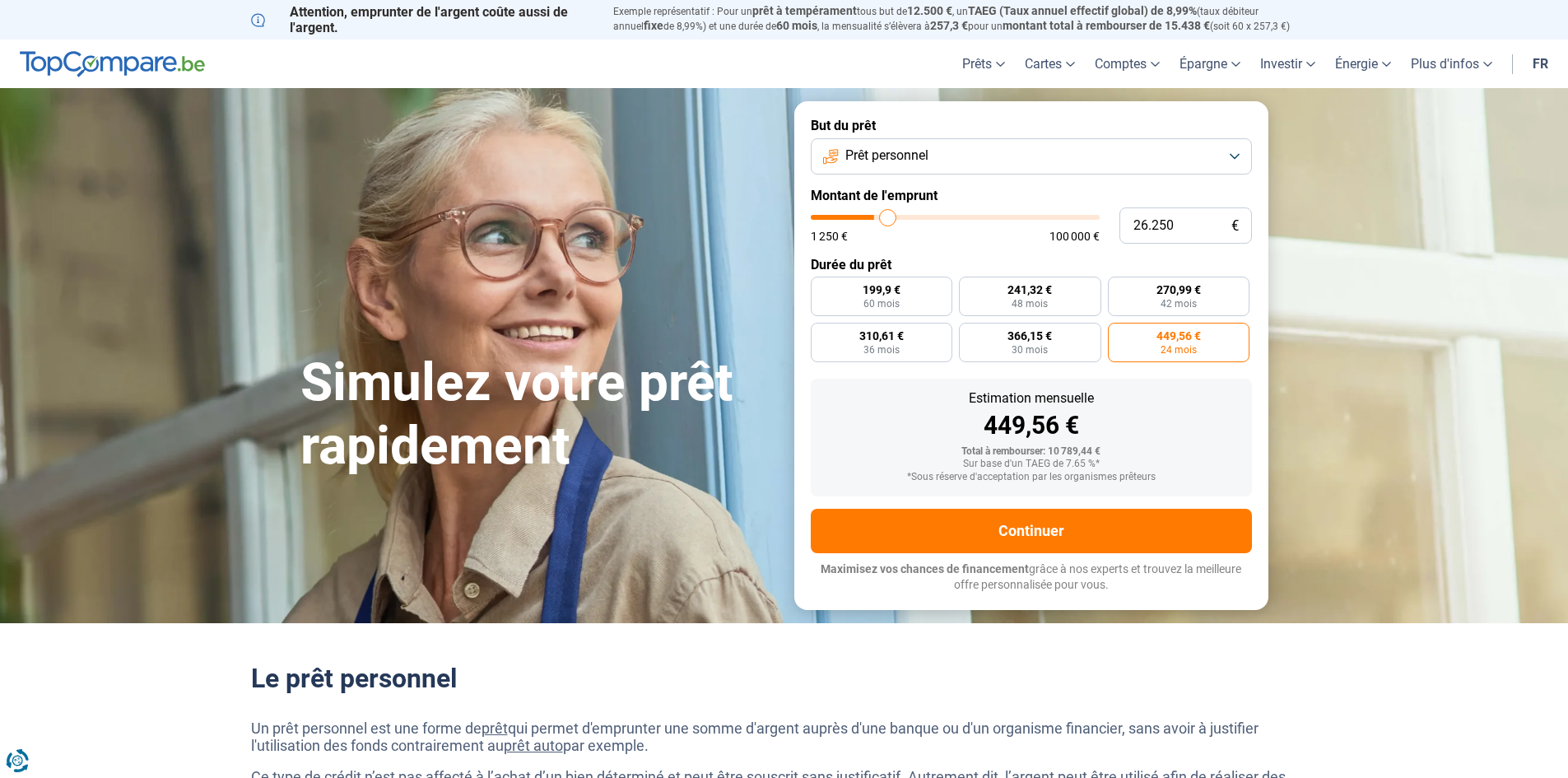 type on "27.250" 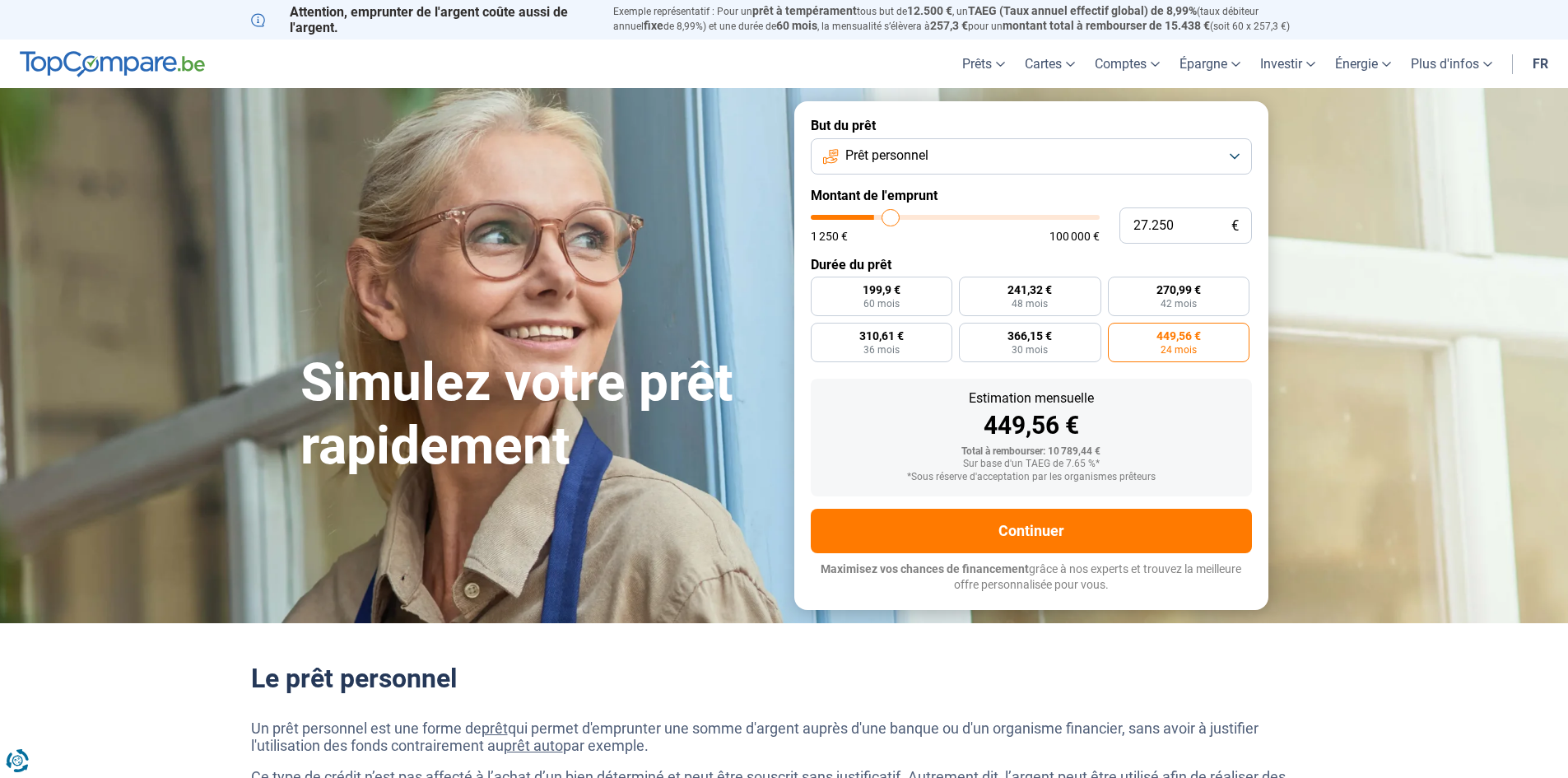 type on "28.000" 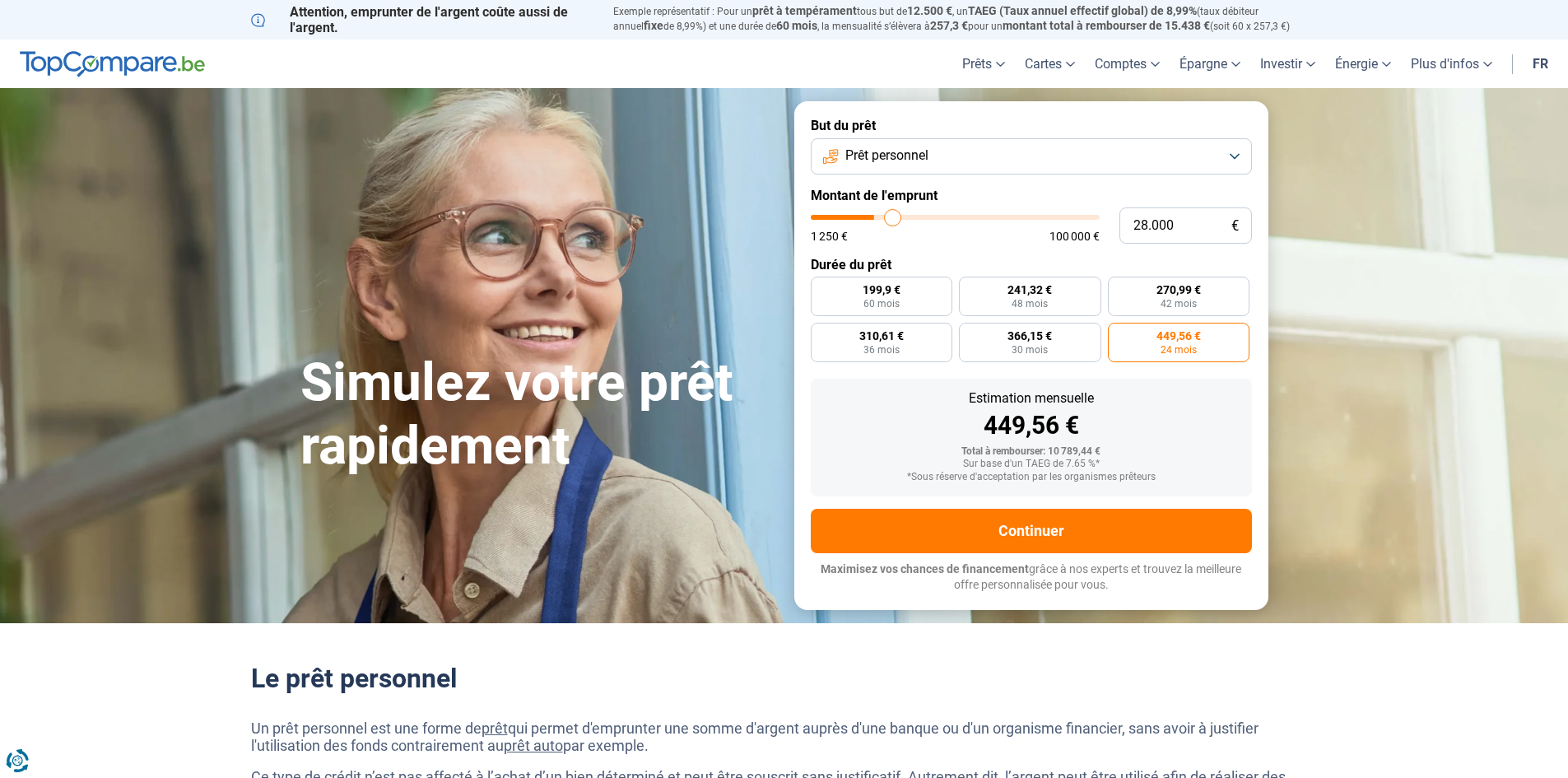 type on "28.250" 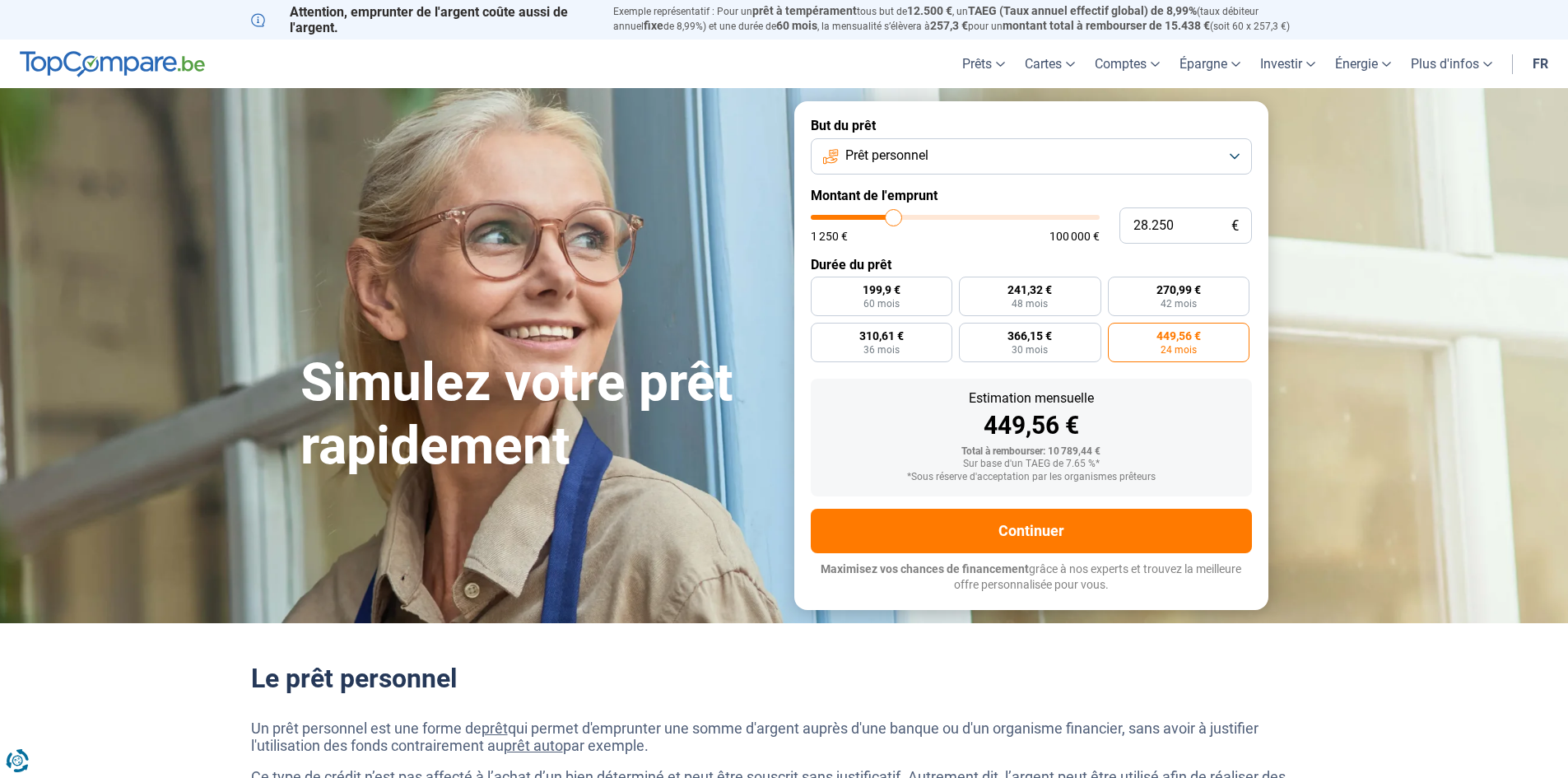 drag, startPoint x: 870, startPoint y: 223, endPoint x: 894, endPoint y: 231, distance: 25.298221 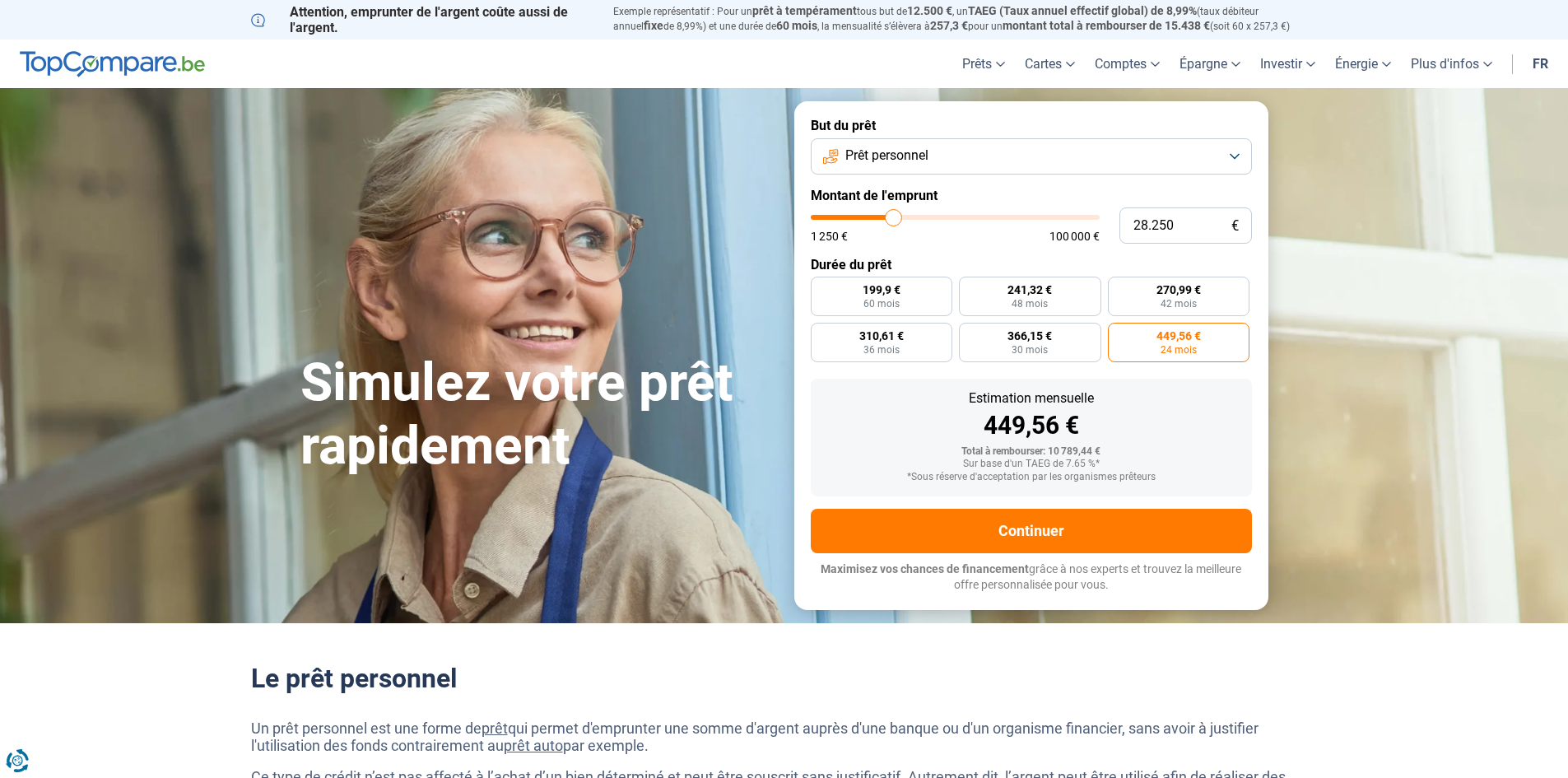 type on "28250" 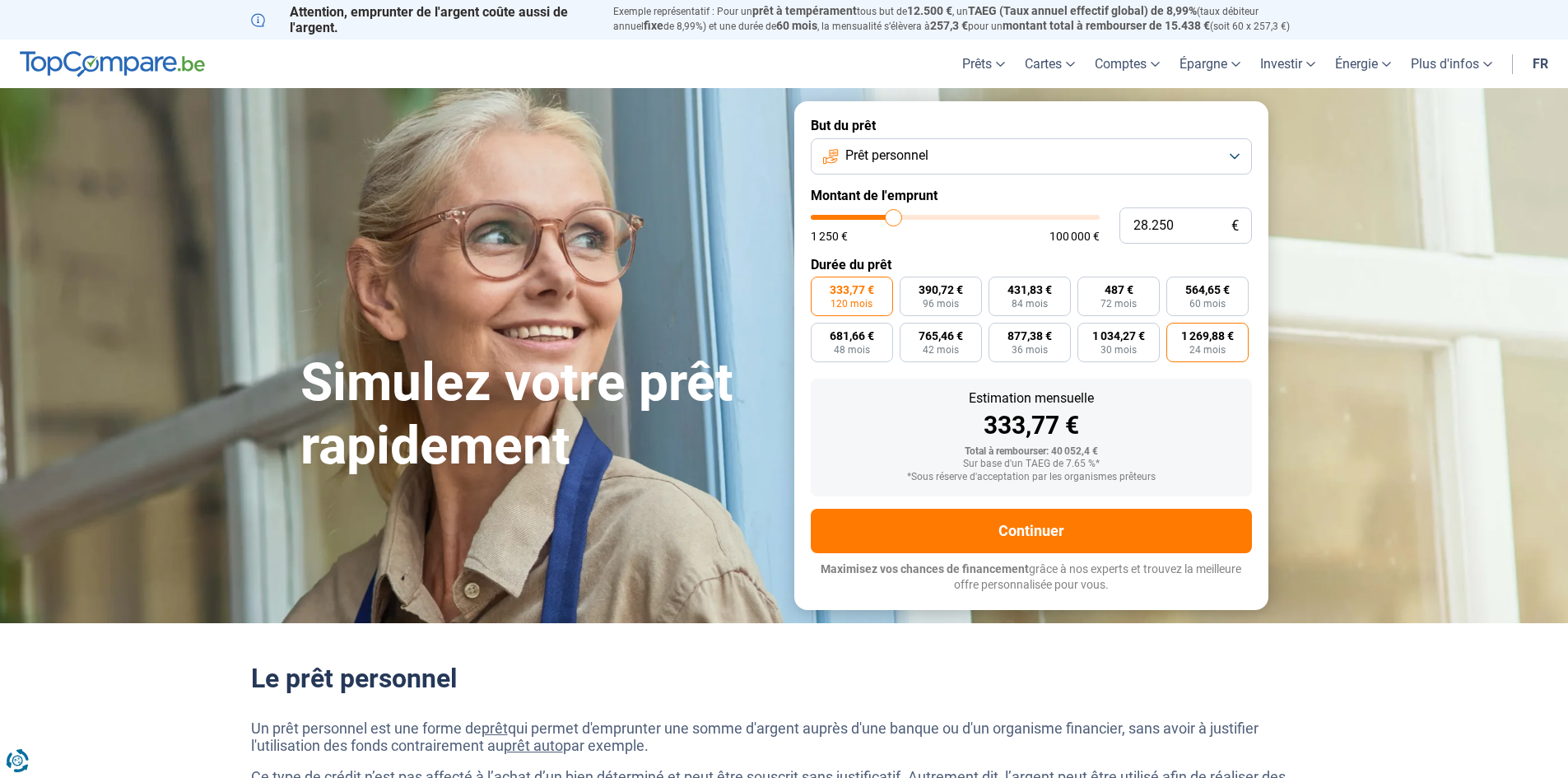 click on "1 269,88 € 24 mois" at bounding box center [1207, 342] 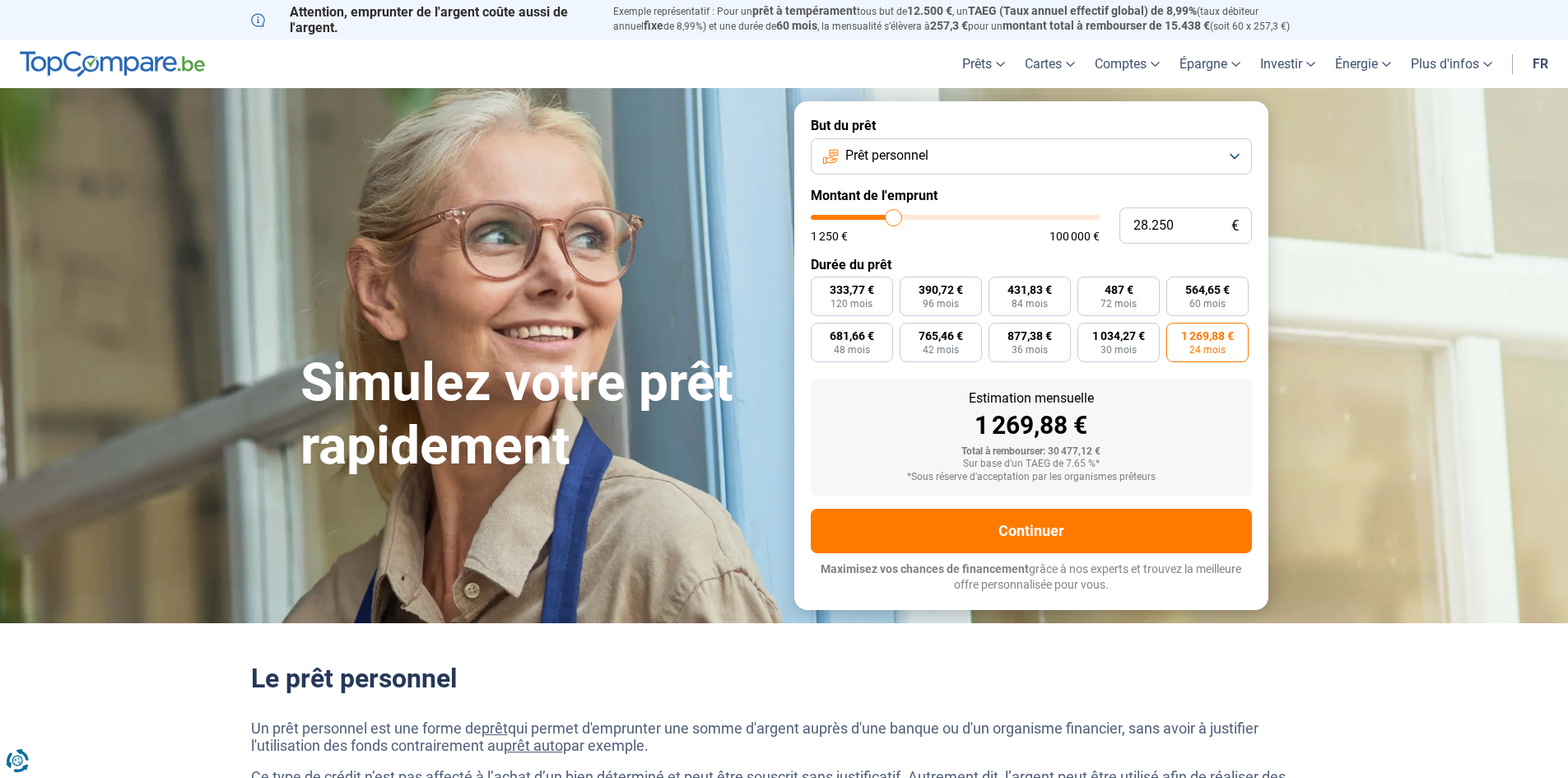 type on "27.750" 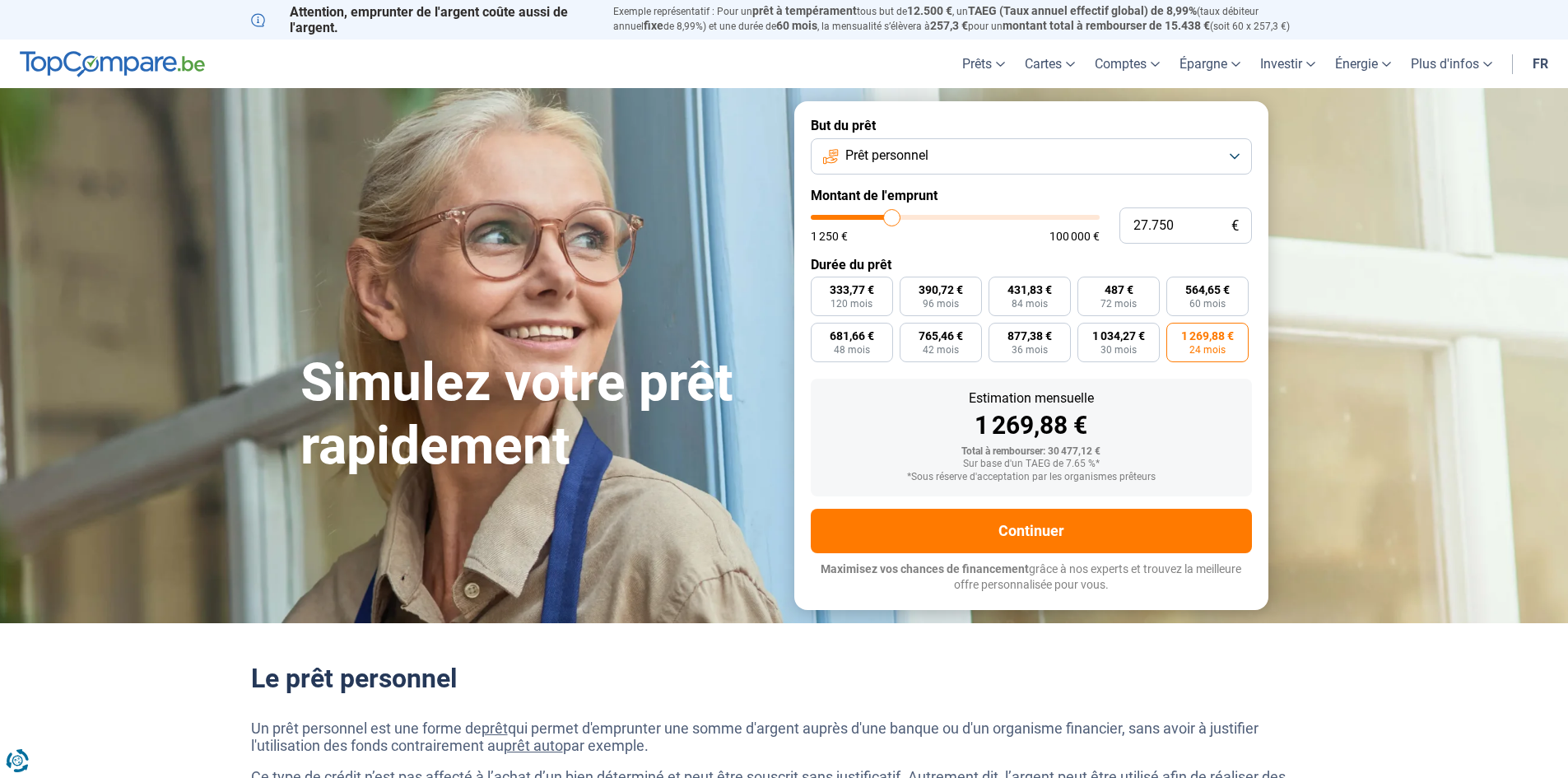 type on "29.000" 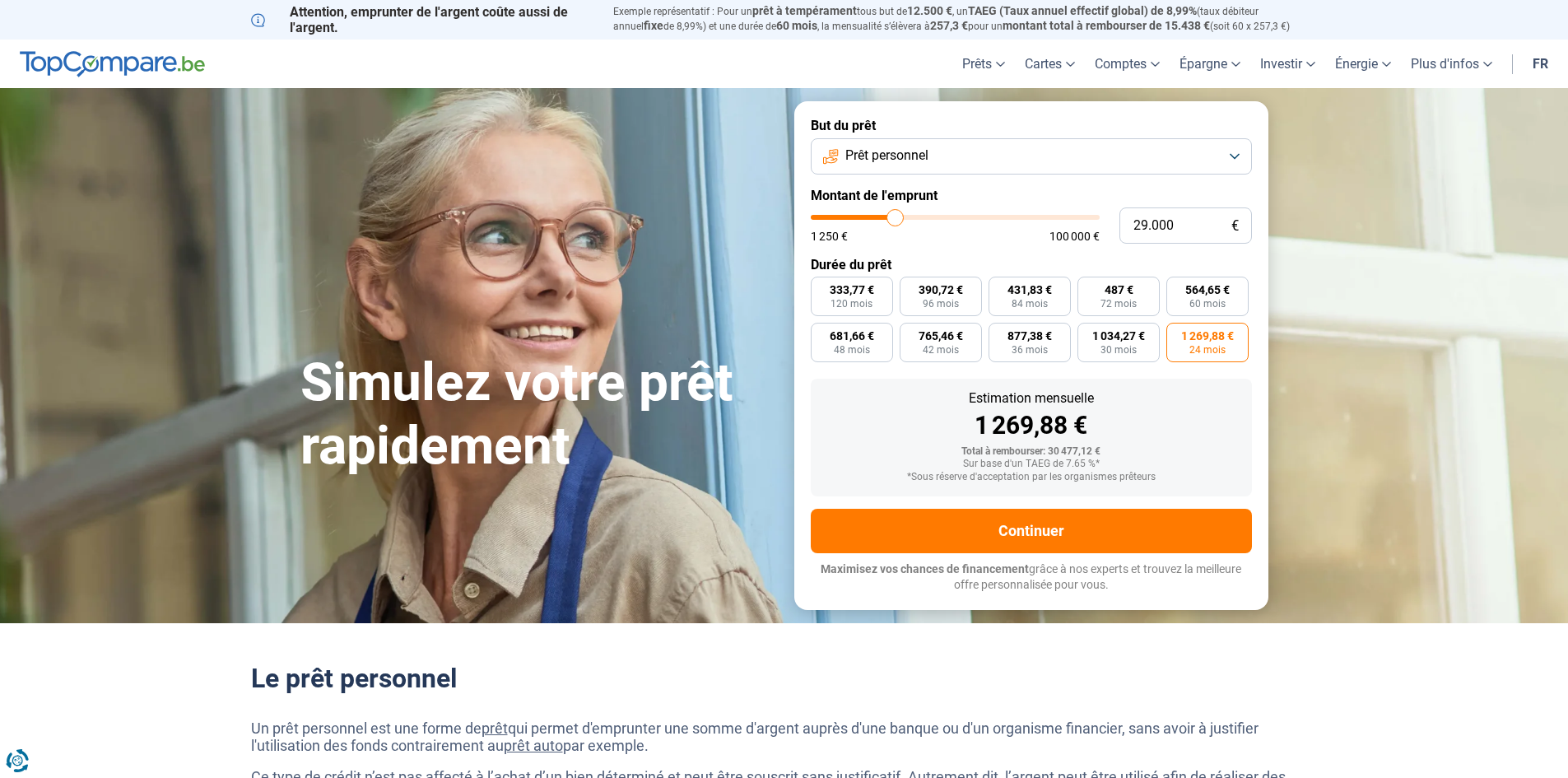 type on "33.250" 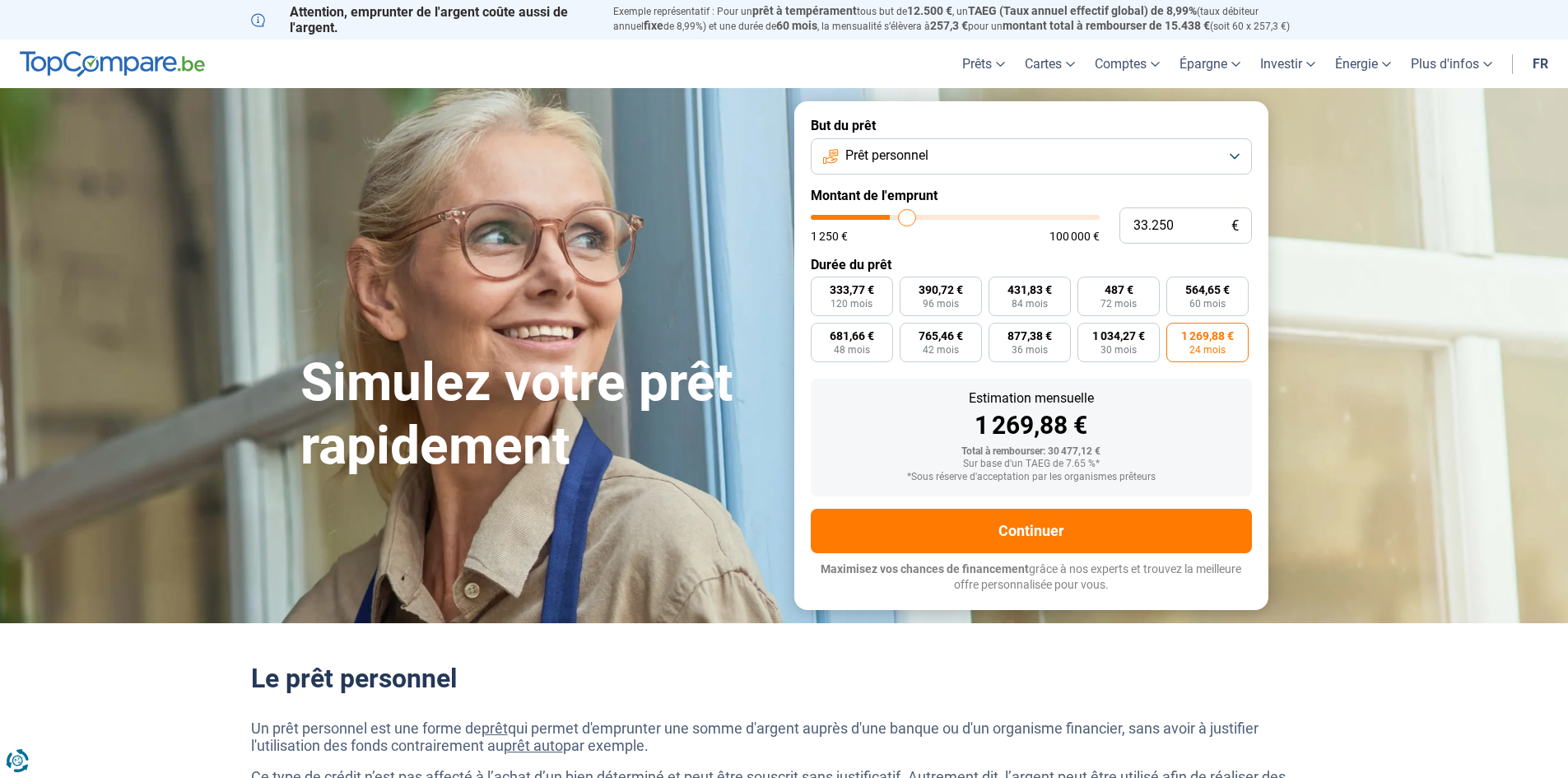 type on "38.750" 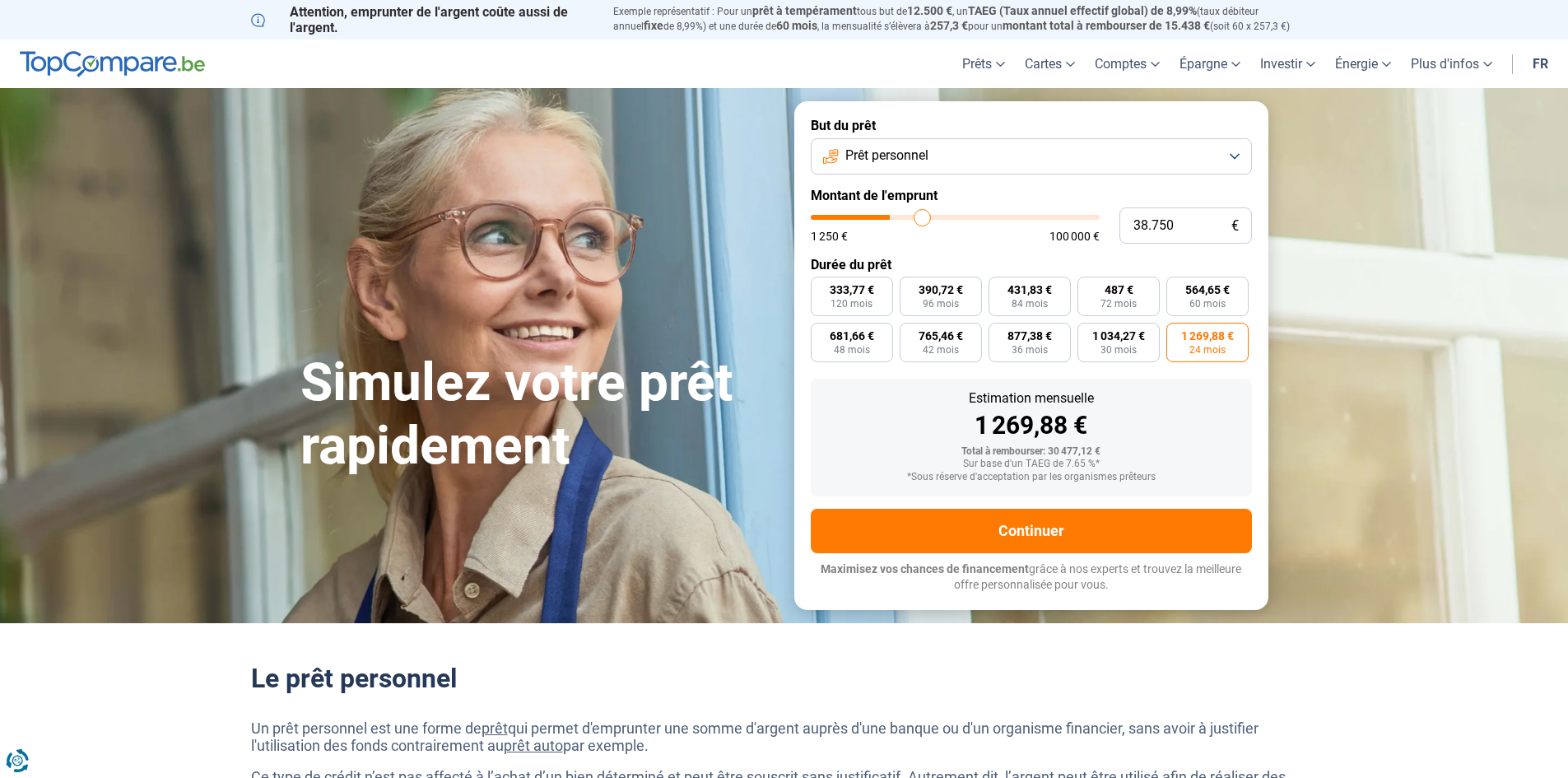 type on "44.500" 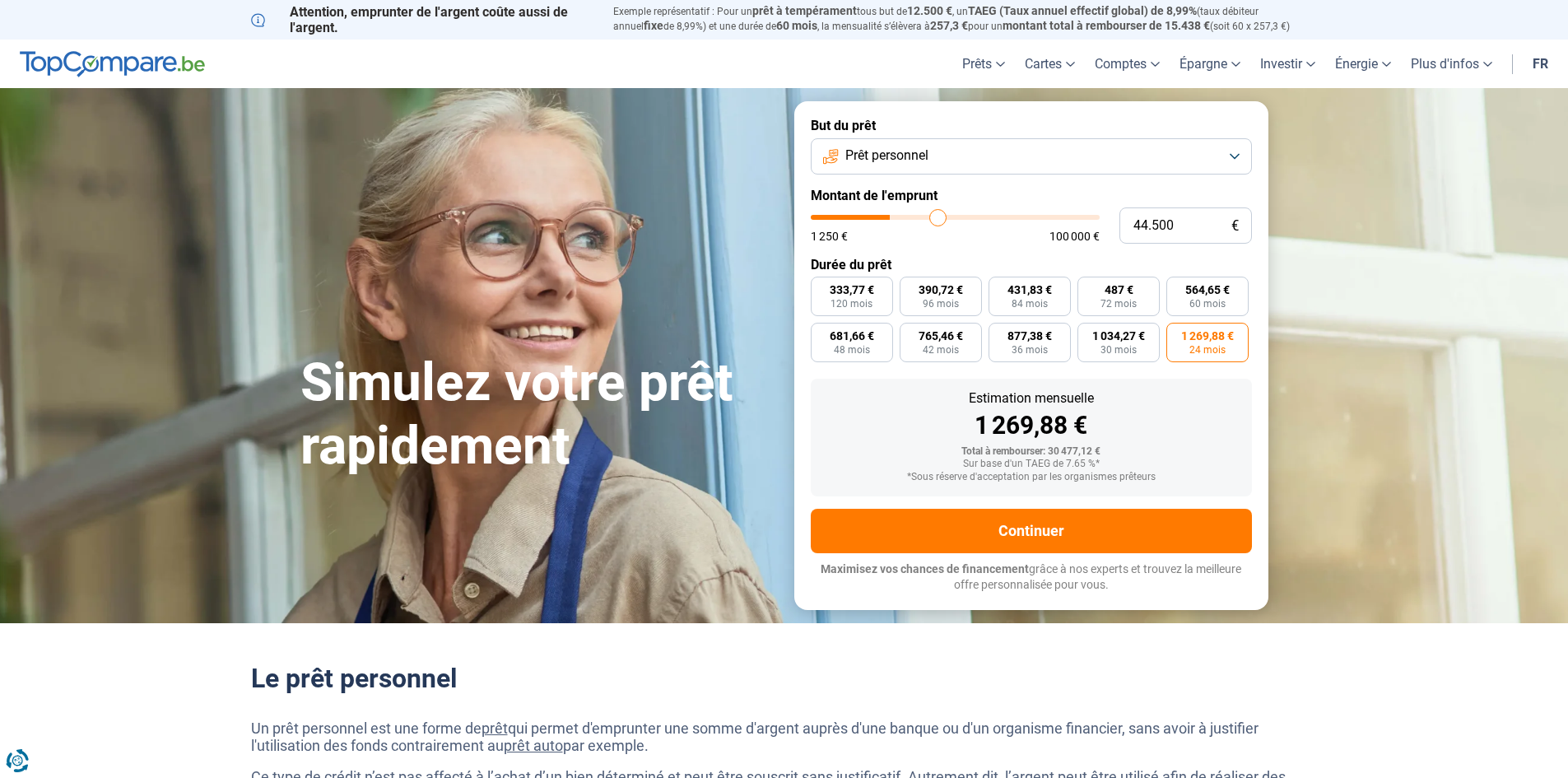 type on "49.500" 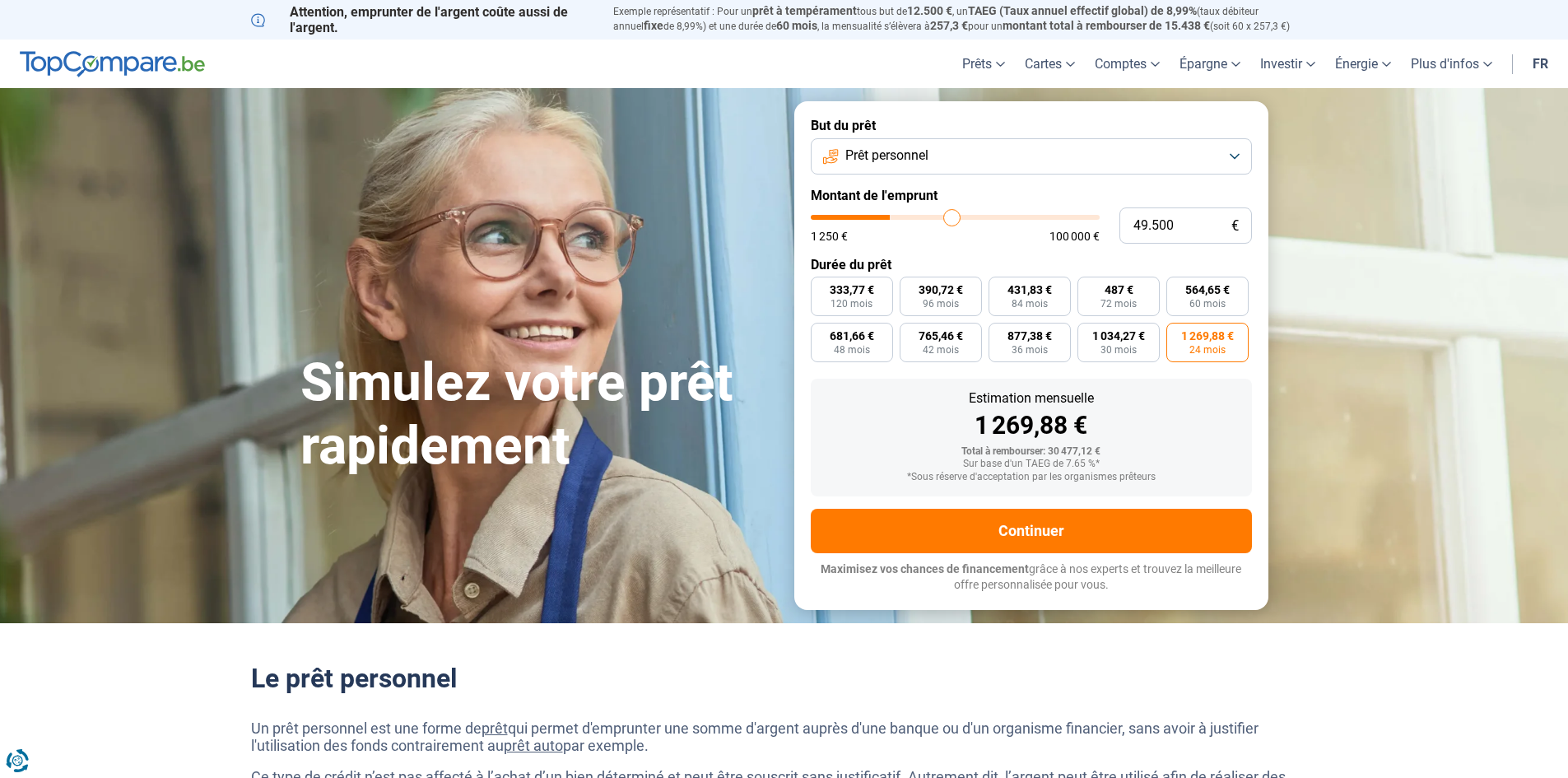 type on "53.500" 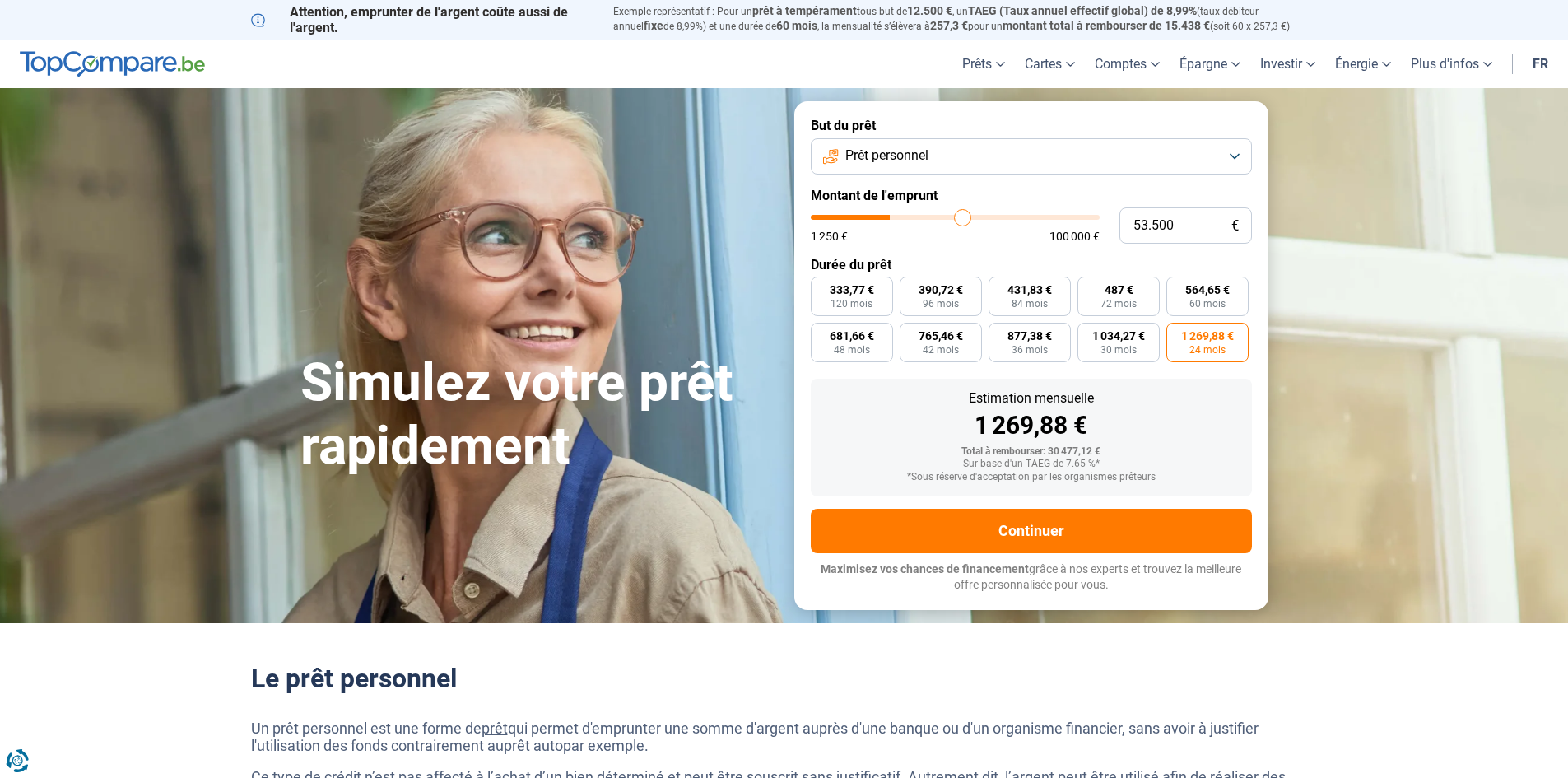 type on "56.250" 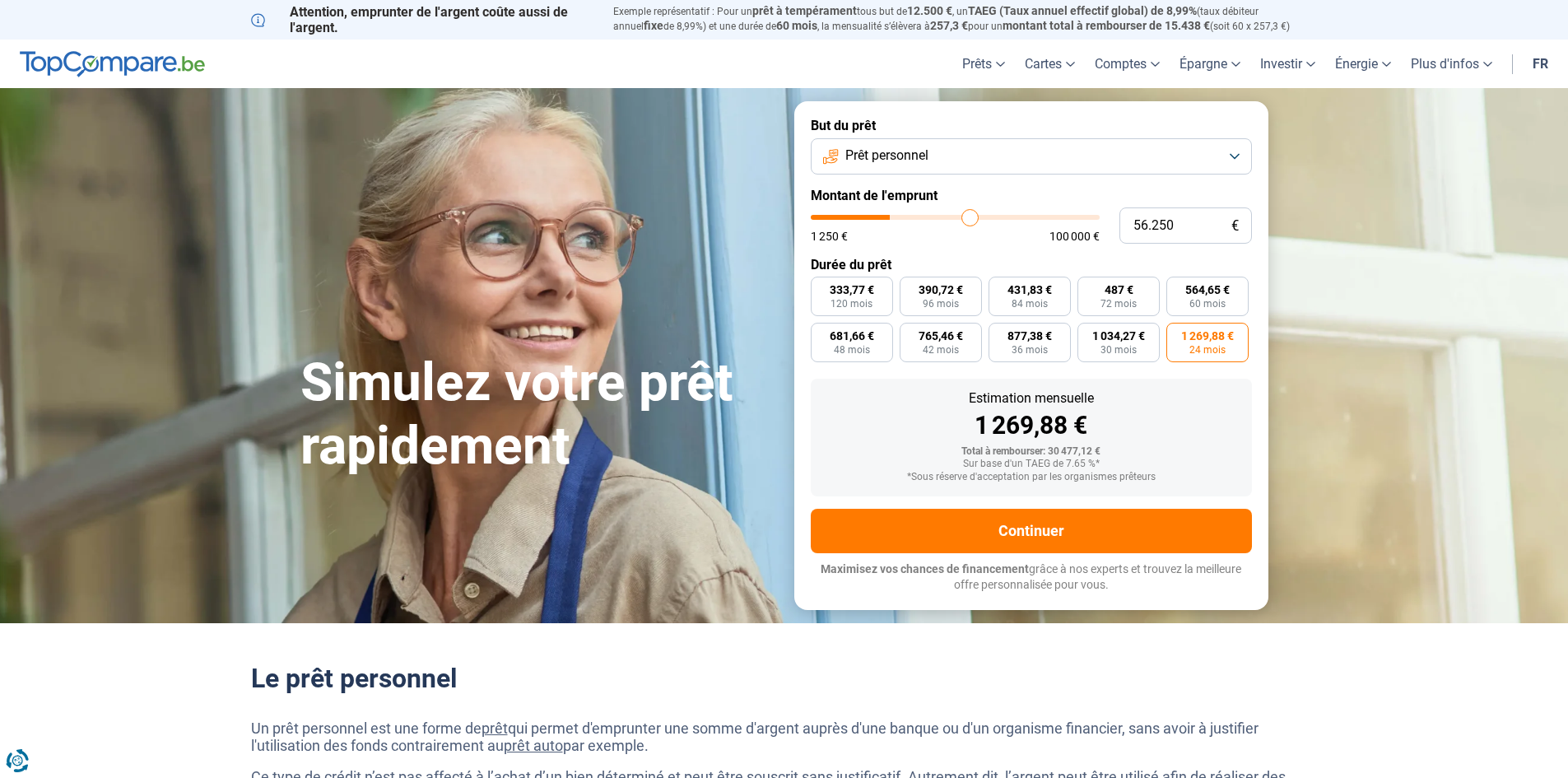 type on "58.750" 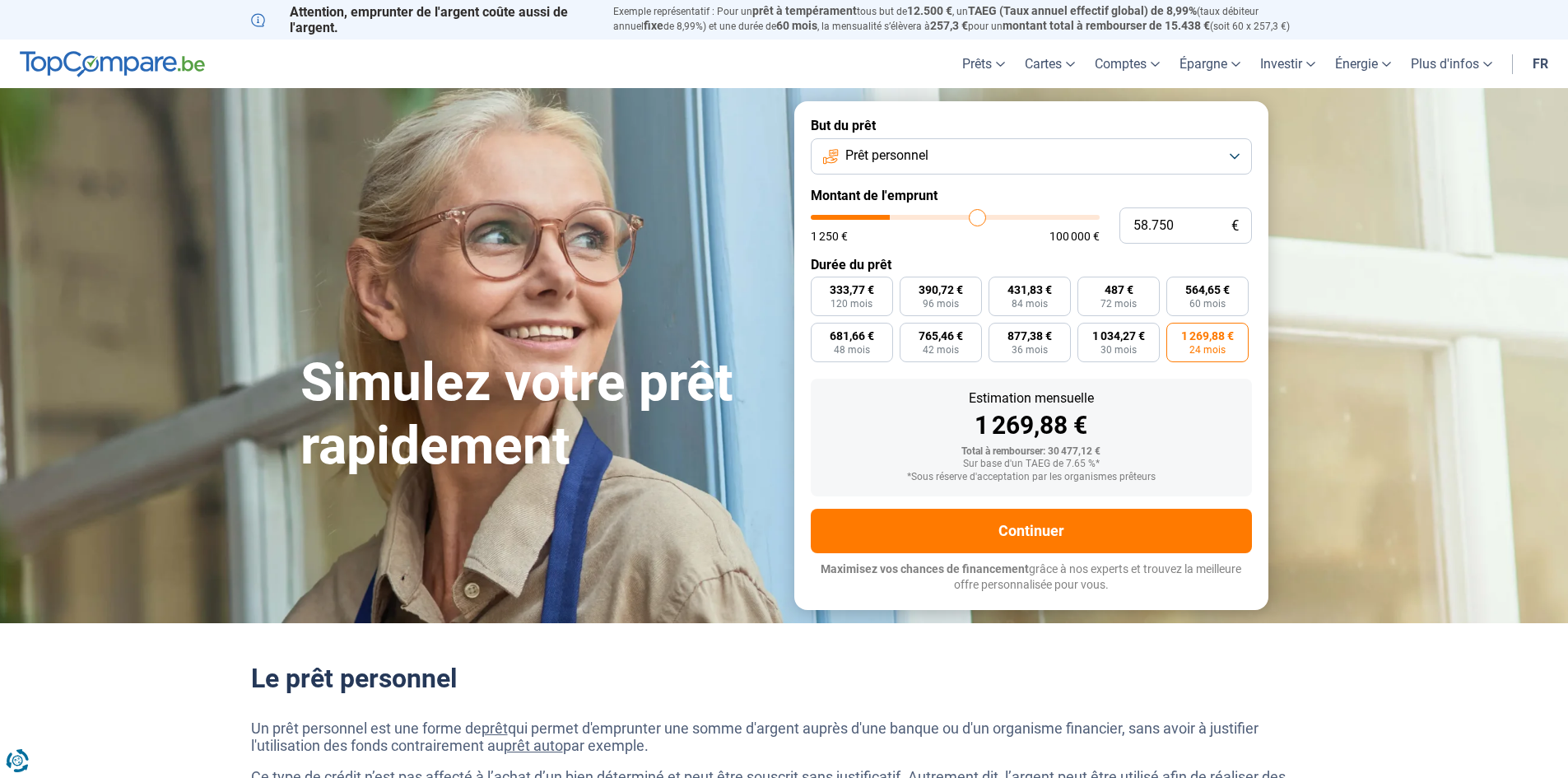 type on "61.000" 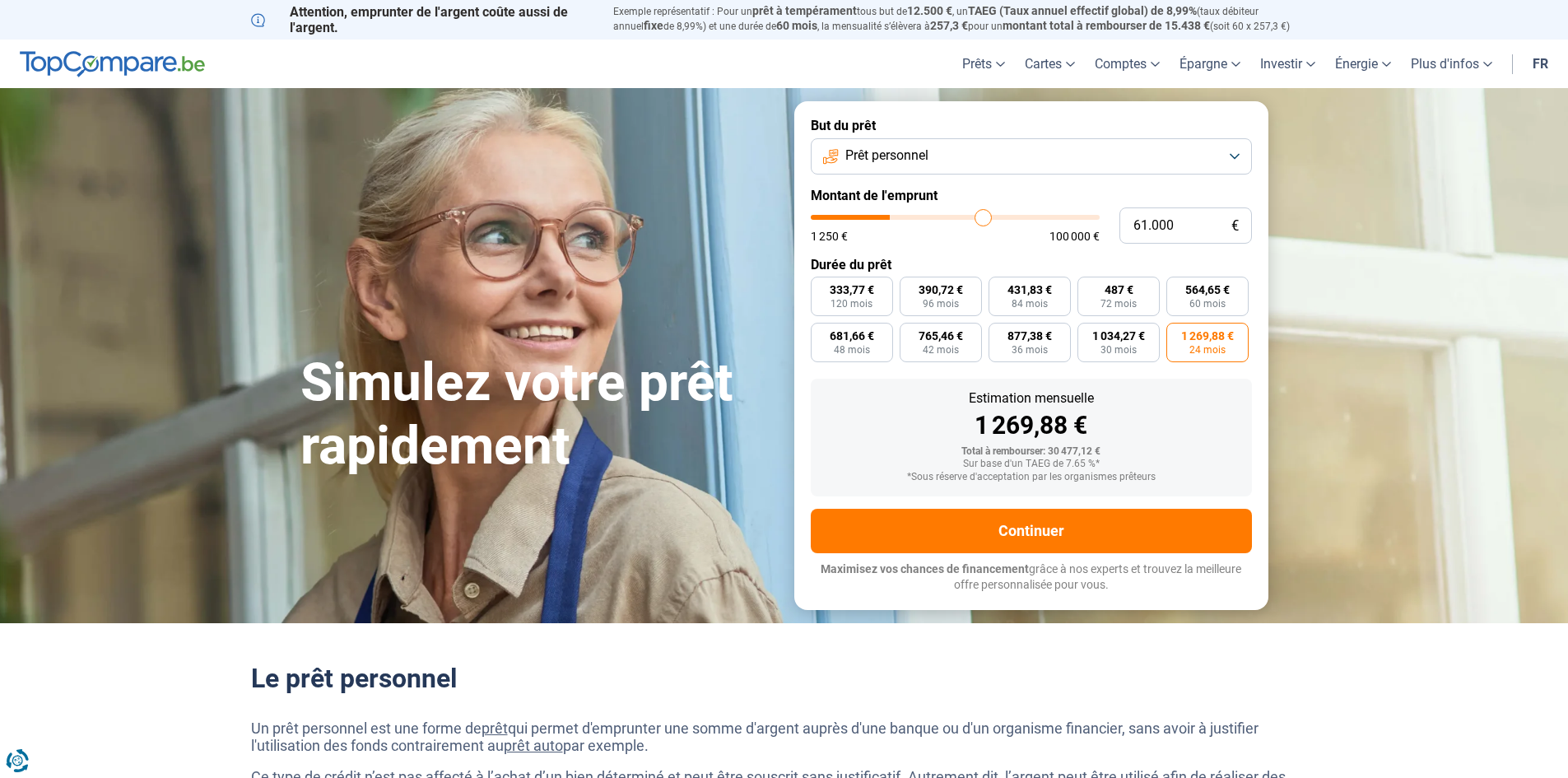type on "64.750" 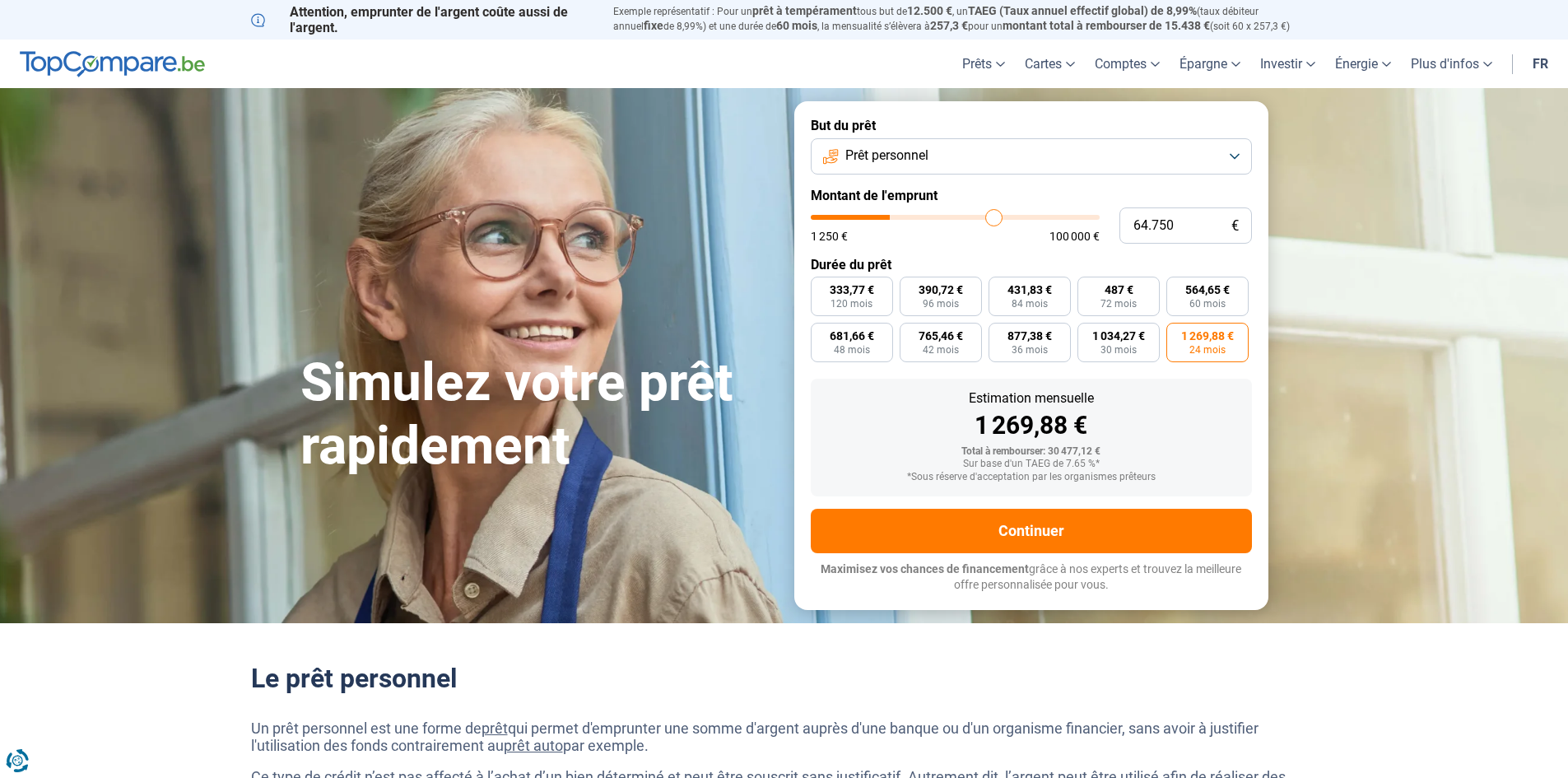 type on "68.750" 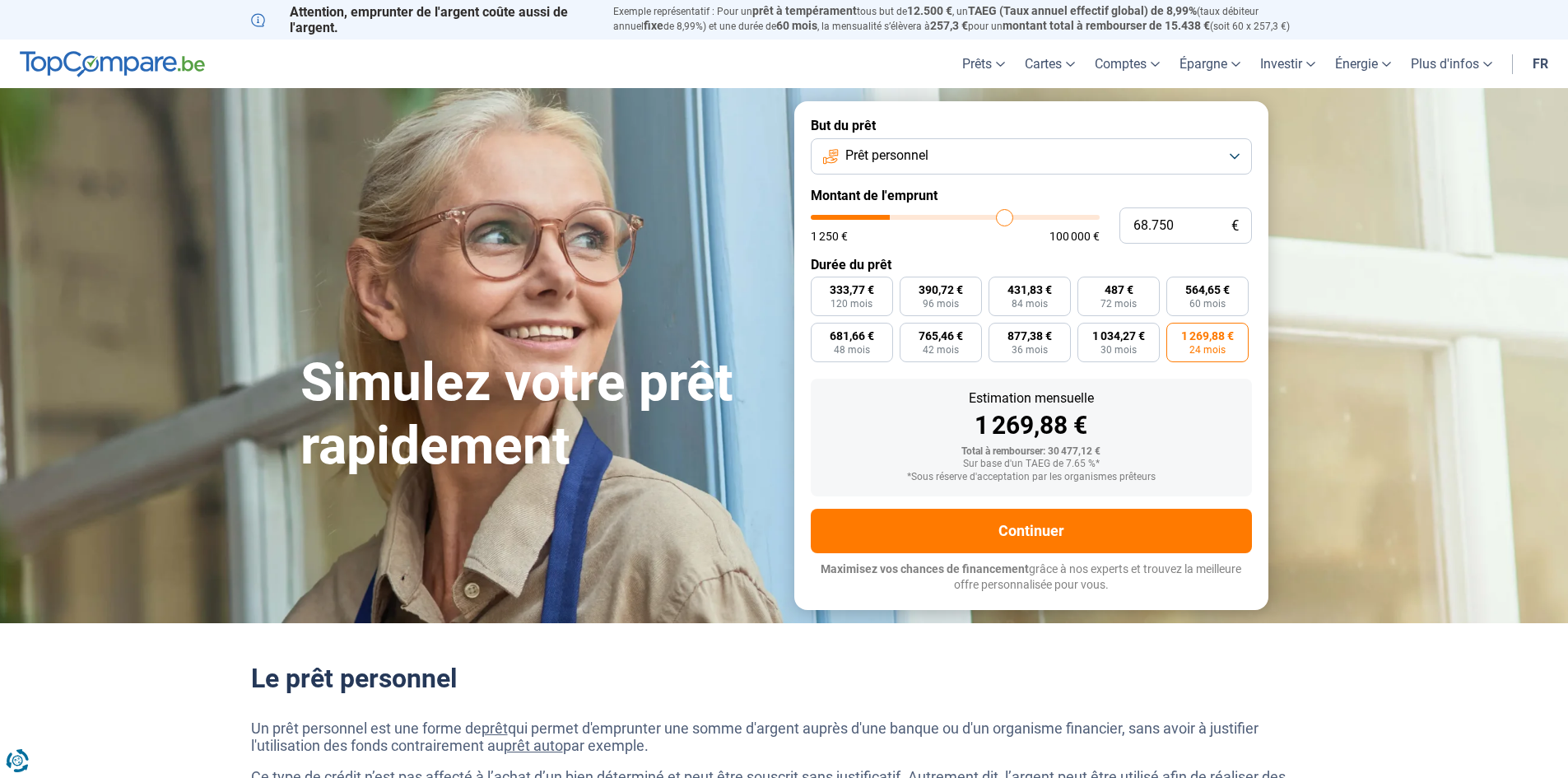 type on "69.500" 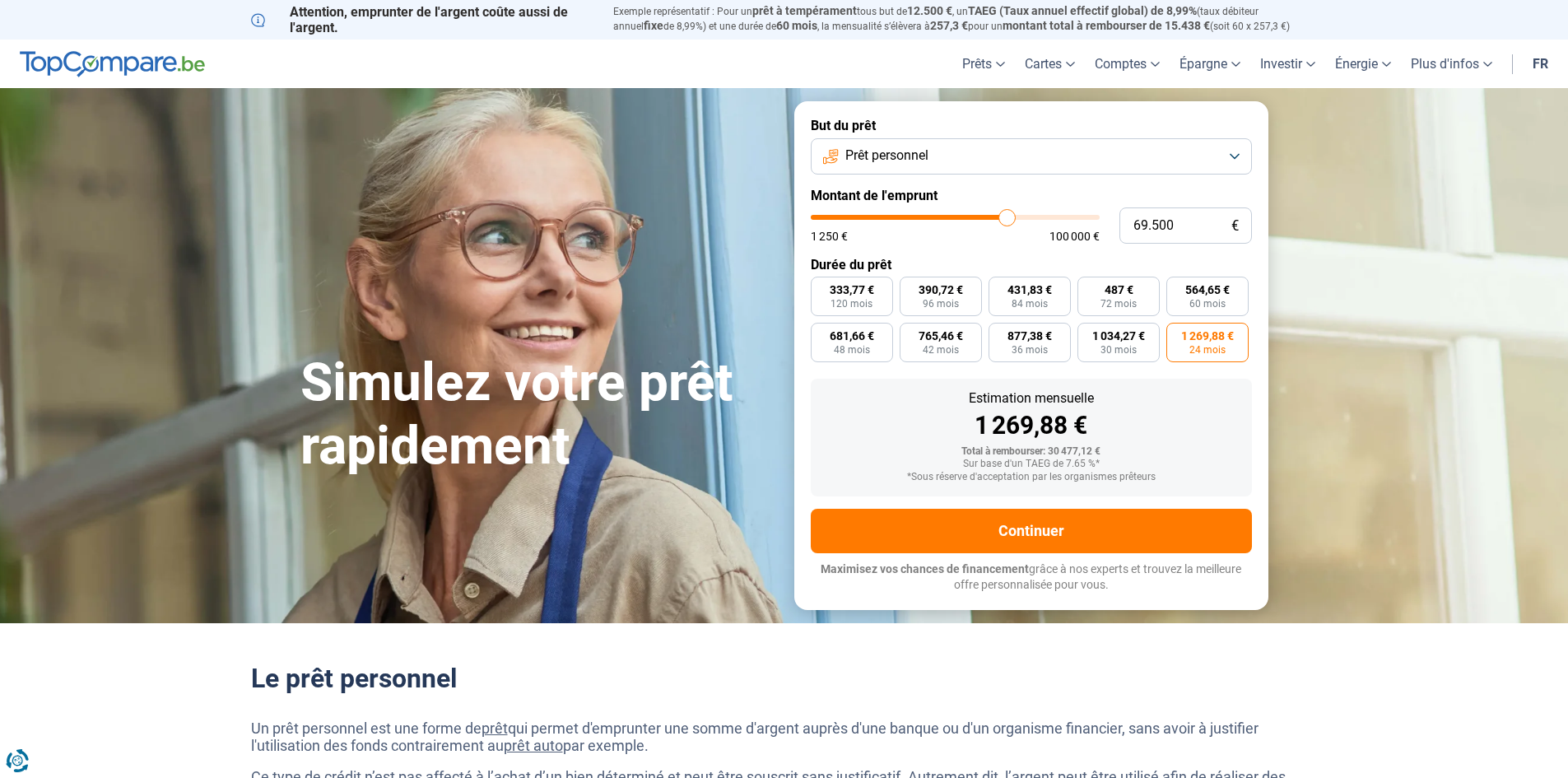 type on "70.250" 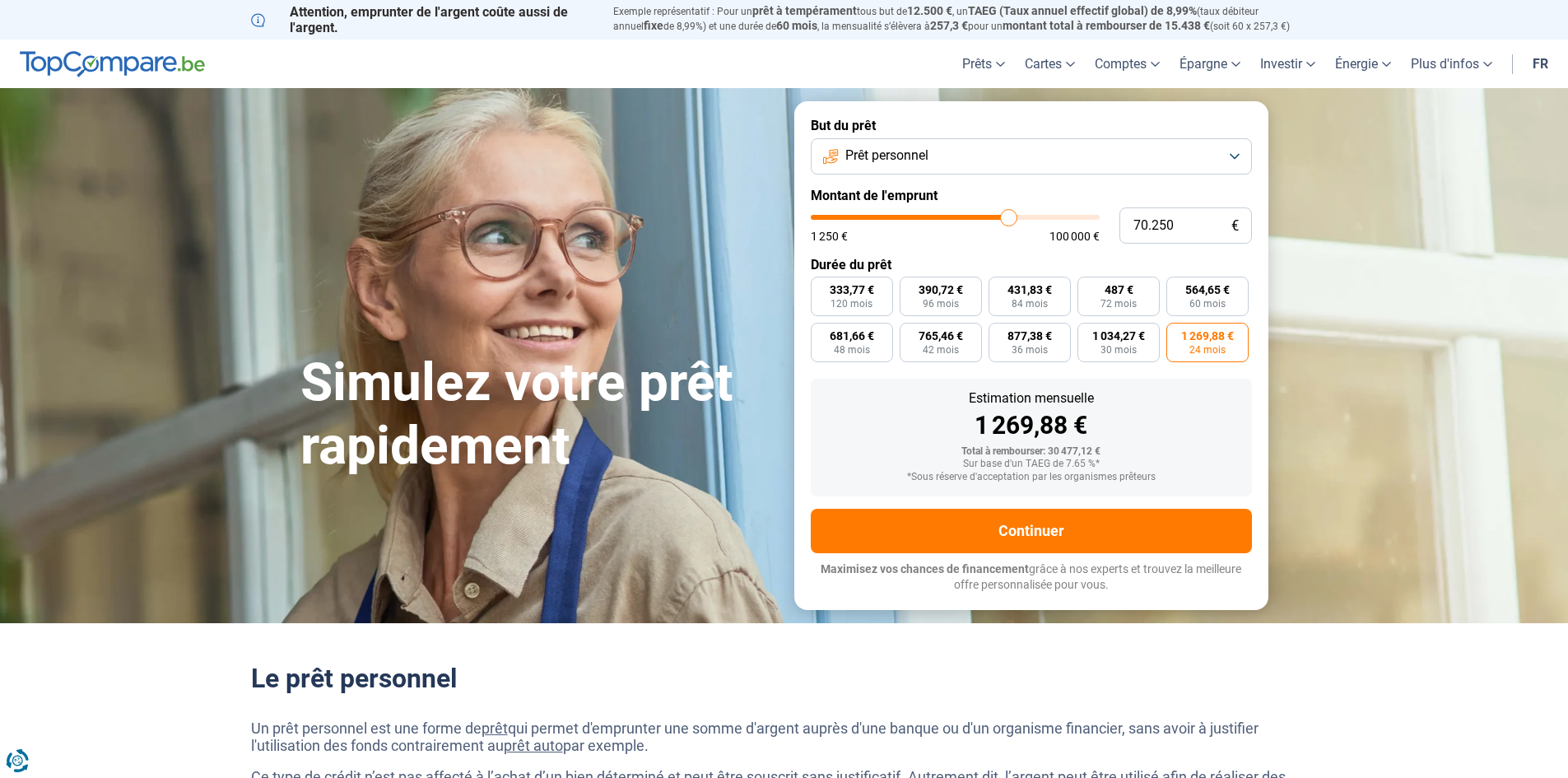 type on "70.500" 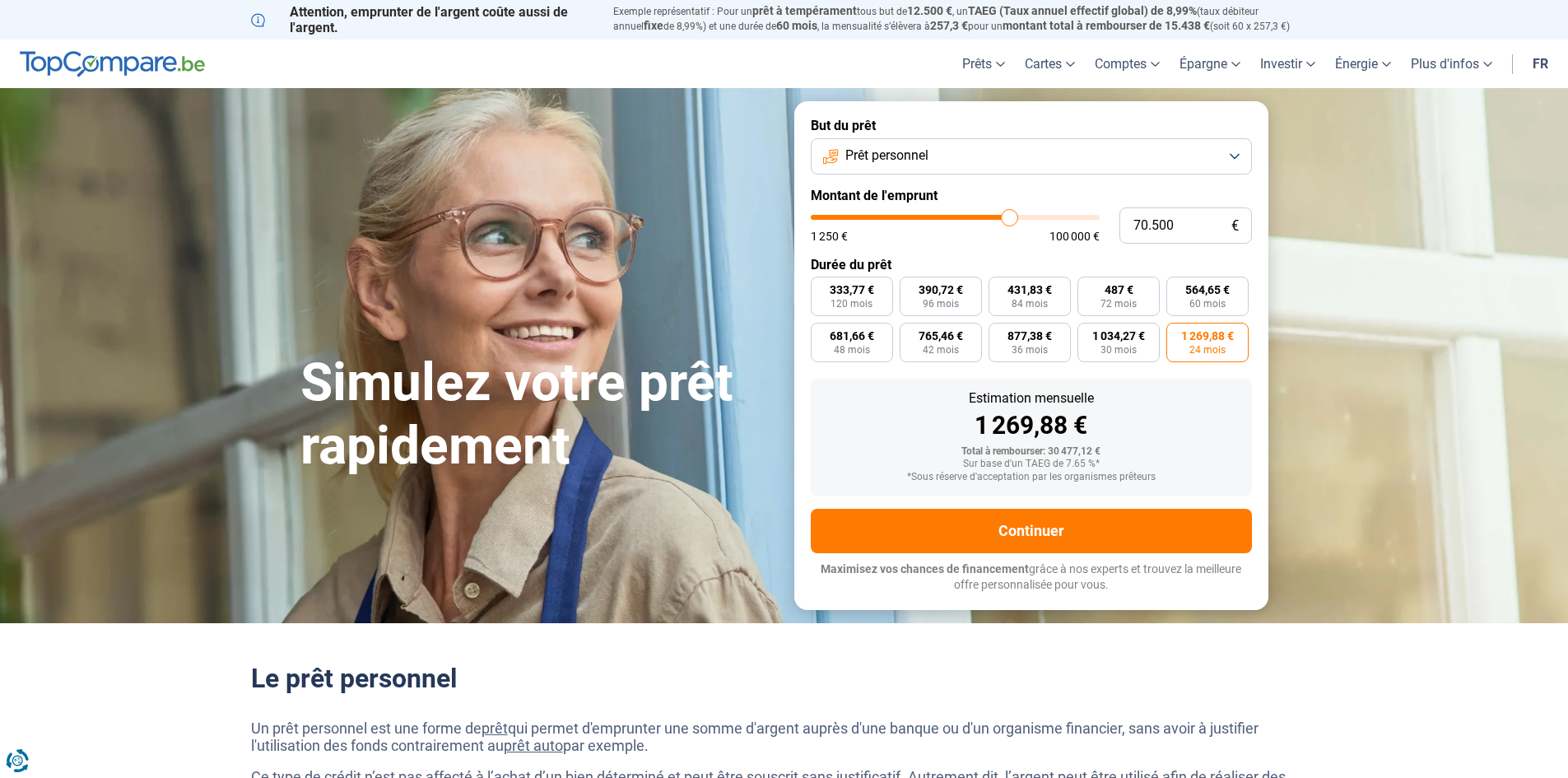 drag, startPoint x: 891, startPoint y: 221, endPoint x: 1009, endPoint y: 265, distance: 125.9365 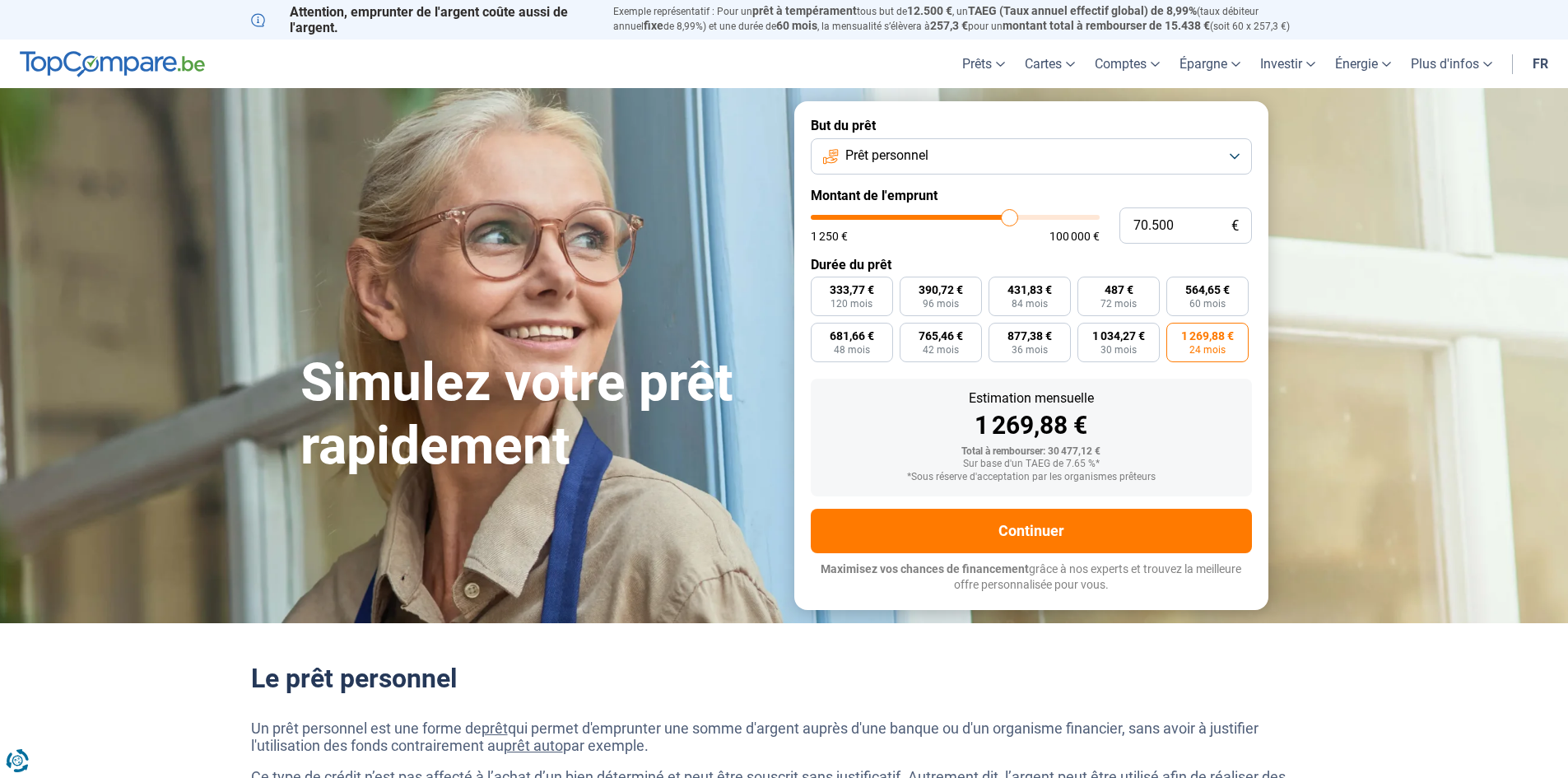 type on "70500" 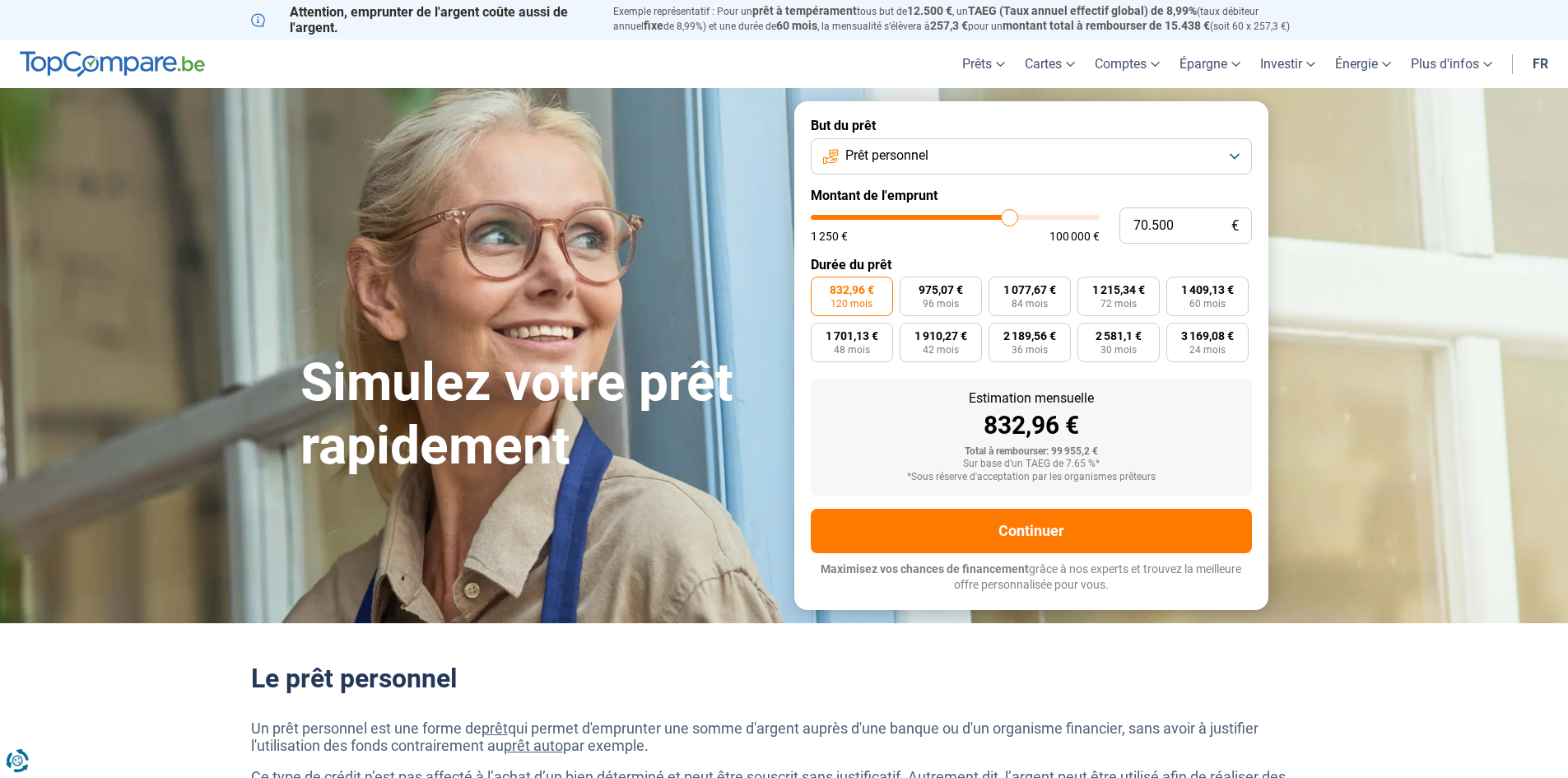 drag, startPoint x: 1014, startPoint y: 207, endPoint x: 1102, endPoint y: 221, distance: 89.10668 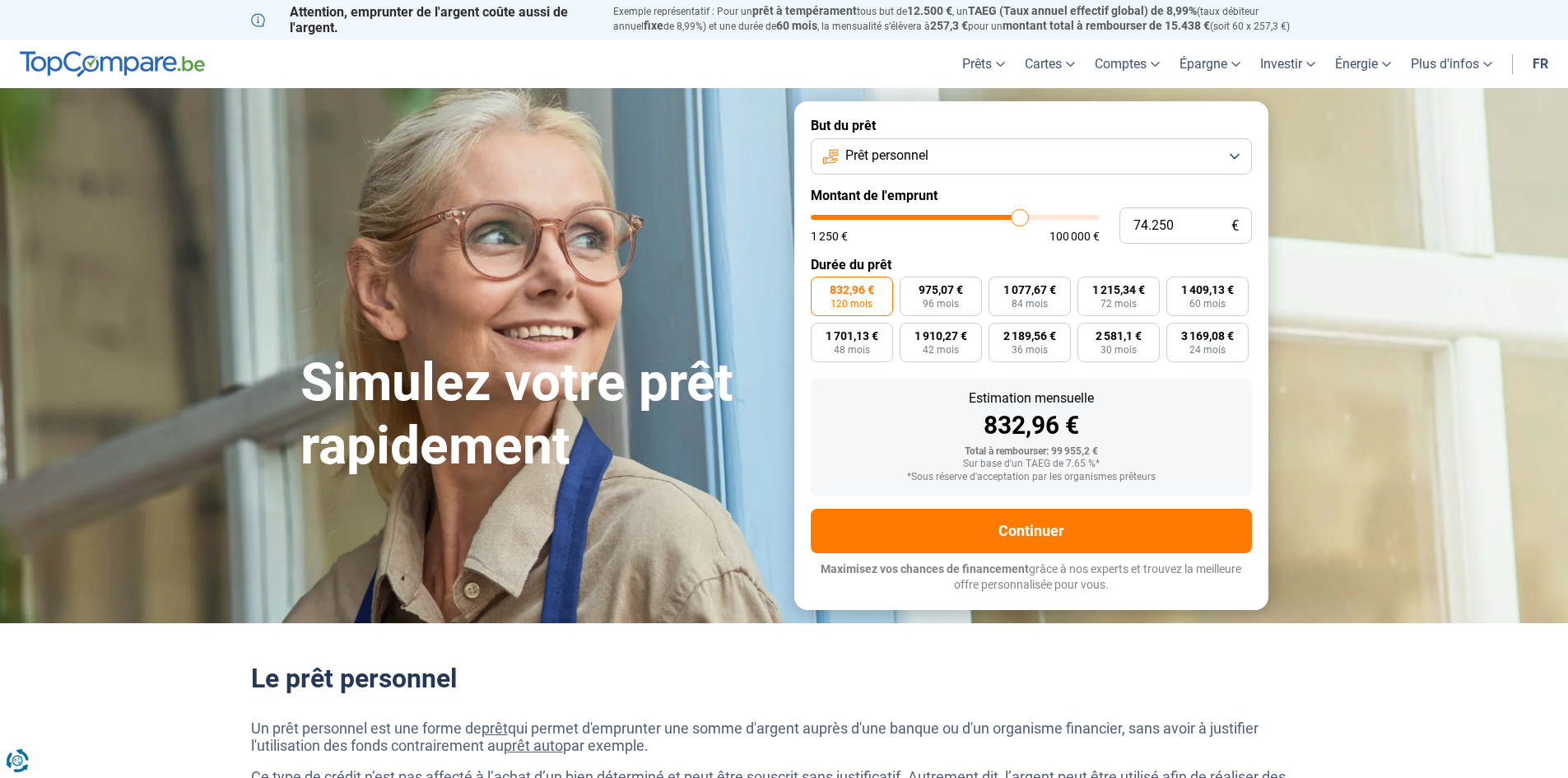 type on "75.250" 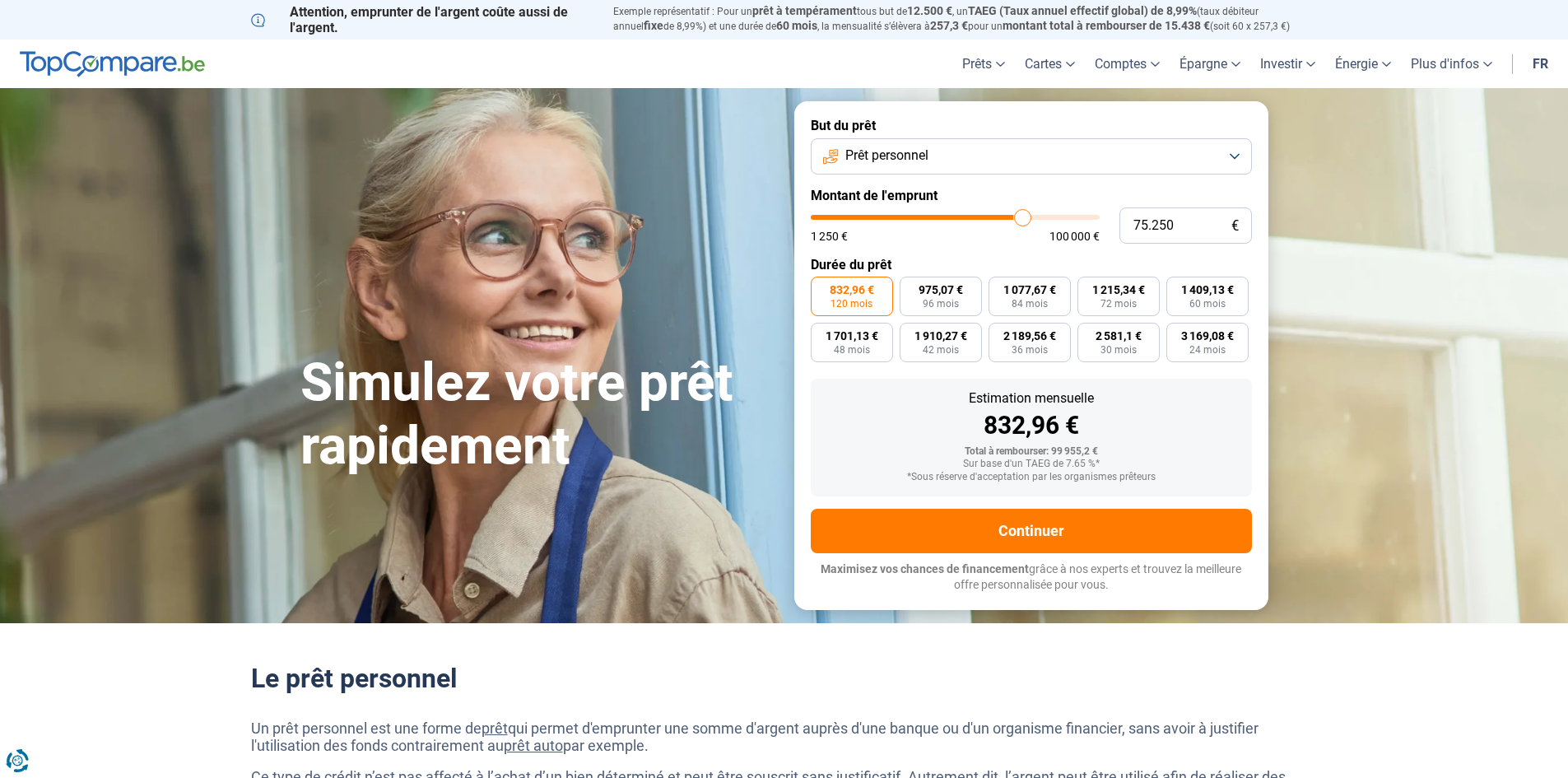 type on "78.000" 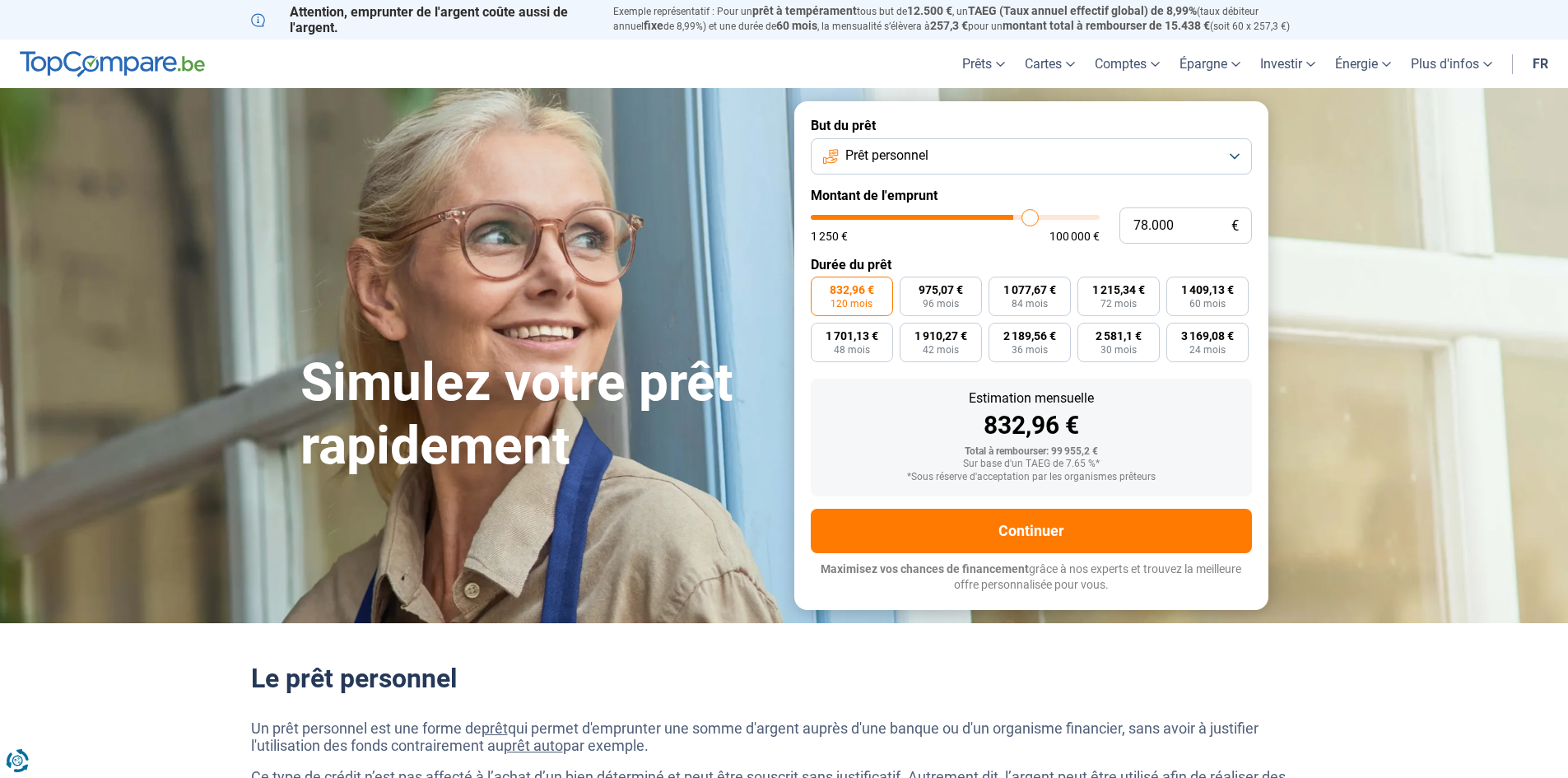 type on "83.750" 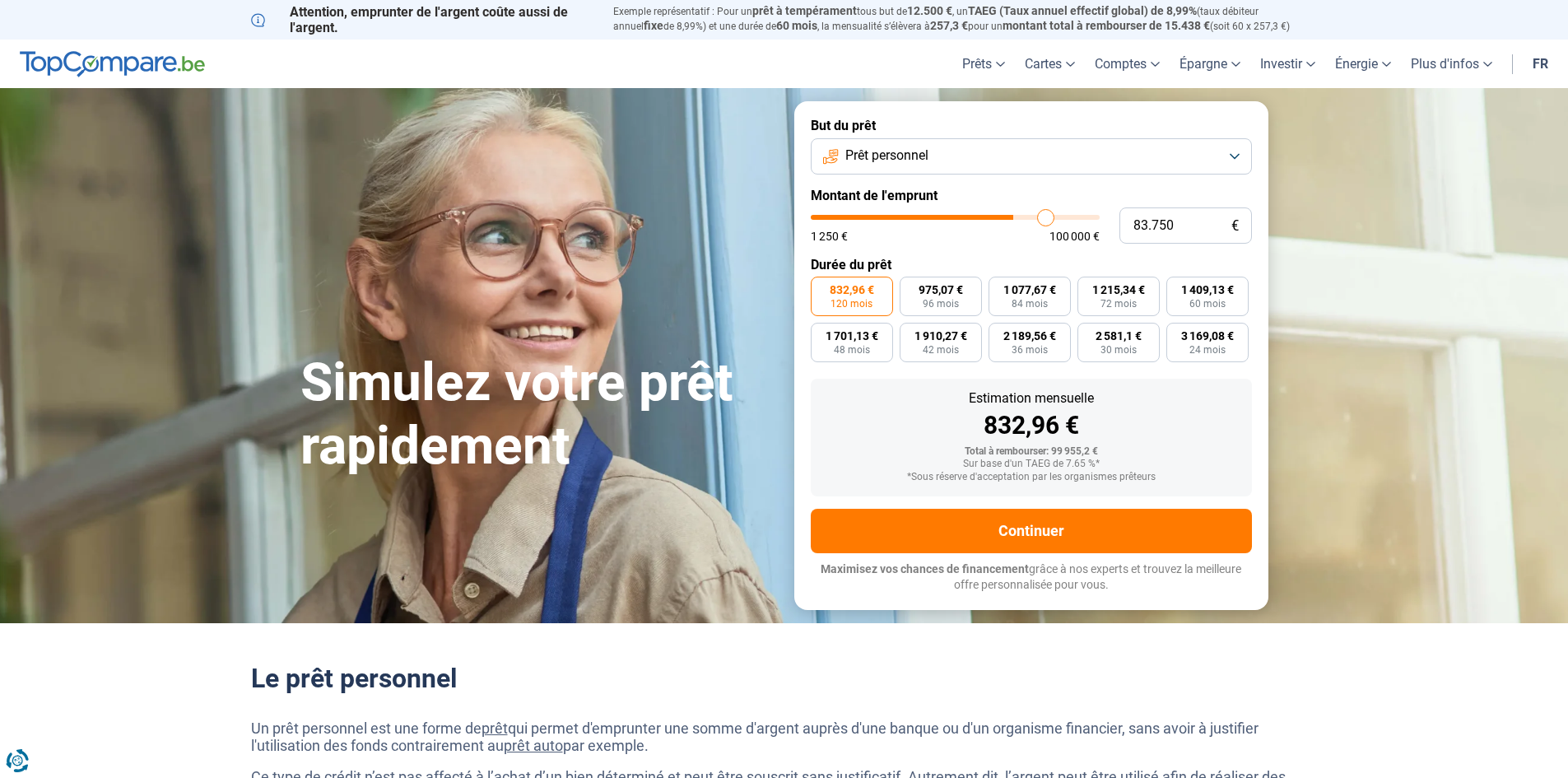 type on "100.000" 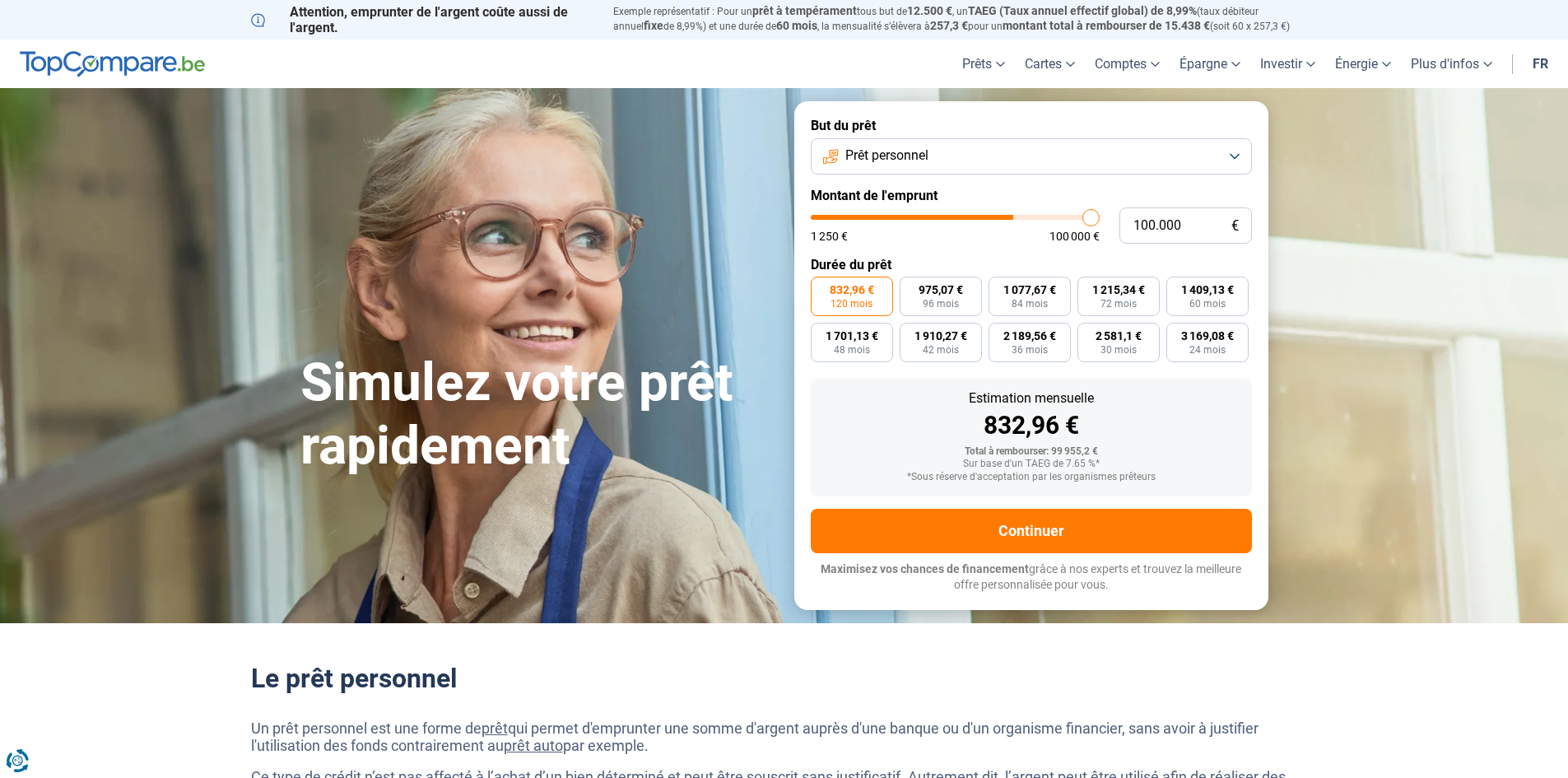 drag, startPoint x: 1211, startPoint y: 220, endPoint x: 1231, endPoint y: 225, distance: 20.61553 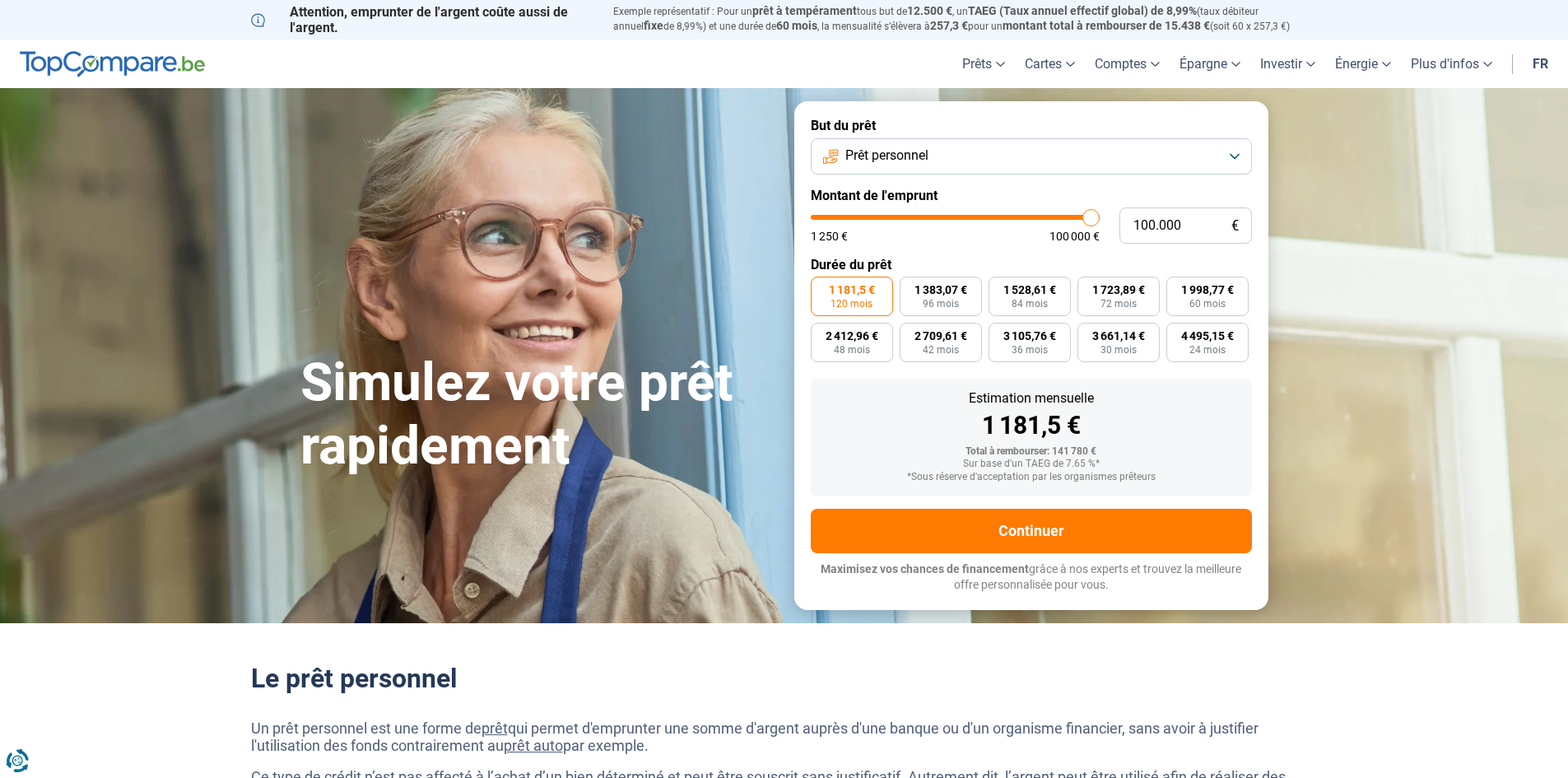 type on "99.500" 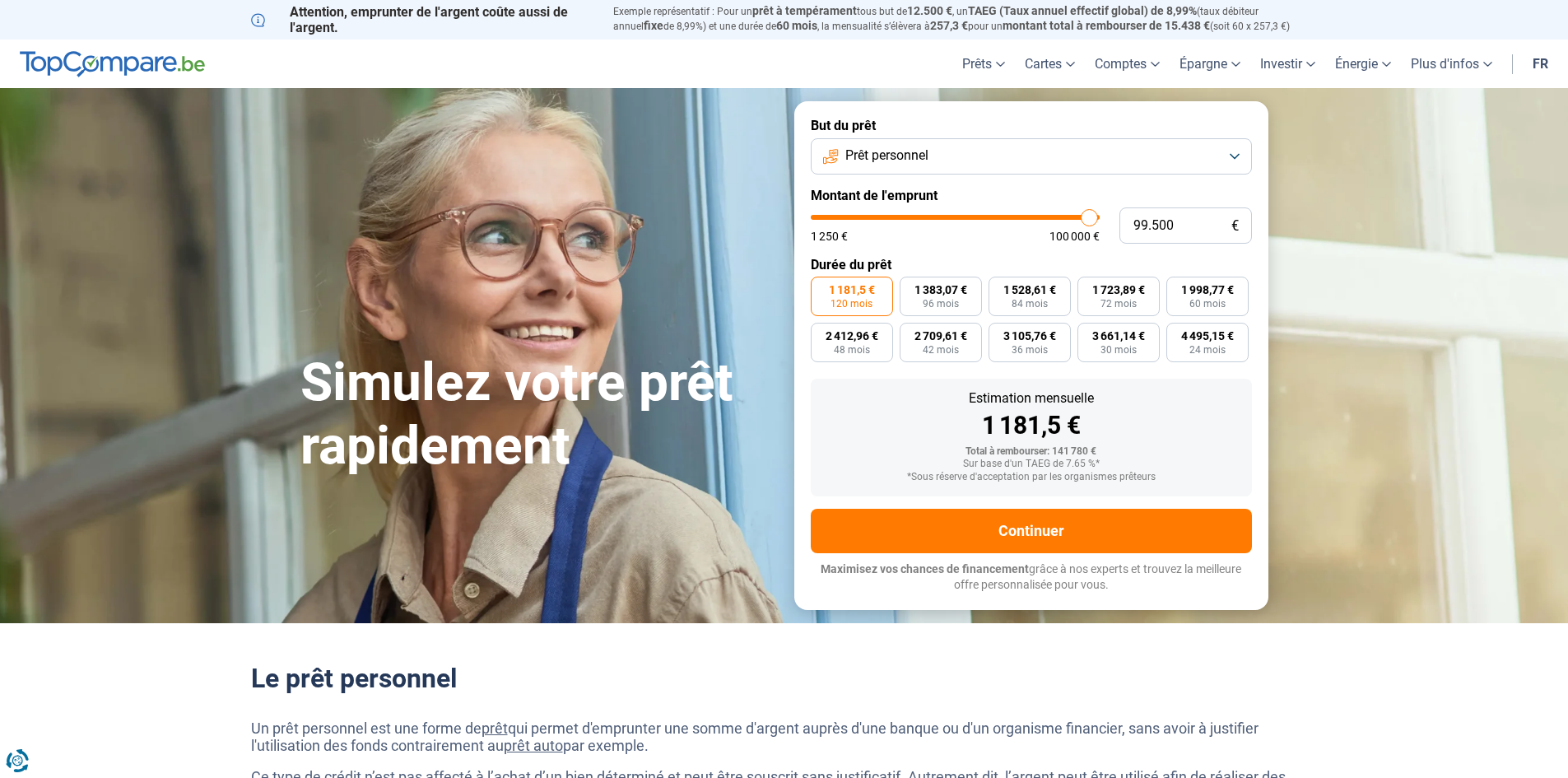 type on "96.500" 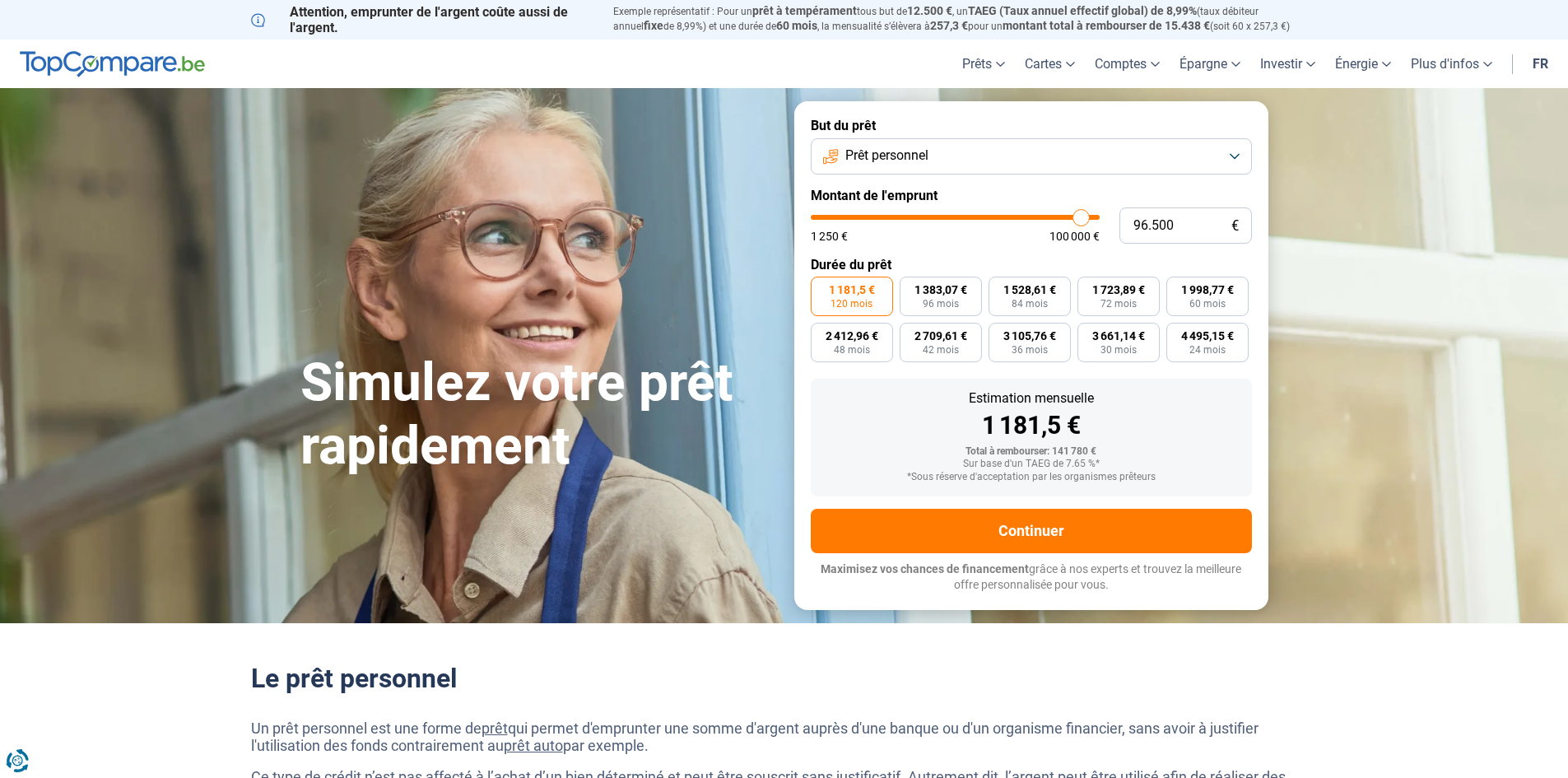type on "91.250" 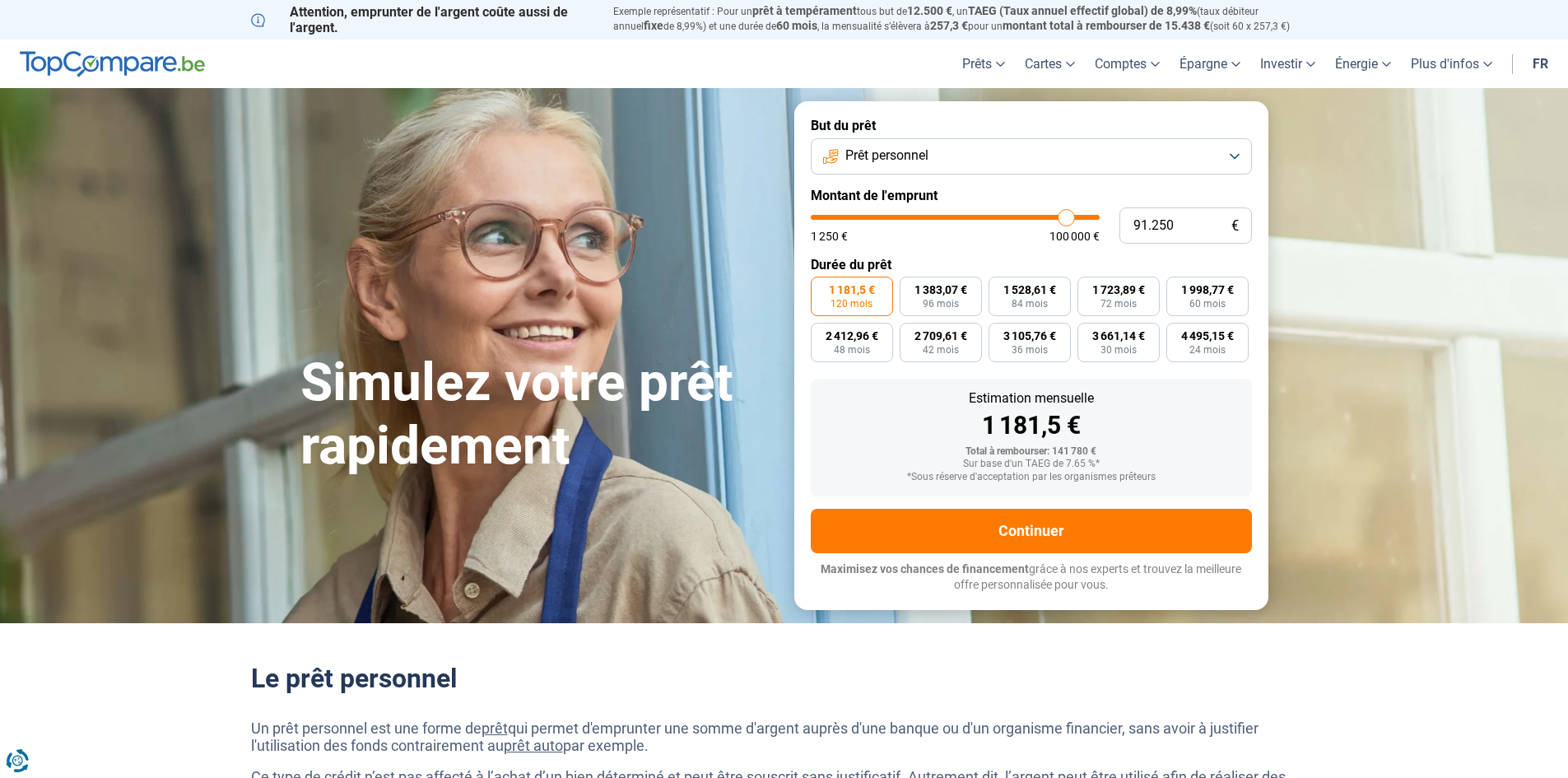 type on "85.250" 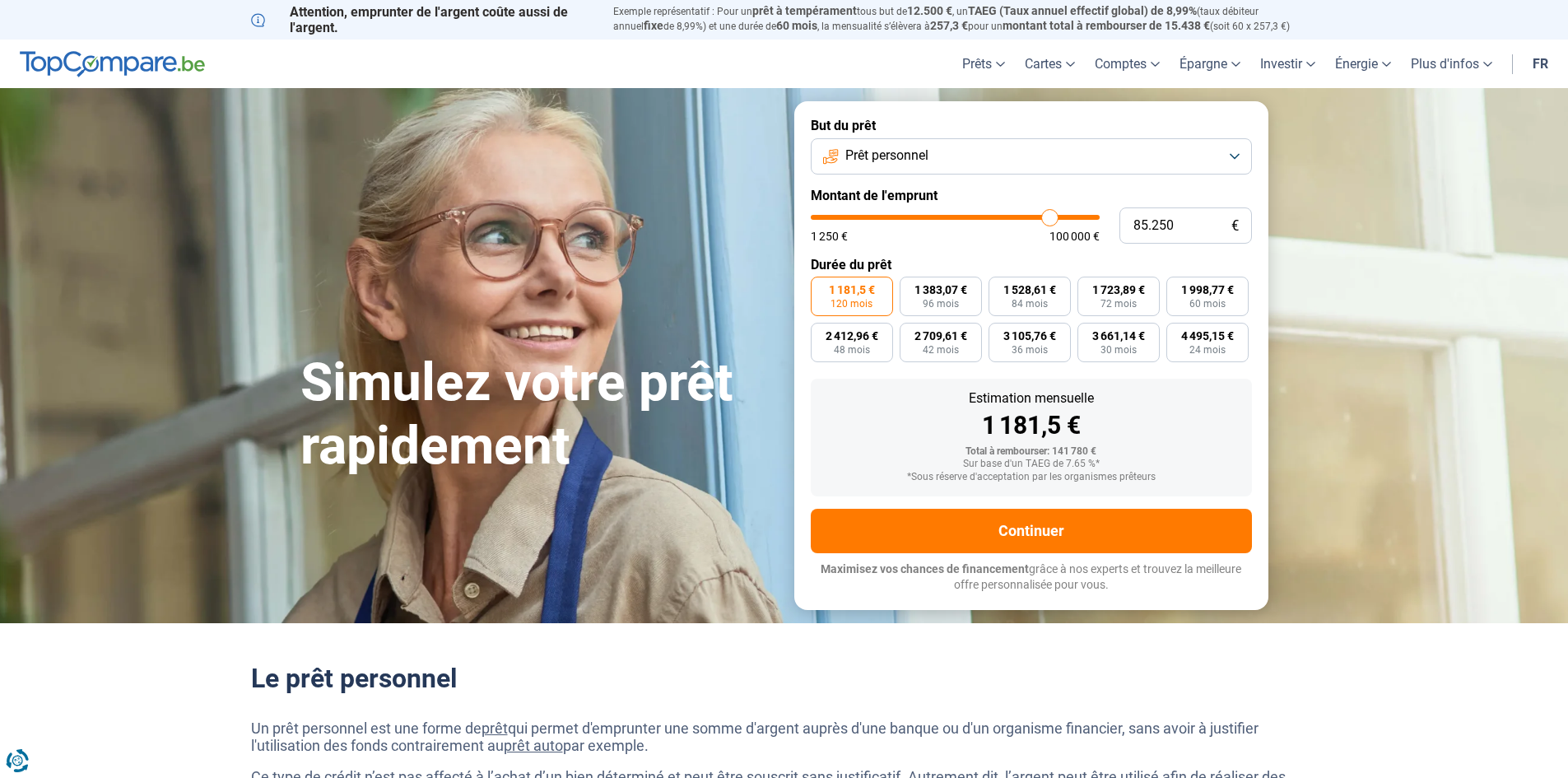 type on "78.250" 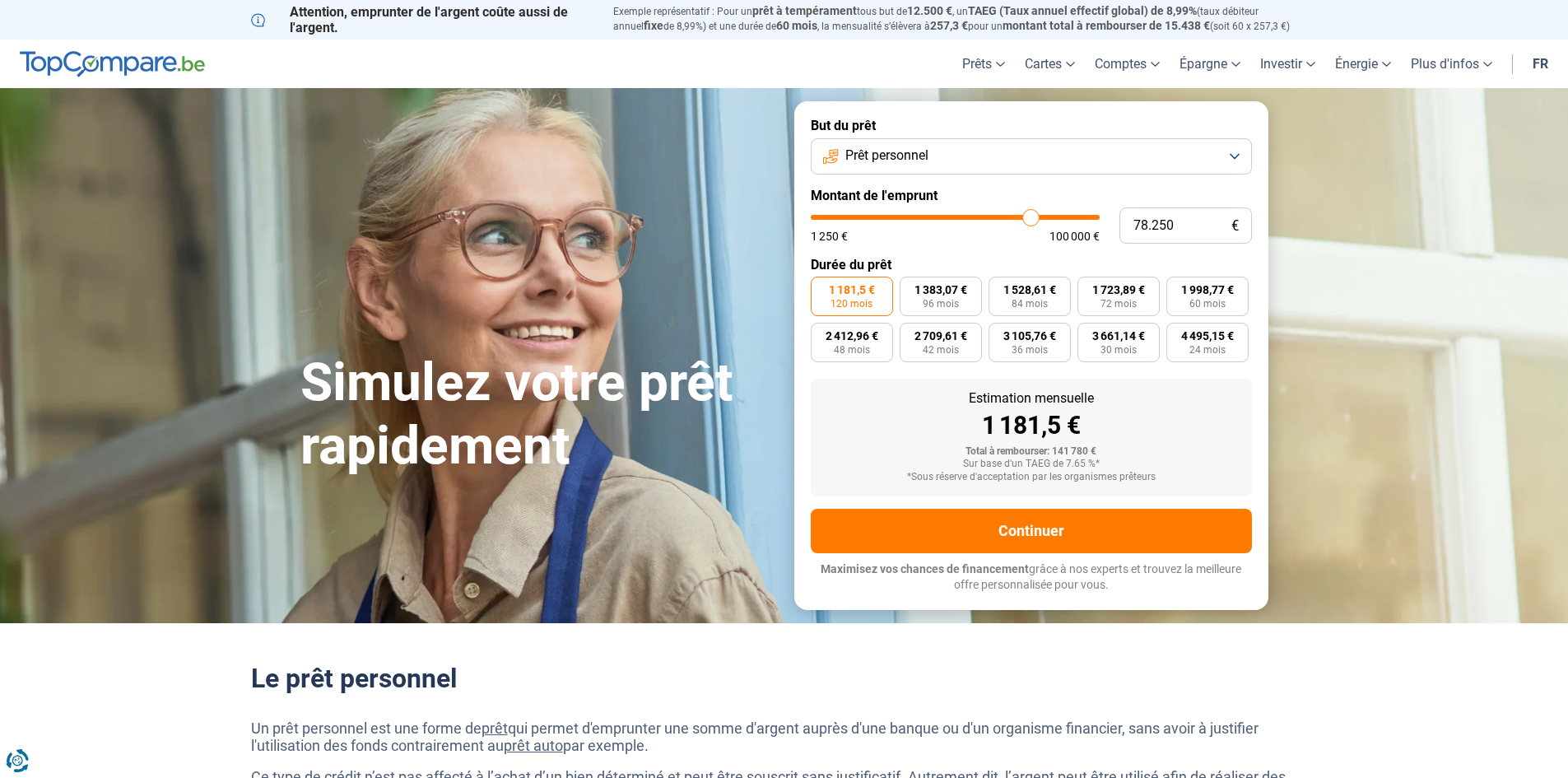 type on "66.750" 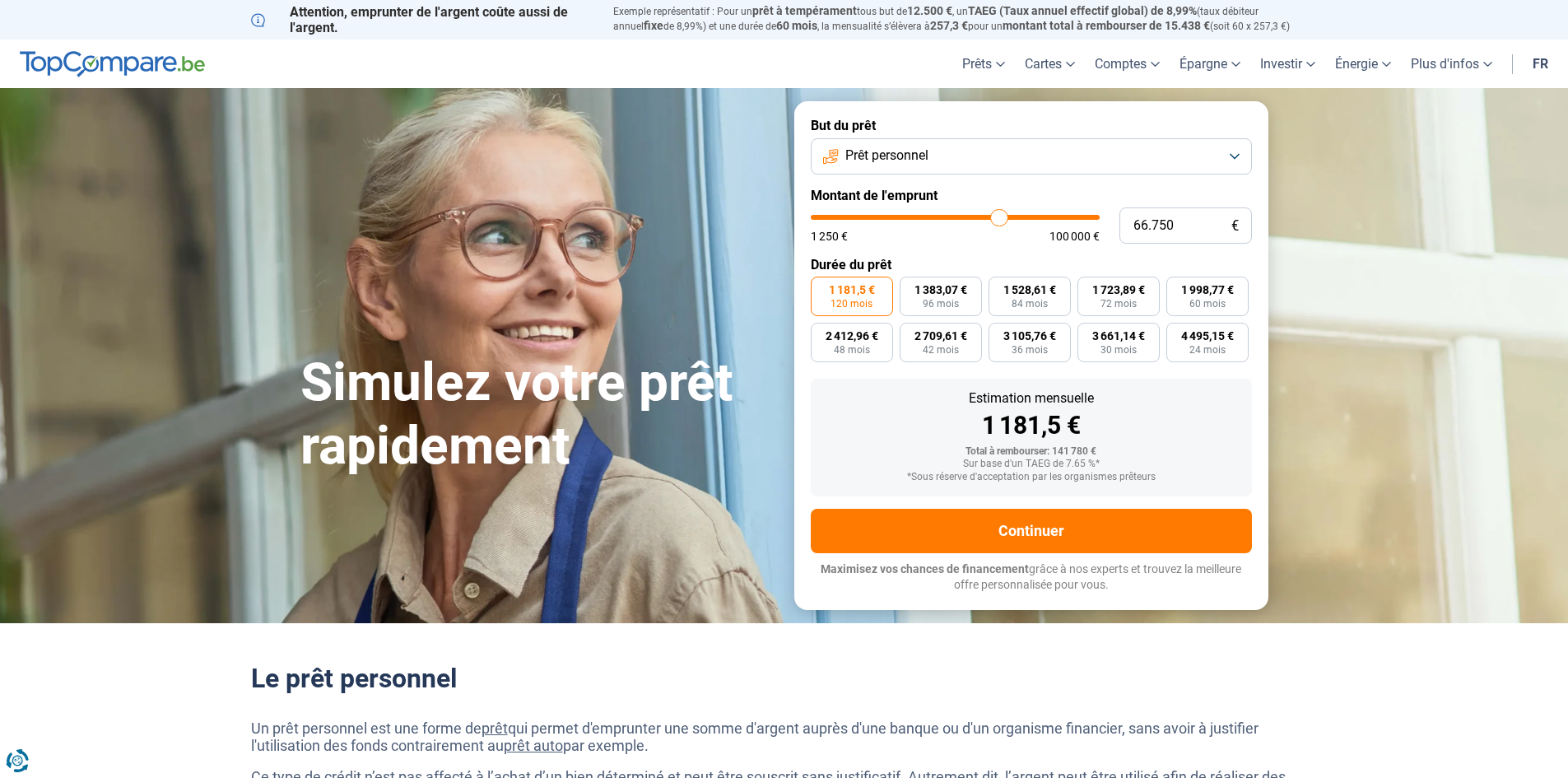 type on "60.750" 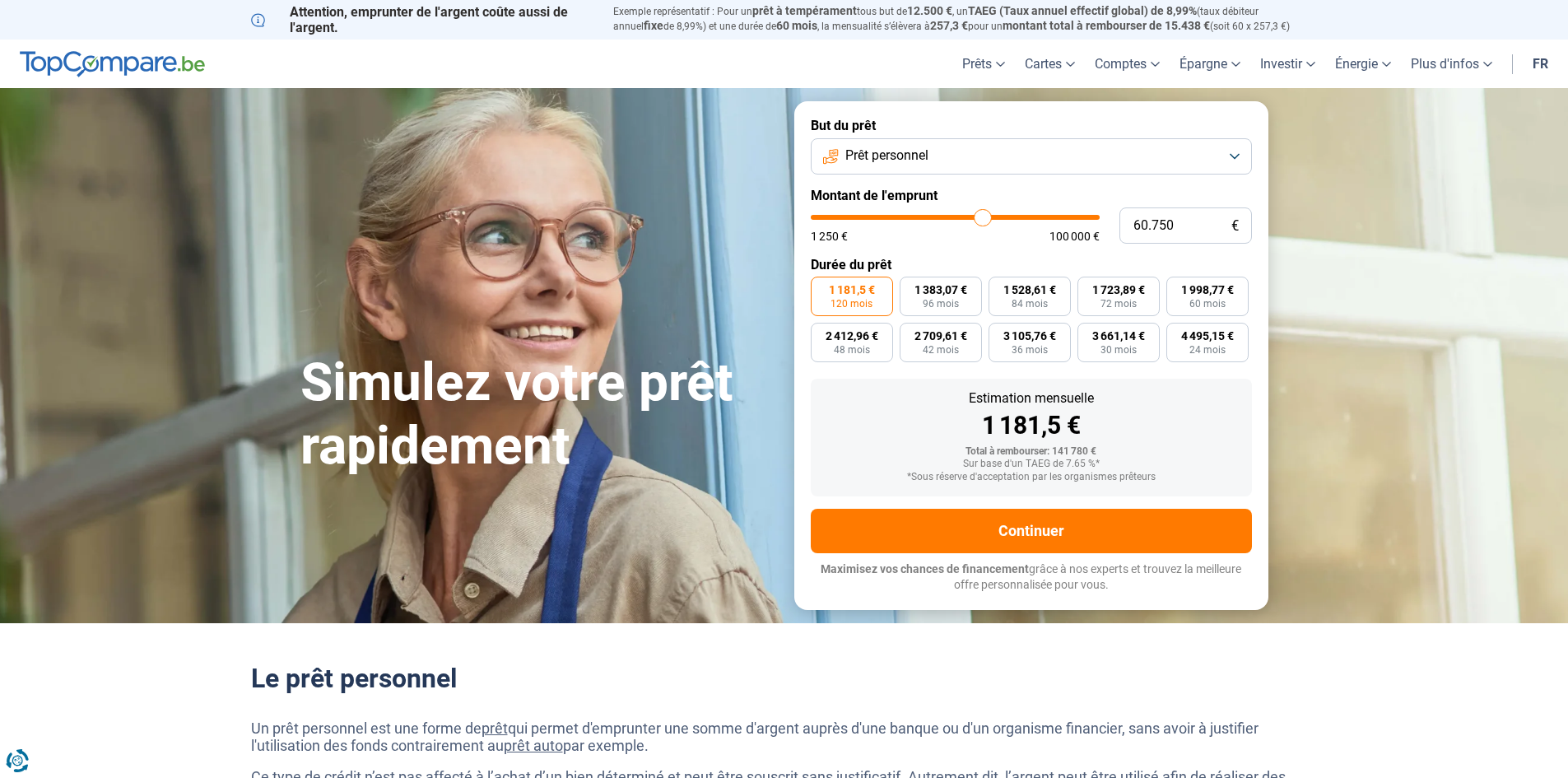 type on "57.000" 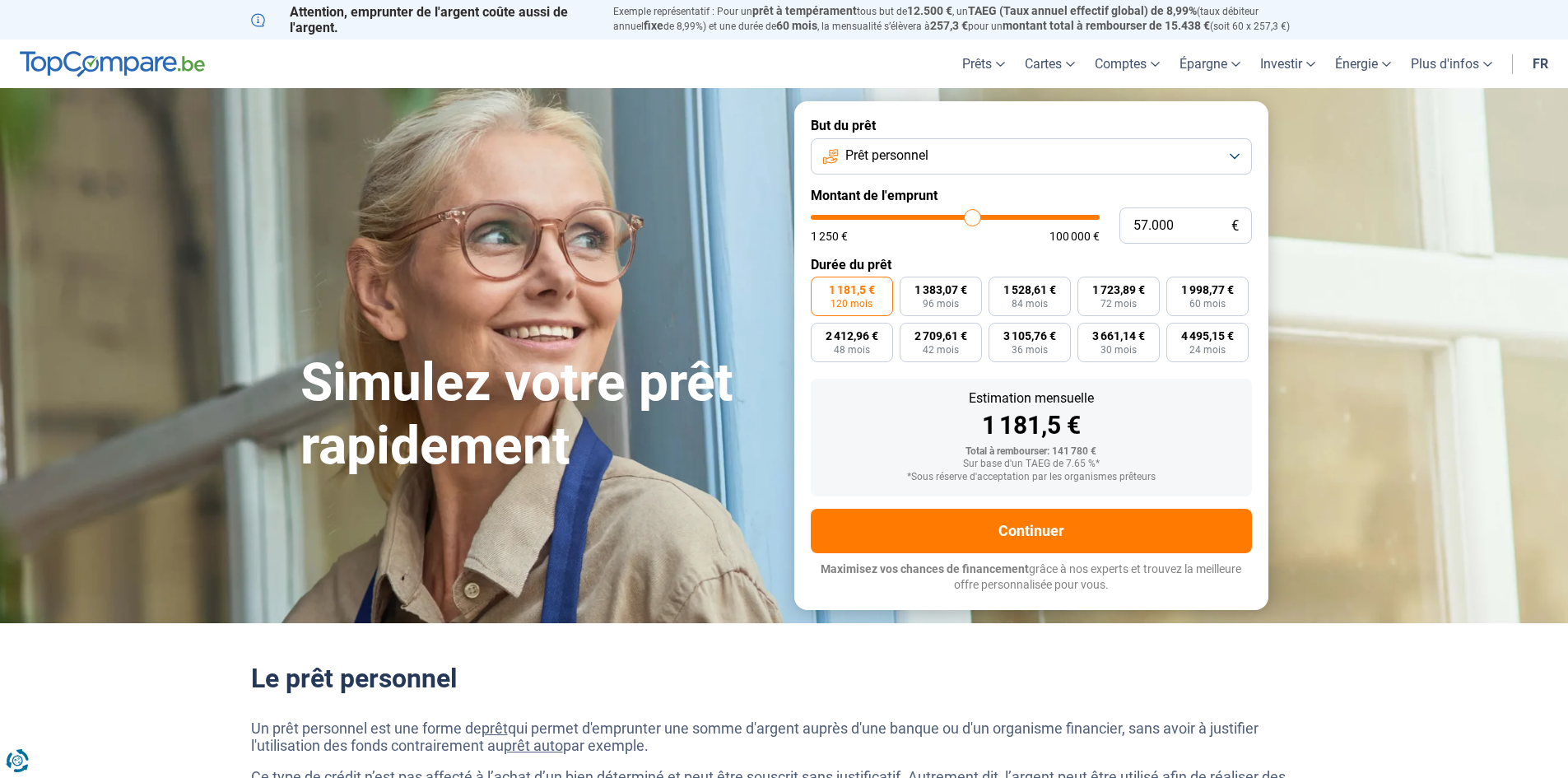 type on "55.000" 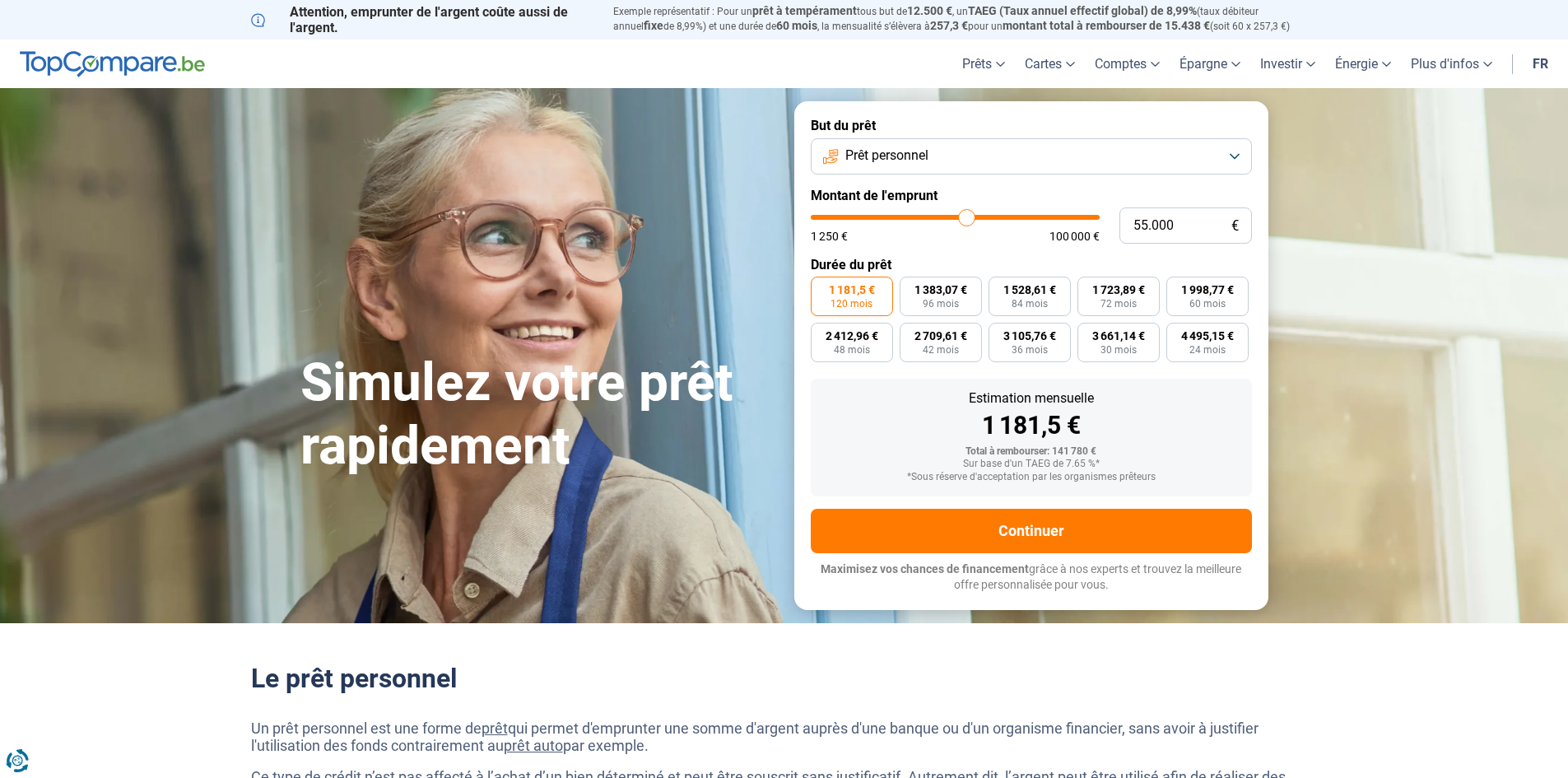type on "54.500" 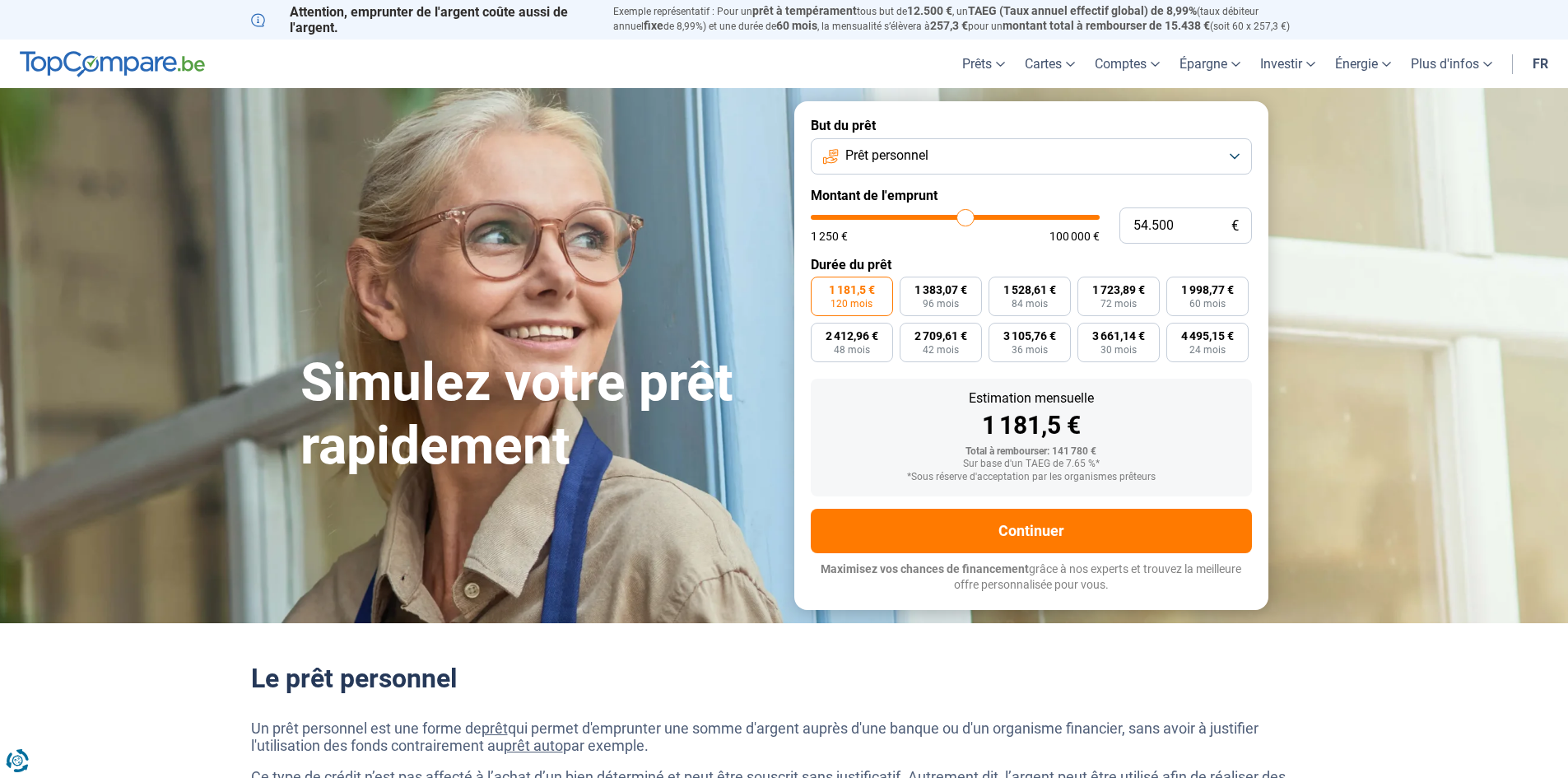 drag, startPoint x: 1091, startPoint y: 214, endPoint x: 965, endPoint y: 231, distance: 127.14165 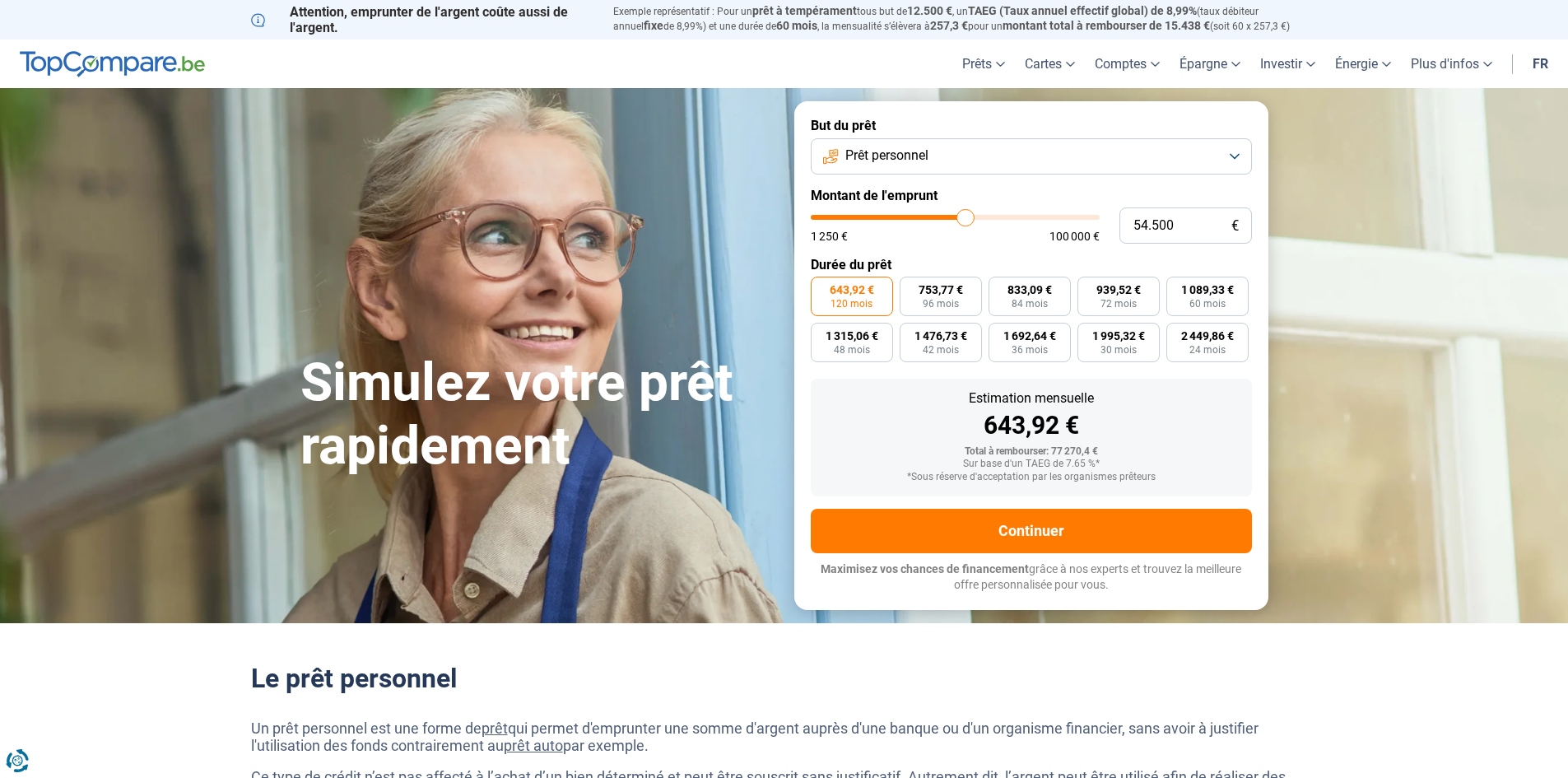 type on "55.000" 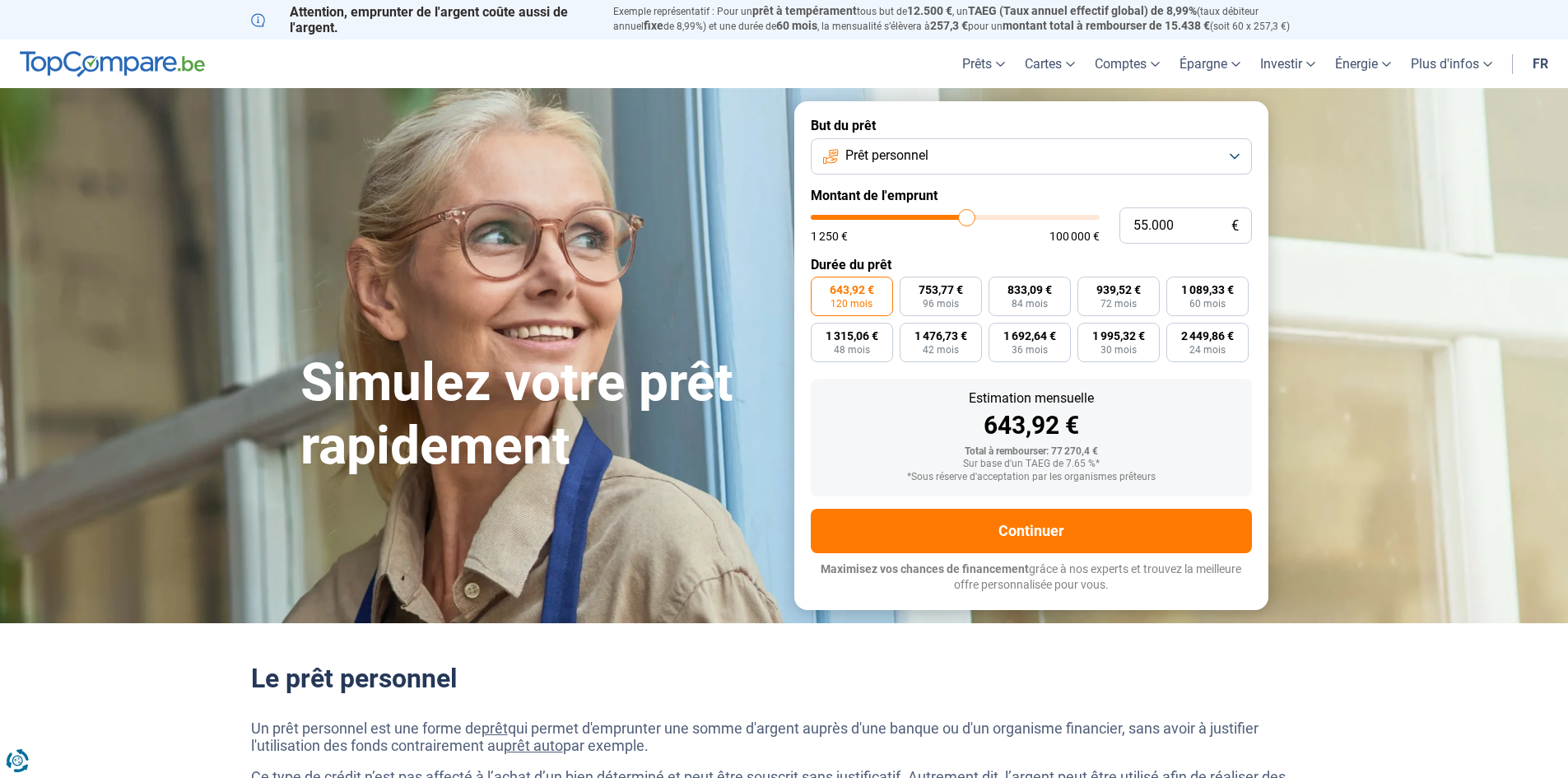 type on "54.500" 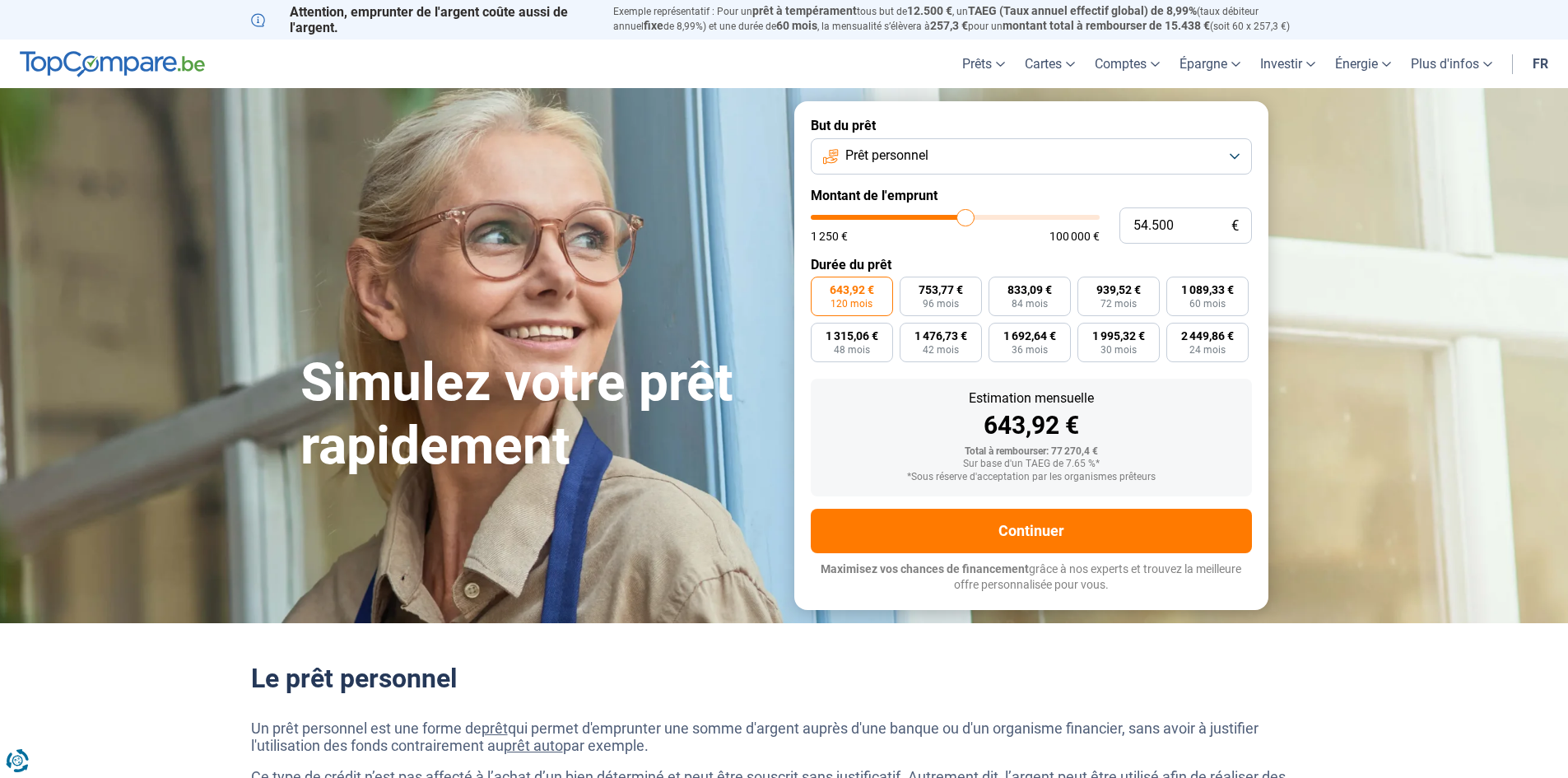 type on "52.000" 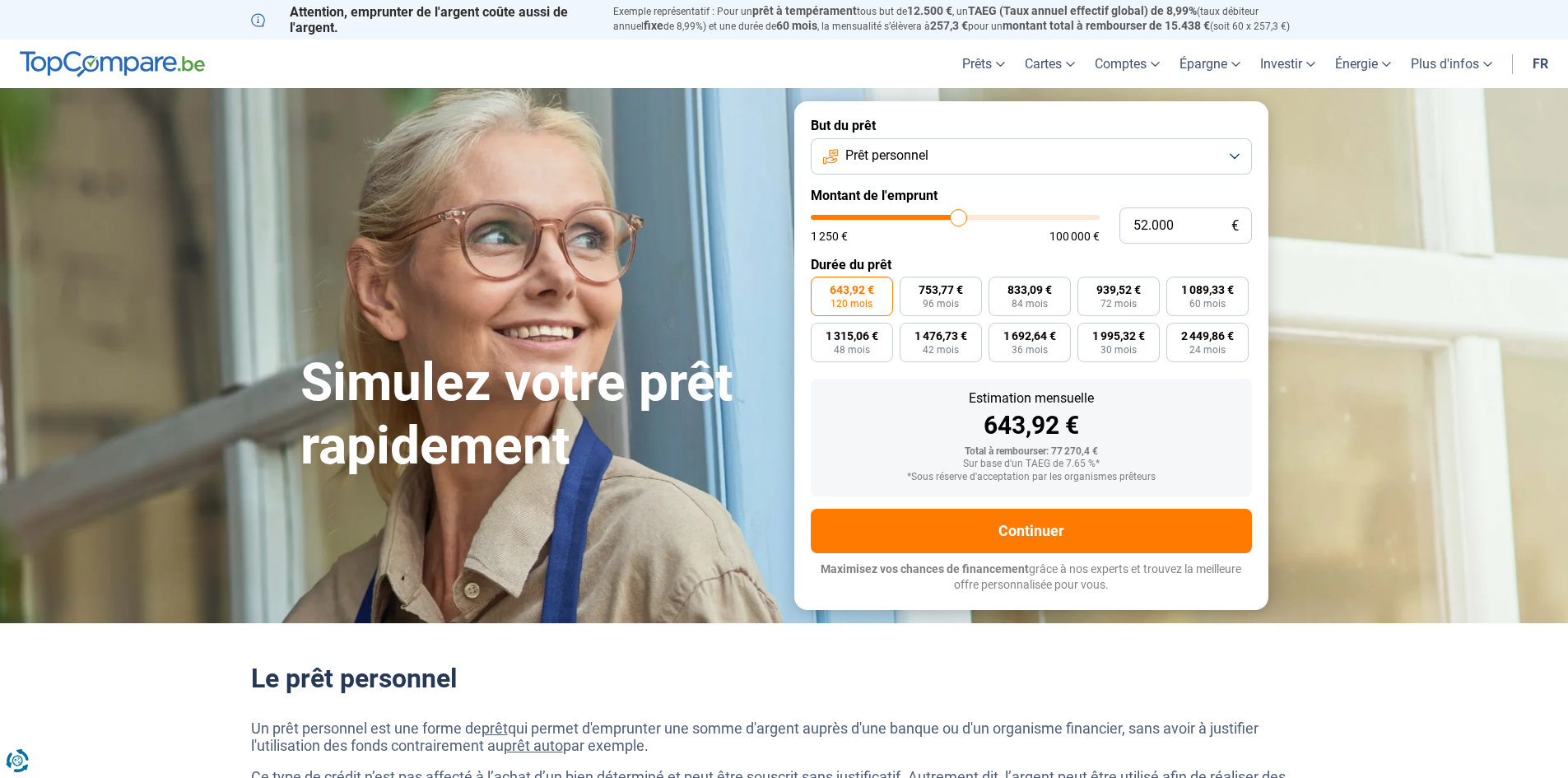 type on "46.500" 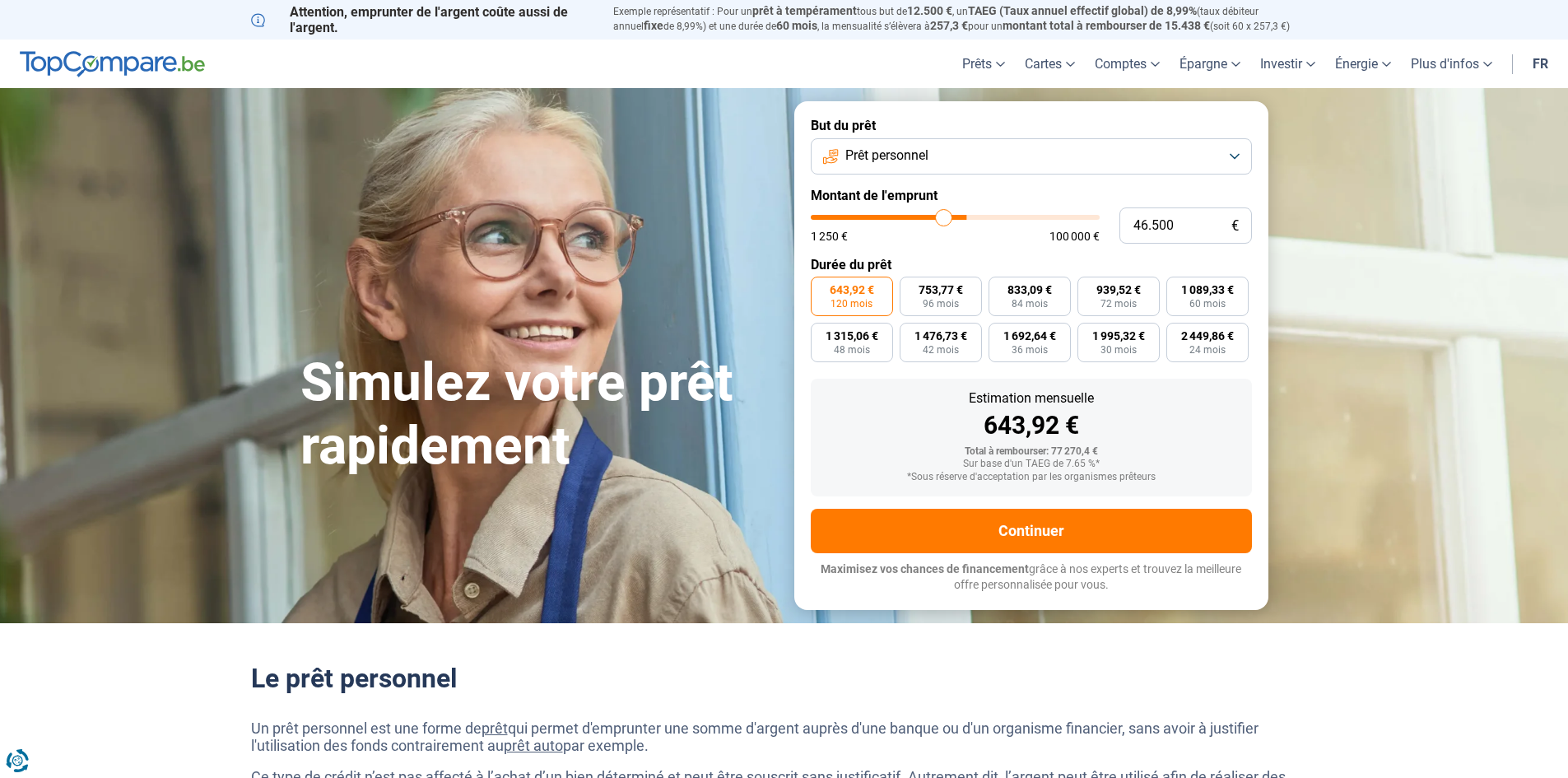 type on "37.000" 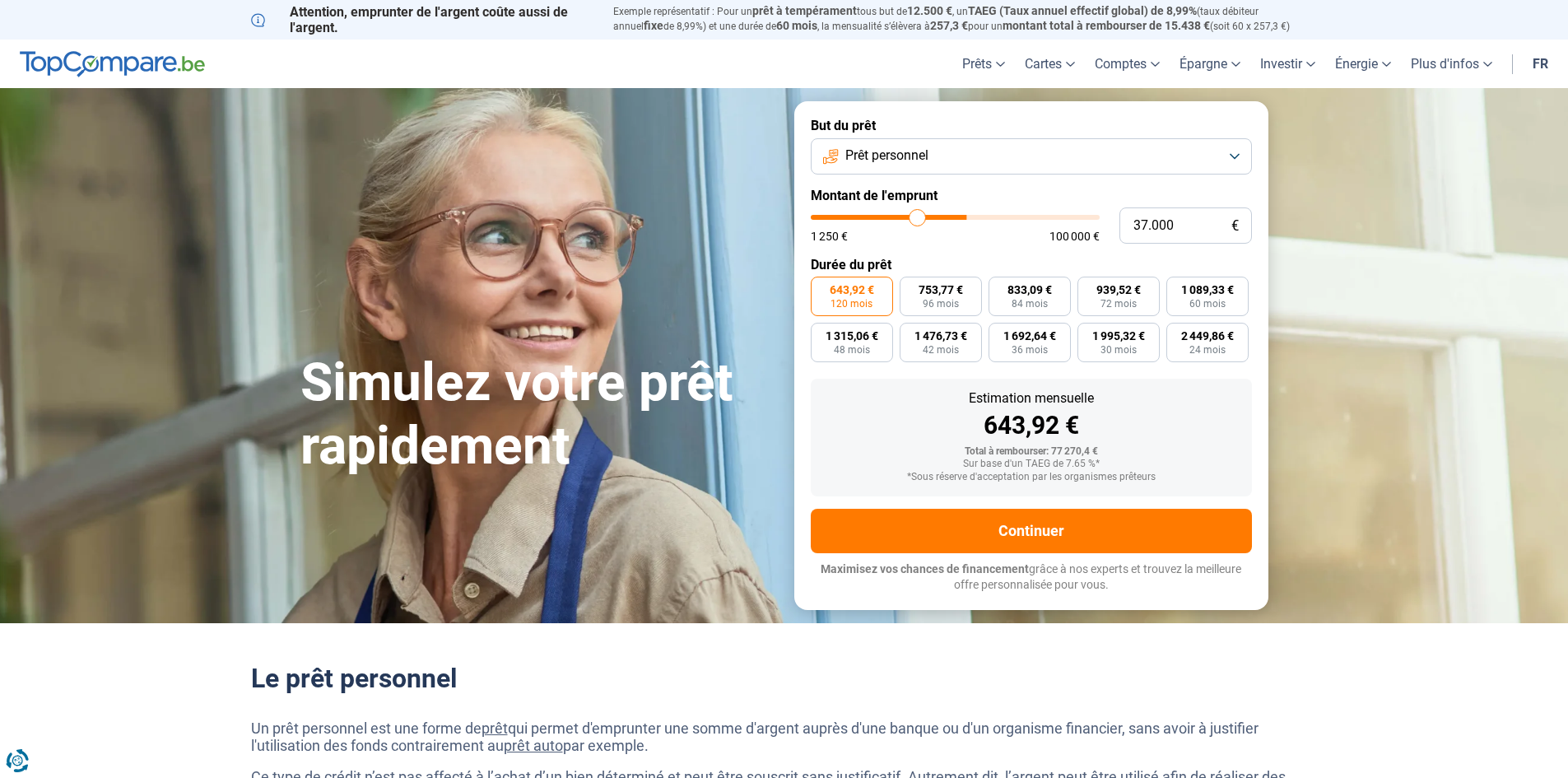 type on "24.250" 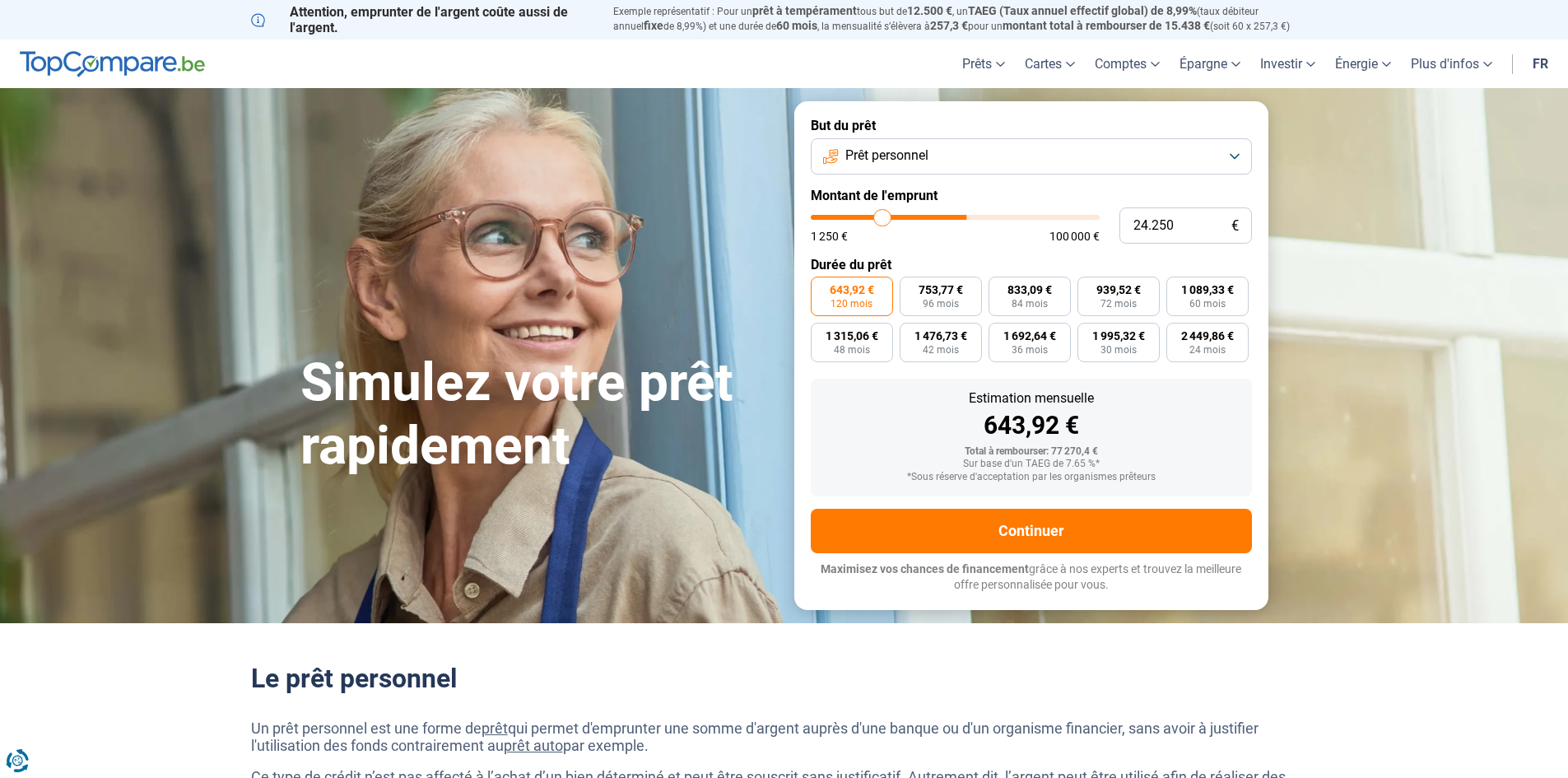 type on "9.000" 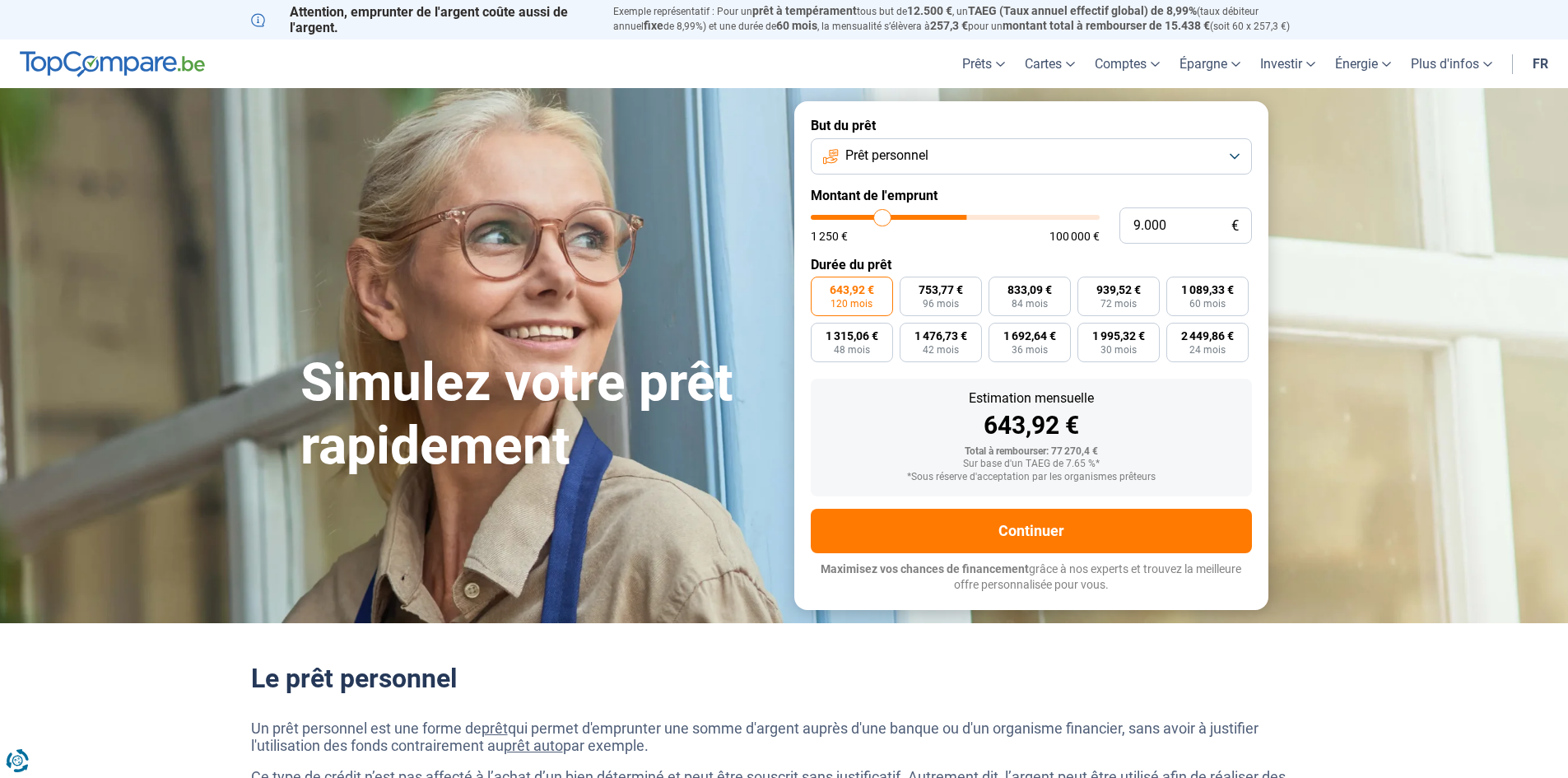 type on "9000" 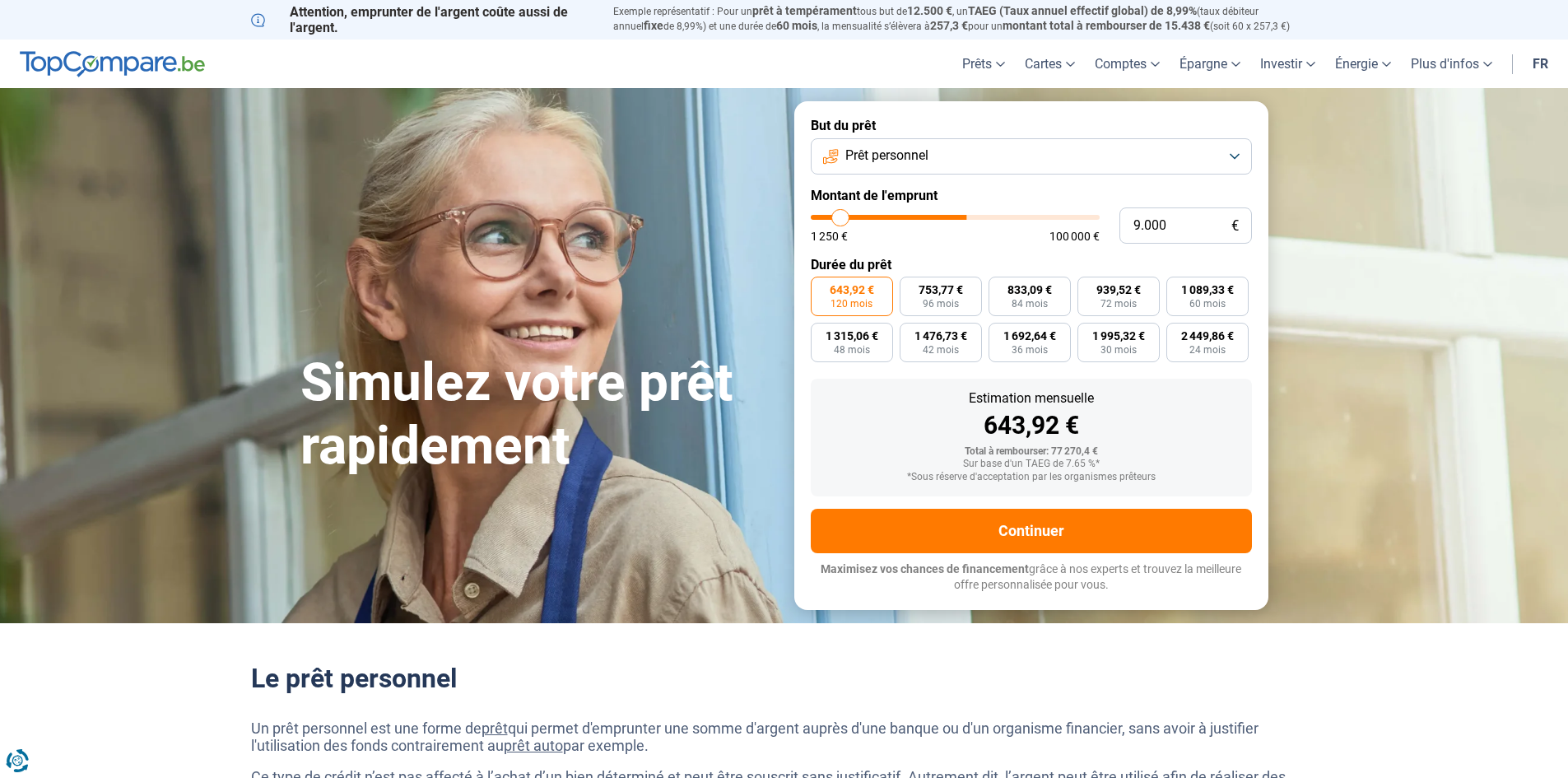 type on "1.250" 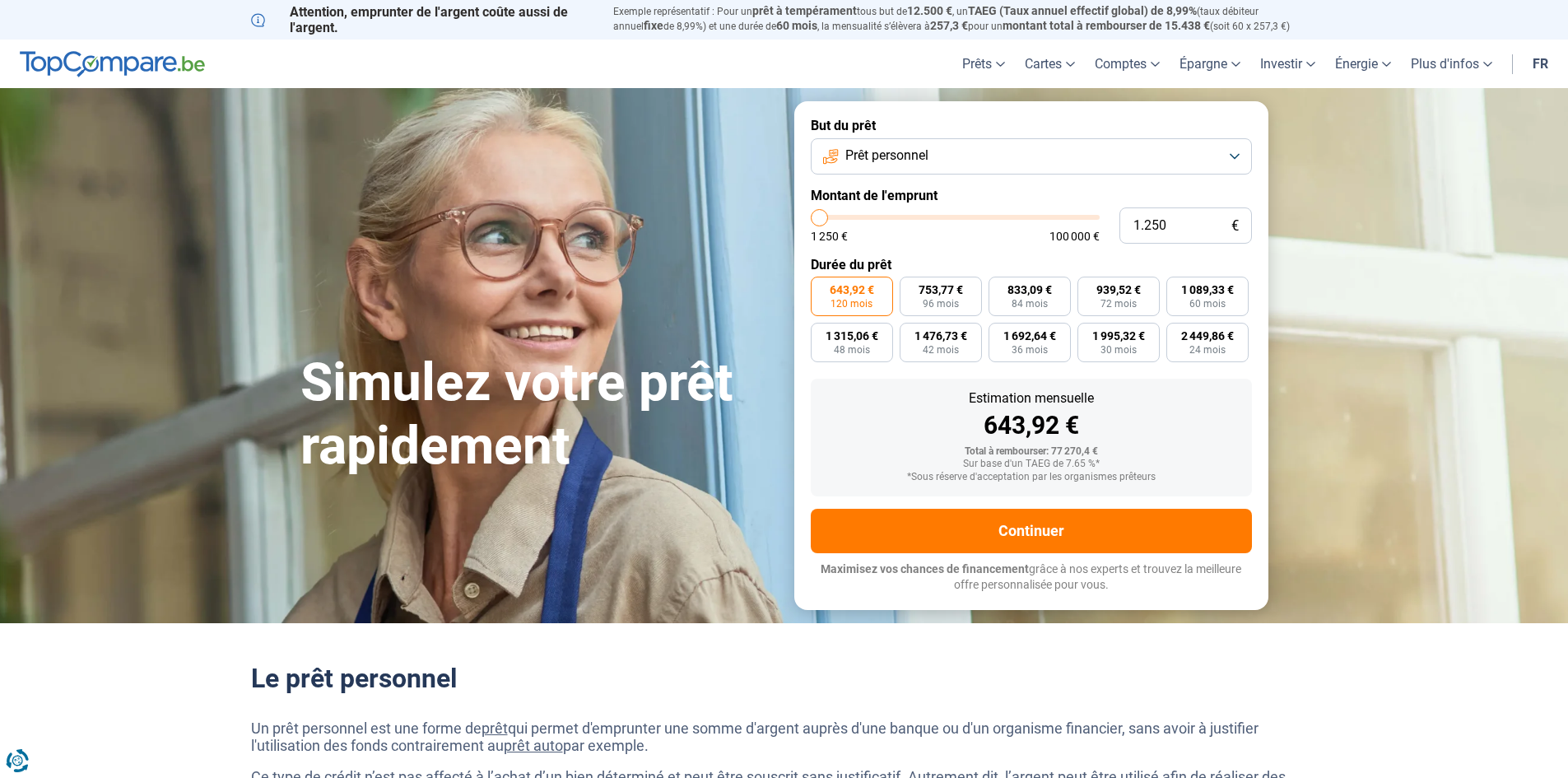 drag, startPoint x: 786, startPoint y: 212, endPoint x: 514, endPoint y: 218, distance: 272.06617 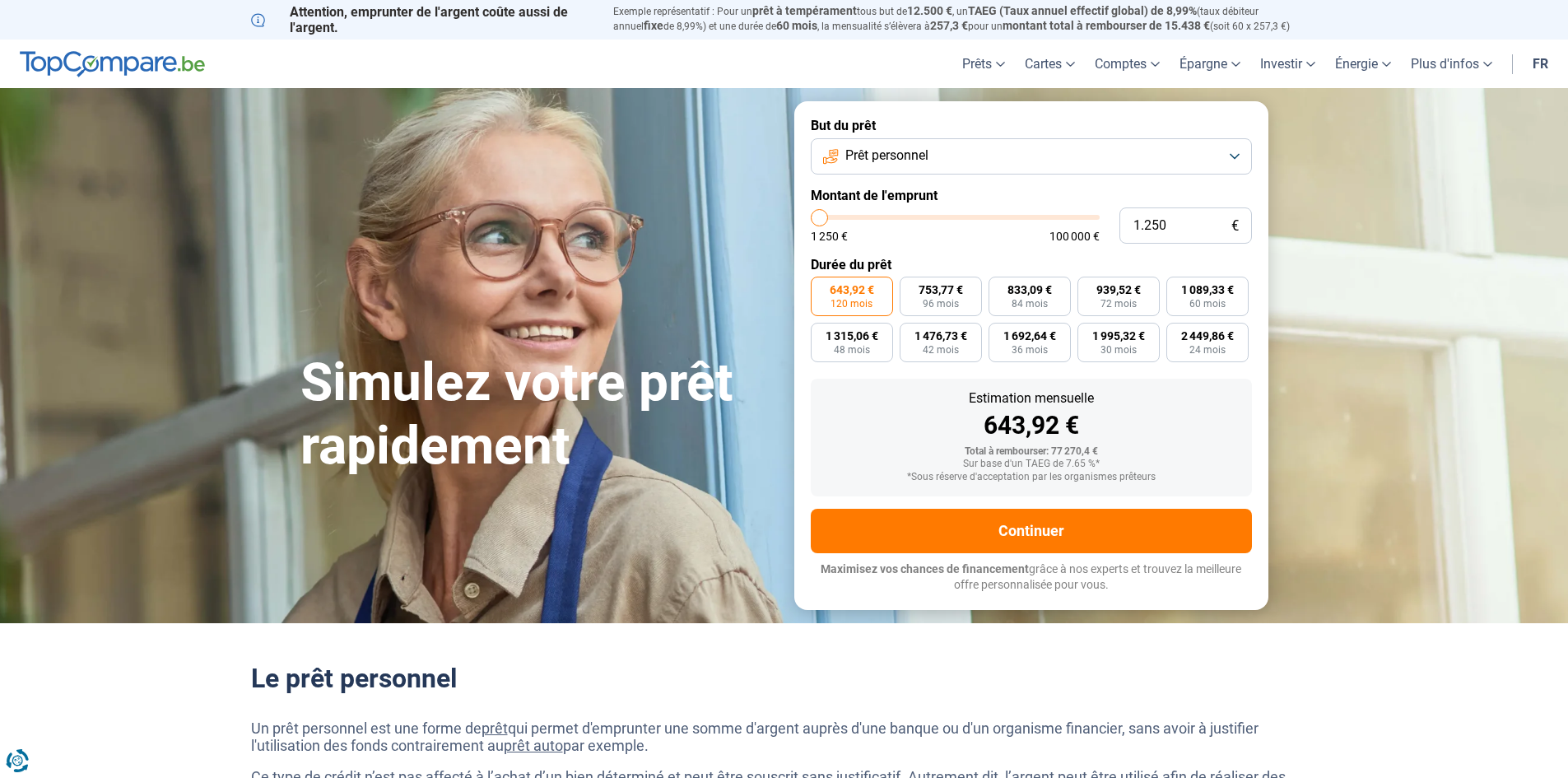 type on "1250" 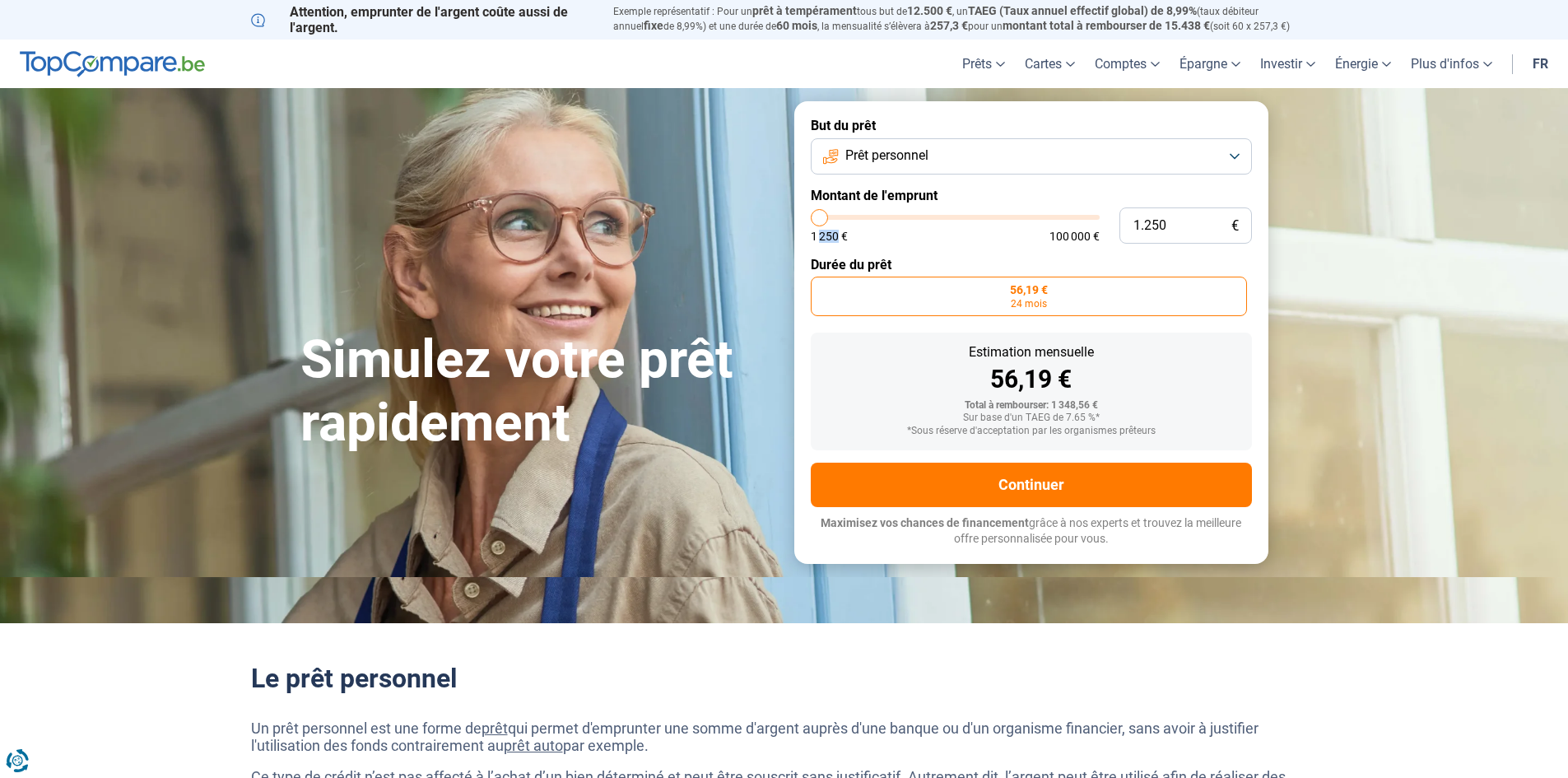 click on "1 250 €" at bounding box center (829, 236) 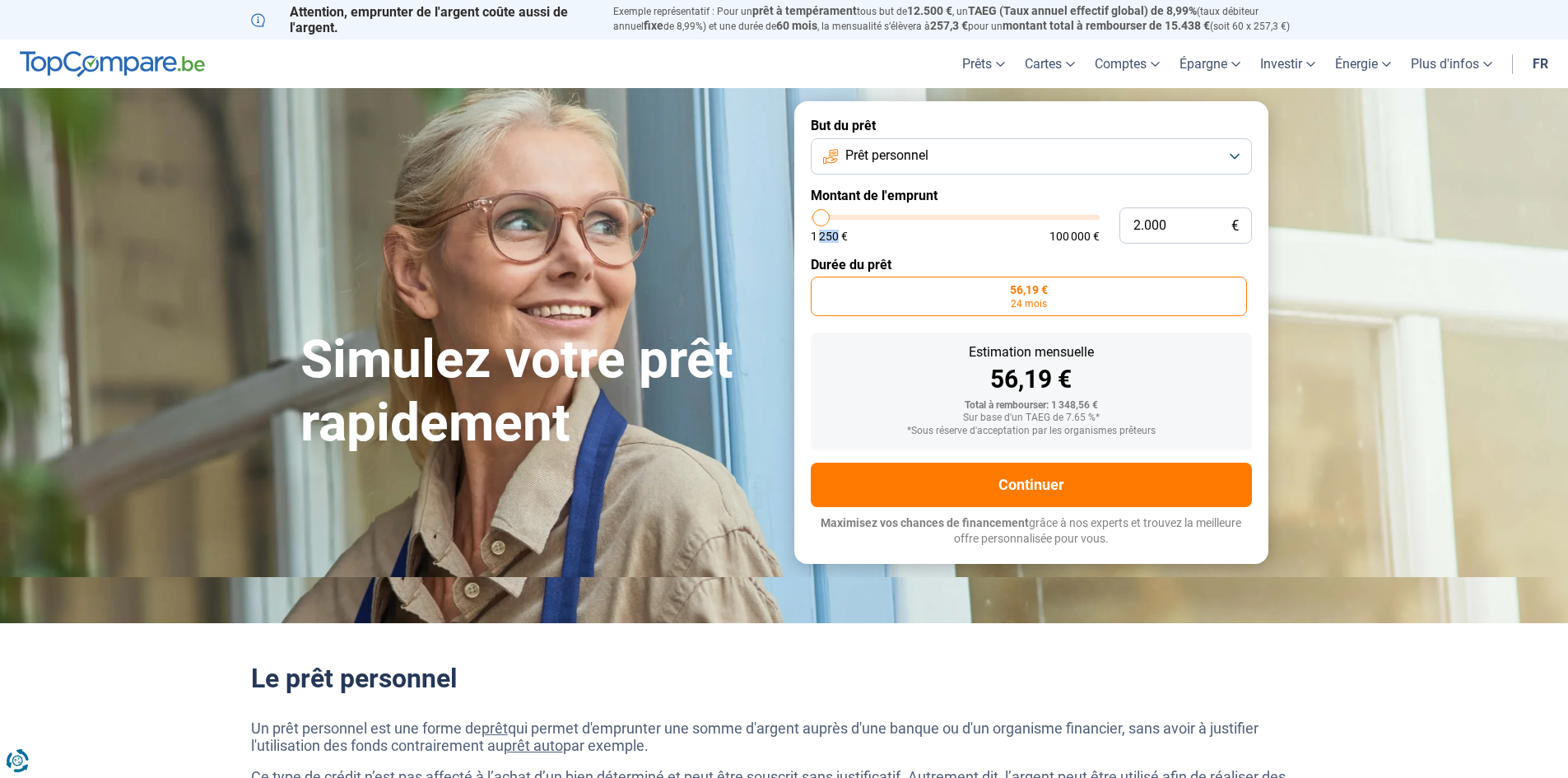type on "3.000" 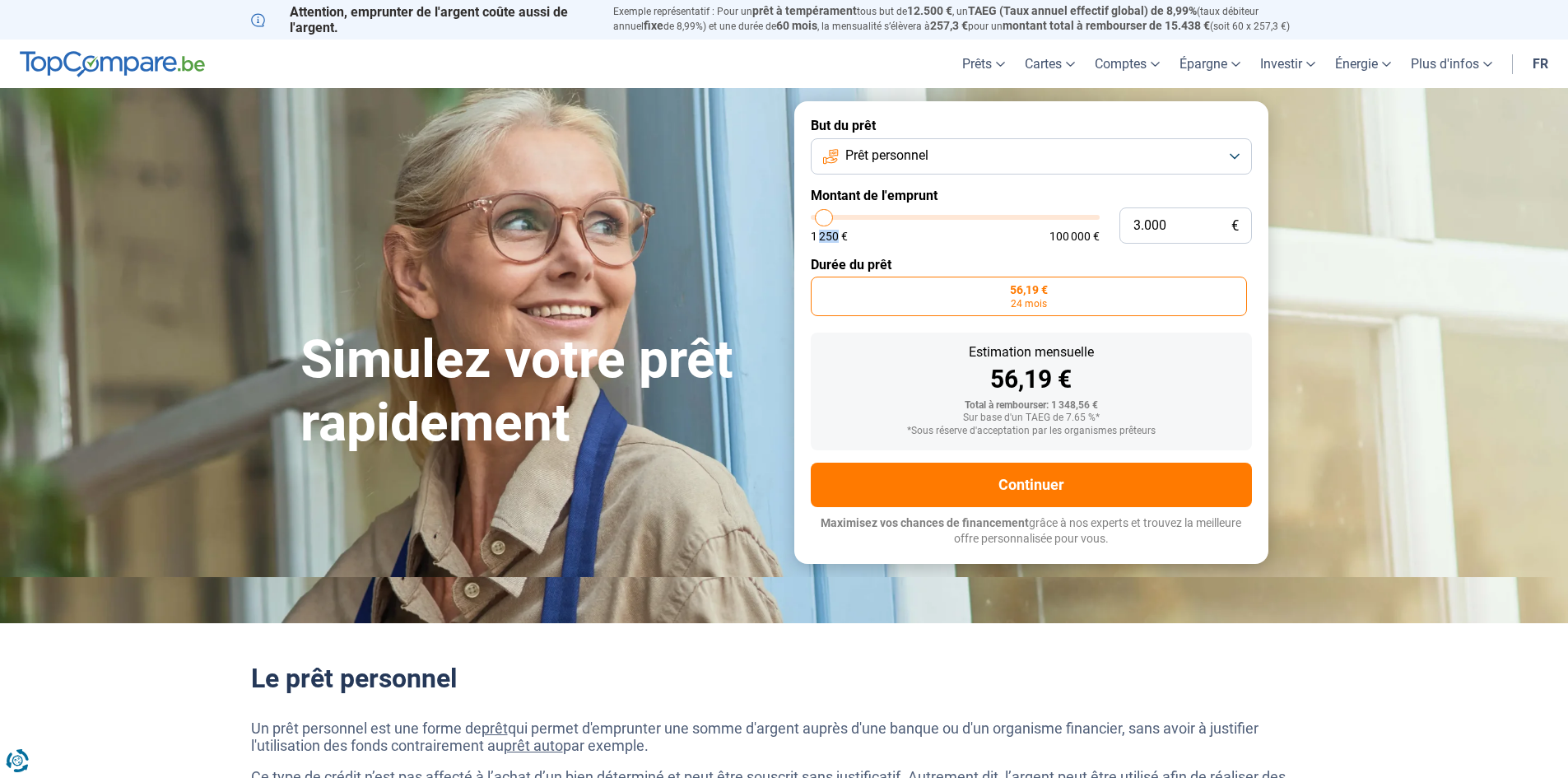 type on "4.000" 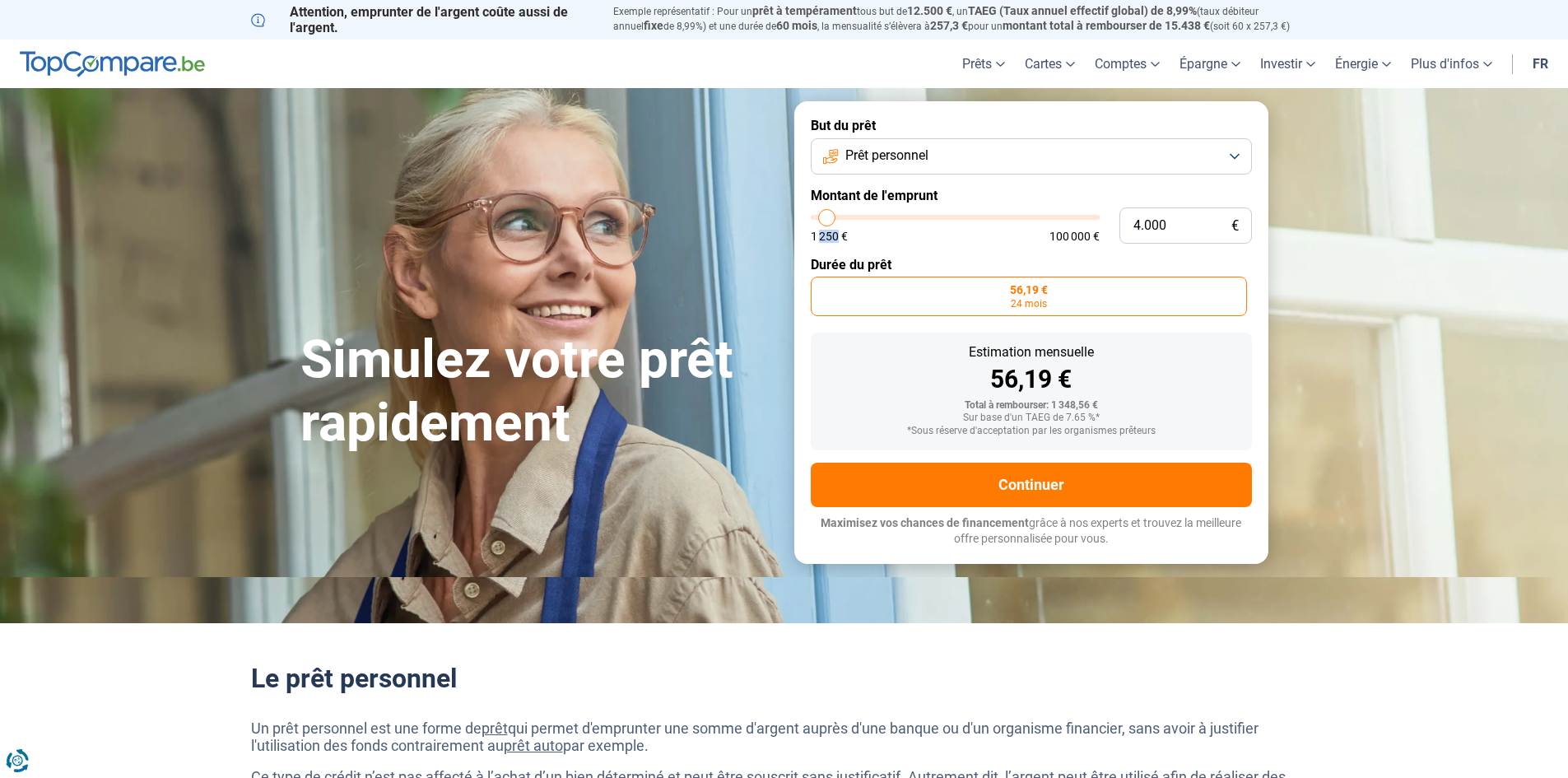 type on "5.250" 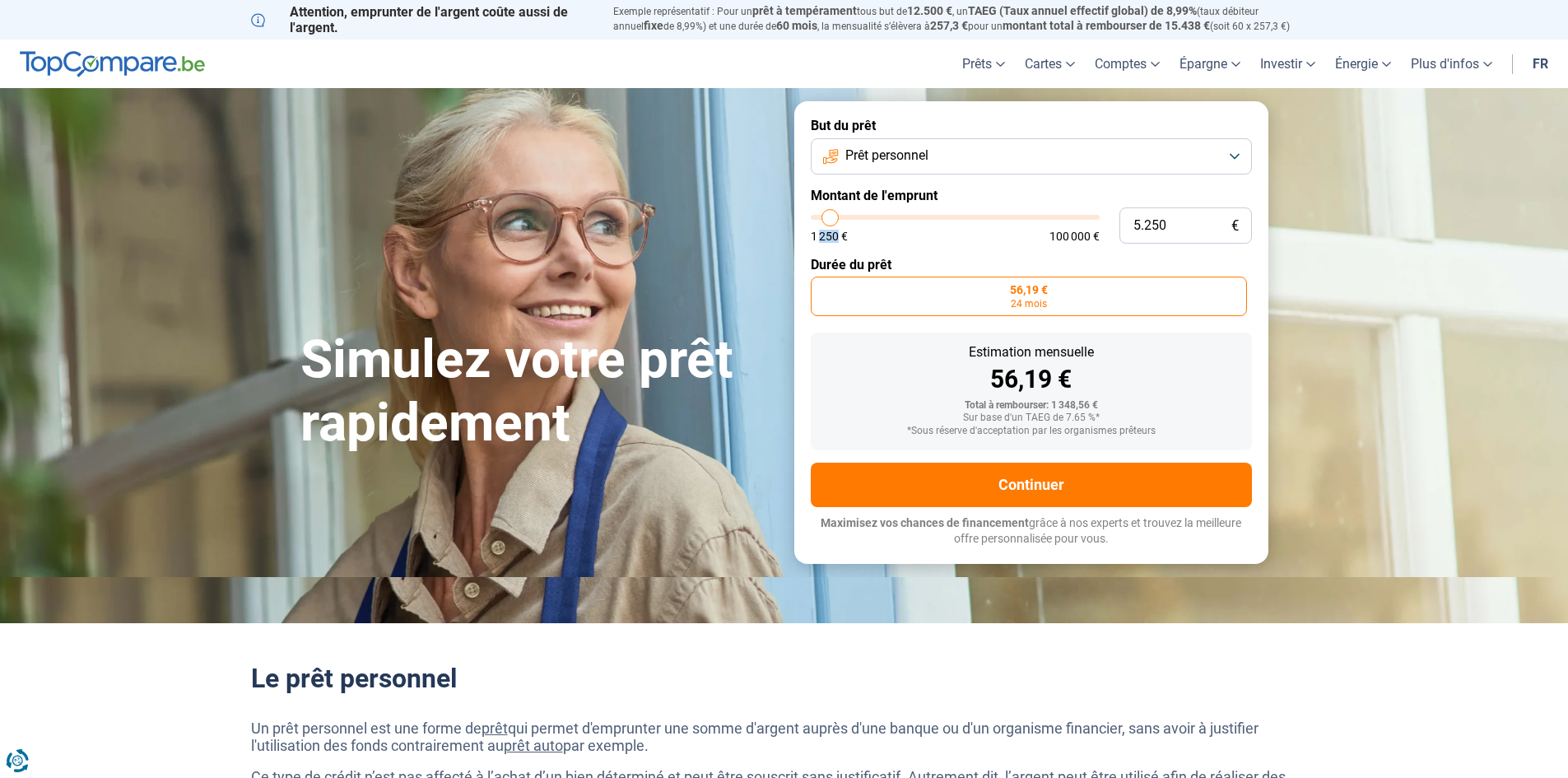 type on "6.000" 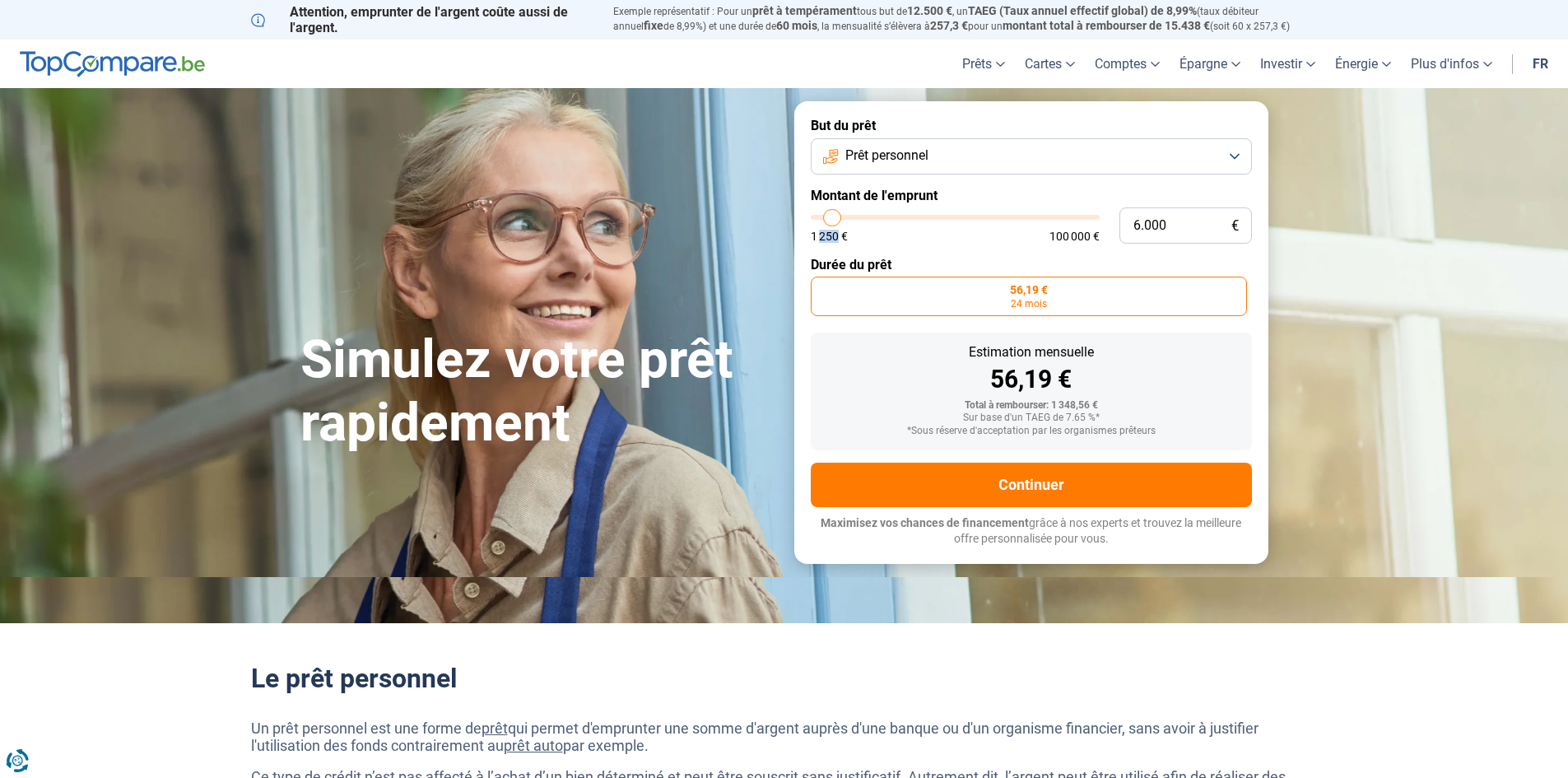 type on "7.000" 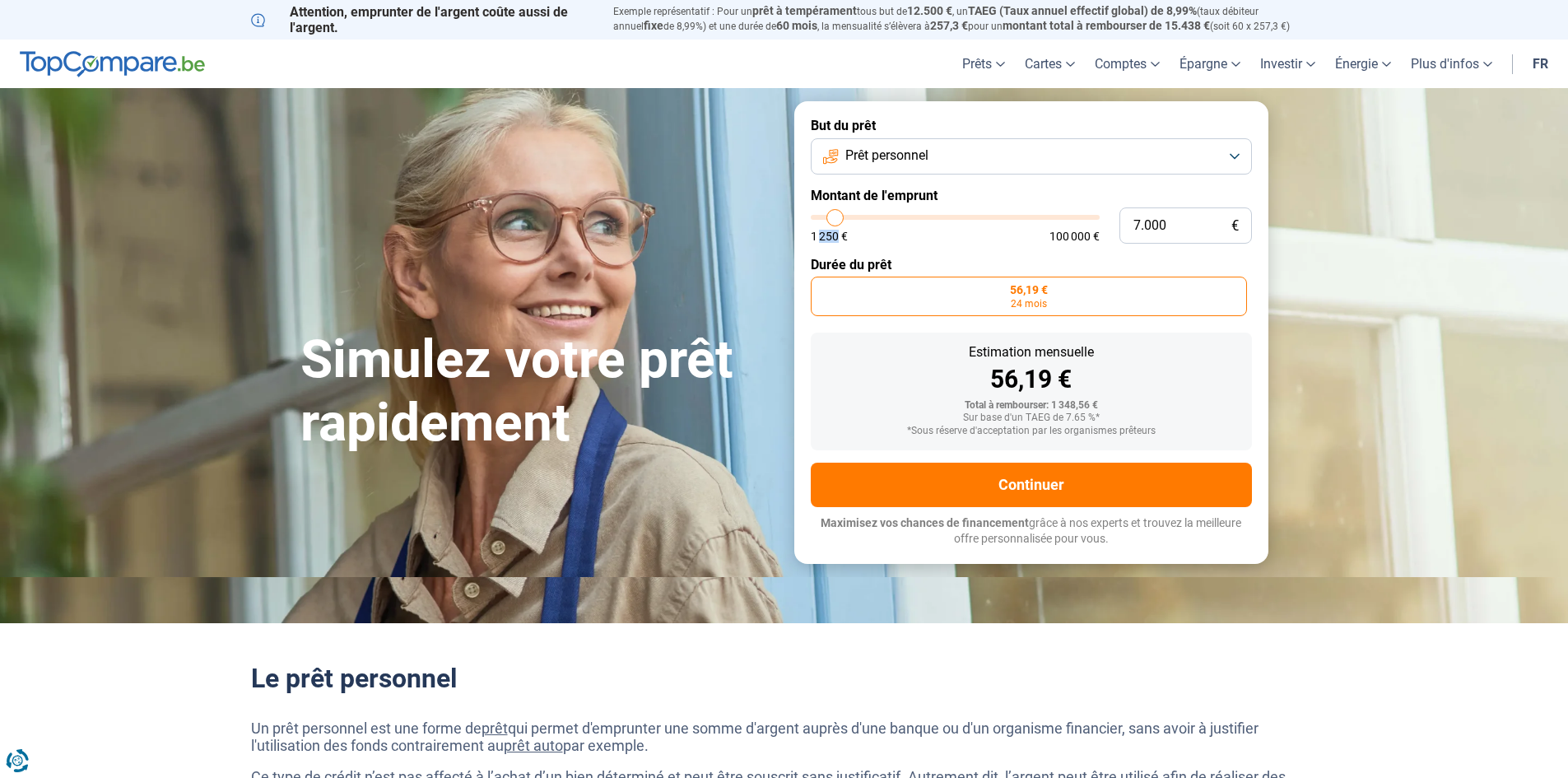 type on "7.500" 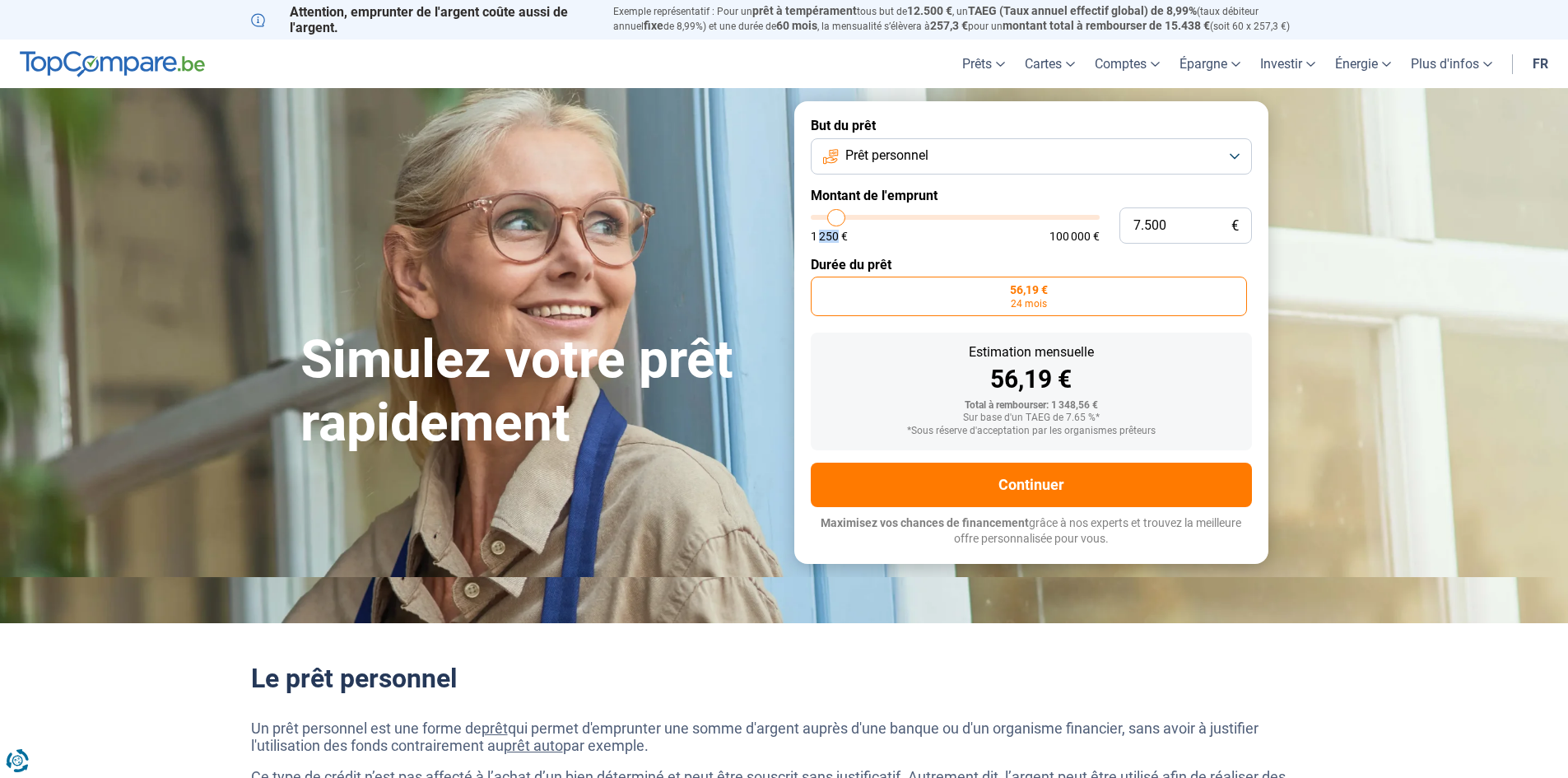 type on "8.000" 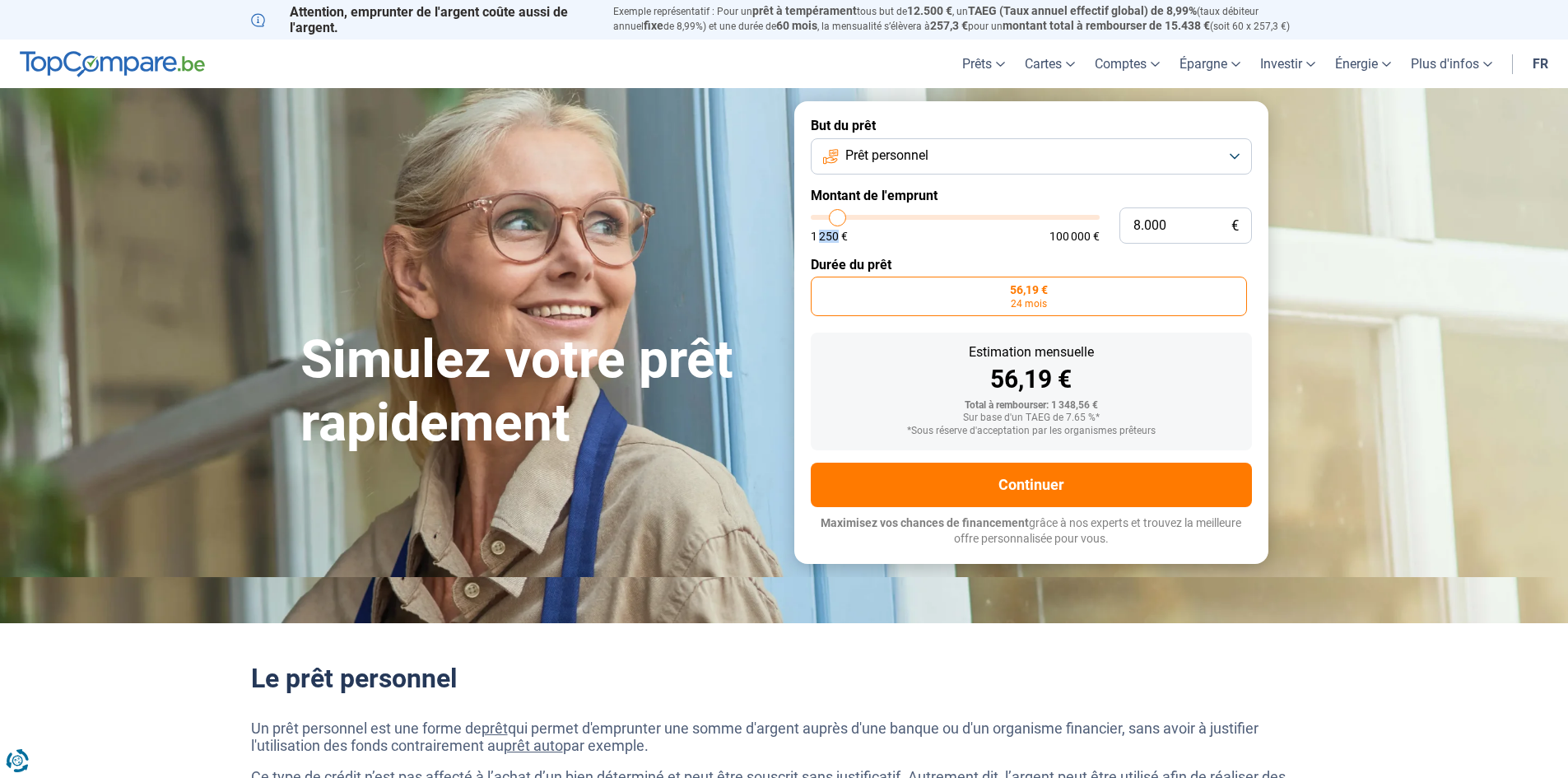 type on "8.250" 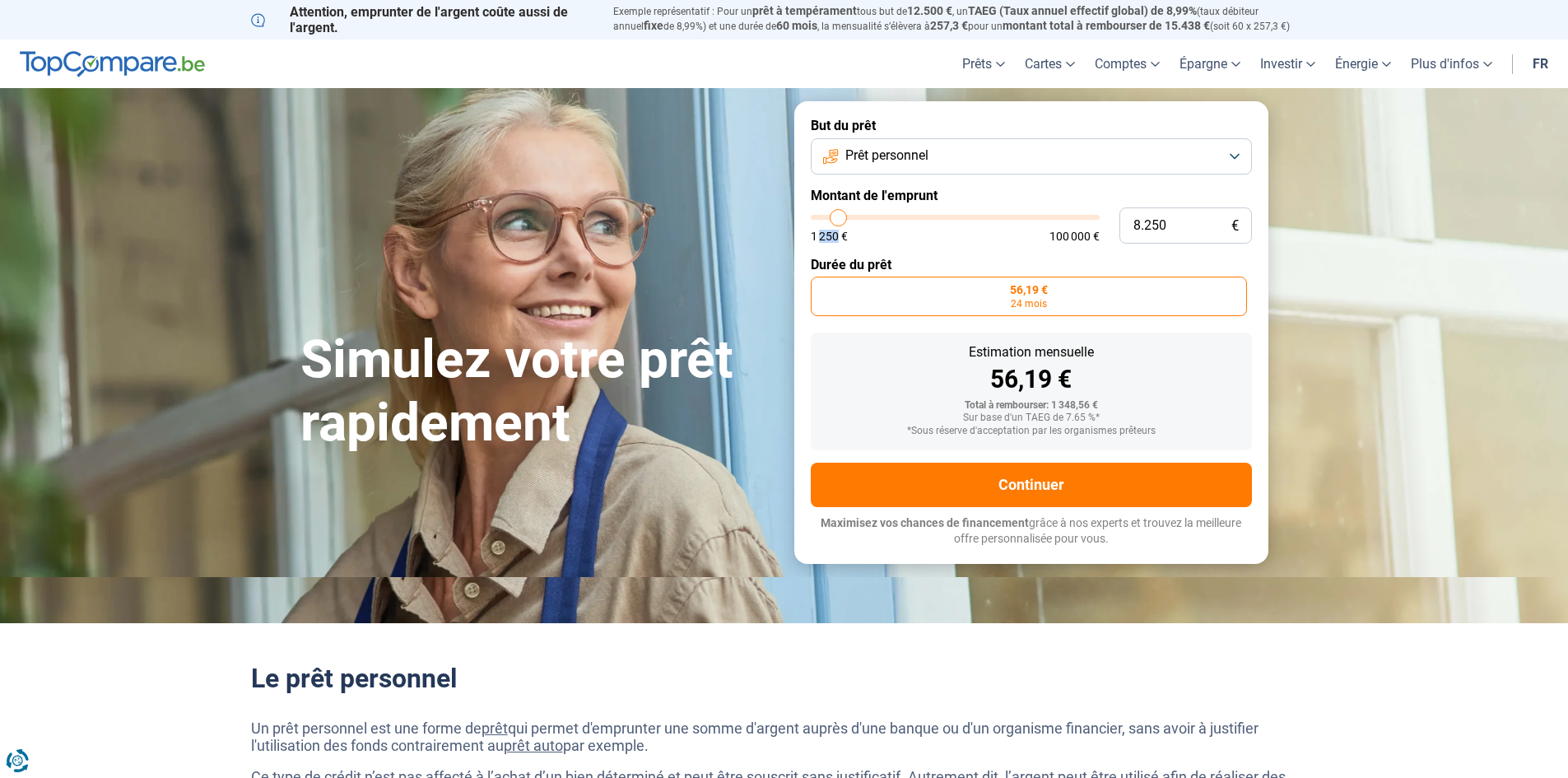 type on "8.500" 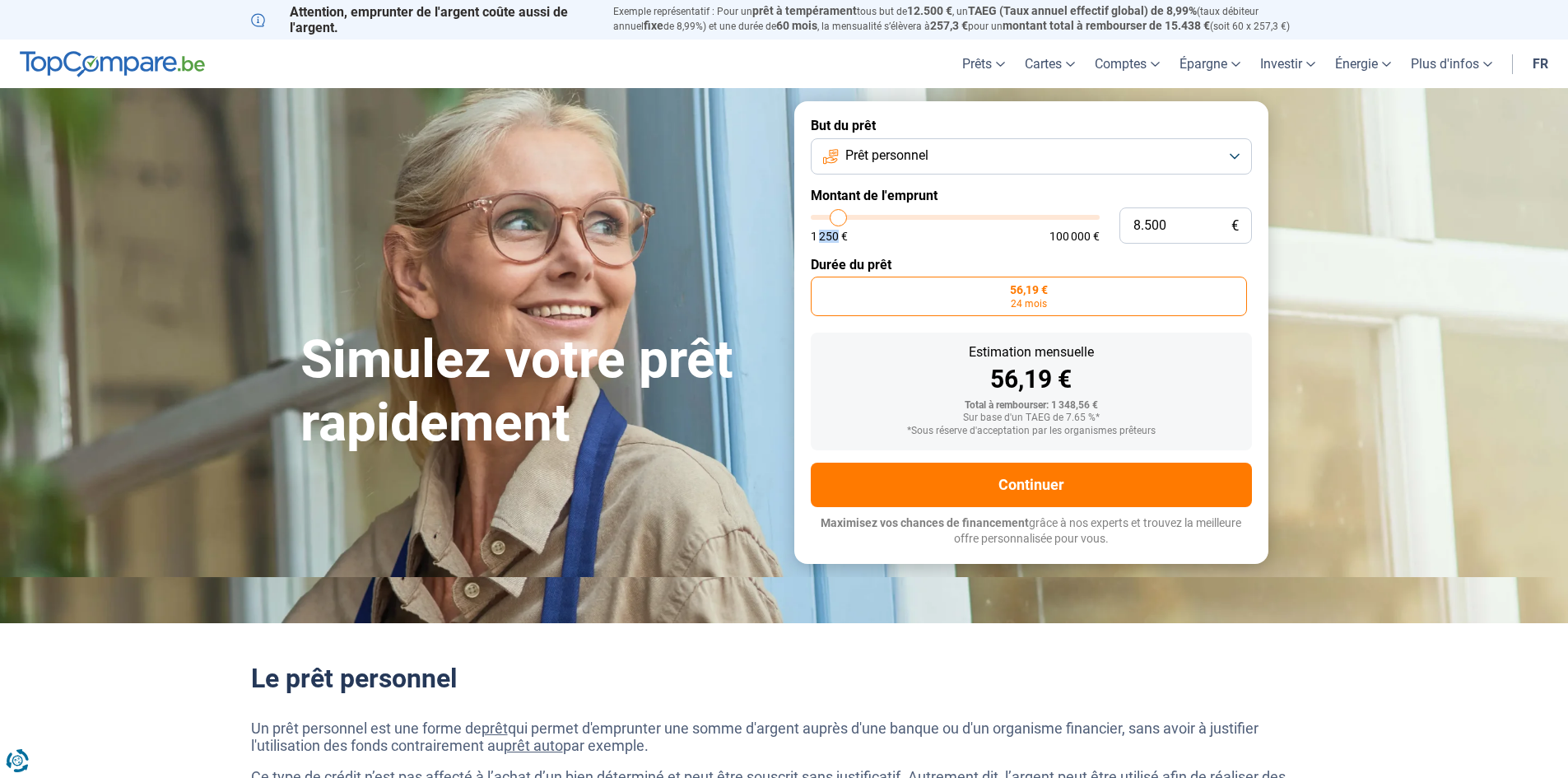 type on "8500" 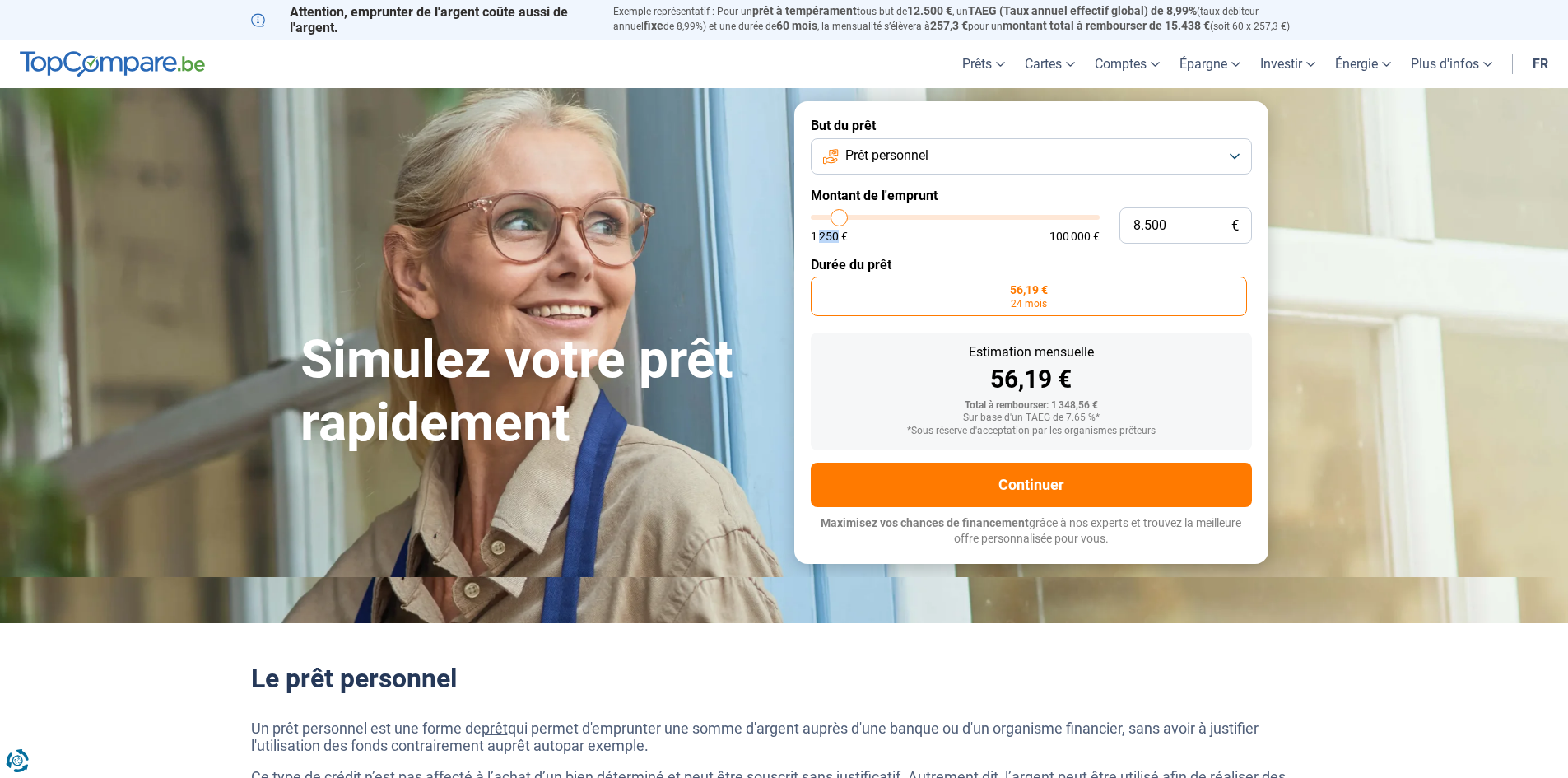 type on "8.750" 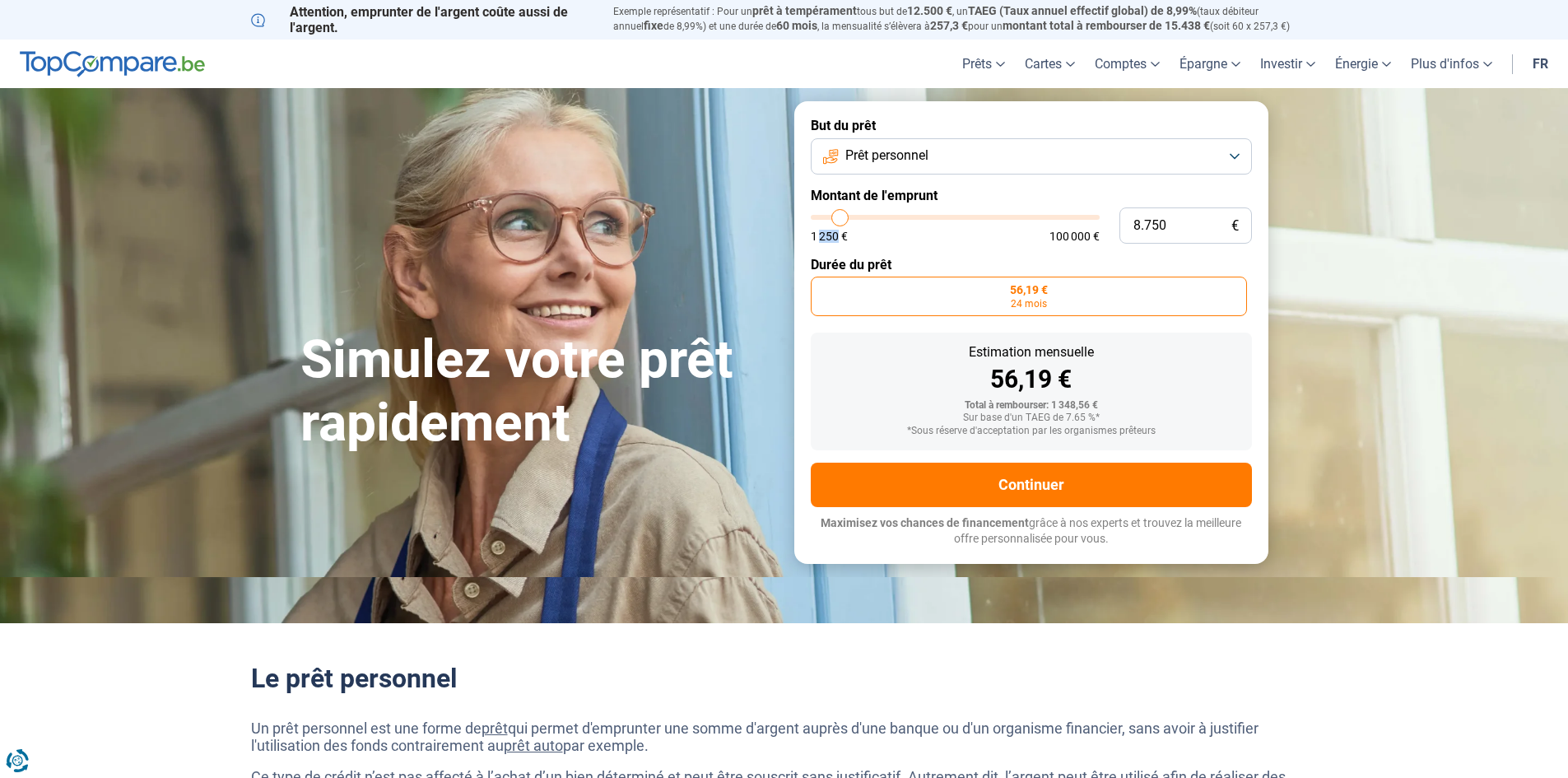 type on "9.000" 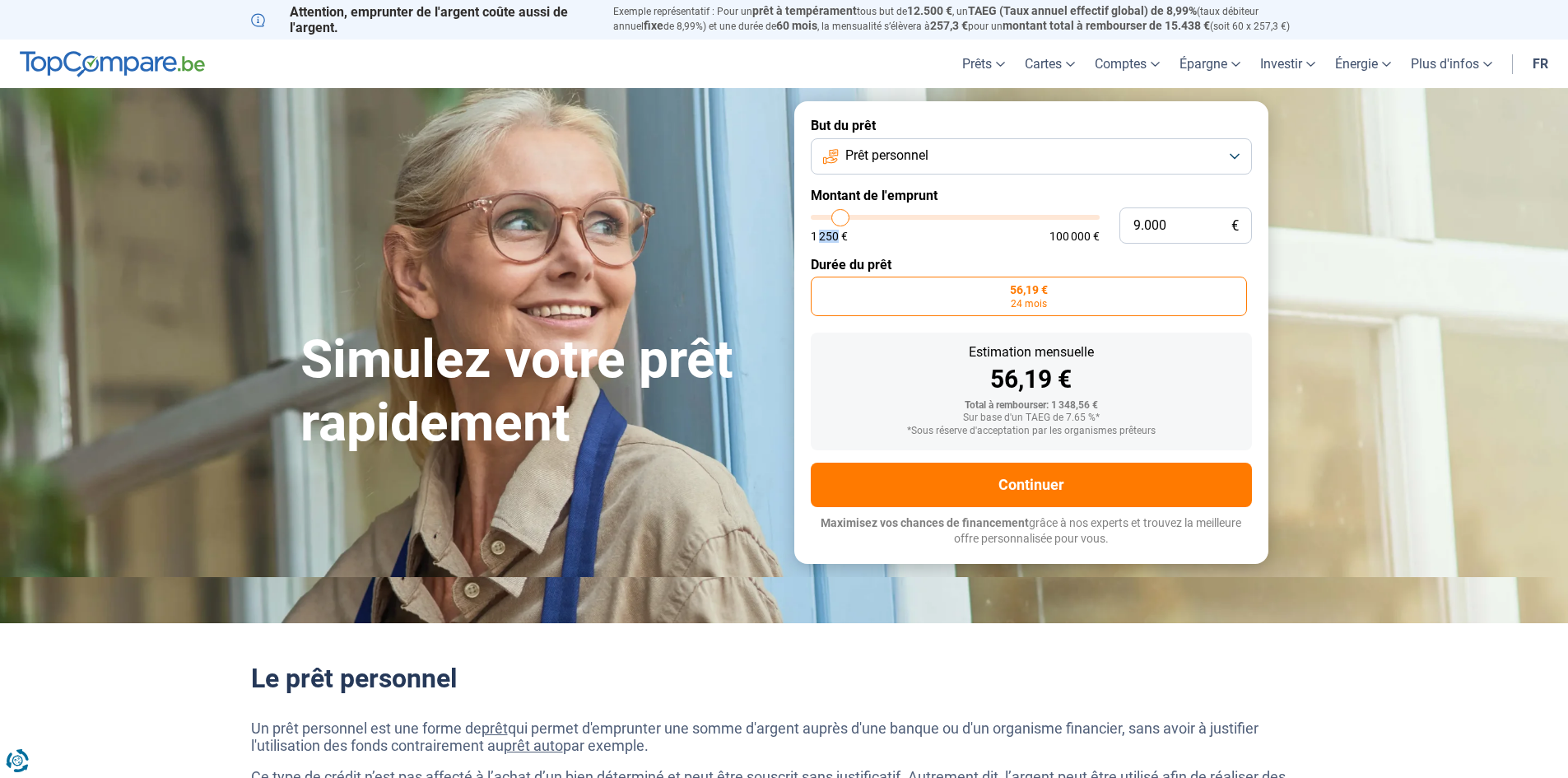 drag, startPoint x: 819, startPoint y: 221, endPoint x: 841, endPoint y: 240, distance: 29.068884 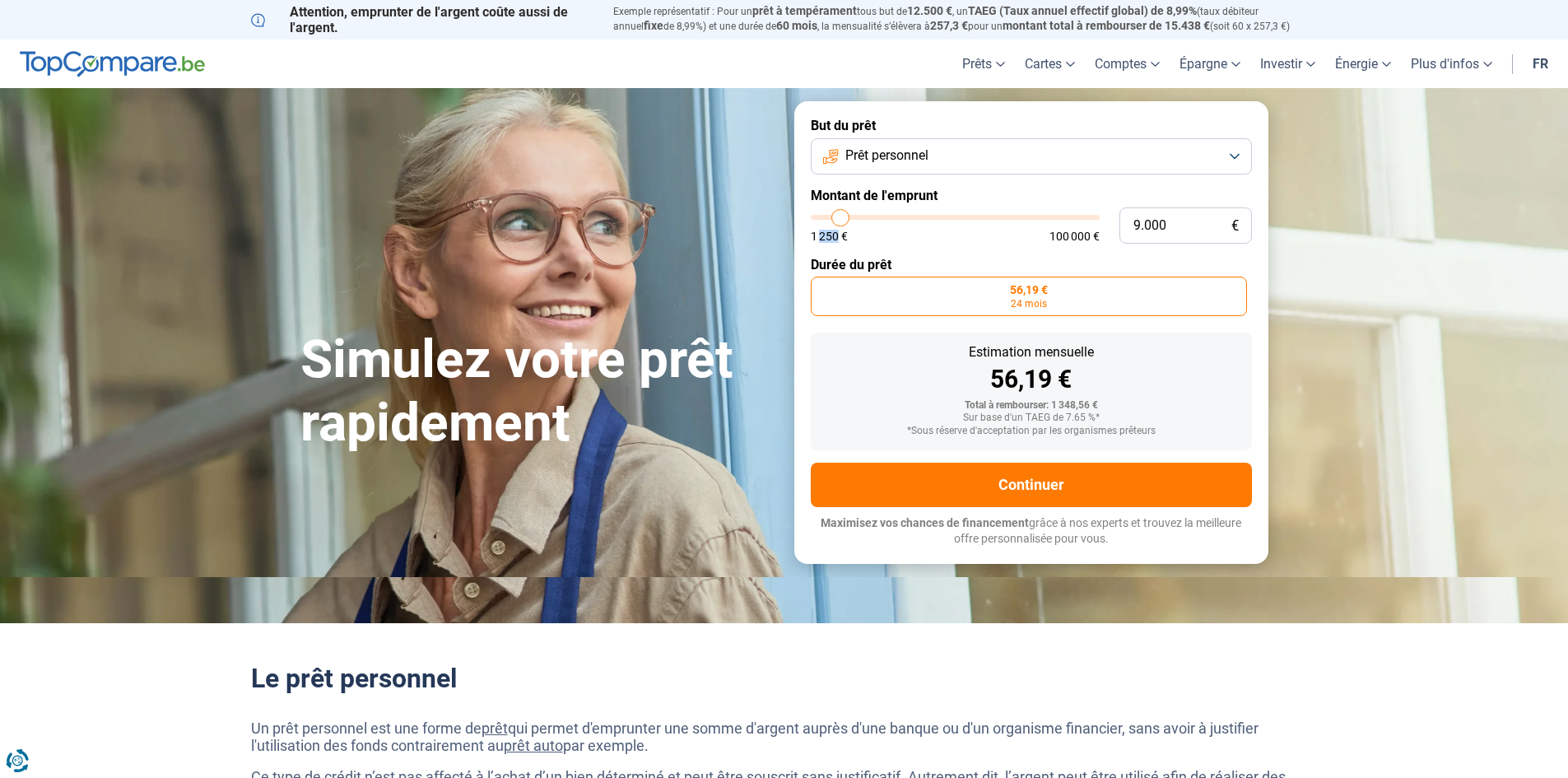 type on "9000" 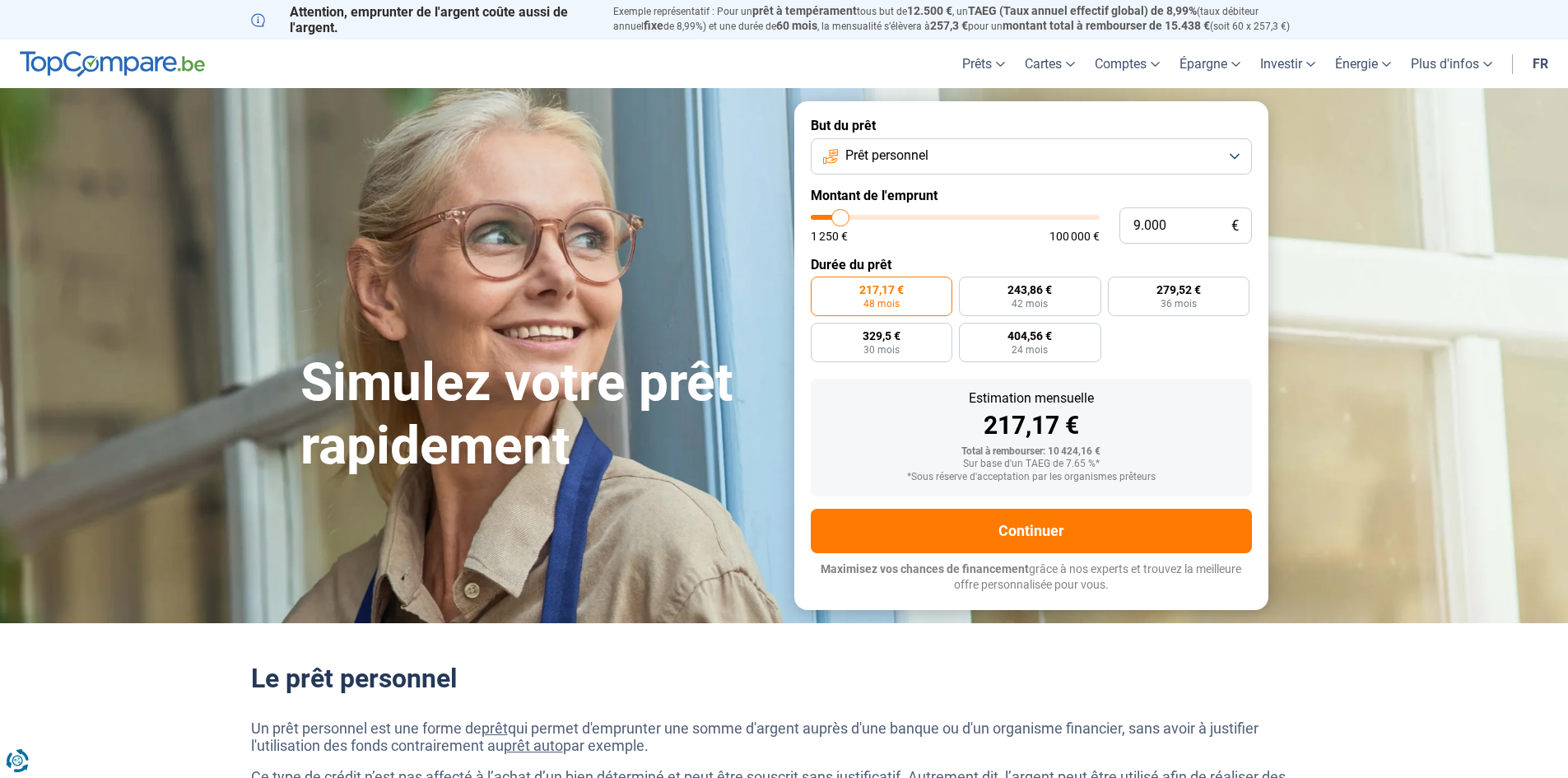 click on "1 250 € 100 000 €" at bounding box center (955, 236) 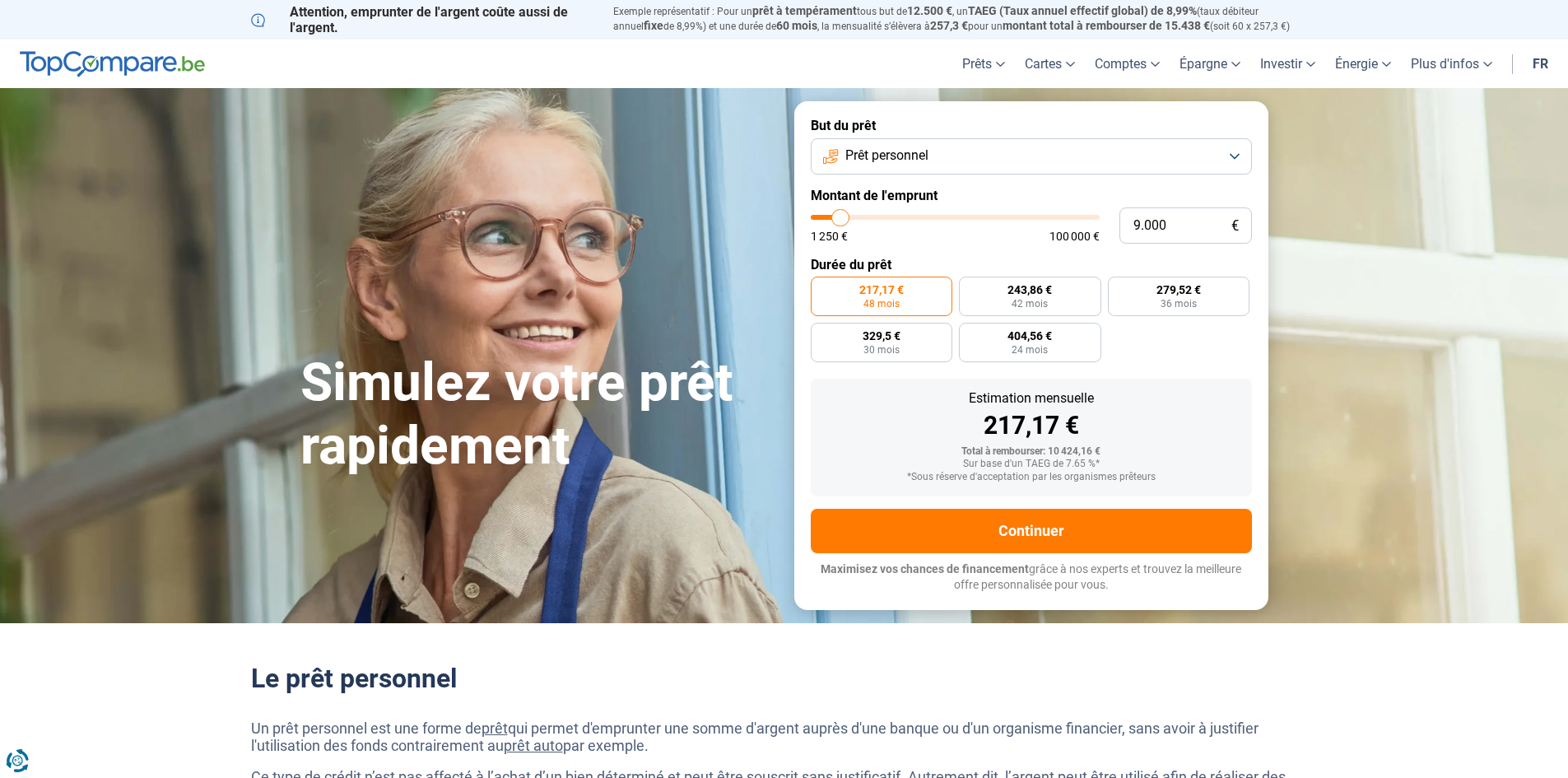 type on "11.250" 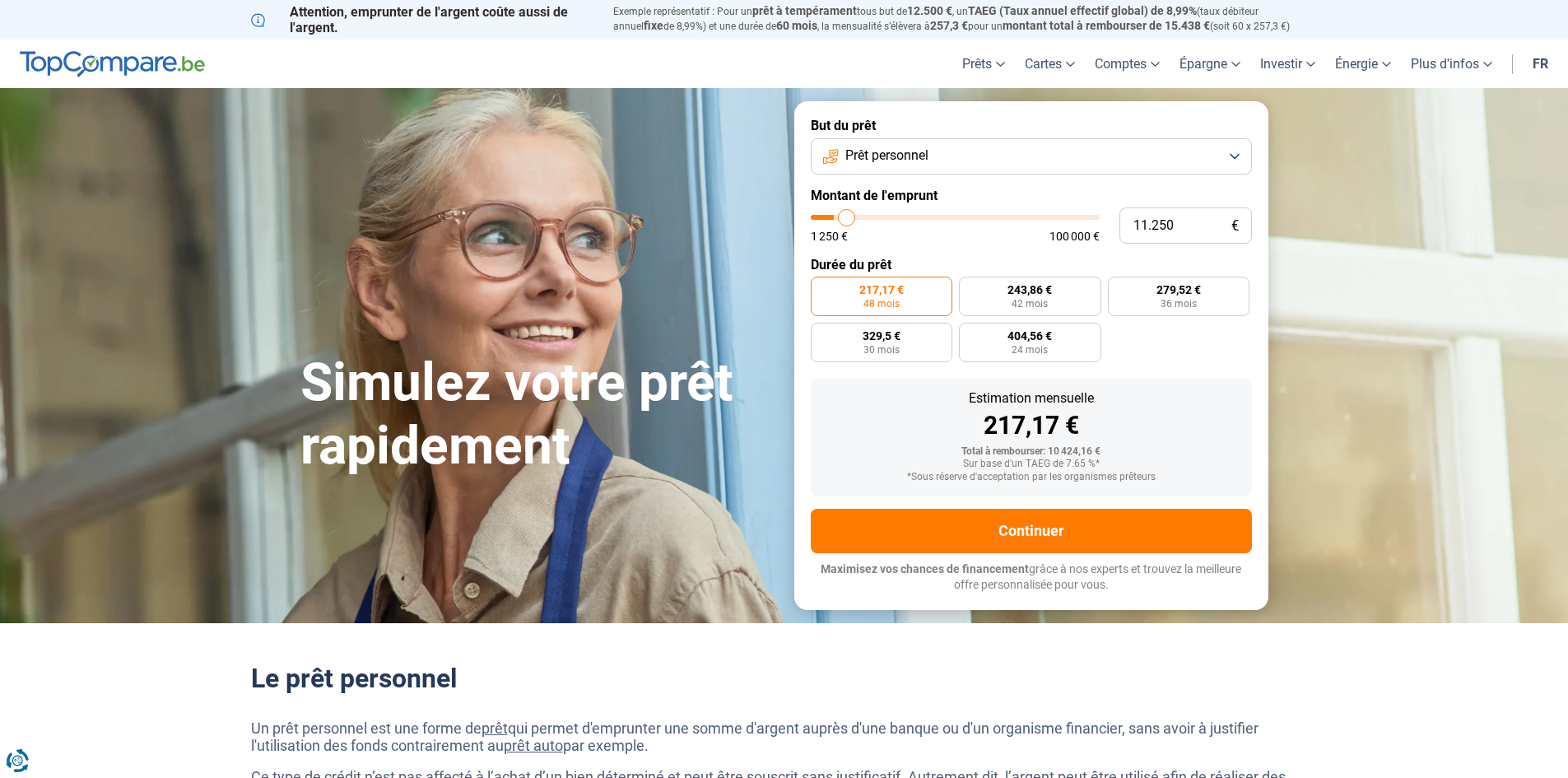 type on "11.750" 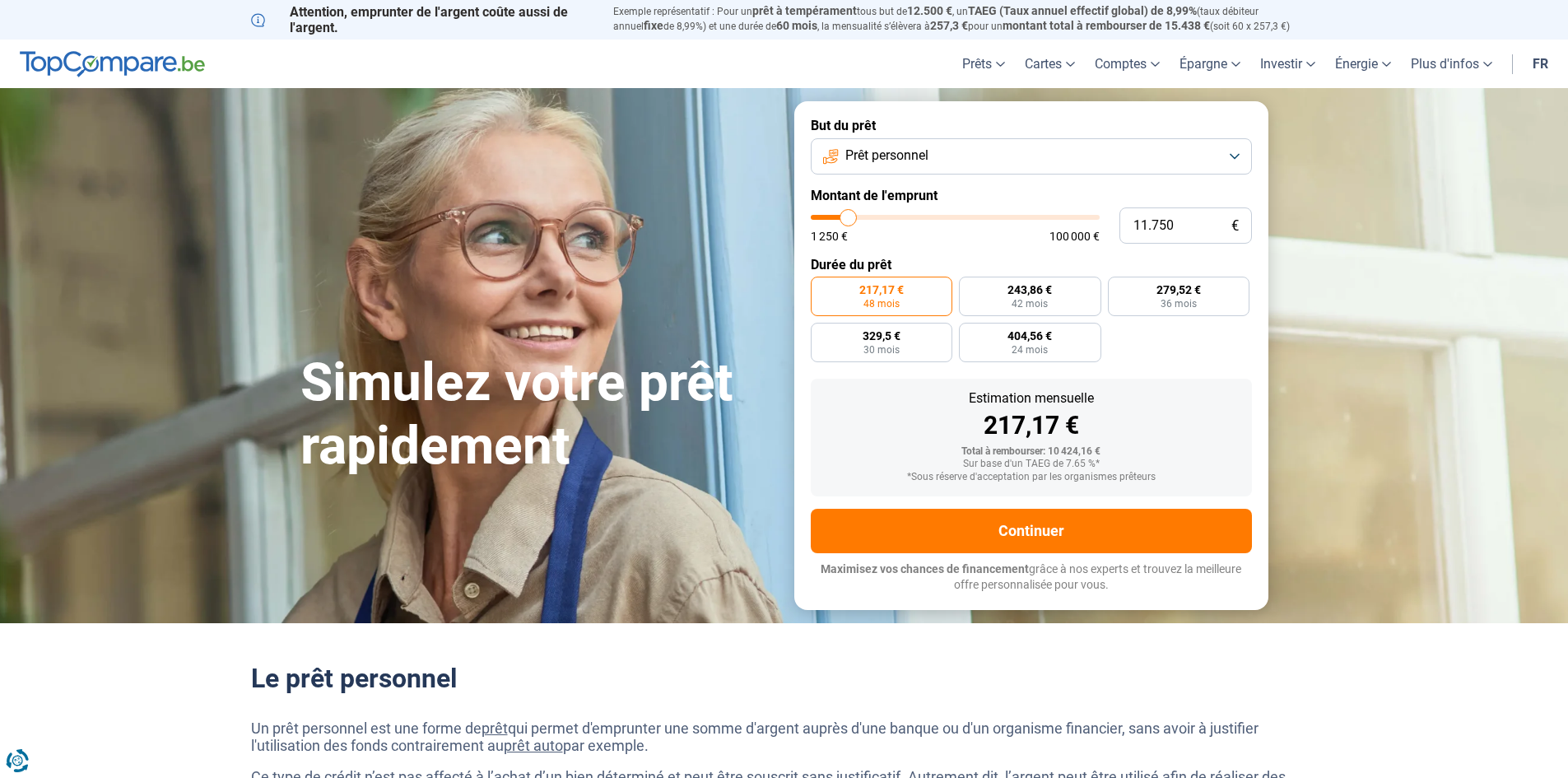 type on "12.000" 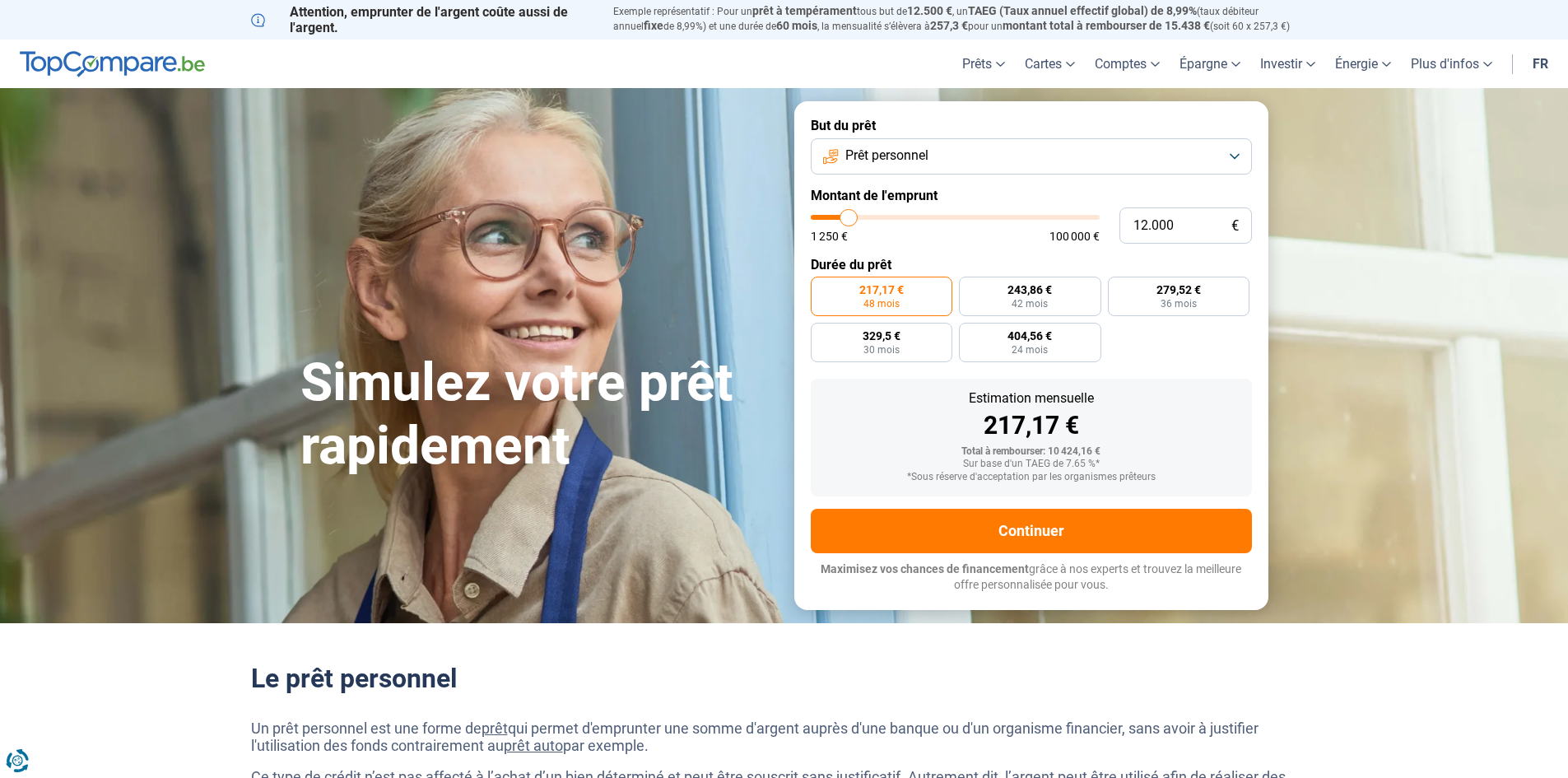 type on "11.750" 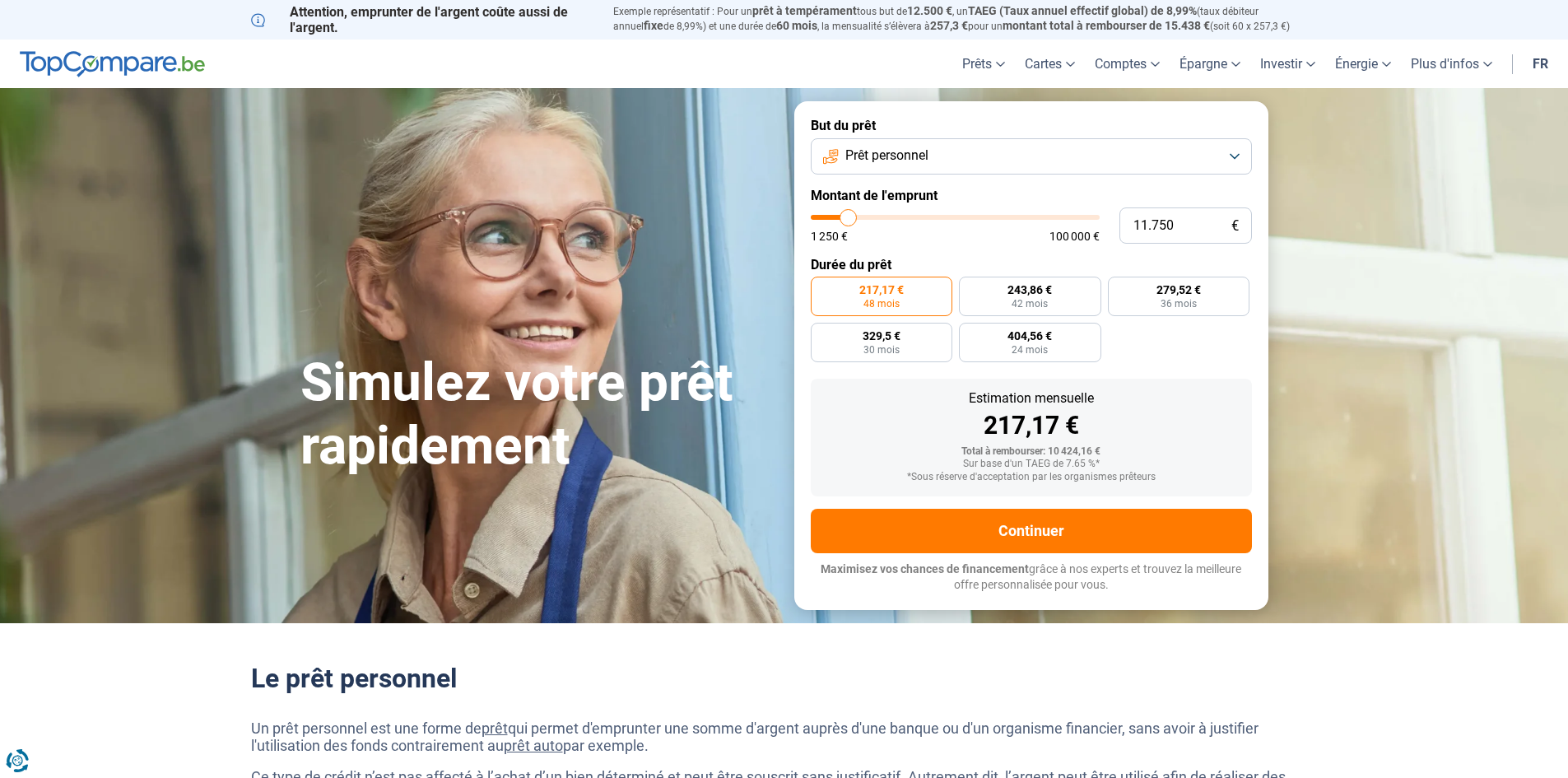 type on "11.500" 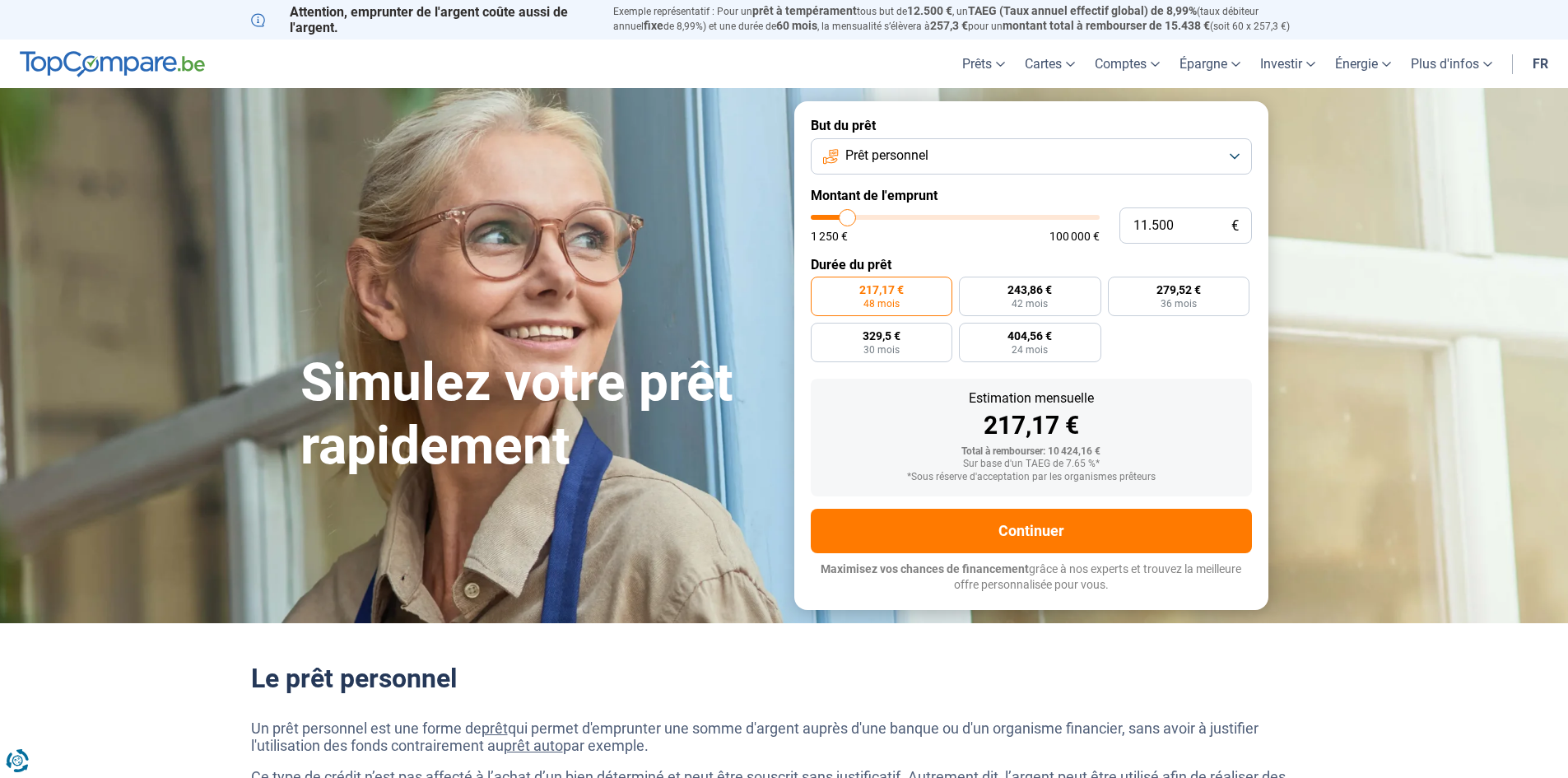type on "11.250" 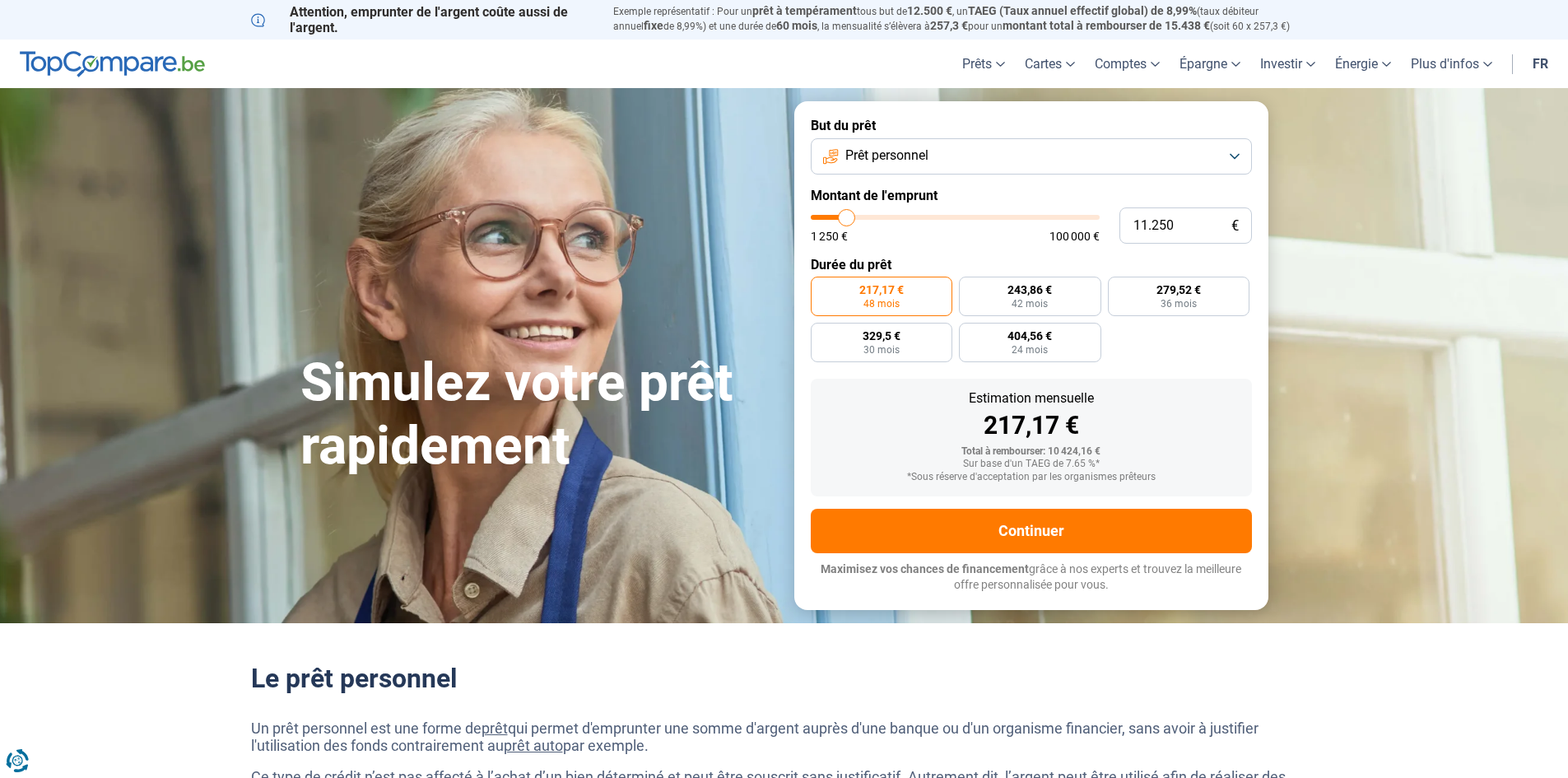 type on "11.000" 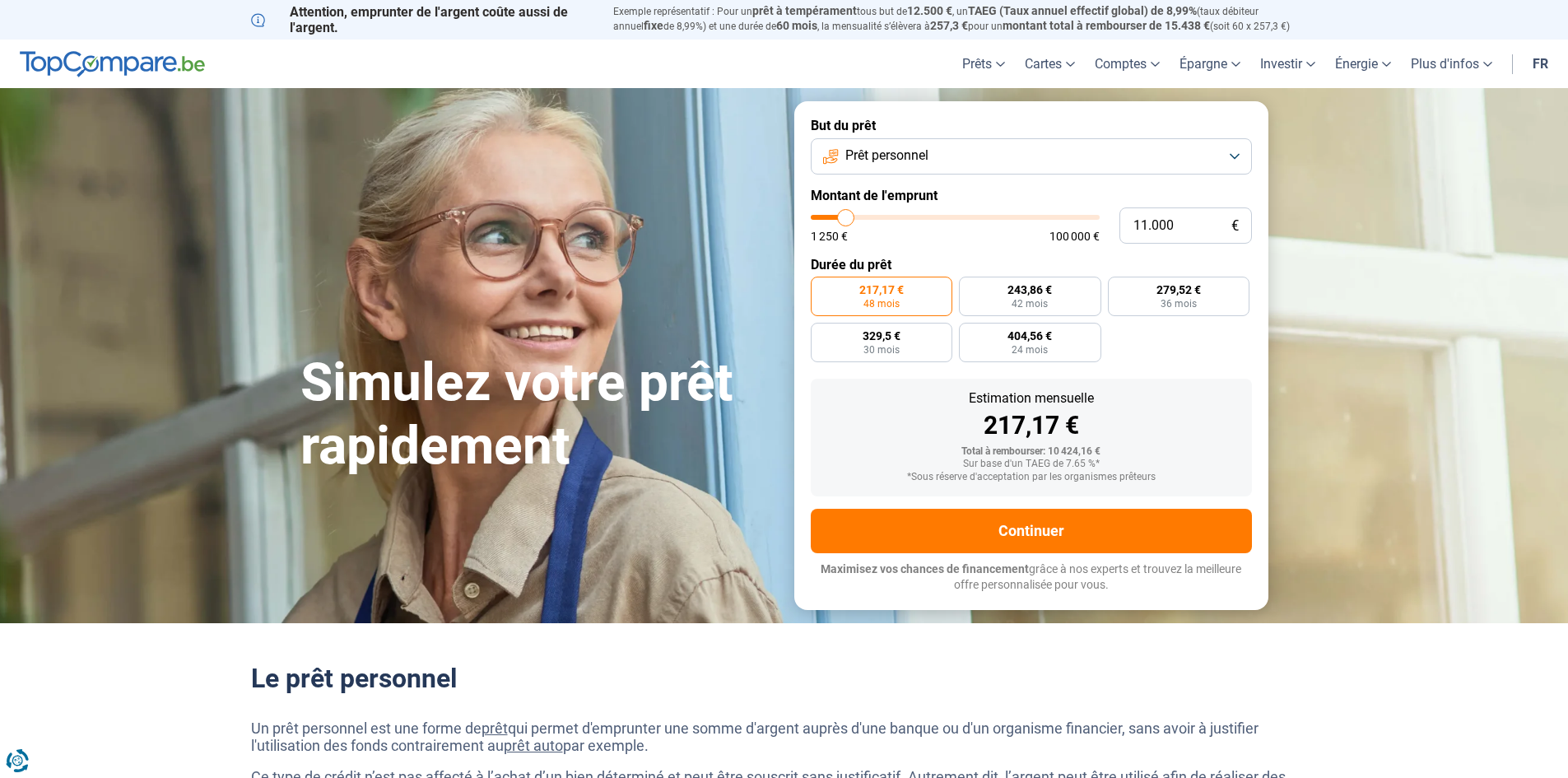 type on "10.500" 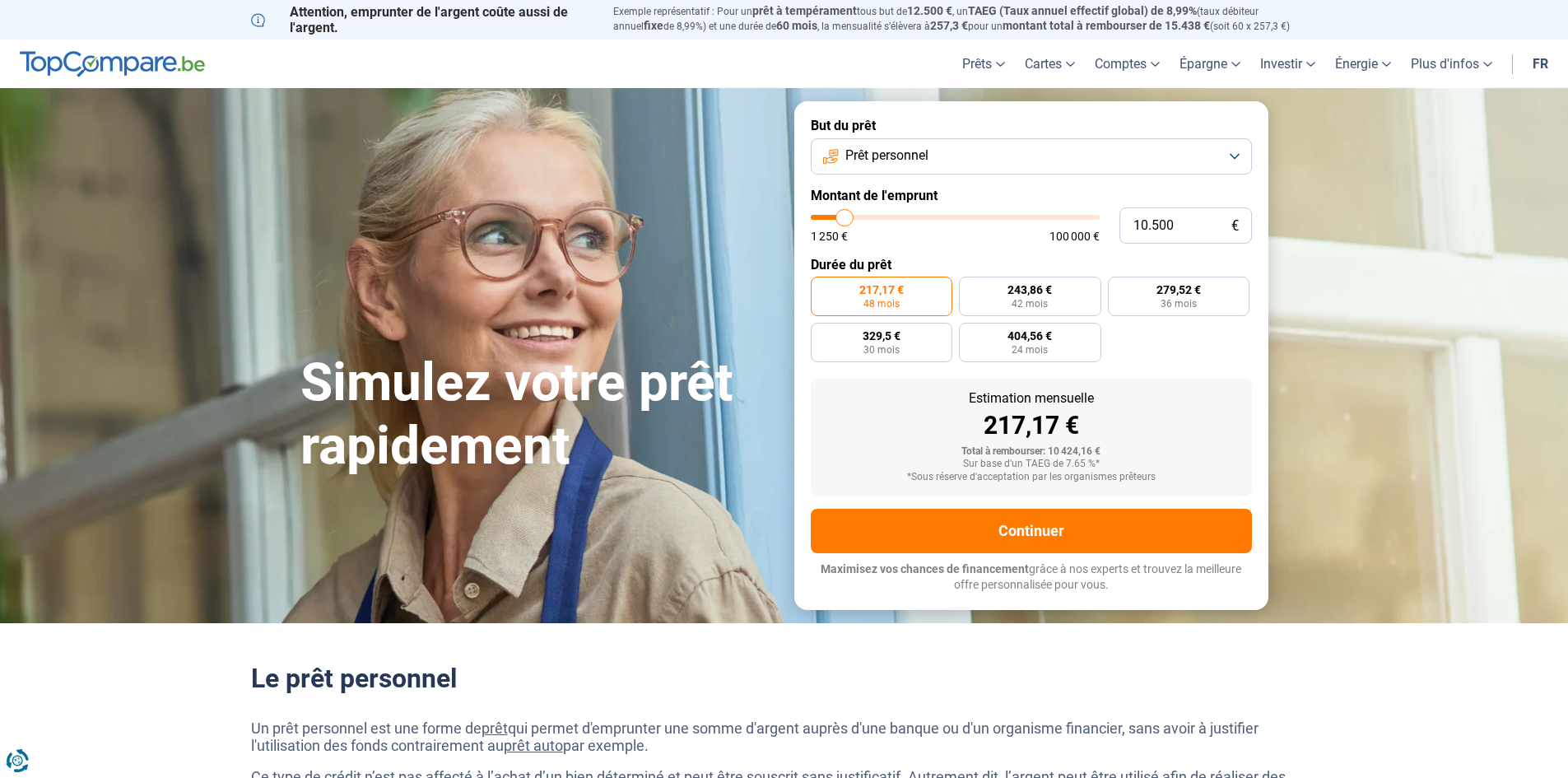 type on "10500" 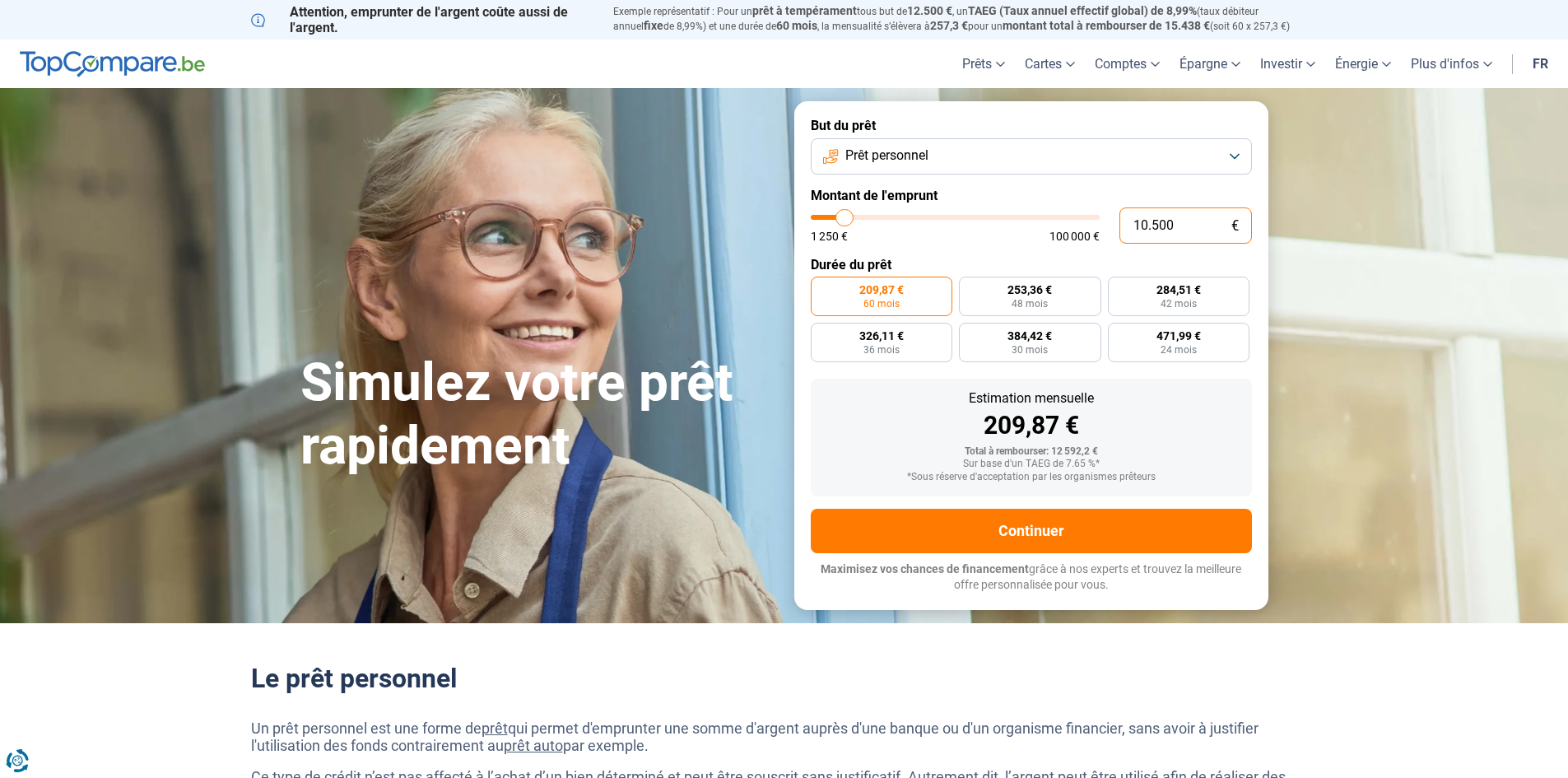 click on "10.500" at bounding box center (1185, 226) 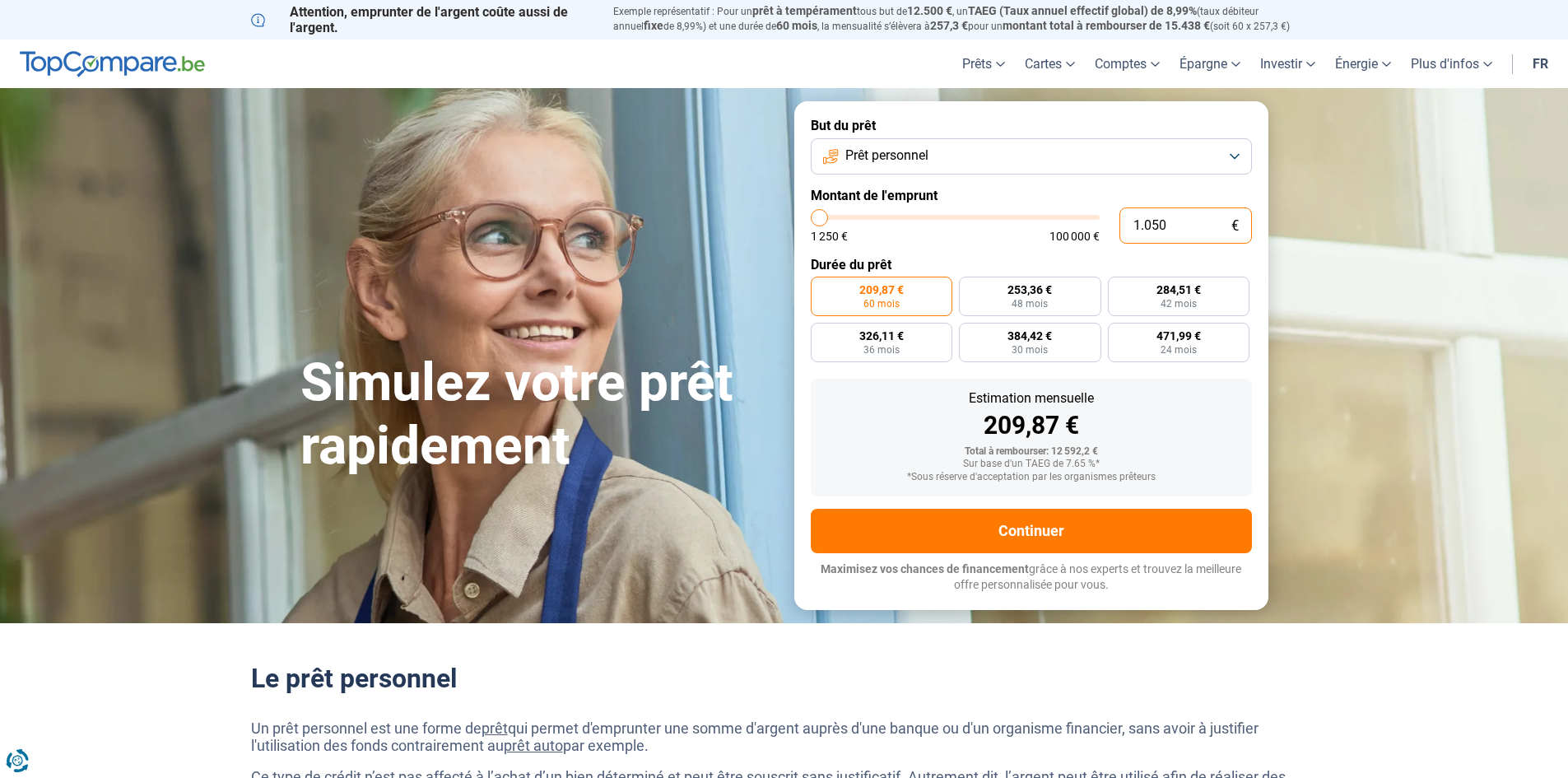 type on "105" 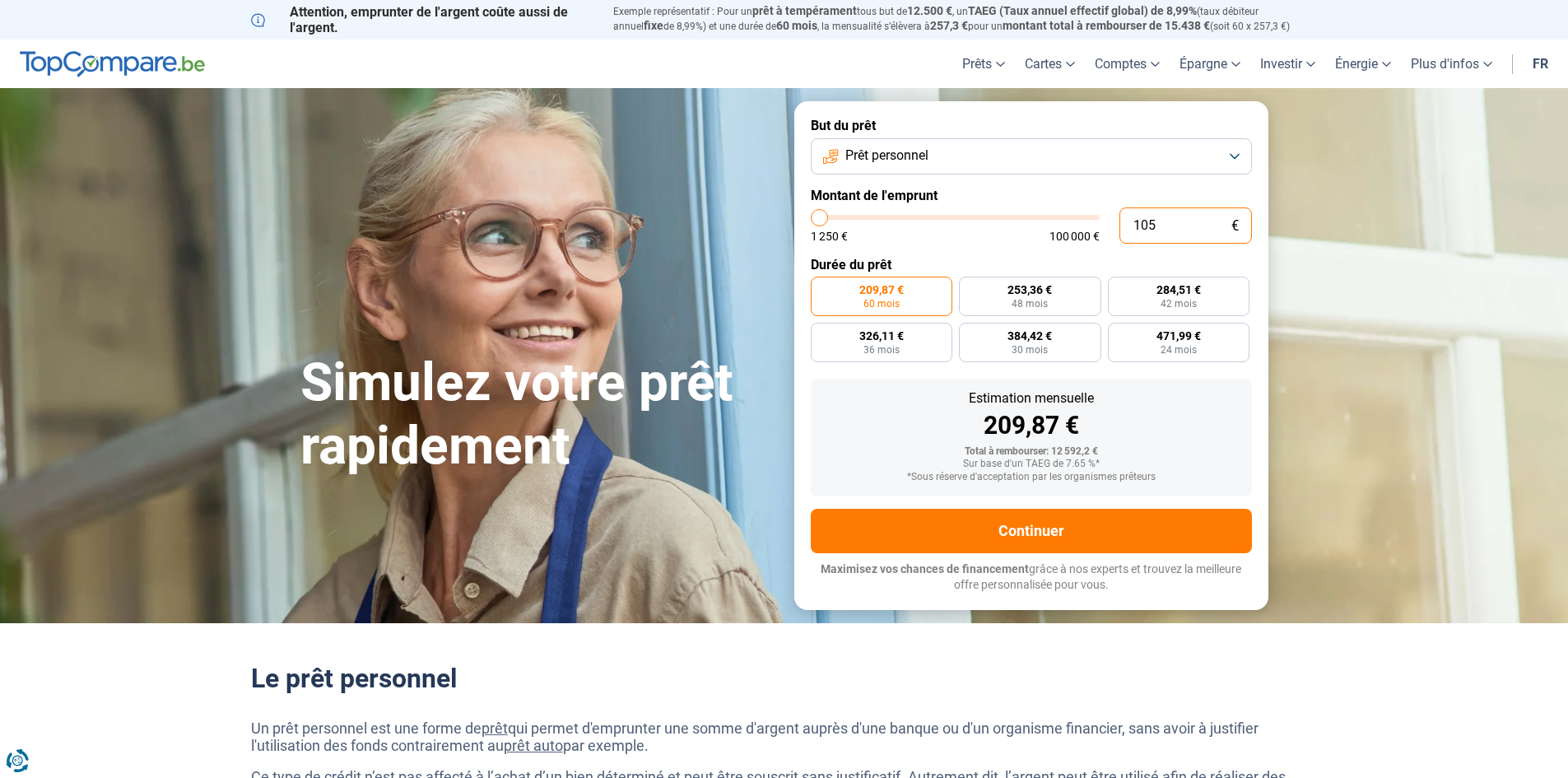 type on "10" 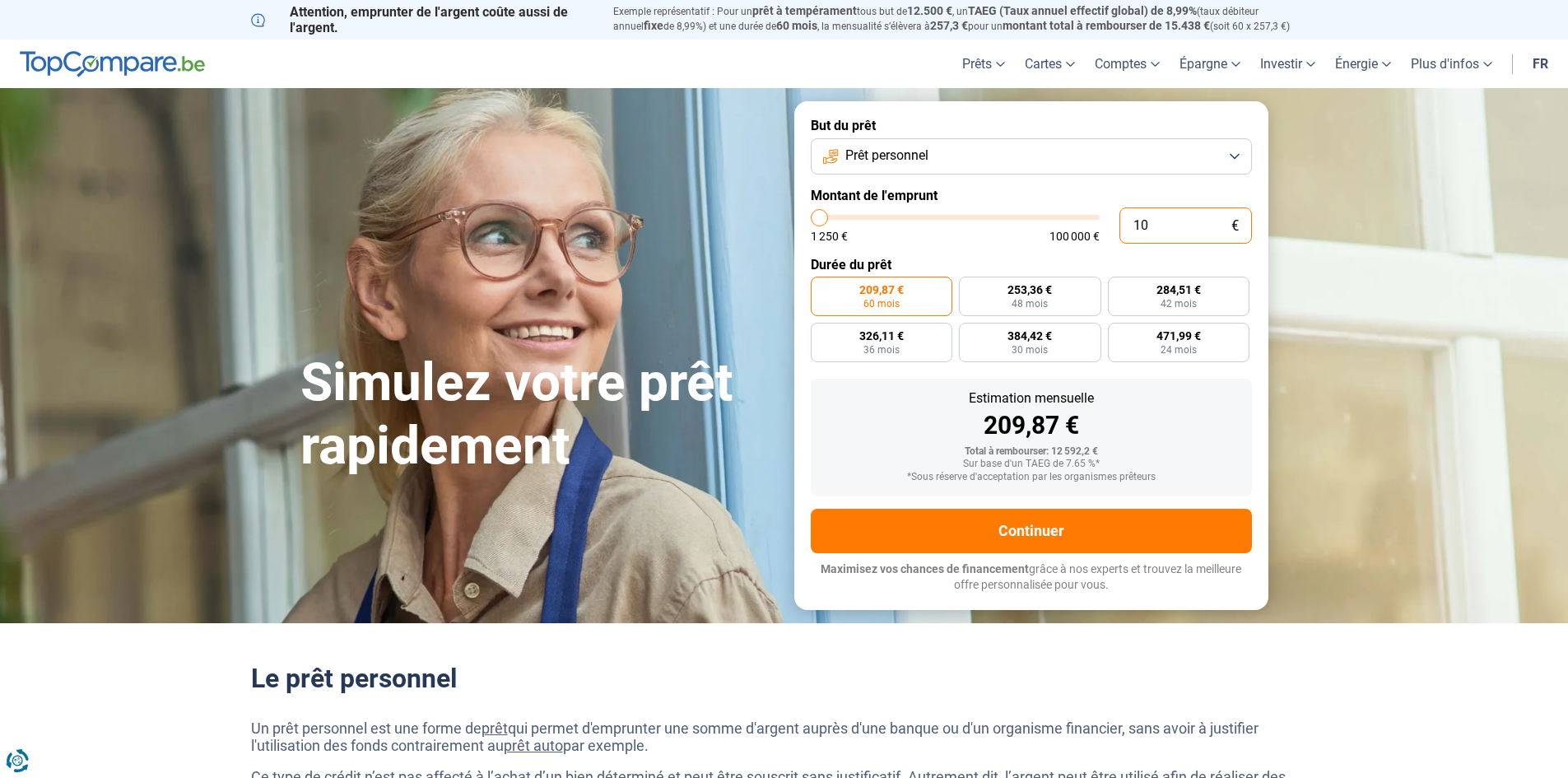 type on "100" 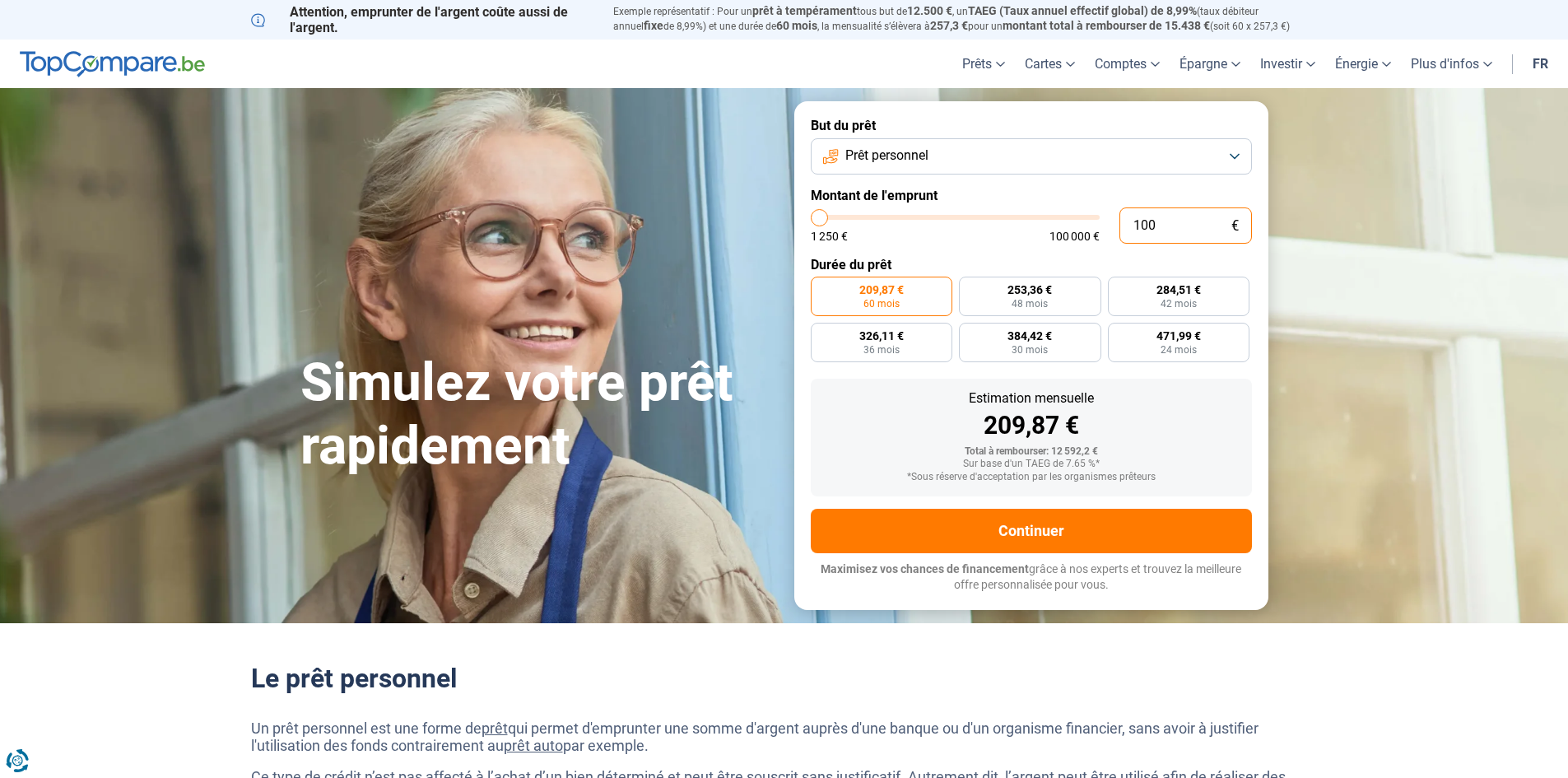 type on "1.000" 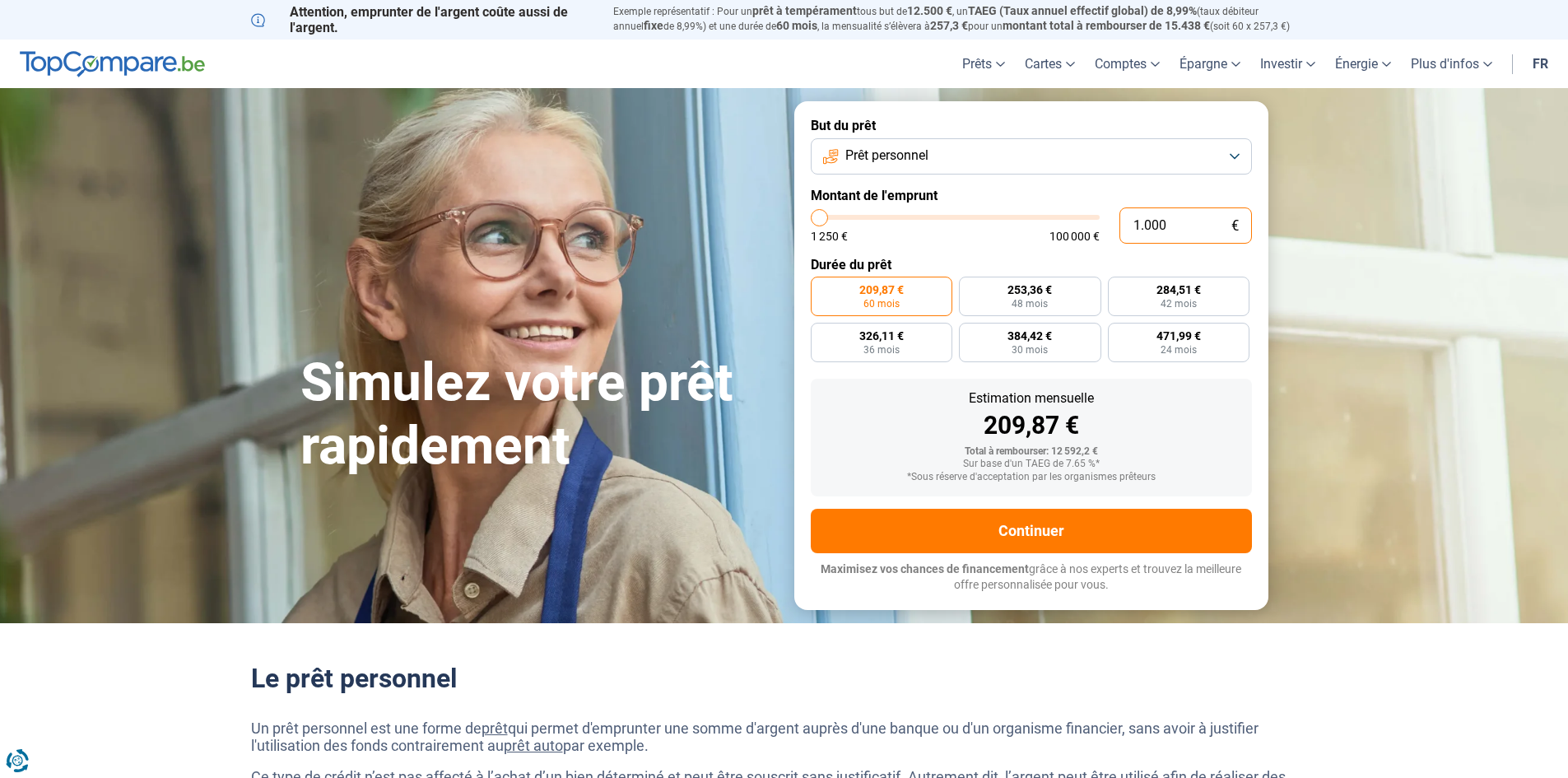 type on "10.001" 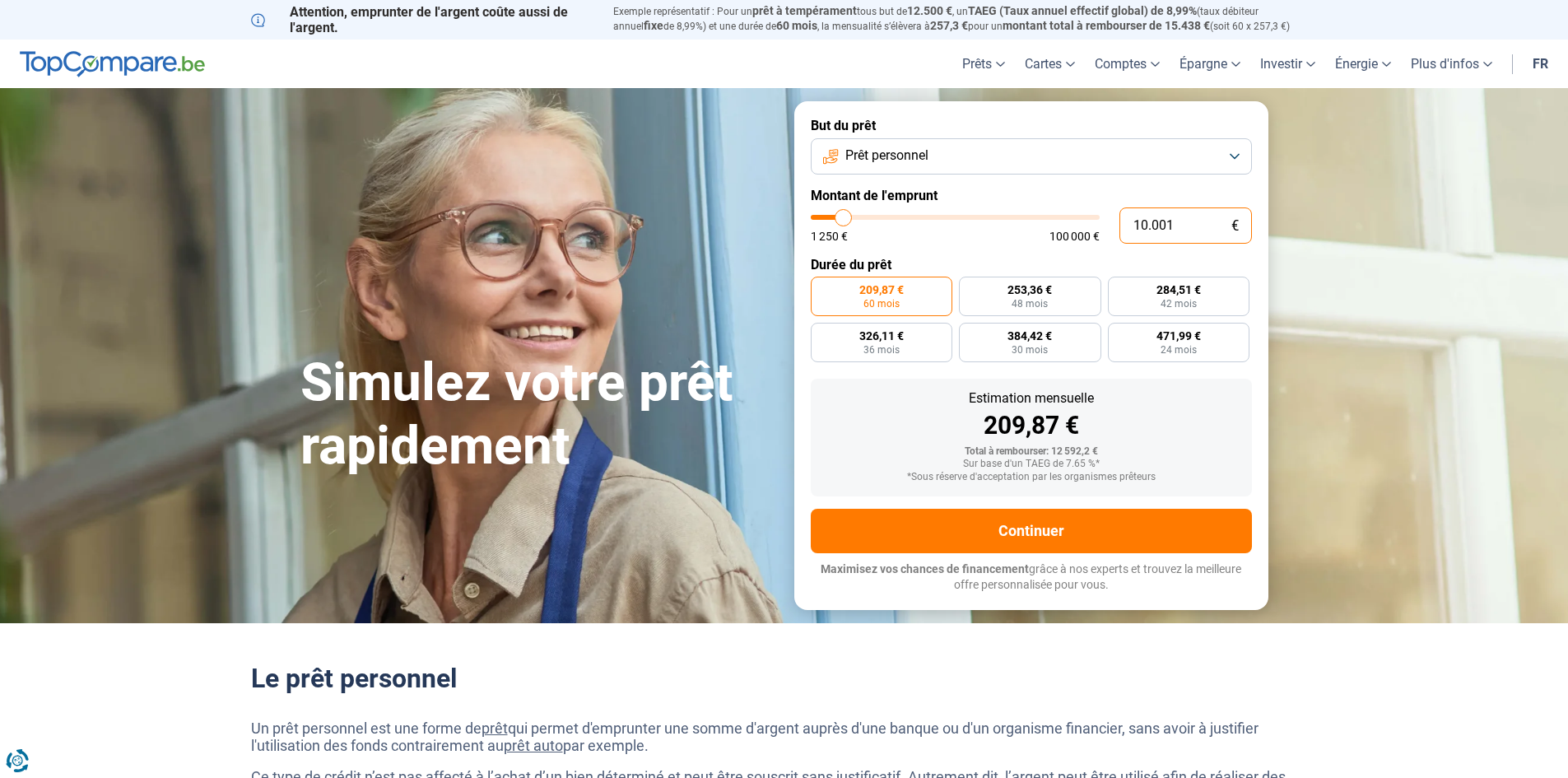 type on "10.001" 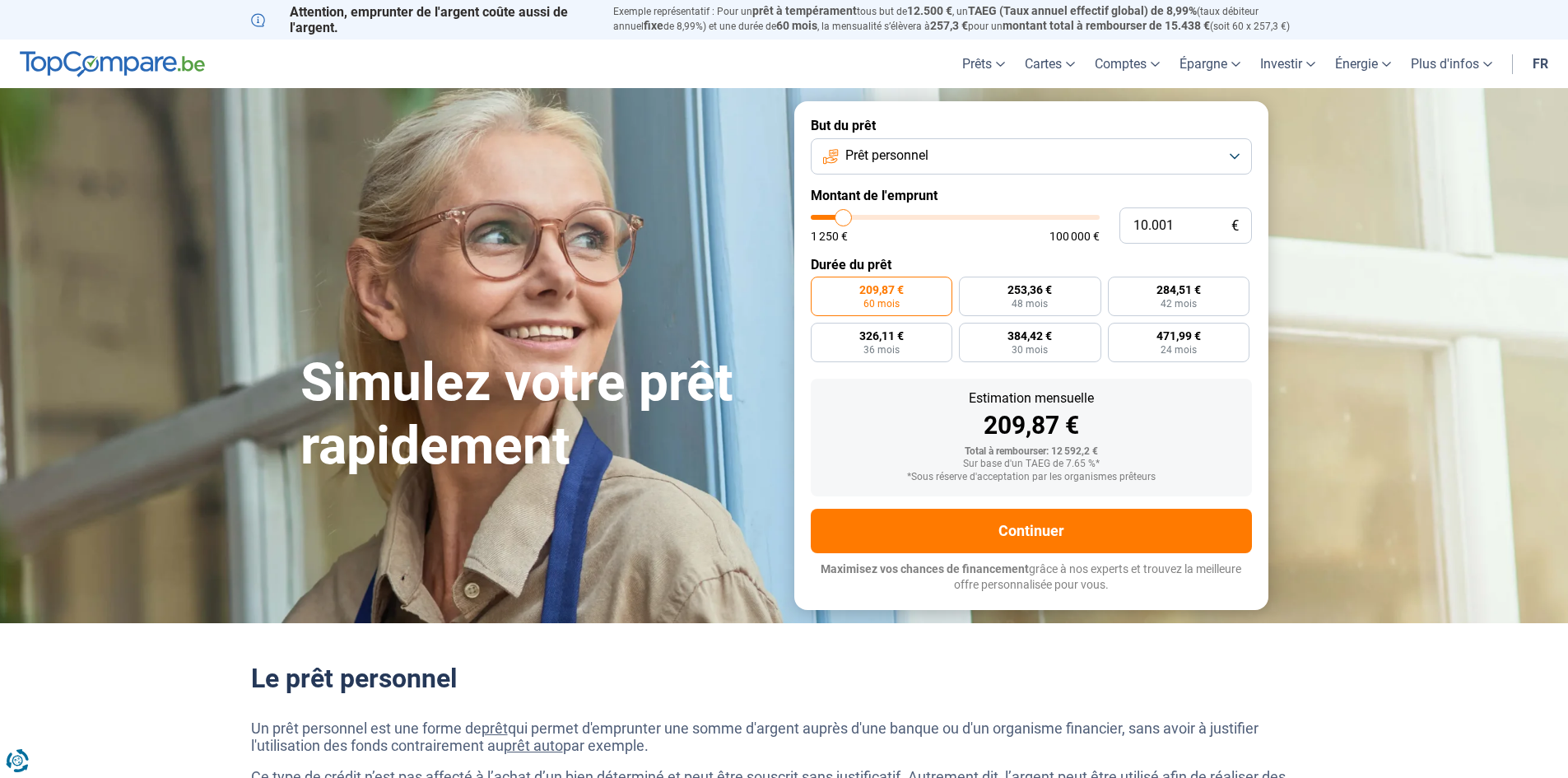 type on "10000" 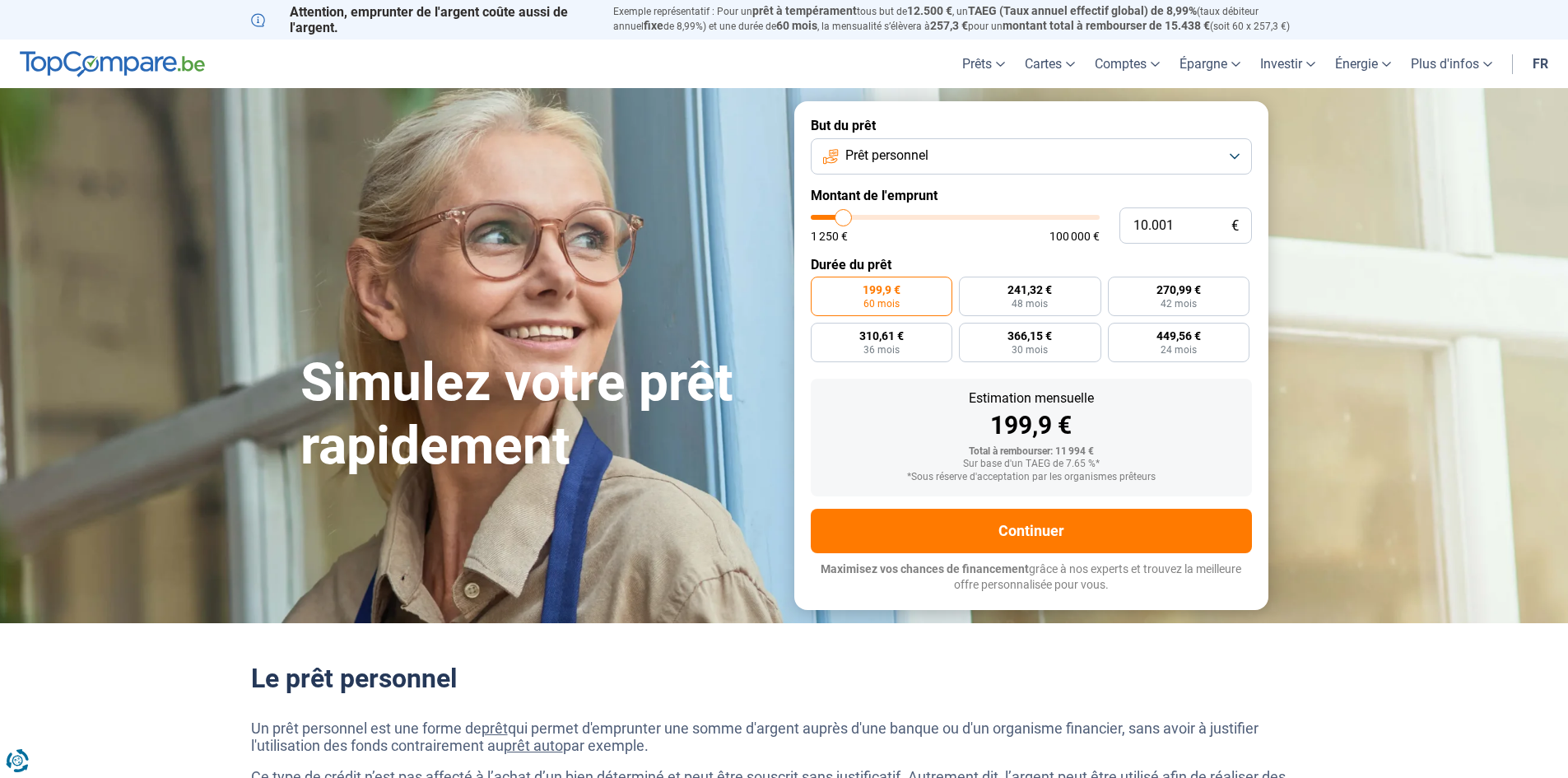 click on "Simulez votre prêt rapidement Simulez votre prêt rapidement But du prêt Prêt personnel Montant de l'emprunt 10.001 € 1 250 € 100 000 € Durée du prêt 199,9 € 60 mois 241,32 € 48 mois 270,99 € 42 mois 310,61 € 36 mois 366,15 € 30 mois 449,56 € 24 mois Estimation mensuelle 199,9 € Total à rembourser: 11 994 € Sur base d'un TAEG de 7.65 %* *Sous réserve d'acceptation par les organismes prêteurs Continuer Maximisez vos chances de financement  grâce à nos experts et trouvez la meilleure offre personnalisée pour vous. 100.000+ simulations mensuelles réussies Maximisez vos chances de financement grâce à nos experts  Trouvez la meilleure offre personnalisée" at bounding box center (784, 355) 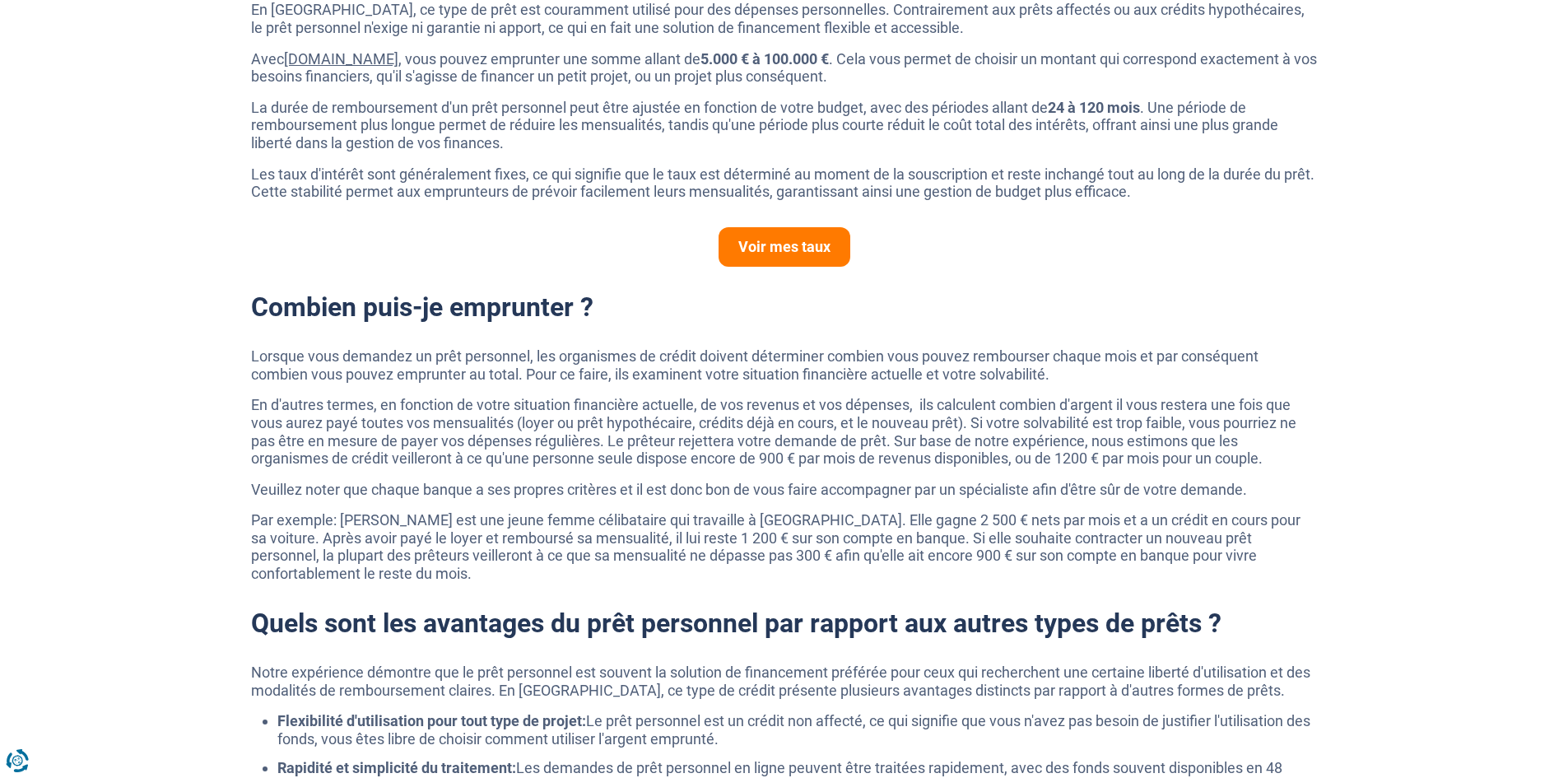 scroll, scrollTop: 741, scrollLeft: 0, axis: vertical 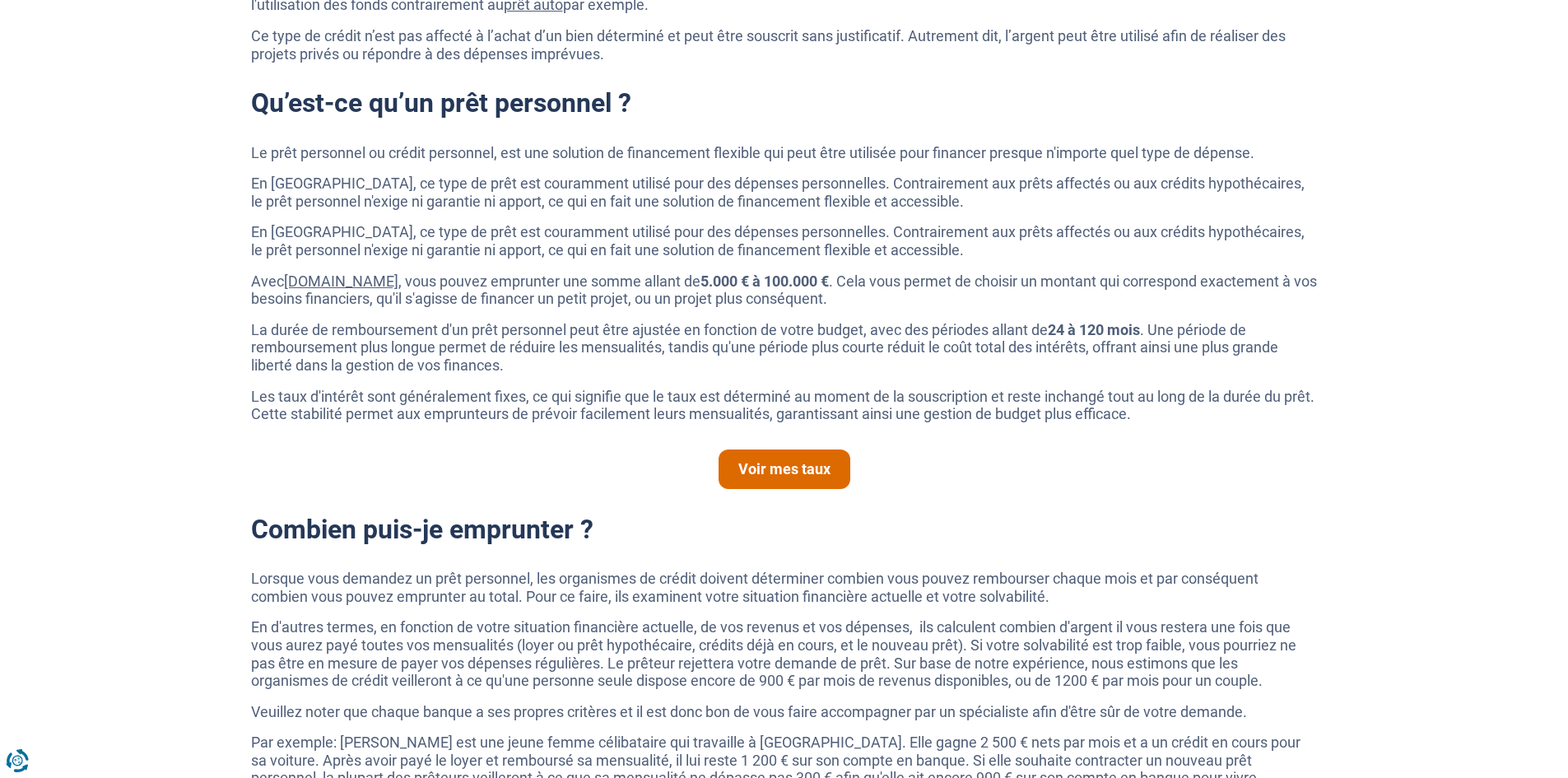 click on "Voir mes taux" at bounding box center [784, 469] 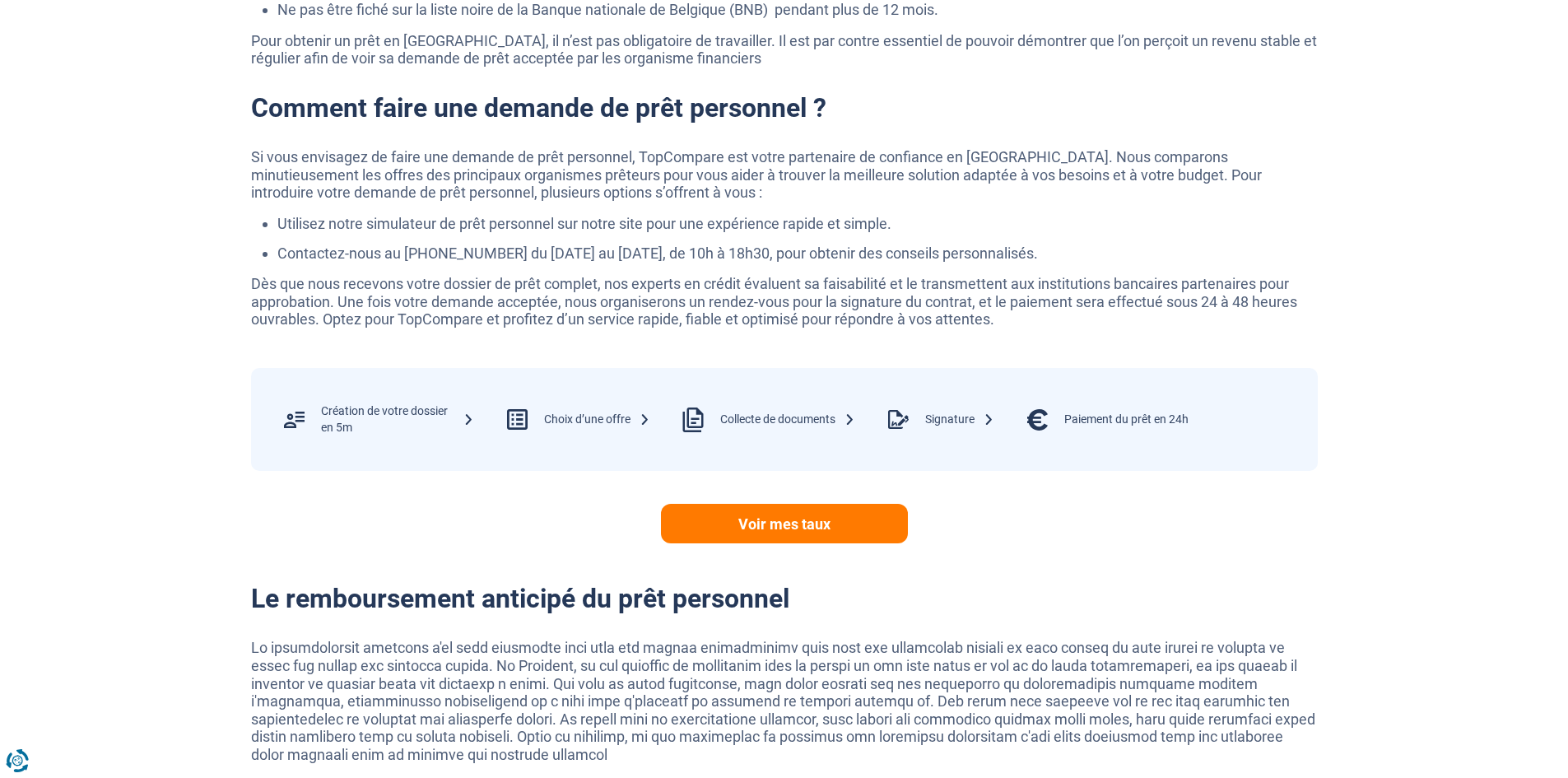 scroll, scrollTop: 2855, scrollLeft: 0, axis: vertical 